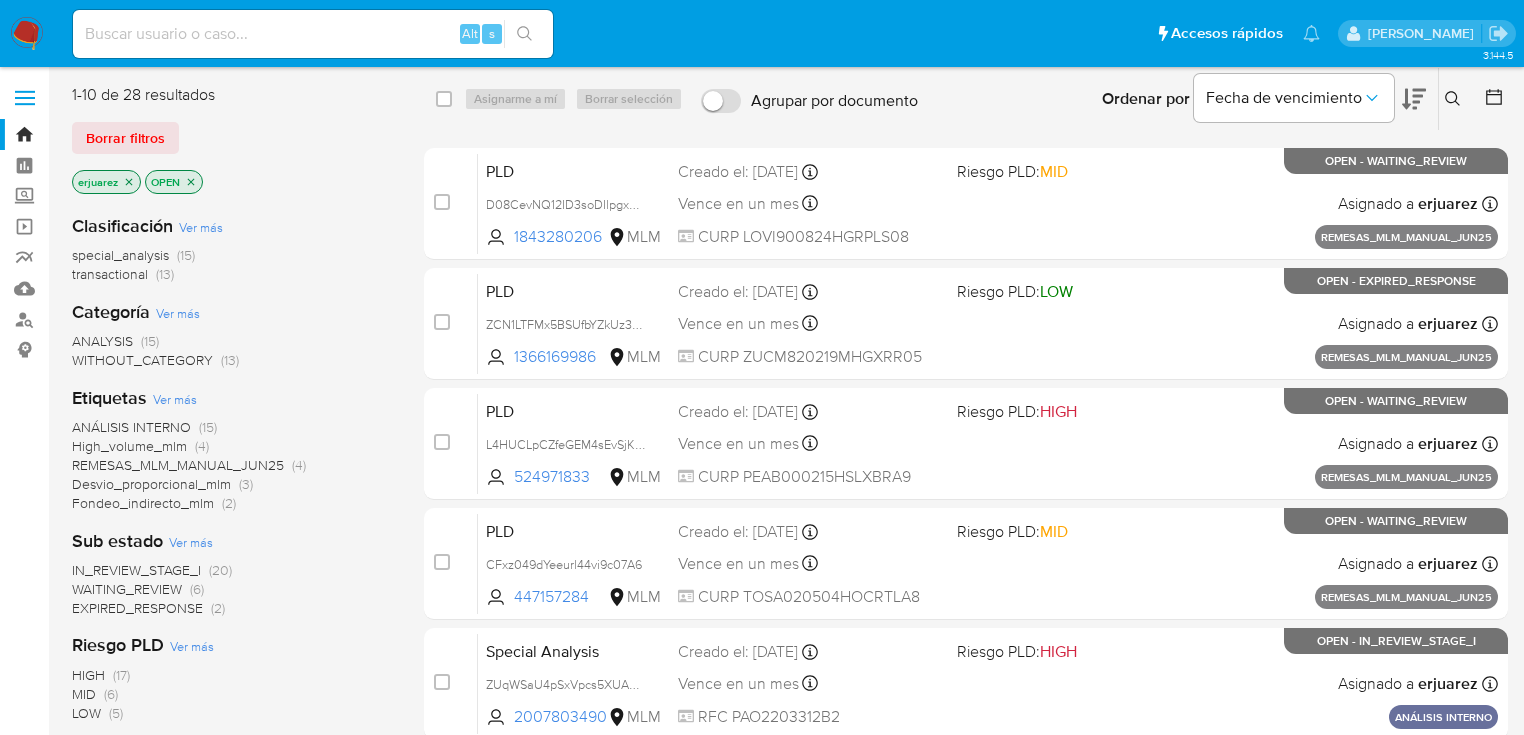 scroll, scrollTop: 80, scrollLeft: 0, axis: vertical 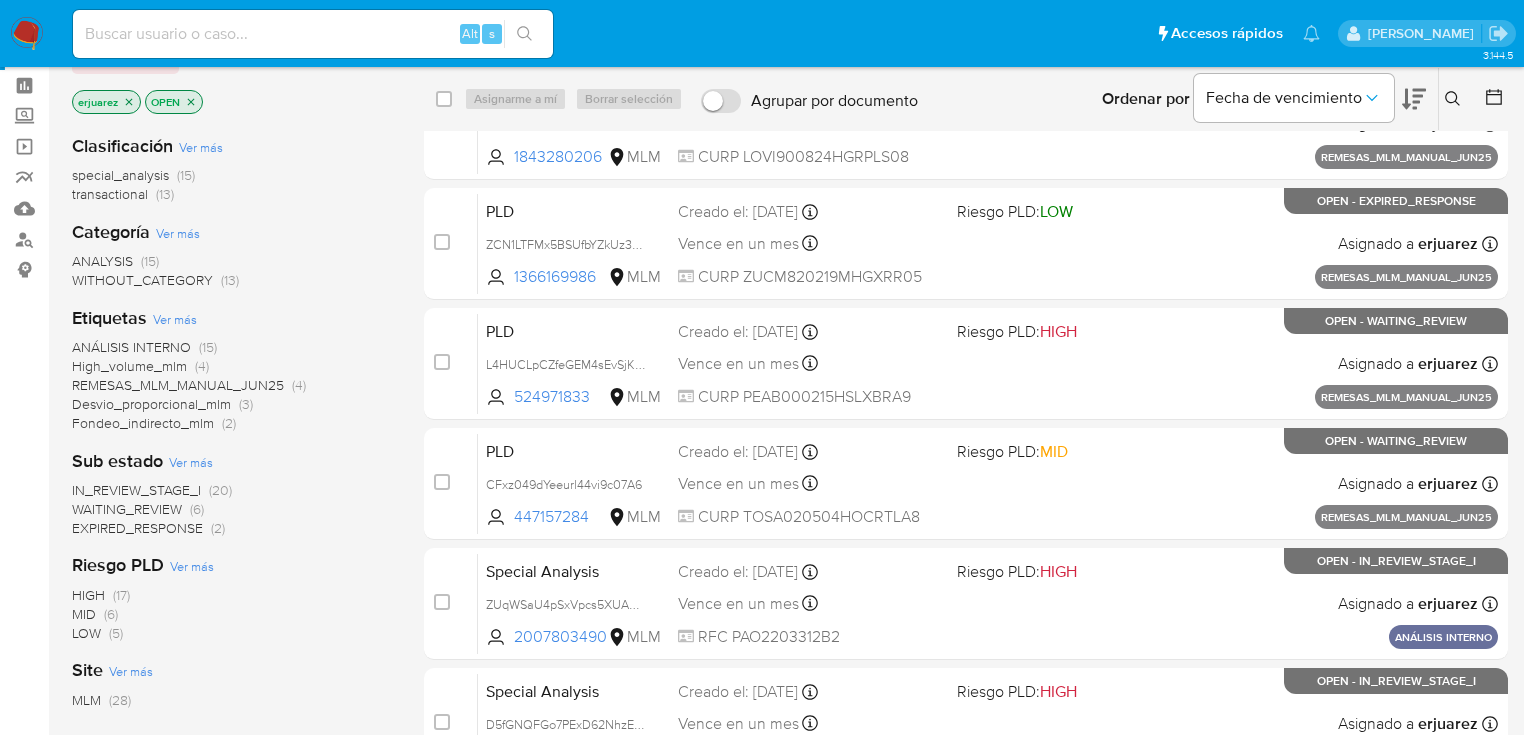 click on "WAITING_REVIEW" at bounding box center [127, 509] 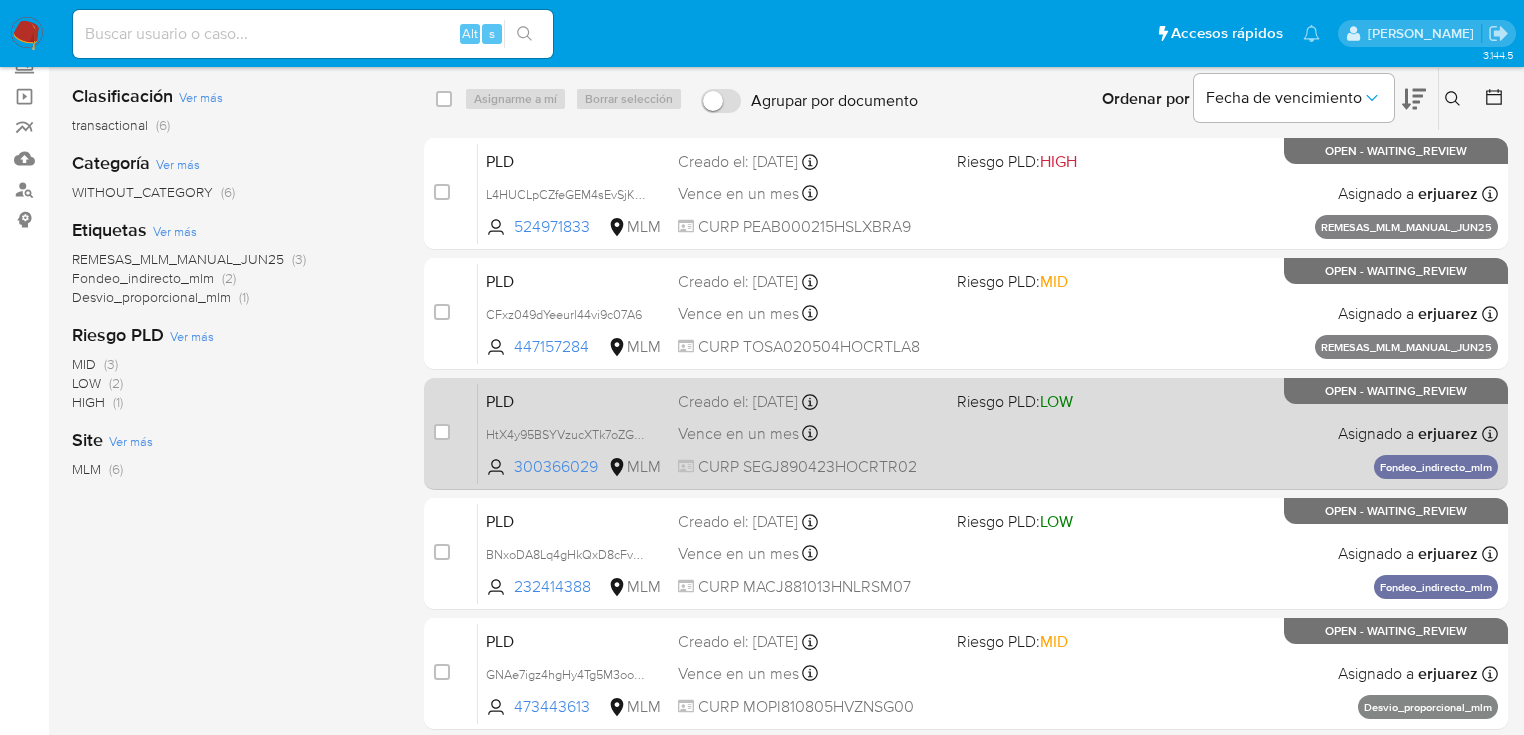 scroll, scrollTop: 0, scrollLeft: 0, axis: both 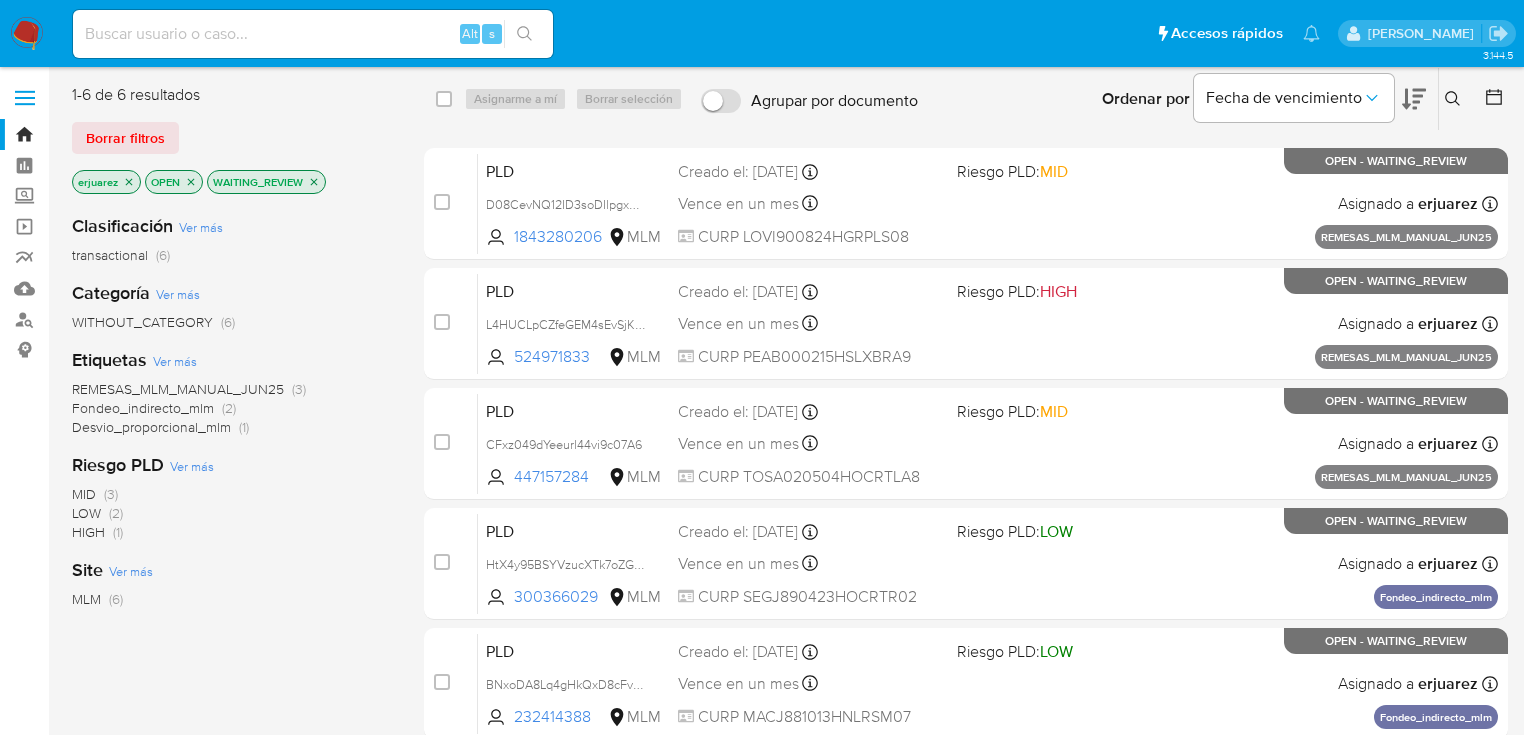 click 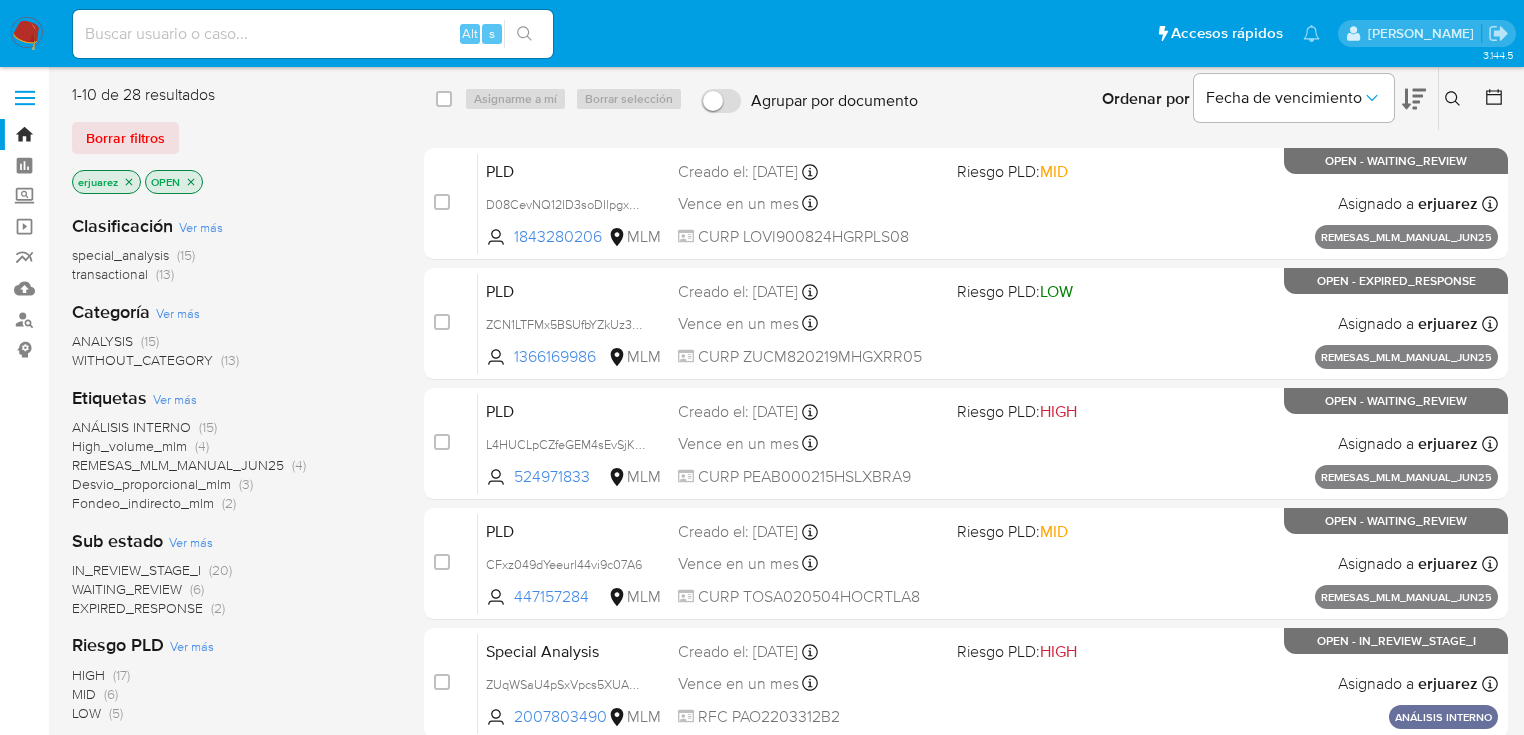 scroll, scrollTop: 80, scrollLeft: 0, axis: vertical 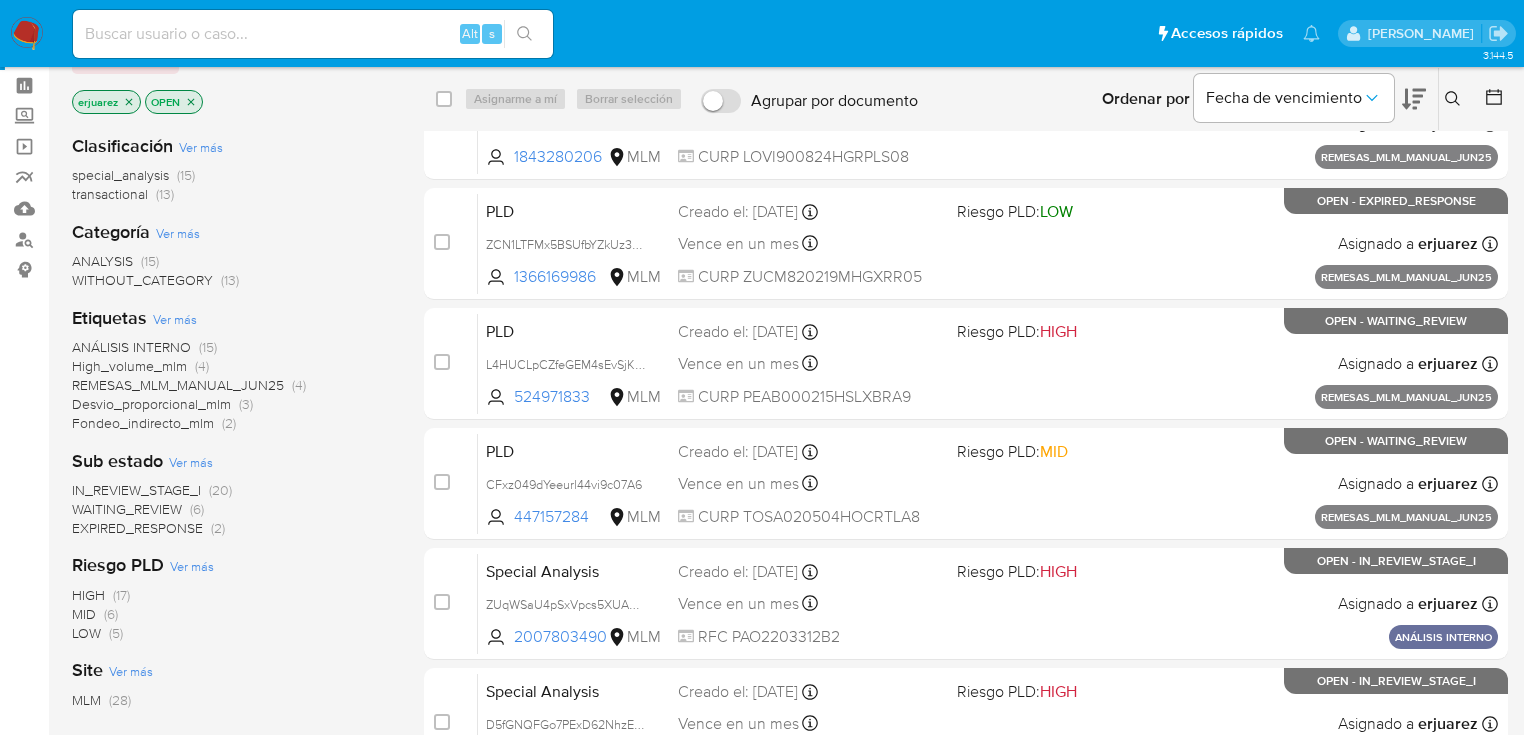 click on "IN_REVIEW_STAGE_I" at bounding box center (136, 490) 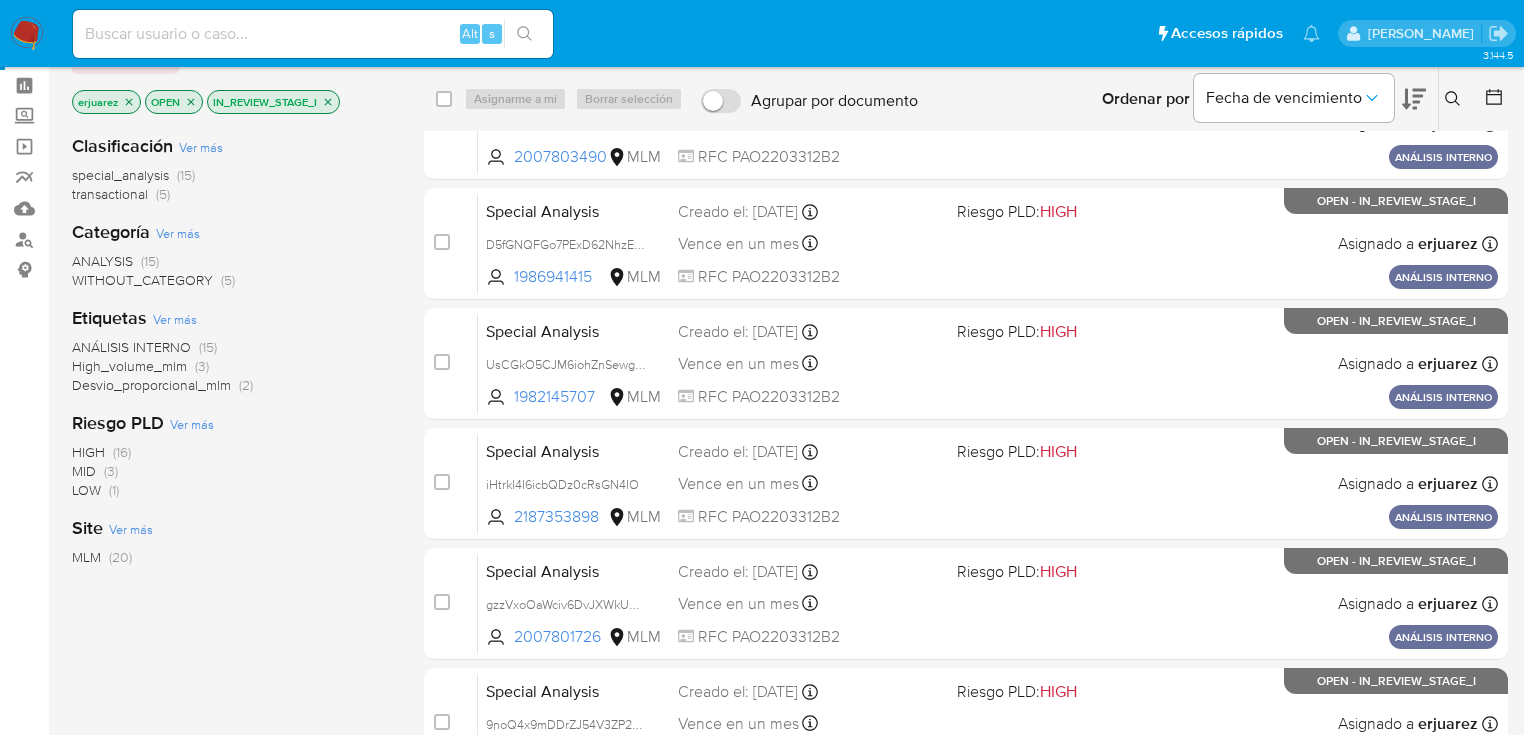 click on "Desvio_proporcional_mlm" at bounding box center (151, 385) 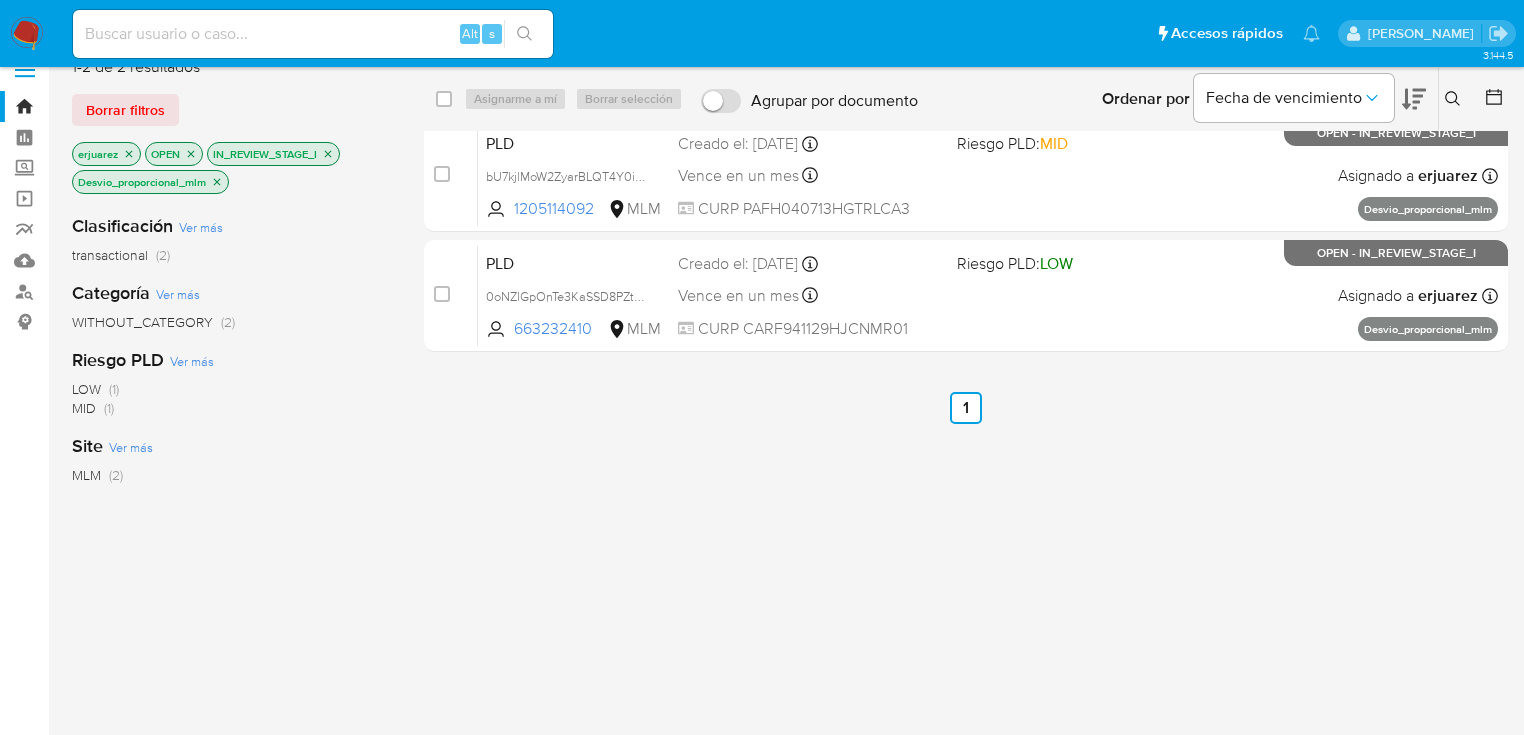 scroll, scrollTop: 0, scrollLeft: 0, axis: both 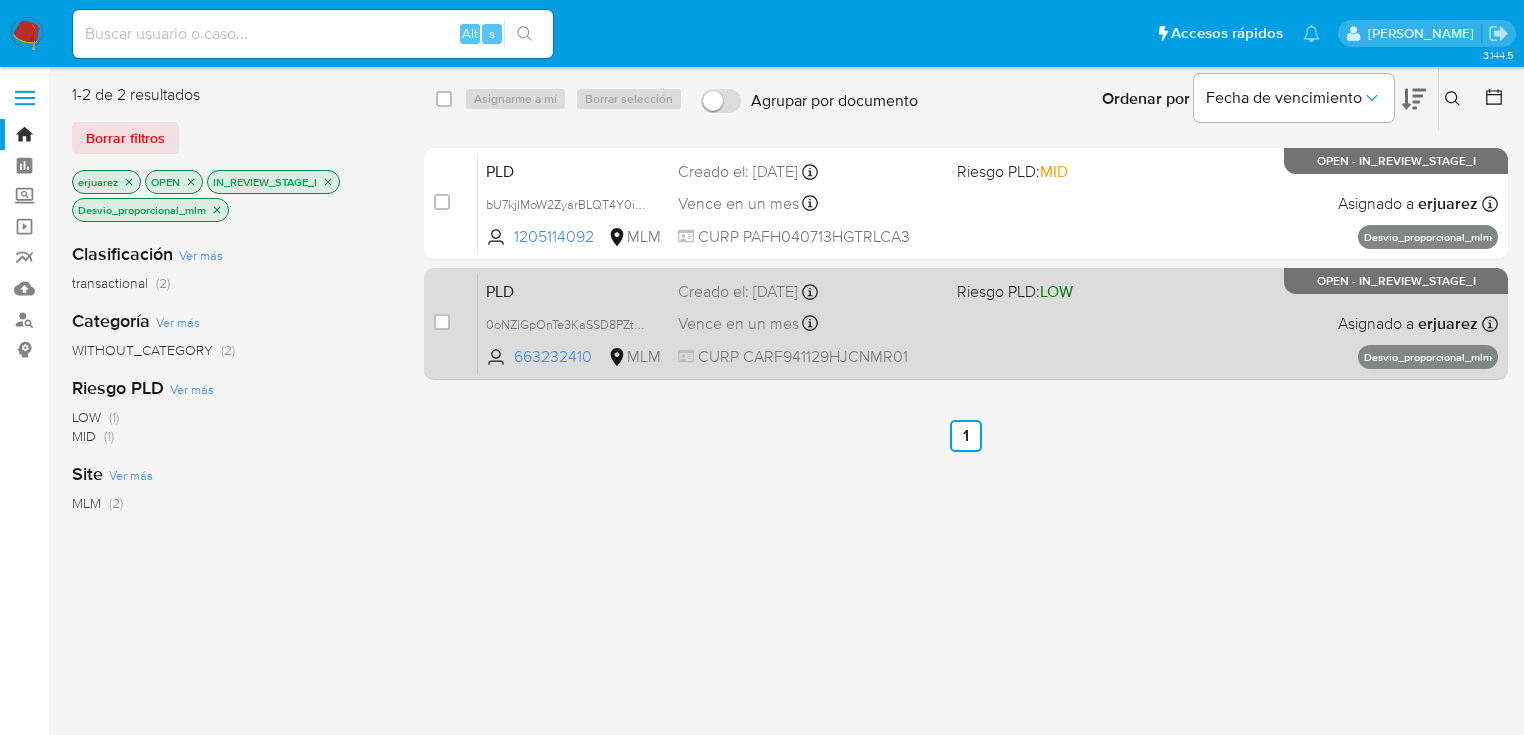 click on "CURP   CARF941129HJCNMR01" at bounding box center (809, 357) 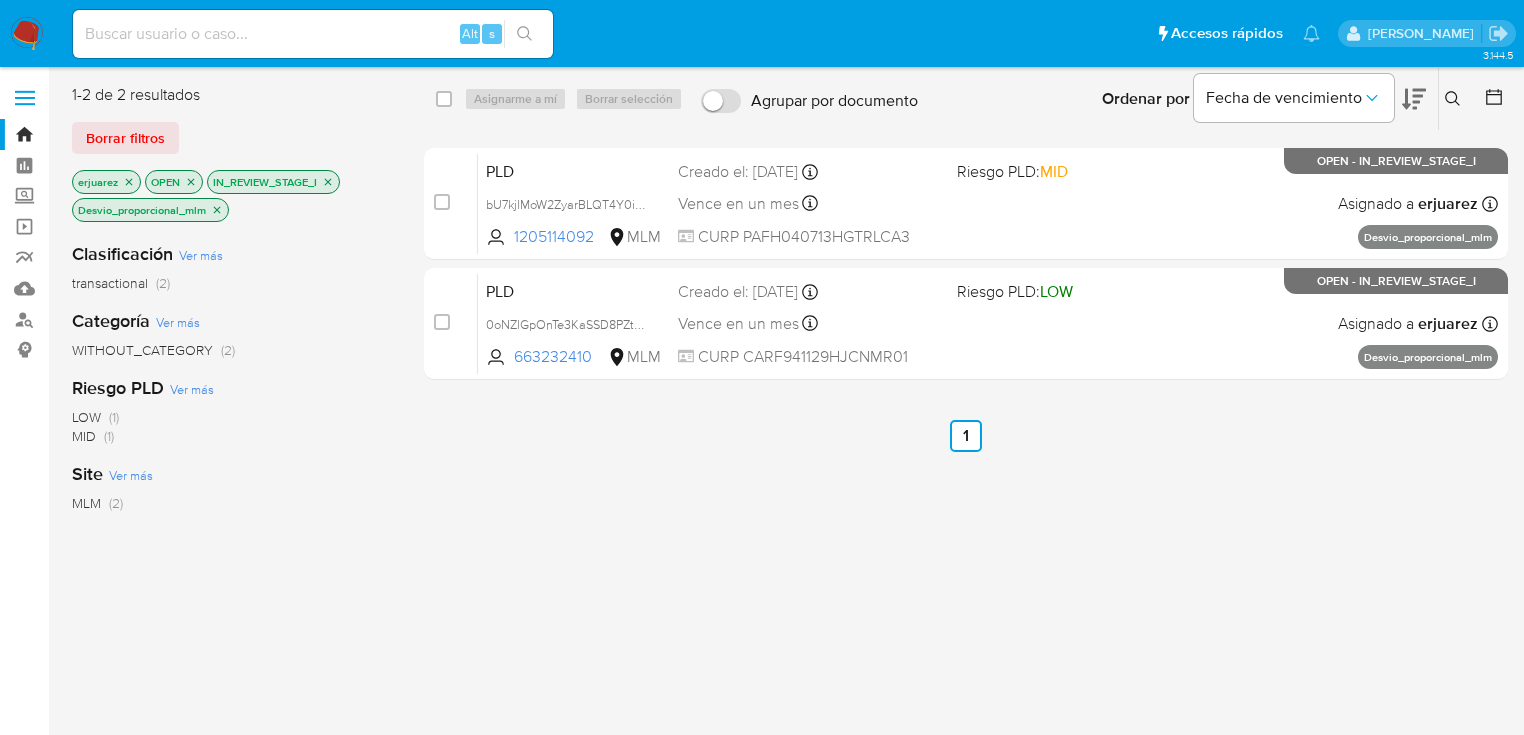 click at bounding box center [27, 34] 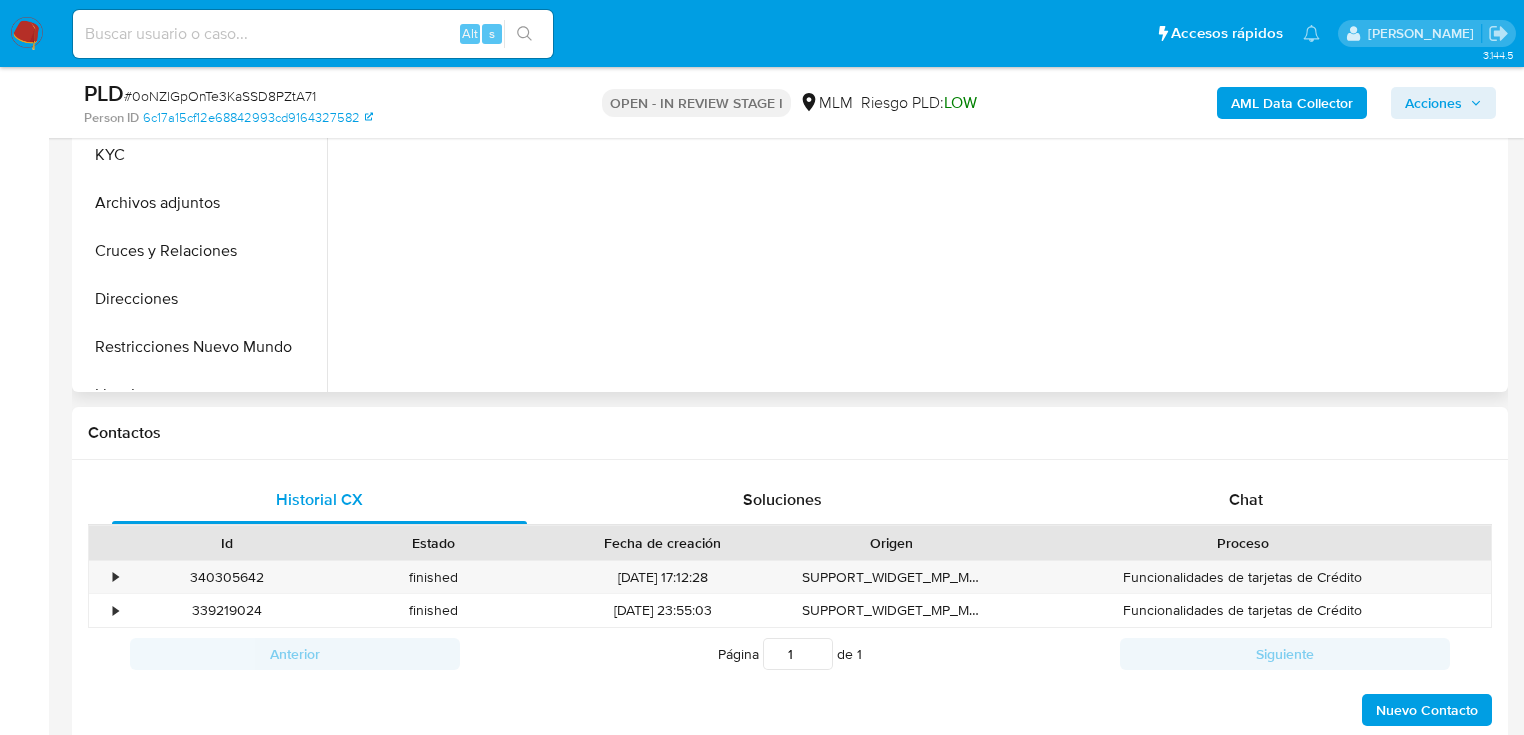 scroll, scrollTop: 640, scrollLeft: 0, axis: vertical 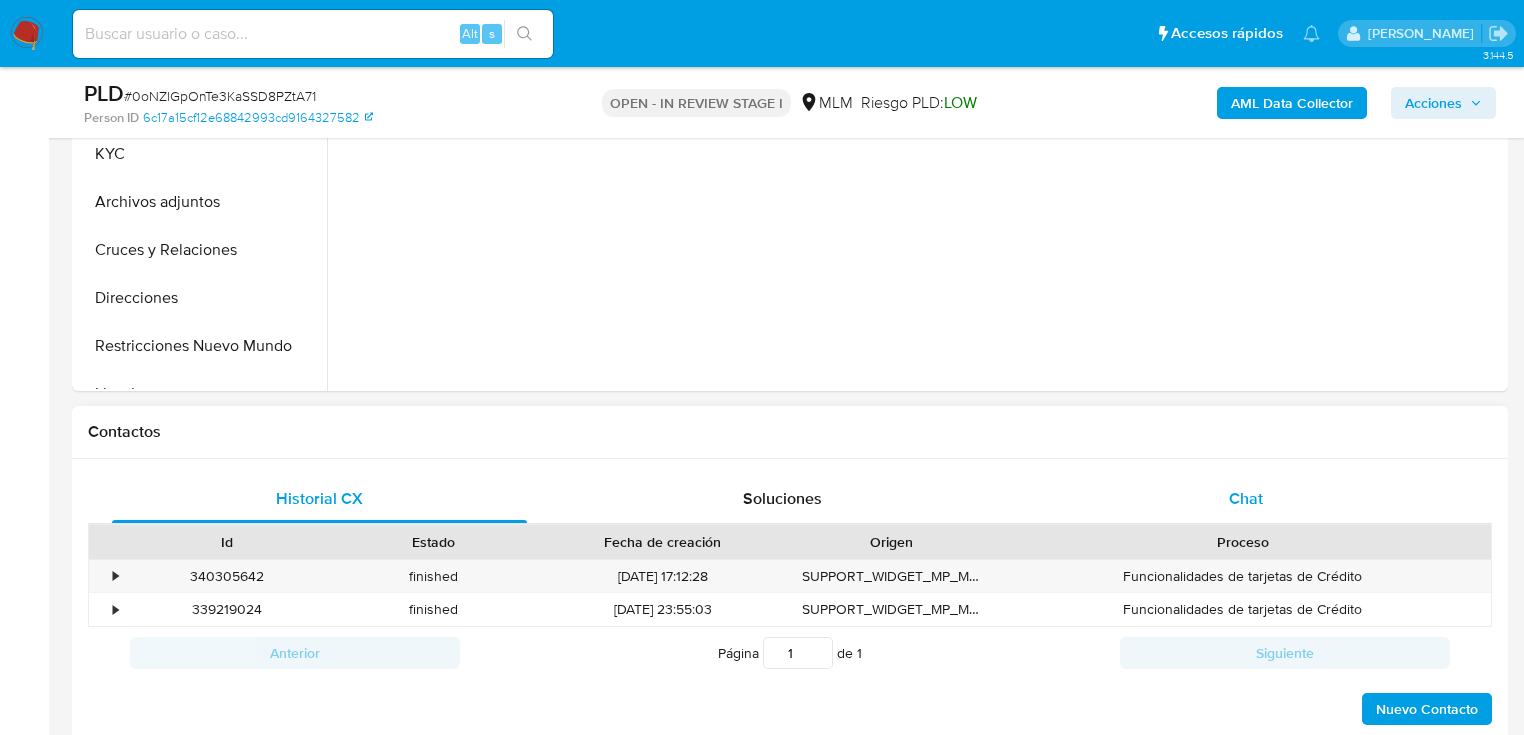 drag, startPoint x: 1239, startPoint y: 520, endPoint x: 1234, endPoint y: 506, distance: 14.866069 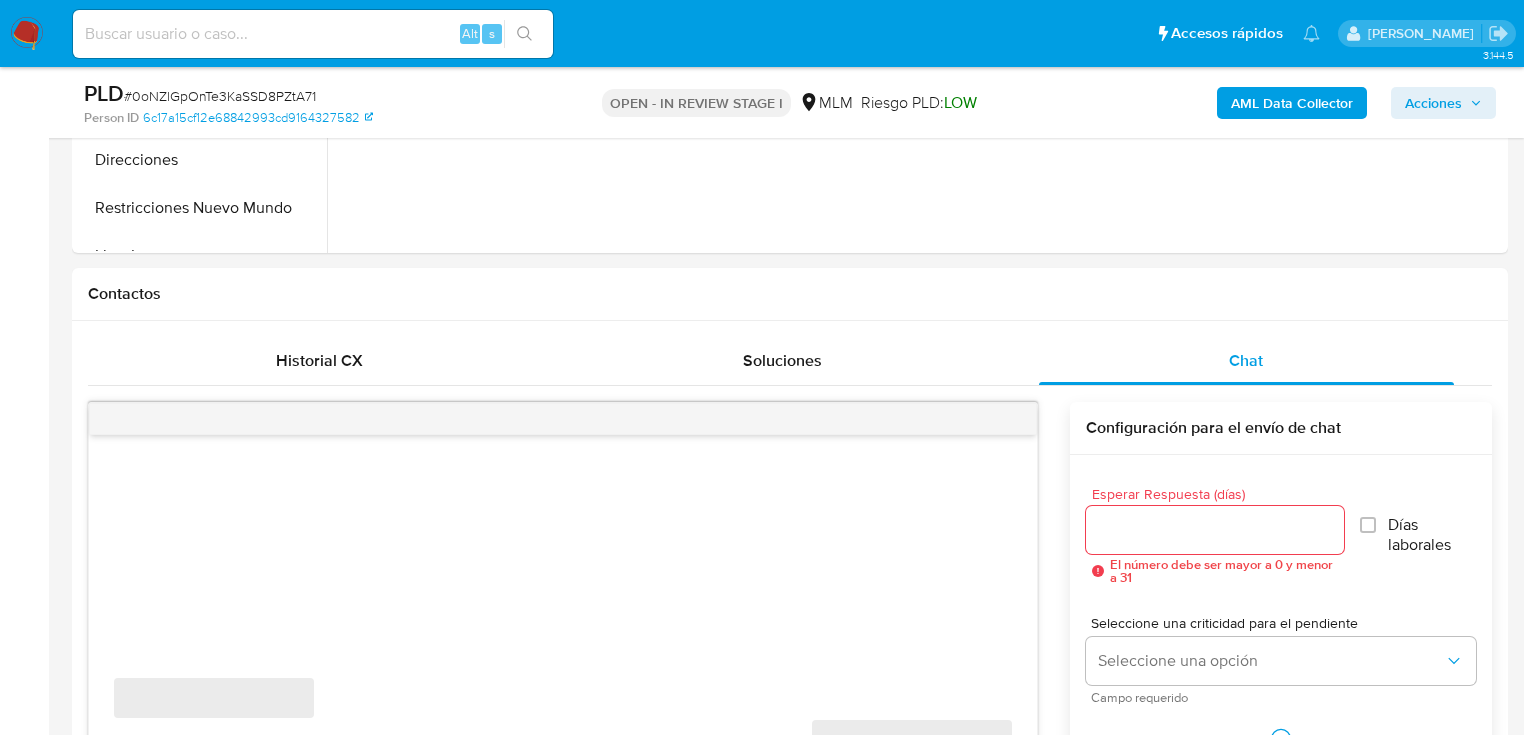 scroll, scrollTop: 960, scrollLeft: 0, axis: vertical 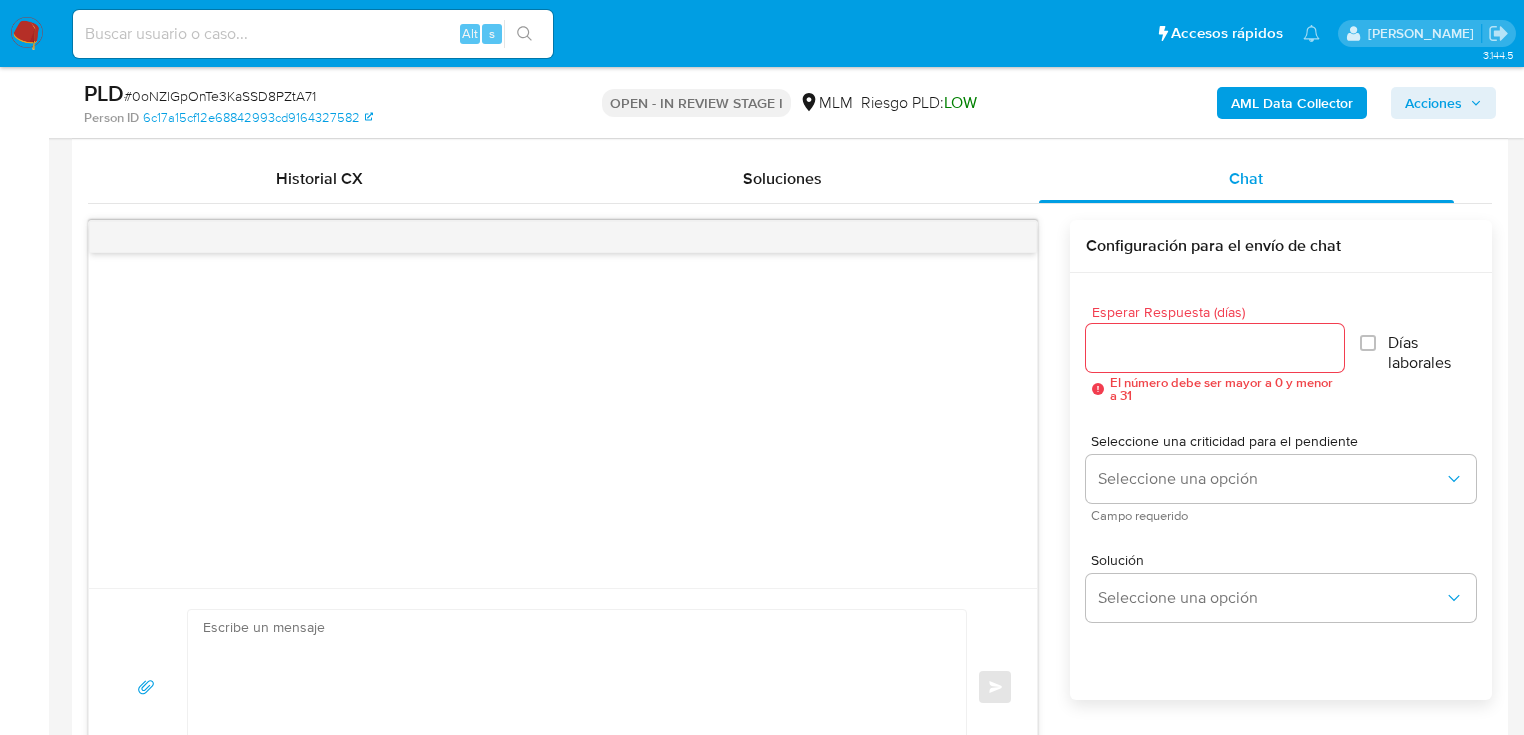 select on "10" 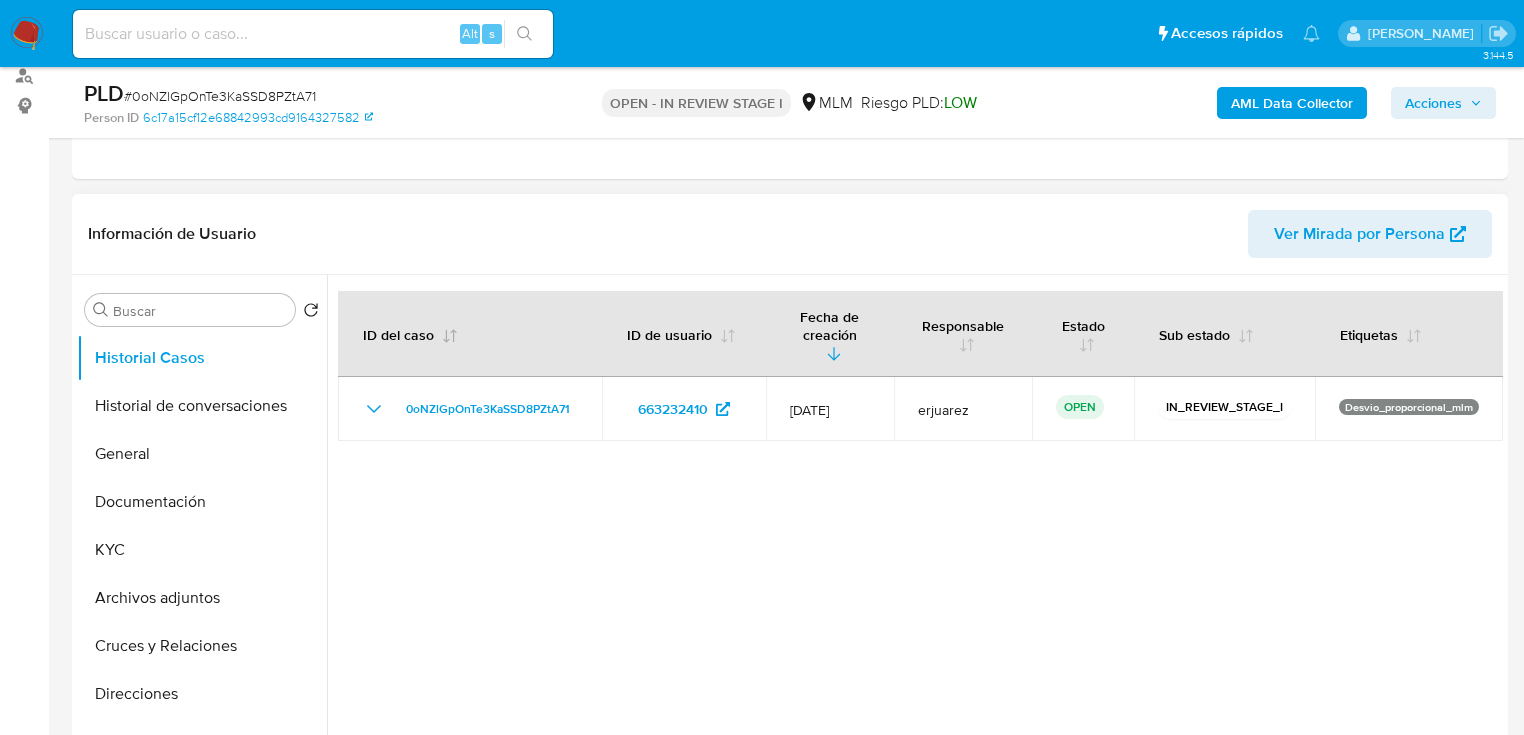 scroll, scrollTop: 240, scrollLeft: 0, axis: vertical 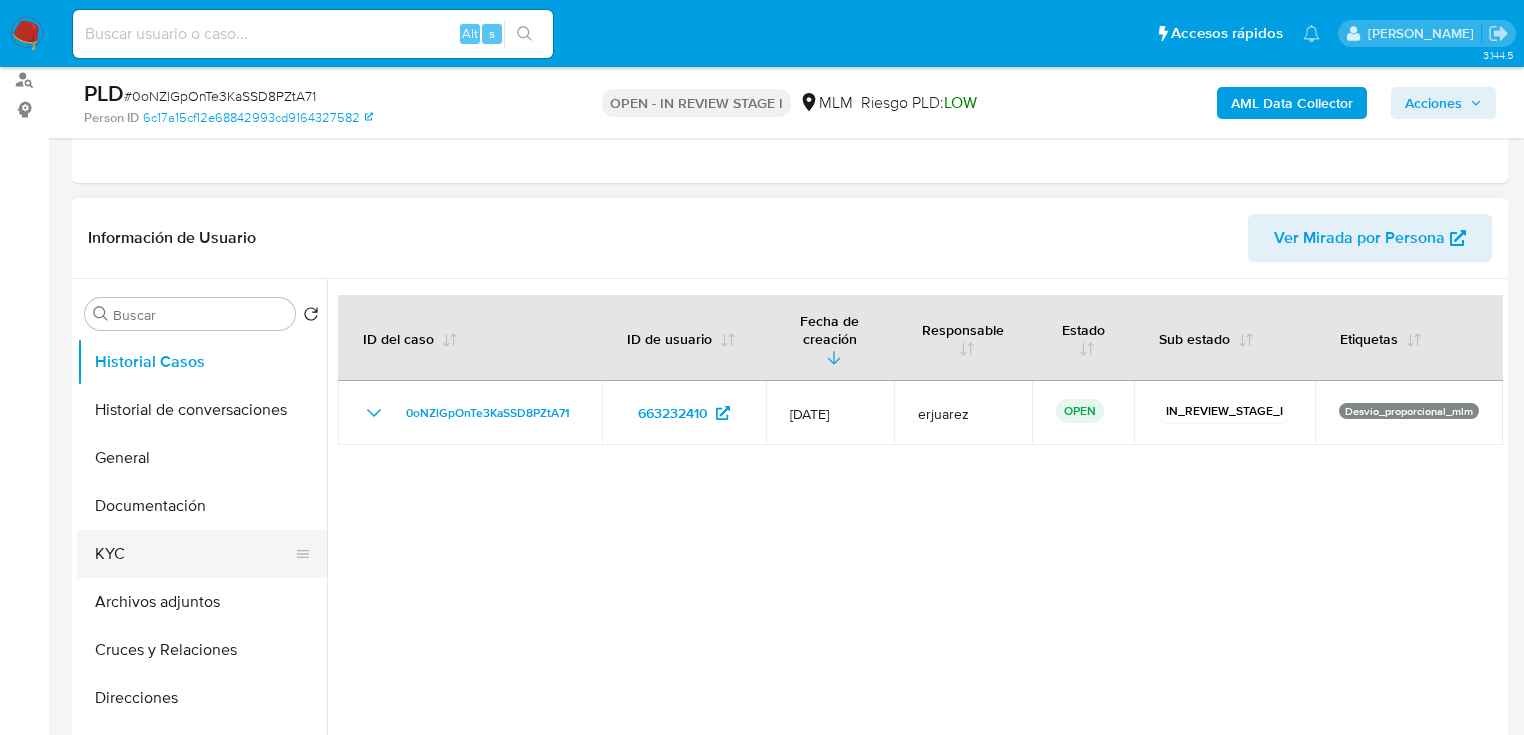 click on "KYC" at bounding box center (194, 554) 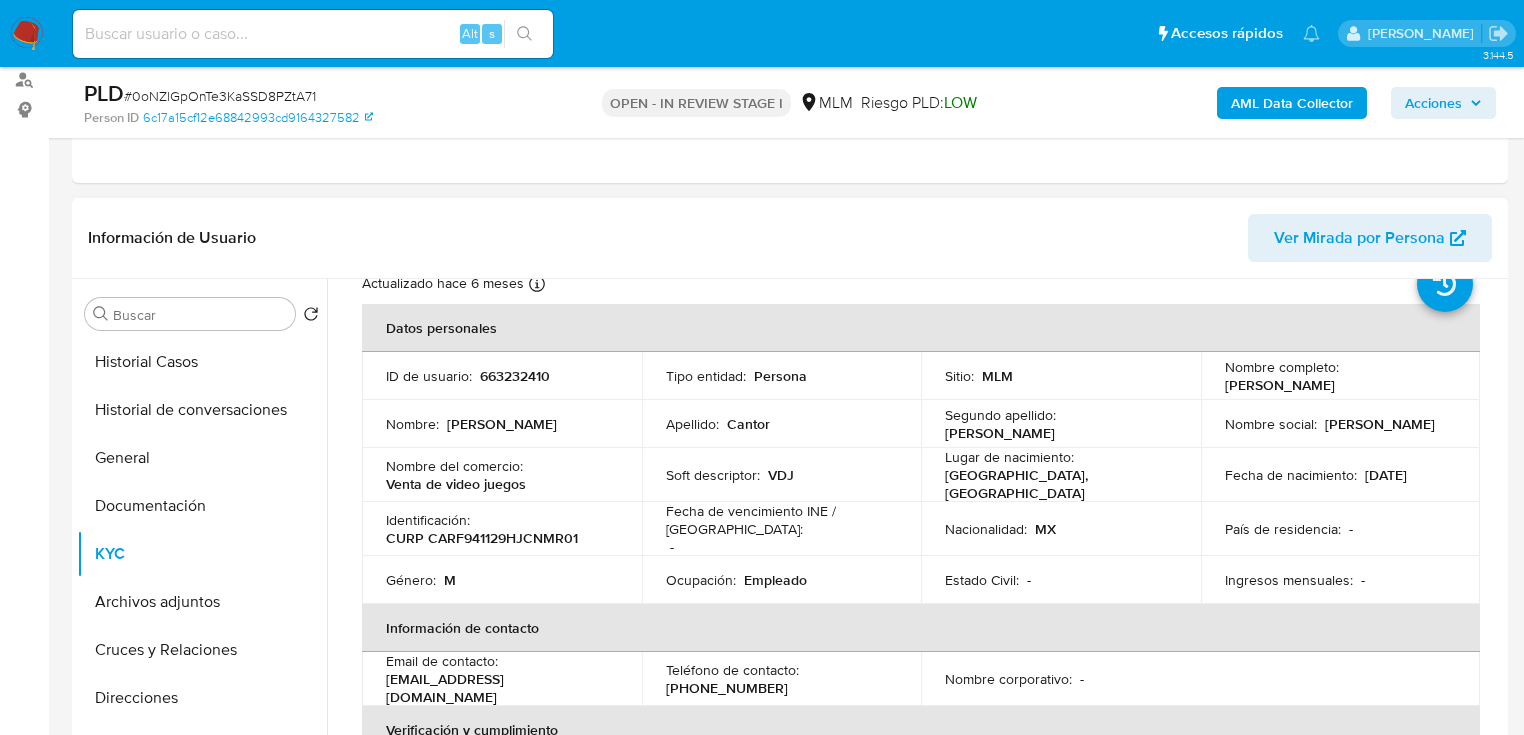 scroll, scrollTop: 0, scrollLeft: 0, axis: both 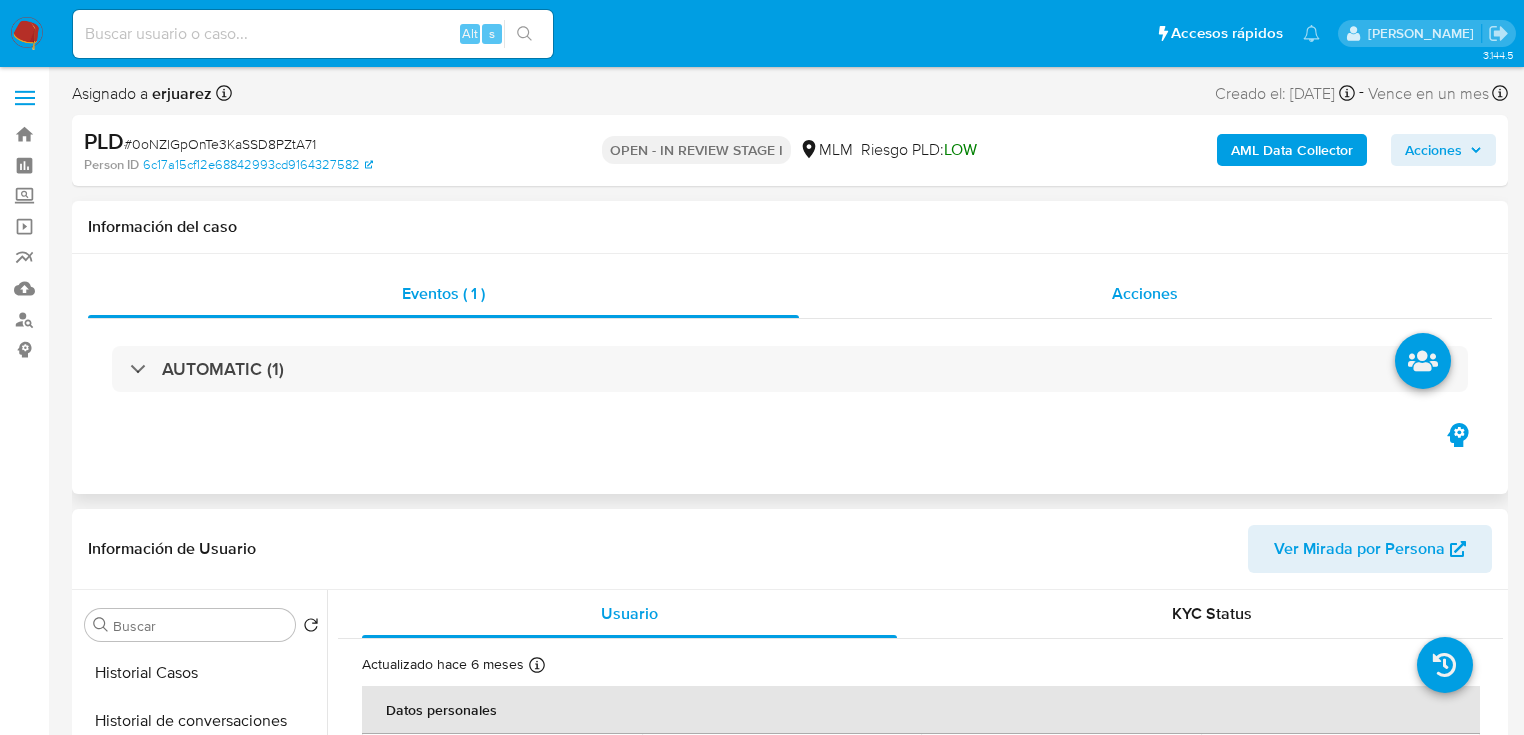 click on "Acciones" at bounding box center (1146, 294) 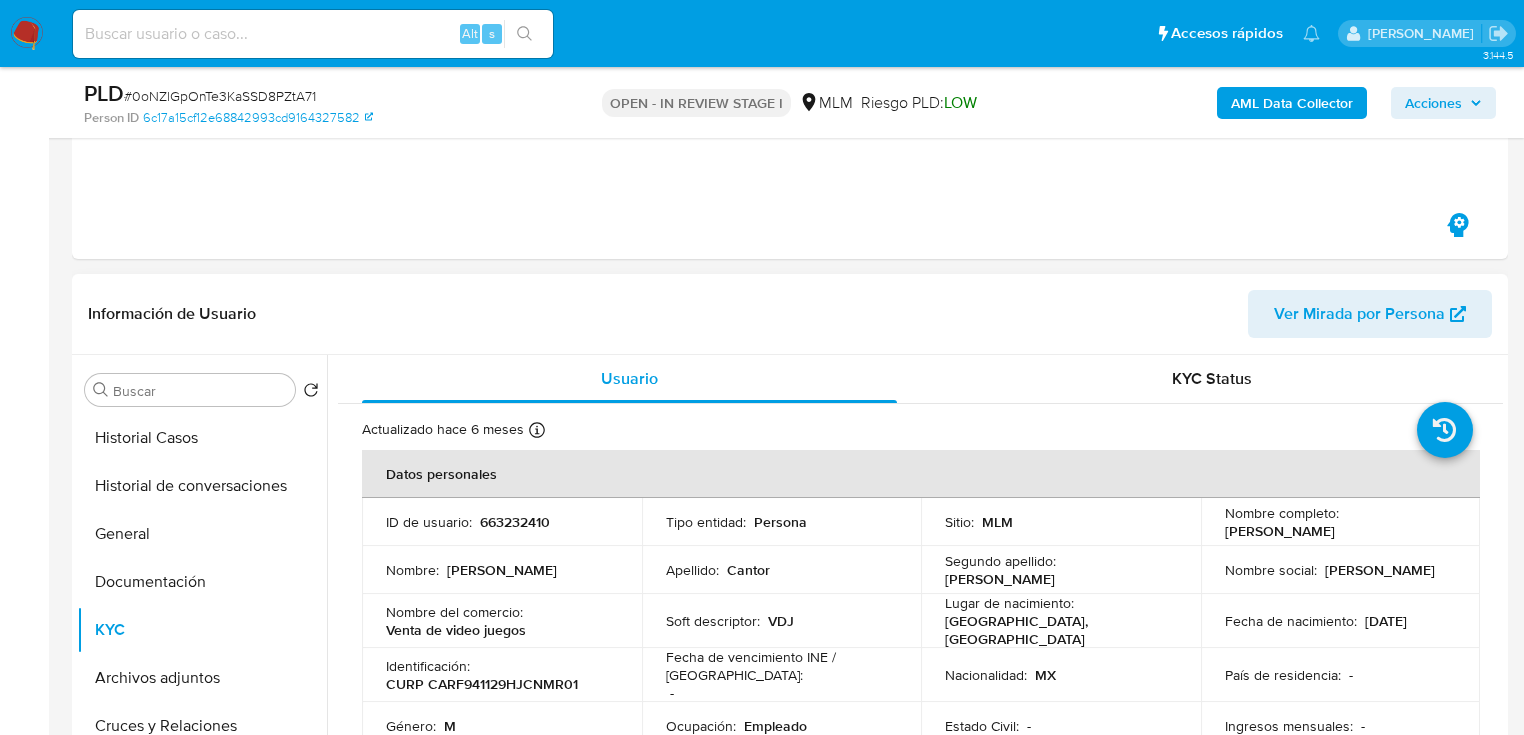 scroll, scrollTop: 320, scrollLeft: 0, axis: vertical 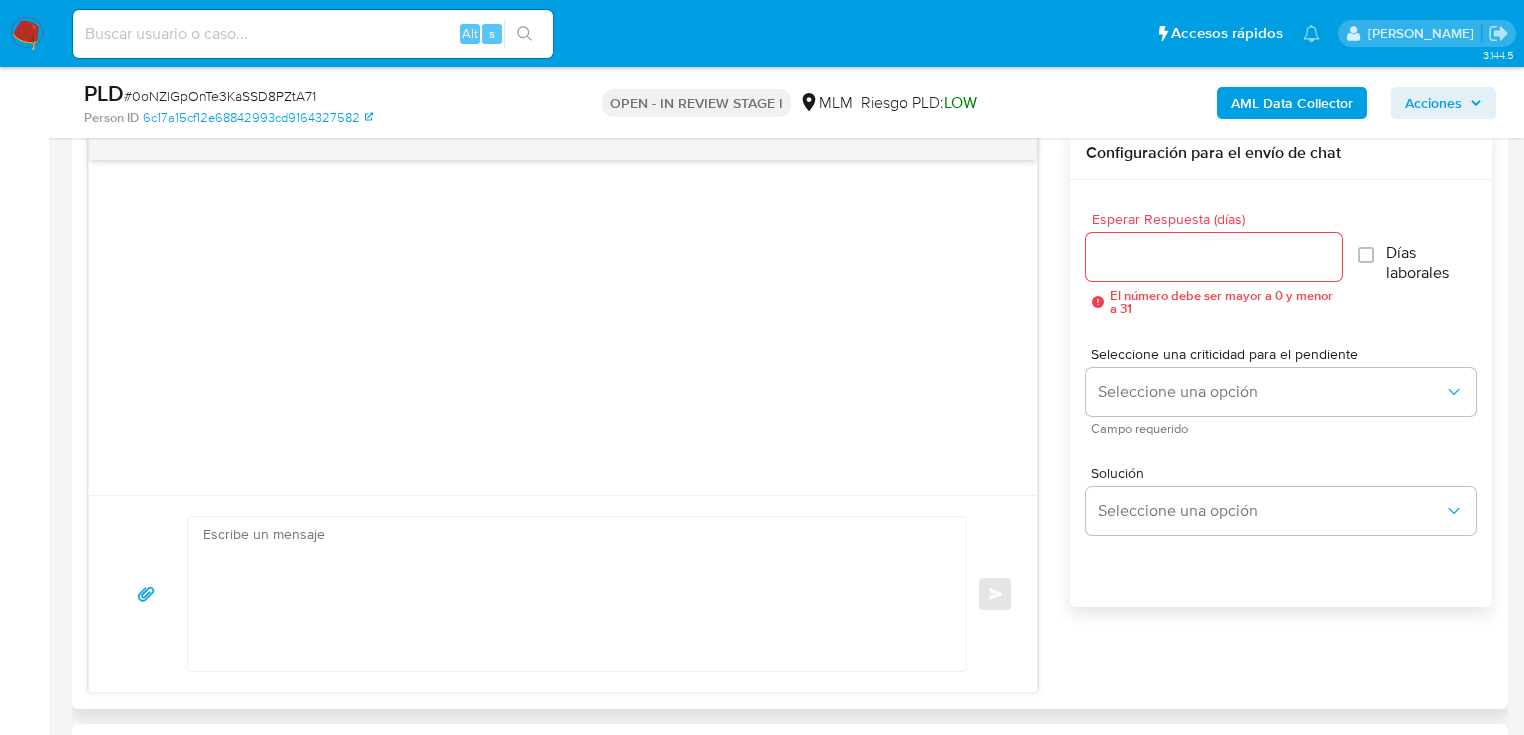 drag, startPoint x: 238, startPoint y: 556, endPoint x: 254, endPoint y: 535, distance: 26.400757 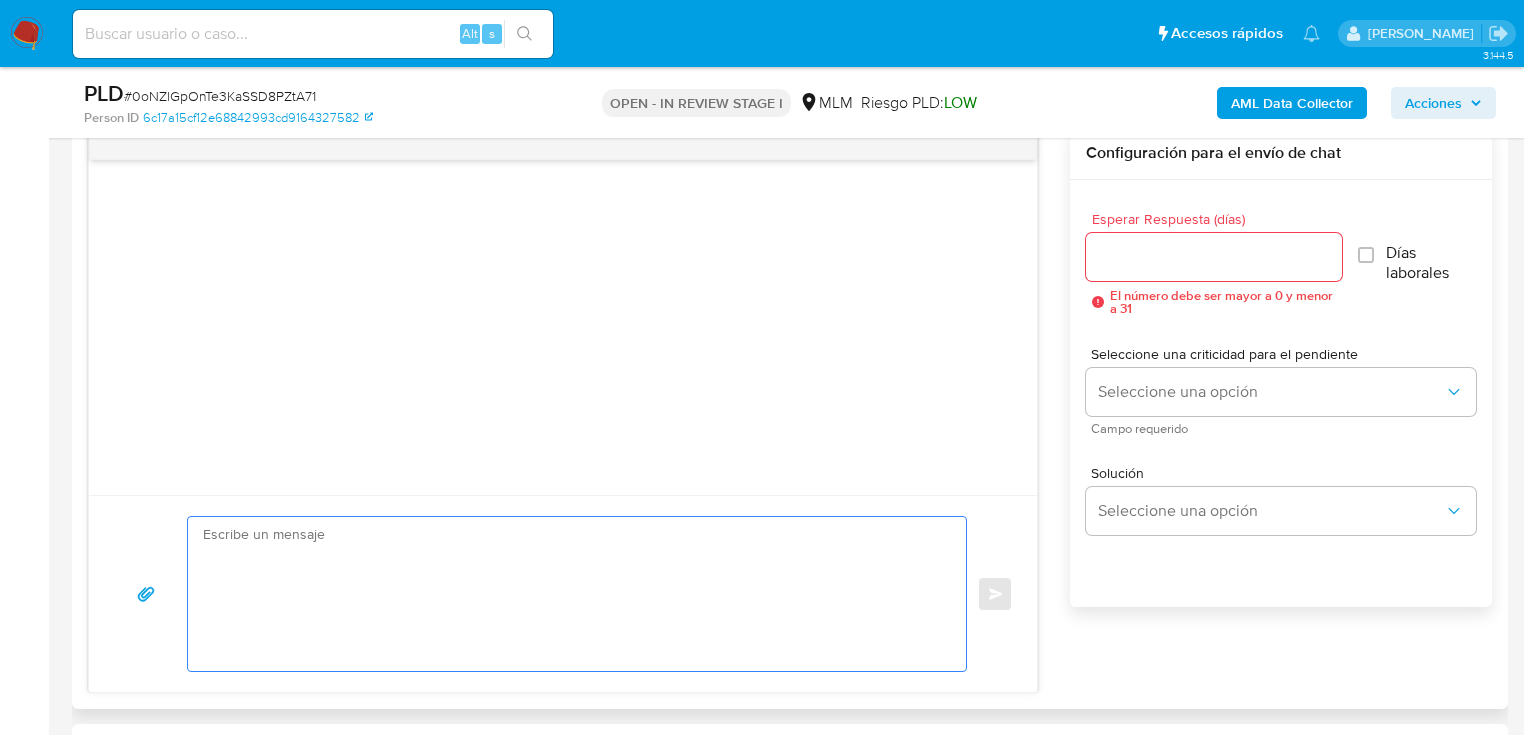 click at bounding box center (572, 594) 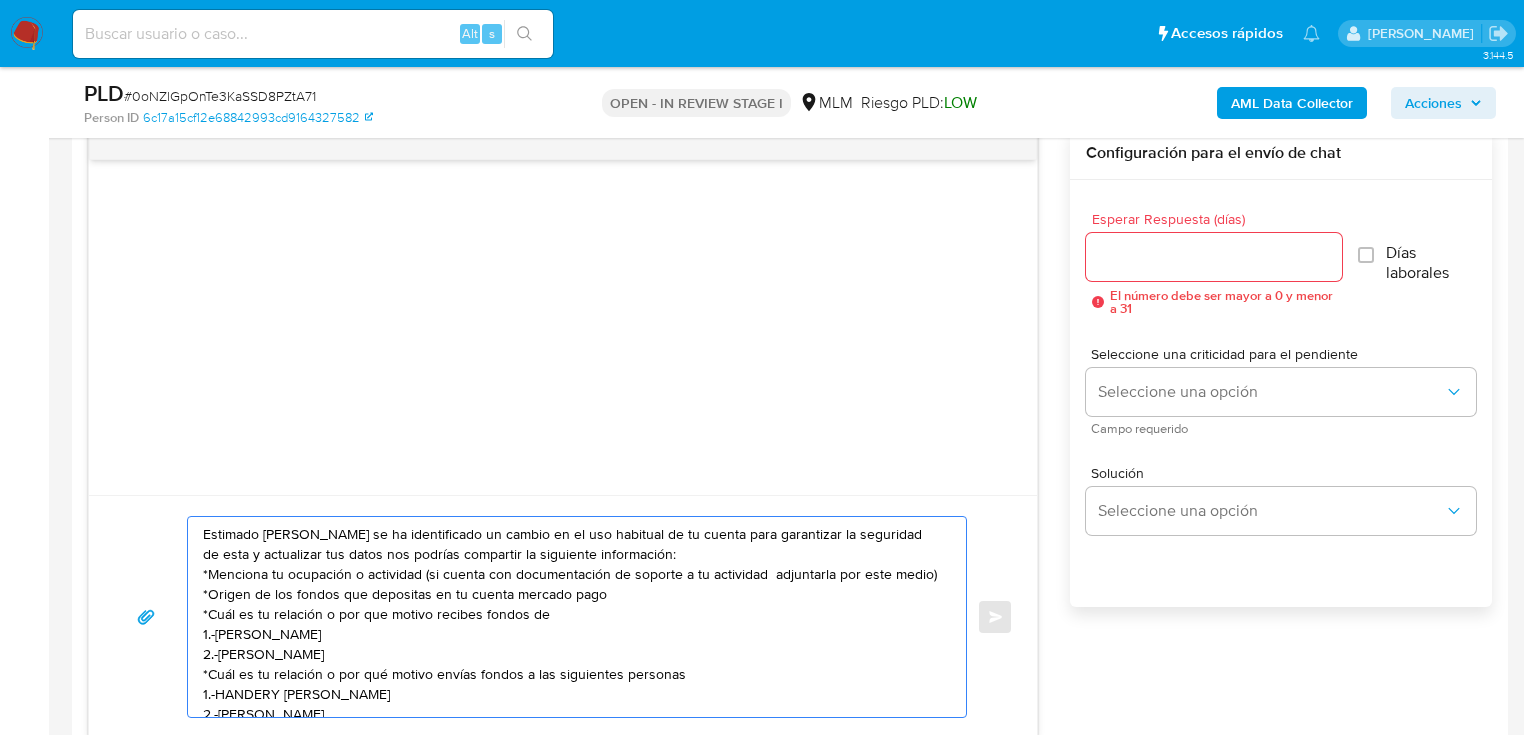 scroll, scrollTop: 107, scrollLeft: 0, axis: vertical 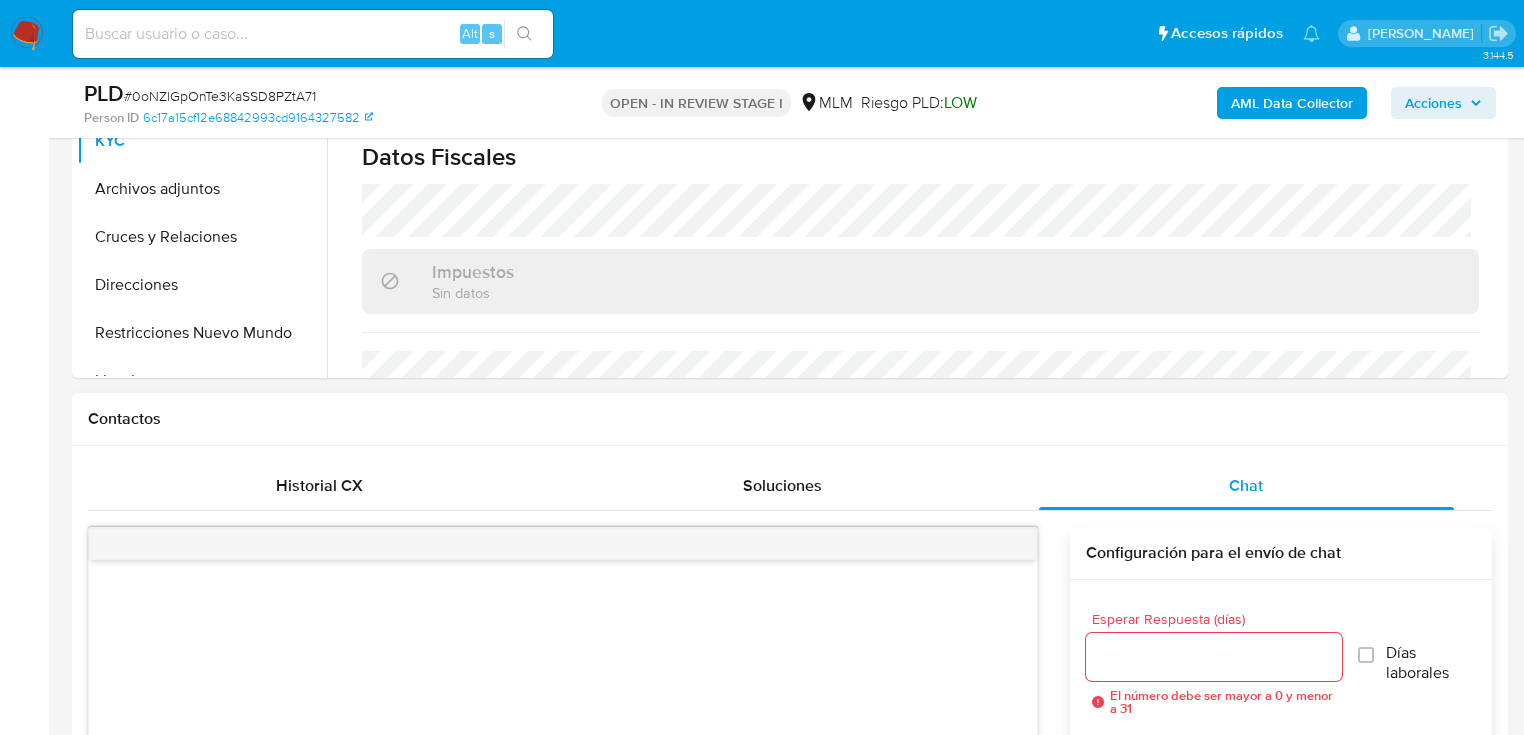 type on "Estimado Francisco se ha identificado un cambio en el uso habitual de tu cuenta para garantizar la seguridad de esta y actualizar tus datos nos podrías compartir la siguiente información:
*Menciona tu ocupación o actividad (si cuenta con documentación de soporte a tu actividad  adjuntarla por este medio)
*Origen de los fondos que depositas en tu cuenta mercado pago
*Cuál es tu relación o por que motivo recibes fondos de
1.-KEVIN ALBERTO MACIAS SANCHEZ
2.-IVONNE SANCHEZ QUINTERO
*Cuál es tu relación o por qué motivo envías fondos a las siguientes personas
1.-HANDERY ALEJANDRA DURAN MARISCAL
2.-HILDA ELIZETH JIMENEZ FLORES
3.-IVONNE SANCHEZ QUINTERO
Aguardamos el envío de la información es una medida necesaria para mantener el sitio seguro y confiable.
Atentamente Mercado Pago" 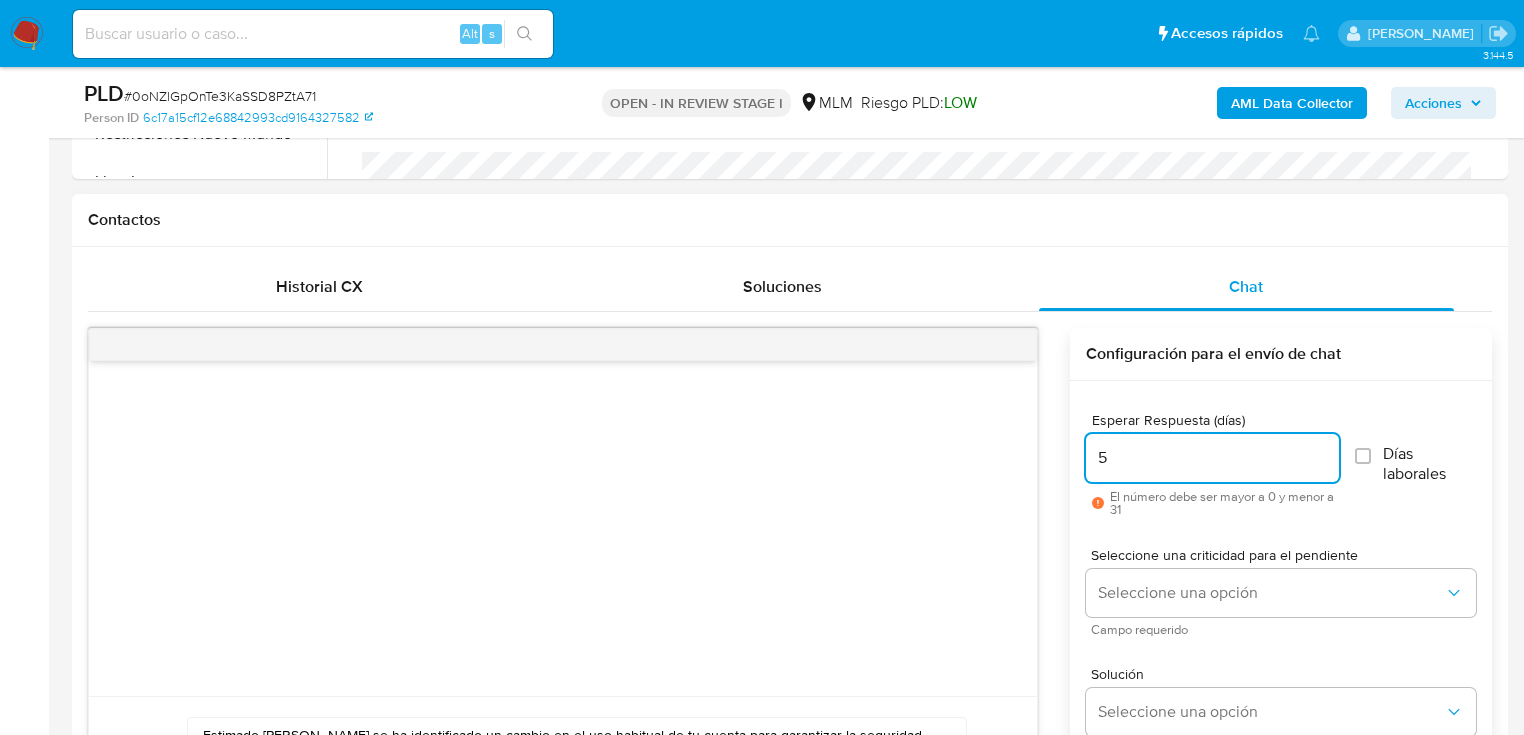 scroll, scrollTop: 1280, scrollLeft: 0, axis: vertical 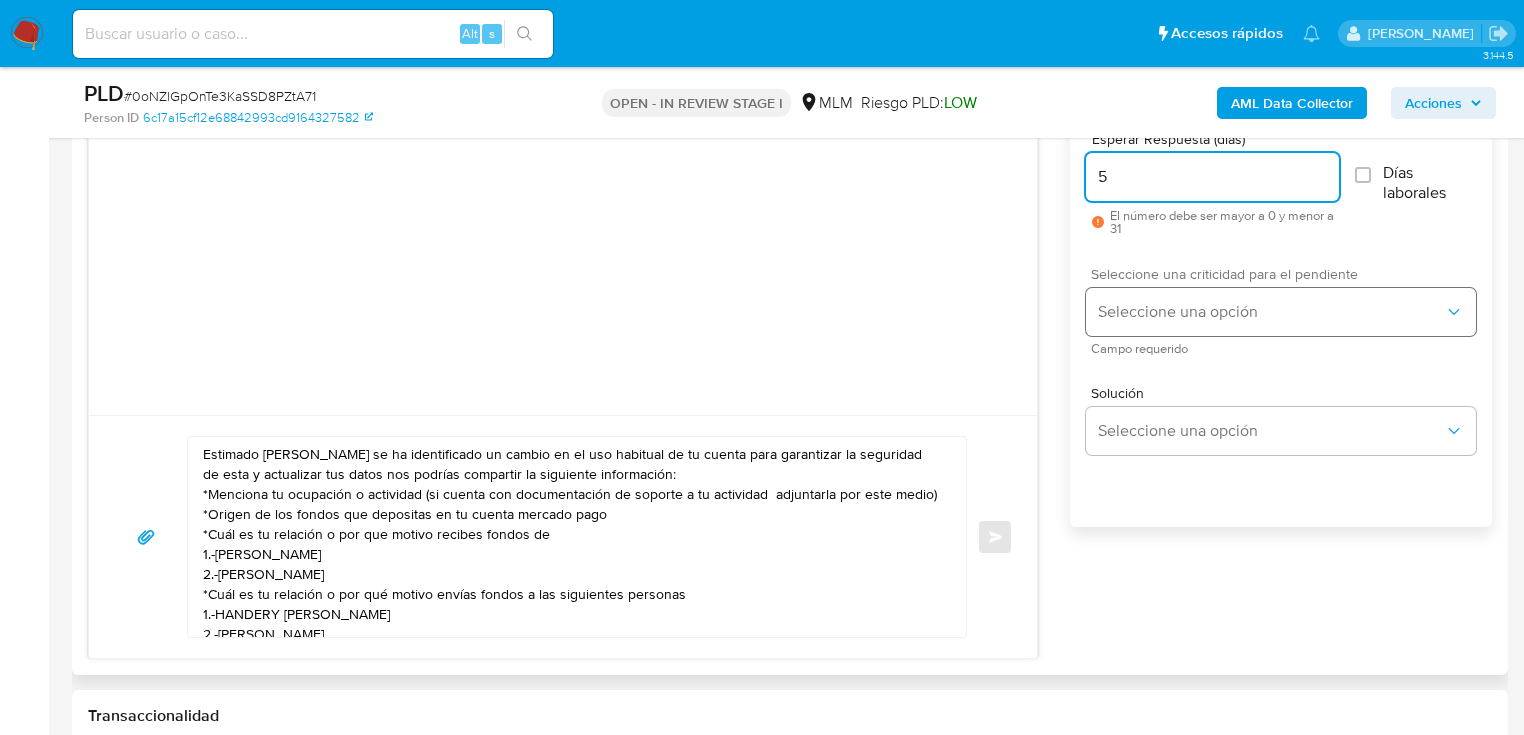 type on "5" 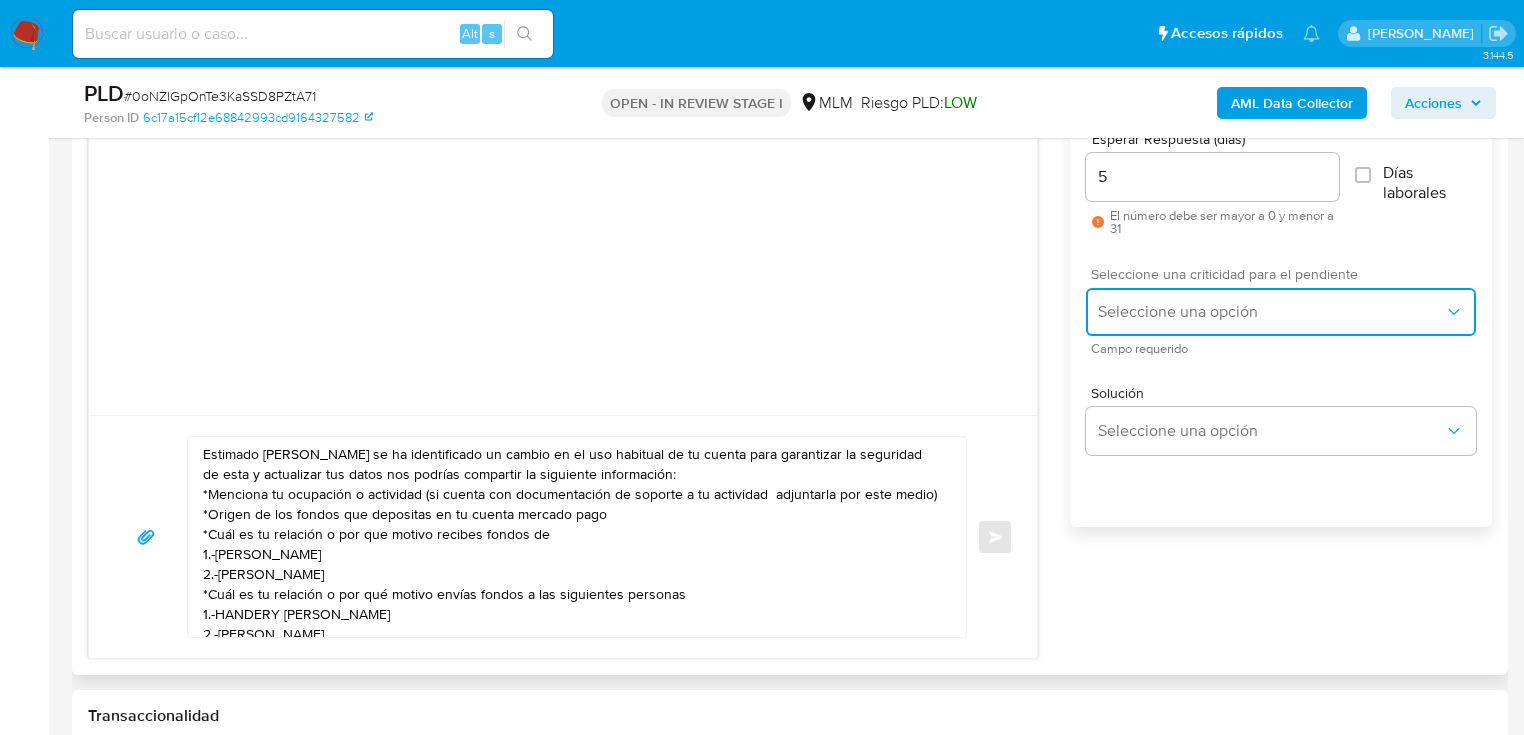 click on "Seleccione una opción" at bounding box center (1271, 312) 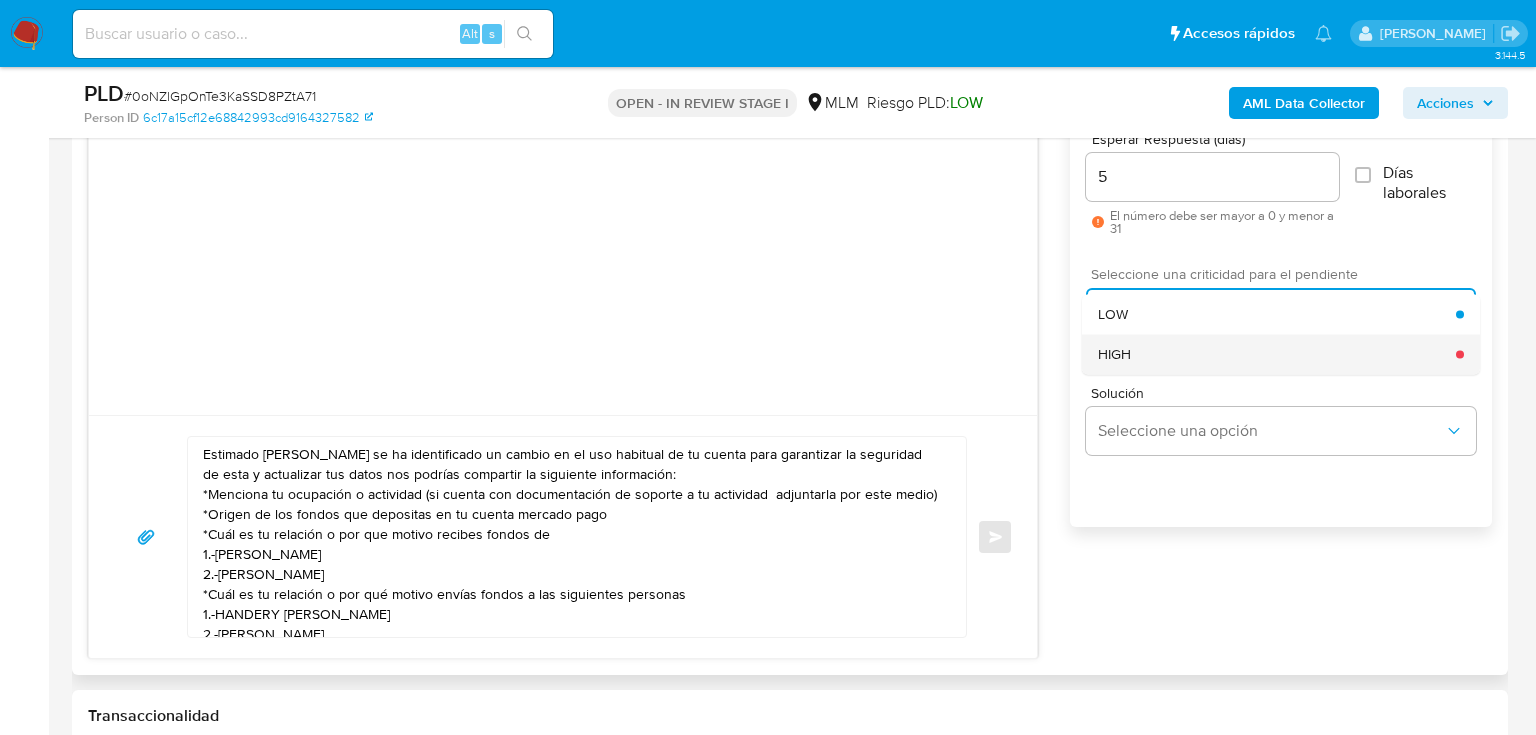 drag, startPoint x: 1143, startPoint y: 355, endPoint x: 637, endPoint y: 374, distance: 506.3566 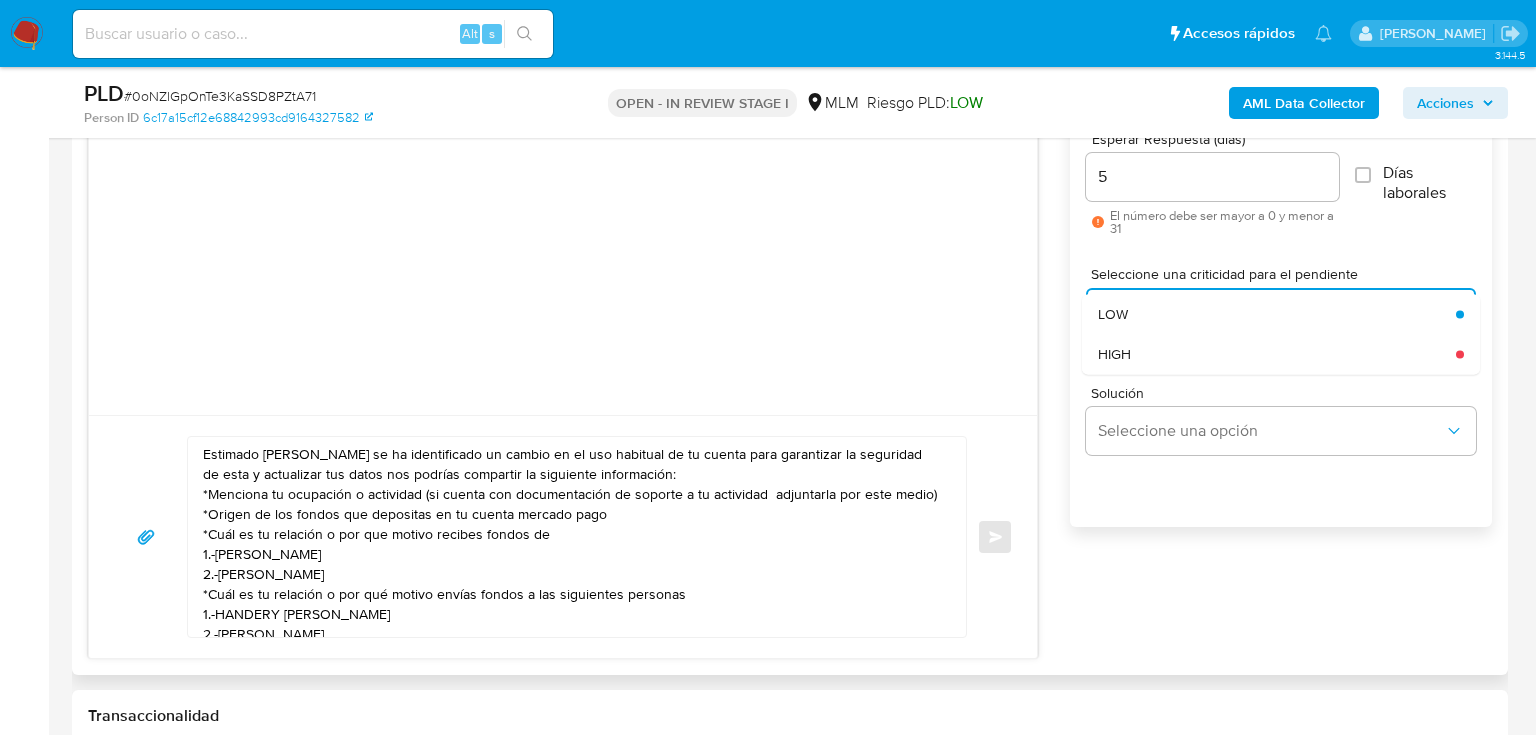 click on "HIGH" at bounding box center [1277, 354] 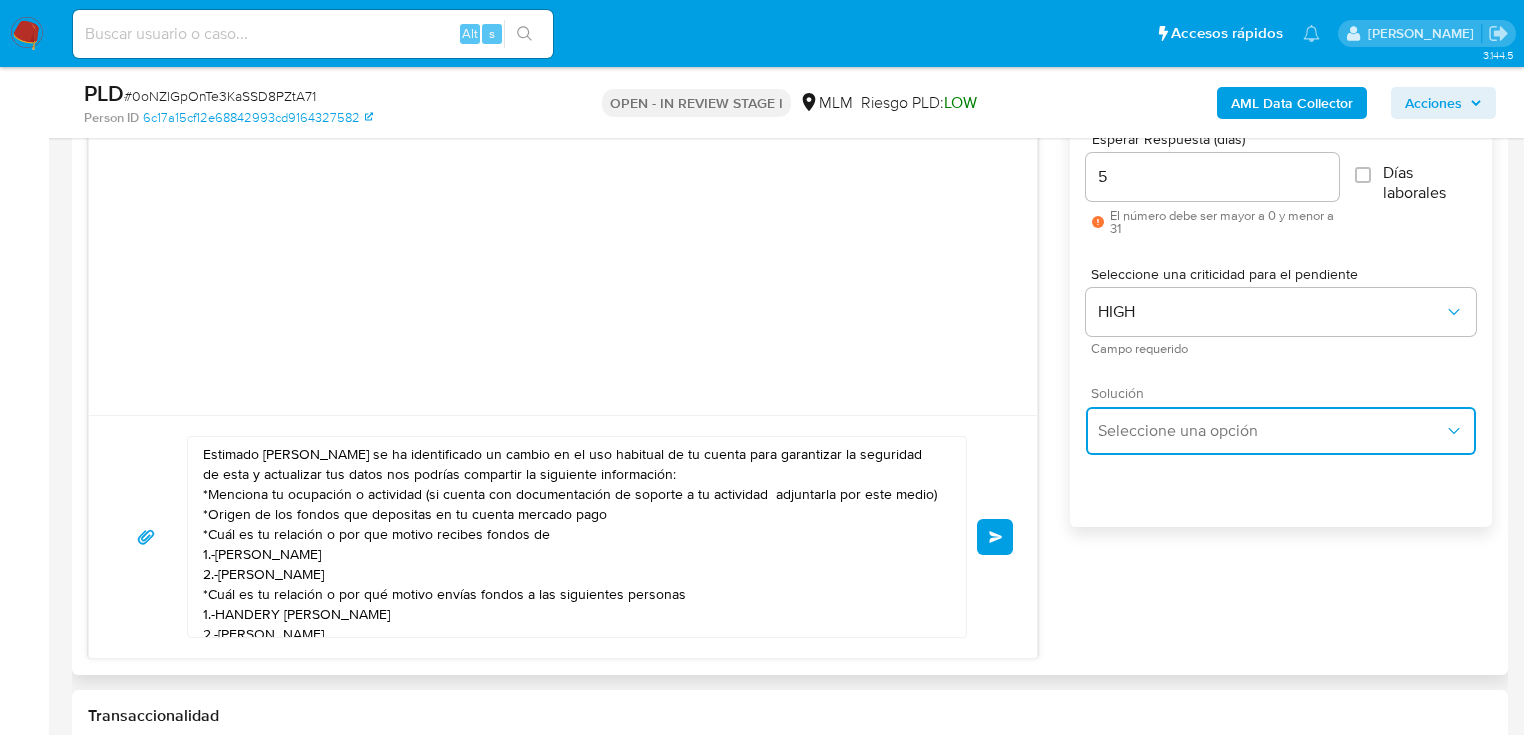 drag, startPoint x: 1154, startPoint y: 418, endPoint x: 1171, endPoint y: 425, distance: 18.384777 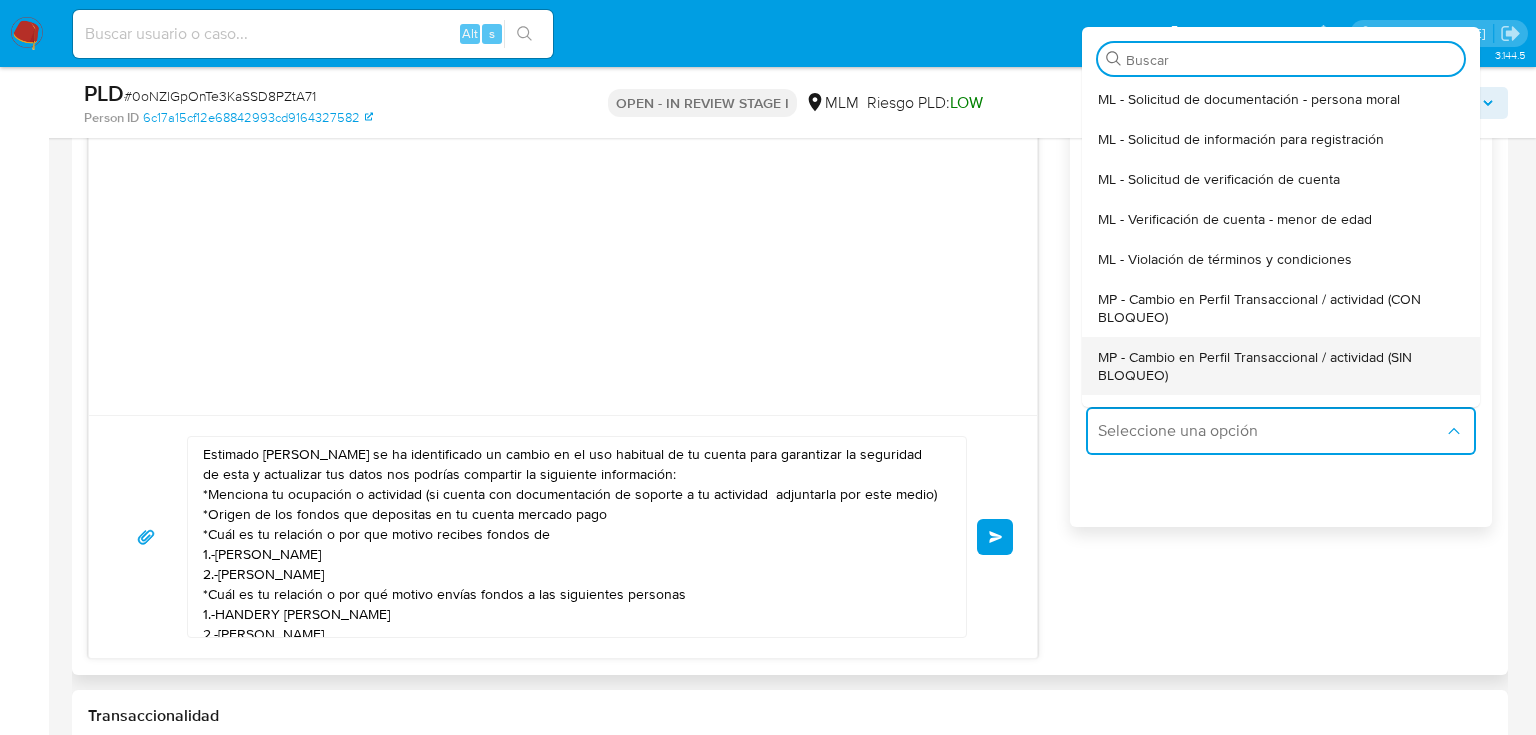 click on "MP - Cambio en Perfil Transaccional / actividad (SIN BLOQUEO)" at bounding box center [1281, 366] 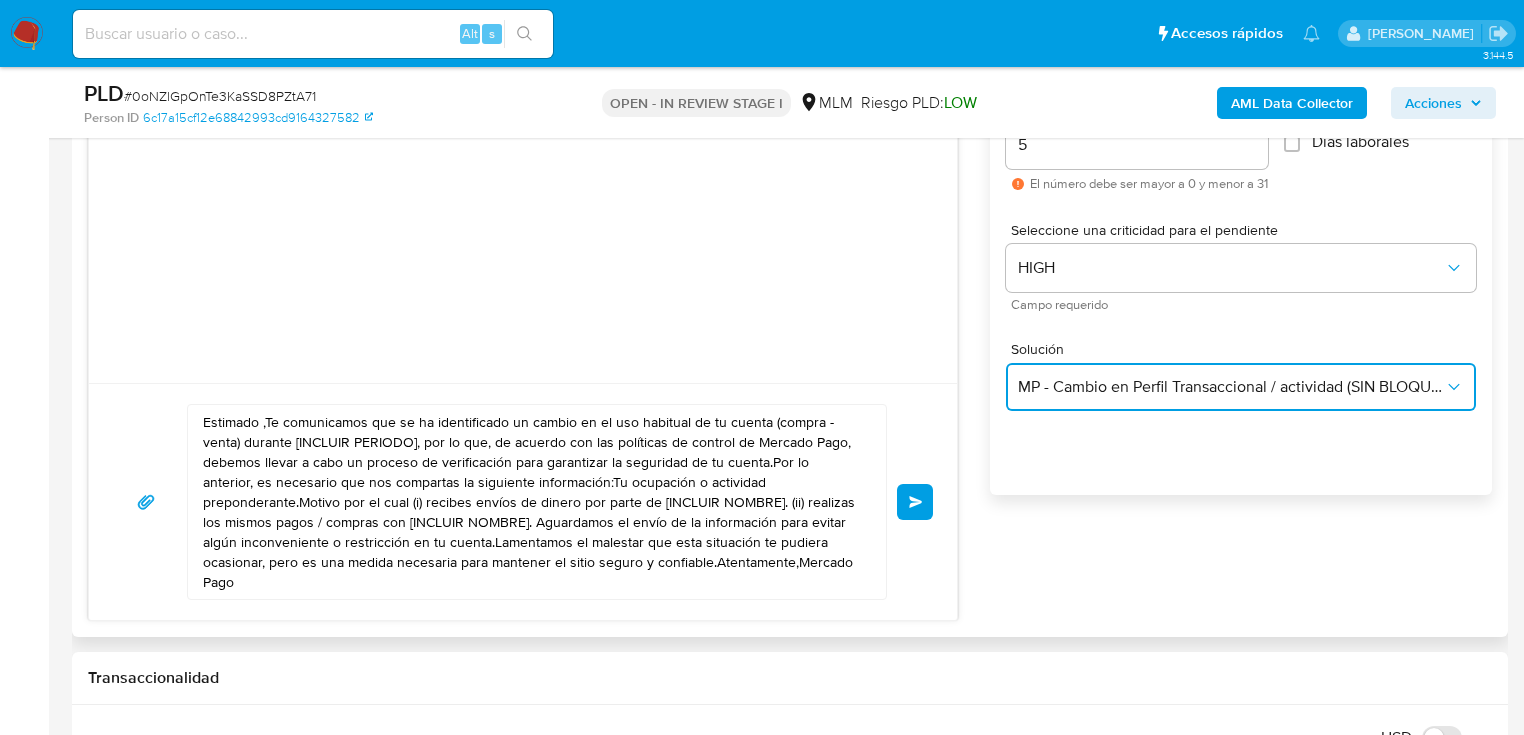 scroll, scrollTop: 1280, scrollLeft: 0, axis: vertical 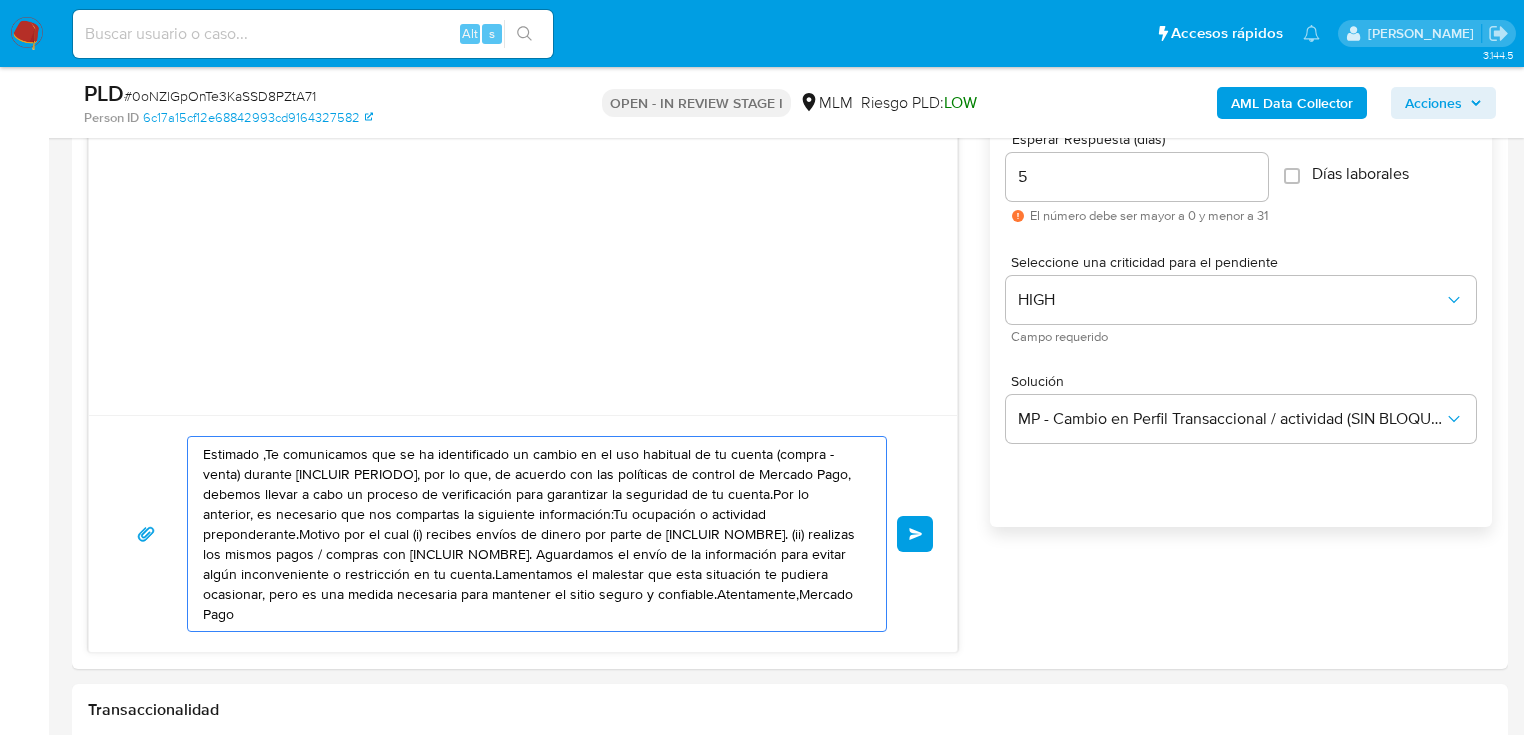drag, startPoint x: 535, startPoint y: 544, endPoint x: -220, endPoint y: 214, distance: 823.96906 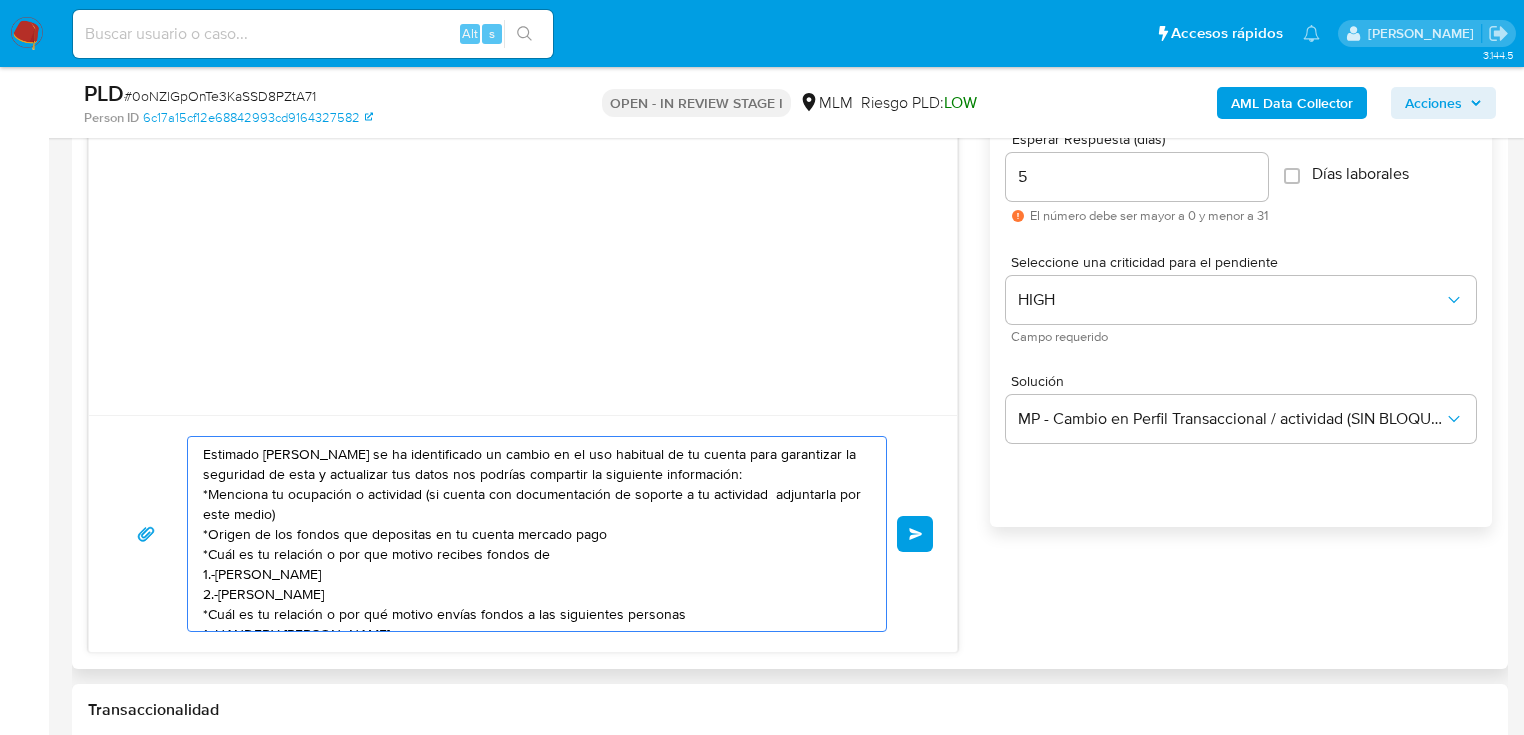 scroll, scrollTop: 127, scrollLeft: 0, axis: vertical 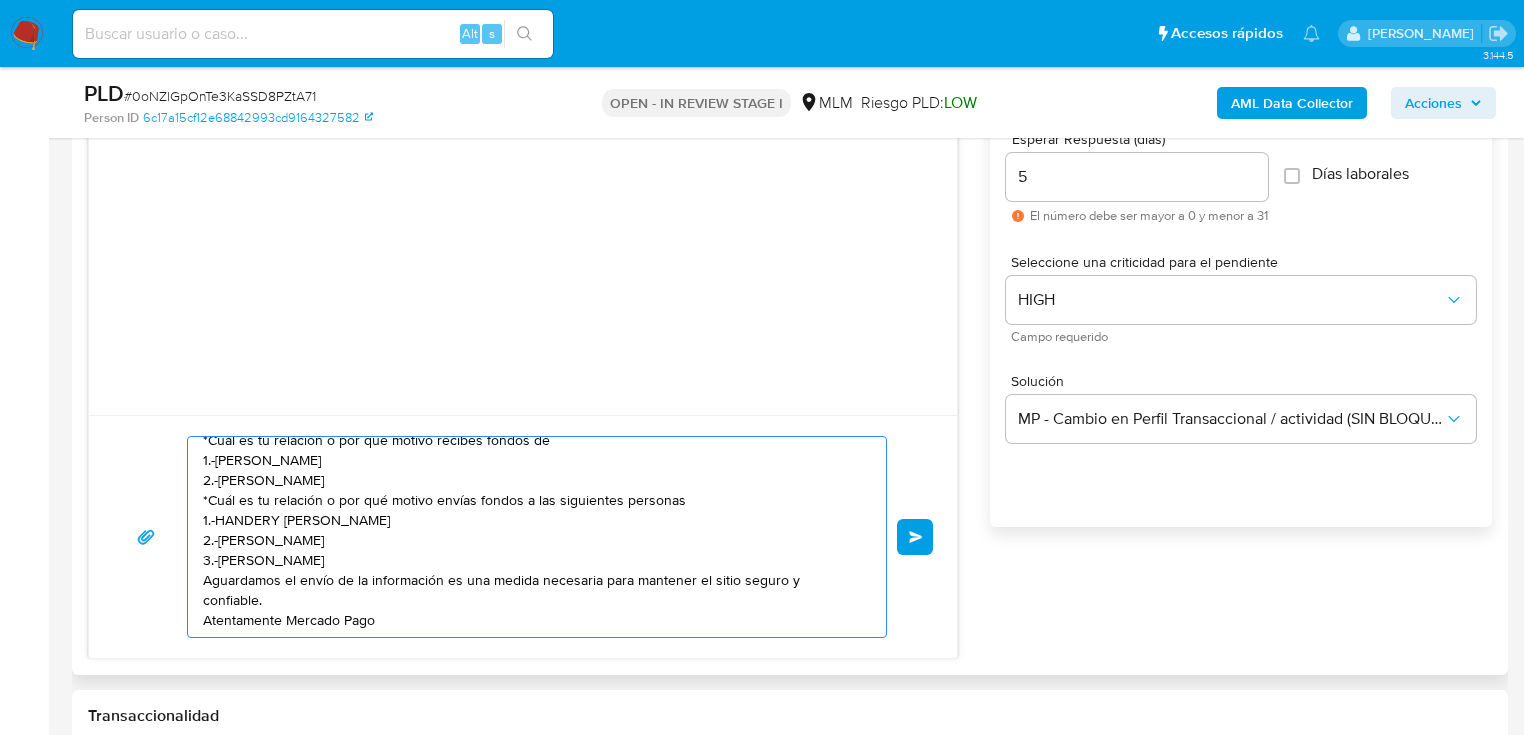 drag, startPoint x: 210, startPoint y: 605, endPoint x: 196, endPoint y: 613, distance: 16.124516 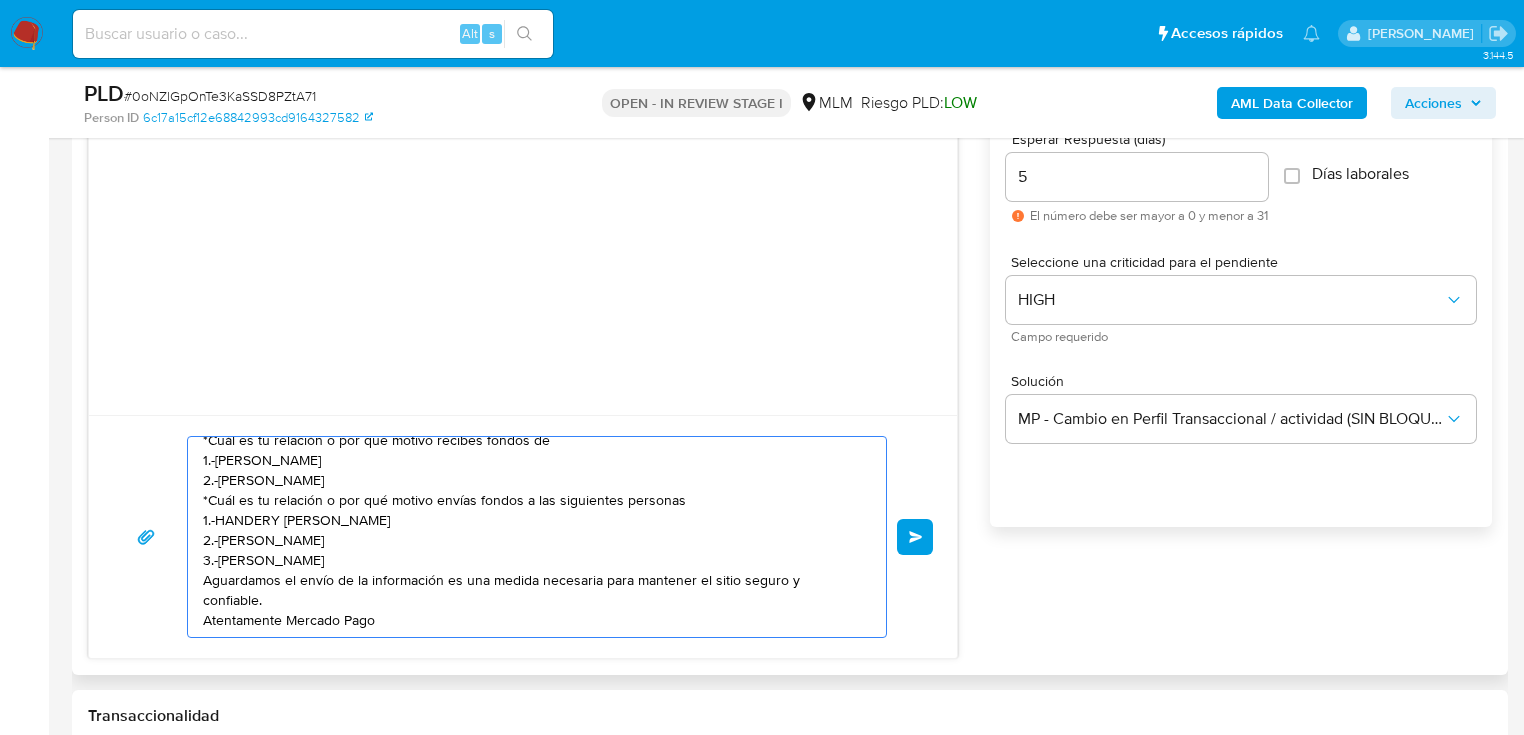 click on "Estimado Francisco se ha identificado un cambio en el uso habitual de tu cuenta para garantizar la seguridad de esta y actualizar tus datos nos podrías compartir la siguiente información:
*Menciona tu ocupación o actividad (si cuenta con documentación de soporte a tu actividad  adjuntarla por este medio)
*Origen de los fondos que depositas en tu cuenta mercado pago
*Cuál es tu relación o por que motivo recibes fondos de
1.-KEVIN ALBERTO MACIAS SANCHEZ
2.-IVONNE SANCHEZ QUINTERO
*Cuál es tu relación o por qué motivo envías fondos a las siguientes personas
1.-HANDERY ALEJANDRA DURAN MARISCAL
2.-HILDA ELIZETH JIMENEZ FLORES
3.-IVONNE SANCHEZ QUINTERO
Aguardamos el envío de la información es una medida necesaria para mantener el sitio seguro y confiable.
Atentamente Mercado Pago" at bounding box center [532, 537] 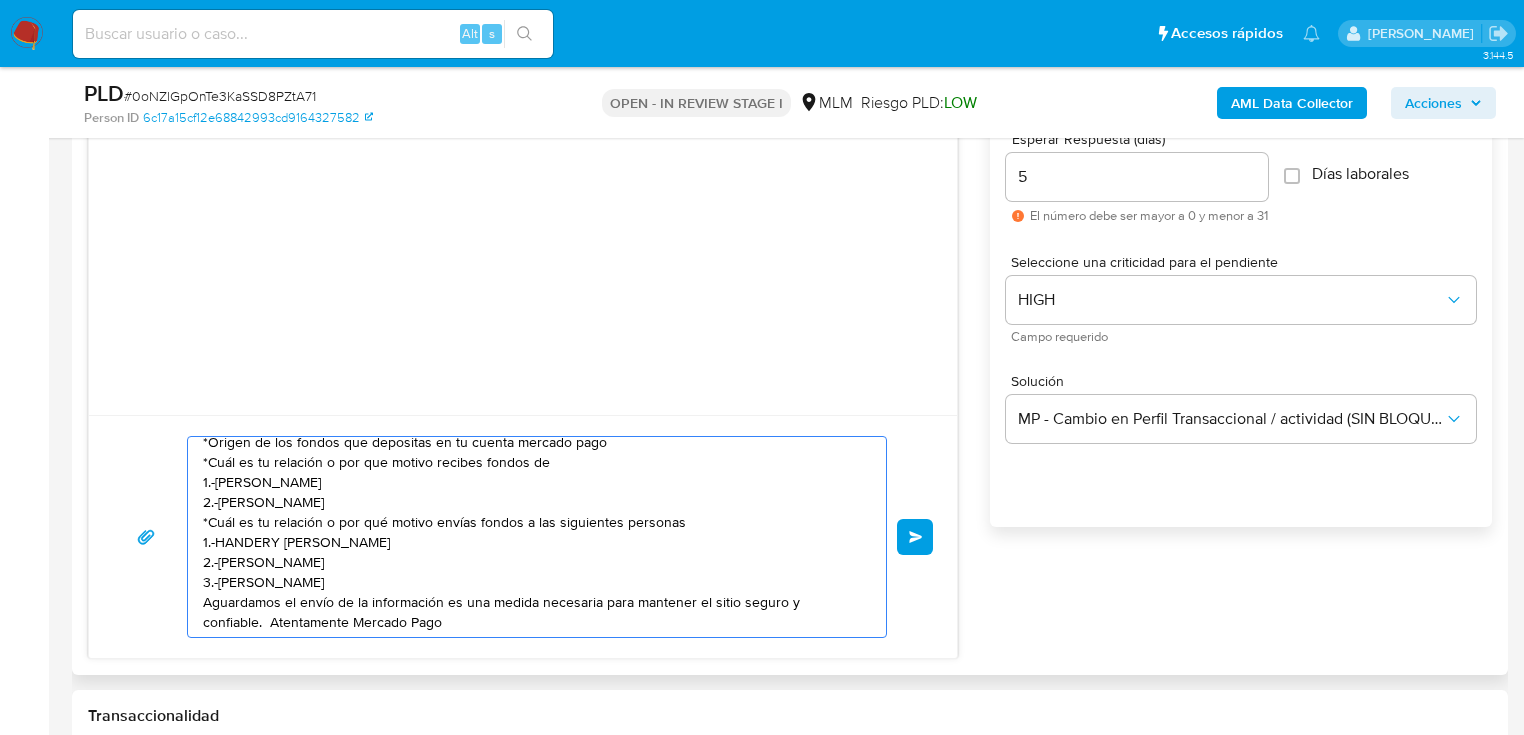 scroll, scrollTop: 114, scrollLeft: 0, axis: vertical 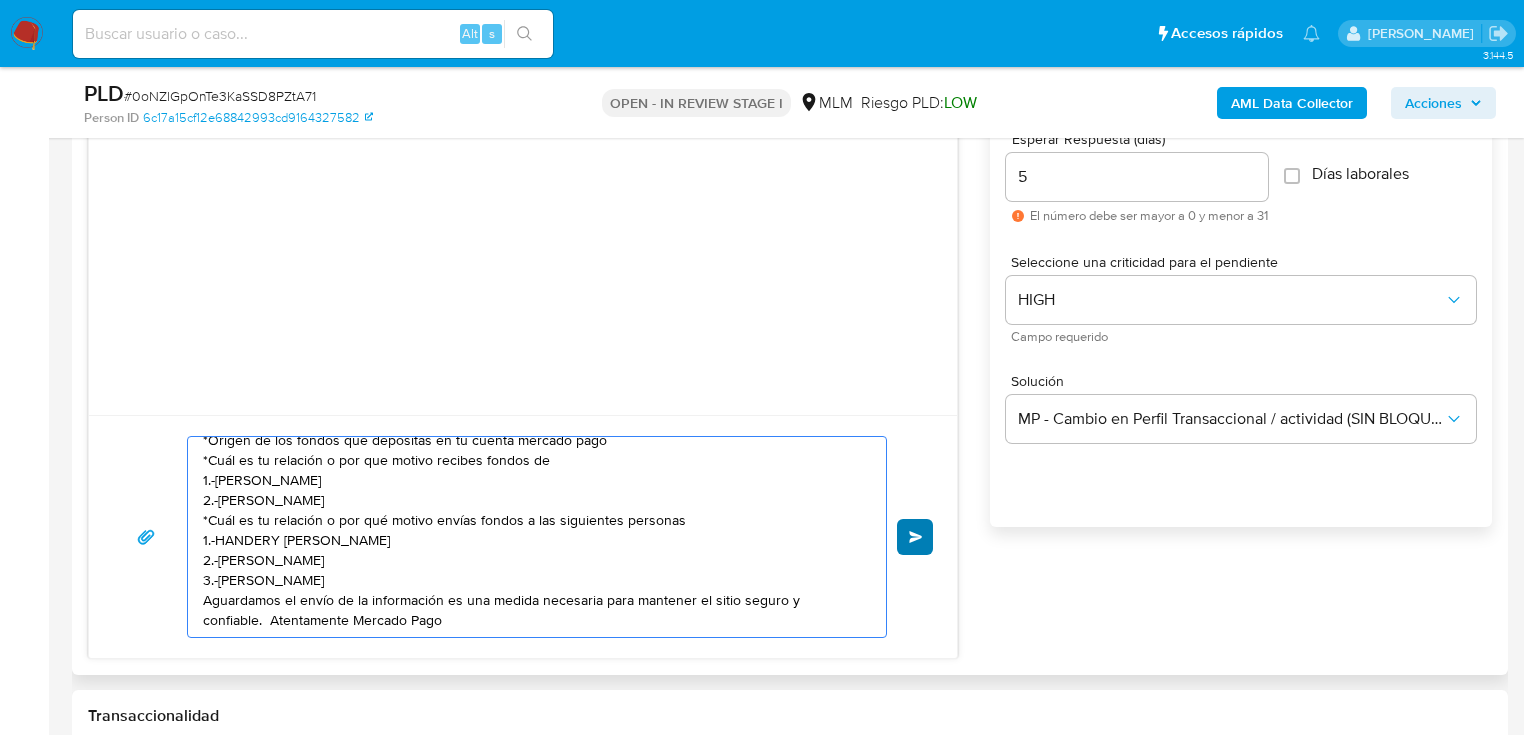 type on "Estimado Francisco se ha identificado un cambio en el uso habitual de tu cuenta para garantizar la seguridad de esta y actualizar tus datos nos podrías compartir la siguiente información:
*Menciona tu ocupación o actividad (si cuenta con documentación de soporte a tu actividad  adjuntarla por este medio)
*Origen de los fondos que depositas en tu cuenta mercado pago
*Cuál es tu relación o por que motivo recibes fondos de
1.-KEVIN ALBERTO MACIAS SANCHEZ
2.-IVONNE SANCHEZ QUINTERO
*Cuál es tu relación o por qué motivo envías fondos a las siguientes personas
1.-HANDERY ALEJANDRA DURAN MARISCAL
2.-HILDA ELIZETH JIMENEZ FLORES
3.-IVONNE SANCHEZ QUINTERO
Aguardamos el envío de la información es una medida necesaria para mantener el sitio seguro y confiable.  Atentamente Mercado Pago" 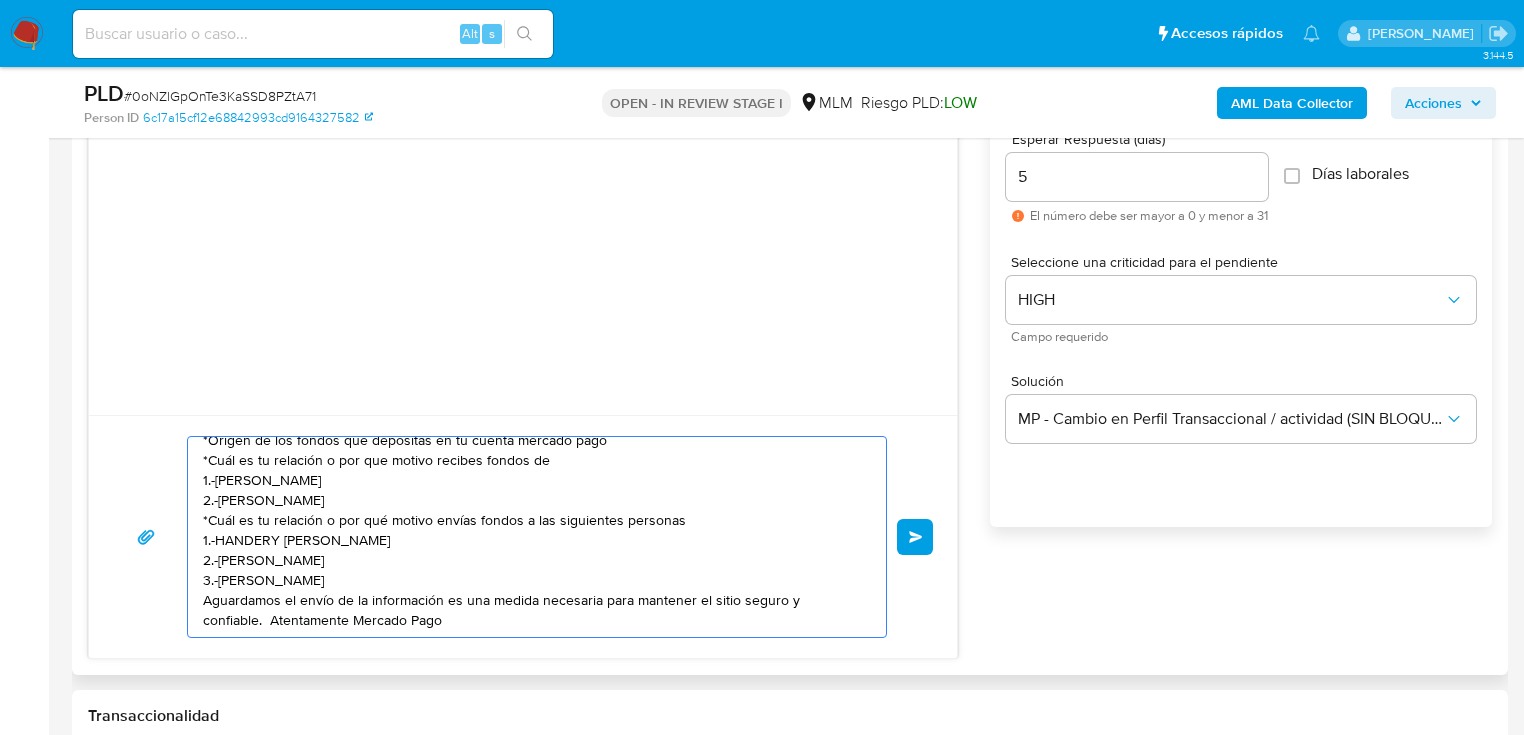 click on "Enviar" at bounding box center [915, 537] 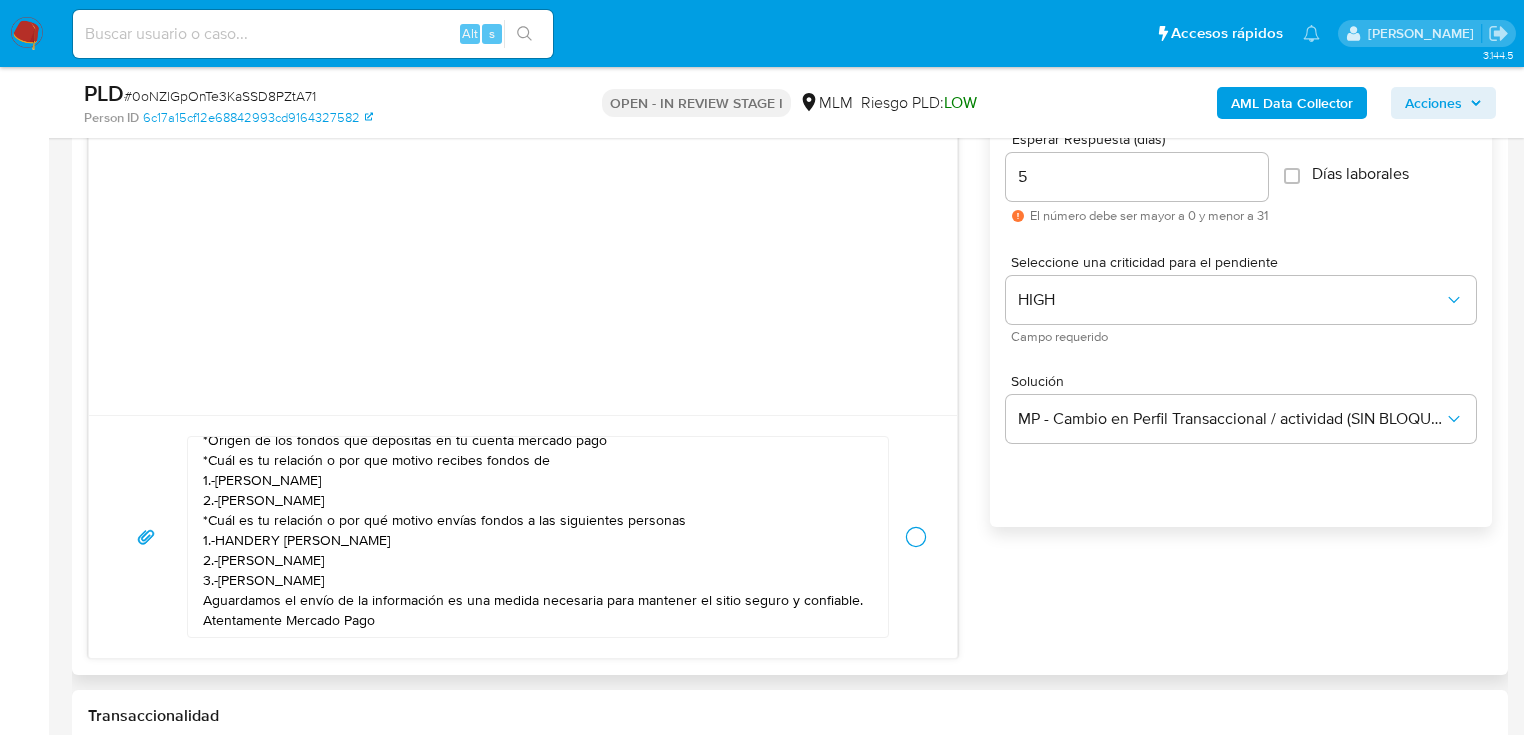 type 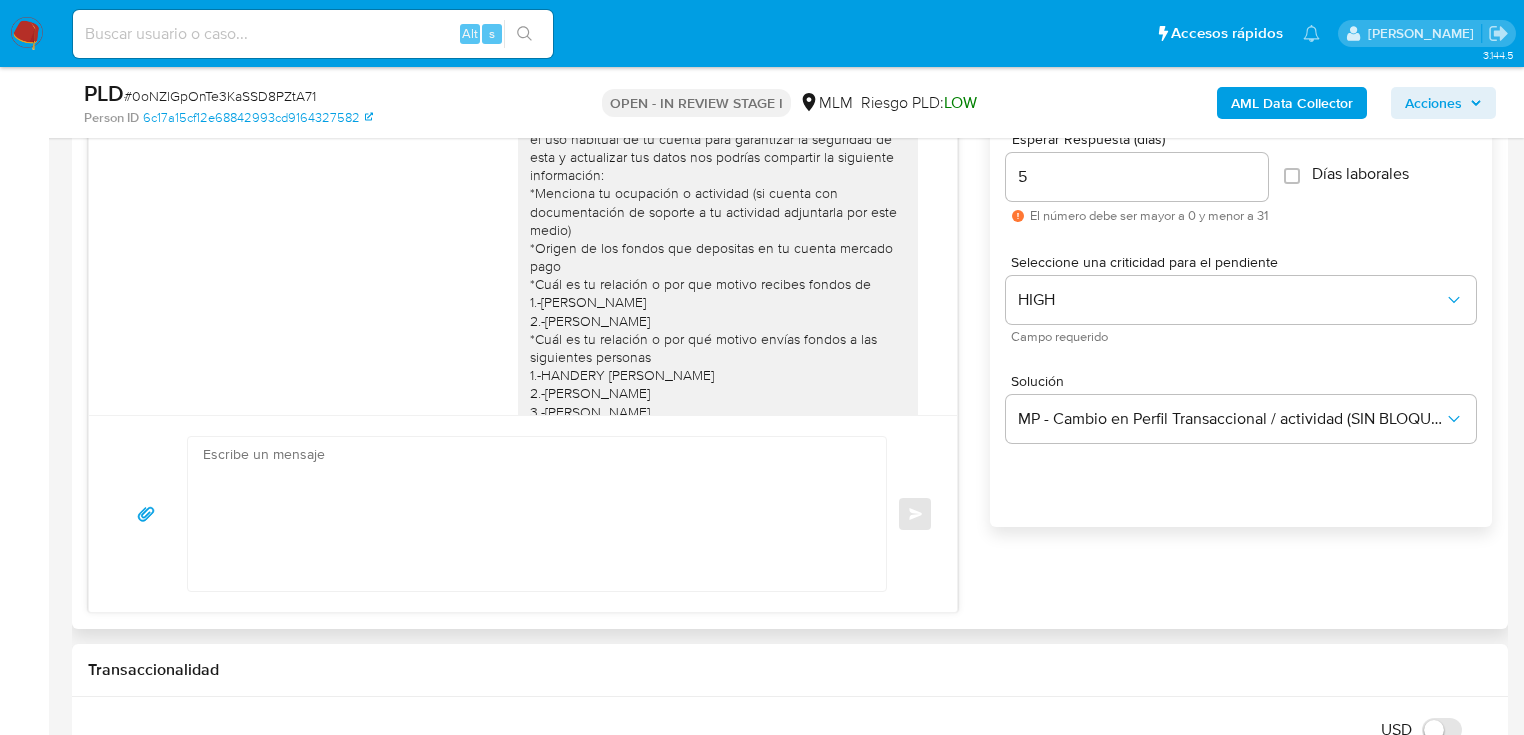 scroll, scrollTop: 0, scrollLeft: 0, axis: both 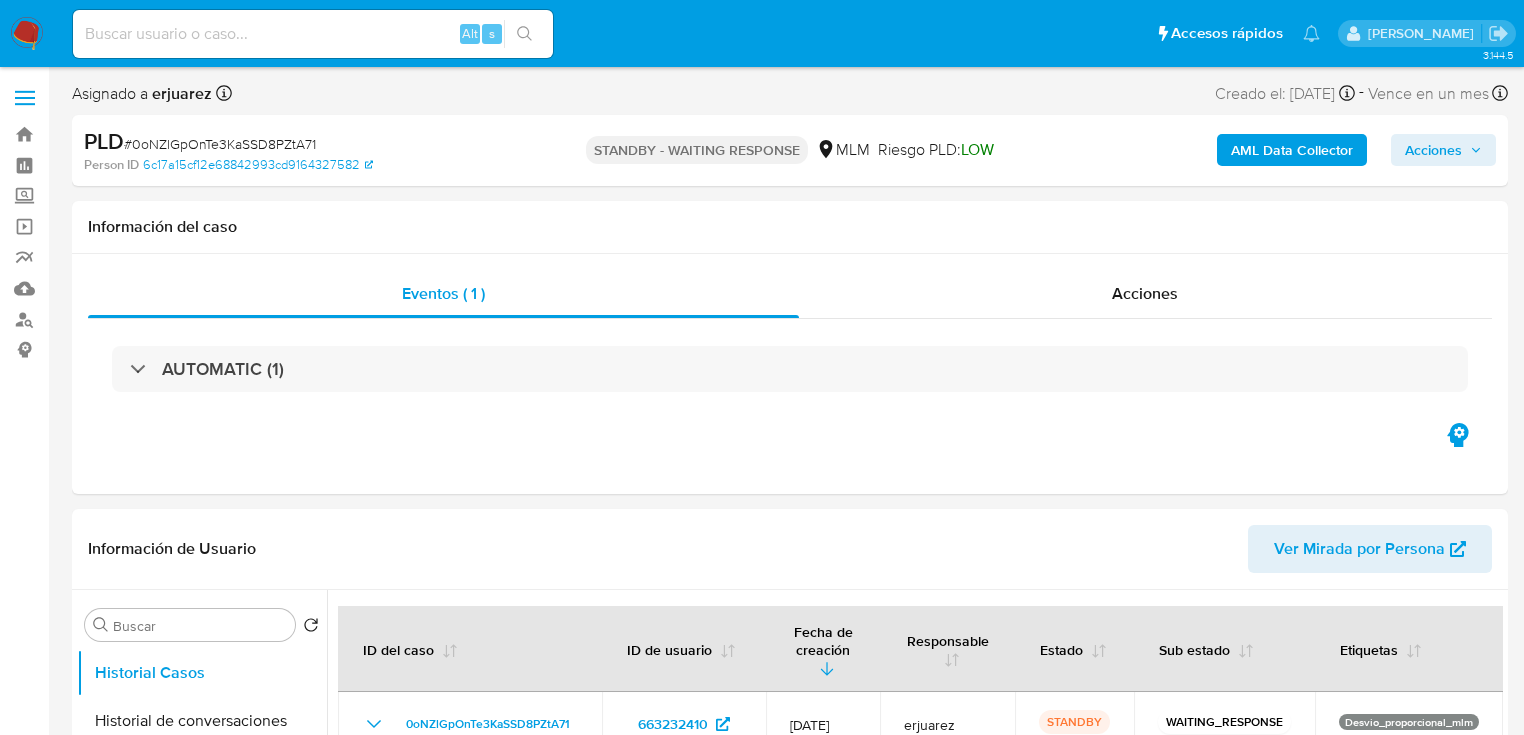 select on "10" 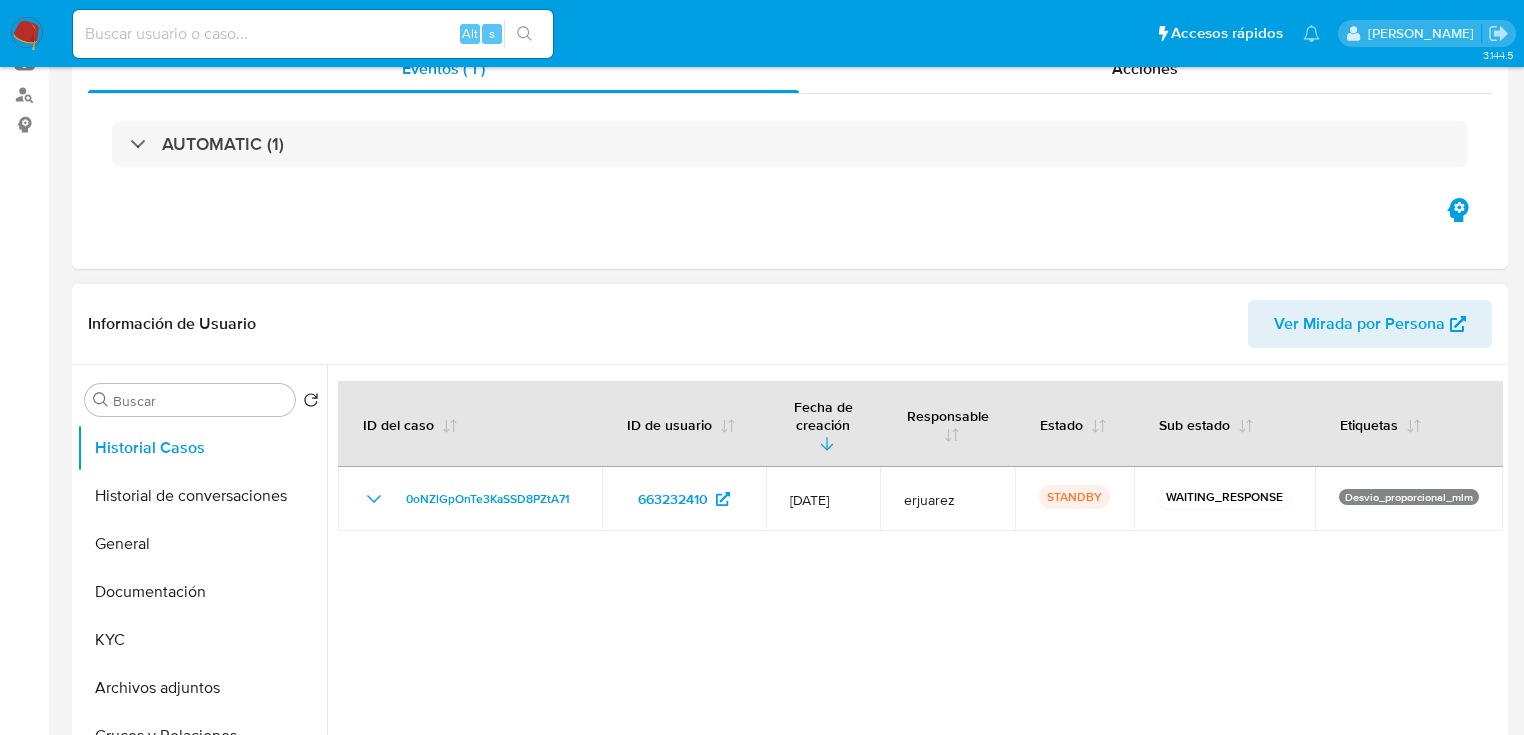 scroll, scrollTop: 480, scrollLeft: 0, axis: vertical 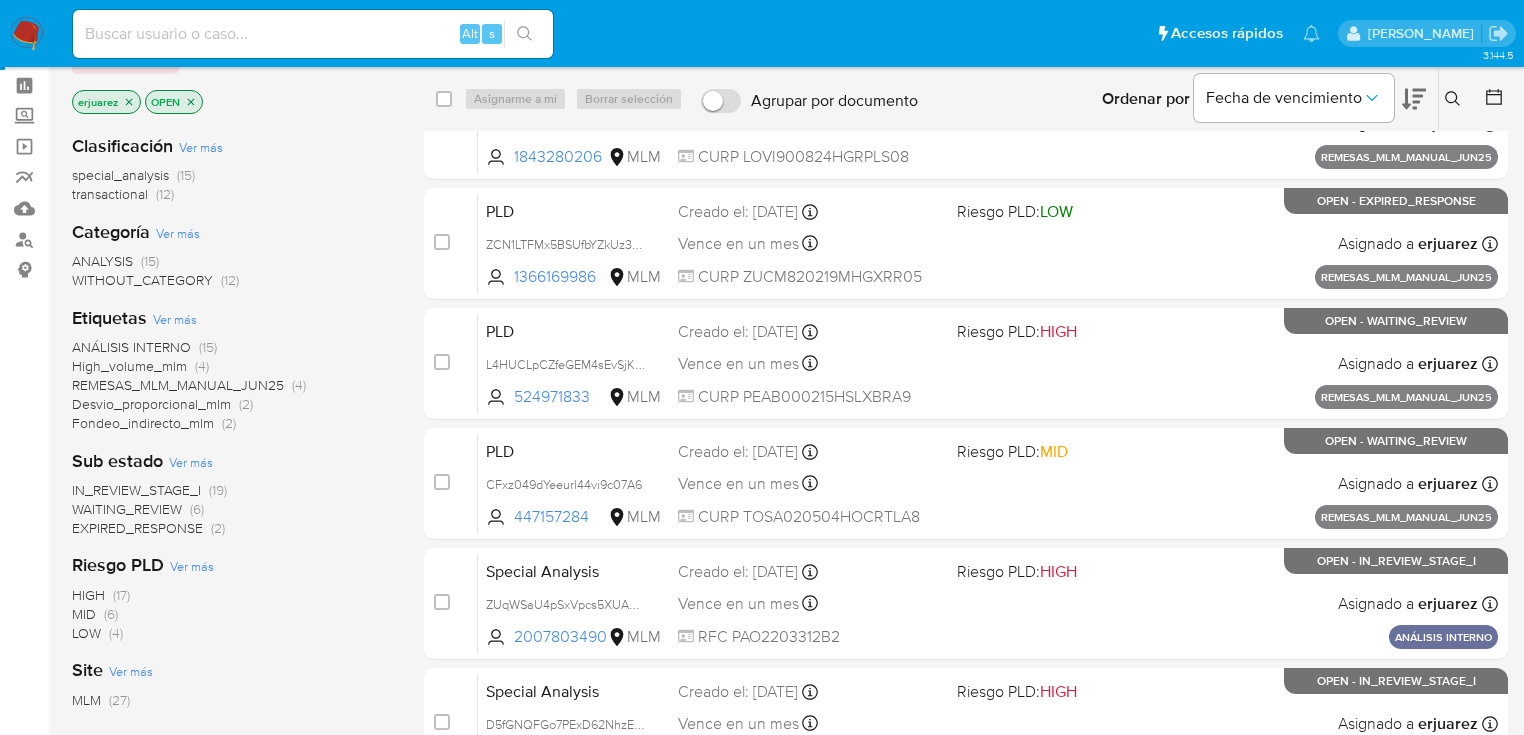 click on "IN_REVIEW_STAGE_I" at bounding box center [136, 490] 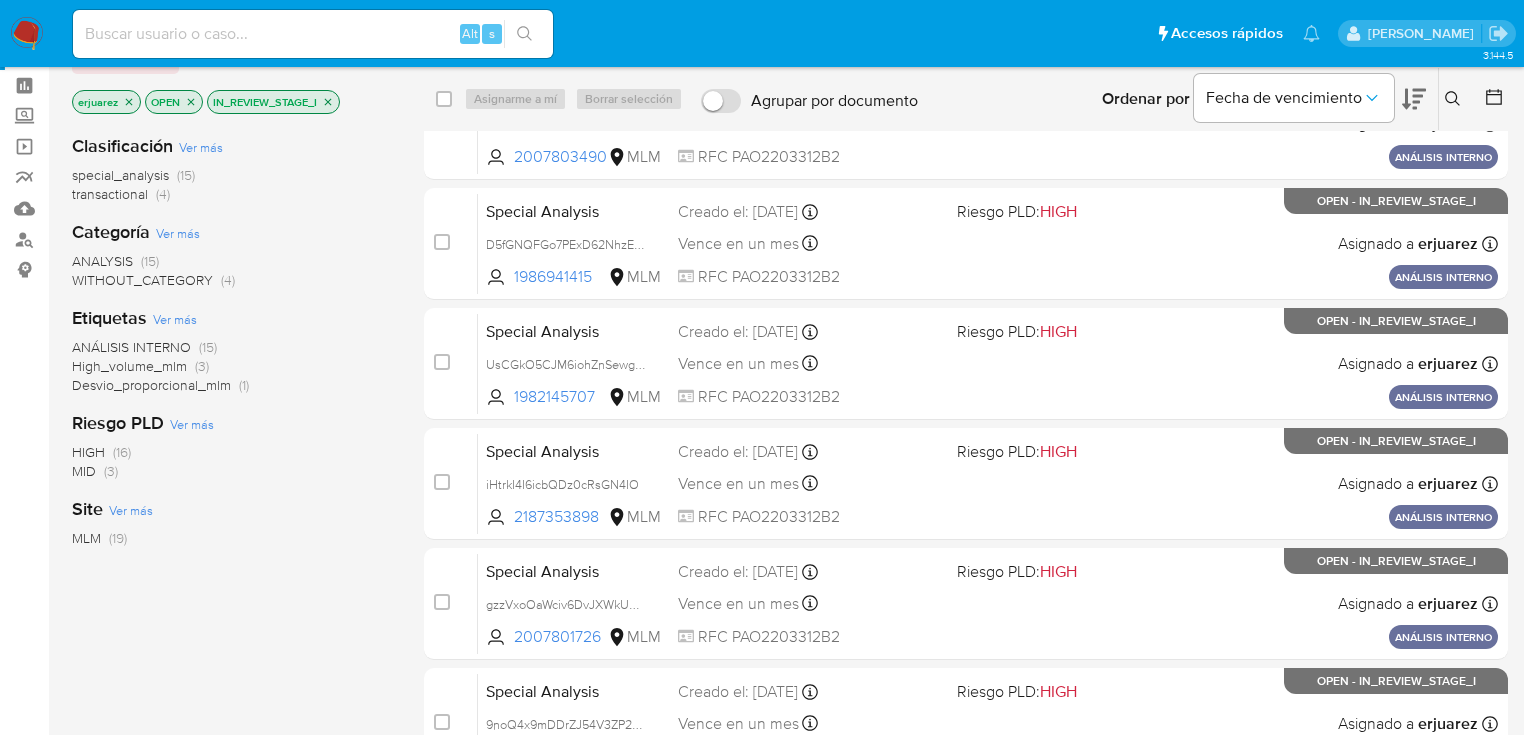 drag, startPoint x: 207, startPoint y: 392, endPoint x: 218, endPoint y: 394, distance: 11.18034 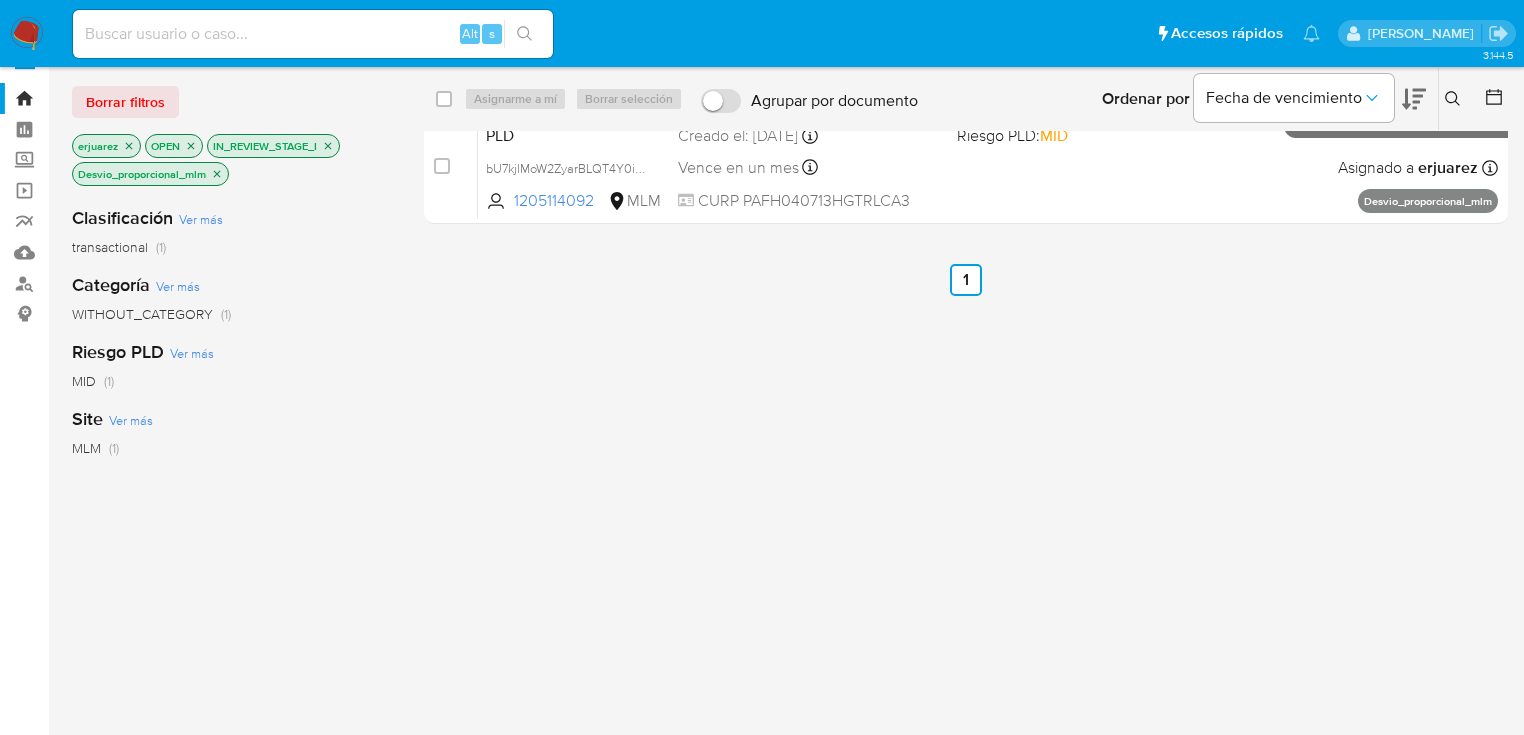 scroll, scrollTop: 0, scrollLeft: 0, axis: both 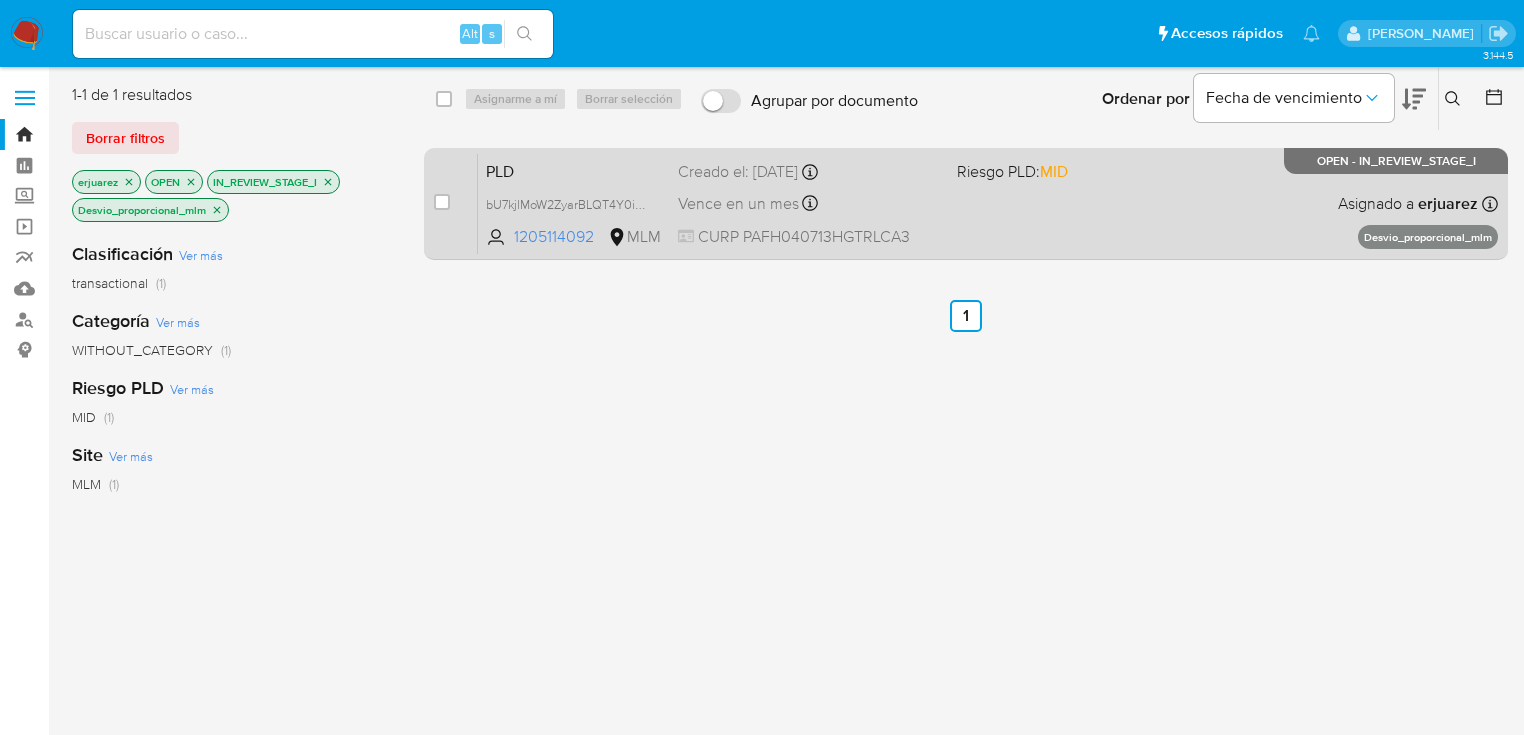 click on "case-item-checkbox   No es posible asignar el caso PLD bU7kjlMoW2ZyarBLQT4Y0iWW 1205114092 MLM Riesgo PLD:  MID Creado el: 12/06/2025   Creado el: 12/06/2025 02:08:11 Vence en un mes   Vence el 11/08/2025 02:08:11 CURP   PAFH040713HGTRLCA3 Asignado a   erjuarez   Asignado el: 26/06/2025 16:16:47 Desvio_proporcional_mlm OPEN - IN_REVIEW_STAGE_I" at bounding box center (966, 204) 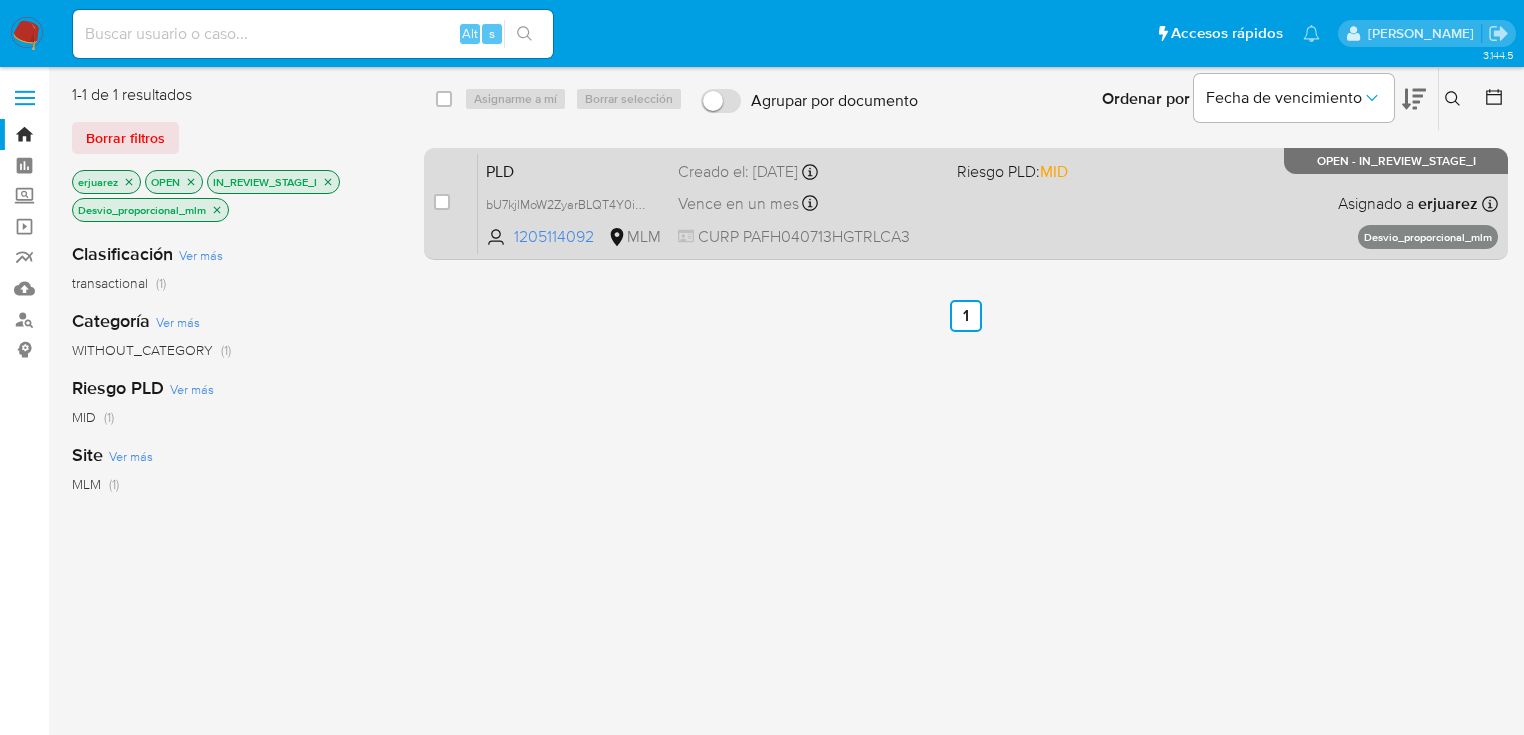 click on "PLD bU7kjlMoW2ZyarBLQT4Y0iWW 1205114092 MLM Riesgo PLD:  MID Creado el: 12/06/2025   Creado el: 12/06/2025 02:08:11 Vence en un mes   Vence el 11/08/2025 02:08:11 CURP   PAFH040713HGTRLCA3 Asignado a   erjuarez   Asignado el: 26/06/2025 16:16:47 Desvio_proporcional_mlm OPEN - IN_REVIEW_STAGE_I" at bounding box center [988, 203] 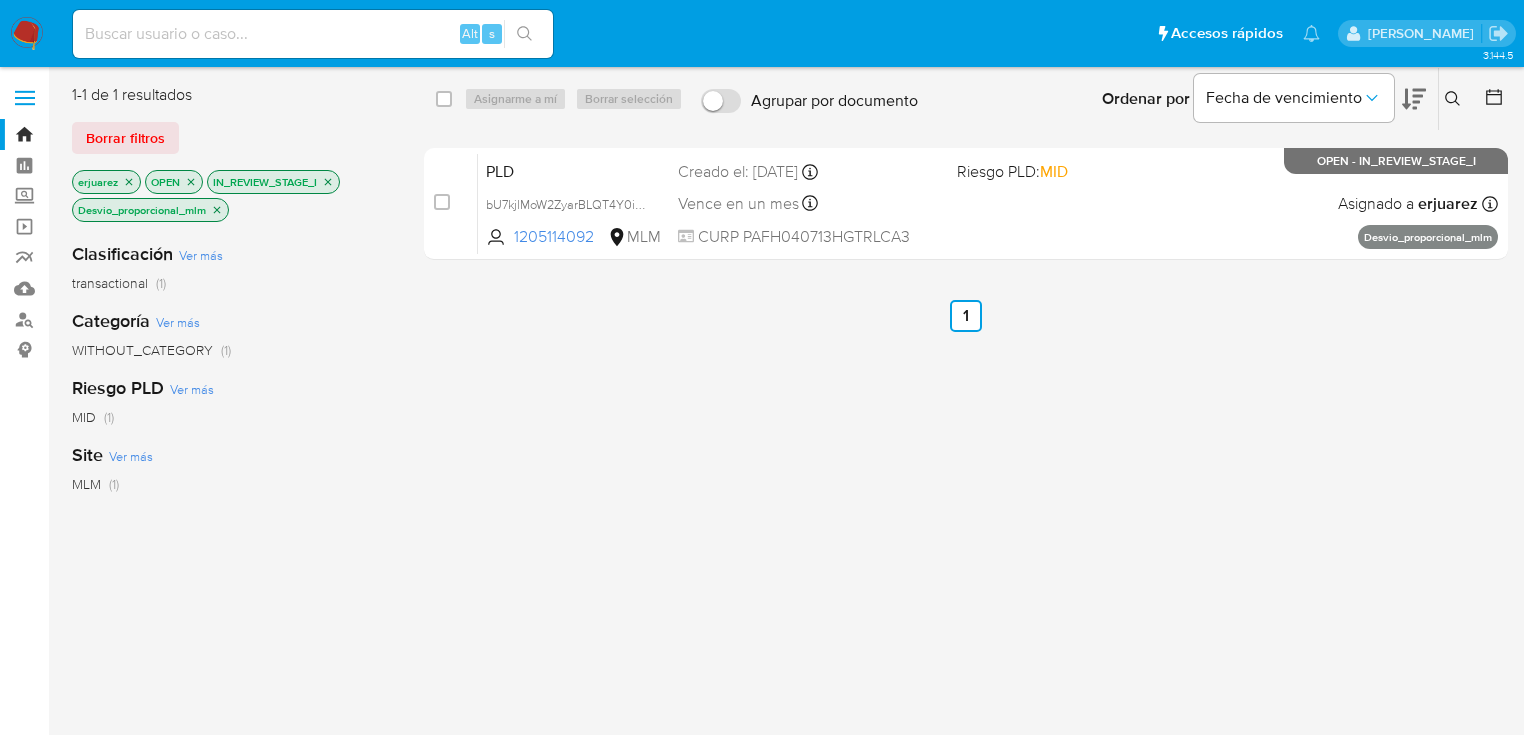 click at bounding box center (313, 34) 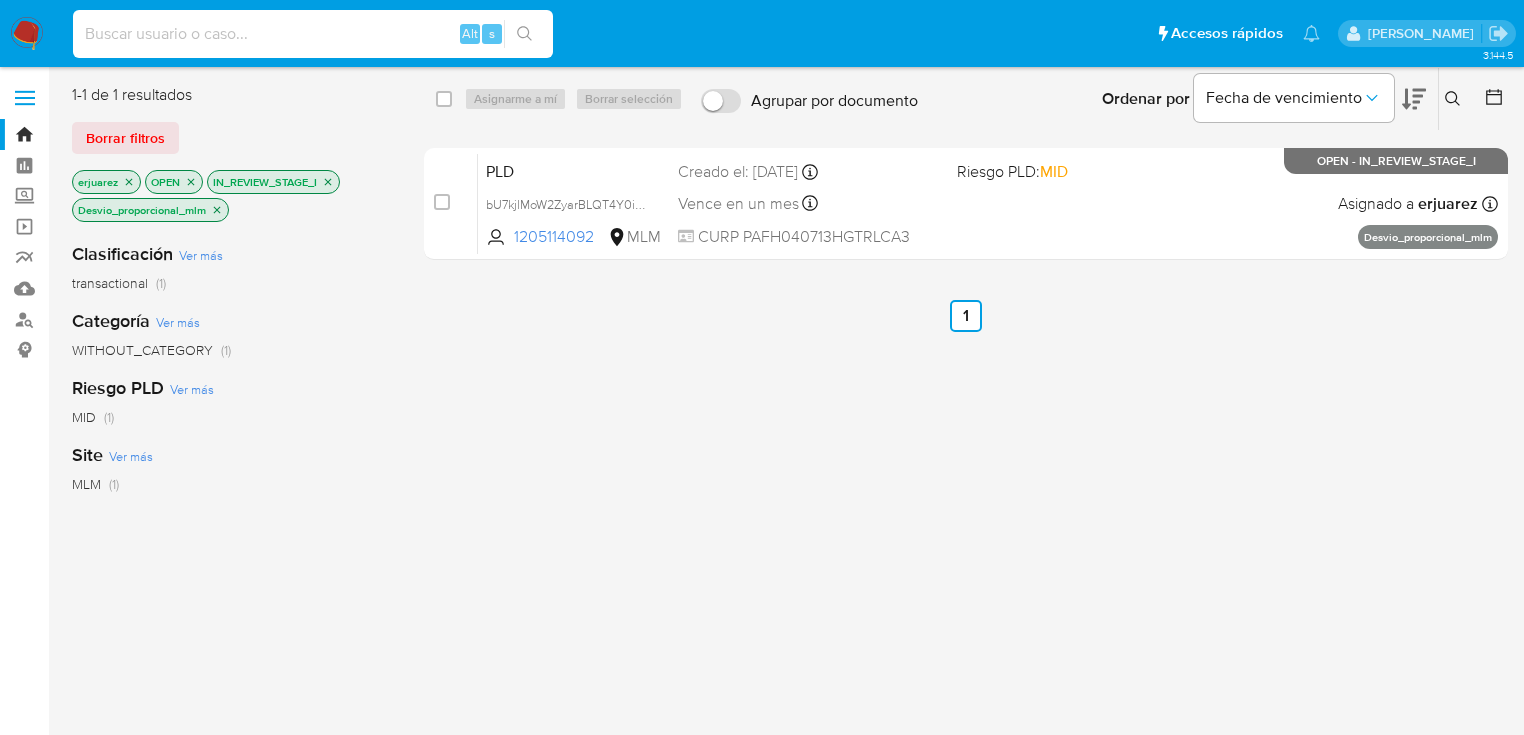 paste on "1222149614" 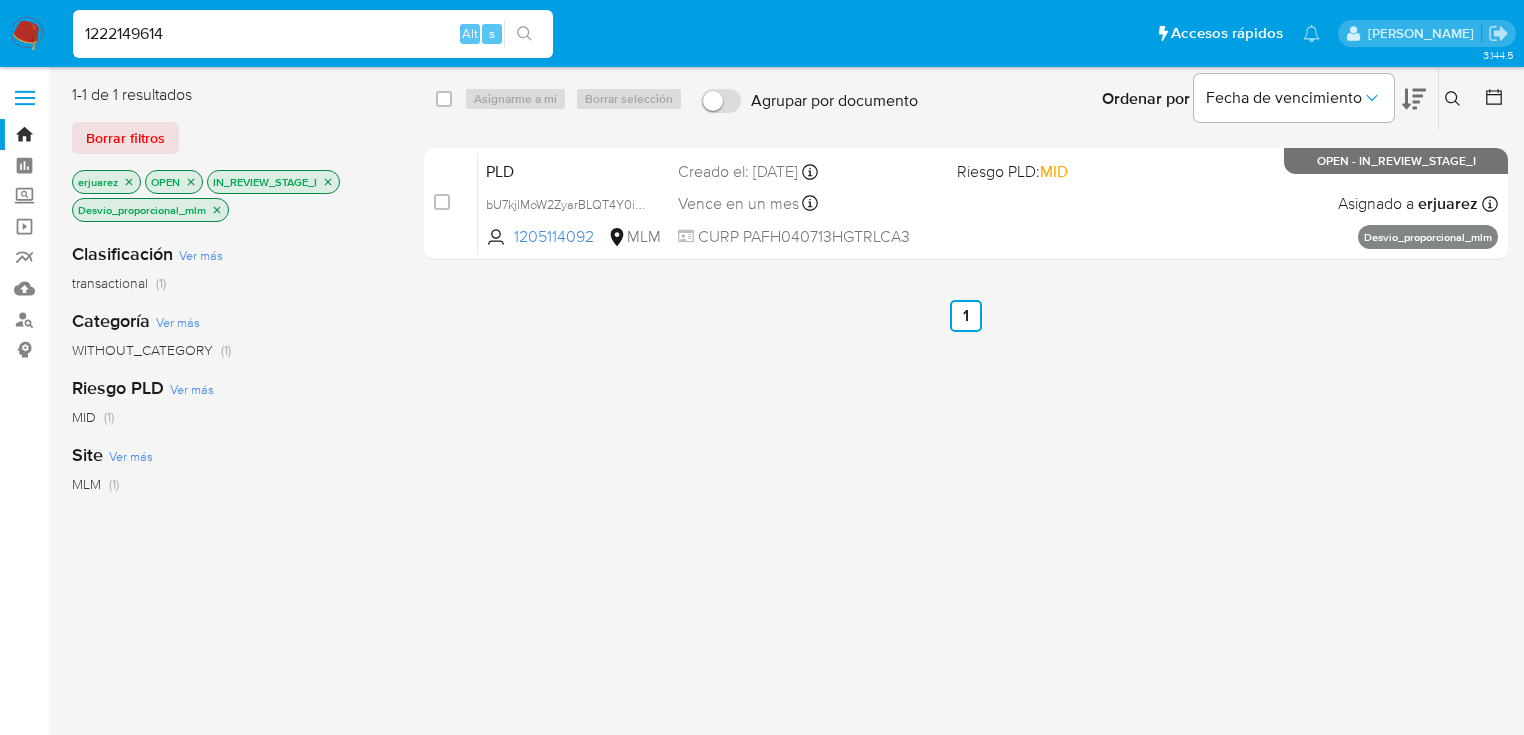type on "1222149614" 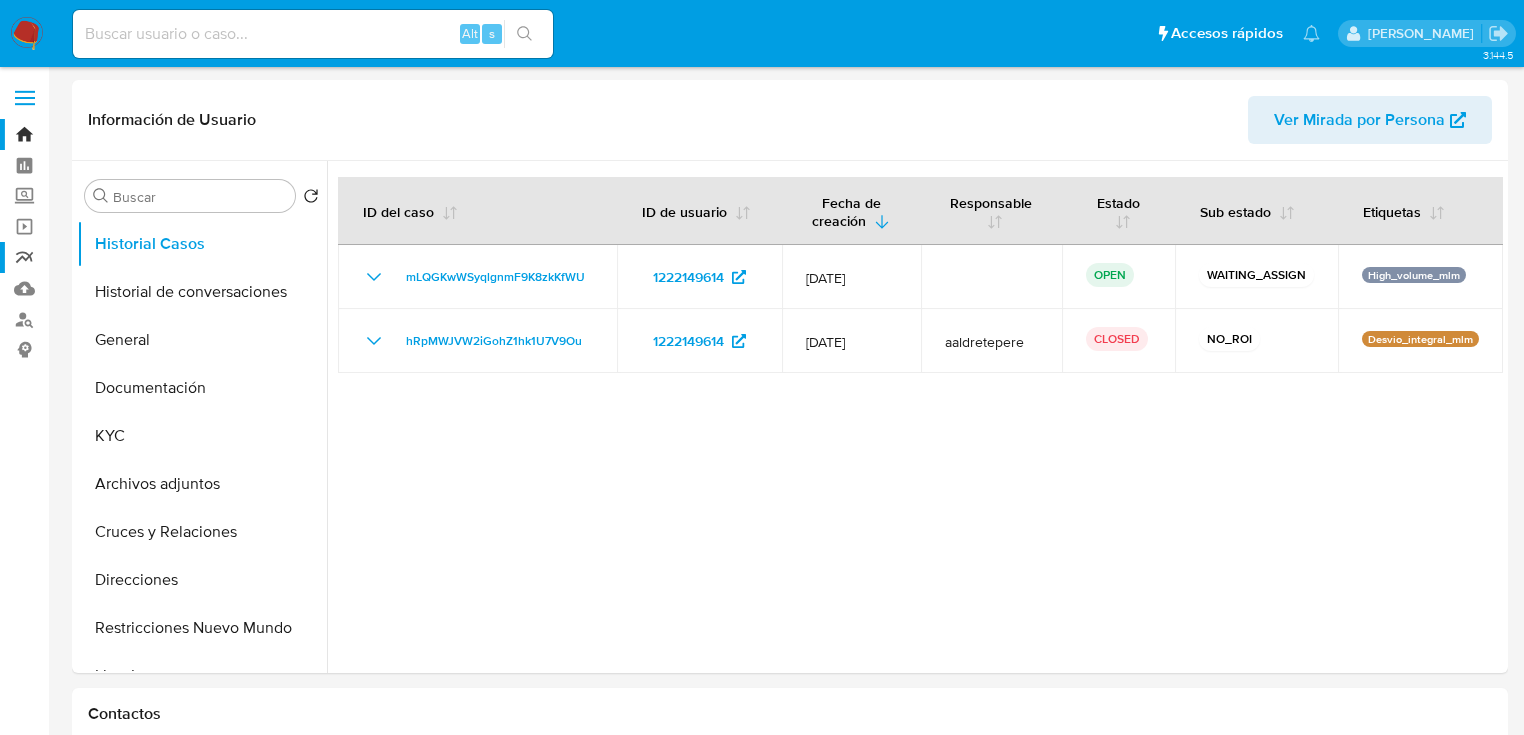 select on "10" 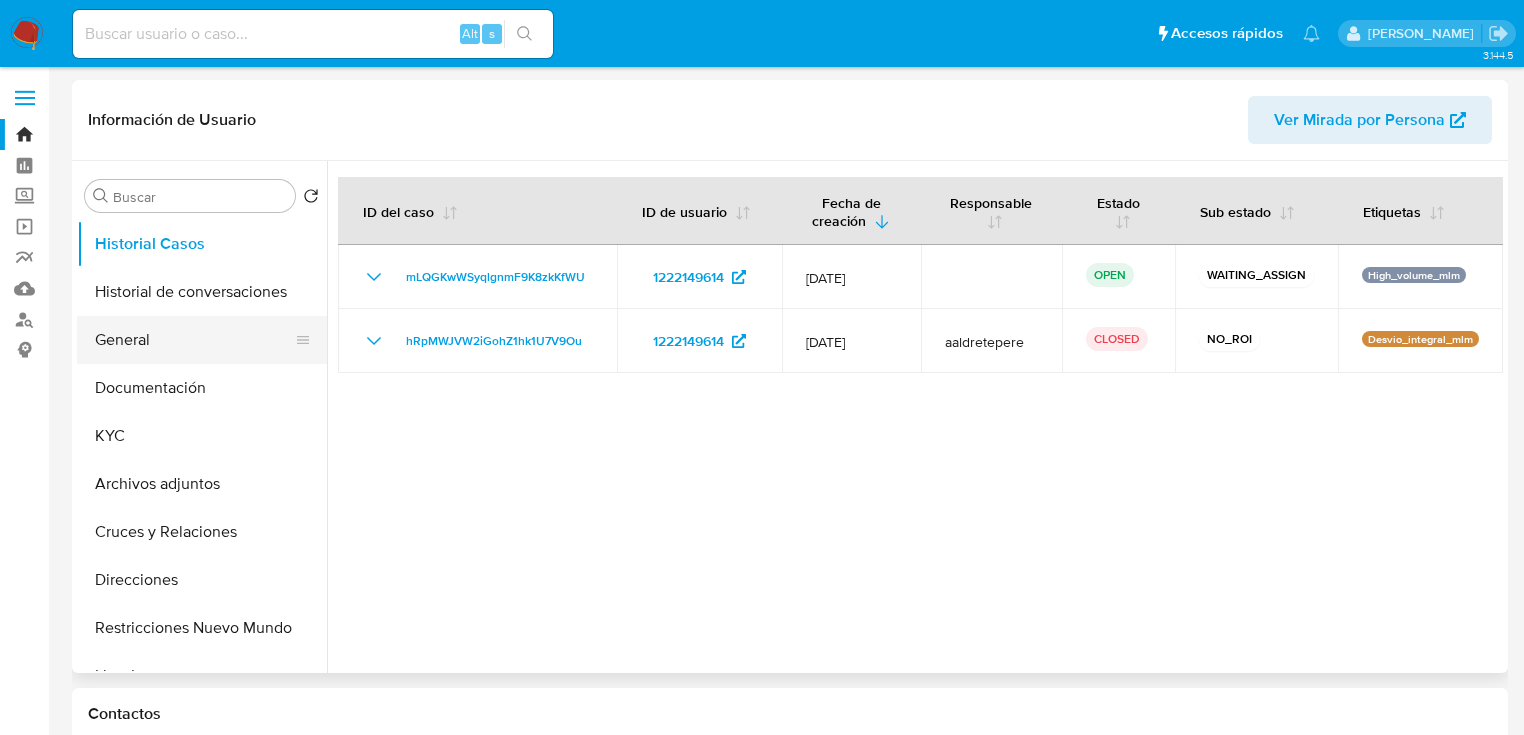 click on "General" at bounding box center (194, 340) 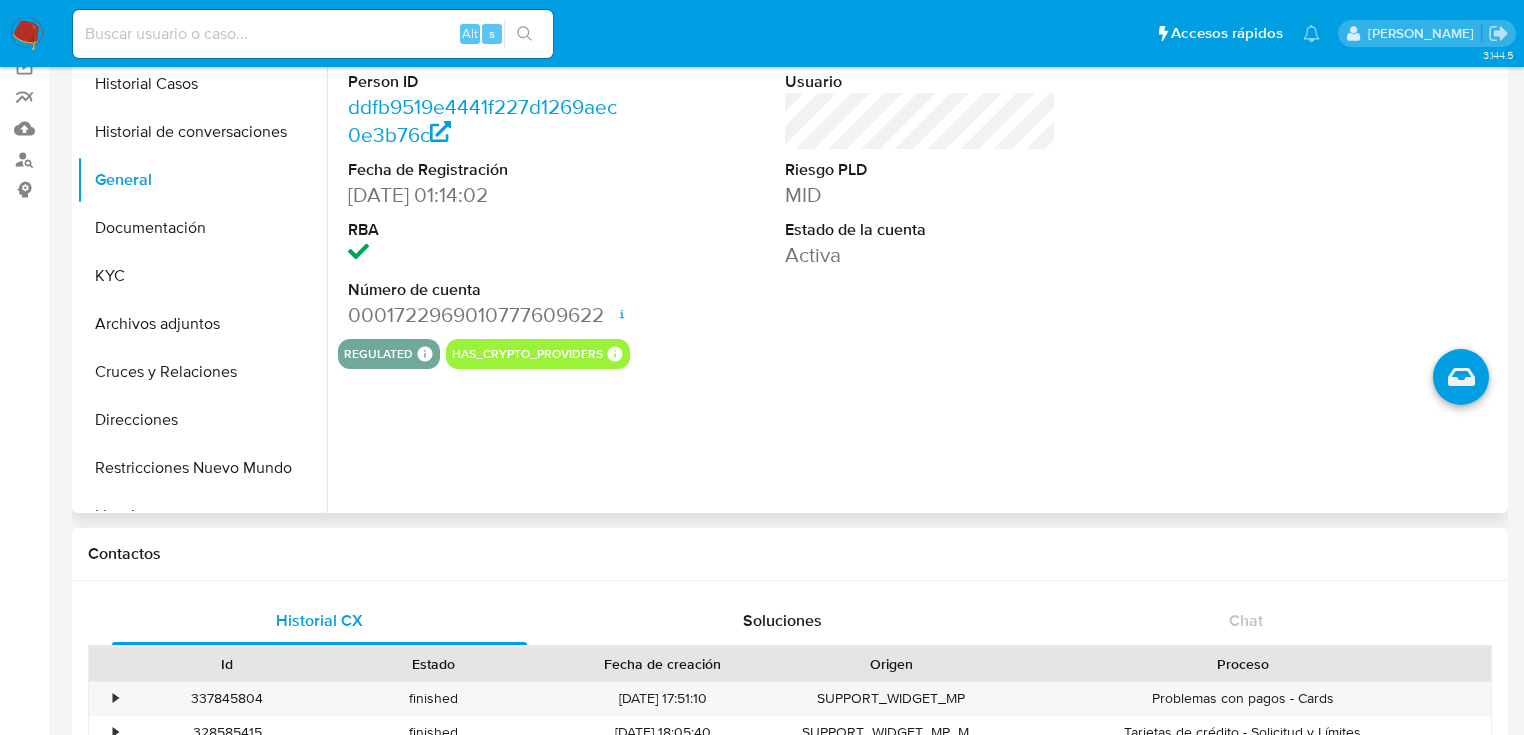 scroll, scrollTop: 0, scrollLeft: 0, axis: both 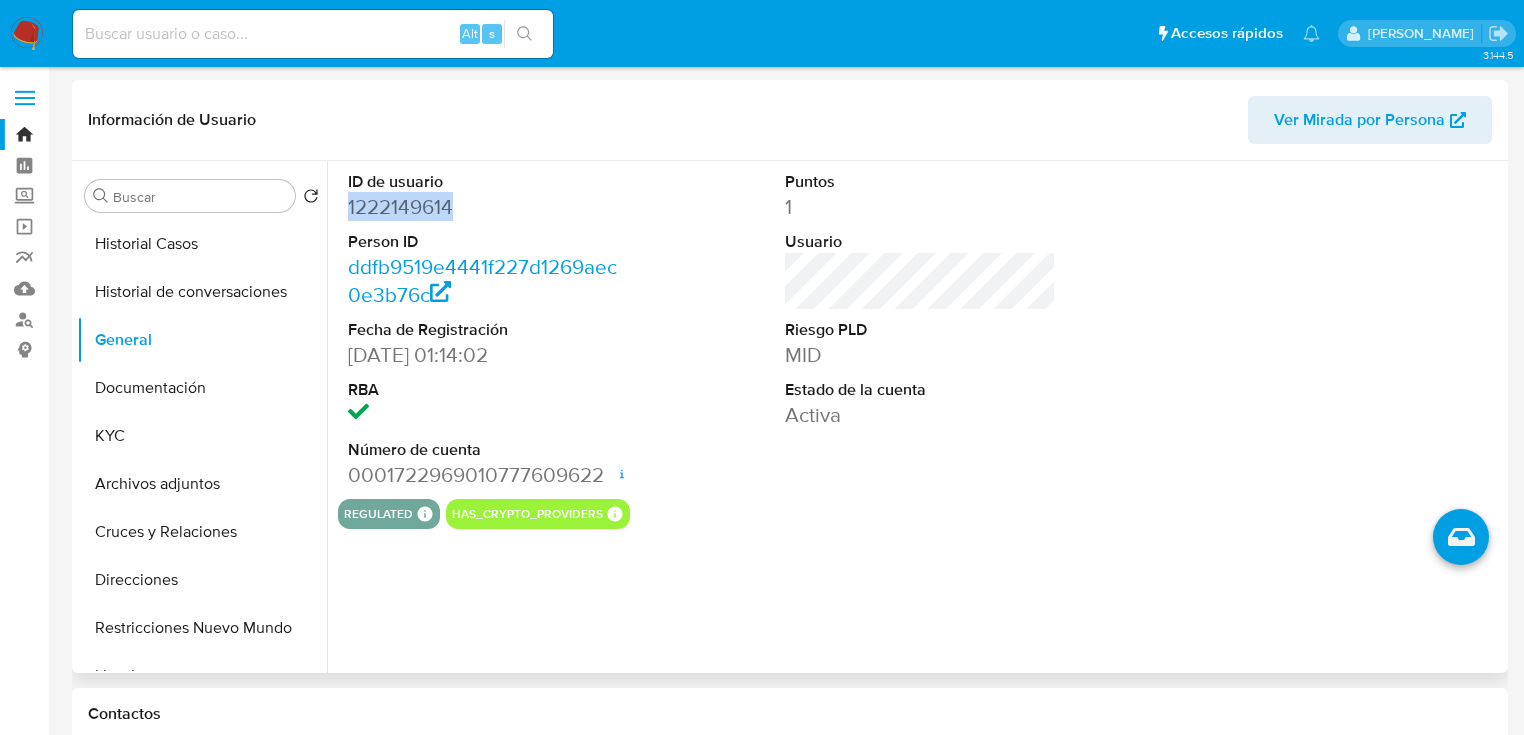 drag, startPoint x: 480, startPoint y: 206, endPoint x: 345, endPoint y: 212, distance: 135.13327 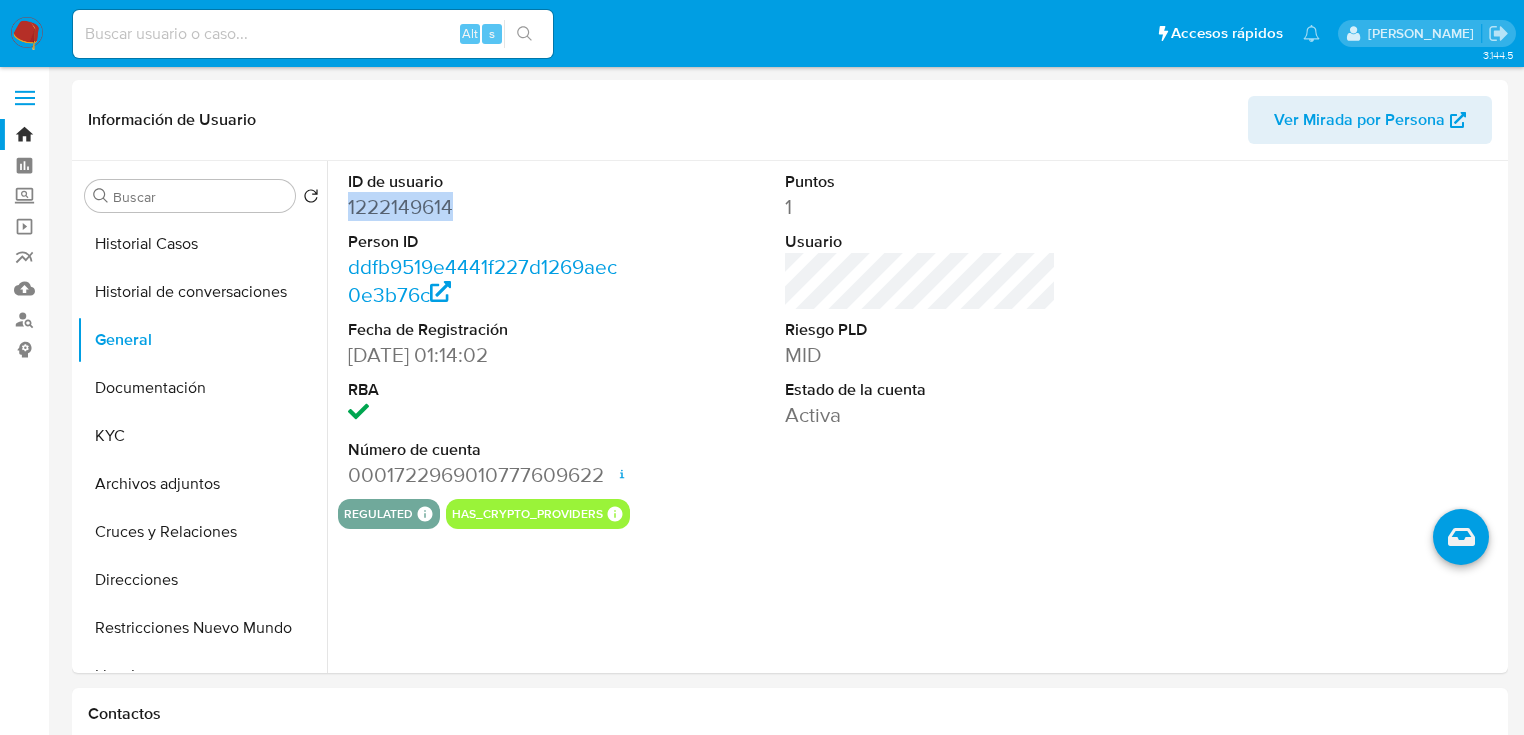 copy on "1222149614" 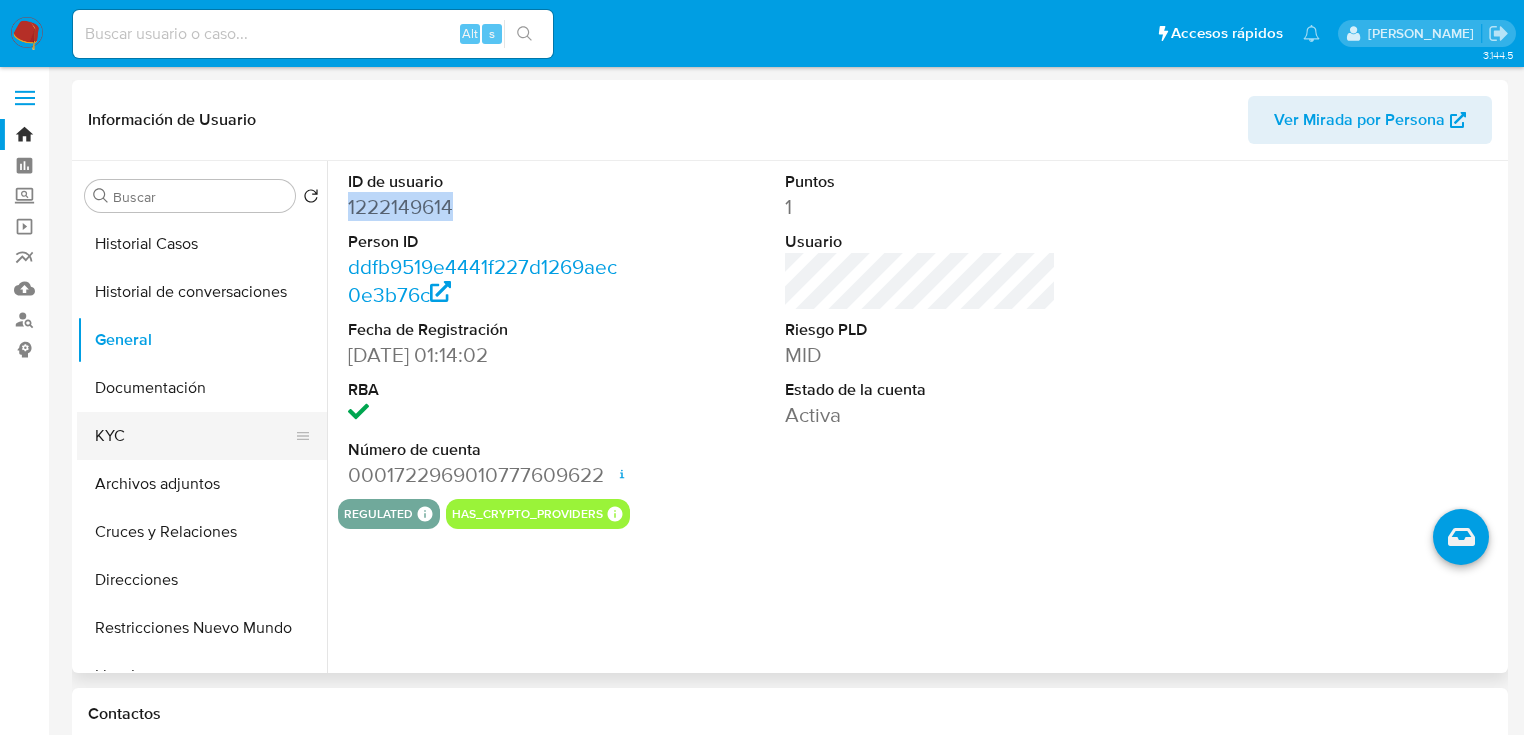 click on "KYC" at bounding box center [194, 436] 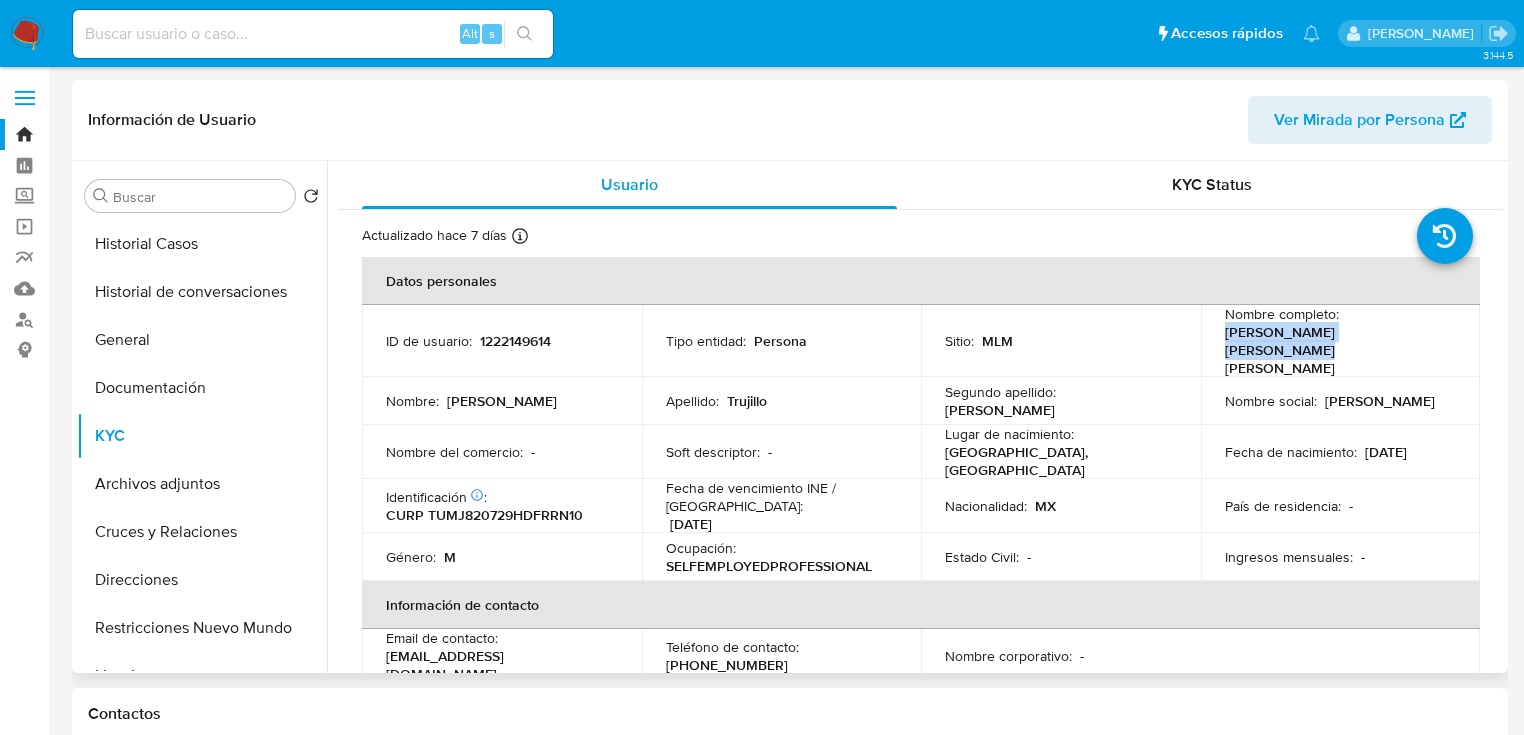 drag, startPoint x: 1215, startPoint y: 340, endPoint x: 1421, endPoint y: 339, distance: 206.00243 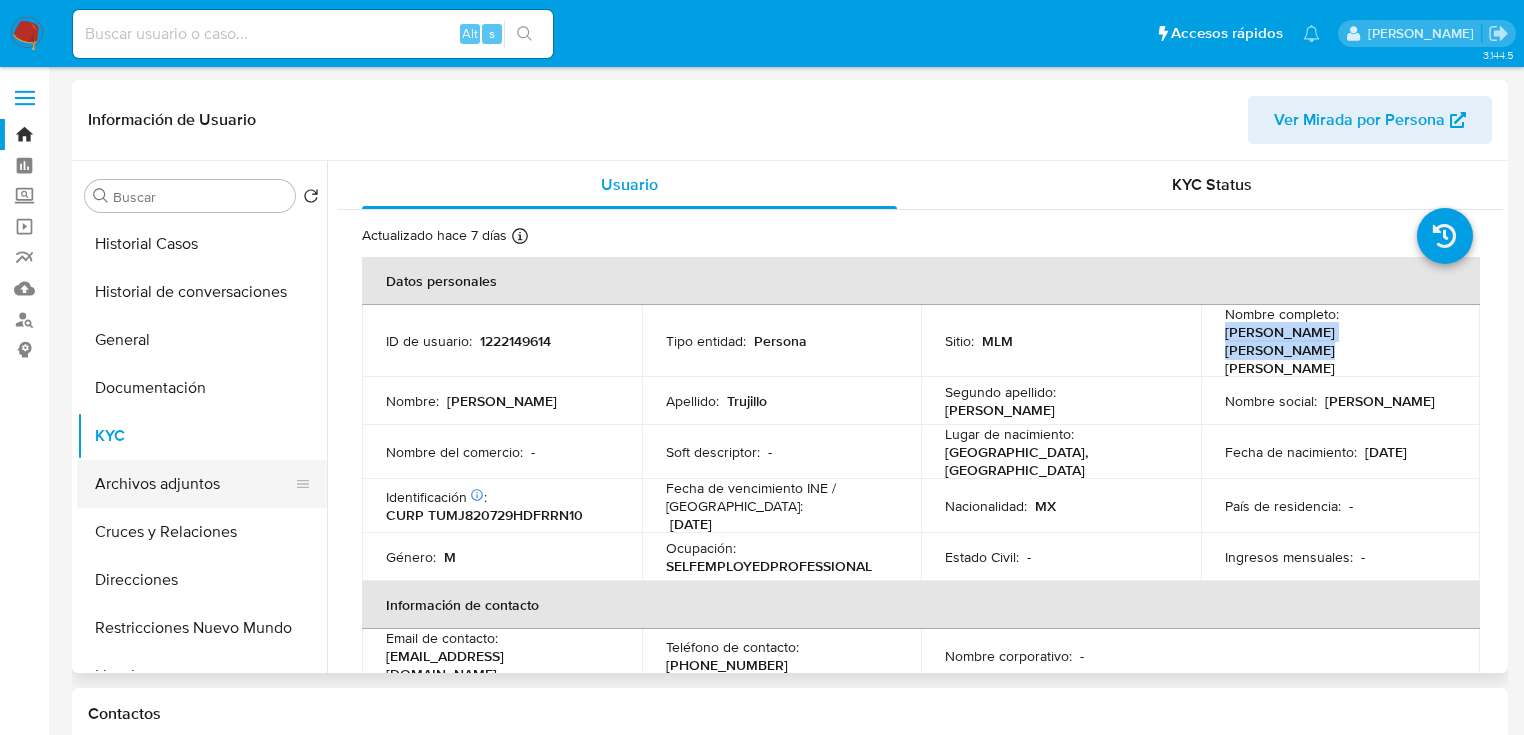 copy on "Juan Carlos Trujillo Moreno" 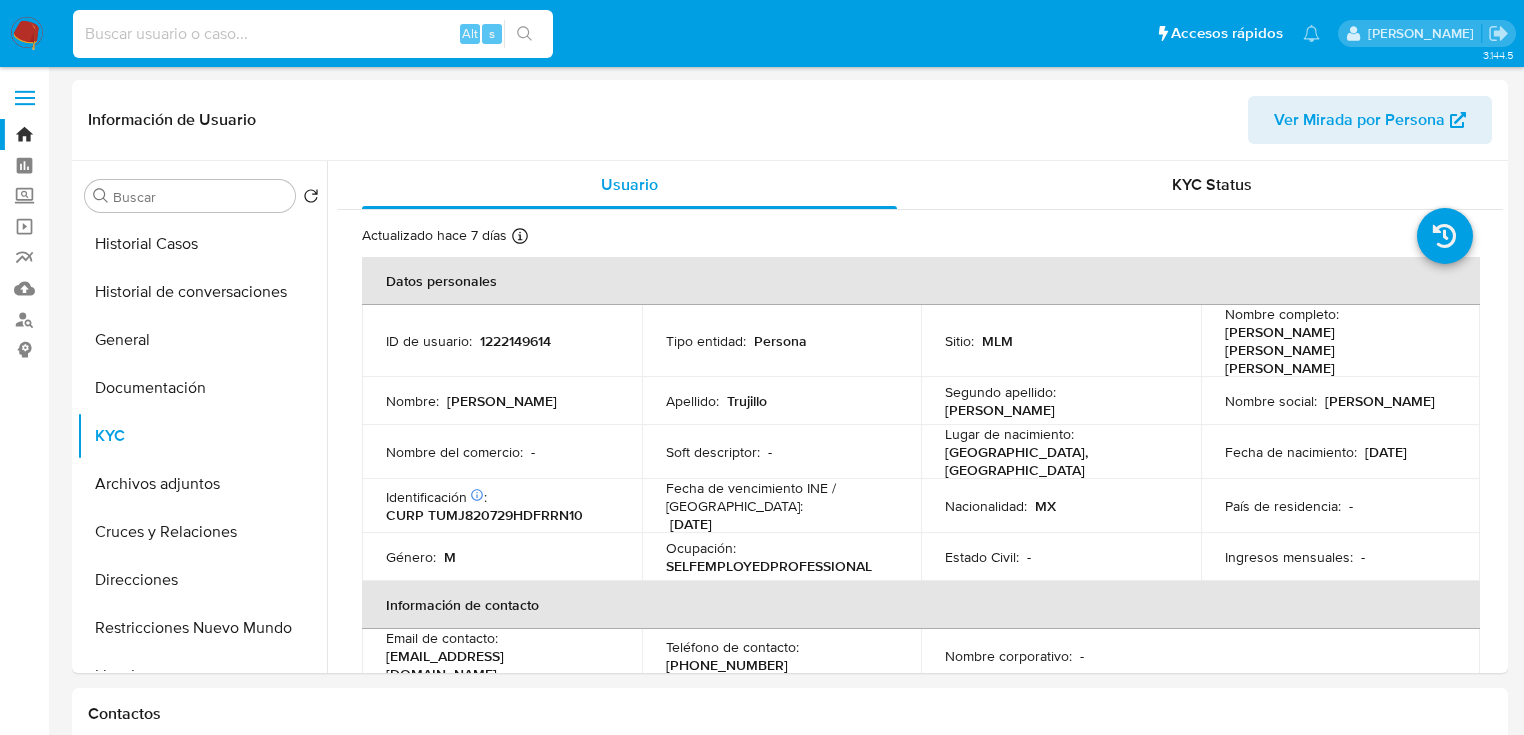 click at bounding box center [313, 34] 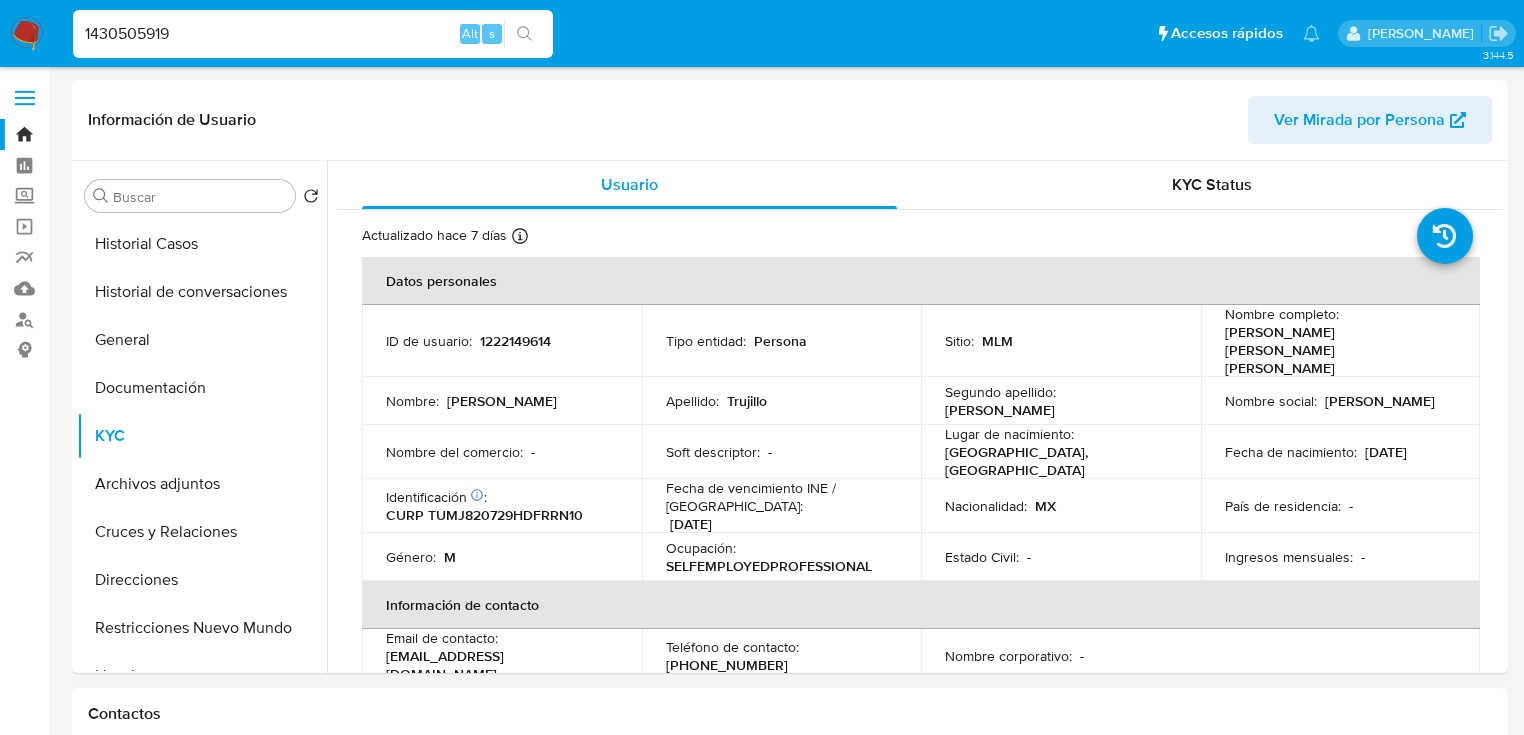 type on "1430505919" 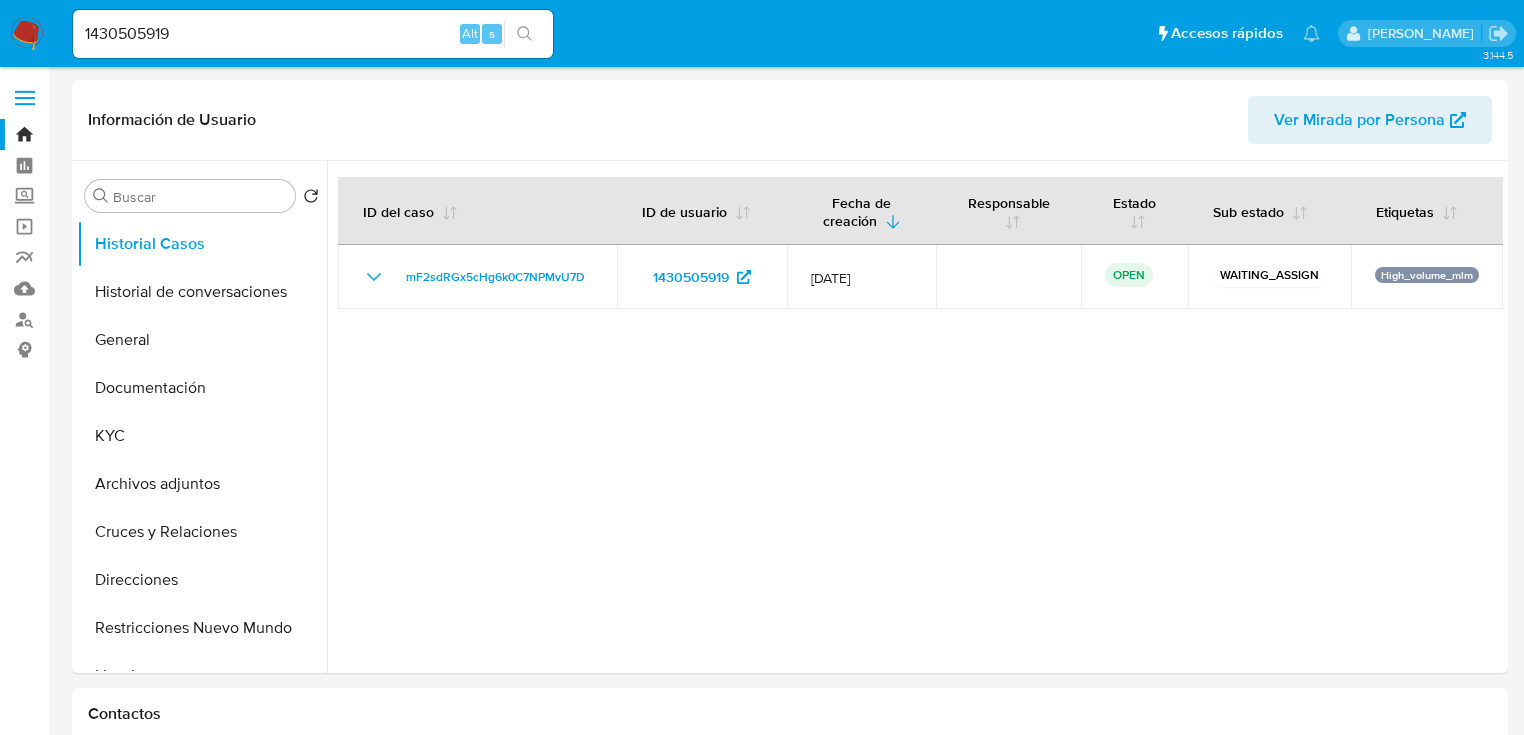 select on "10" 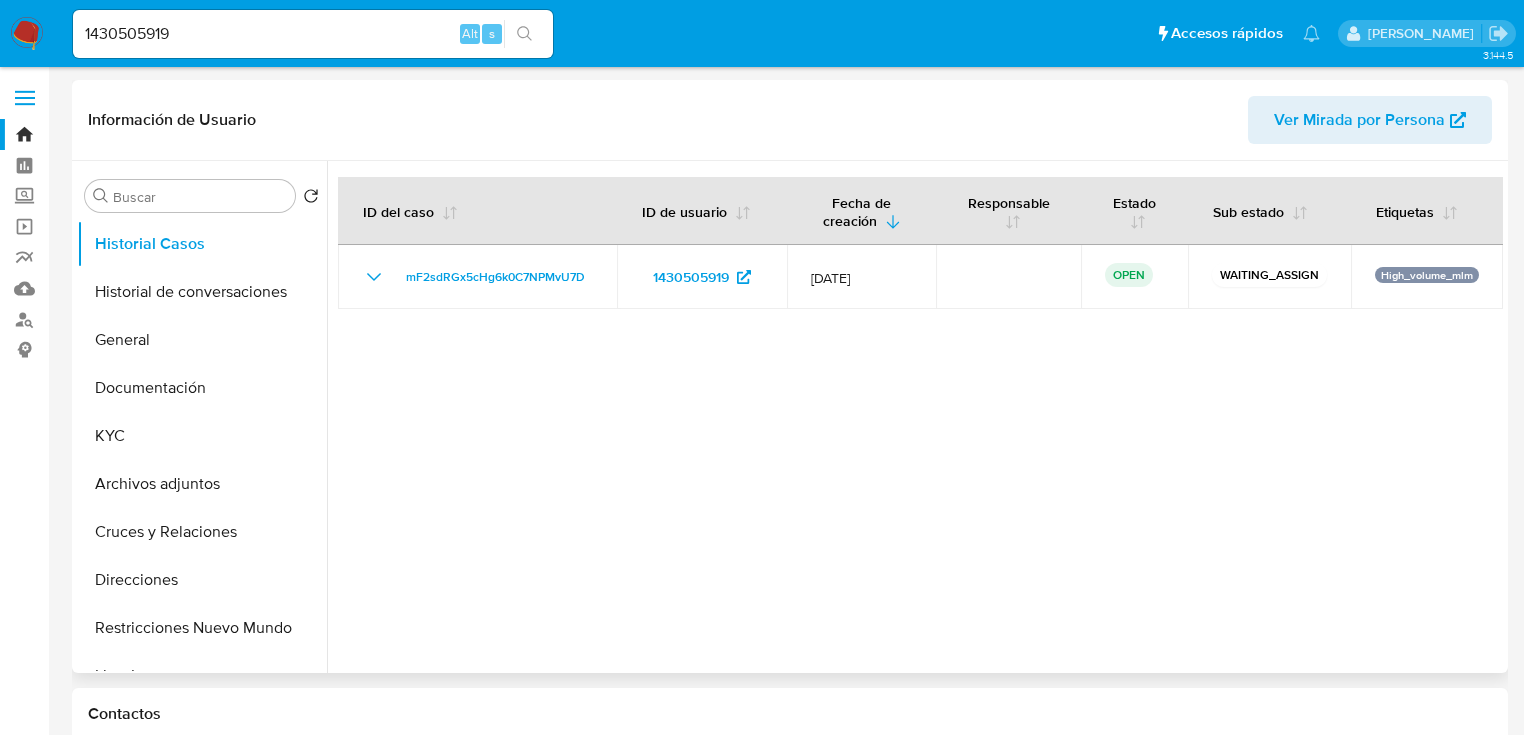 drag, startPoint x: 100, startPoint y: 339, endPoint x: 324, endPoint y: 355, distance: 224.5707 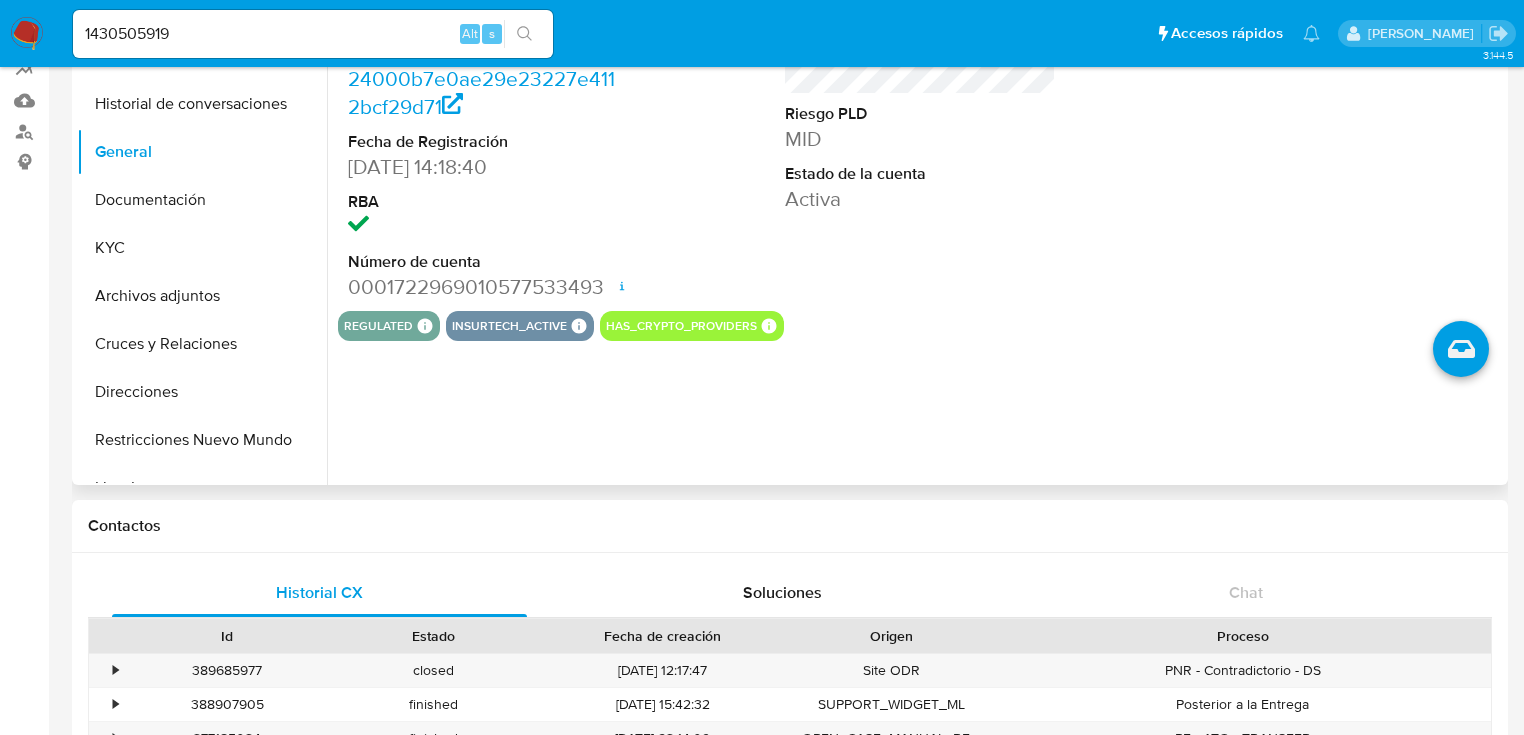 scroll, scrollTop: 240, scrollLeft: 0, axis: vertical 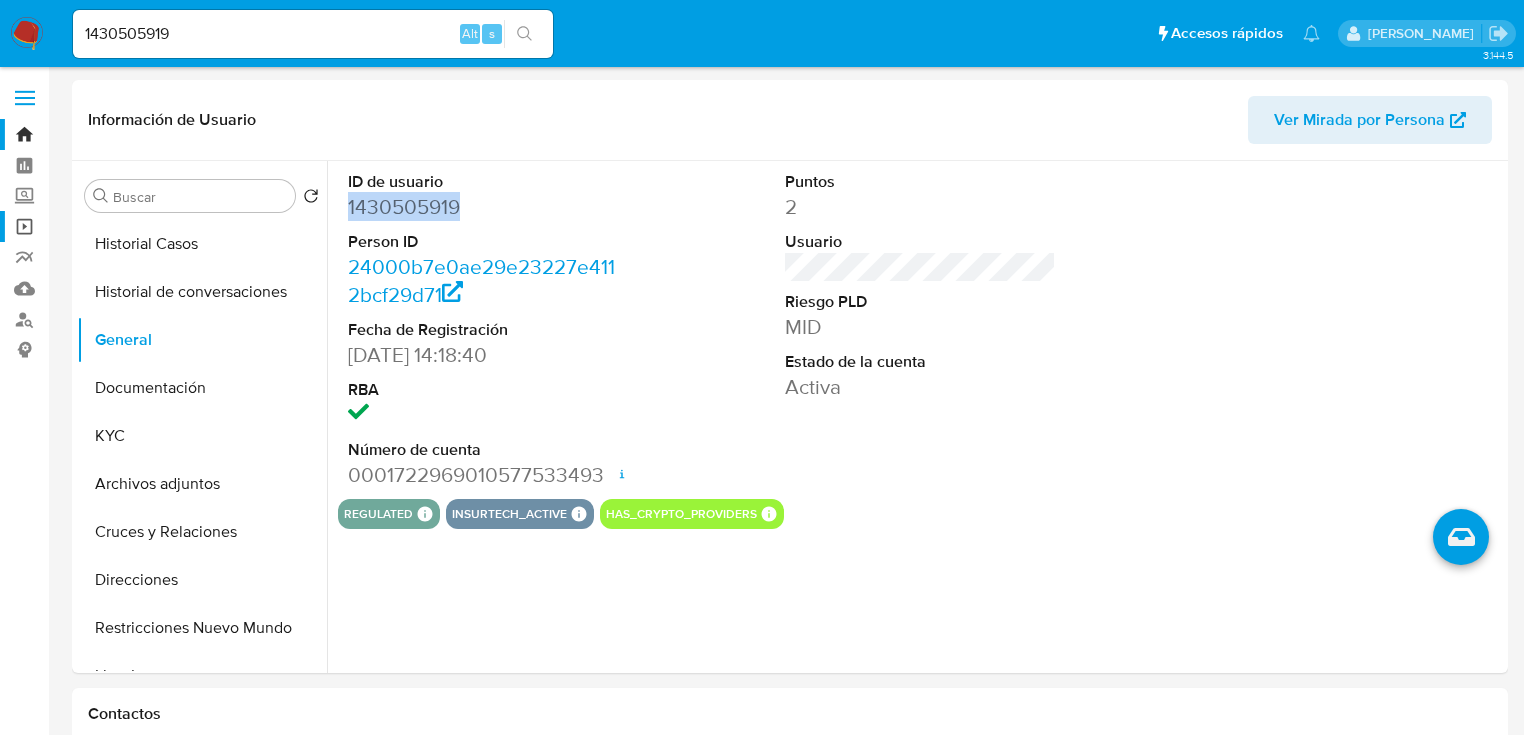 drag, startPoint x: 379, startPoint y: 213, endPoint x: 16, endPoint y: 225, distance: 363.1983 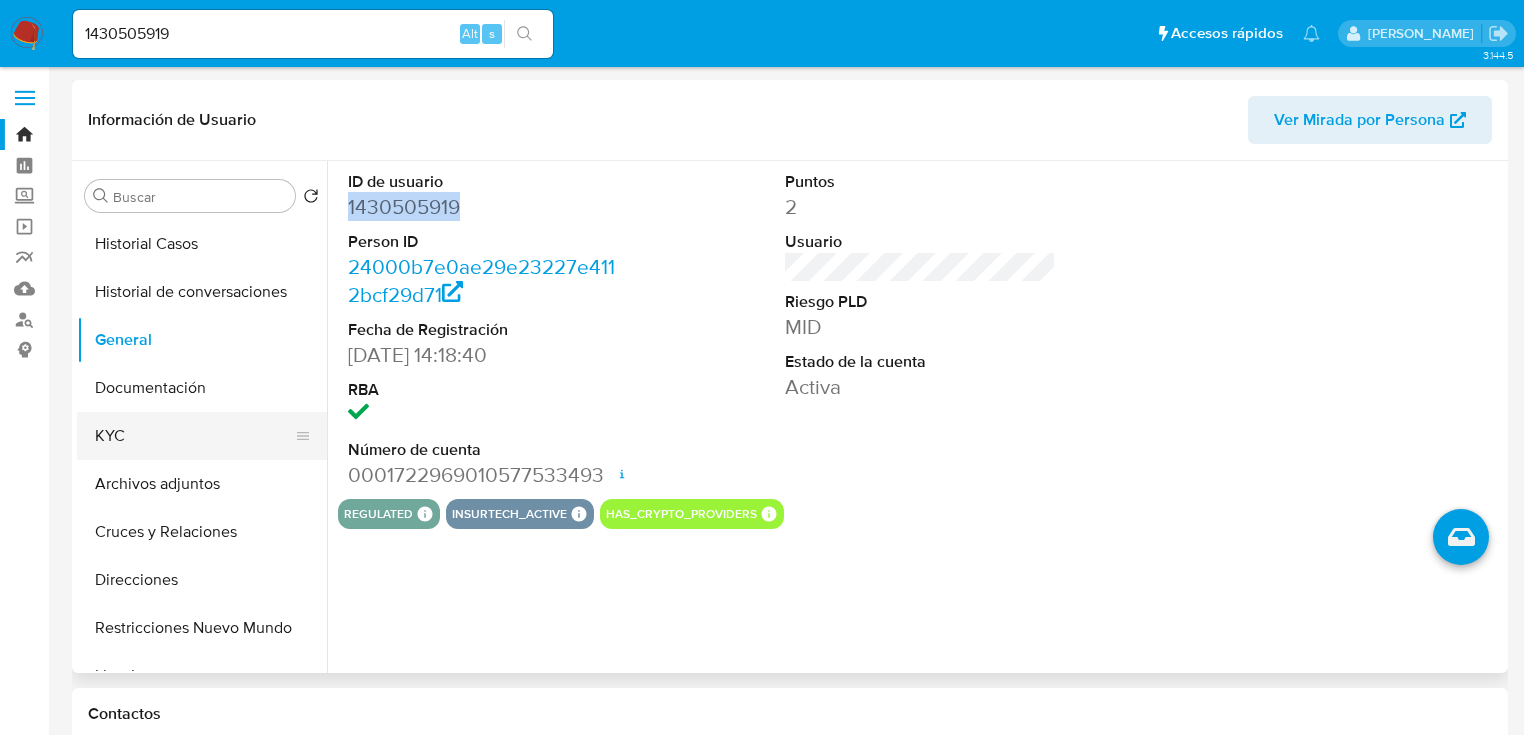 drag, startPoint x: 113, startPoint y: 439, endPoint x: 212, endPoint y: 424, distance: 100.12991 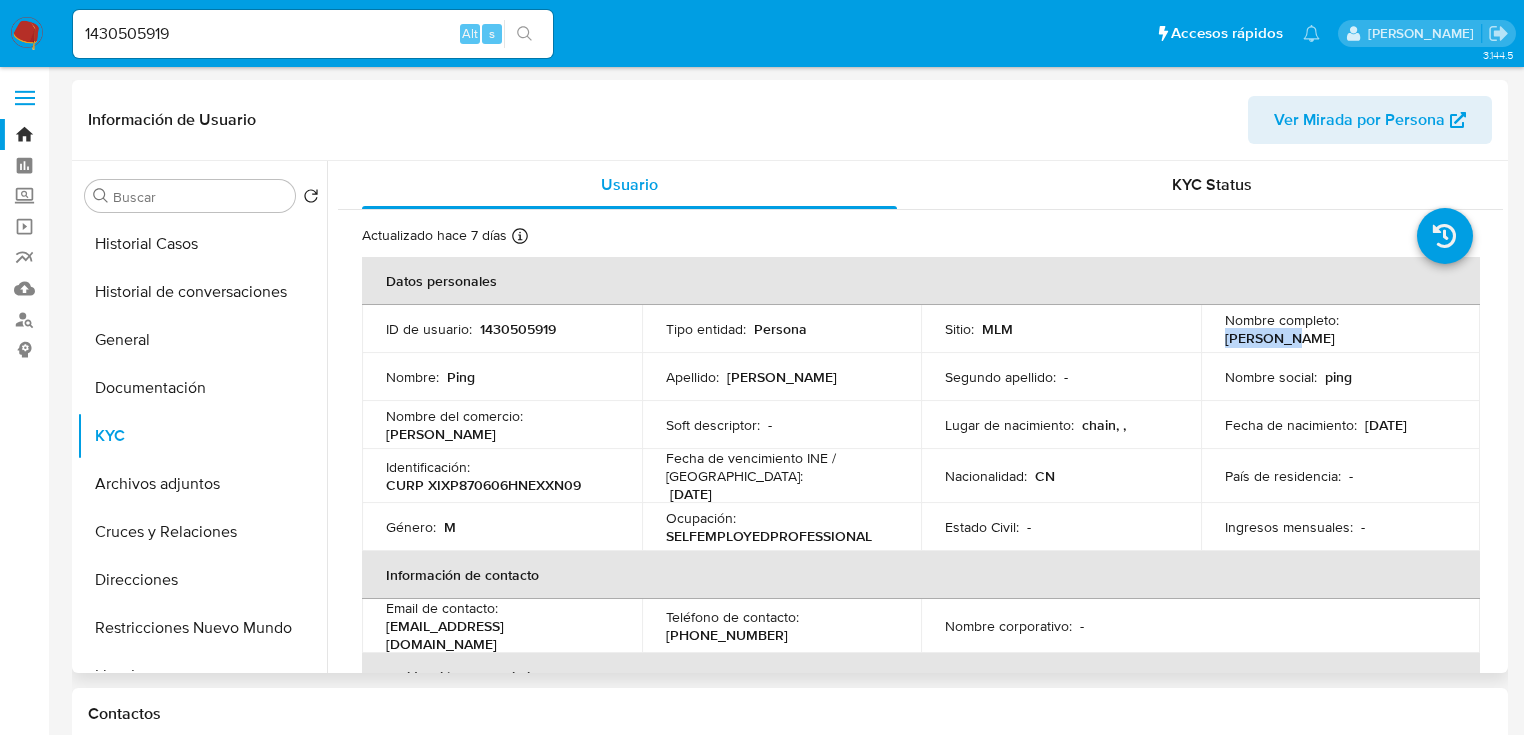 drag, startPoint x: 1340, startPoint y: 329, endPoint x: 1433, endPoint y: 329, distance: 93 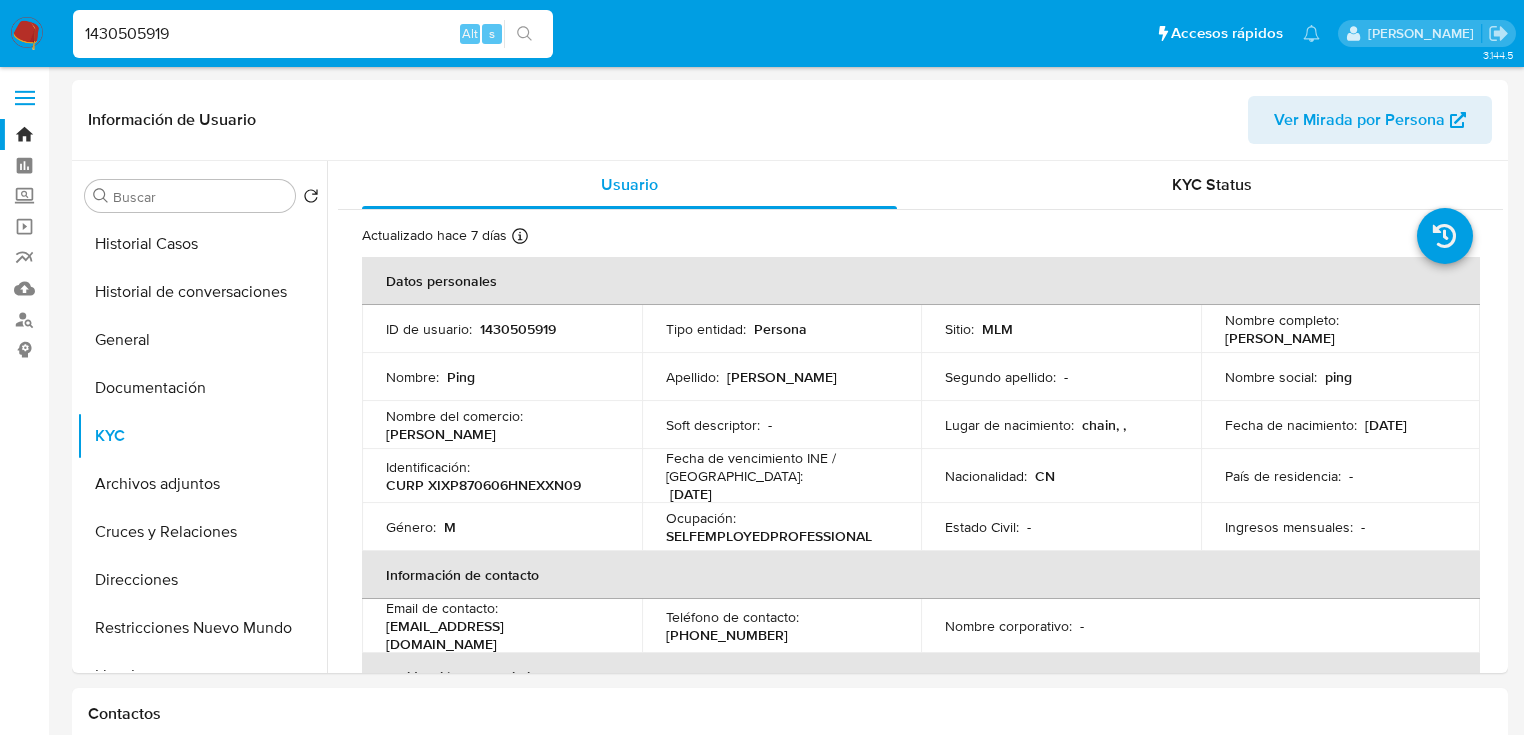 drag, startPoint x: 181, startPoint y: 35, endPoint x: 353, endPoint y: 1, distance: 175.32826 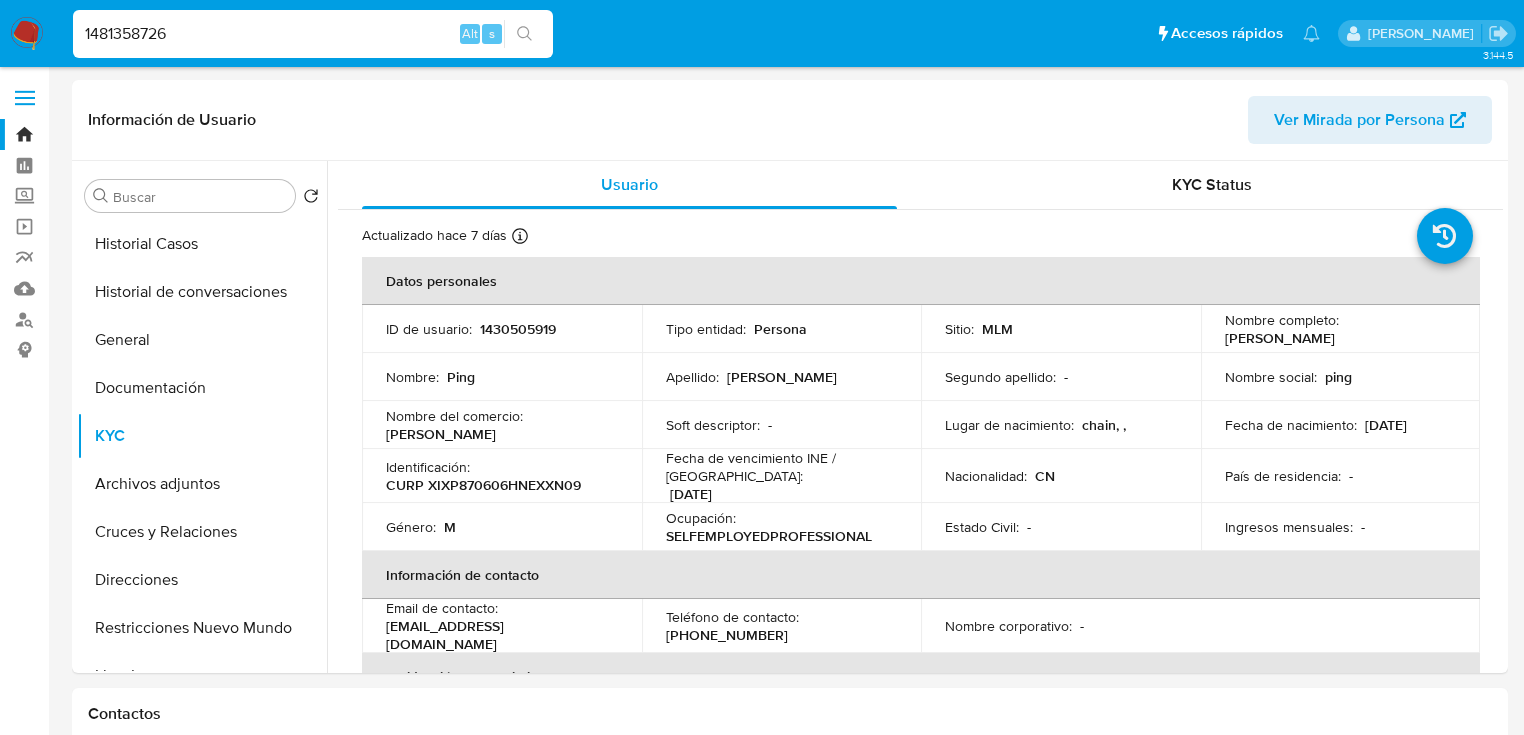 type on "1481358726" 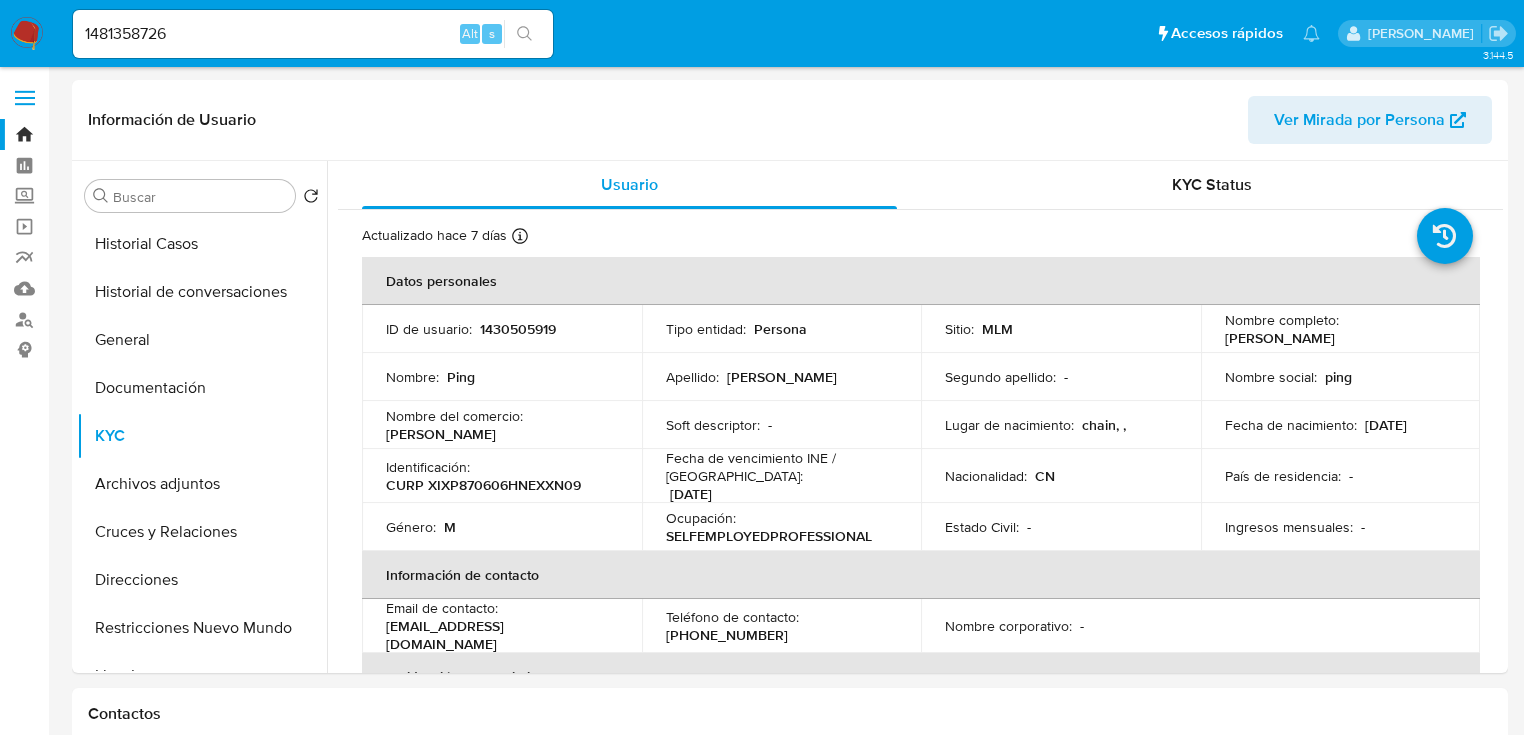click at bounding box center [524, 34] 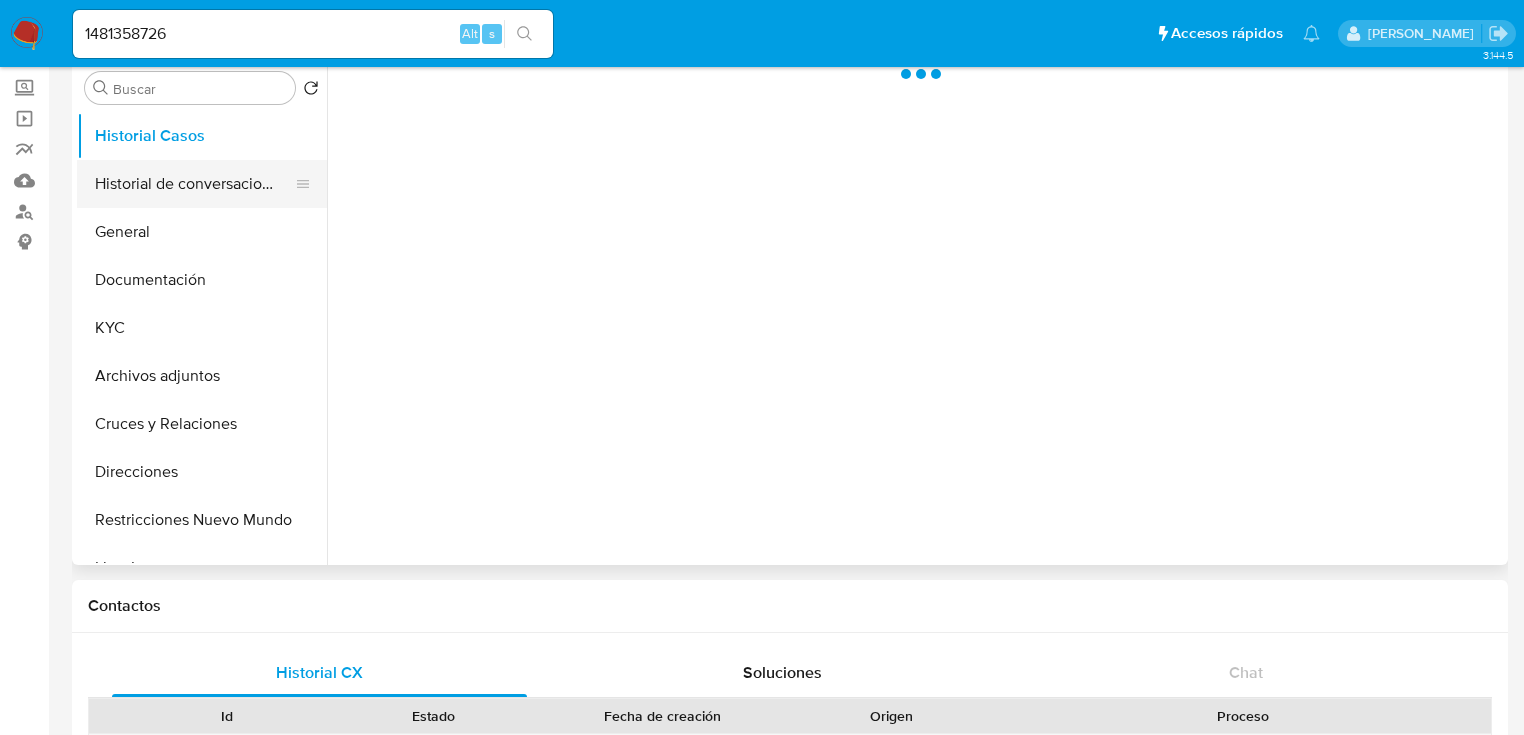 scroll, scrollTop: 80, scrollLeft: 0, axis: vertical 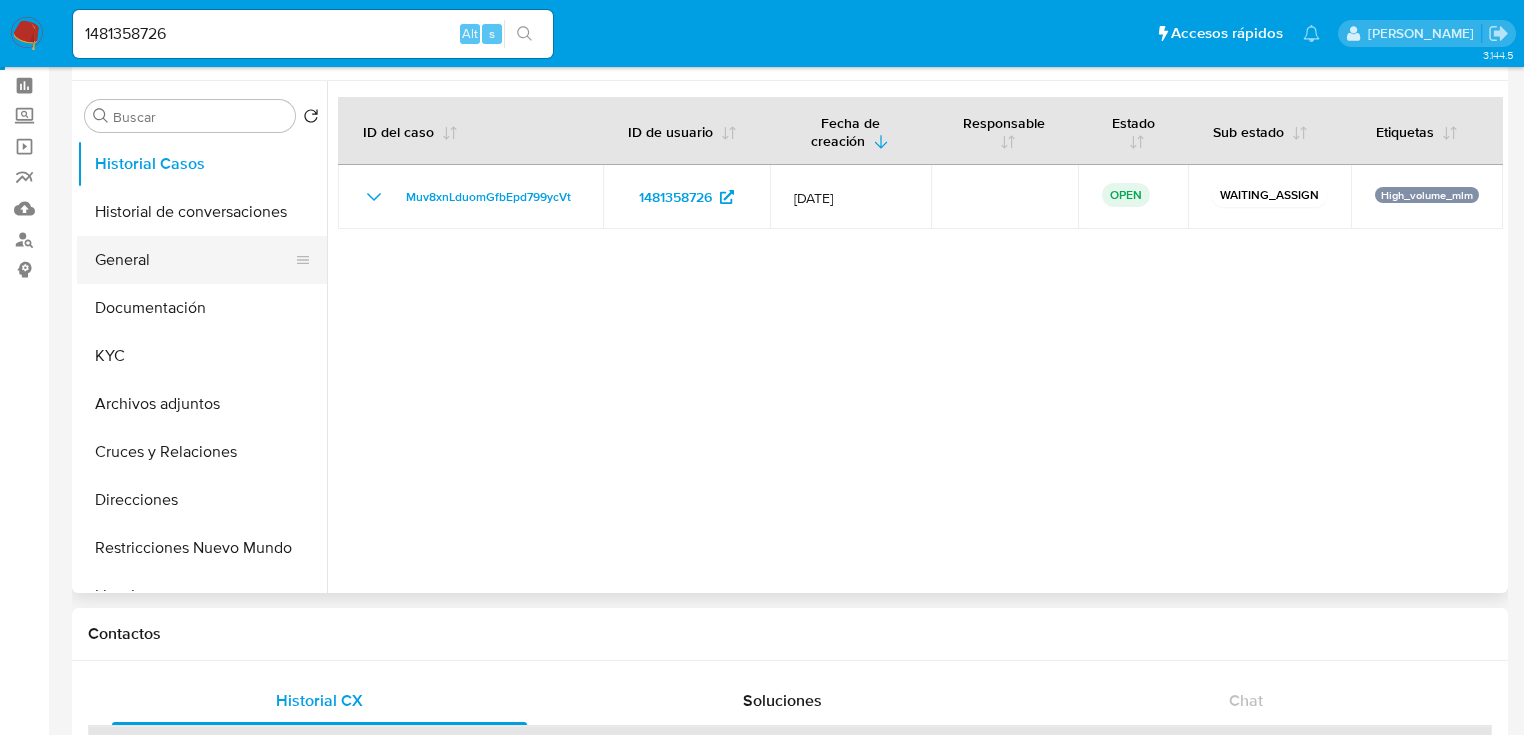 click on "General" at bounding box center (194, 260) 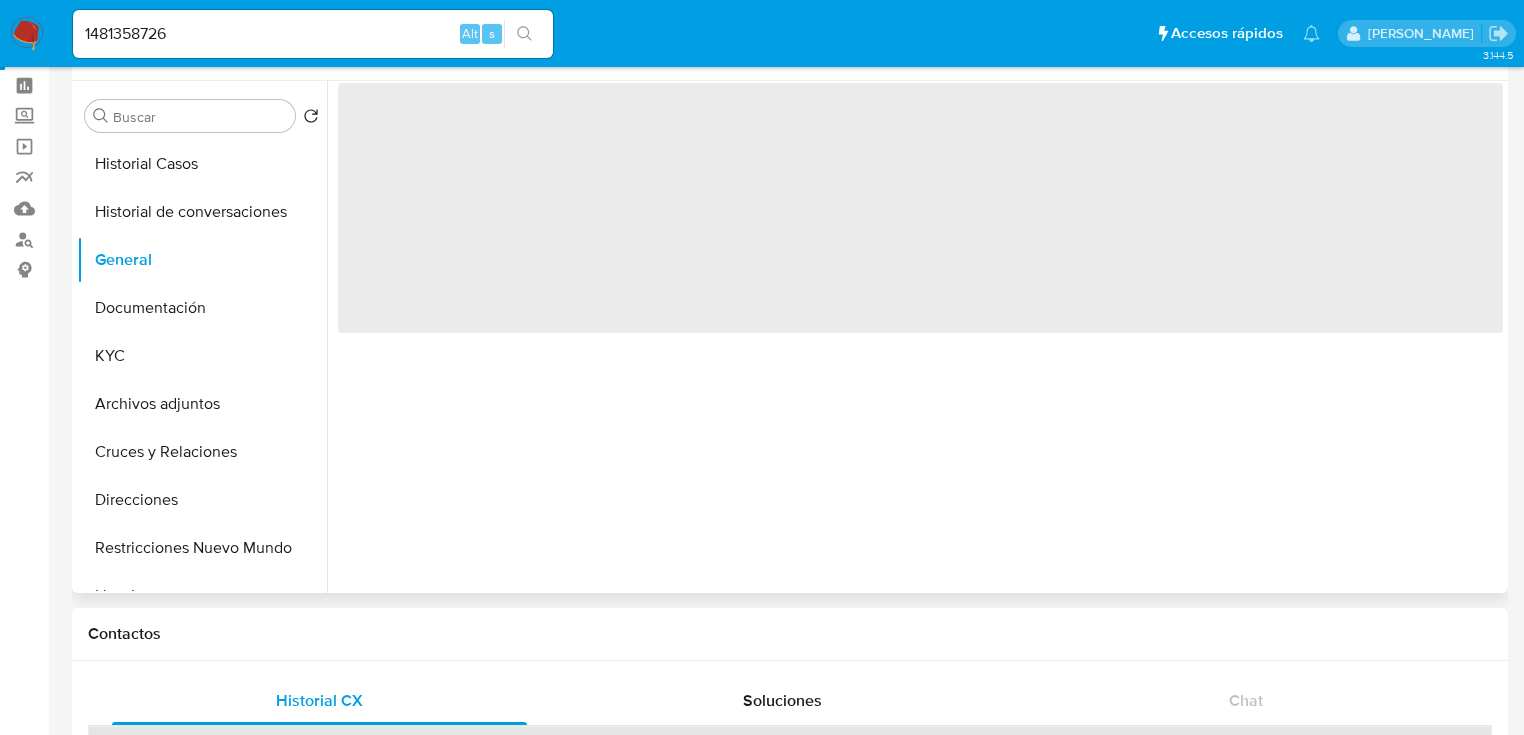 select on "10" 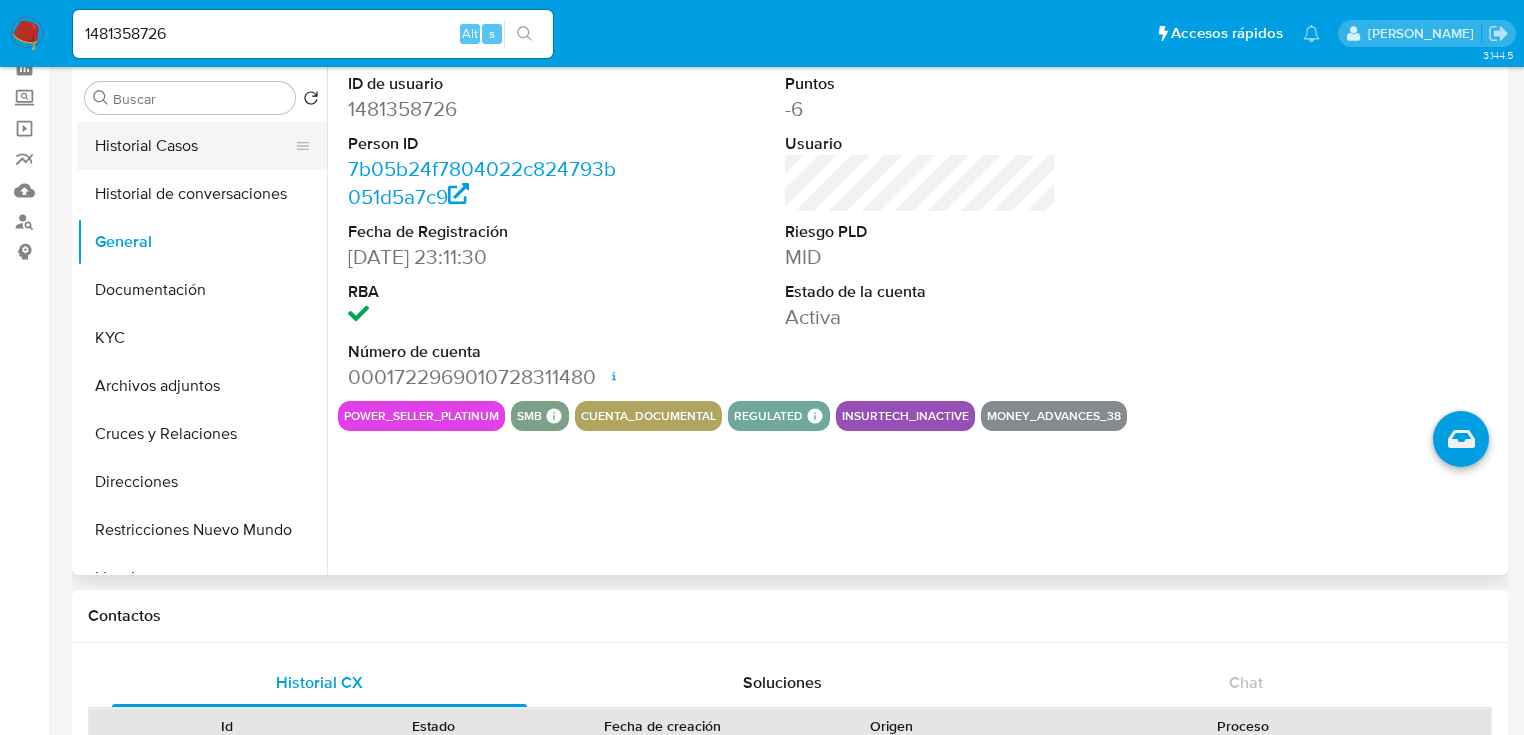 scroll, scrollTop: 0, scrollLeft: 0, axis: both 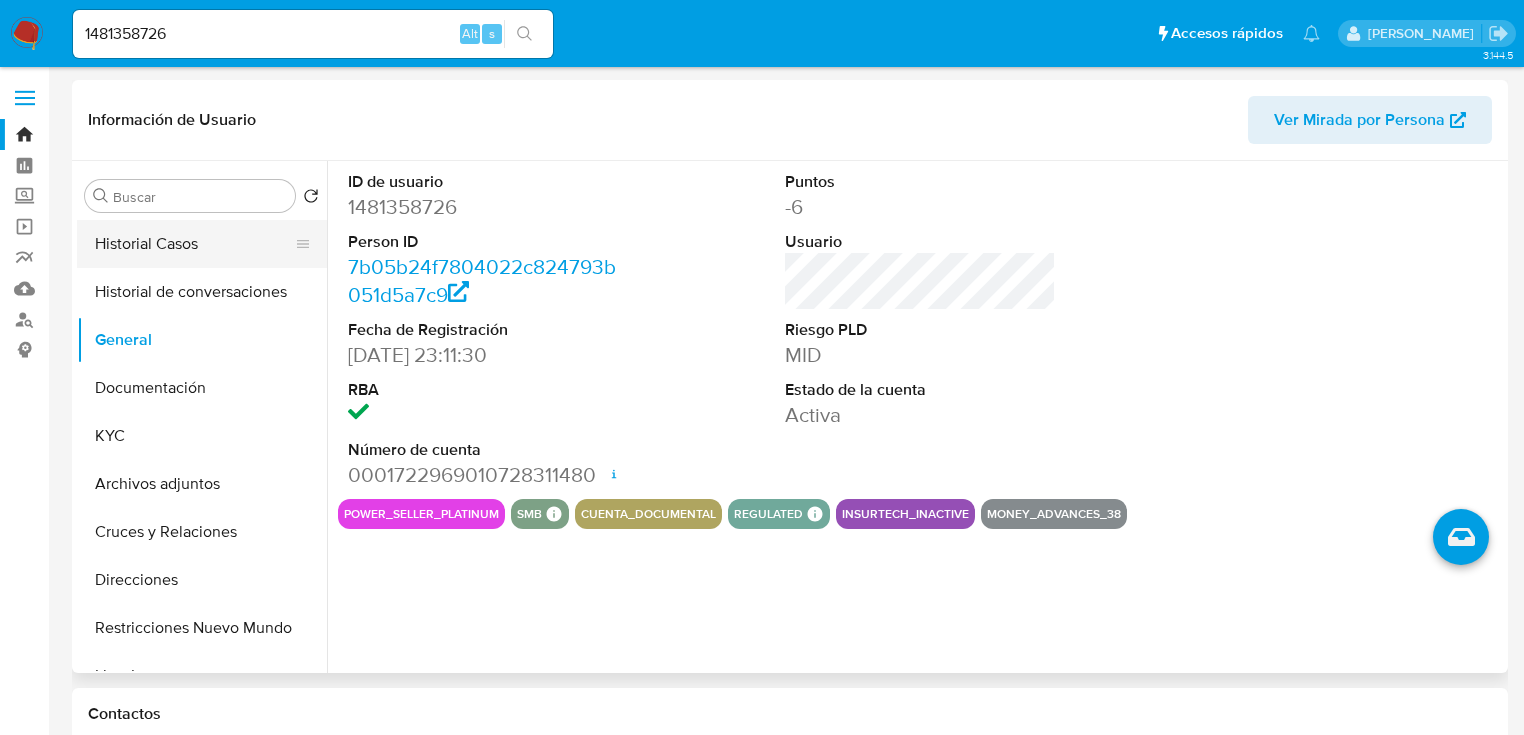 click on "Historial Casos" at bounding box center (194, 244) 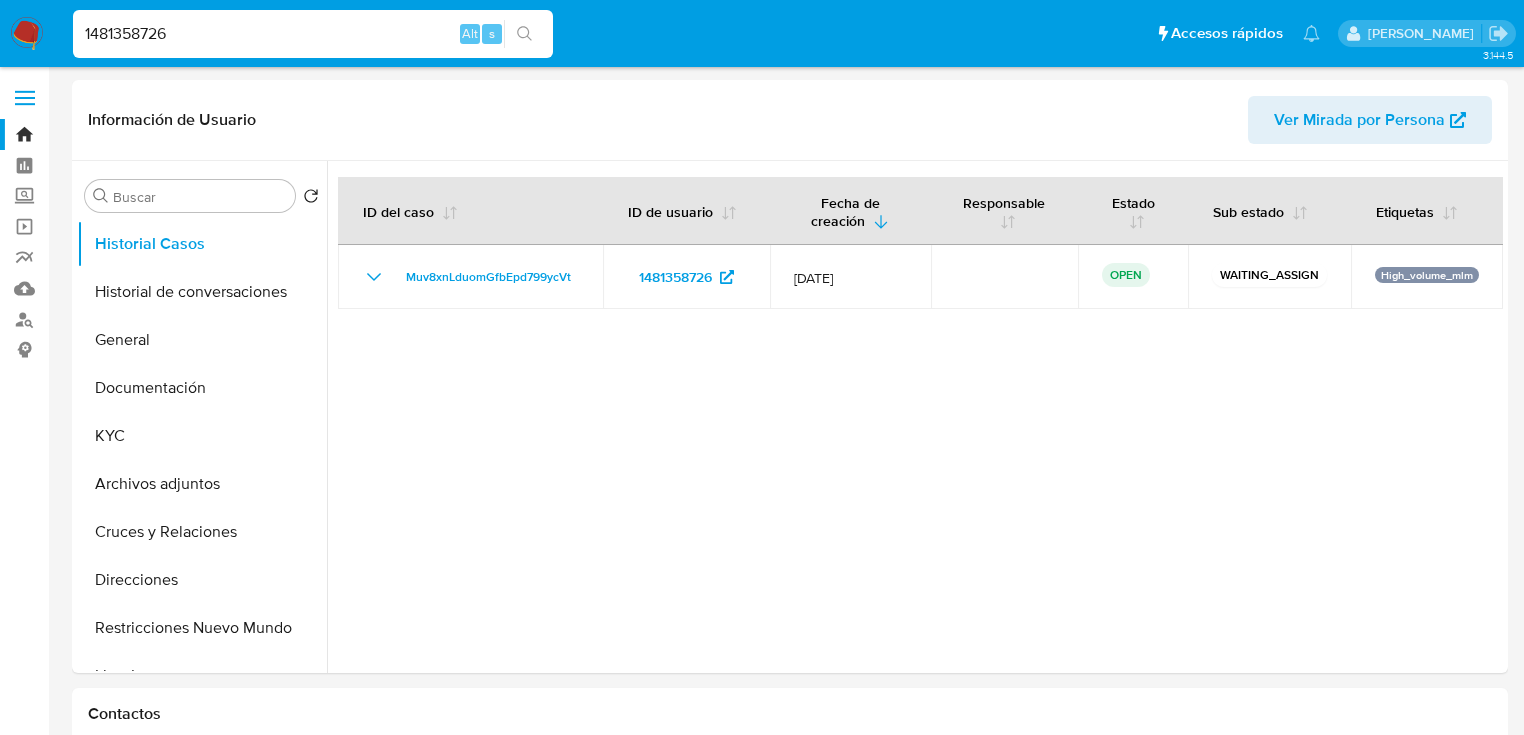 drag, startPoint x: 275, startPoint y: 41, endPoint x: -134, endPoint y: 22, distance: 409.44107 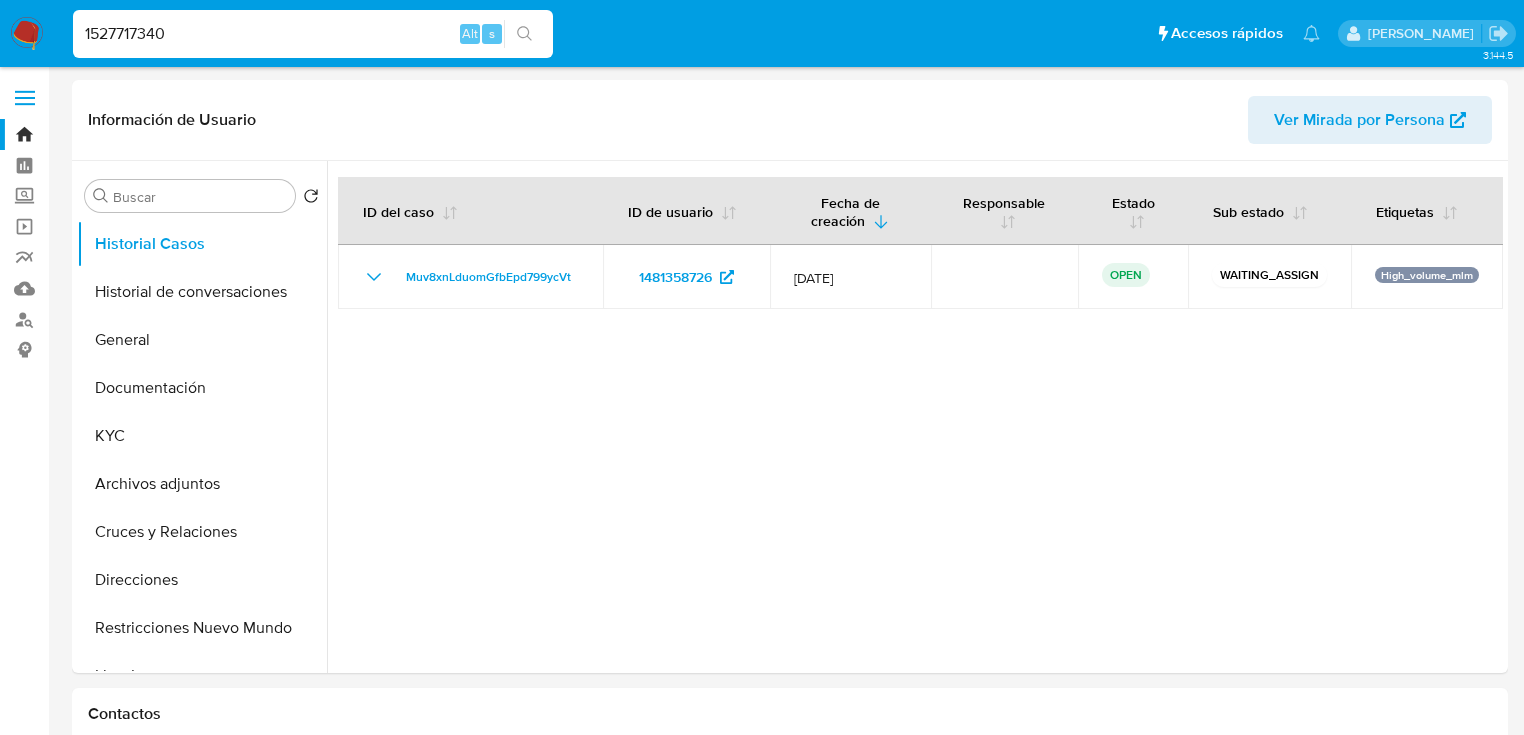 type on "1527717340" 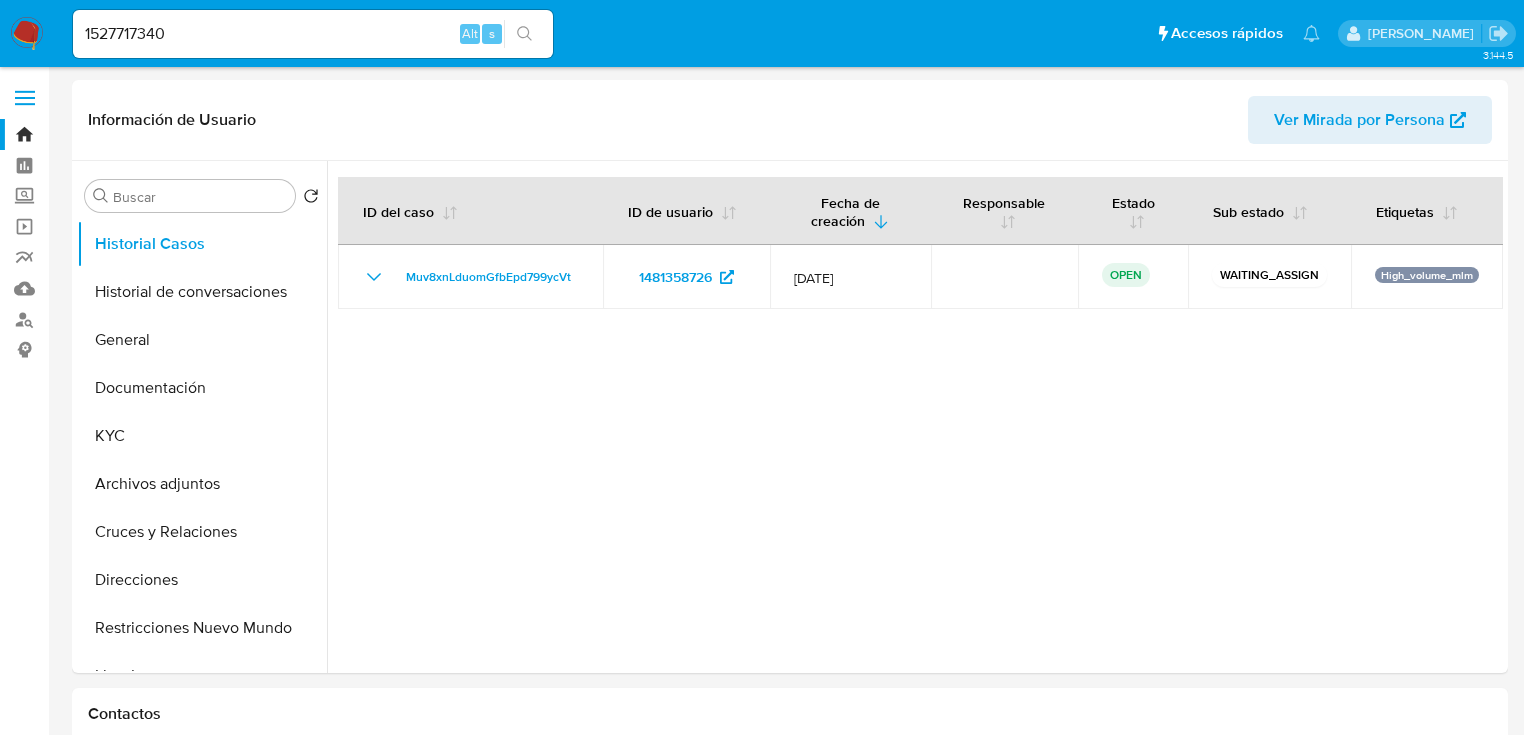 click 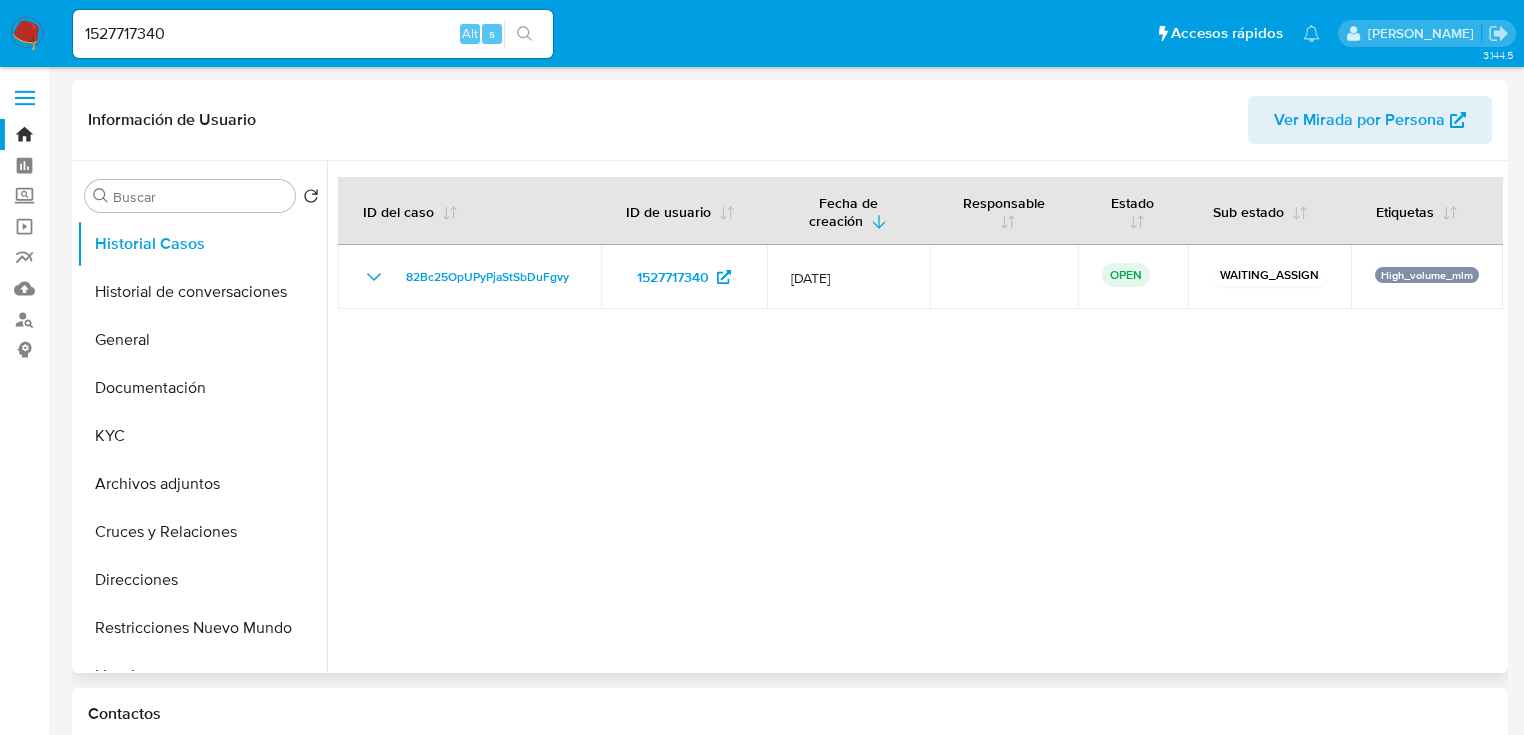 select on "10" 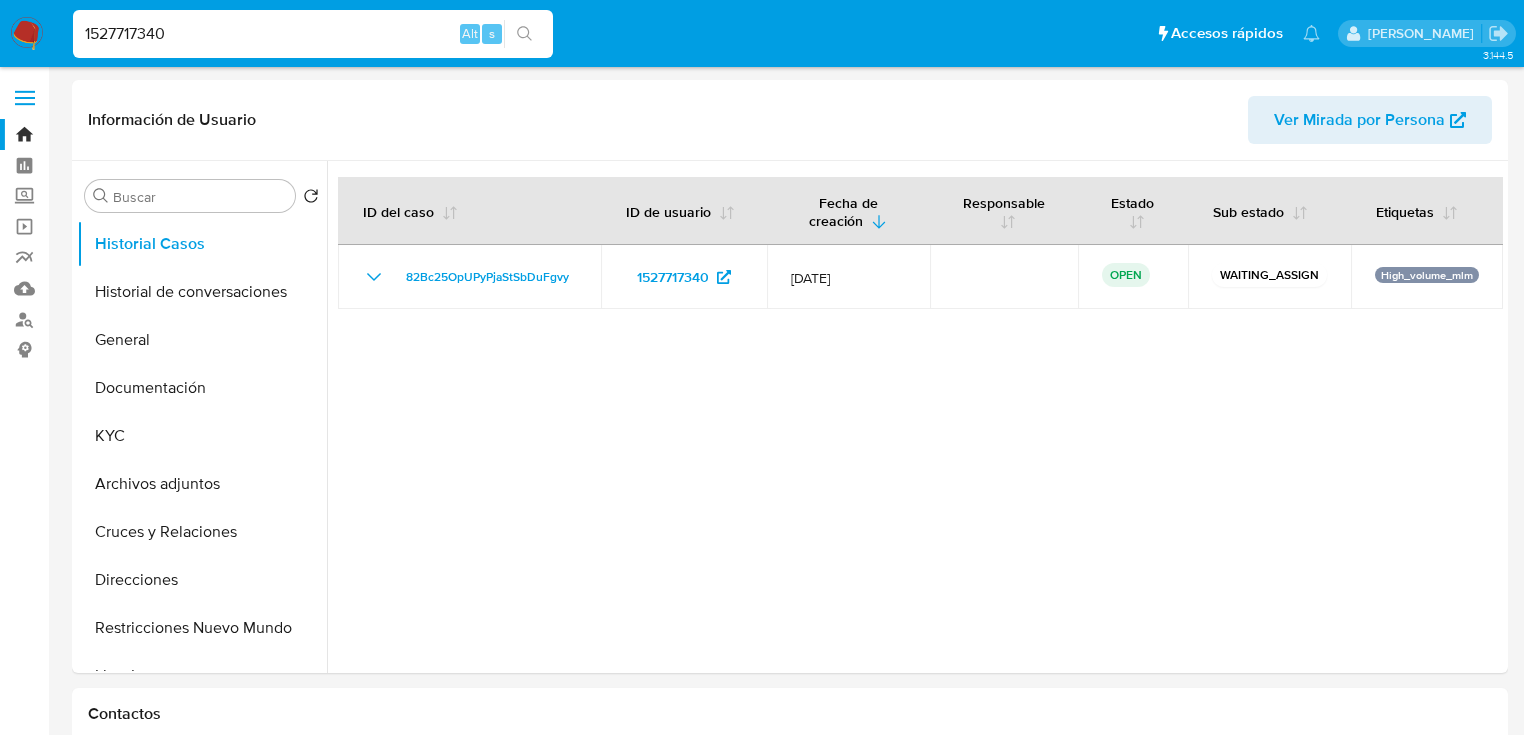 drag, startPoint x: 203, startPoint y: 21, endPoint x: 32, endPoint y: 21, distance: 171 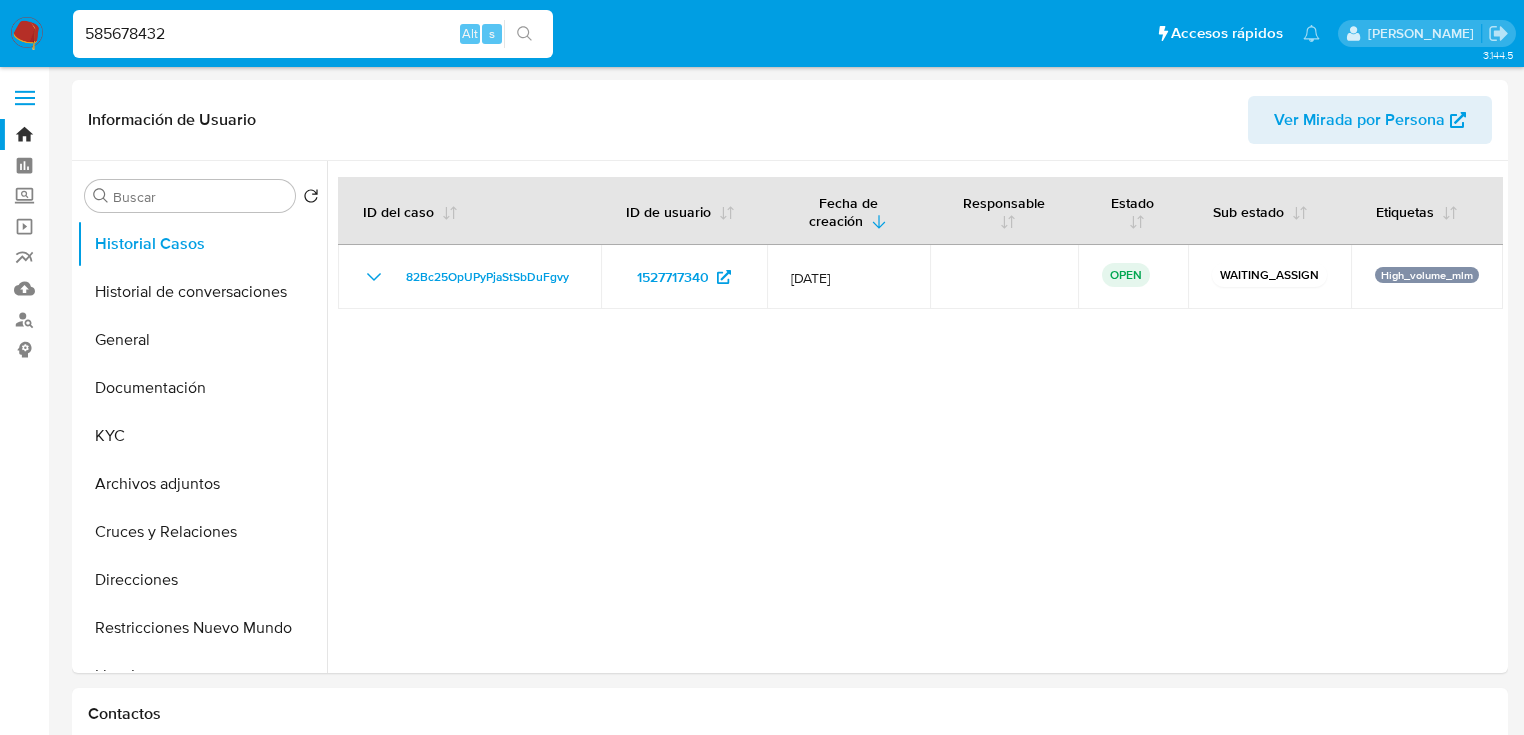 type on "585678432" 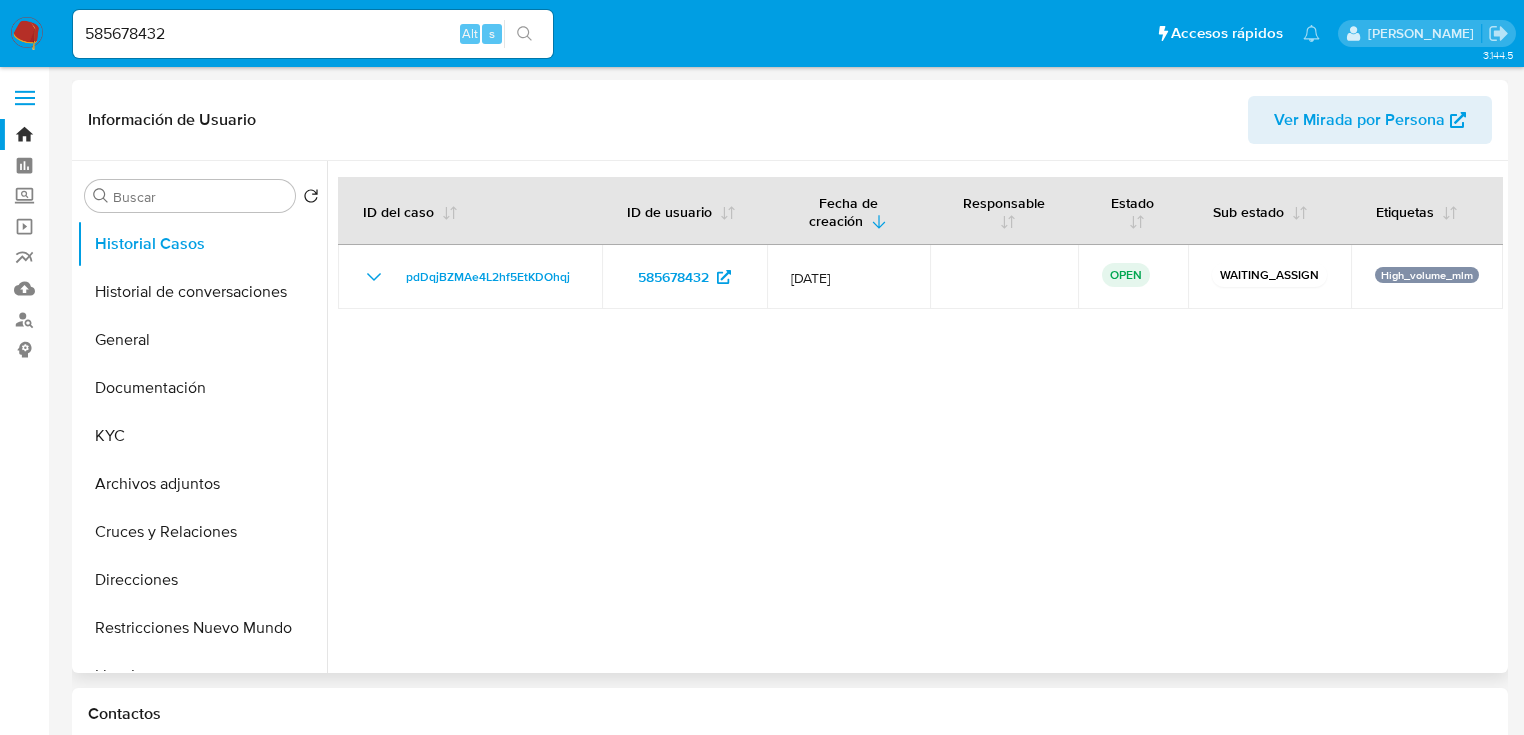select on "10" 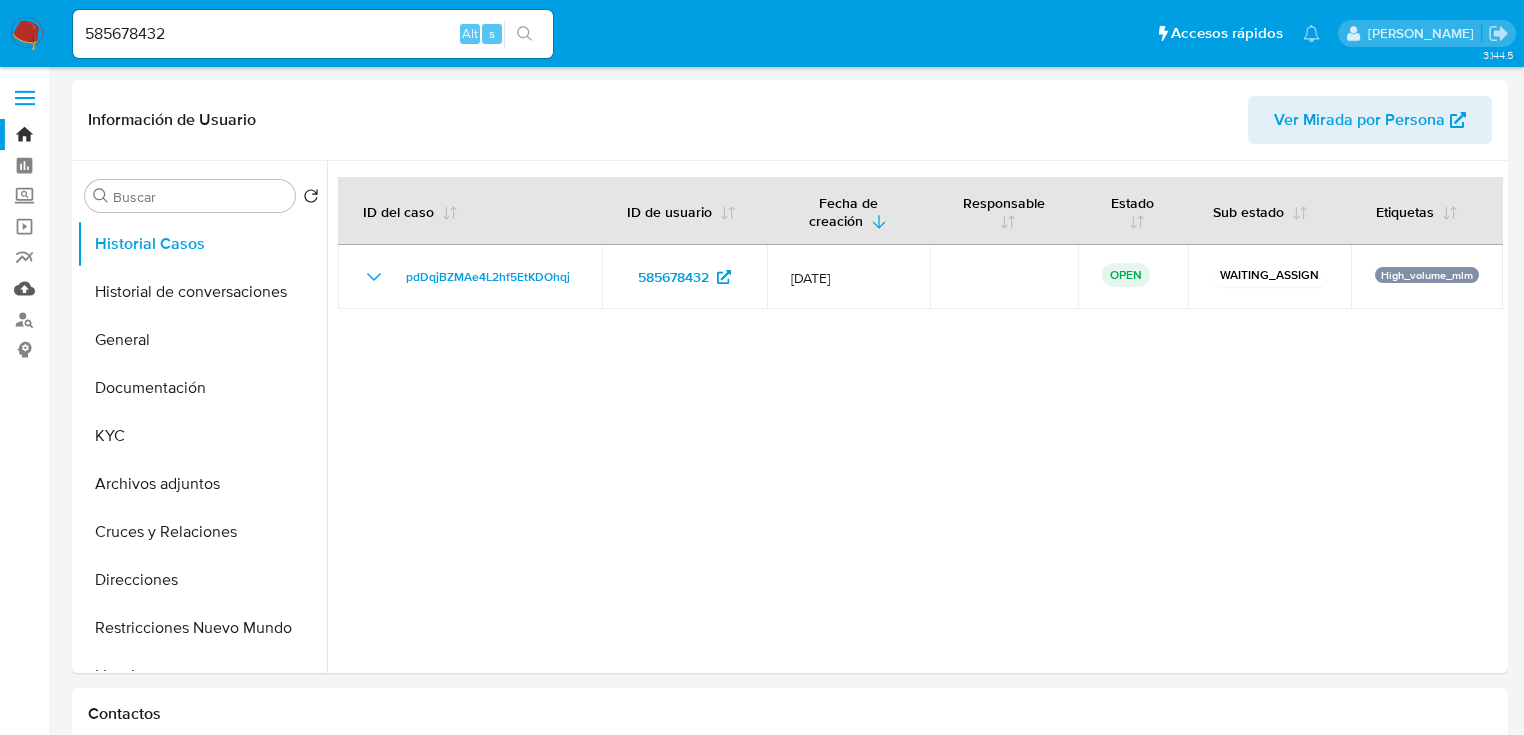 click on "Mulan" at bounding box center (119, 288) 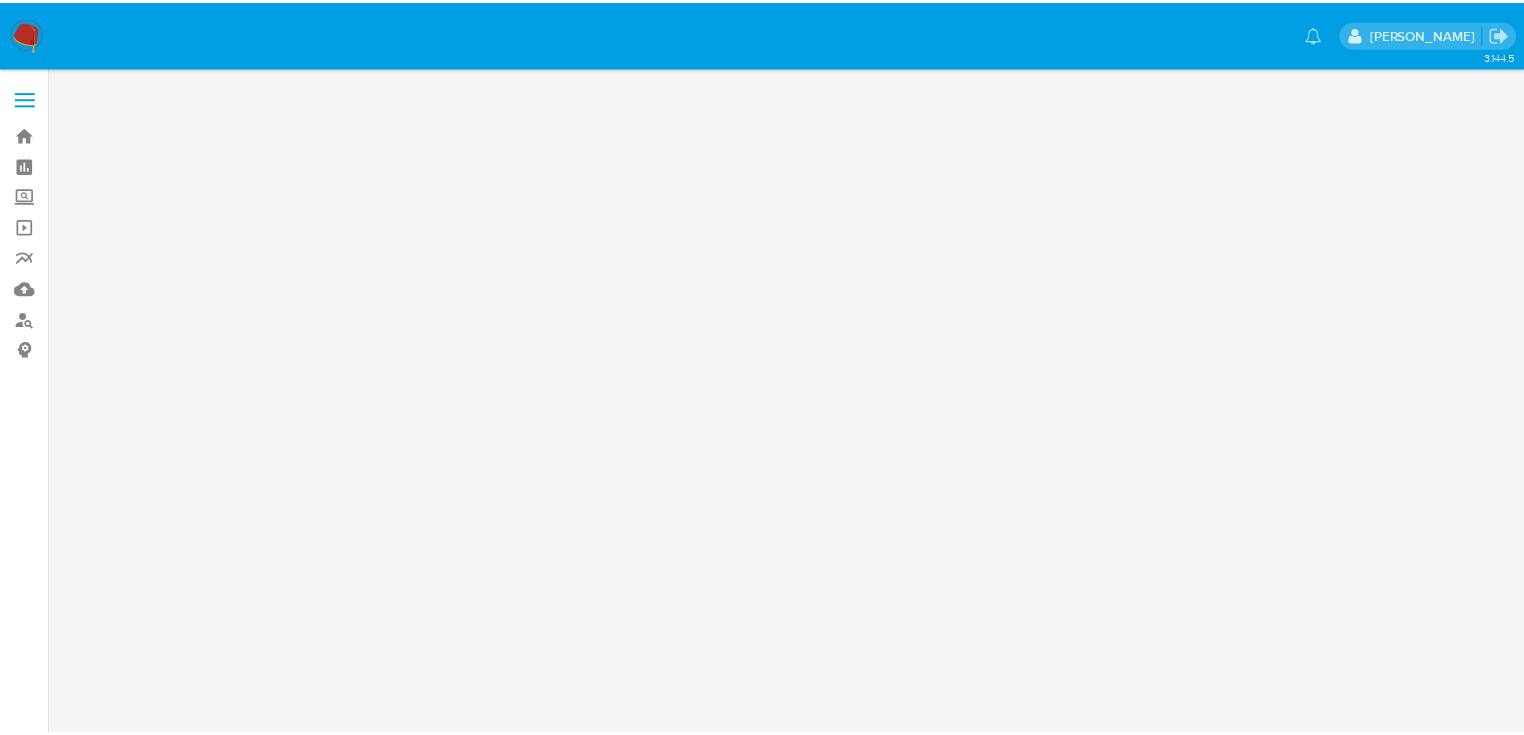 scroll, scrollTop: 0, scrollLeft: 0, axis: both 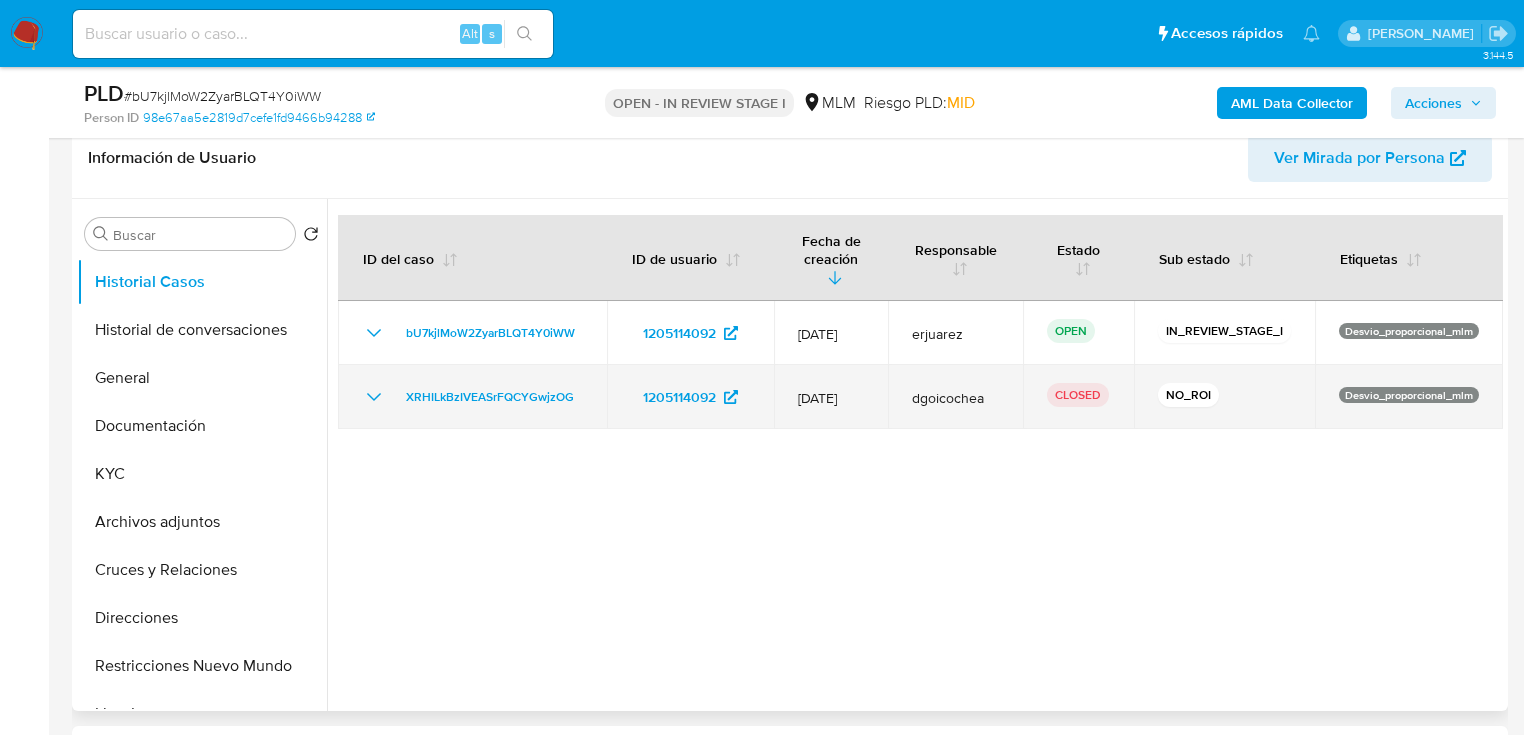 select on "10" 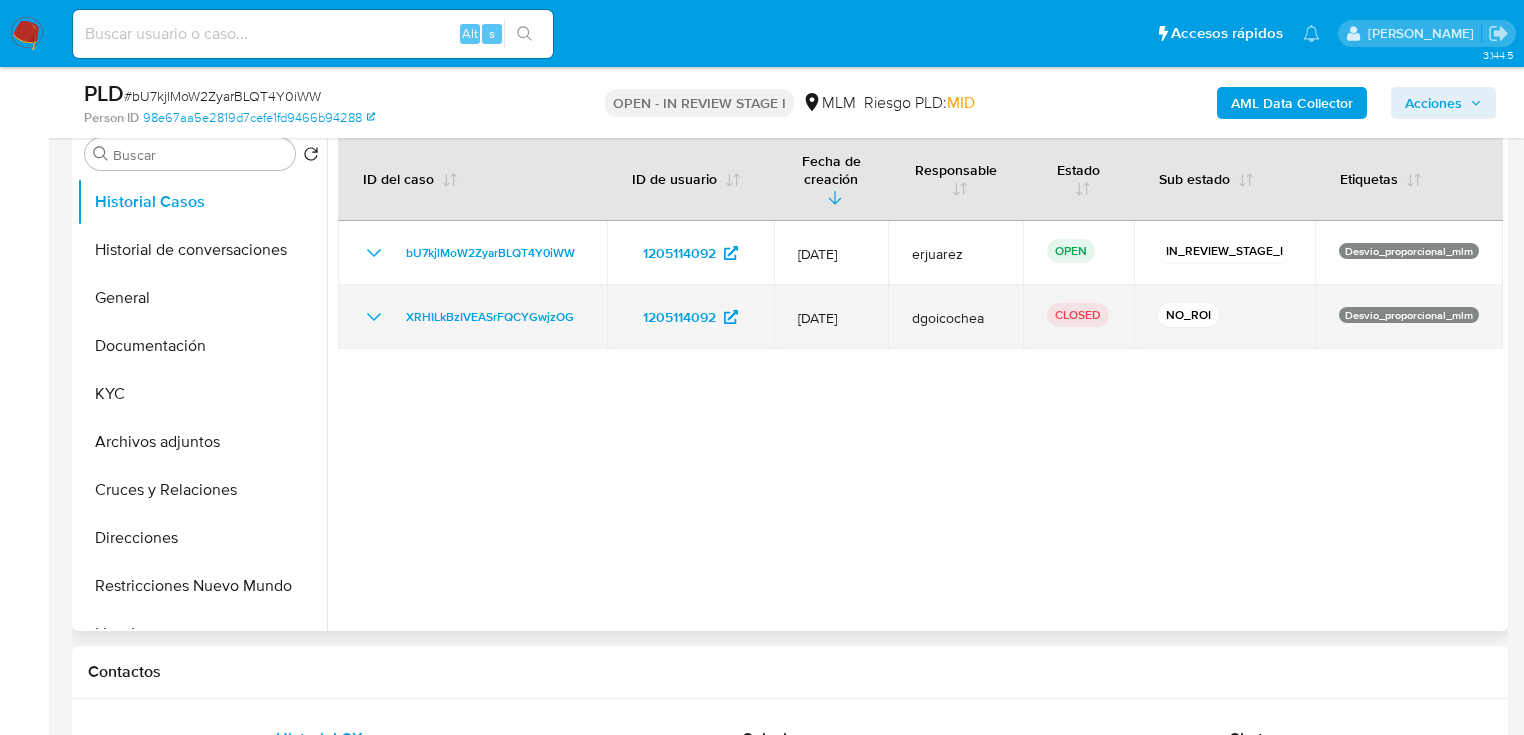 scroll, scrollTop: 480, scrollLeft: 0, axis: vertical 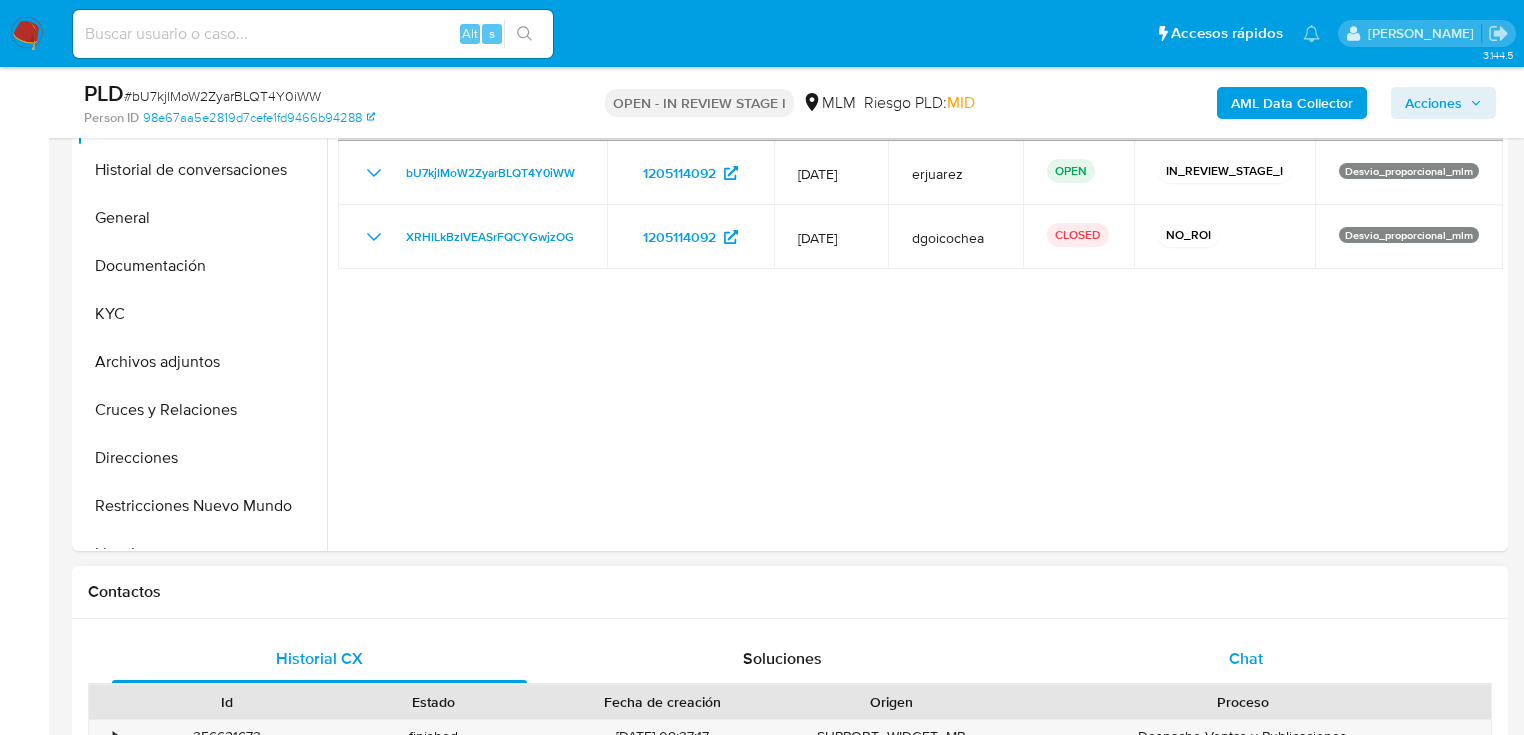 click on "Chat" at bounding box center [1246, 659] 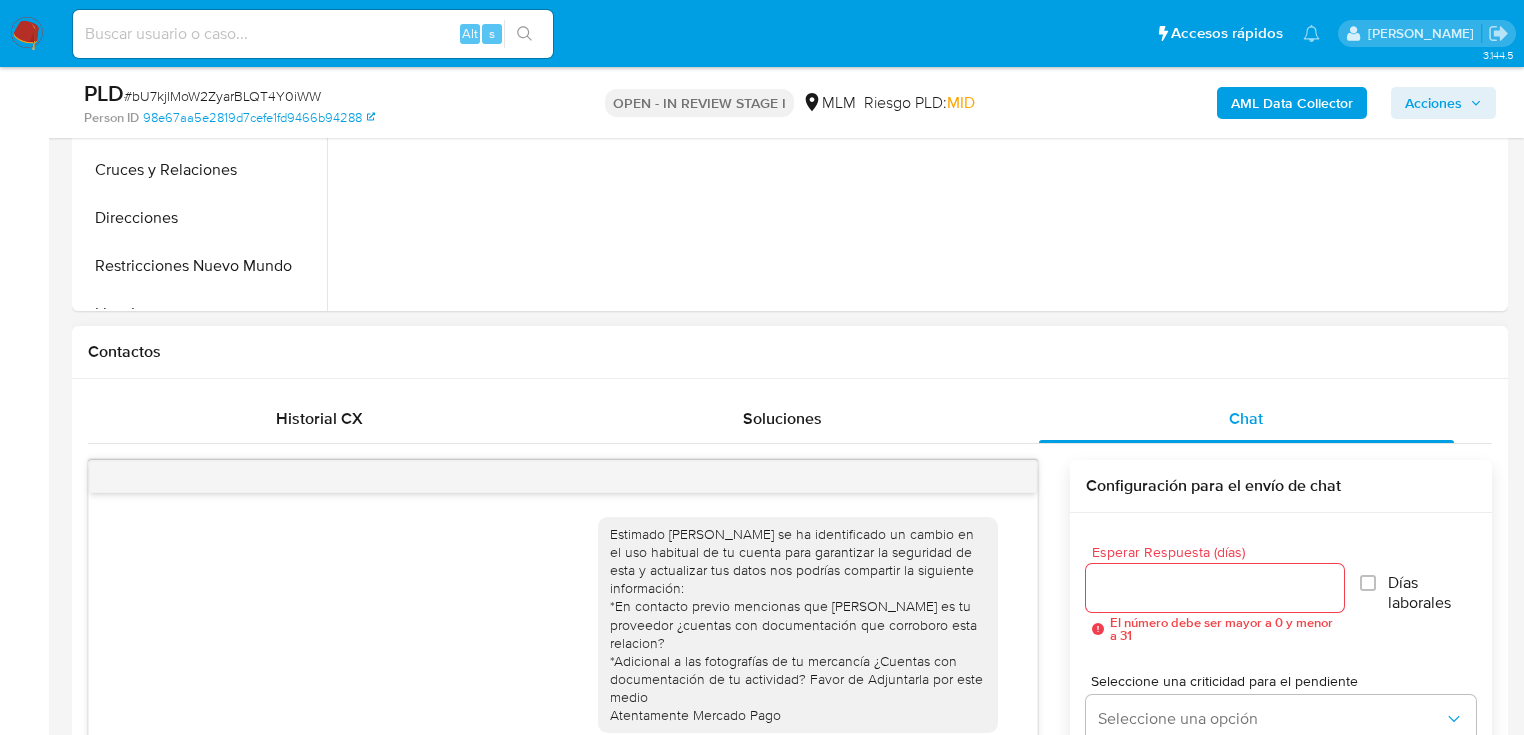 scroll, scrollTop: 791, scrollLeft: 0, axis: vertical 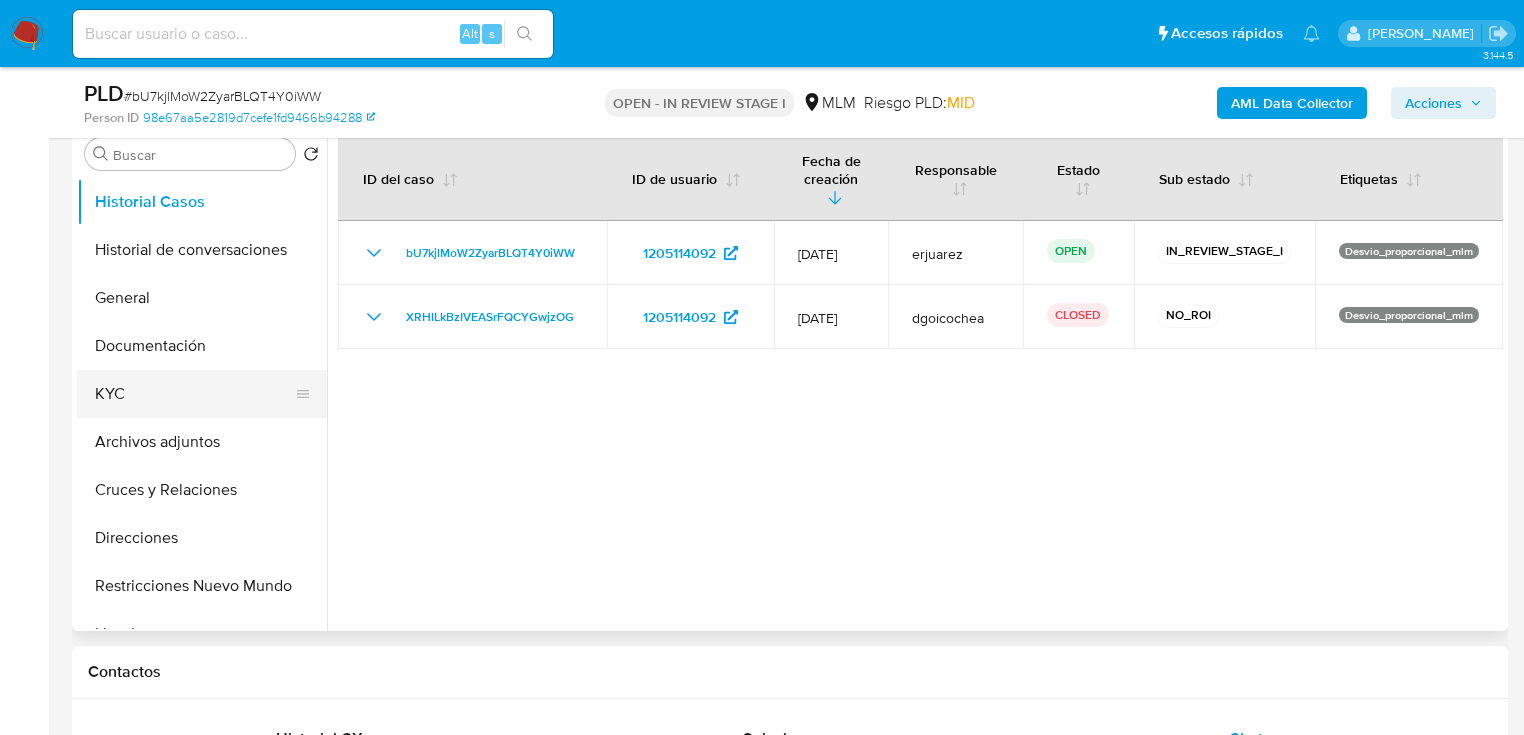 click on "KYC" at bounding box center [194, 394] 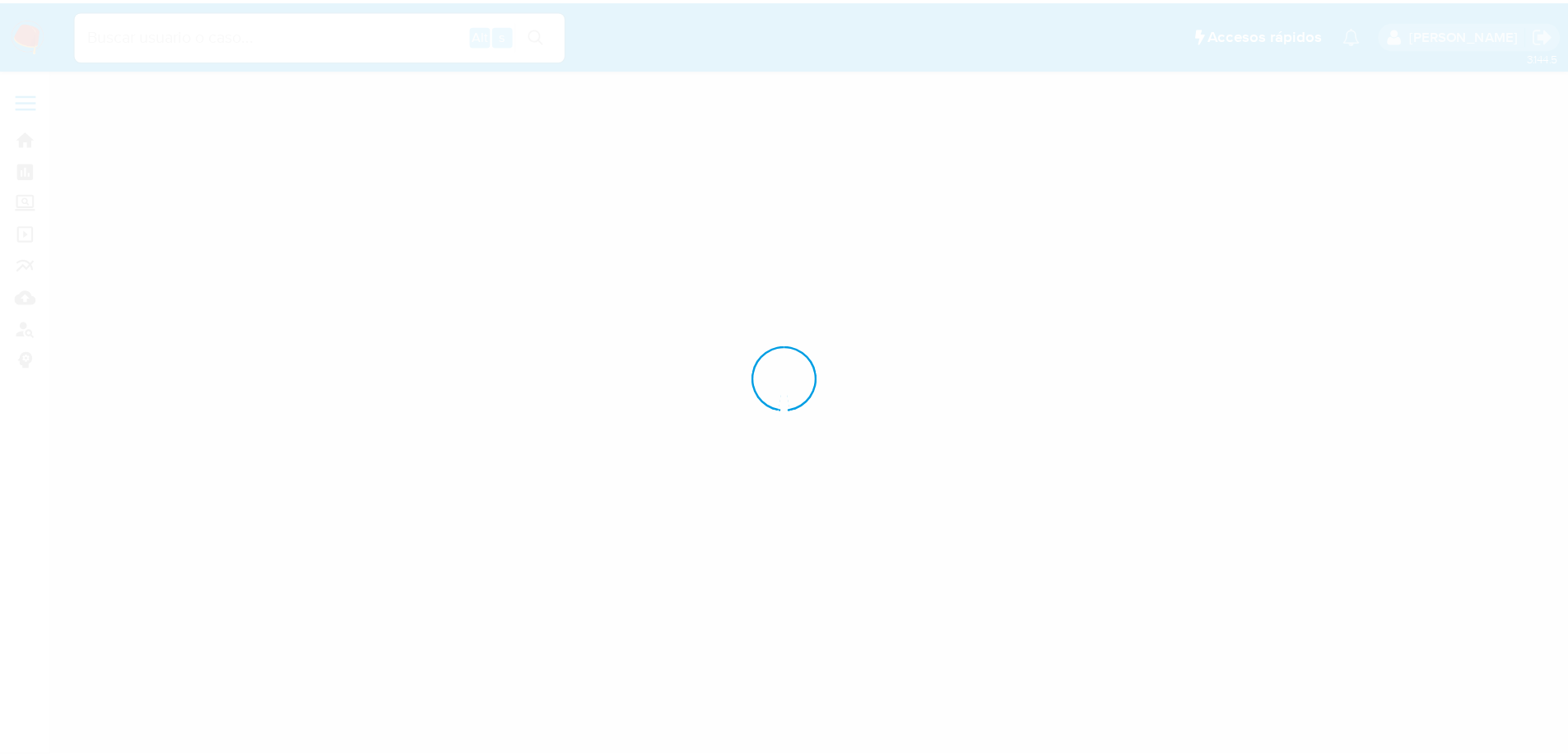 scroll, scrollTop: 0, scrollLeft: 0, axis: both 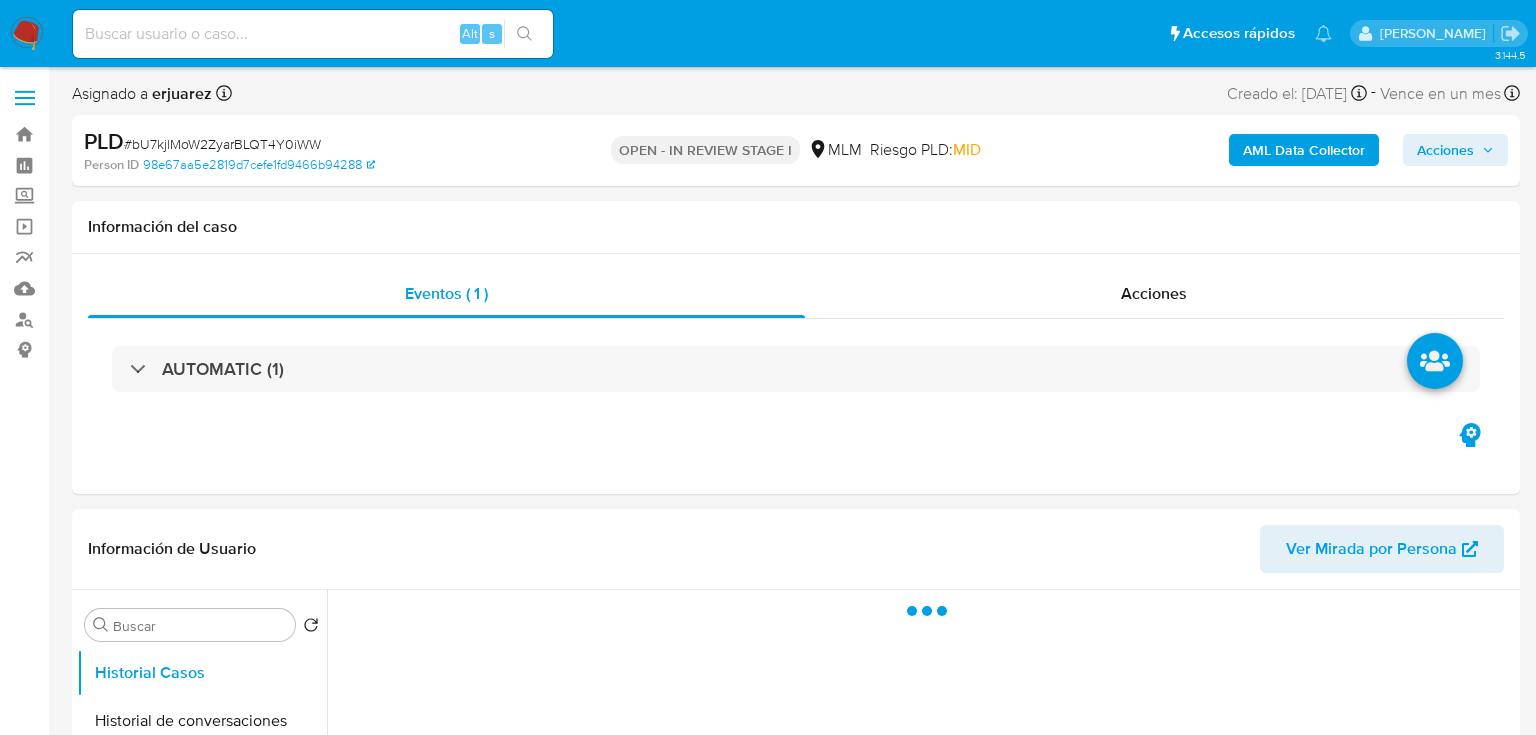 select on "10" 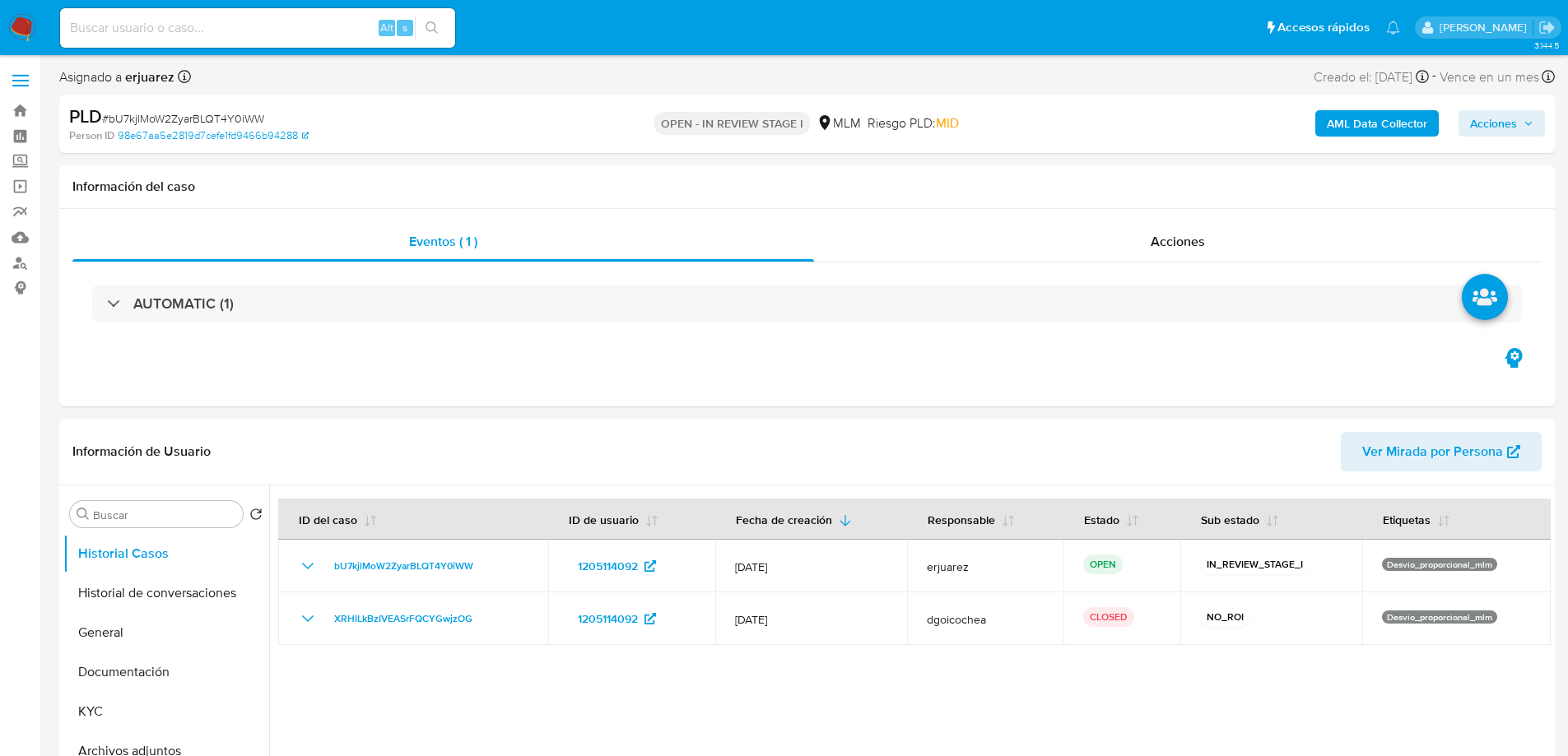 drag, startPoint x: 21, startPoint y: 21, endPoint x: 38, endPoint y: 16, distance: 17.72005 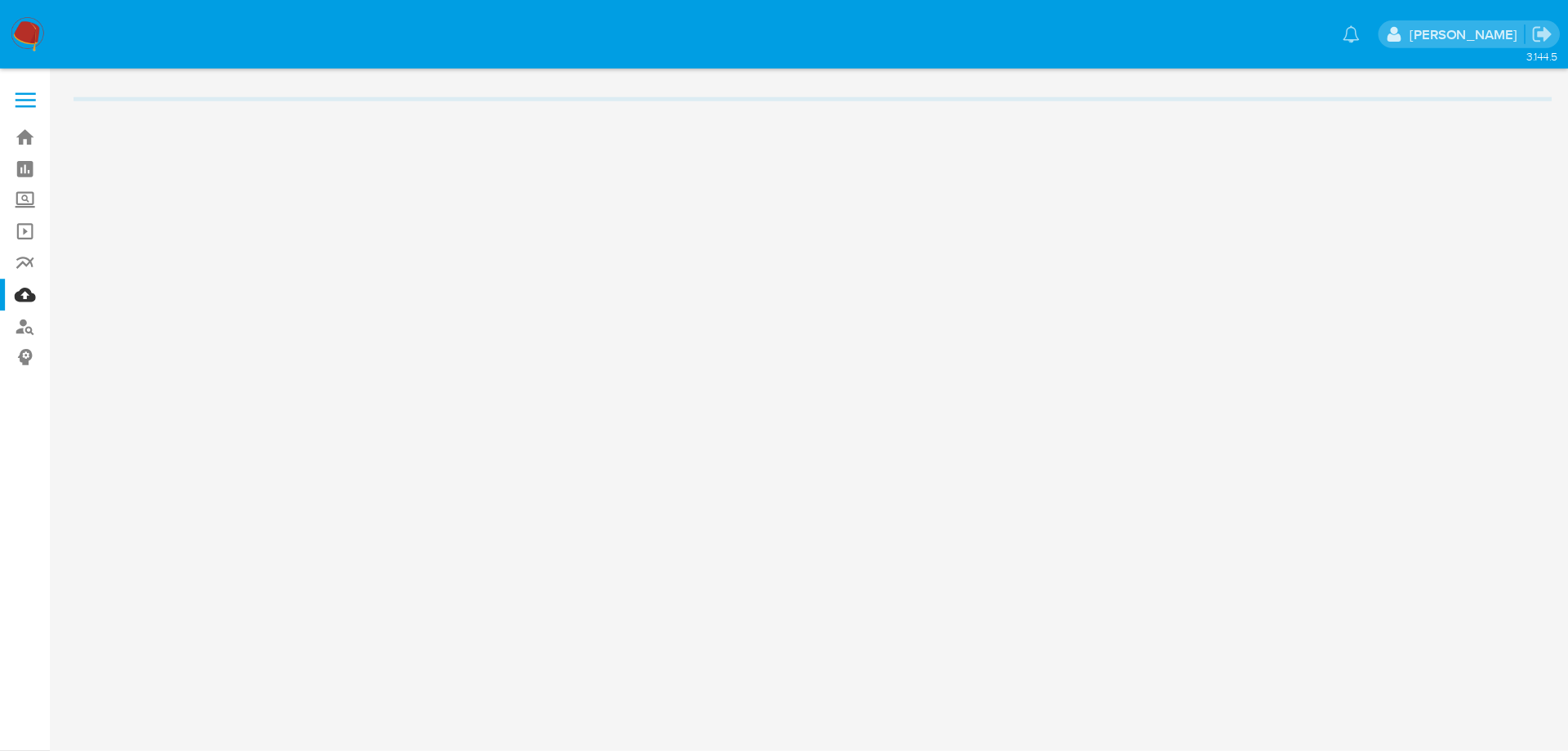 scroll, scrollTop: 0, scrollLeft: 0, axis: both 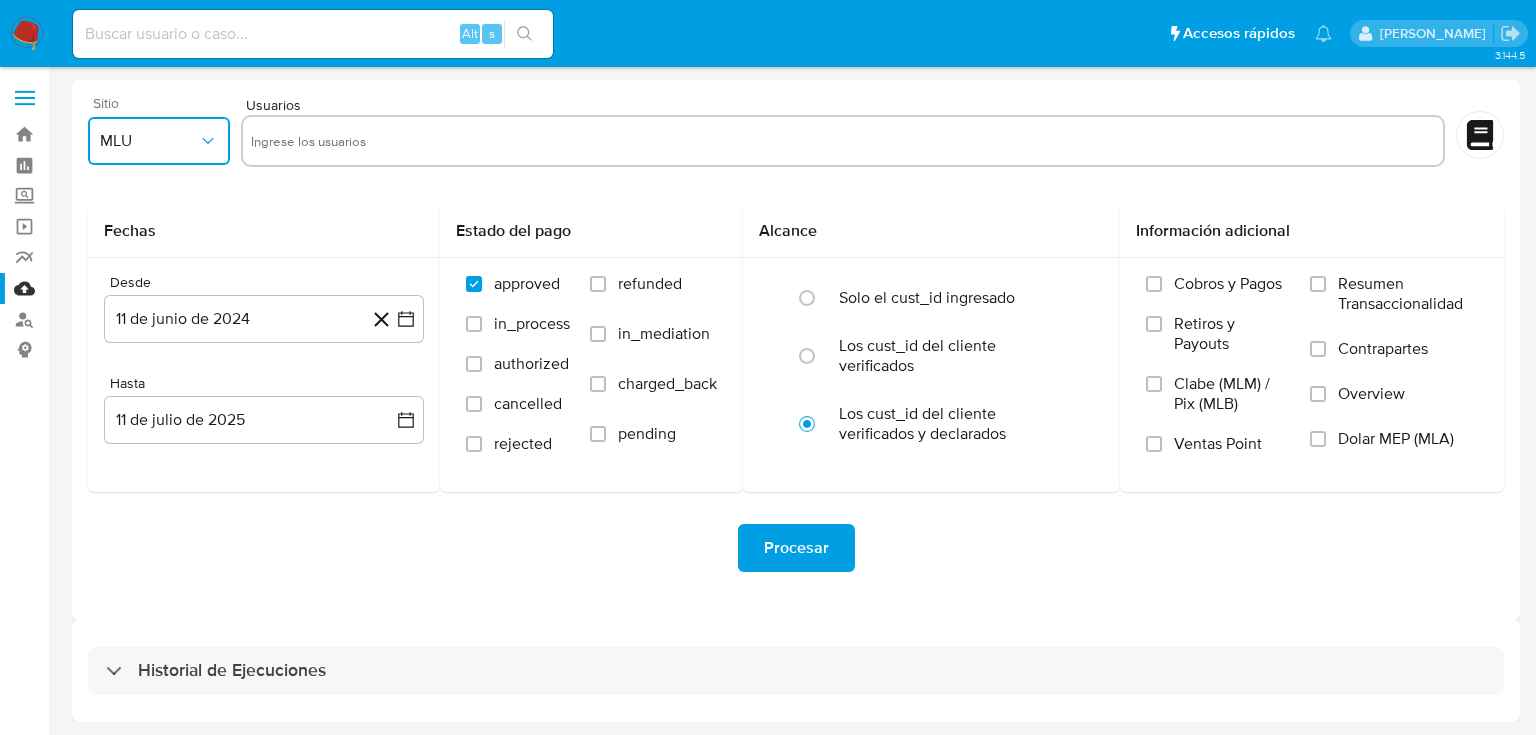 click on "MLU" at bounding box center (149, 141) 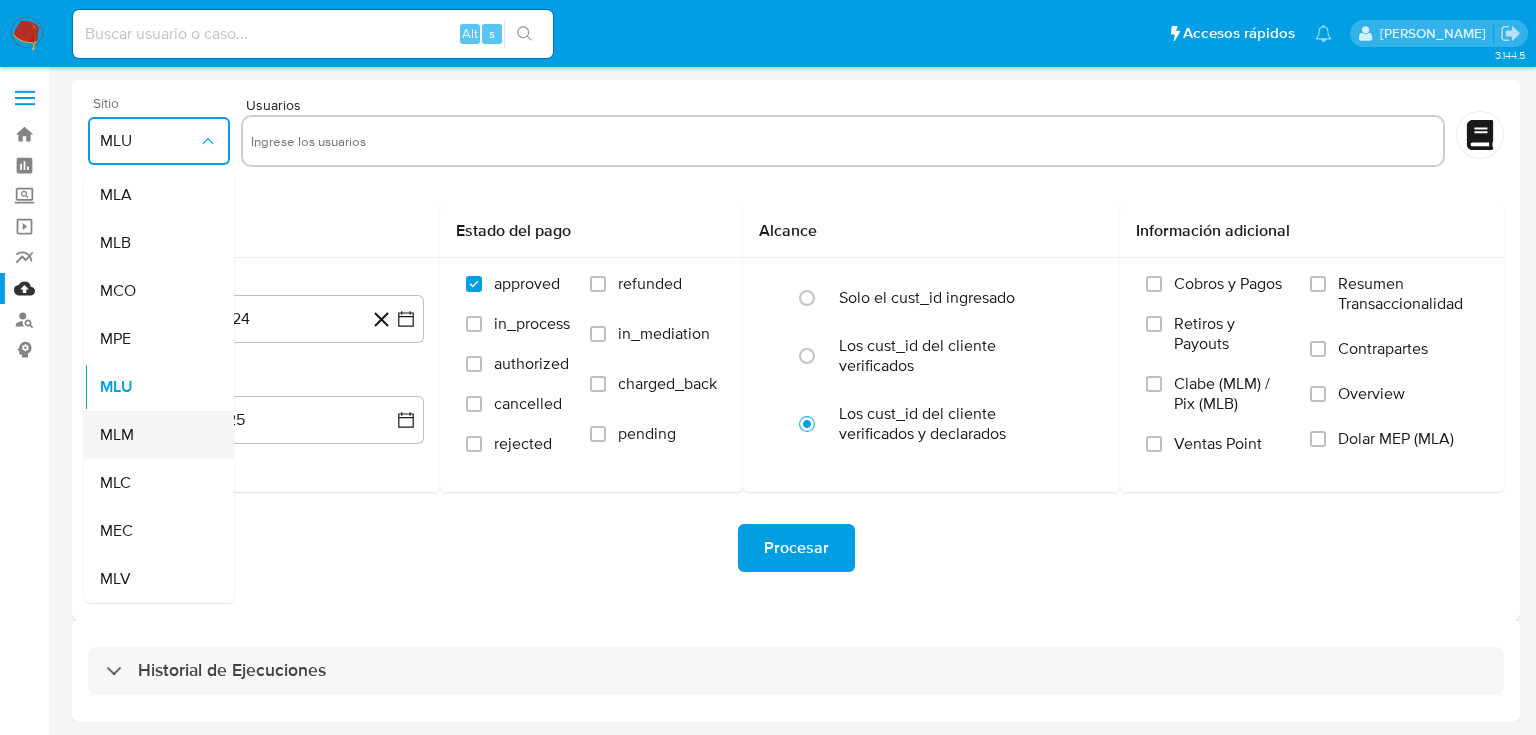 click on "MLM" at bounding box center [153, 435] 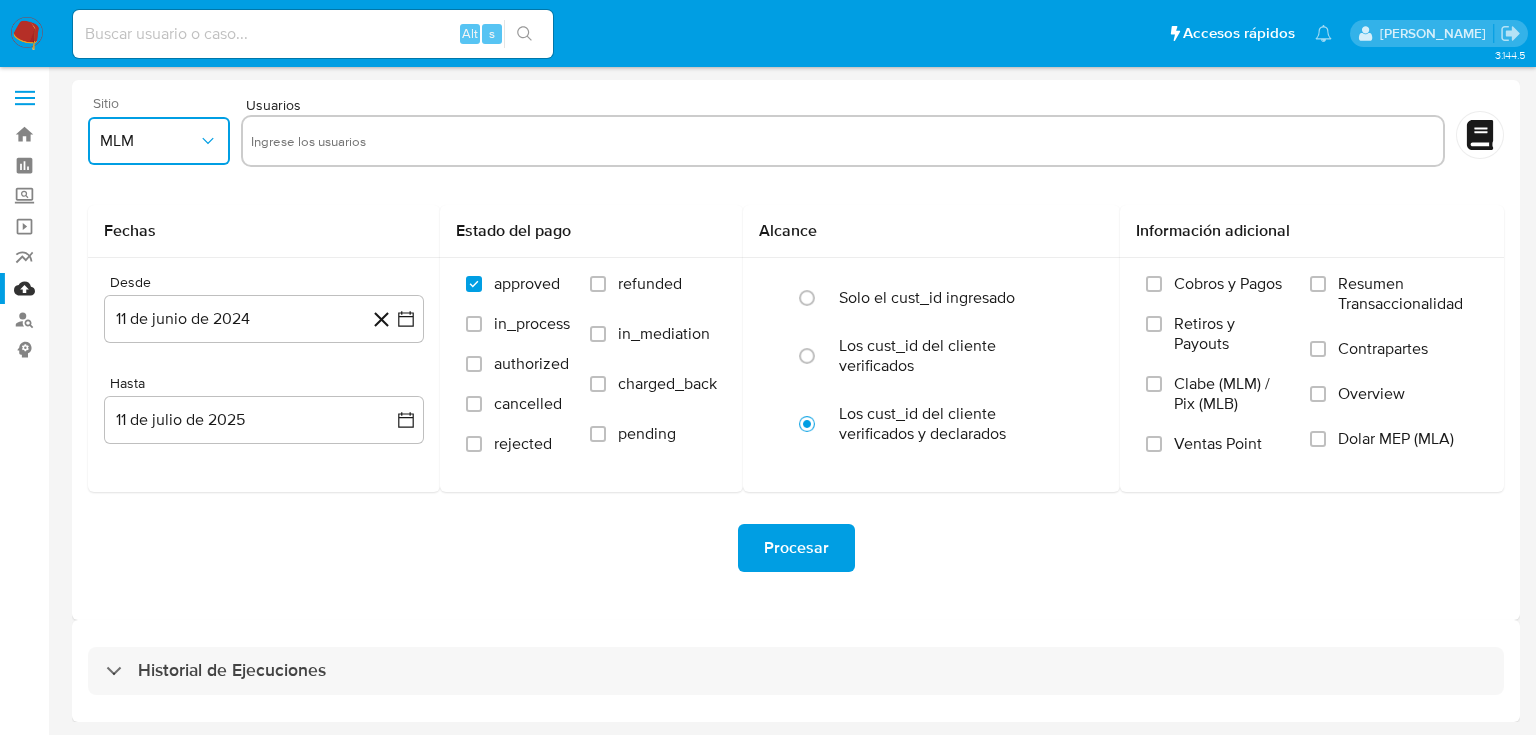 drag, startPoint x: 343, startPoint y: 148, endPoint x: 1535, endPoint y: 181, distance: 1192.4567 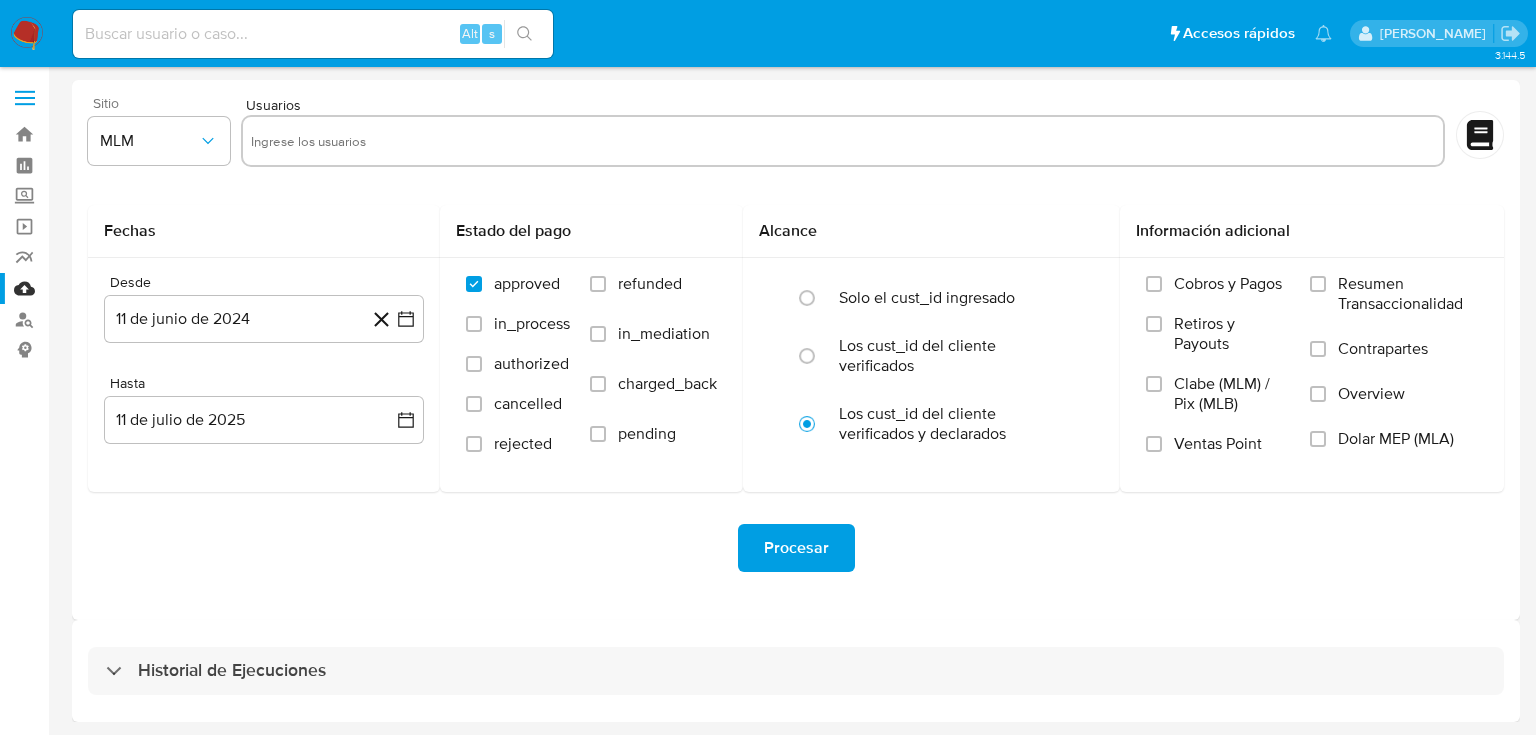 click at bounding box center (843, 141) 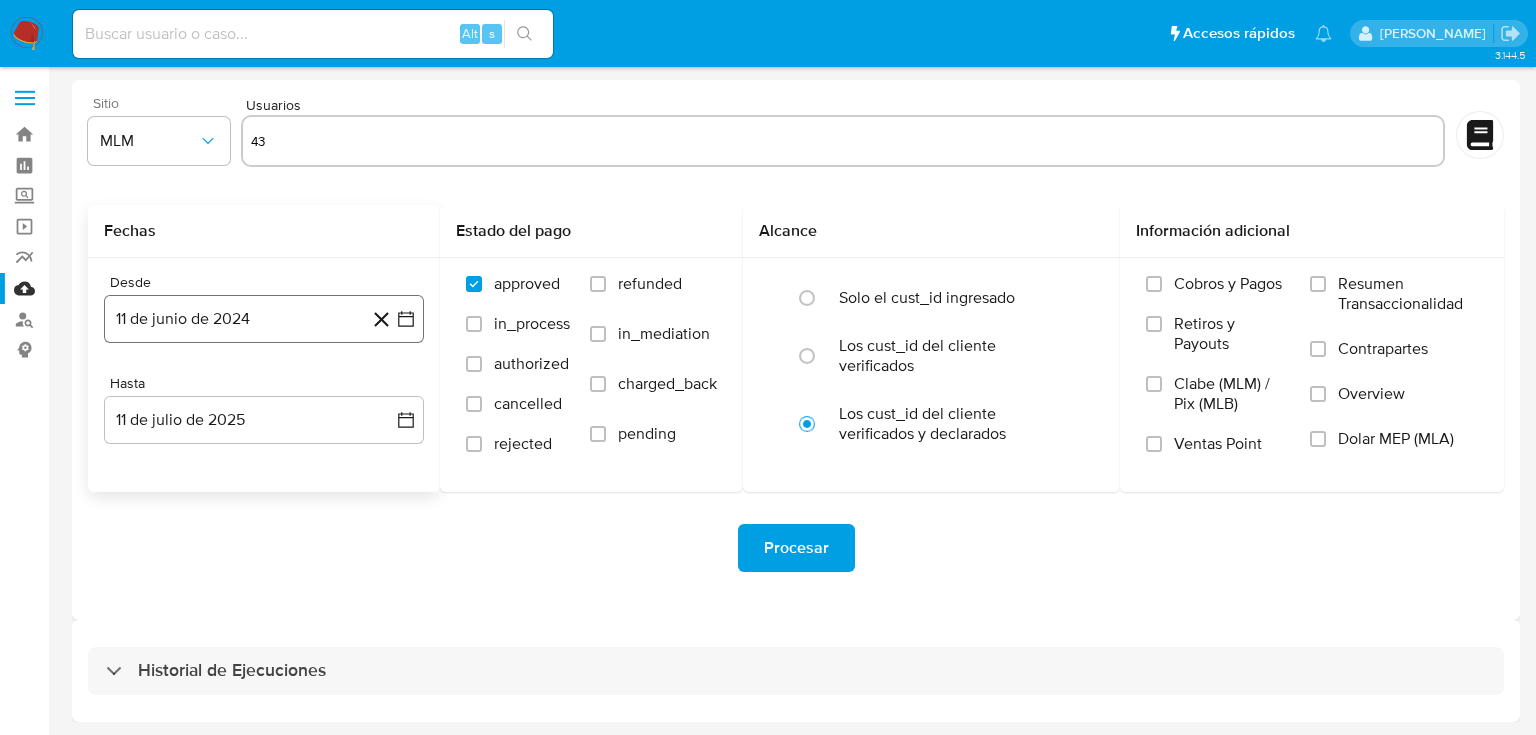 type on "4" 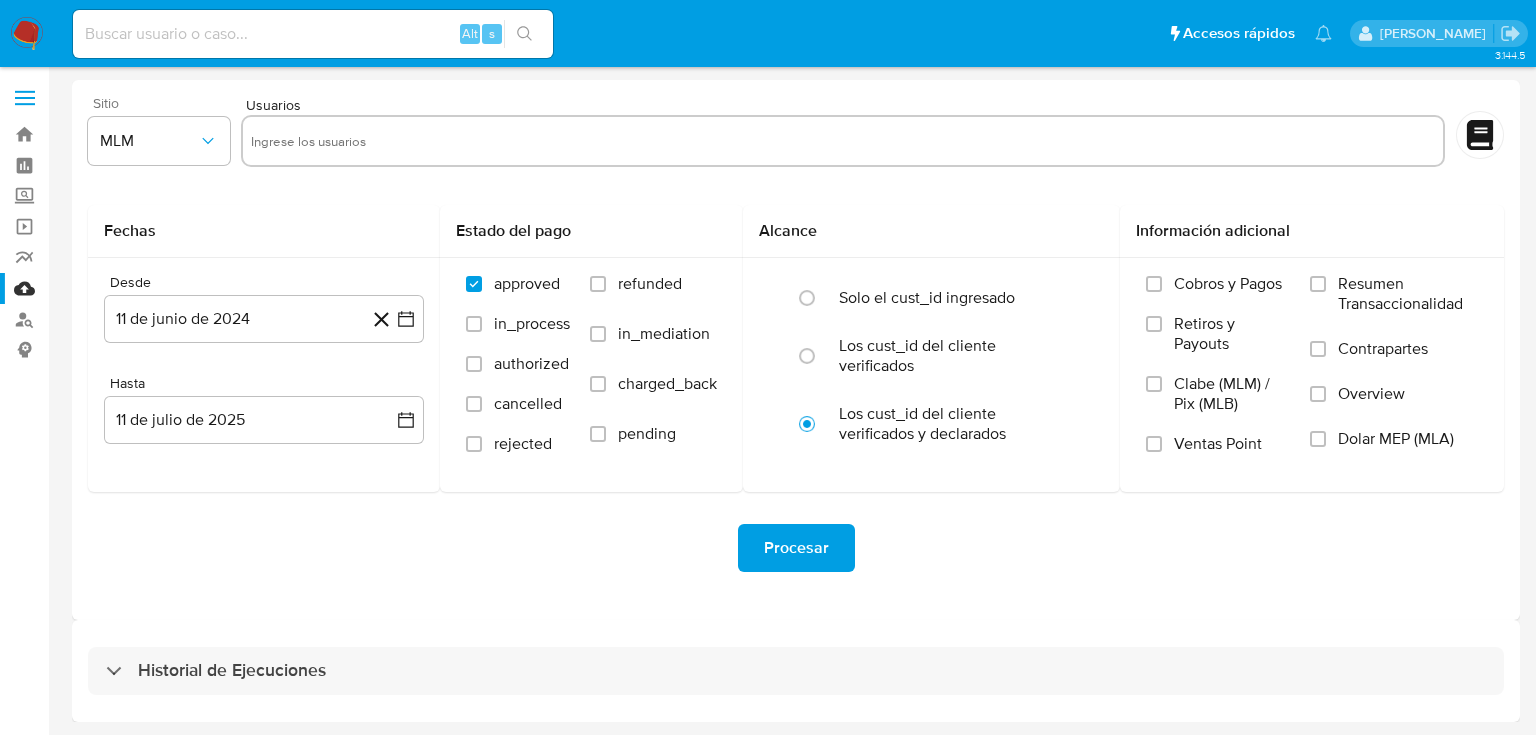 click at bounding box center (843, 141) 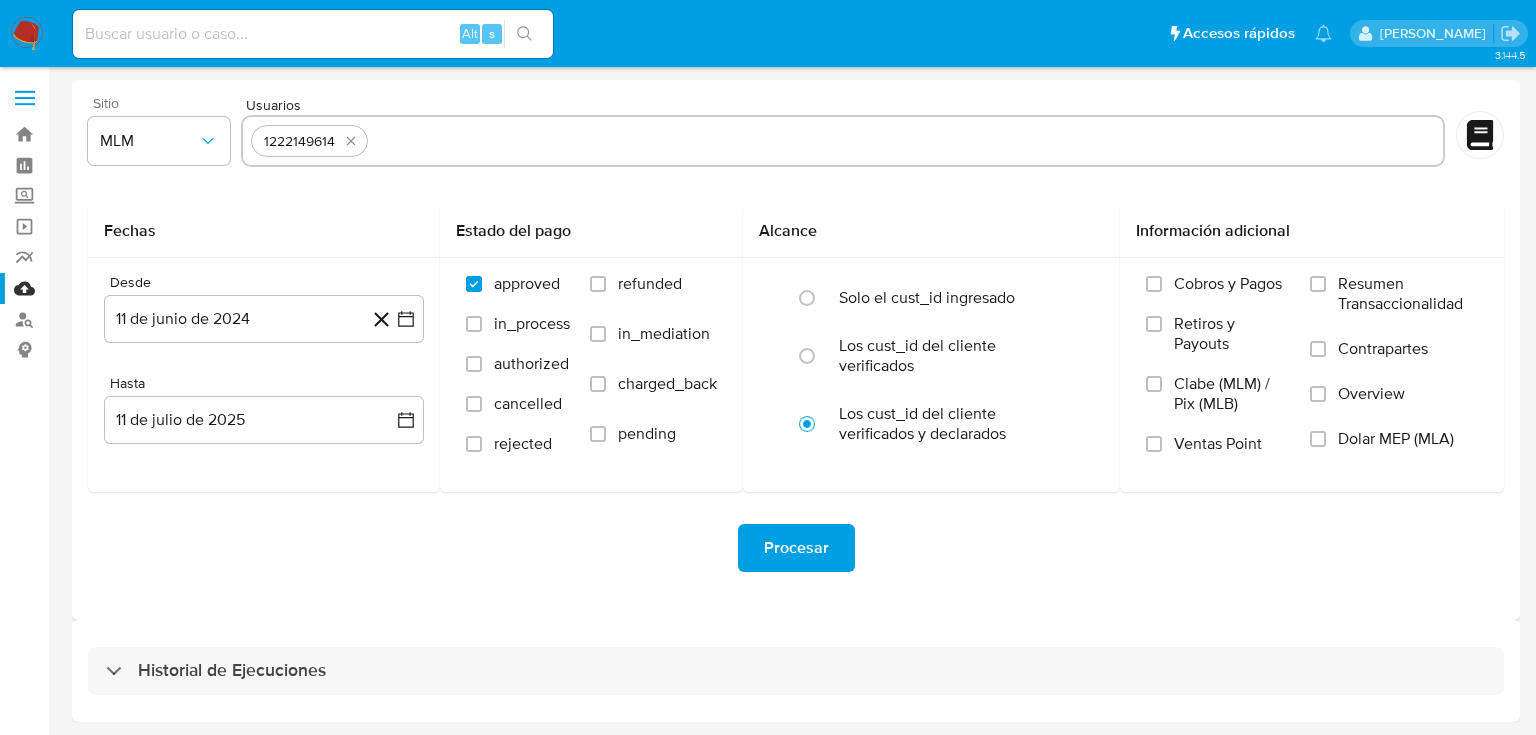 click at bounding box center [905, 141] 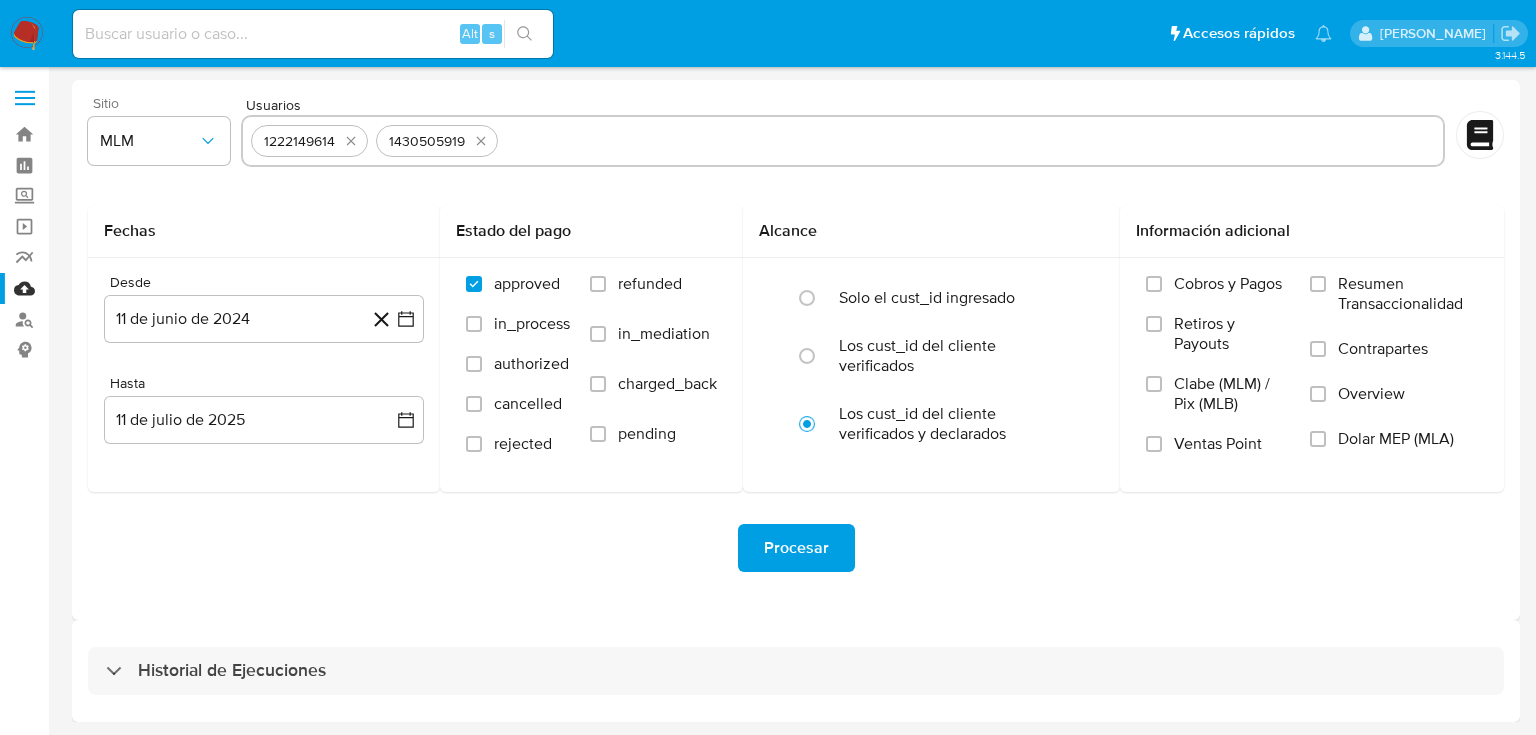 click at bounding box center [970, 141] 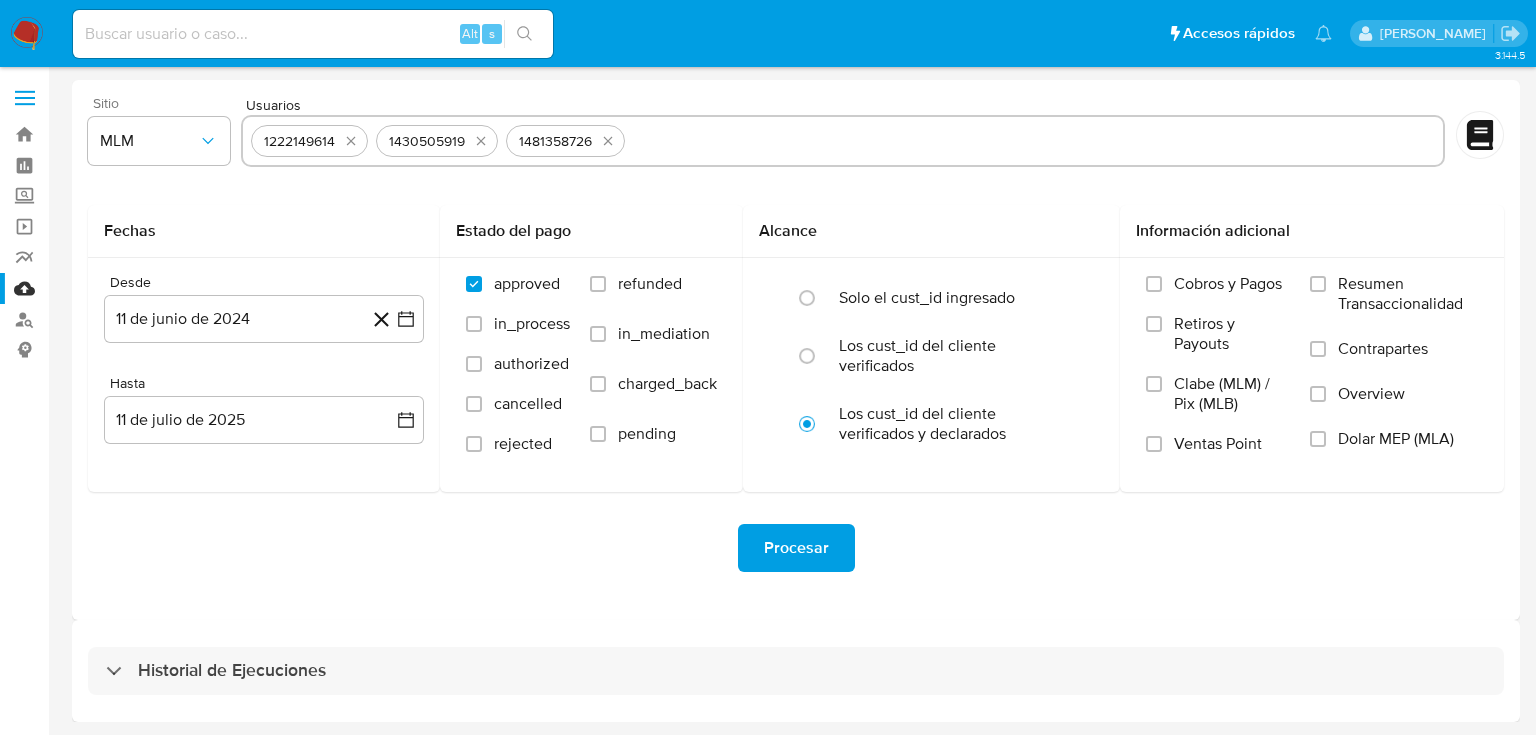click at bounding box center (1034, 141) 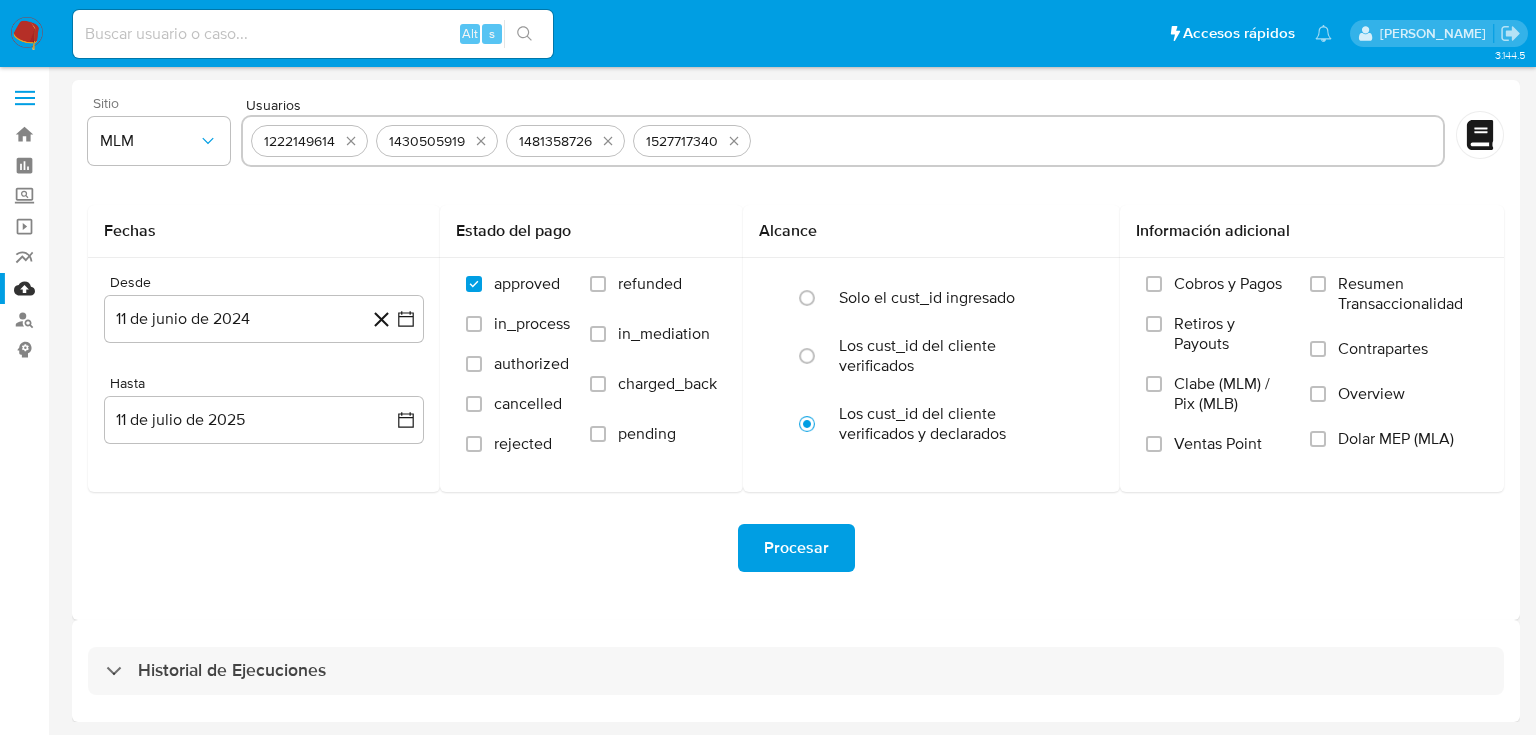 click at bounding box center (1097, 141) 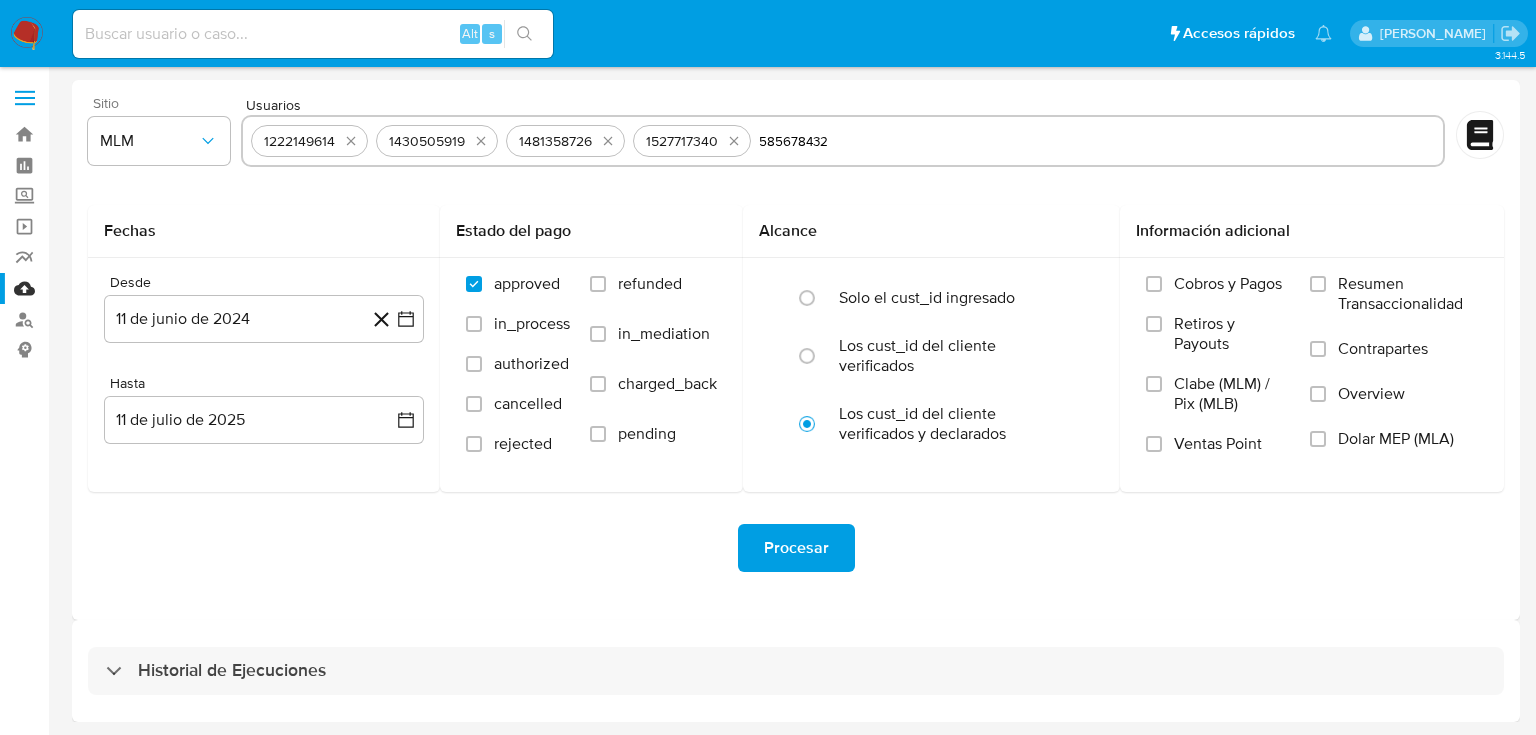 type 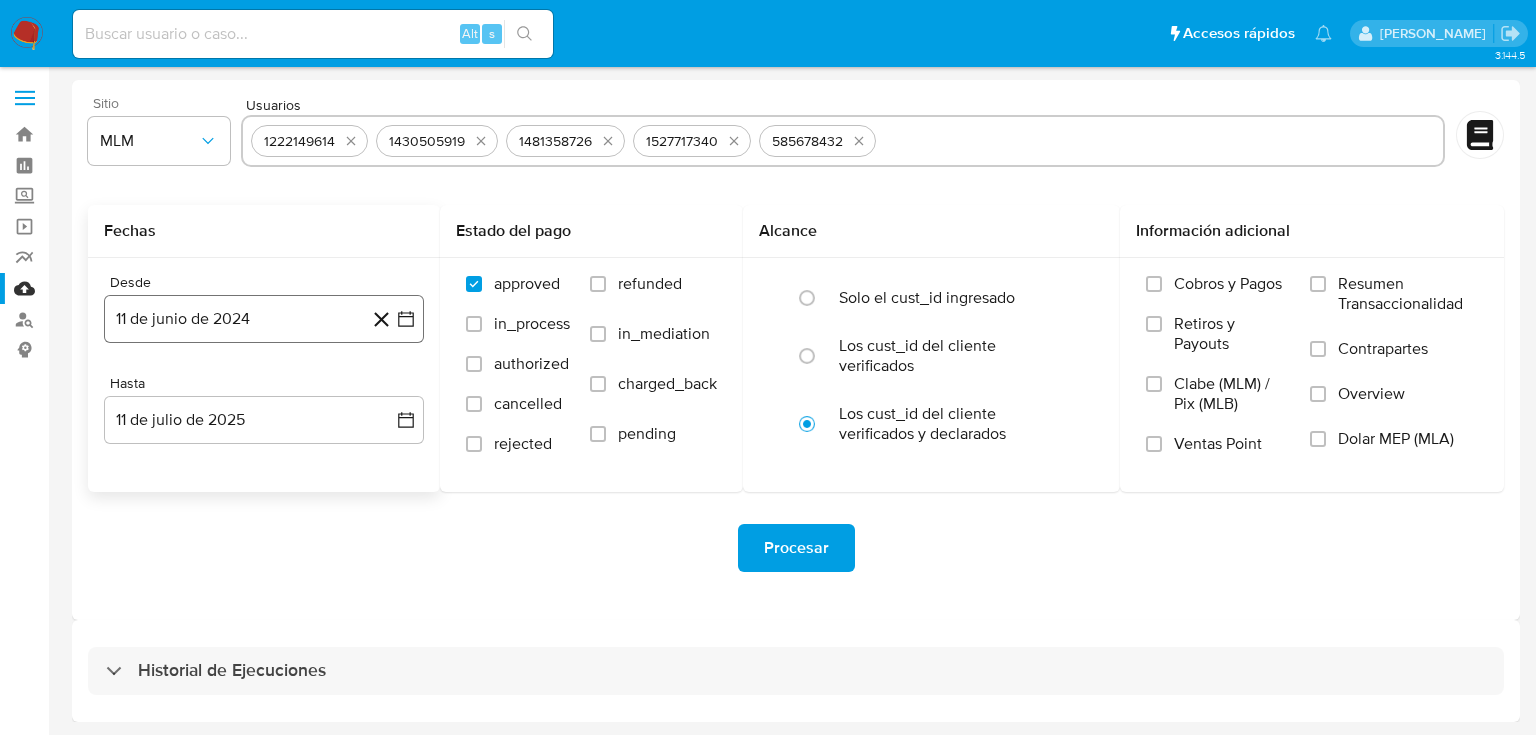 click 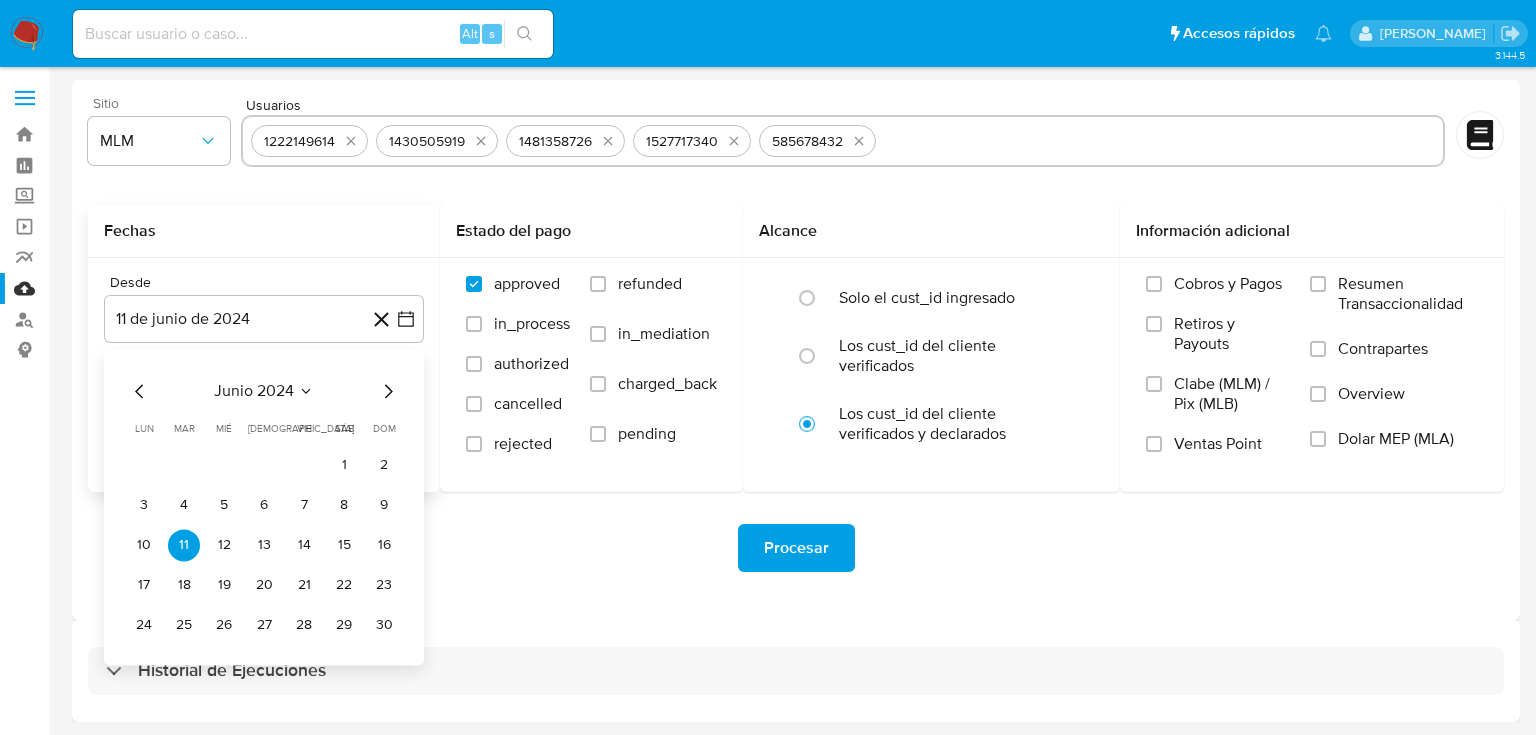 click 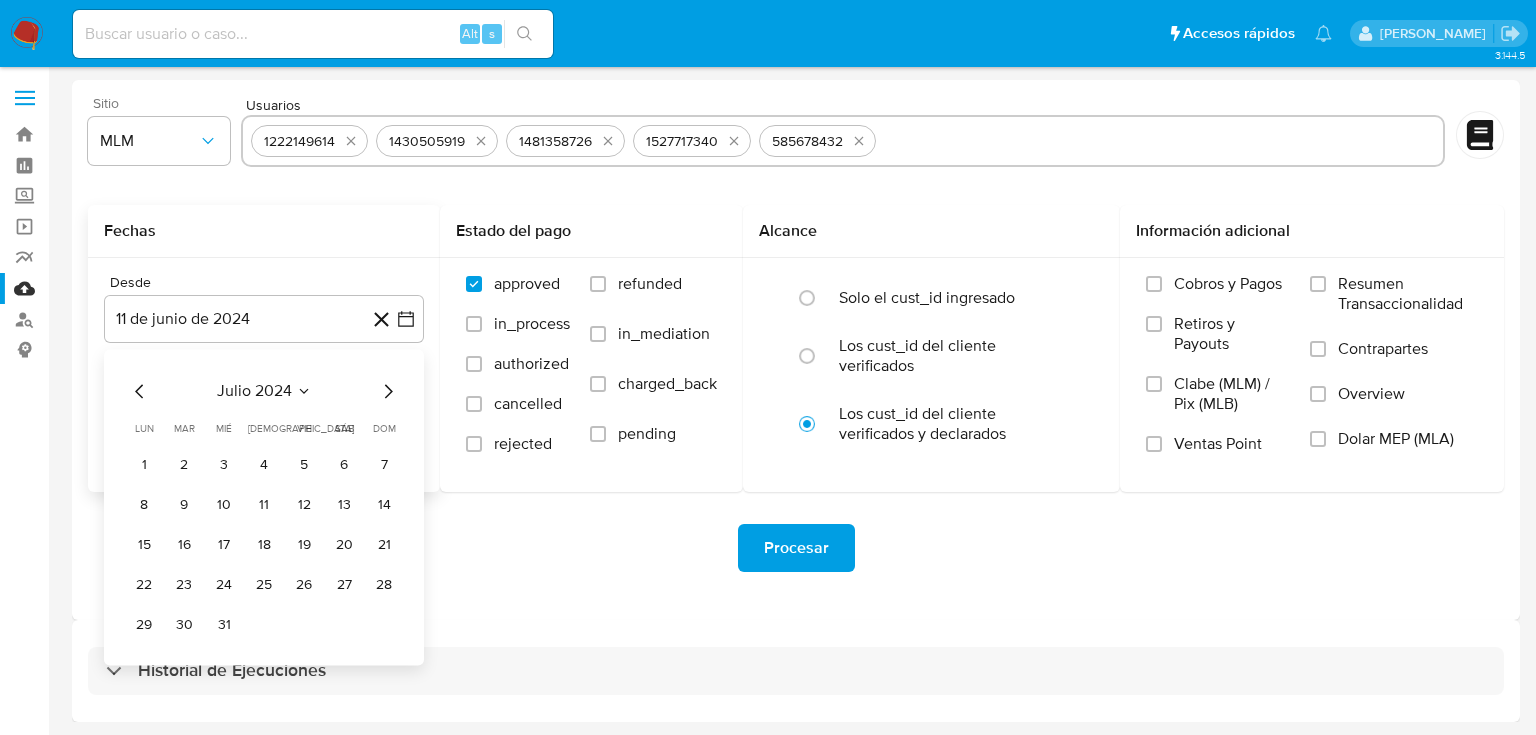 click 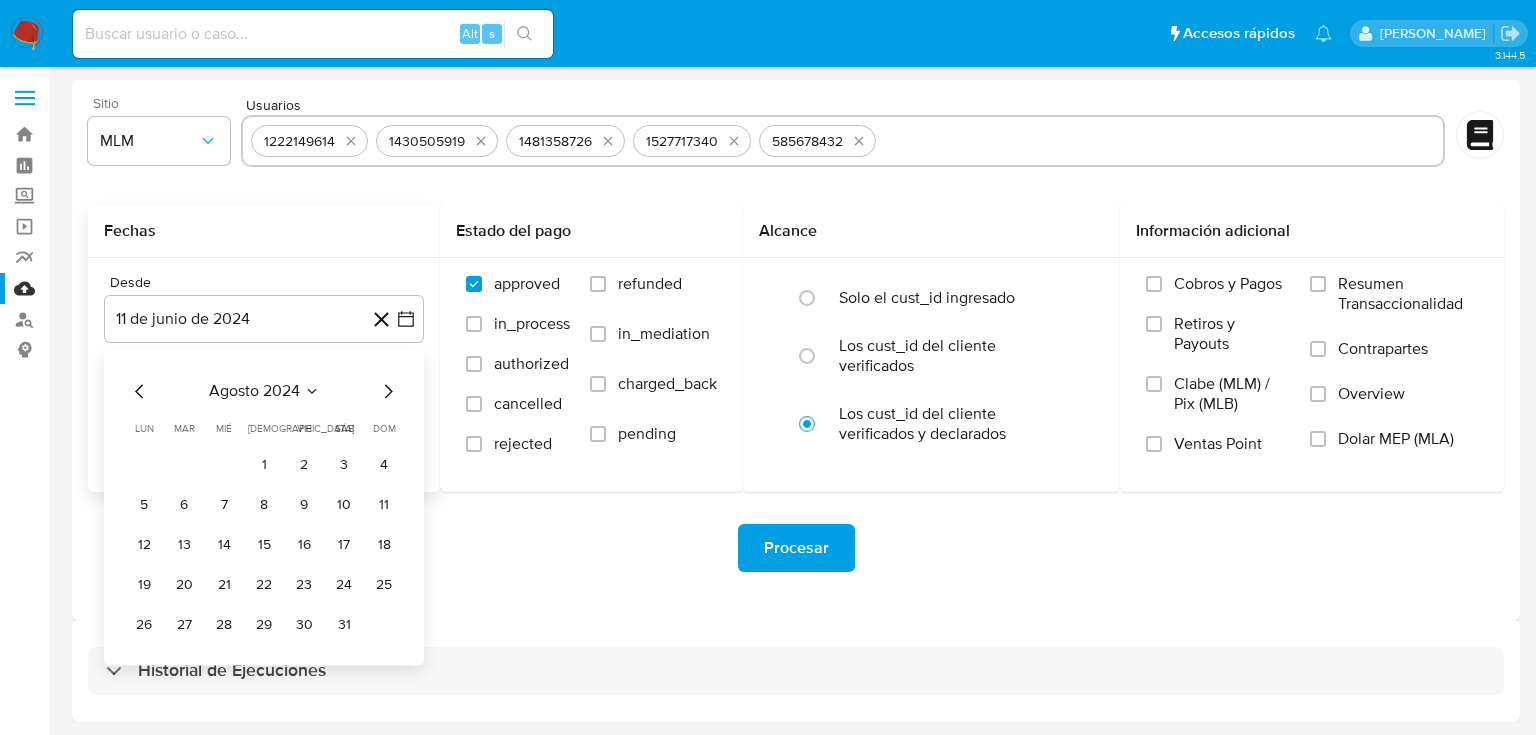 click 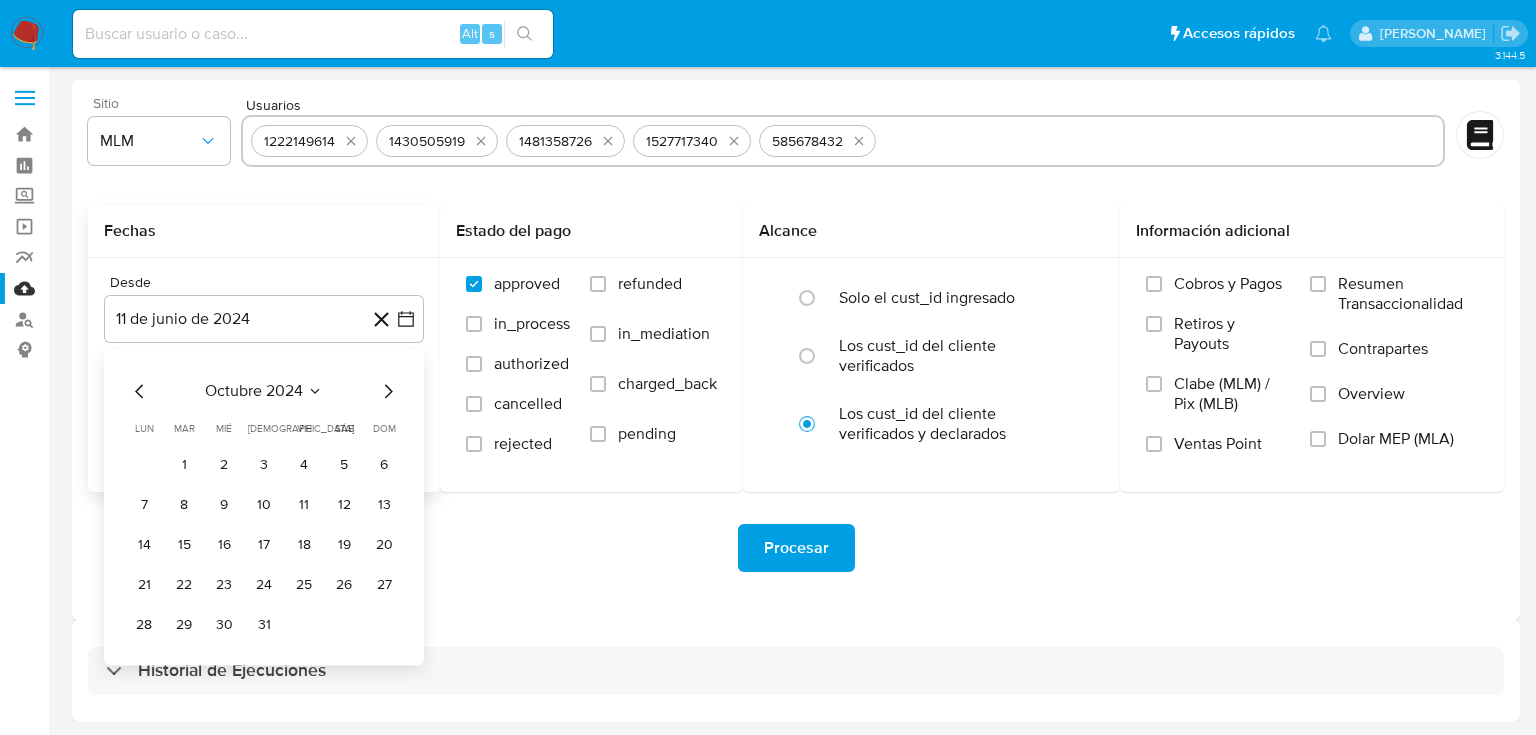 click 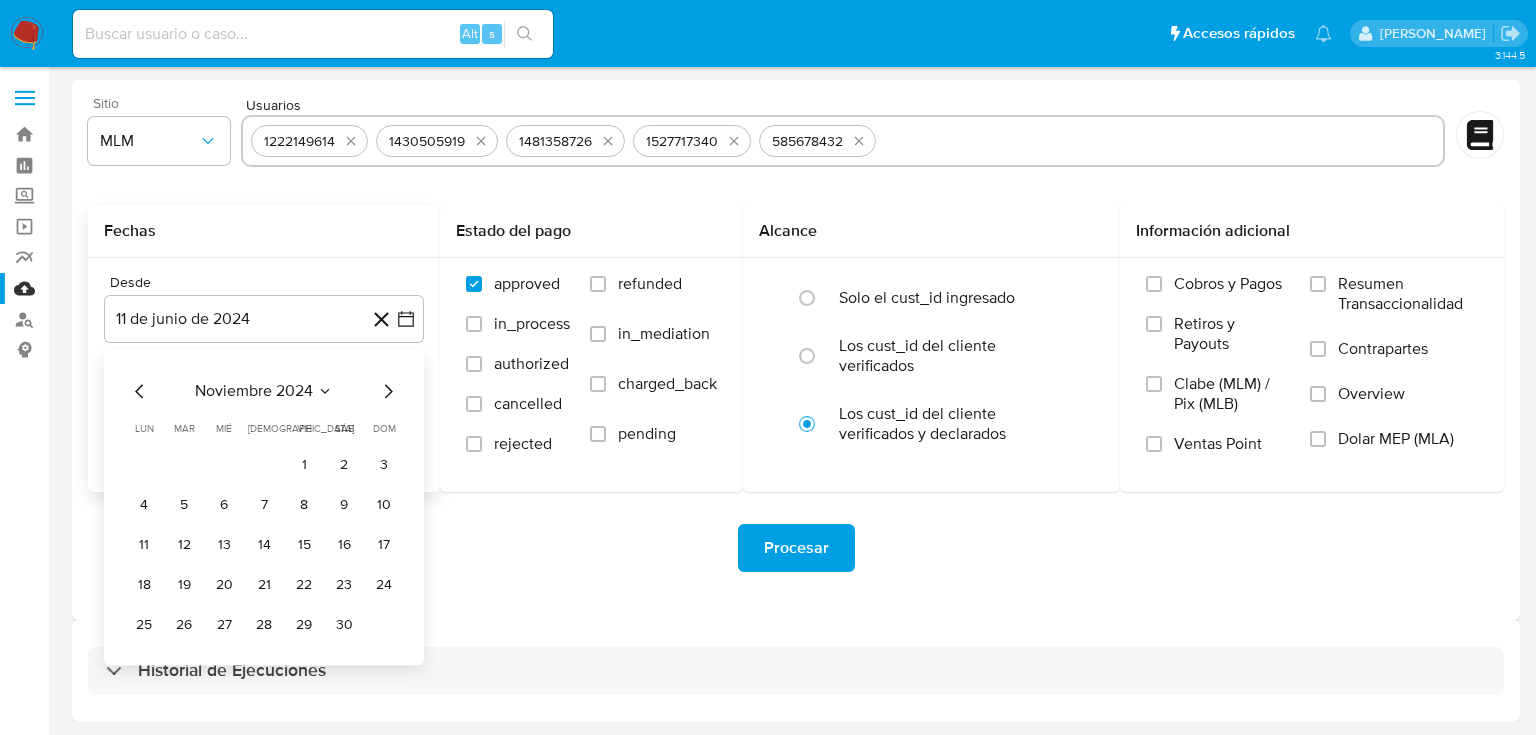click 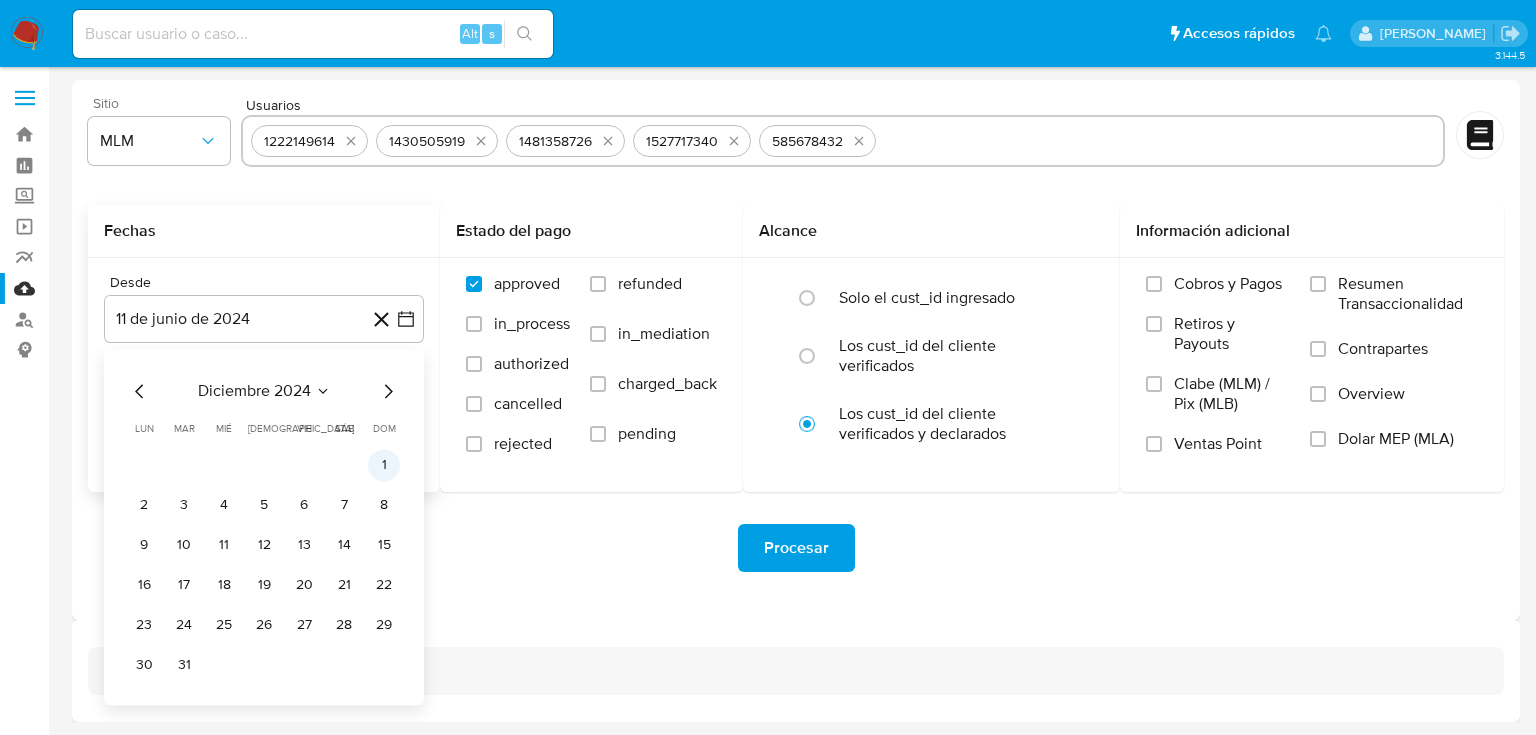 click on "1" at bounding box center [384, 465] 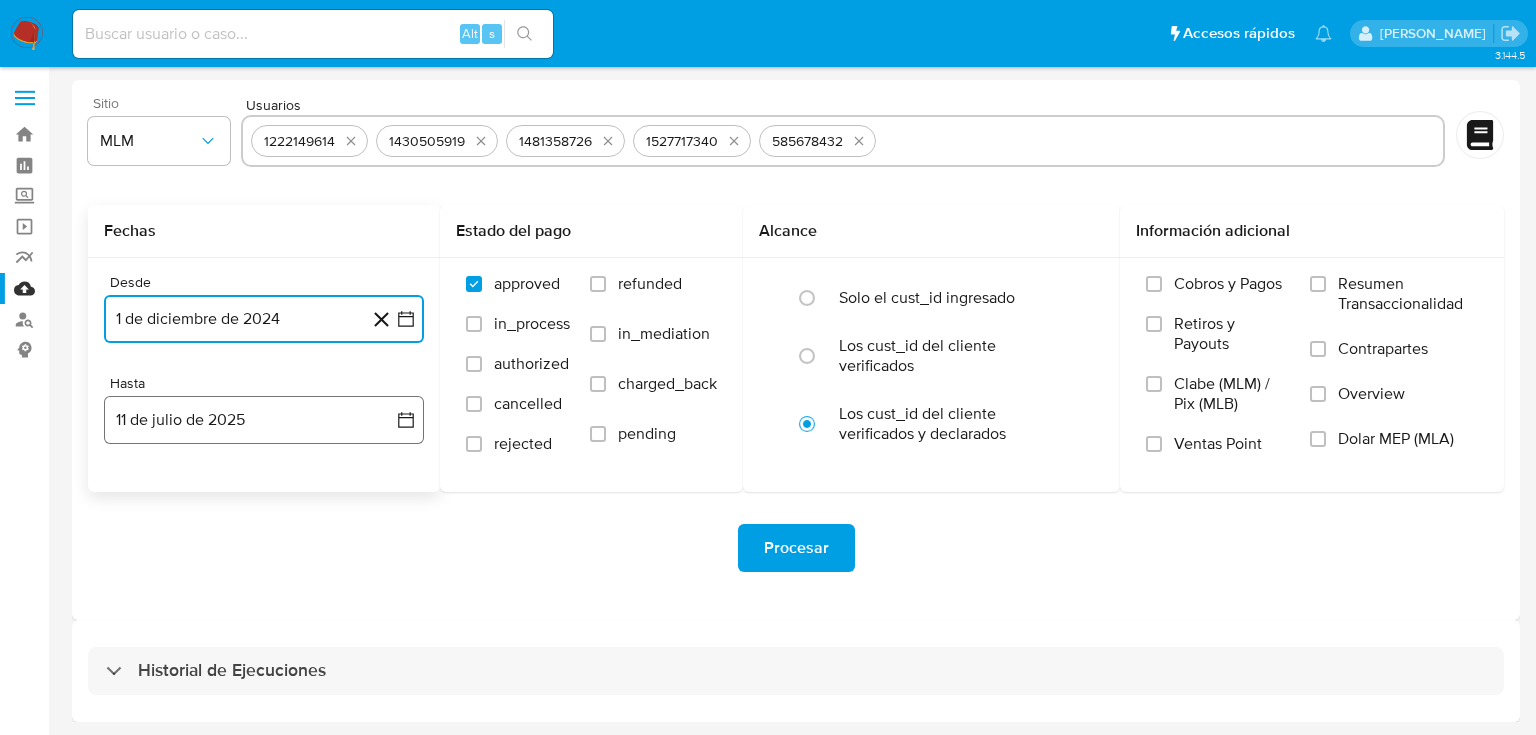click 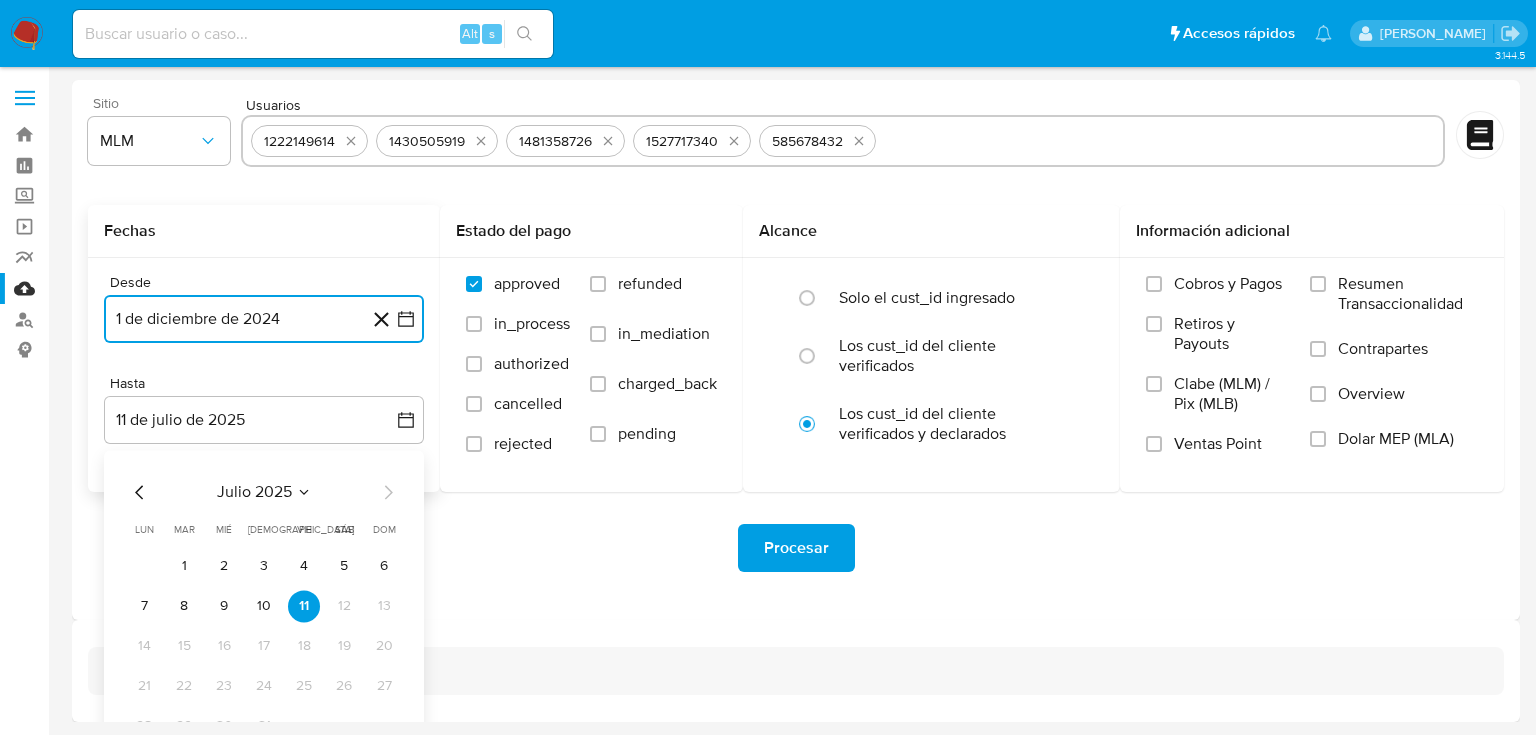click 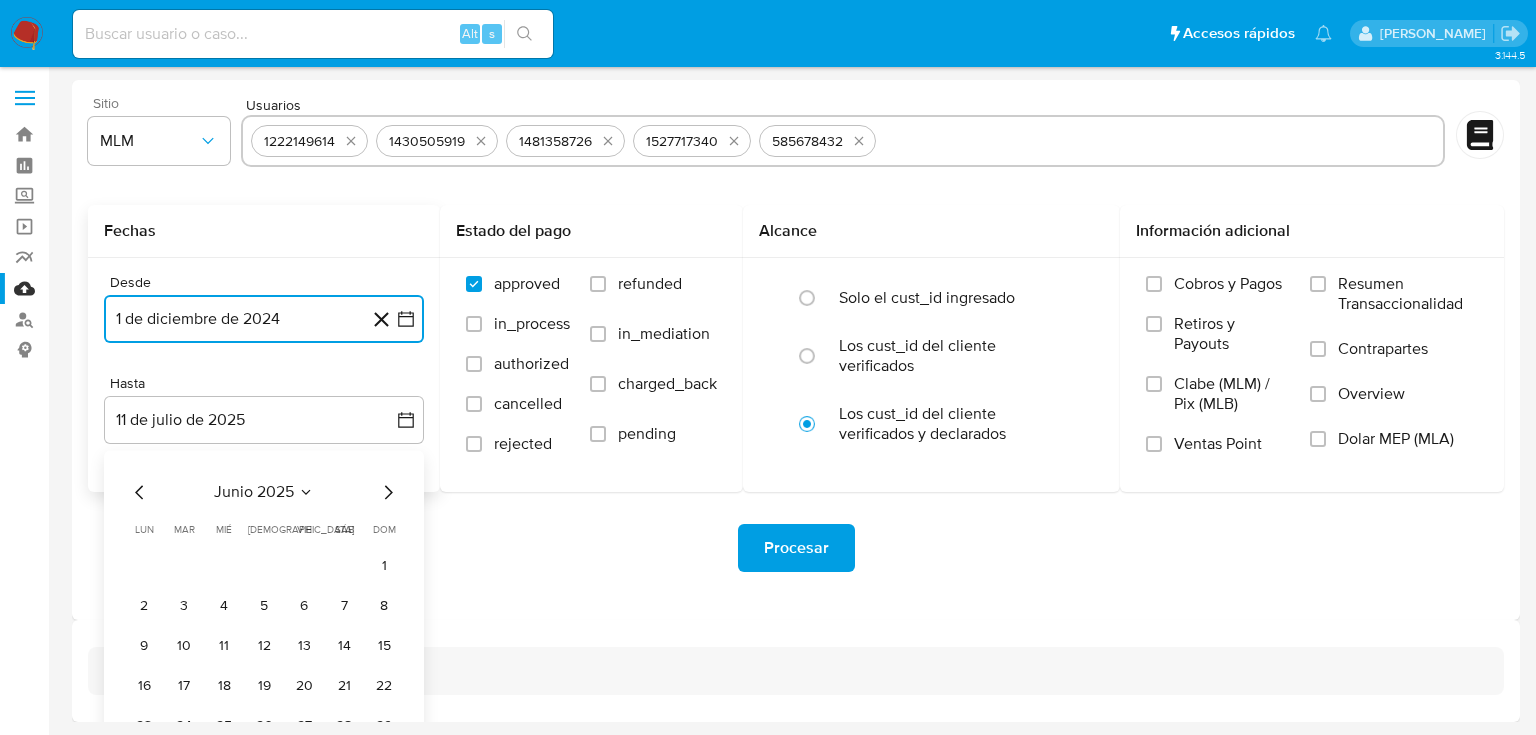 click 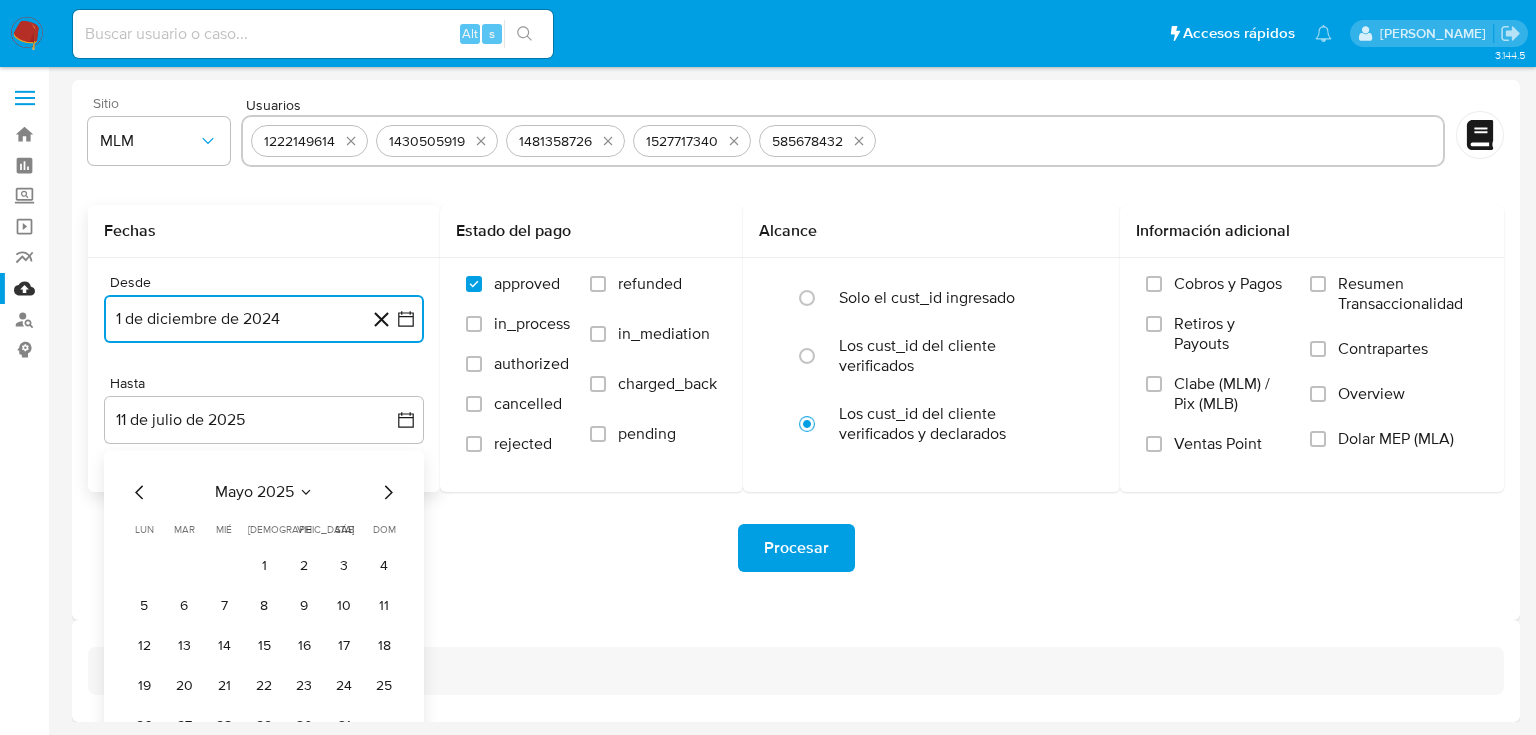 type 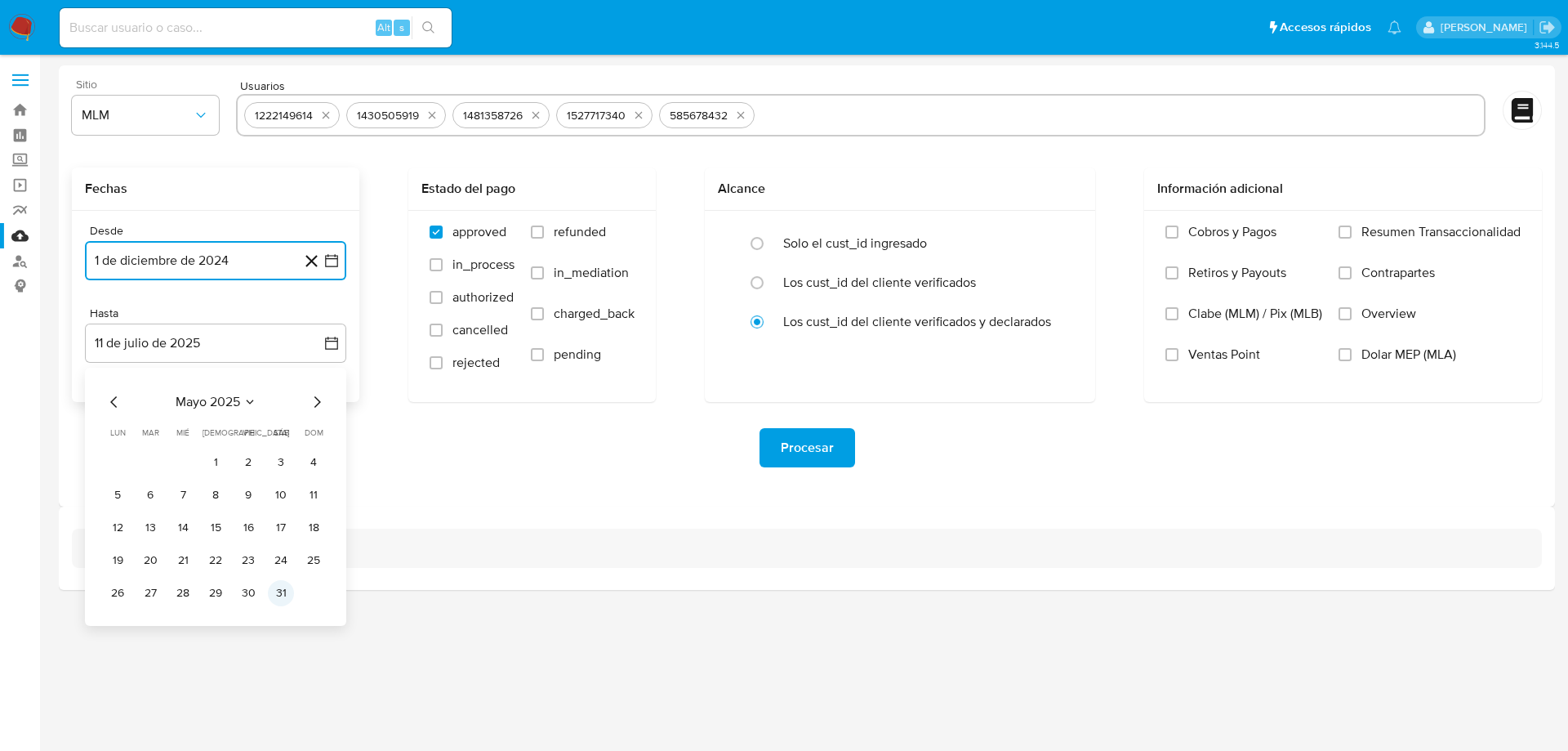 click on "31" at bounding box center (281, 593) 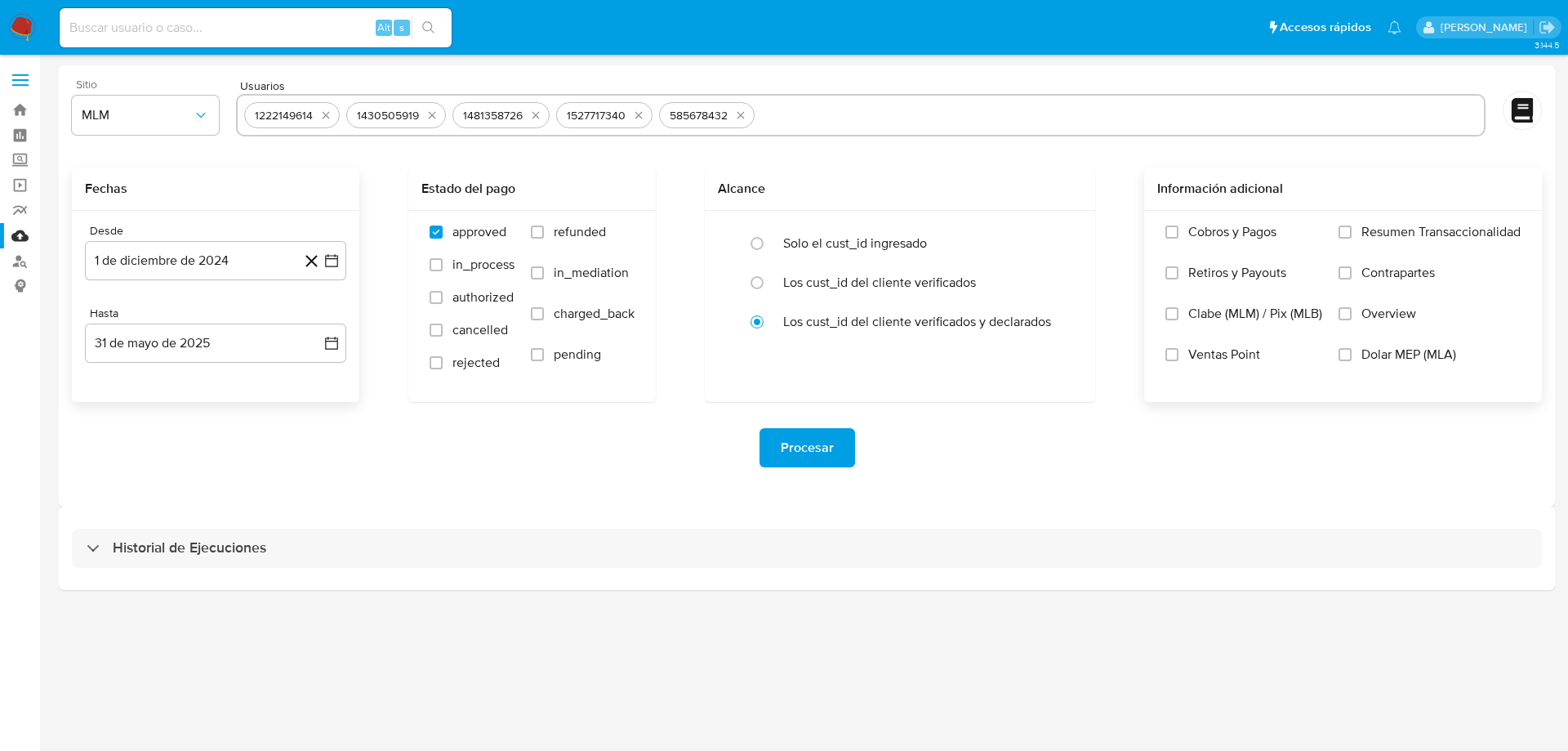 click on "Overview" at bounding box center (1429, 326) 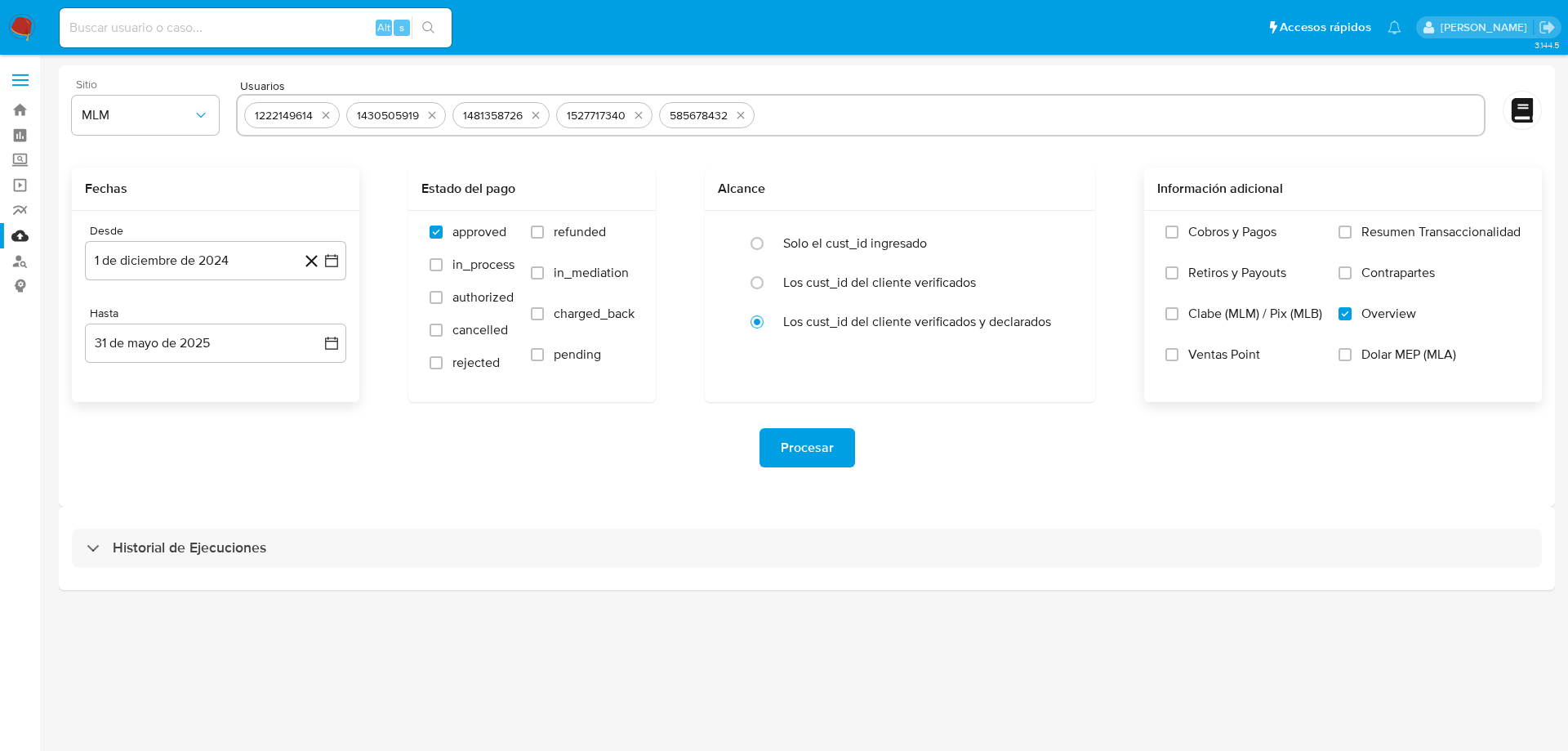 click on "Procesar" at bounding box center (807, 448) 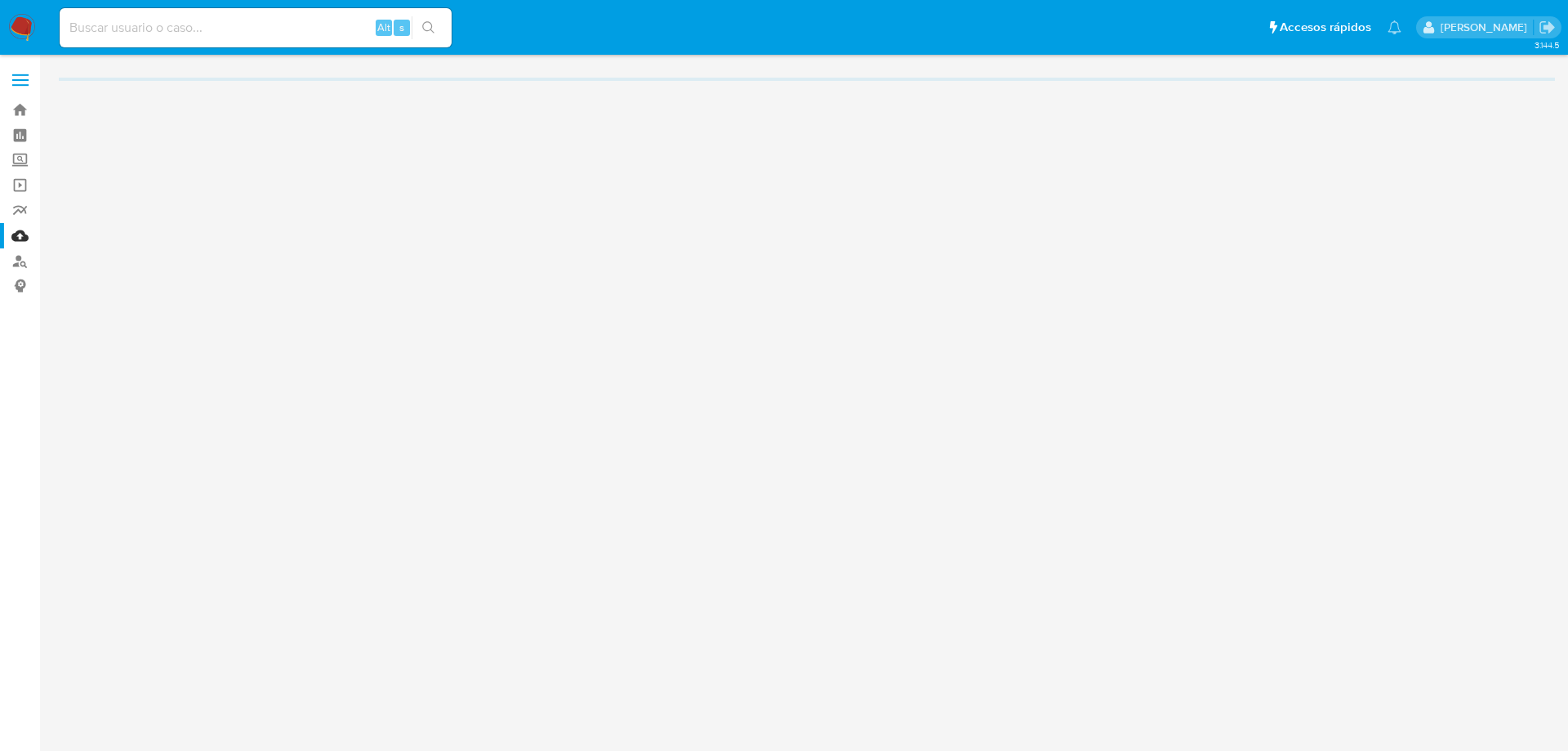 scroll, scrollTop: 0, scrollLeft: 0, axis: both 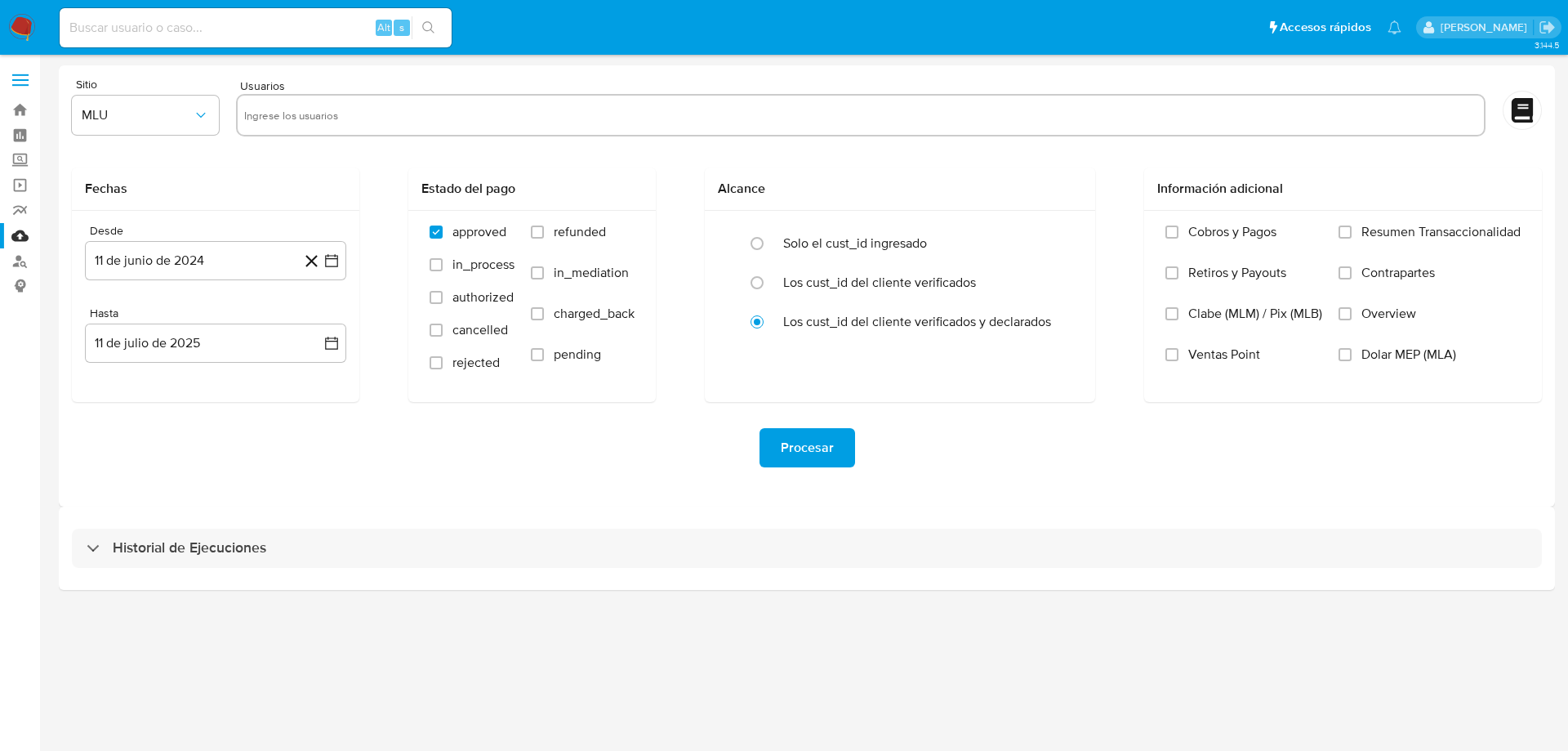 click at bounding box center [22, 28] 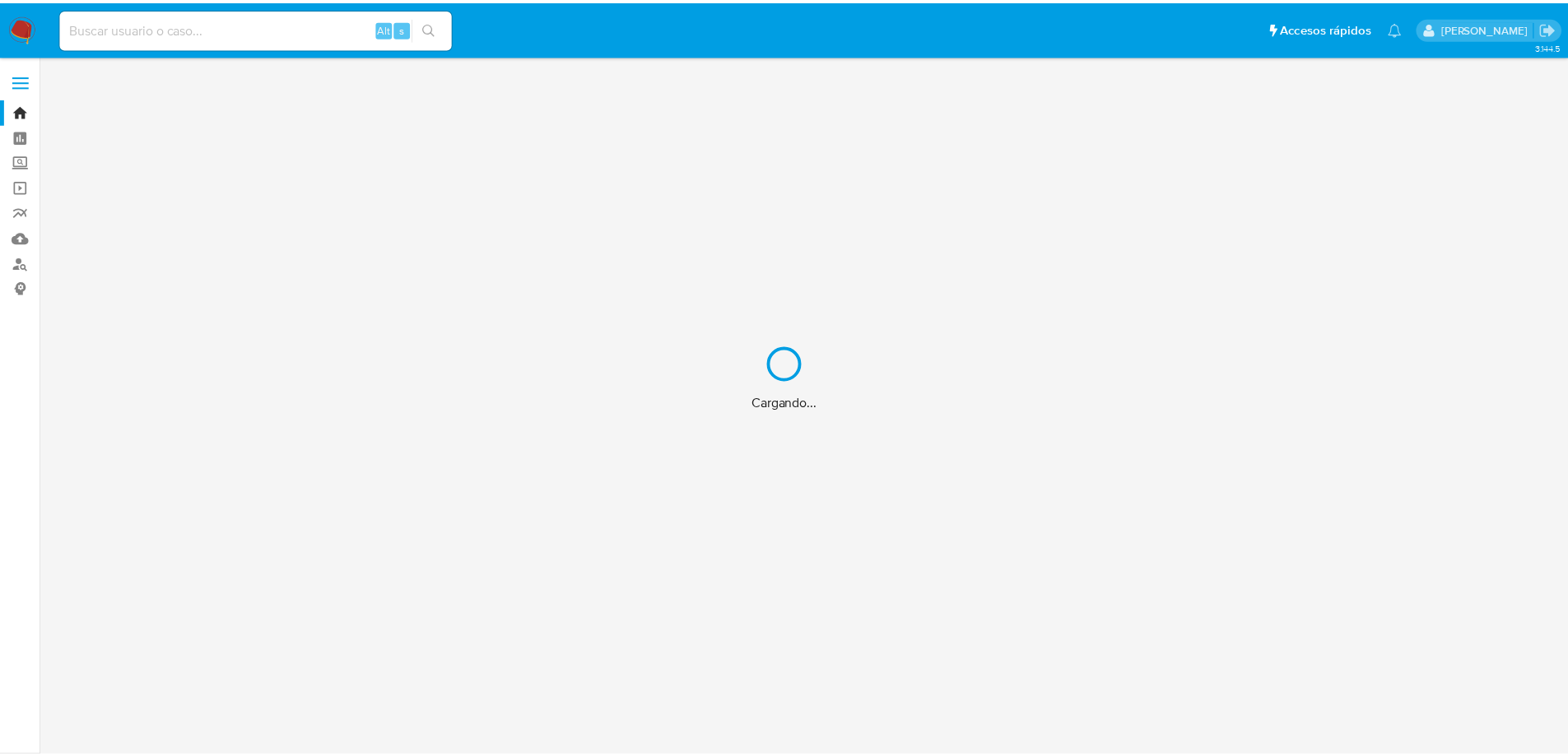 scroll, scrollTop: 0, scrollLeft: 0, axis: both 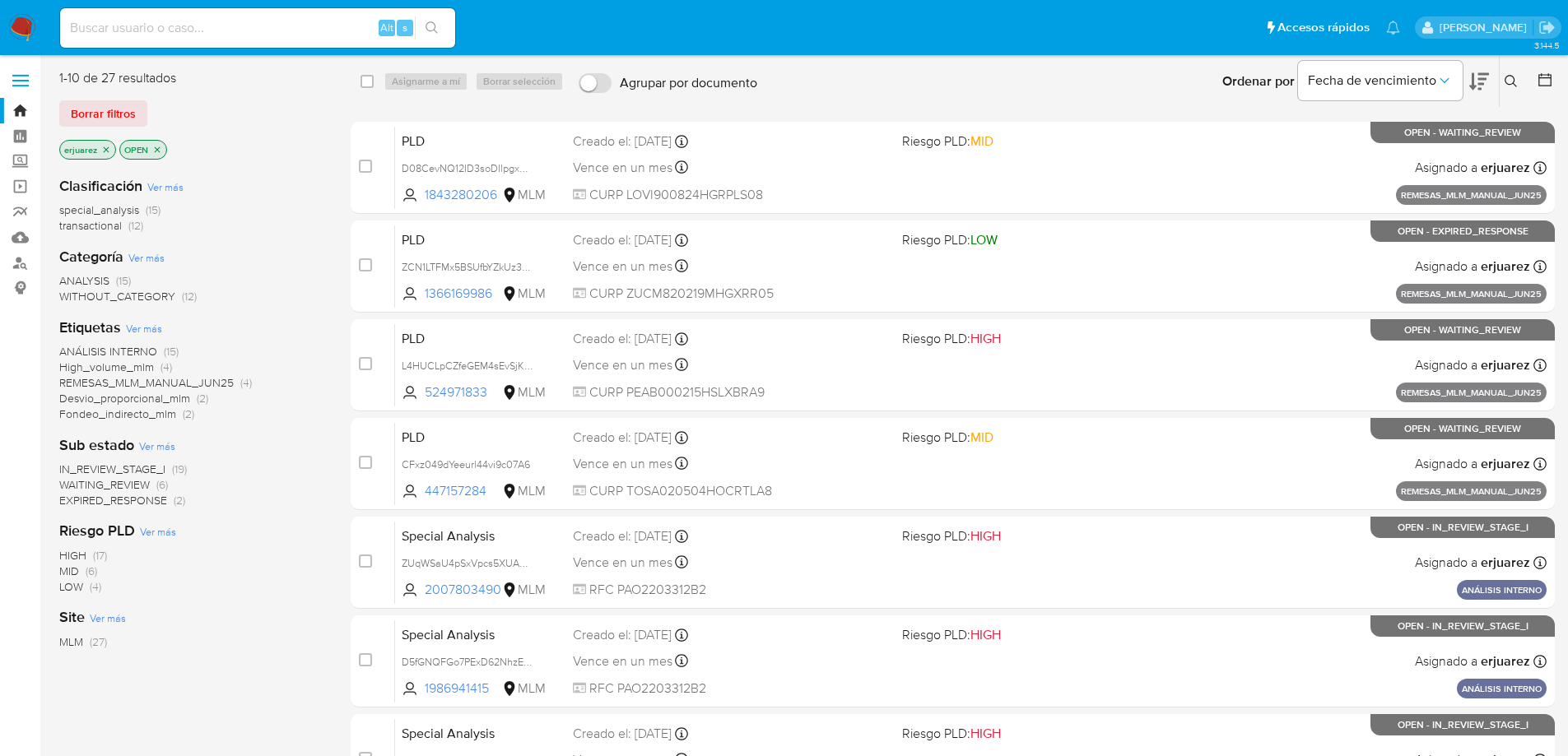click on "erjuarez" at bounding box center (87, 150) 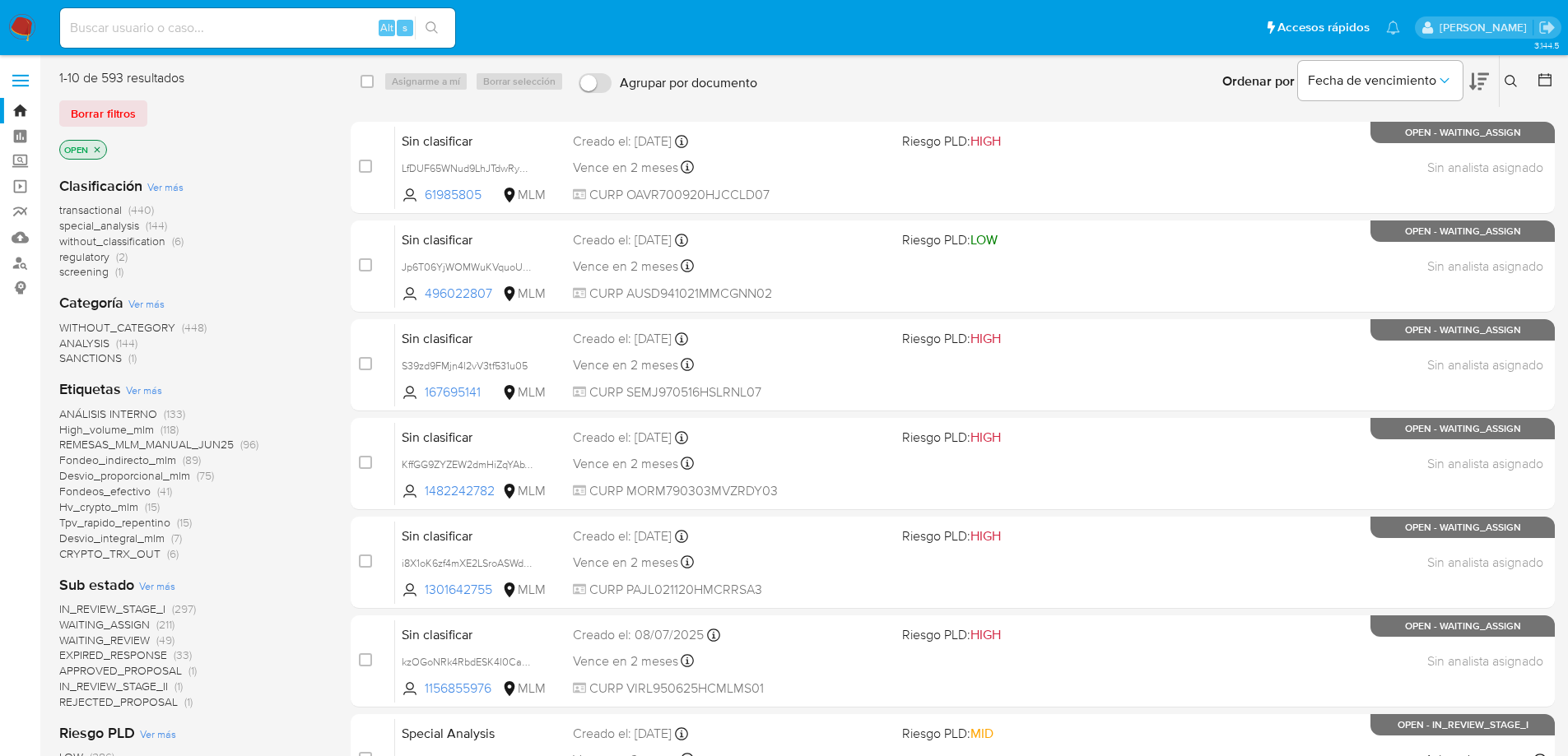 click 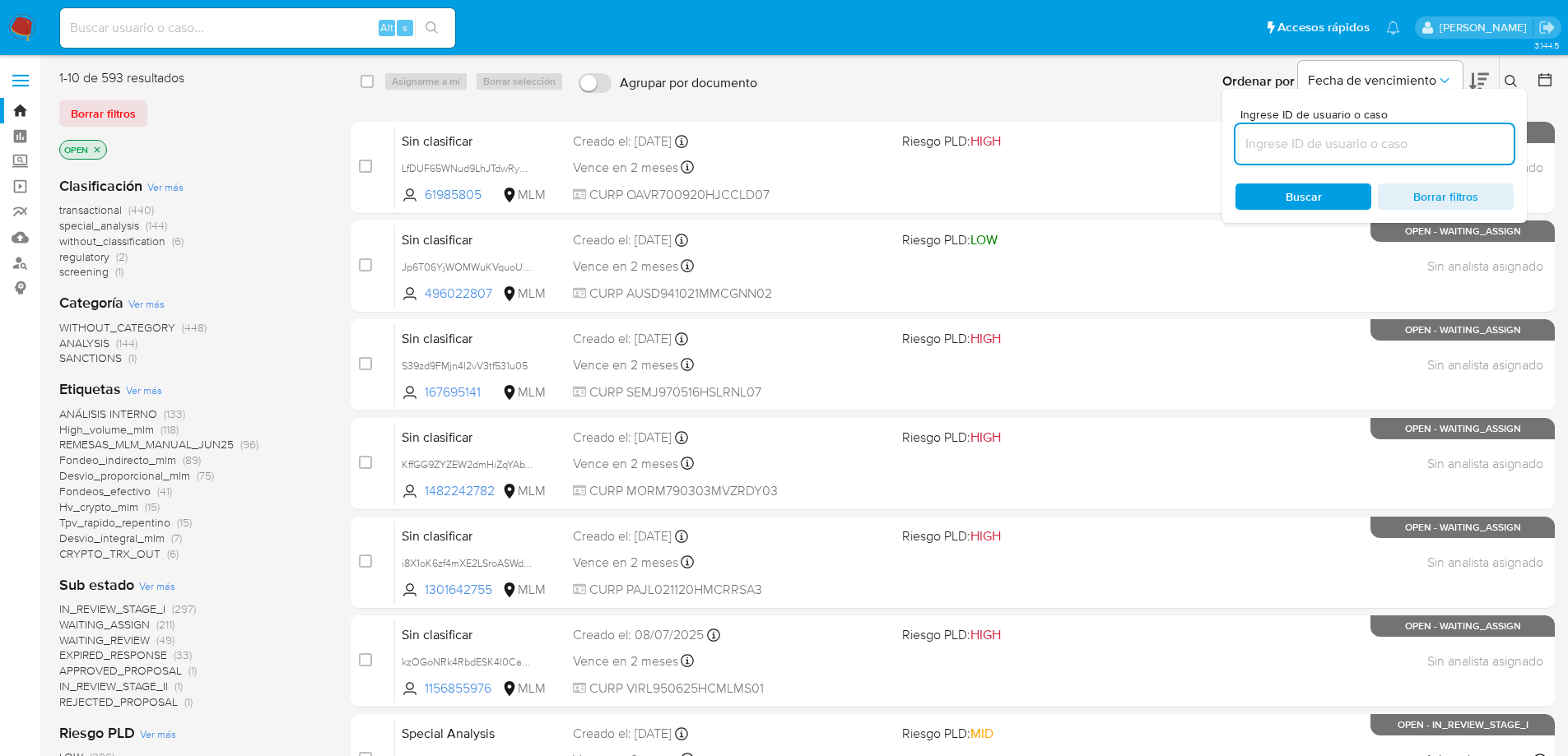 click at bounding box center (1375, 144) 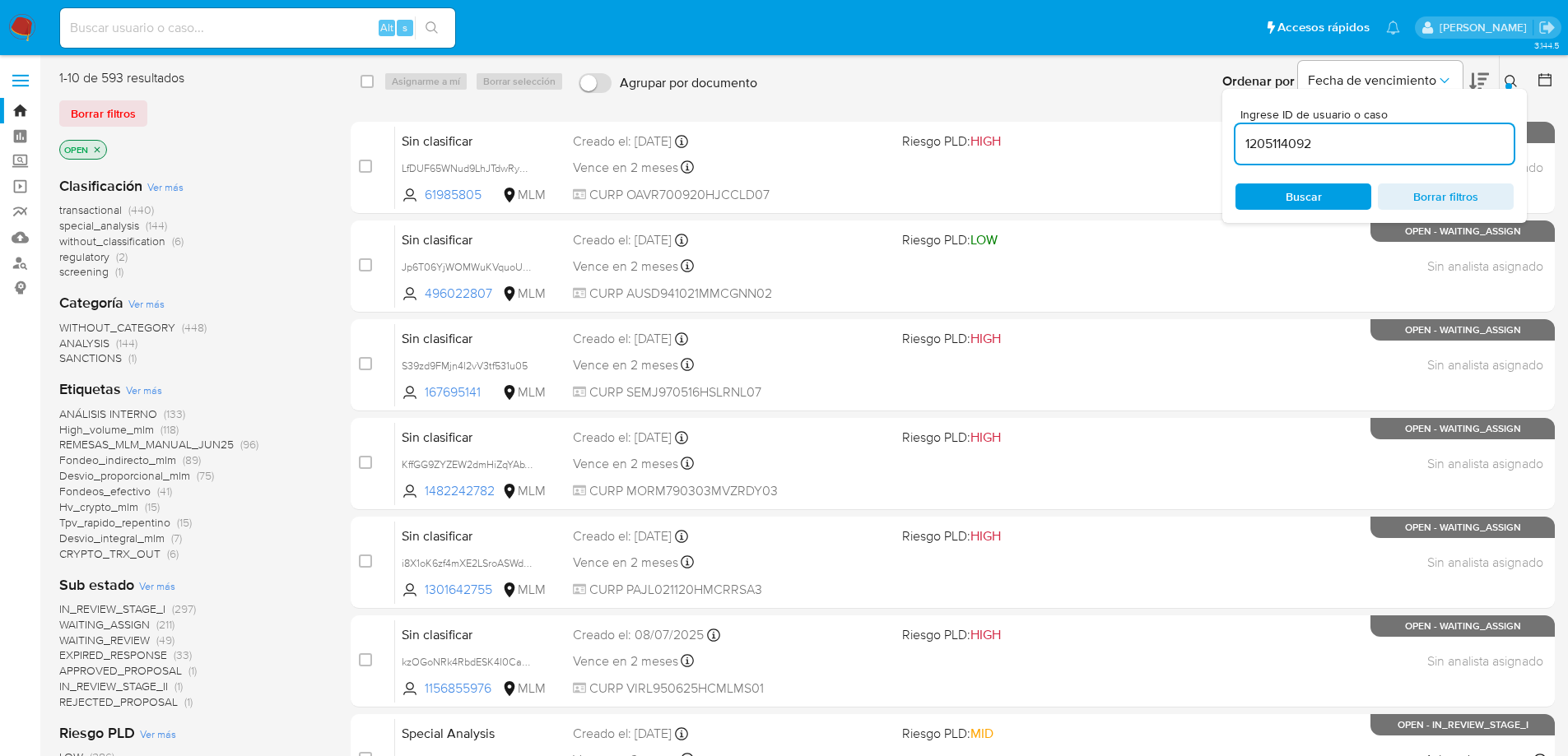 type on "1205114092" 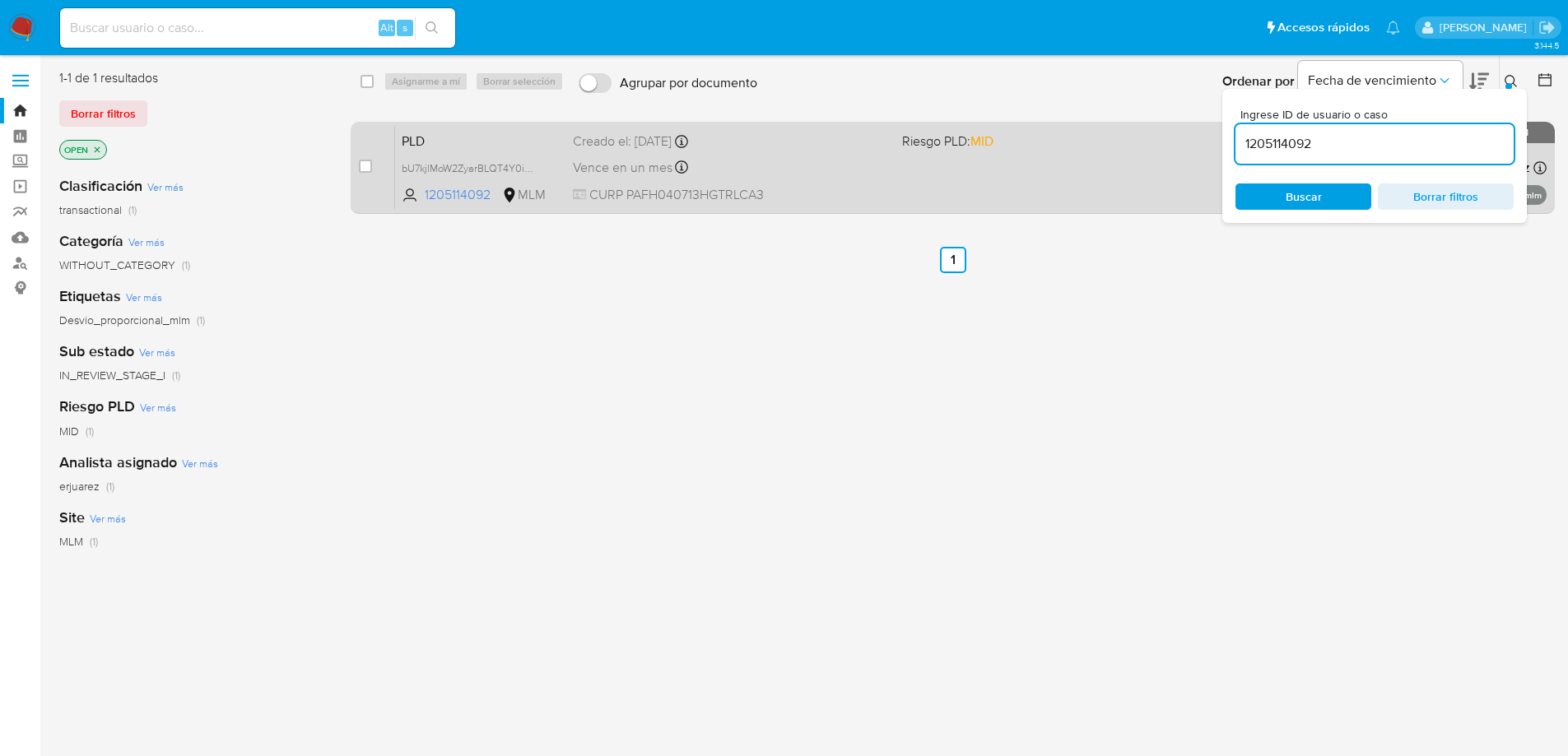click on "PLD bU7kjlMoW2ZyarBLQT4Y0iWW 1205114092 MLM Riesgo PLD:  MID Creado el: 12/06/2025   Creado el: 12/06/2025 02:08:11 Vence en un mes   Vence el 11/08/2025 02:08:11 CURP   PAFH040713HGTRLCA3 Asignado a   erjuarez   Asignado el: 26/06/2025 16:16:47 Desvio_proporcional_mlm OPEN - IN_REVIEW_STAGE_I" at bounding box center (970, 167) 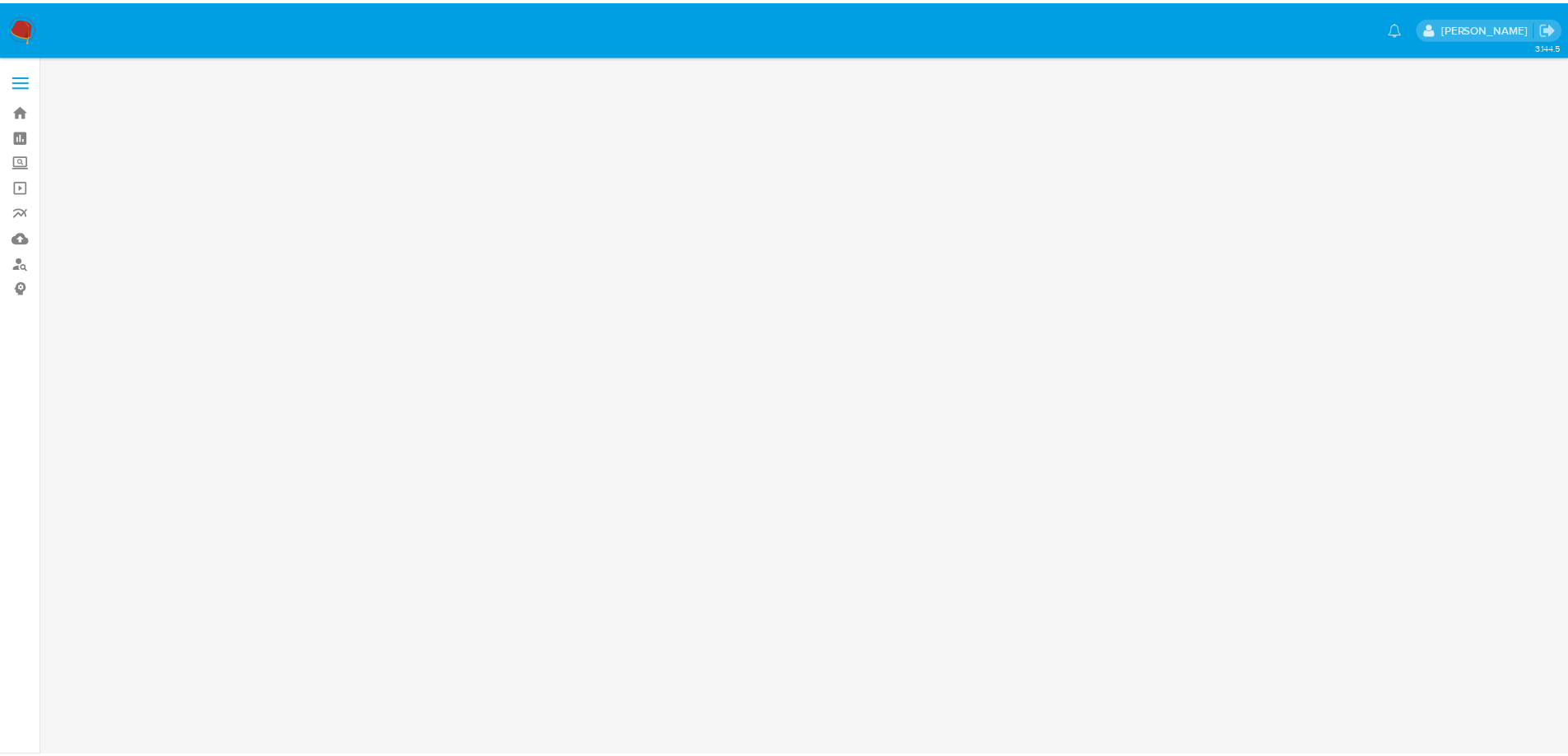 scroll, scrollTop: 0, scrollLeft: 0, axis: both 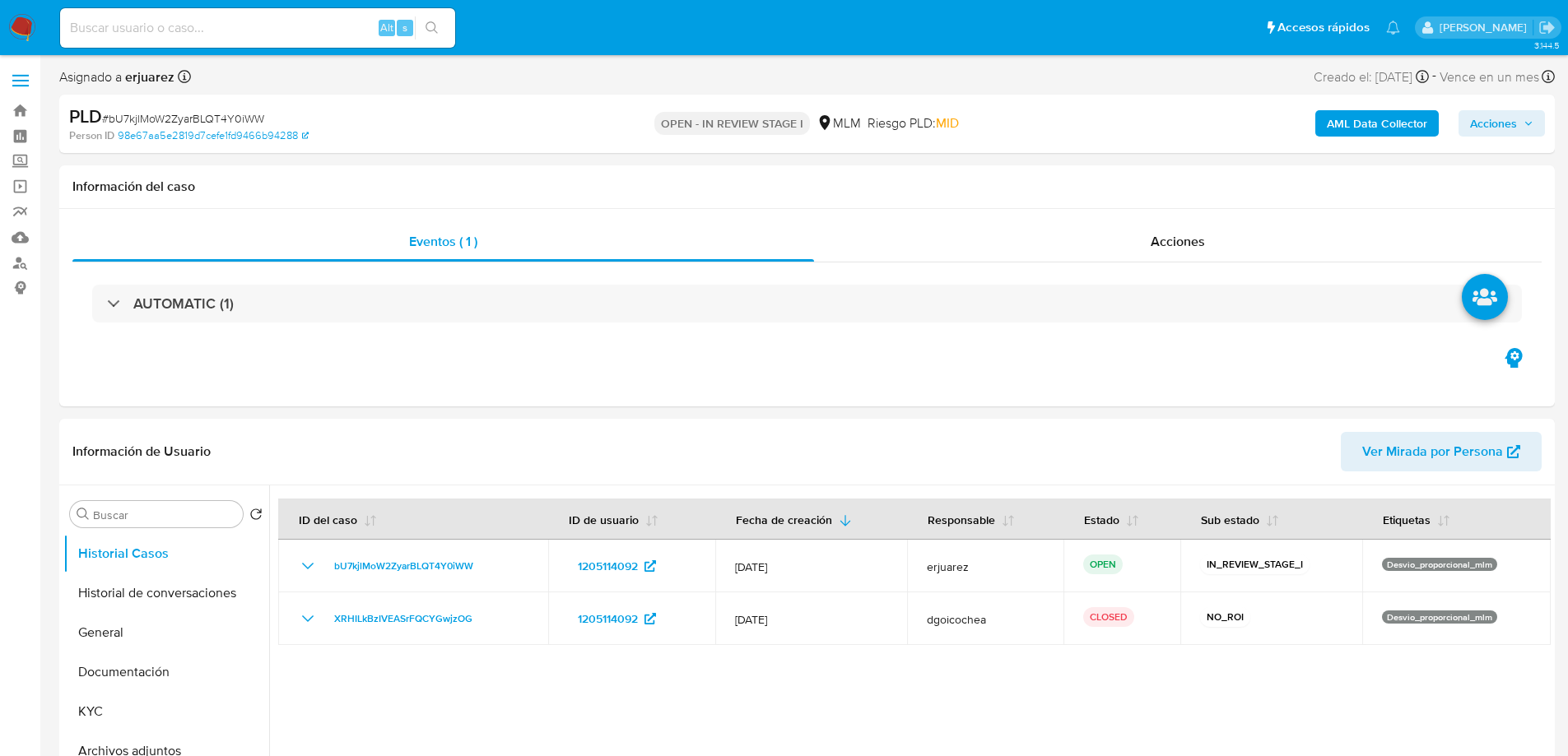 select on "10" 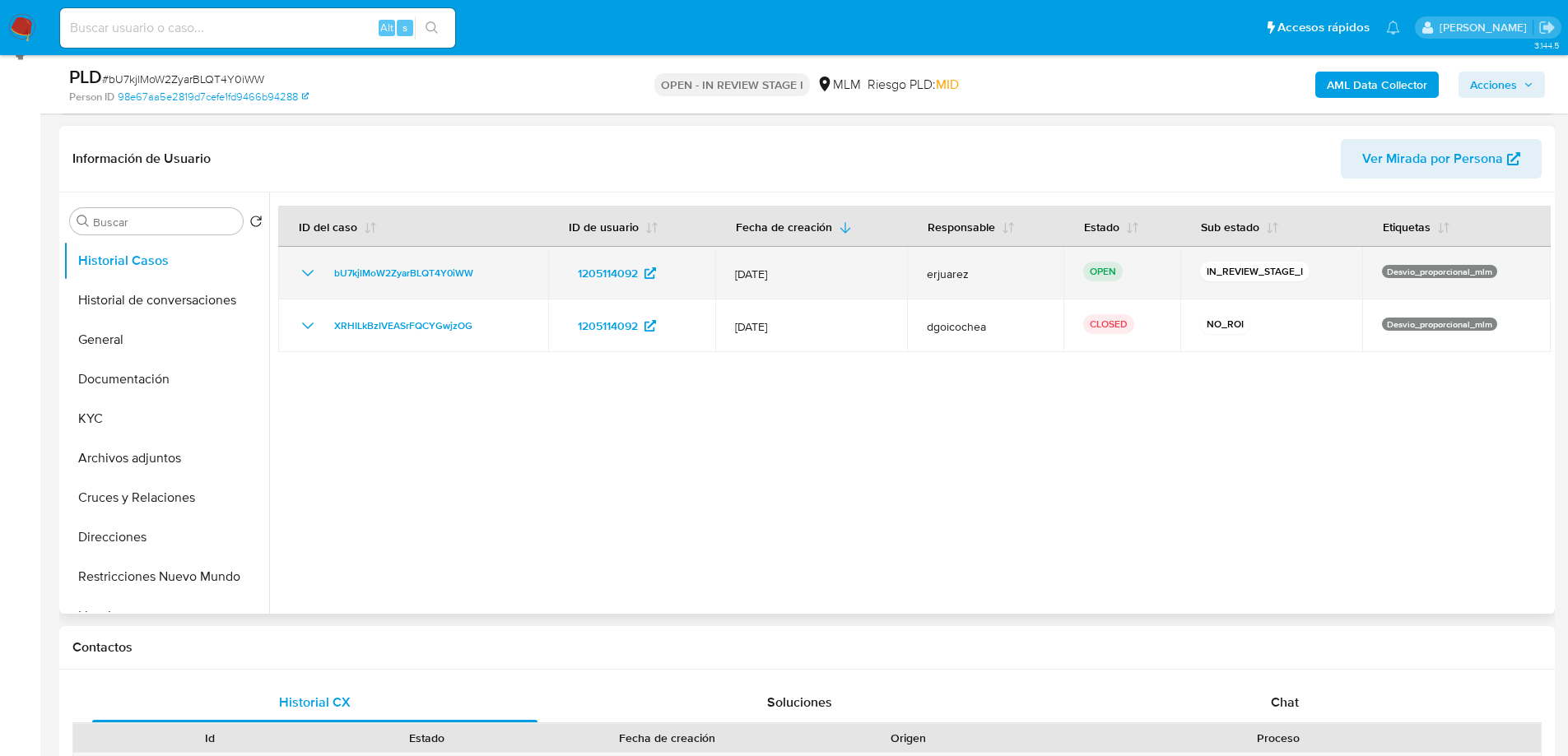 scroll, scrollTop: 247, scrollLeft: 0, axis: vertical 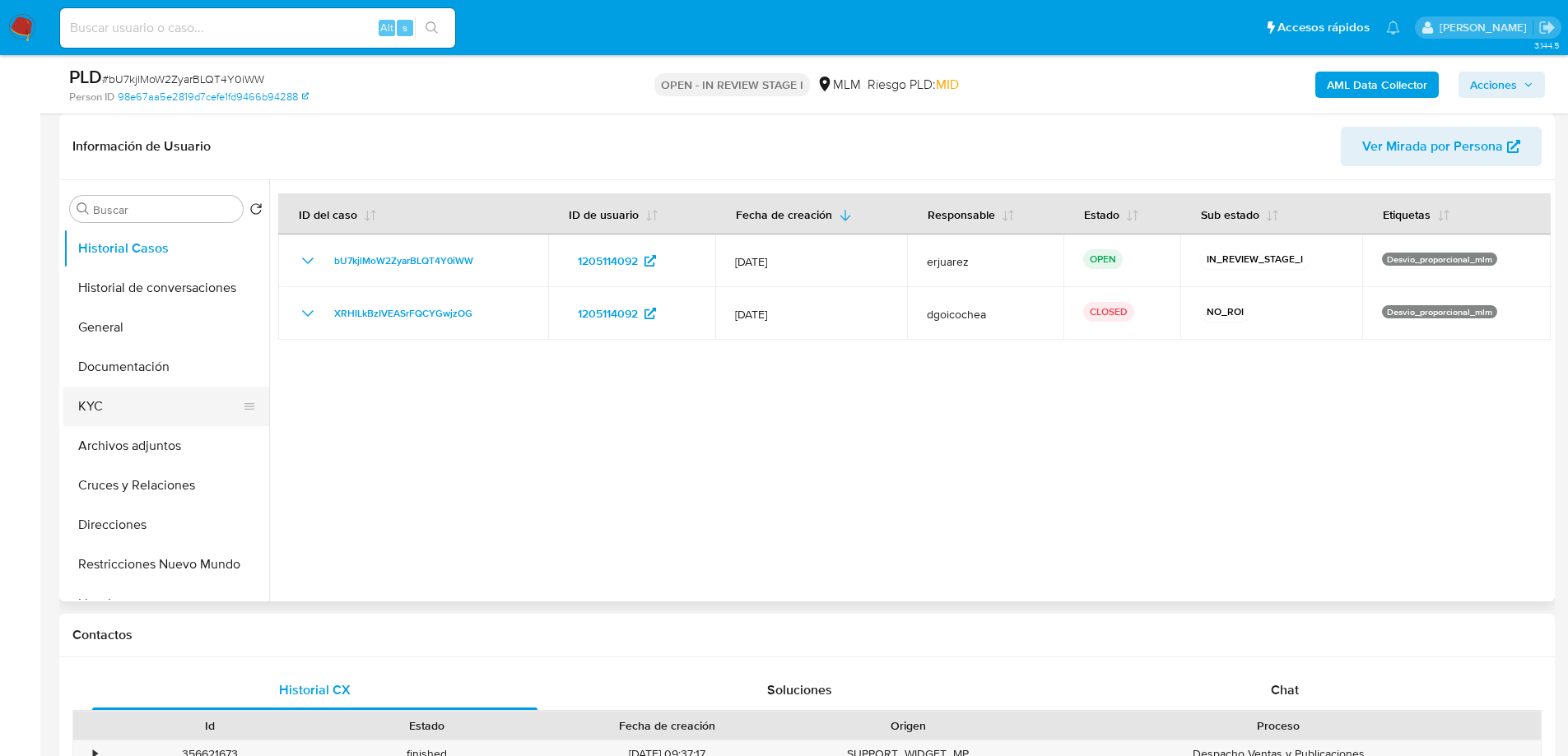 click on "KYC" at bounding box center [160, 406] 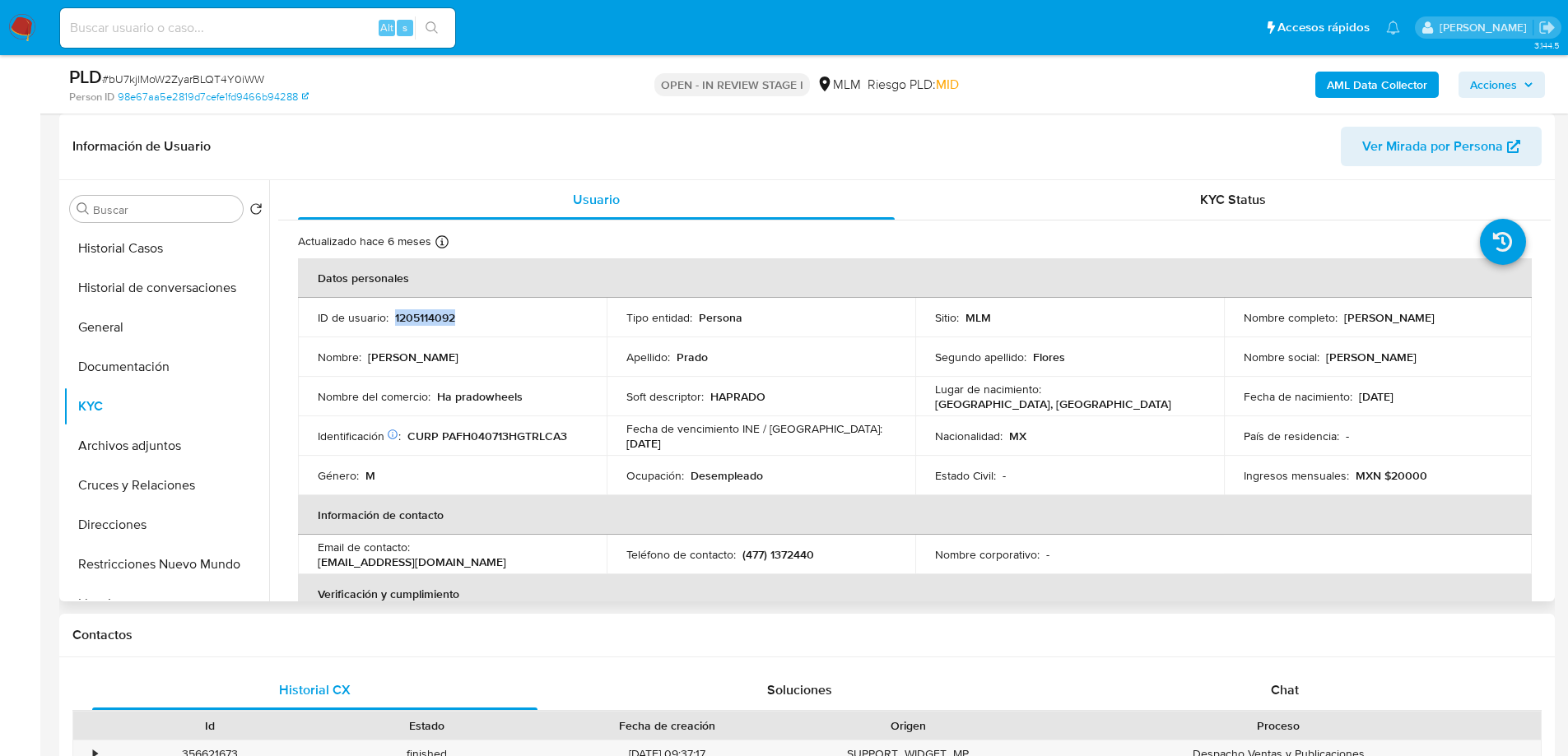 drag, startPoint x: 458, startPoint y: 318, endPoint x: 394, endPoint y: 313, distance: 64.19502 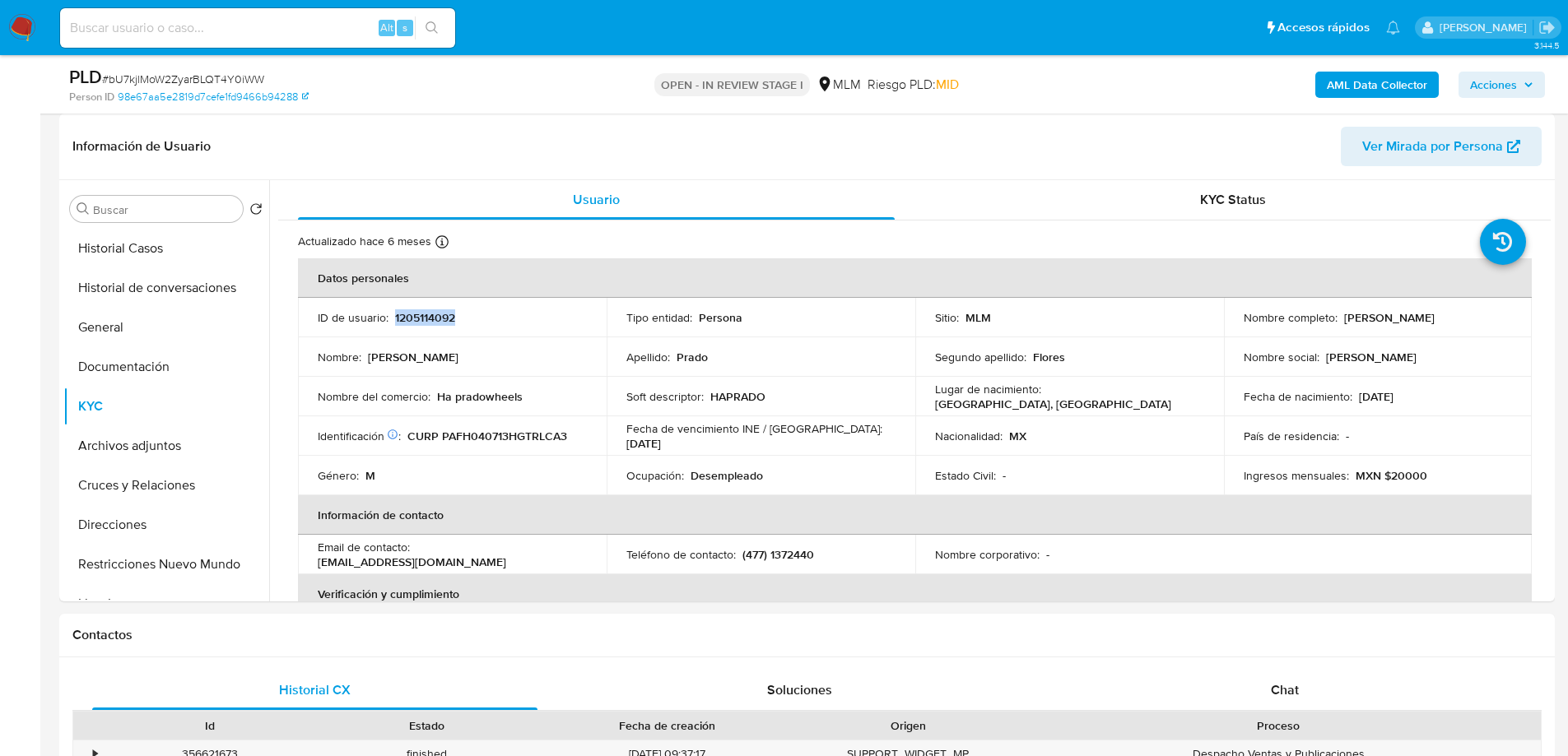 copy on "1205114092" 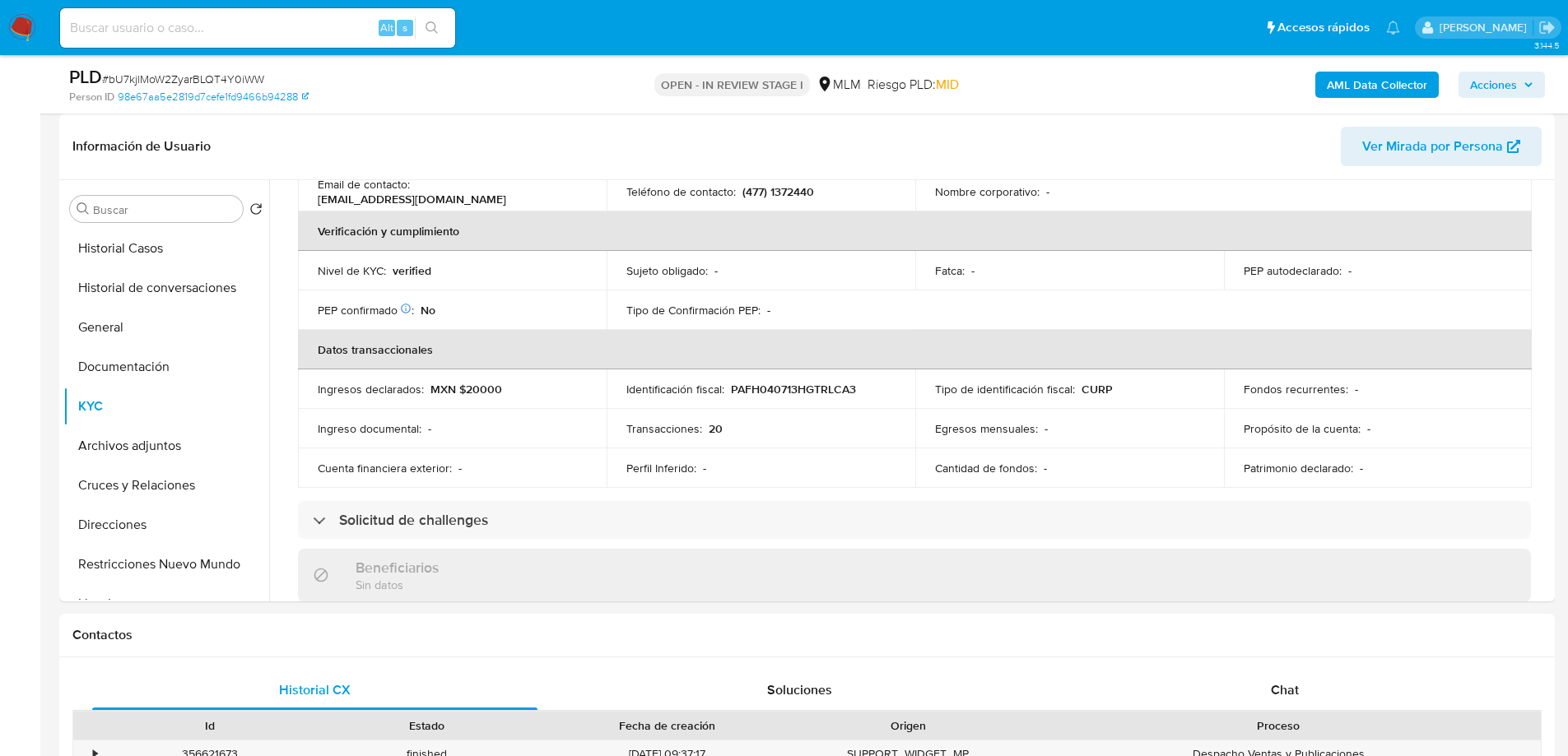scroll, scrollTop: 494, scrollLeft: 0, axis: vertical 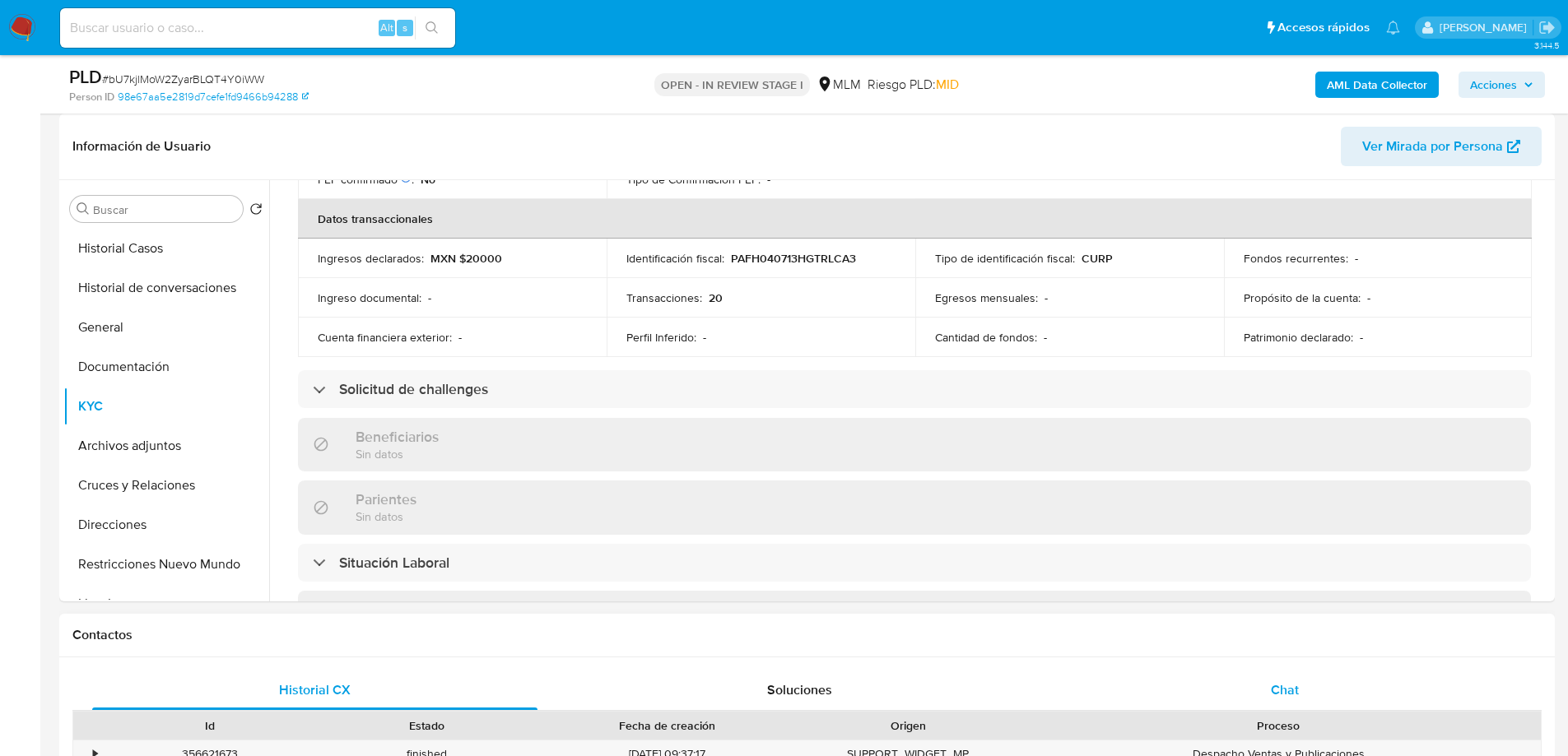 click on "Chat" at bounding box center (1285, 689) 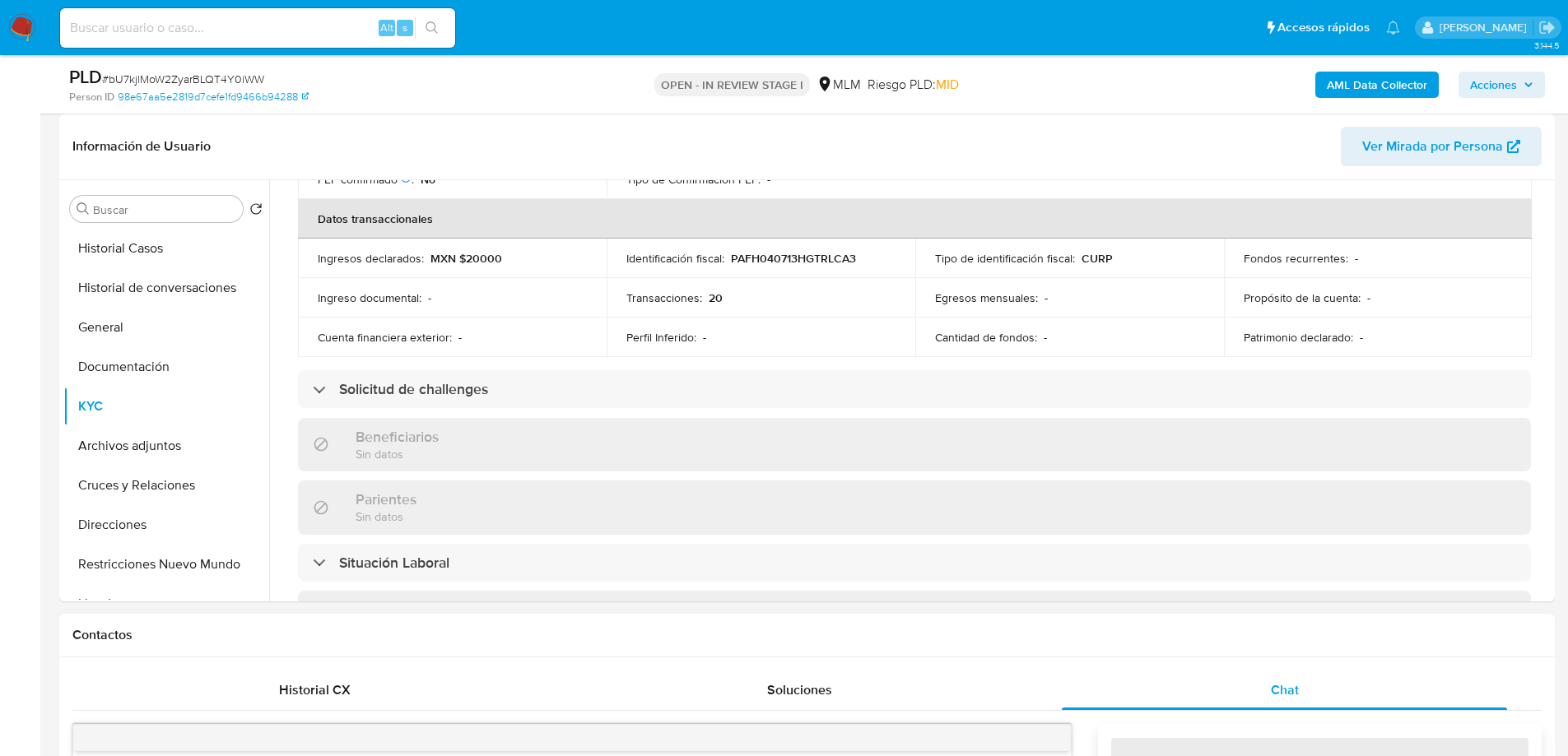 scroll, scrollTop: 823, scrollLeft: 0, axis: vertical 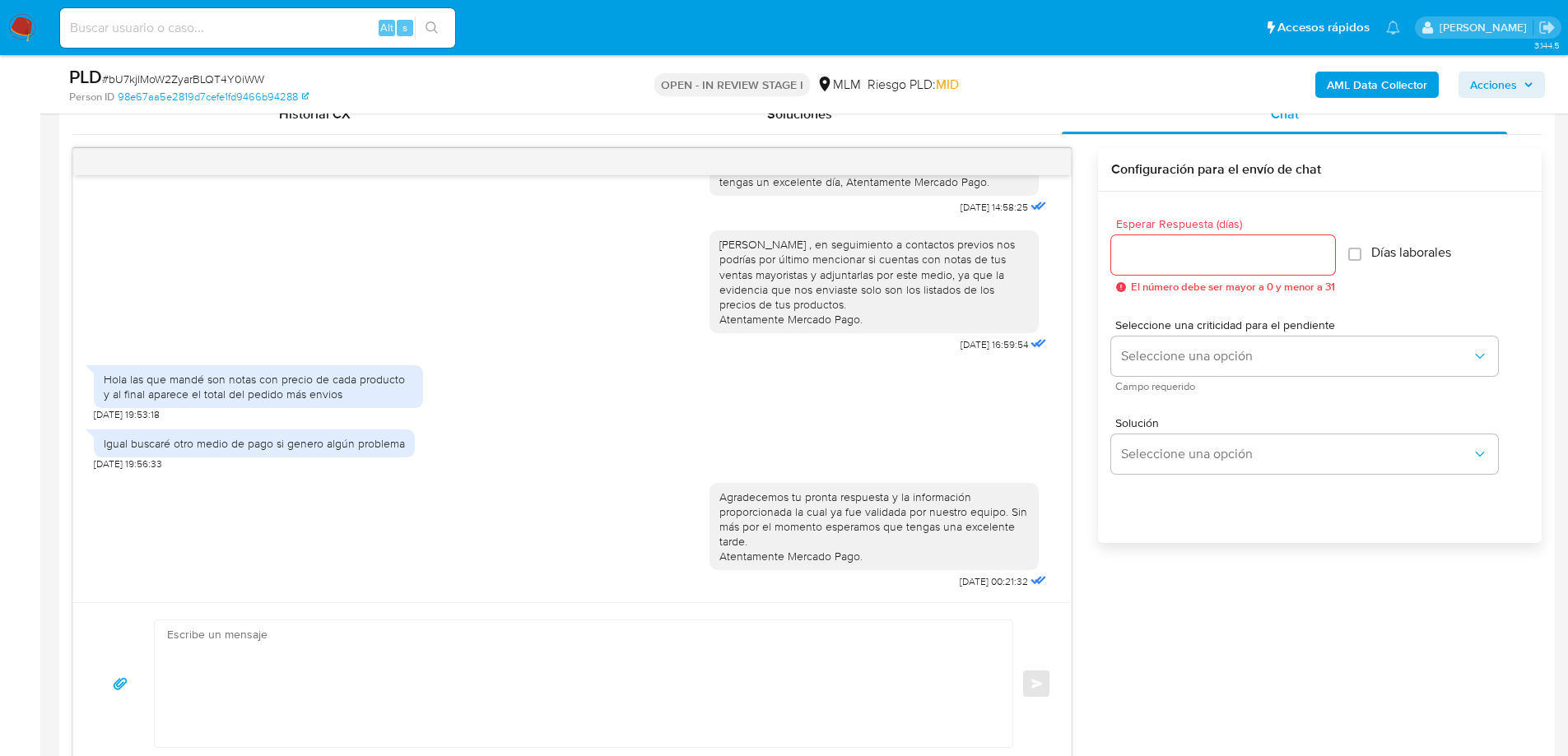 click at bounding box center [572, 162] 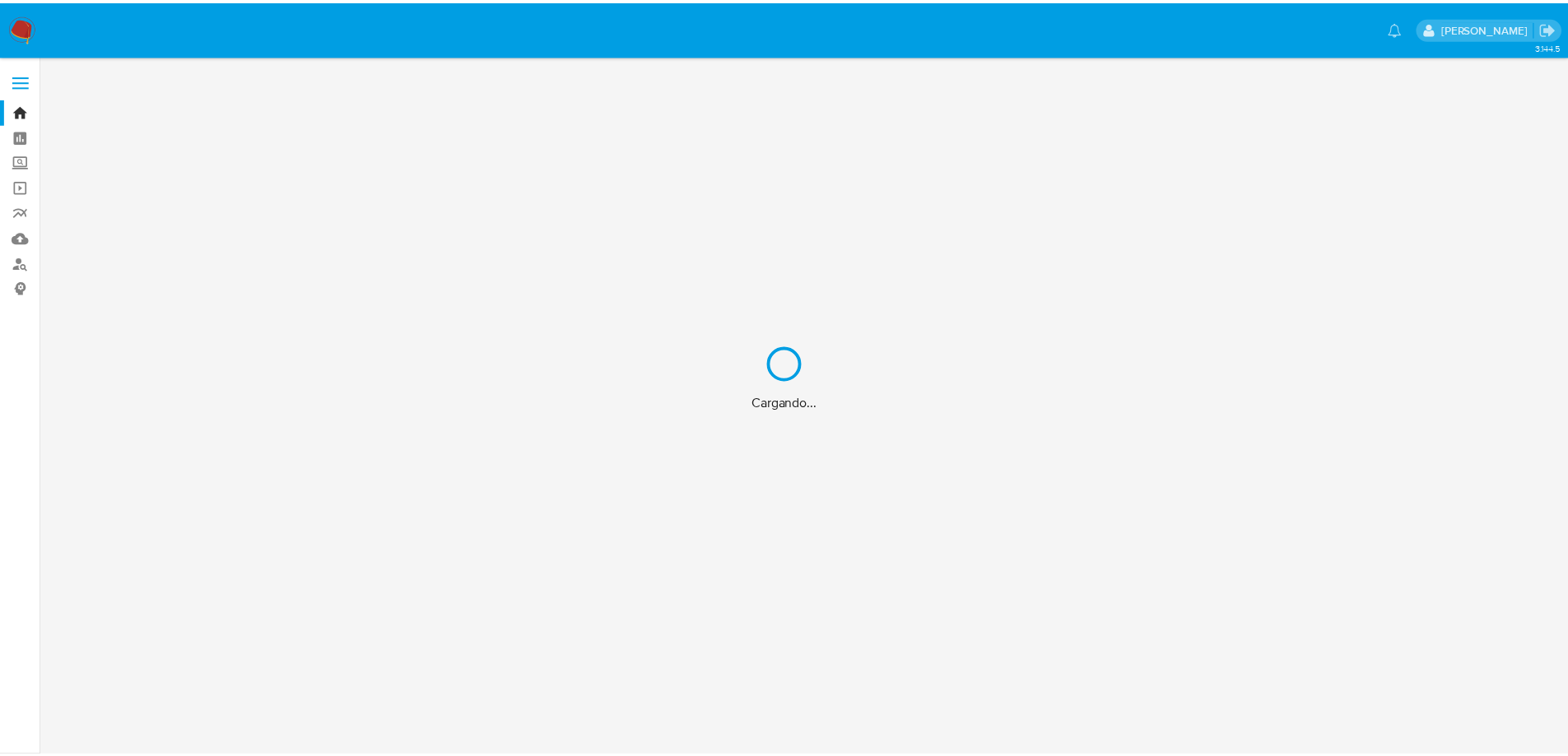 scroll, scrollTop: 0, scrollLeft: 0, axis: both 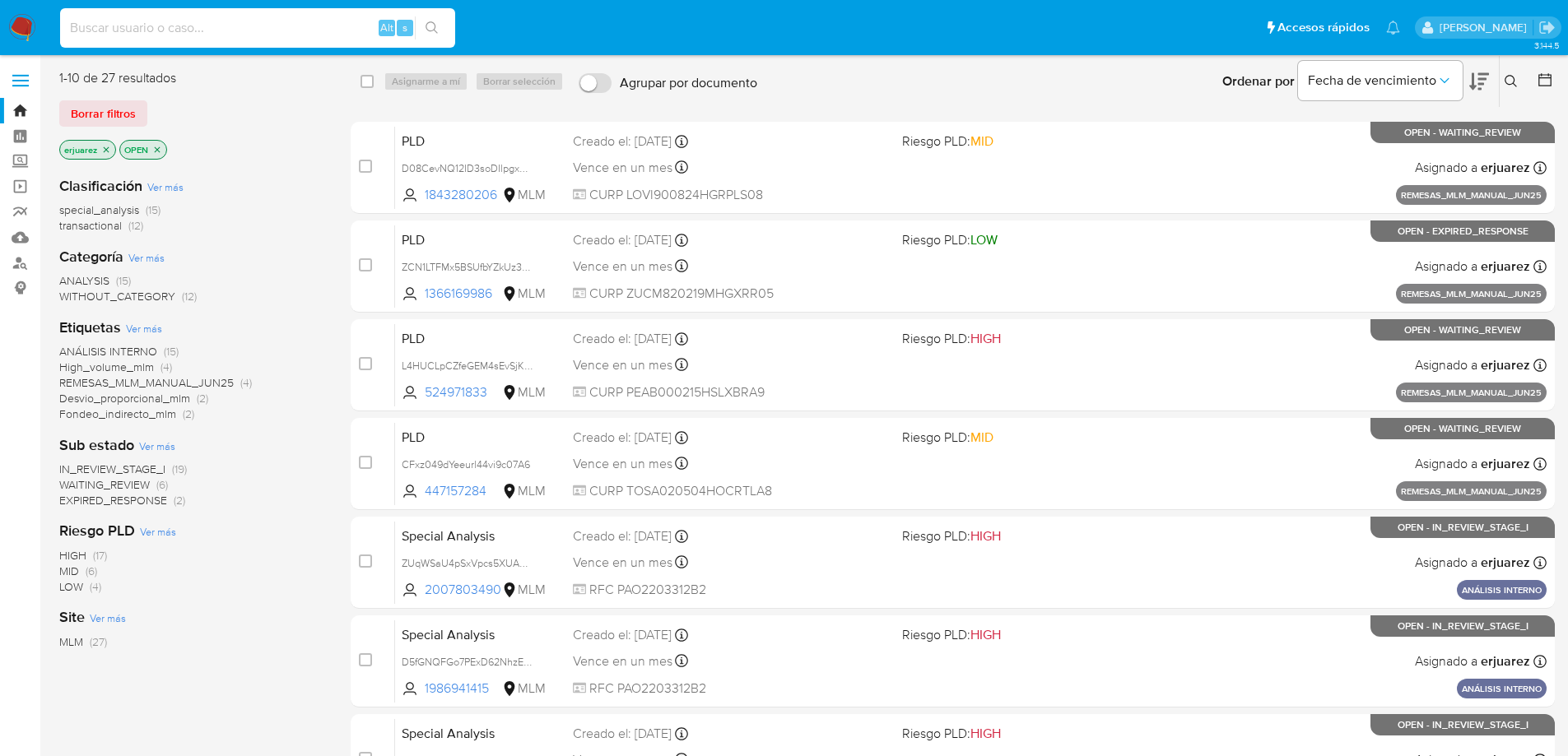 click at bounding box center [258, 28] 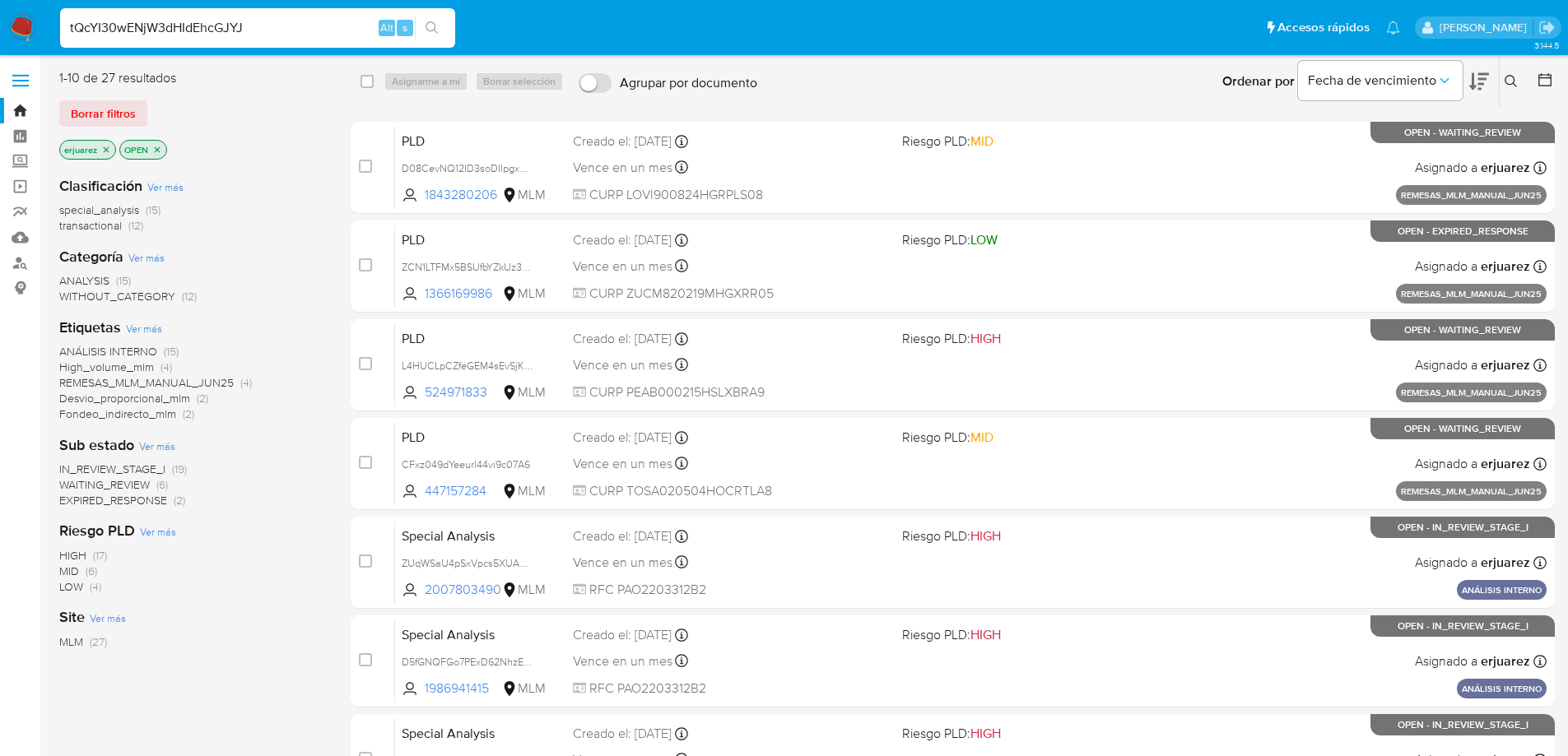 type on "tQcYI30wENjW3dHIdEhcGJYJ" 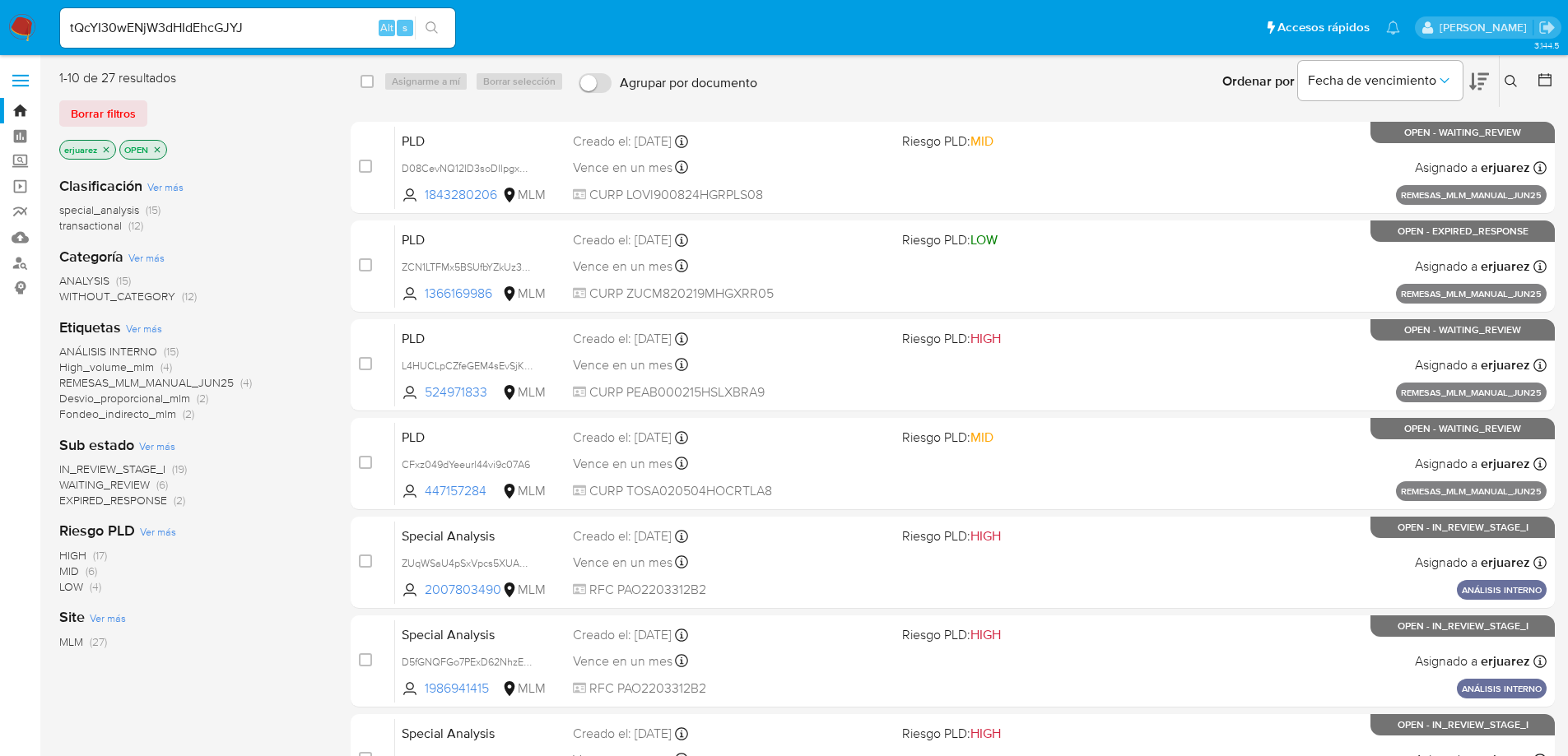 click 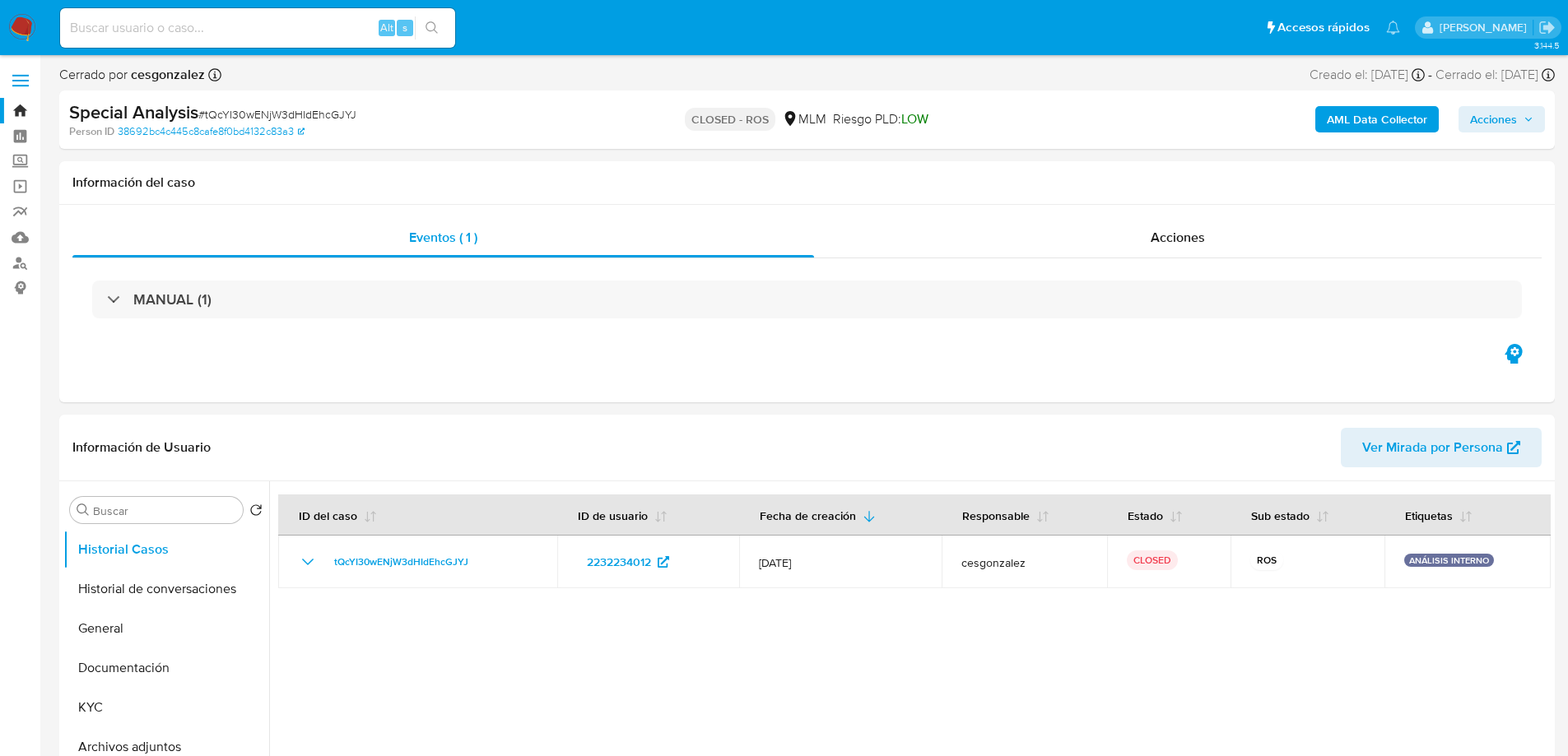 select on "10" 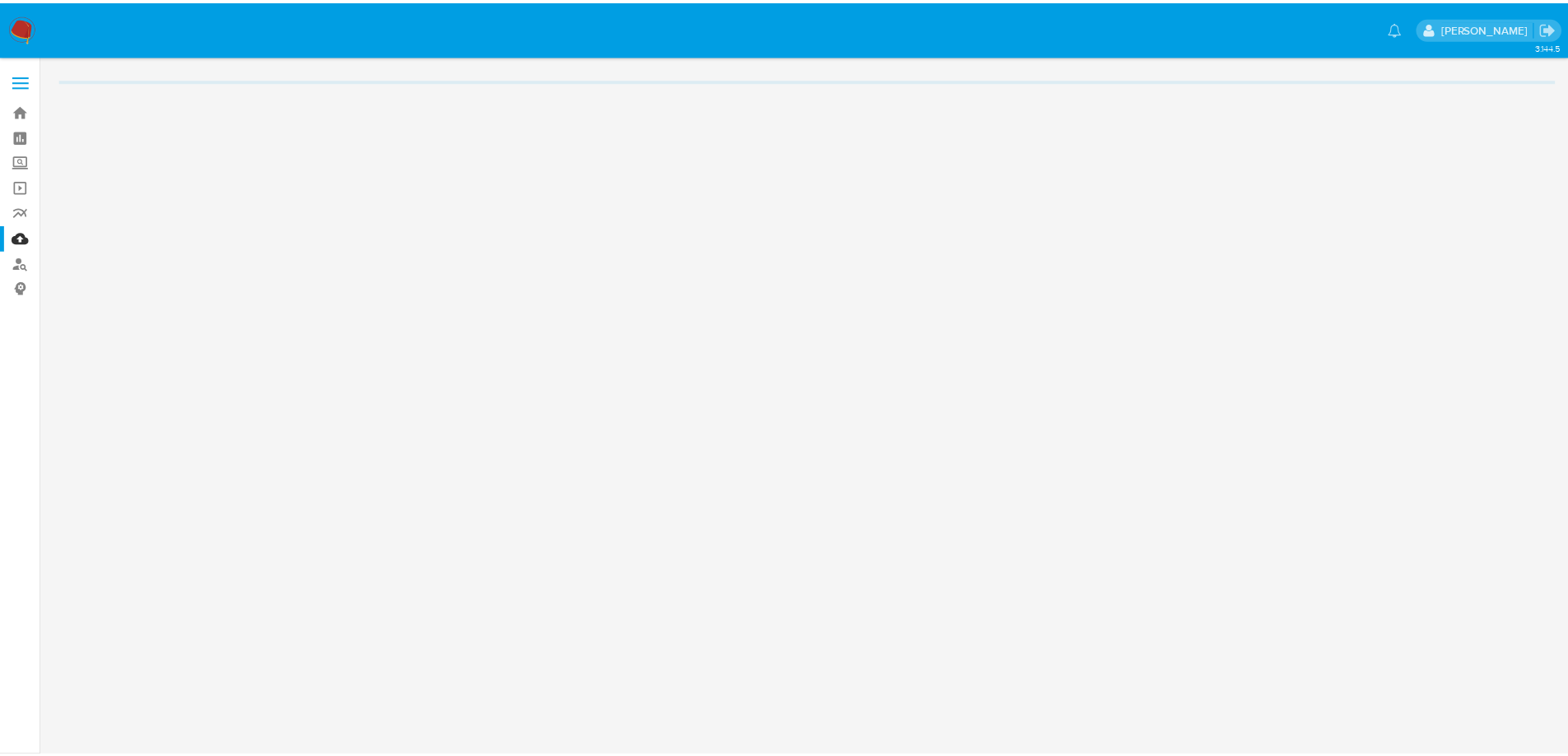 scroll, scrollTop: 0, scrollLeft: 0, axis: both 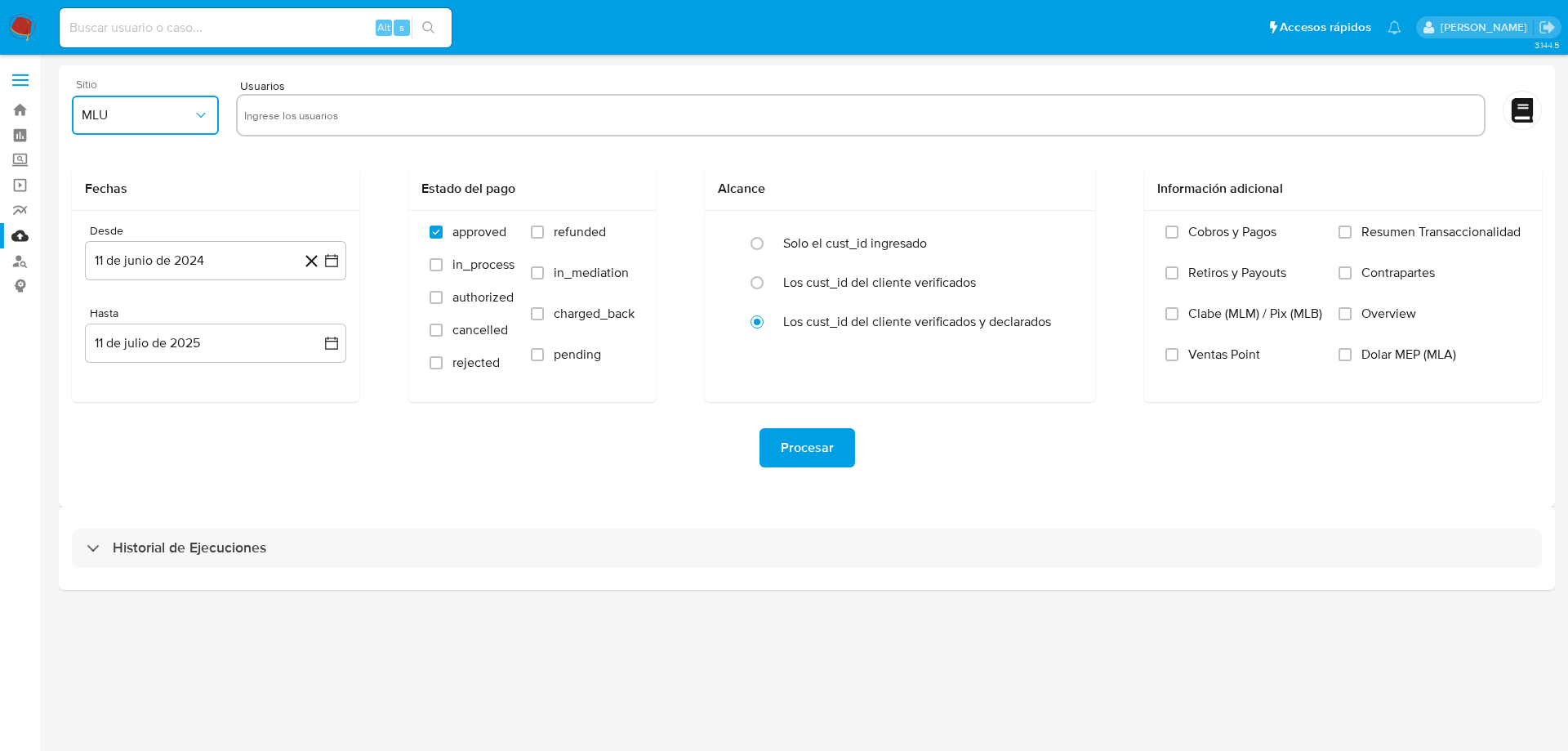 click on "MLU" at bounding box center (145, 115) 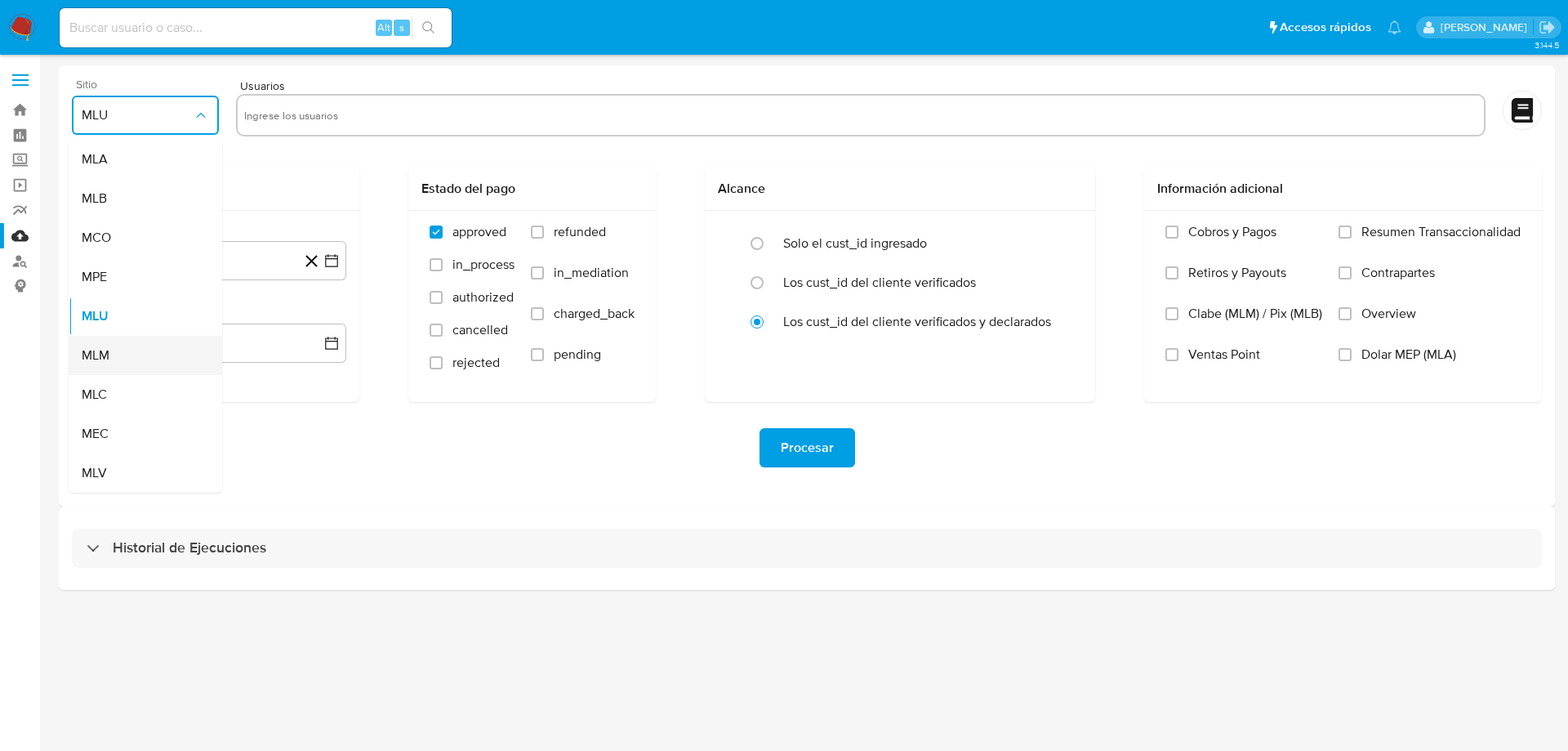 click on "MLM" at bounding box center [140, 355] 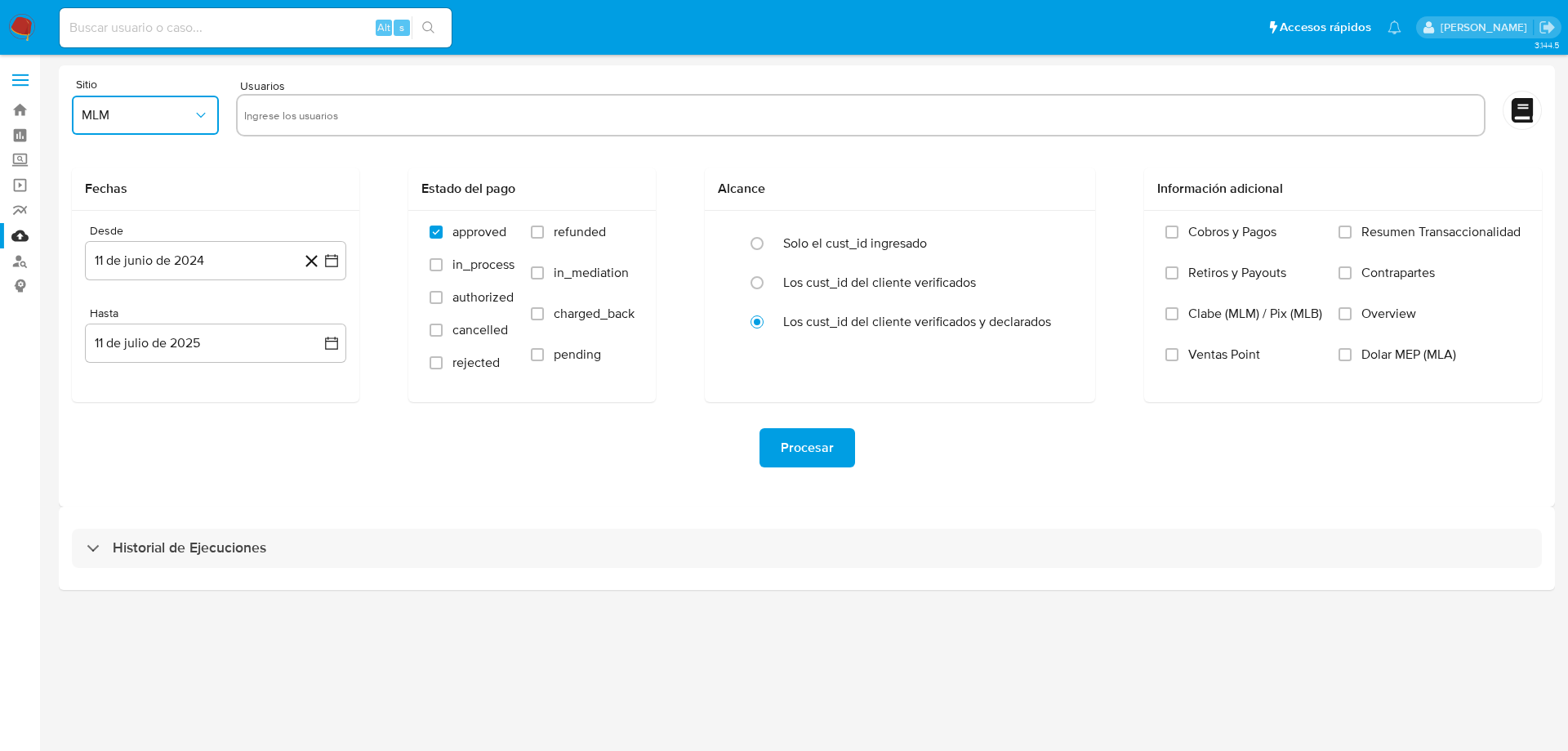 click at bounding box center (861, 115) 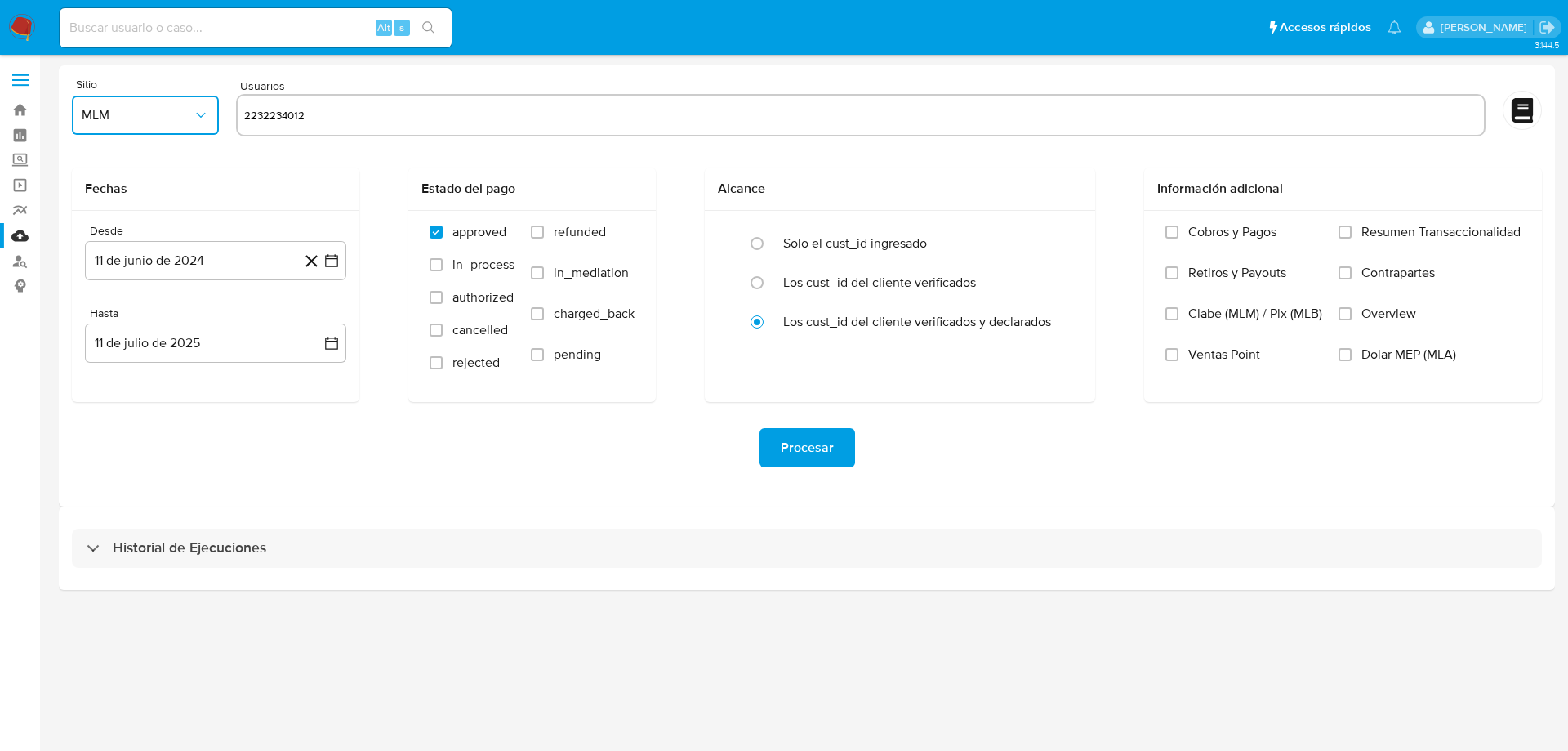 type on "2232234012" 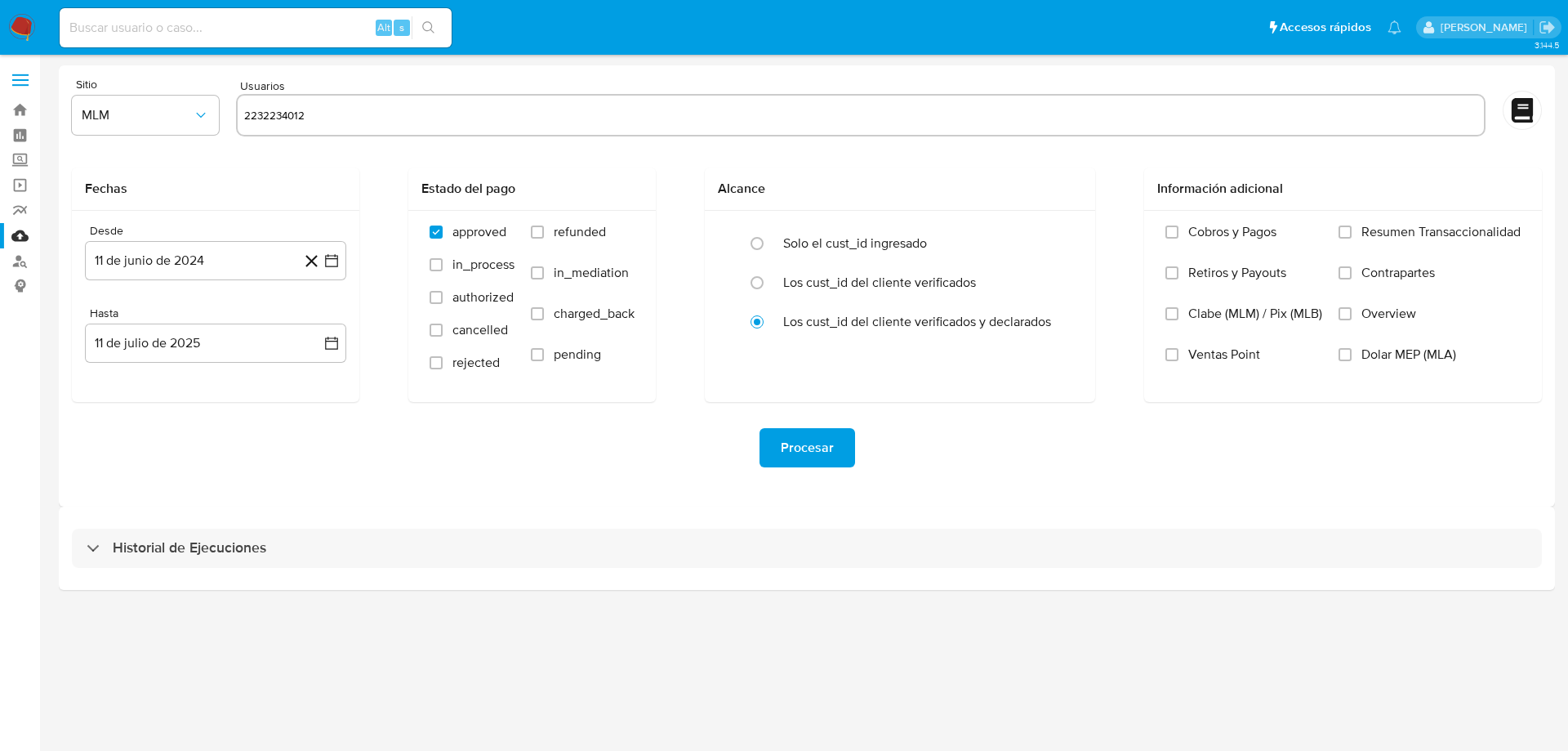 type 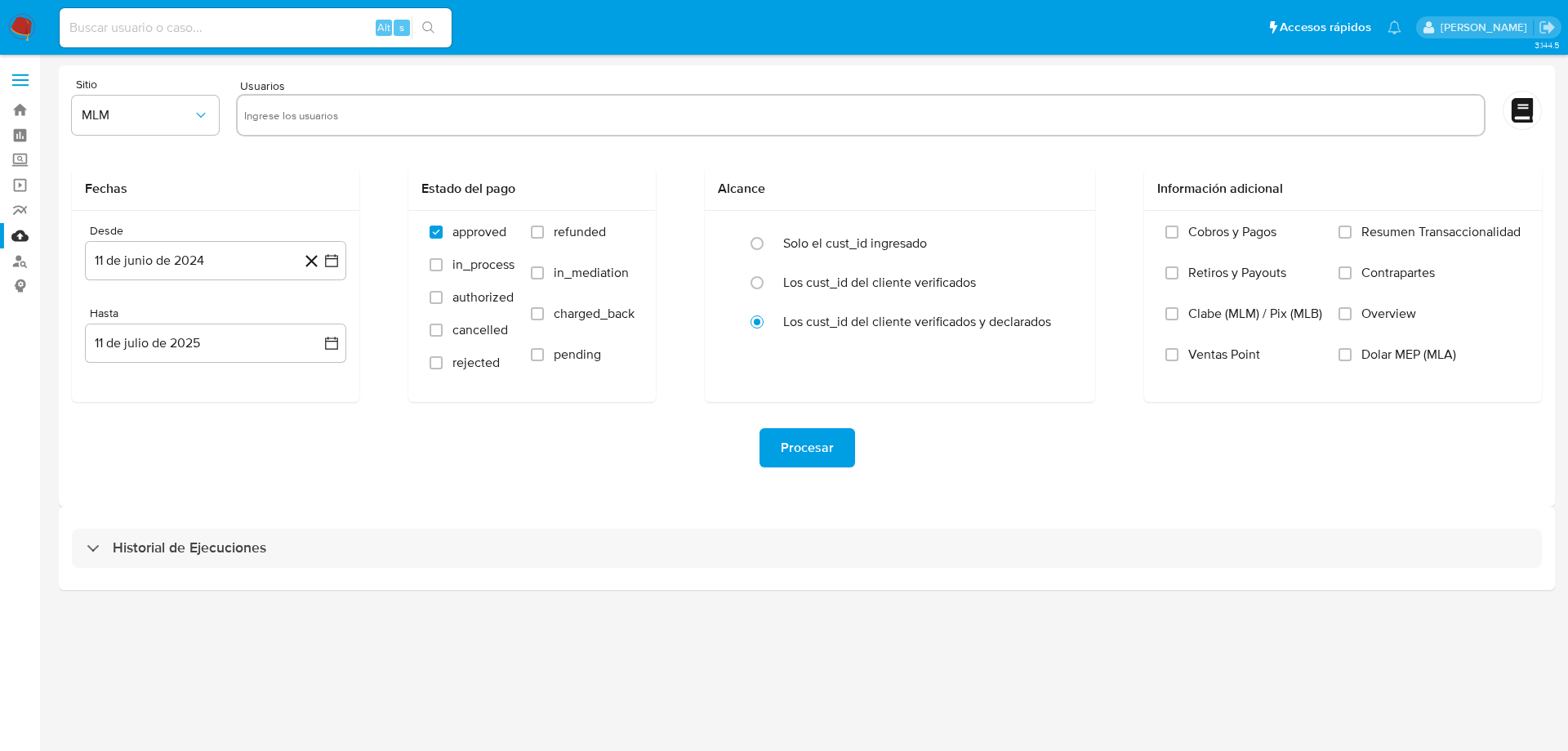 click on "Procesar" at bounding box center (807, 448) 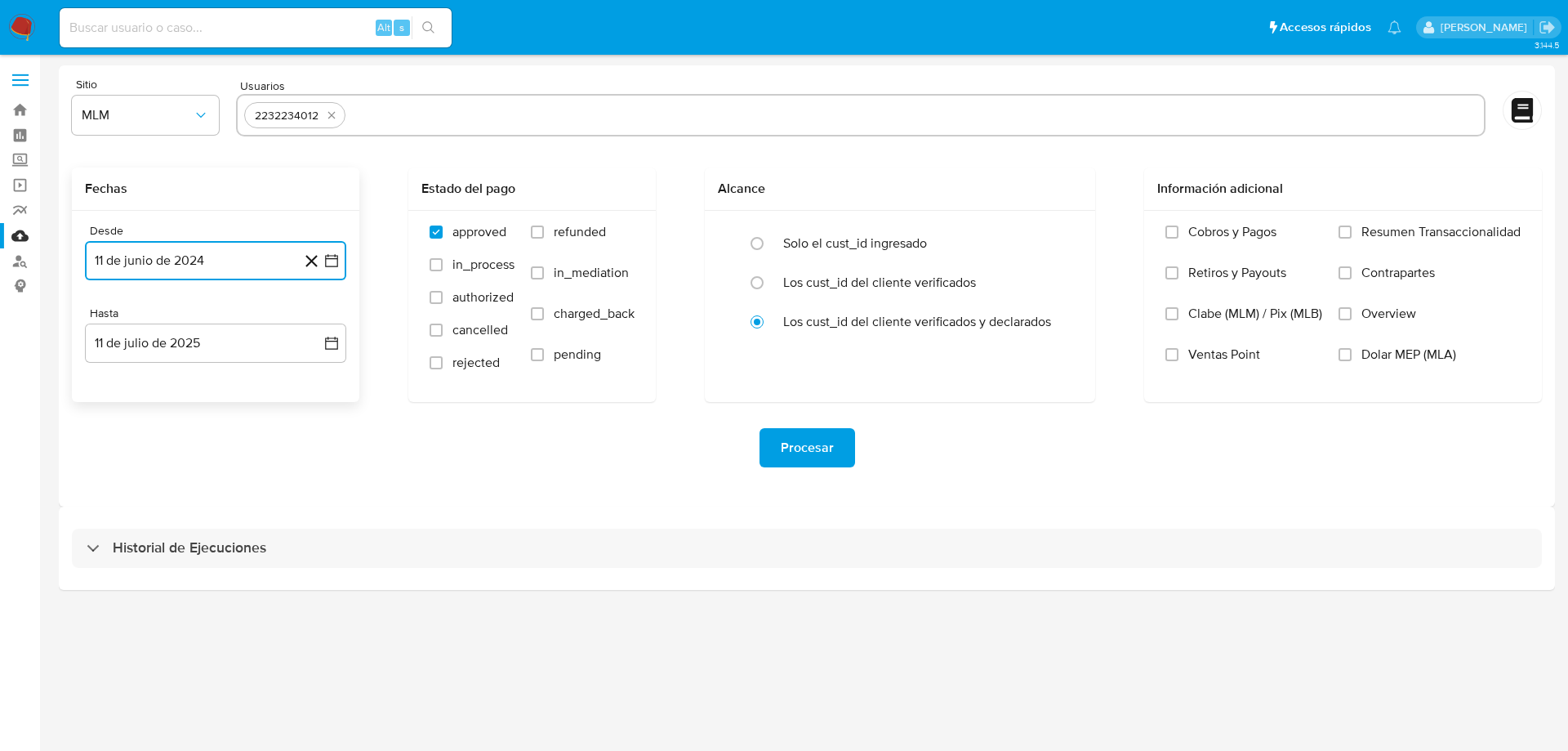 click 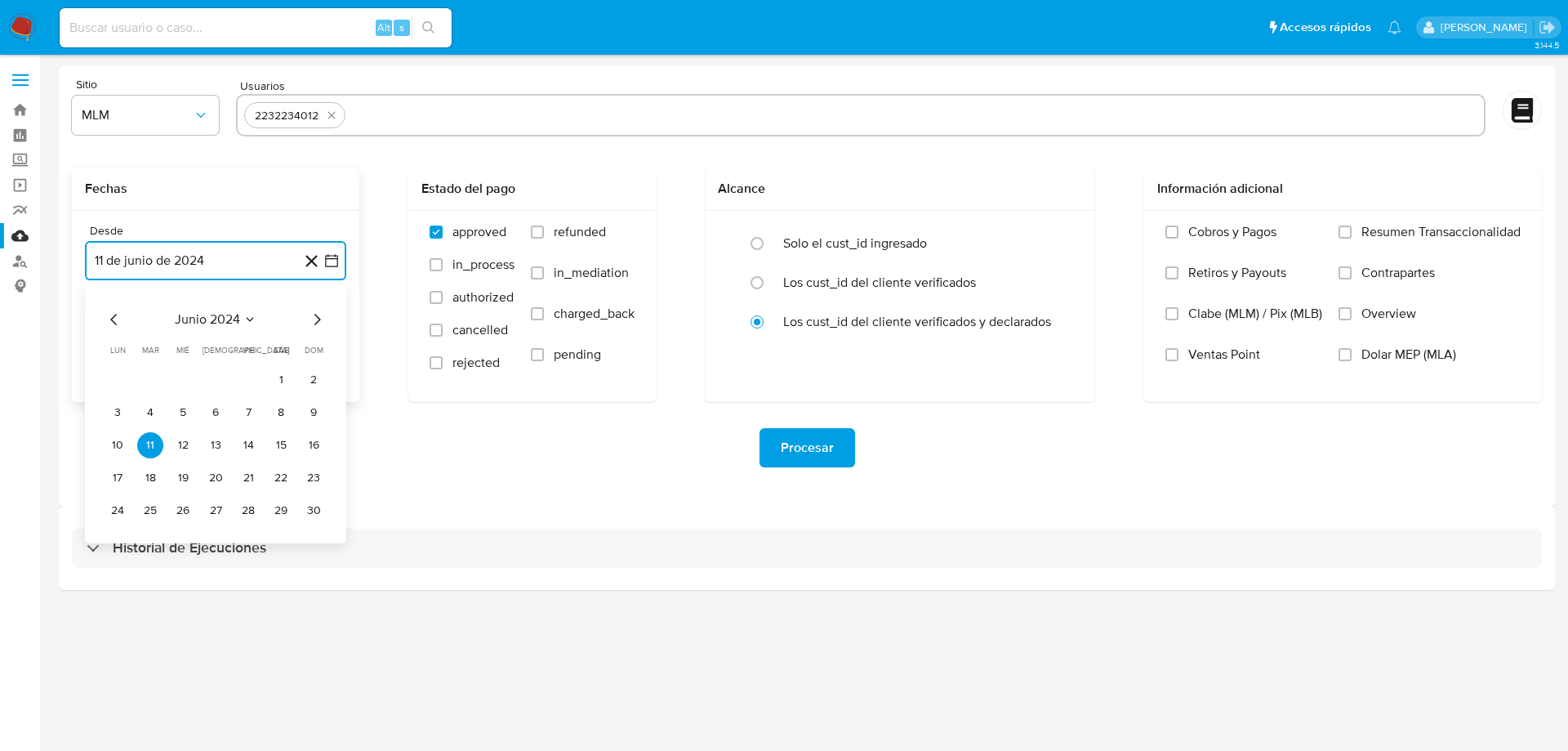 click 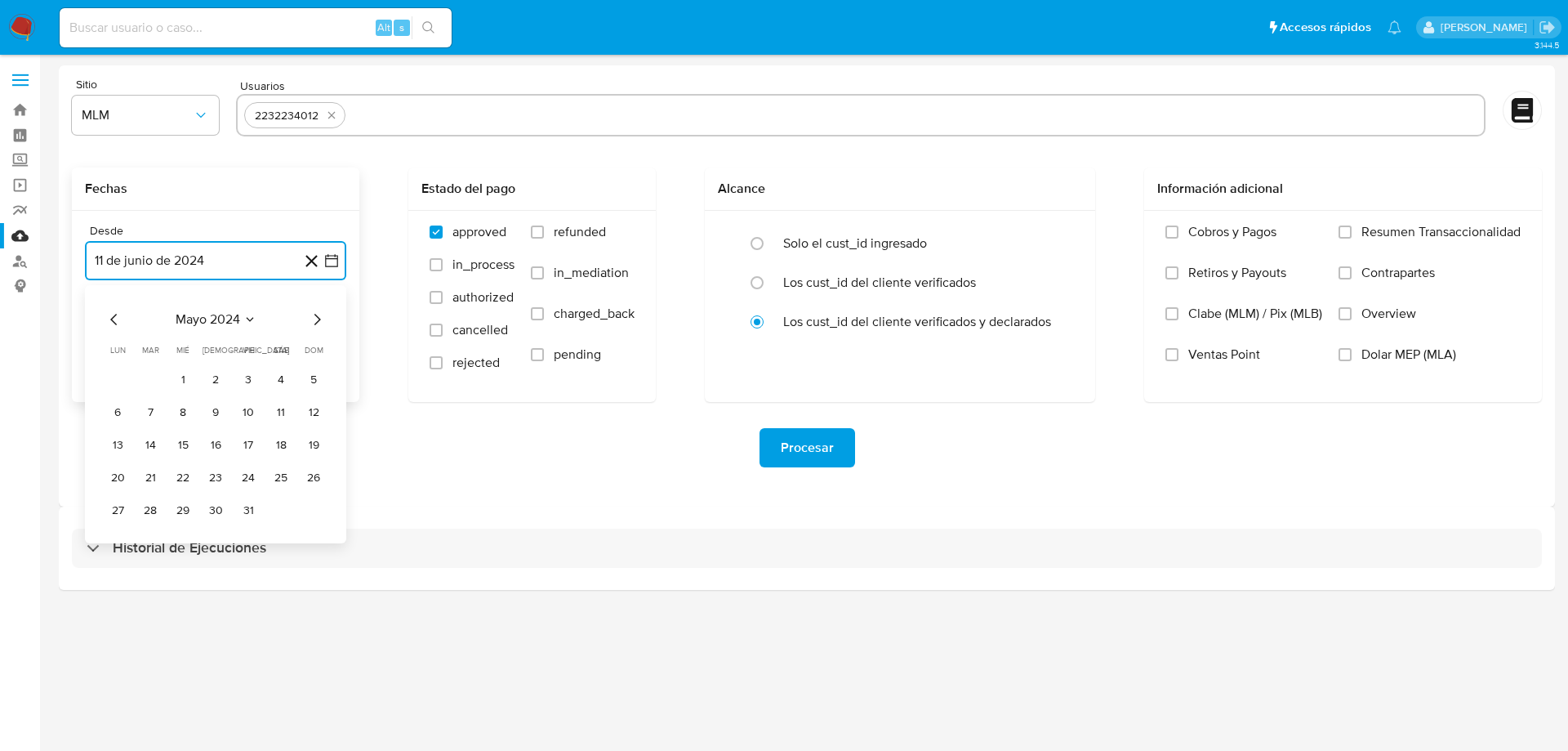 click 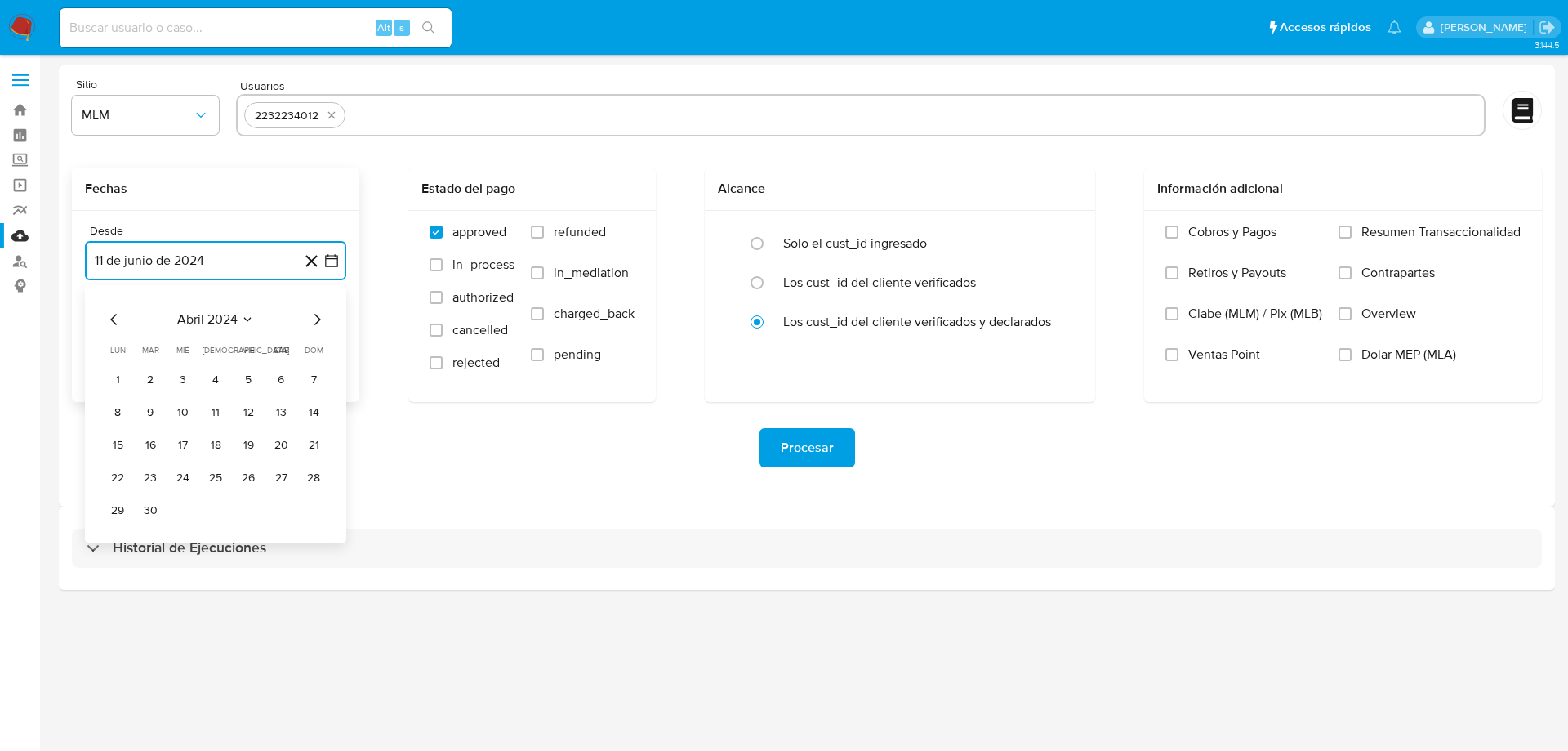 click 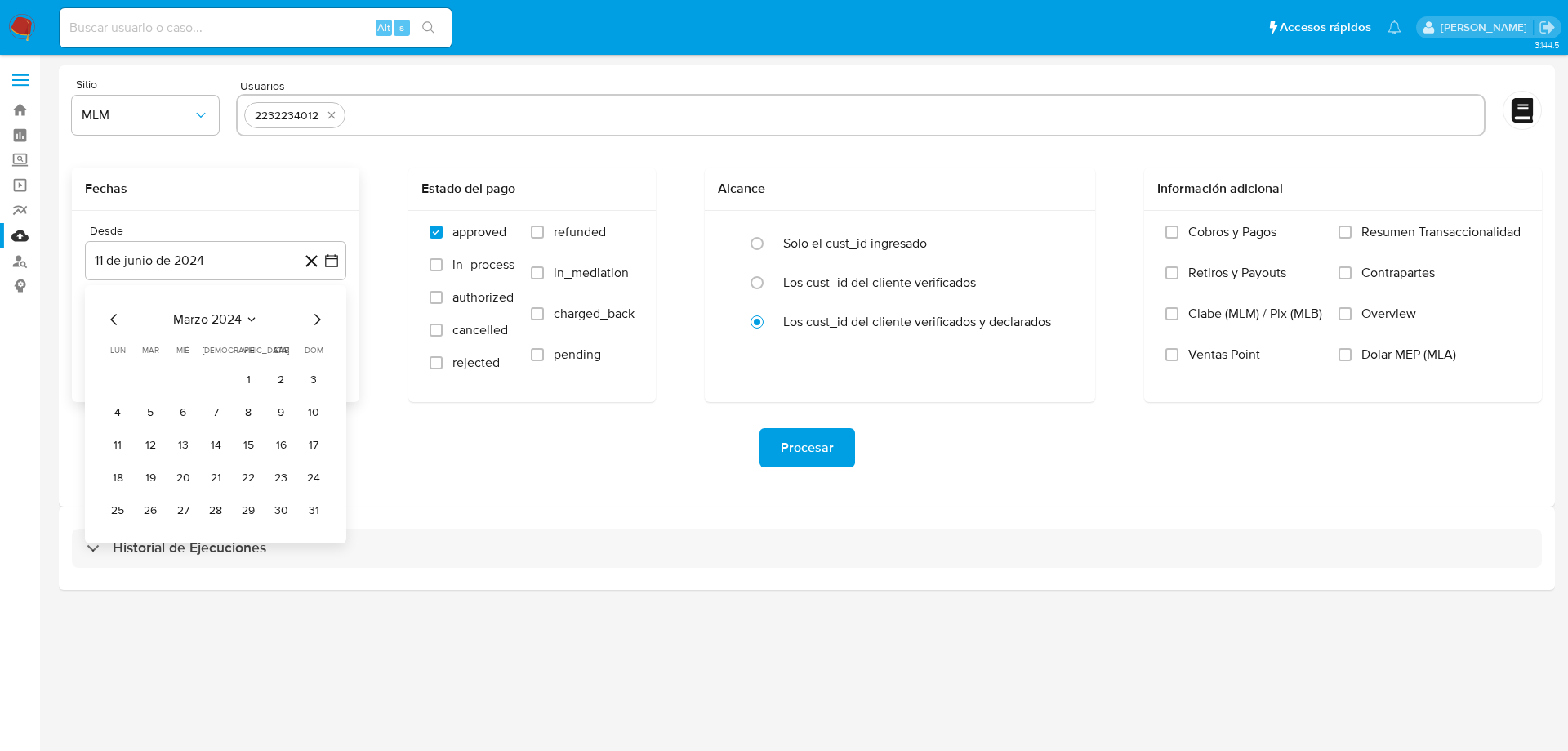 click on "marzo 2024 marzo 2024 lun lunes mar martes mié miércoles jue jueves vie viernes sáb sábado dom domingo 1 2 3 4 5 6 7 8 9 10 11 12 13 14 15 16 17 18 19 20 21 22 23 24 25 26 27 28 29 30 31" at bounding box center (216, 417) 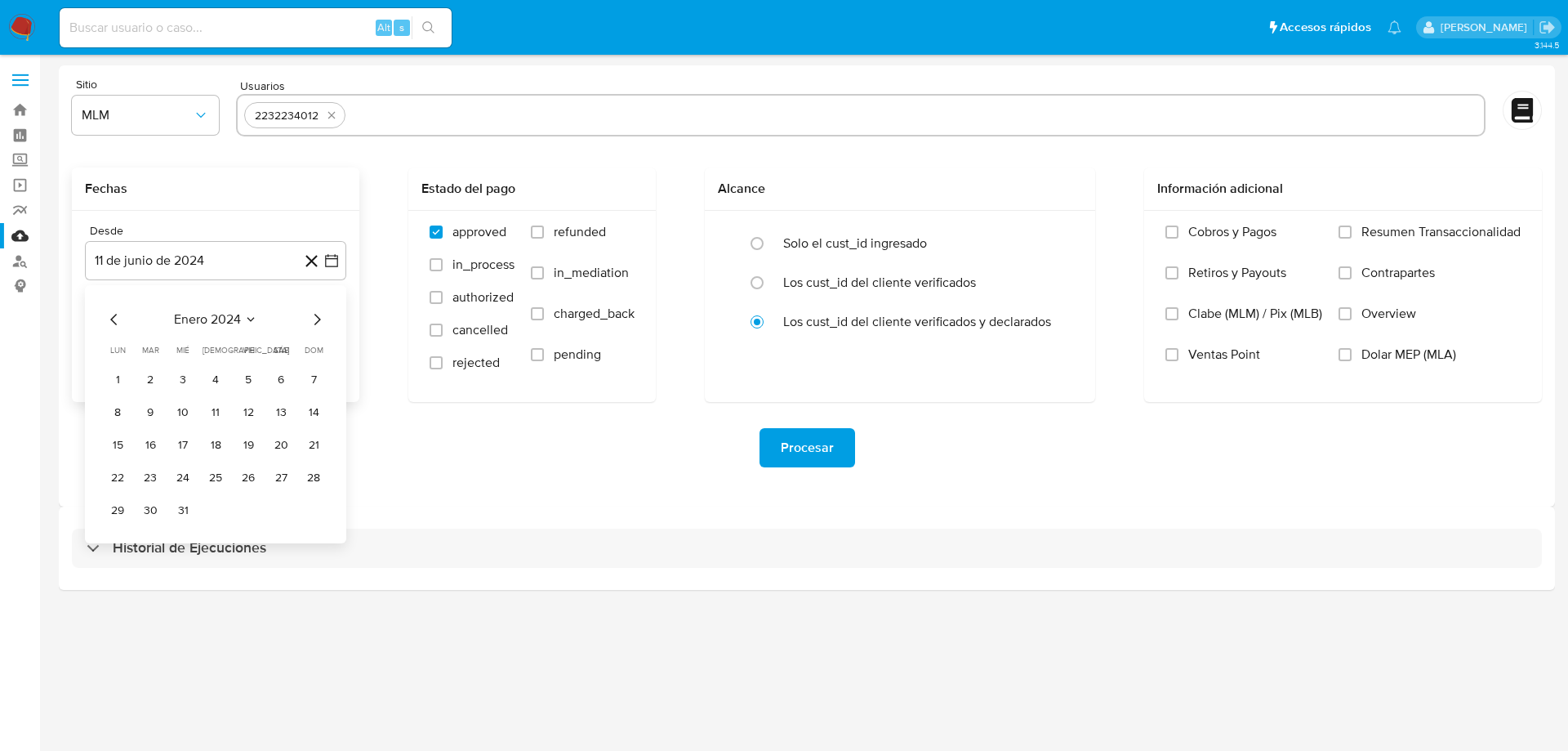 click 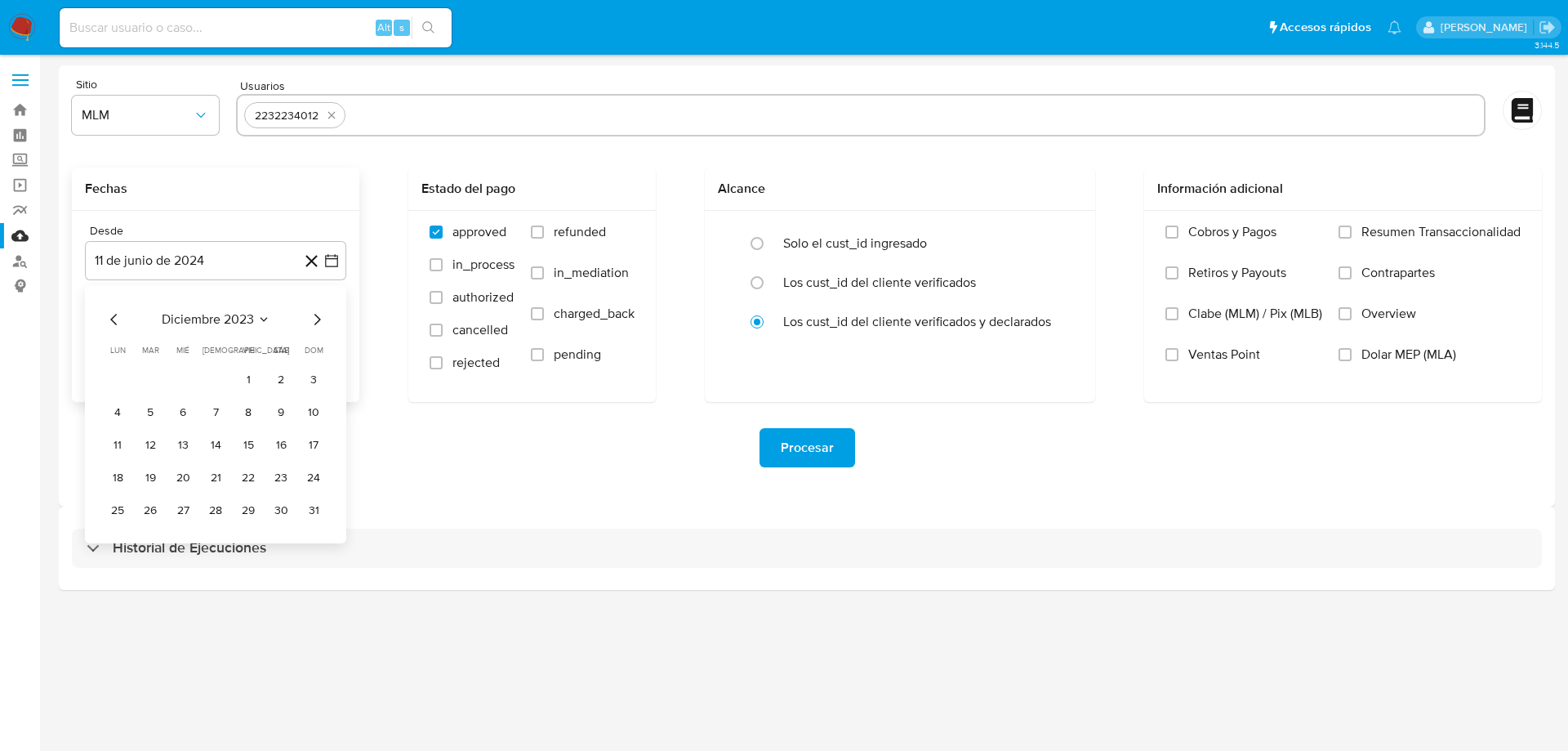 click on "1" at bounding box center (248, 380) 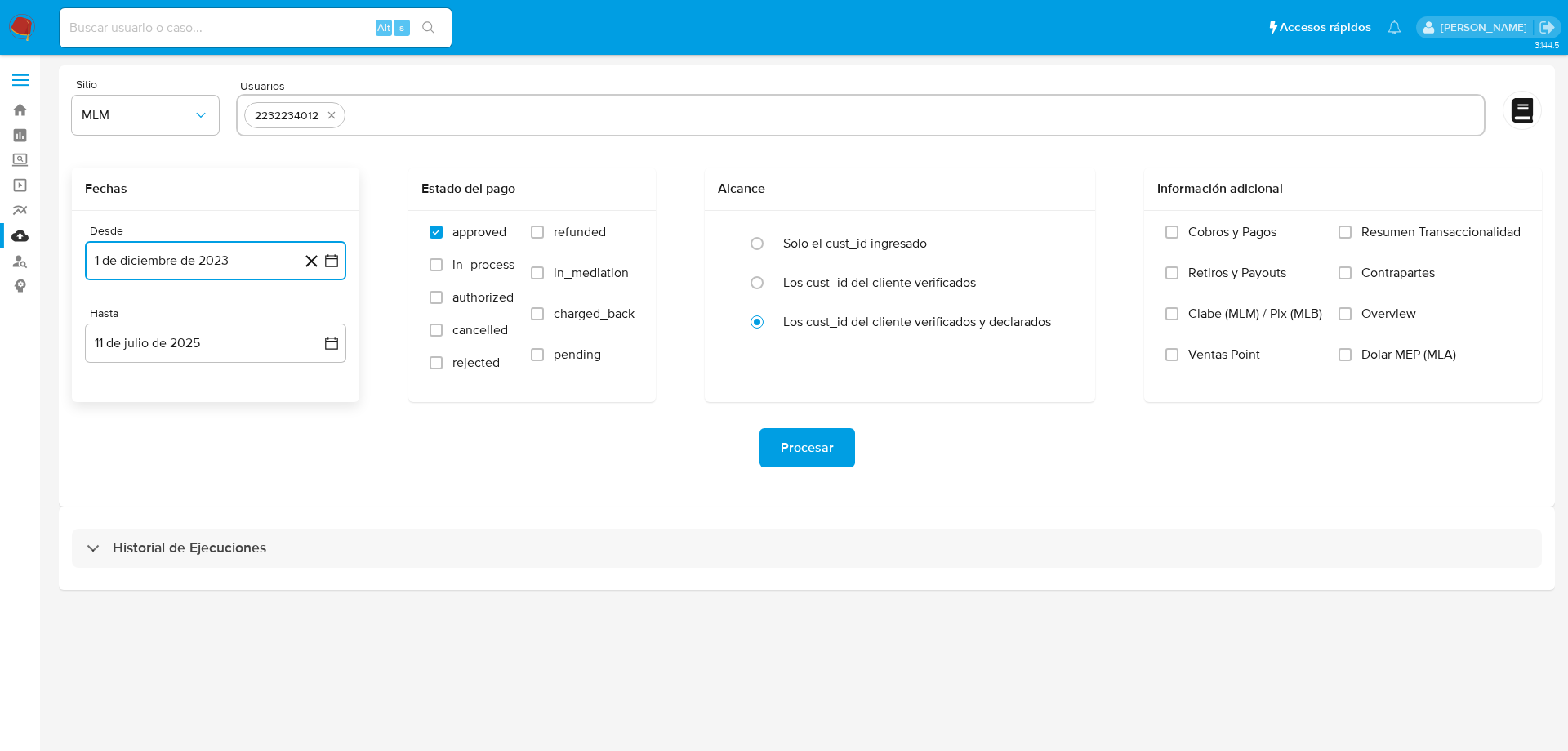 click on "1 de diciembre de 2023" at bounding box center [216, 261] 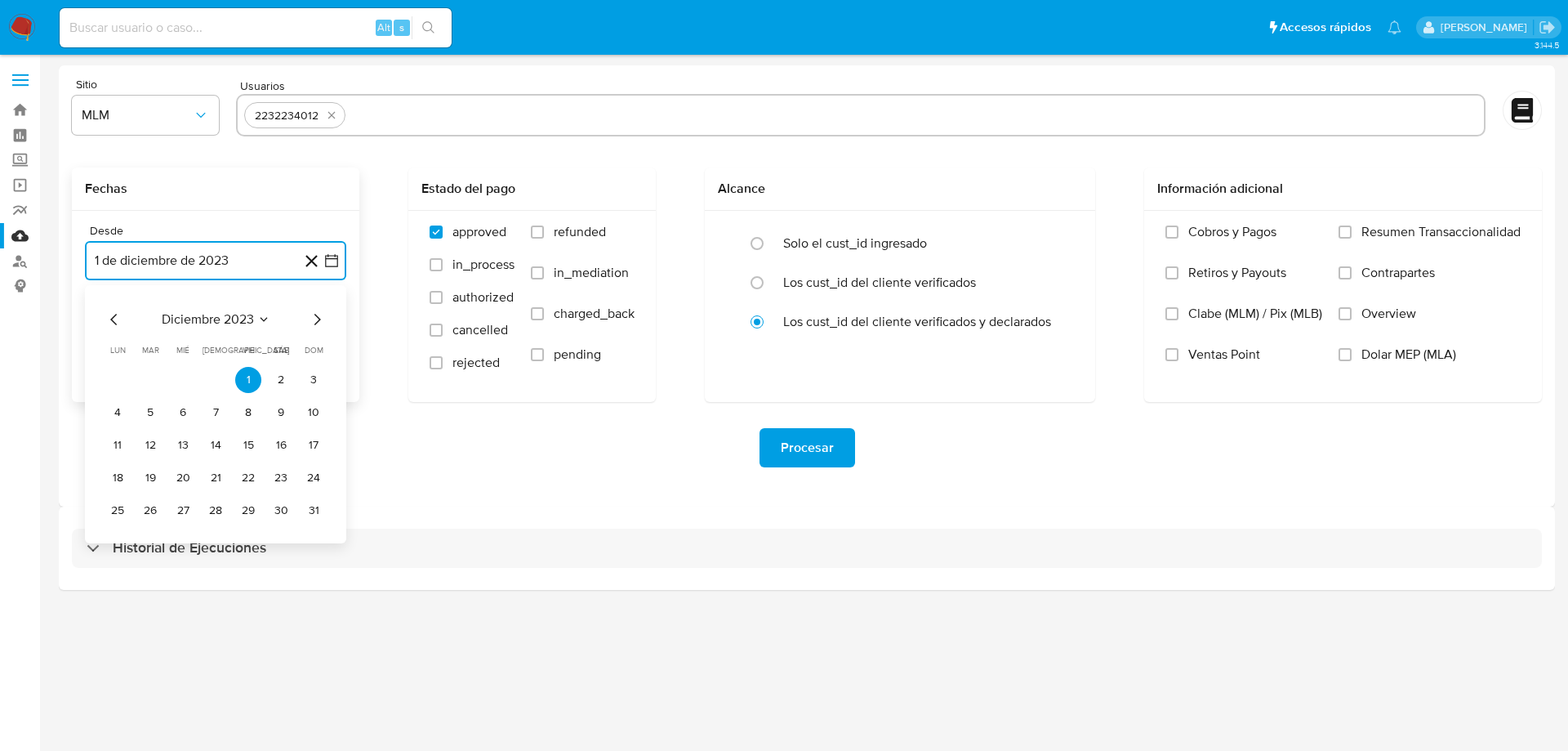 click 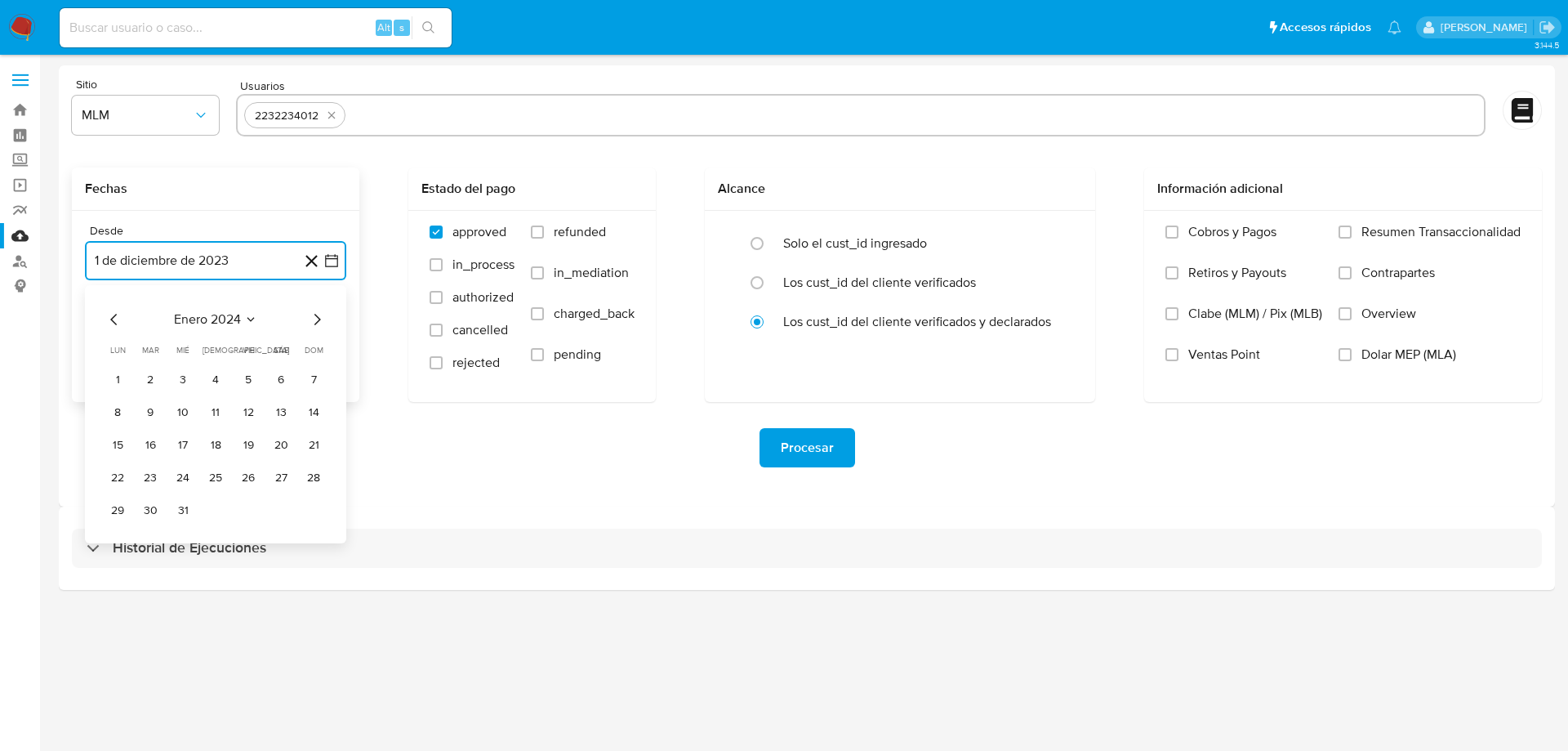 click 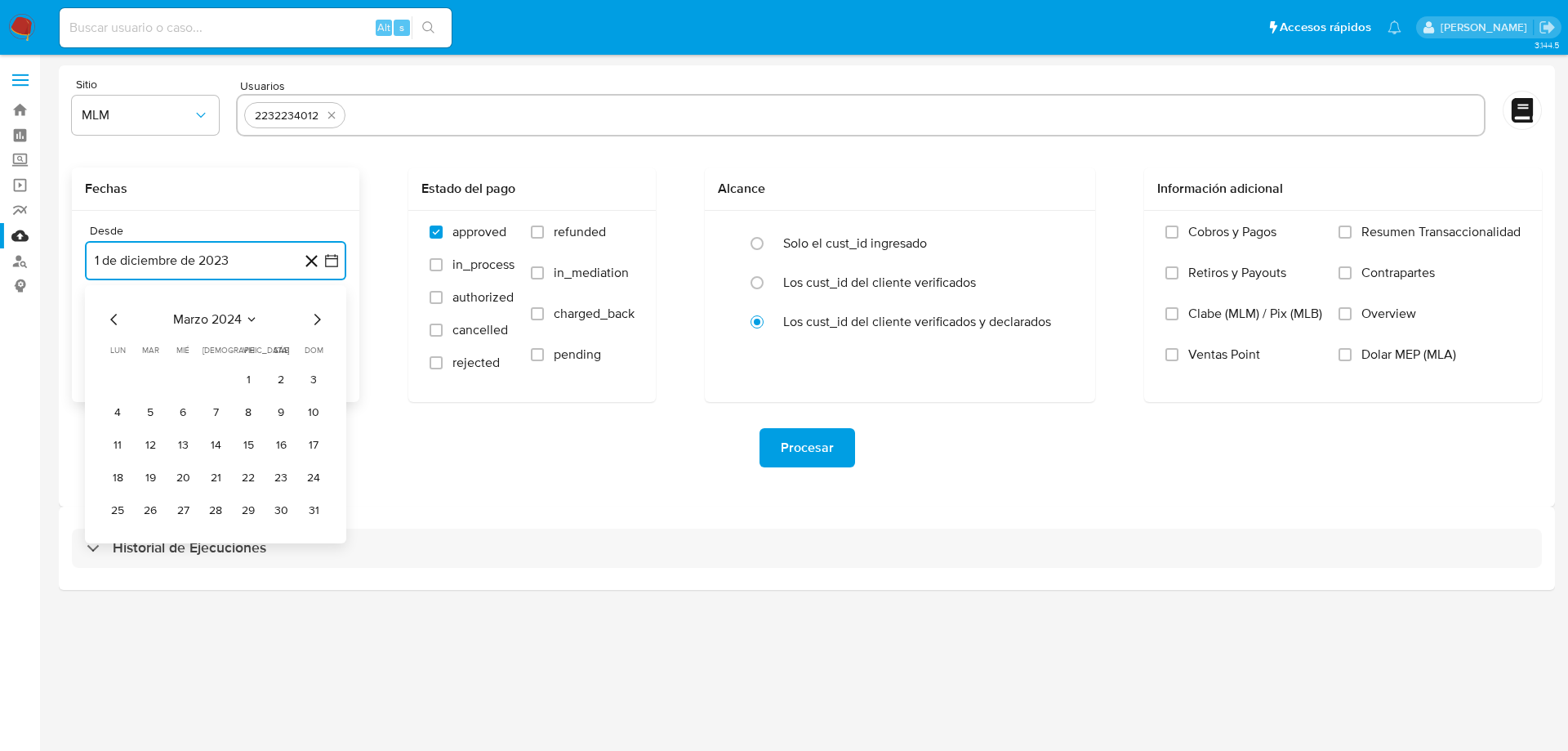 click 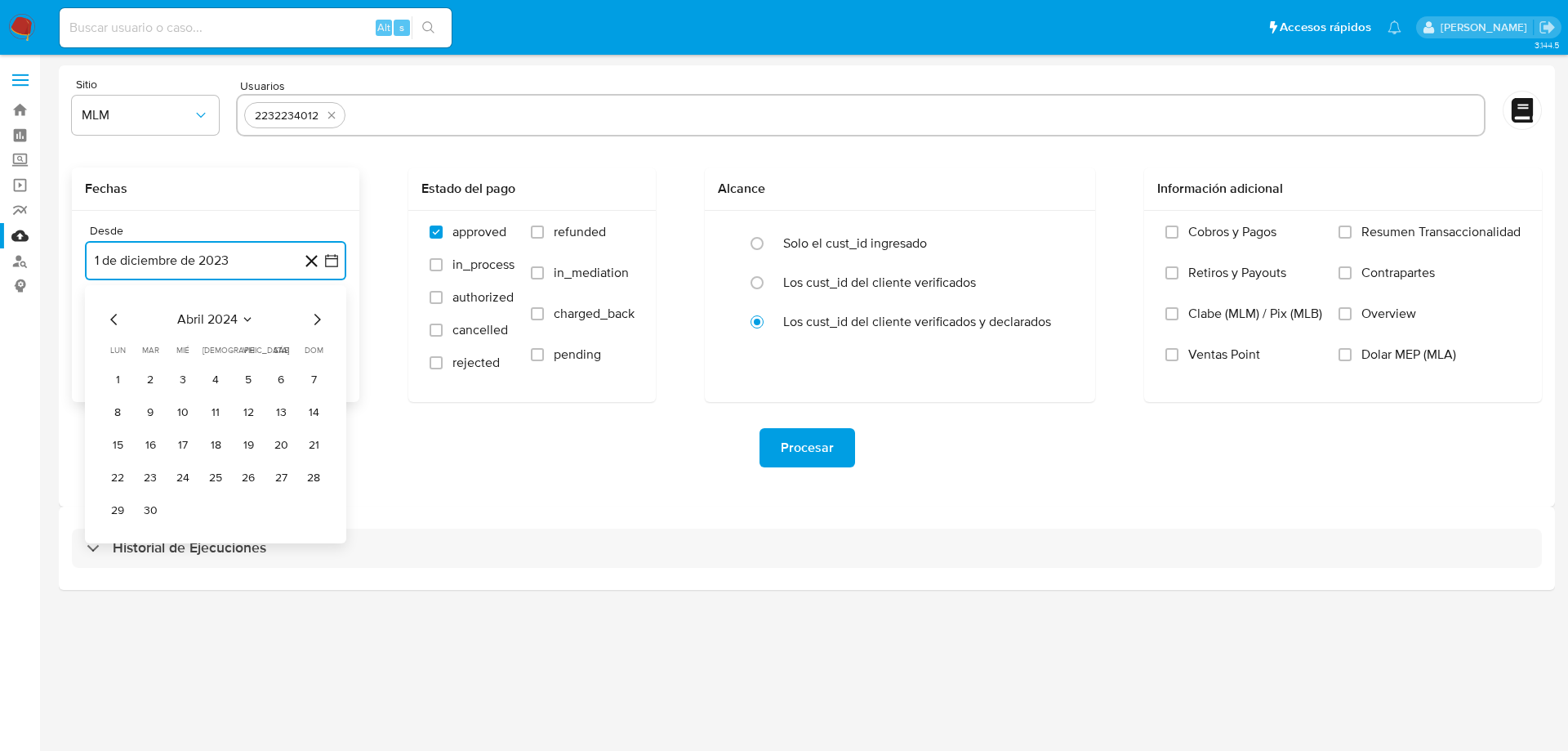 click 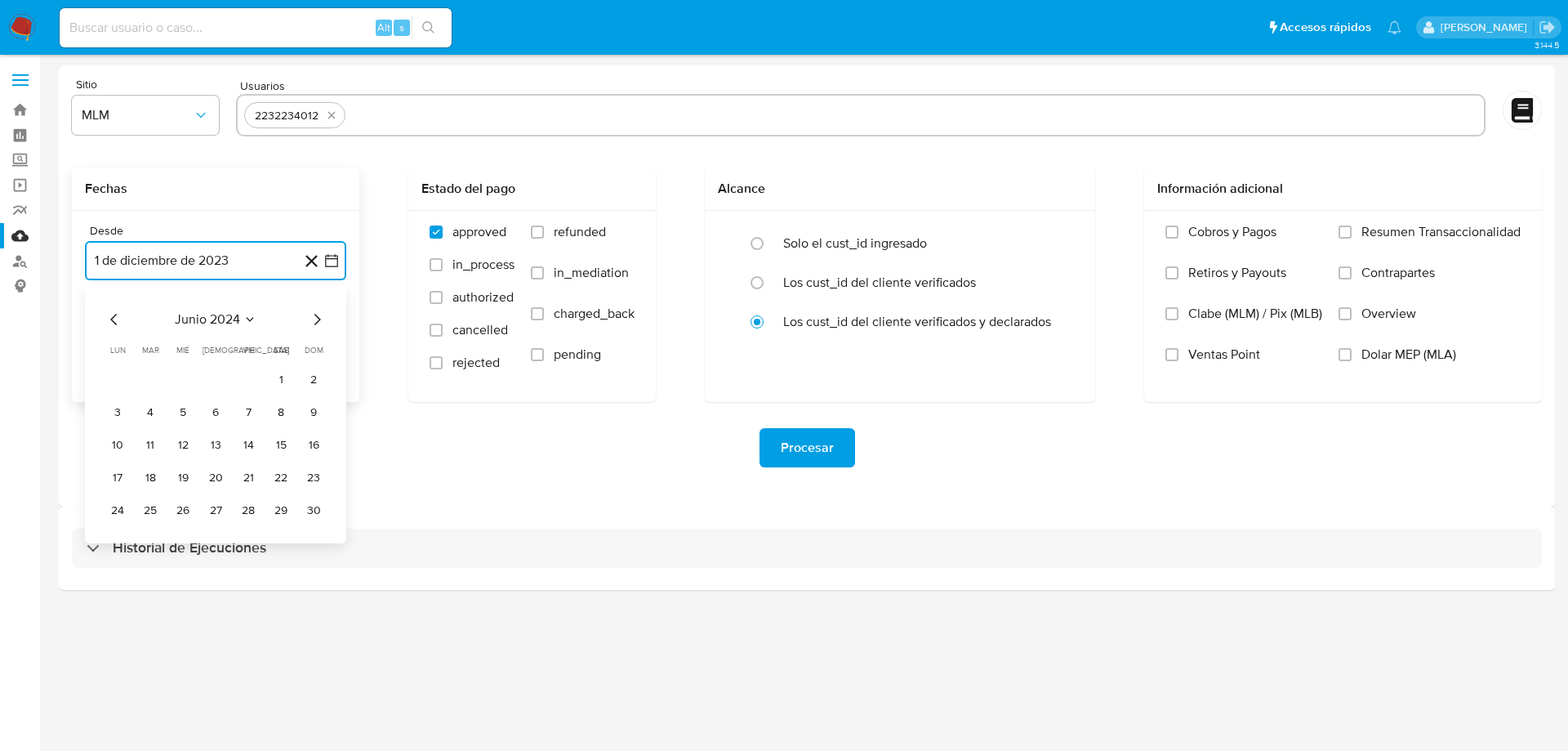 click 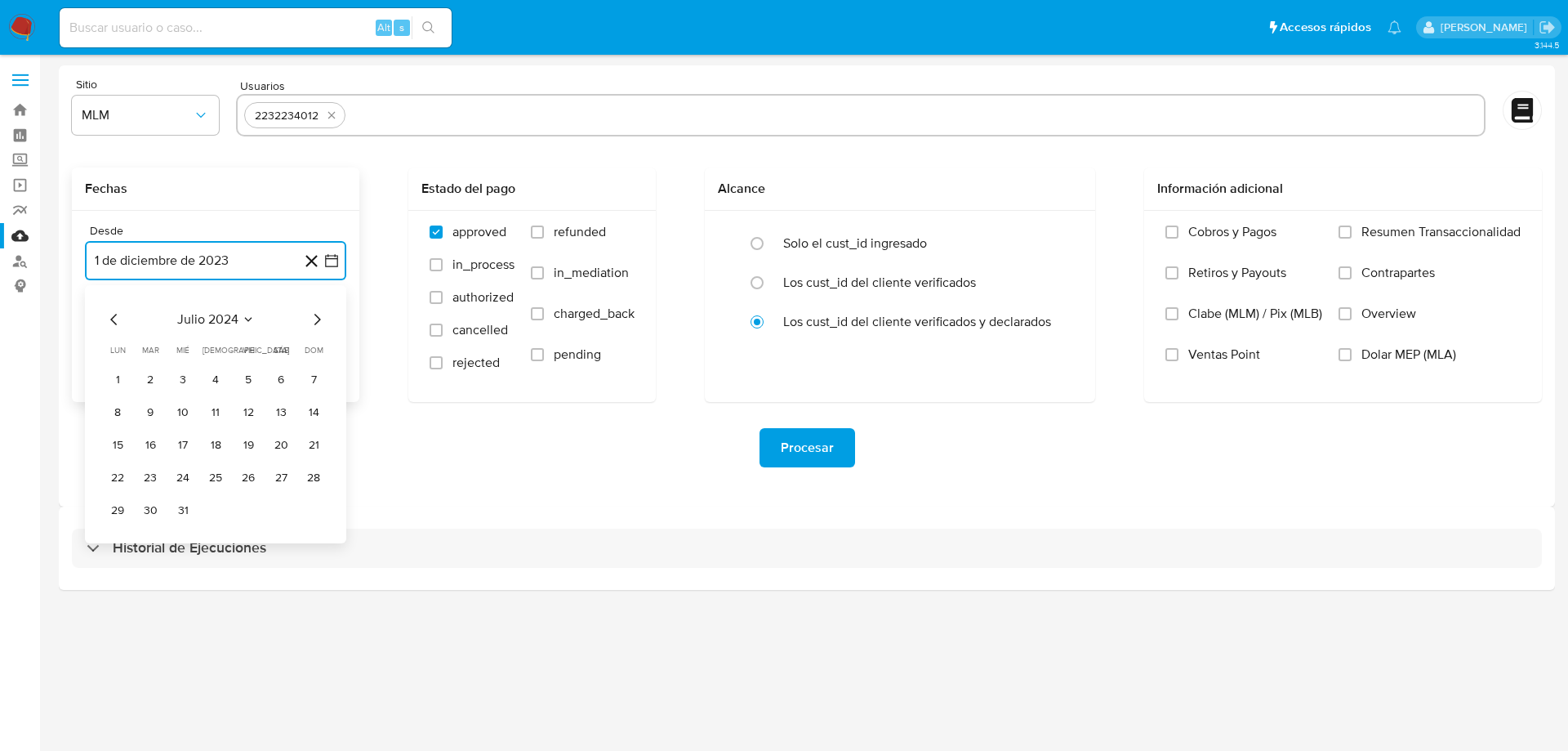 click 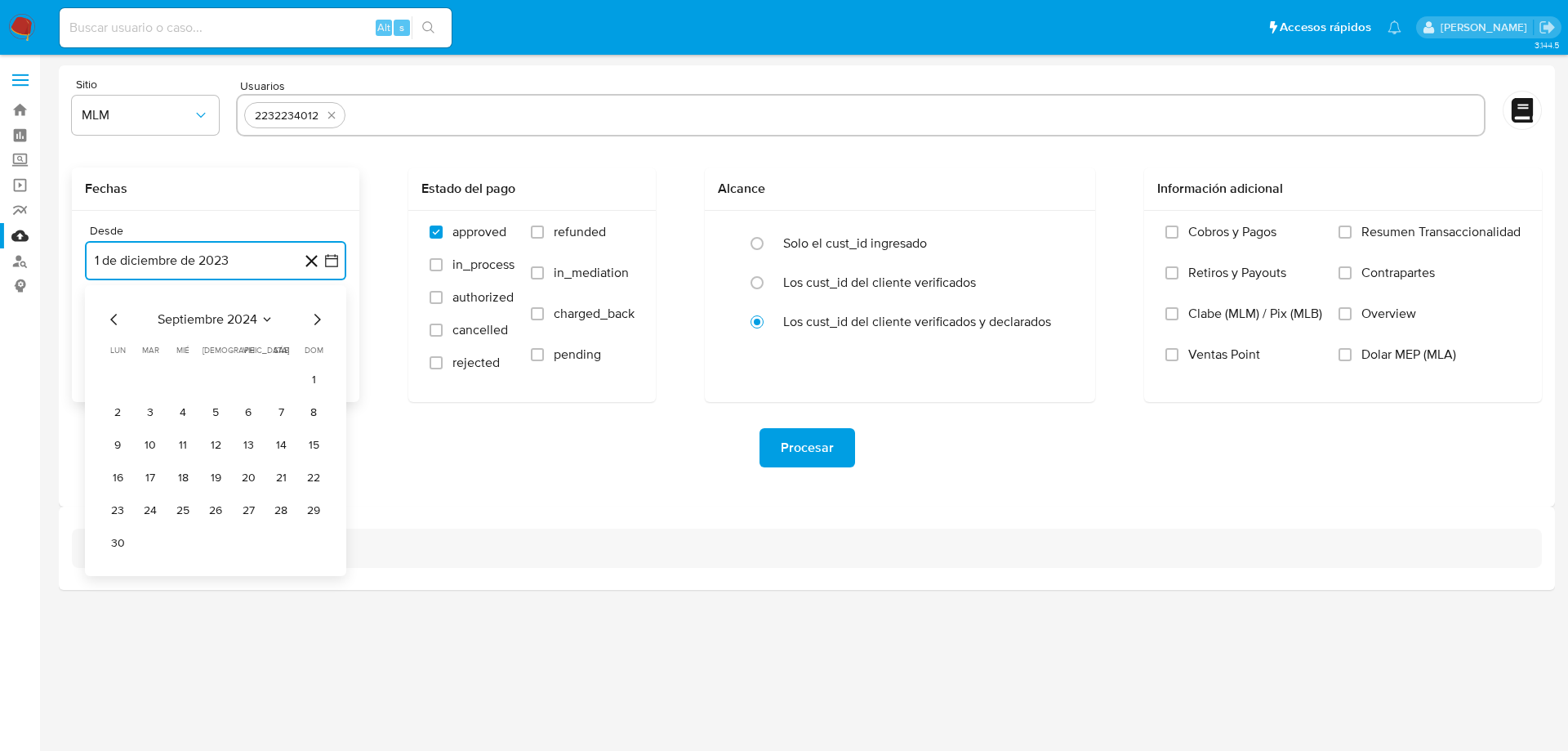 click 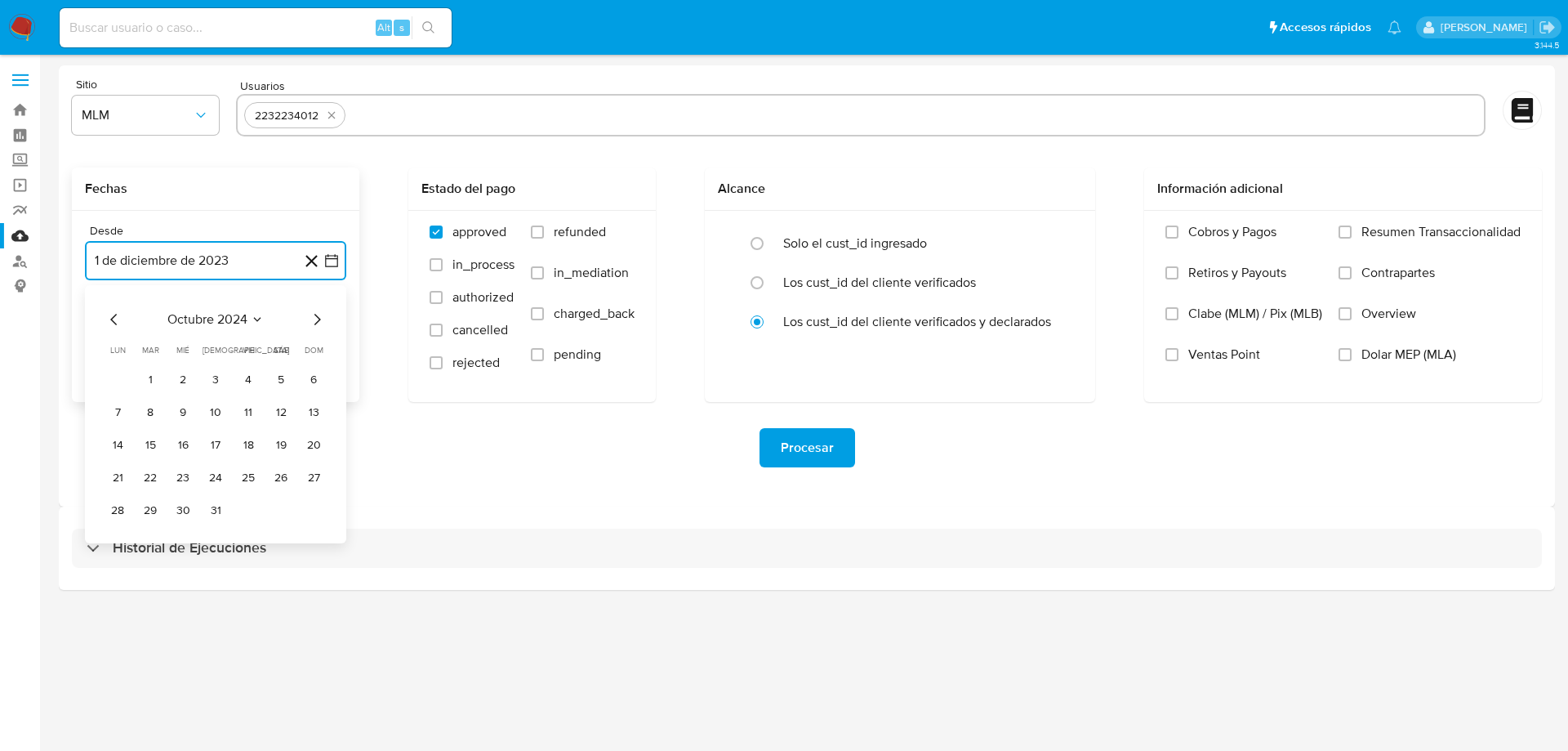 click 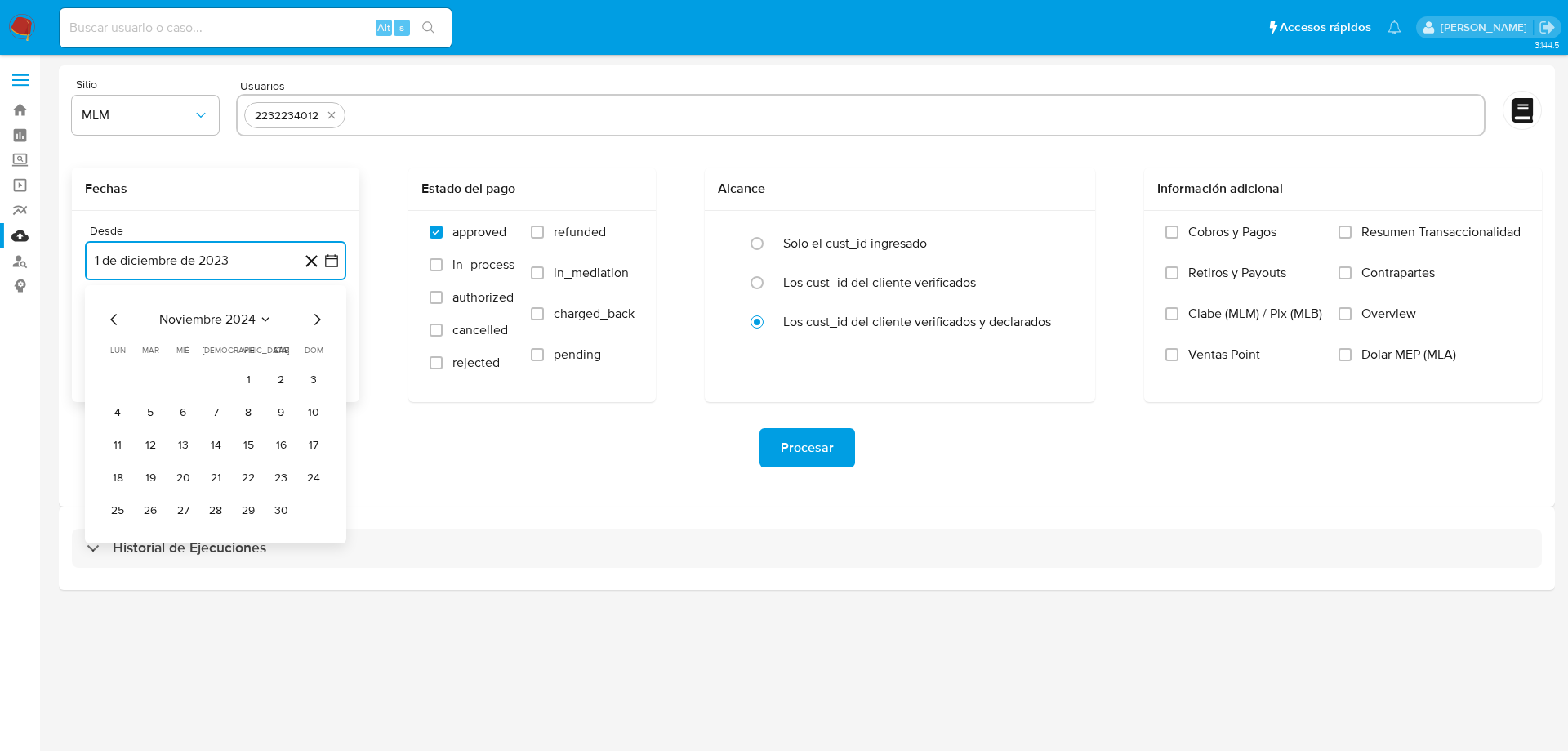 click 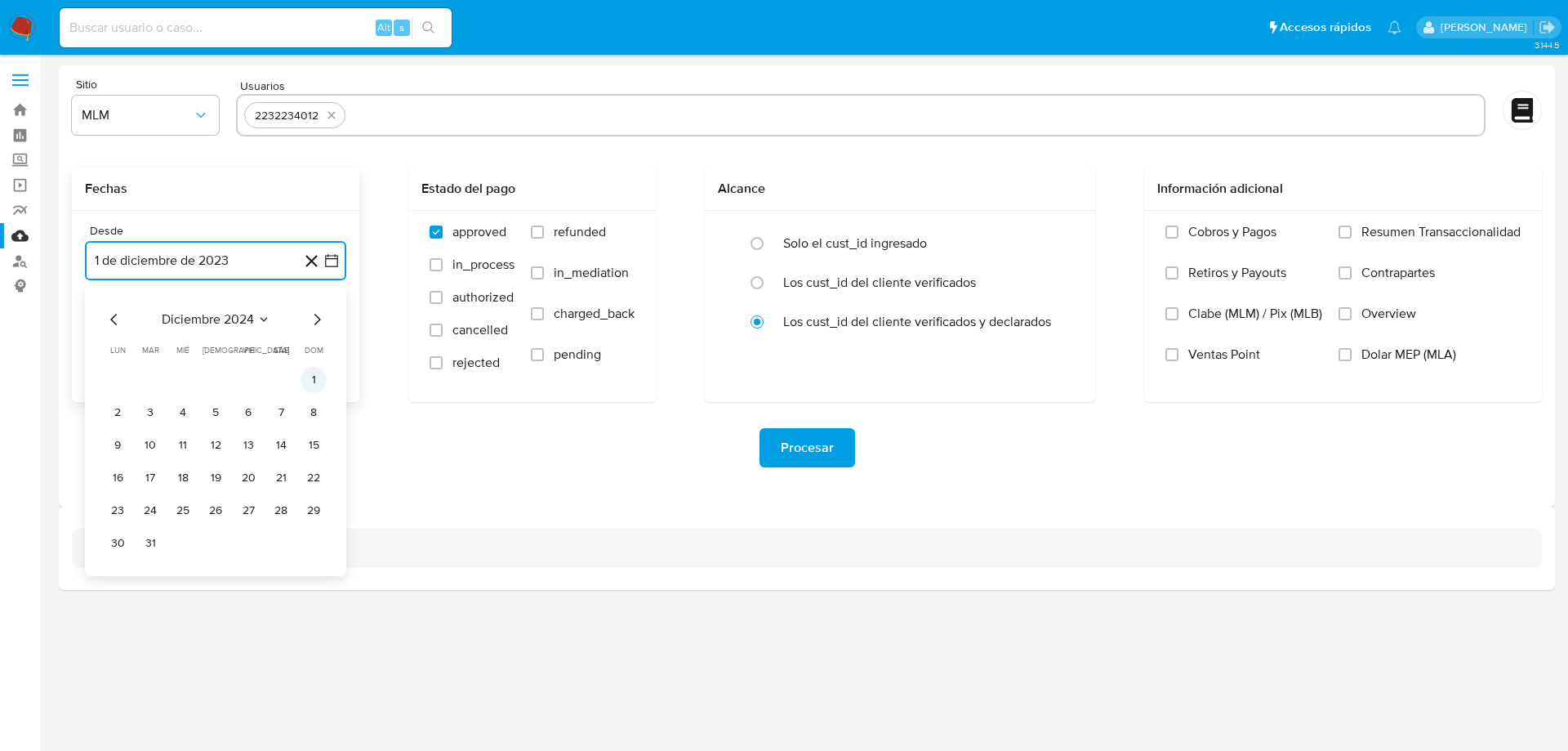 click on "1" at bounding box center (314, 380) 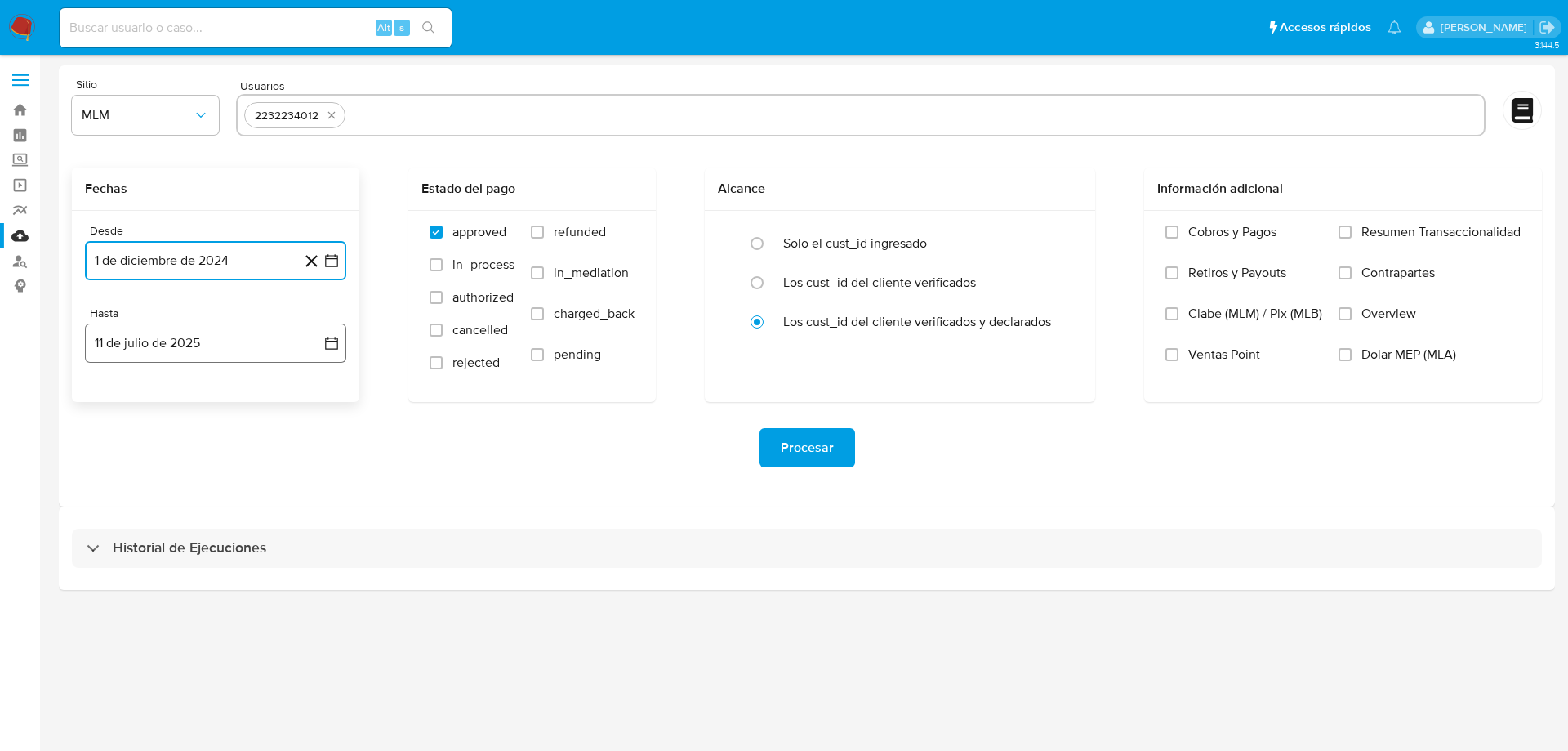 drag, startPoint x: 333, startPoint y: 338, endPoint x: 275, endPoint y: 360, distance: 62.03225 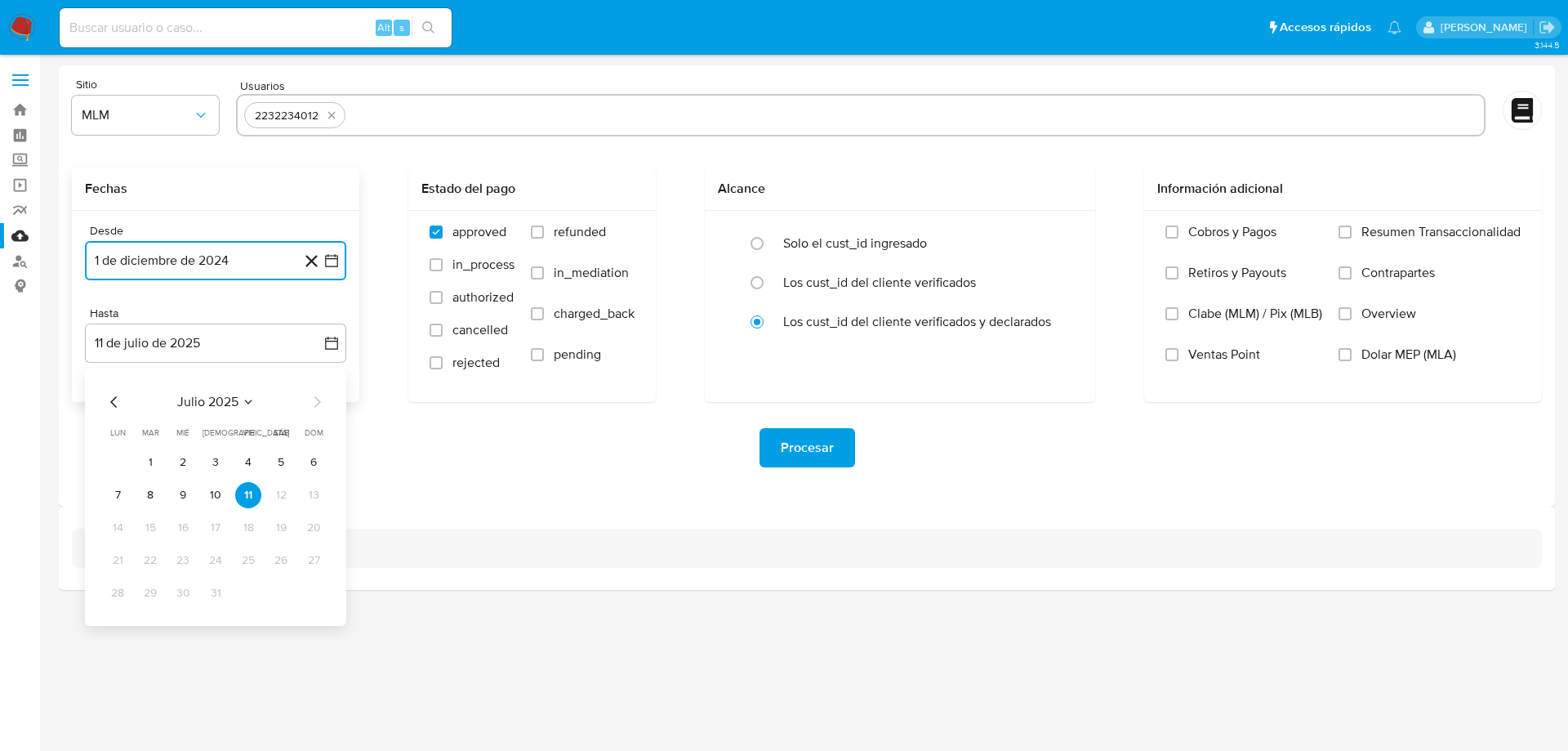 click 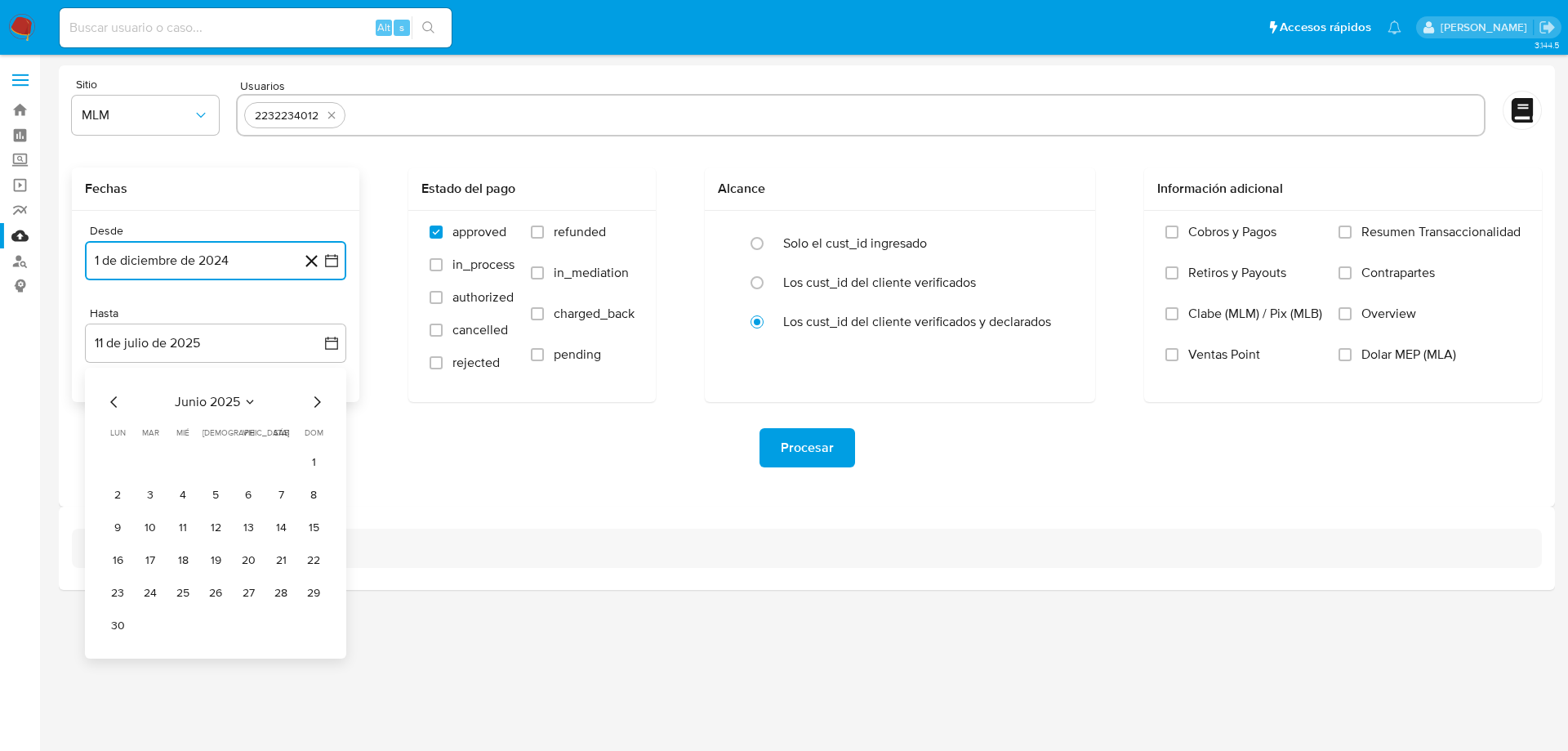 click 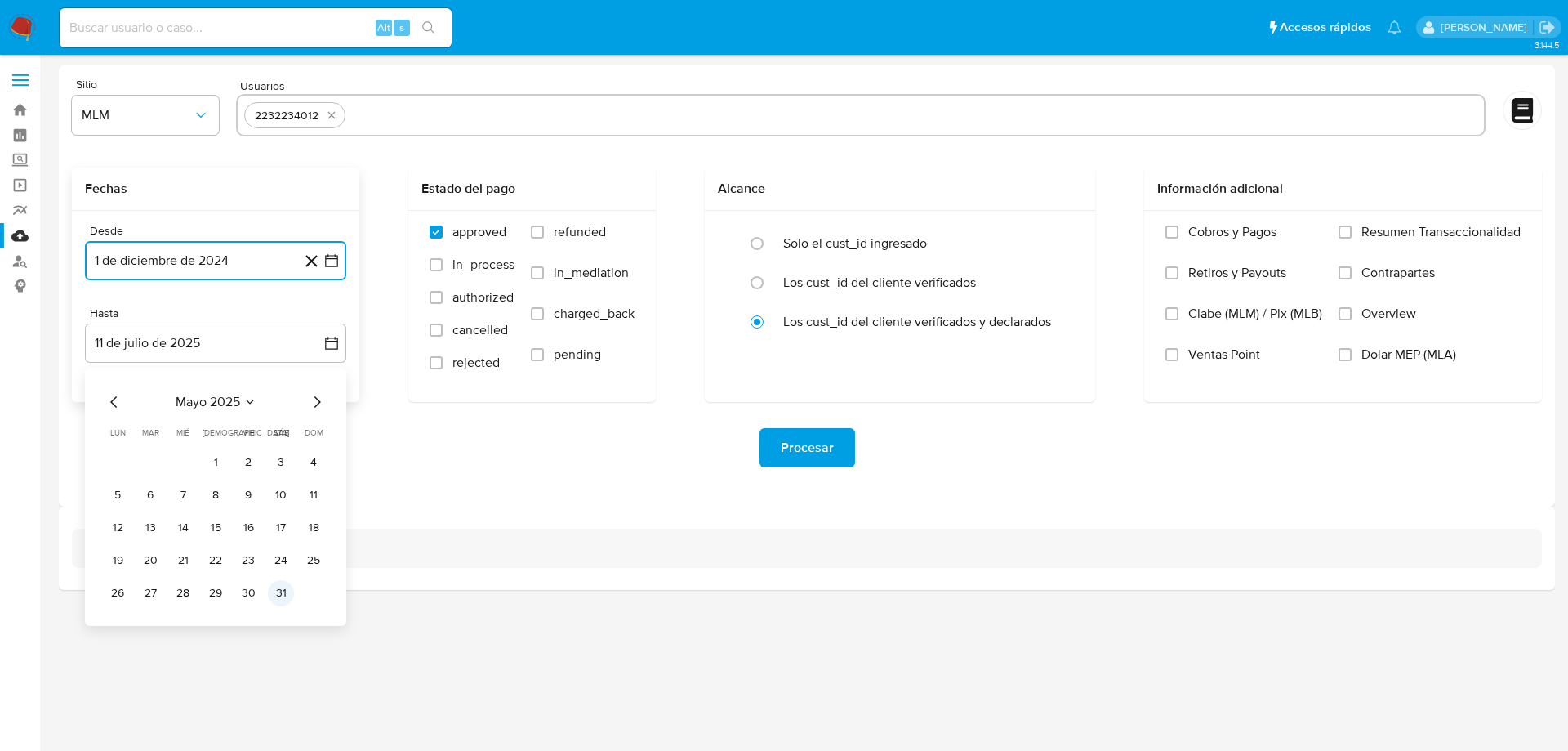 click on "31" at bounding box center (281, 593) 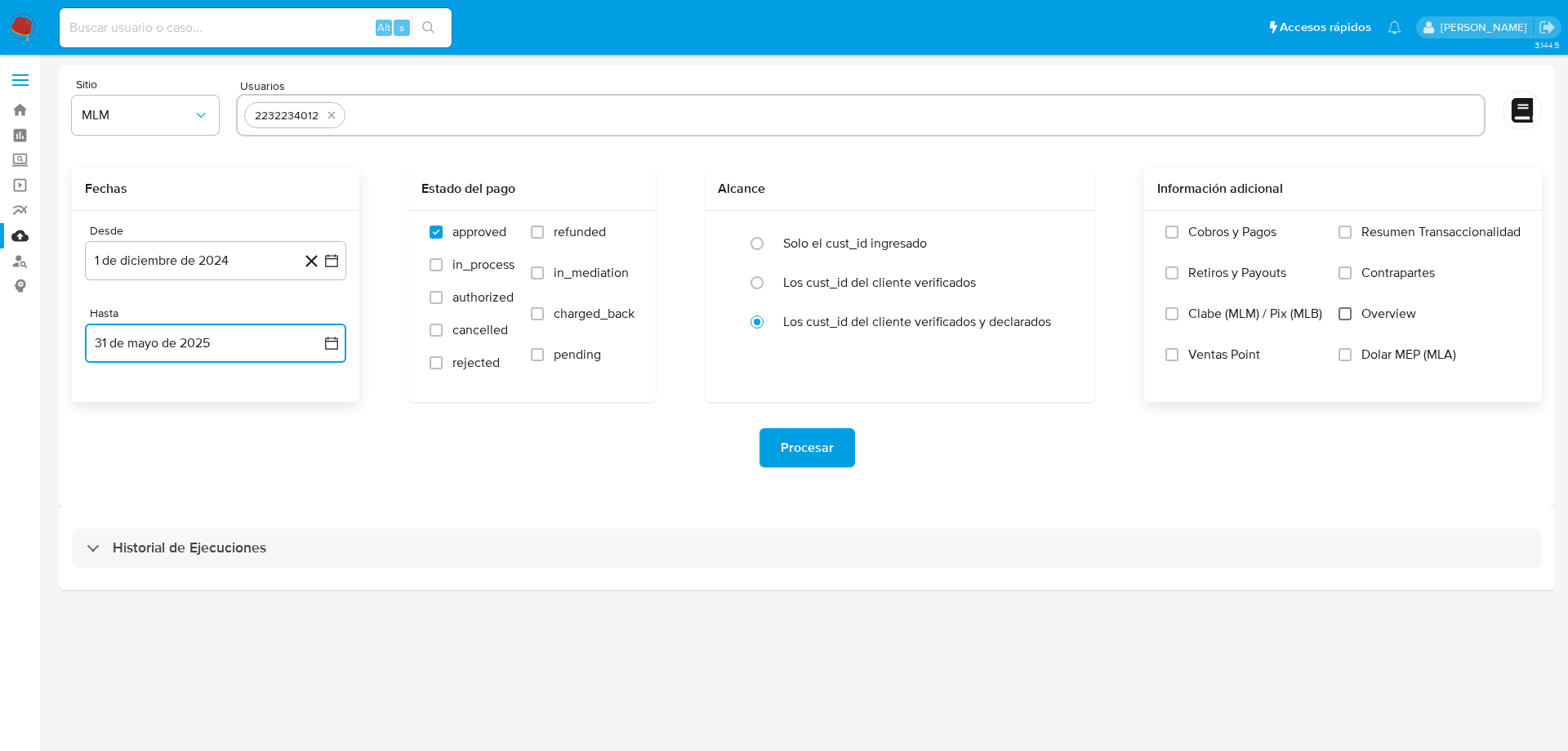 click on "Overview" at bounding box center (1345, 314) 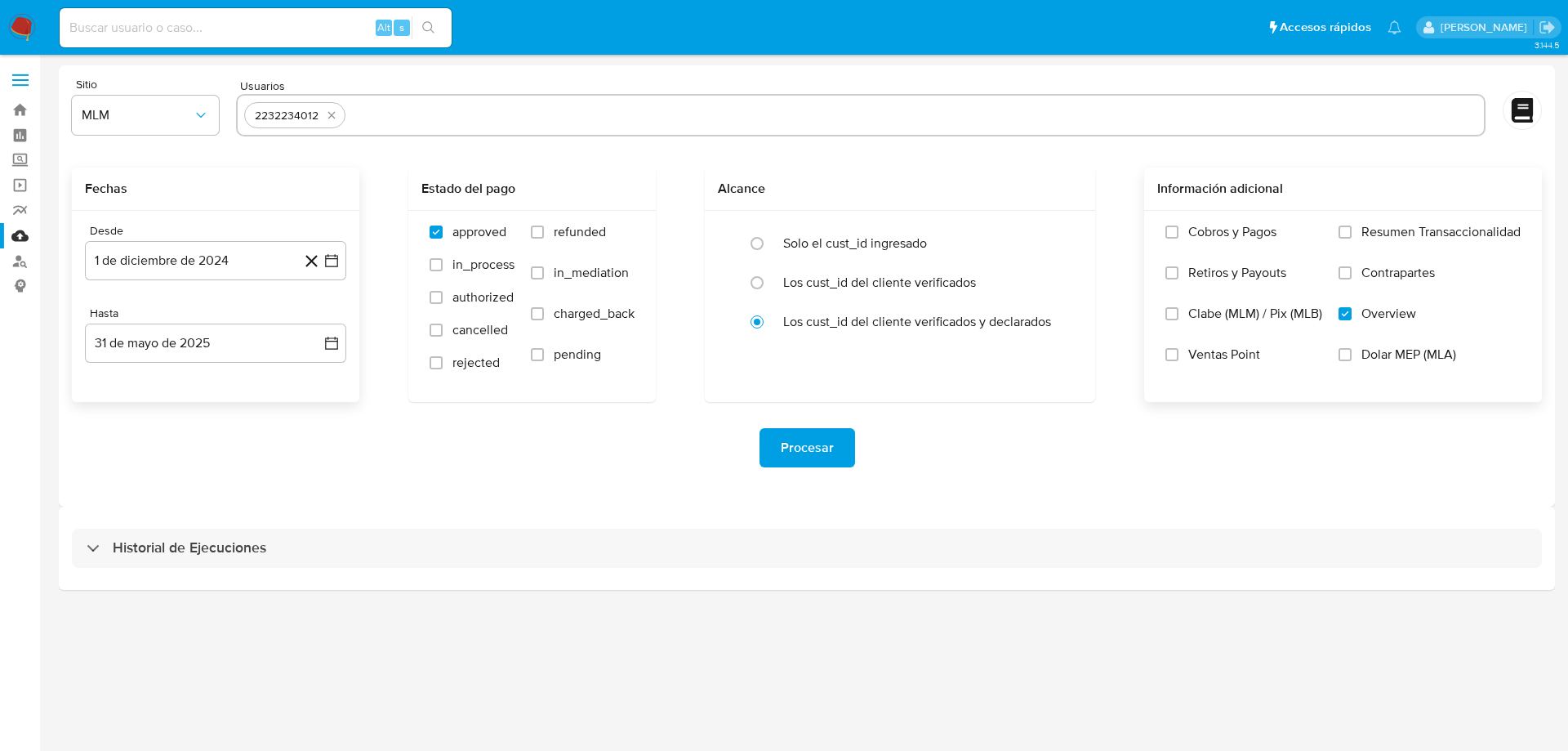 click on "Procesar" at bounding box center (807, 448) 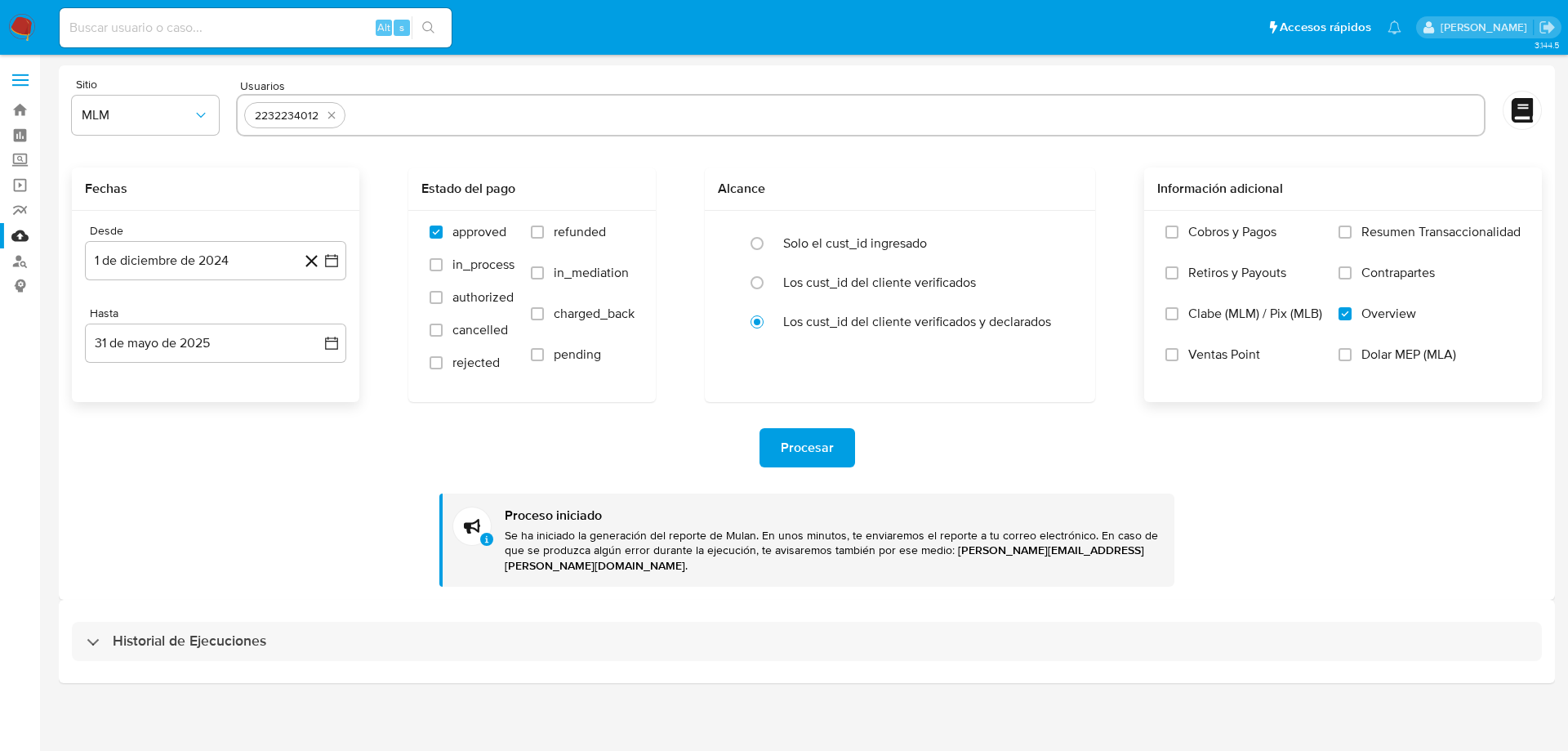 drag, startPoint x: 231, startPoint y: 629, endPoint x: 283, endPoint y: 566, distance: 81.68843 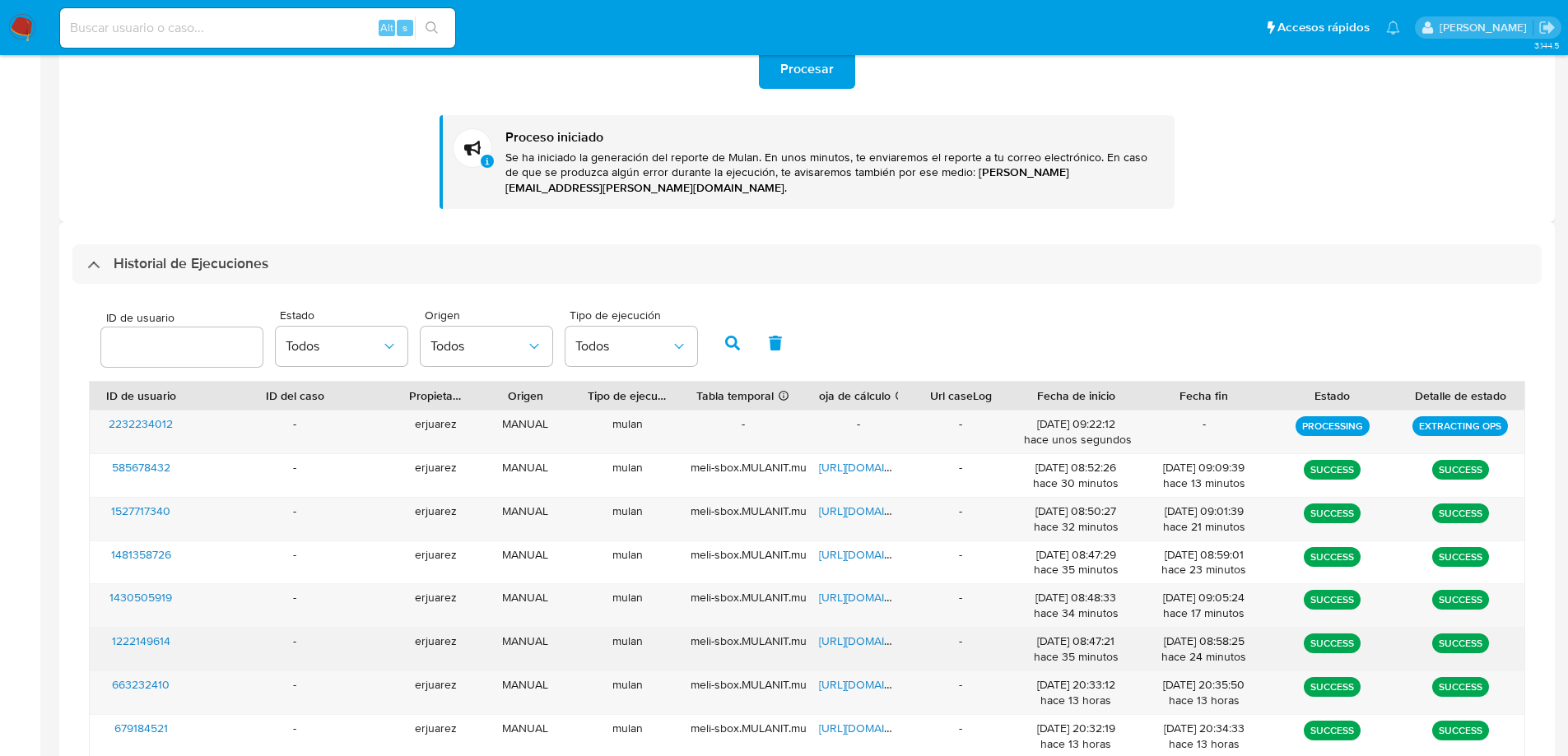 scroll, scrollTop: 411, scrollLeft: 0, axis: vertical 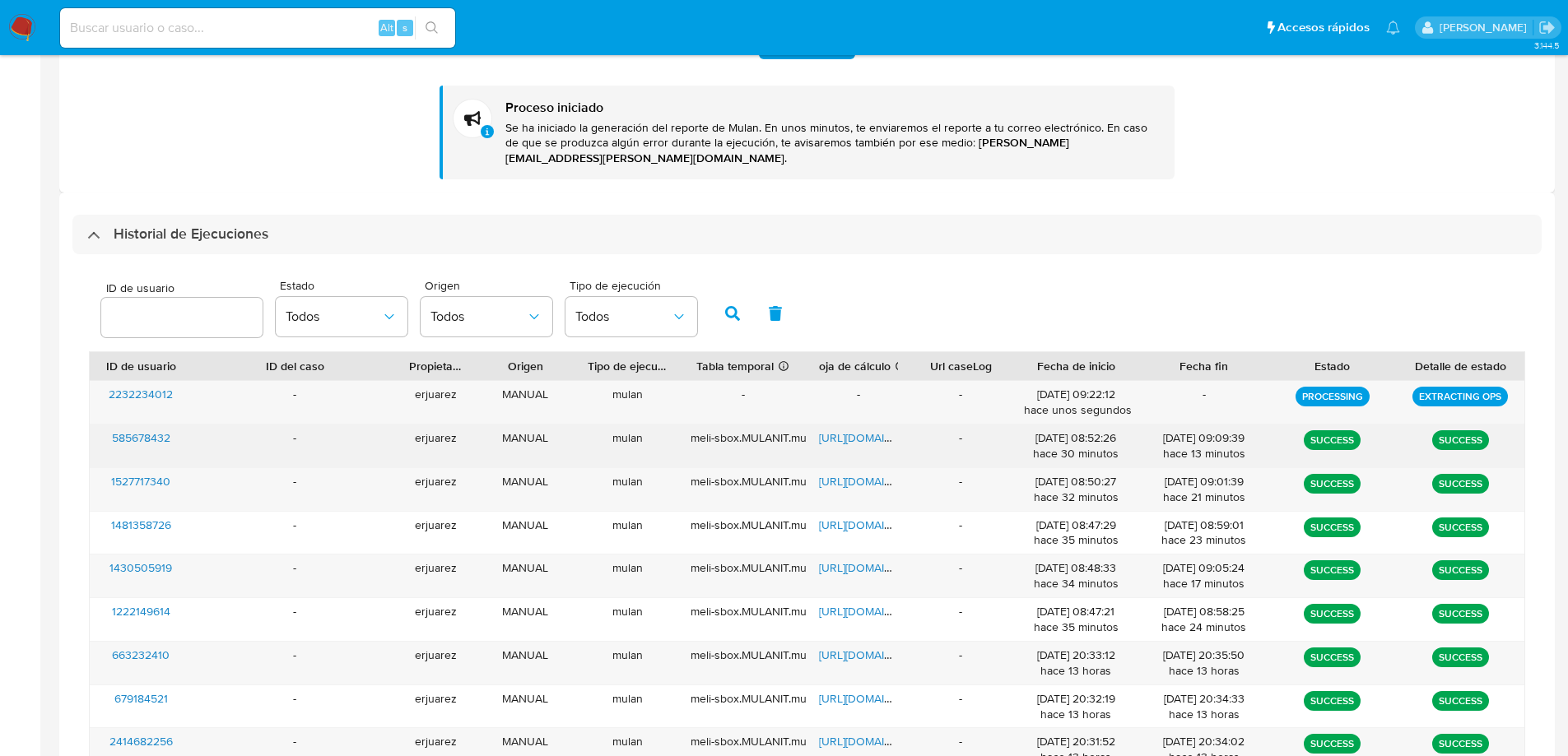 click on "585678432" at bounding box center (141, 438) 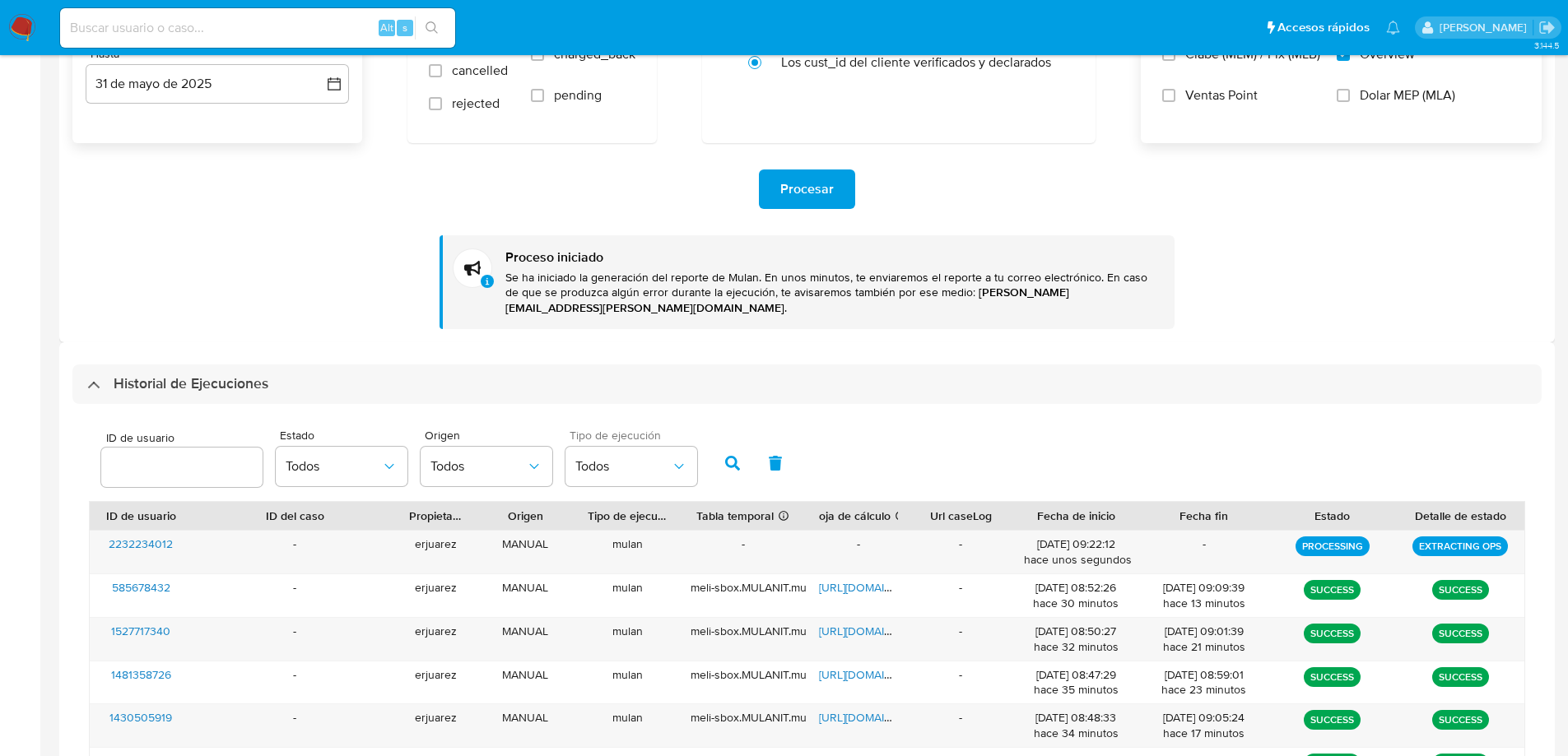 scroll, scrollTop: 165, scrollLeft: 0, axis: vertical 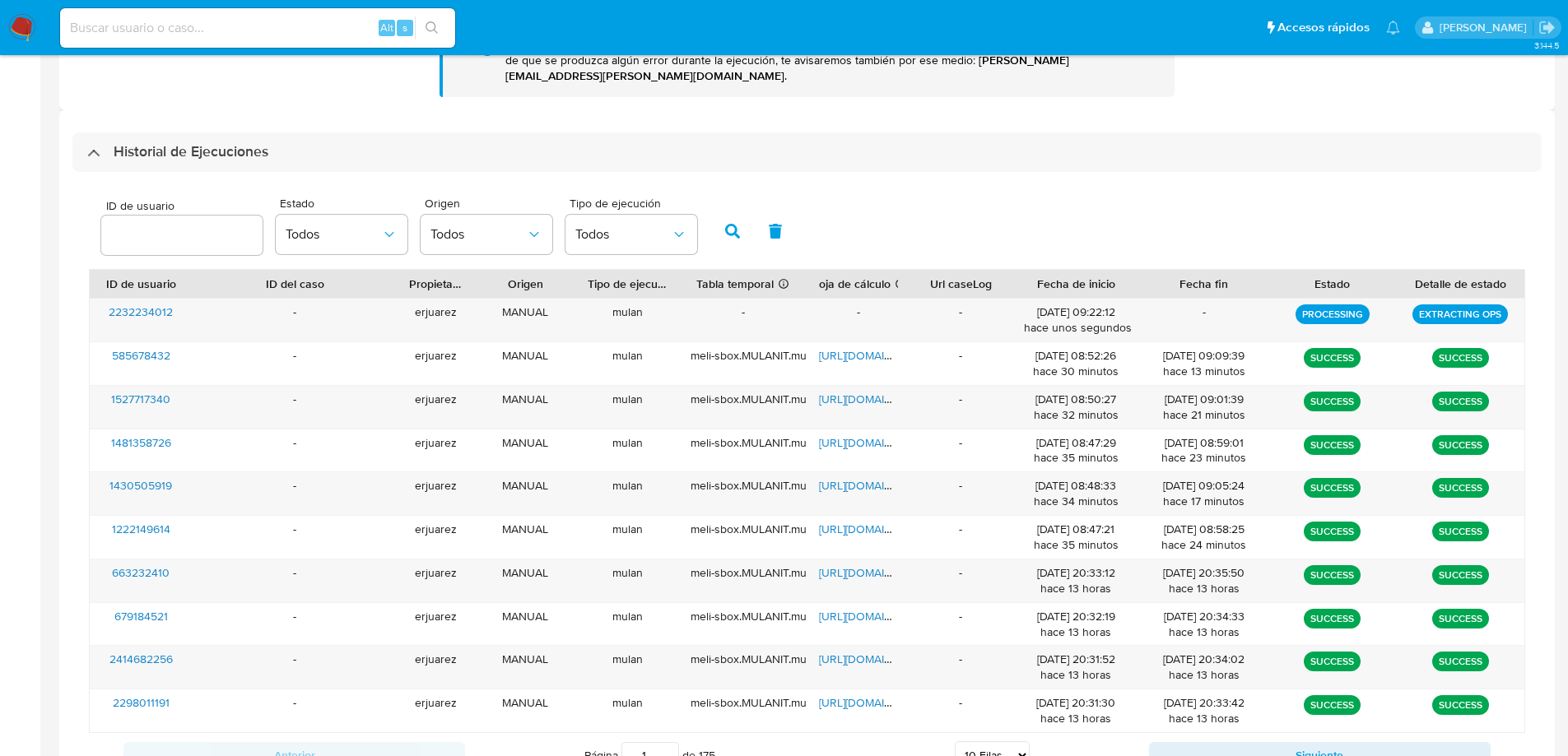 click on "Historial de Ejecuciones" at bounding box center [178, 152] 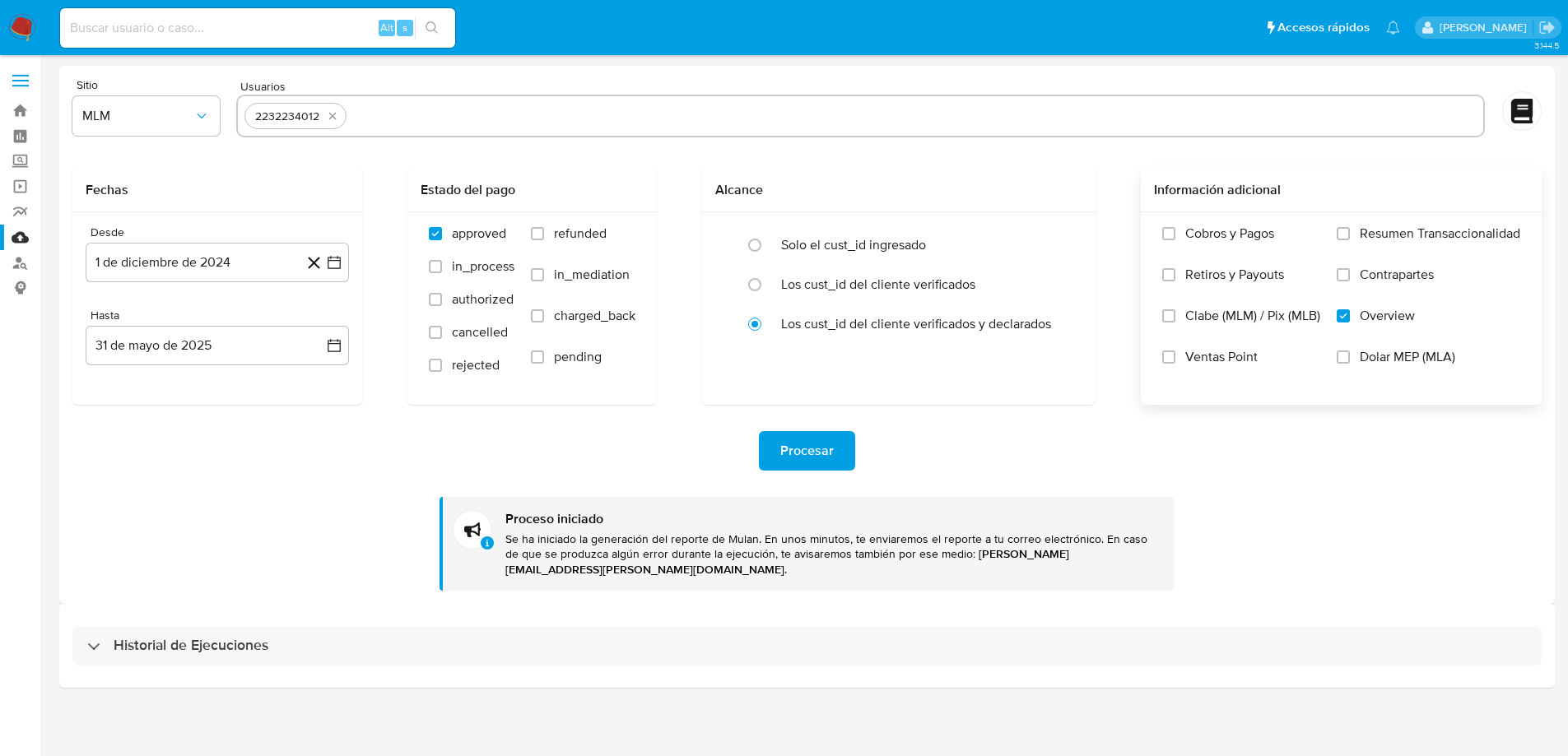 scroll, scrollTop: 0, scrollLeft: 0, axis: both 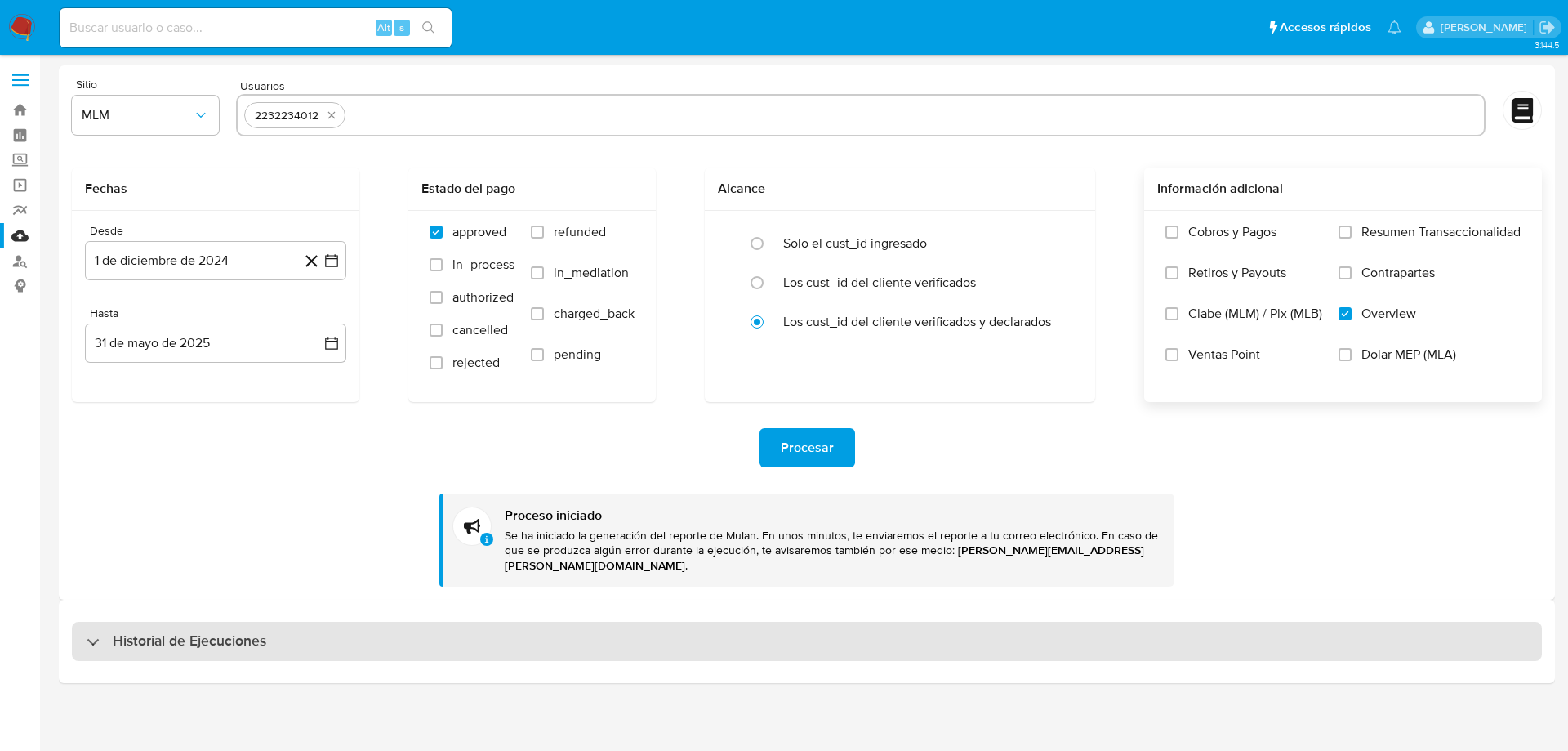 click on "Historial de Ejecuciones" at bounding box center (176, 641) 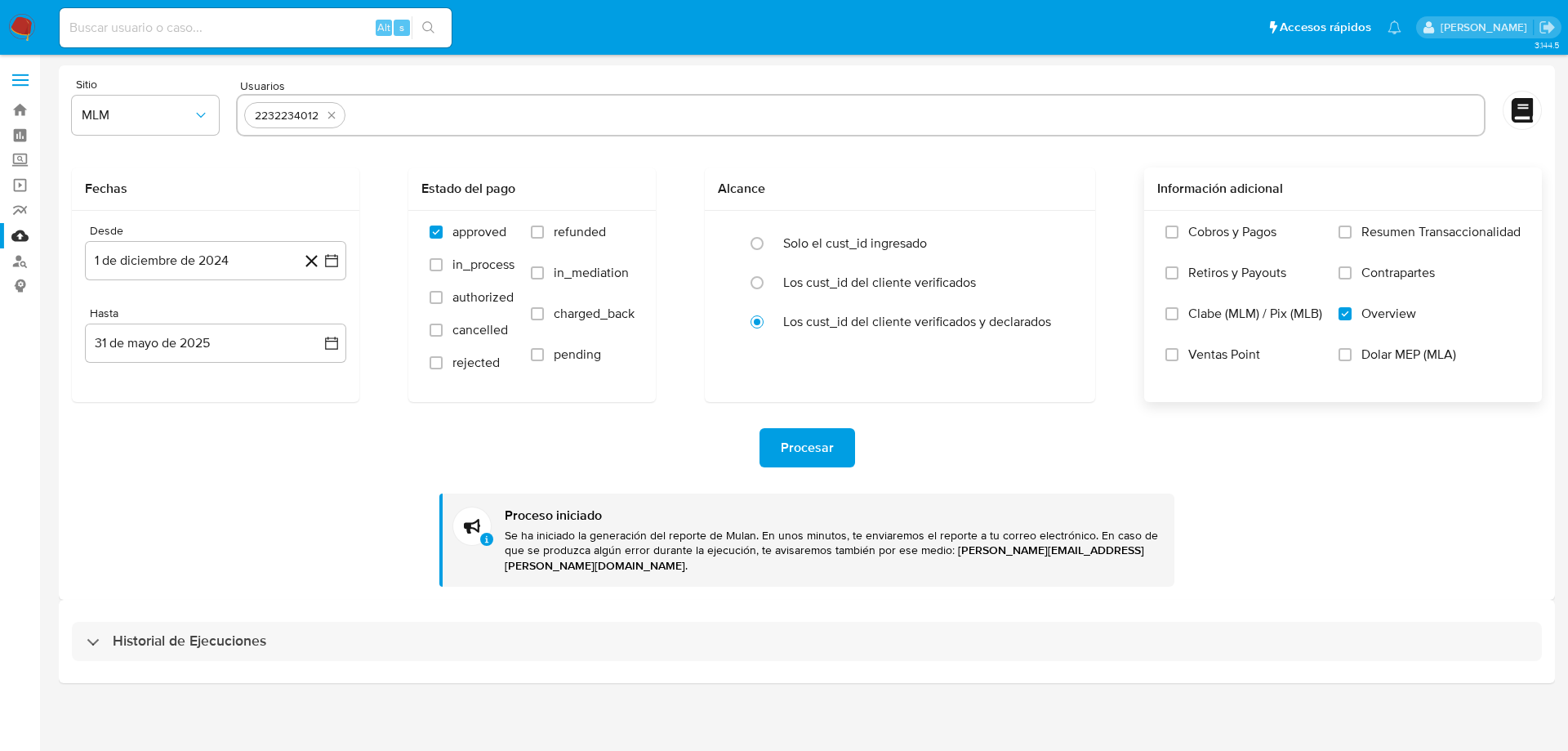 select on "10" 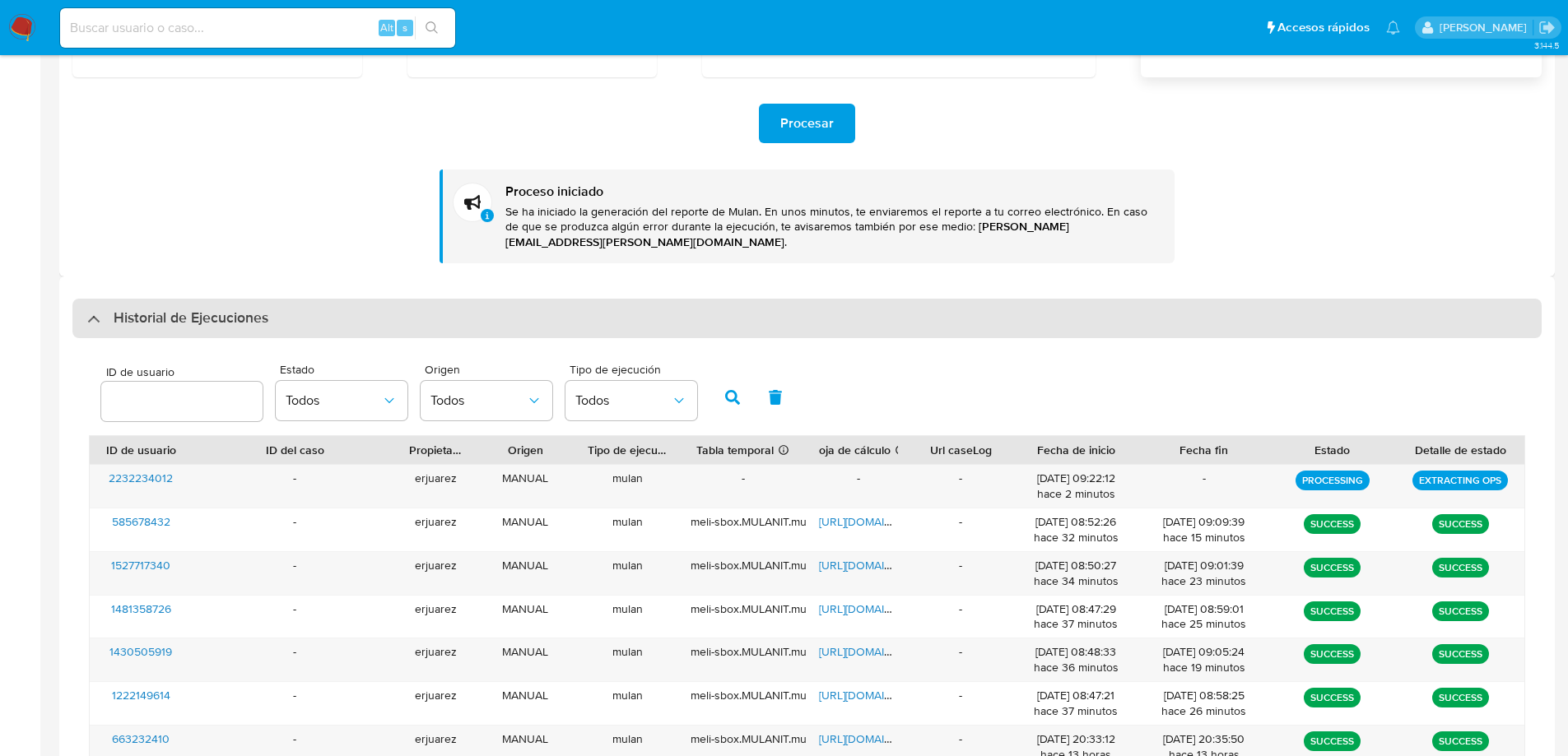scroll, scrollTop: 329, scrollLeft: 0, axis: vertical 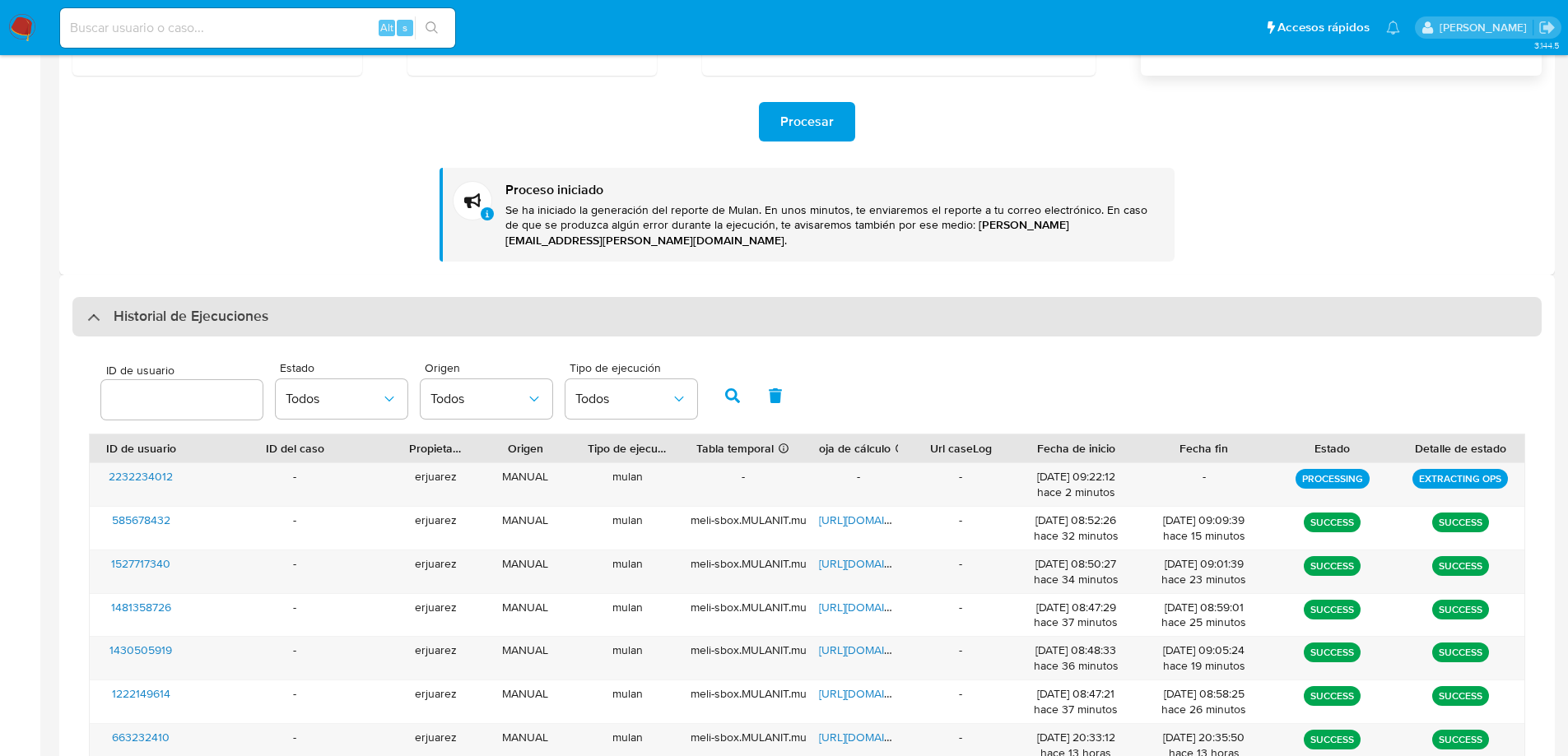 click on "Historial de Ejecuciones" at bounding box center [178, 317] 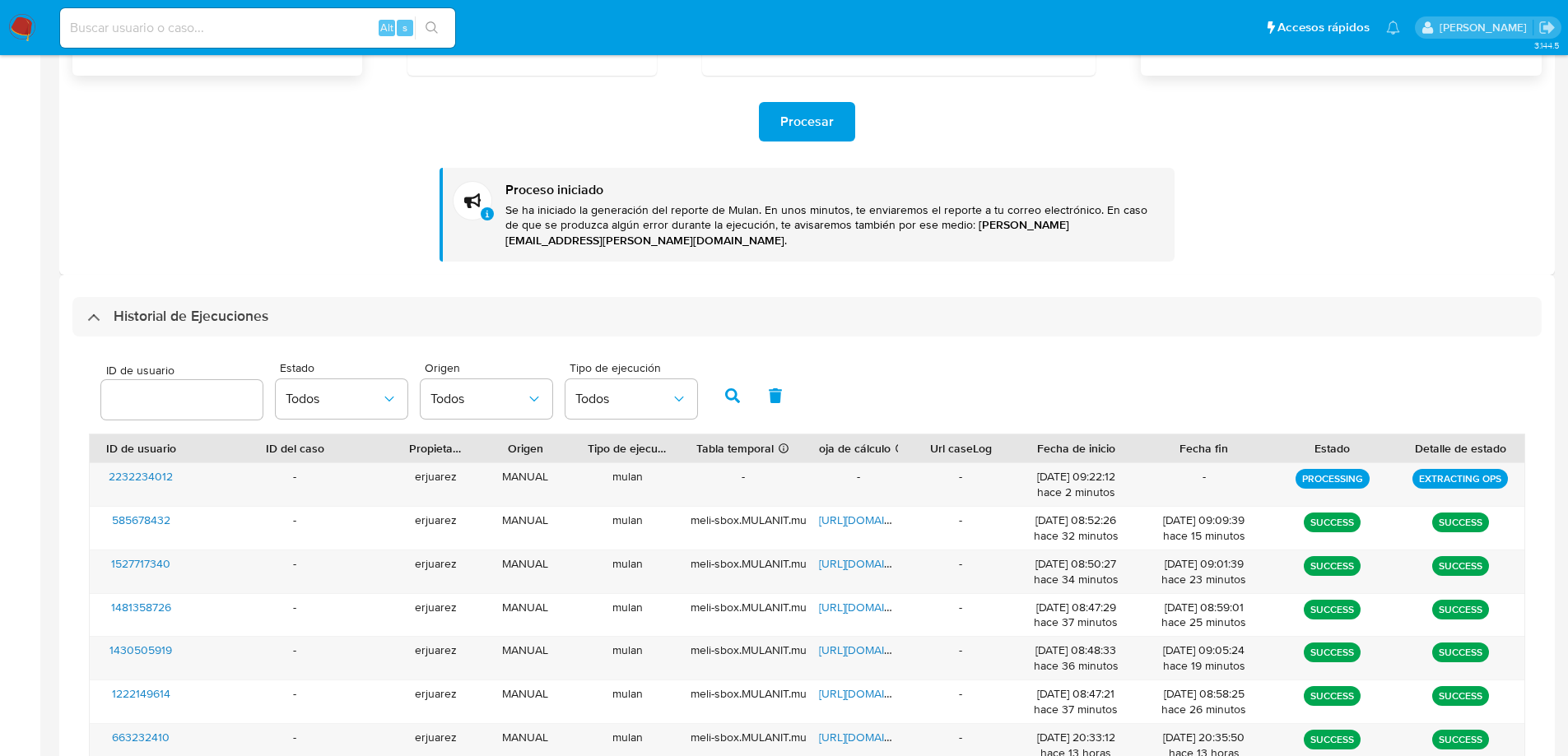 scroll, scrollTop: 0, scrollLeft: 0, axis: both 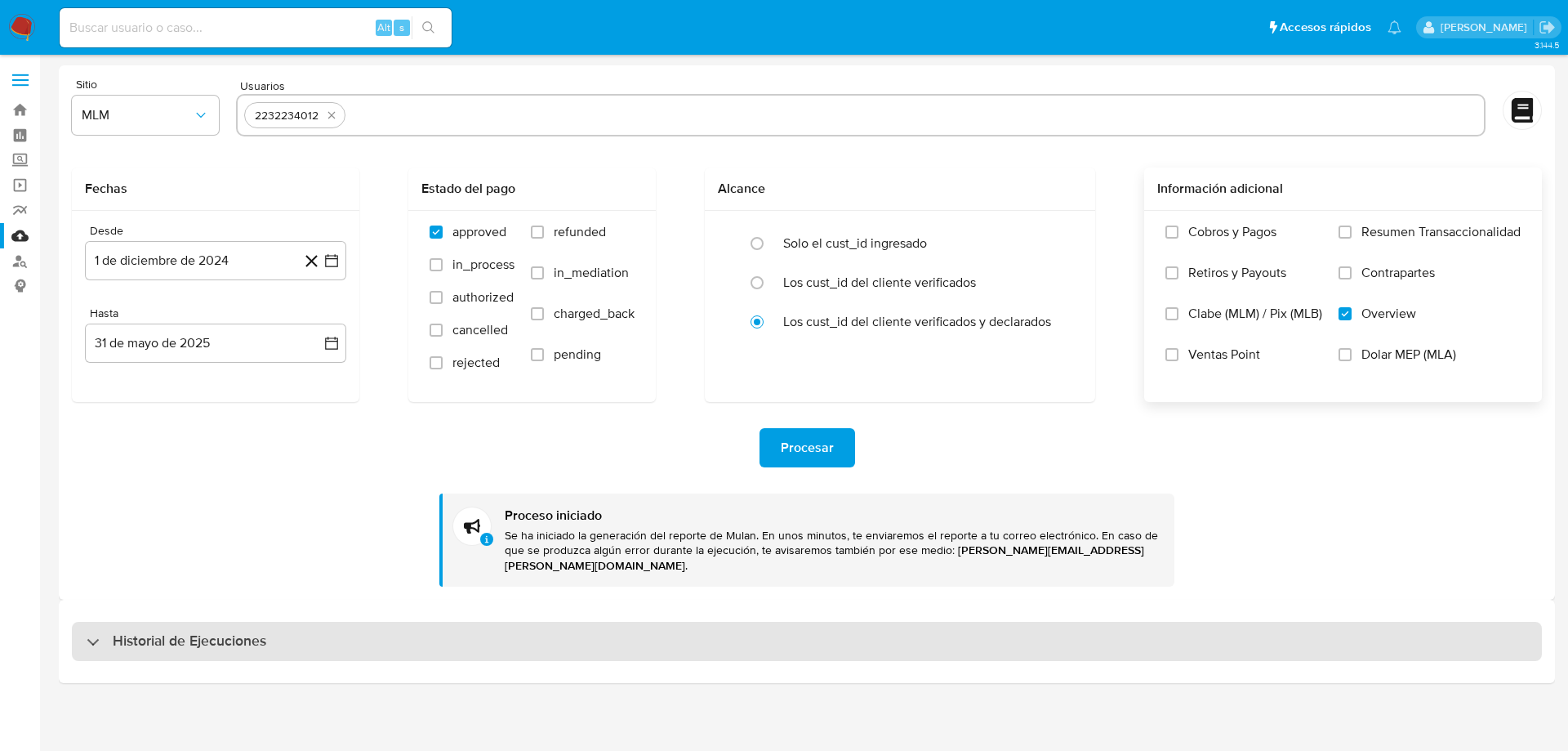 click on "Historial de Ejecuciones" at bounding box center [176, 641] 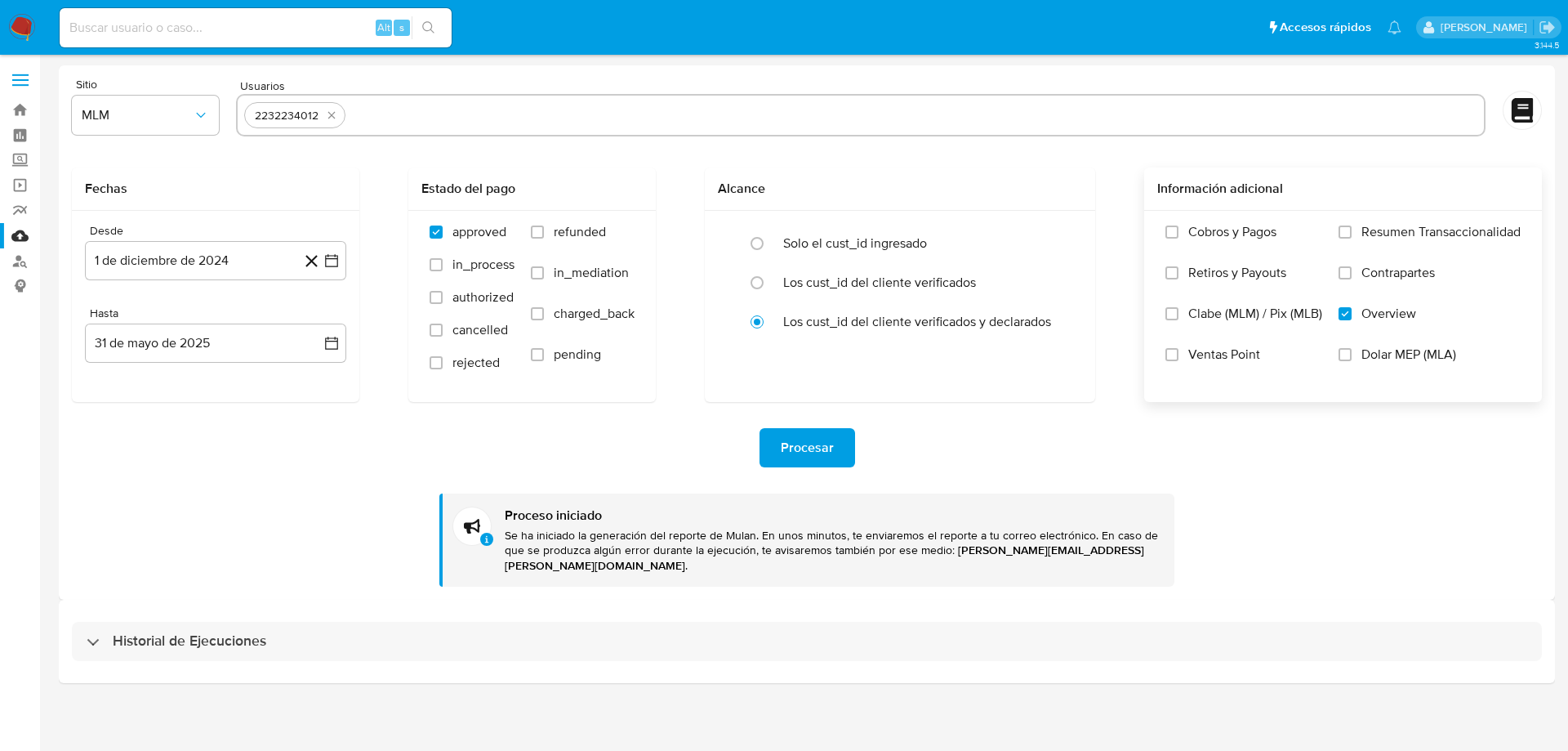 select on "10" 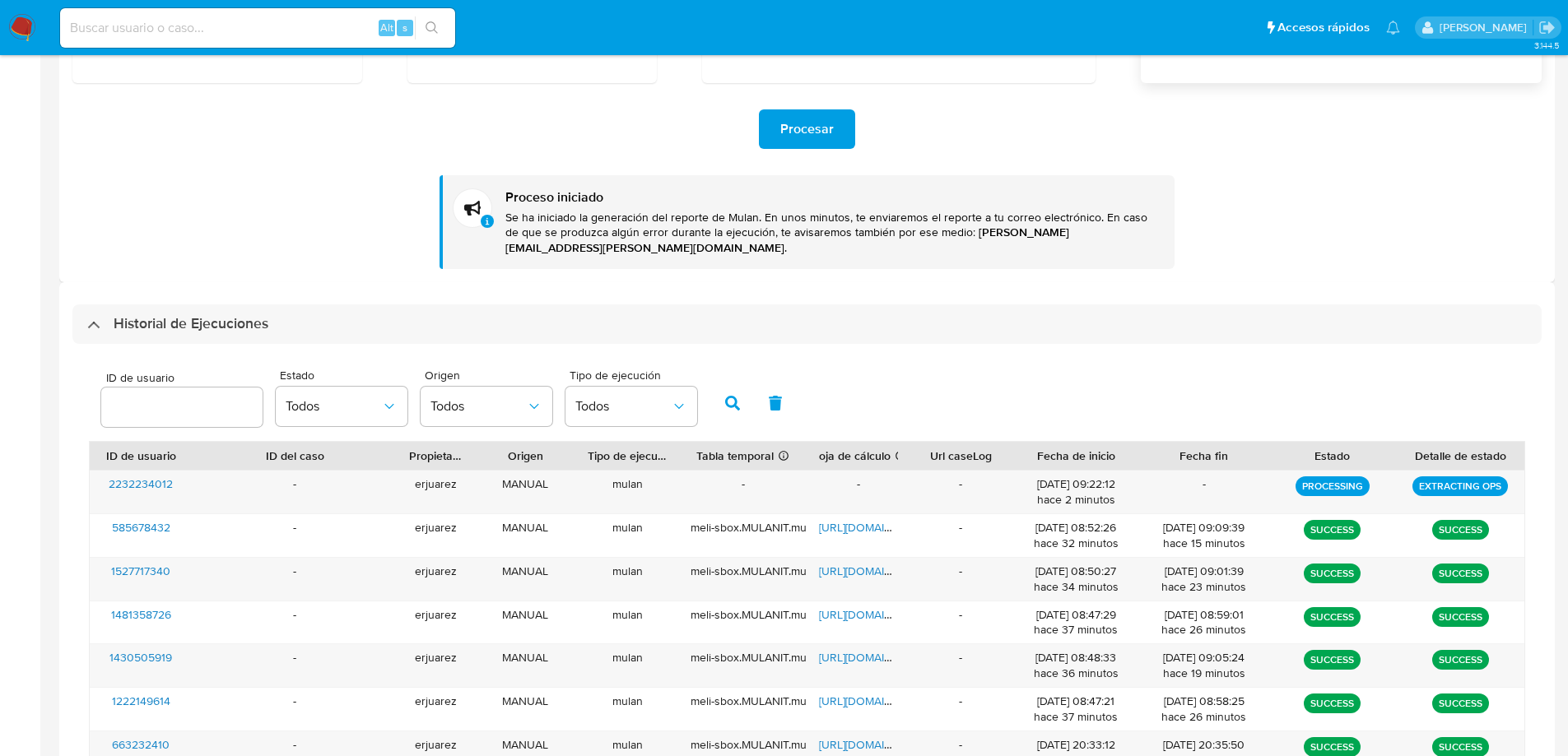 scroll, scrollTop: 329, scrollLeft: 0, axis: vertical 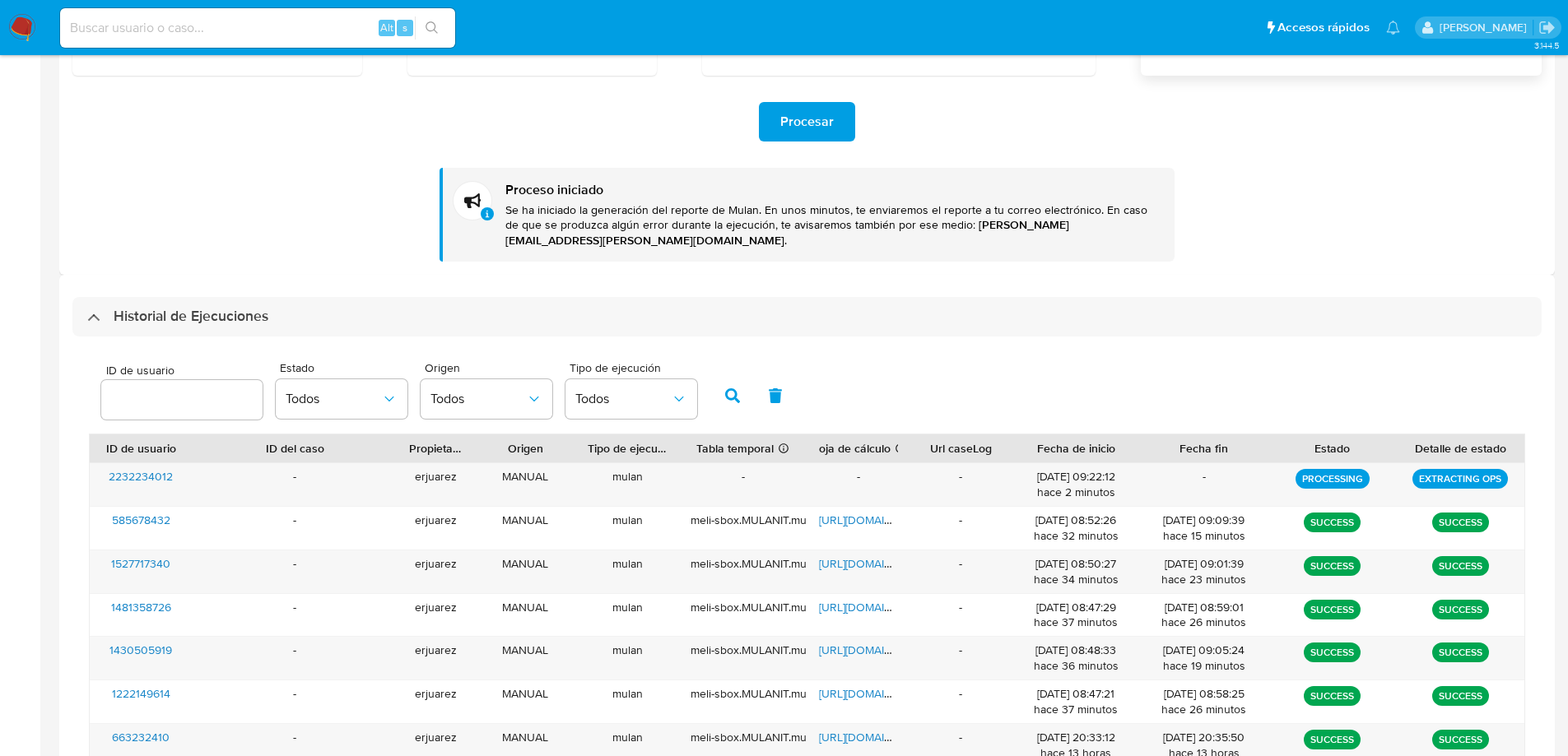 click on "ID de usuario Estado Todos Origen Todos Tipo de ejecución Todos ID de usuario ID del caso Propietario Origen Tipo de ejecución Tabla temporal Duración de tablas   Finalizado Exitoso :  1 día Con error :  7 días Hoja de cálculo   Si el campo esta vacío, es por un error generando Mulan Url caseLog Fecha de inicio Fecha fin Estado Detalle de estado 2232234012 - erjuarez MANUAL mulan - - - 11/07/2025 09:22:12 hace 2 minutos - PROCESSING EXTRACTING OPS 585678432 - erjuarez MANUAL mulan meli-sbox.MULANIT.mulan_result_erjuarez_20250711T105226_0c32_585678432 https://docs.google.com/spreadsheets/d/1xcyQf_DqLpsUJDENZkJ9sRYHzc_9hey0xgGk-3rn03c/edit - 11/07/2025 08:52:26 hace 32 minutos 11/07/2025 09:09:39 hace 15 minutos SUCCESS SUCCESS 1527717340 - erjuarez MANUAL mulan meli-sbox.MULANIT.mulan_result_erjuarez_20250711T105026_c366_1527717340 https://docs.google.com/spreadsheets/d/1_NDO35n8YafGes0BUOgiSDqE0z2cUD5JPbN5sWShf5E/edit - 11/07/2025 08:50:27 hace 34 minutos 11/07/2025 09:01:39 hace 23 minutos SUCCESS - -" at bounding box center (807, 647) 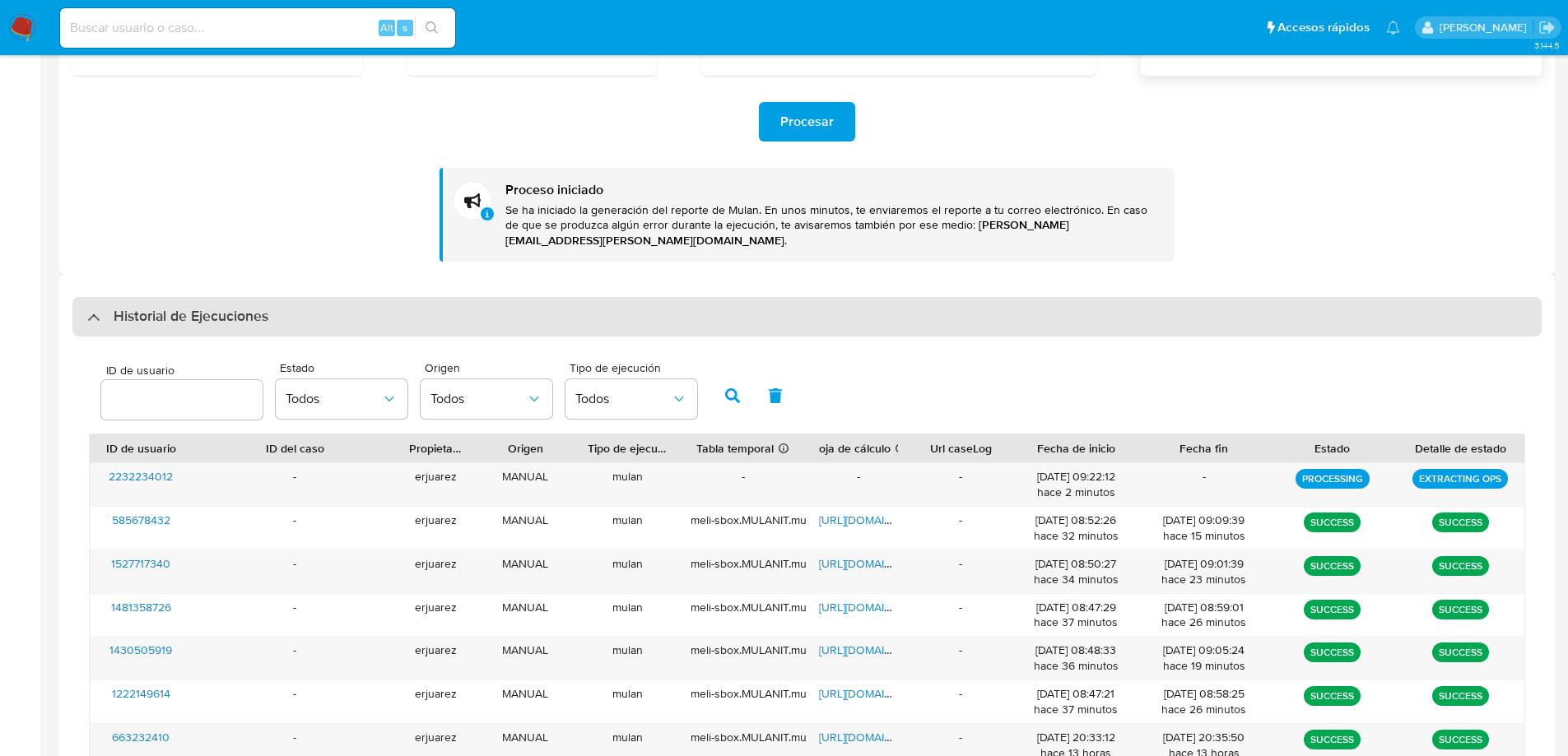 click on "Historial de Ejecuciones" at bounding box center (178, 317) 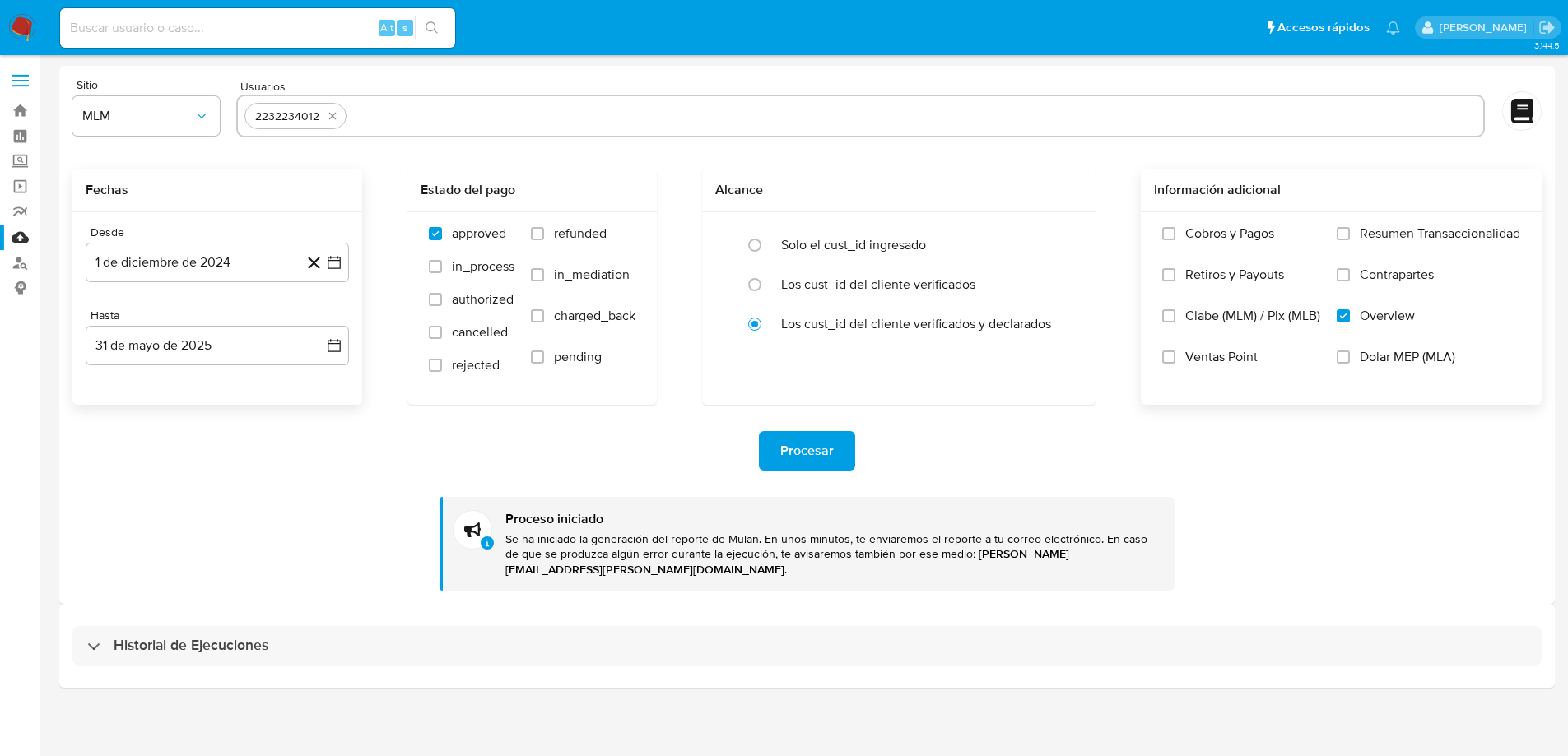 scroll, scrollTop: 0, scrollLeft: 0, axis: both 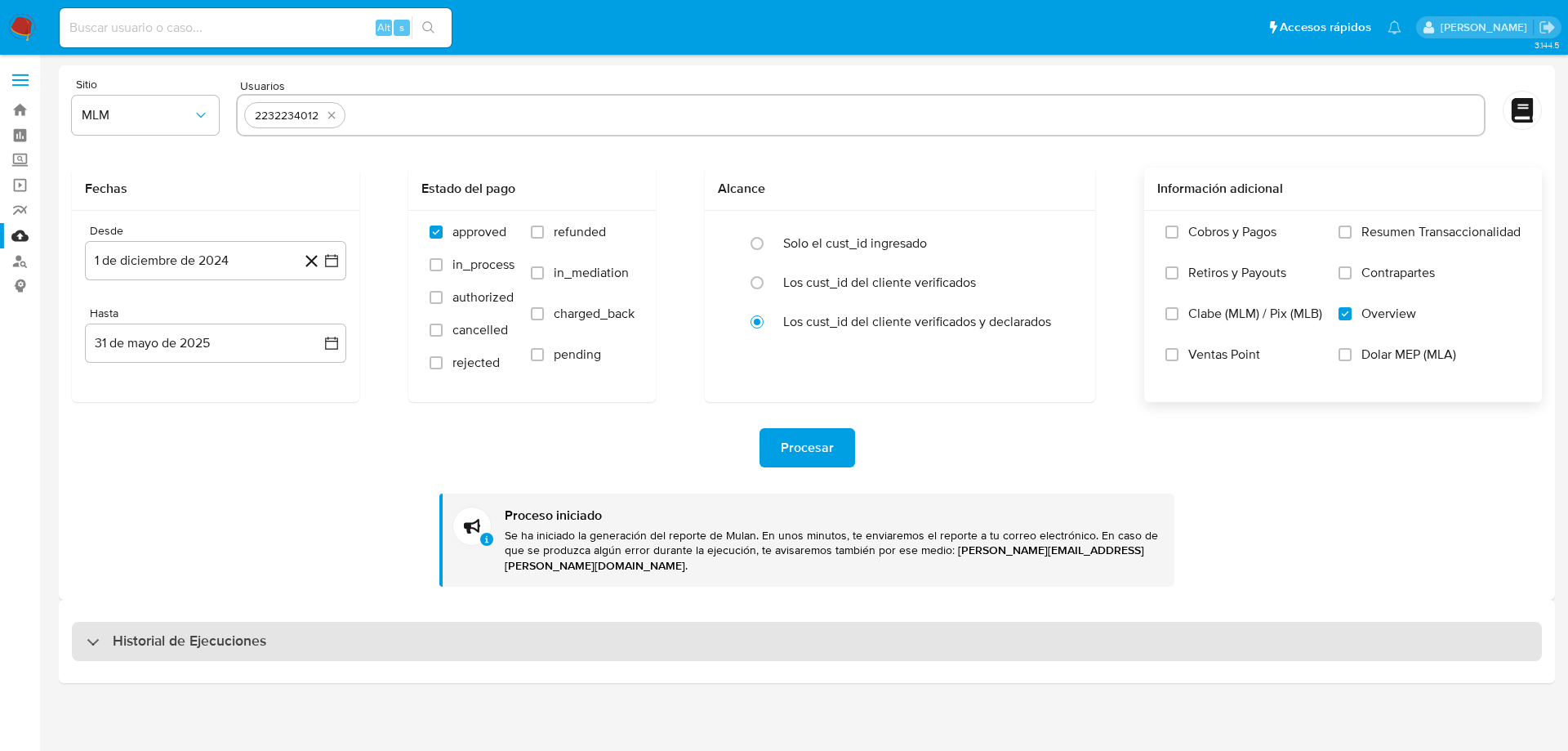 click on "Historial de Ejecuciones" at bounding box center (807, 641) 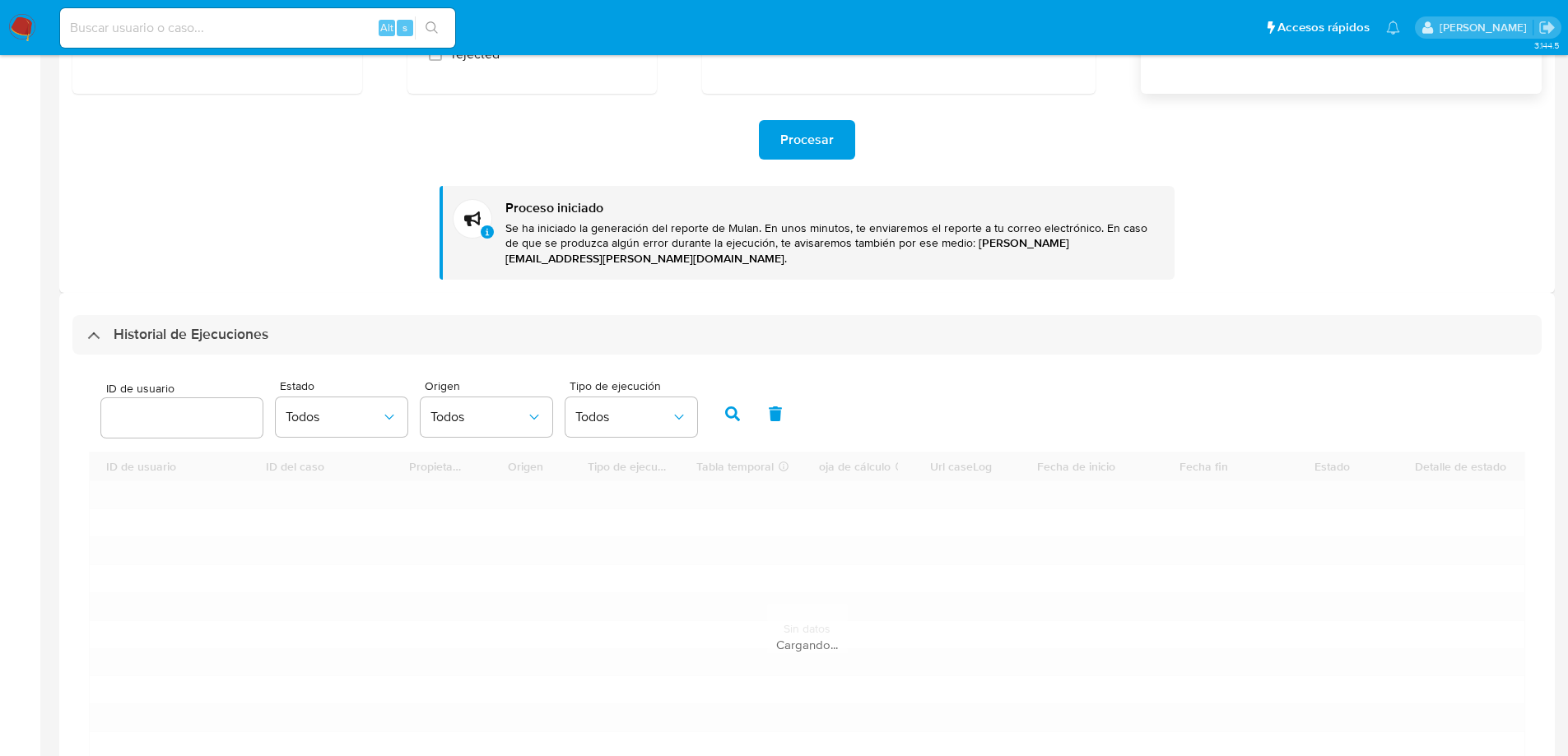 scroll, scrollTop: 329, scrollLeft: 0, axis: vertical 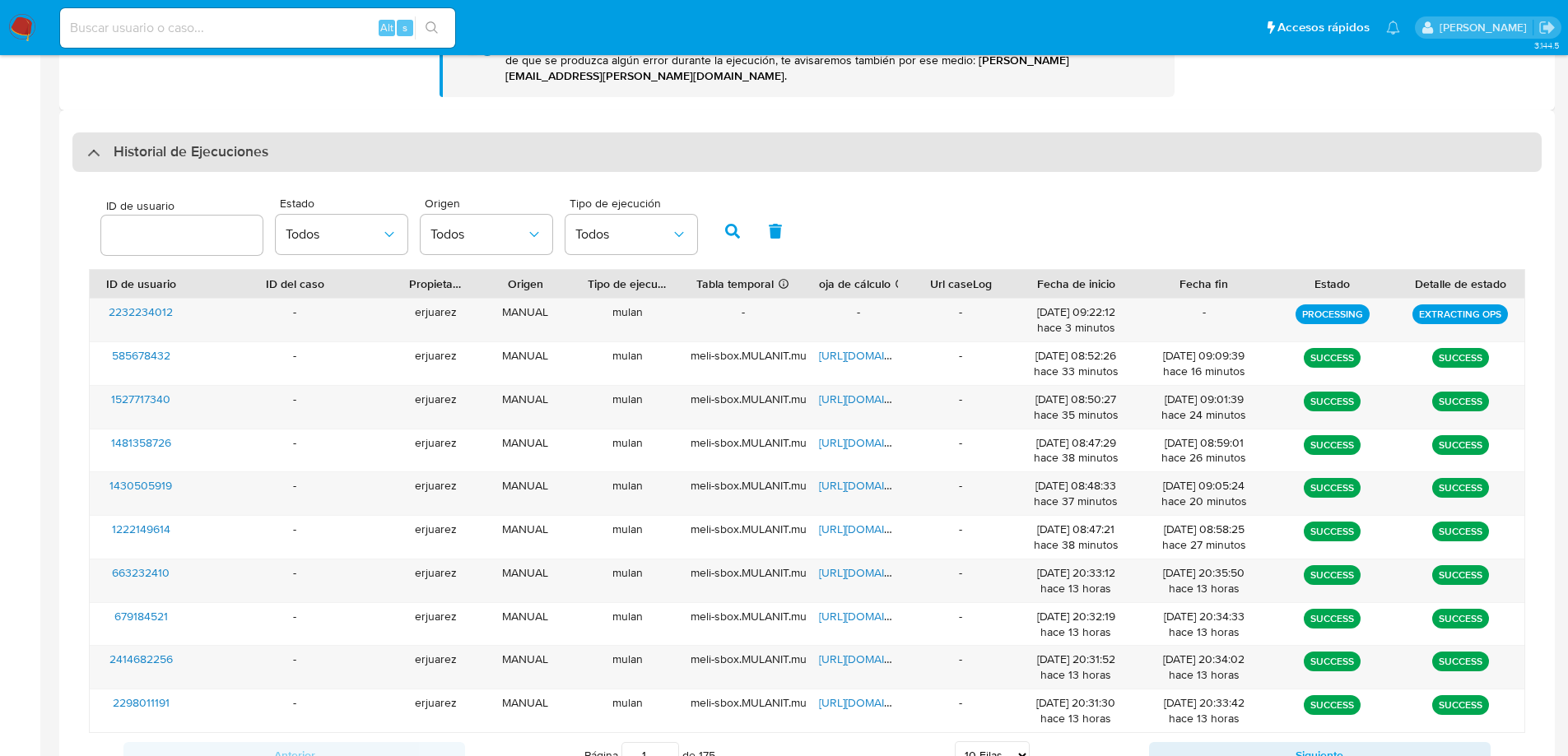 click on "Historial de Ejecuciones" at bounding box center (807, 152) 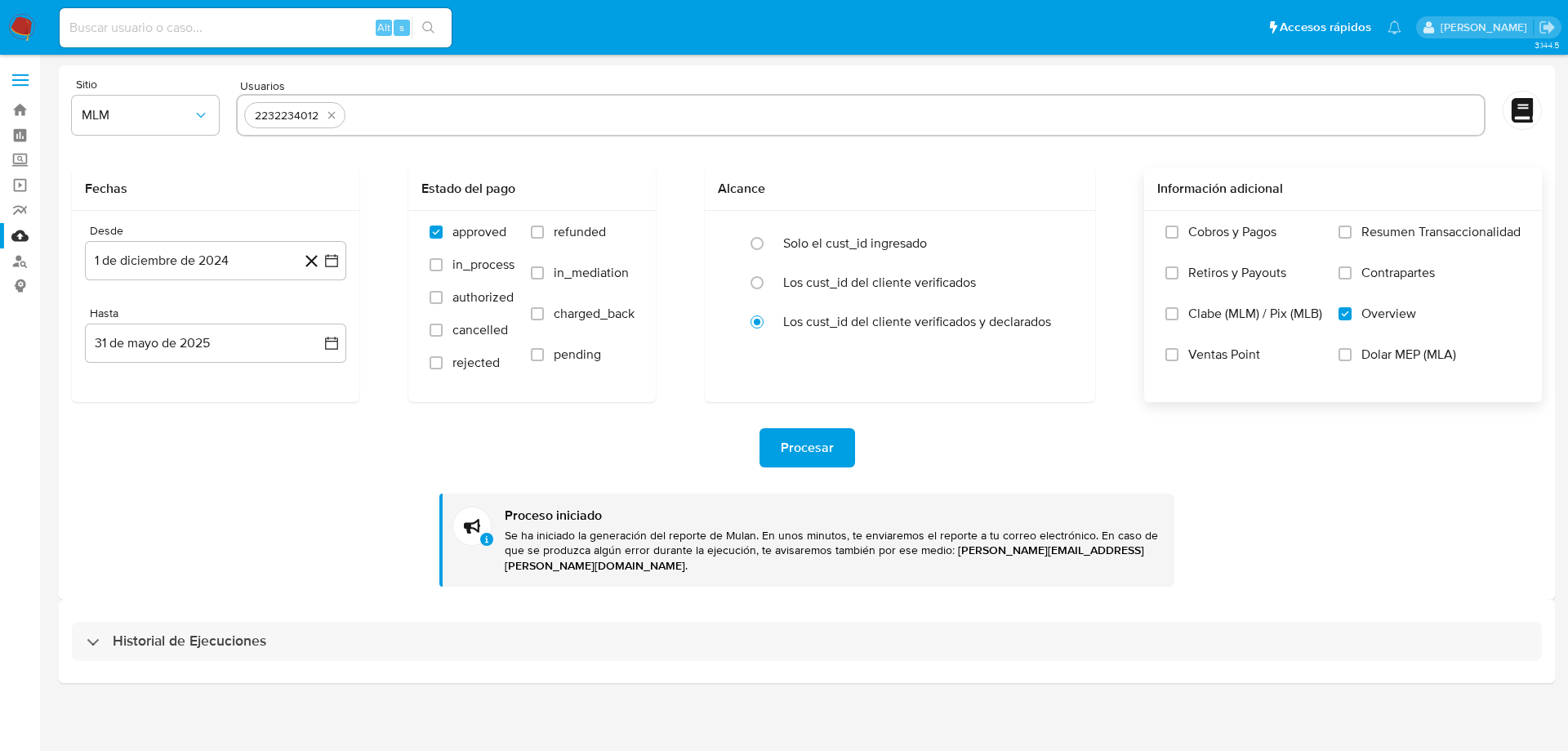 click on "Historial de Ejecuciones" at bounding box center [807, 641] 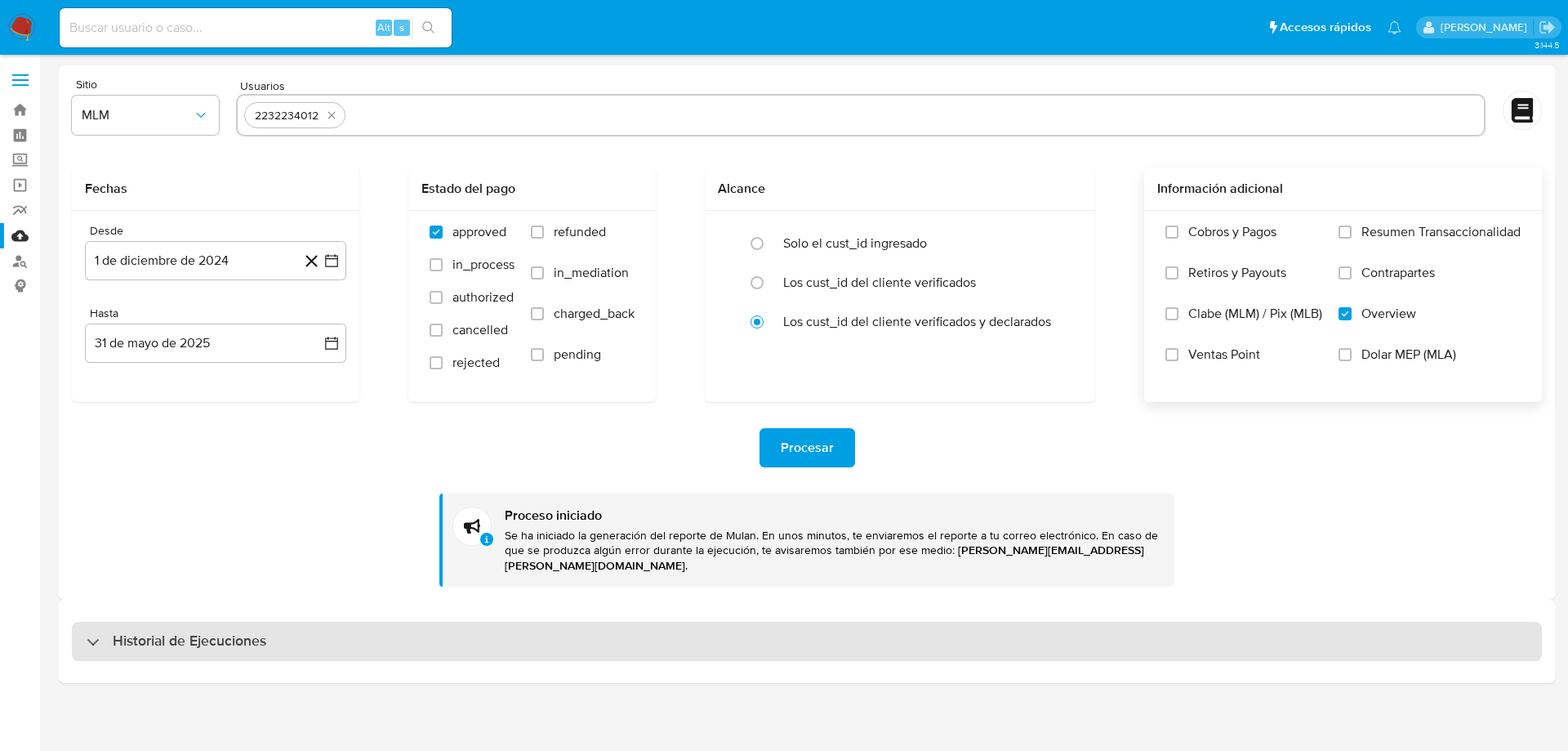 click on "Historial de Ejecuciones" at bounding box center (176, 641) 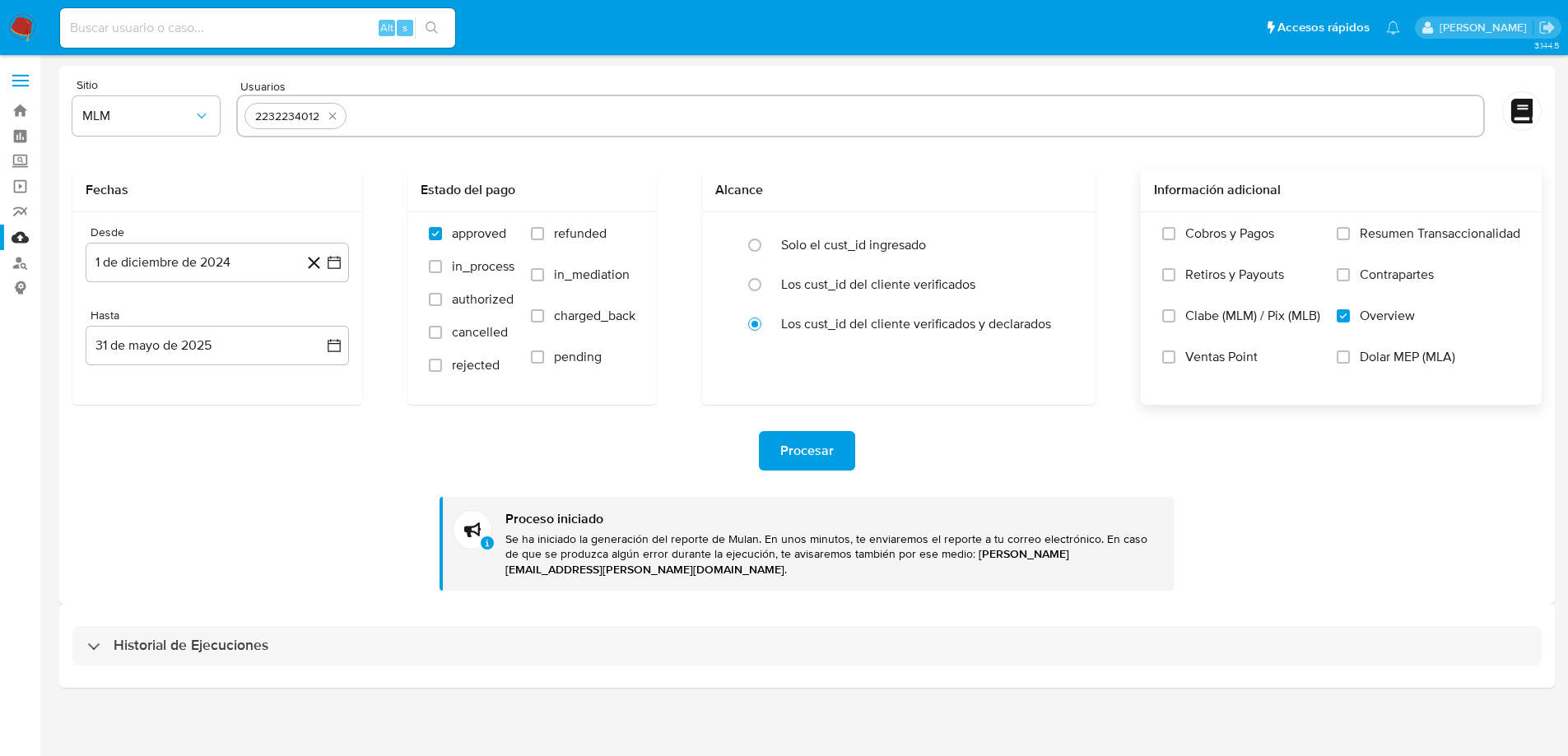 select on "10" 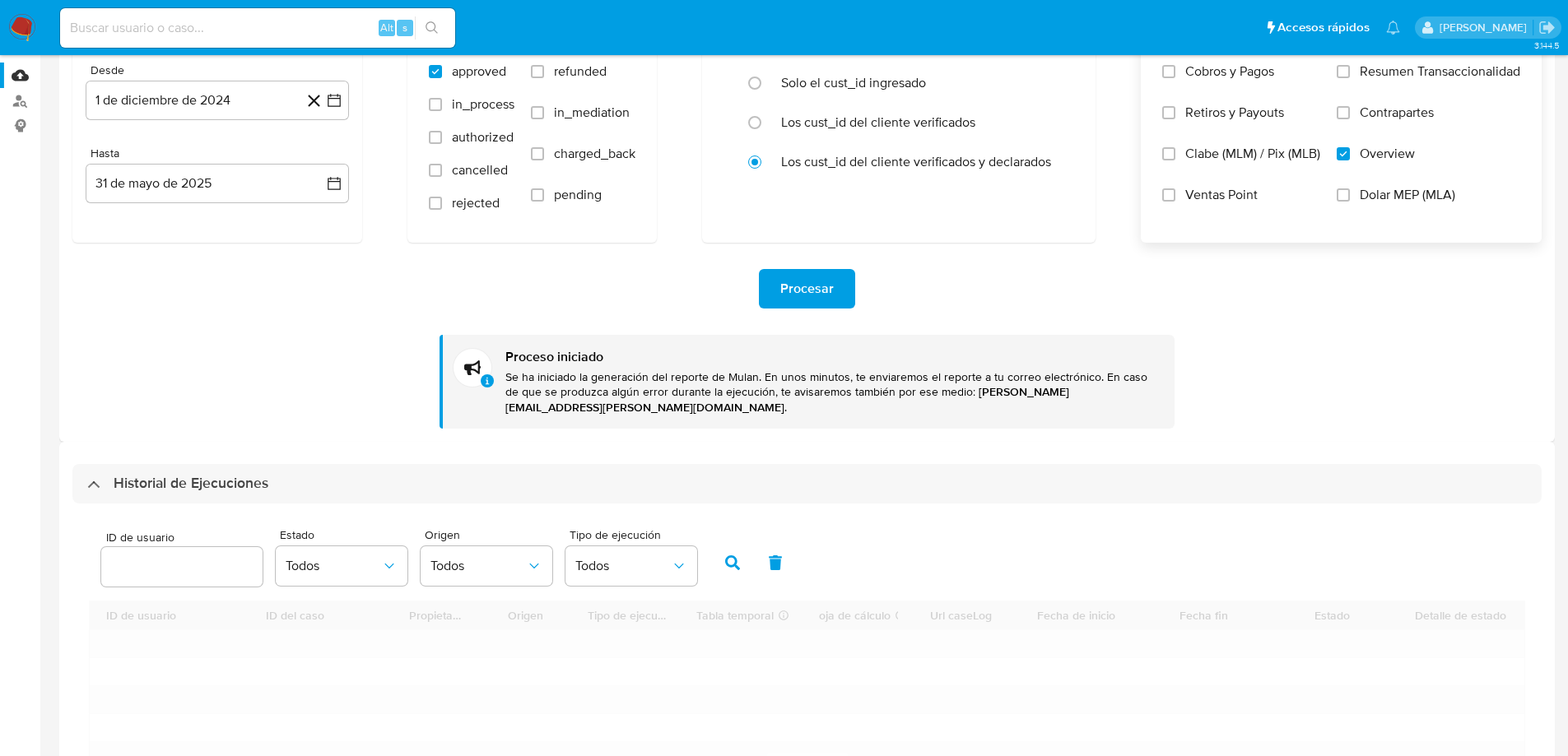 scroll, scrollTop: 329, scrollLeft: 0, axis: vertical 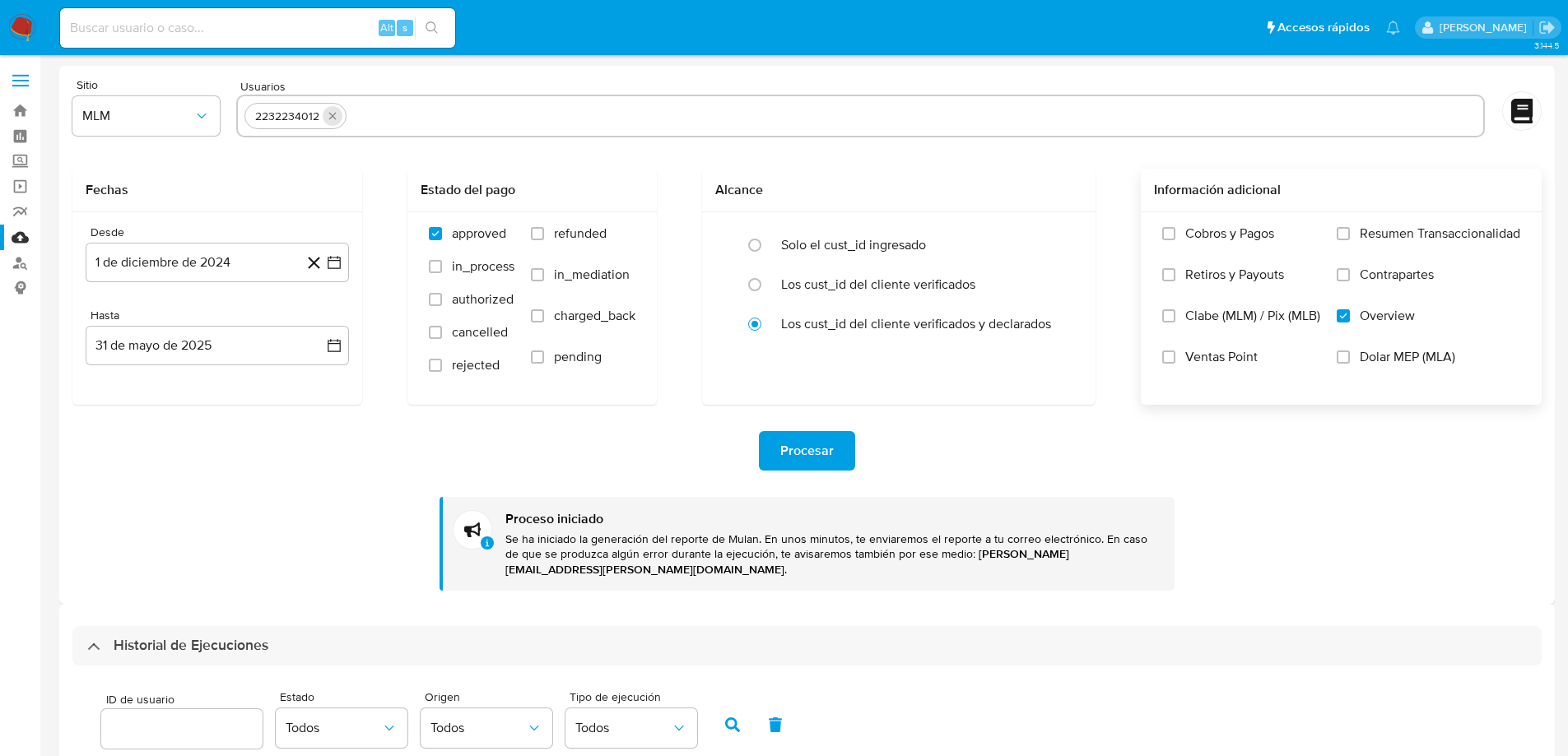 click 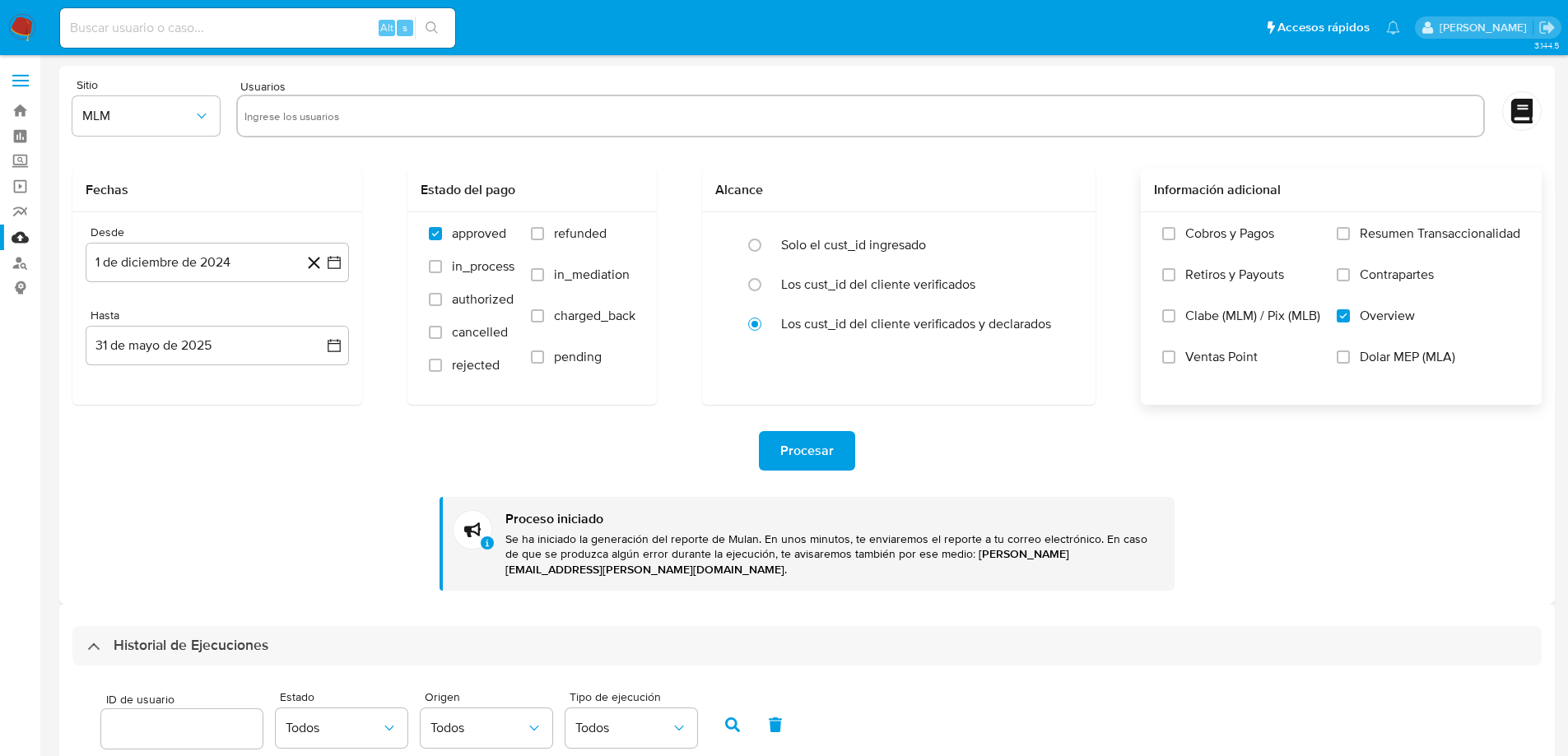 click at bounding box center [860, 116] 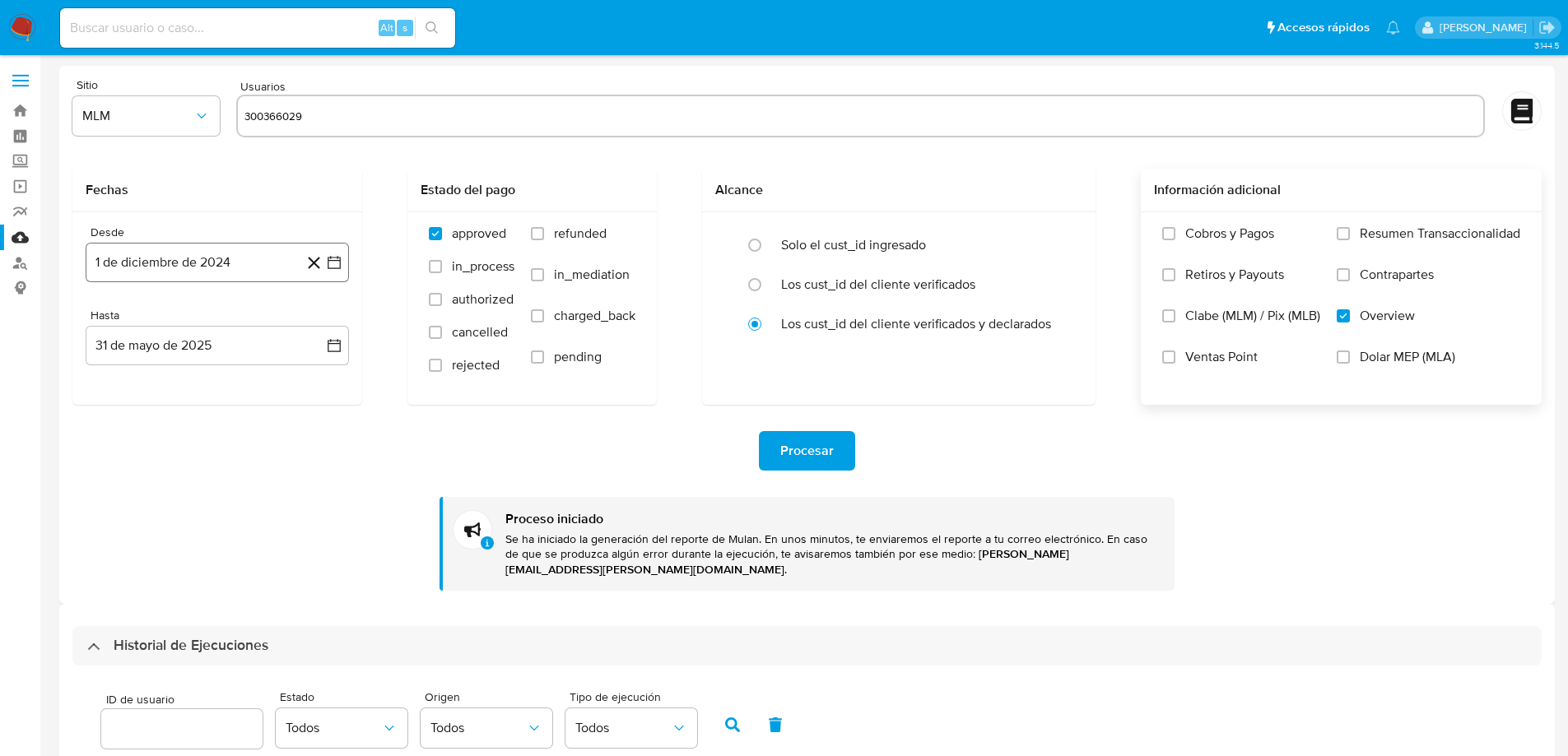 type on "300366029" 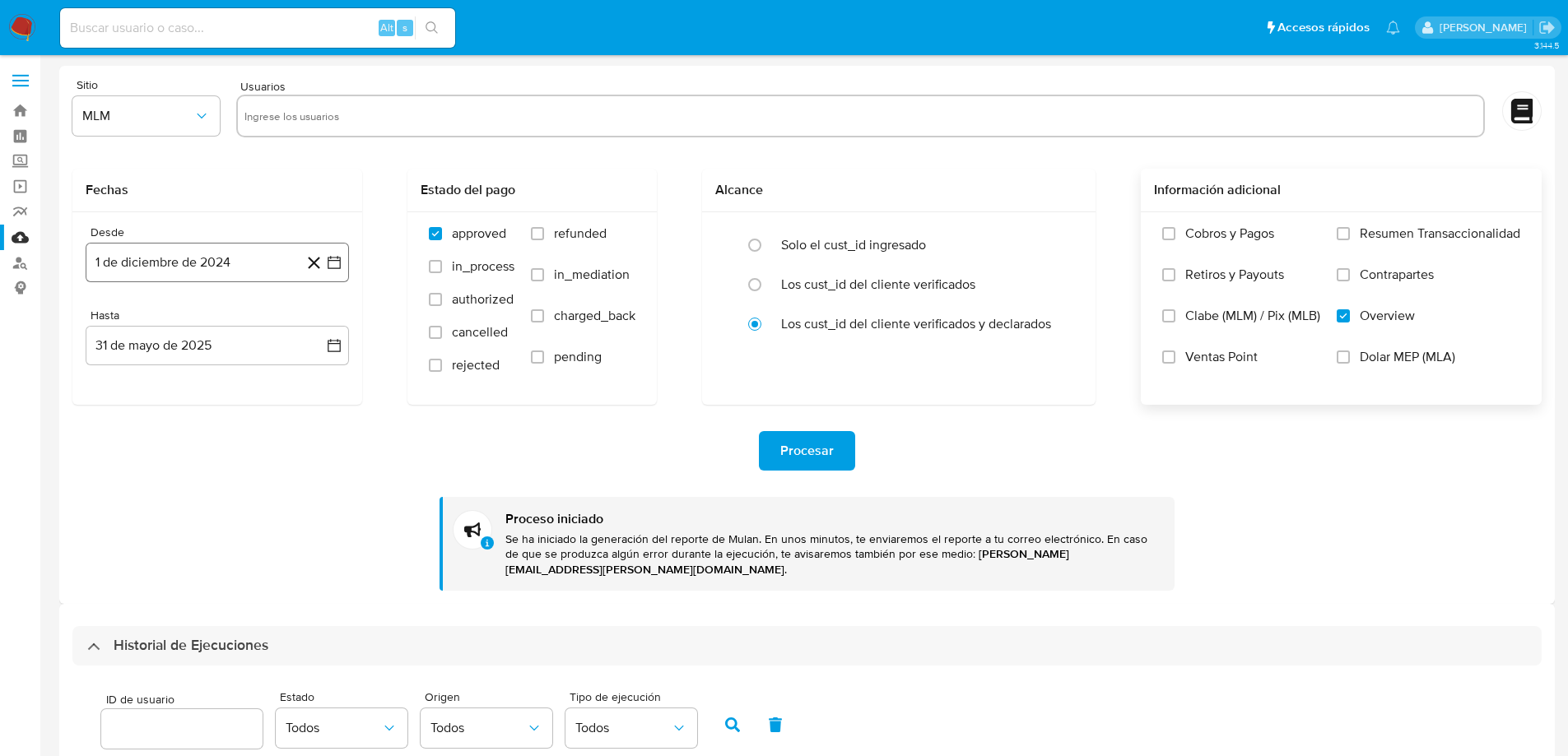 click on "1 de diciembre de 2024" at bounding box center (217, 262) 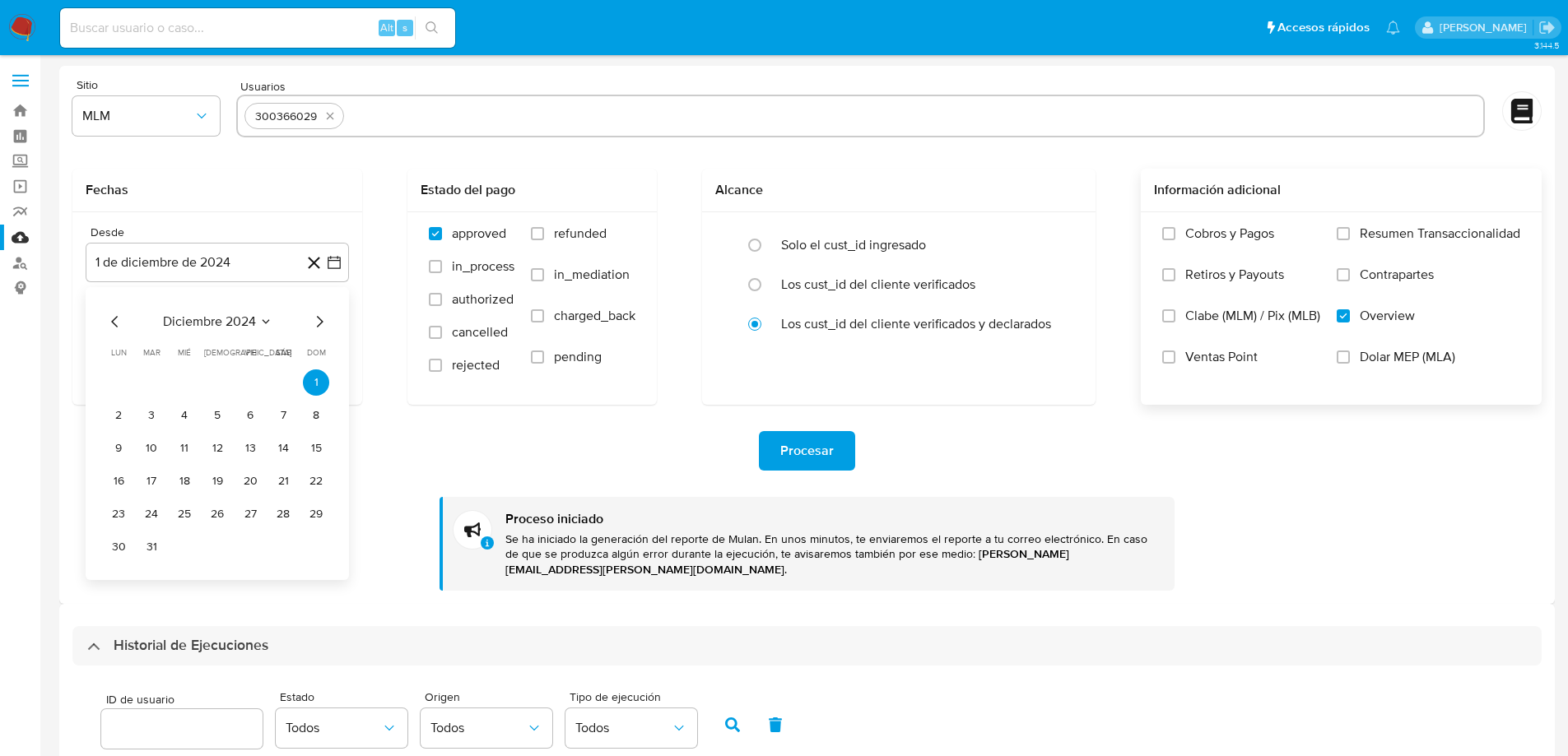 click 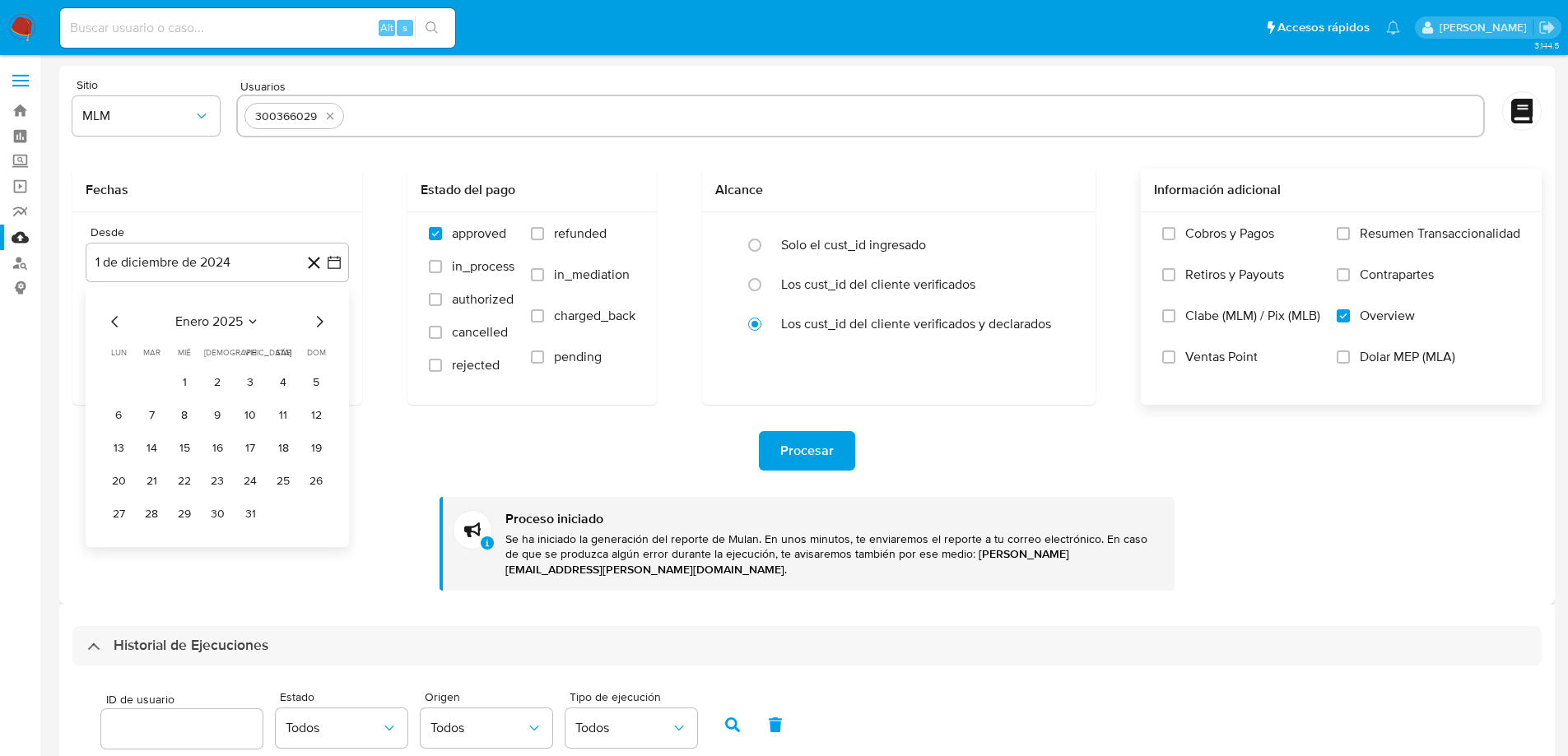 click 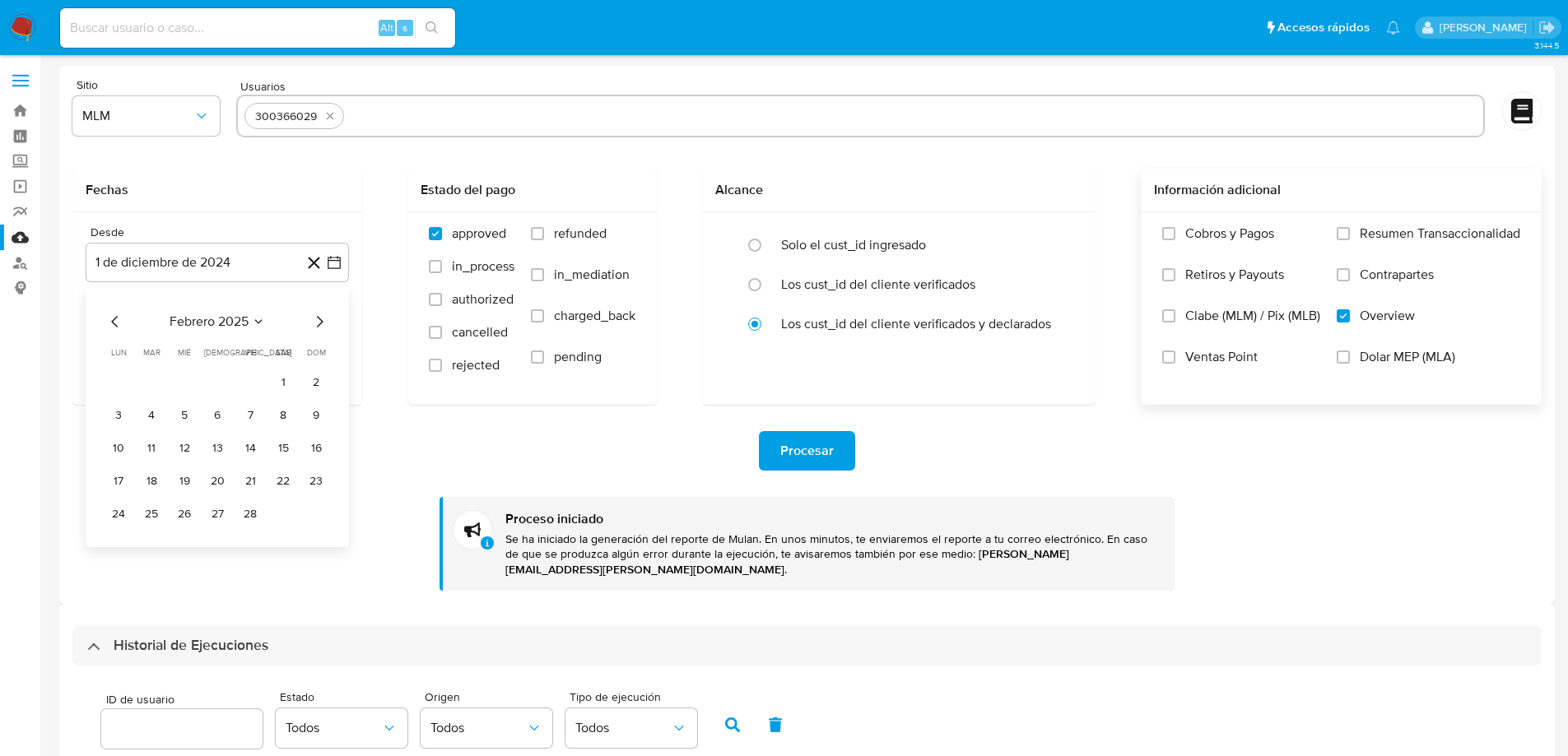 click 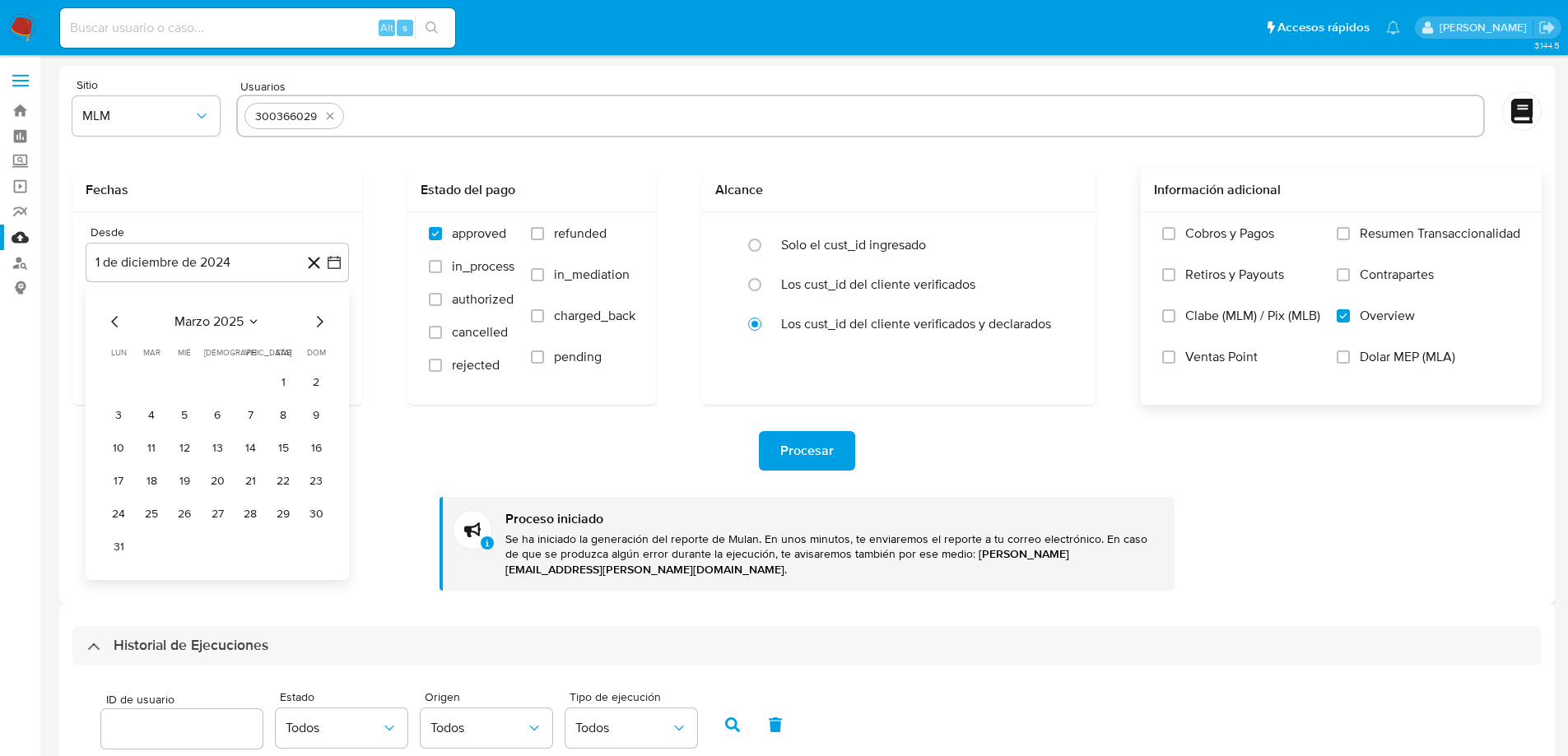 click 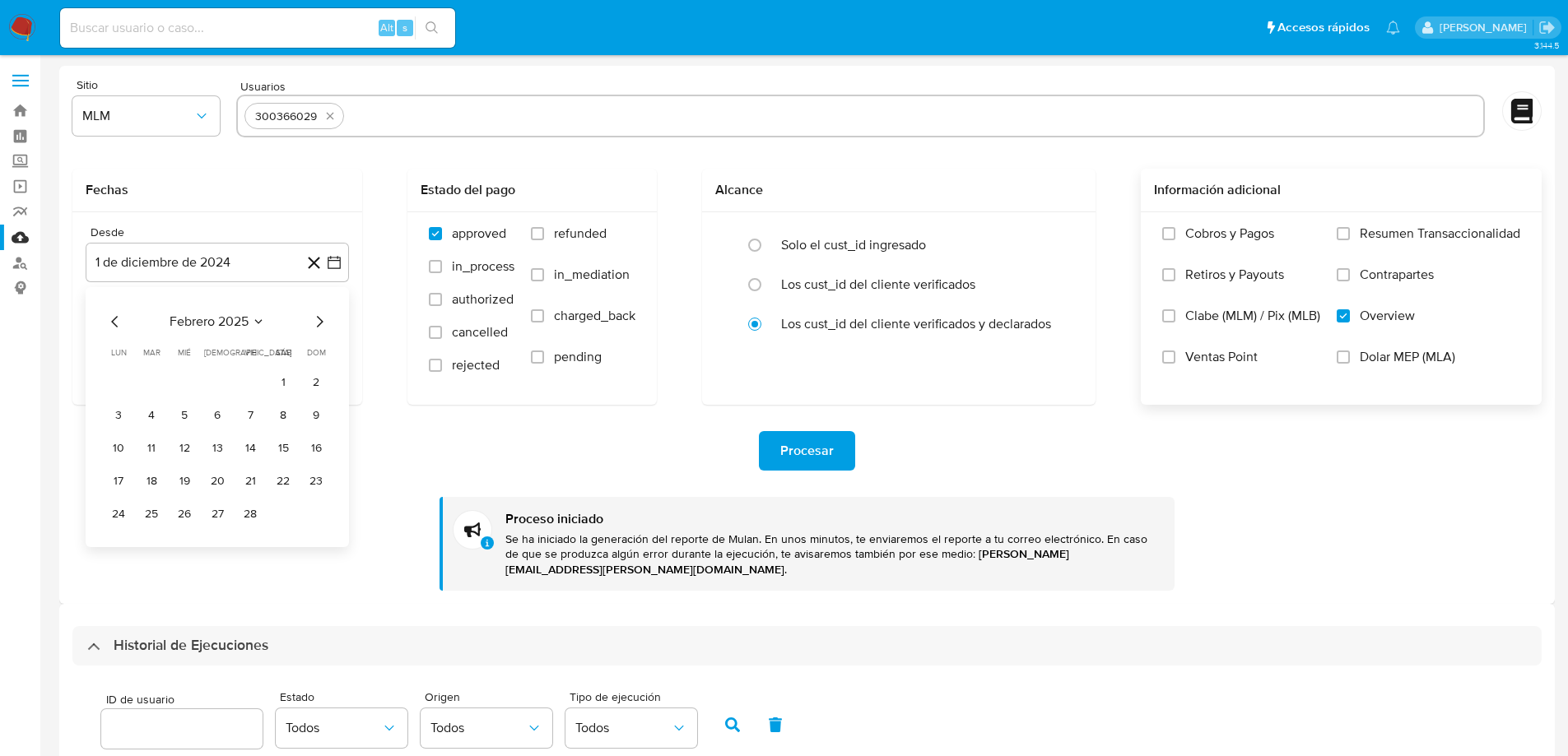click 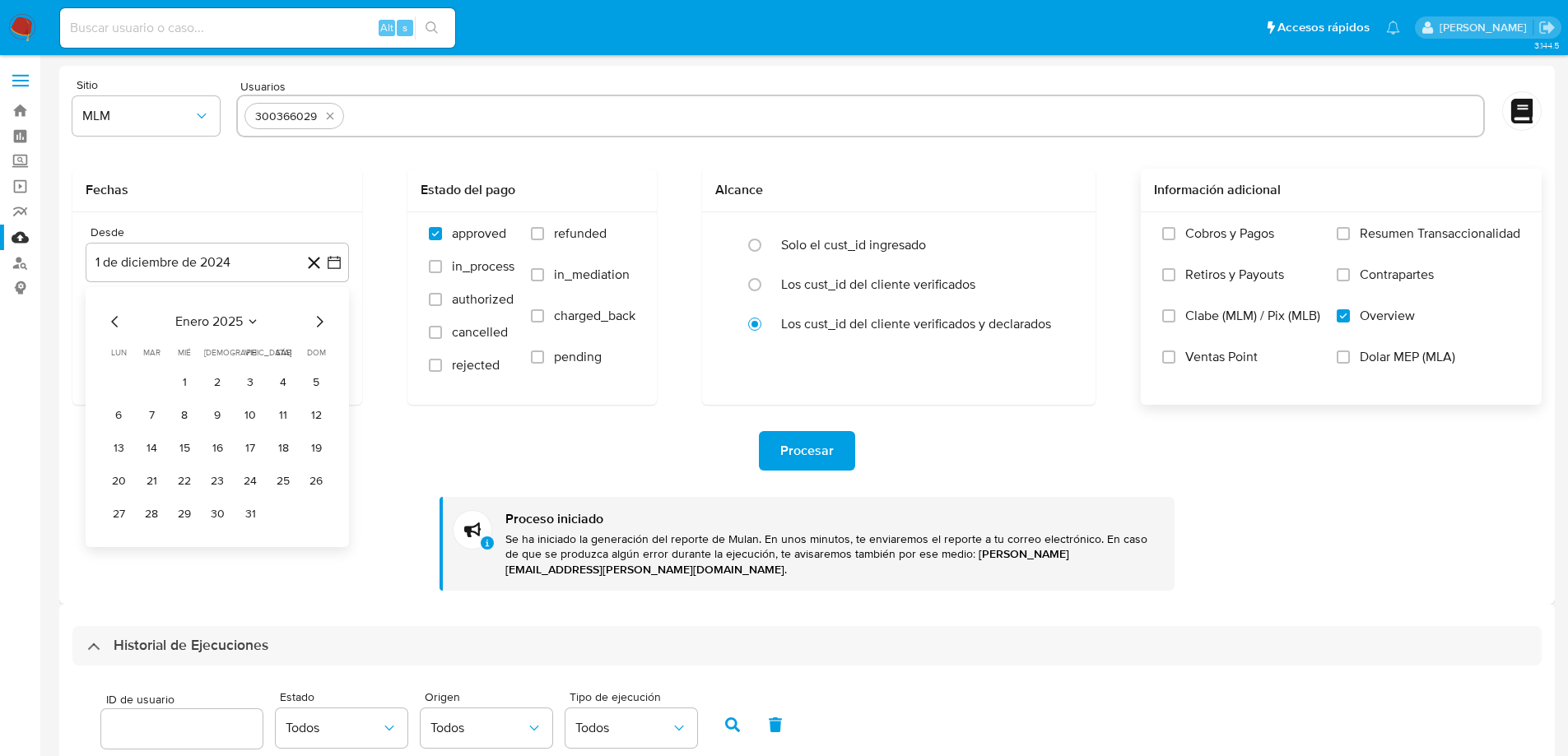 click 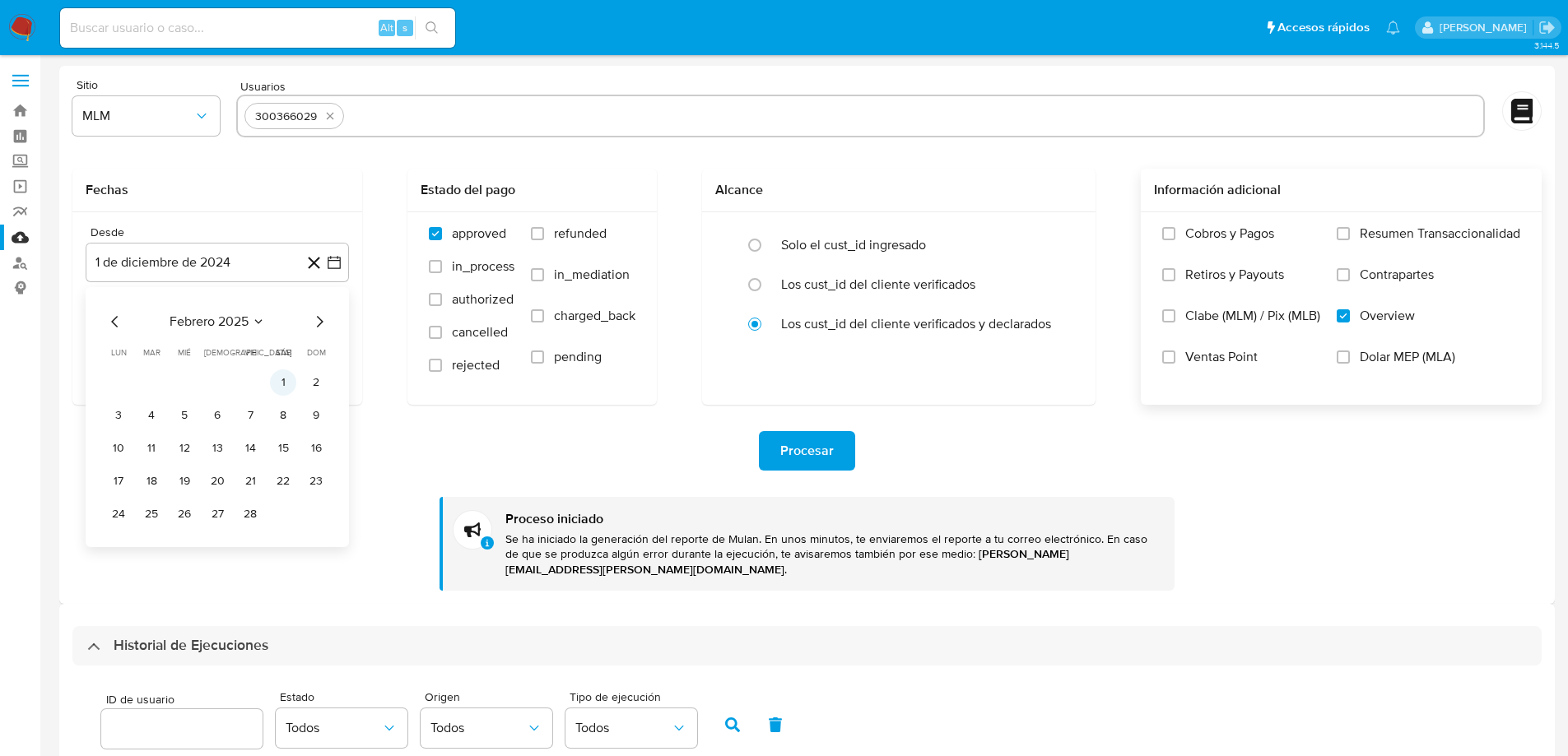 click on "1" at bounding box center (283, 383) 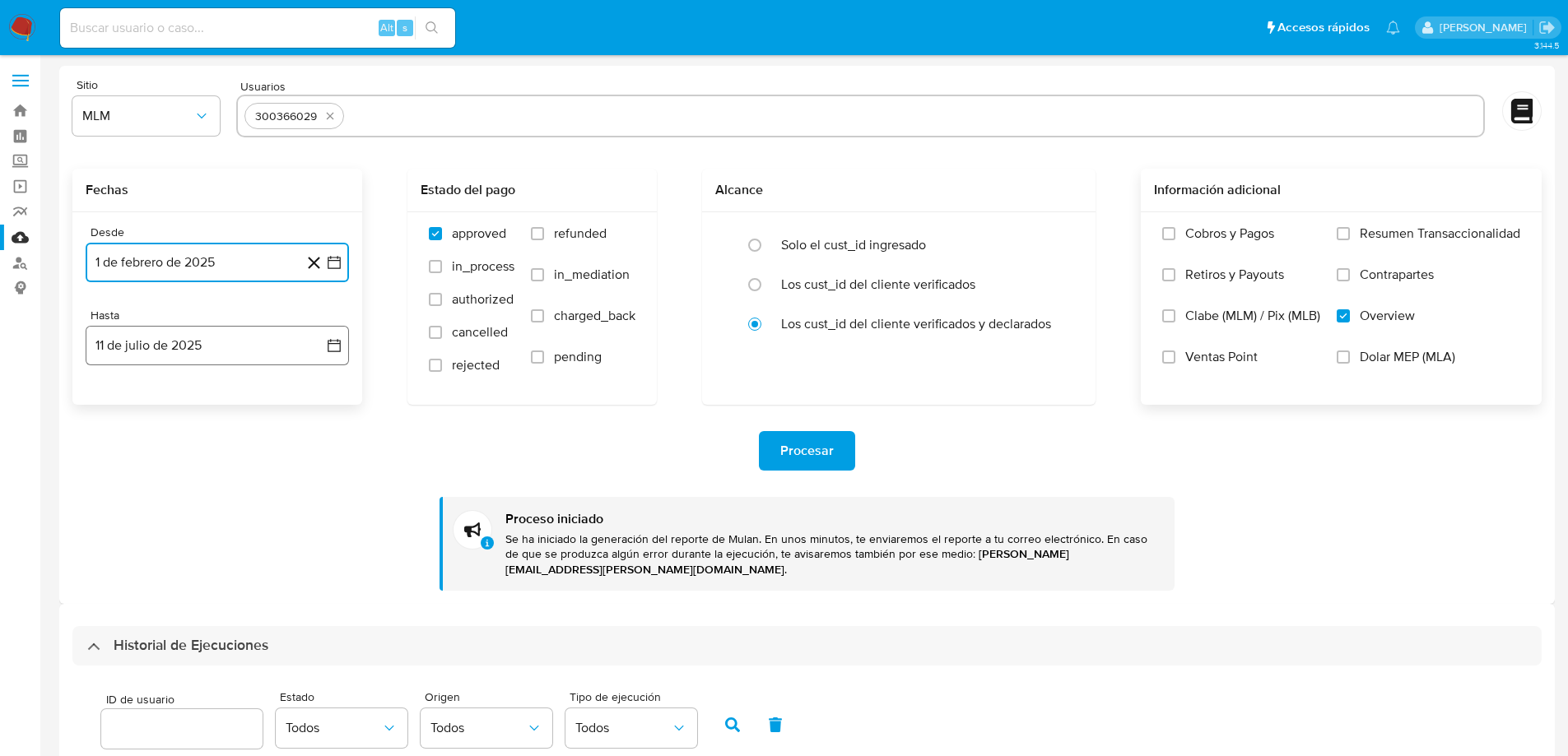 click 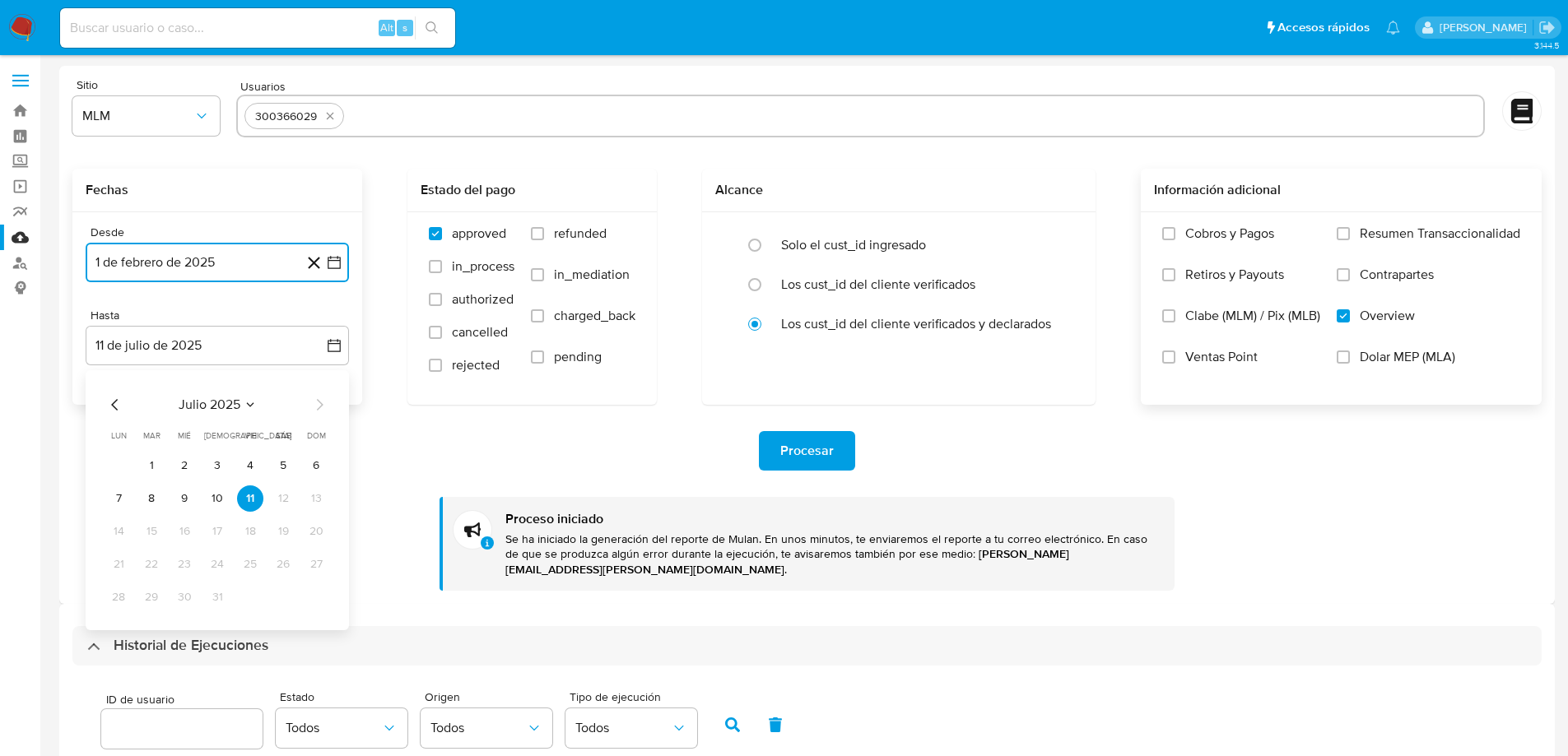 click 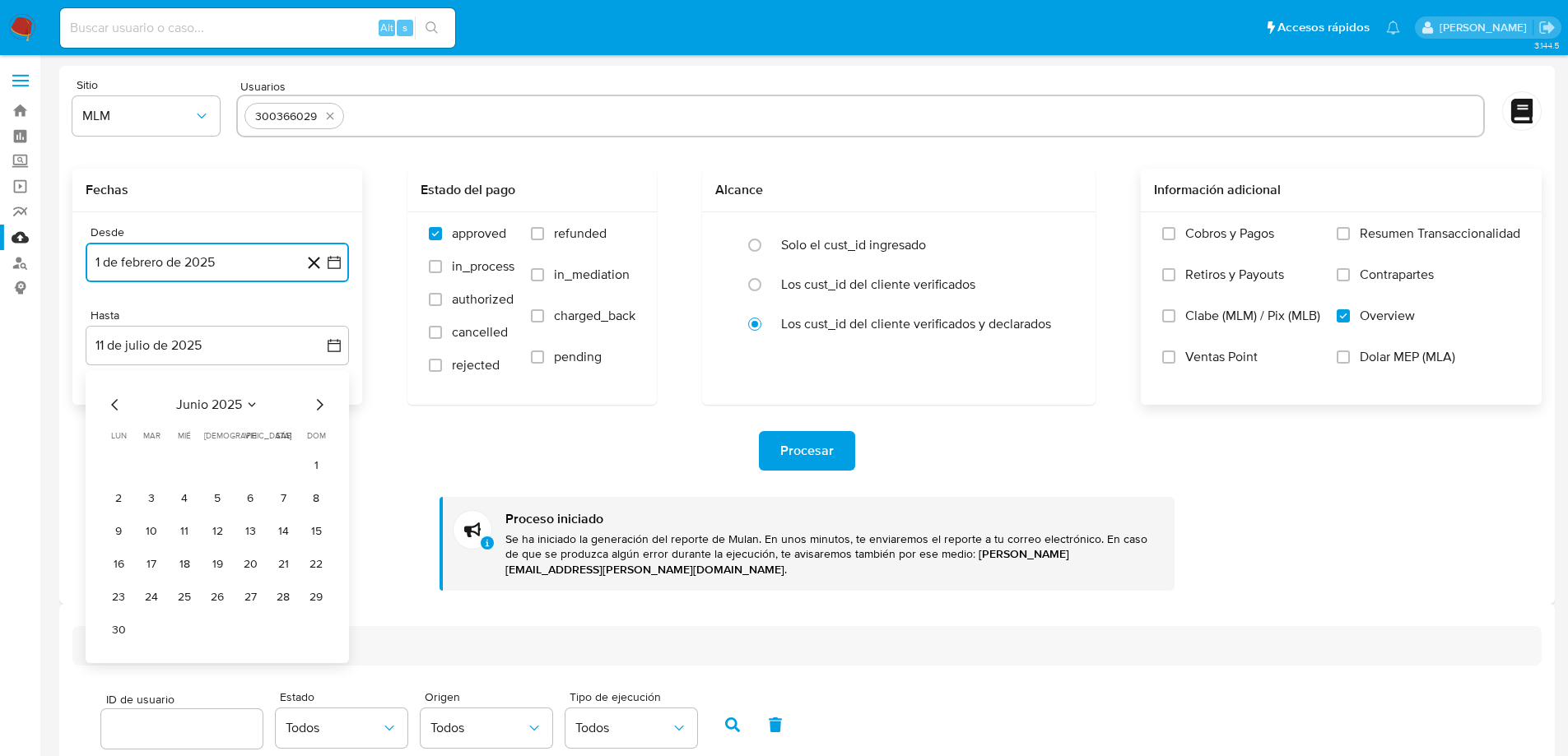 click 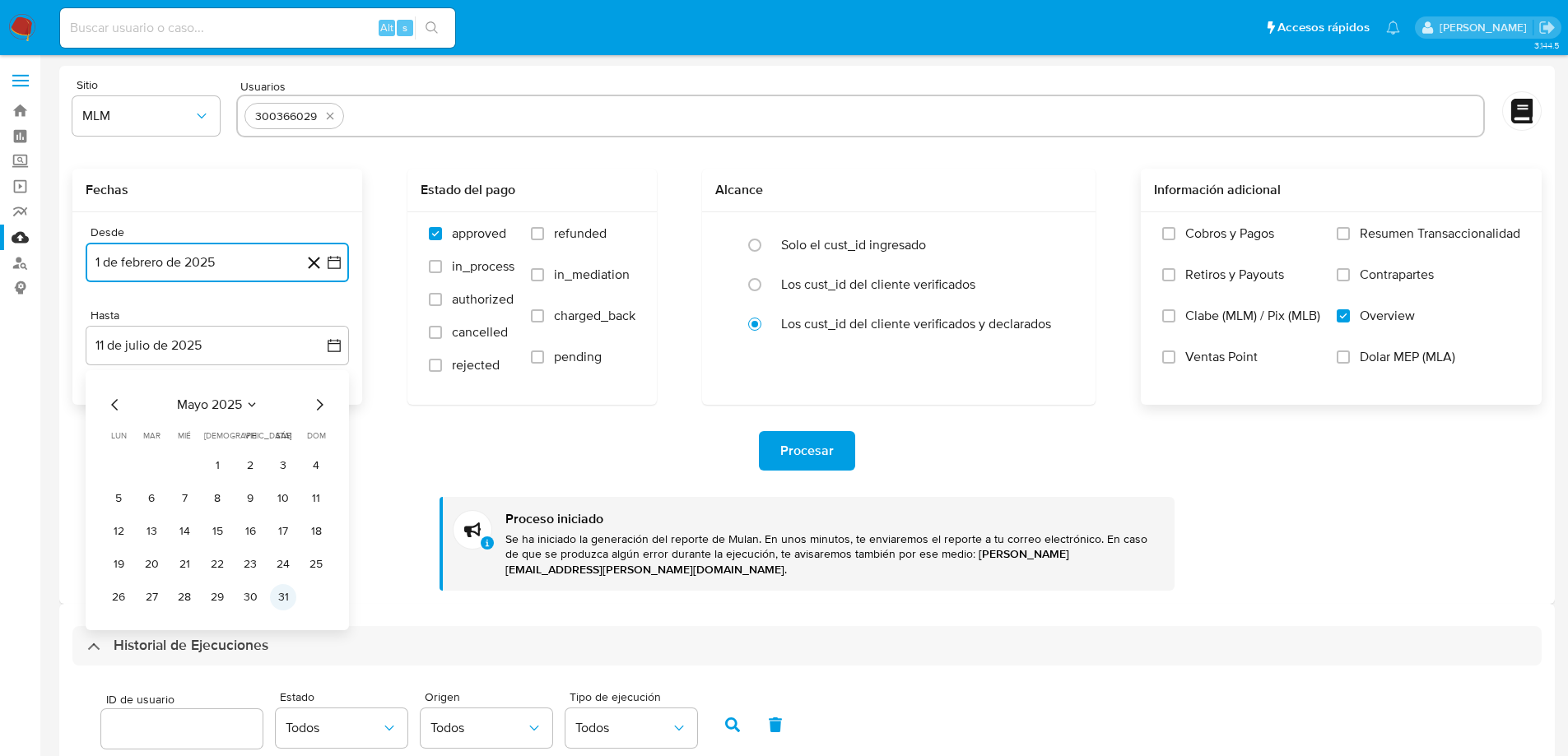 click on "31" at bounding box center [283, 597] 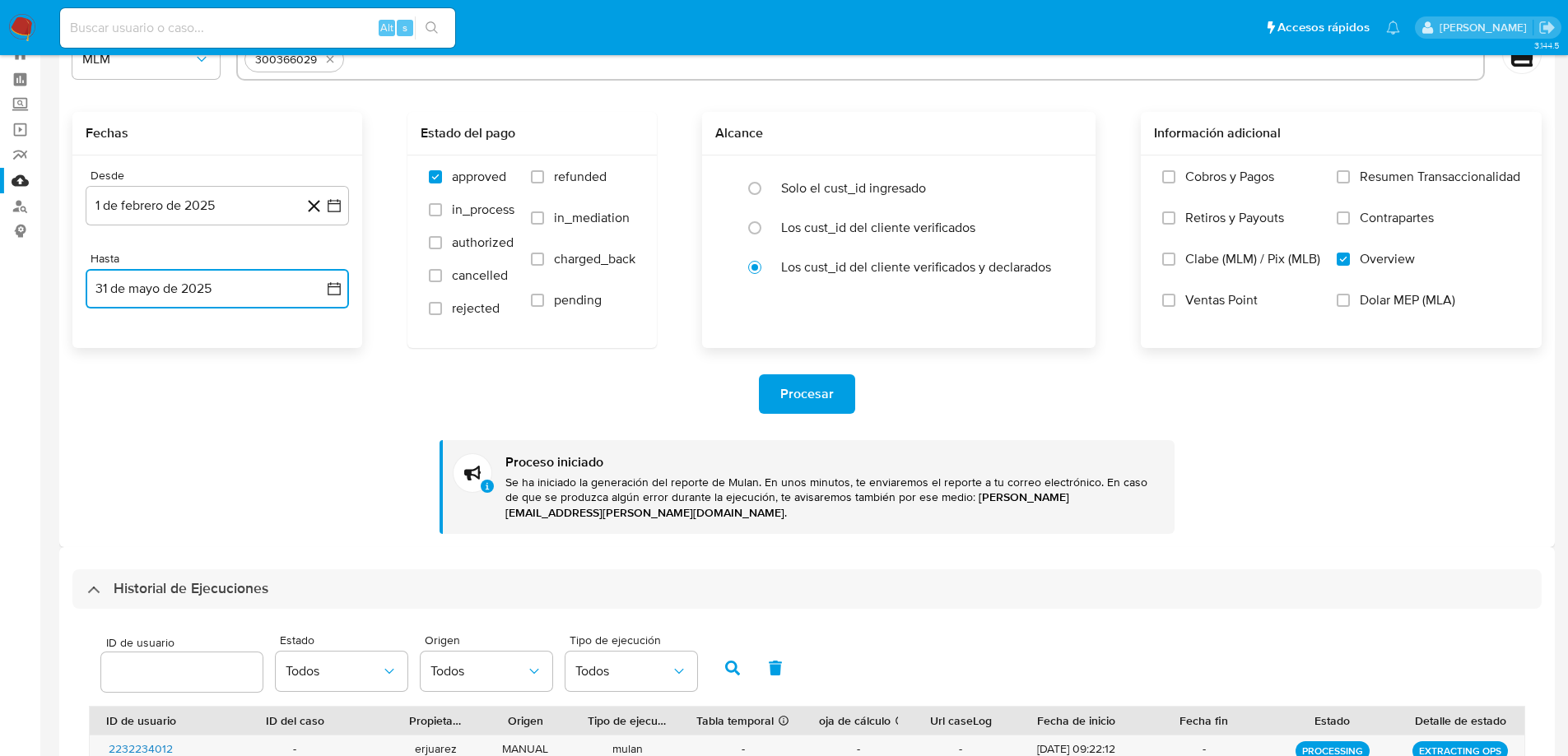 scroll, scrollTop: 82, scrollLeft: 0, axis: vertical 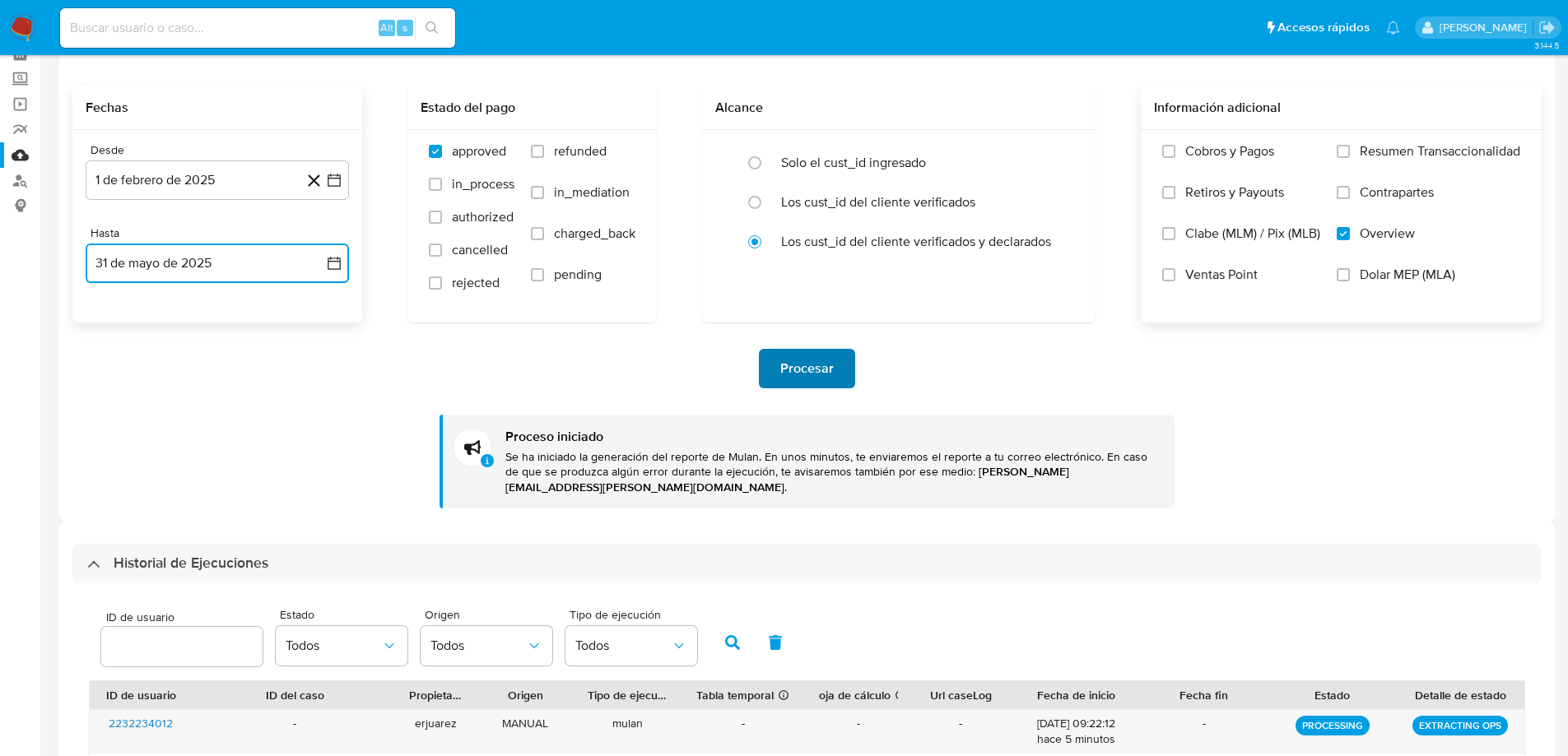 click on "Procesar" at bounding box center [807, 369] 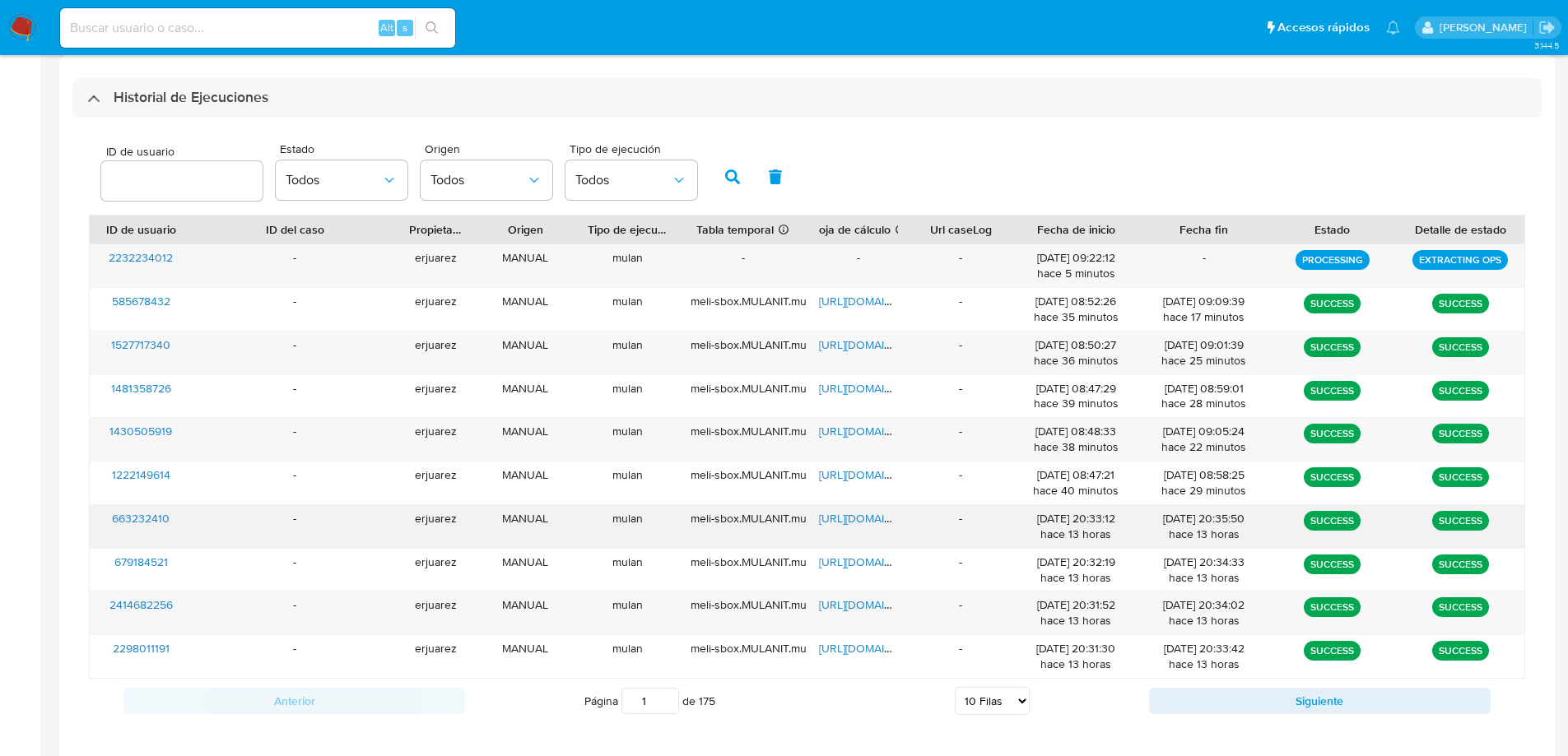 scroll, scrollTop: 549, scrollLeft: 0, axis: vertical 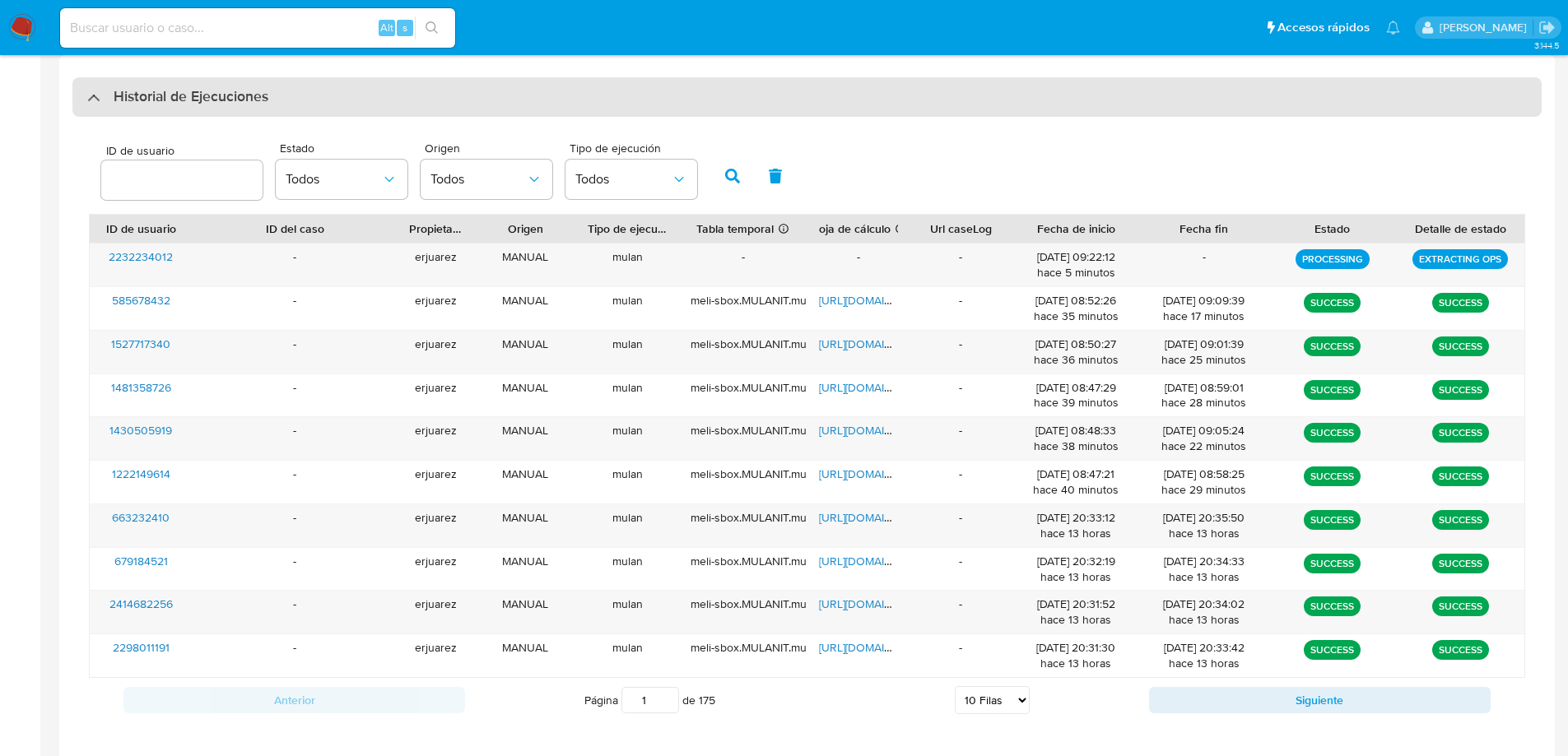 click on "Historial de Ejecuciones" at bounding box center [178, 97] 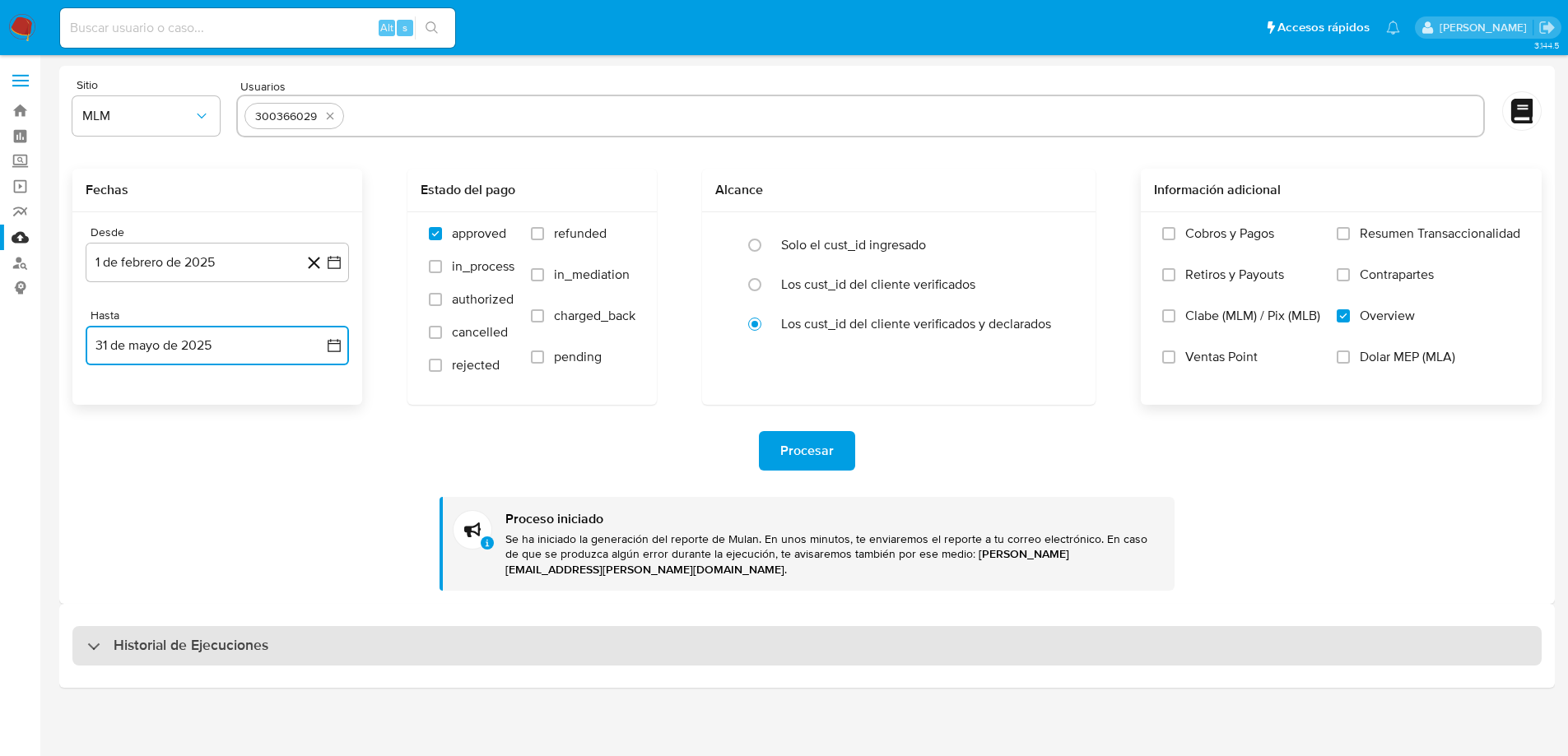 scroll, scrollTop: 0, scrollLeft: 0, axis: both 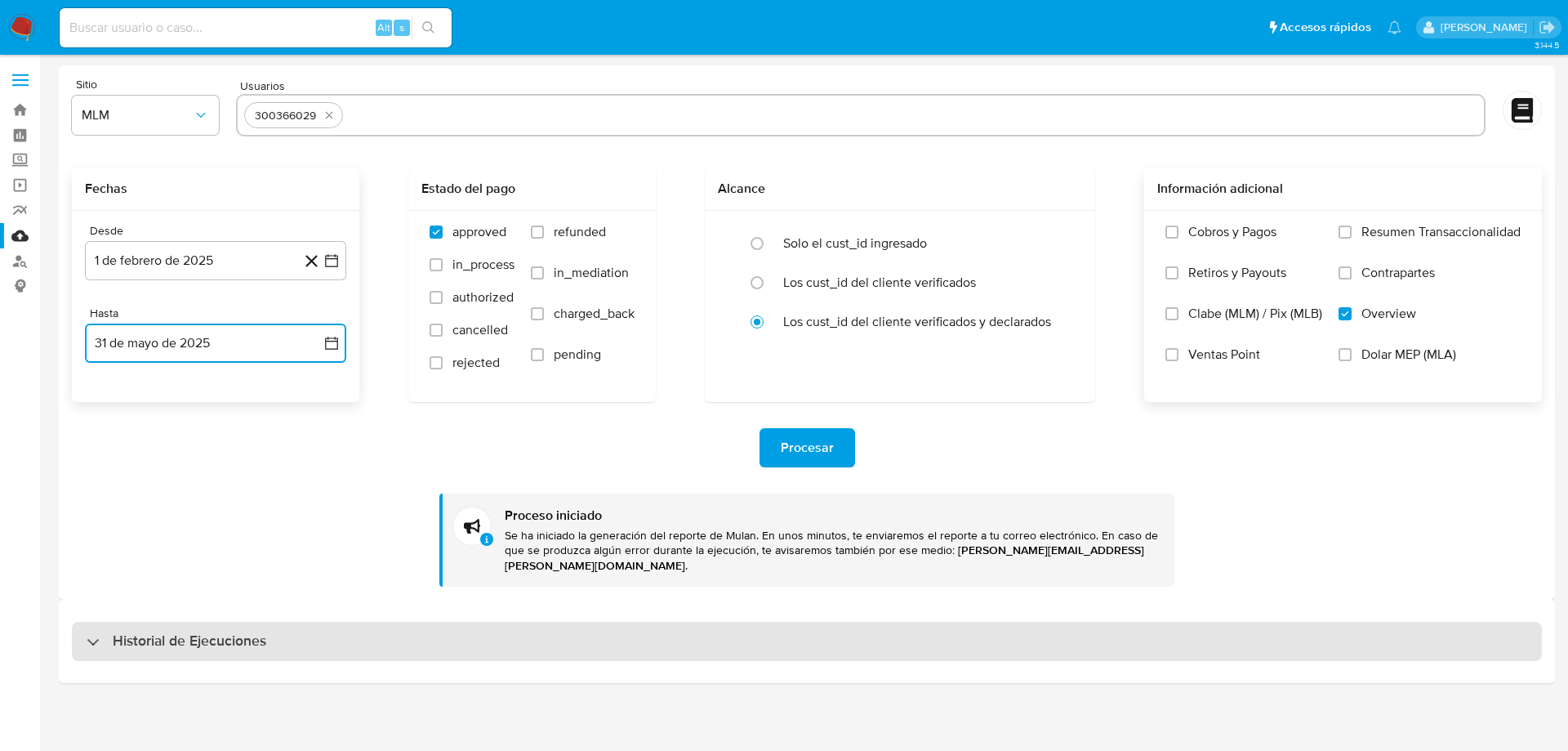 click on "Historial de Ejecuciones" at bounding box center (176, 641) 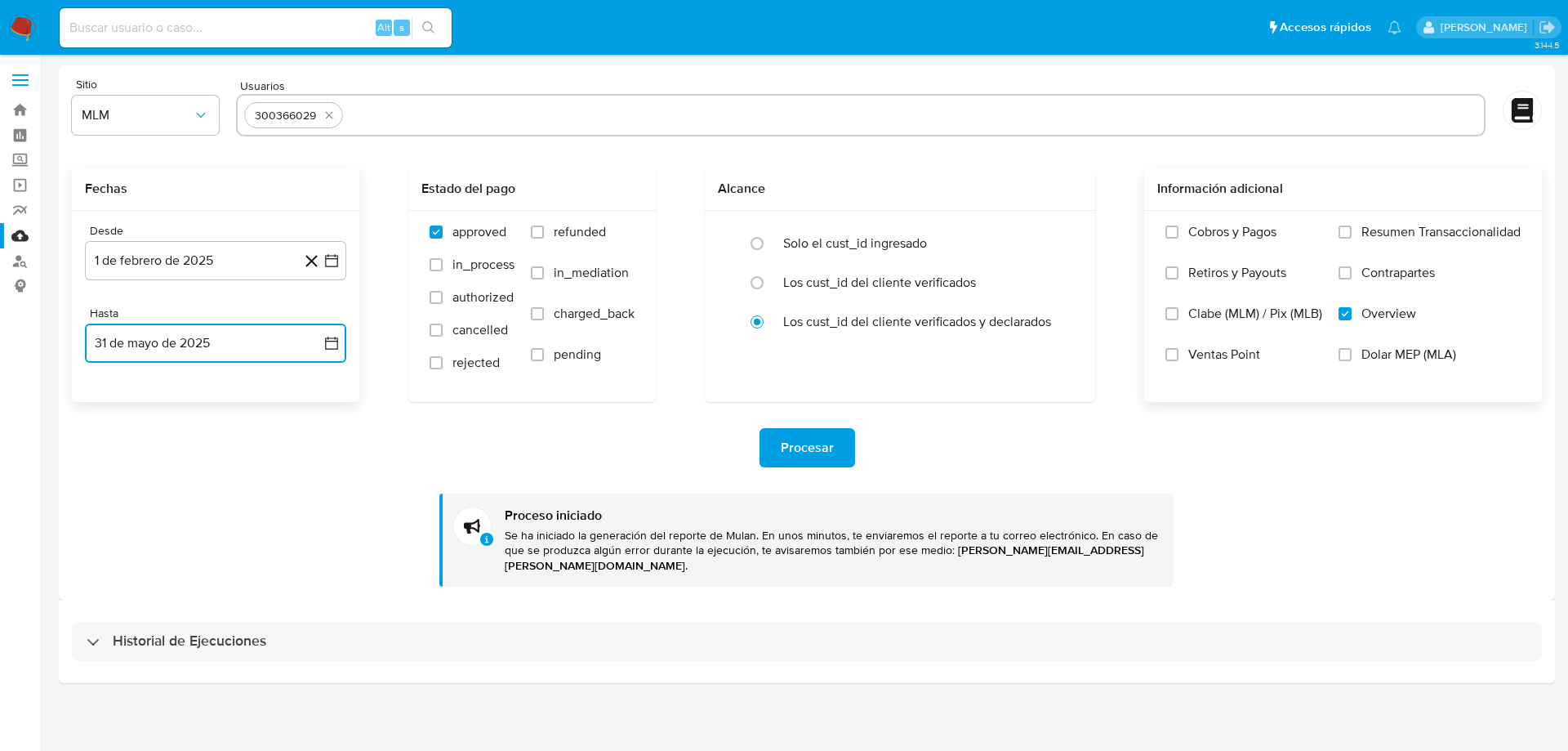 select on "10" 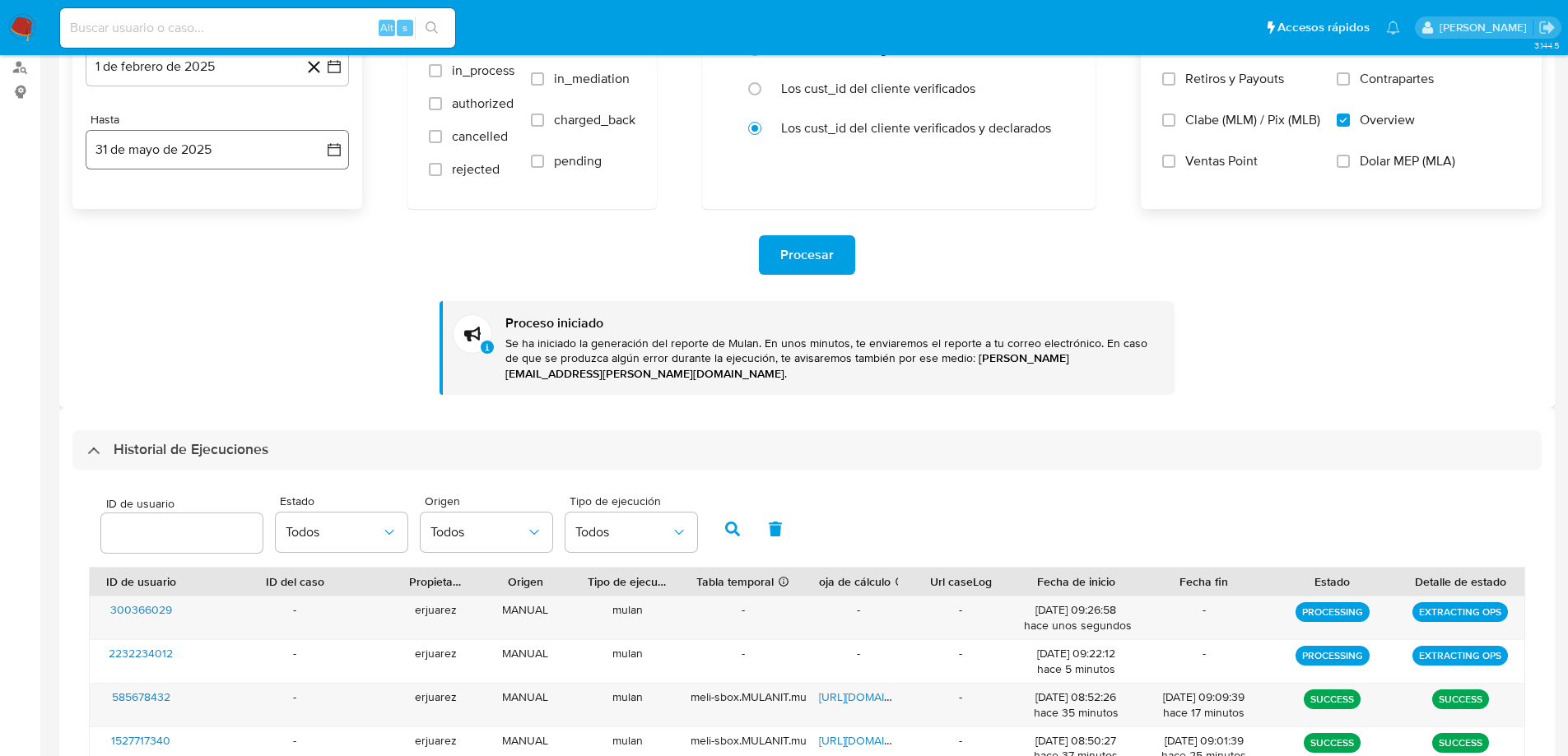 scroll, scrollTop: 329, scrollLeft: 0, axis: vertical 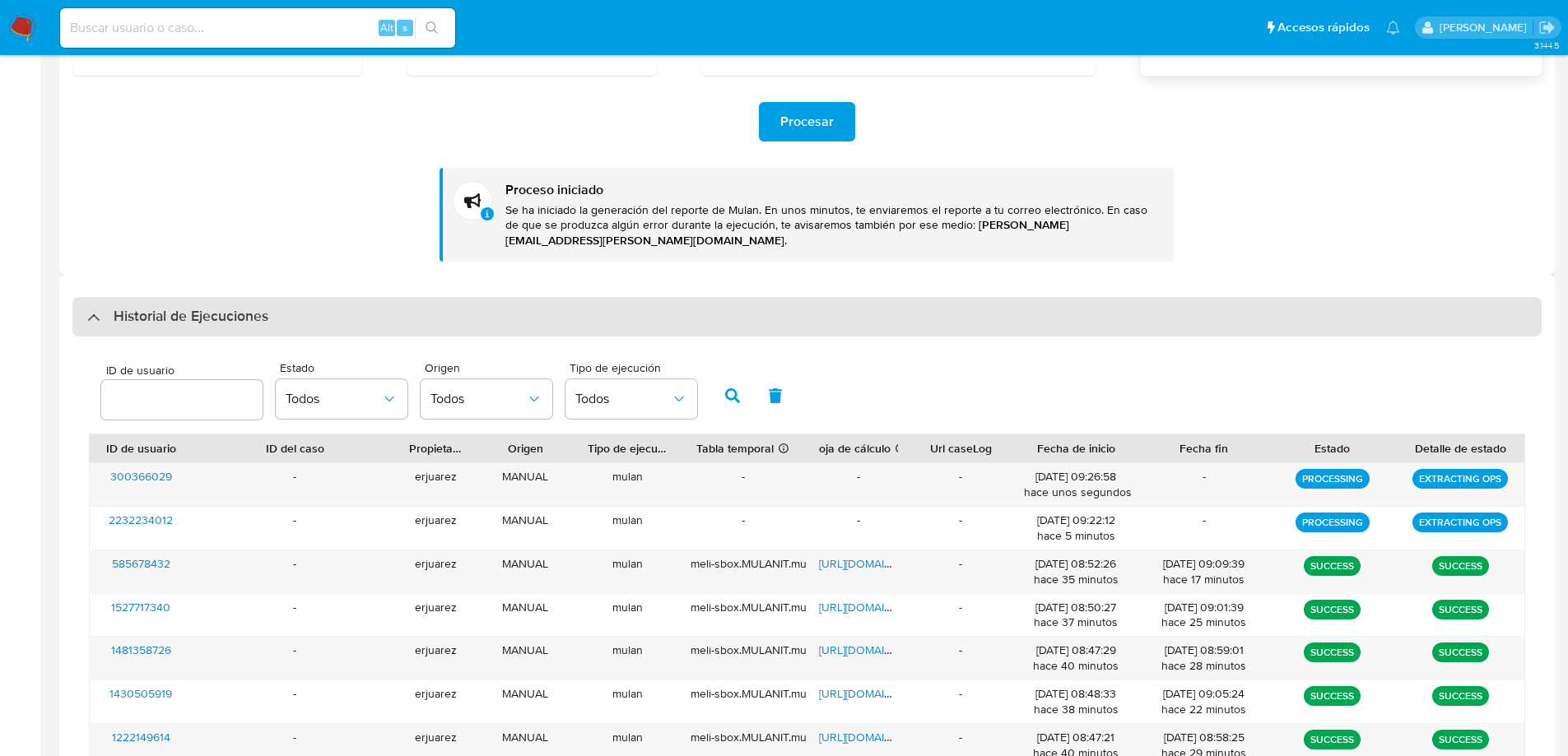 click on "Historial de Ejecuciones" at bounding box center [178, 317] 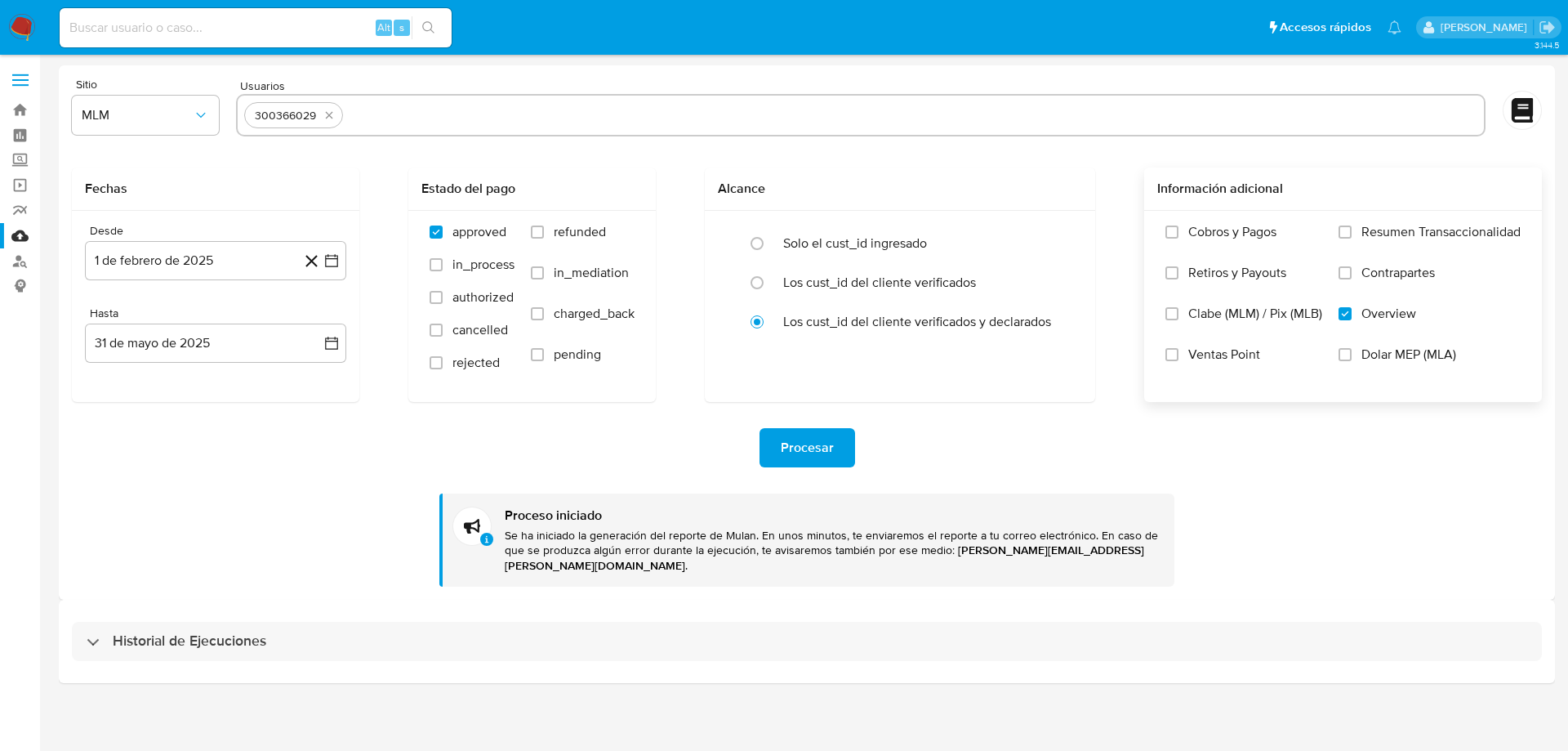 drag, startPoint x: 93, startPoint y: 633, endPoint x: 296, endPoint y: 539, distance: 223.7074 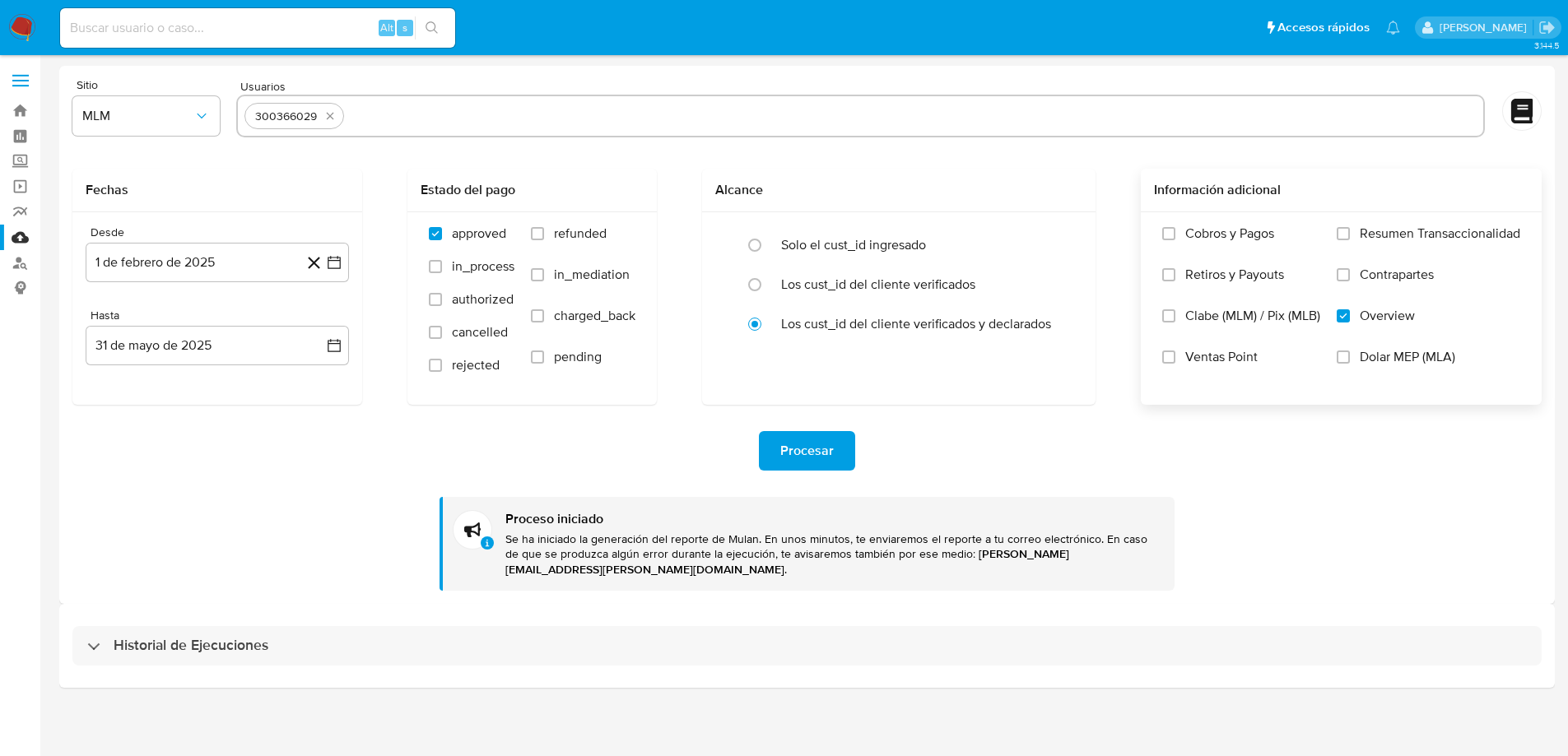 select on "10" 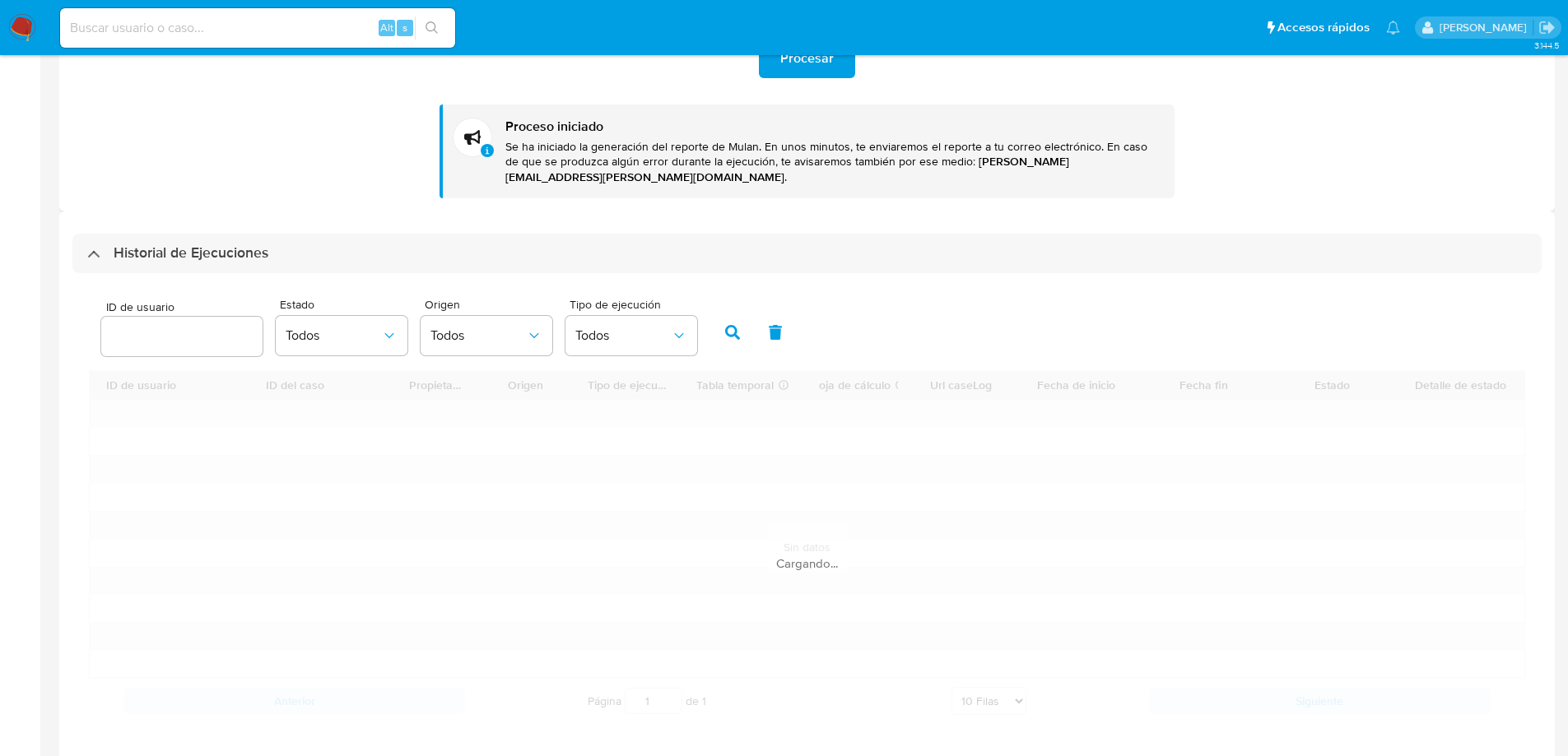 scroll, scrollTop: 393, scrollLeft: 0, axis: vertical 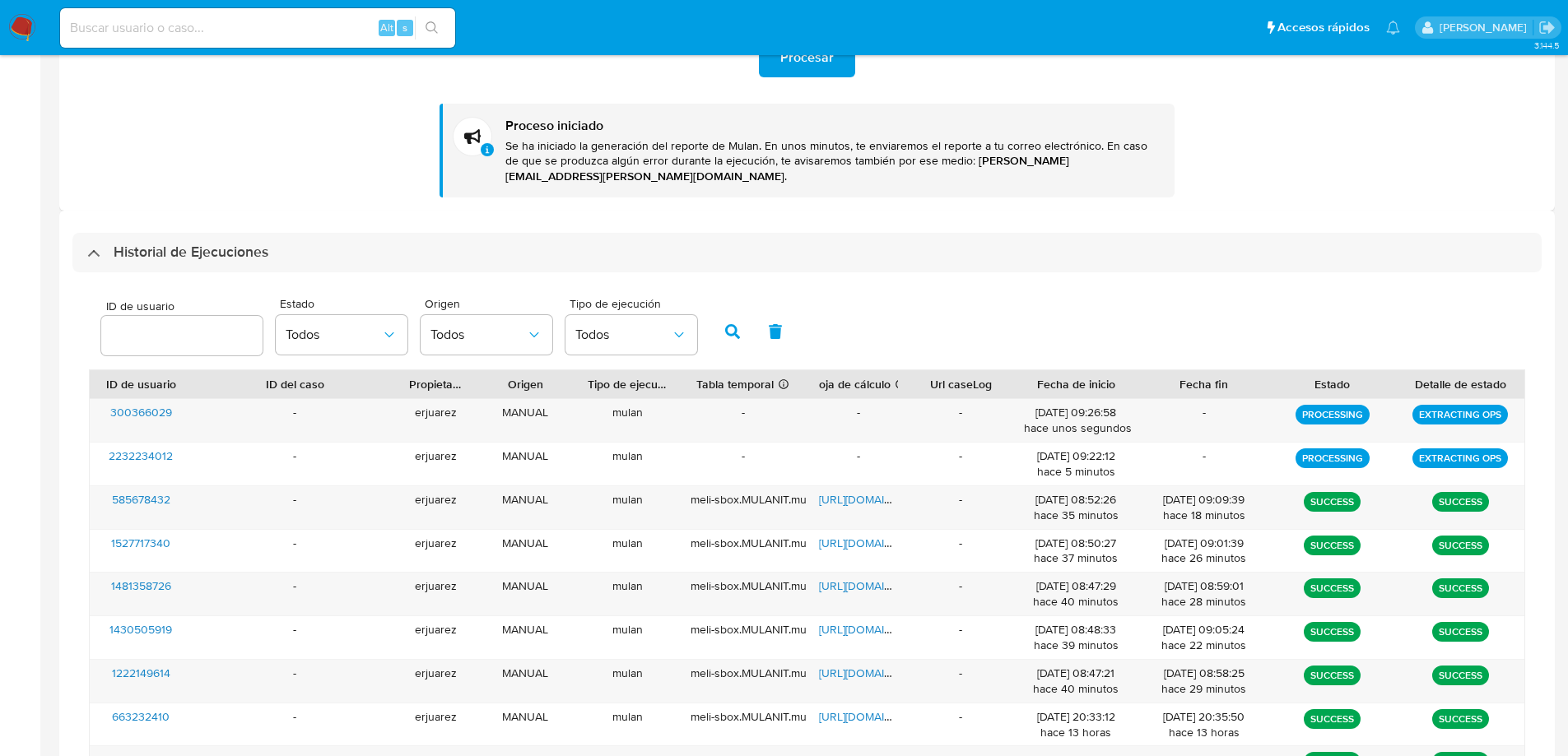 drag, startPoint x: 210, startPoint y: 432, endPoint x: 72, endPoint y: 438, distance: 138.13037 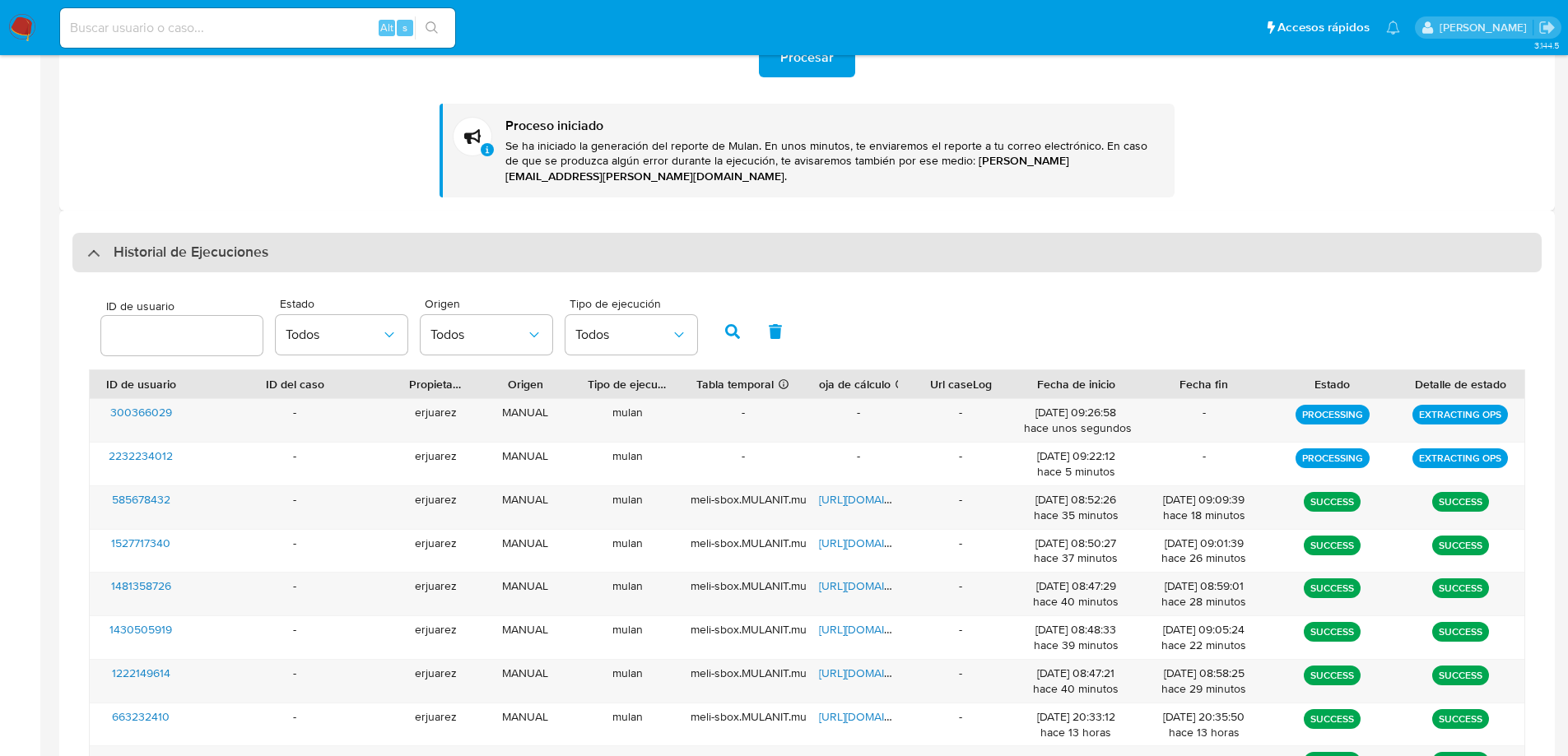 click at bounding box center [87, 253] 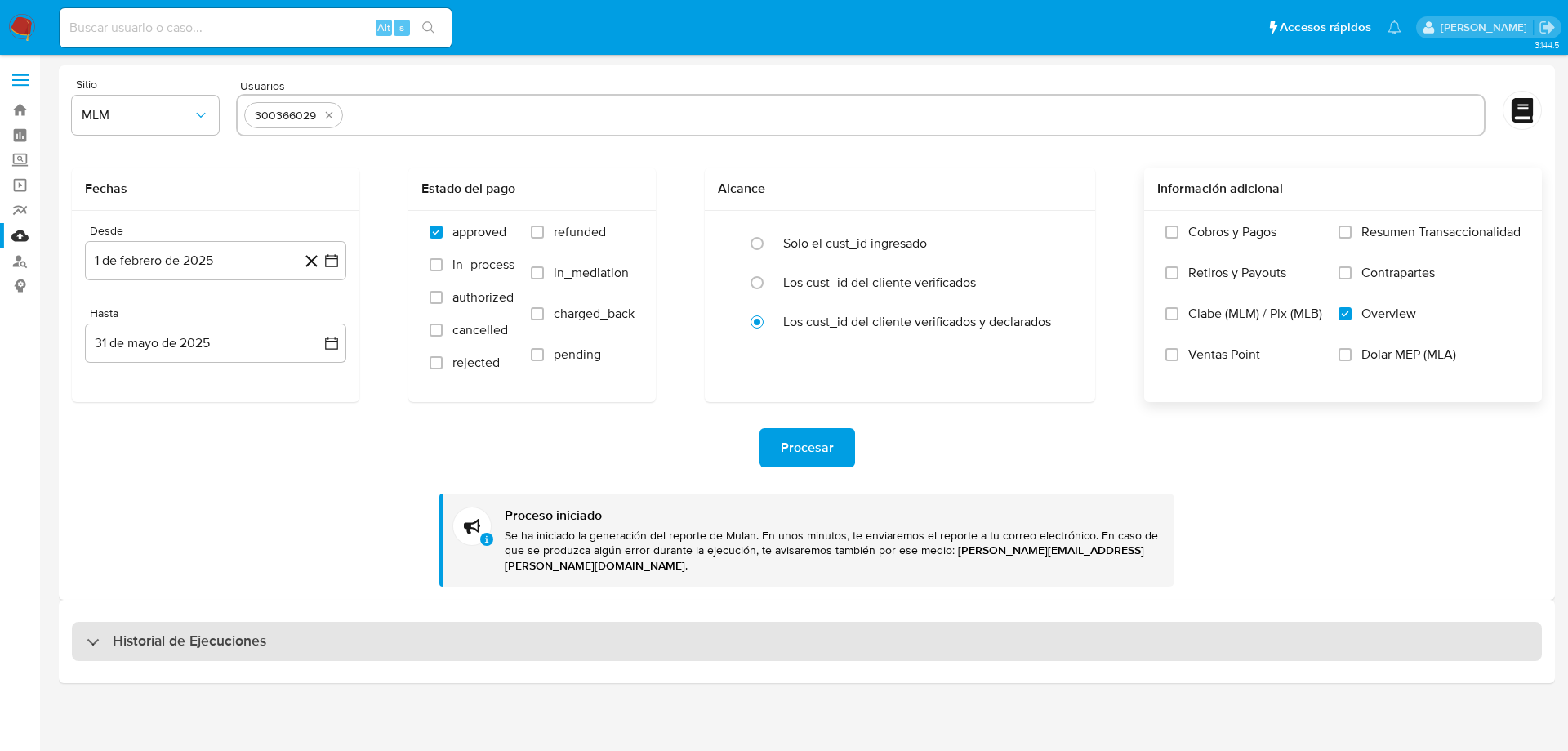 click at bounding box center [87, 641] 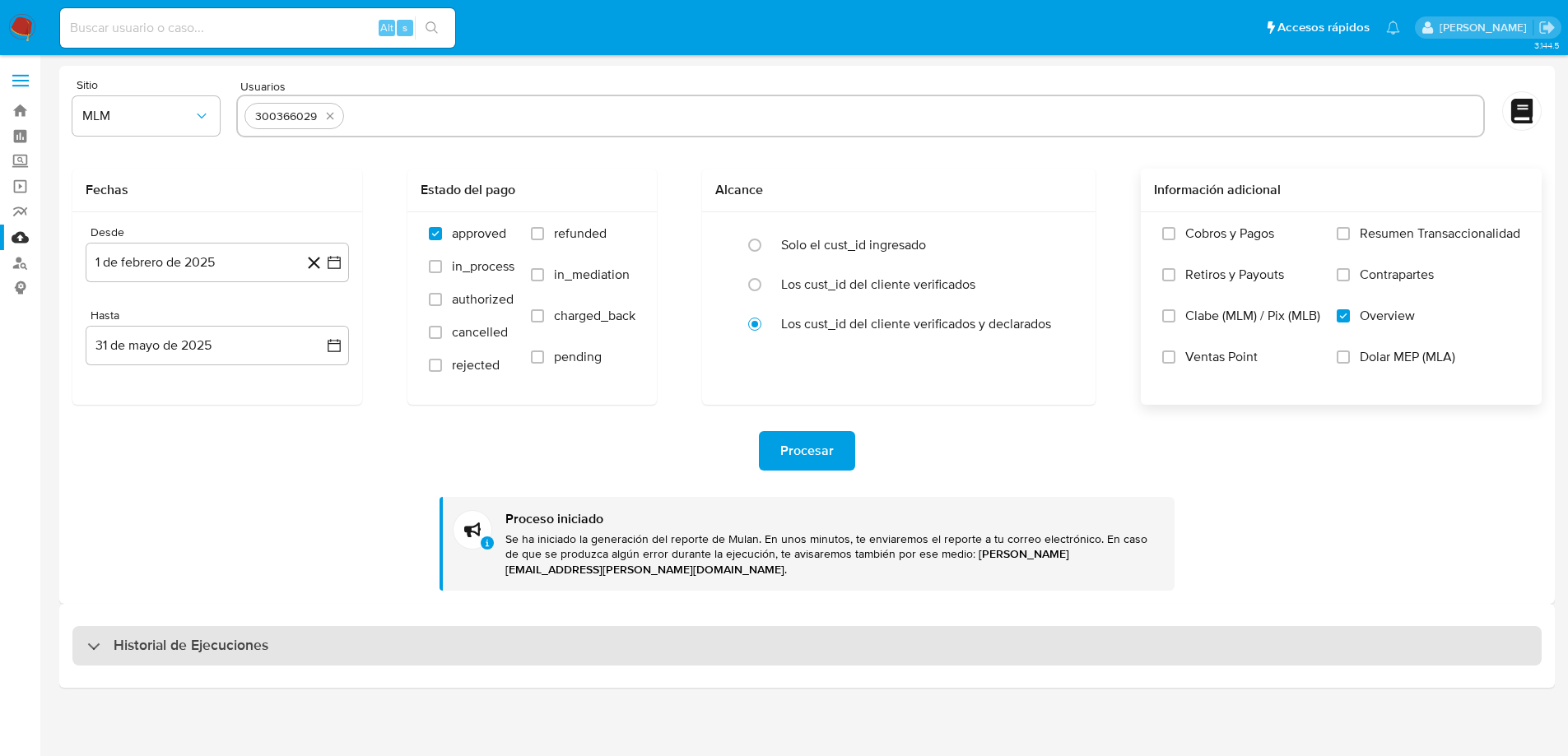 select on "10" 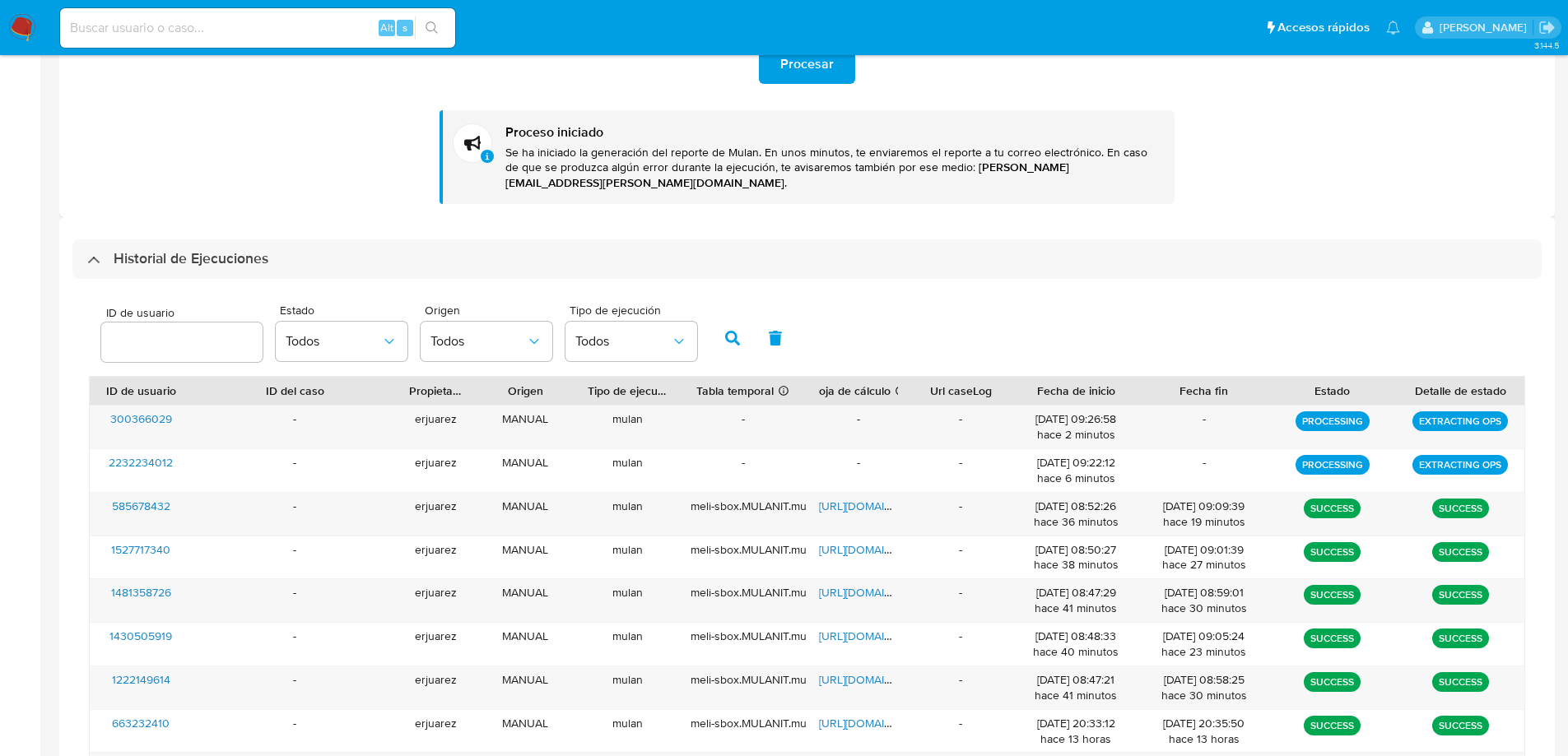 scroll, scrollTop: 411, scrollLeft: 0, axis: vertical 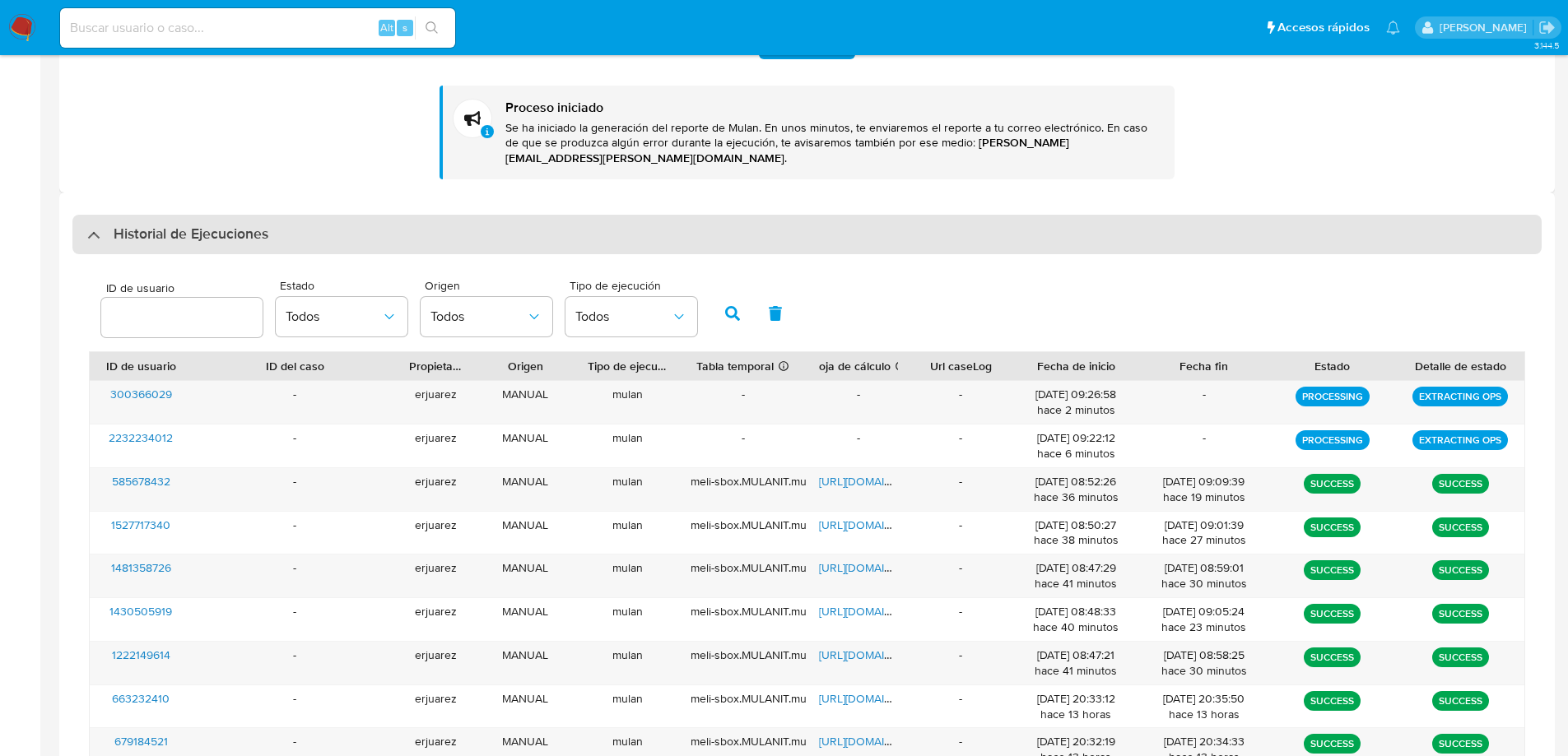 click on "Historial de Ejecuciones" at bounding box center (807, 234) 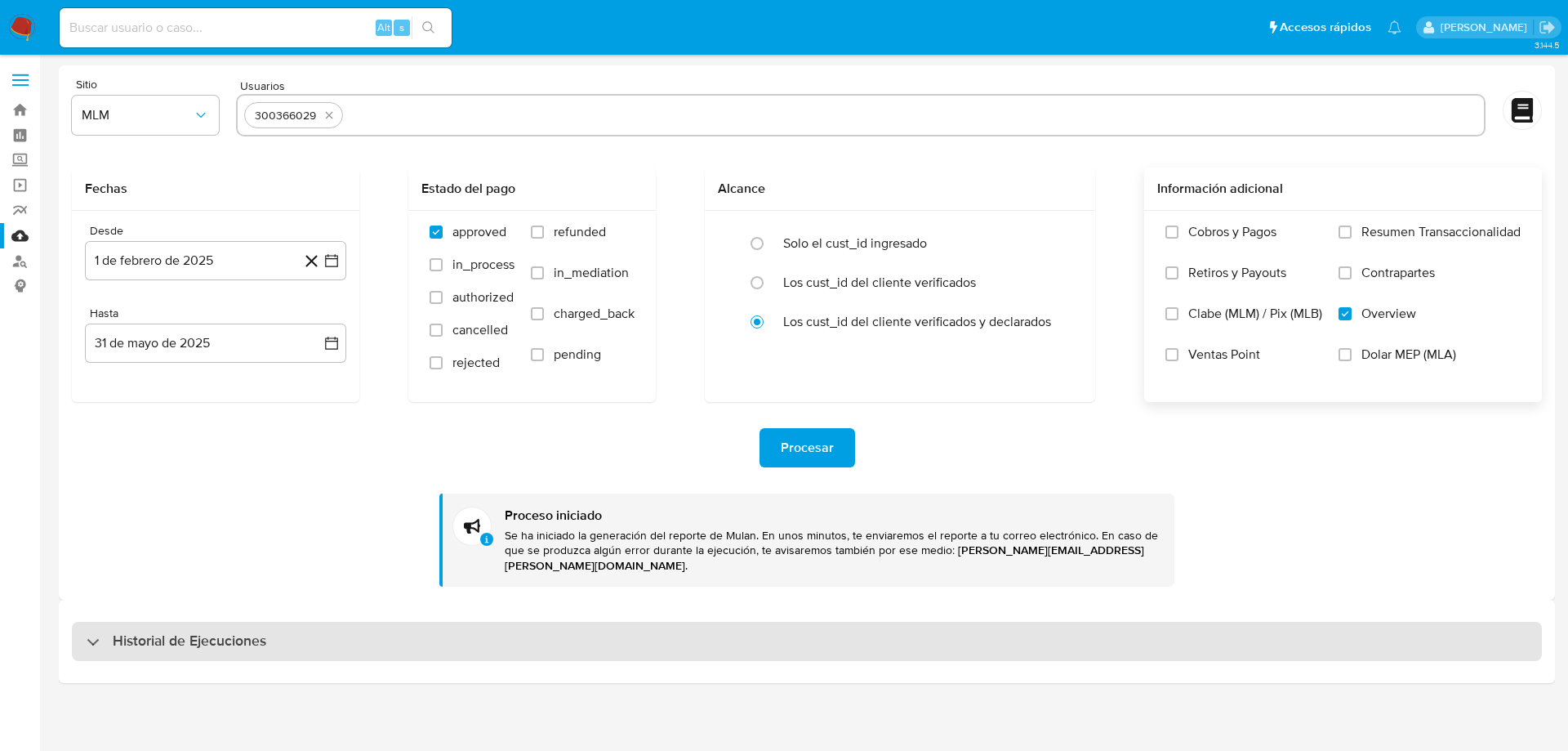 click on "Historial de Ejecuciones" at bounding box center [176, 641] 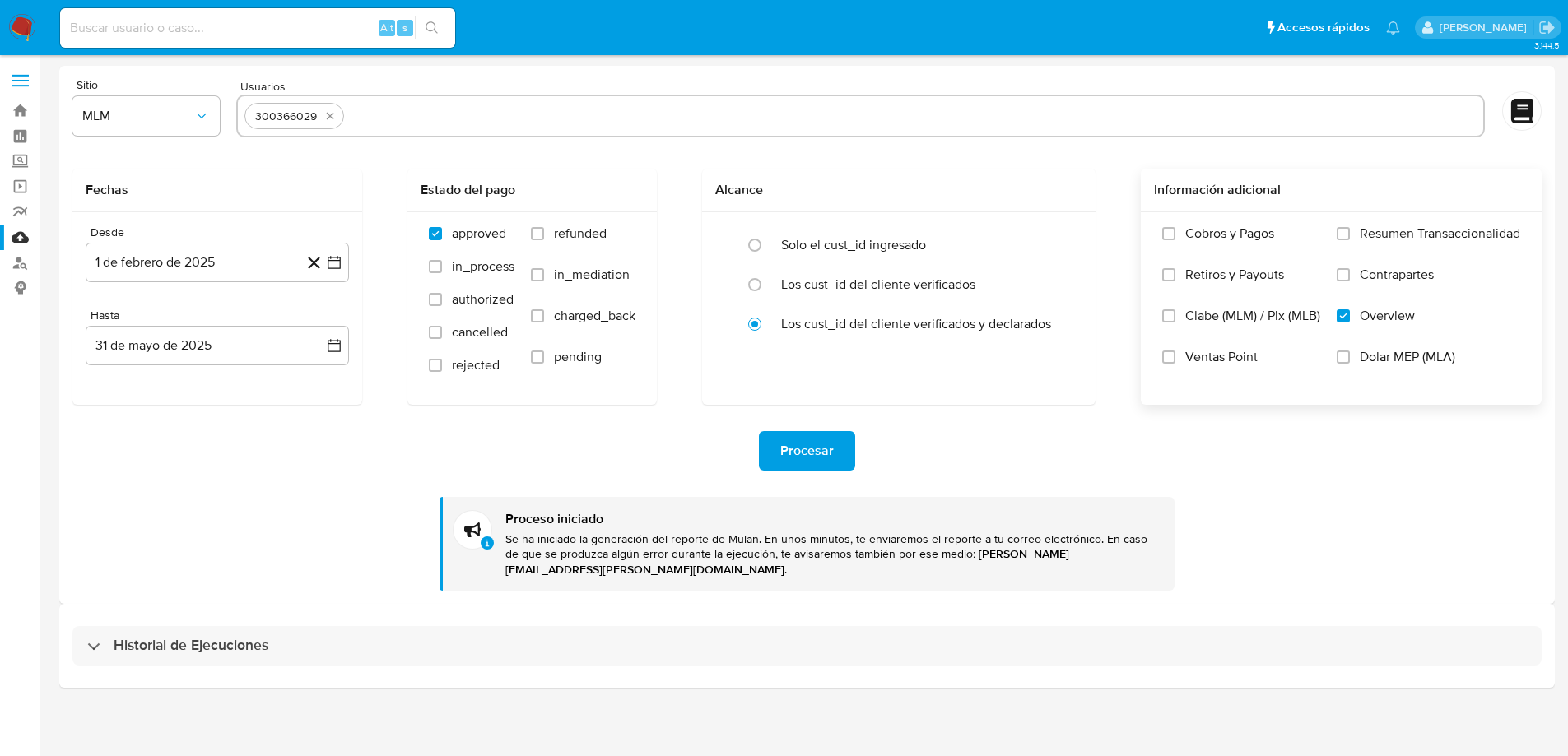 select on "10" 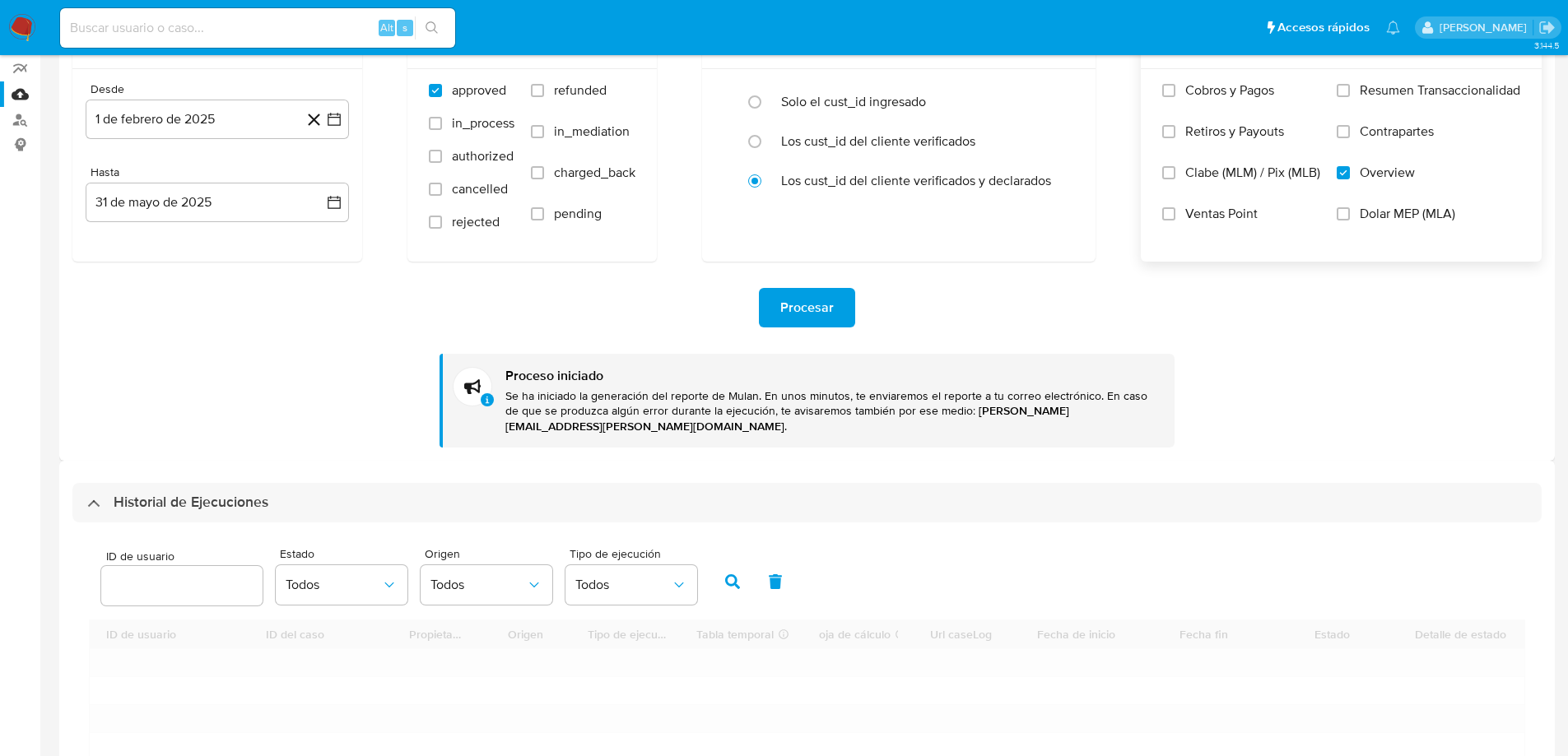 scroll, scrollTop: 393, scrollLeft: 0, axis: vertical 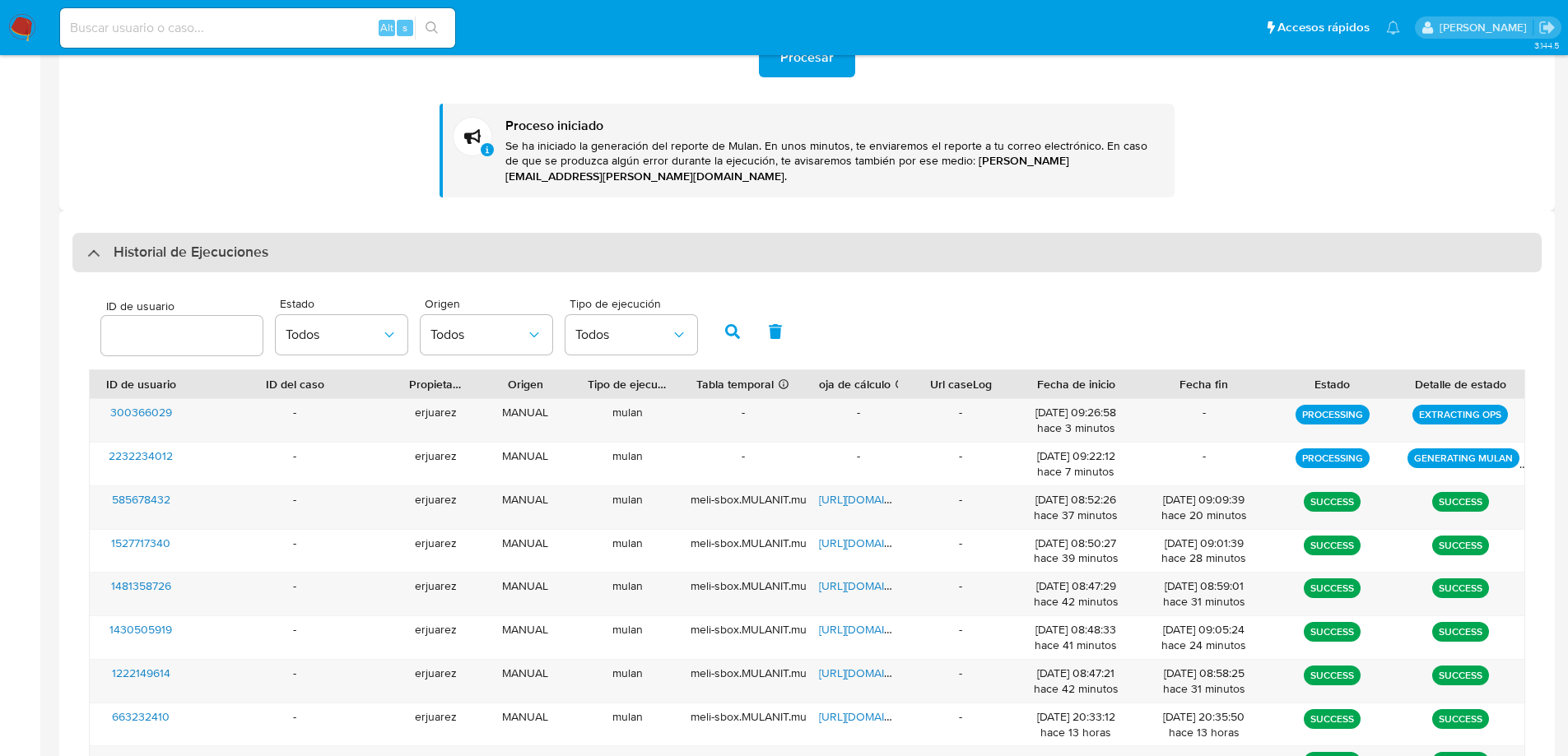 click on "Historial de Ejecuciones" at bounding box center (178, 253) 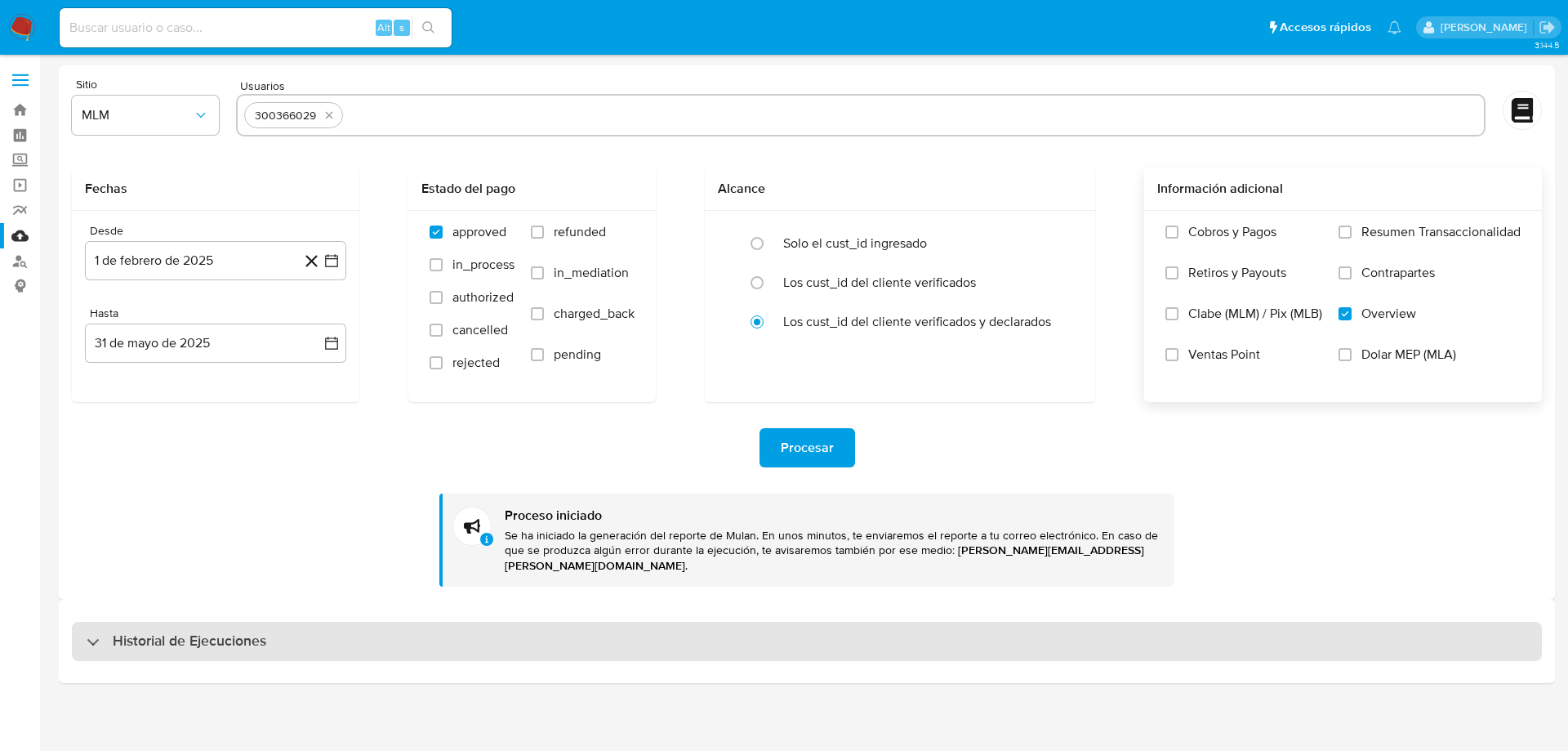 drag, startPoint x: 107, startPoint y: 634, endPoint x: 119, endPoint y: 619, distance: 19.20937 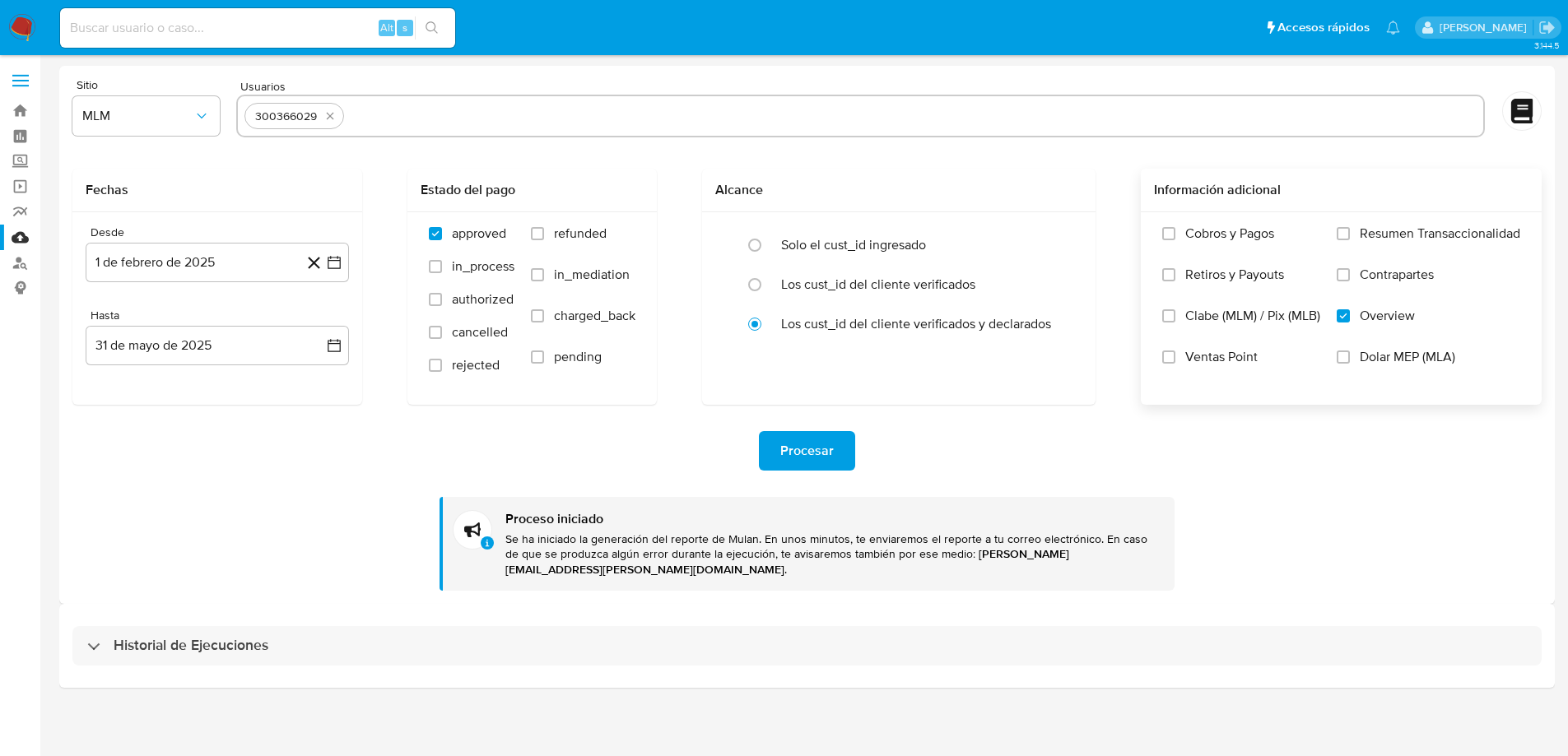 select on "10" 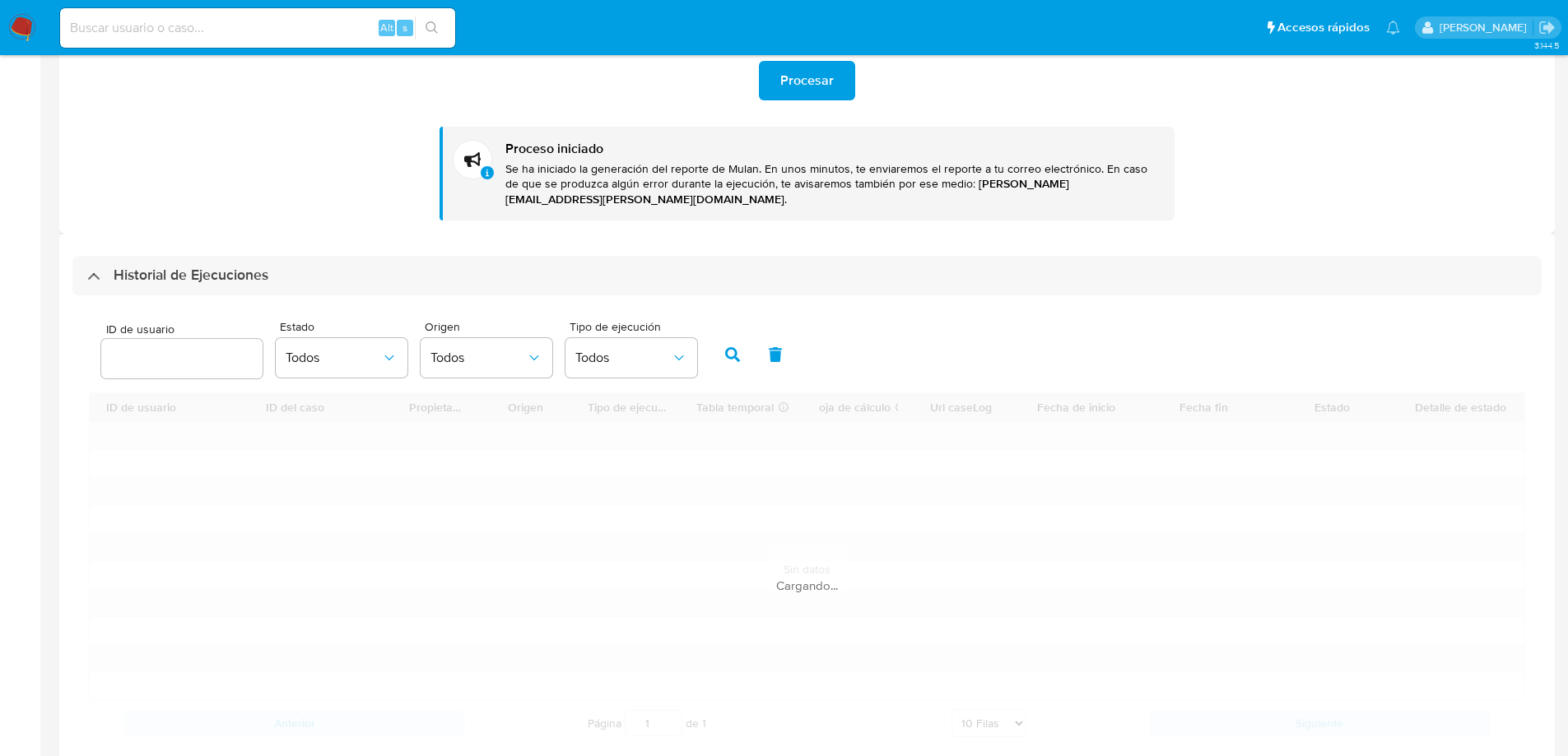 scroll, scrollTop: 393, scrollLeft: 0, axis: vertical 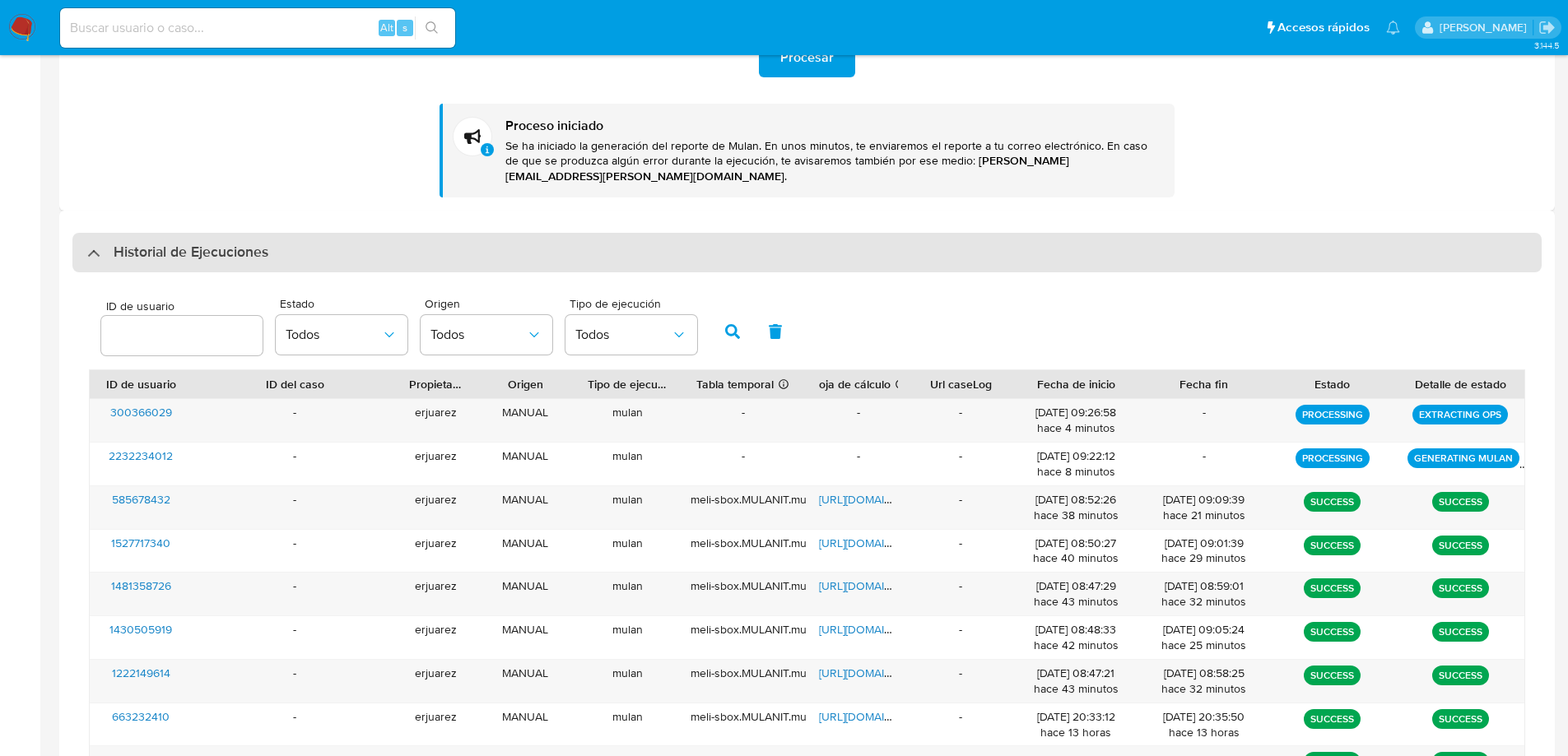 click on "Historial de Ejecuciones" at bounding box center (178, 253) 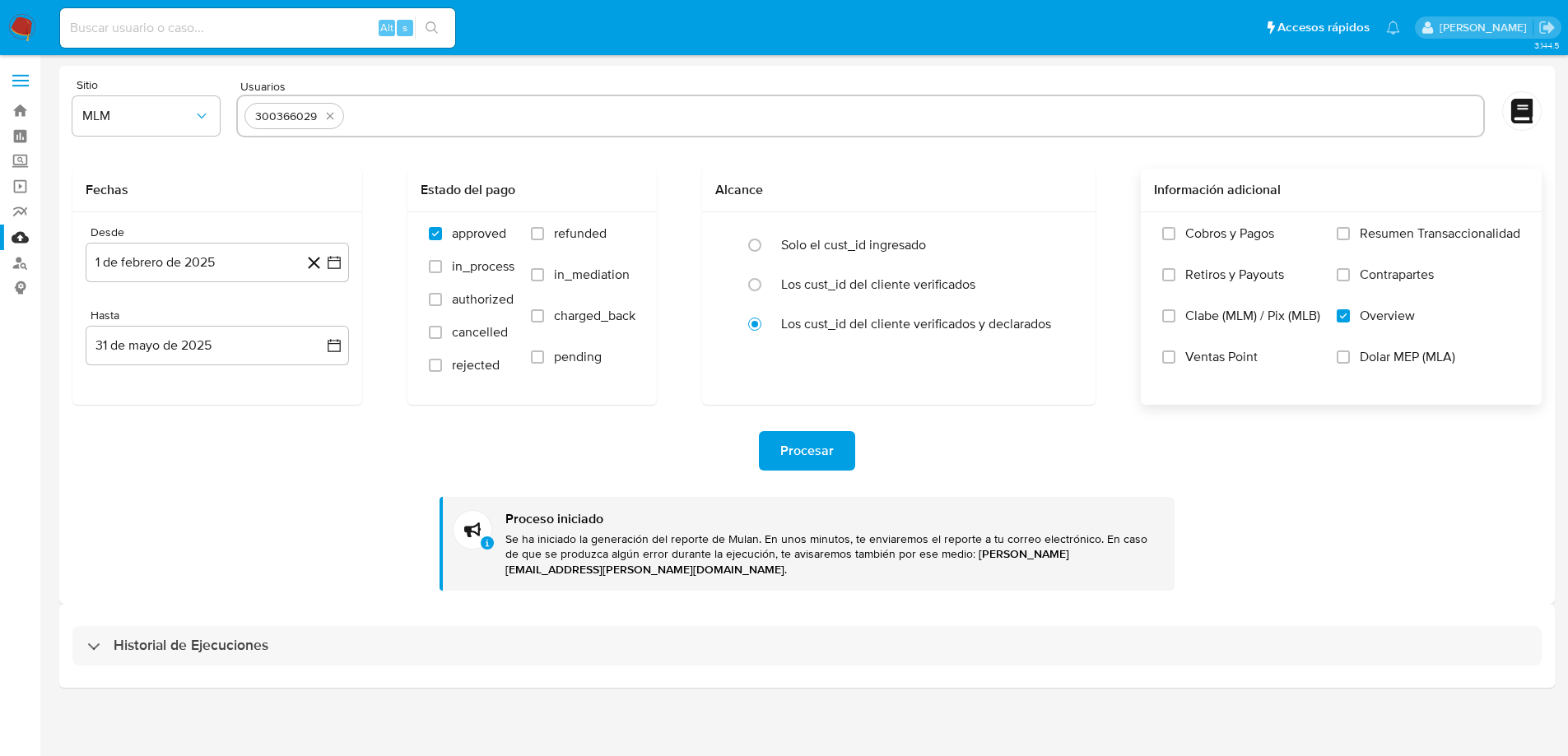 scroll, scrollTop: 0, scrollLeft: 0, axis: both 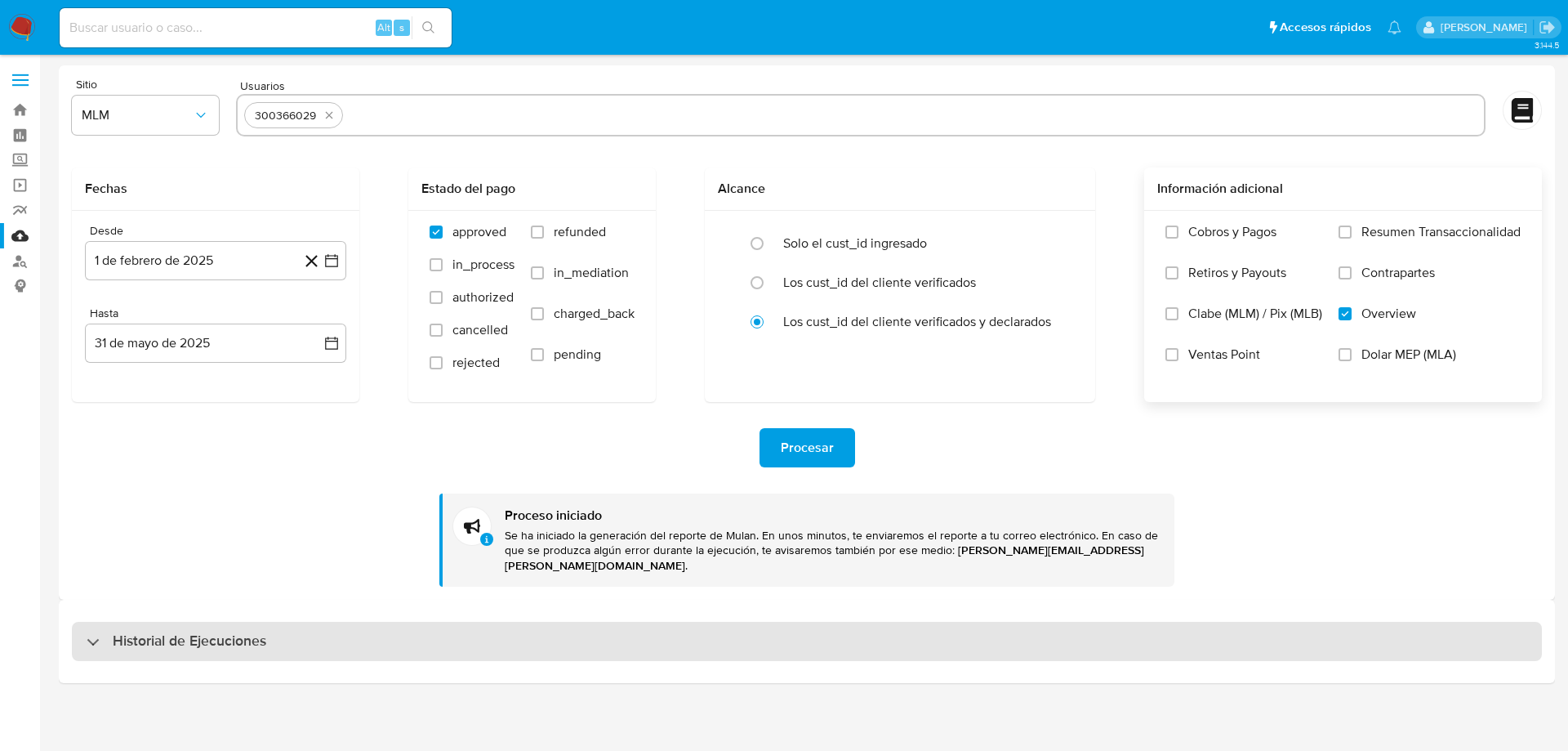 click on "Historial de Ejecuciones" at bounding box center (176, 641) 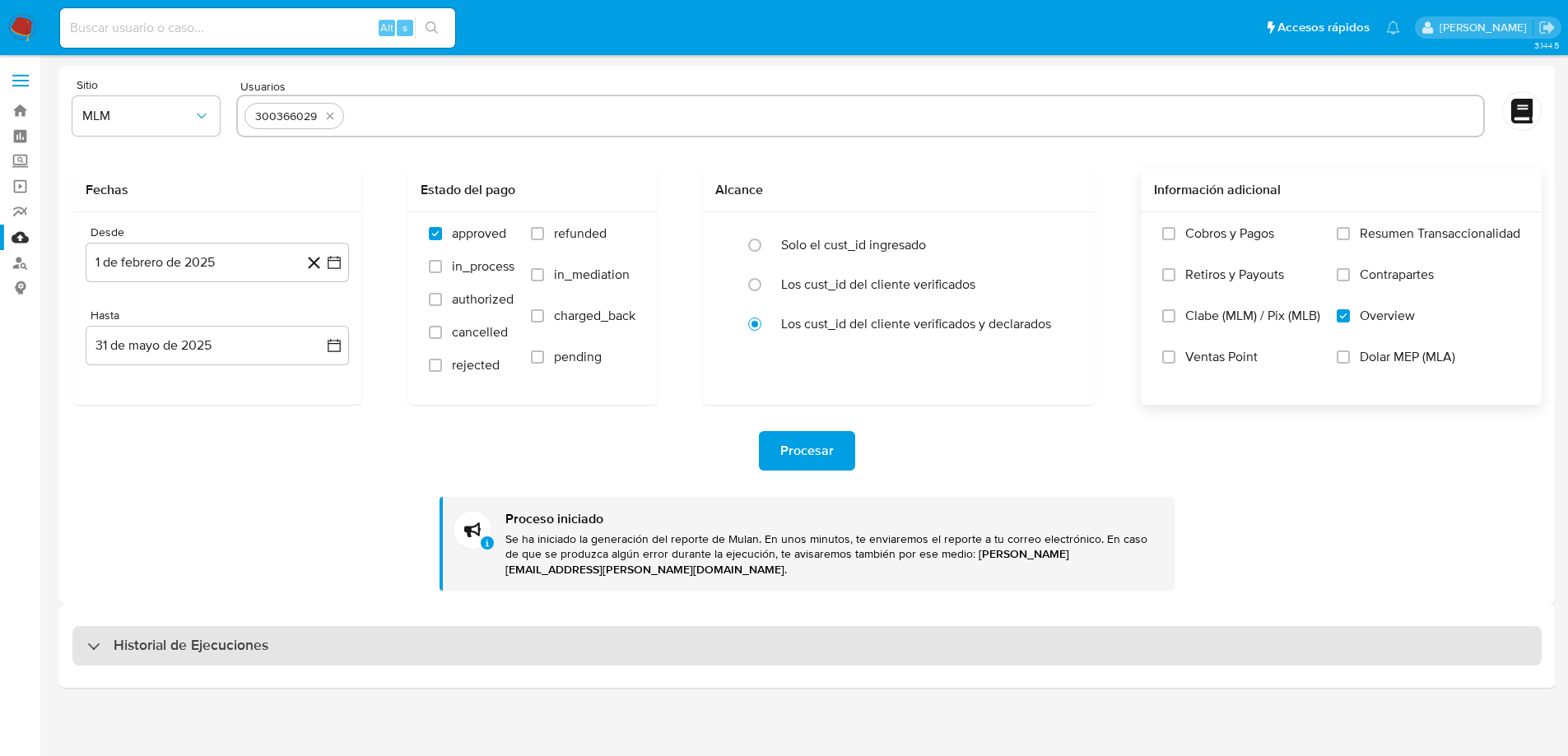 select on "10" 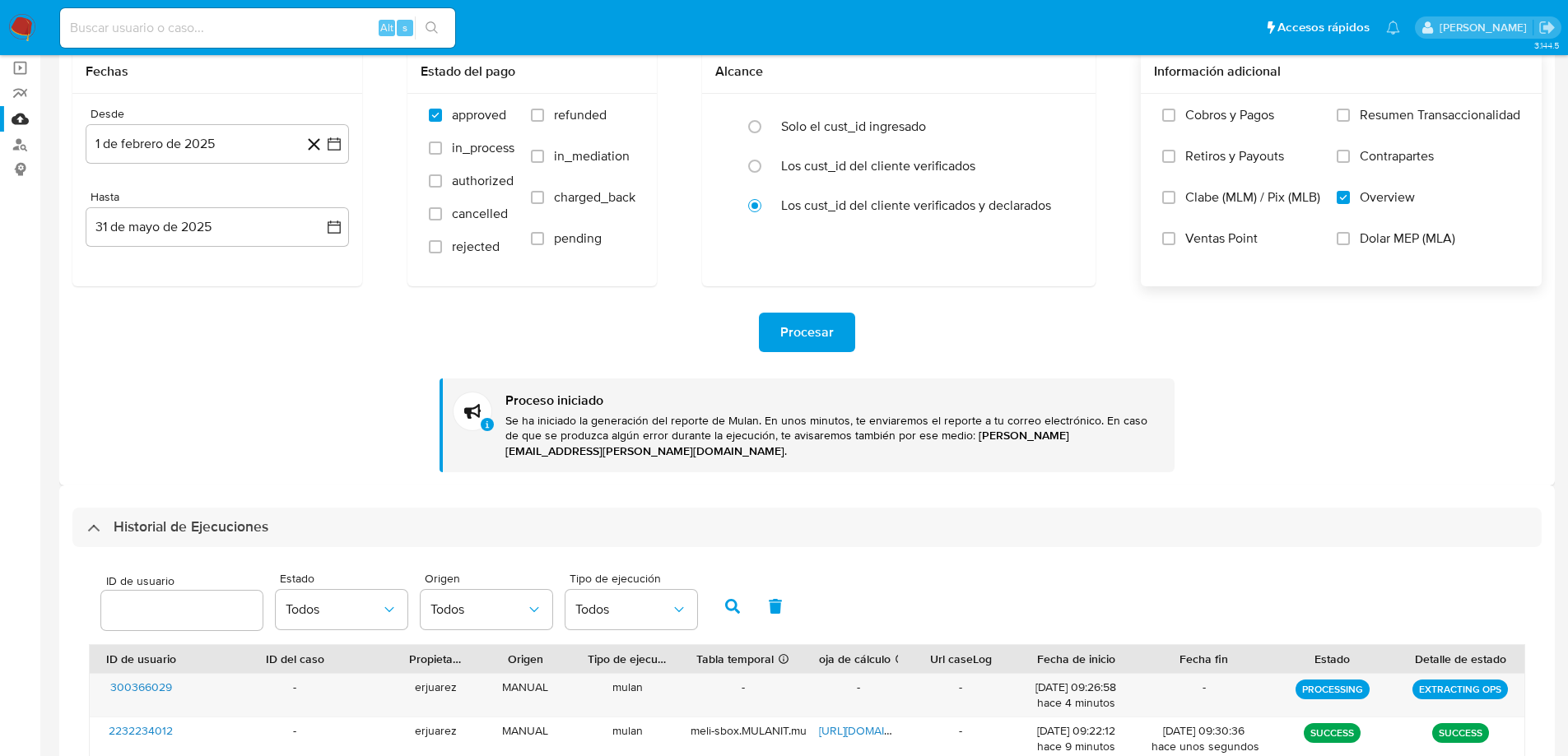 scroll, scrollTop: 411, scrollLeft: 0, axis: vertical 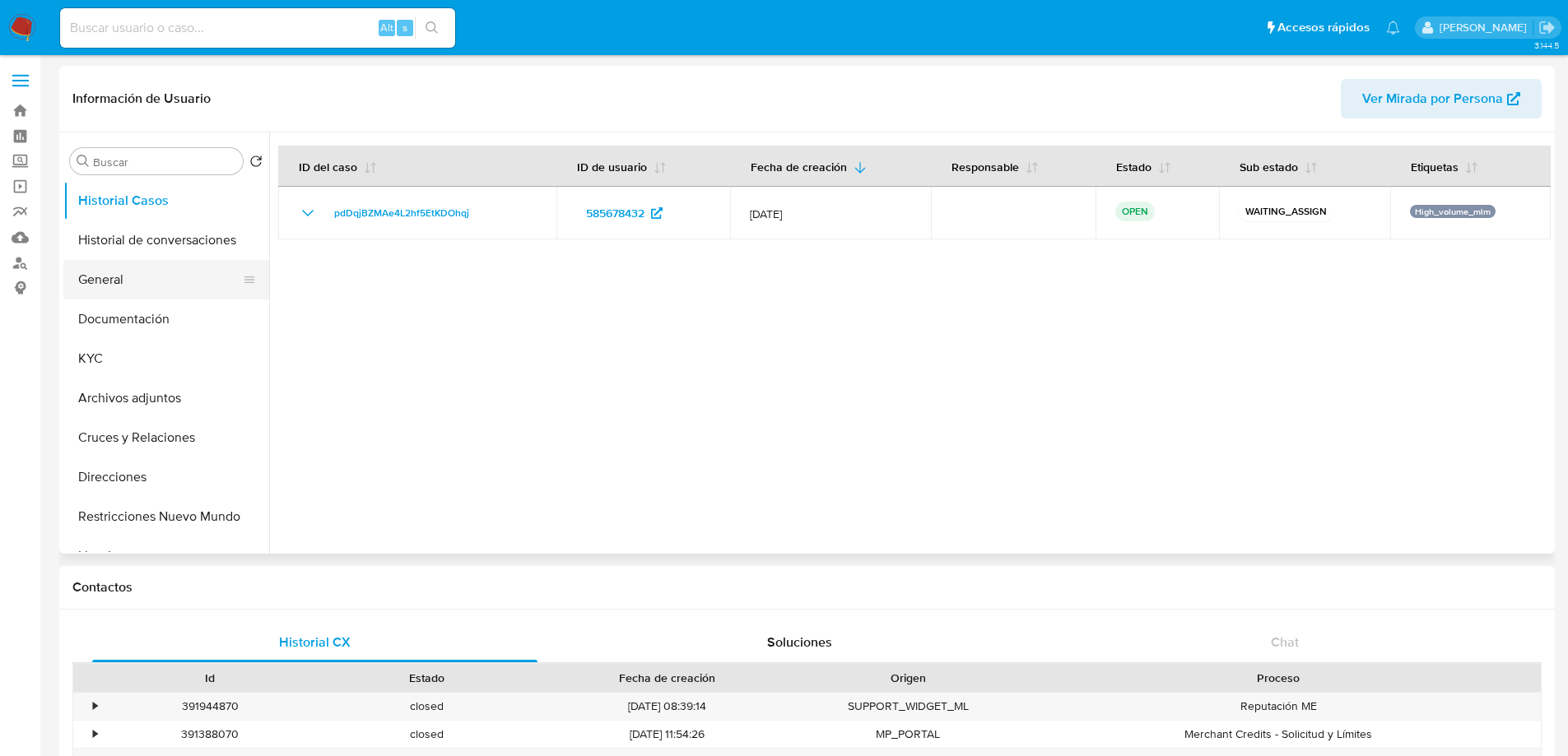 select on "10" 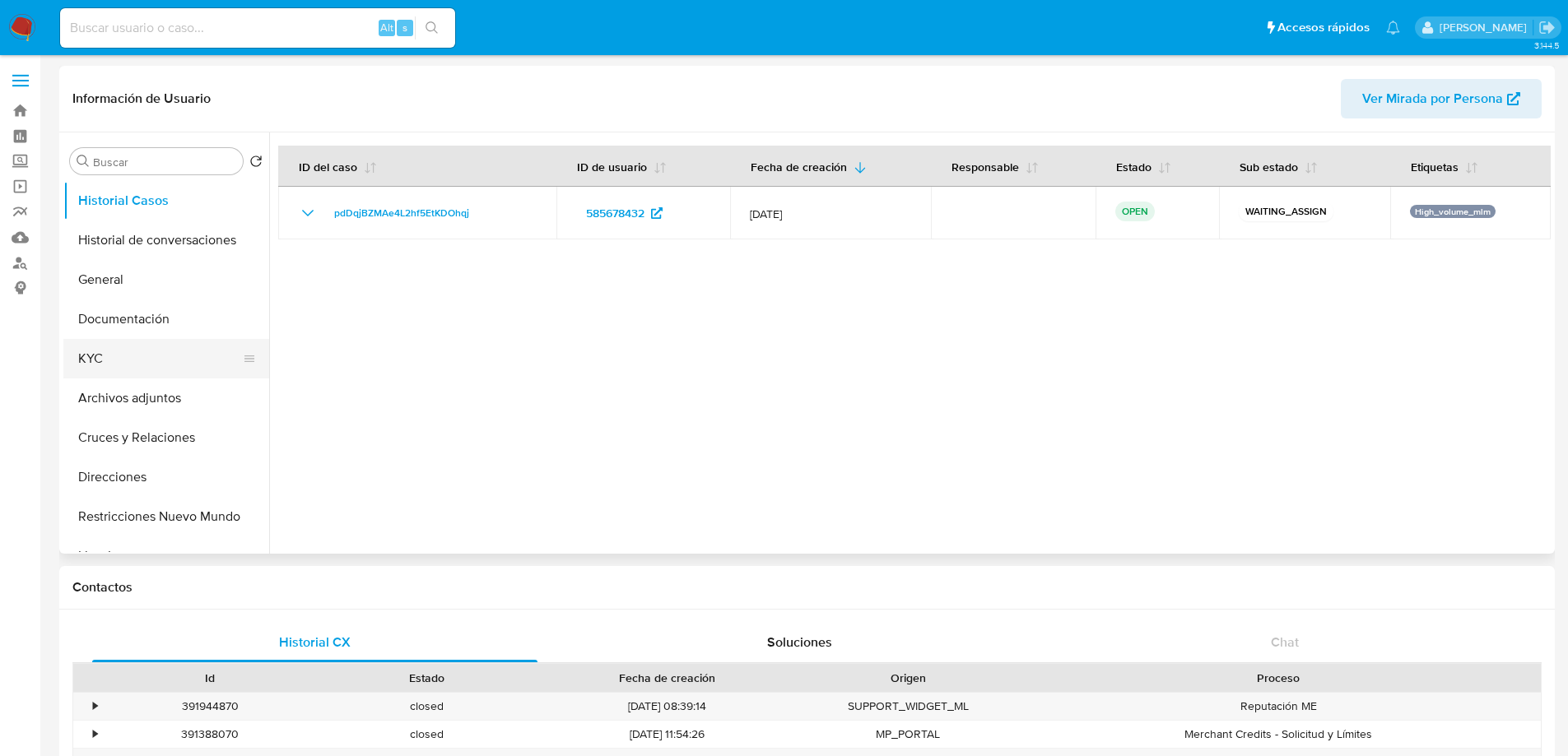 click on "KYC" at bounding box center (160, 359) 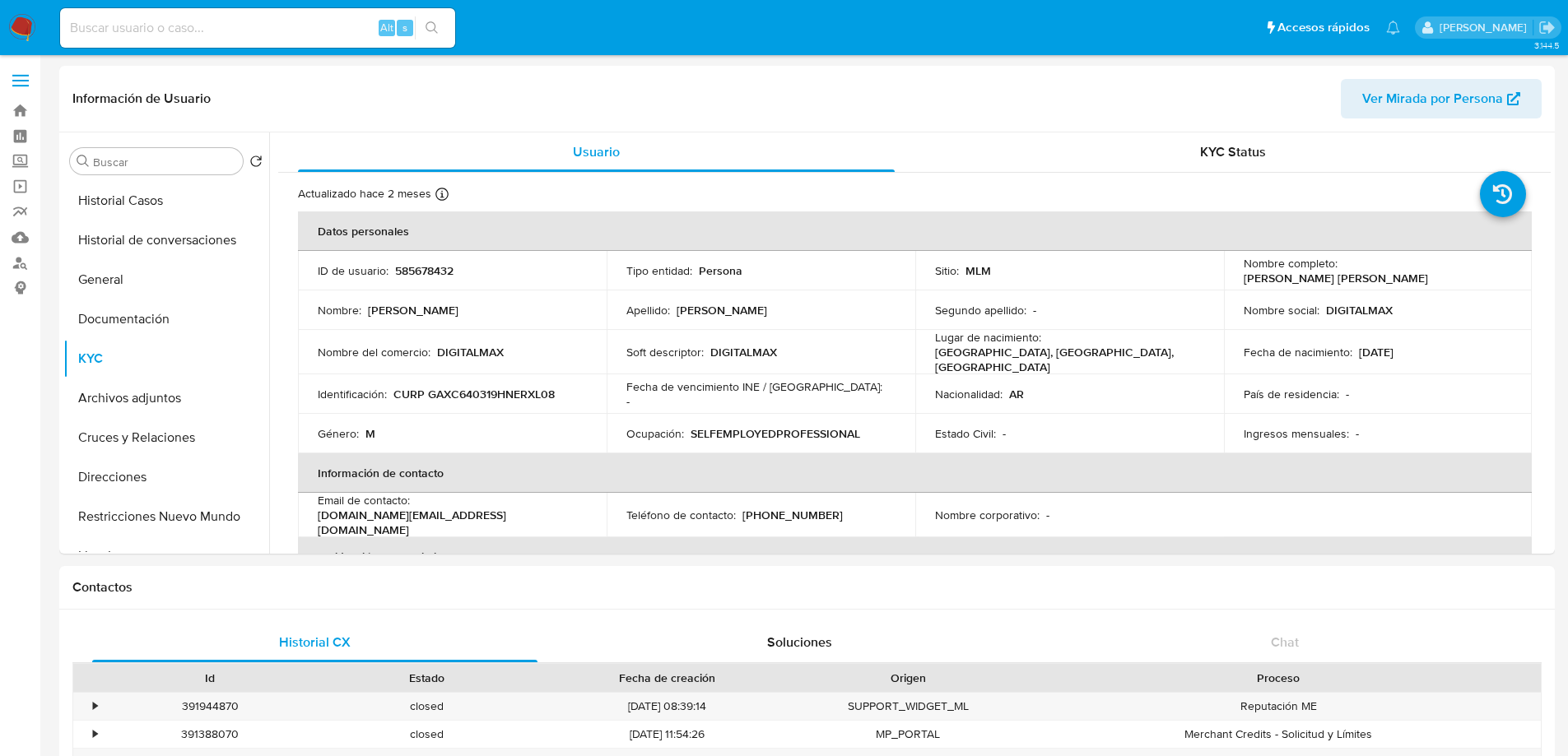 click at bounding box center [258, 28] 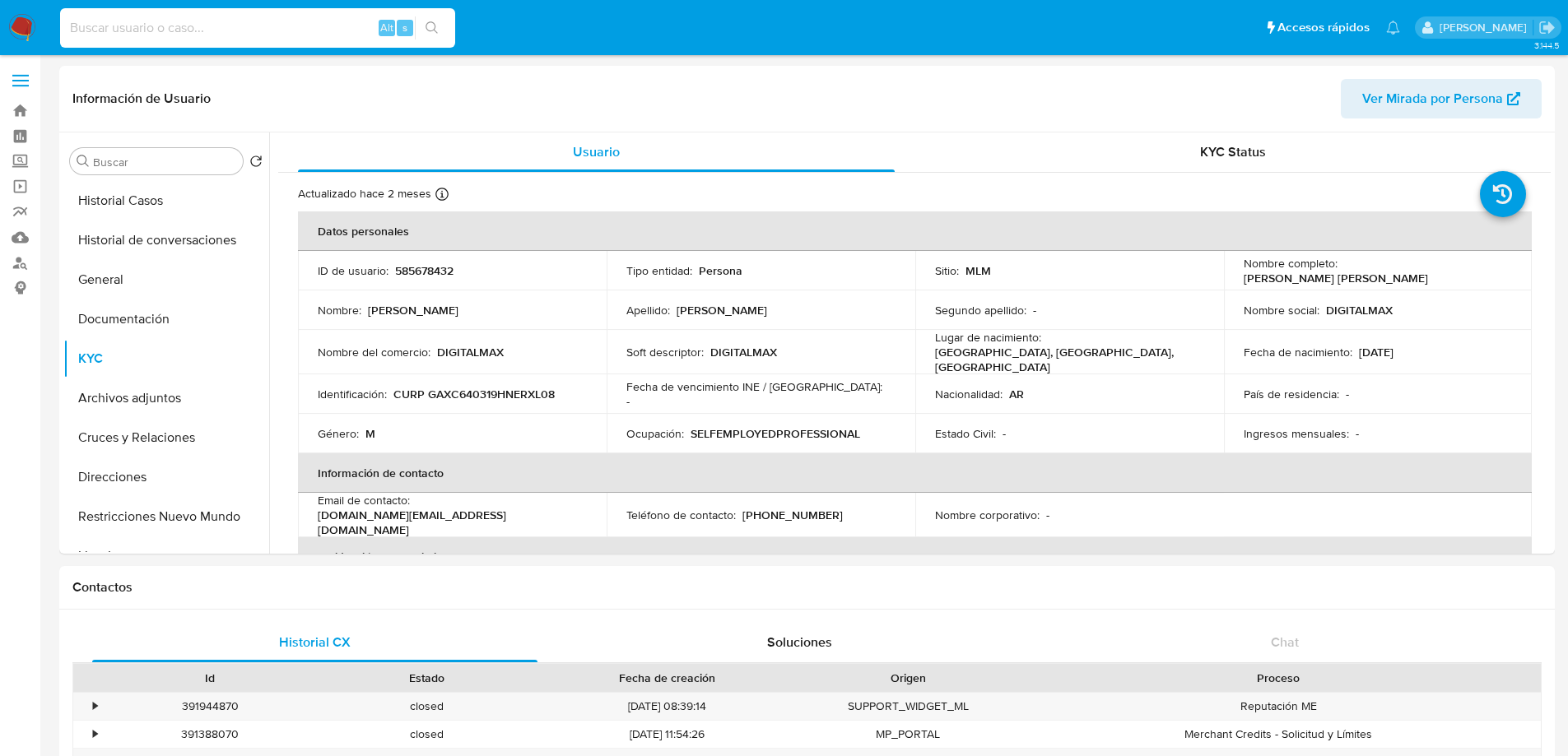 paste on "tQcYI30wENjW3dHIdEhcGJYJ" 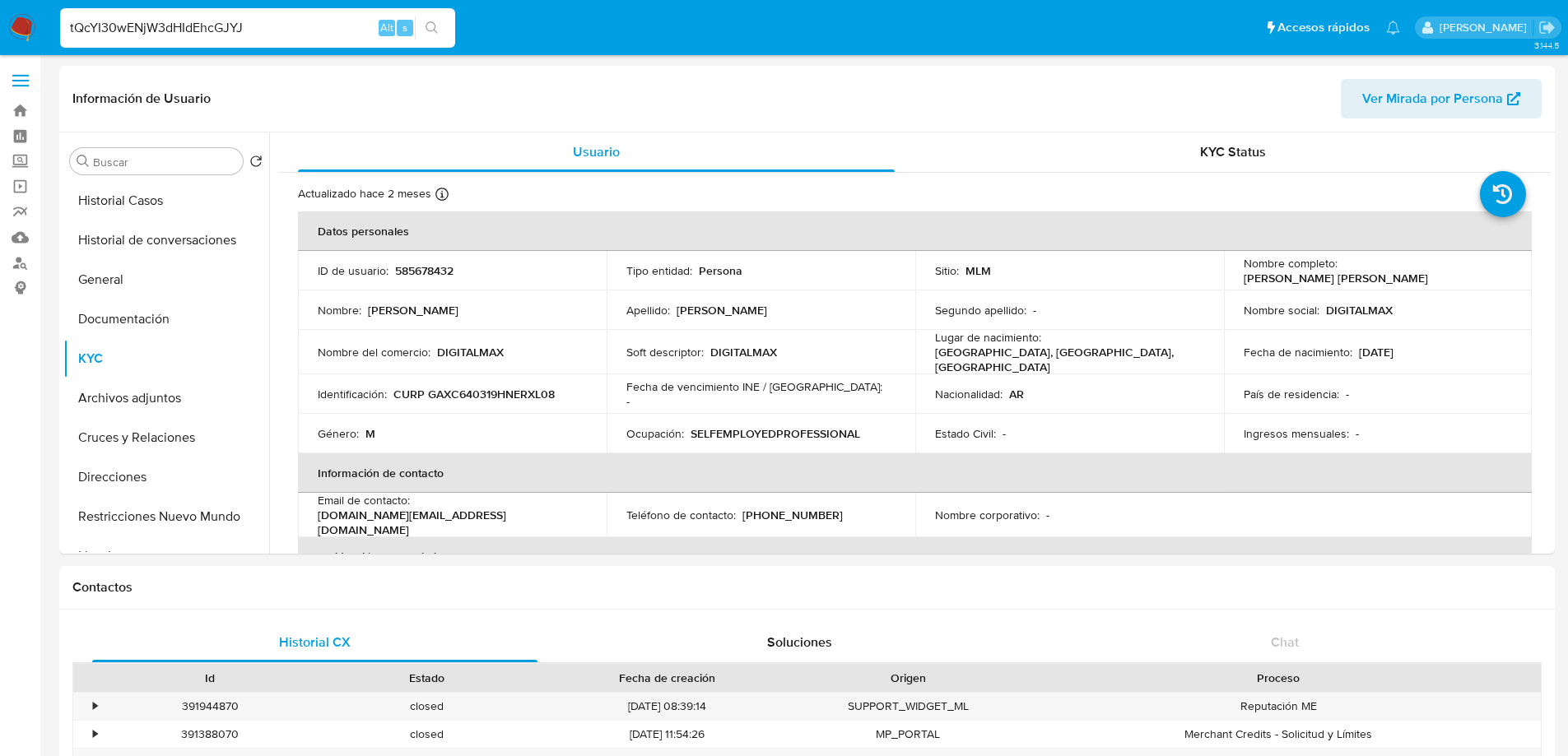type on "tQcYI30wENjW3dHIdEhcGJYJ" 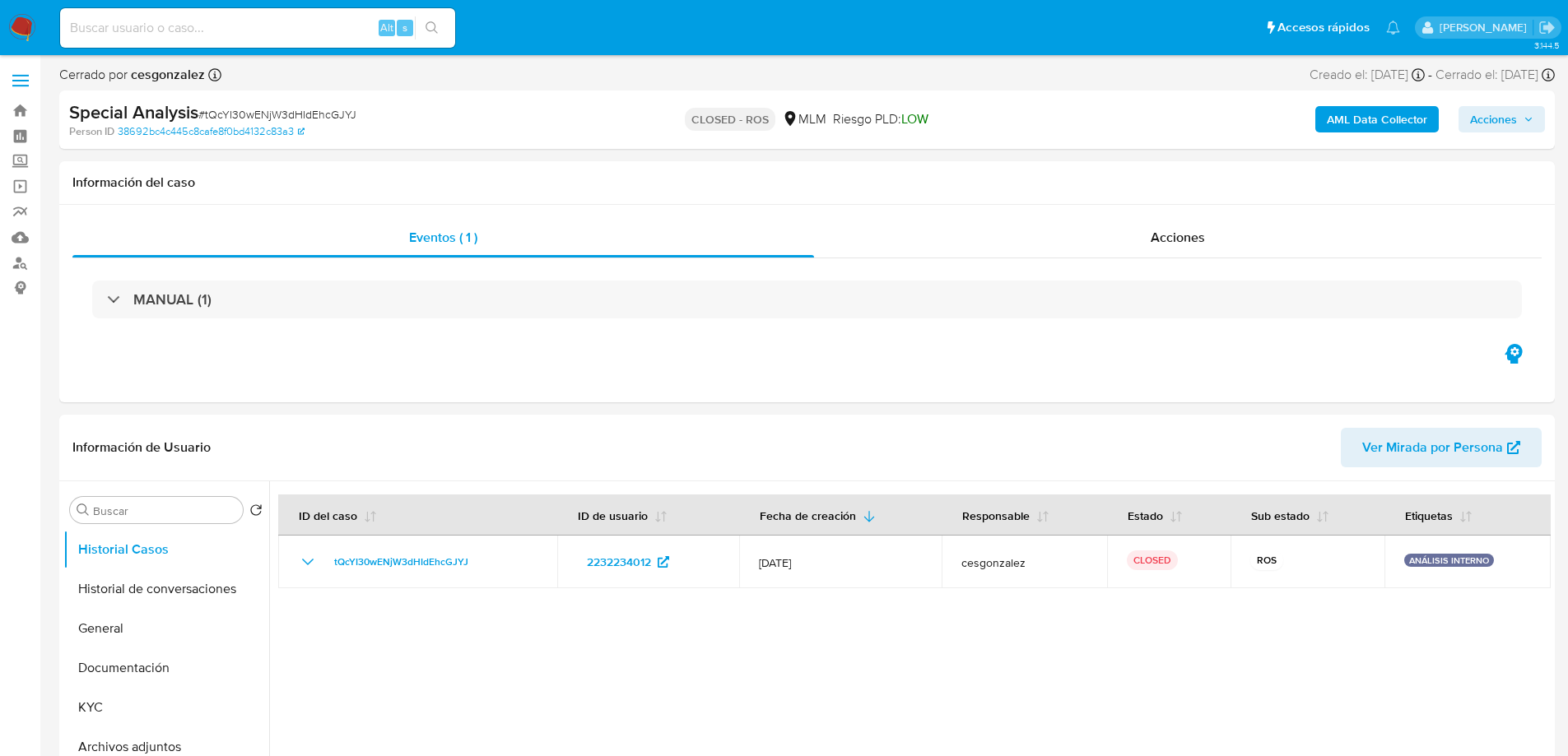 select on "10" 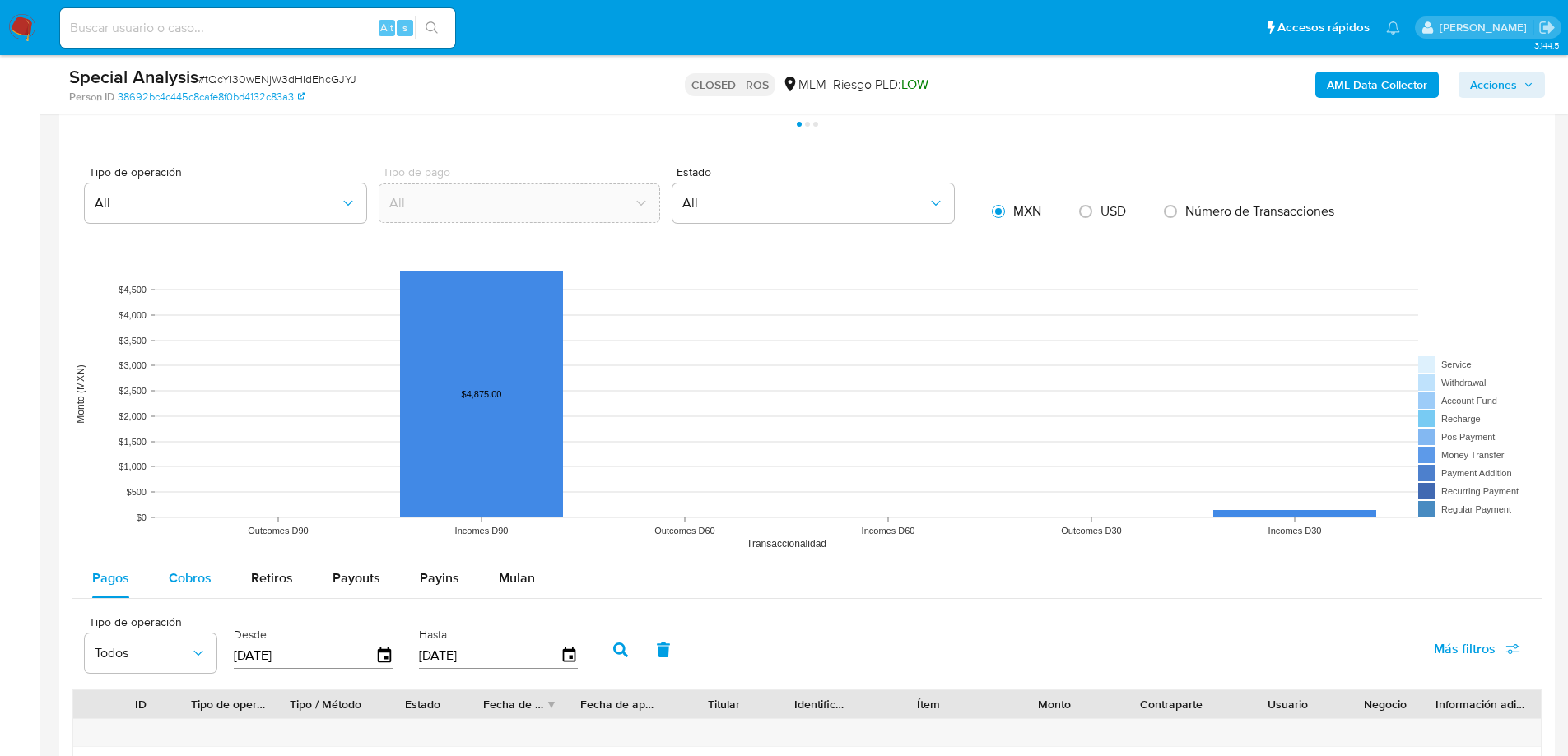 scroll, scrollTop: 1372, scrollLeft: 0, axis: vertical 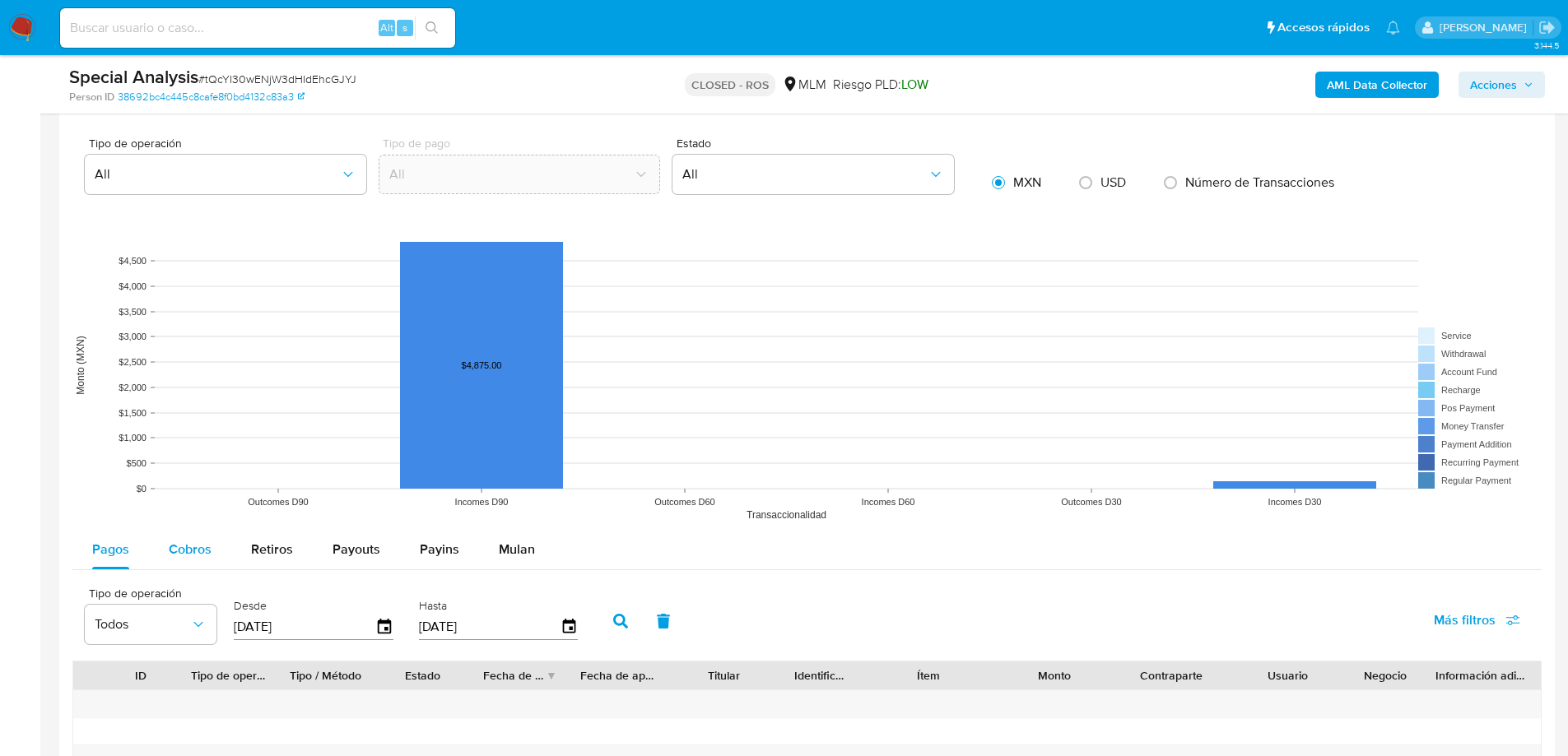 click on "Cobros" at bounding box center [190, 550] 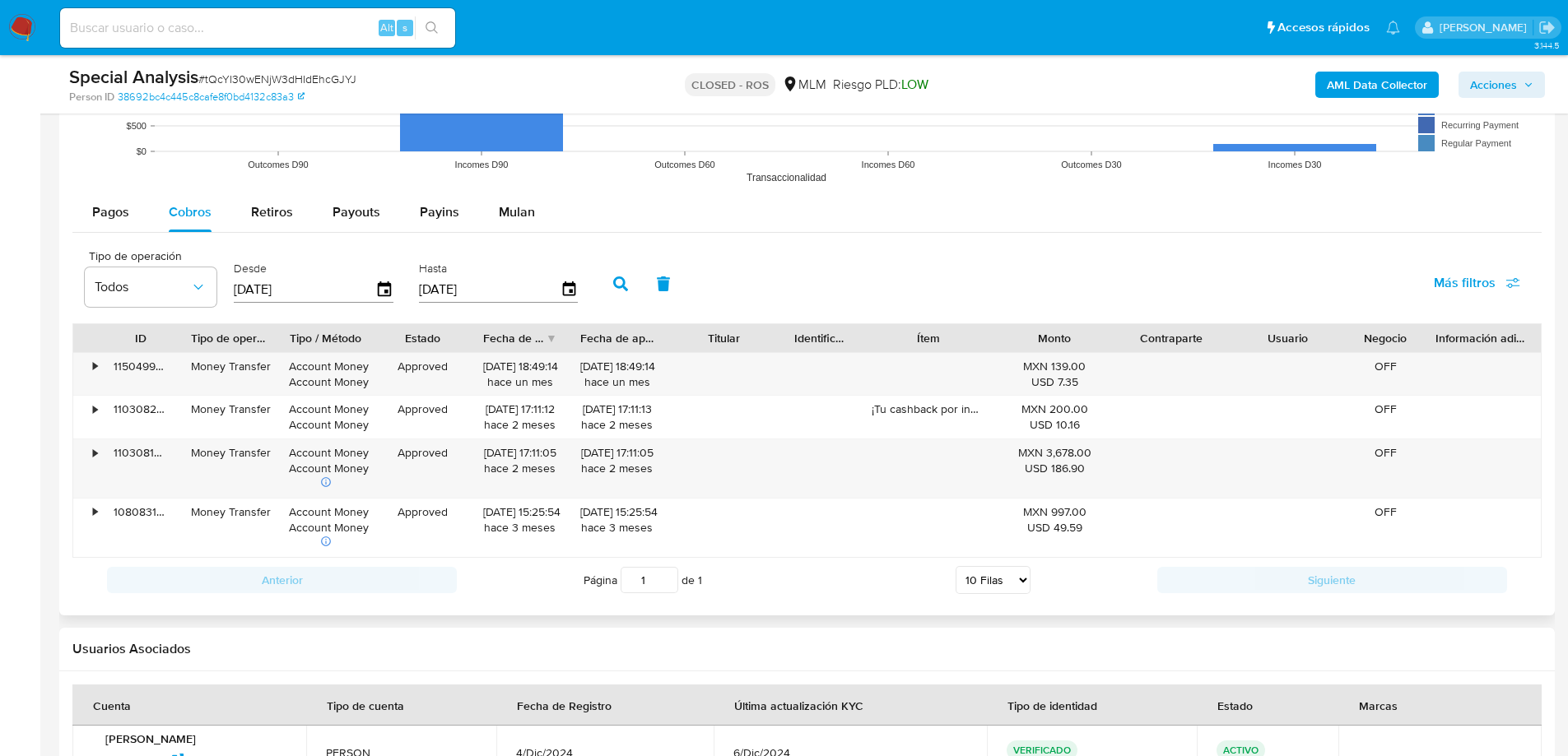 scroll, scrollTop: 1627, scrollLeft: 0, axis: vertical 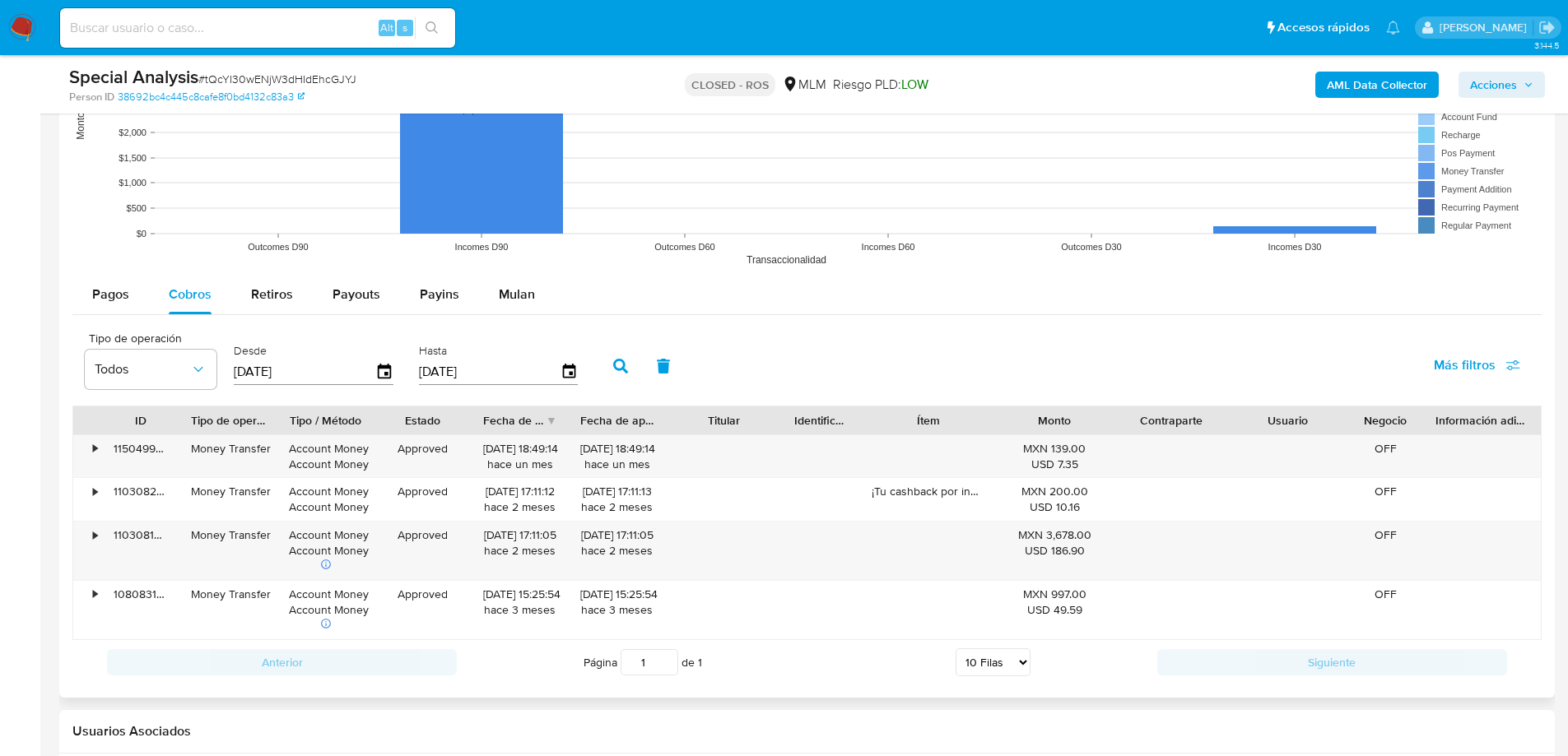 drag, startPoint x: 341, startPoint y: 365, endPoint x: 230, endPoint y: 367, distance: 111.01802 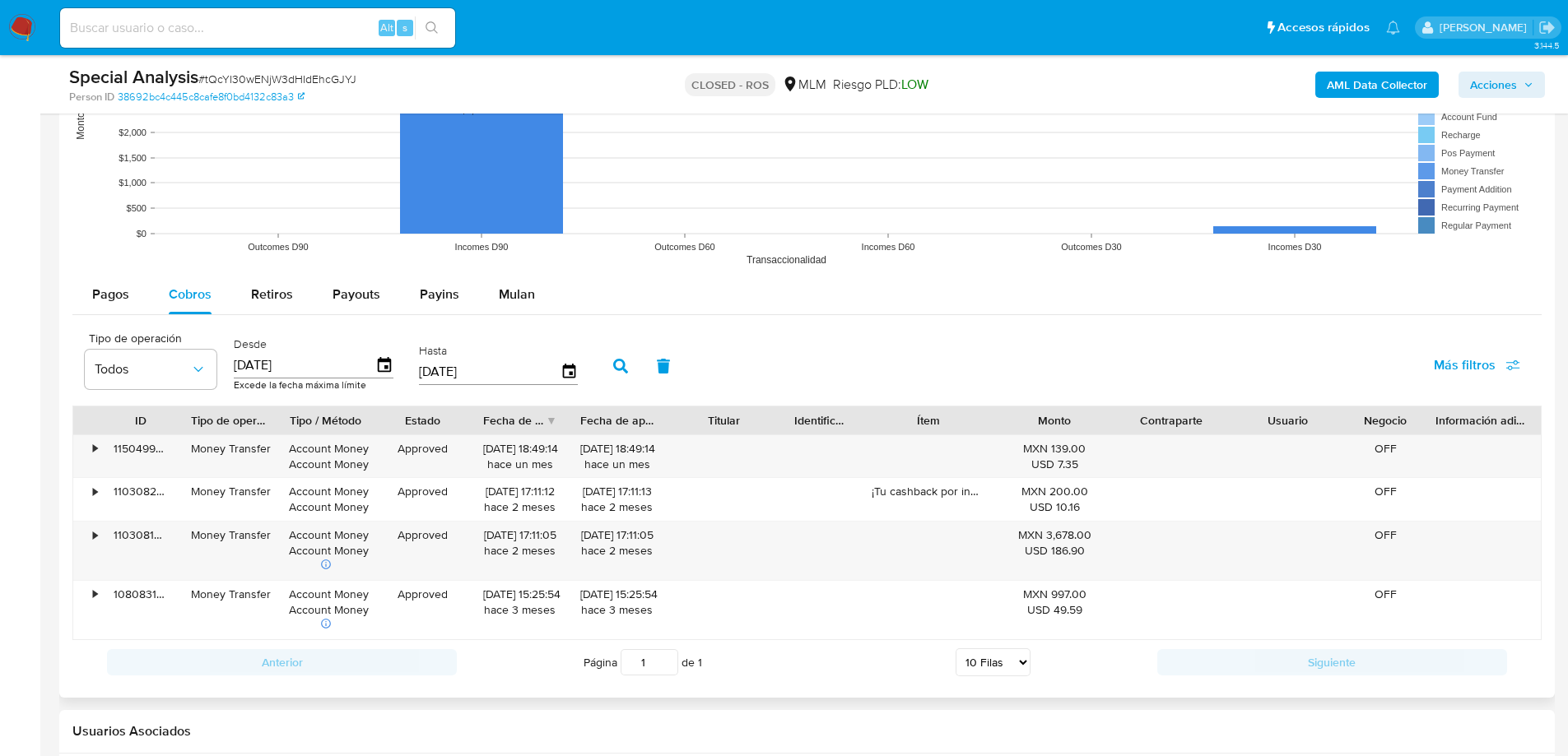 type on "01/12/202_" 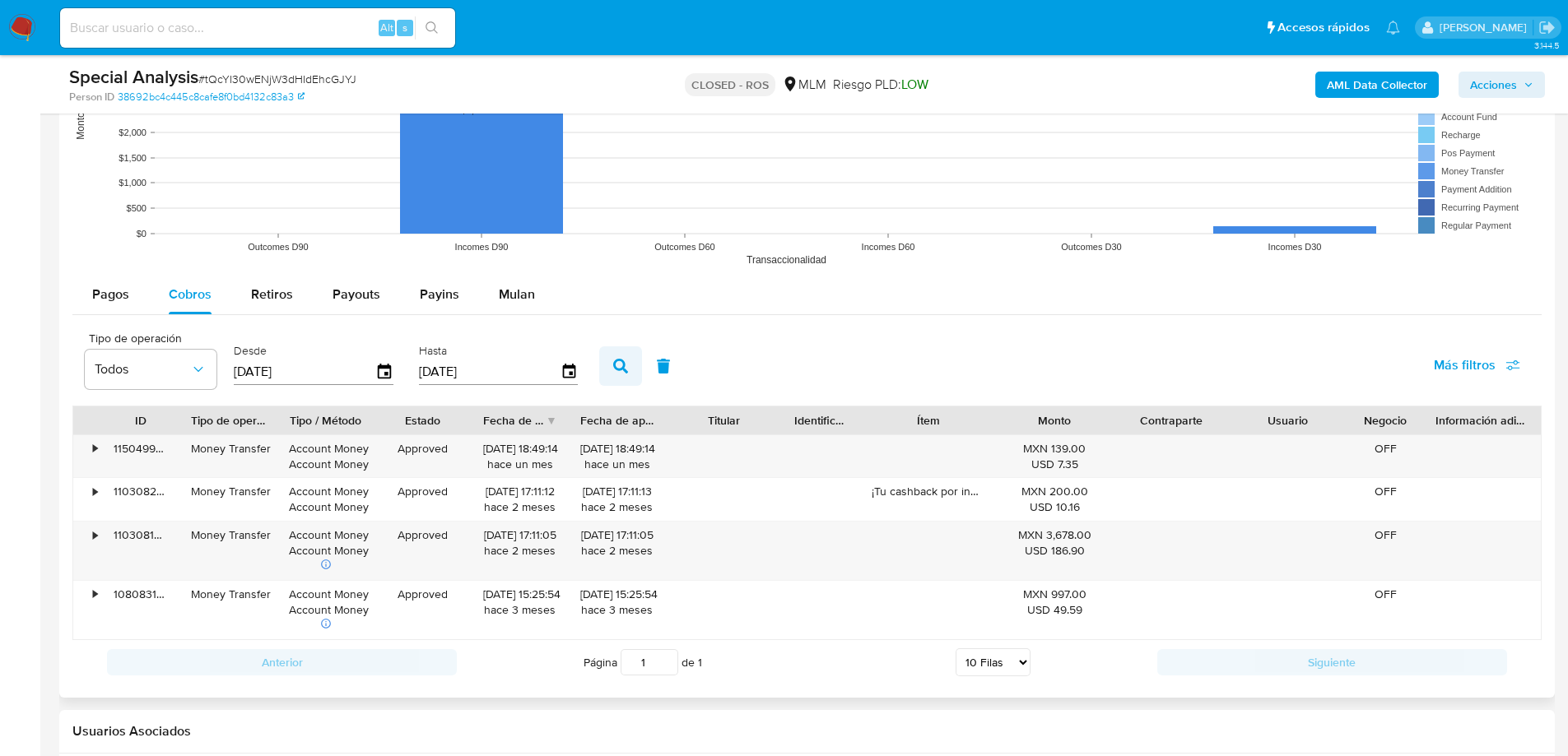type on "01/12/2024" 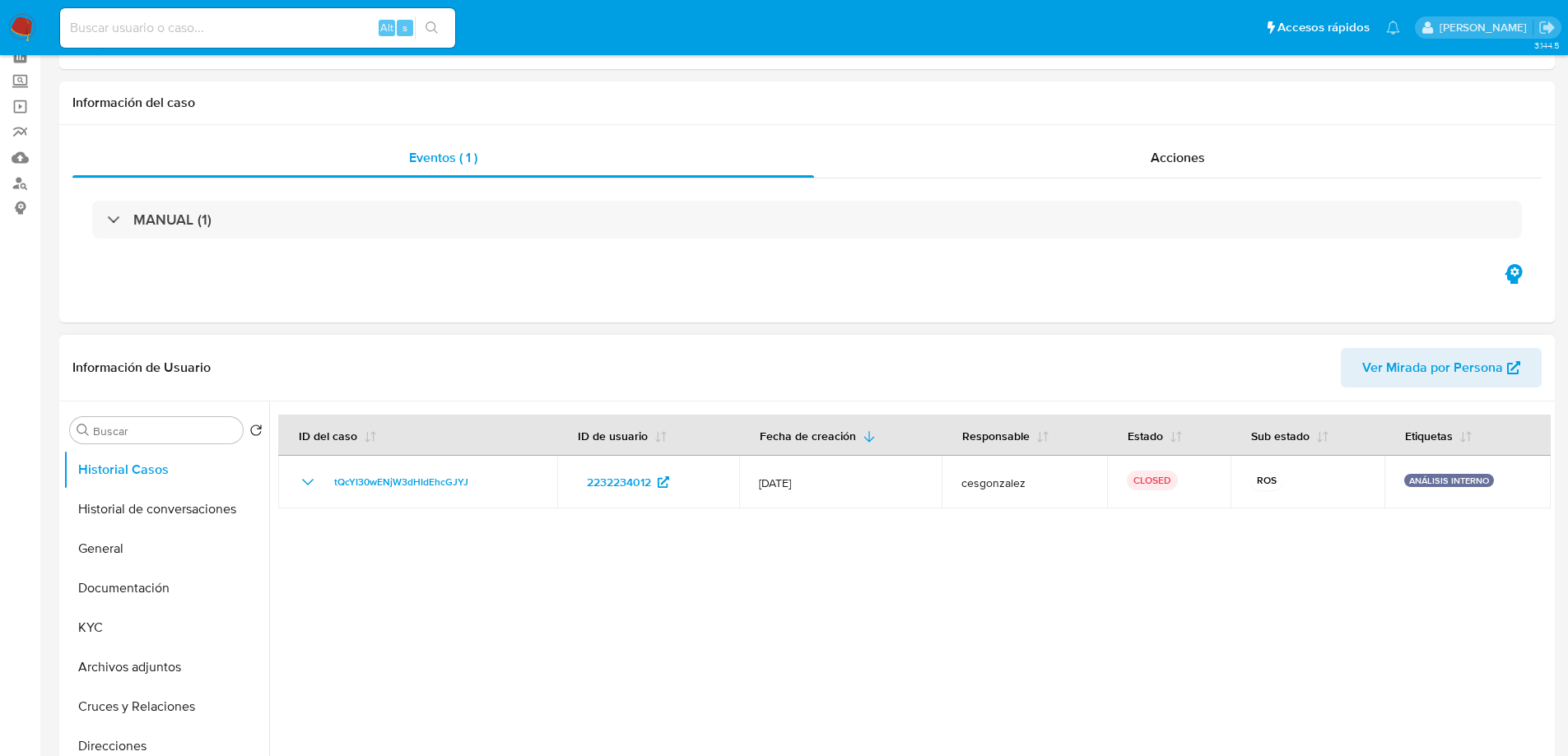 scroll, scrollTop: 247, scrollLeft: 0, axis: vertical 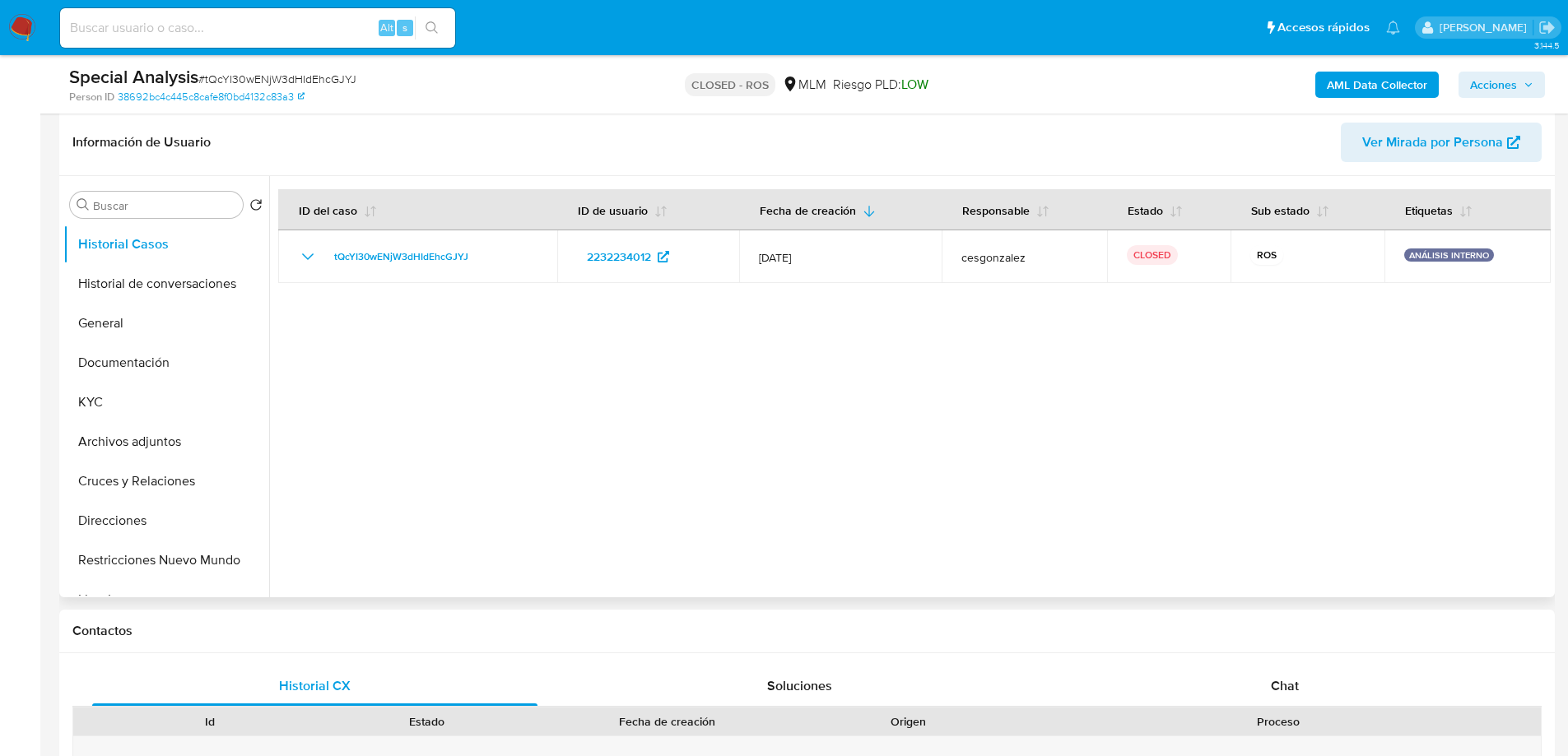 drag, startPoint x: 156, startPoint y: 322, endPoint x: 275, endPoint y: 302, distance: 120.66897 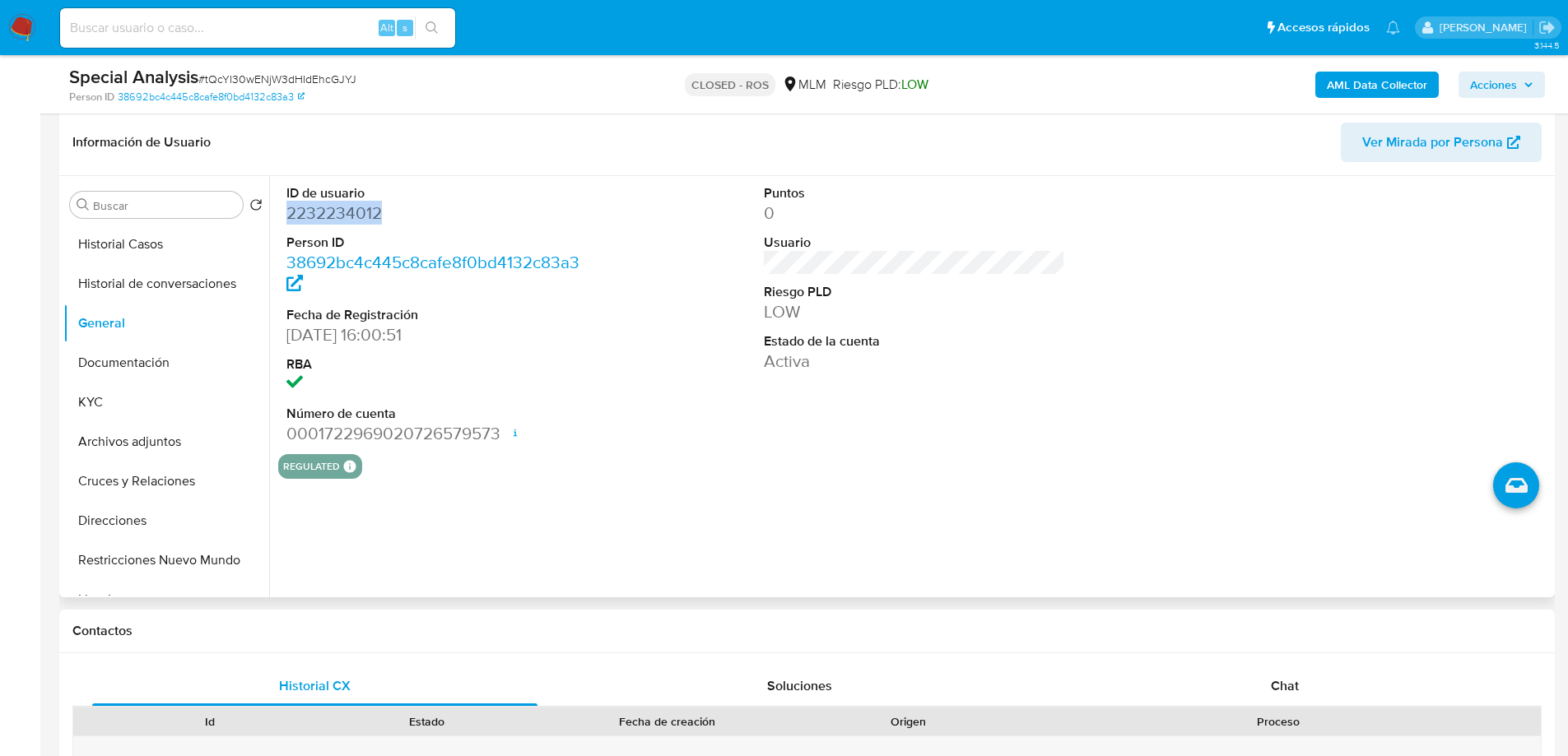 drag, startPoint x: 407, startPoint y: 219, endPoint x: 286, endPoint y: 214, distance: 121.10326 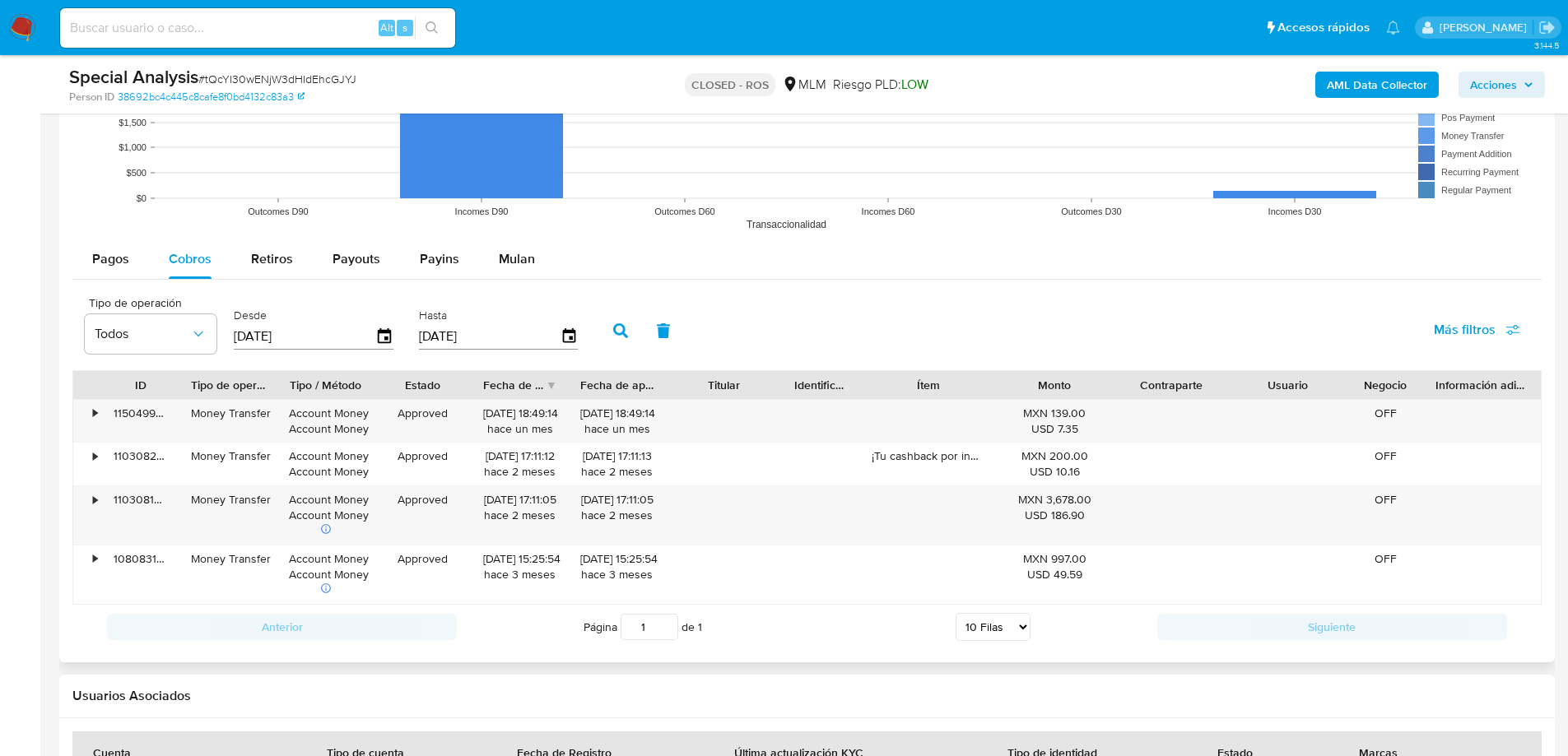scroll, scrollTop: 1728, scrollLeft: 0, axis: vertical 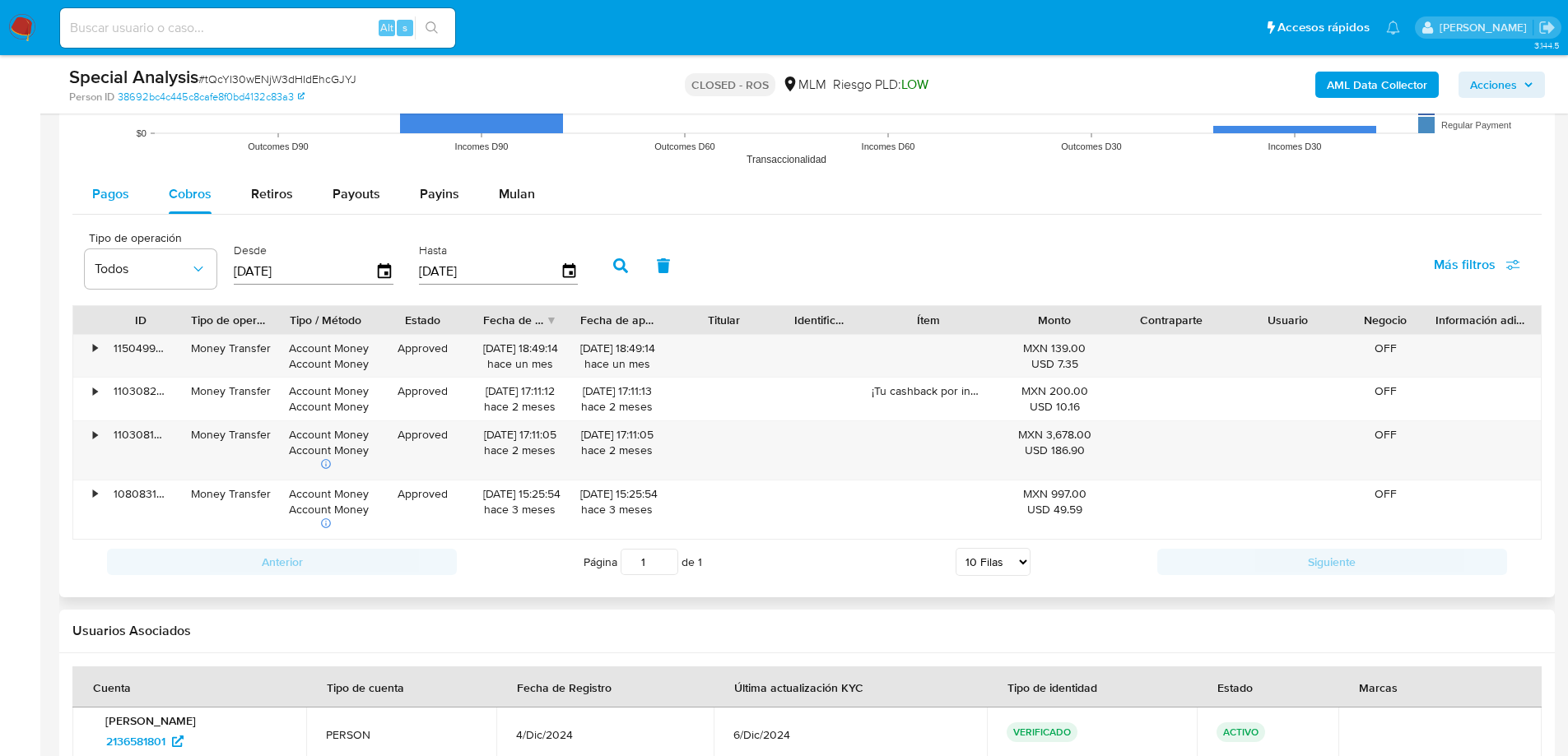click on "Pagos" at bounding box center [110, 194] 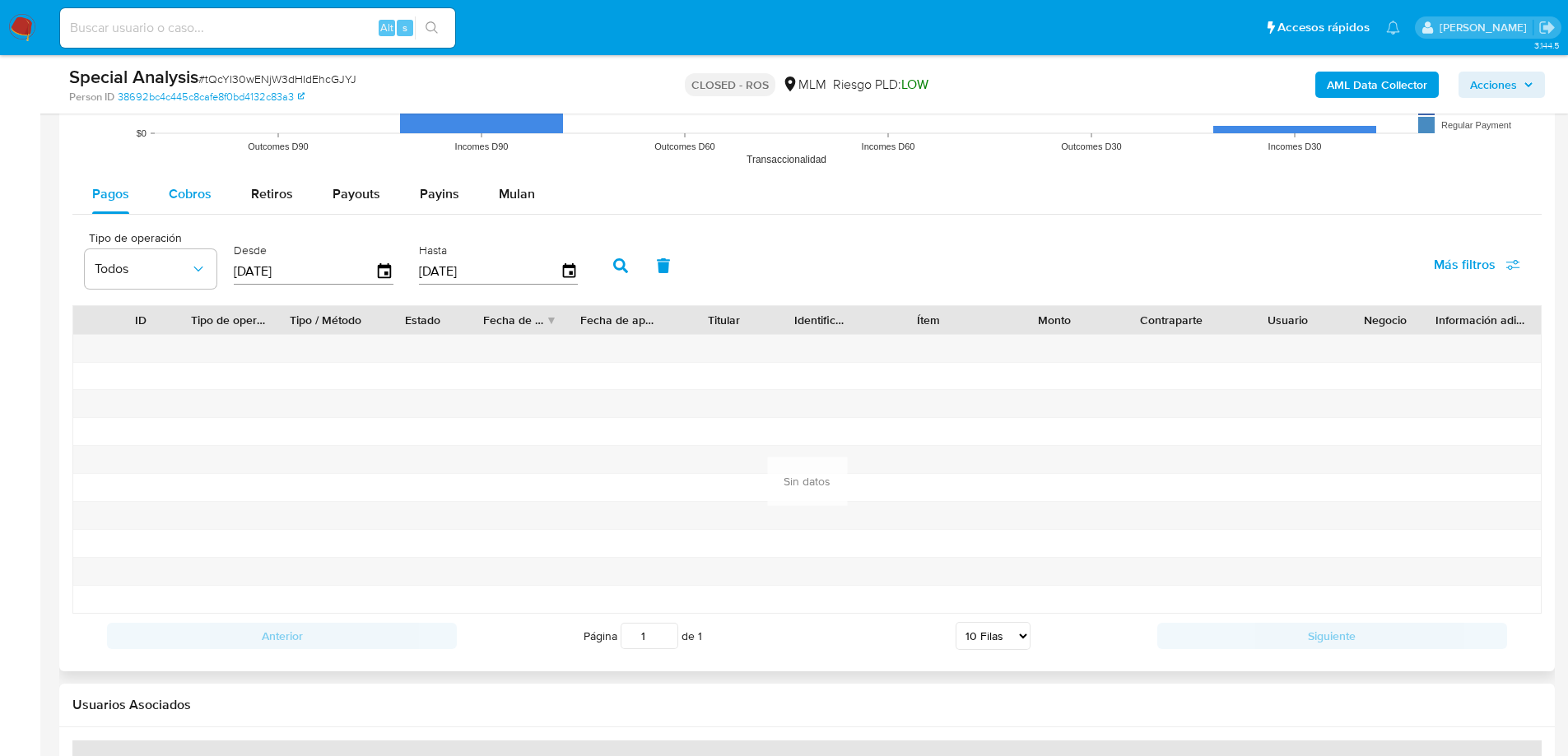 click on "Cobros" at bounding box center [190, 193] 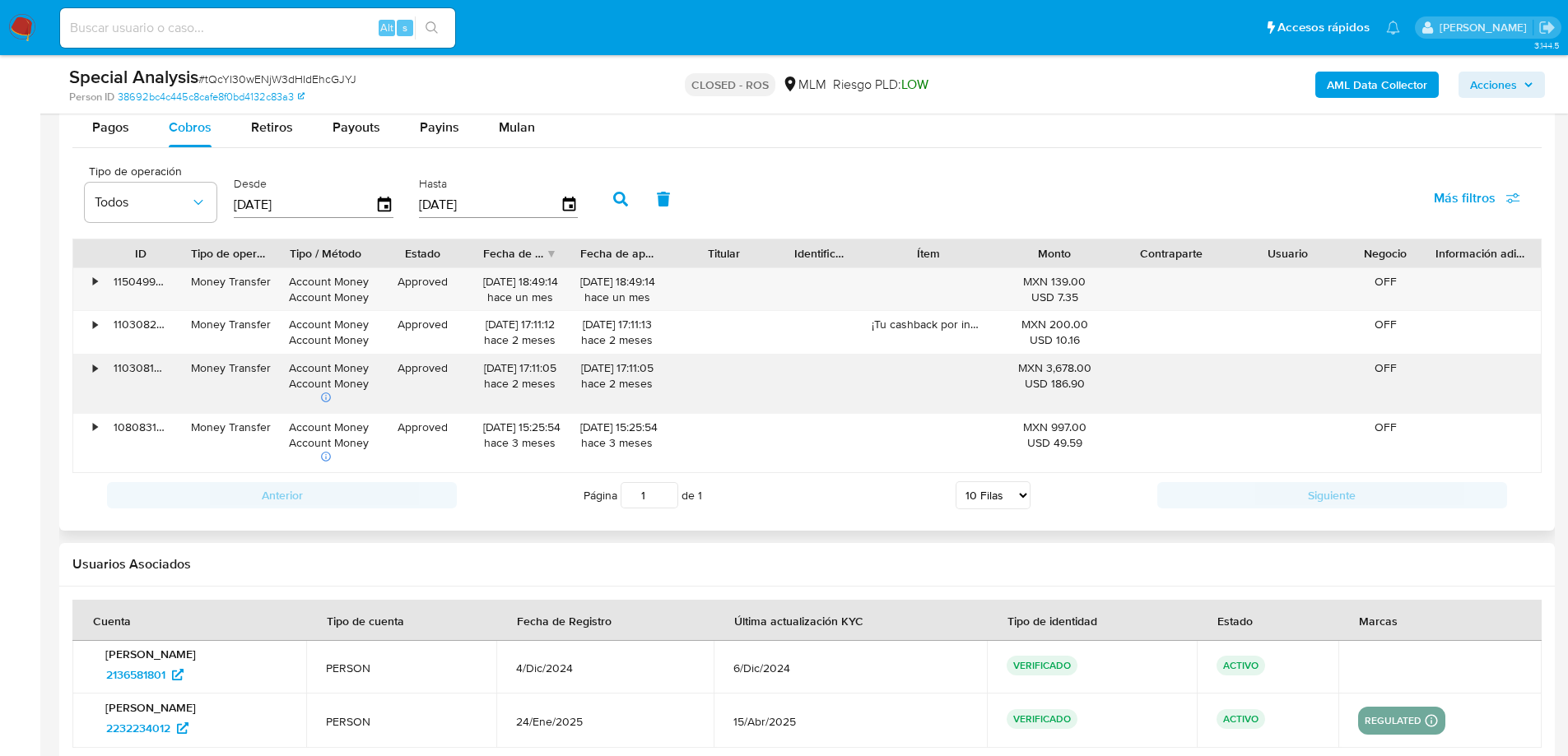 scroll, scrollTop: 1874, scrollLeft: 0, axis: vertical 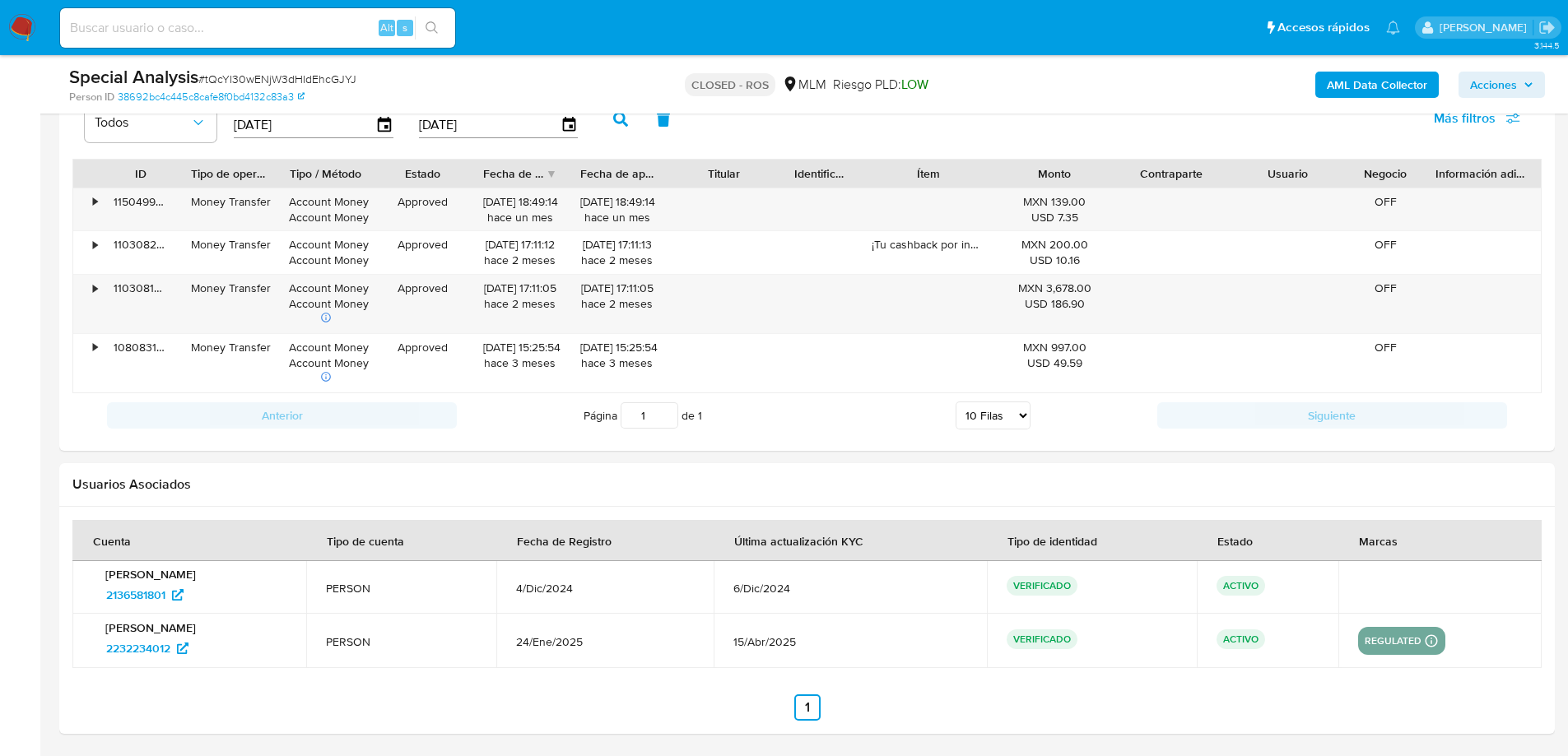 click on "Alt s" at bounding box center [258, 28] 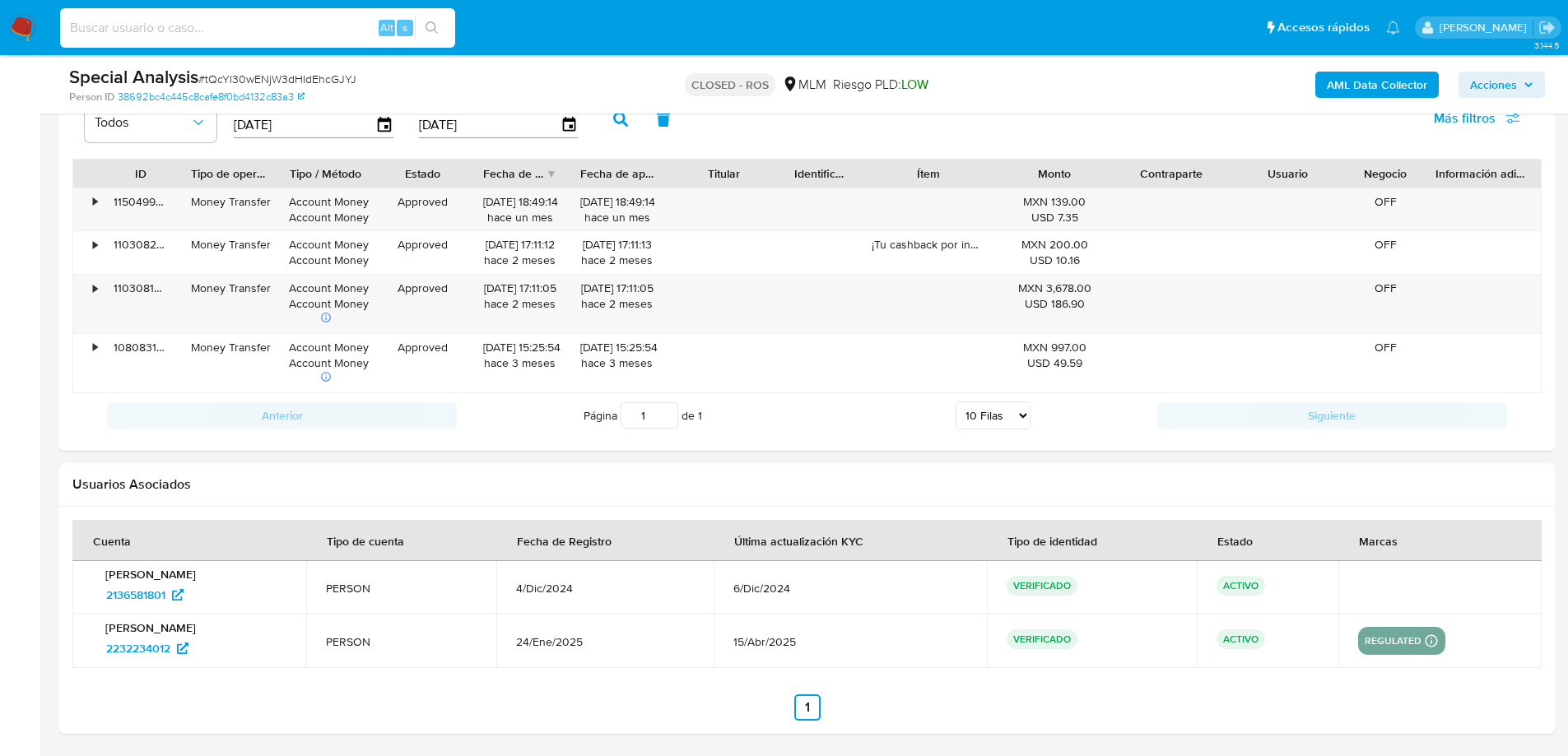 paste on "300366029" 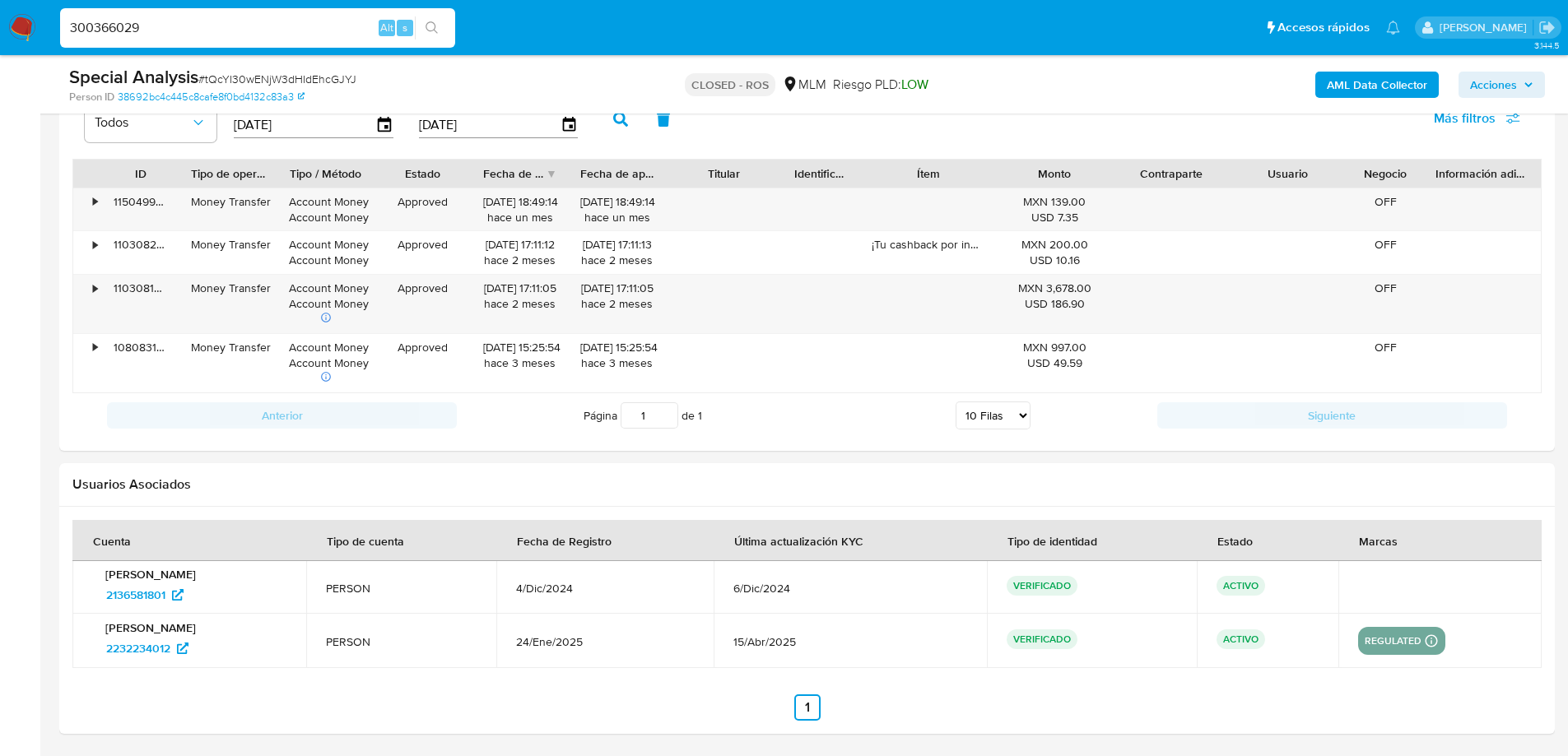 type on "300366029" 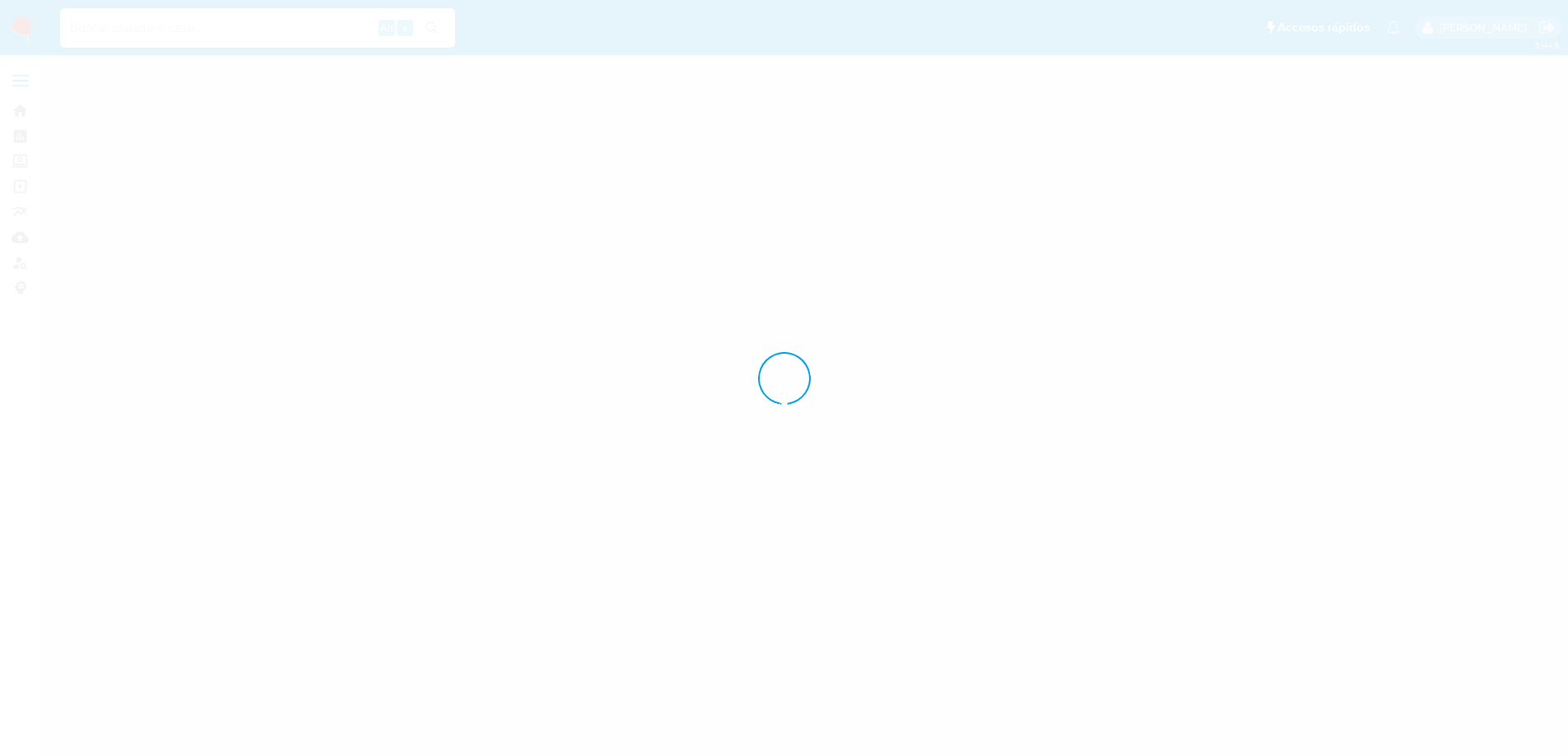 scroll, scrollTop: 0, scrollLeft: 0, axis: both 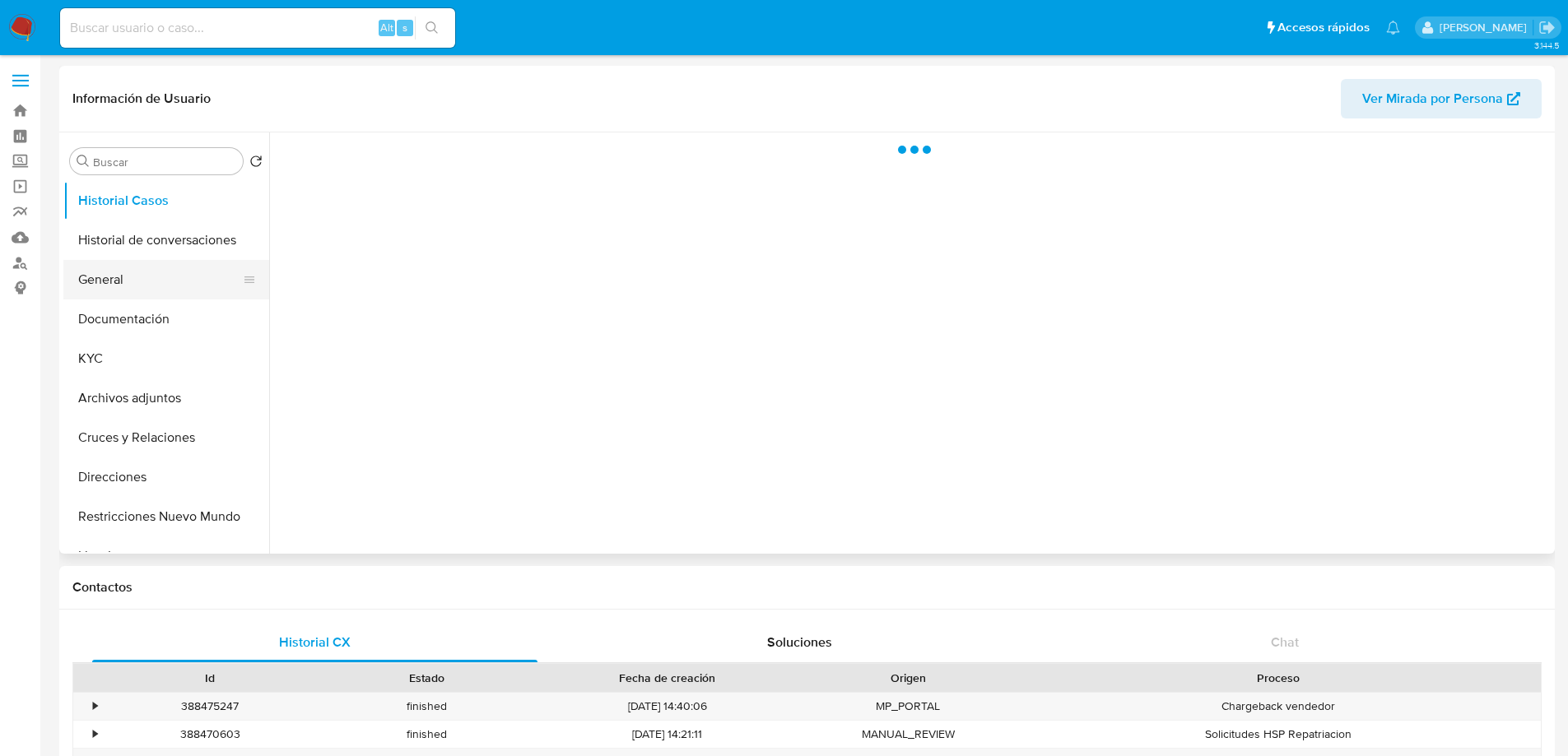 click on "General" at bounding box center (160, 280) 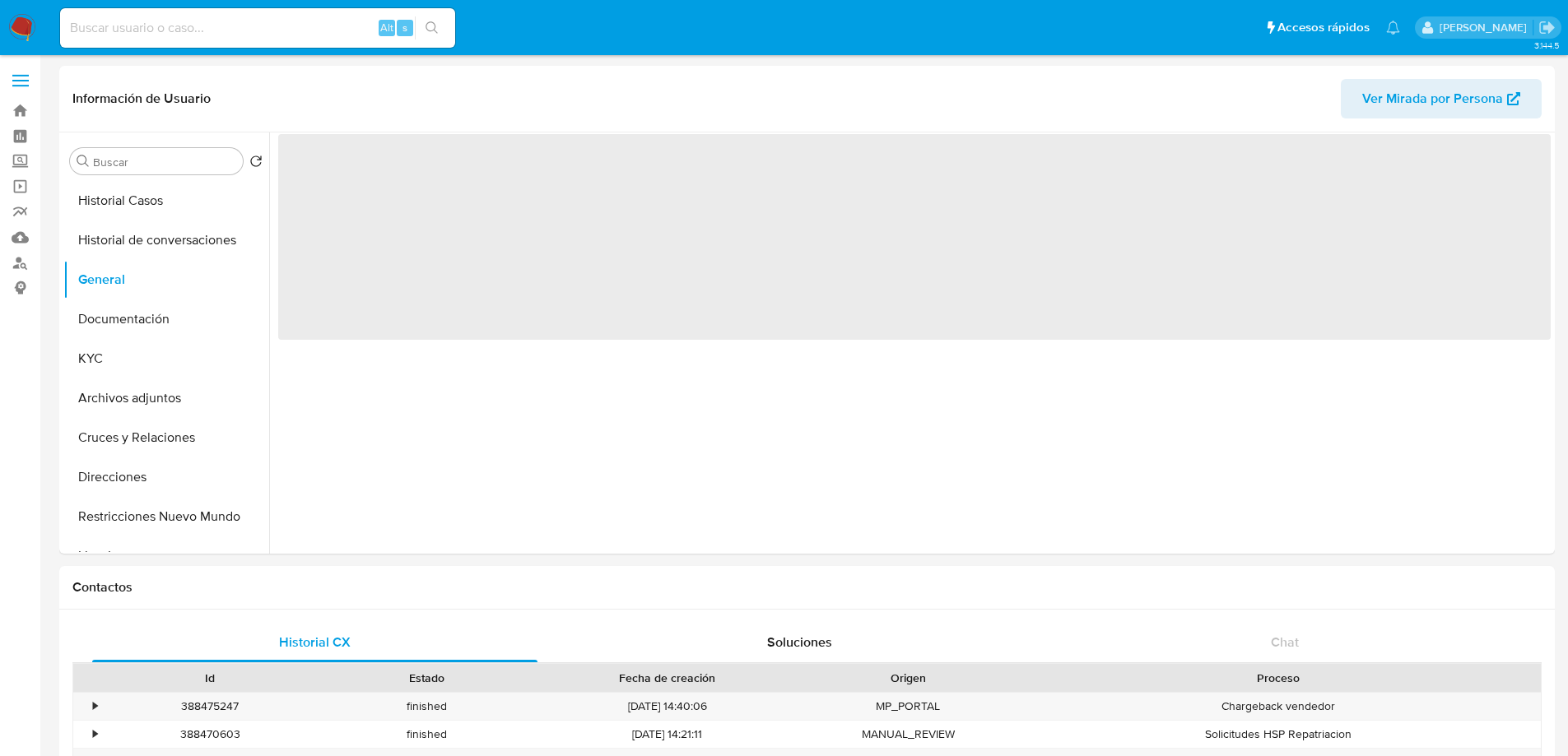 select on "10" 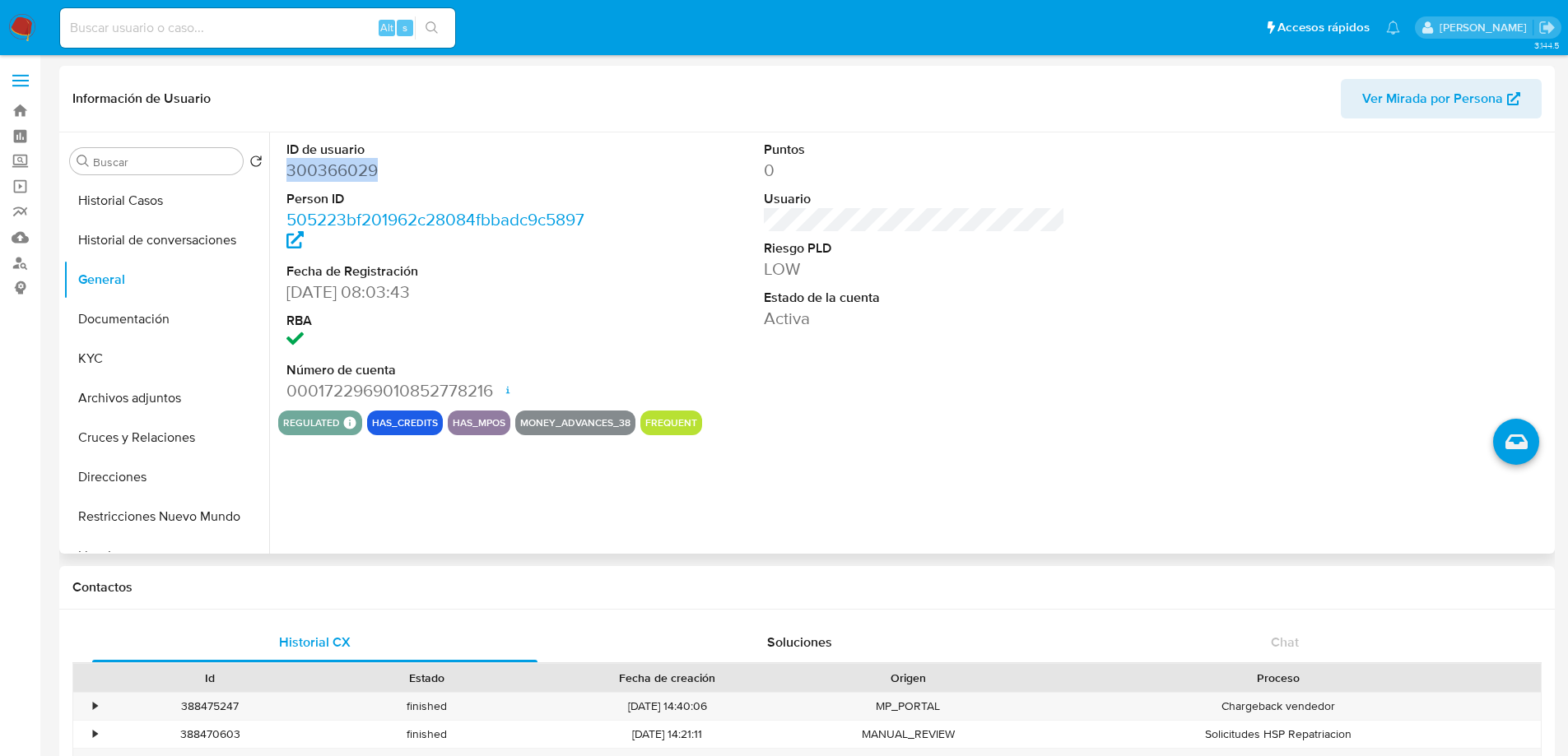 drag, startPoint x: 391, startPoint y: 170, endPoint x: 282, endPoint y: 171, distance: 109.00459 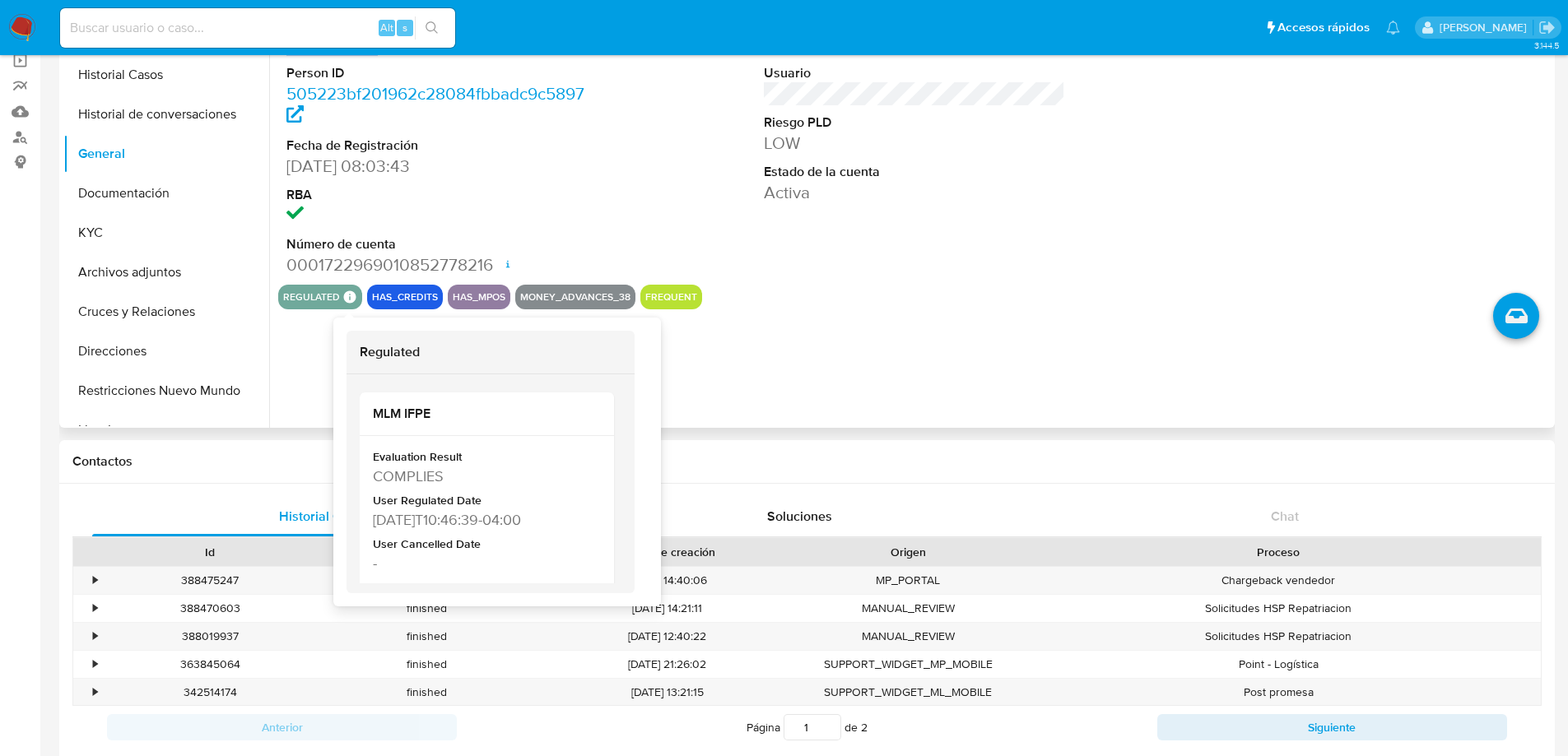 scroll, scrollTop: 165, scrollLeft: 0, axis: vertical 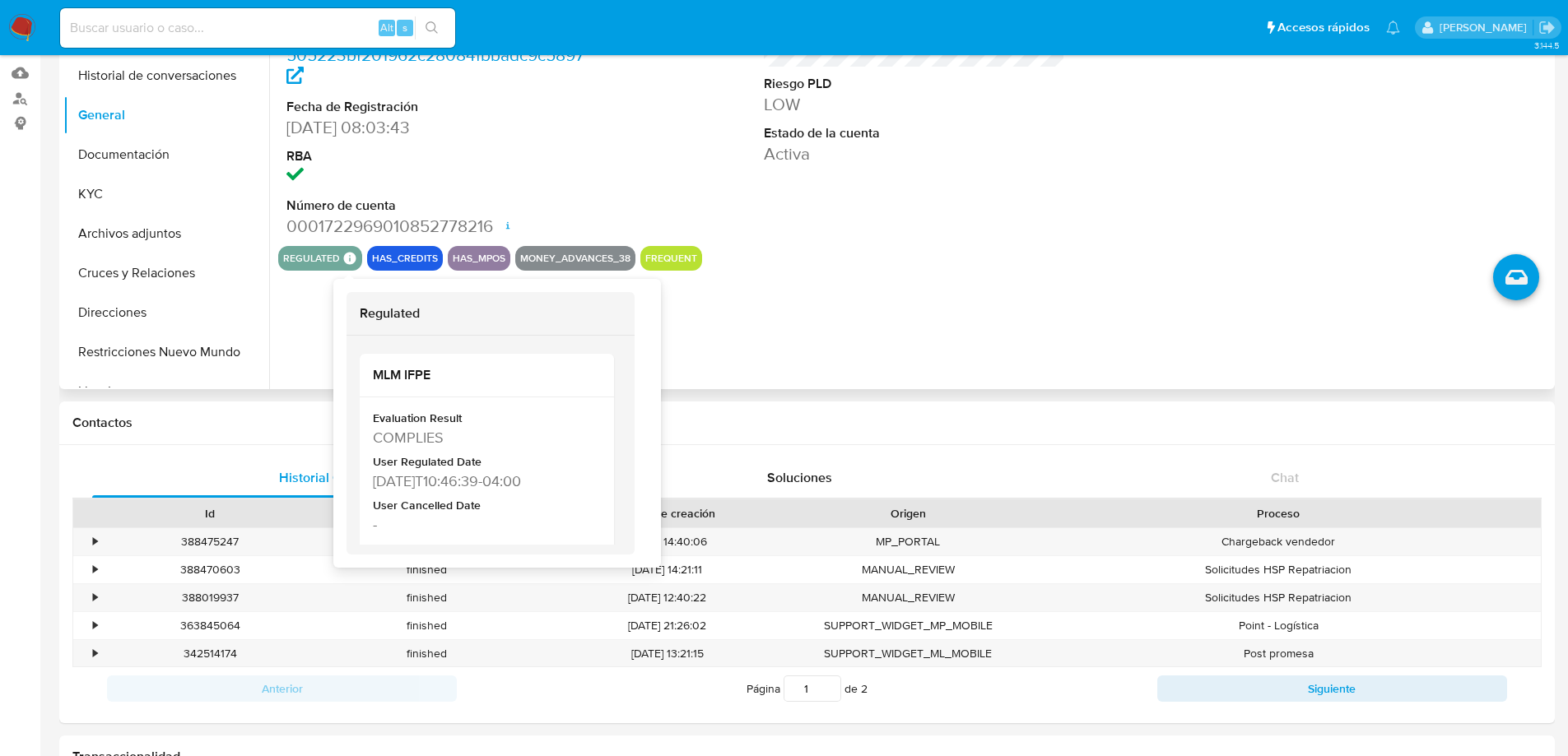 click 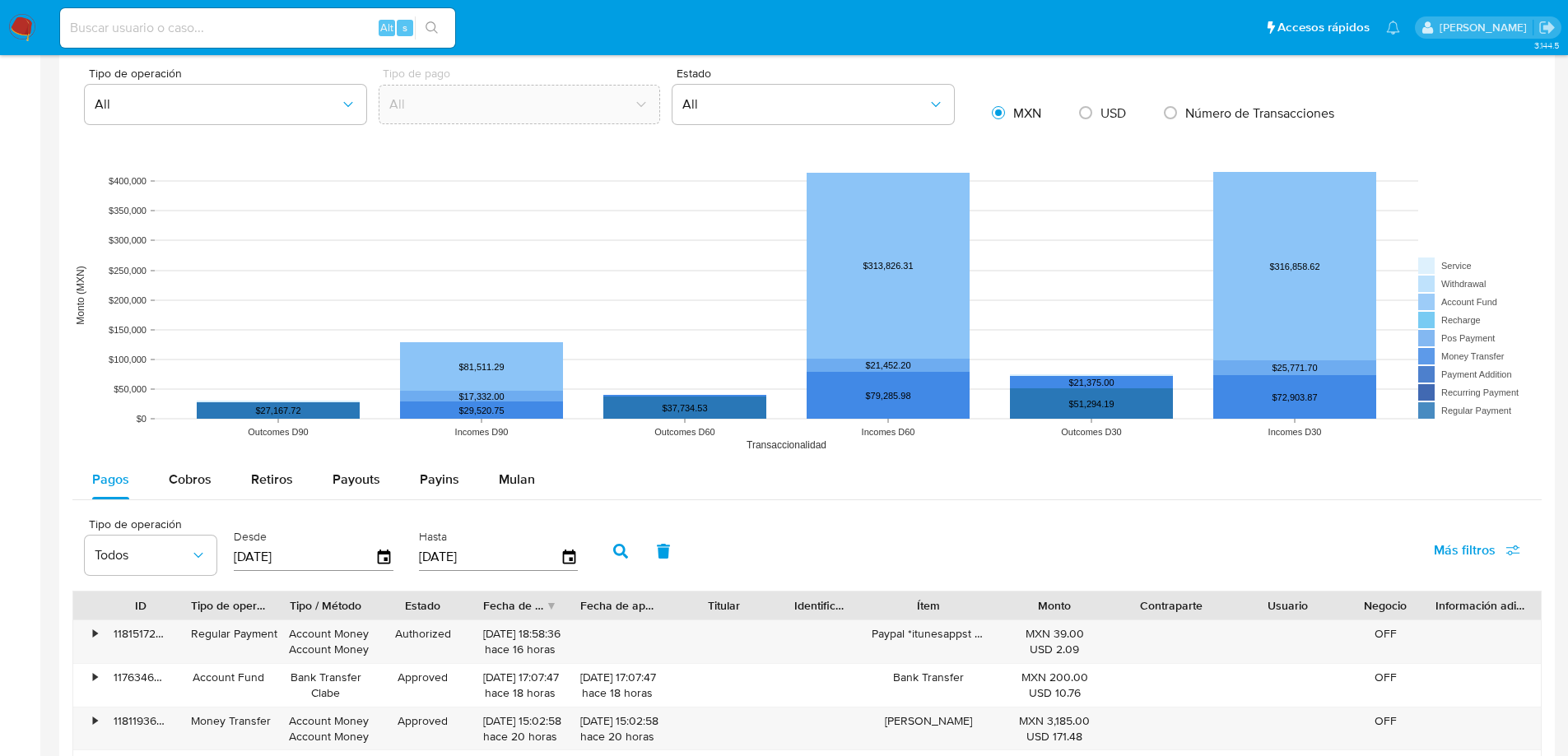 scroll, scrollTop: 658, scrollLeft: 0, axis: vertical 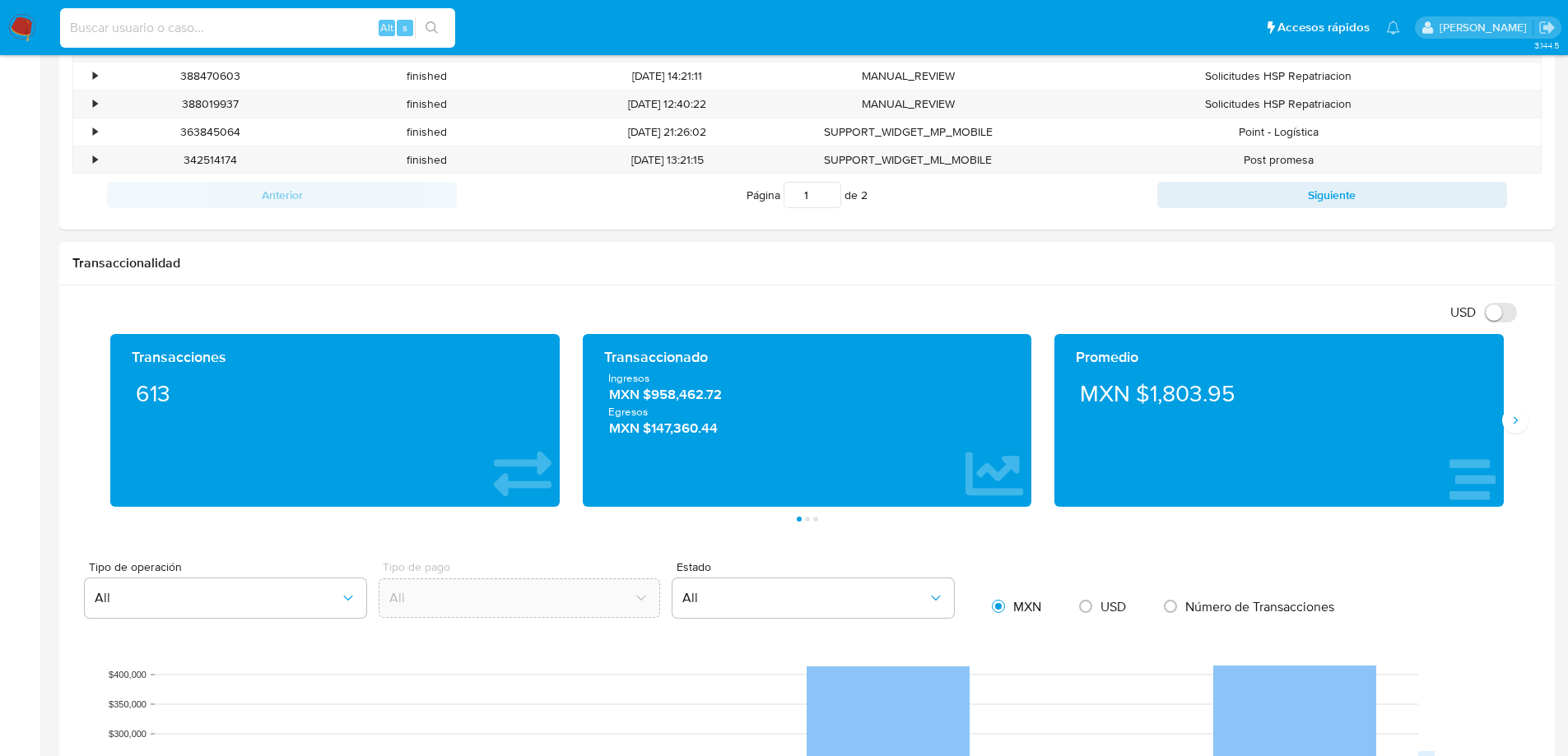 click at bounding box center [258, 28] 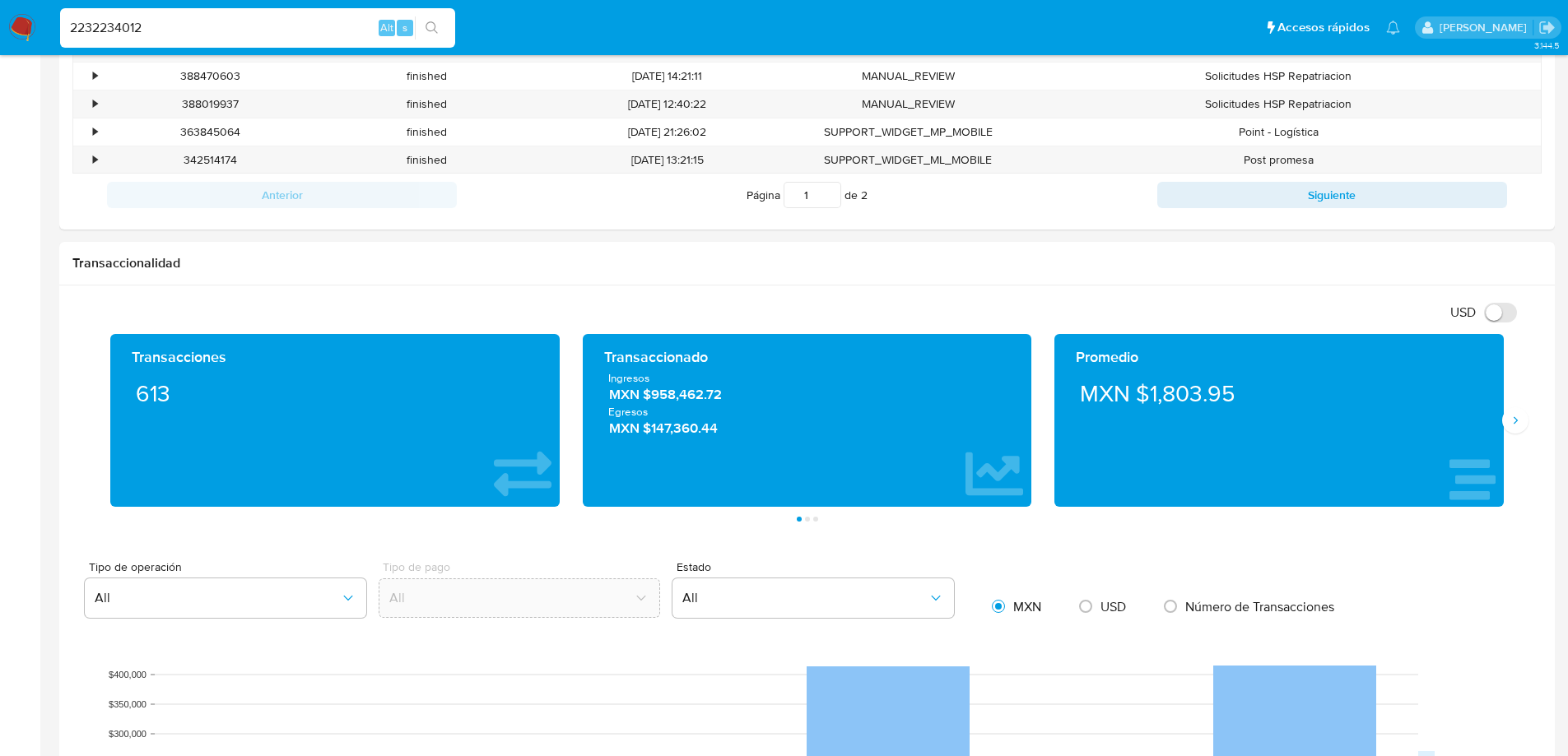 type on "2232234012" 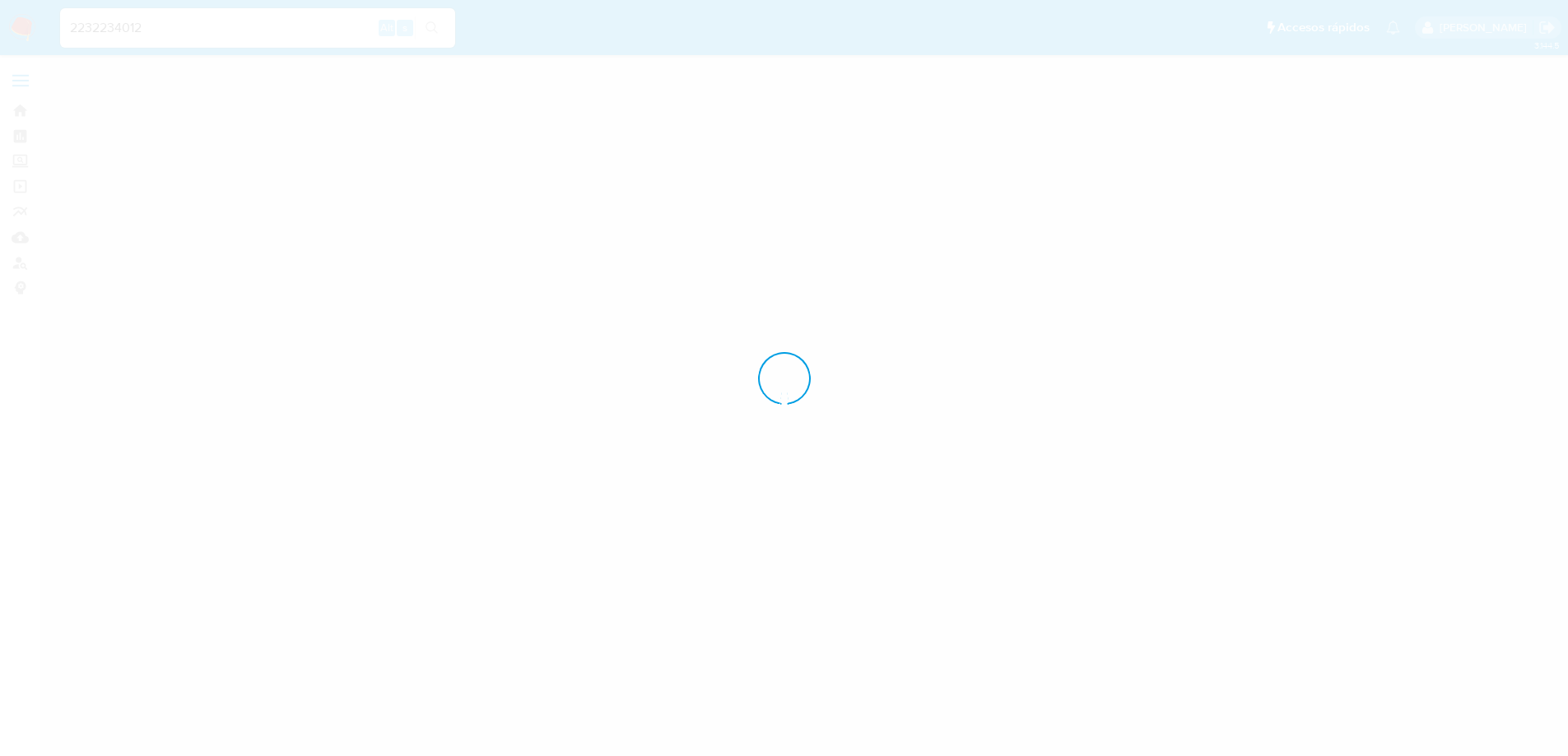 scroll, scrollTop: 0, scrollLeft: 0, axis: both 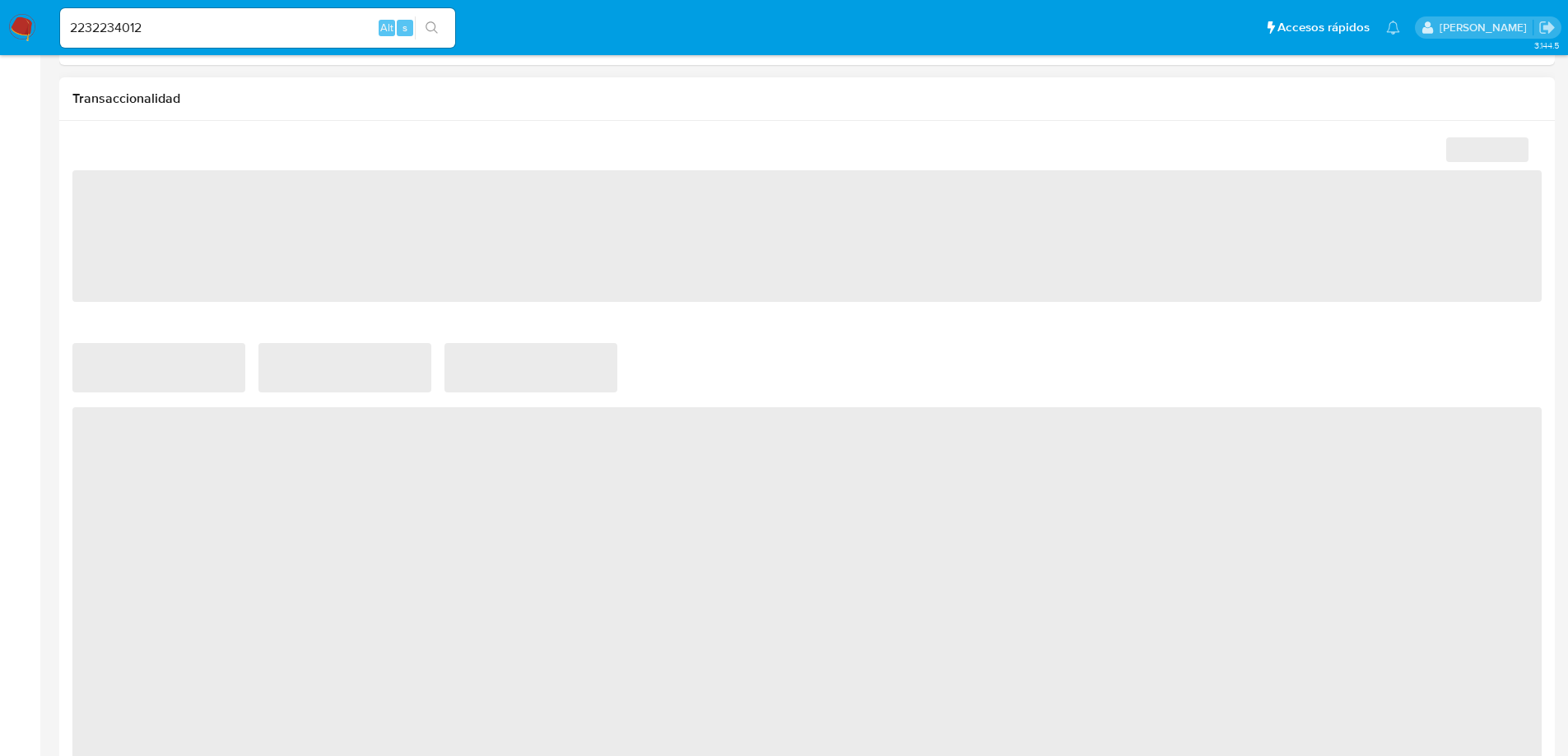 select on "10" 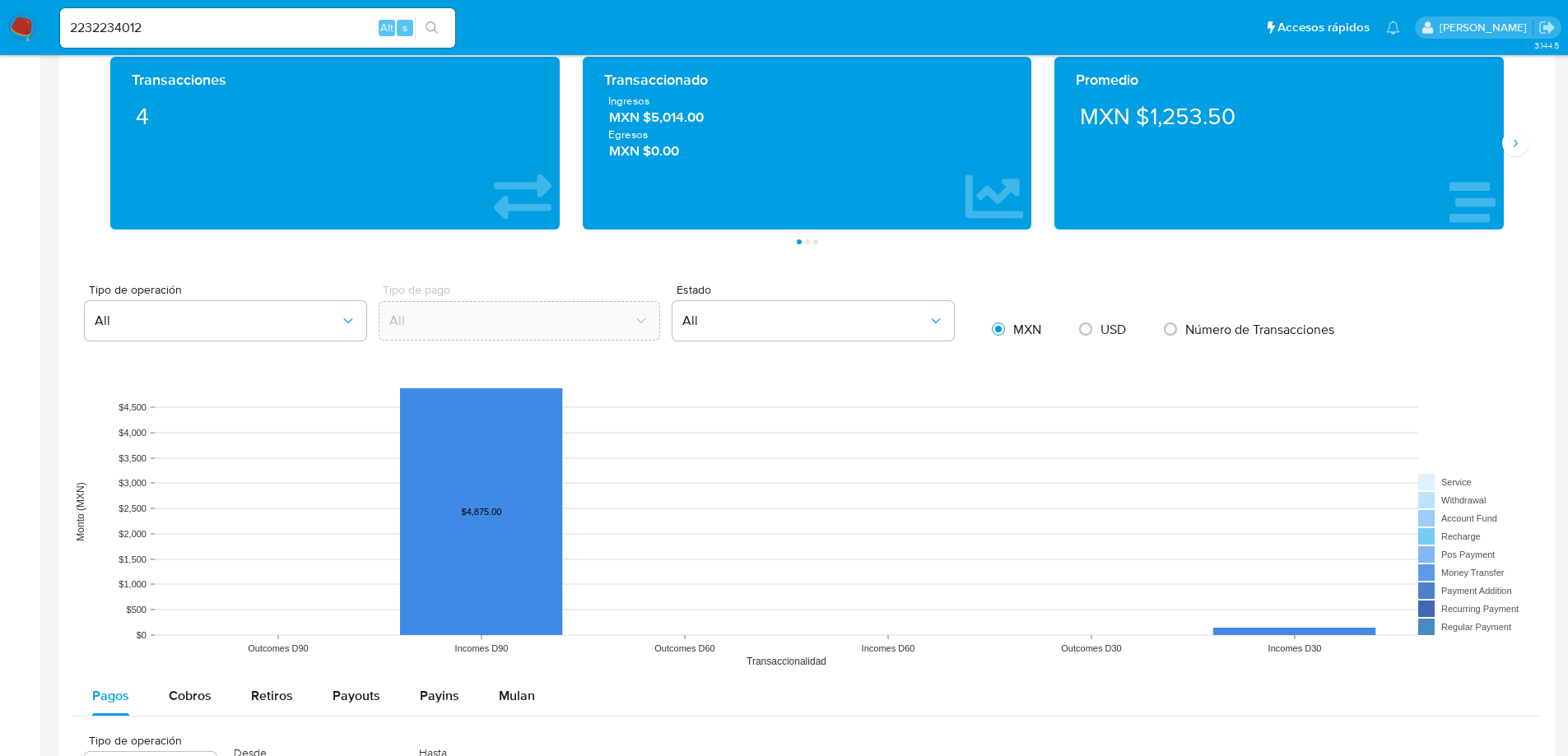 scroll, scrollTop: 1398, scrollLeft: 0, axis: vertical 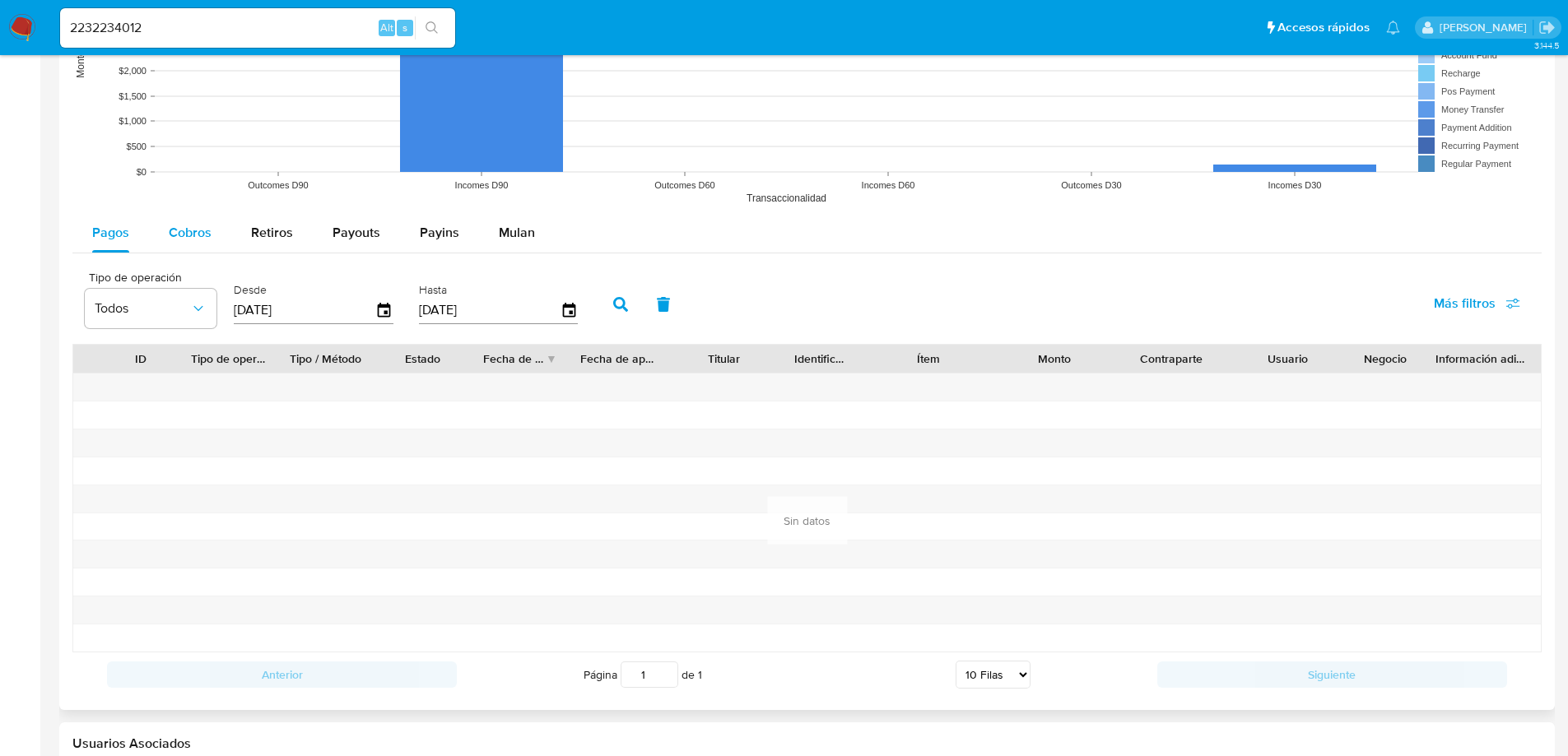 click on "Cobros" at bounding box center [190, 232] 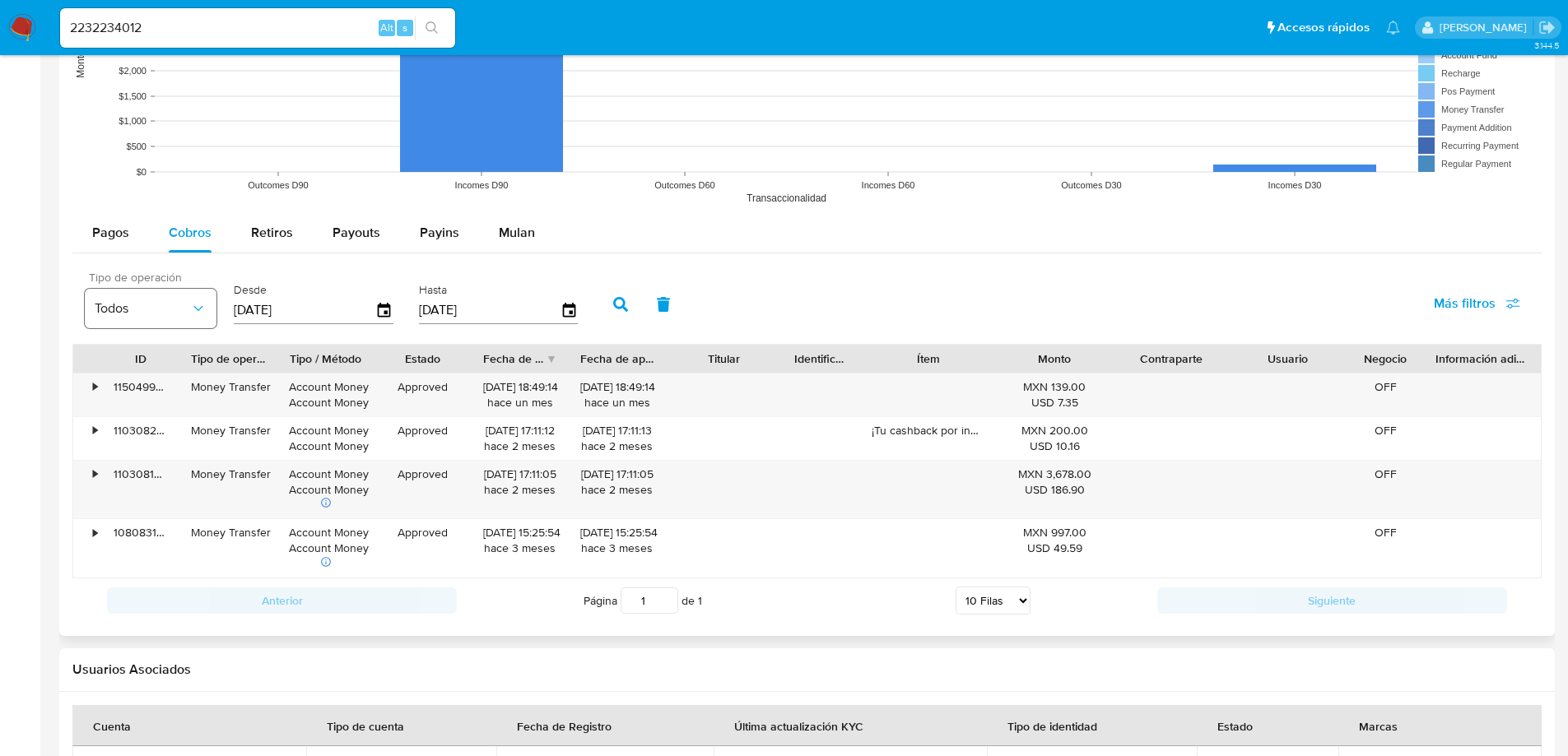 drag, startPoint x: 320, startPoint y: 305, endPoint x: 214, endPoint y: 296, distance: 106.38139 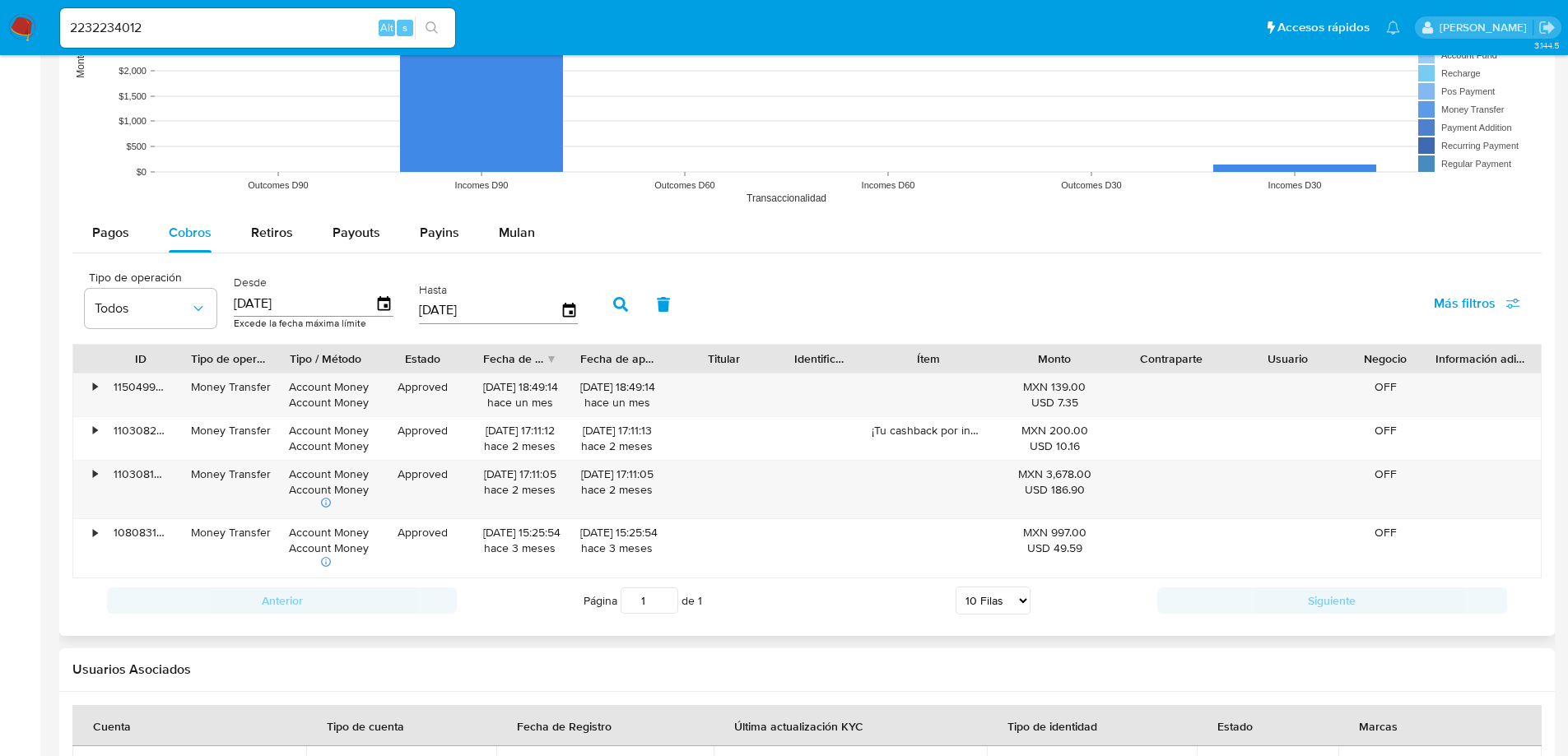 type on "01/12/202_" 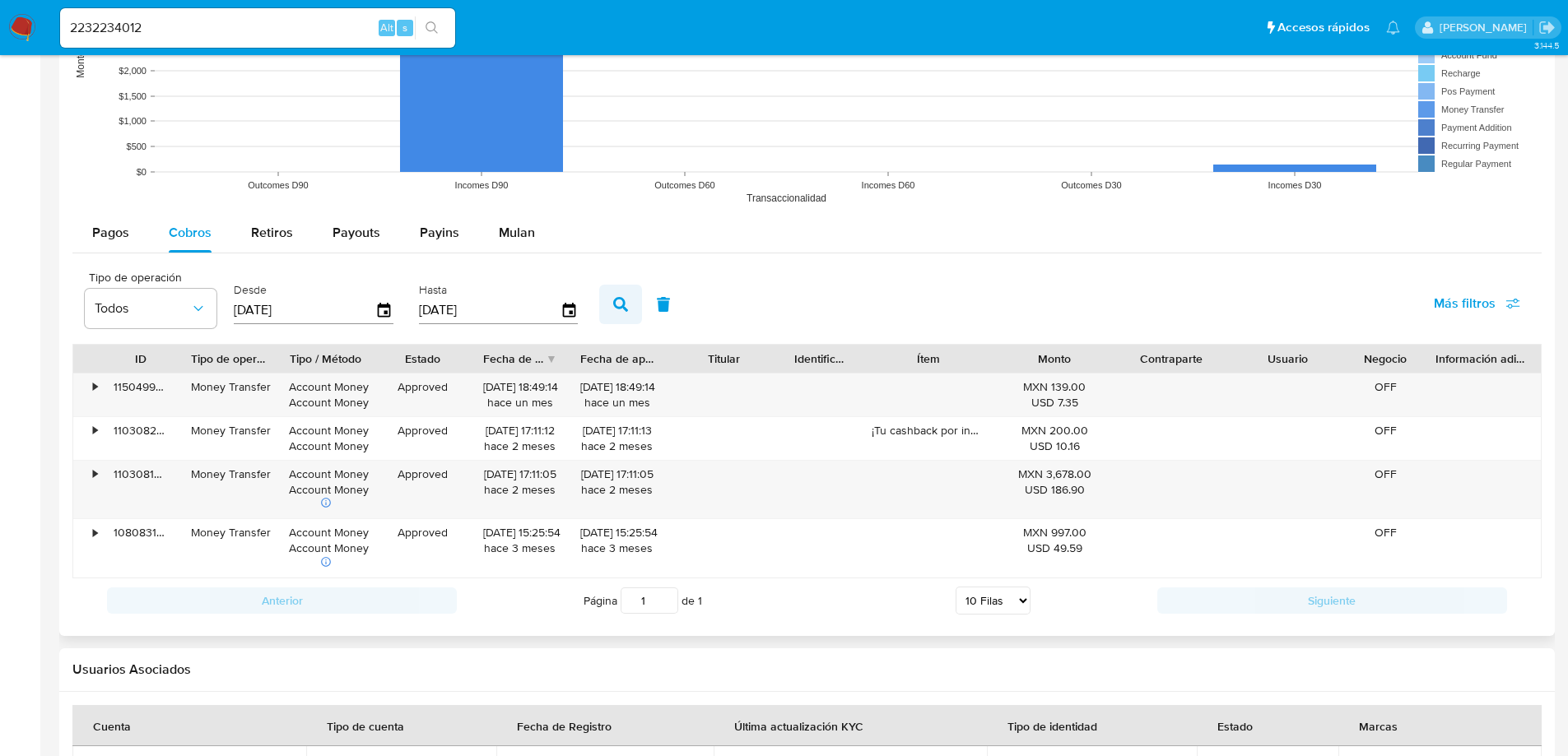 type on "01/12/2024" 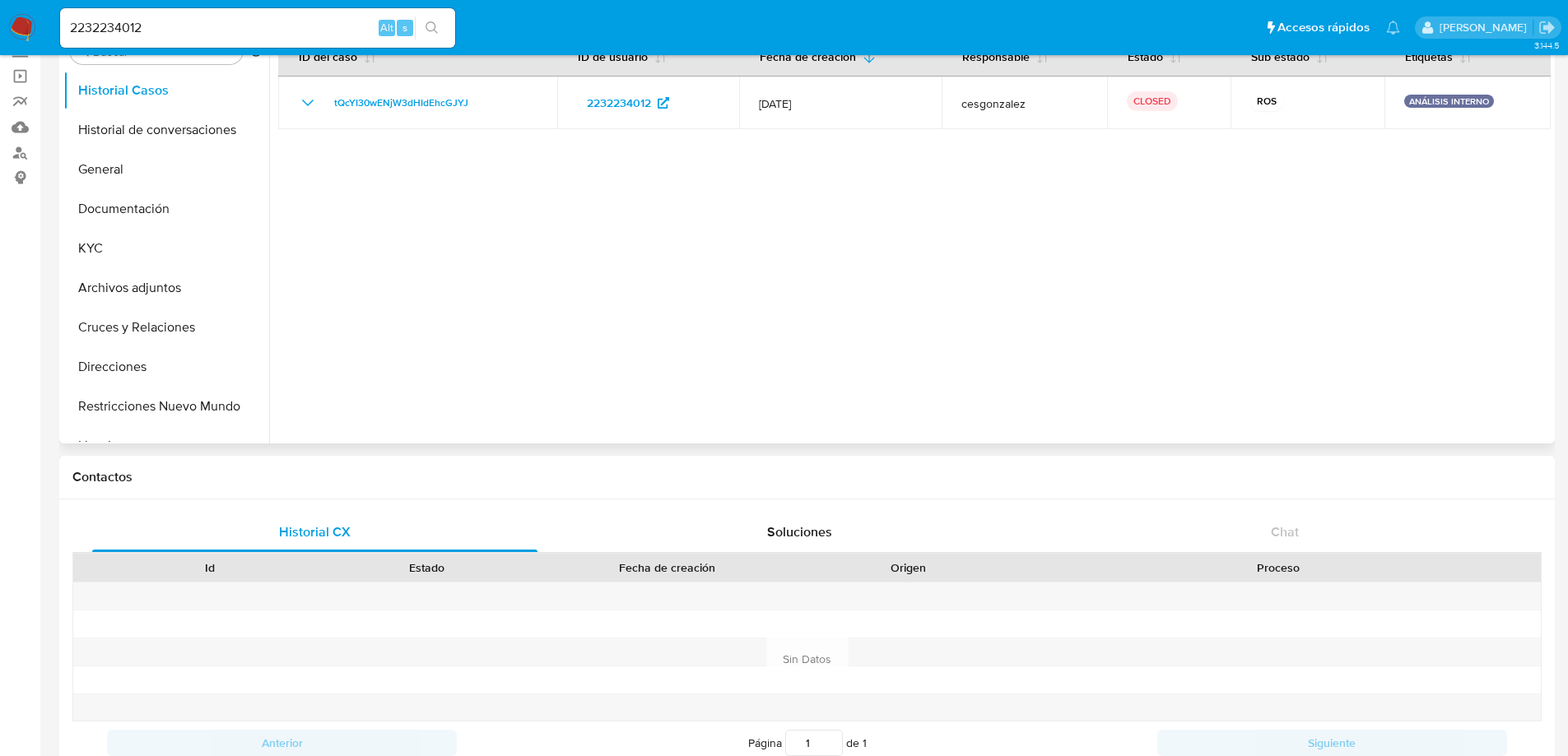 scroll, scrollTop: 0, scrollLeft: 0, axis: both 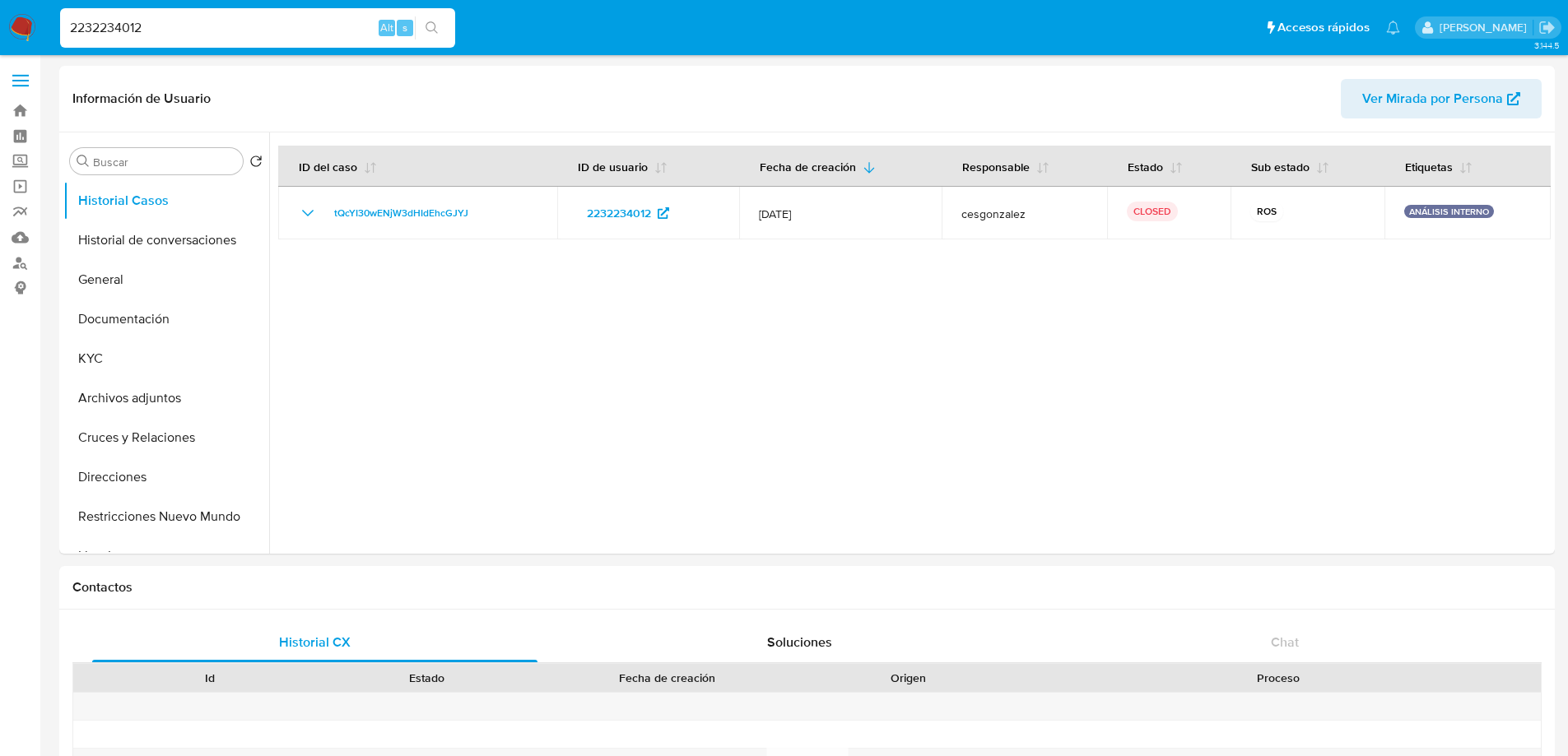 drag, startPoint x: 185, startPoint y: 34, endPoint x: -22, endPoint y: 30, distance: 207.03864 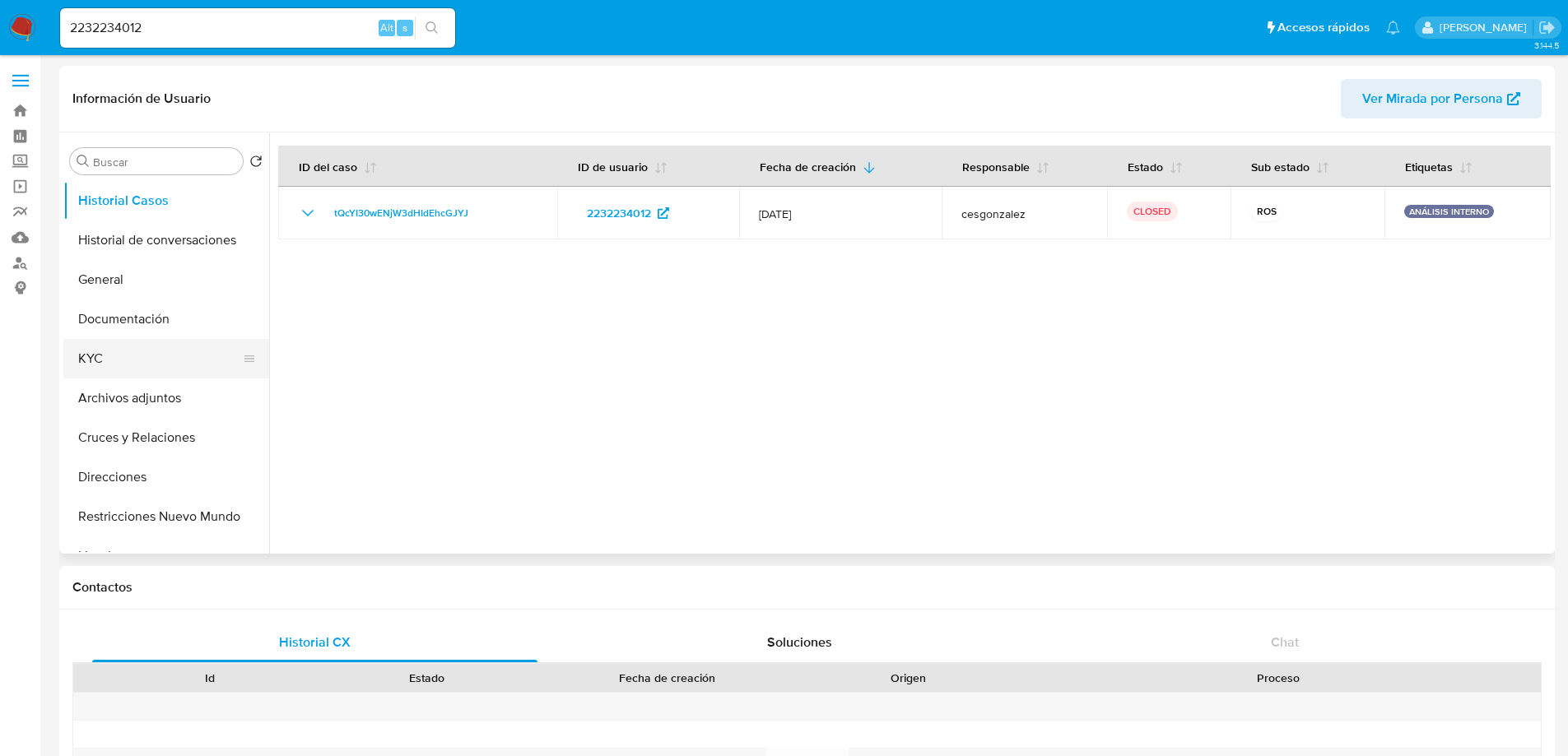 click on "KYC" at bounding box center [160, 359] 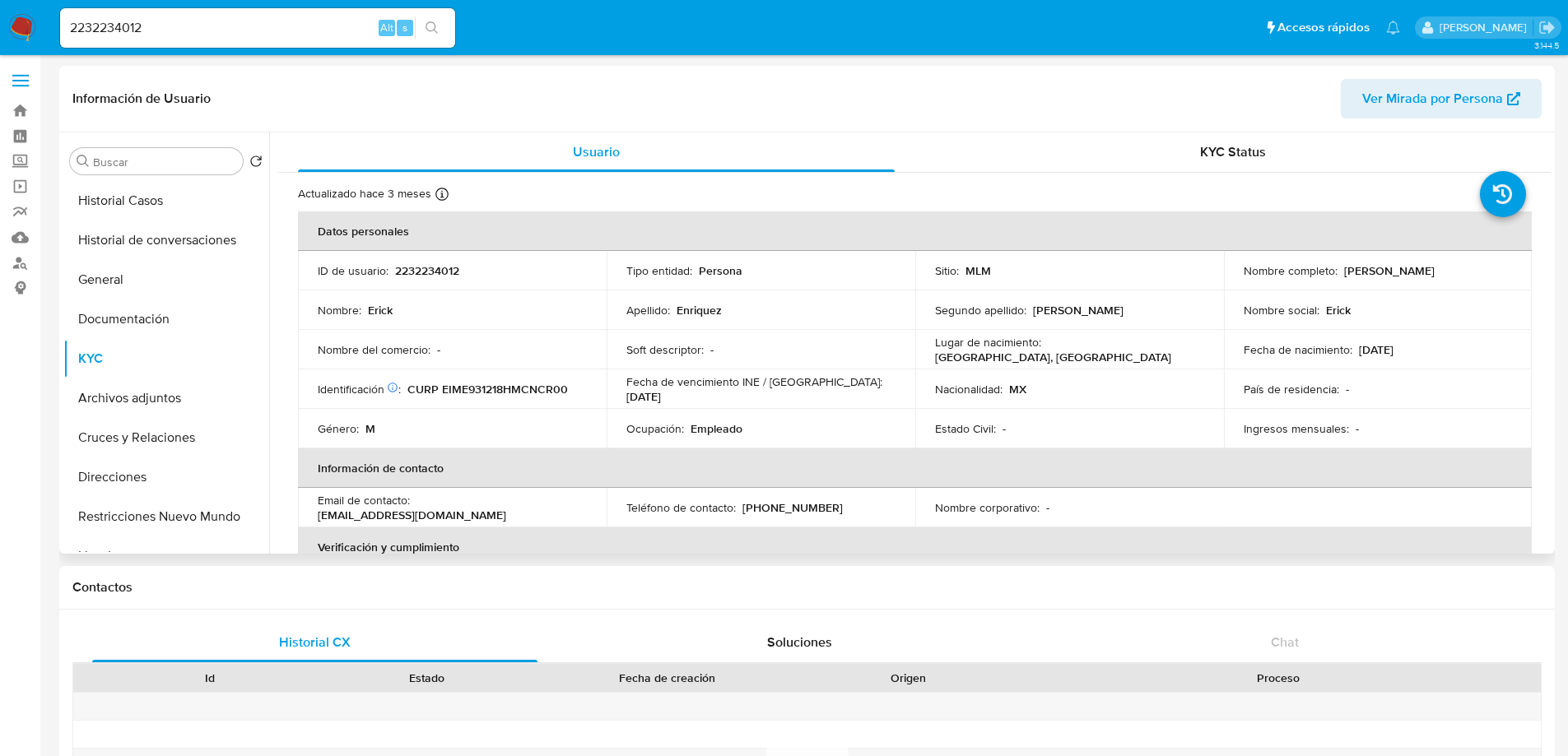 click on "General" at bounding box center [166, 280] 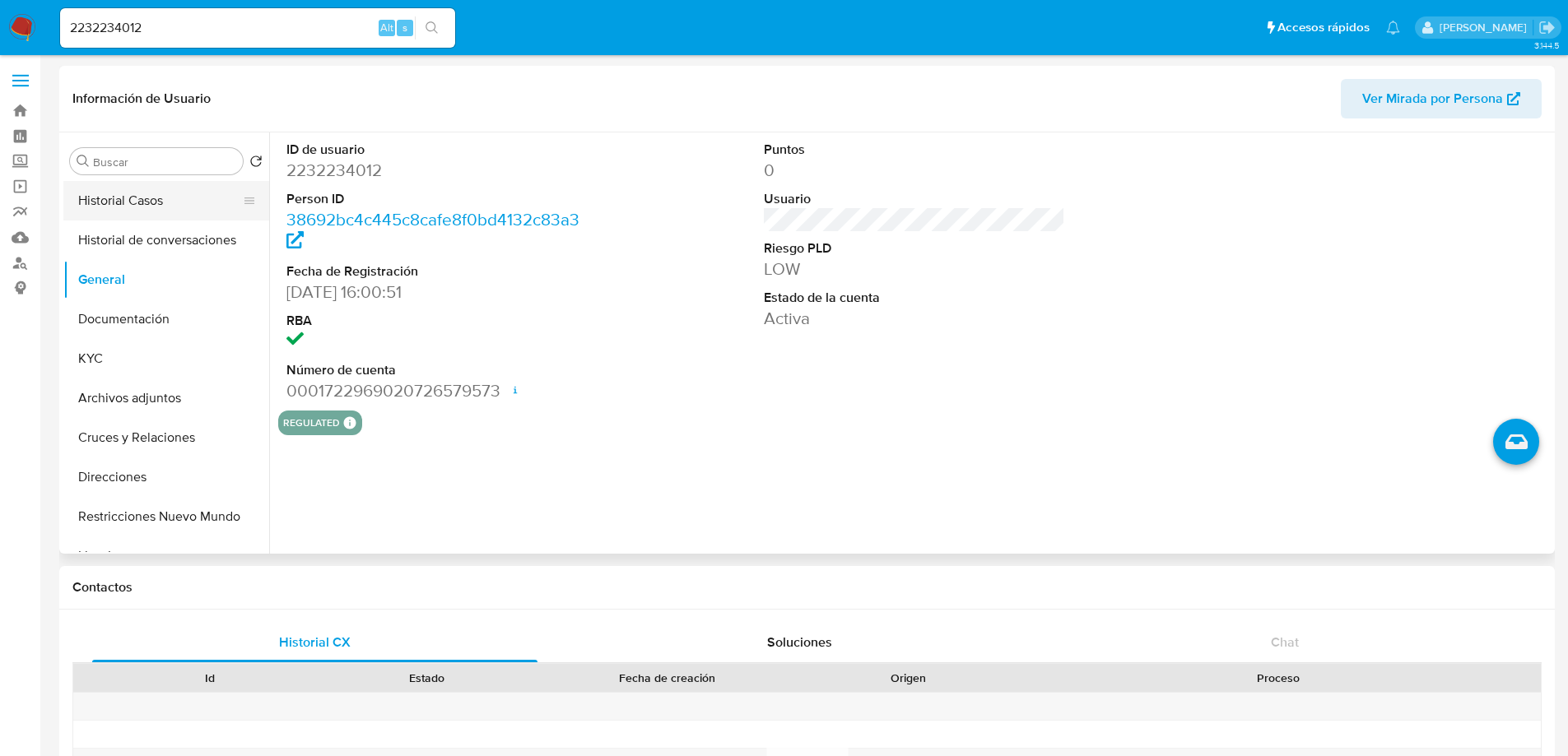 click on "Historial Casos" at bounding box center (160, 201) 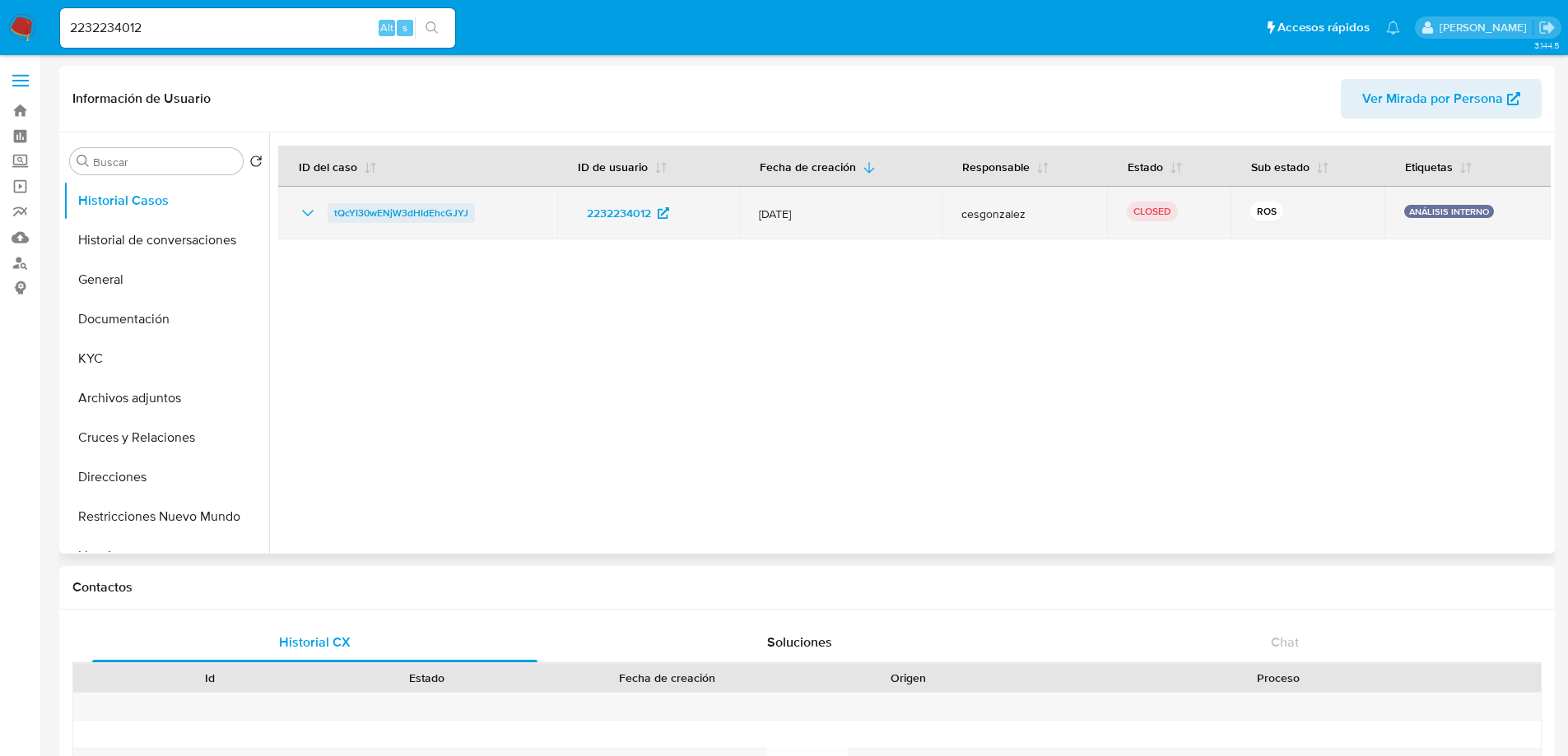 click on "tQcYI30wENjW3dHIdEhcGJYJ" at bounding box center [401, 213] 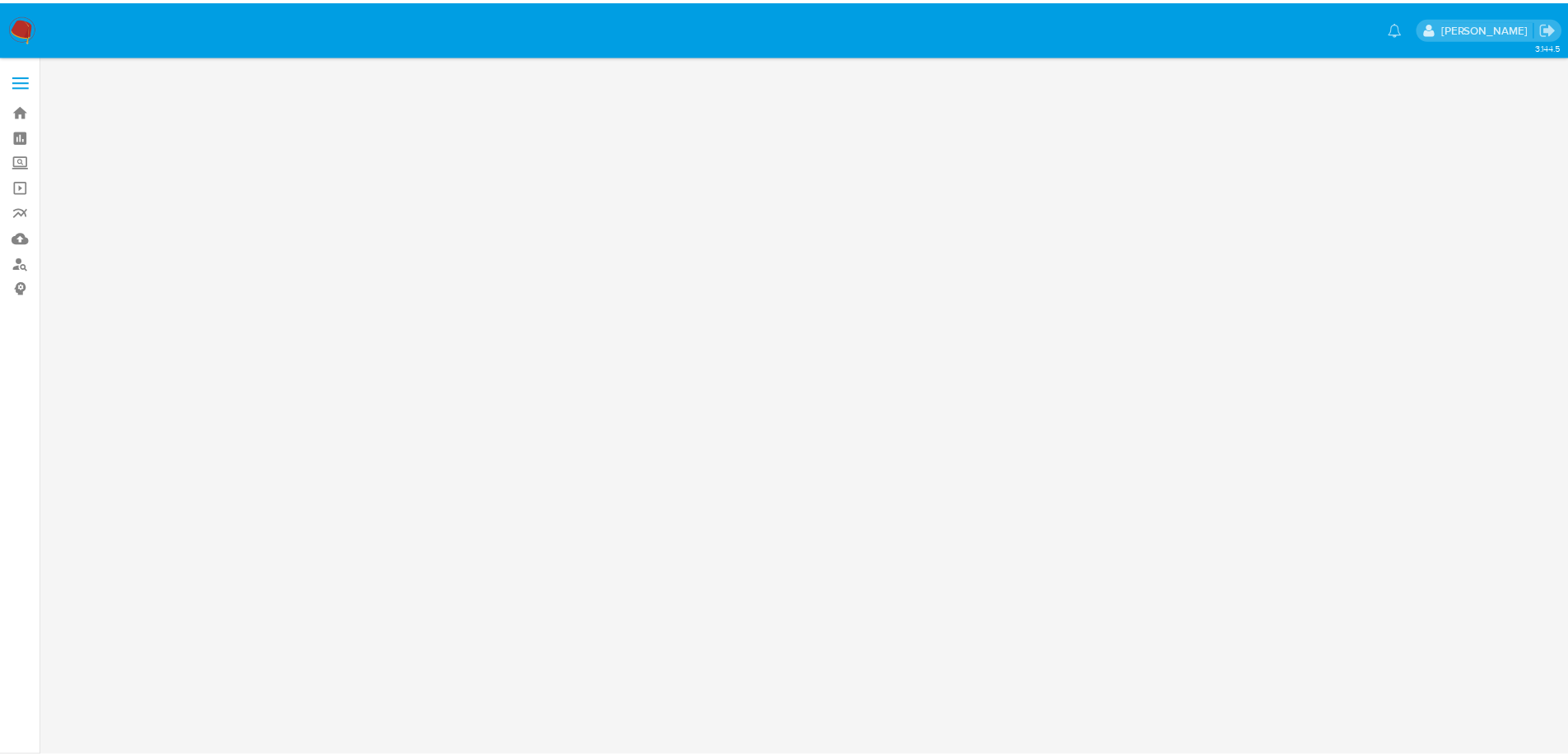 scroll, scrollTop: 0, scrollLeft: 0, axis: both 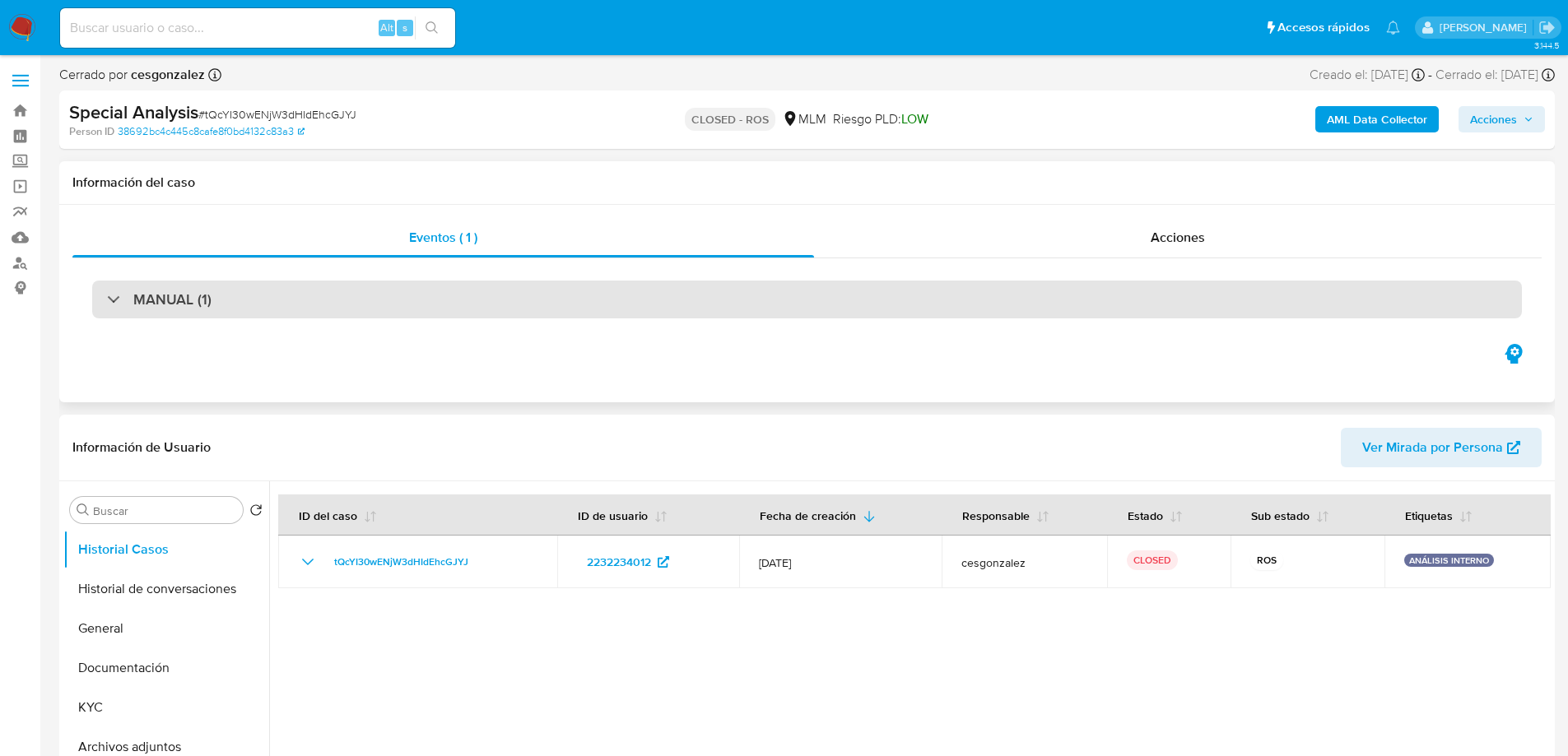select on "10" 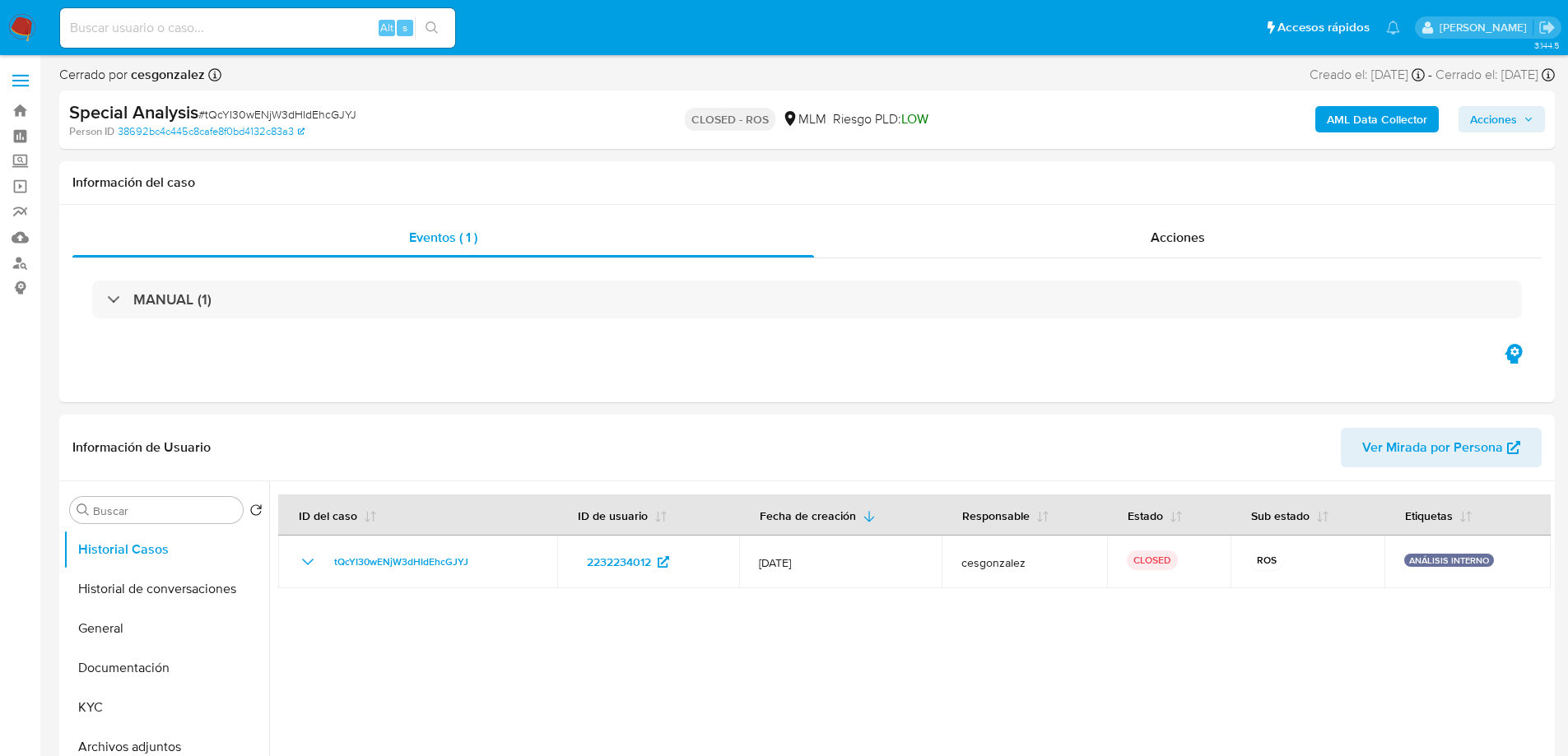 click on "AML Data Collector" at bounding box center (1377, 119) 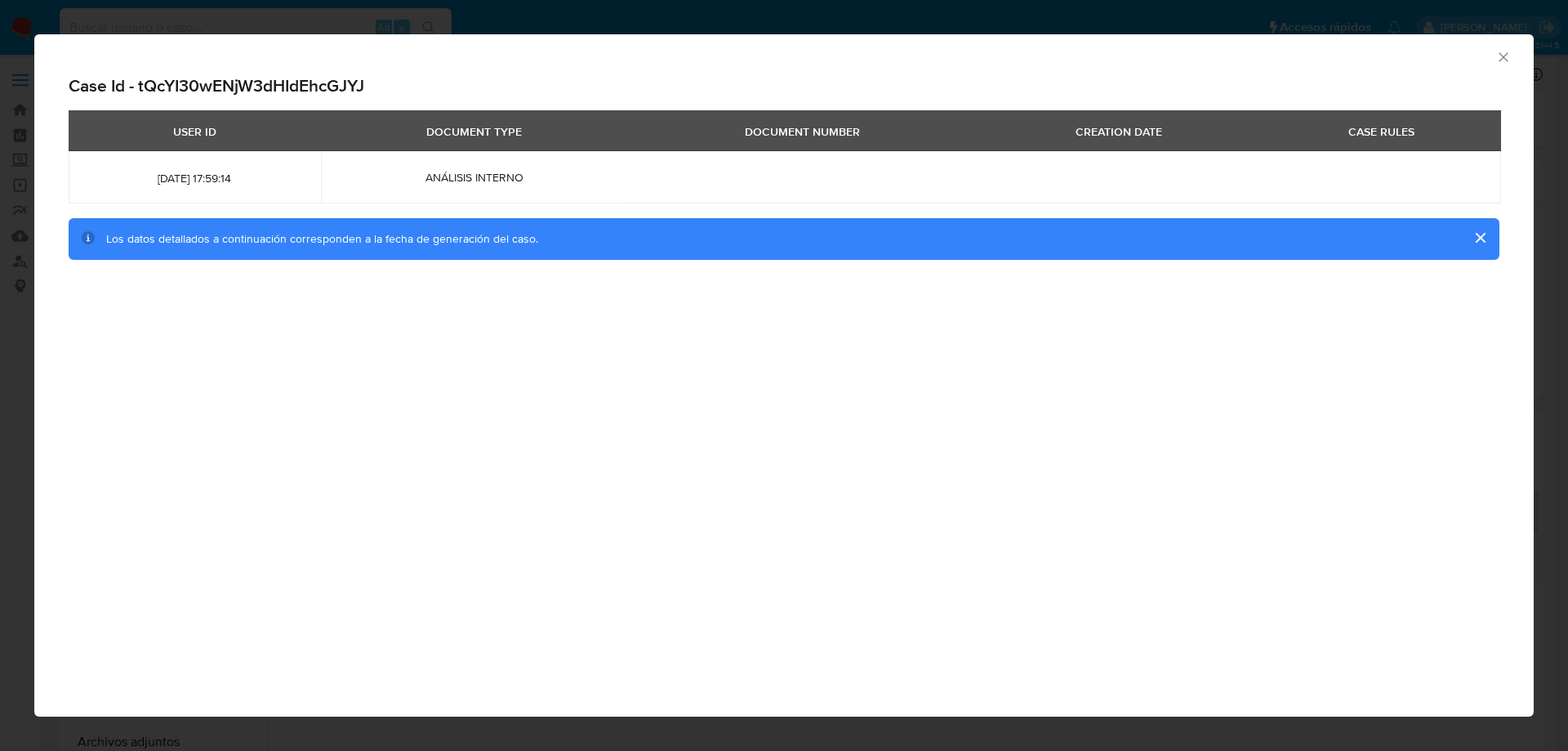click 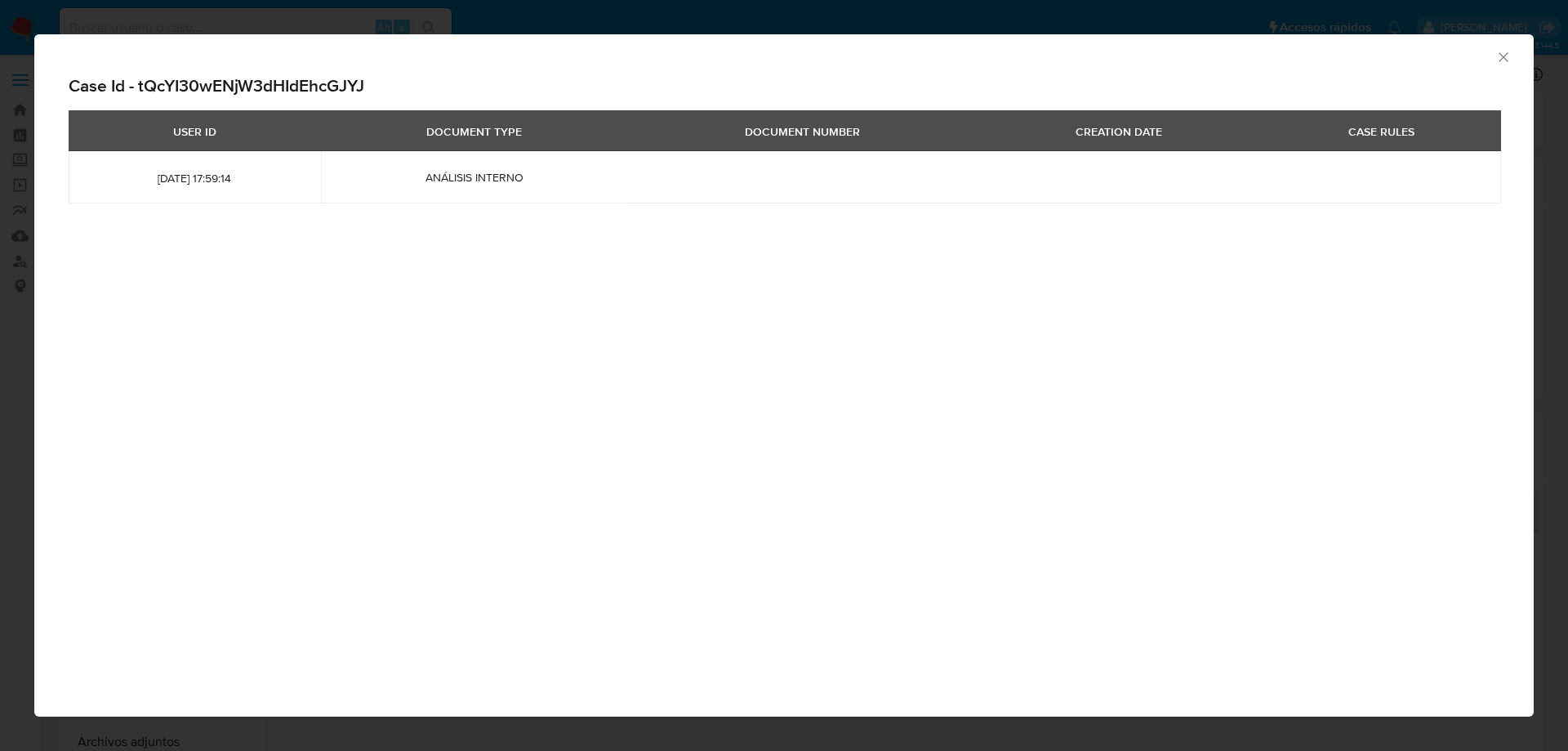 click 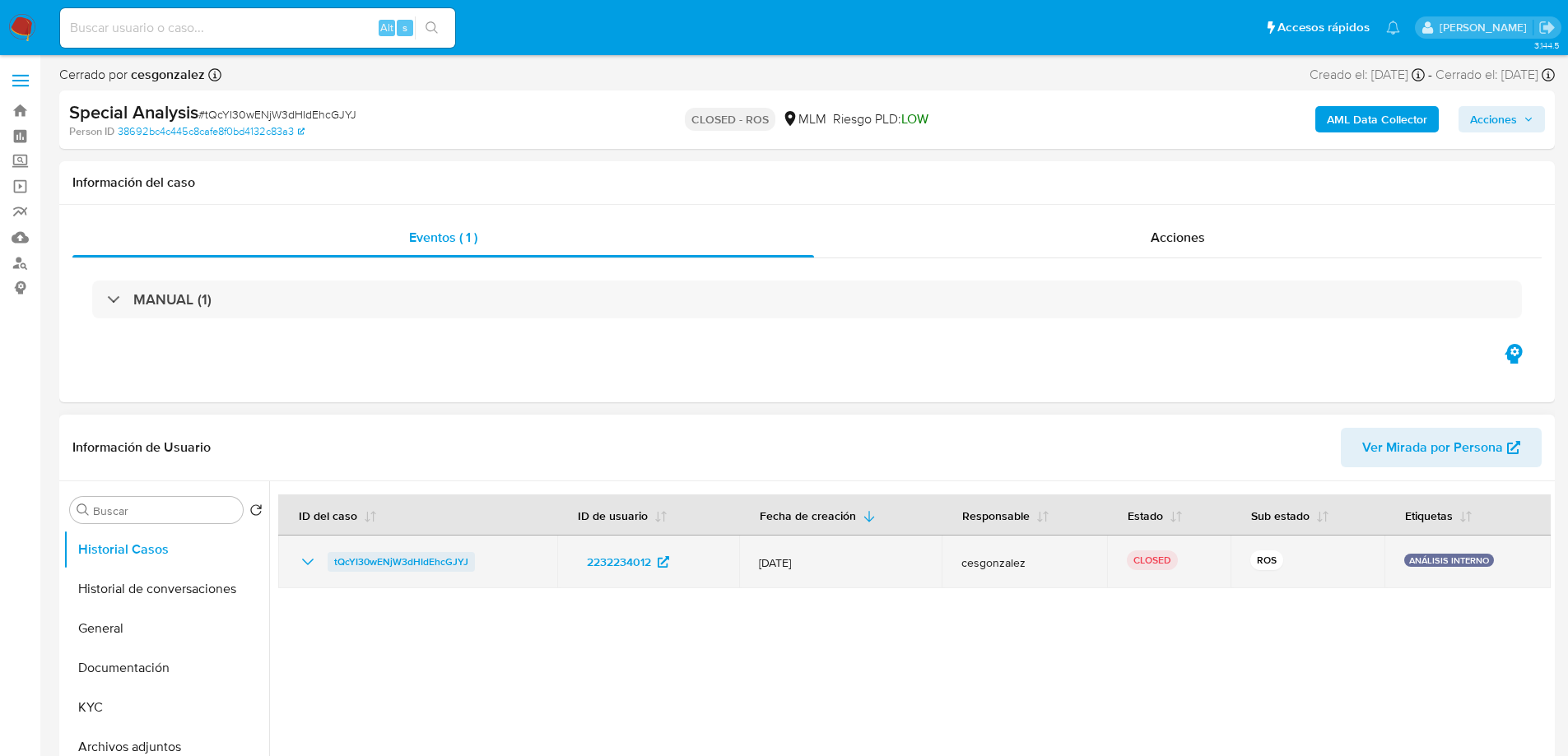 drag, startPoint x: 517, startPoint y: 562, endPoint x: 328, endPoint y: 561, distance: 189.00265 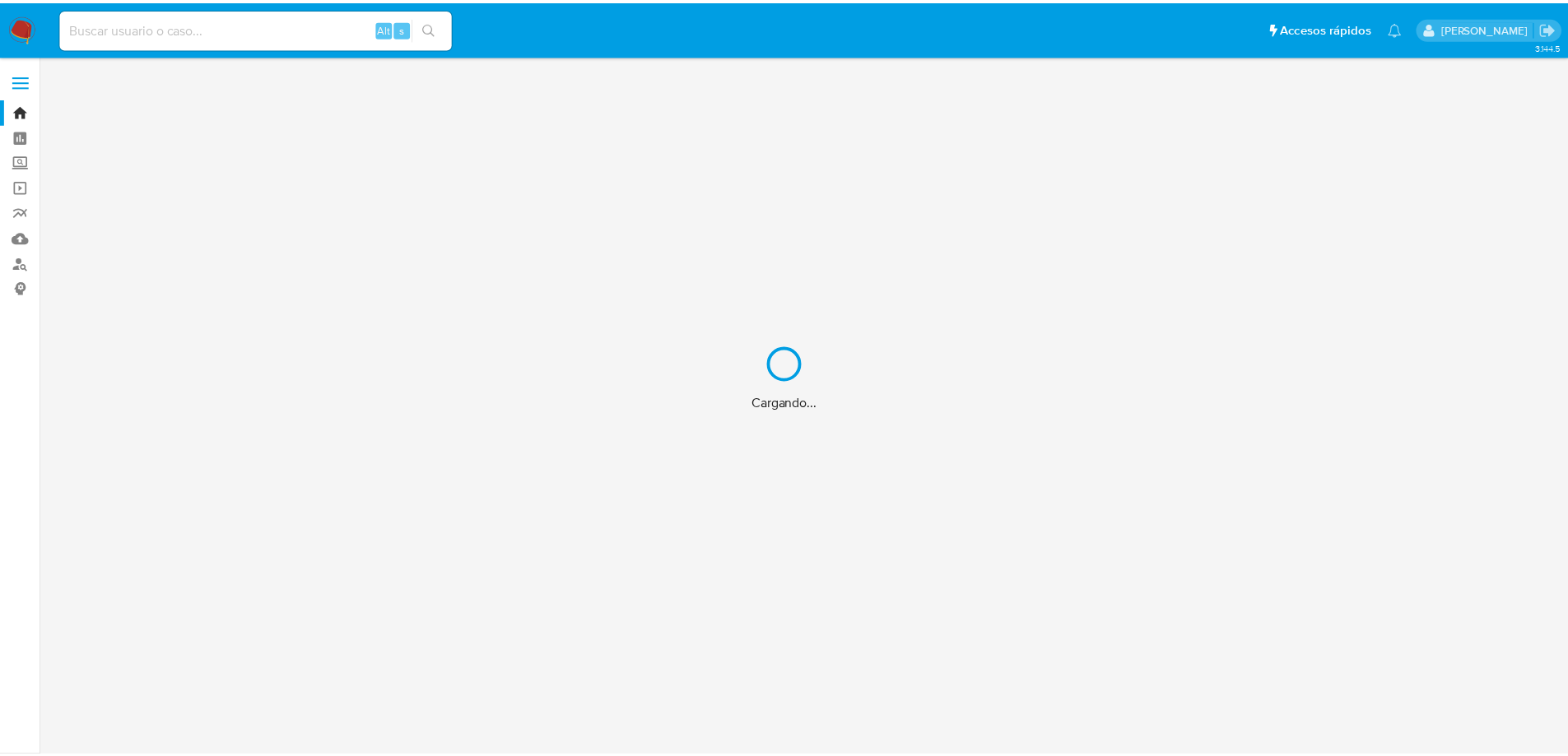 scroll, scrollTop: 0, scrollLeft: 0, axis: both 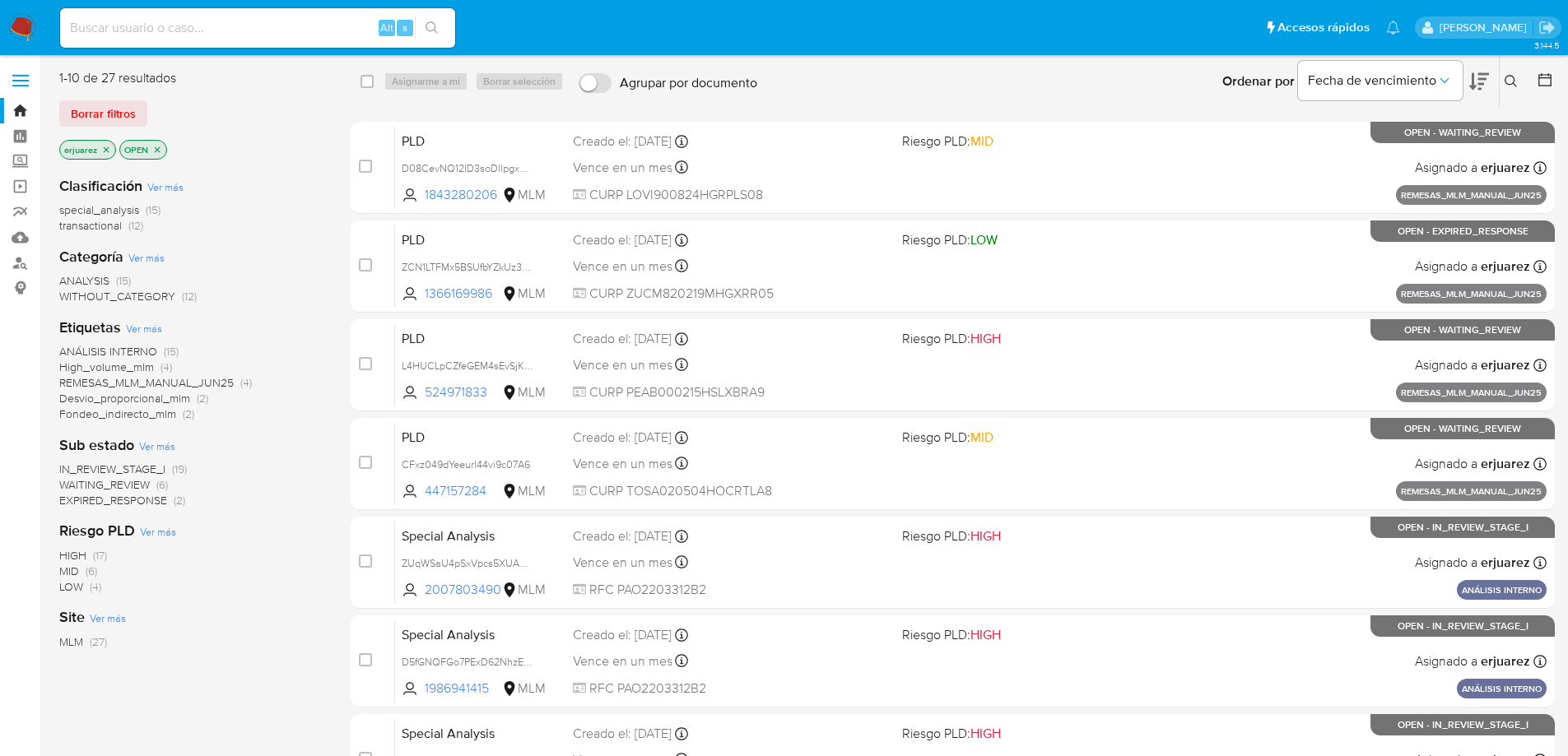 click at bounding box center [1513, 81] 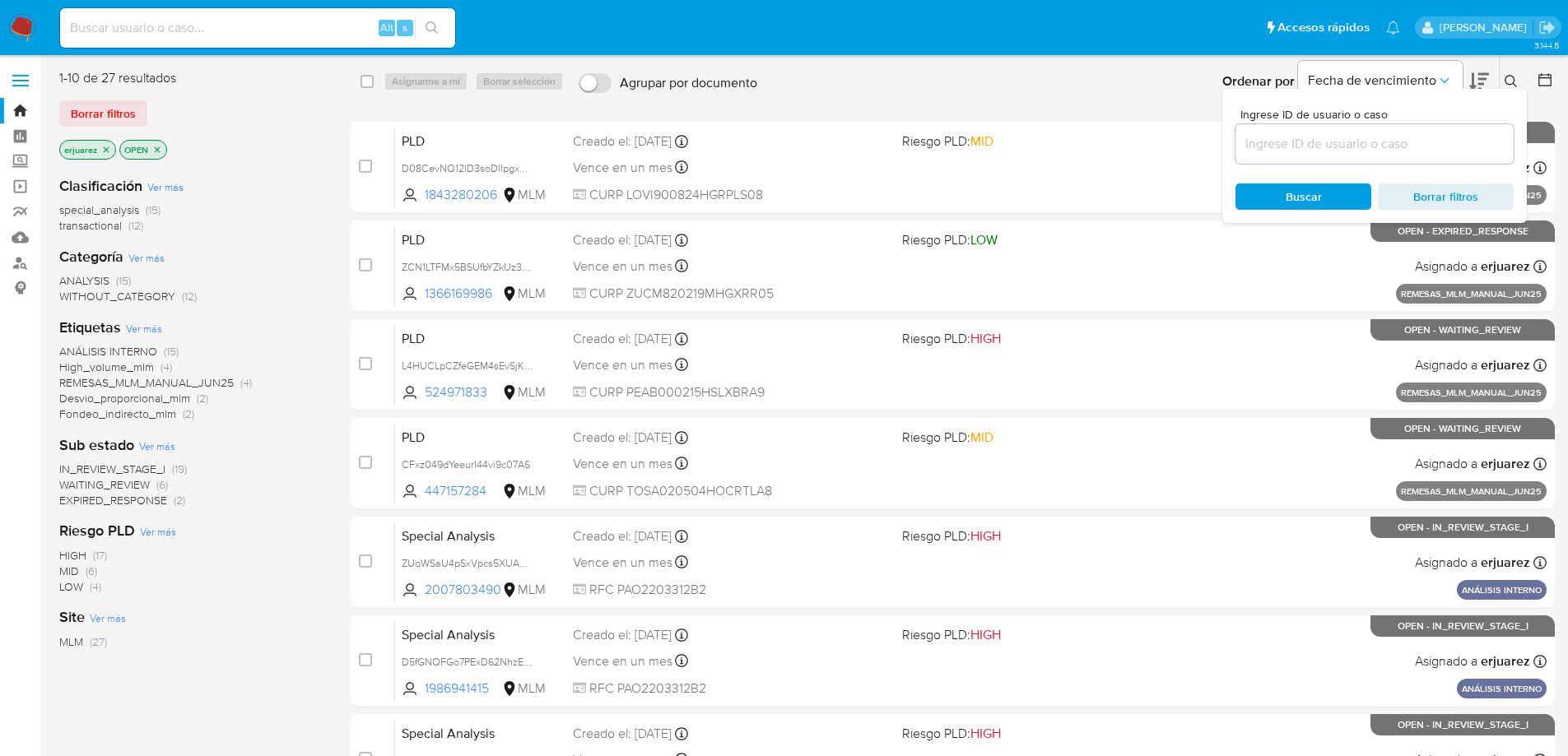 click at bounding box center [1375, 144] 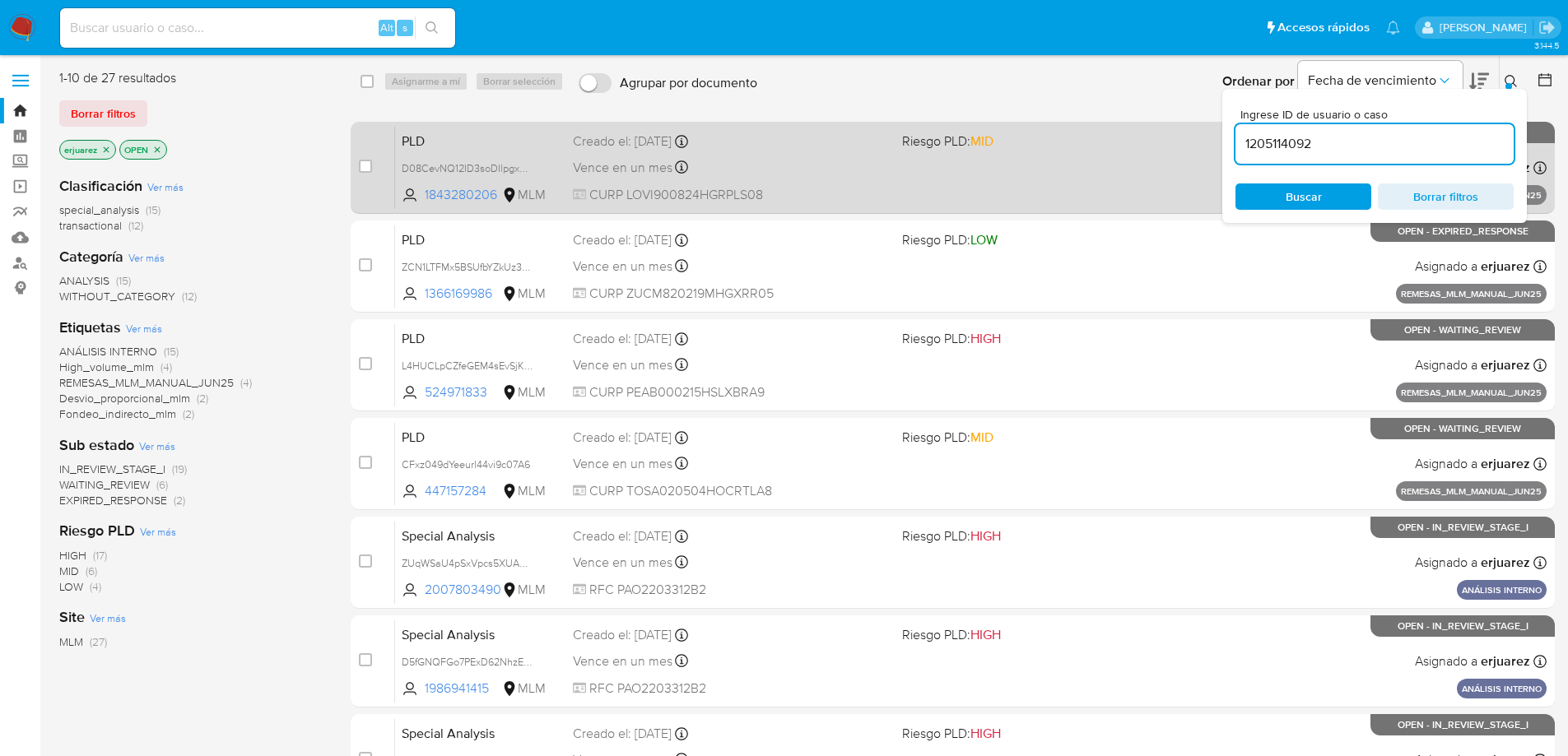 type on "1205114092" 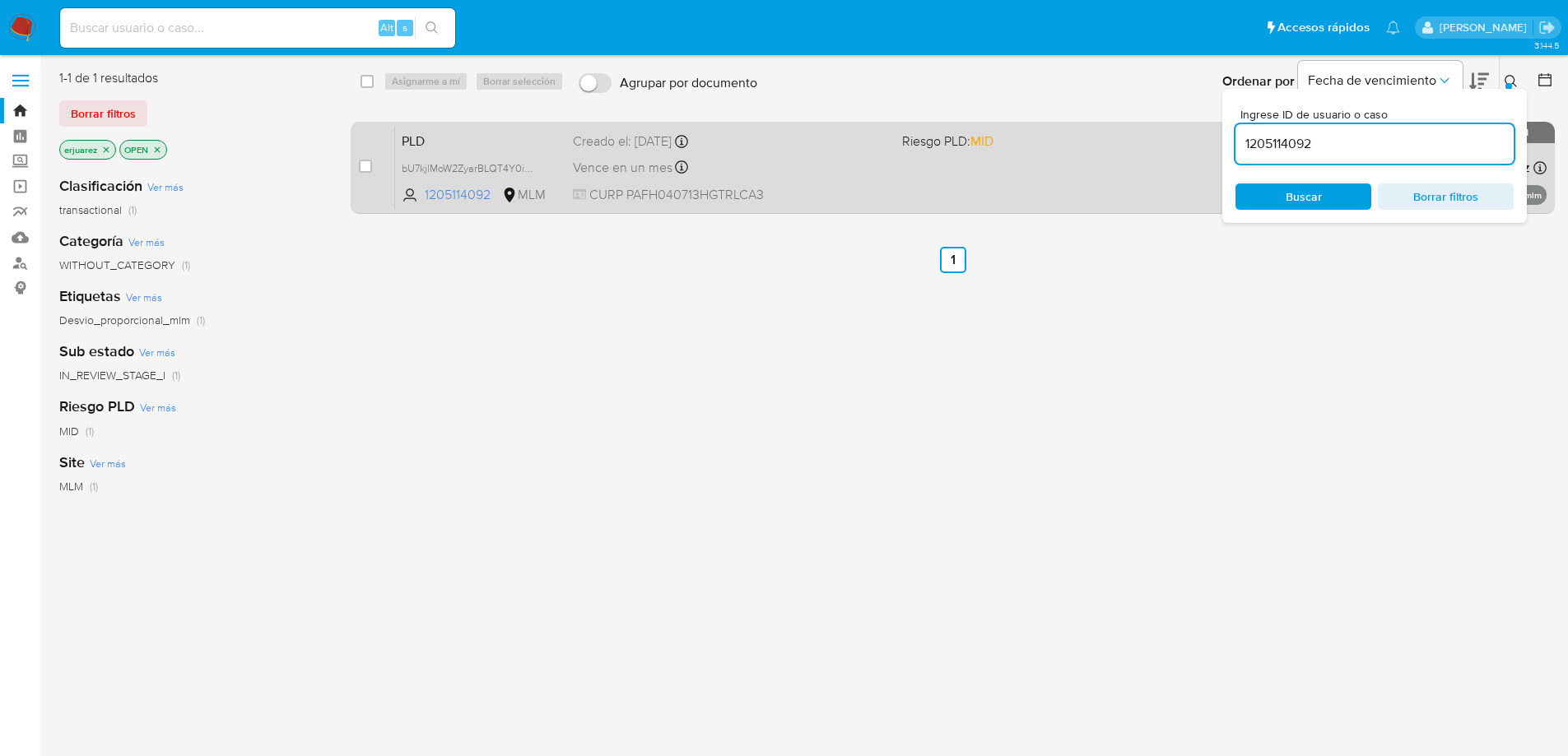 click on "PLD bU7kjlMoW2ZyarBLQT4Y0iWW 1205114092 MLM Riesgo PLD:  MID Creado el: 12/06/2025   Creado el: 12/06/2025 02:08:11 Vence en un mes   Vence el 11/08/2025 02:08:11 CURP   PAFH040713HGTRLCA3 Asignado a   erjuarez   Asignado el: 26/06/2025 16:16:47 Desvio_proporcional_mlm OPEN - IN_REVIEW_STAGE_I" at bounding box center (970, 167) 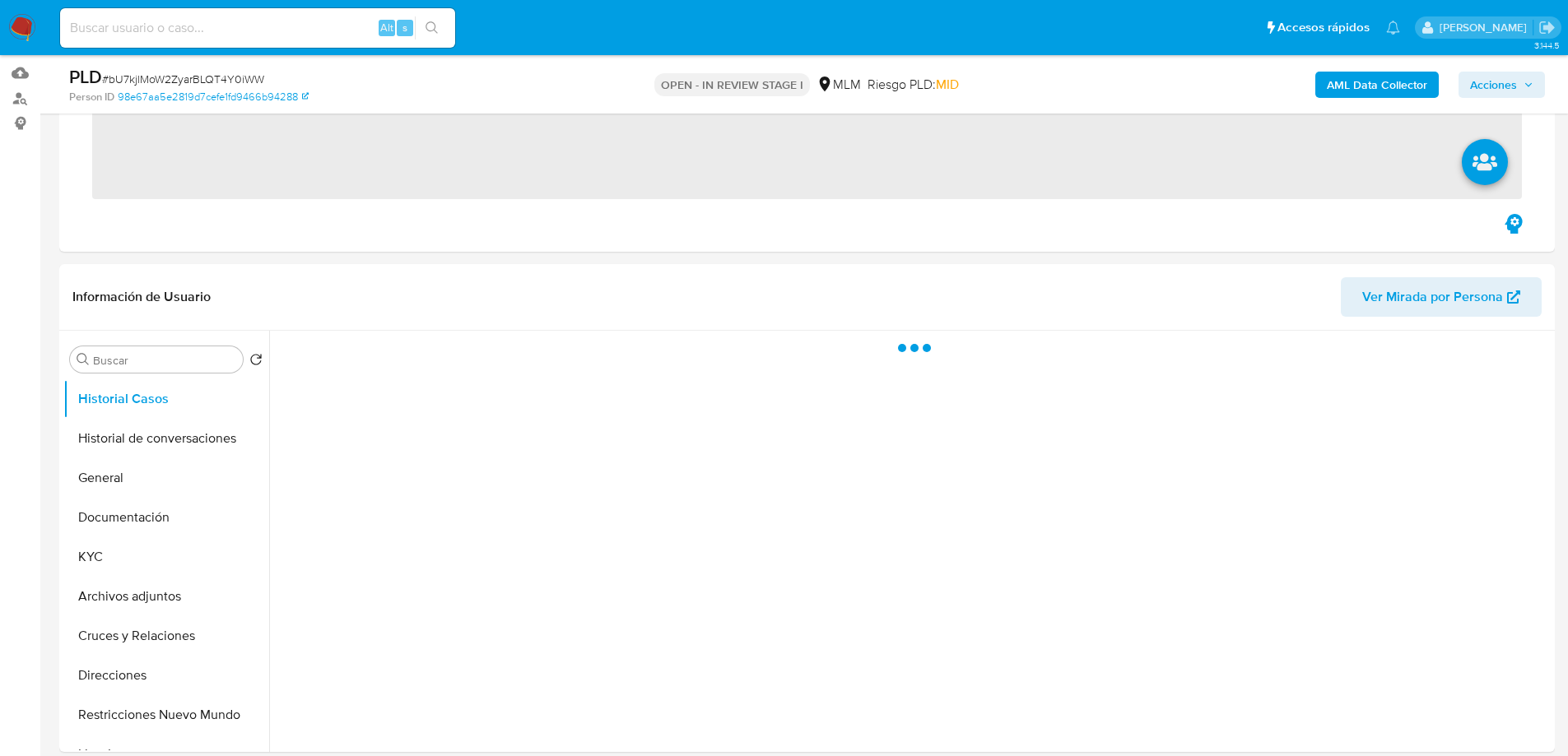 scroll, scrollTop: 247, scrollLeft: 0, axis: vertical 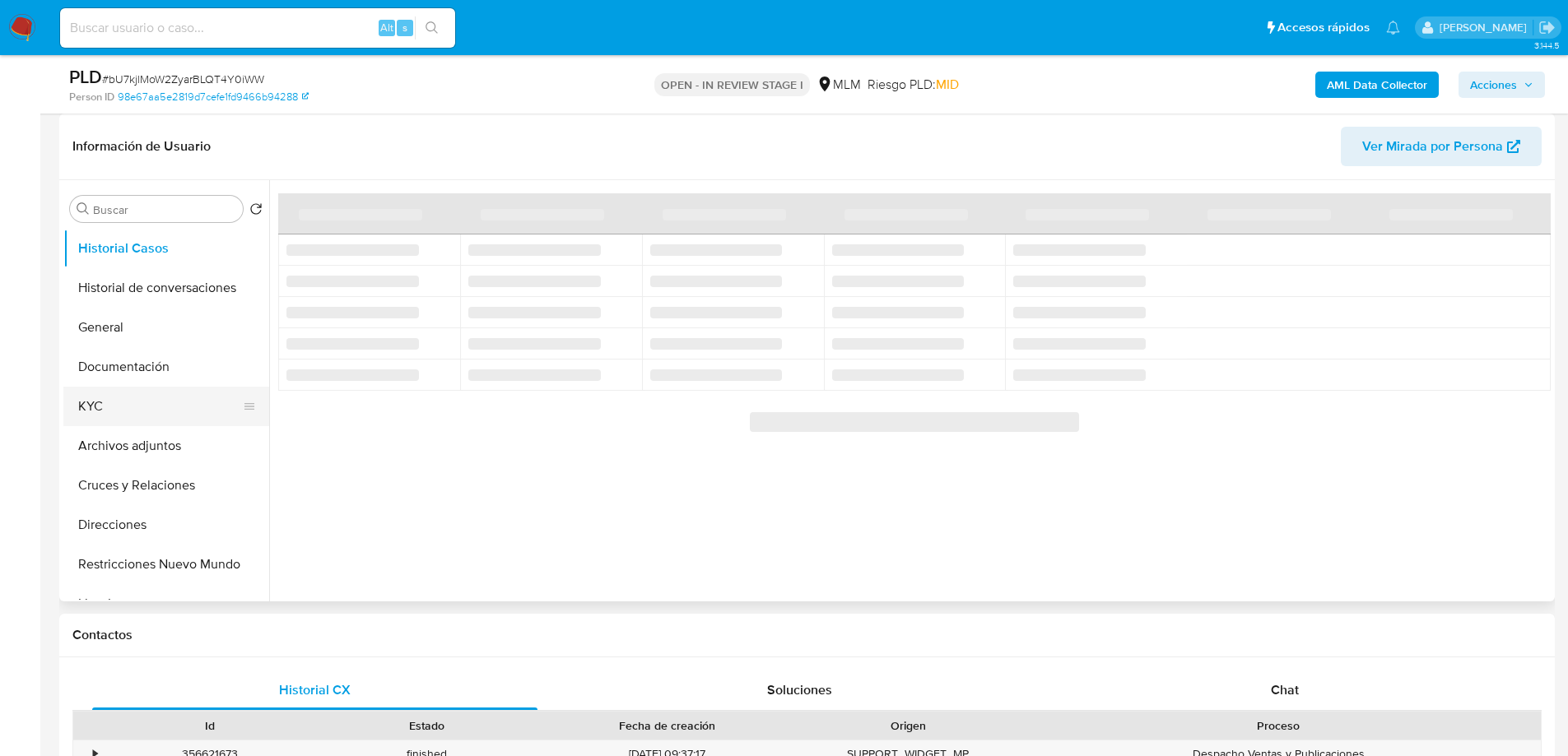 click on "KYC" at bounding box center [160, 406] 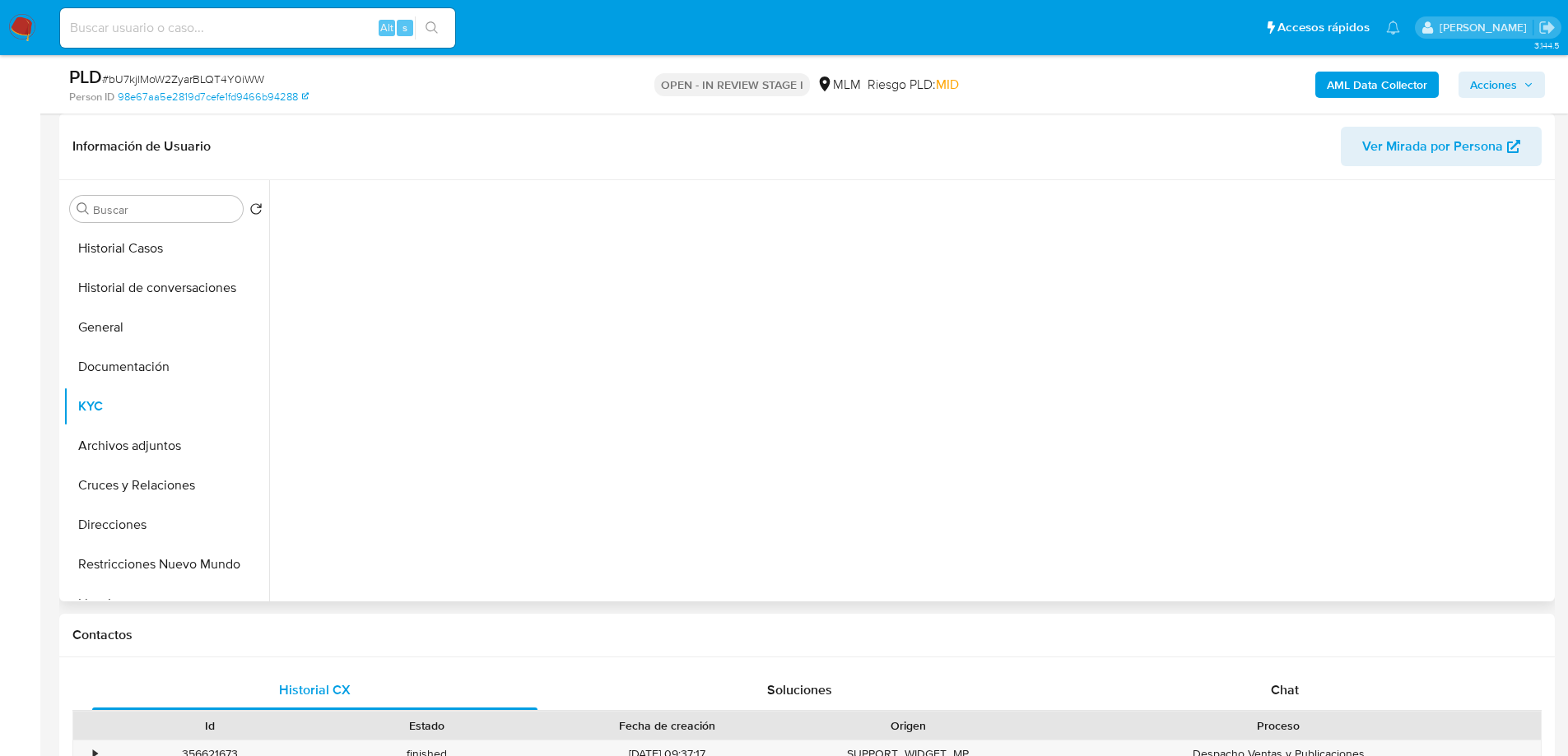 select on "10" 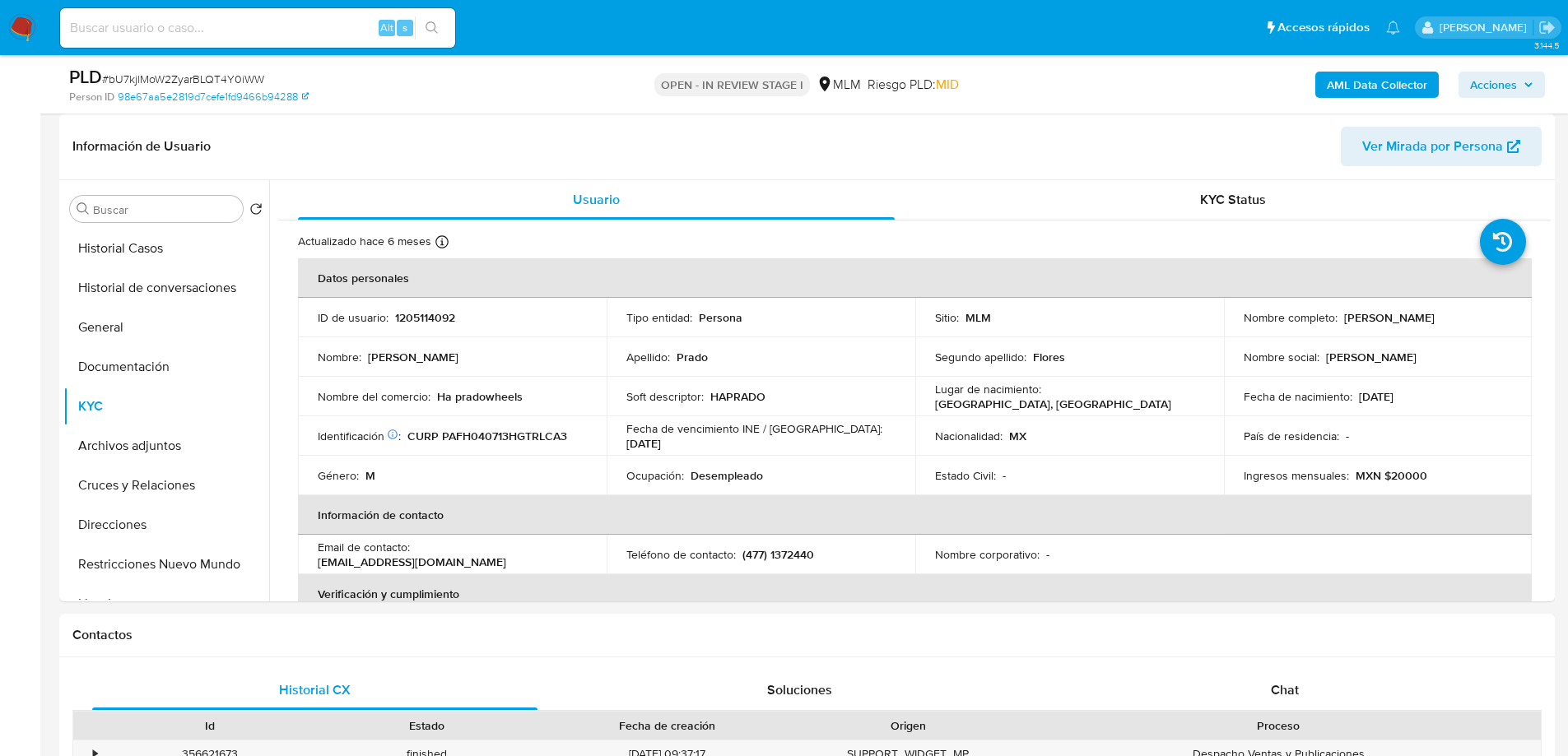 scroll, scrollTop: 329, scrollLeft: 0, axis: vertical 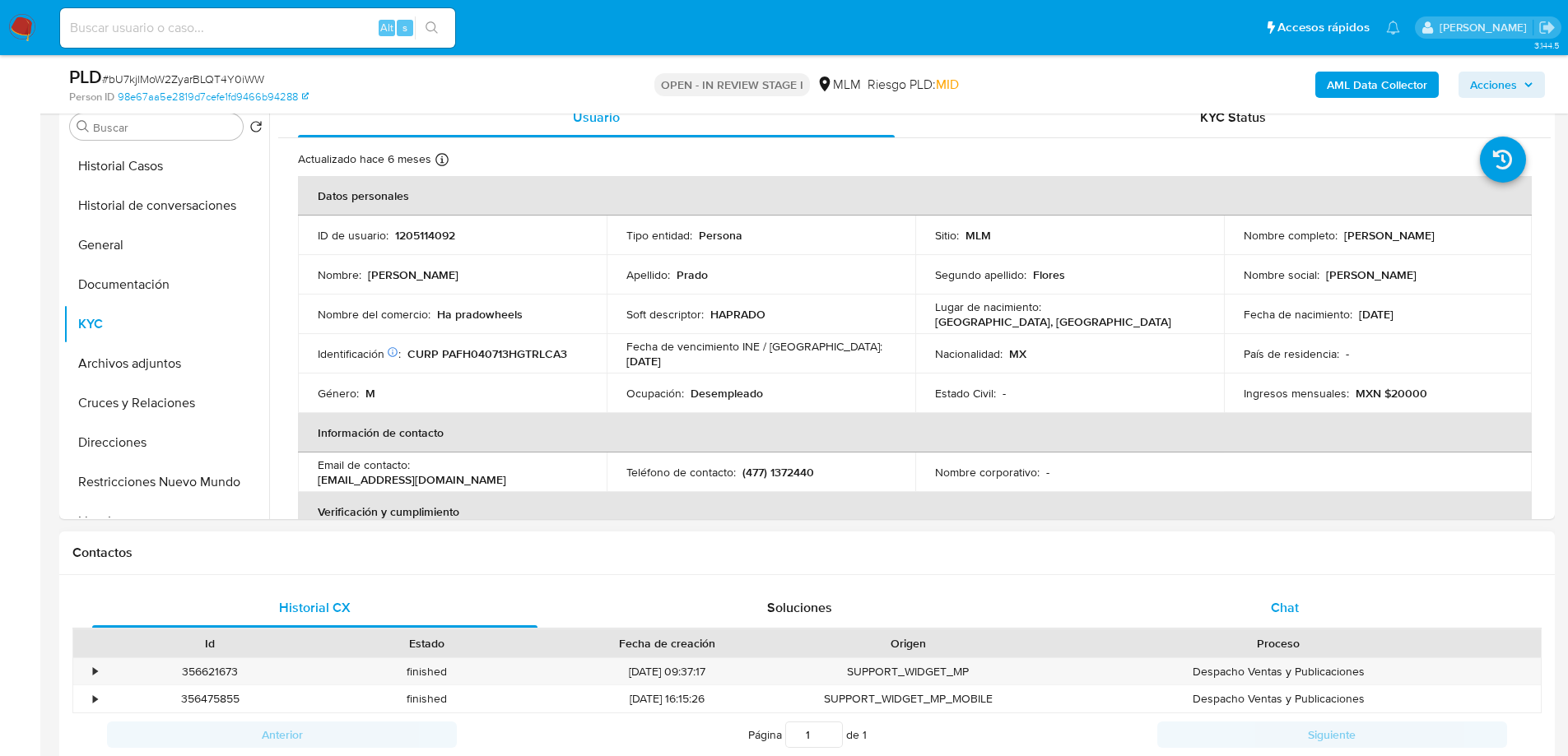click on "Chat" 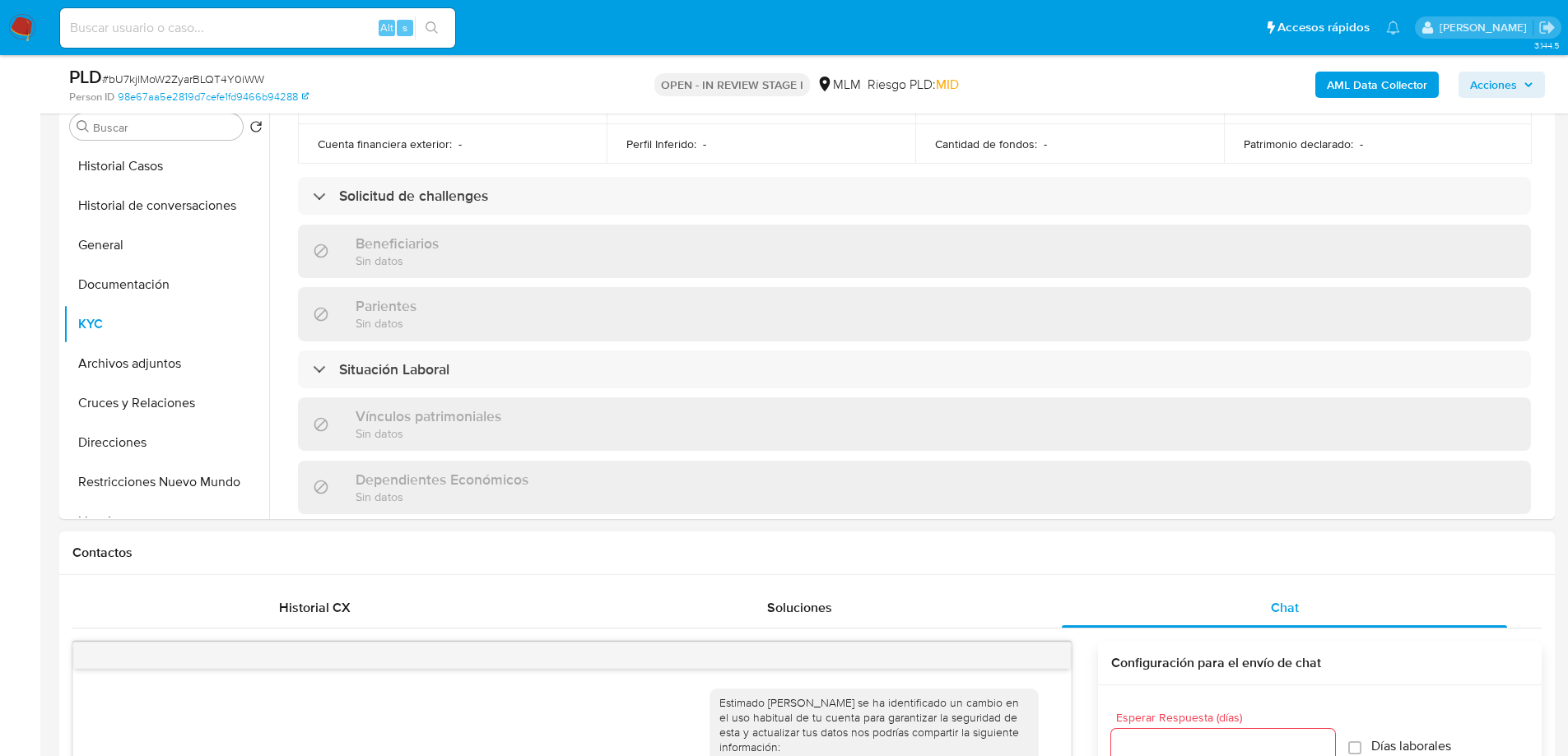 scroll, scrollTop: 823, scrollLeft: 0, axis: vertical 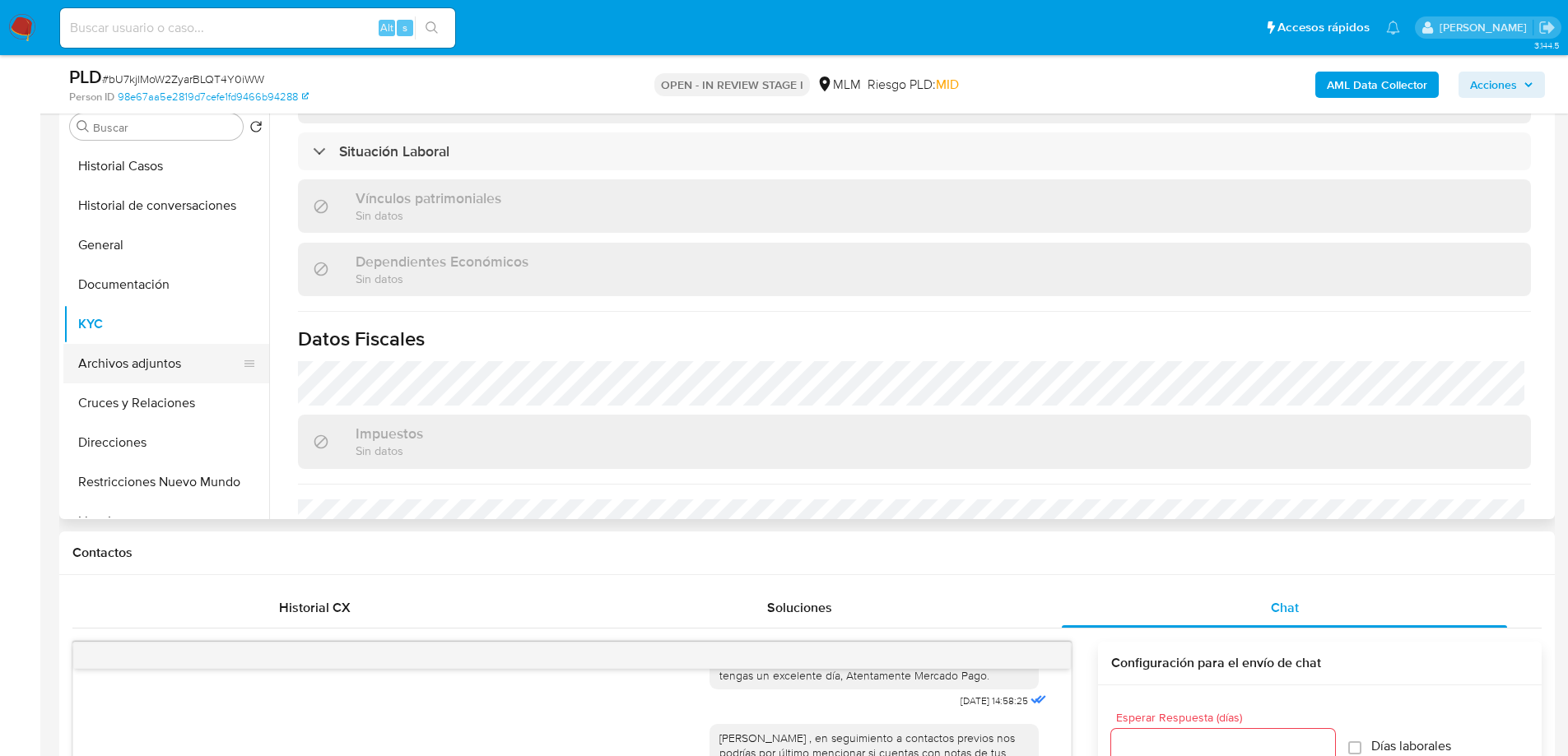 click on "Archivos adjuntos" 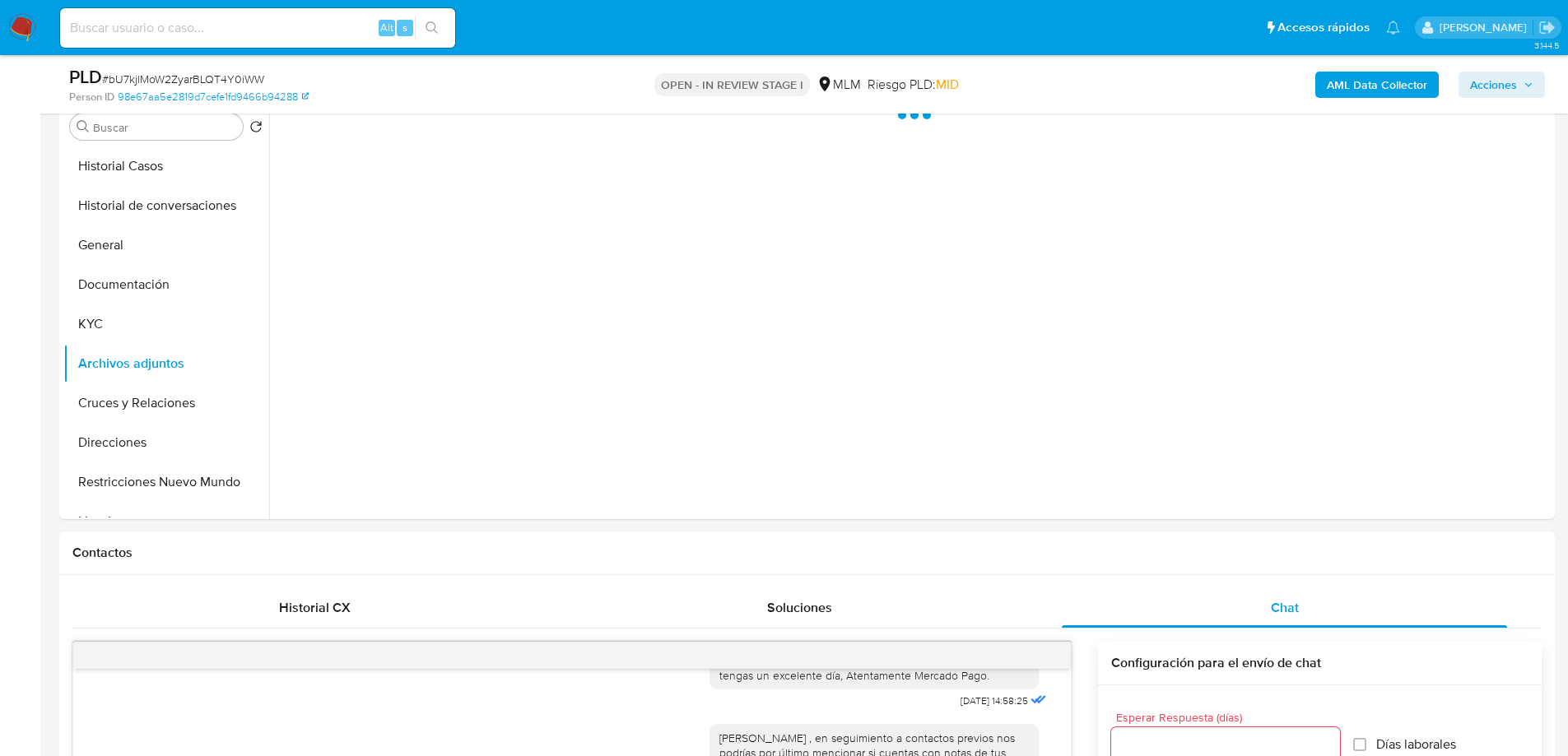 scroll, scrollTop: 0, scrollLeft: 0, axis: both 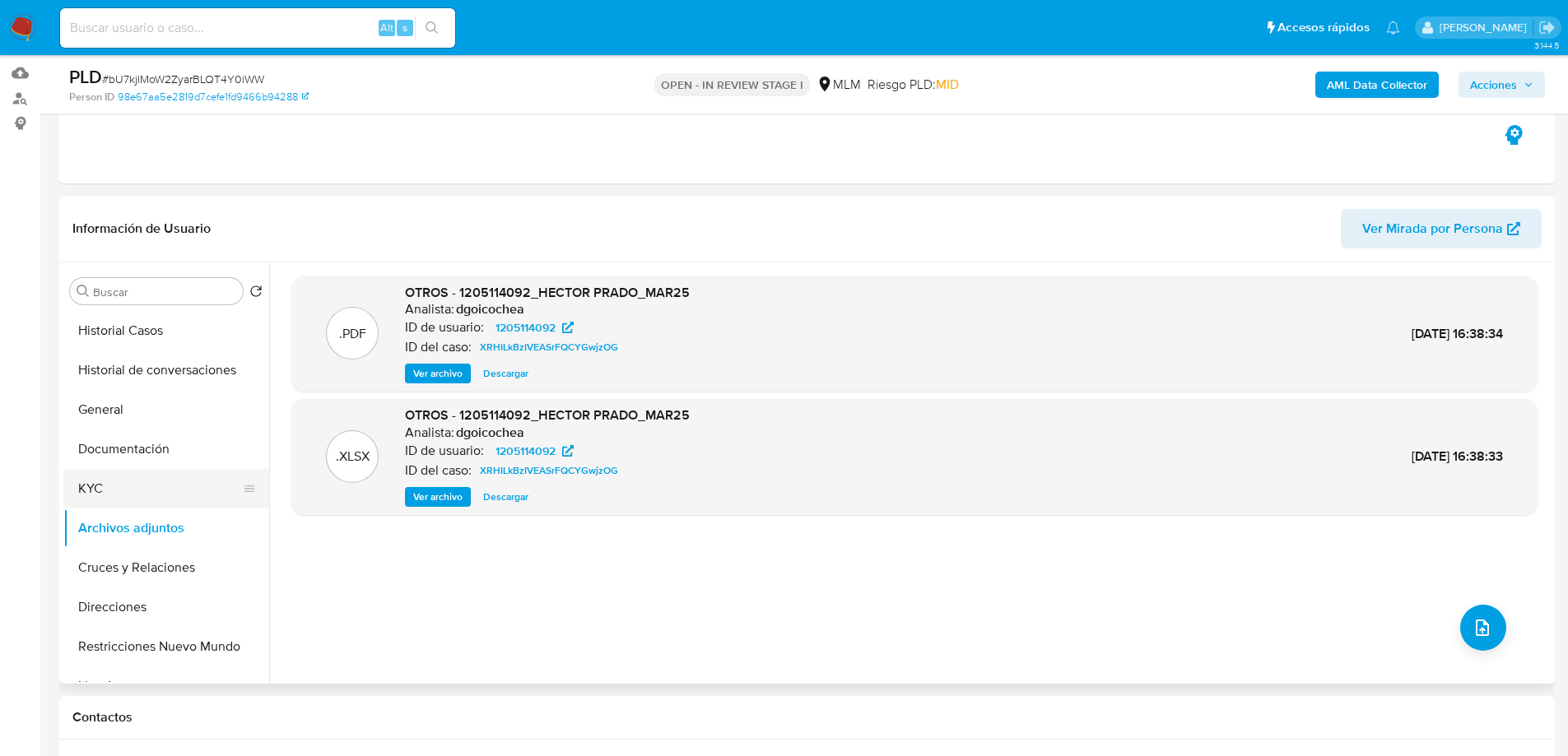 drag, startPoint x: 119, startPoint y: 486, endPoint x: 161, endPoint y: 435, distance: 66.06815 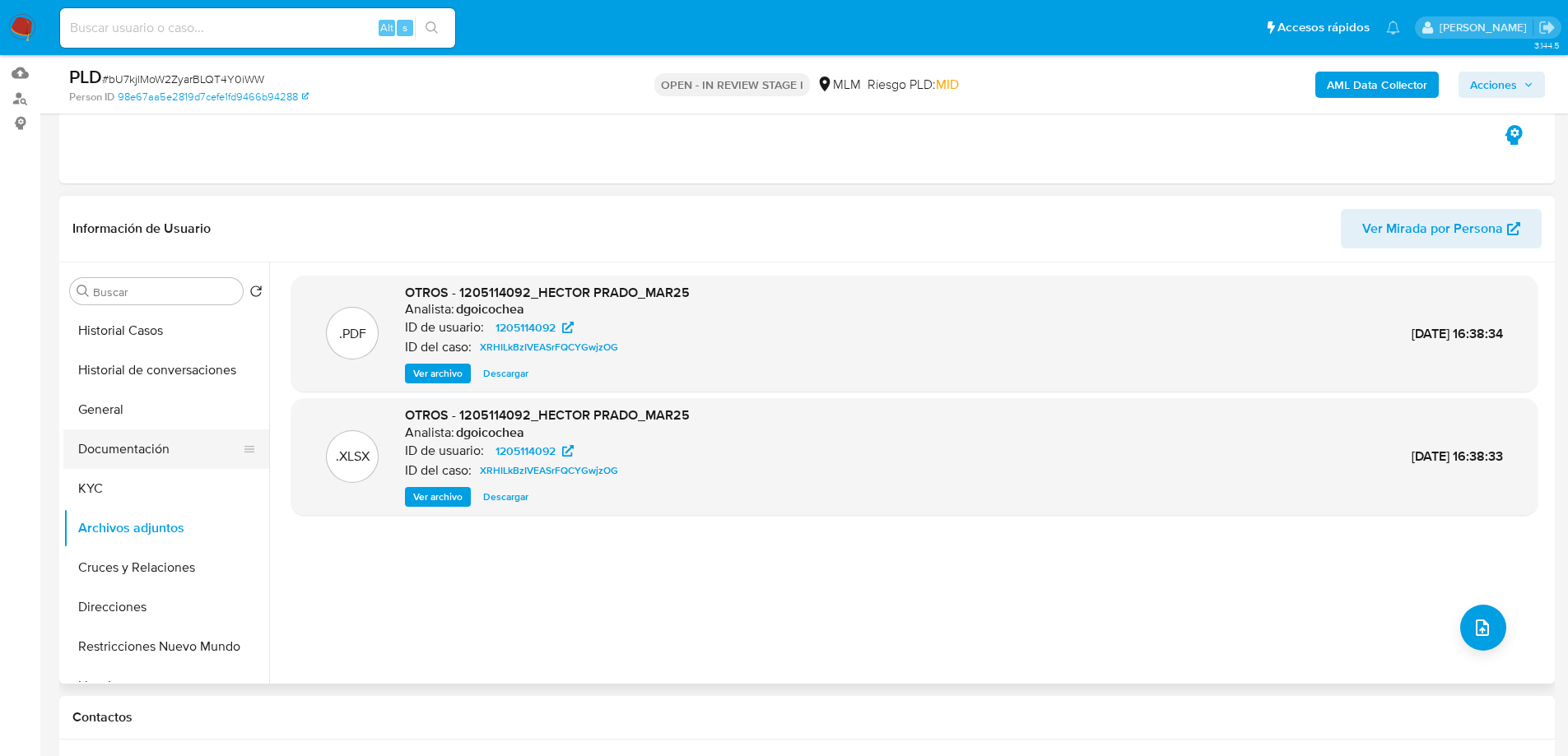 click on "KYC" 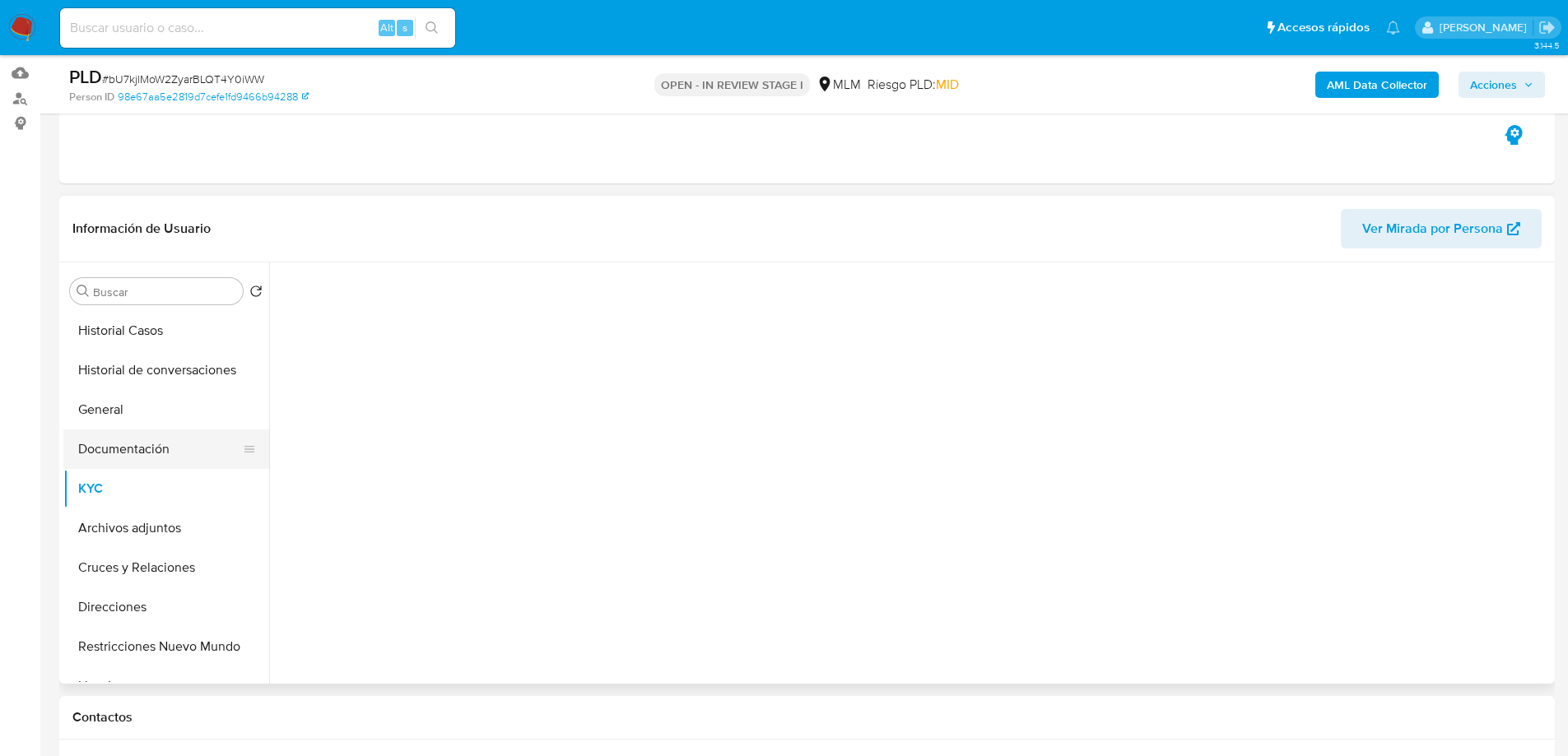 click on "Documentación" 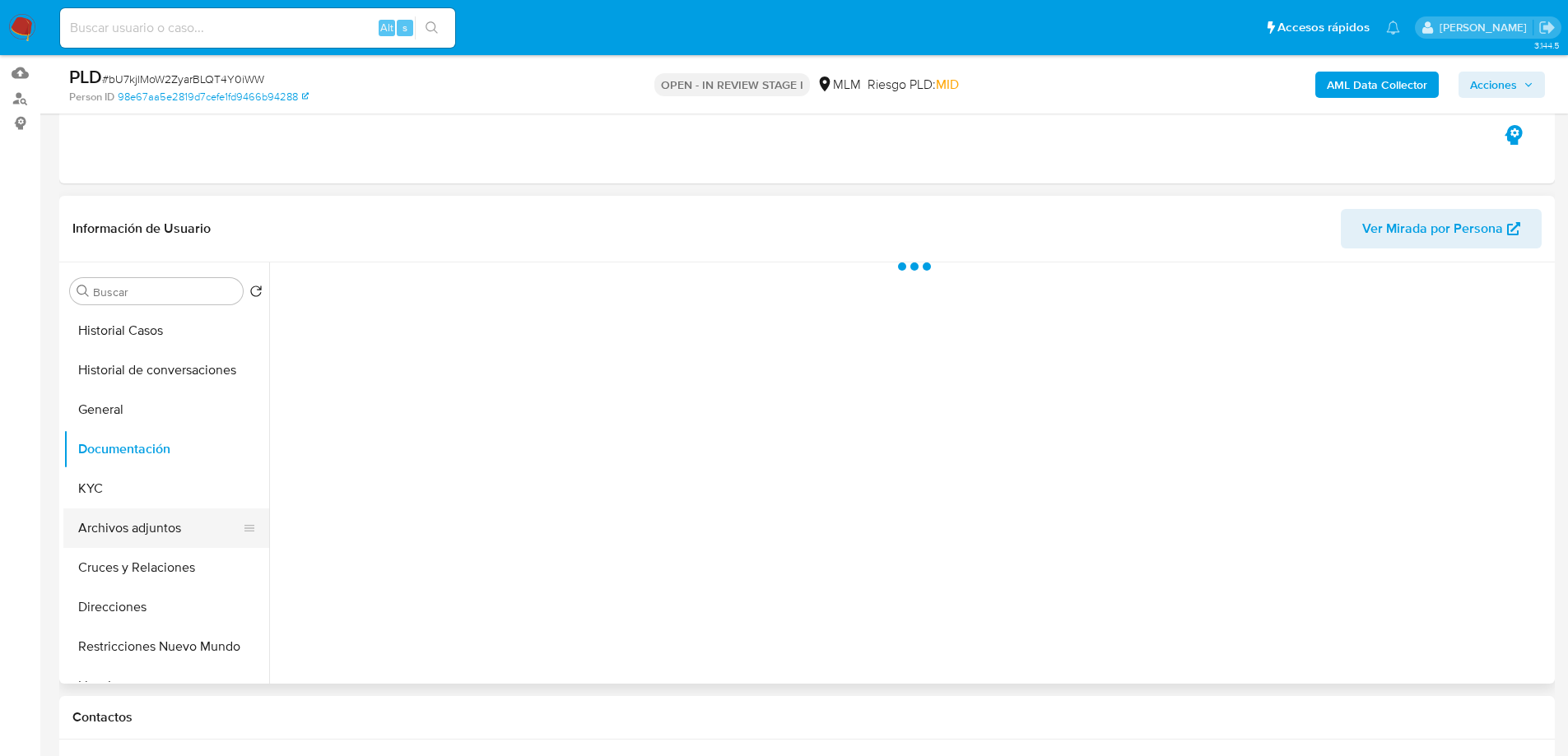 click on "Archivos adjuntos" 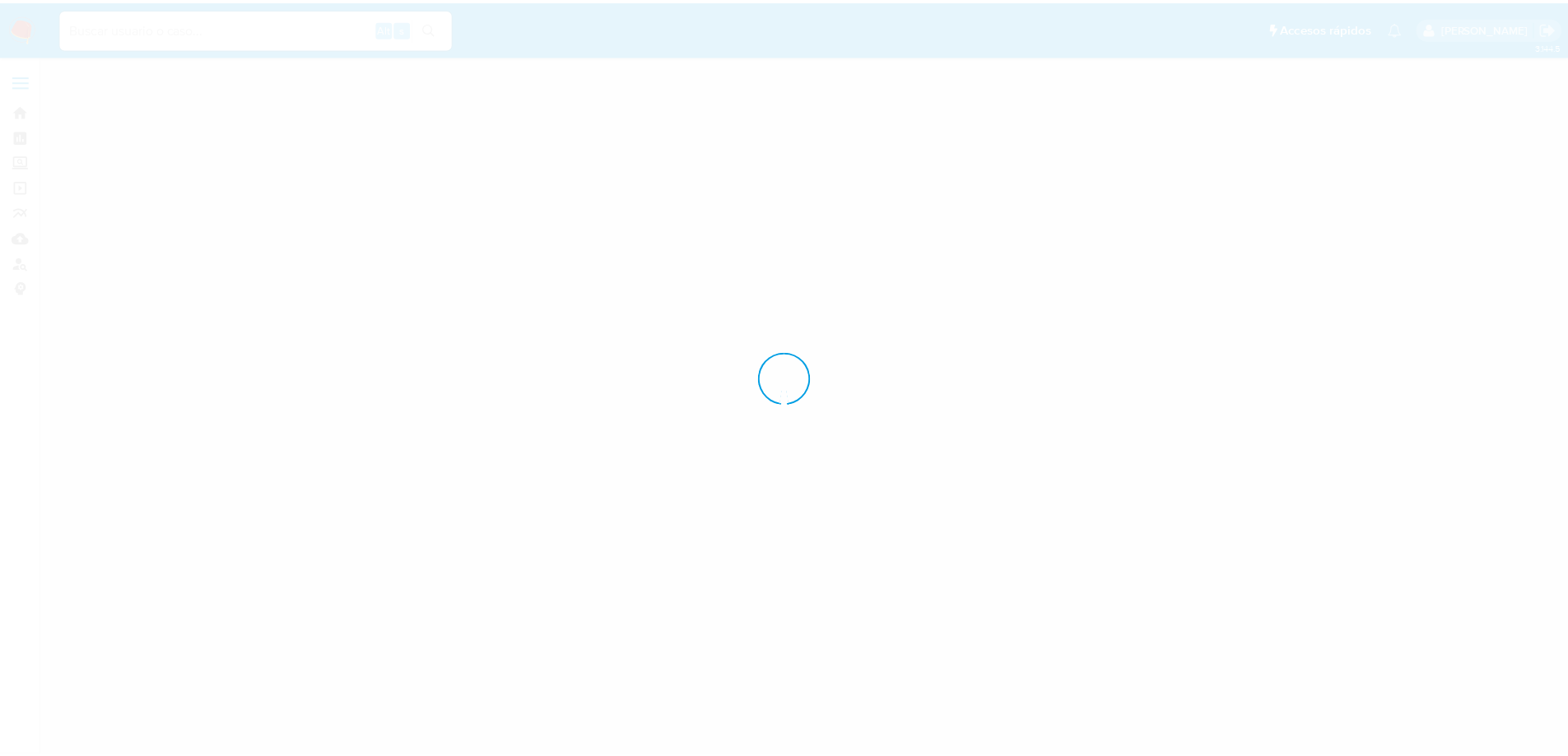 scroll, scrollTop: 0, scrollLeft: 0, axis: both 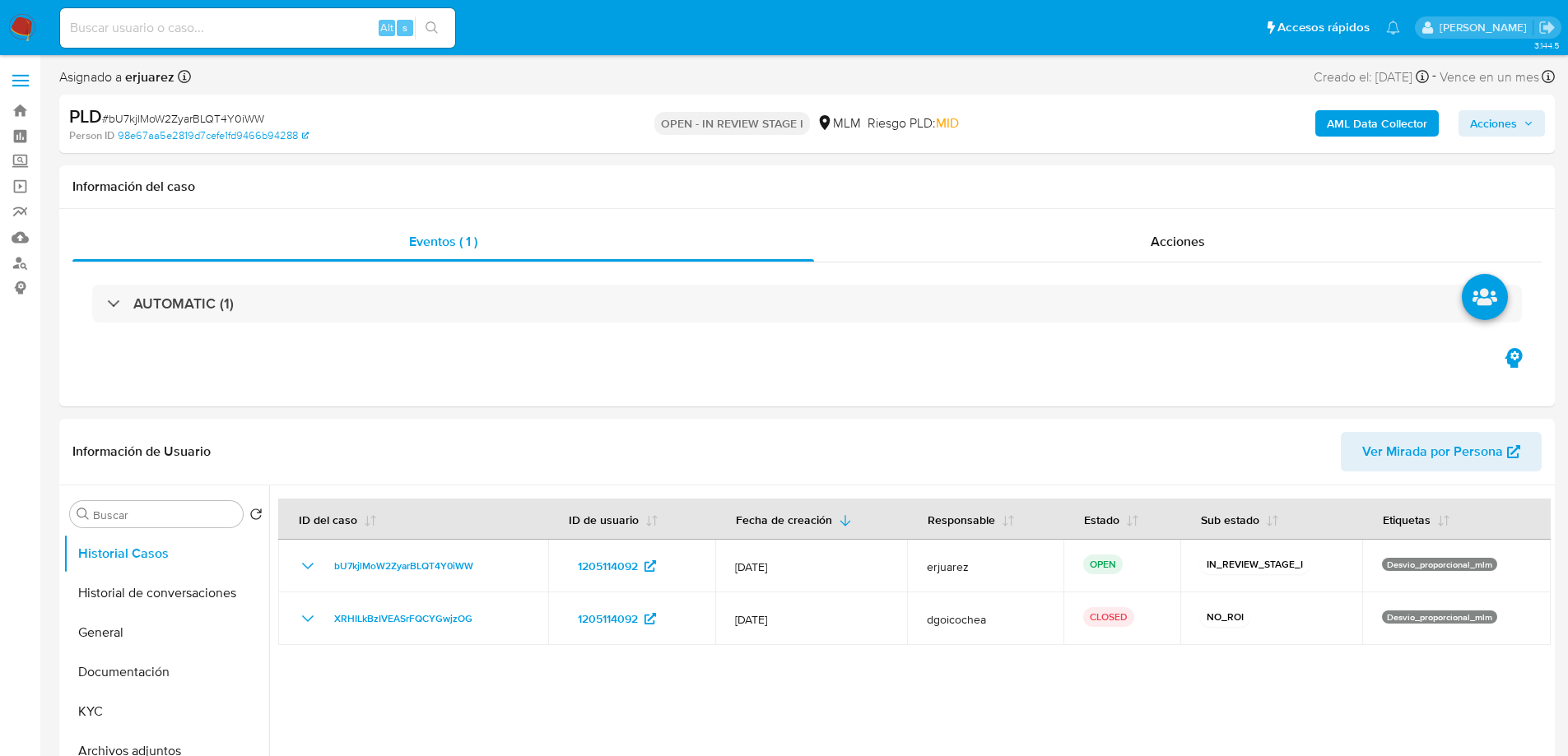 select on "10" 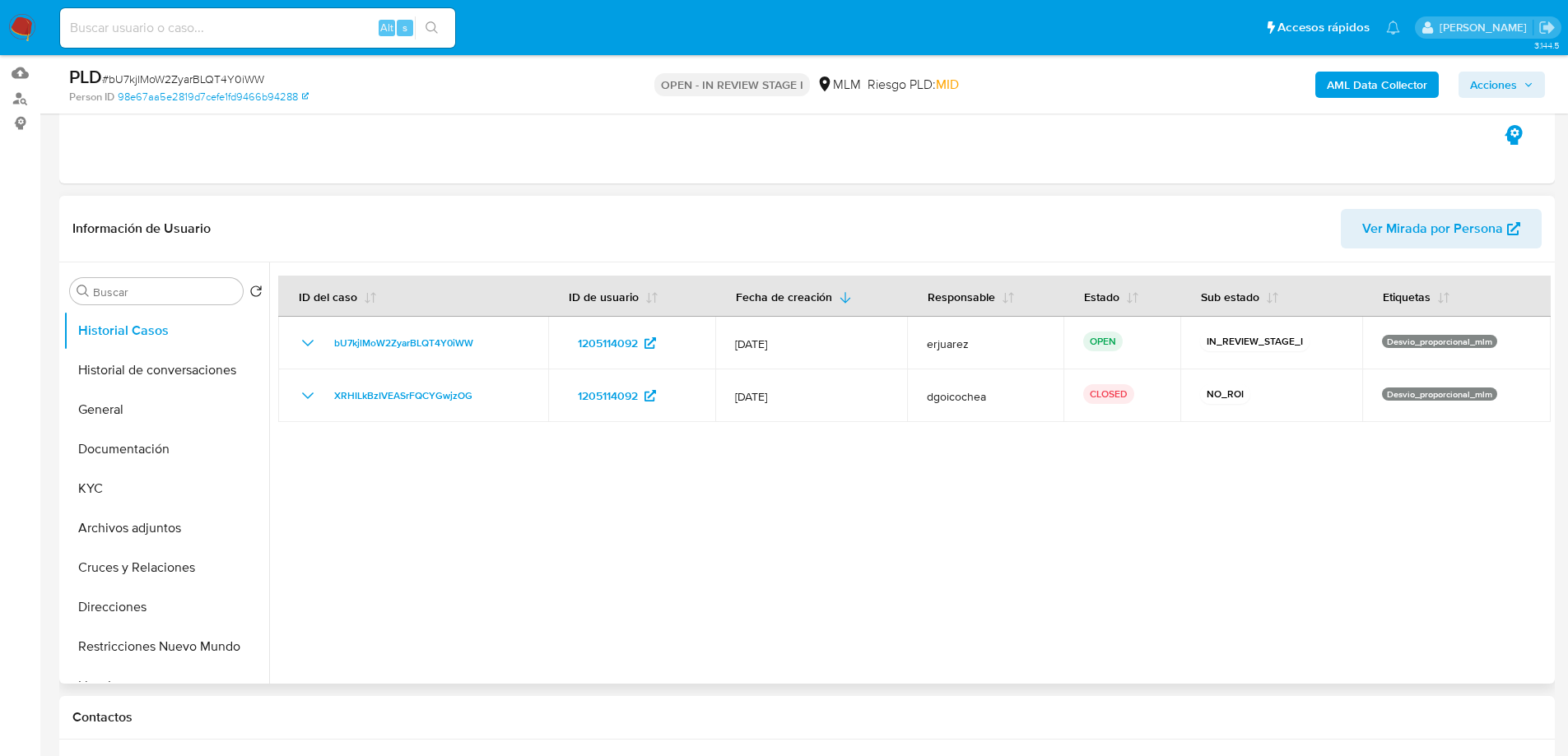 scroll, scrollTop: 247, scrollLeft: 0, axis: vertical 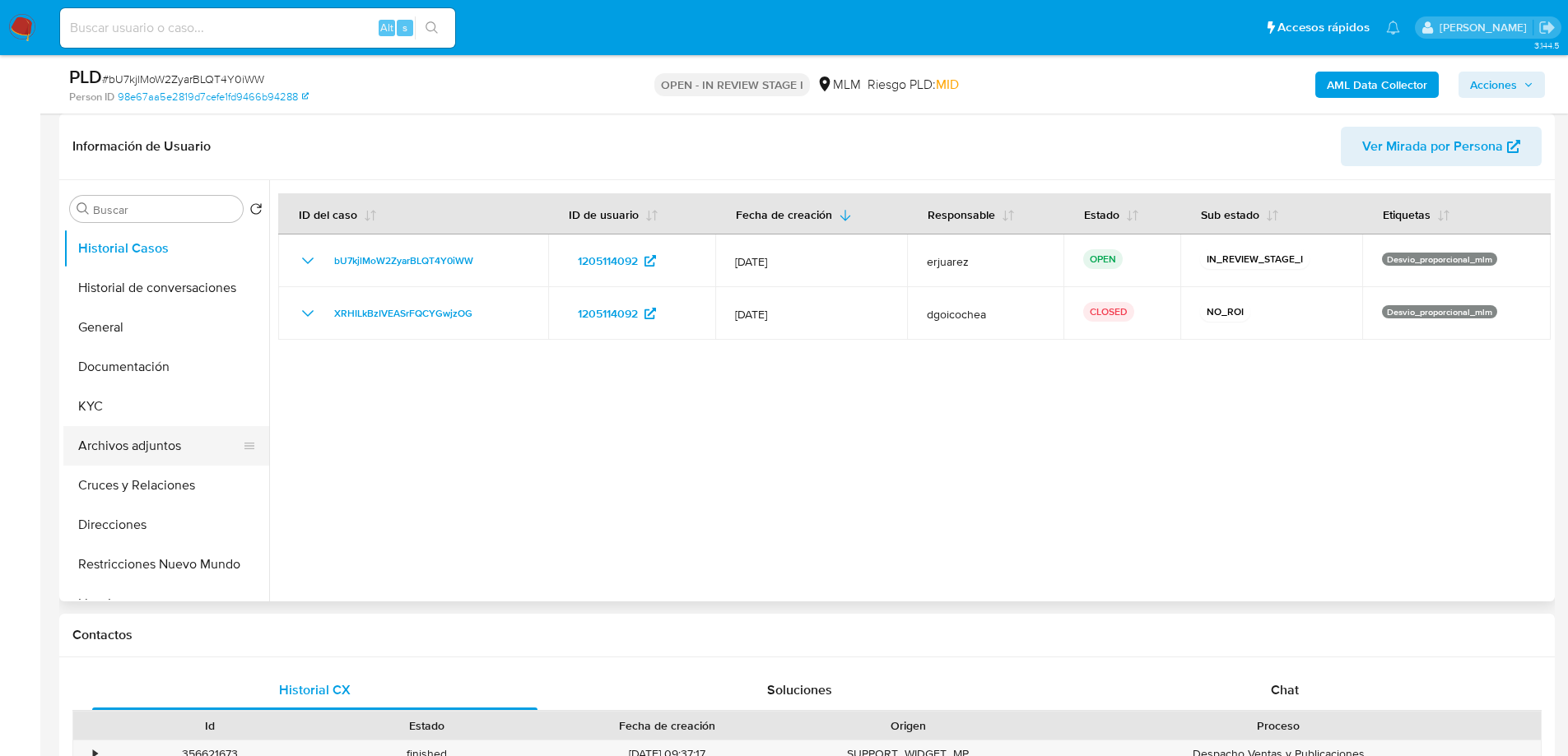 click on "Archivos adjuntos" at bounding box center (160, 446) 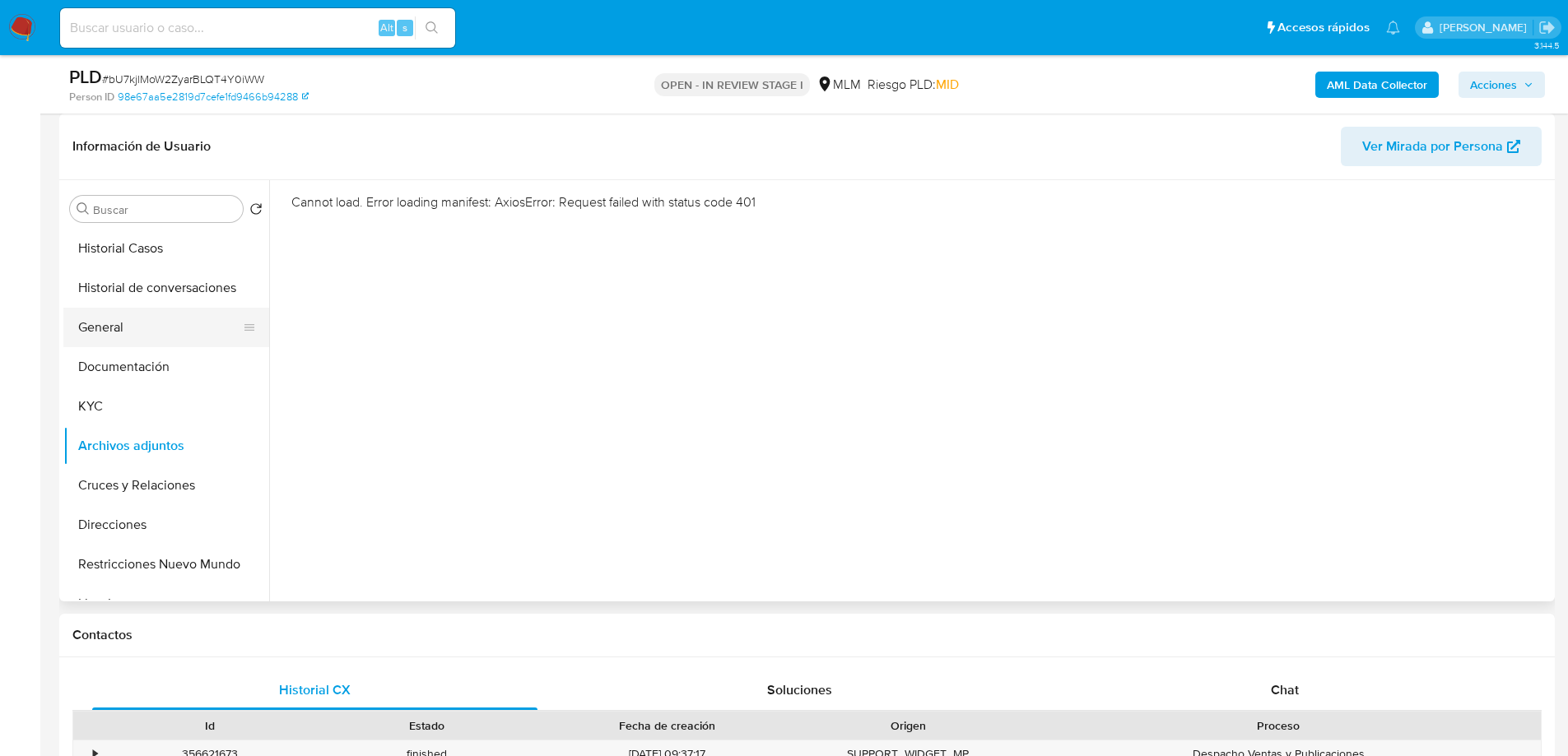 click on "General" at bounding box center [160, 327] 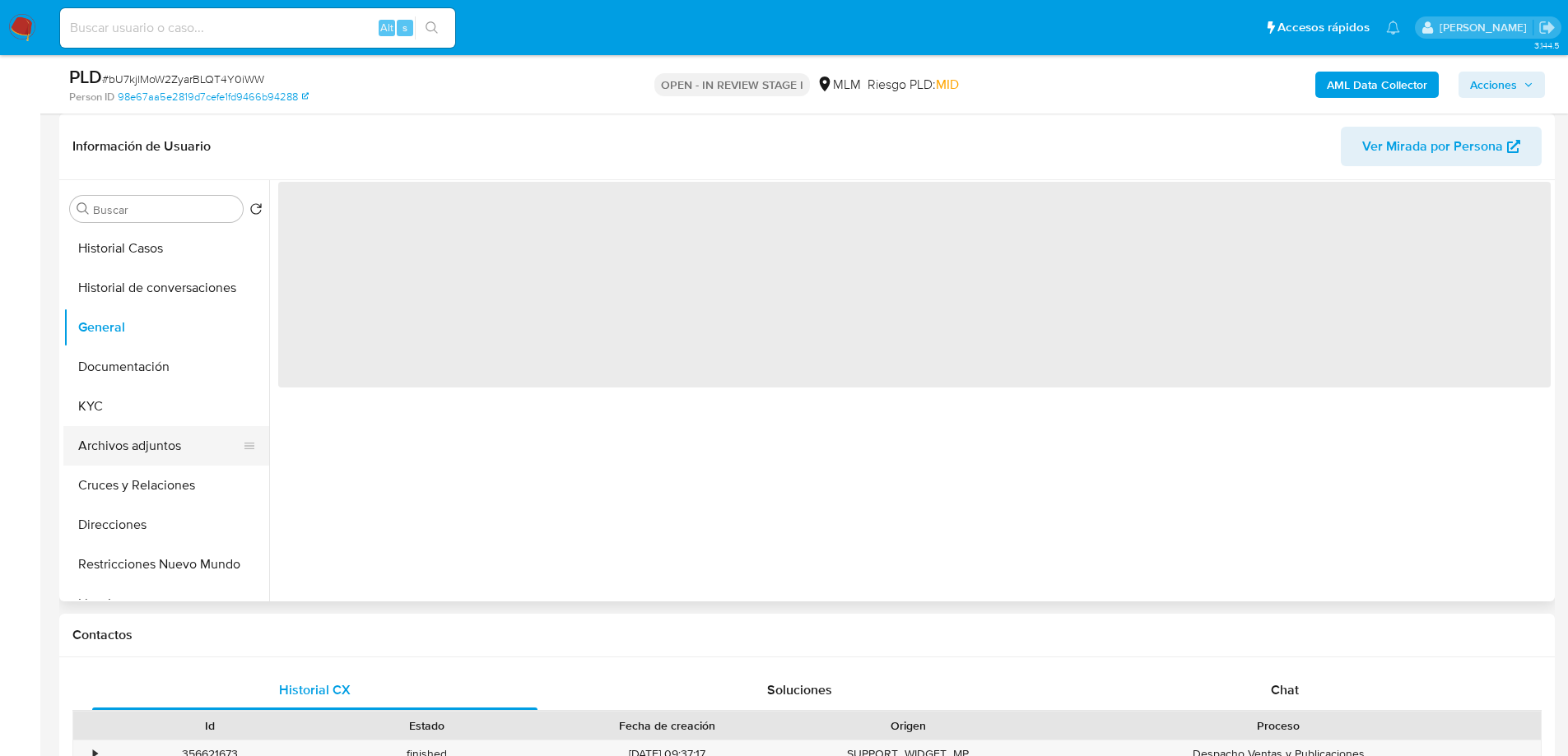 click on "Archivos adjuntos" at bounding box center [160, 446] 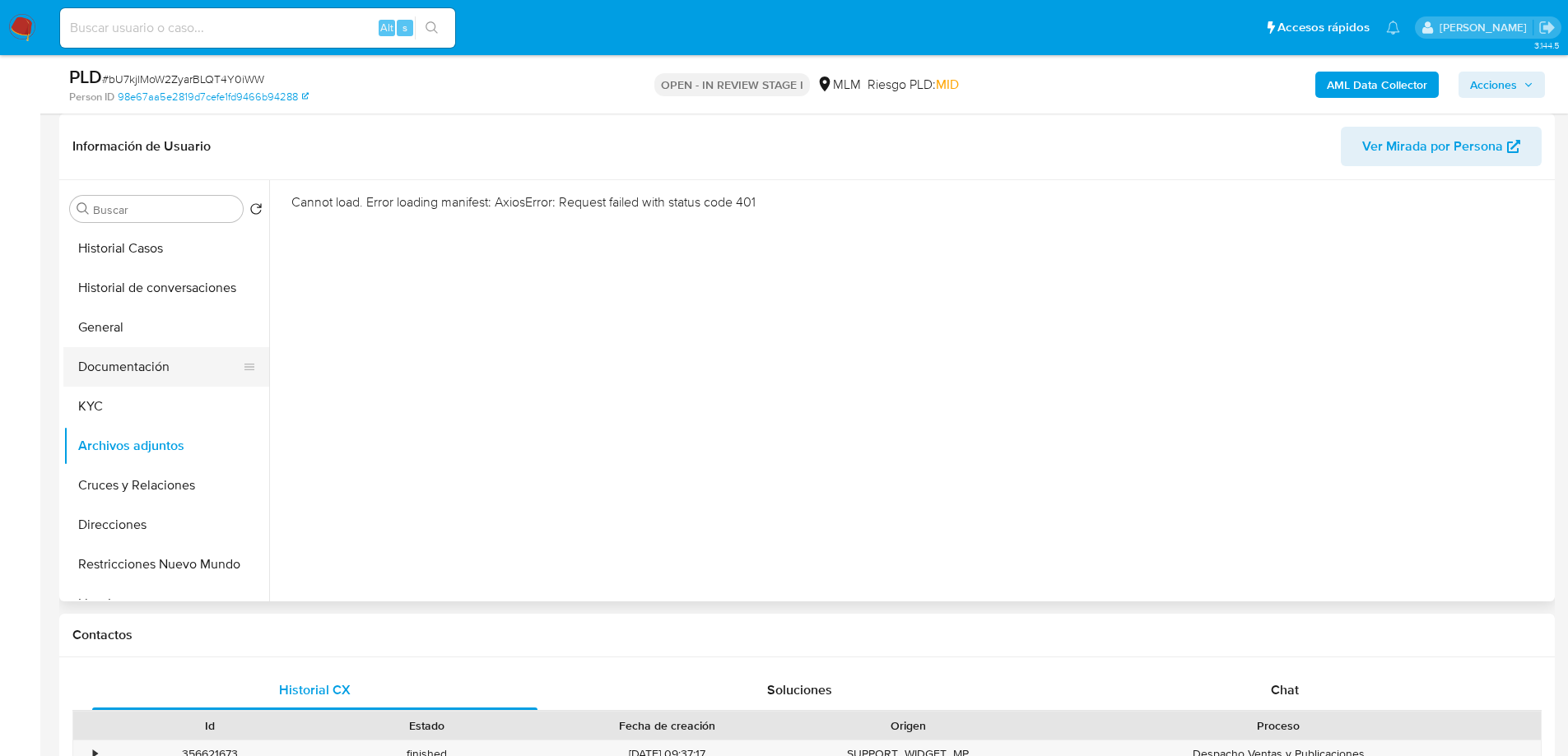drag, startPoint x: 151, startPoint y: 370, endPoint x: 136, endPoint y: 383, distance: 19.84943 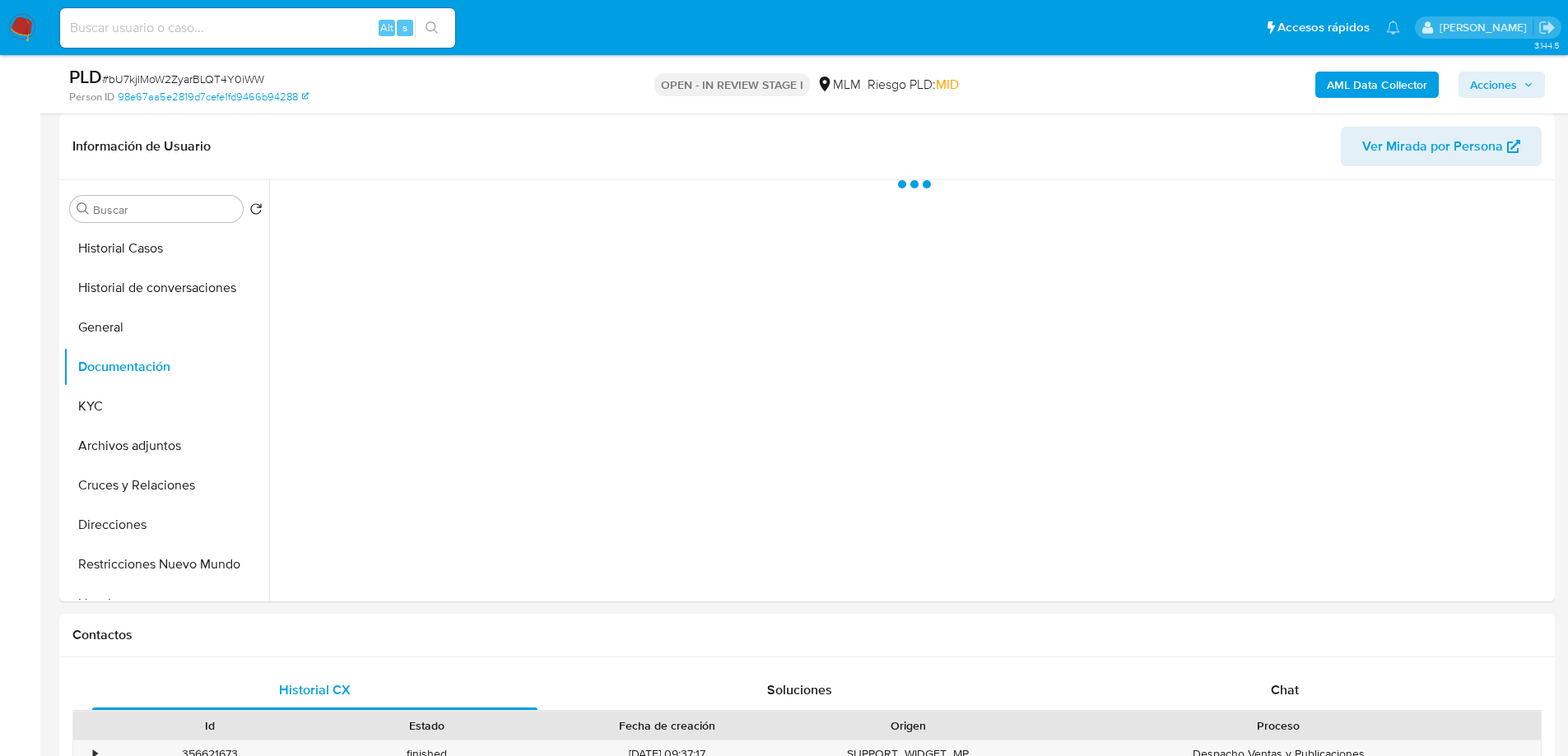 click at bounding box center (22, 28) 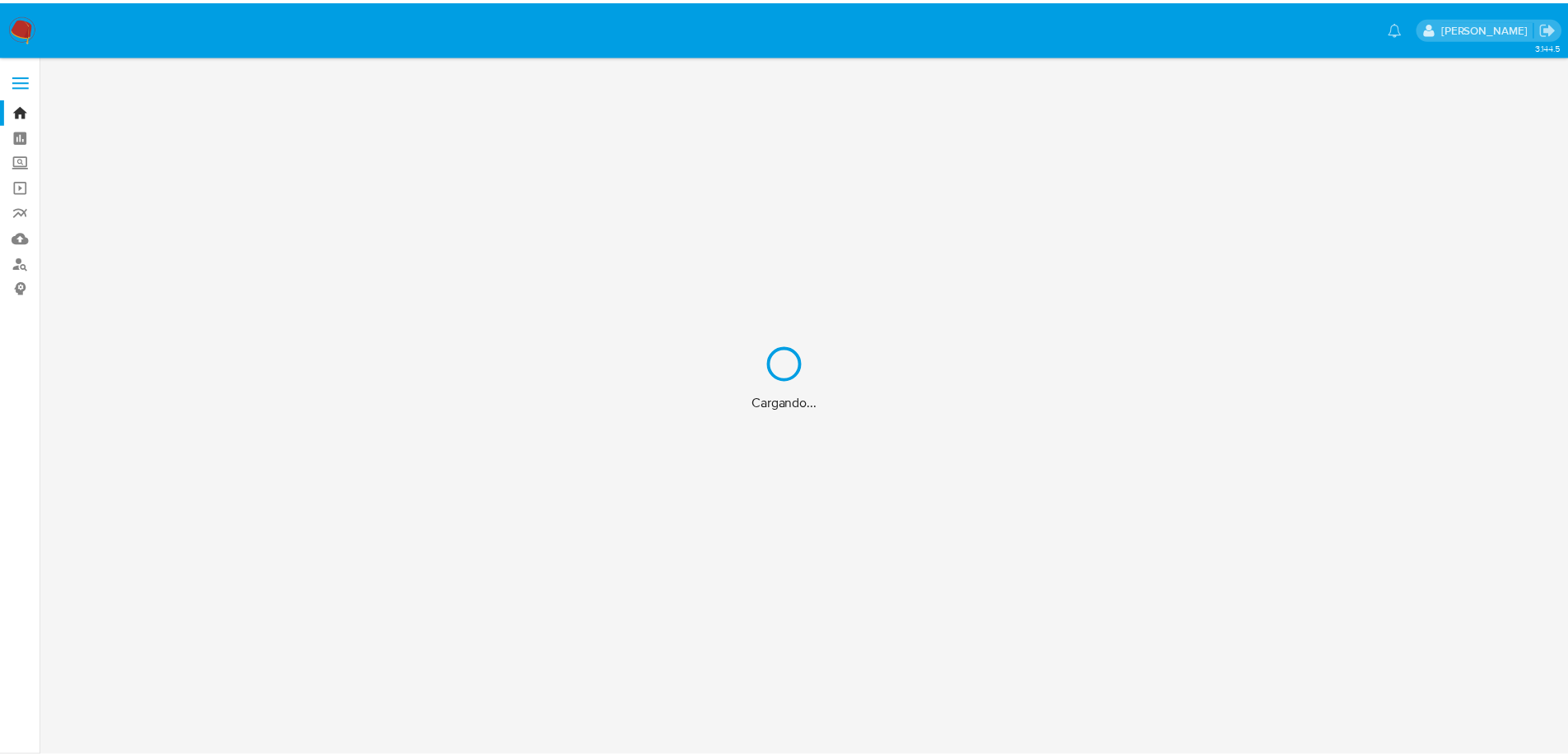scroll, scrollTop: 0, scrollLeft: 0, axis: both 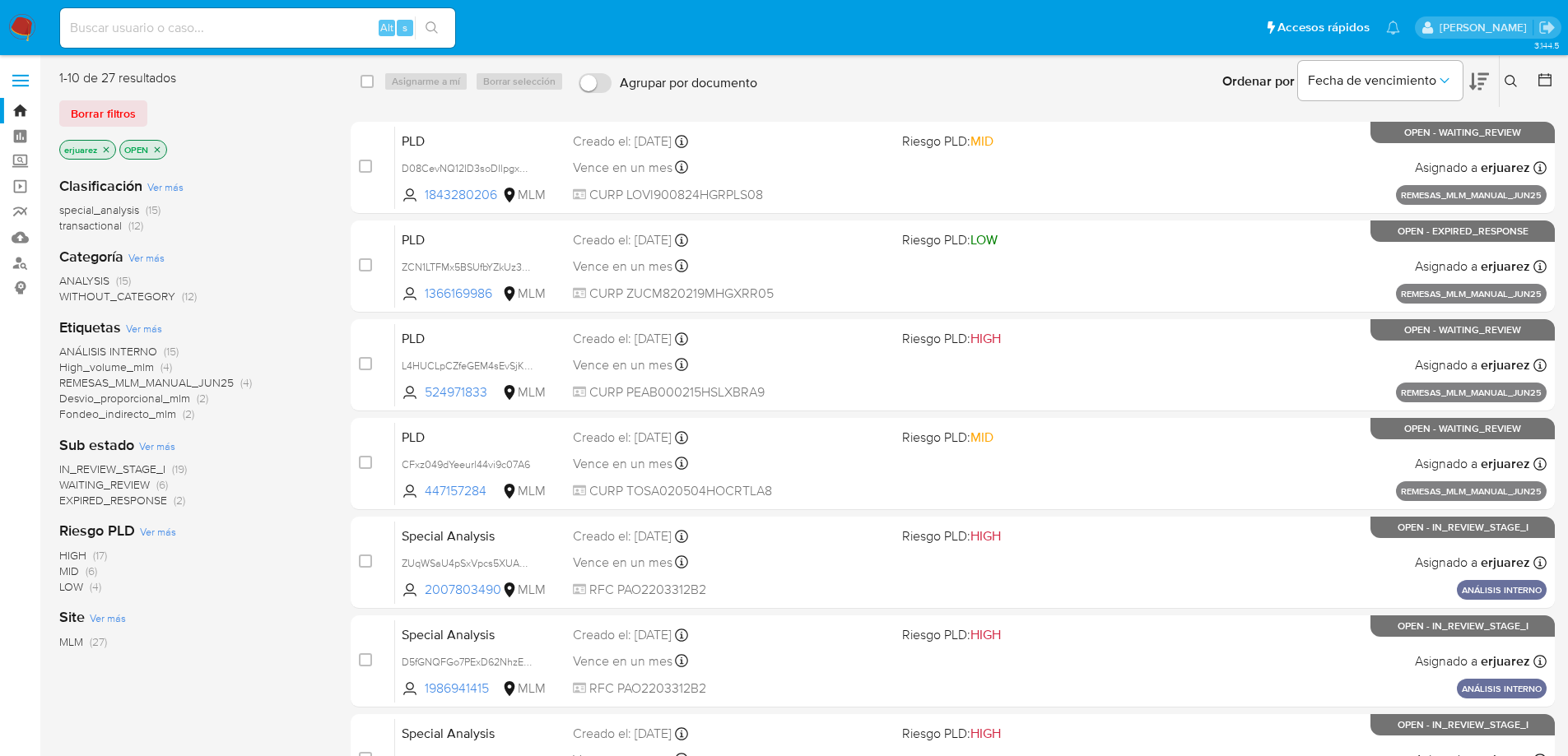 drag, startPoint x: 1512, startPoint y: 81, endPoint x: 1413, endPoint y: 104, distance: 101.636608 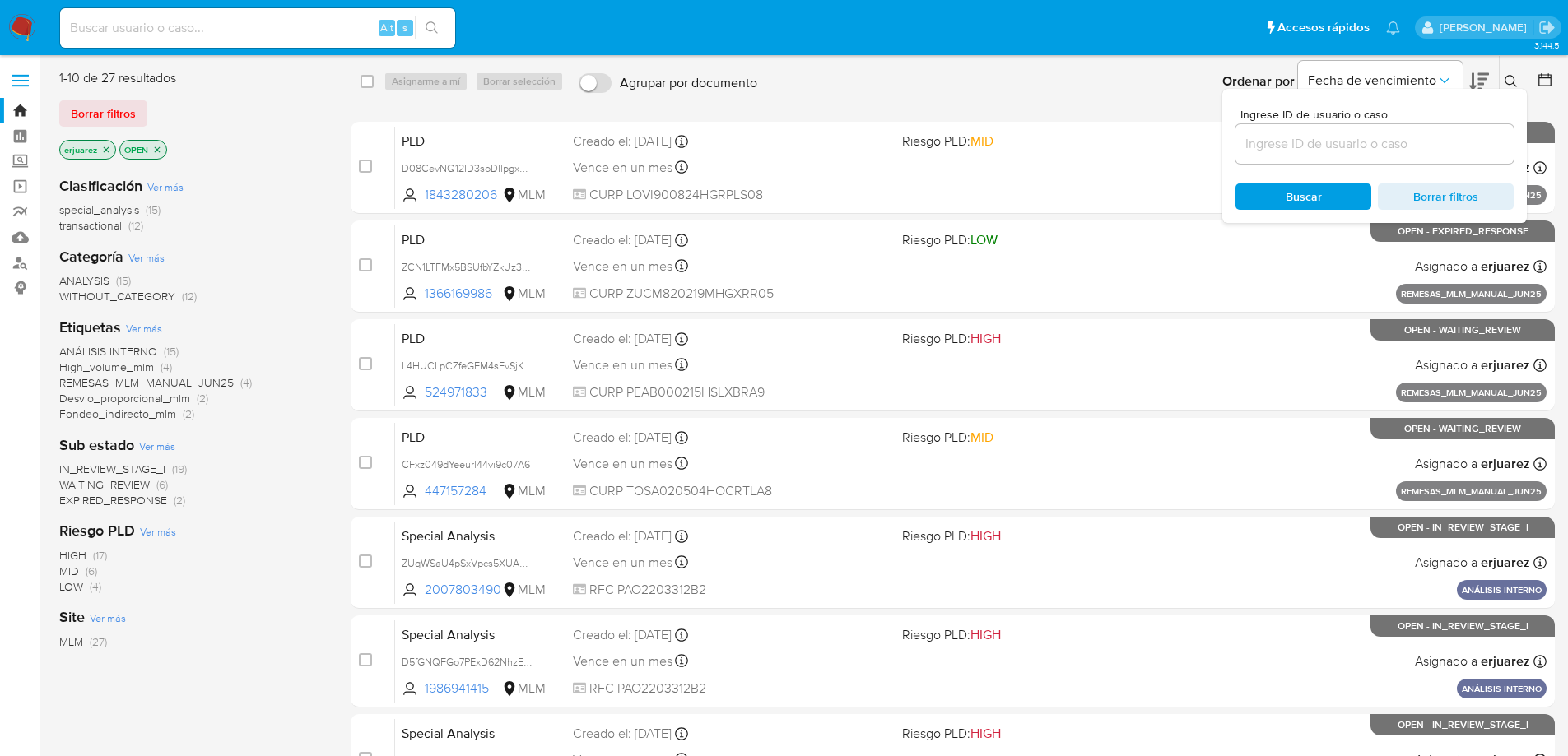 drag, startPoint x: 1356, startPoint y: 127, endPoint x: 1352, endPoint y: 141, distance: 14.56022 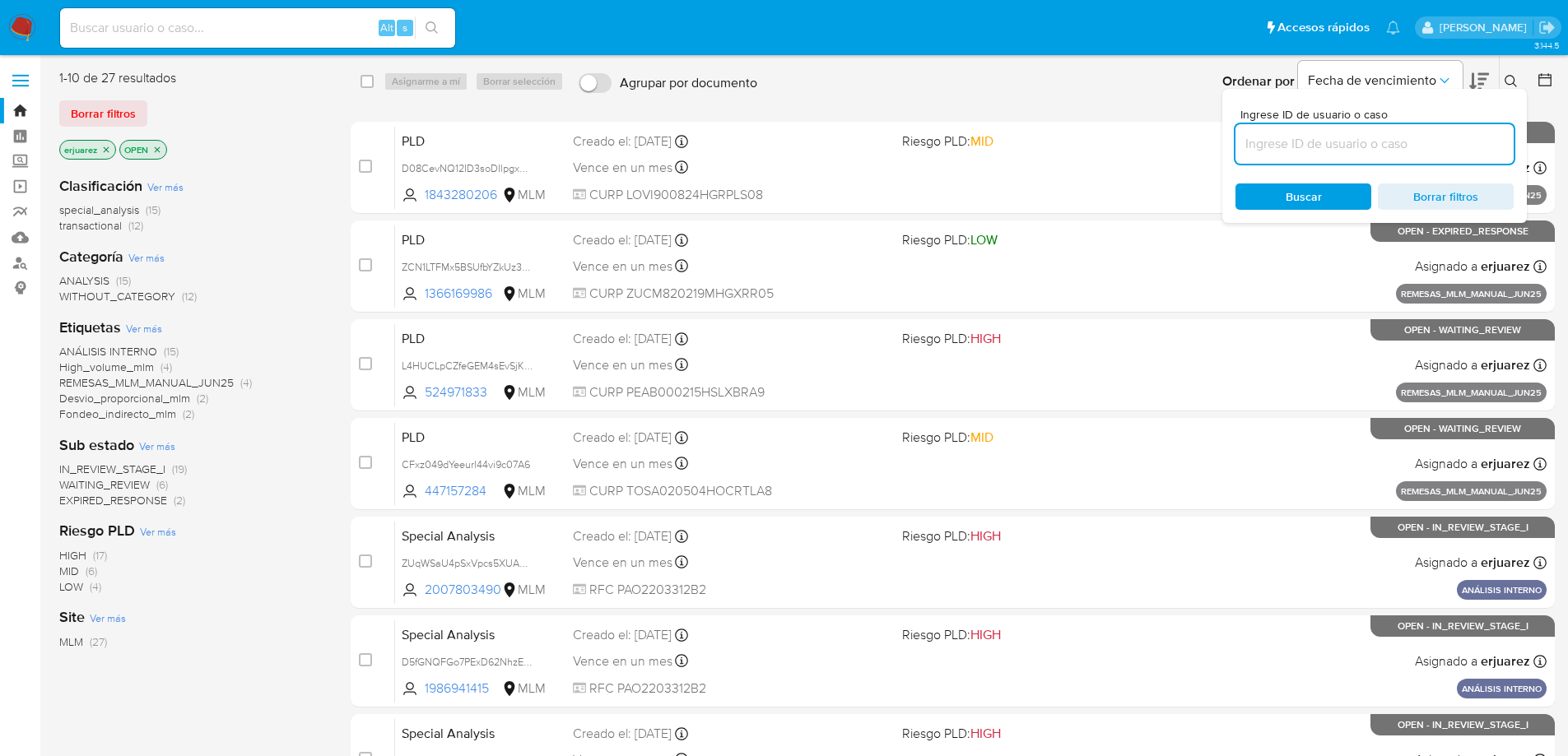 click at bounding box center (1375, 144) 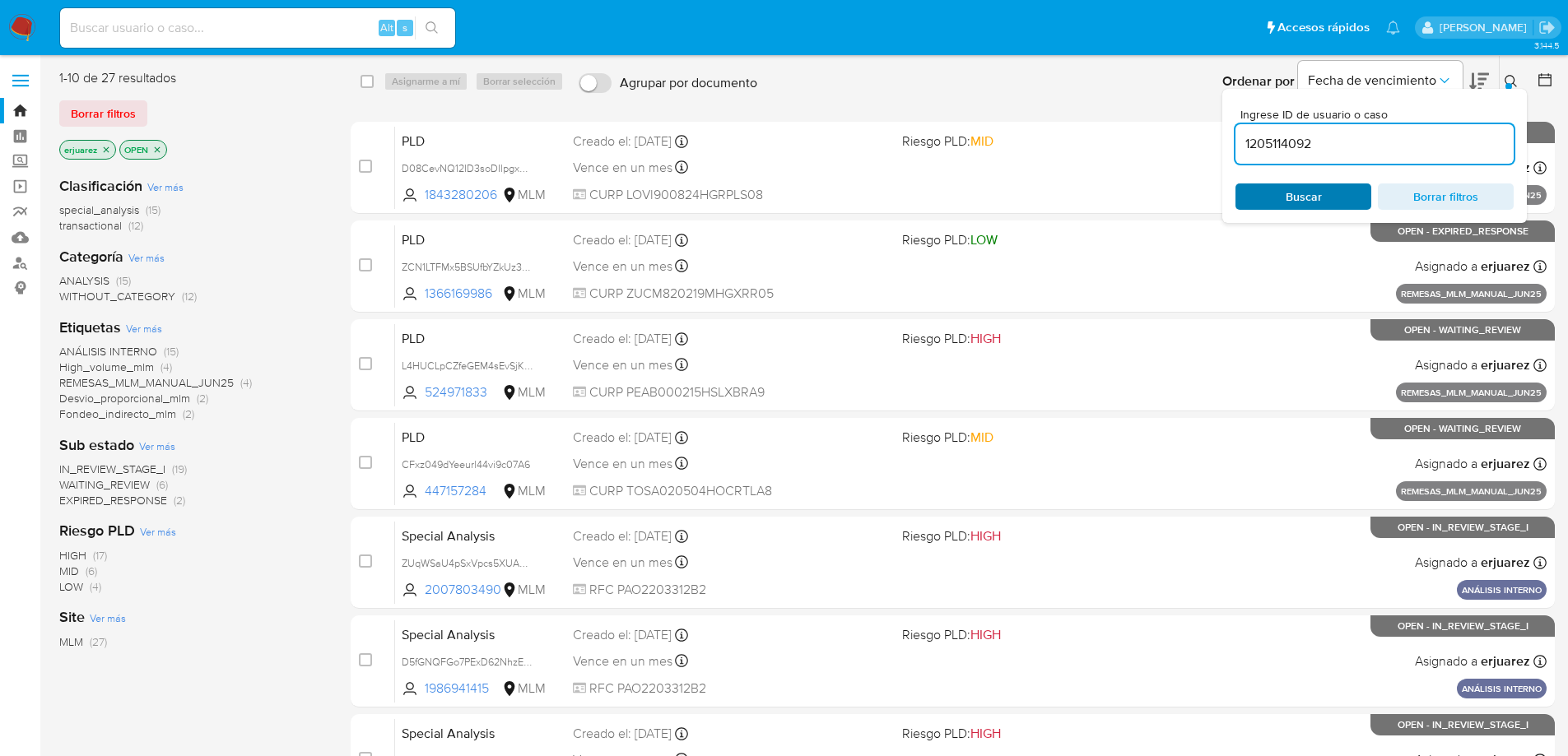 type on "1205114092" 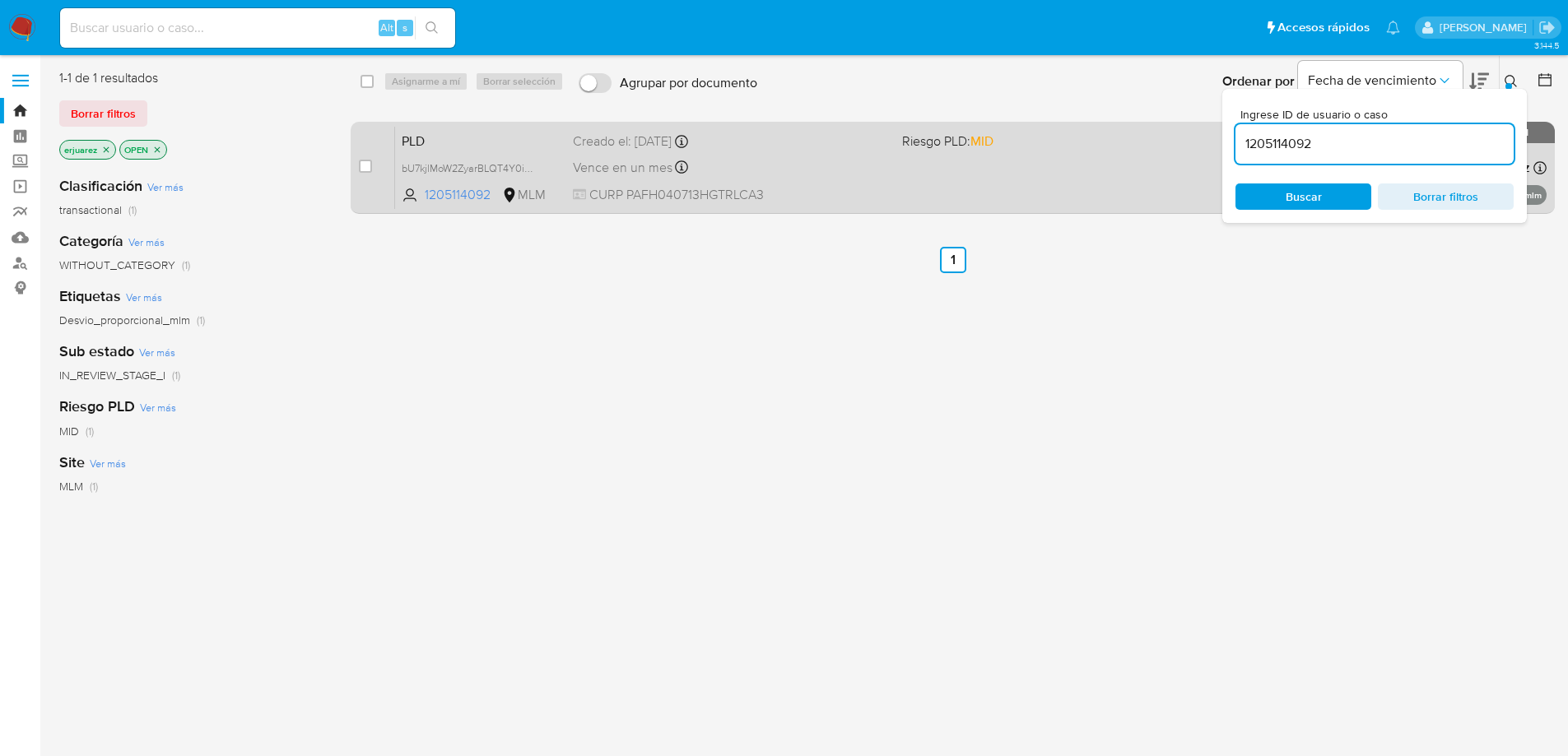 click on "PLD bU7kjlMoW2ZyarBLQT4Y0iWW 1205114092 MLM Riesgo PLD:  MID Creado el: [DATE]   Creado el: [DATE] 02:08:11 Vence en un mes   Vence el [DATE] 02:08:11 CURP   PAFH040713HGTRLCA3 Asignado a   erjuarez   Asignado el: [DATE] 16:16:47 Desvio_proporcional_mlm OPEN - IN_REVIEW_STAGE_I" at bounding box center (970, 167) 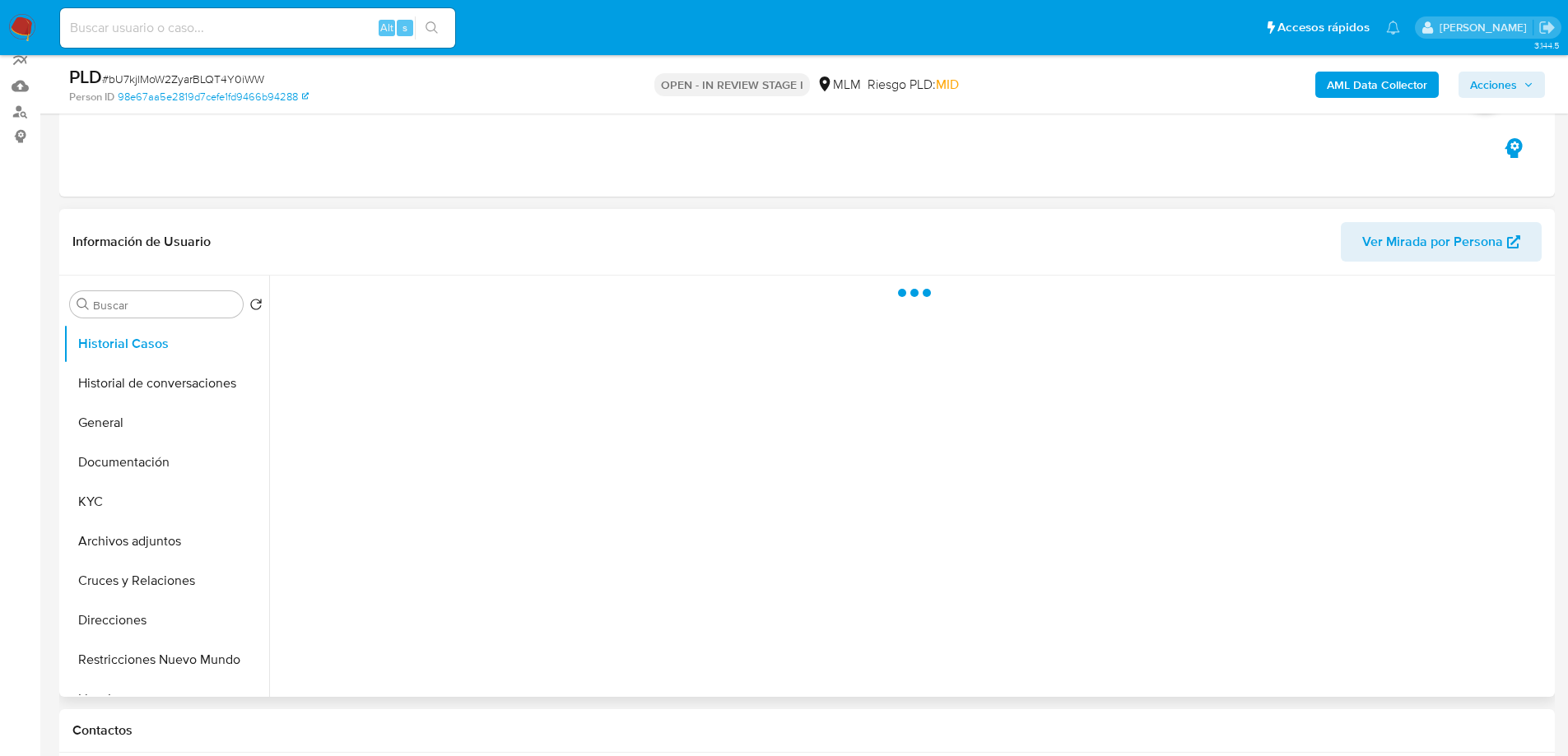 scroll, scrollTop: 165, scrollLeft: 0, axis: vertical 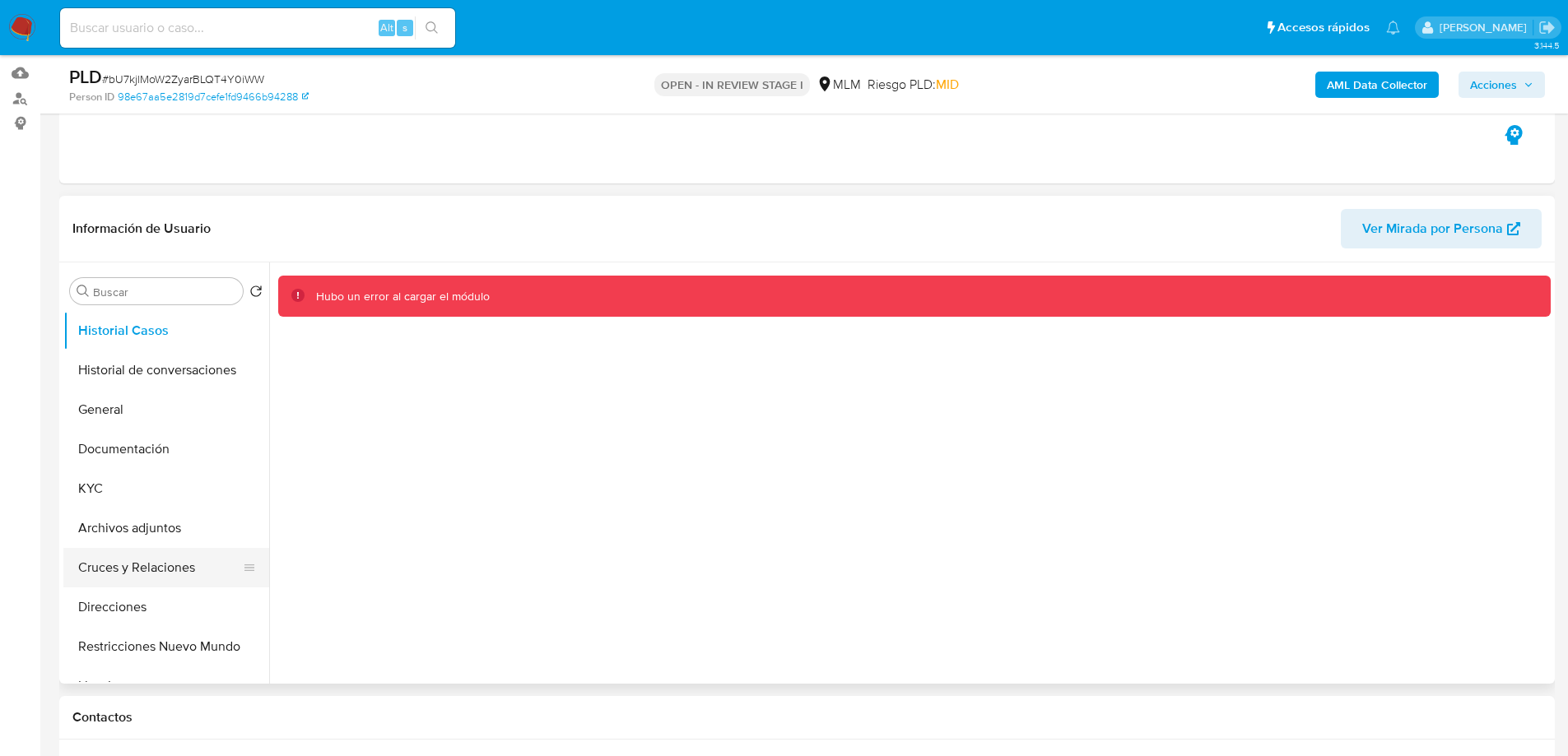 click on "Cruces y Relaciones" at bounding box center [160, 568] 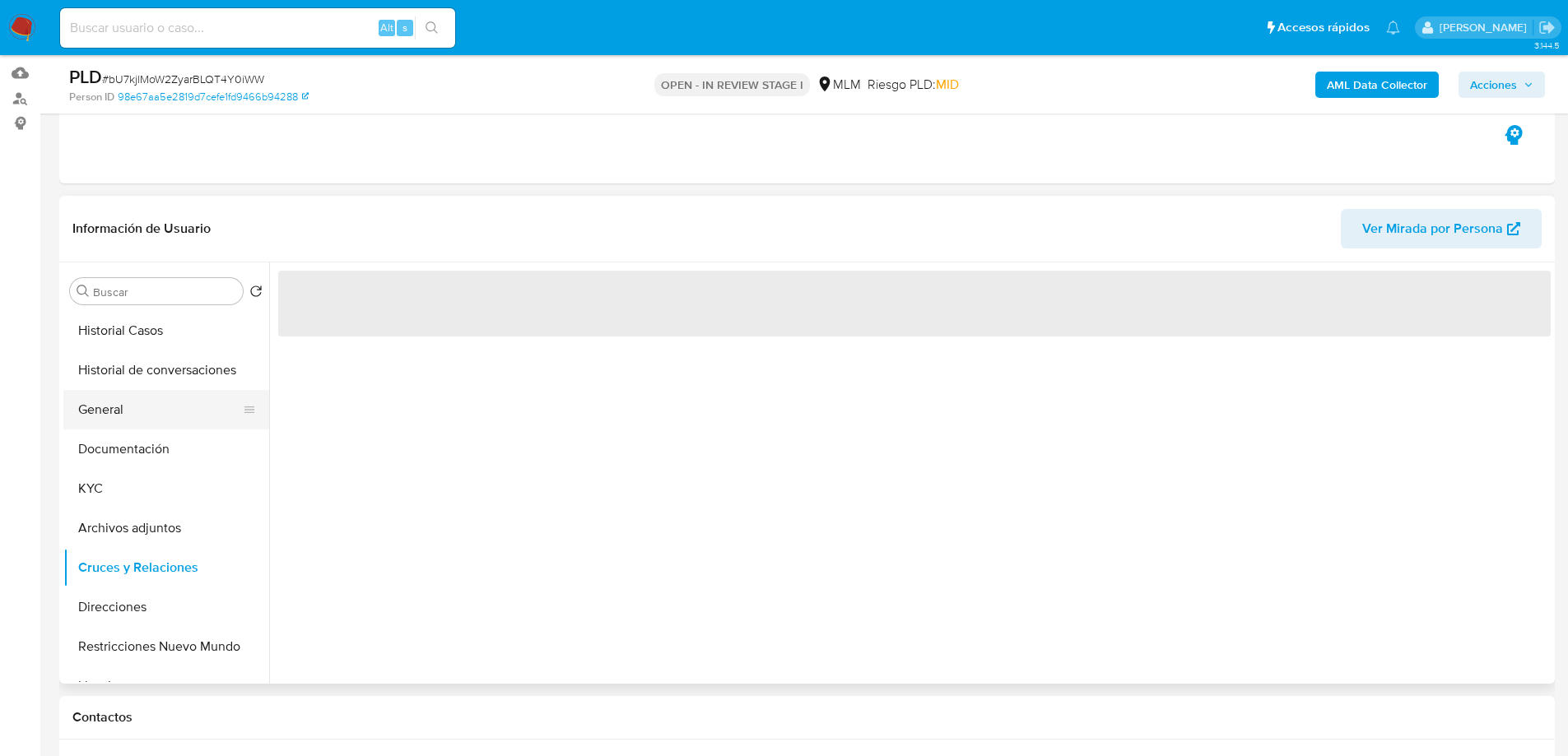 select on "10" 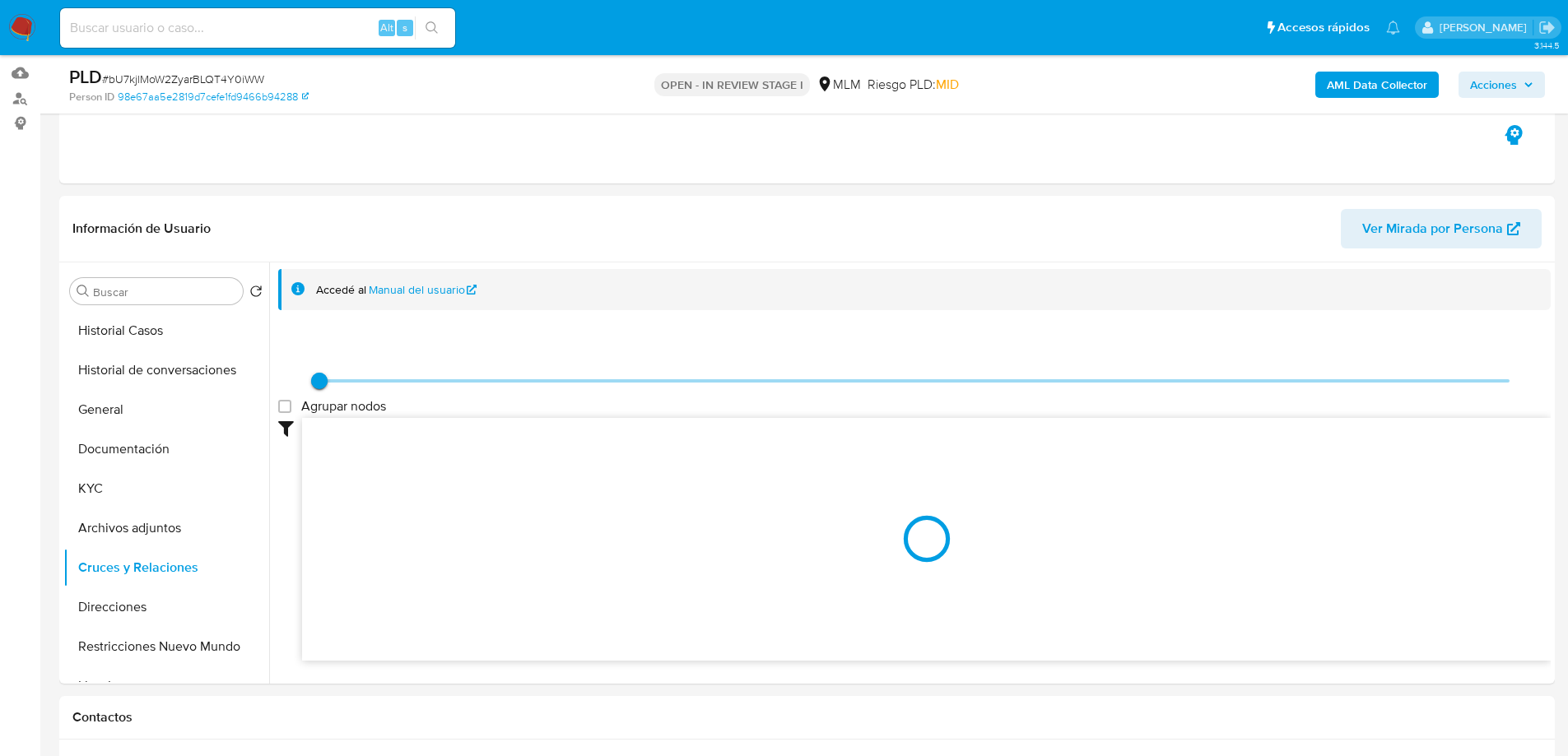 click at bounding box center [22, 28] 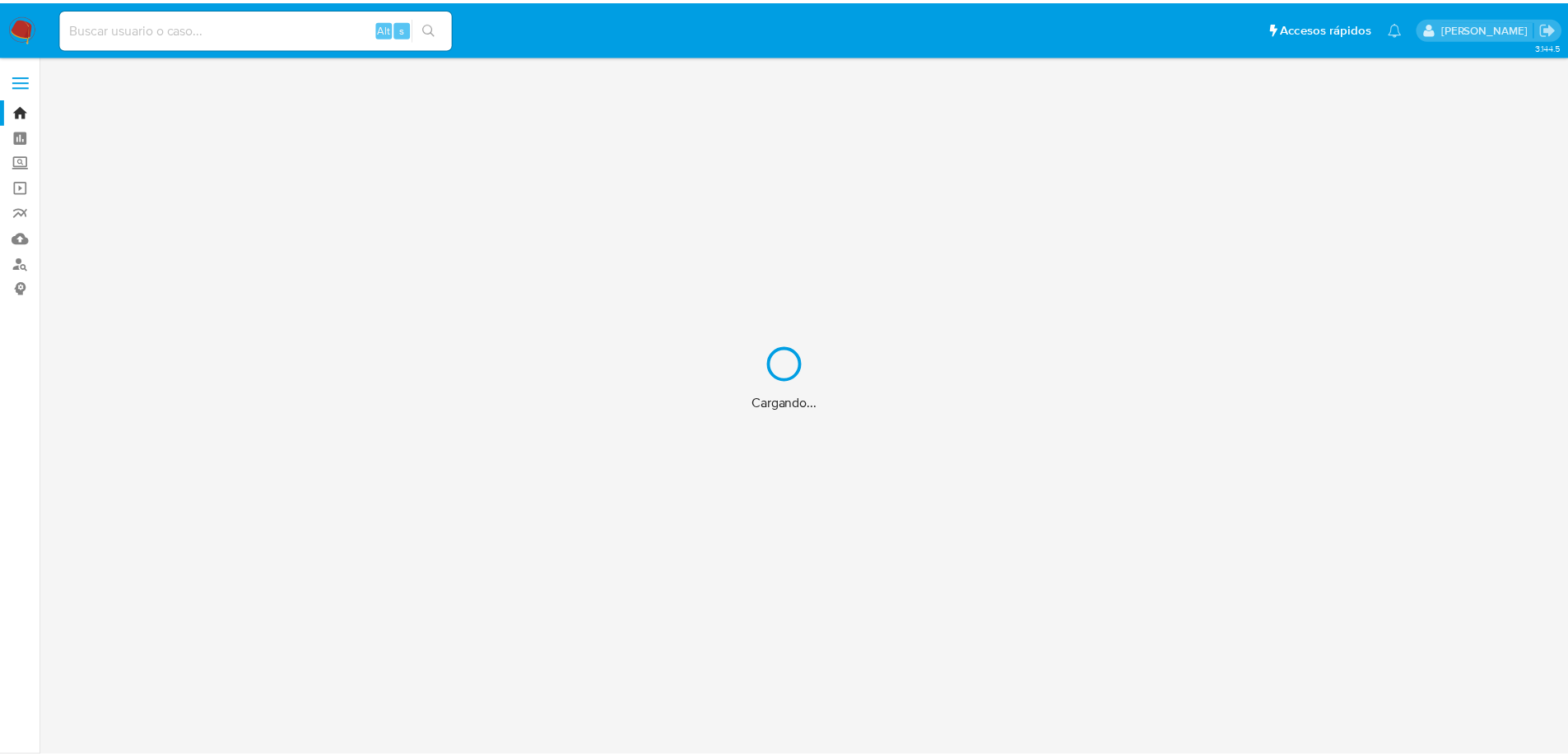 scroll, scrollTop: 0, scrollLeft: 0, axis: both 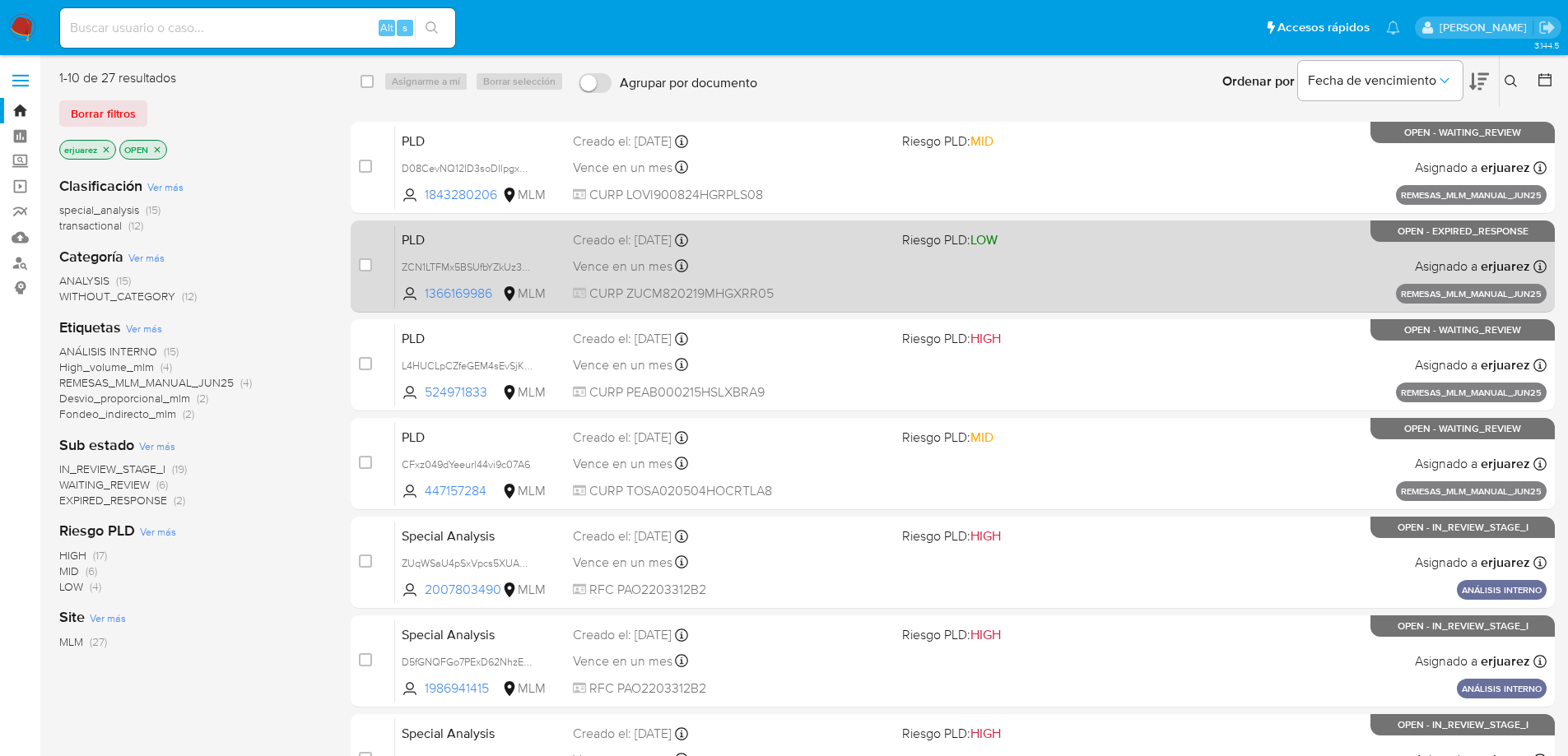 drag, startPoint x: 106, startPoint y: 147, endPoint x: 811, endPoint y: 298, distance: 720.9896 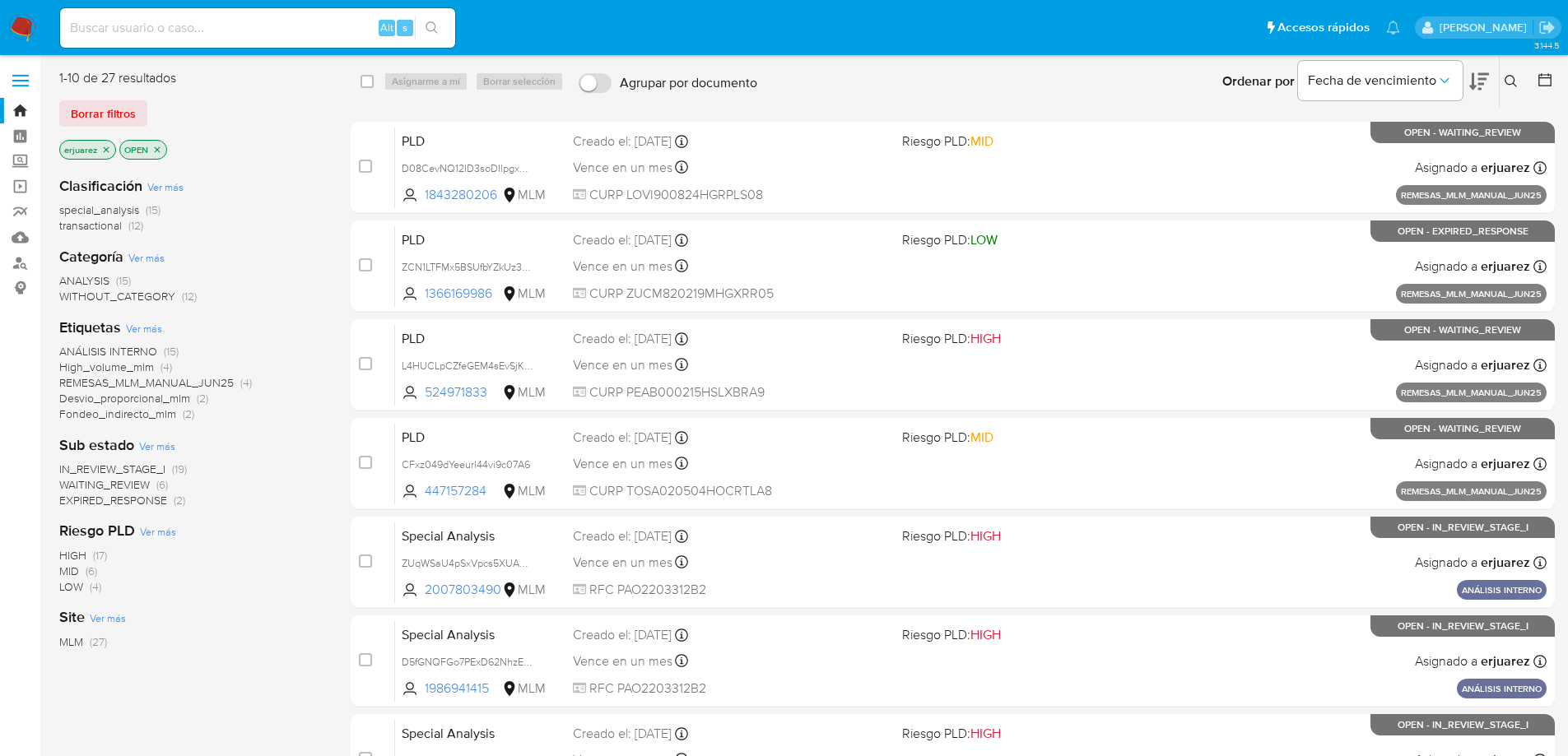 click 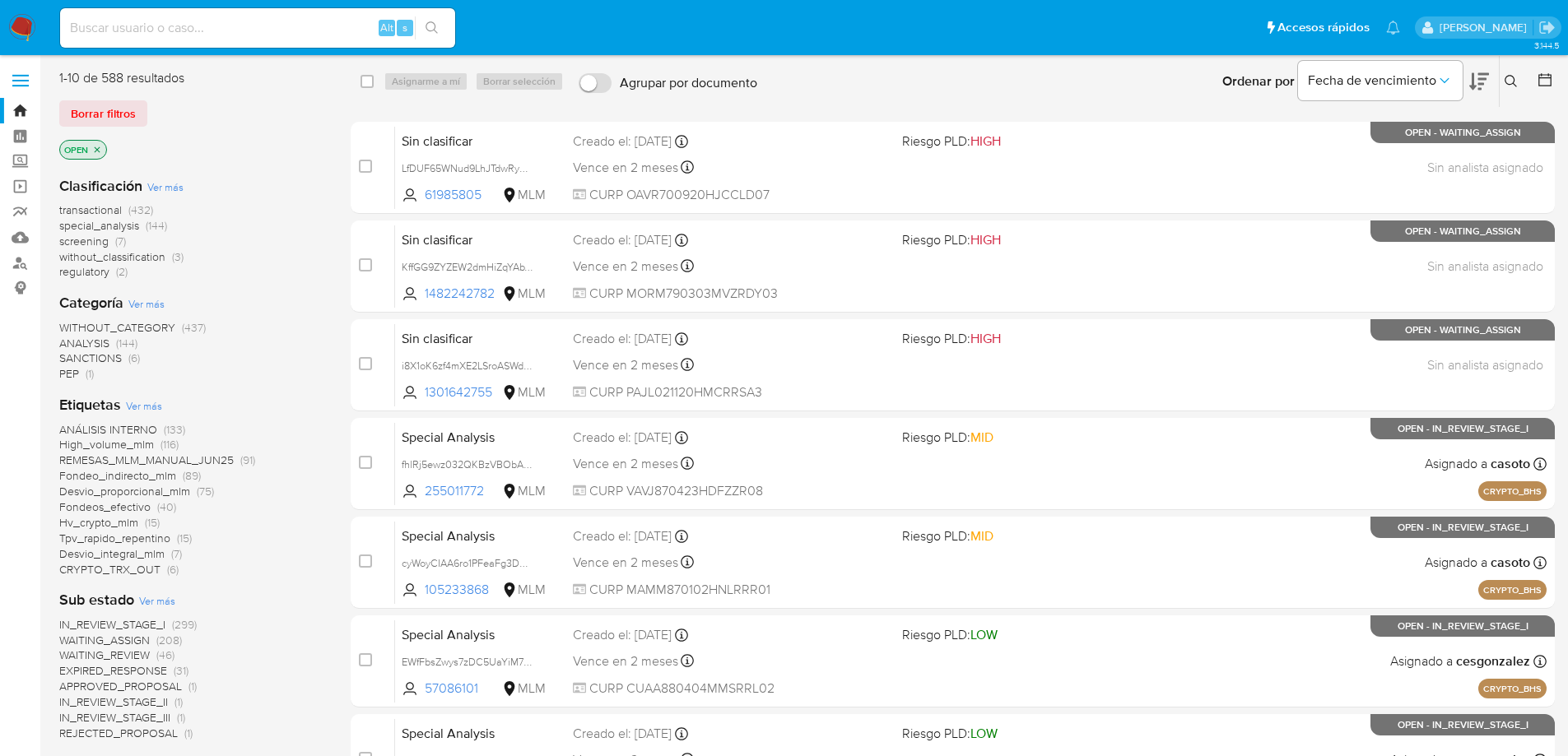 click 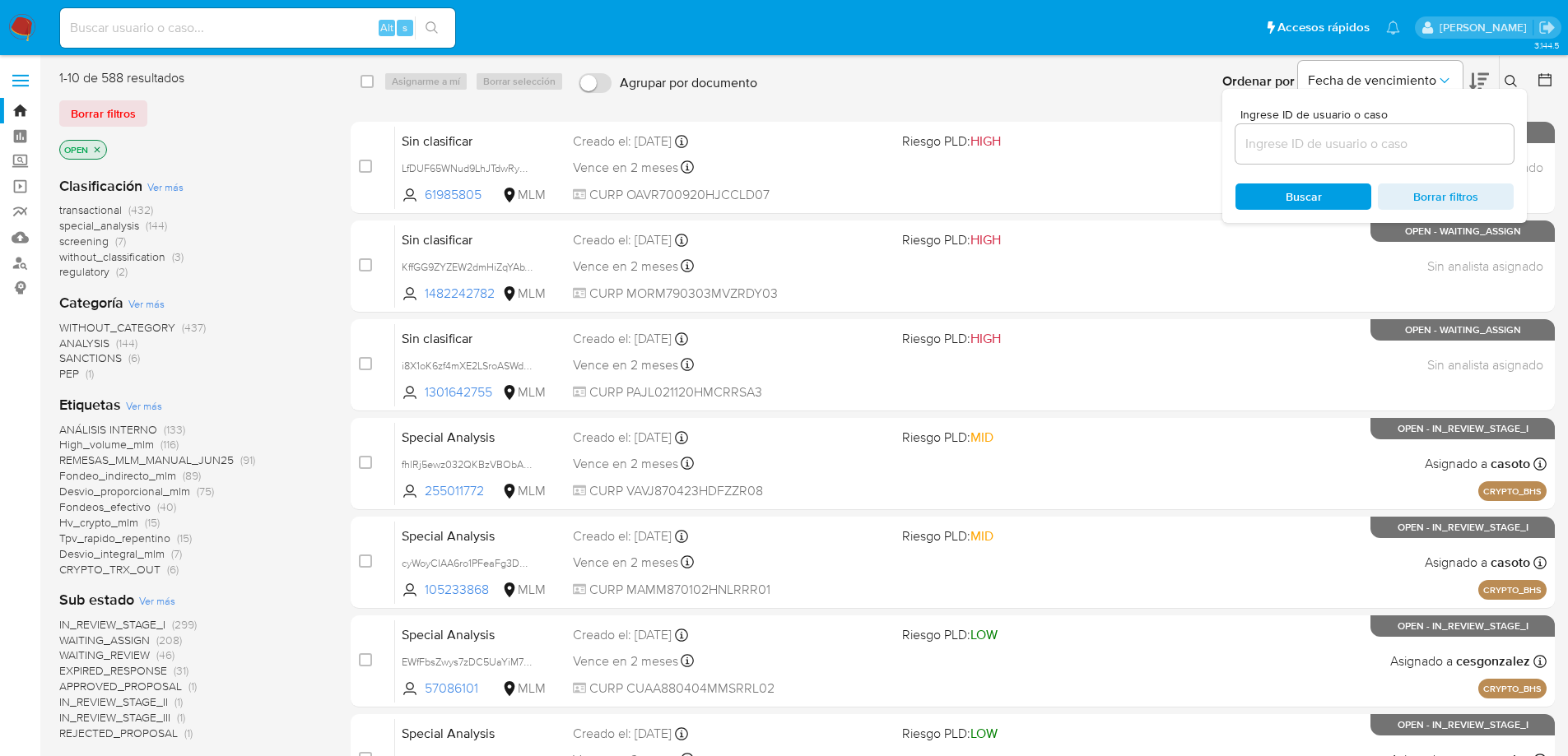 click at bounding box center (1375, 144) 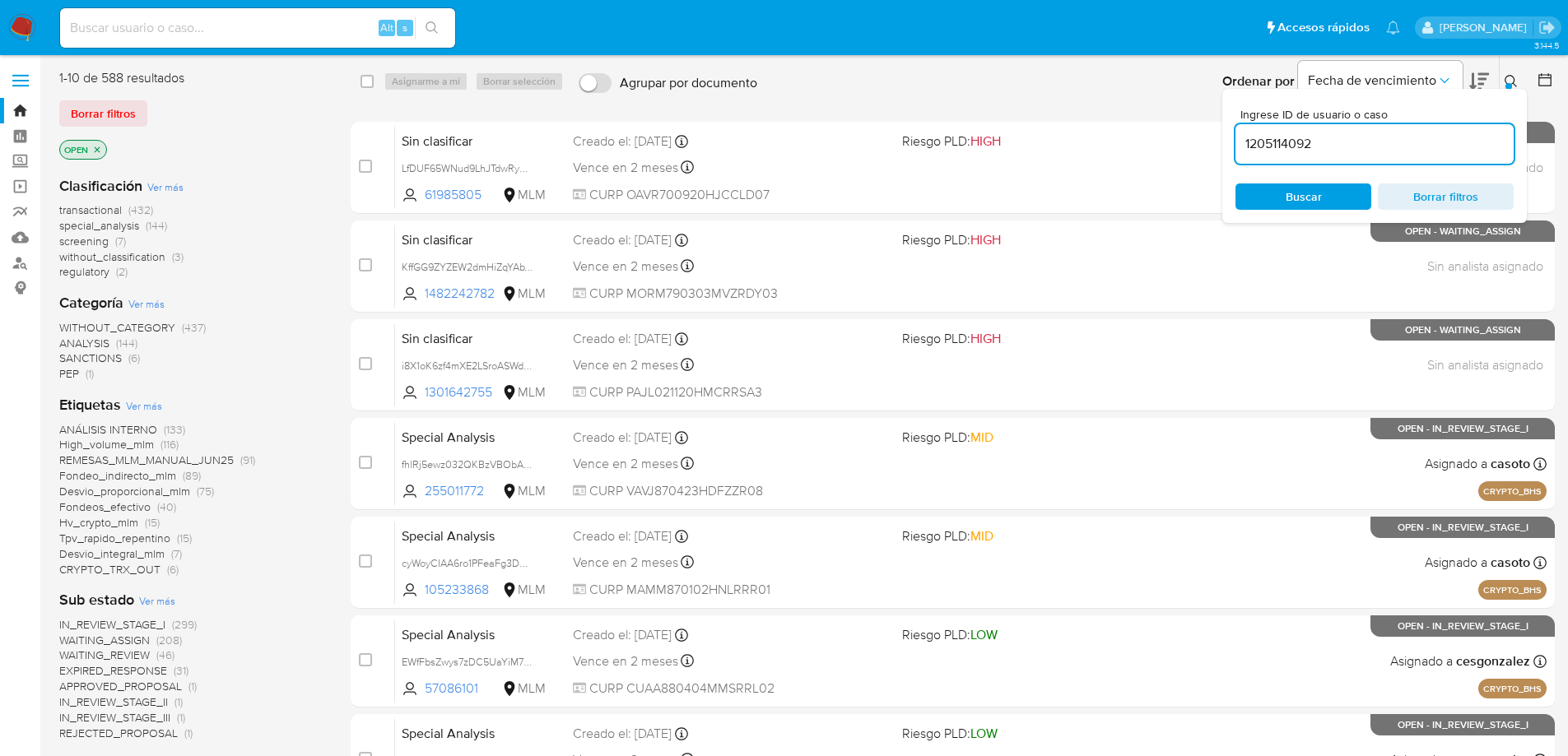 type on "1205114092" 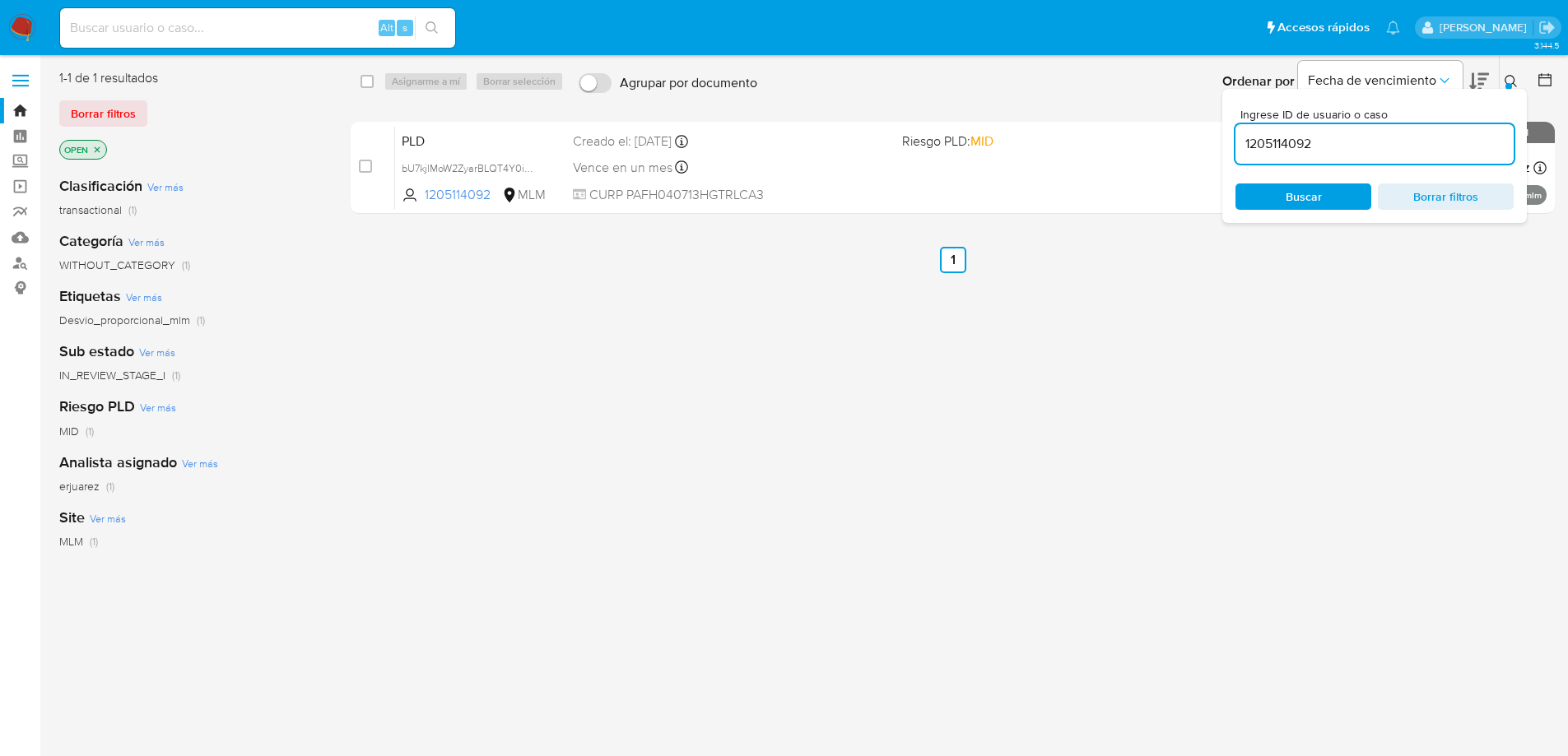 click 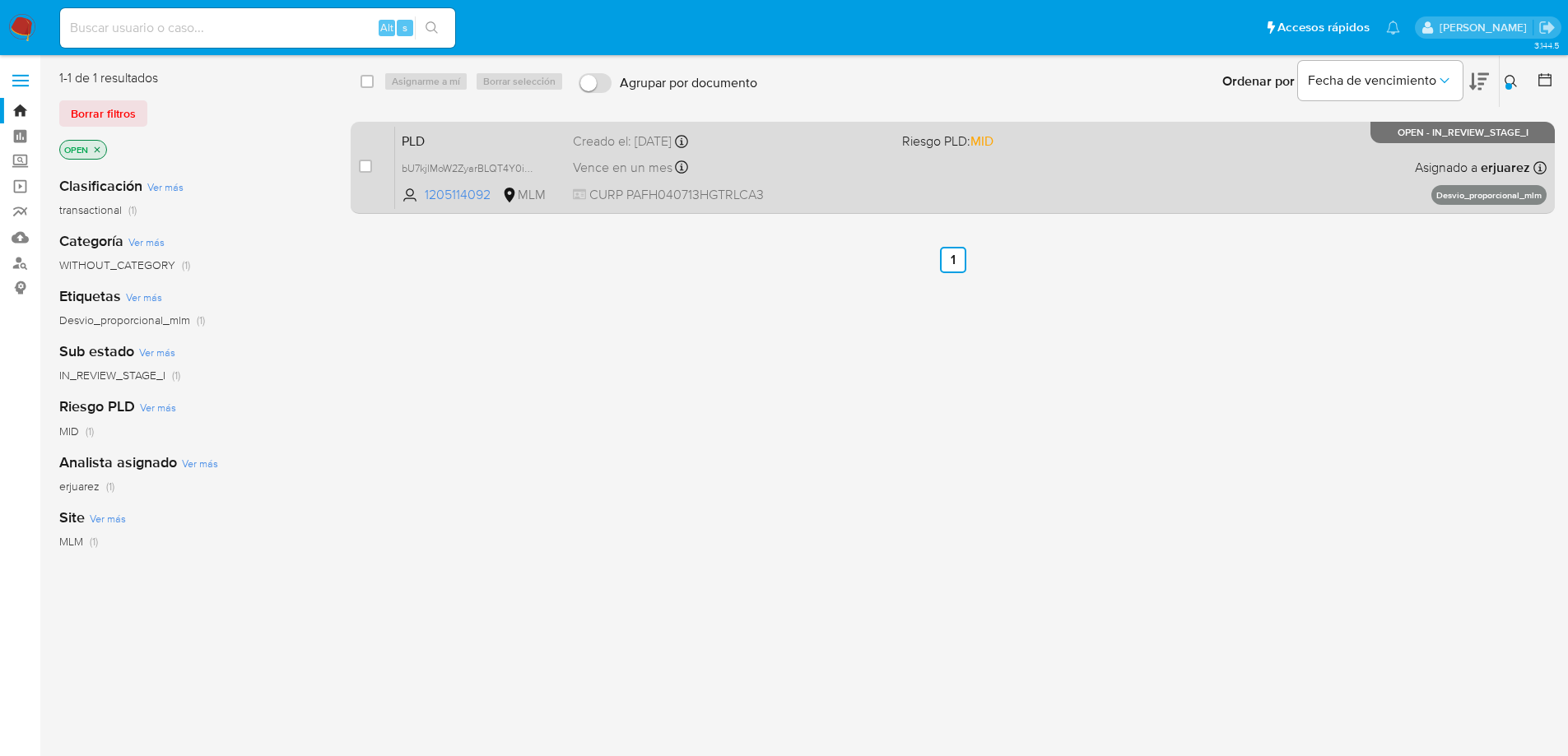 click on "PLD bU7kjlMoW2ZyarBLQT4Y0iWW 1205114092 MLM Riesgo PLD:  MID Creado el: 12/06/2025   Creado el: 12/06/2025 02:08:11 Vence en un mes   Vence el 11/08/2025 02:08:11 CURP   PAFH040713HGTRLCA3 Asignado a   erjuarez   Asignado el: 26/06/2025 16:16:47 Desvio_proporcional_mlm OPEN - IN_REVIEW_STAGE_I" at bounding box center [970, 167] 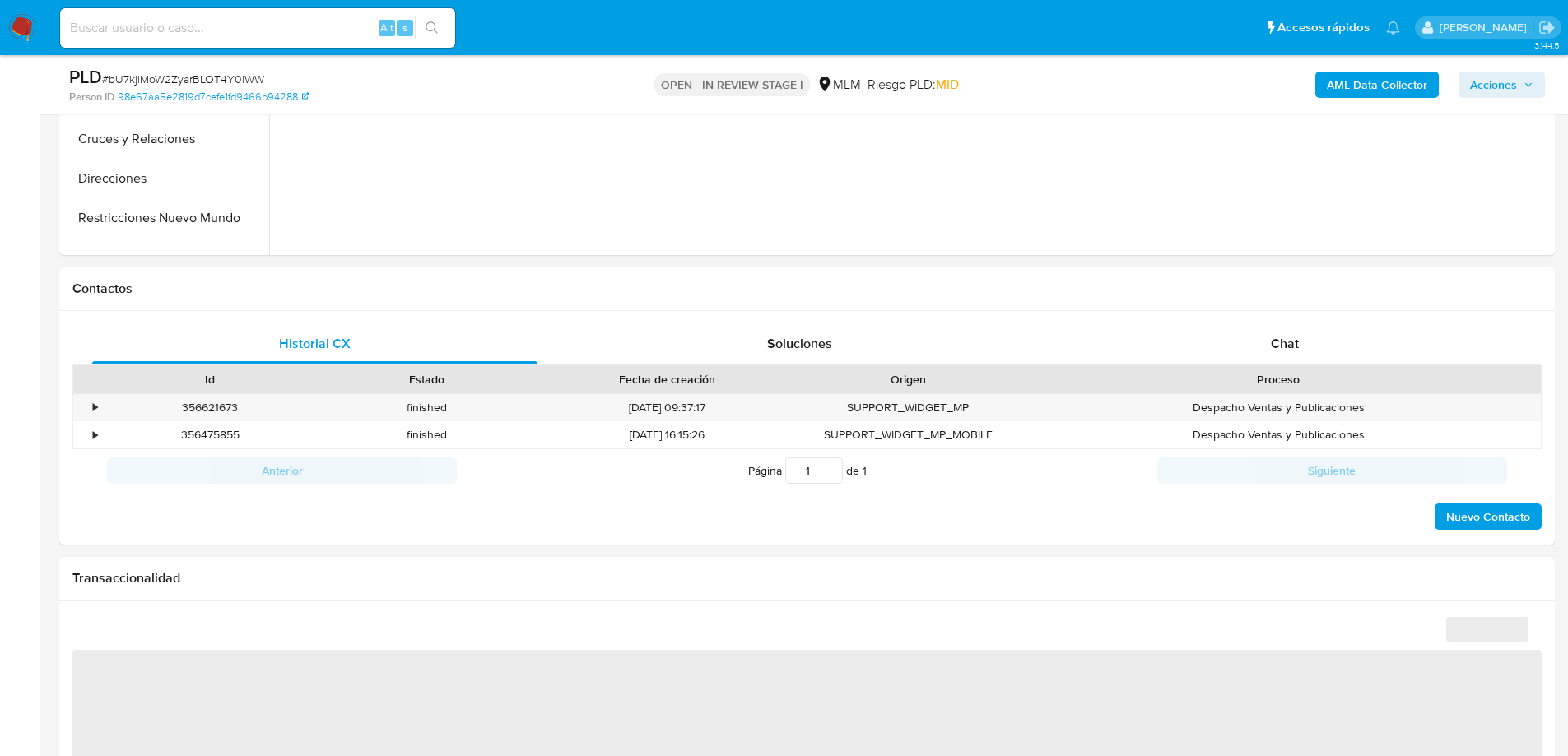 scroll, scrollTop: 740, scrollLeft: 0, axis: vertical 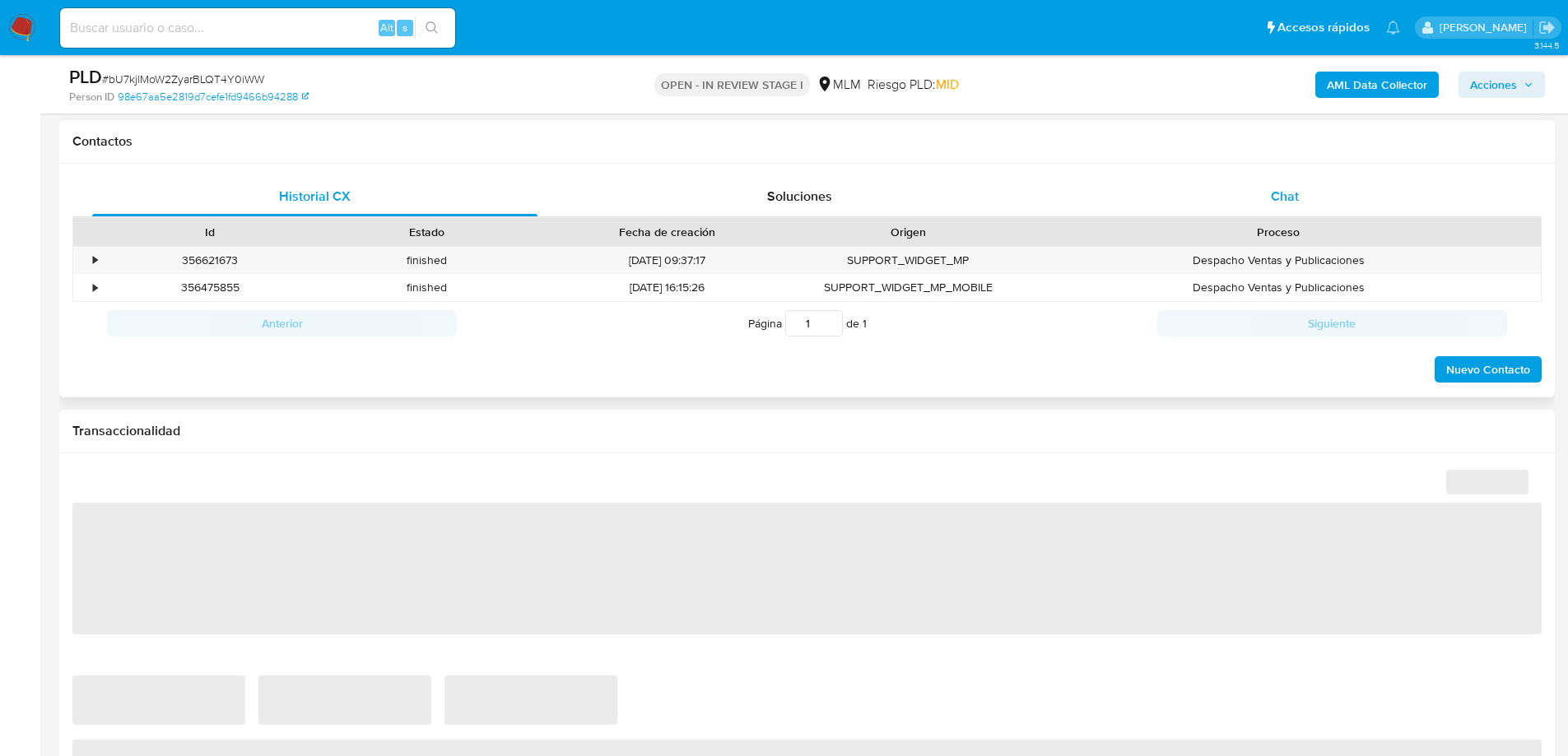 click on "Chat" at bounding box center (1285, 196) 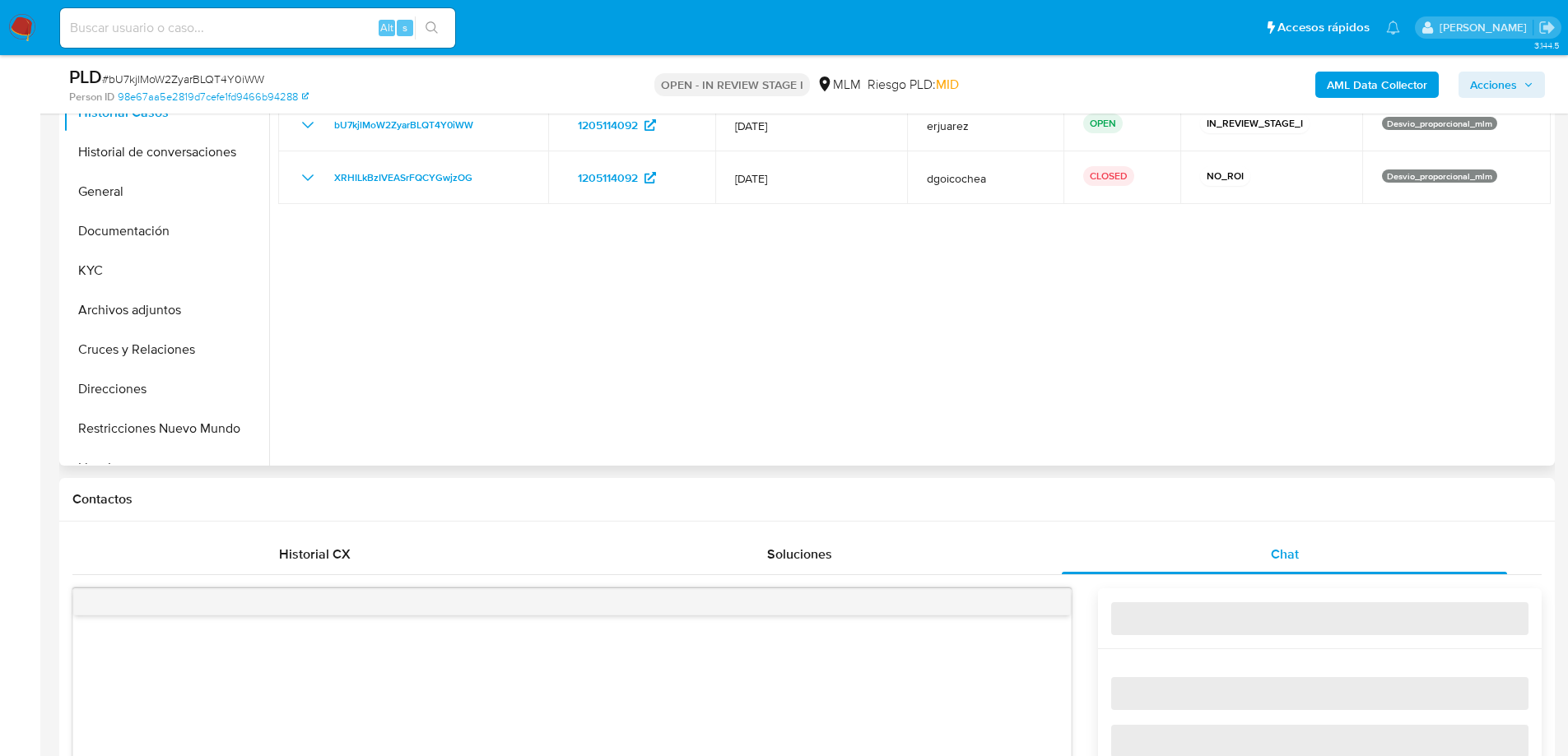 scroll, scrollTop: 329, scrollLeft: 0, axis: vertical 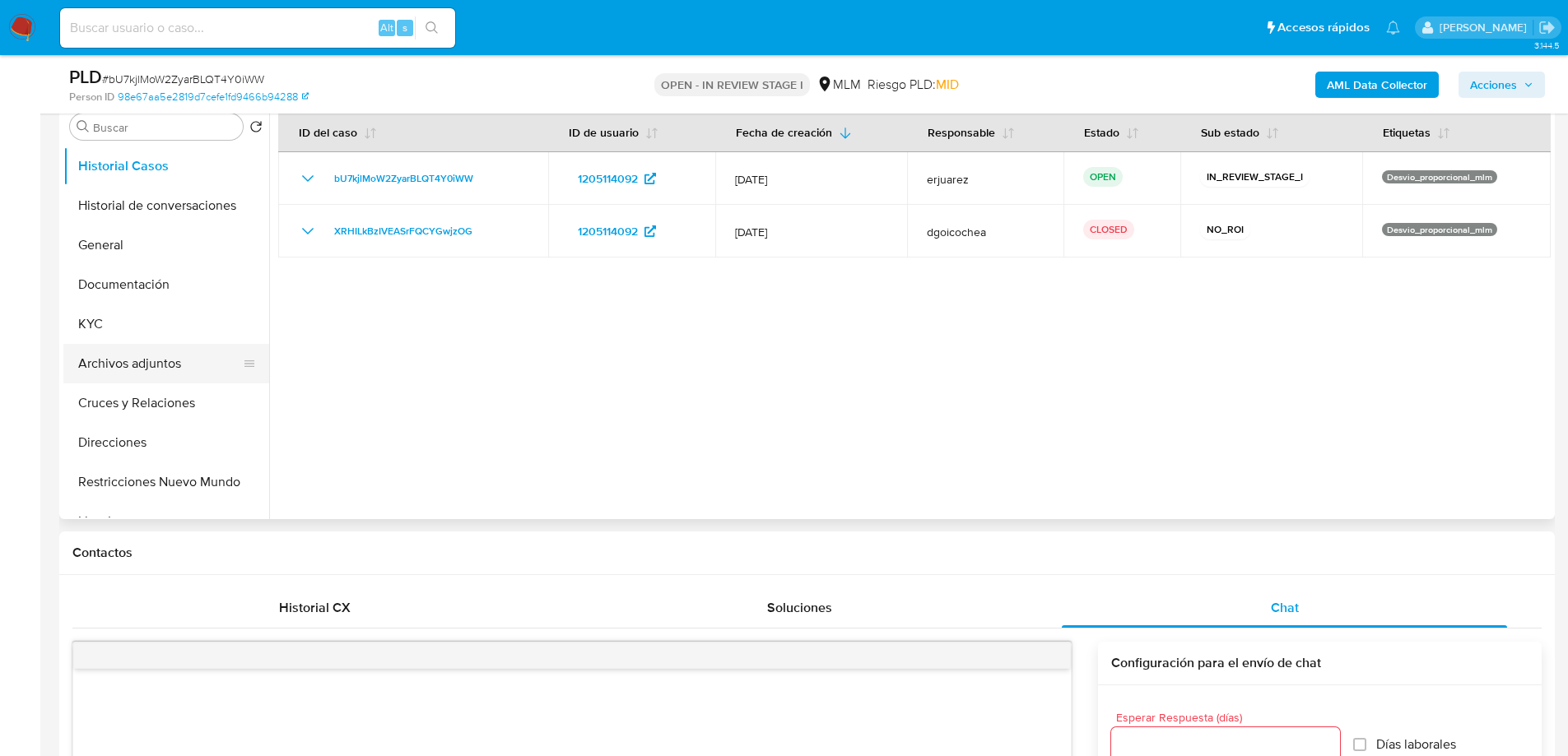 drag, startPoint x: 168, startPoint y: 355, endPoint x: 221, endPoint y: 355, distance: 53 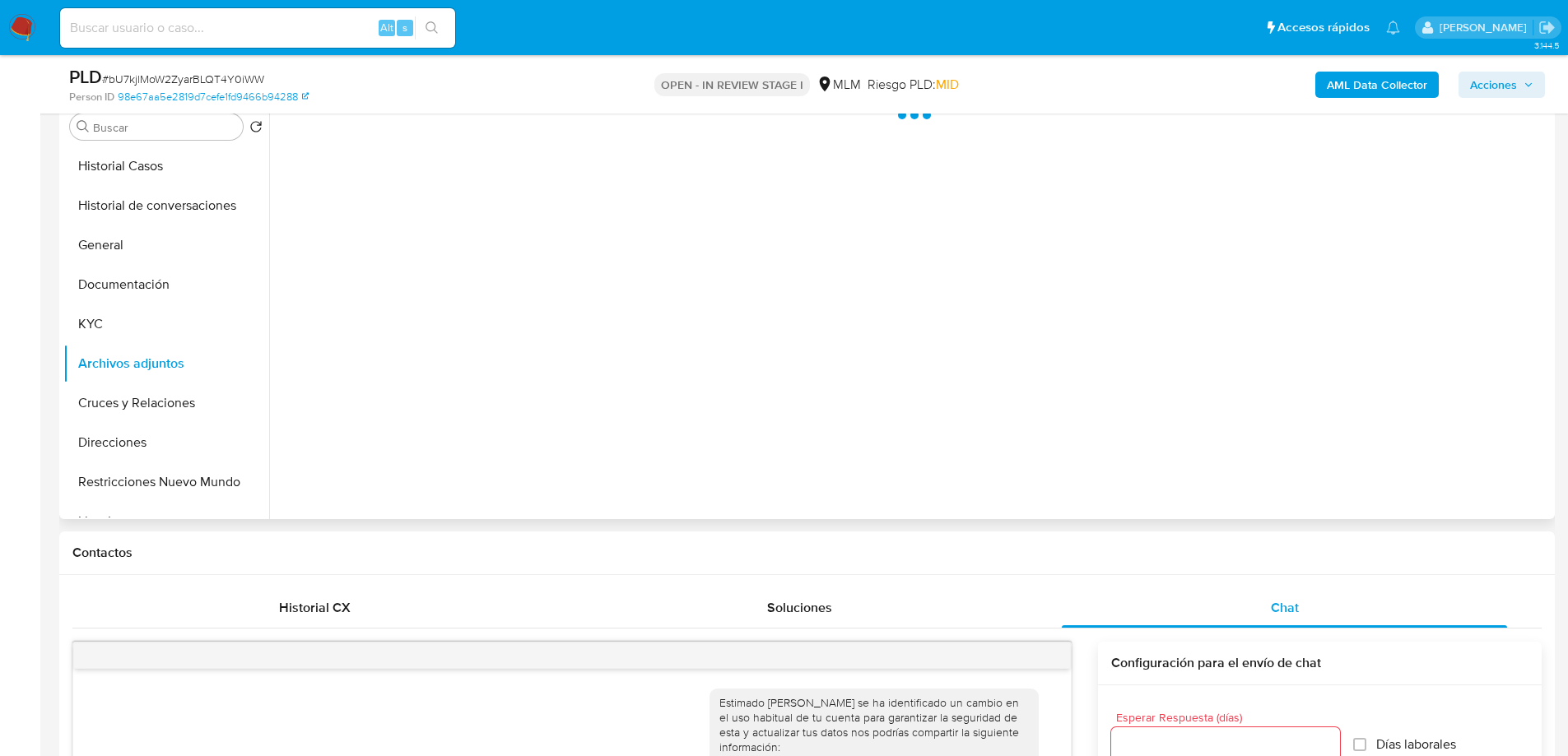 scroll, scrollTop: 548, scrollLeft: 0, axis: vertical 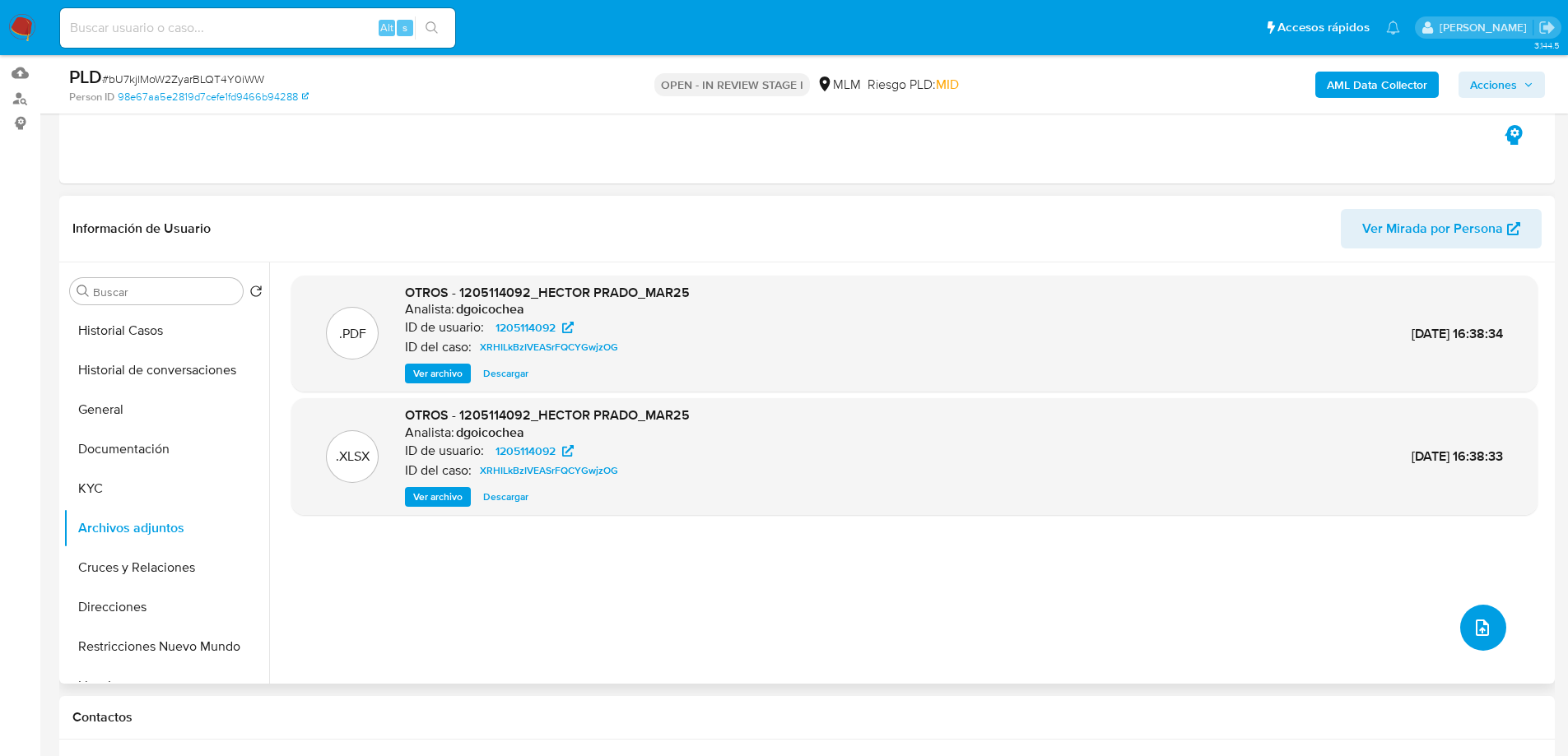 click at bounding box center (1483, 628) 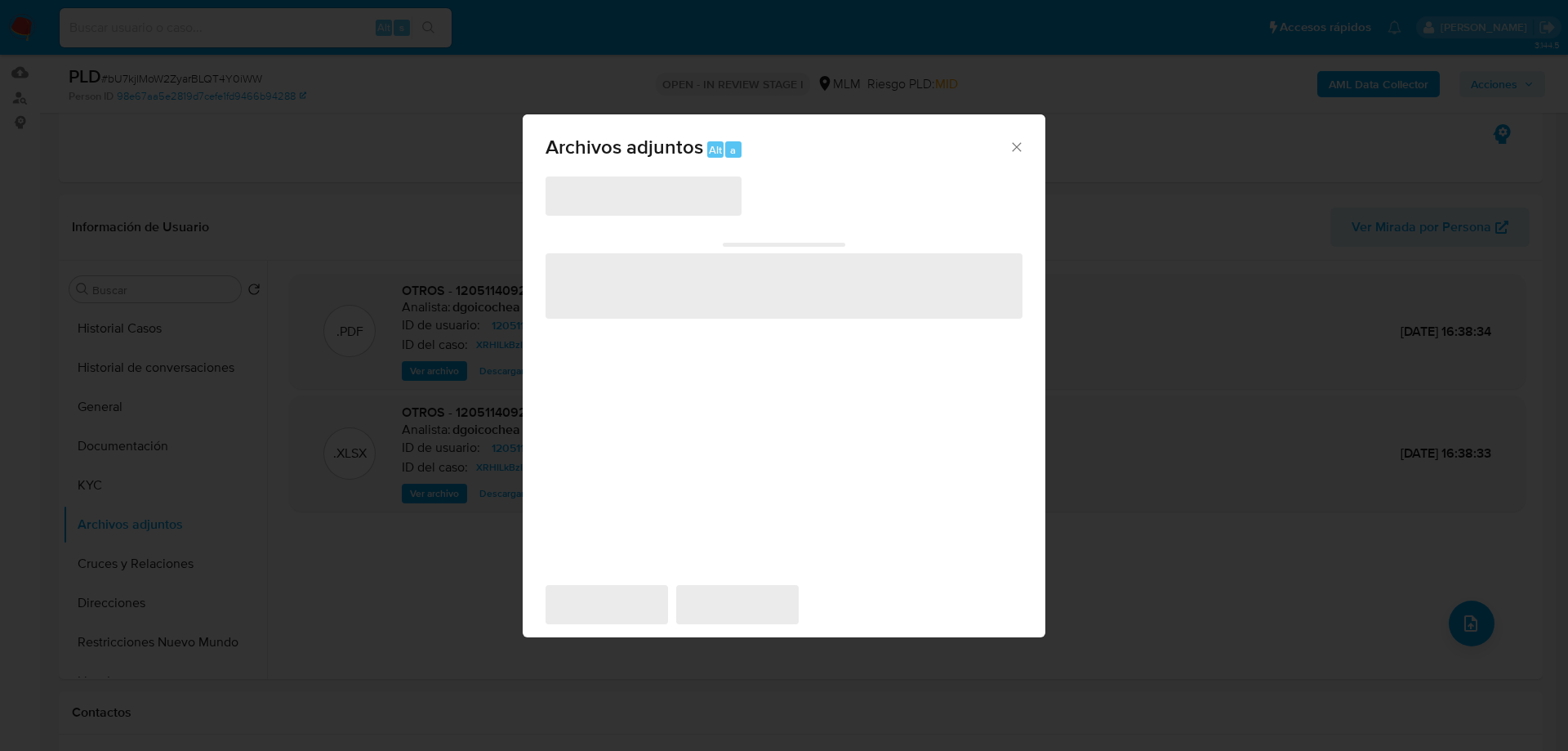 click on "‌" at bounding box center [644, 196] 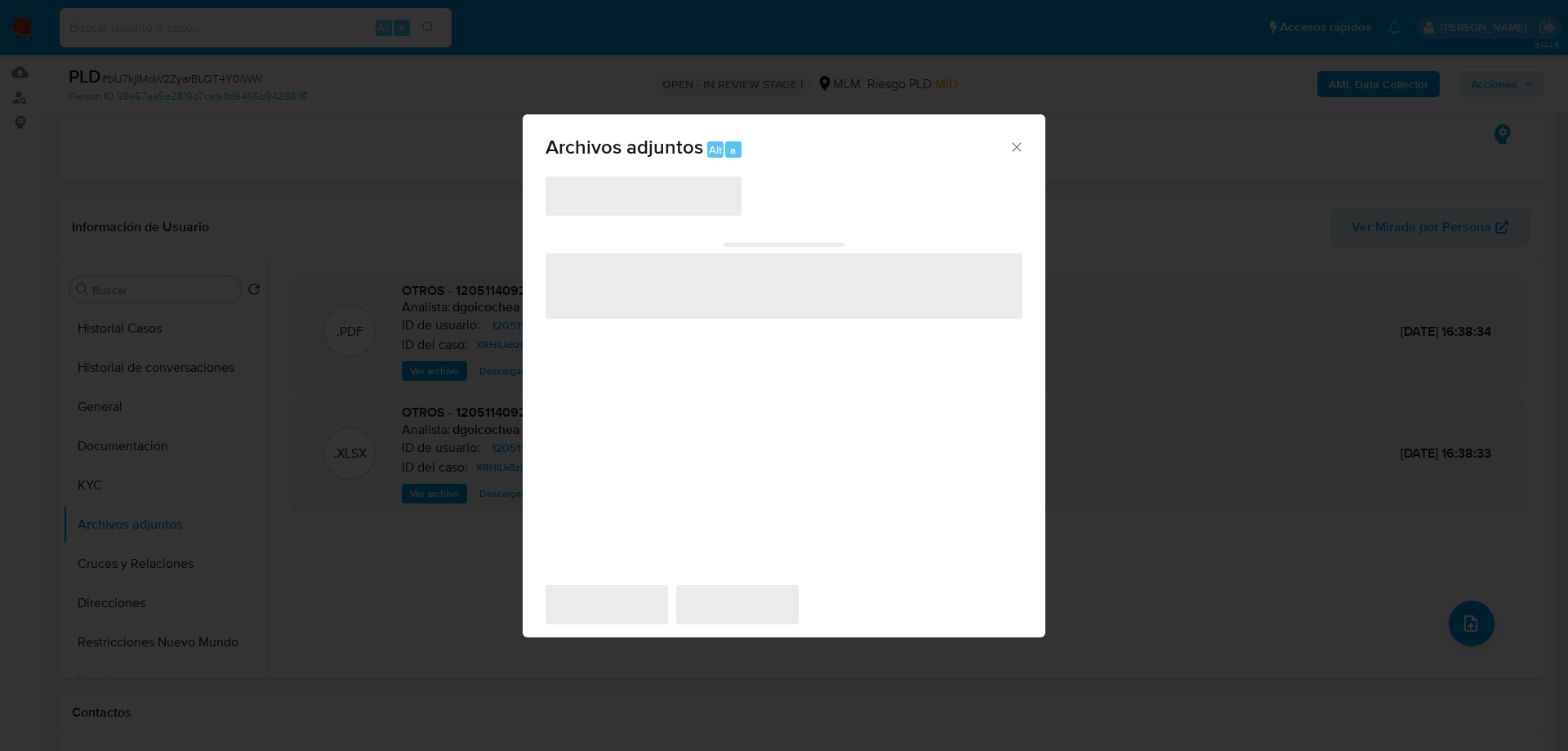 click on "‌" at bounding box center [644, 196] 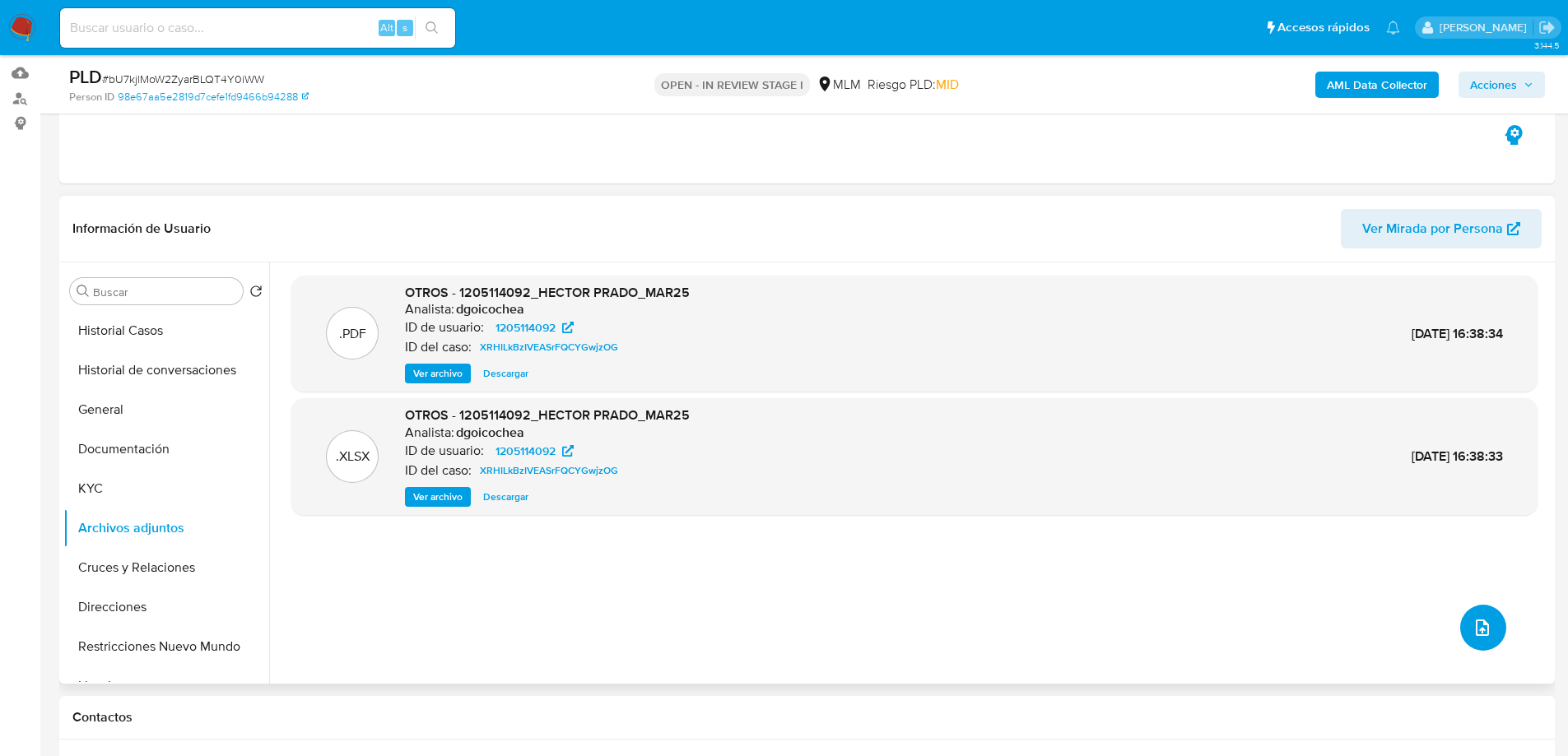 click 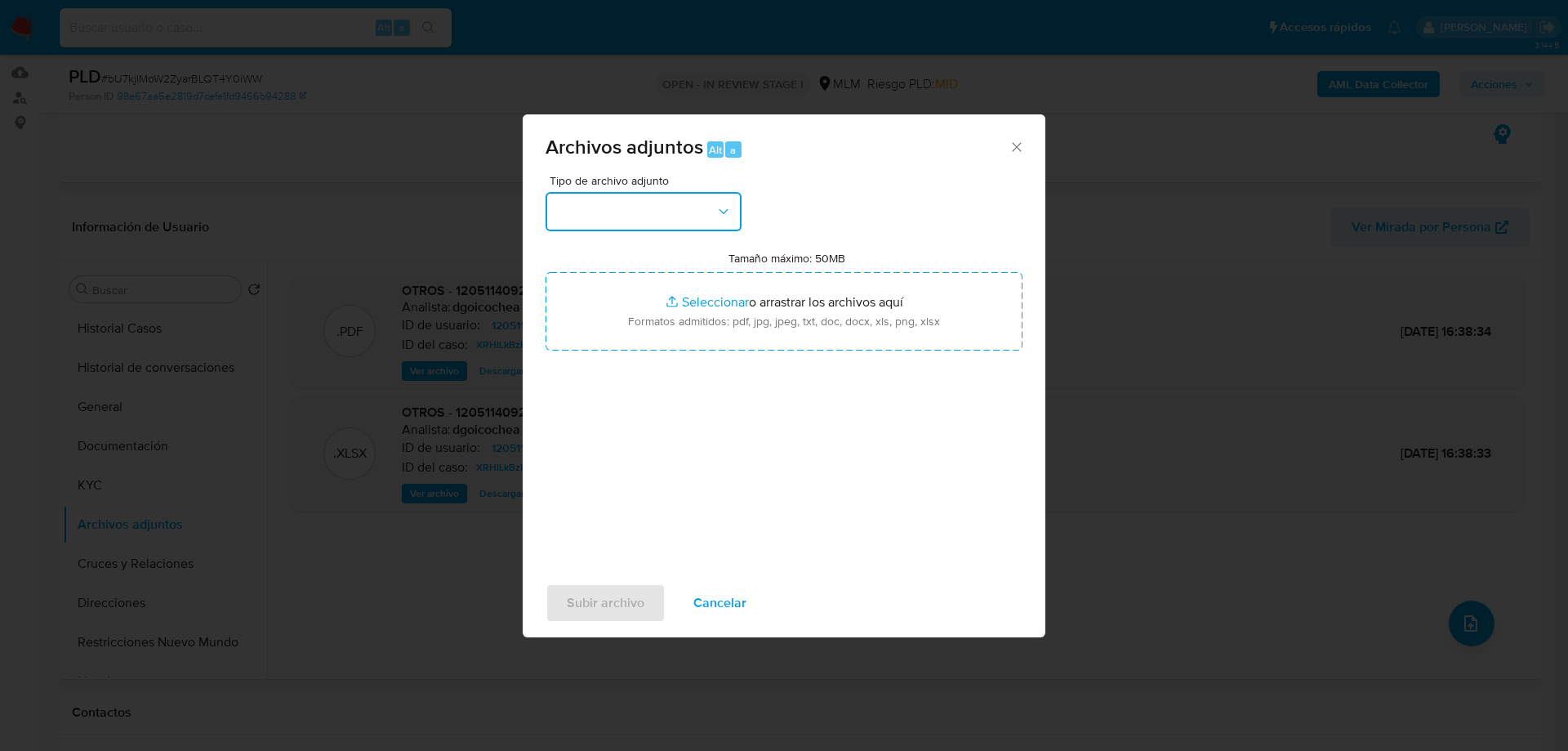 click at bounding box center [644, 212] 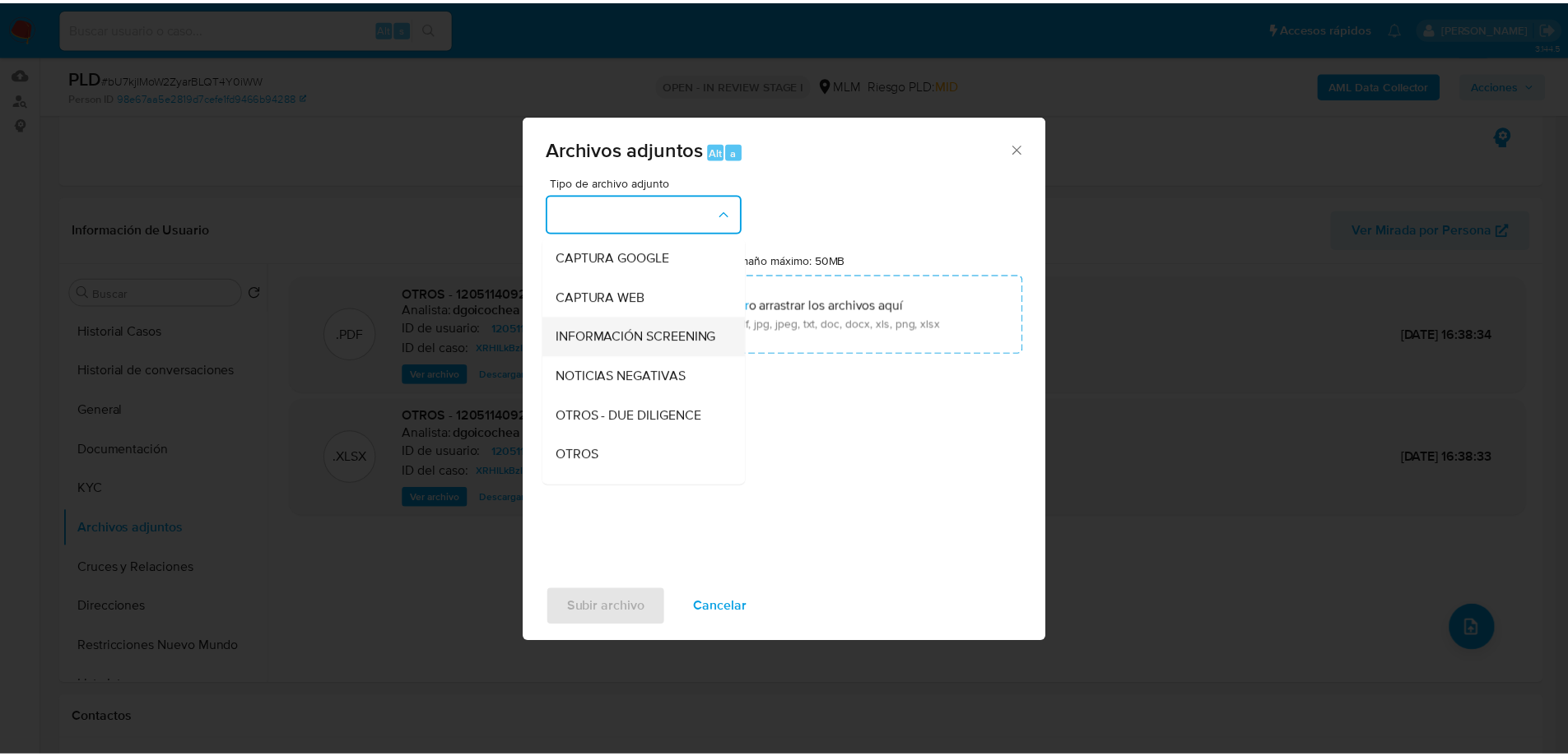 scroll, scrollTop: 247, scrollLeft: 0, axis: vertical 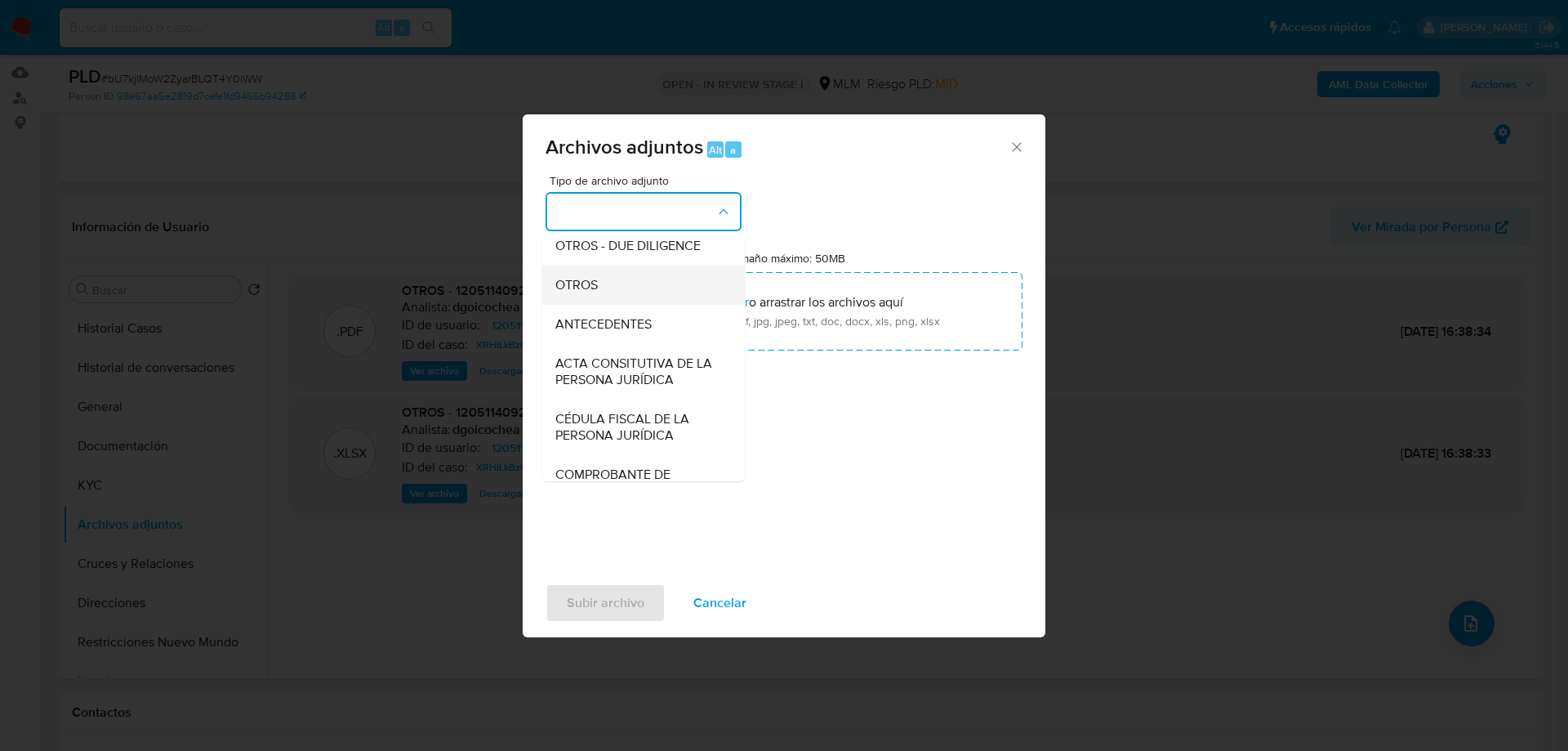 click on "OTROS" at bounding box center (577, 285) 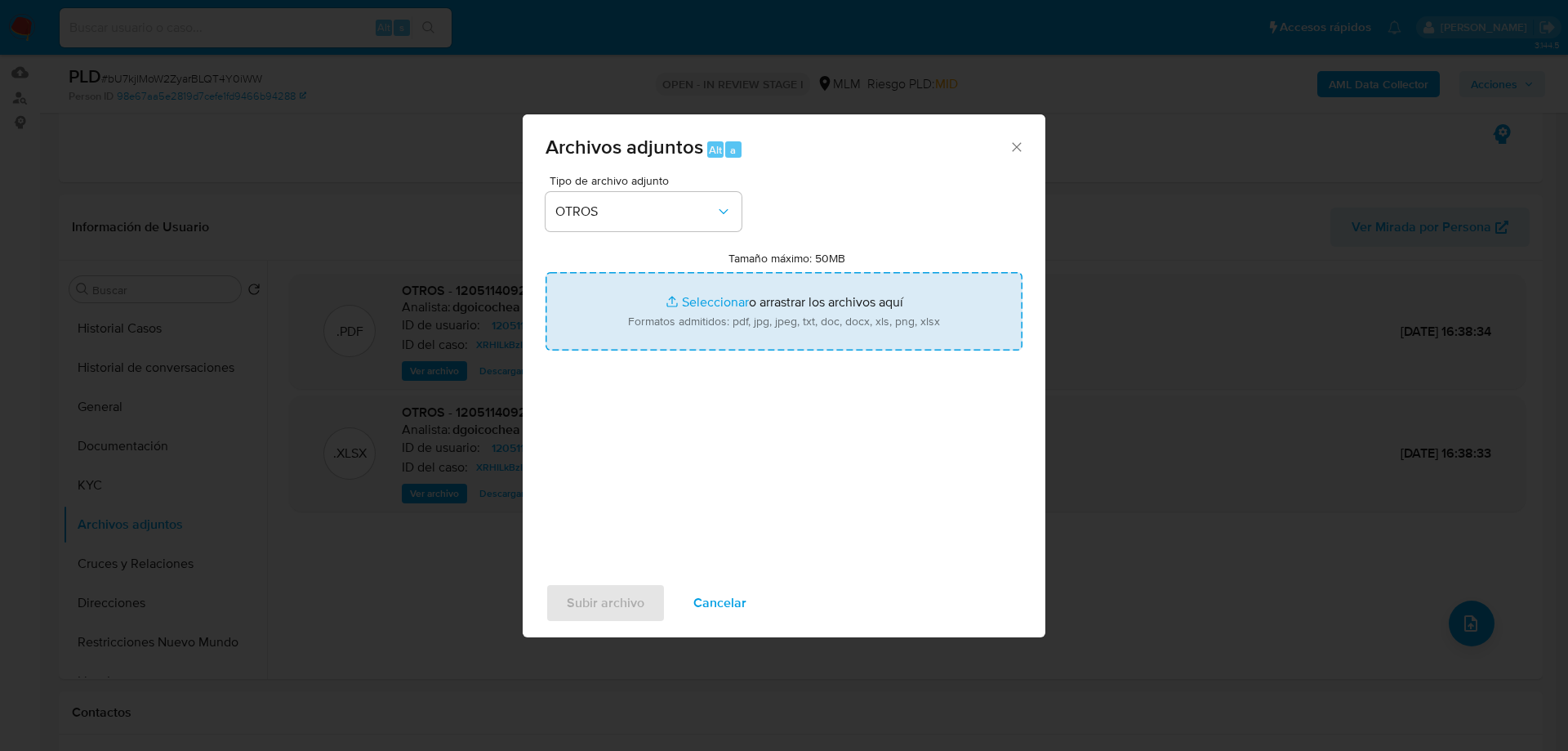 click on "Tamaño máximo: 50MB Seleccionar archivos" at bounding box center [784, 311] 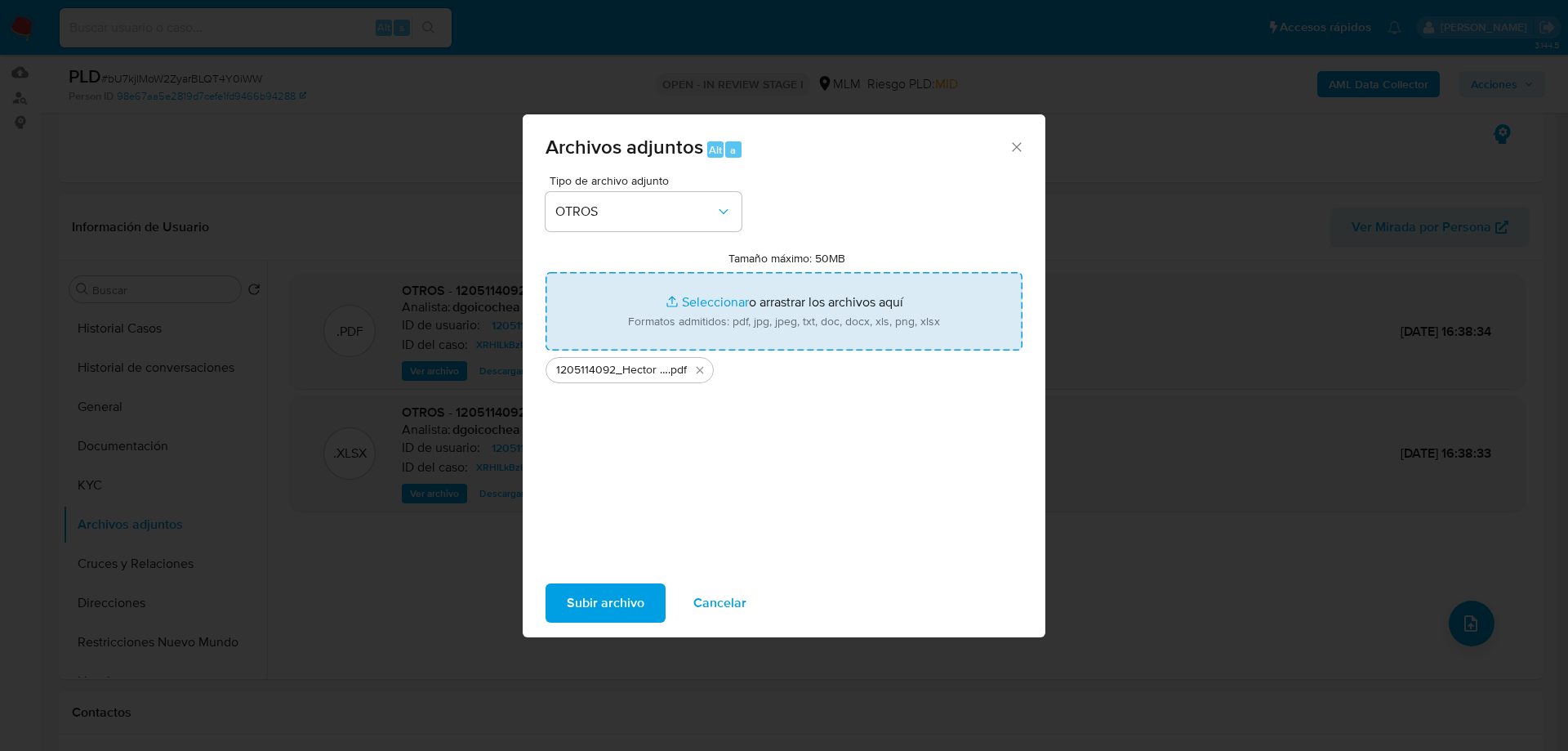 click on "Tamaño máximo: 50MB Seleccionar archivos" at bounding box center (784, 311) 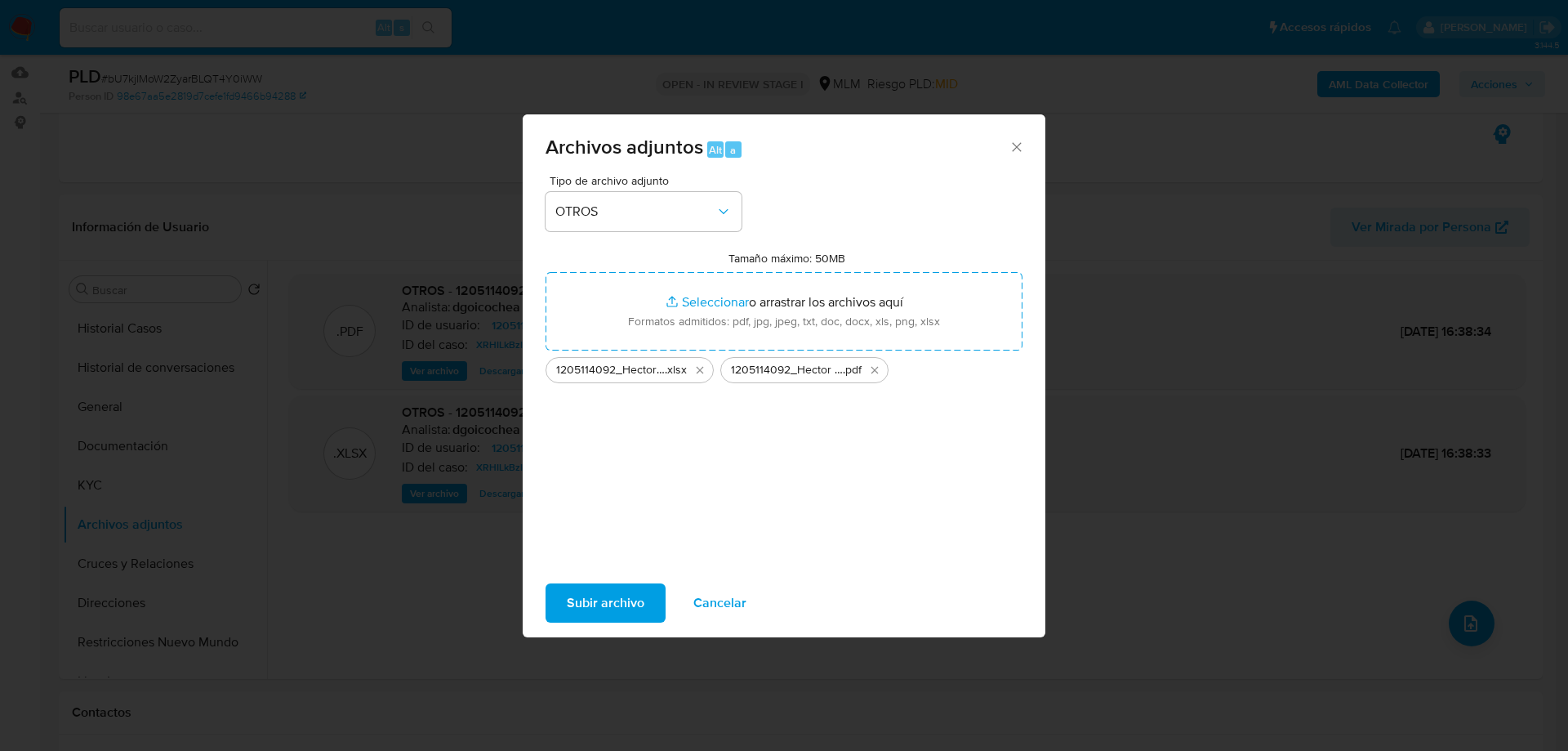 click on "Subir archivo" at bounding box center (605, 603) 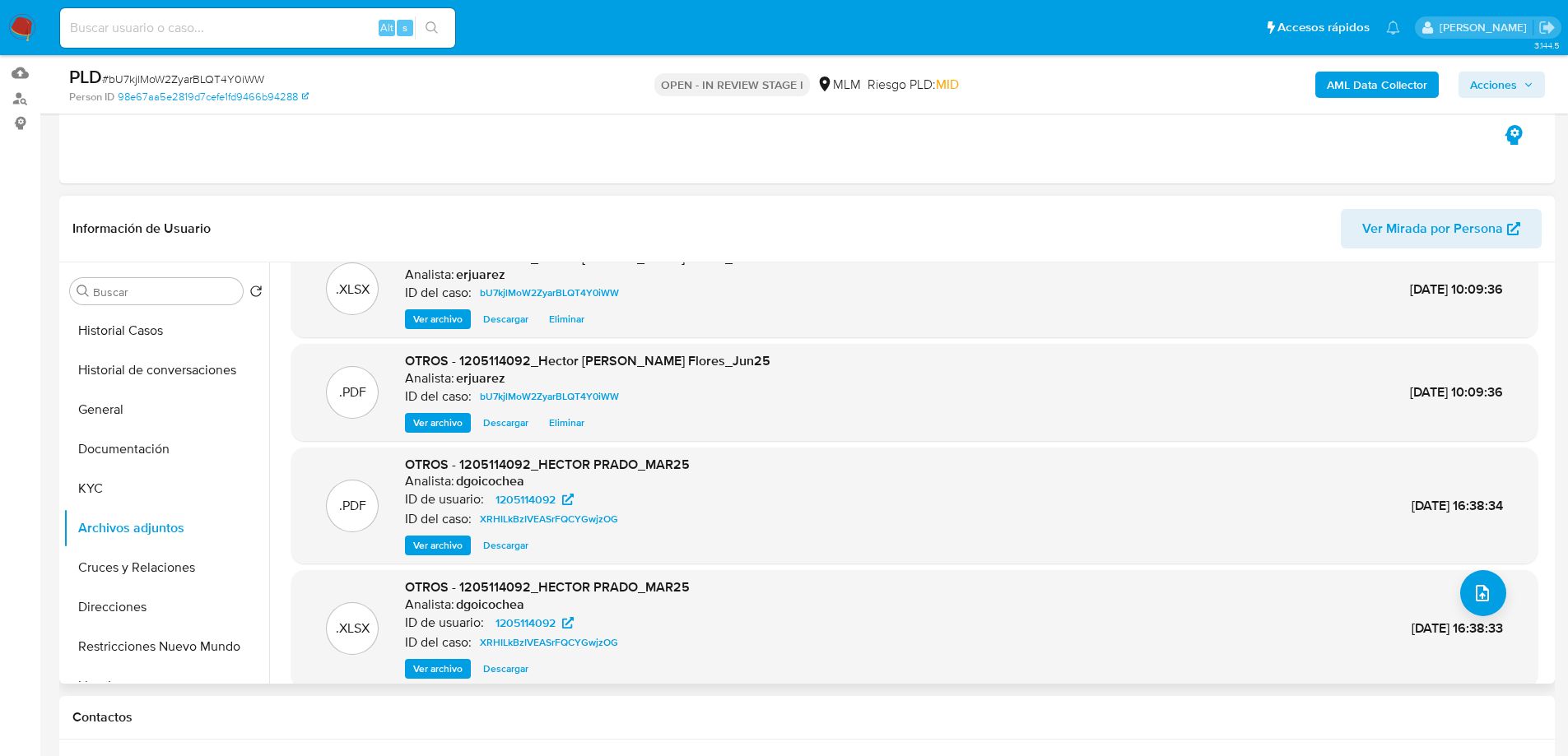 scroll, scrollTop: 53, scrollLeft: 0, axis: vertical 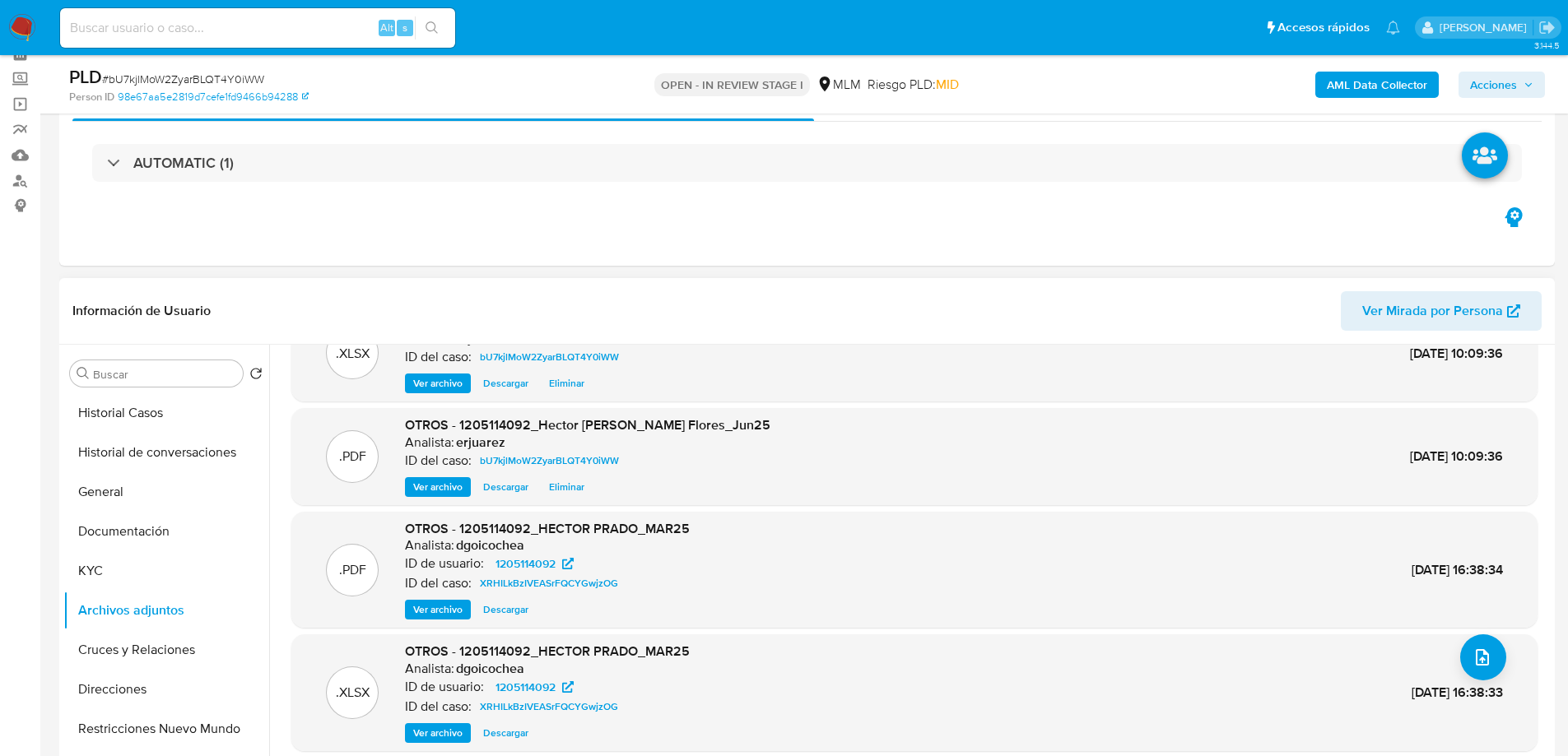 click on "Ver archivo" at bounding box center (438, 487) 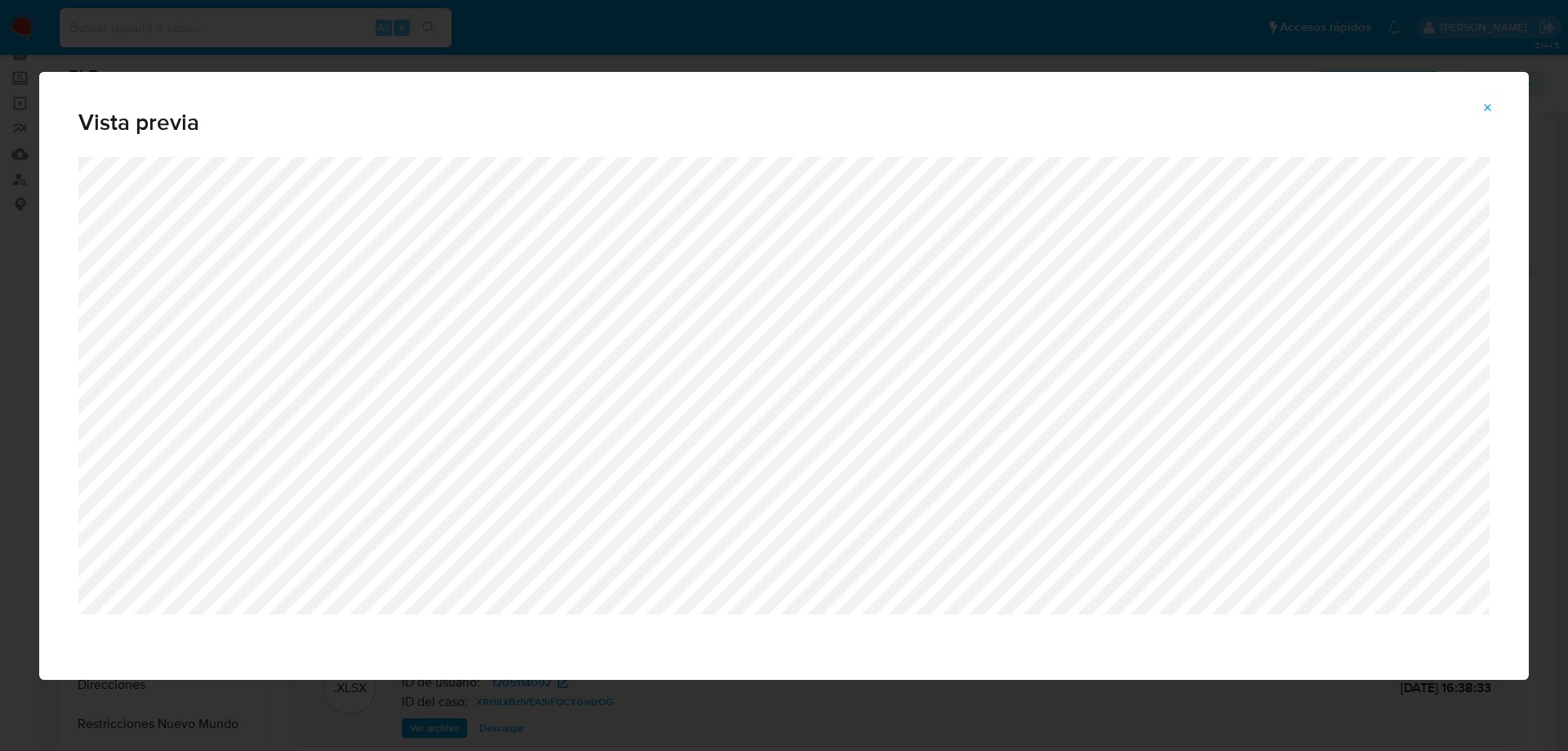 click at bounding box center (1488, 108) 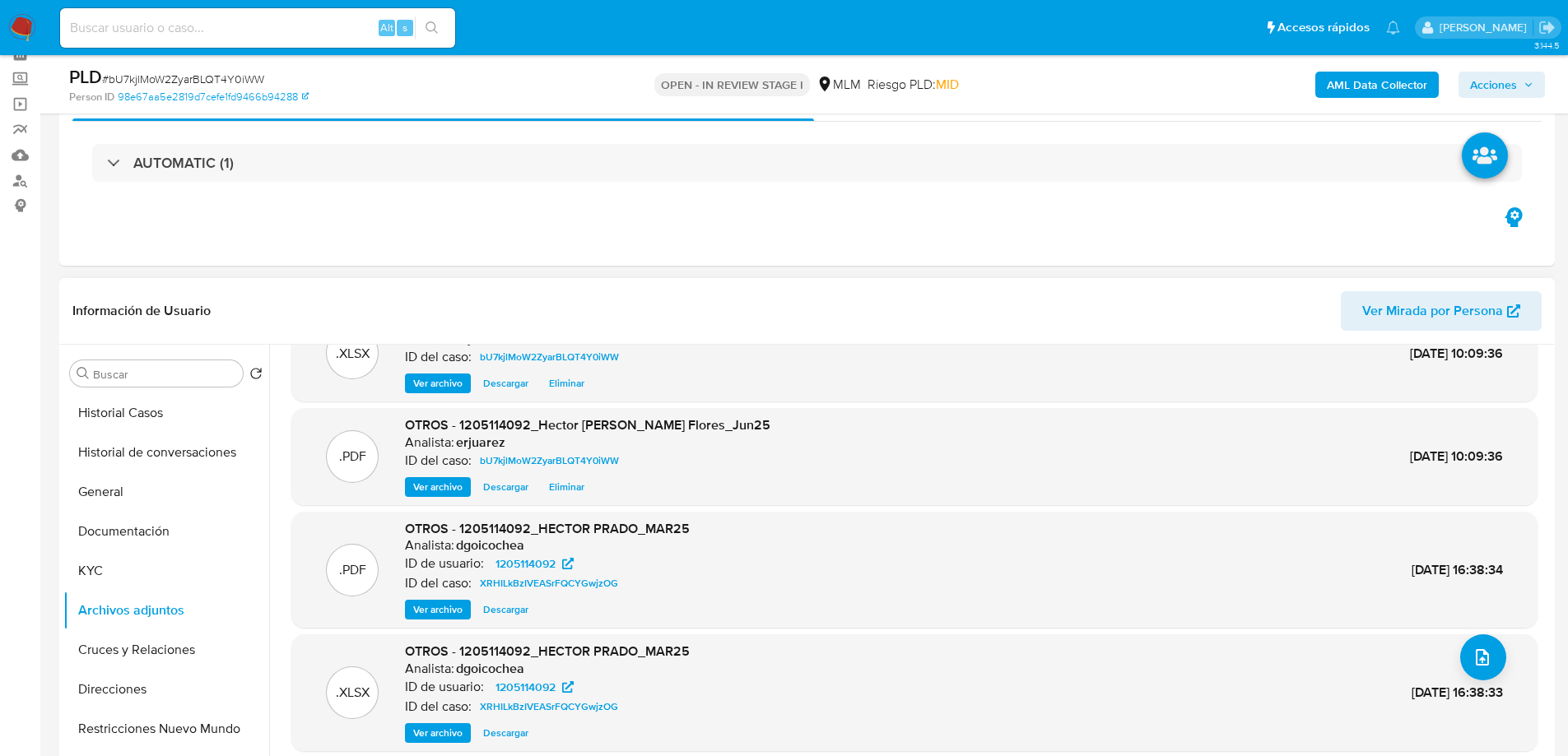 scroll, scrollTop: 0, scrollLeft: 0, axis: both 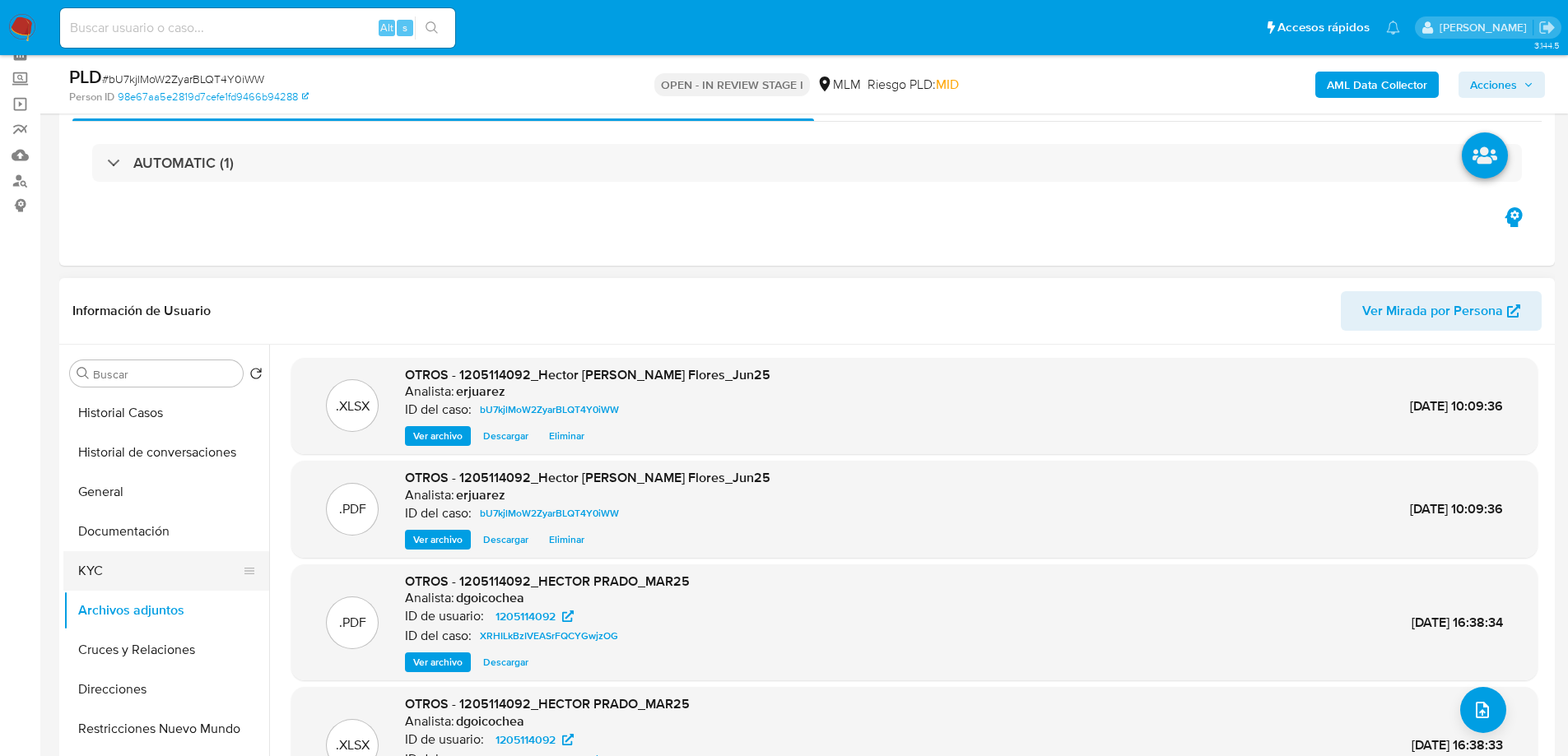 drag, startPoint x: 97, startPoint y: 563, endPoint x: 179, endPoint y: 552, distance: 82.734515 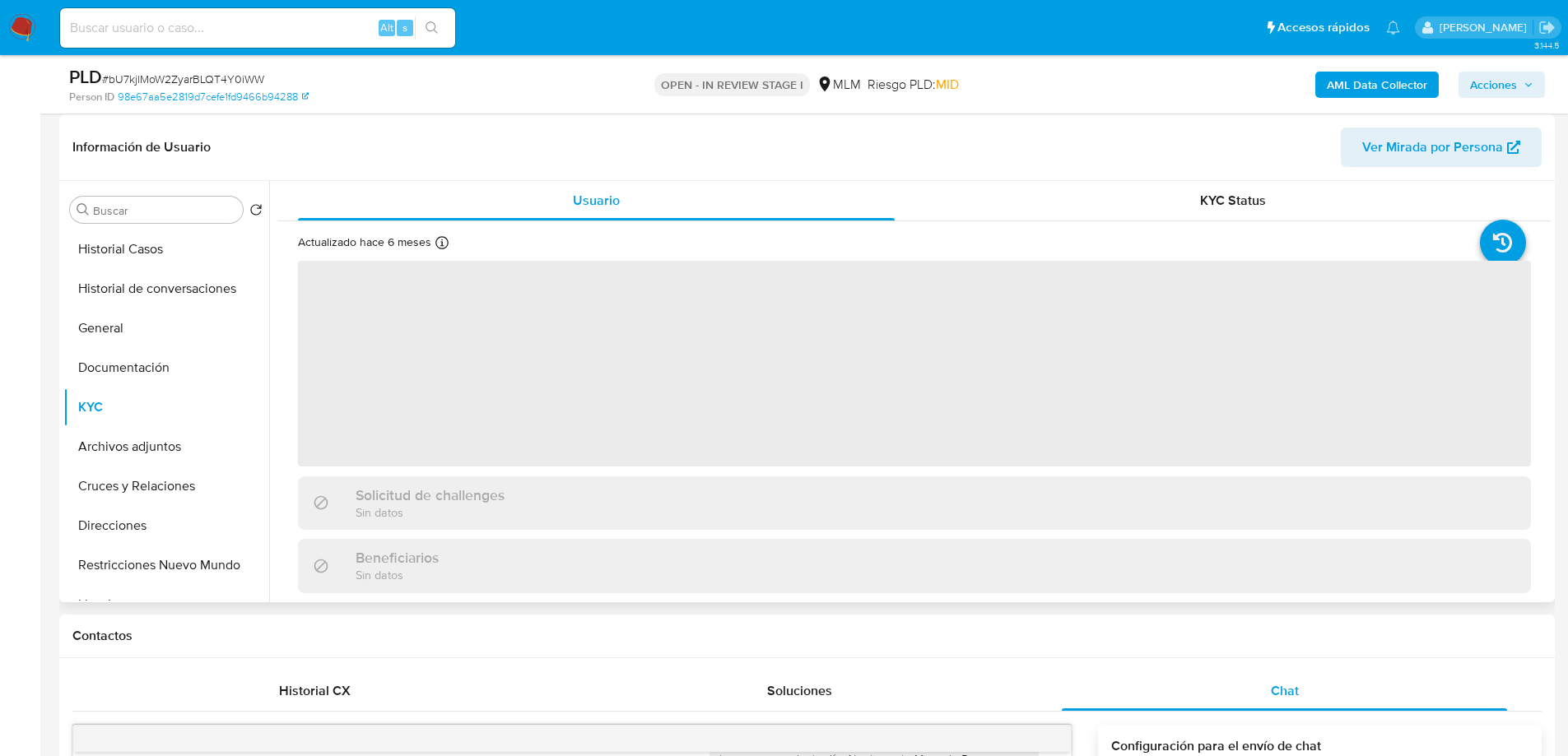 scroll, scrollTop: 247, scrollLeft: 0, axis: vertical 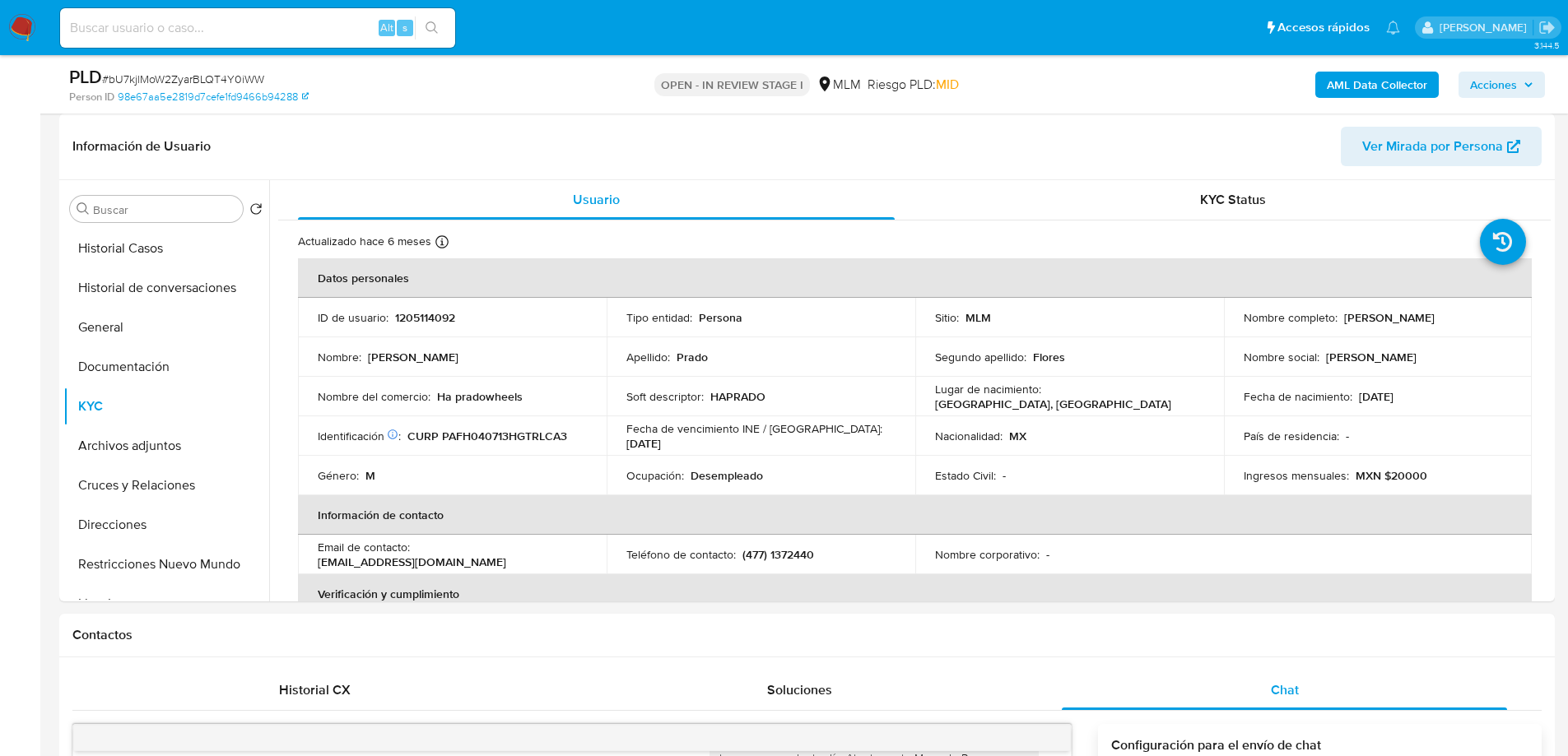 click on "Acciones" at bounding box center [1493, 85] 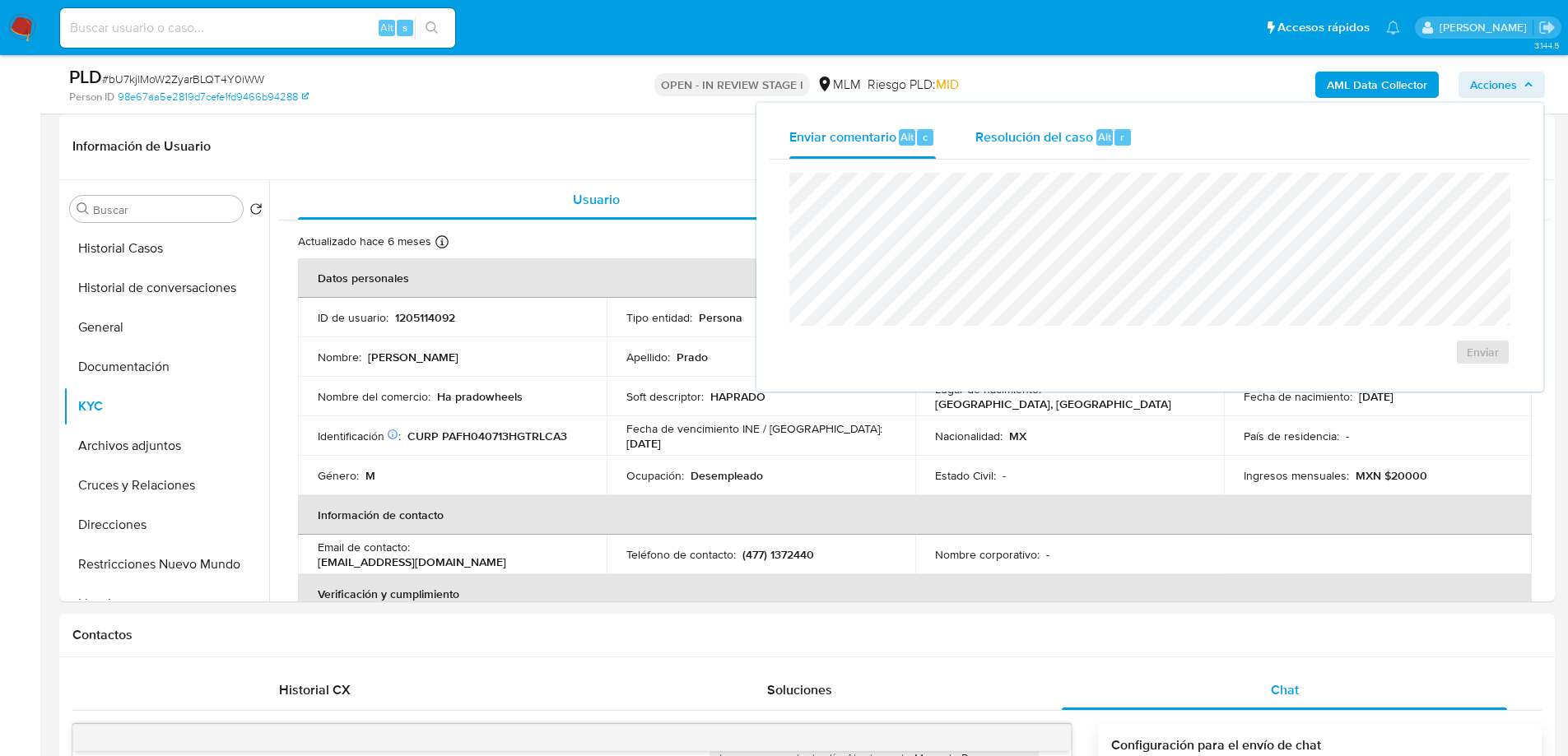 click on "Resolución del caso" at bounding box center (1034, 136) 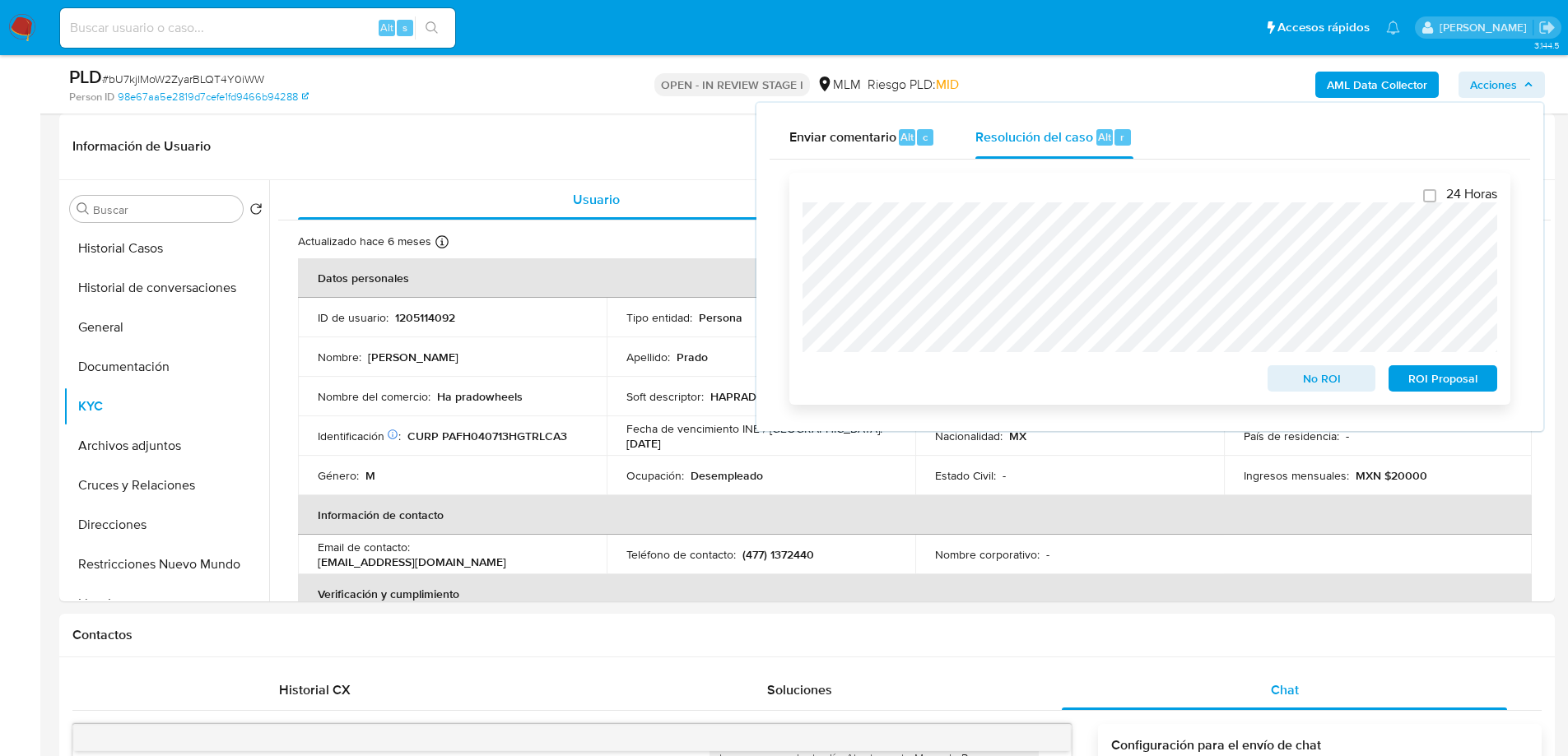 click on "24 Horas No ROI ROI Proposal" at bounding box center (1150, 289) 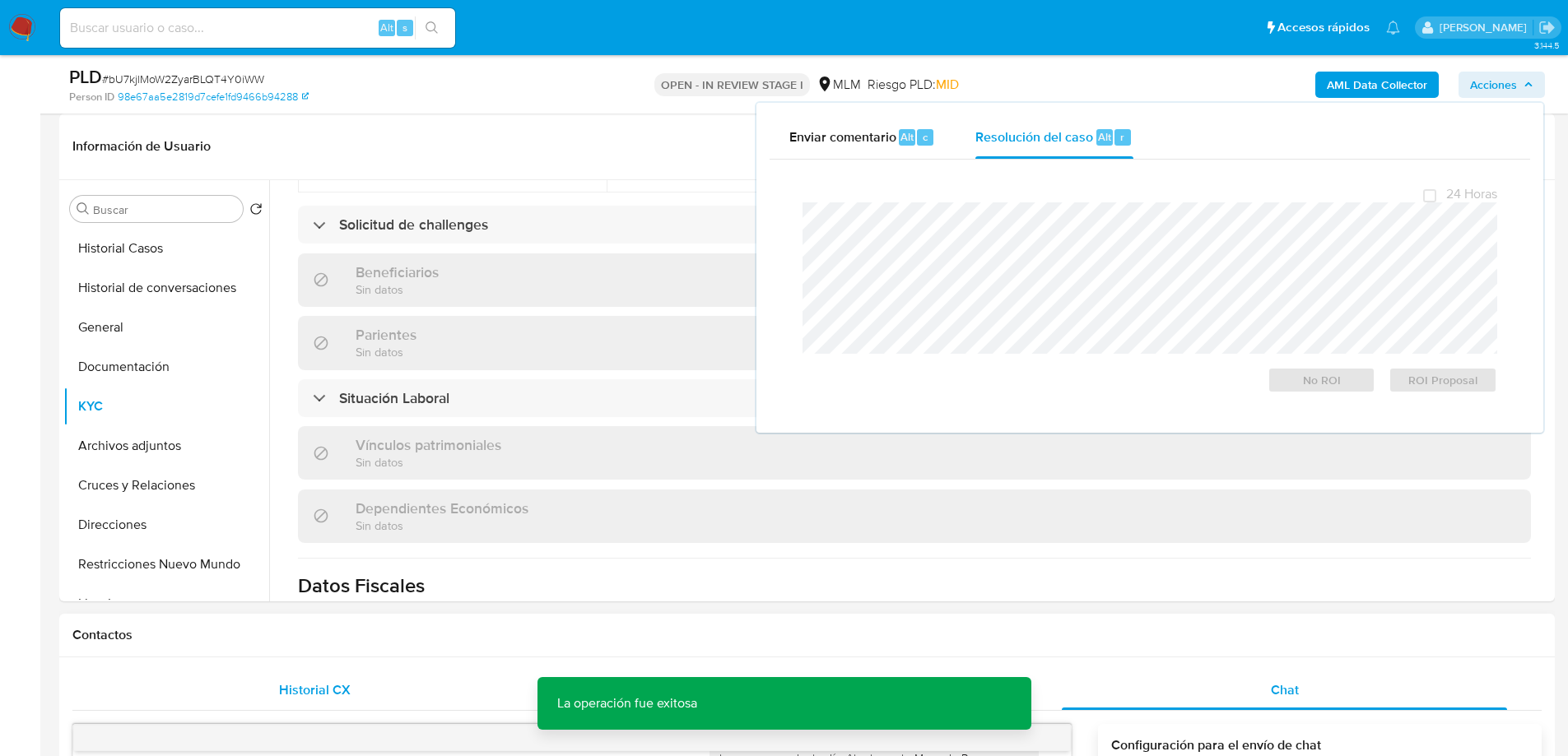 scroll, scrollTop: 987, scrollLeft: 0, axis: vertical 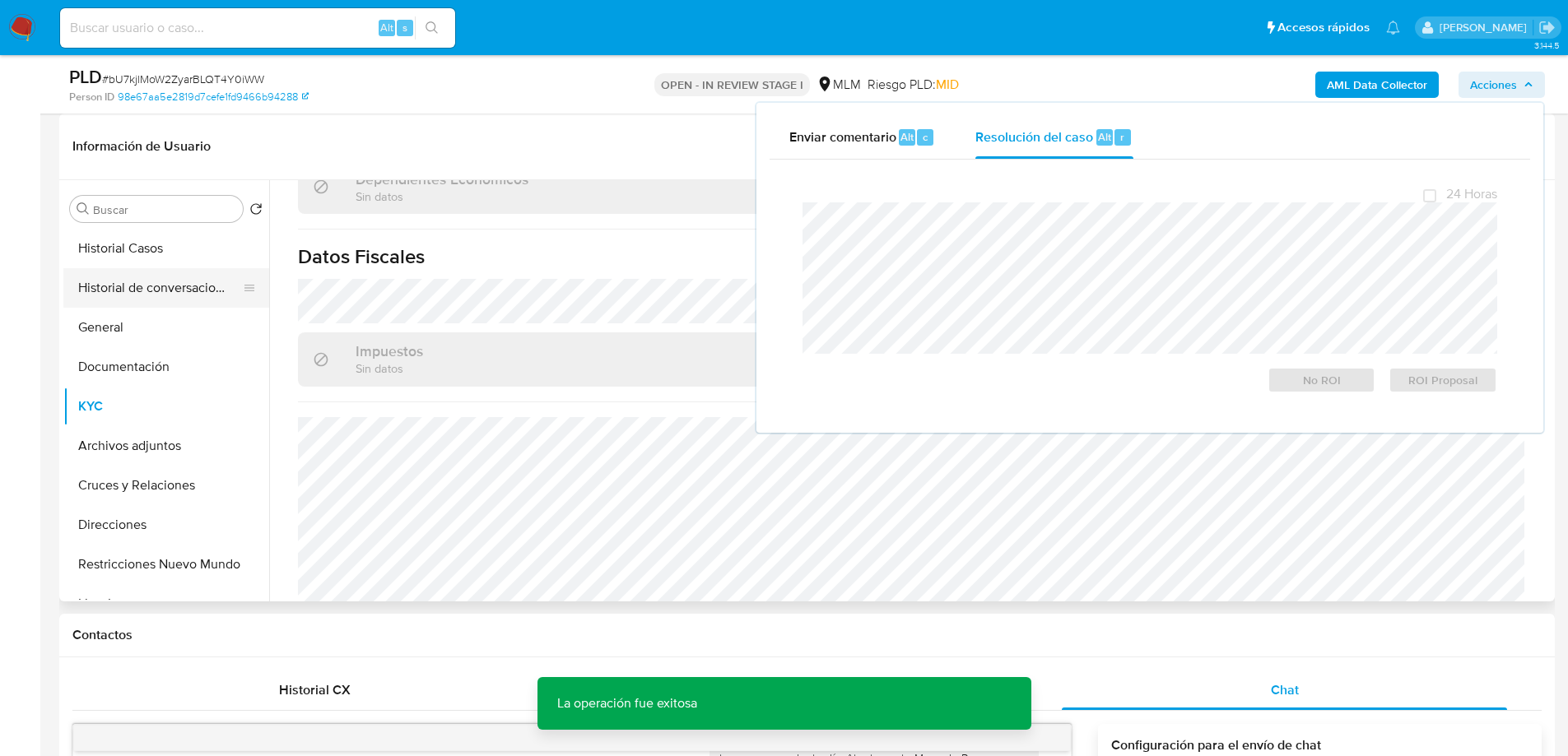 click on "Historial de conversaciones" at bounding box center [160, 288] 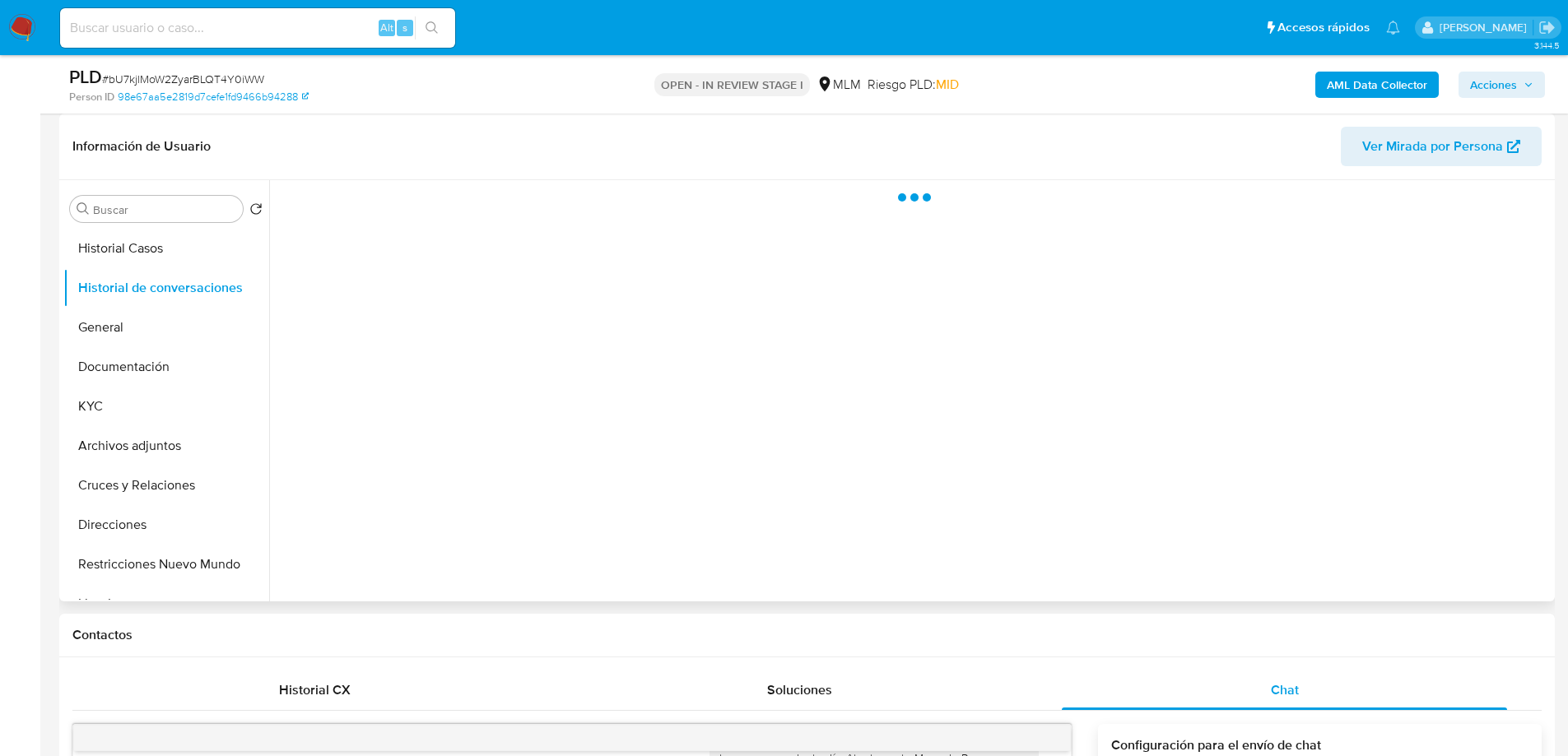 scroll, scrollTop: 0, scrollLeft: 0, axis: both 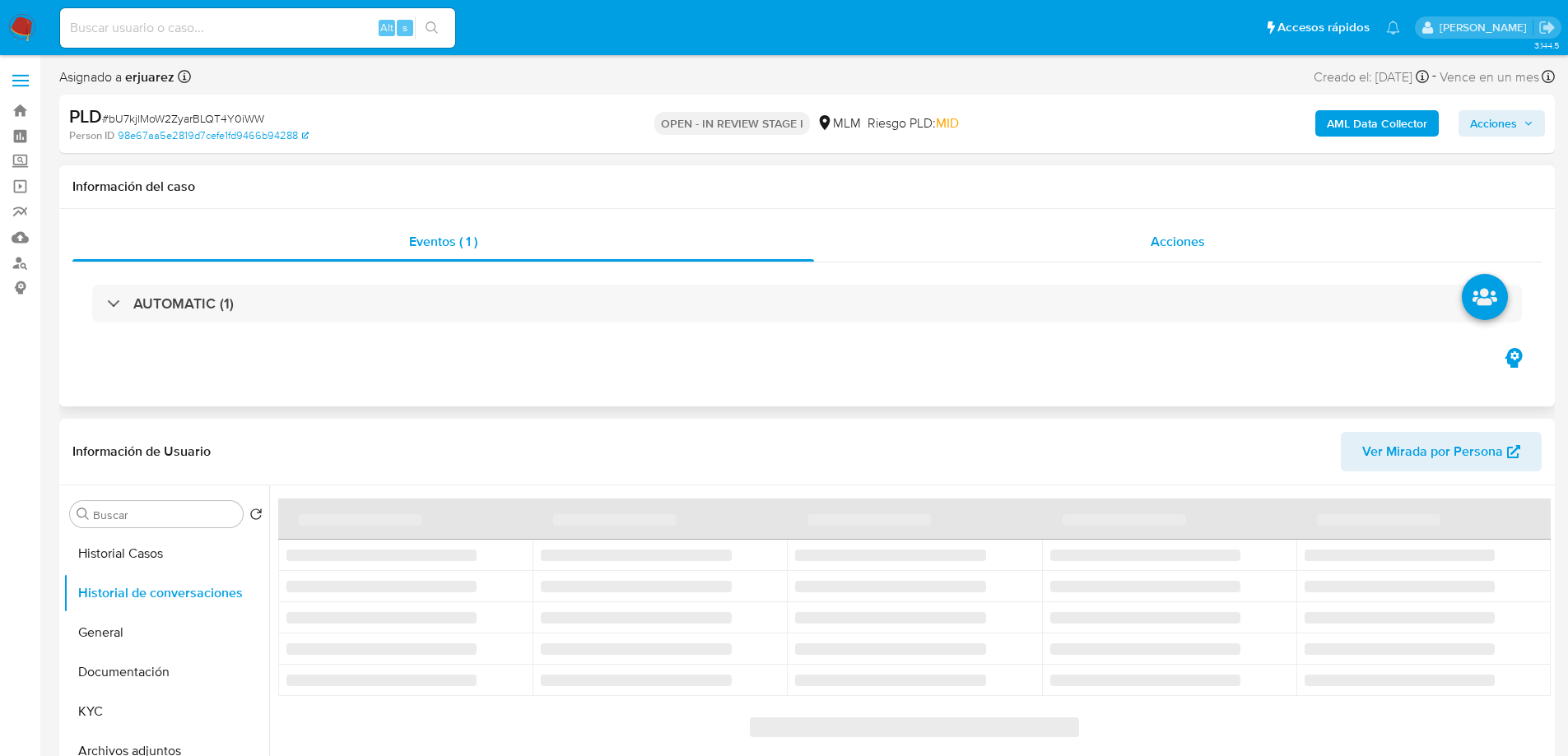 click on "Acciones" at bounding box center [1178, 242] 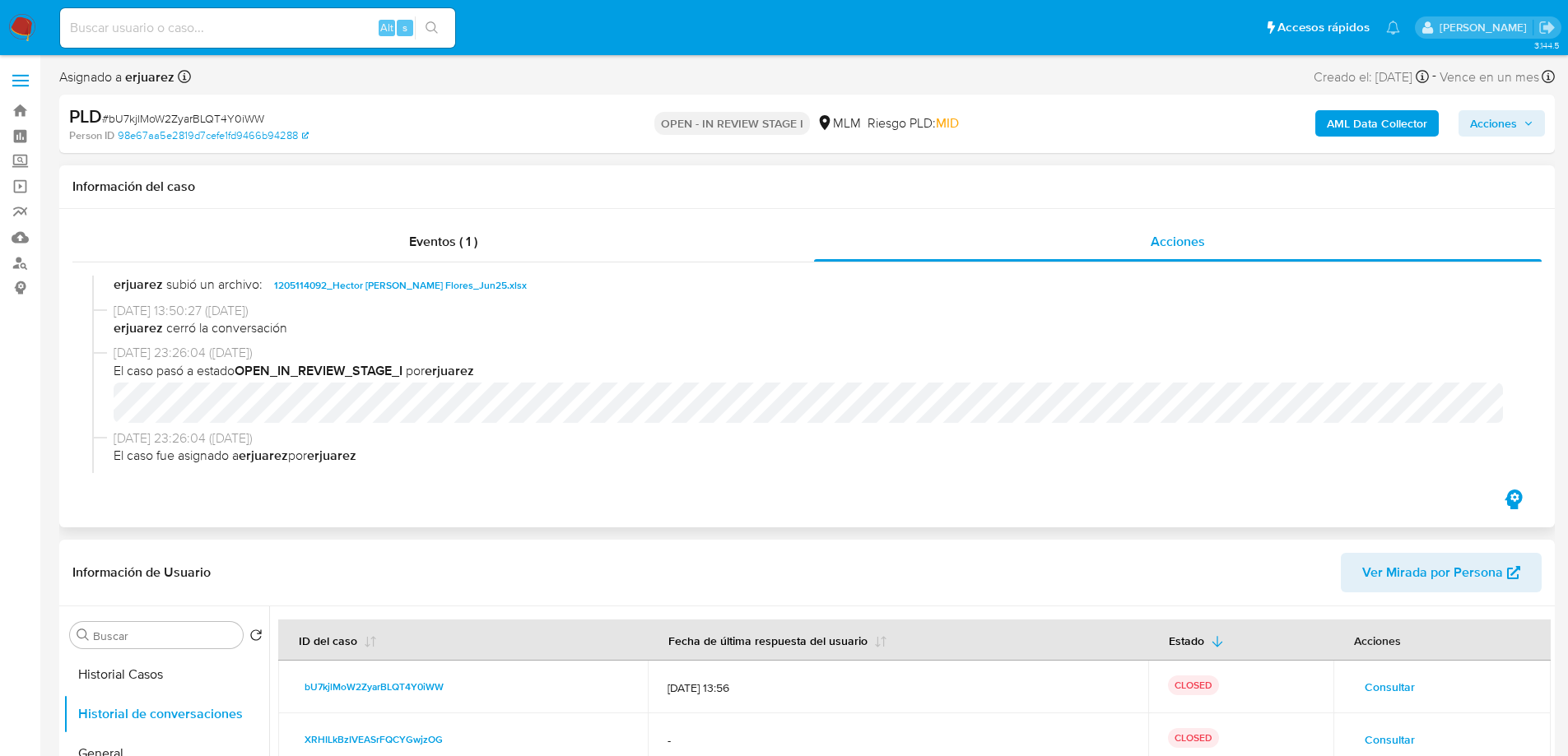scroll, scrollTop: 411, scrollLeft: 0, axis: vertical 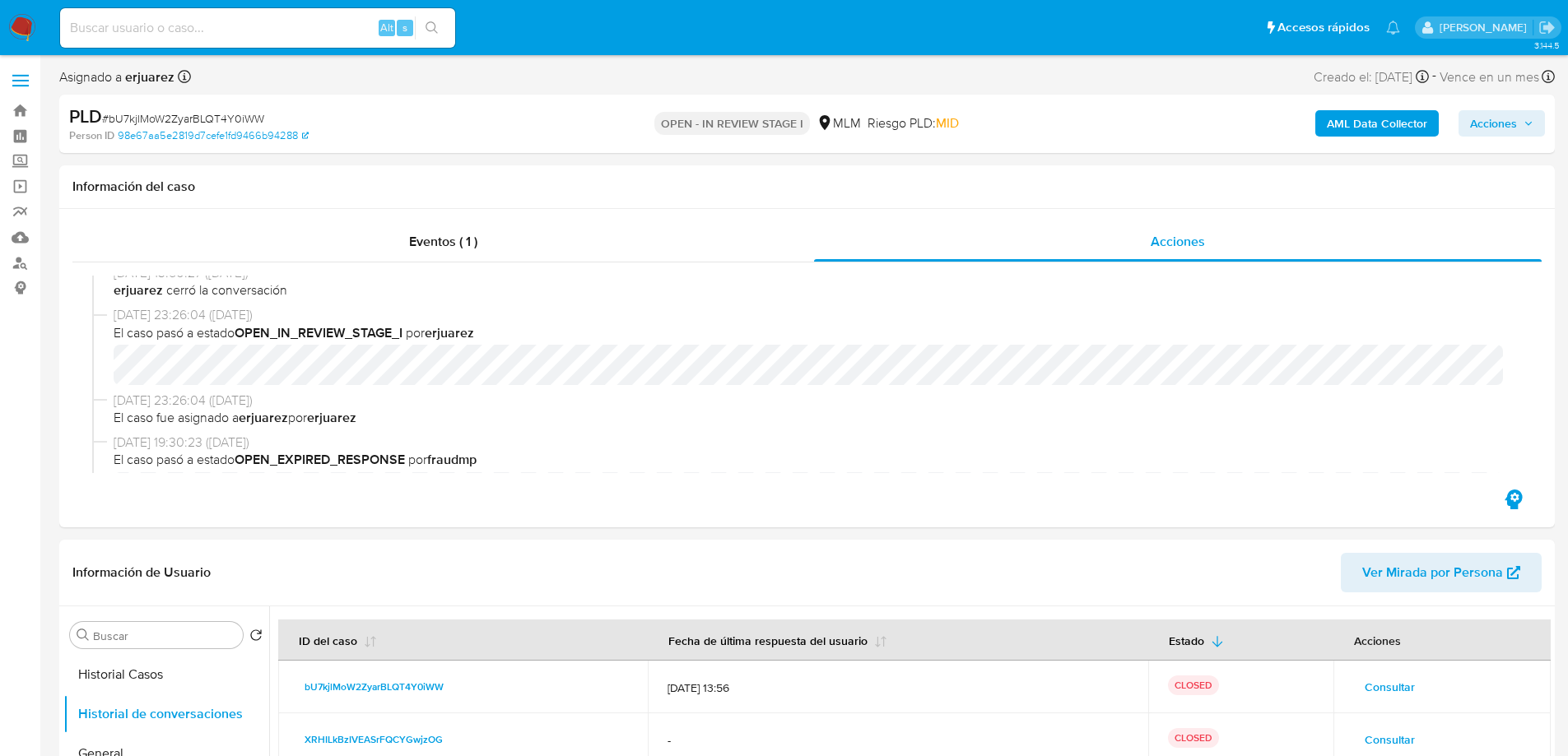 click at bounding box center [22, 28] 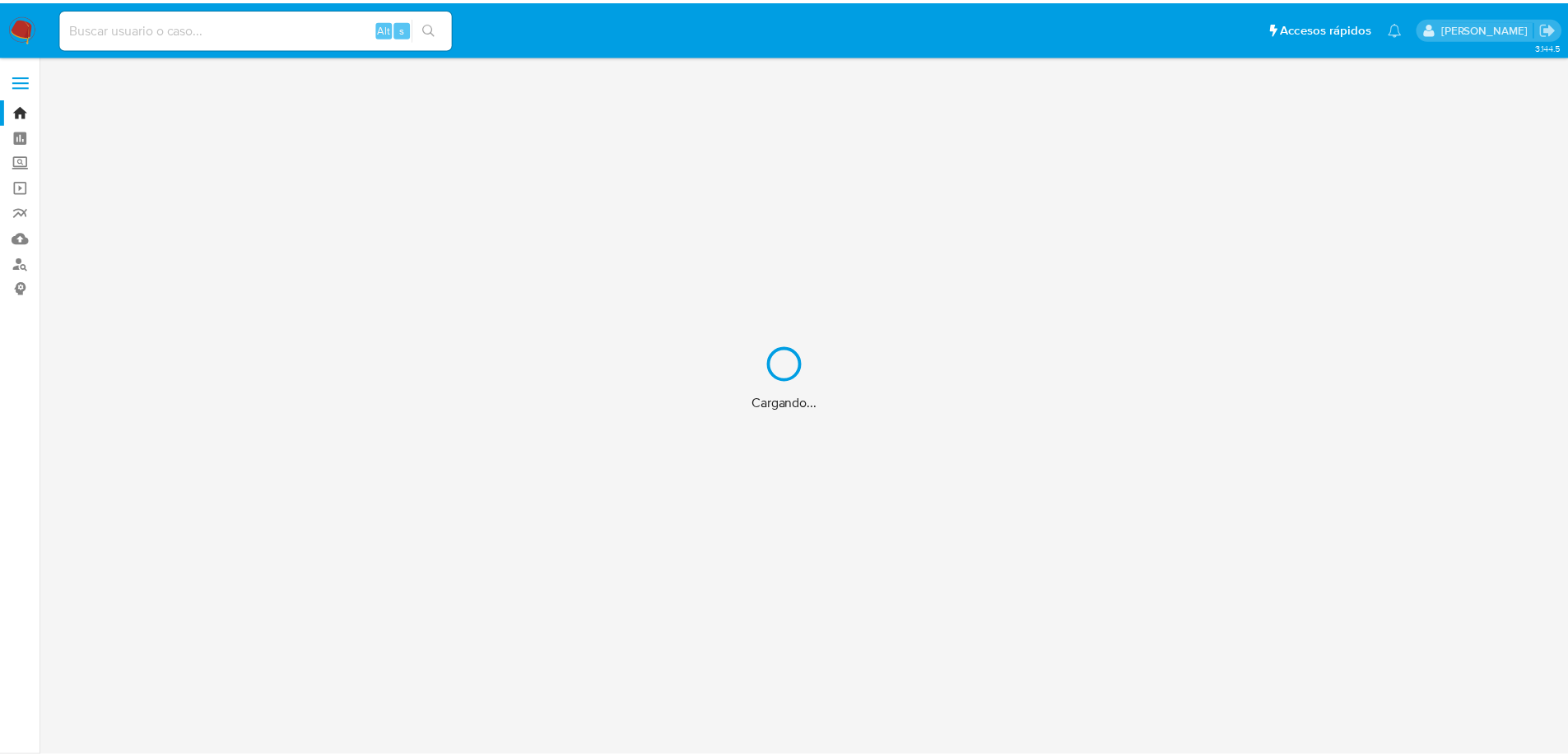 scroll, scrollTop: 0, scrollLeft: 0, axis: both 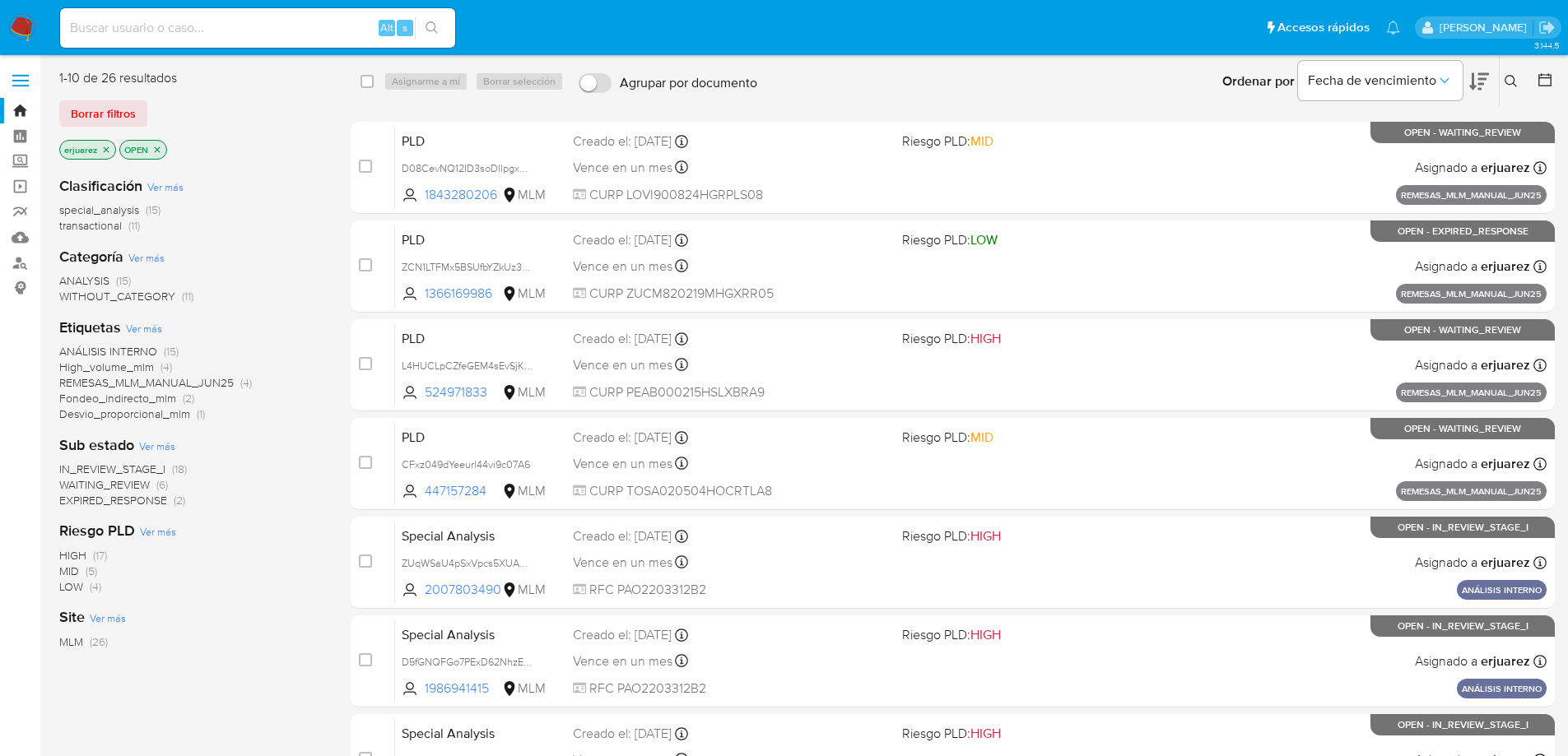 click on "IN_REVIEW_STAGE_I" at bounding box center [112, 469] 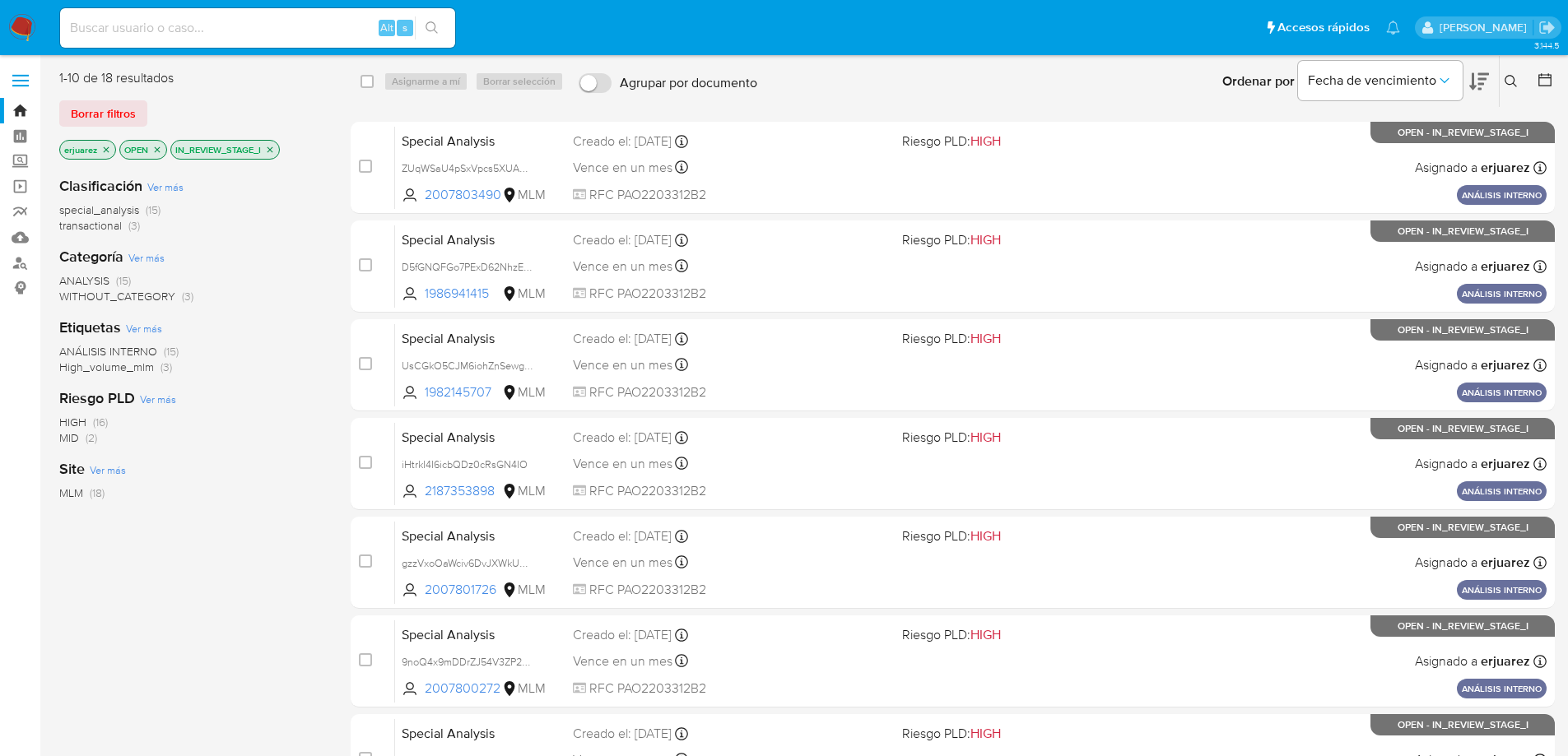 click at bounding box center [22, 28] 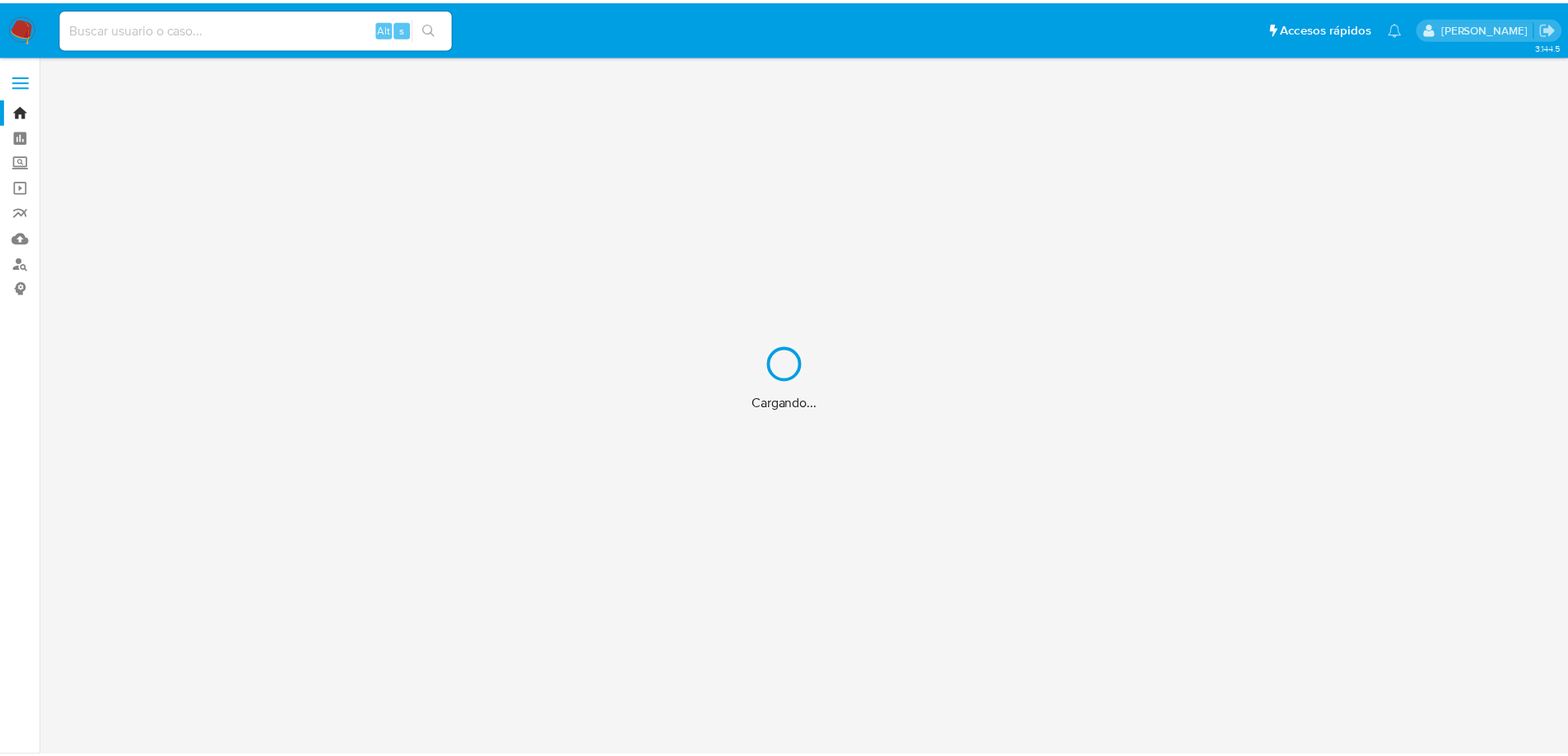 scroll, scrollTop: 0, scrollLeft: 0, axis: both 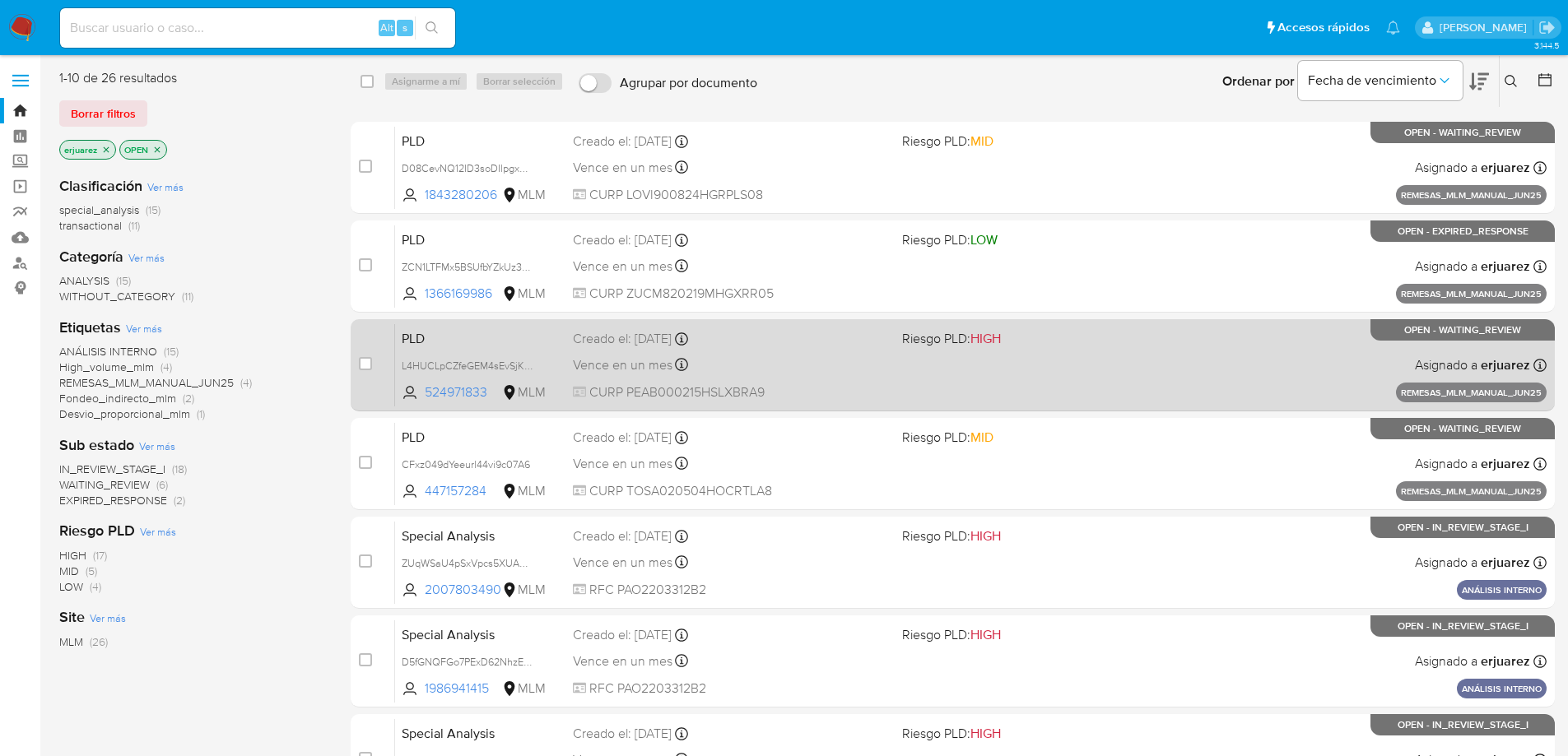 click on "PLD L4HUCLpCZfeGEM4sEvSjKfUP 524971833 MLM Riesgo PLD:  HIGH Creado el: [DATE]   Creado el: [DATE] 13:15:48 Vence en un mes   Vence el [DATE] 13:15:48 CURP   PEAB000215HSLXBRA9 Asignado a   erjuarez   Asignado el: [DATE] 13:15:48 REMESAS_MLM_MANUAL_JUN25 OPEN - WAITING_REVIEW" at bounding box center (970, 364) 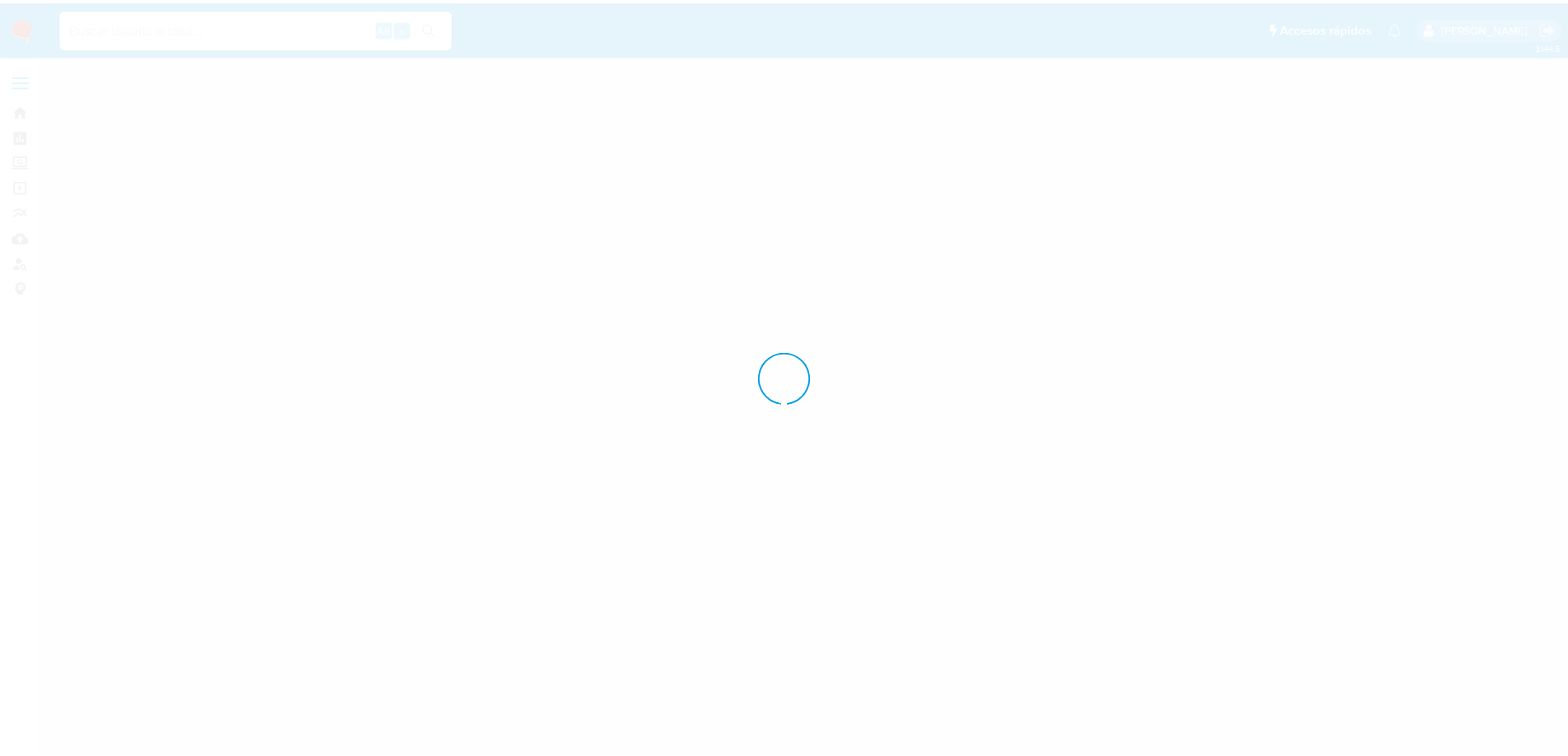 scroll, scrollTop: 0, scrollLeft: 0, axis: both 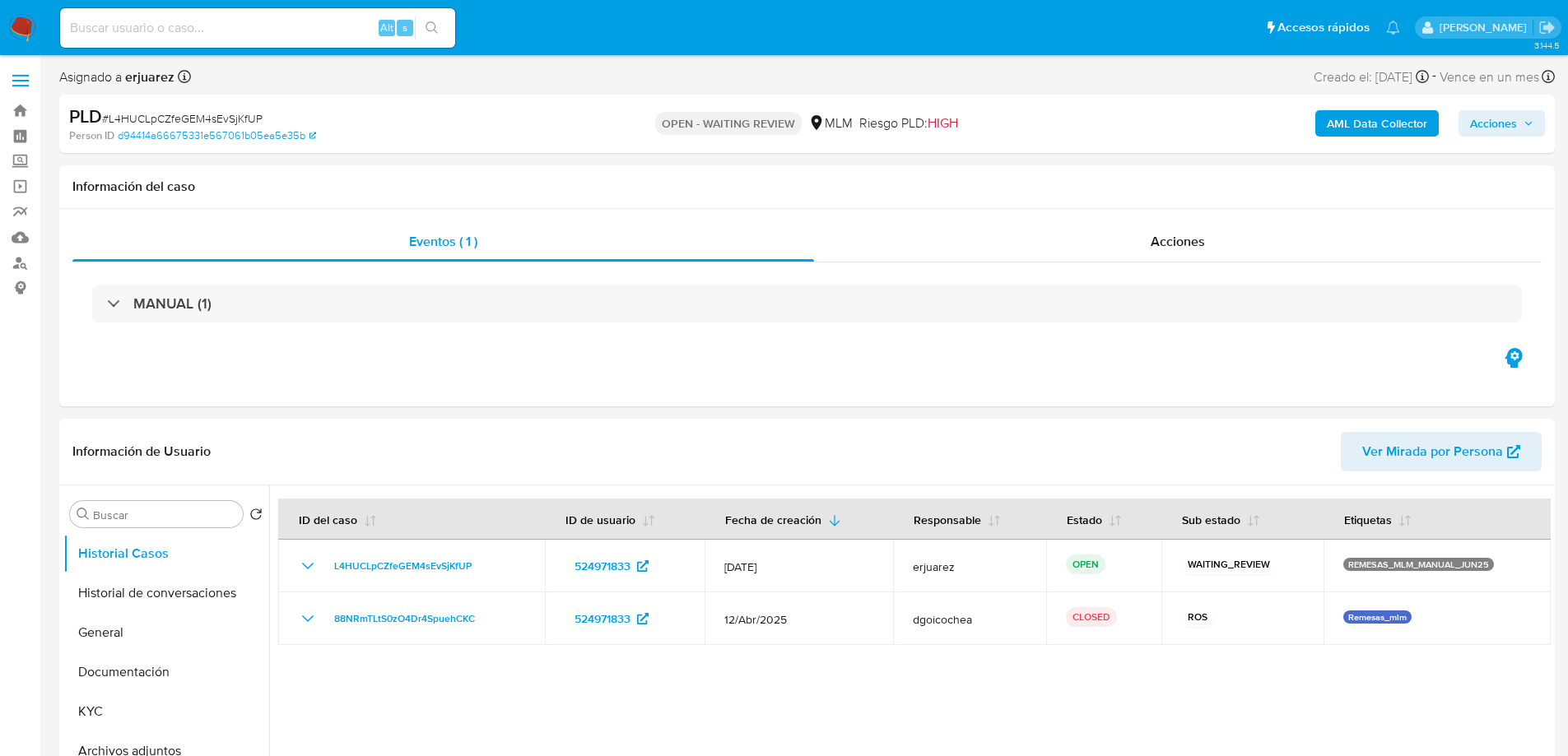 select on "10" 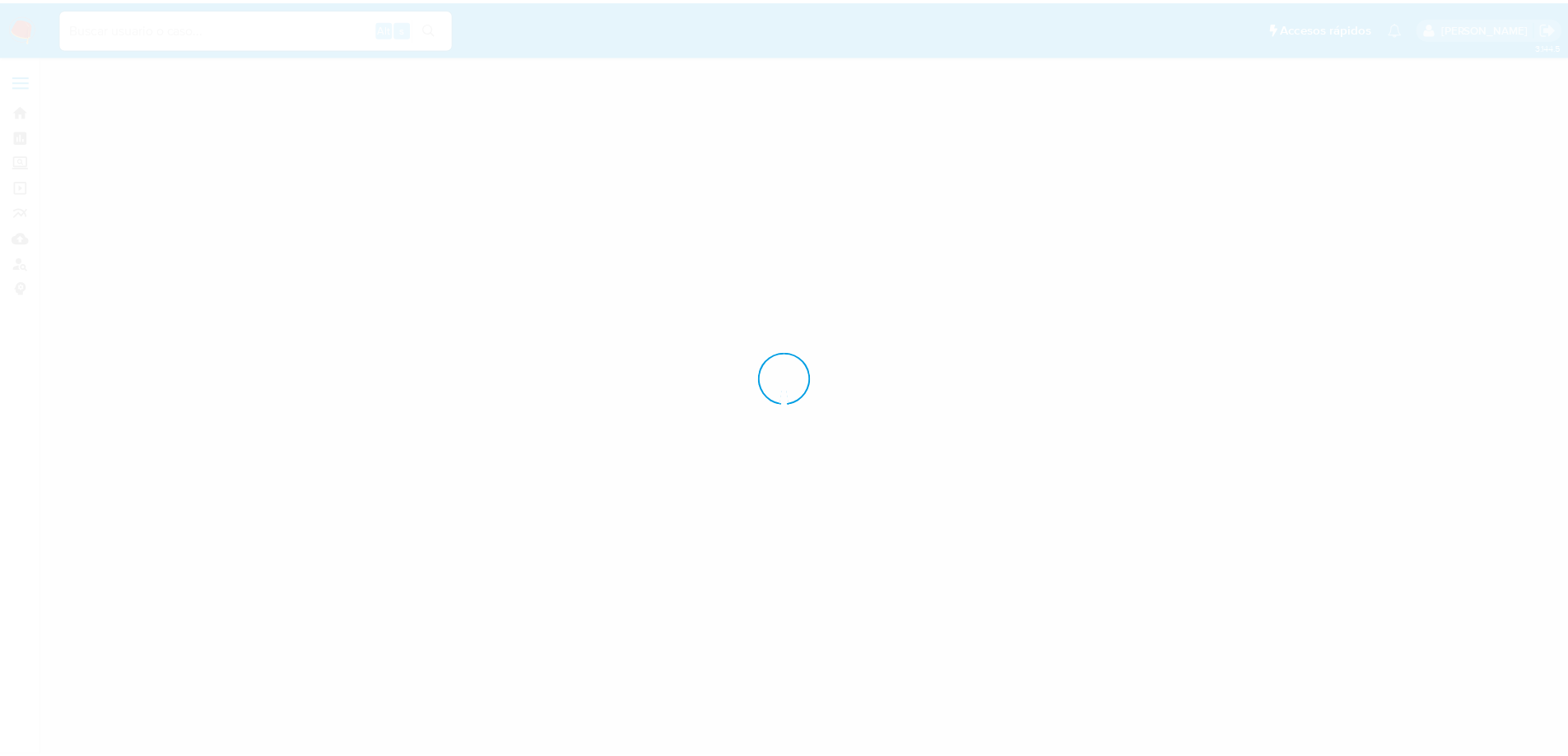 scroll, scrollTop: 0, scrollLeft: 0, axis: both 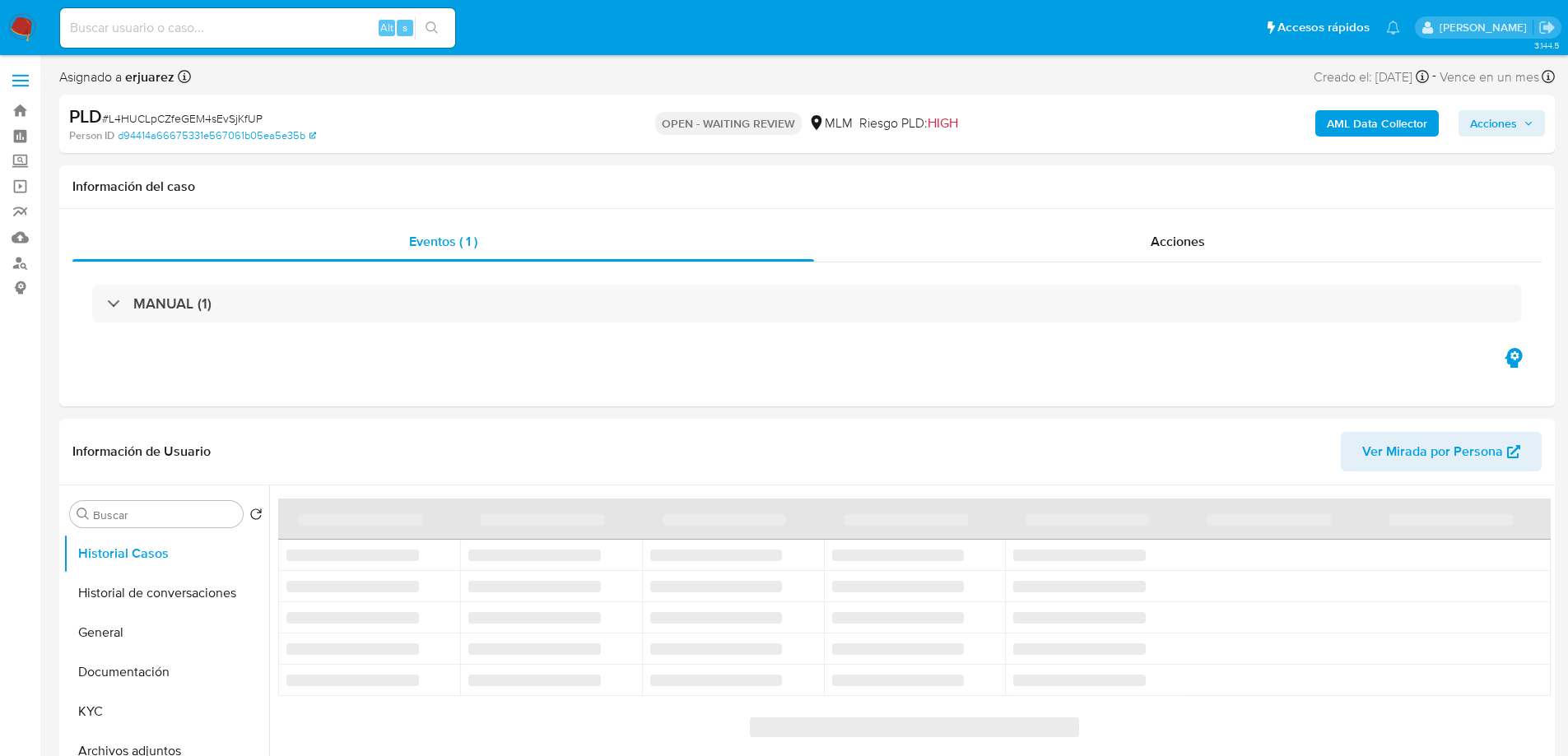 select on "10" 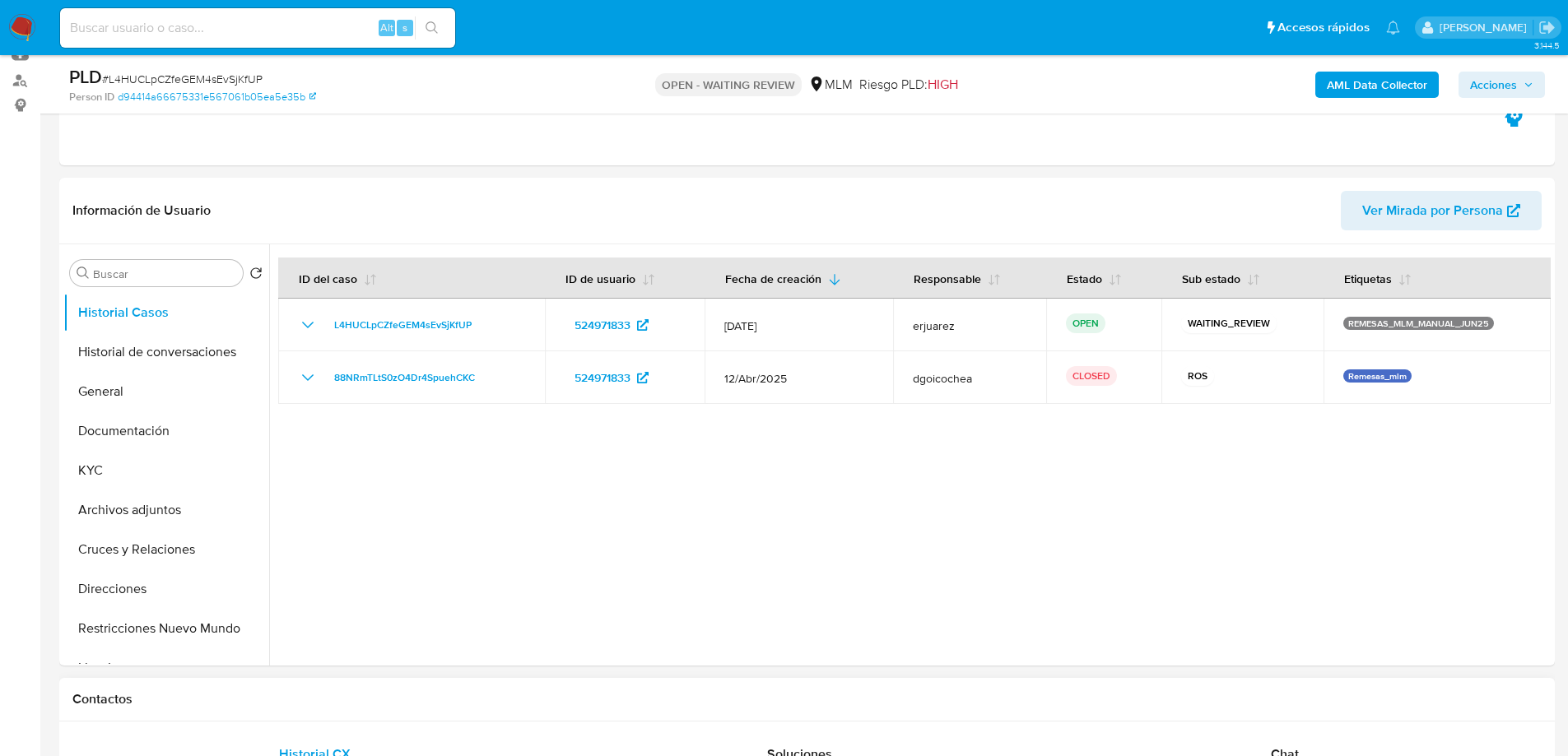 scroll, scrollTop: 576, scrollLeft: 0, axis: vertical 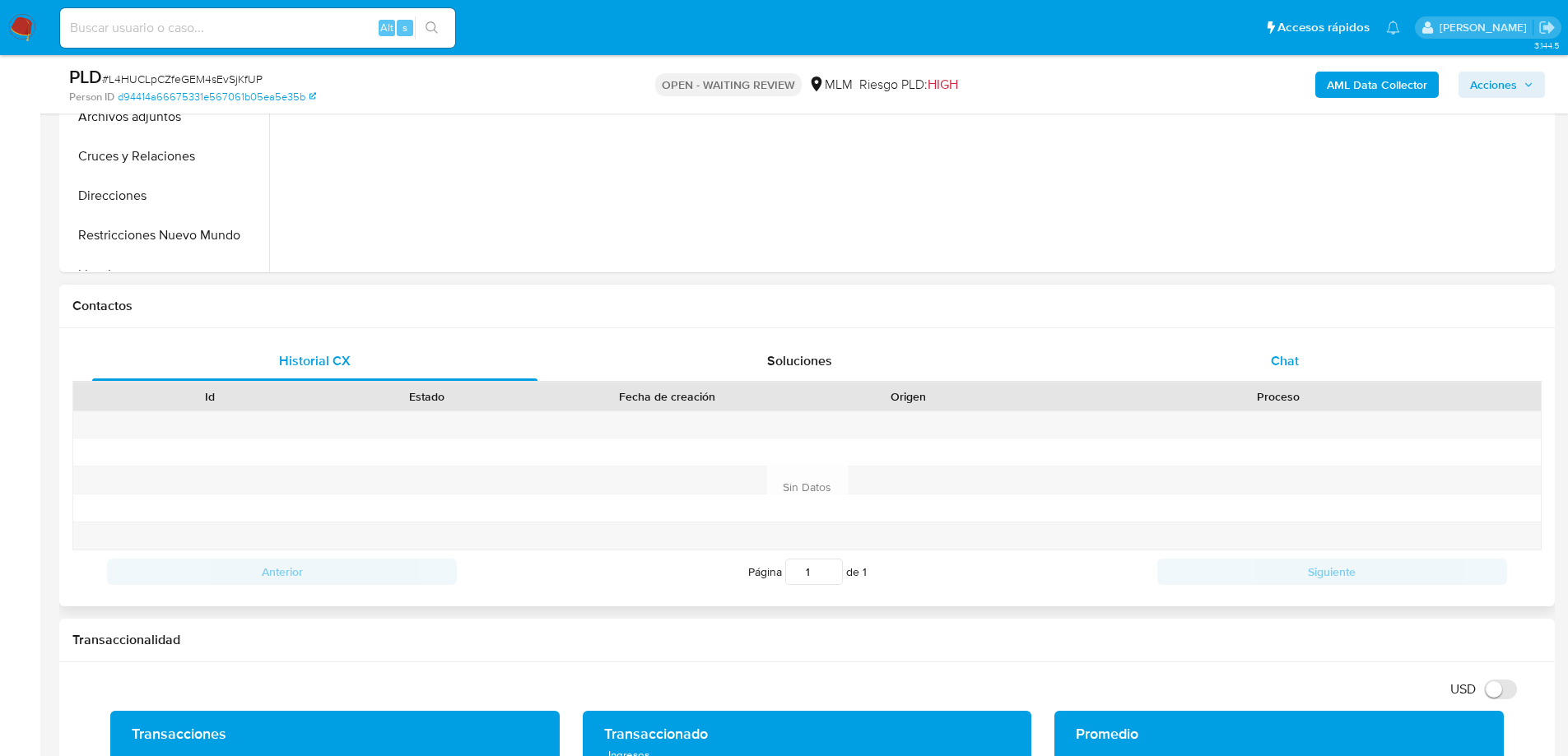 click on "Chat" at bounding box center (1285, 360) 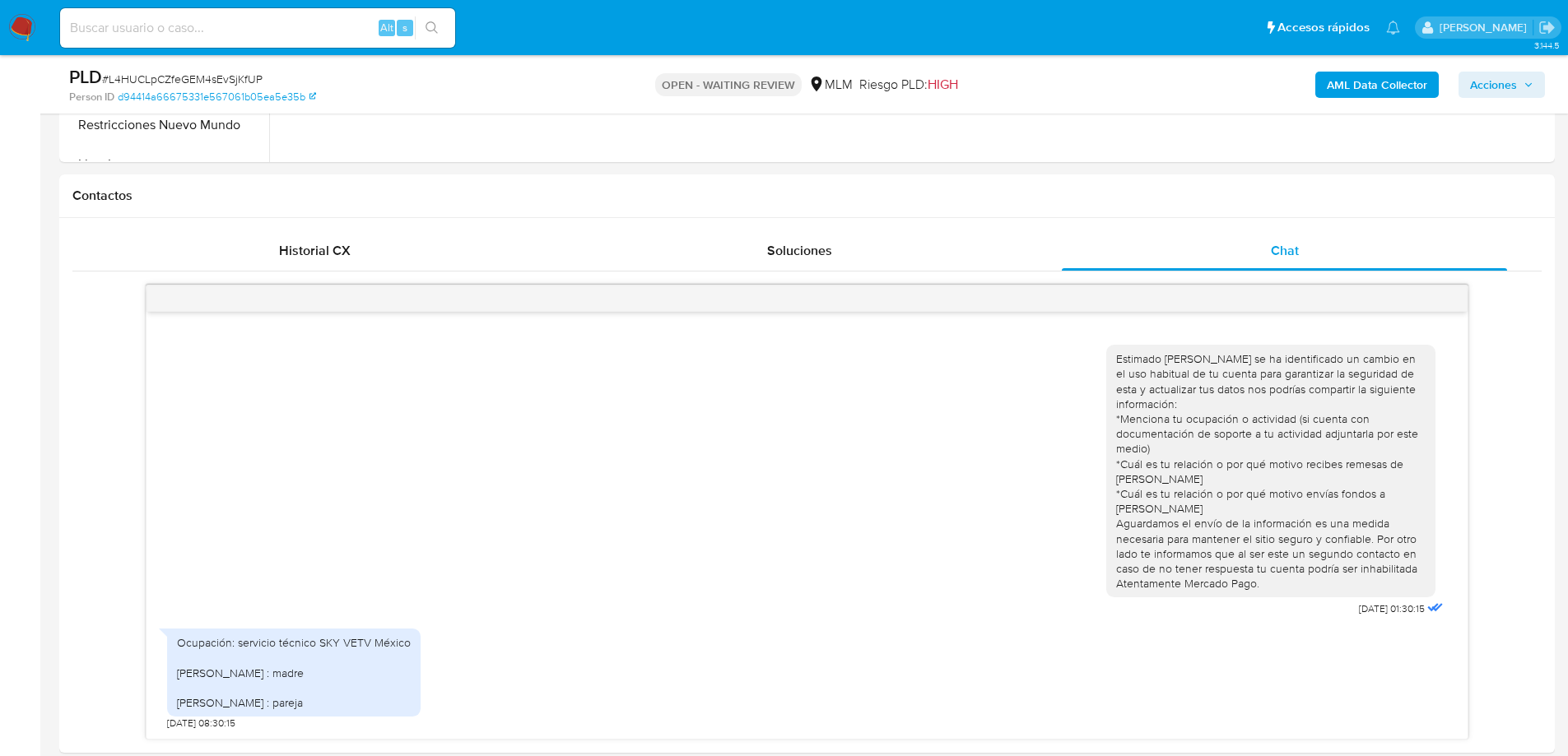 scroll, scrollTop: 658, scrollLeft: 0, axis: vertical 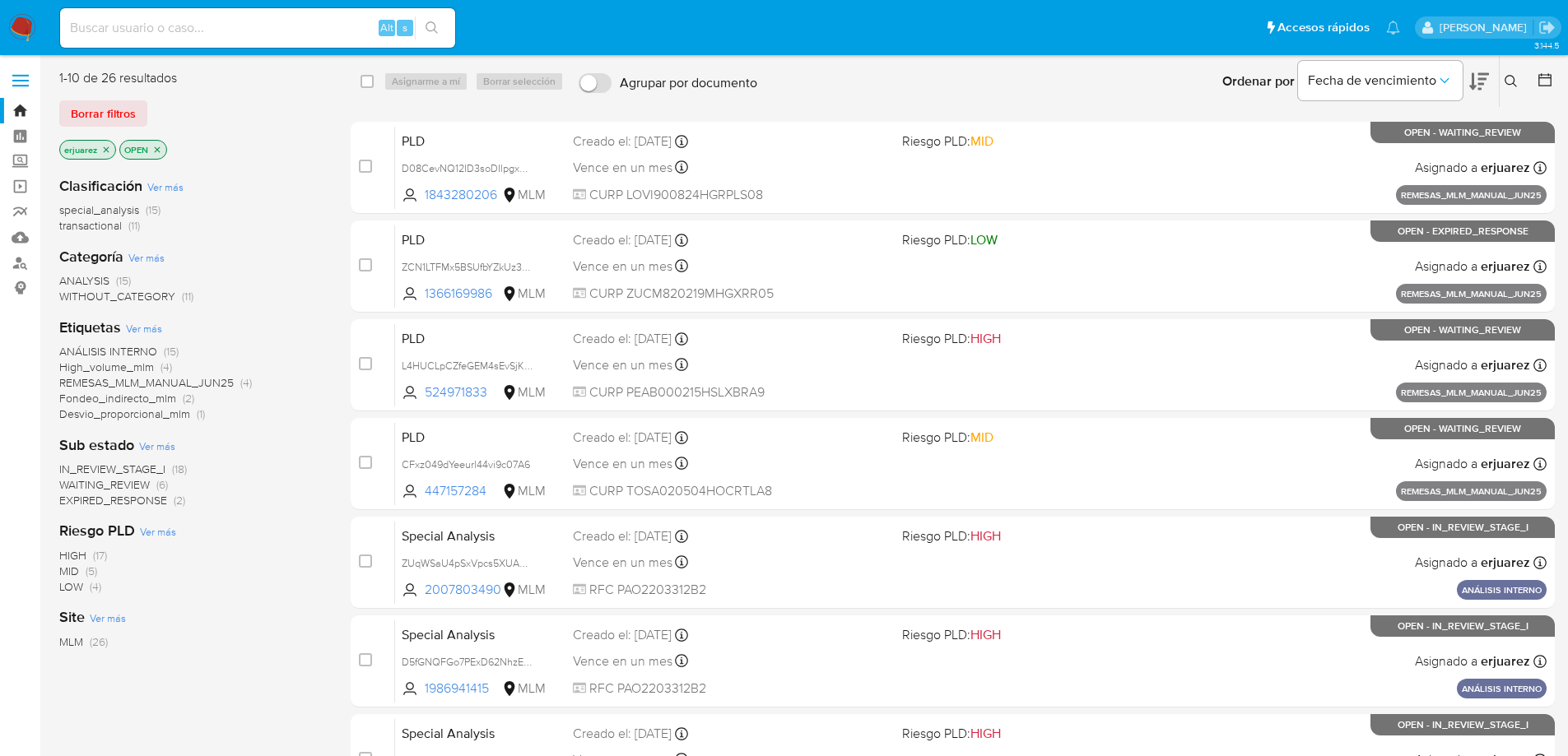 click on "IN_REVIEW_STAGE_I" at bounding box center (112, 469) 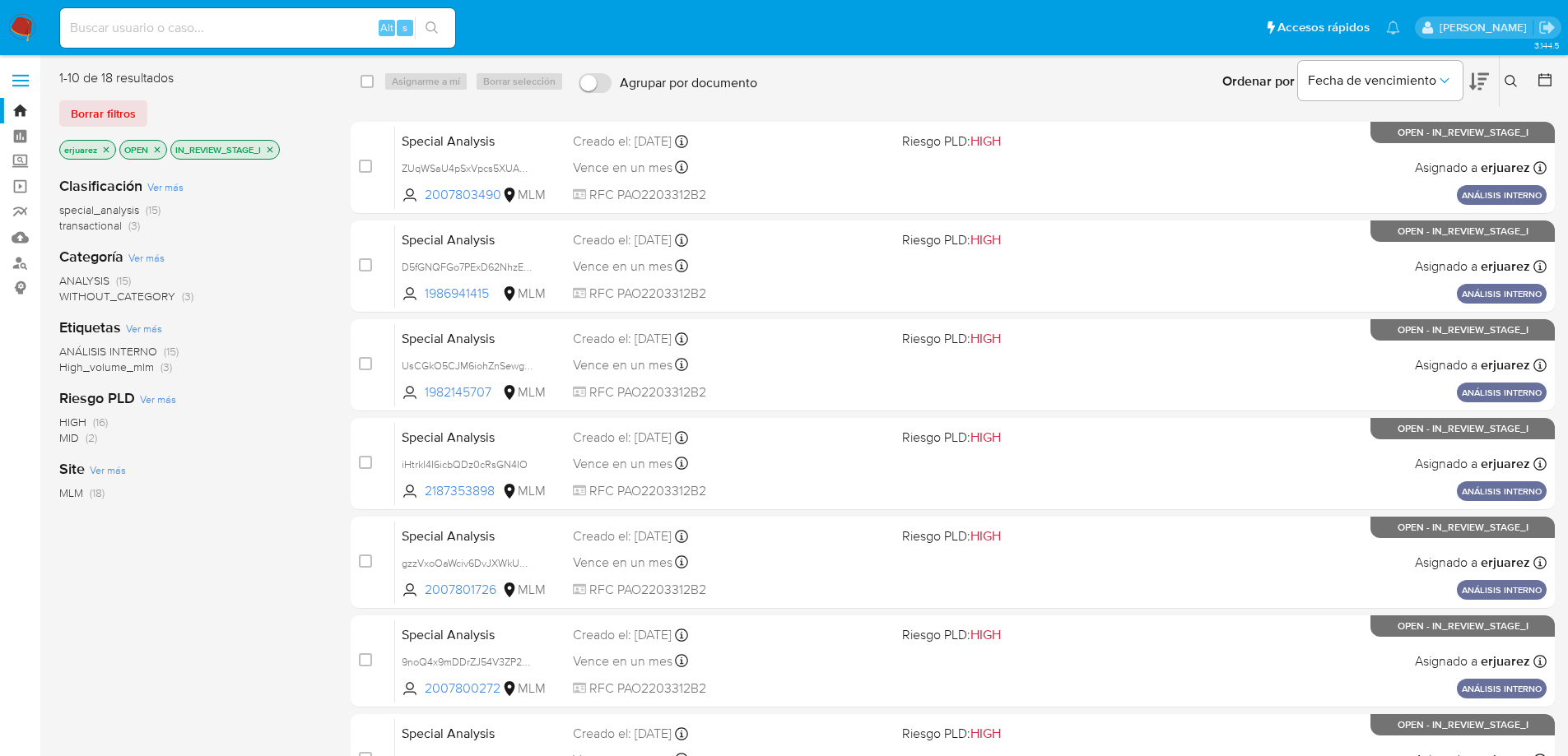 click 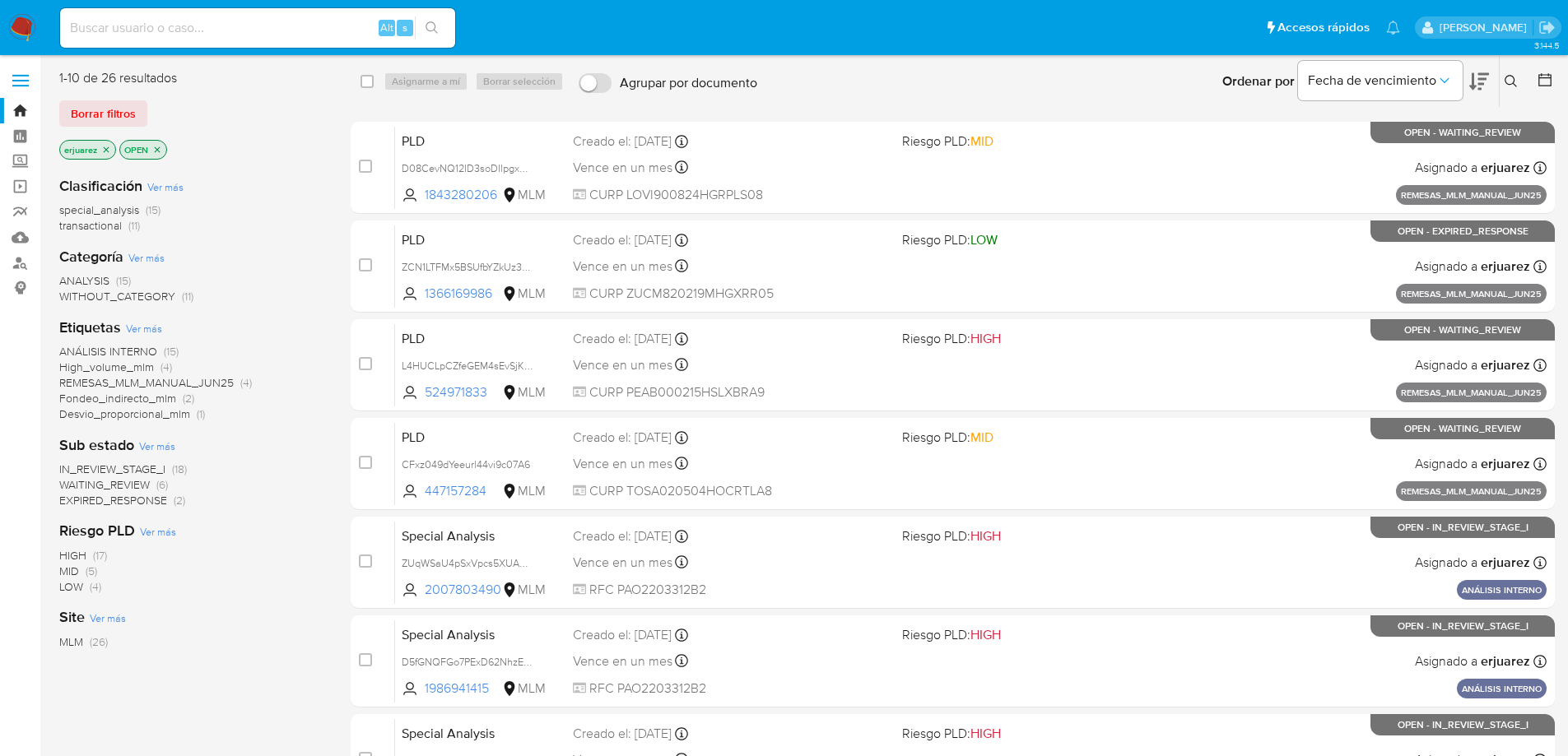 click on "EXPIRED_RESPONSE" at bounding box center (113, 500) 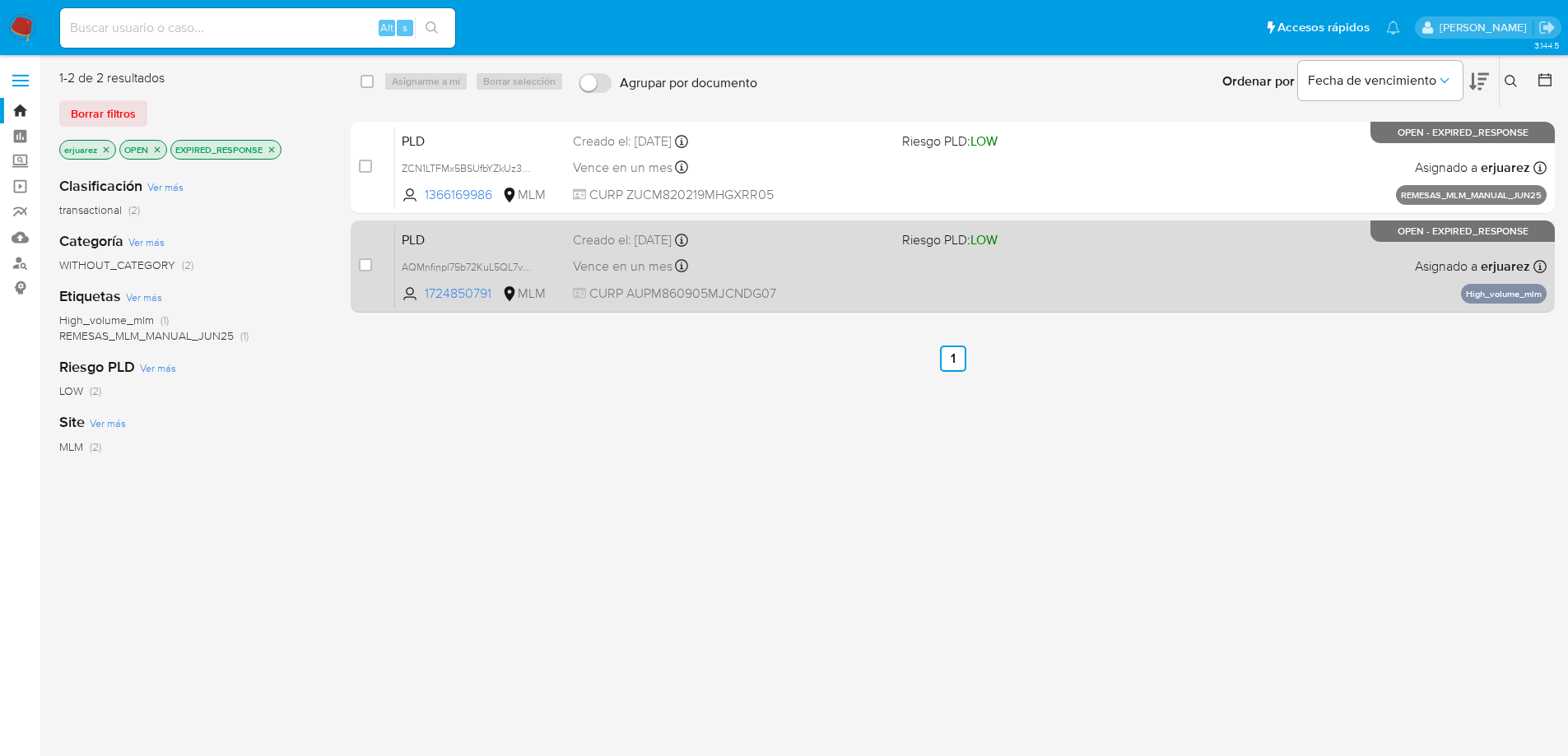 click on "PLD AQMnfinpl75b72KuL5QL7vWU 1724850791 MLM Riesgo PLD:  LOW Creado el: 12/06/2025   Creado el: 12/06/2025 02:06:06 Vence en un mes   Vence el 11/08/2025 02:06:06 CURP   AUPM860905MJCNDG07 Asignado a   erjuarez   Asignado el: 04/07/2025 16:12:18 High_volume_mlm OPEN - EXPIRED_RESPONSE" at bounding box center [970, 266] 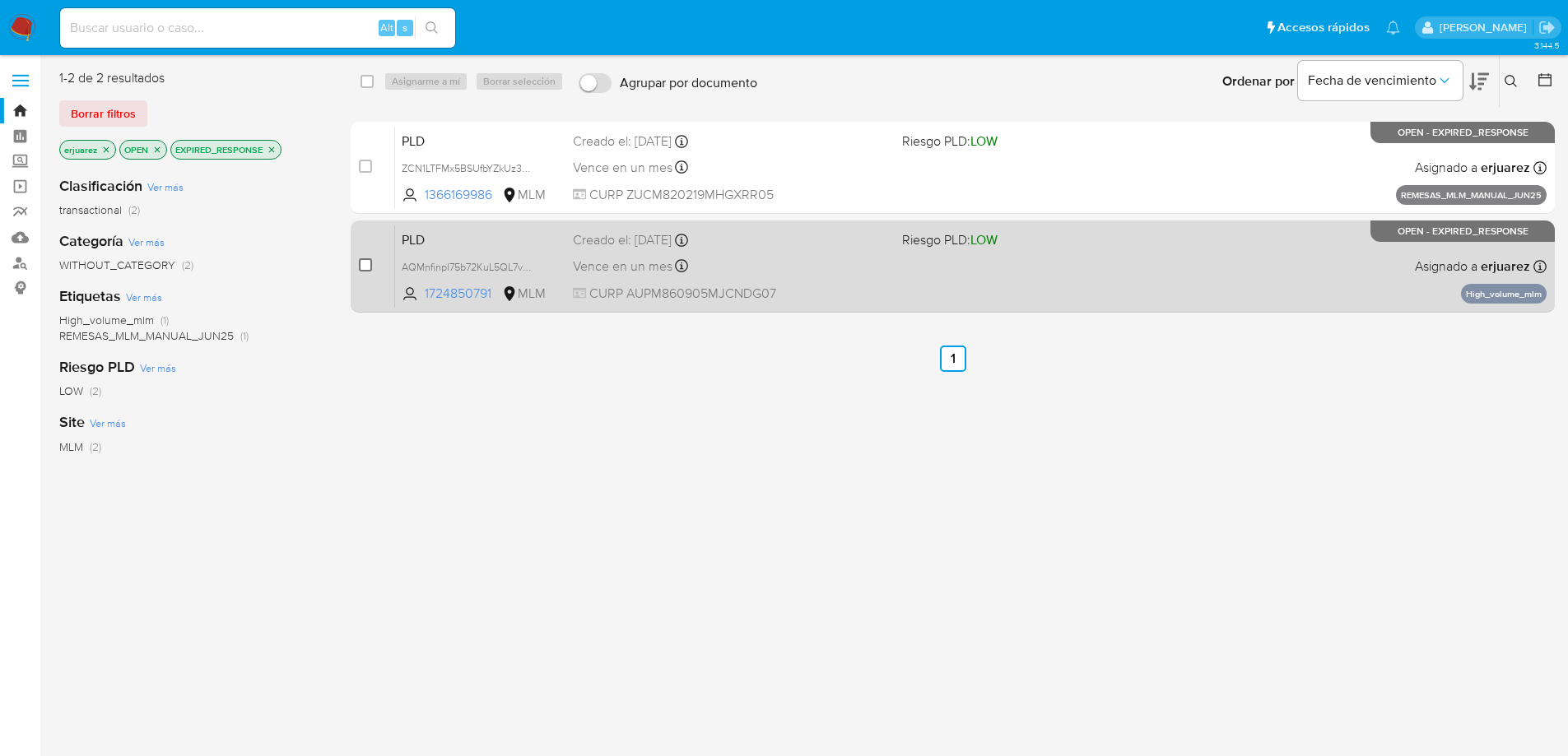 click at bounding box center [365, 265] 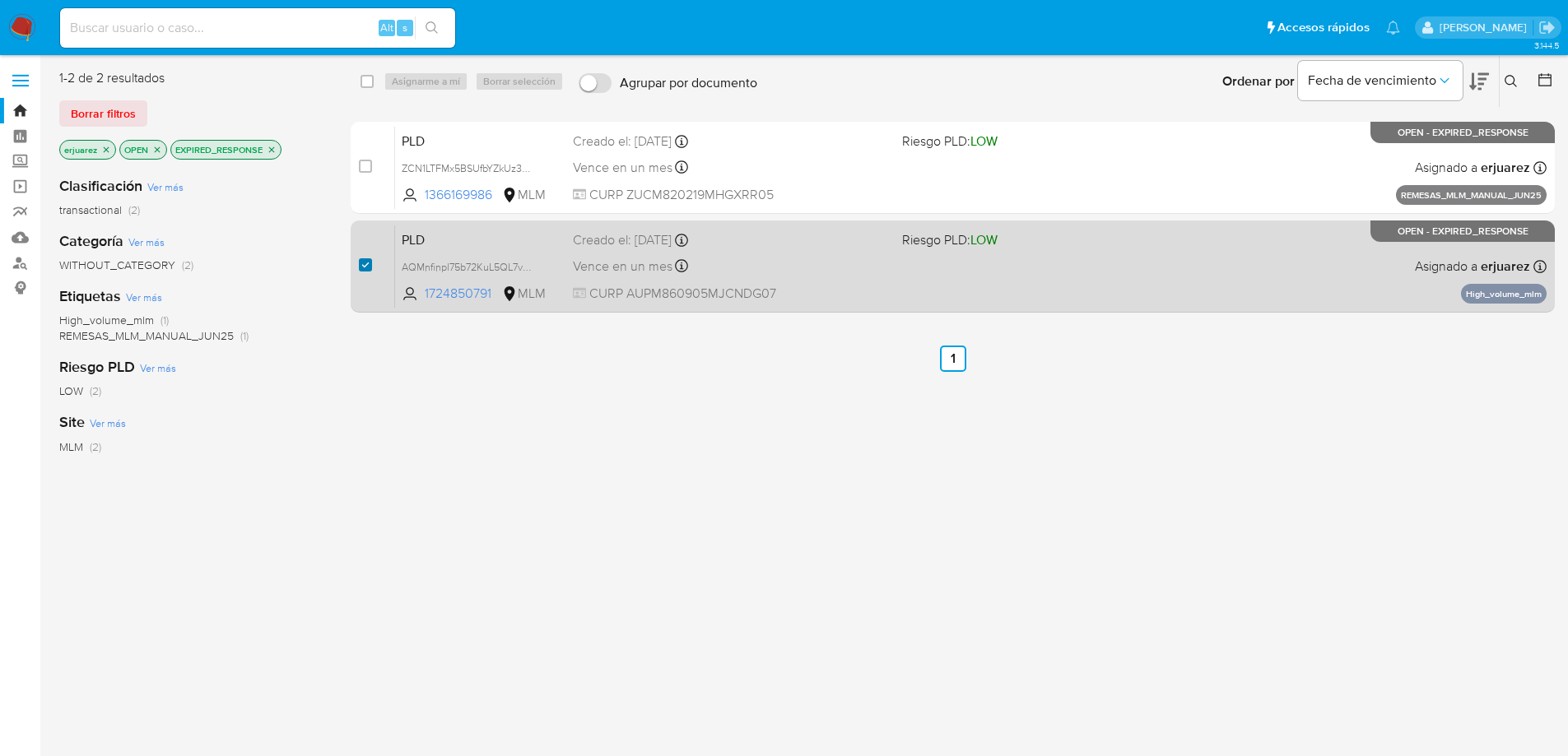 checkbox on "true" 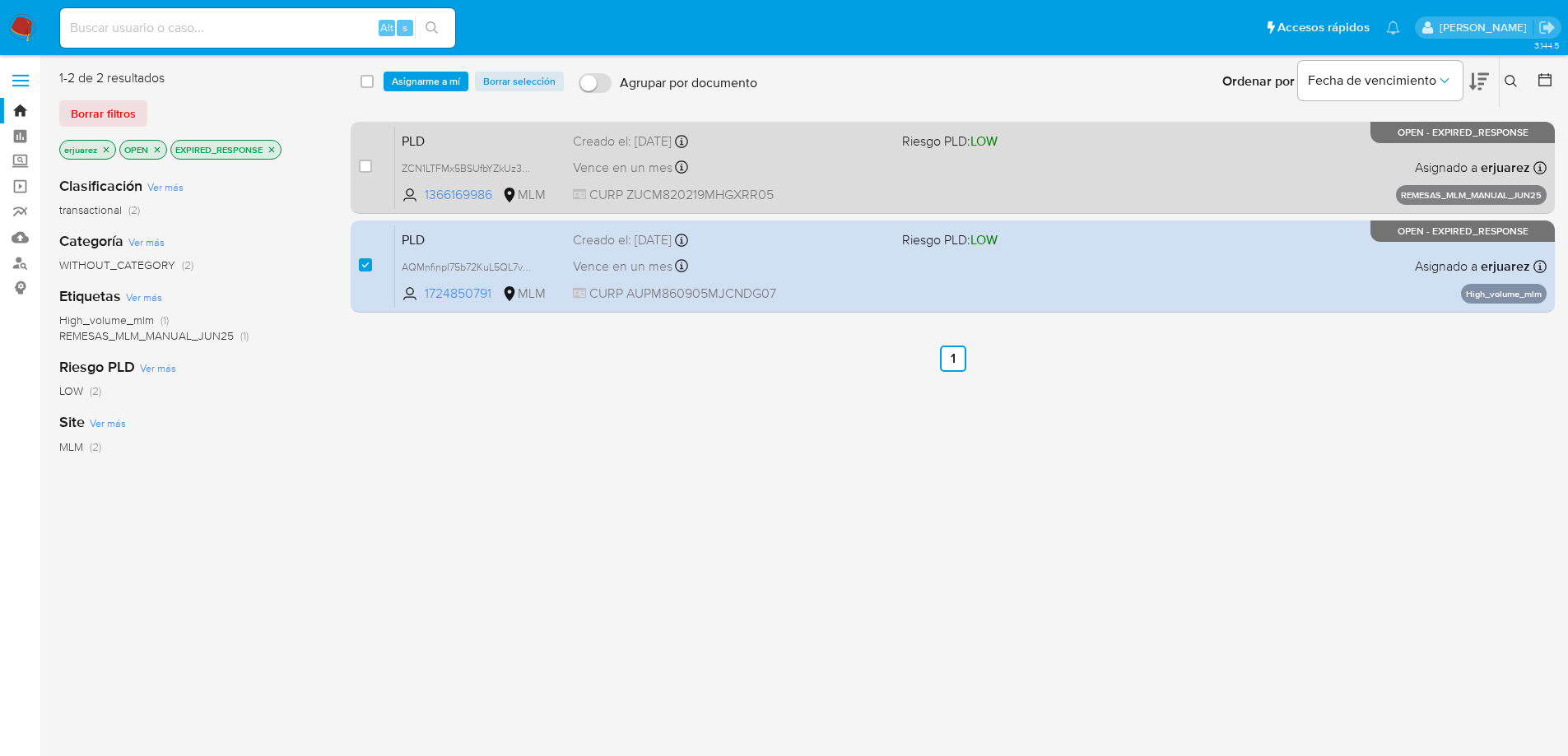 click on "case-item-checkbox" at bounding box center [365, 168] 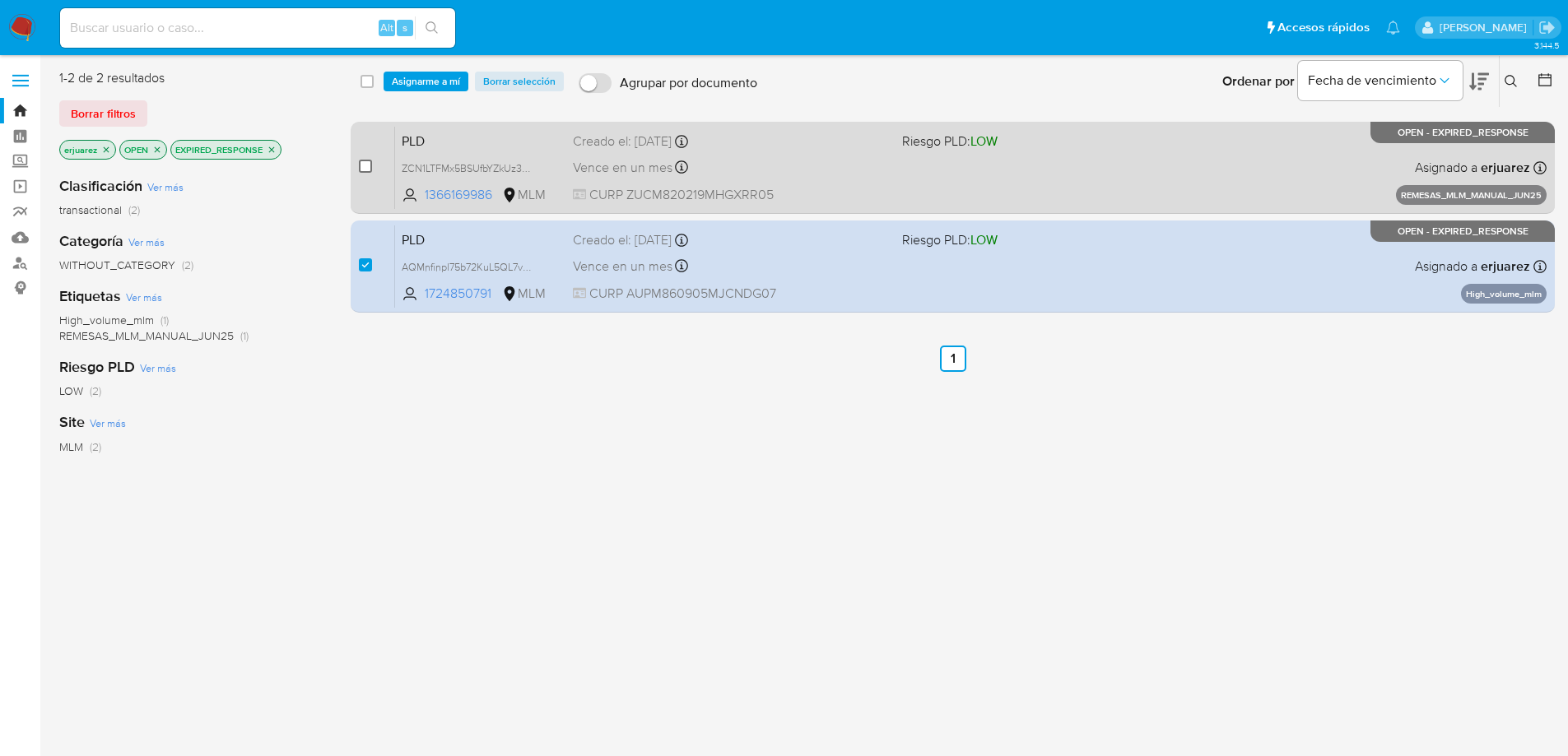 click at bounding box center (365, 166) 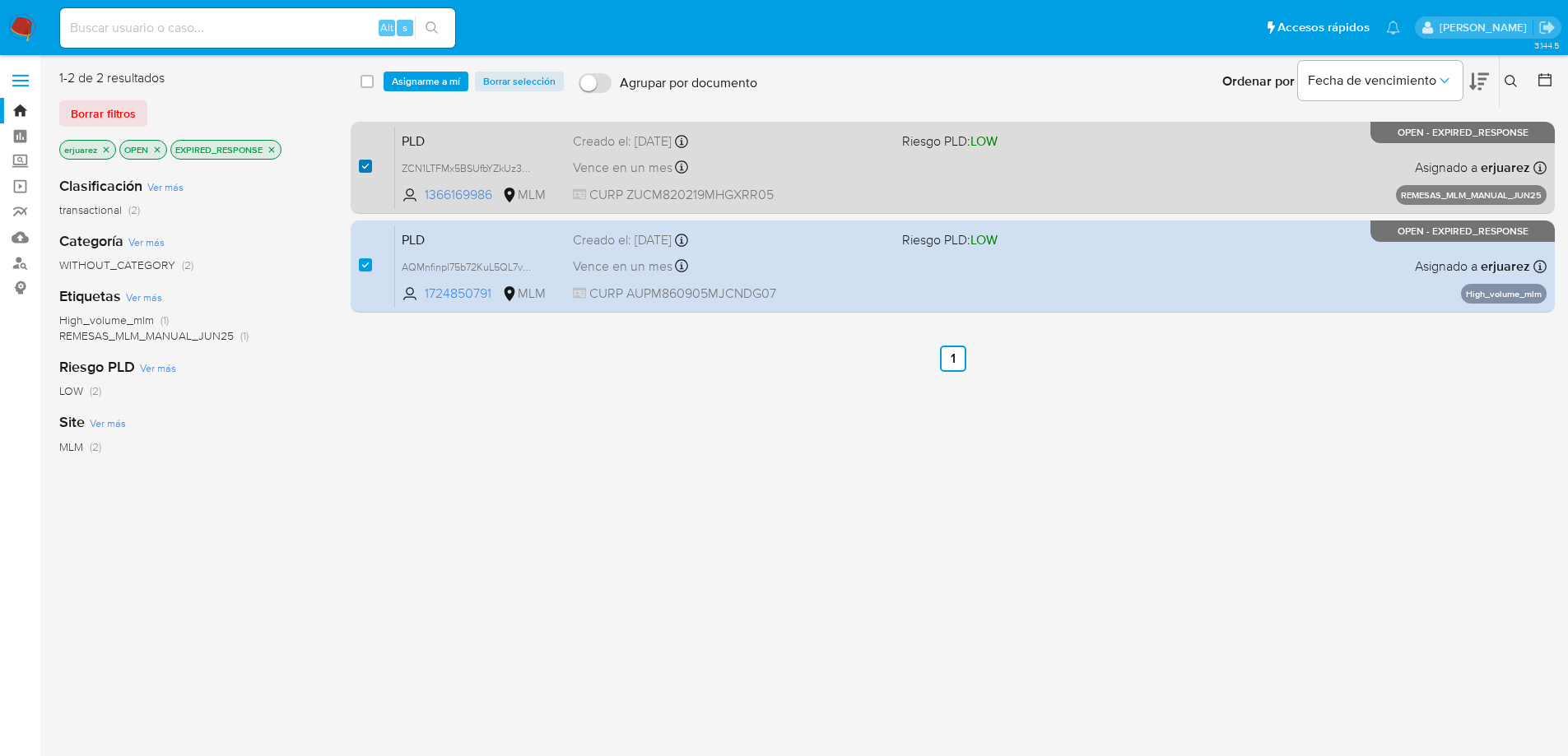 checkbox on "true" 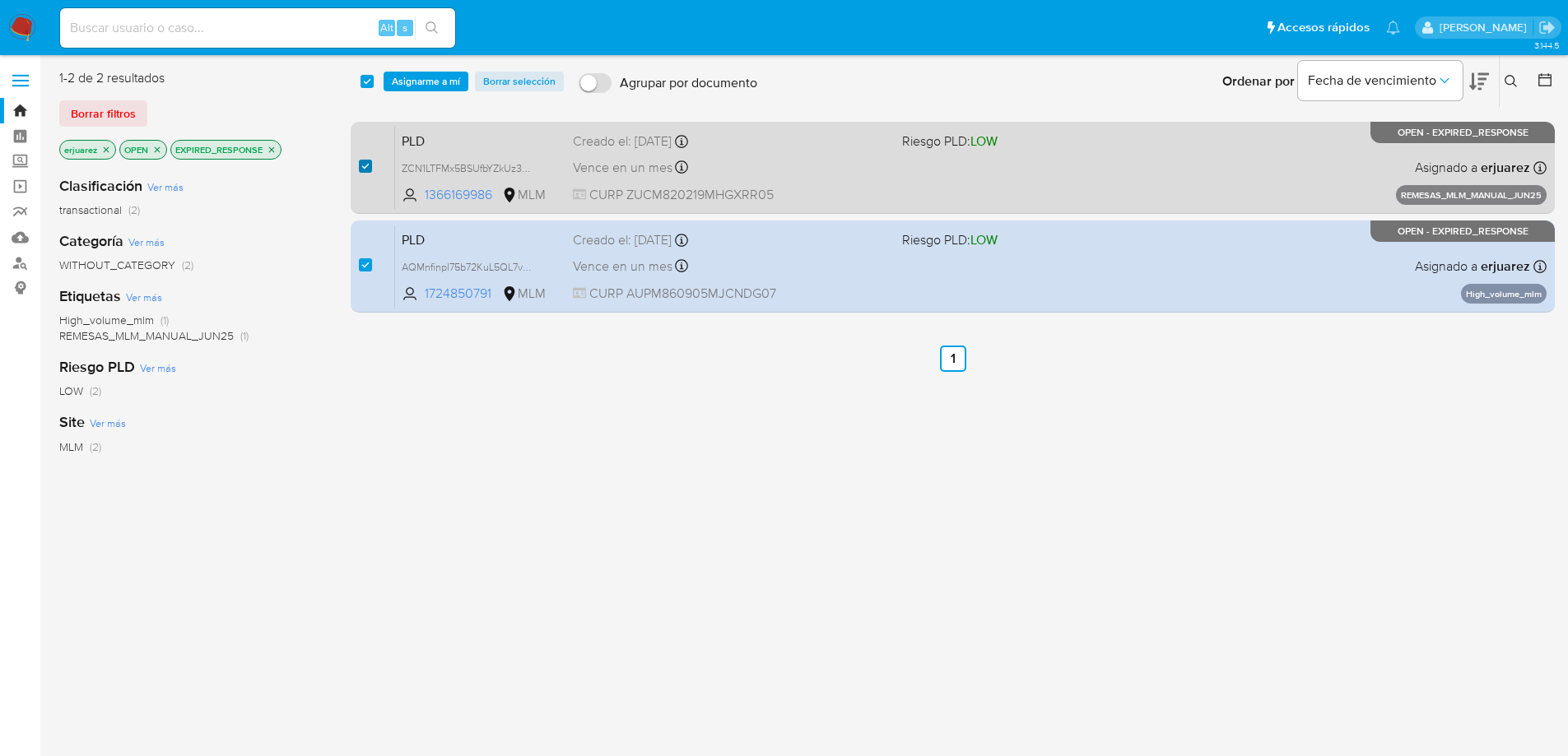 checkbox on "true" 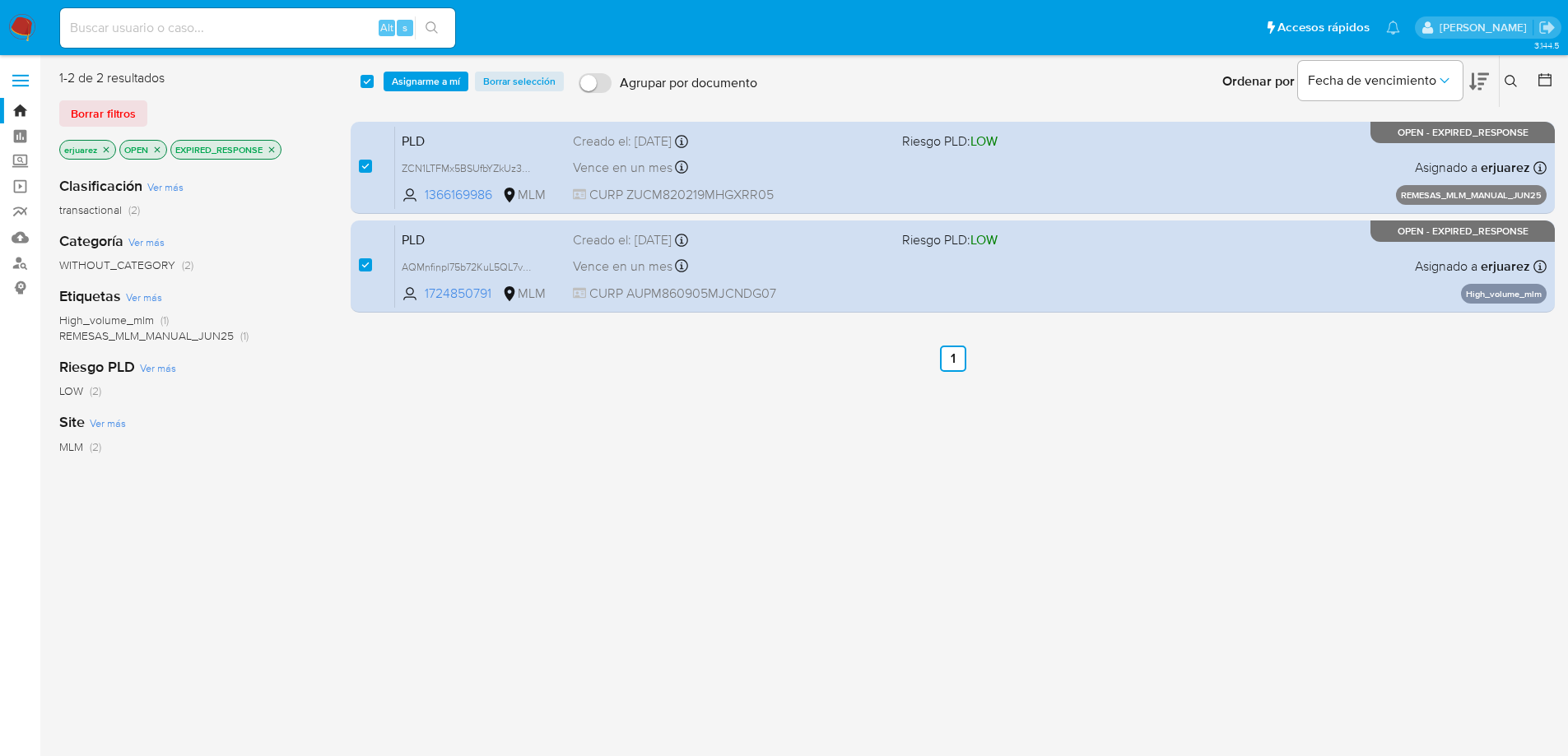 drag, startPoint x: 422, startPoint y: 76, endPoint x: 430, endPoint y: 91, distance: 17 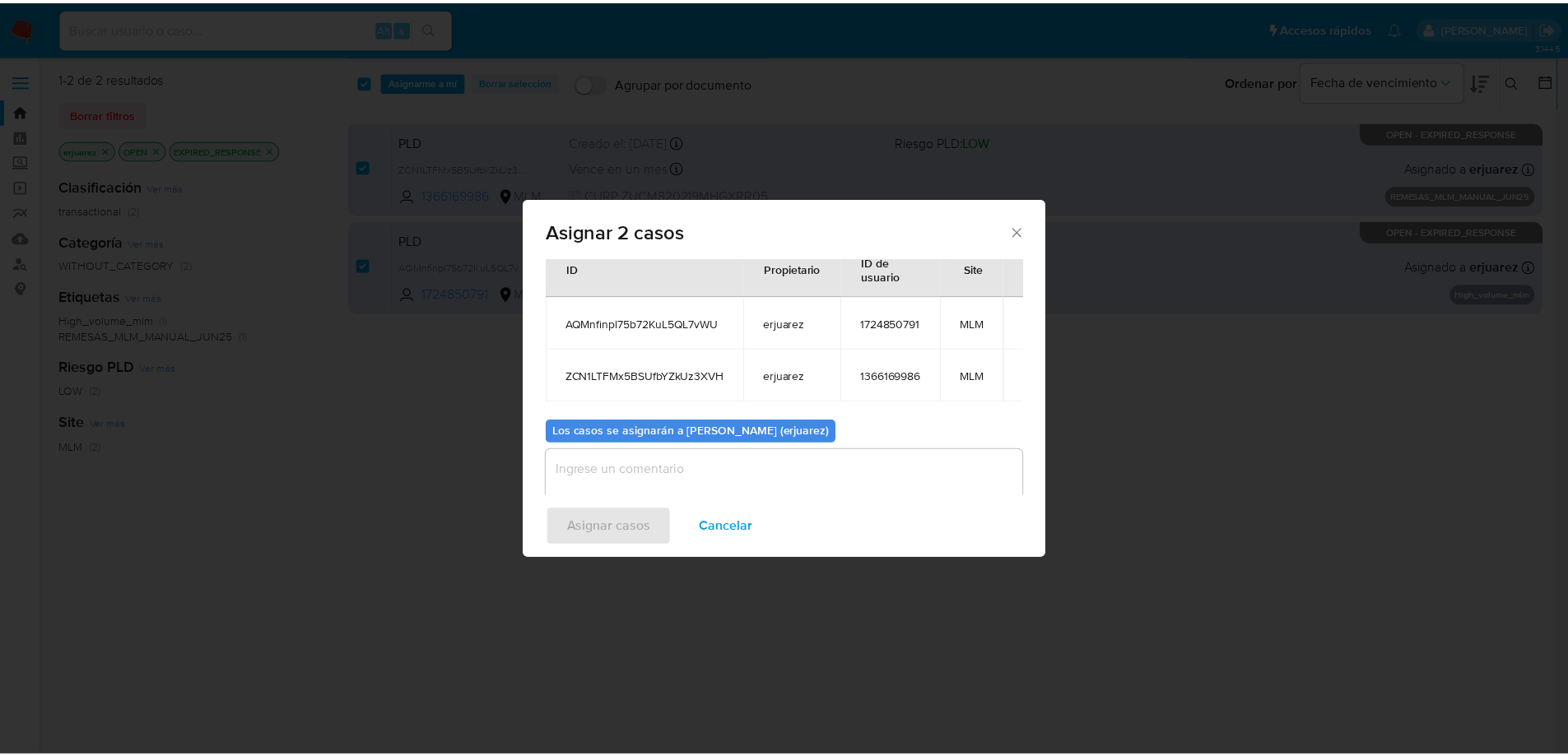 scroll, scrollTop: 93, scrollLeft: 0, axis: vertical 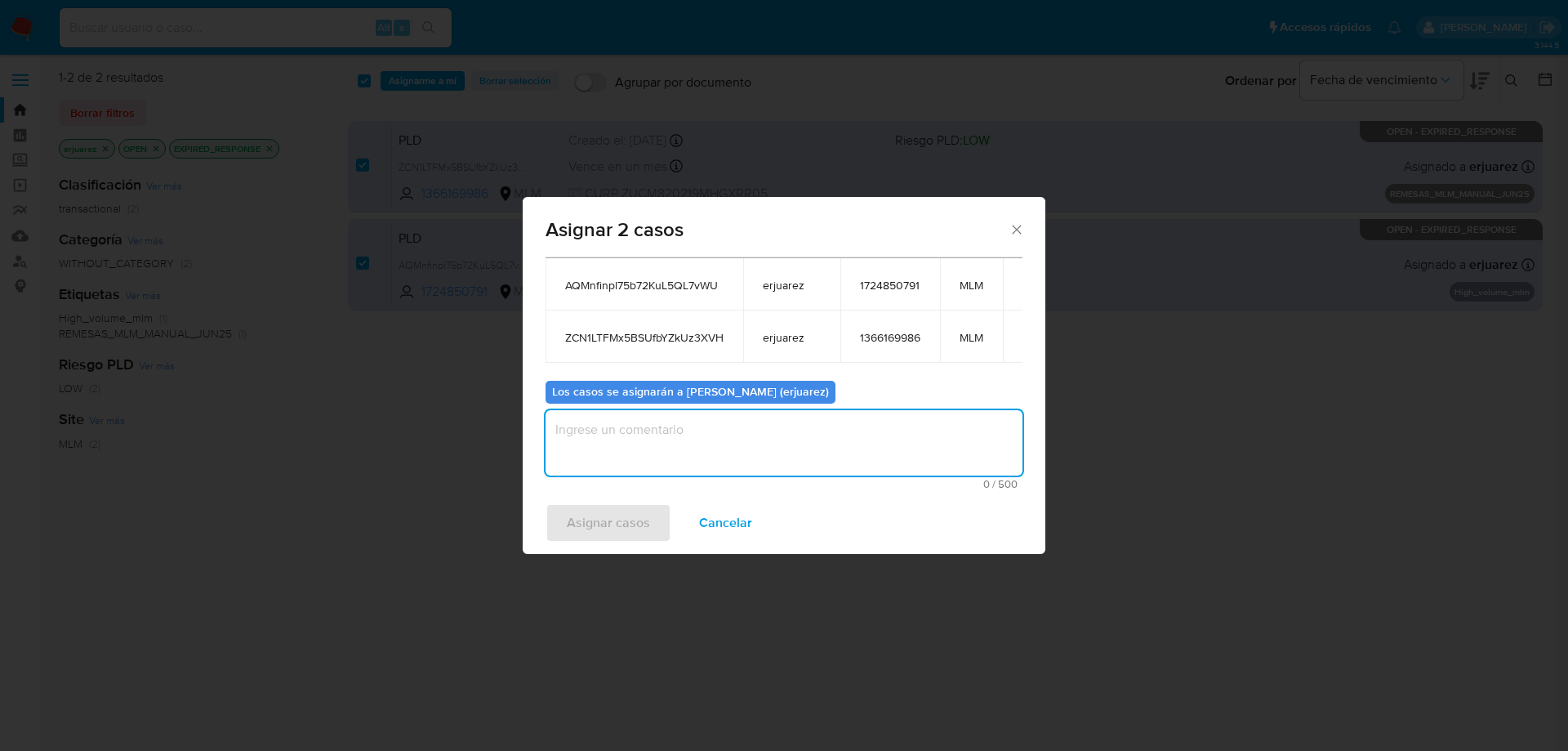 click at bounding box center (784, 443) 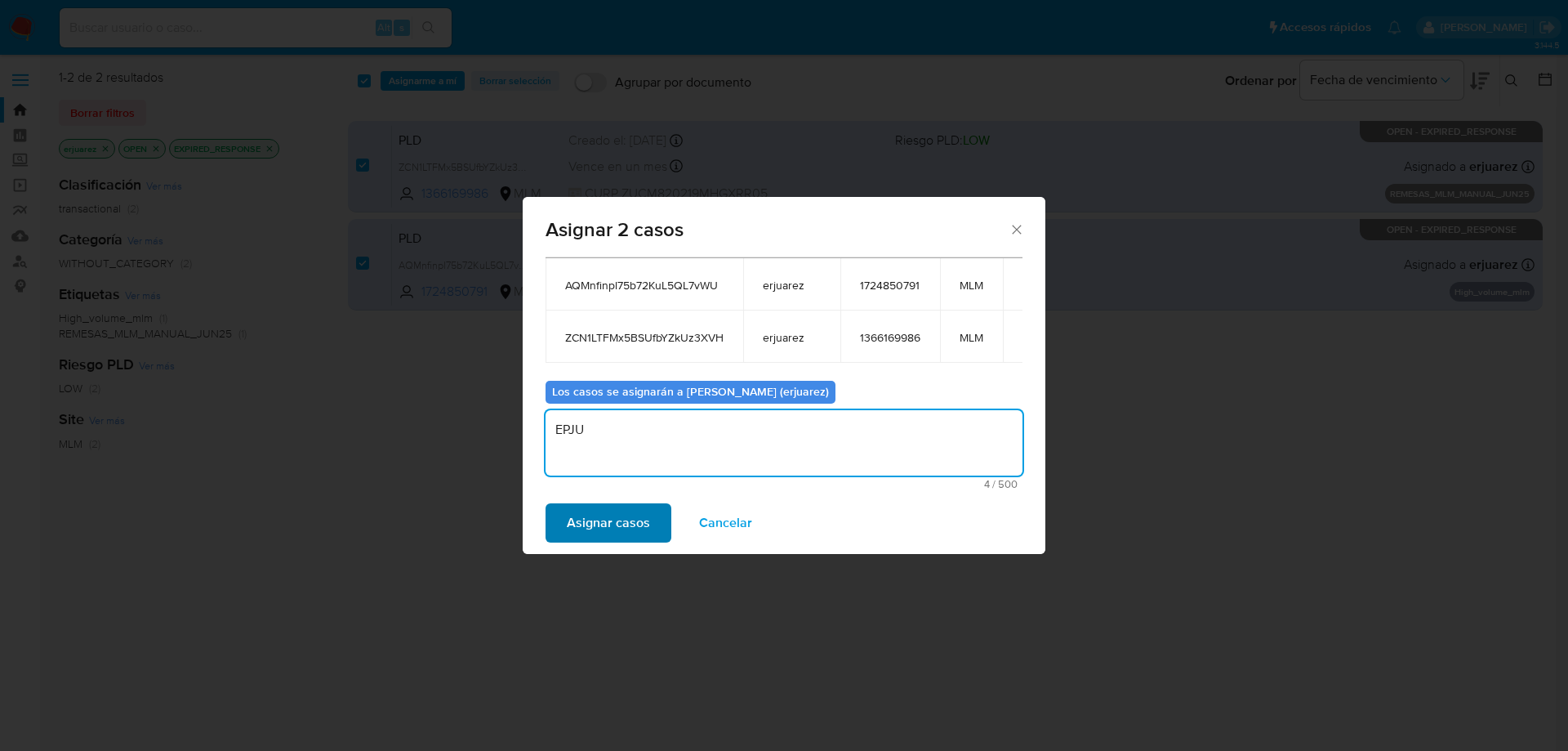 type on "EPJU" 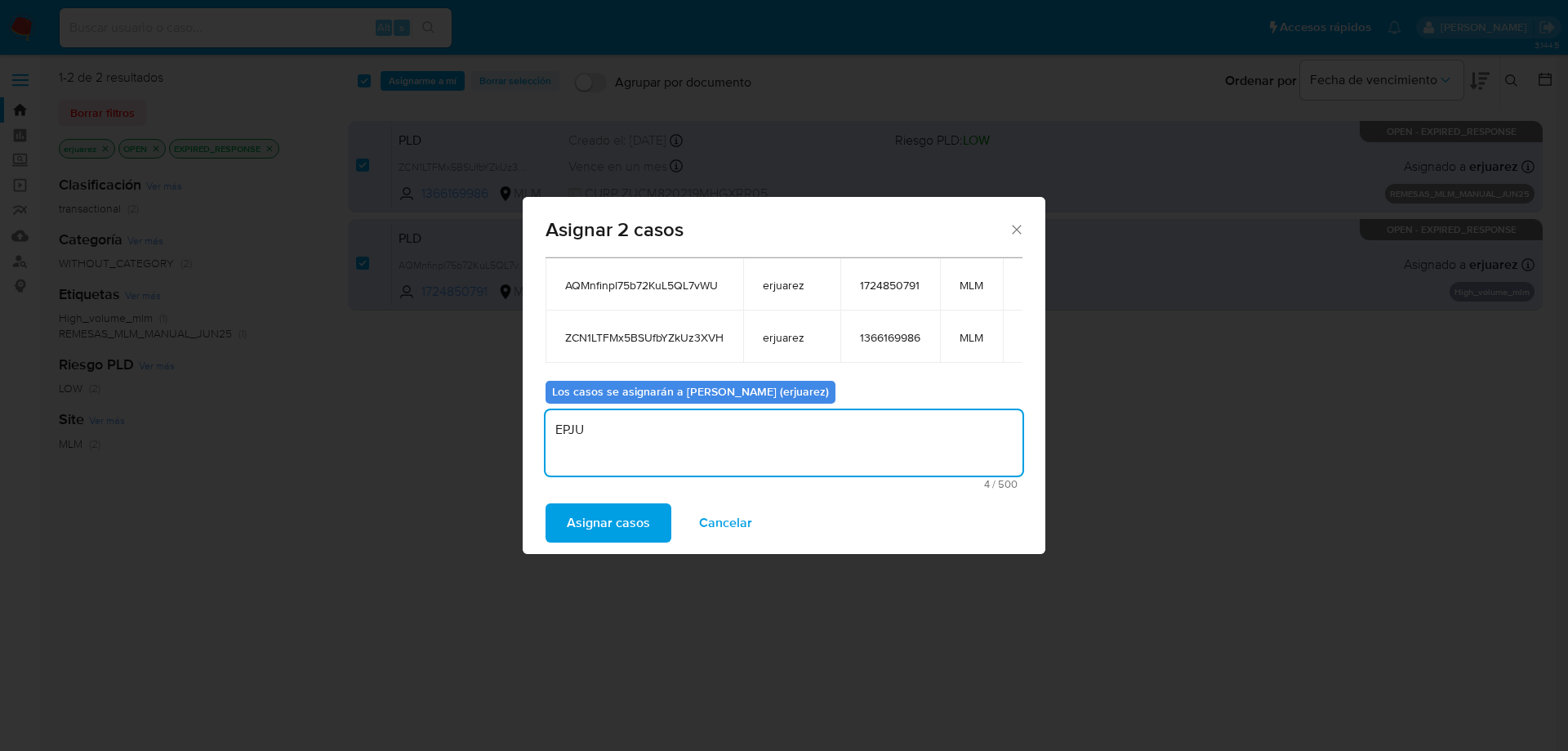 click on "Asignar casos" at bounding box center (608, 523) 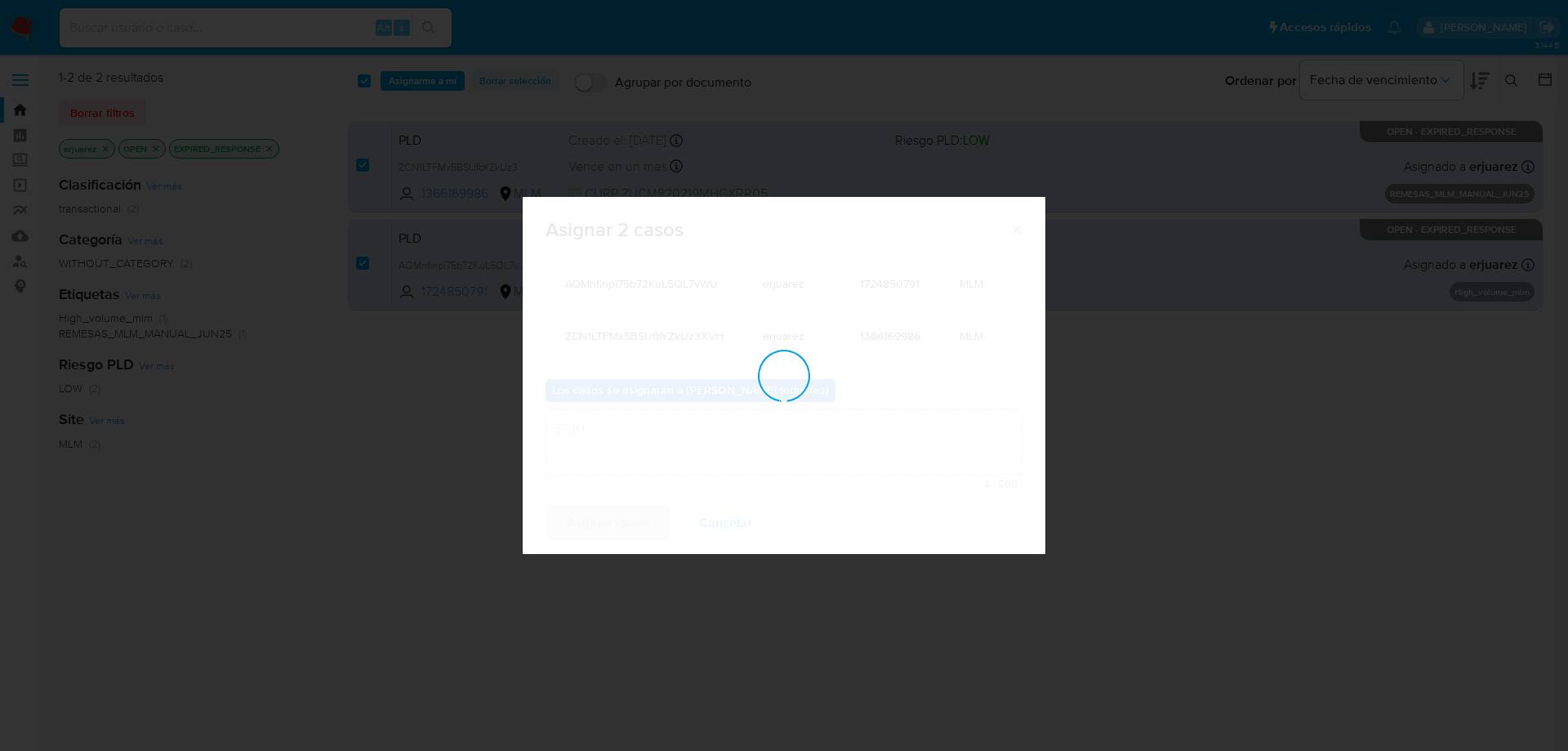 type 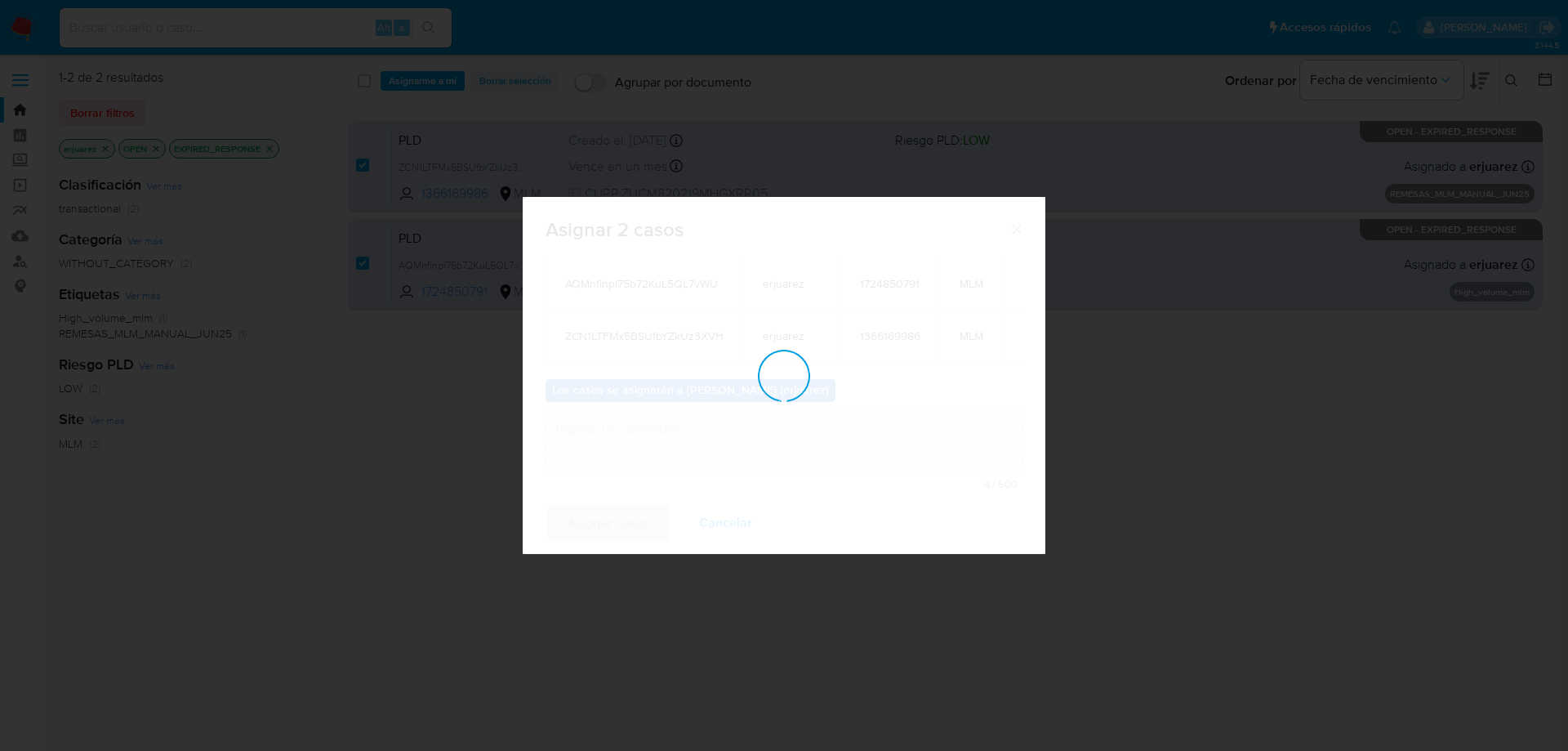 checkbox on "false" 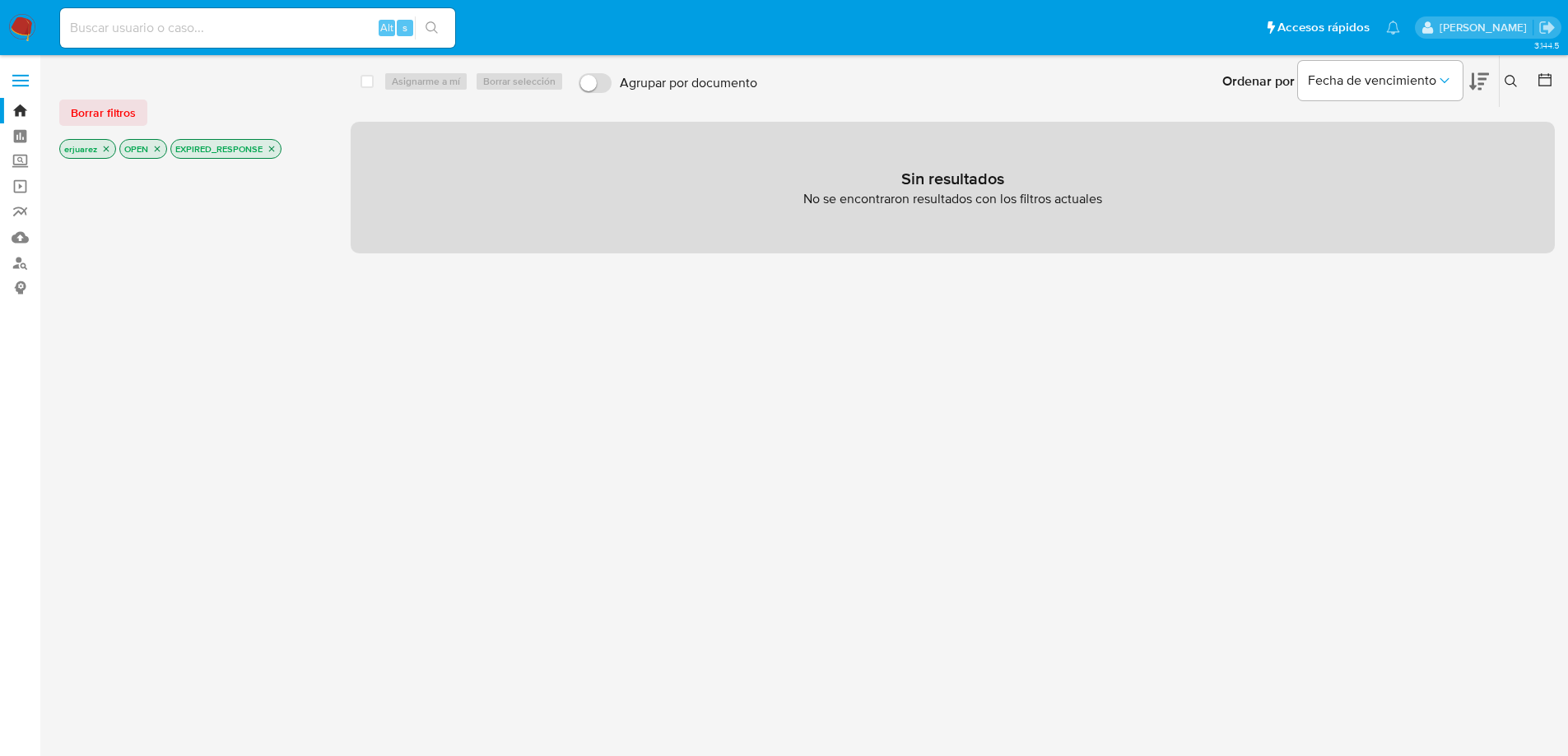 click at bounding box center [22, 28] 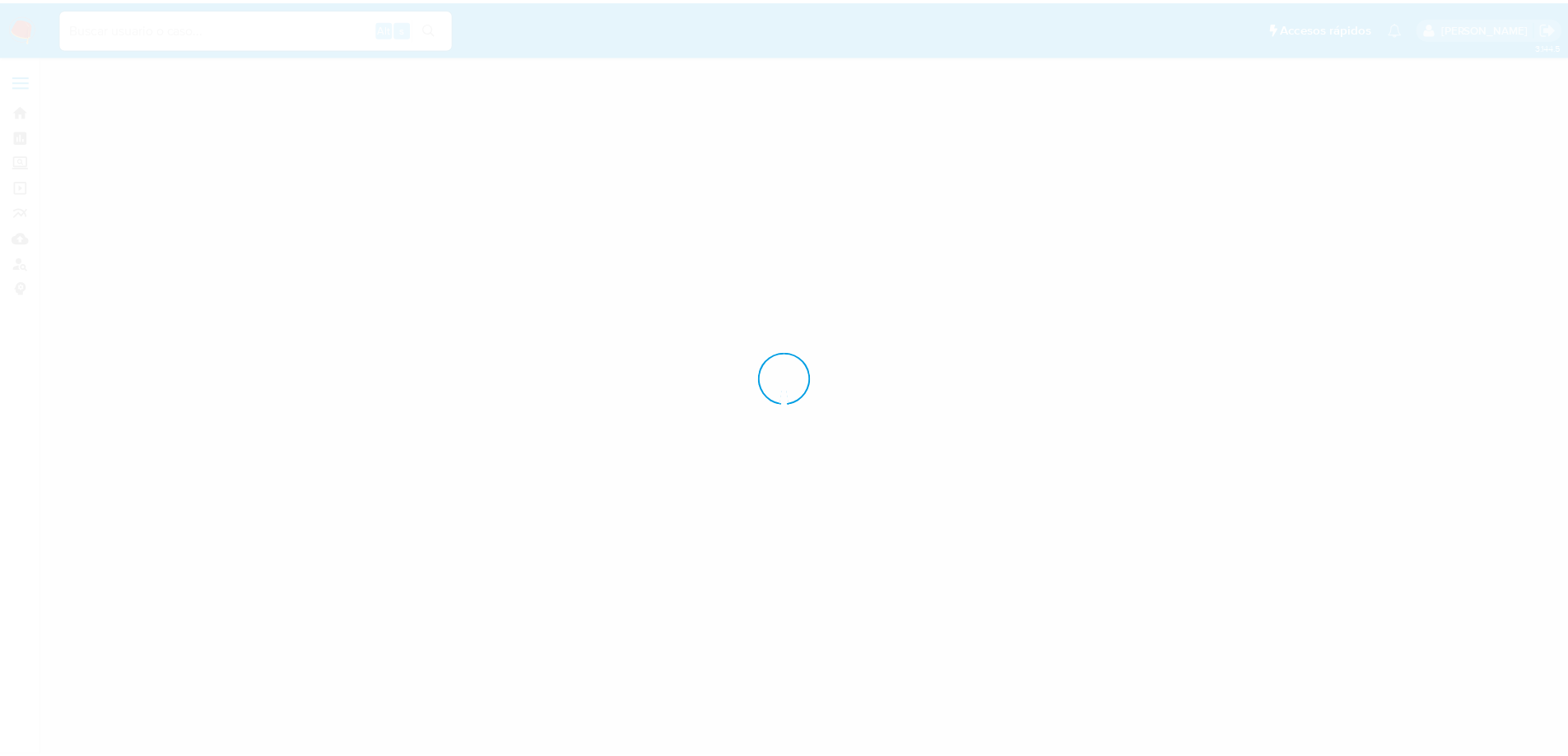 scroll, scrollTop: 0, scrollLeft: 0, axis: both 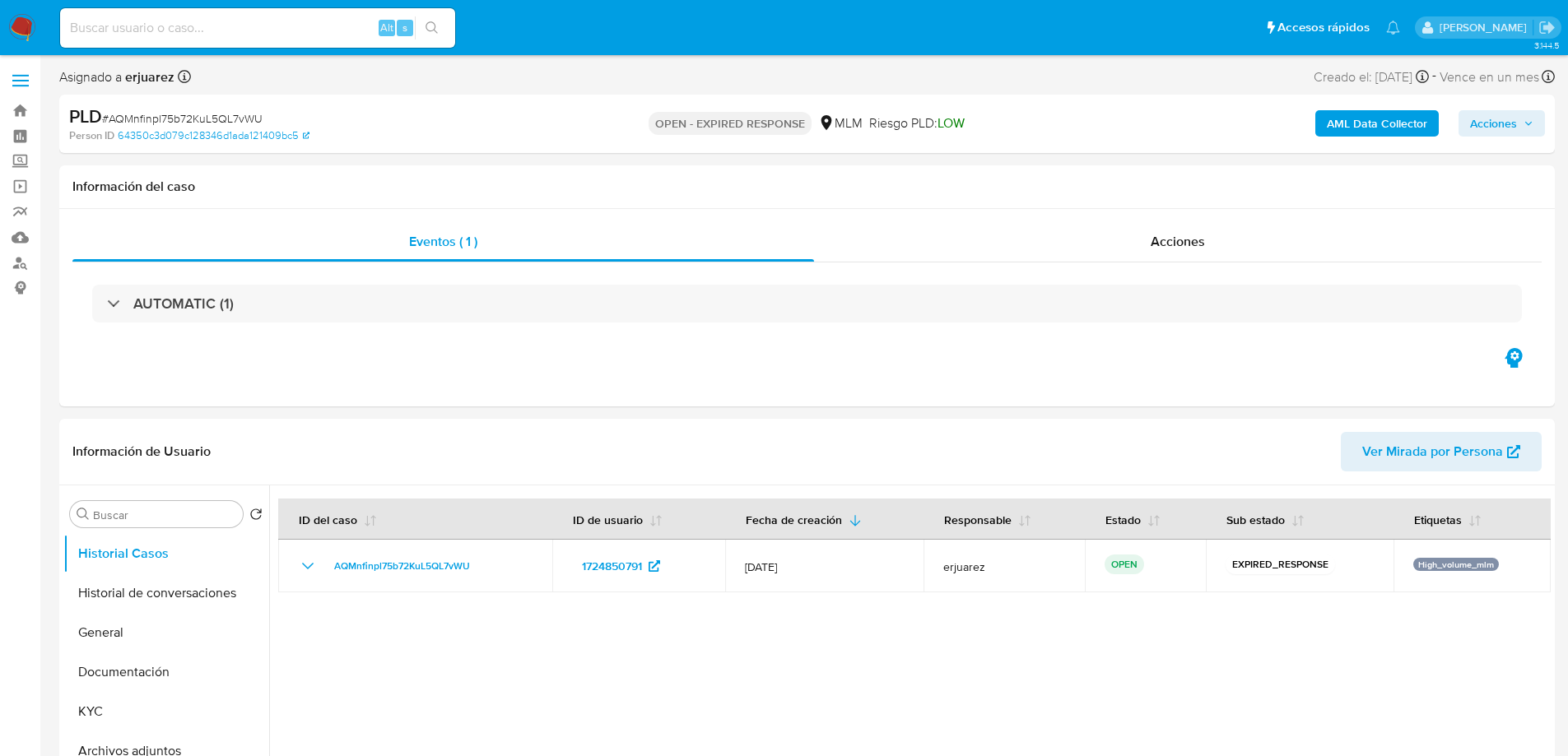 select on "10" 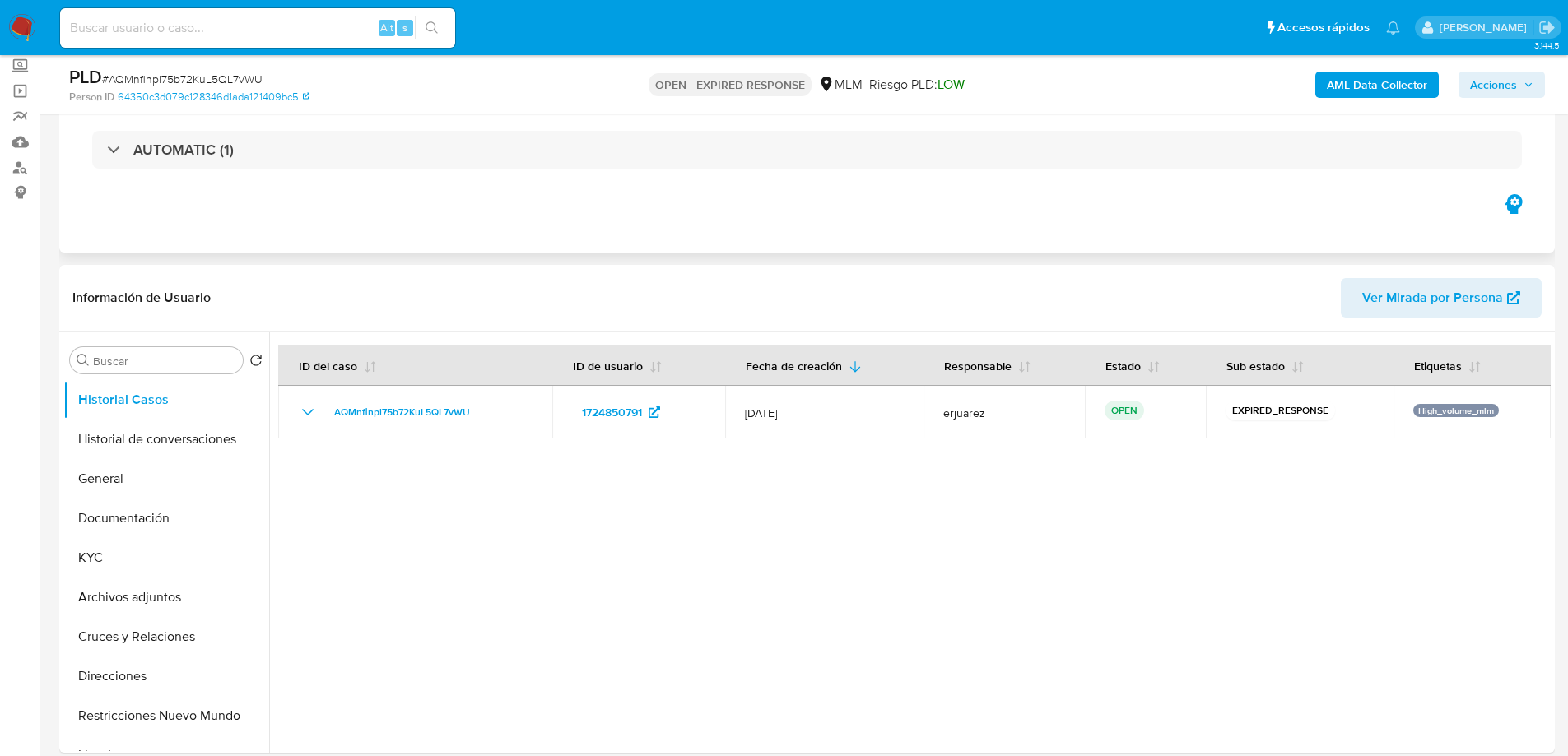 scroll, scrollTop: 247, scrollLeft: 0, axis: vertical 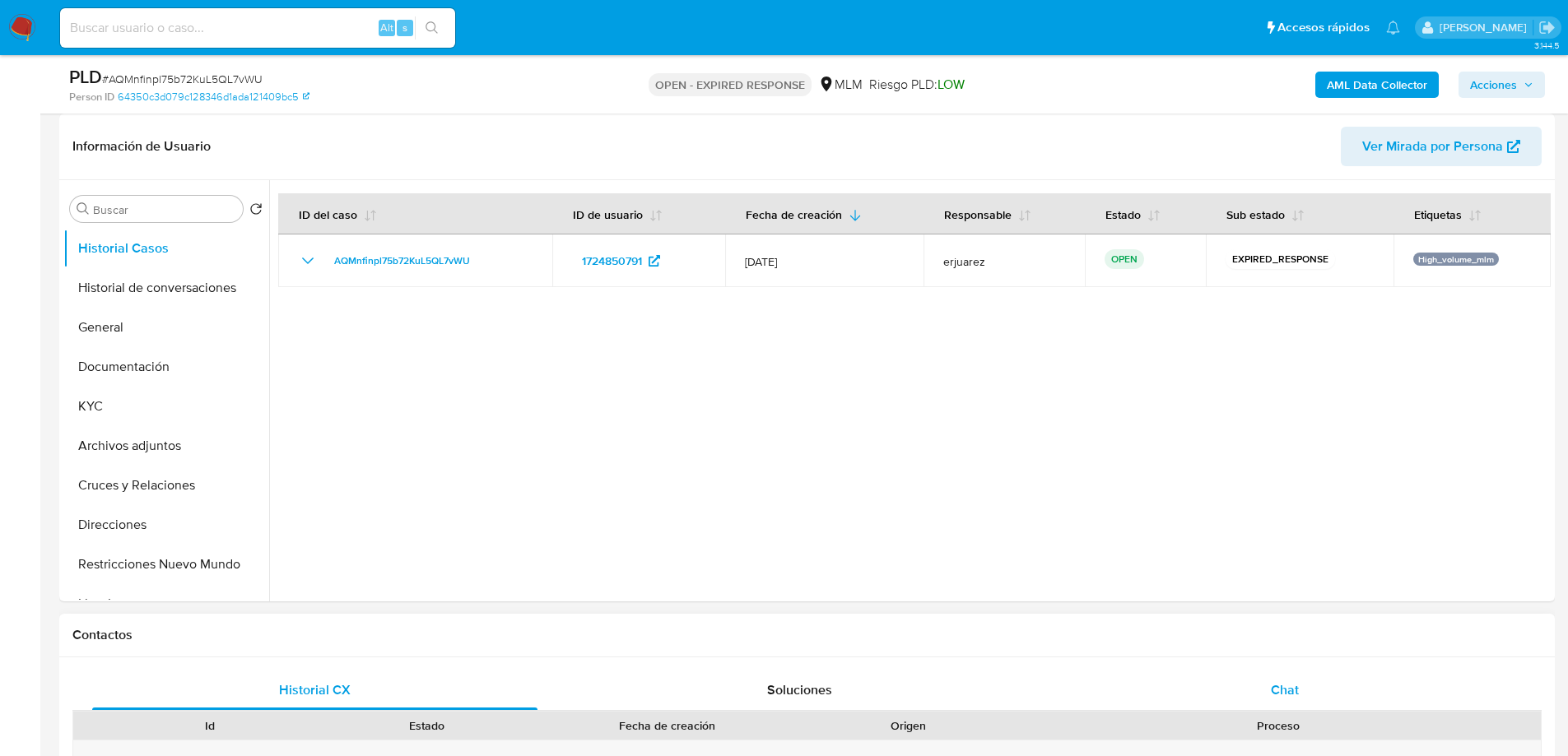 click on "Chat" at bounding box center [1285, 689] 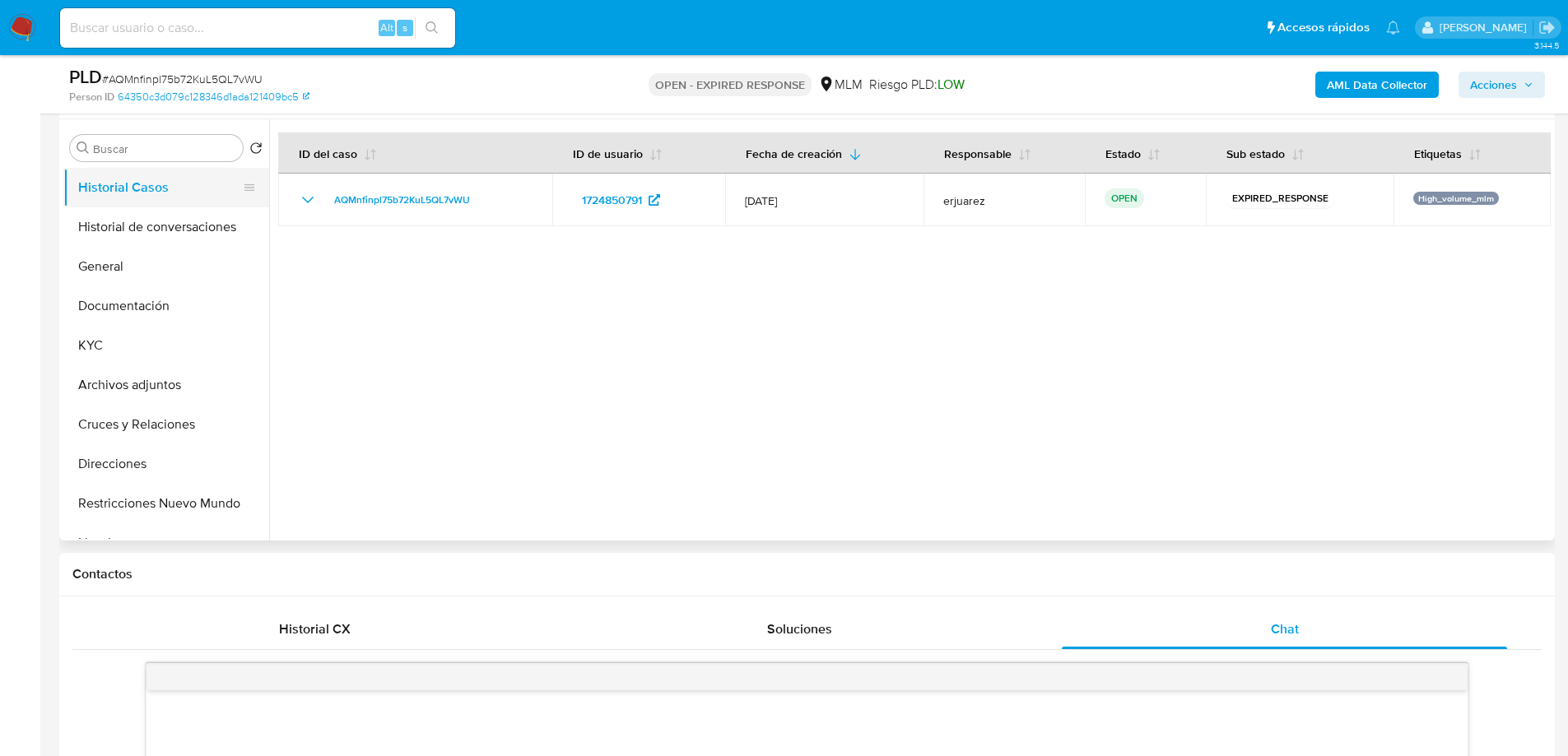 scroll, scrollTop: 165, scrollLeft: 0, axis: vertical 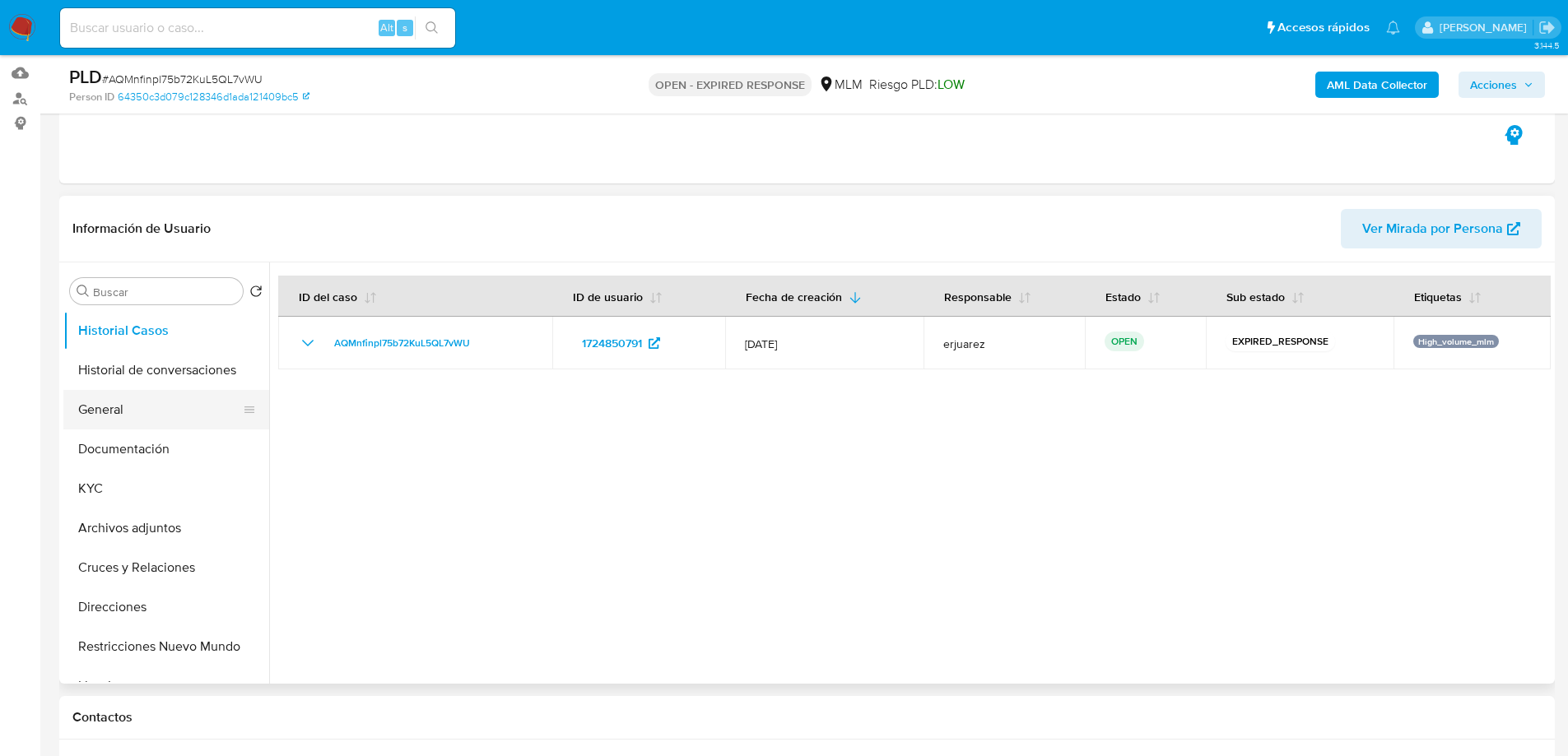 click on "General" at bounding box center (160, 410) 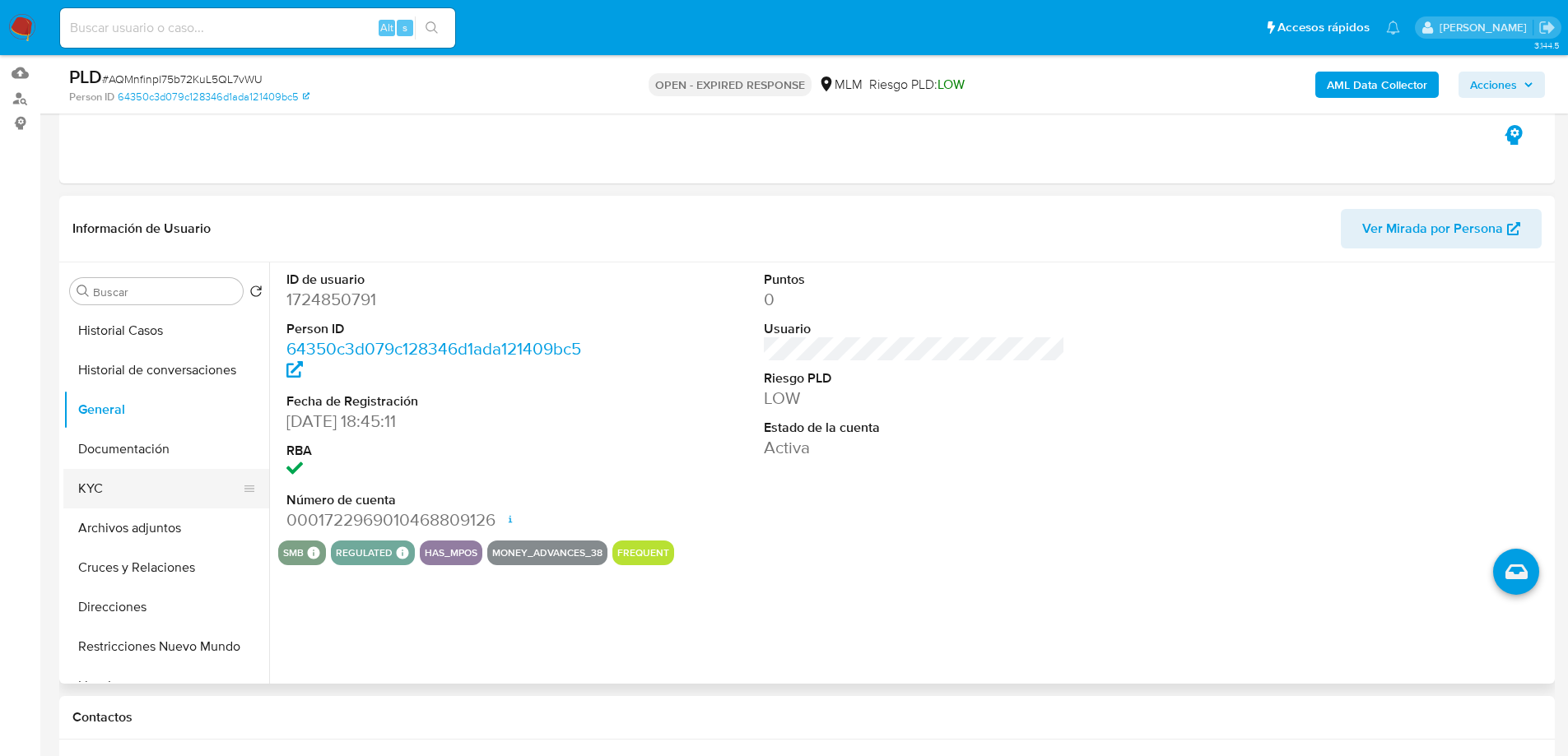 click on "KYC" at bounding box center (160, 489) 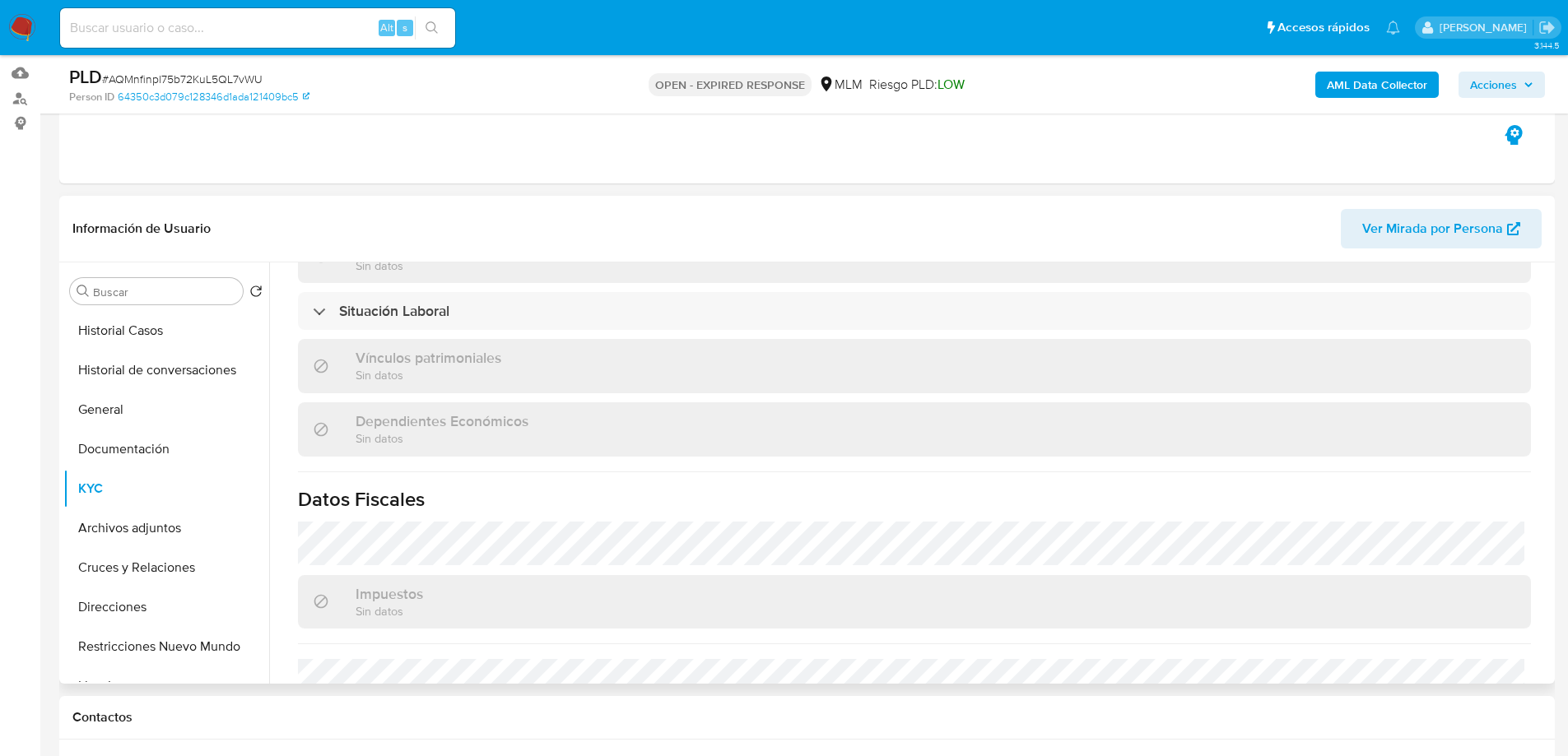 scroll, scrollTop: 1018, scrollLeft: 0, axis: vertical 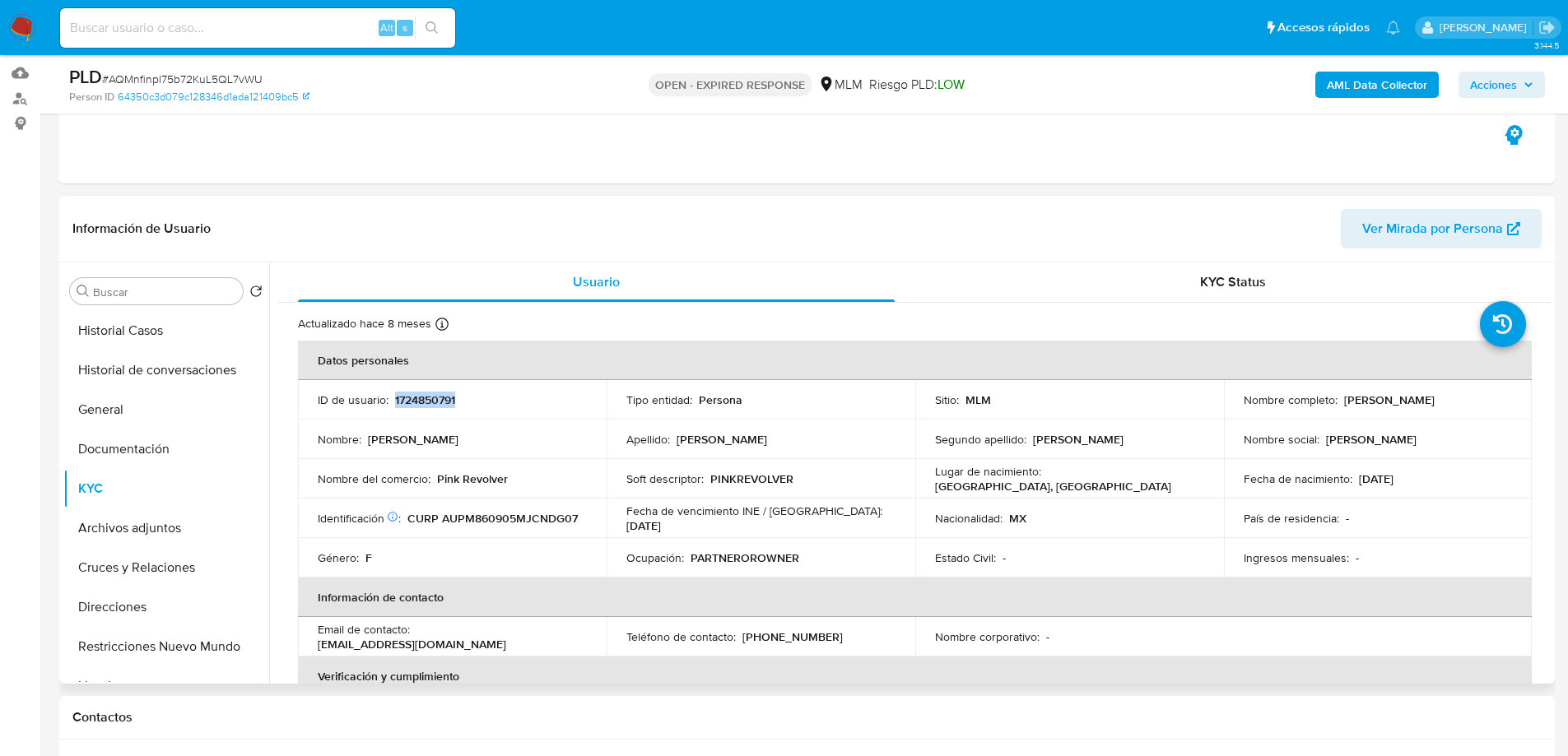 drag, startPoint x: 393, startPoint y: 399, endPoint x: 462, endPoint y: 393, distance: 69.26038 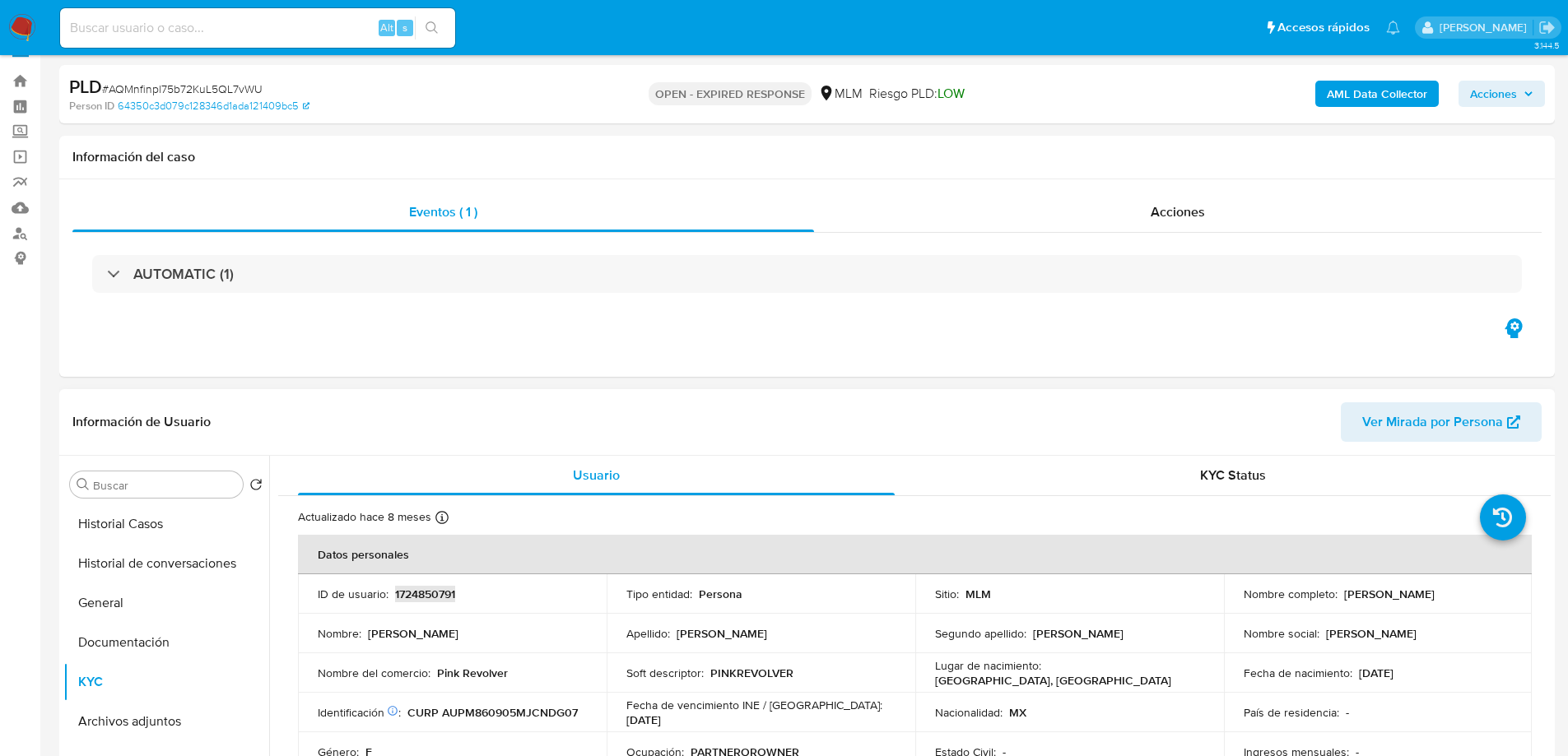 scroll, scrollTop: 0, scrollLeft: 0, axis: both 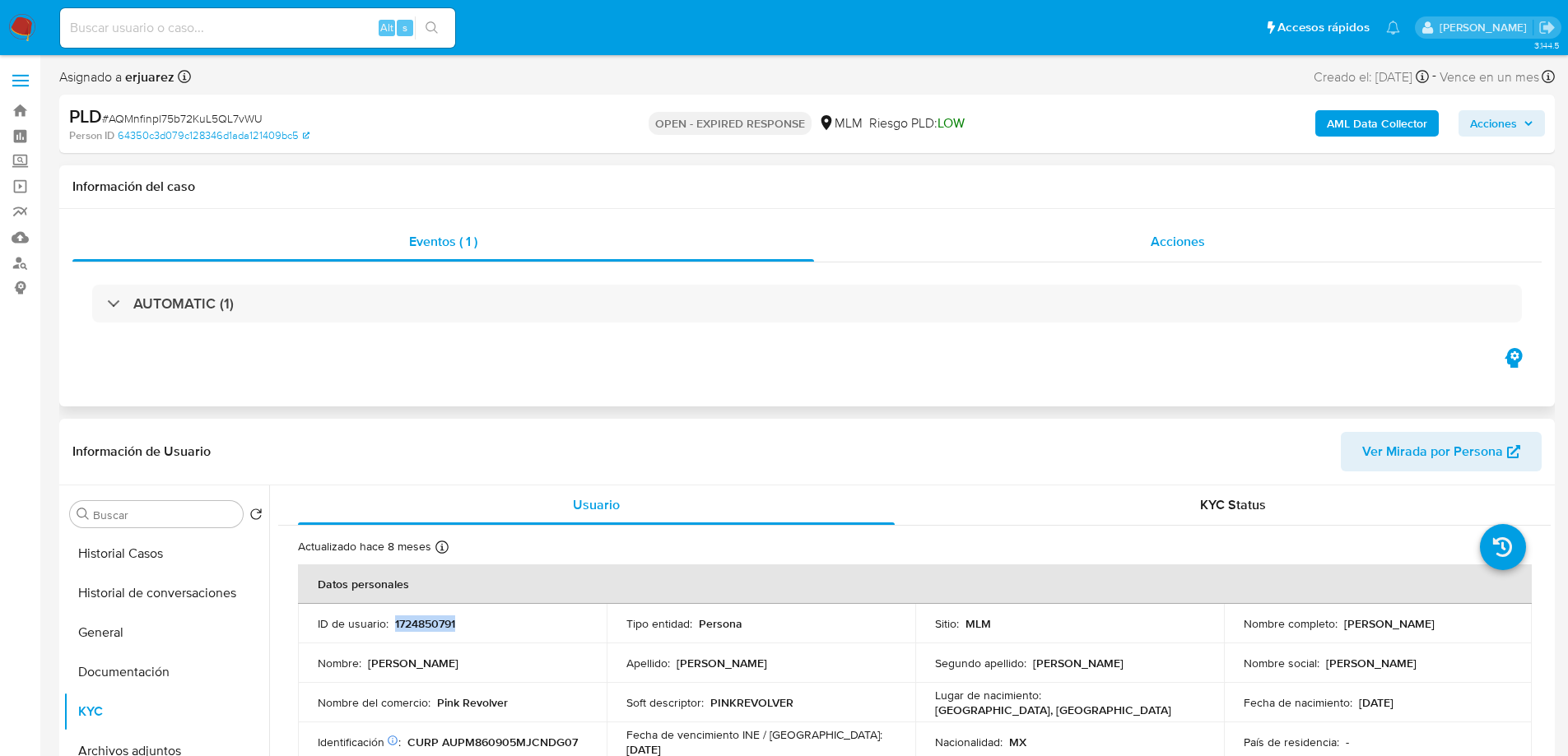 drag, startPoint x: 1197, startPoint y: 243, endPoint x: 1058, endPoint y: 218, distance: 141.23031 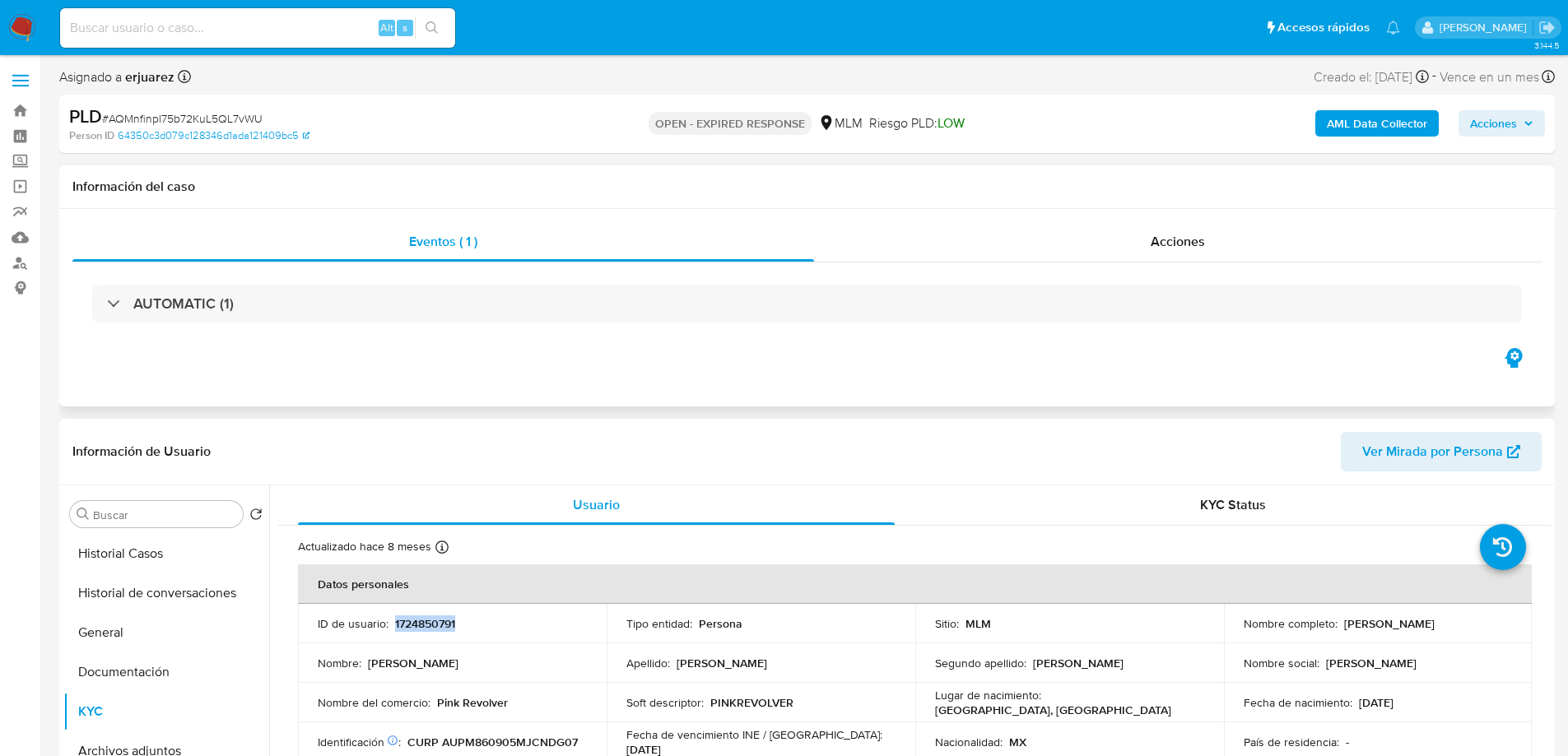 click on "Acciones" at bounding box center (1178, 241) 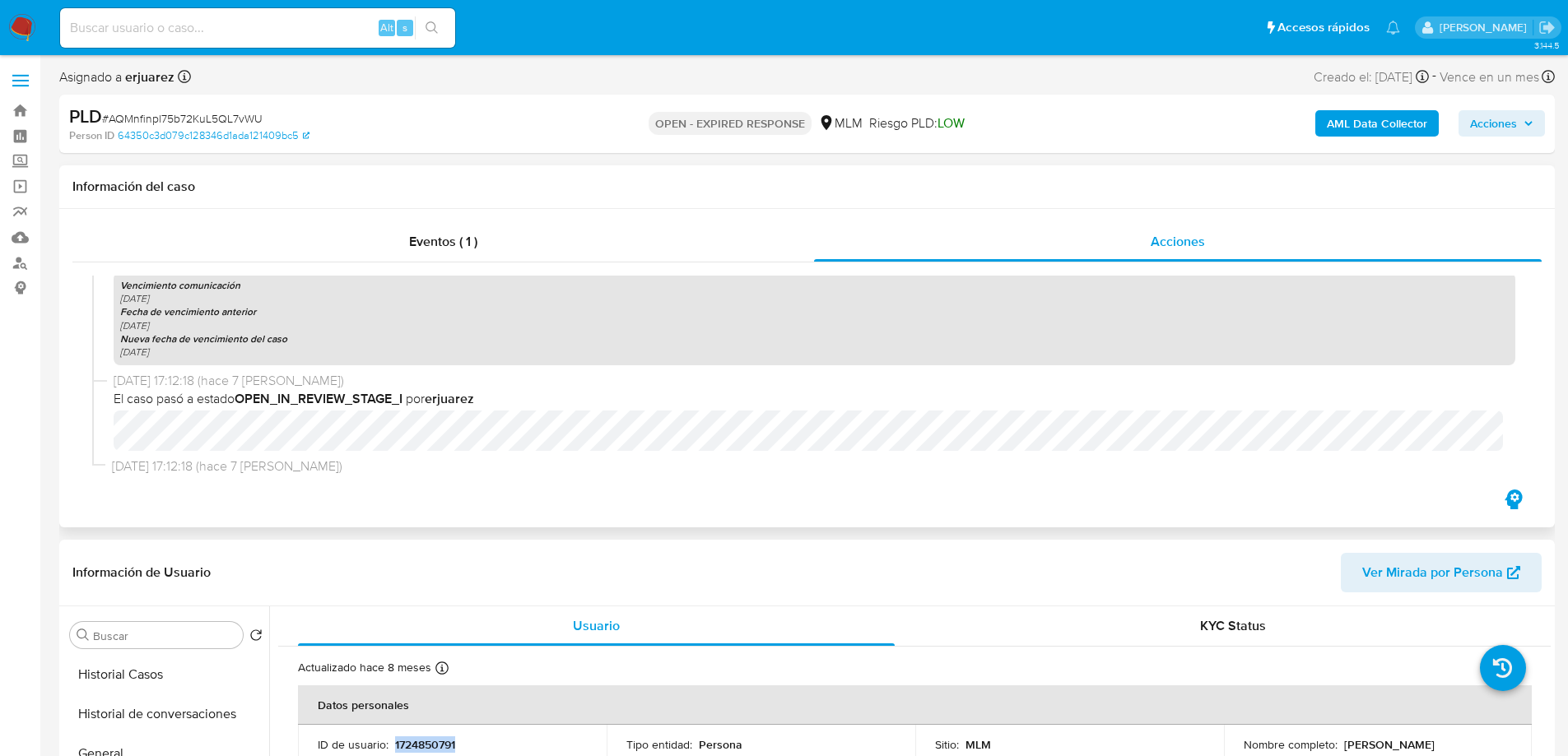 scroll, scrollTop: 438, scrollLeft: 0, axis: vertical 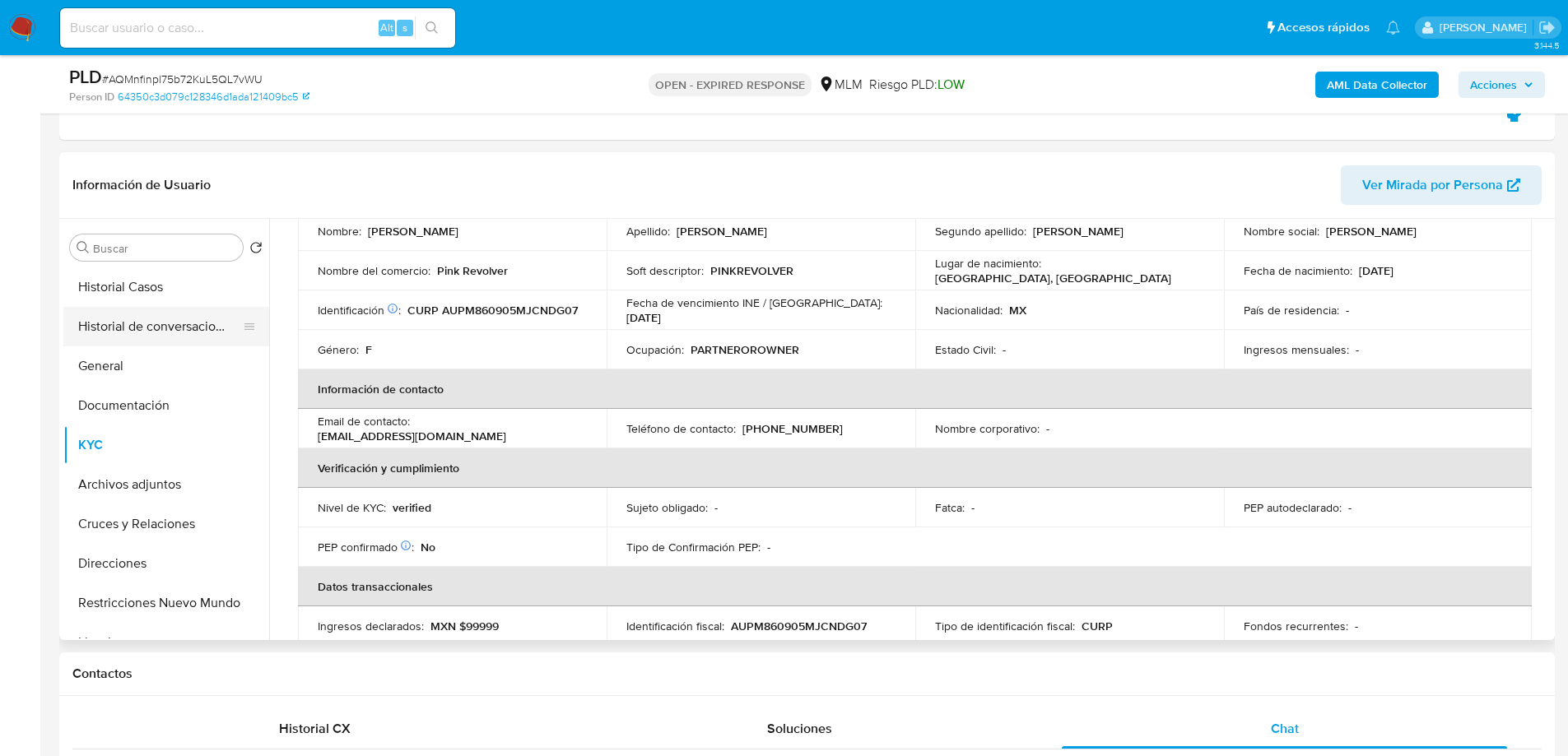 drag, startPoint x: 112, startPoint y: 369, endPoint x: 193, endPoint y: 327, distance: 91.241438 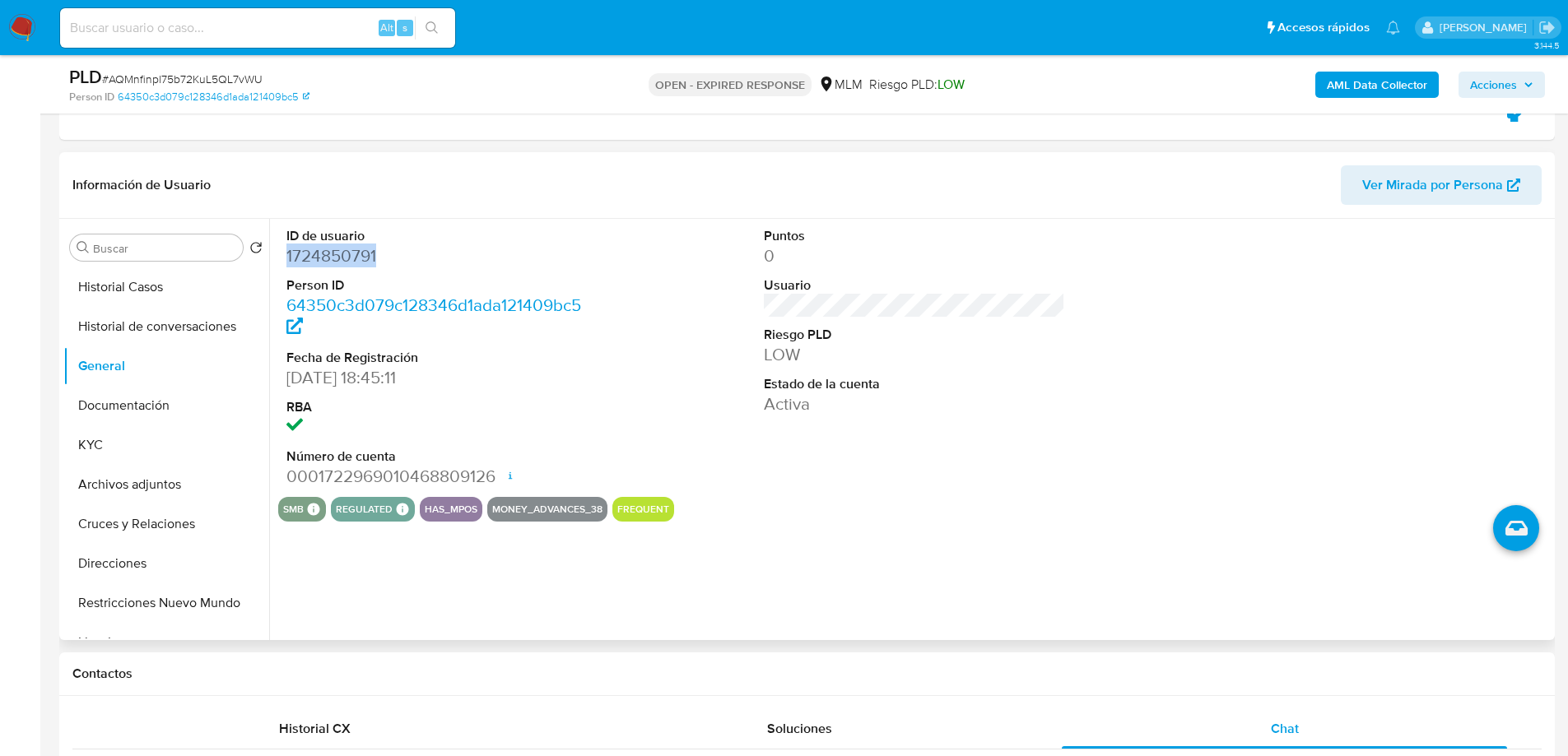 drag, startPoint x: 380, startPoint y: 261, endPoint x: 271, endPoint y: 261, distance: 109 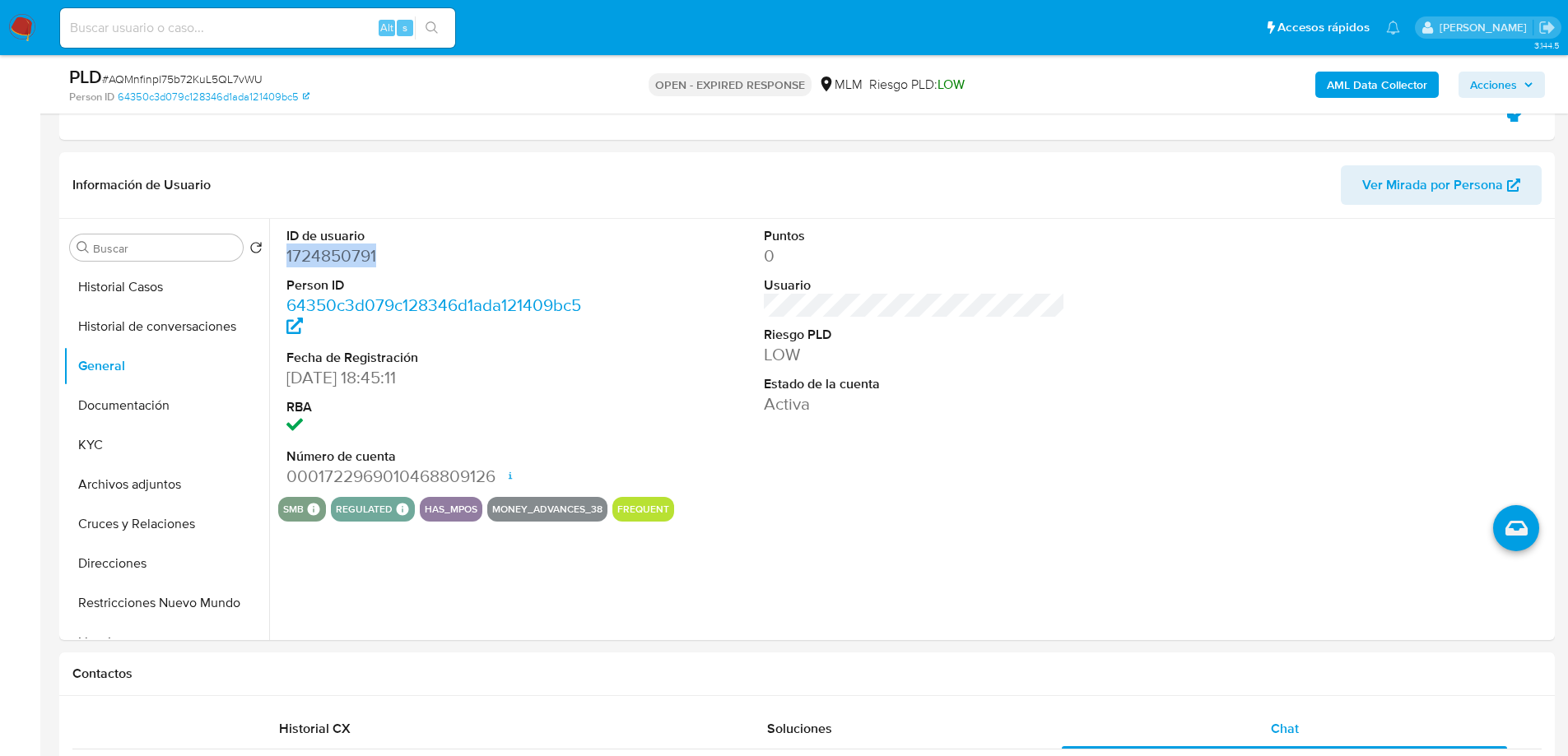 copy on "1724850791" 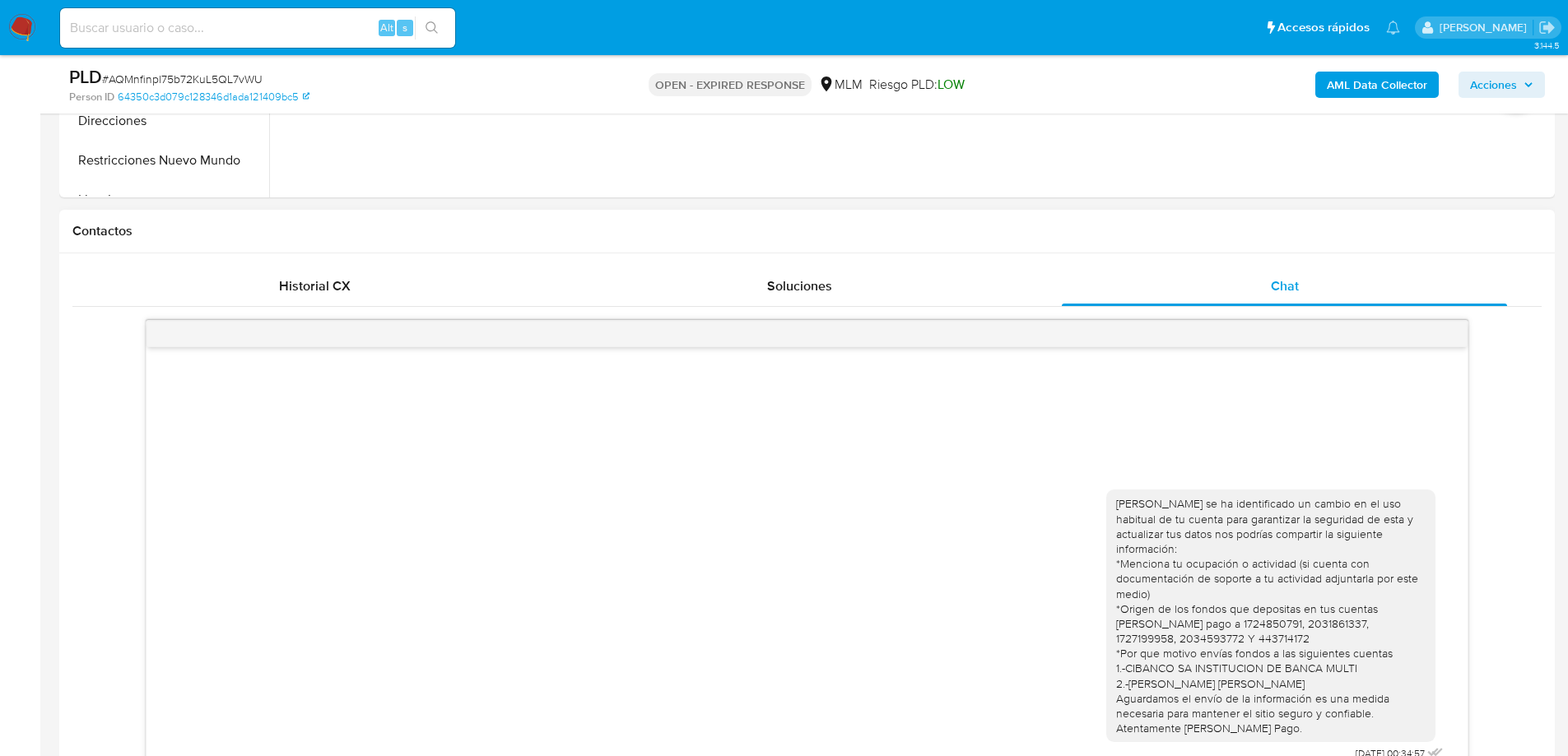 scroll, scrollTop: 411, scrollLeft: 0, axis: vertical 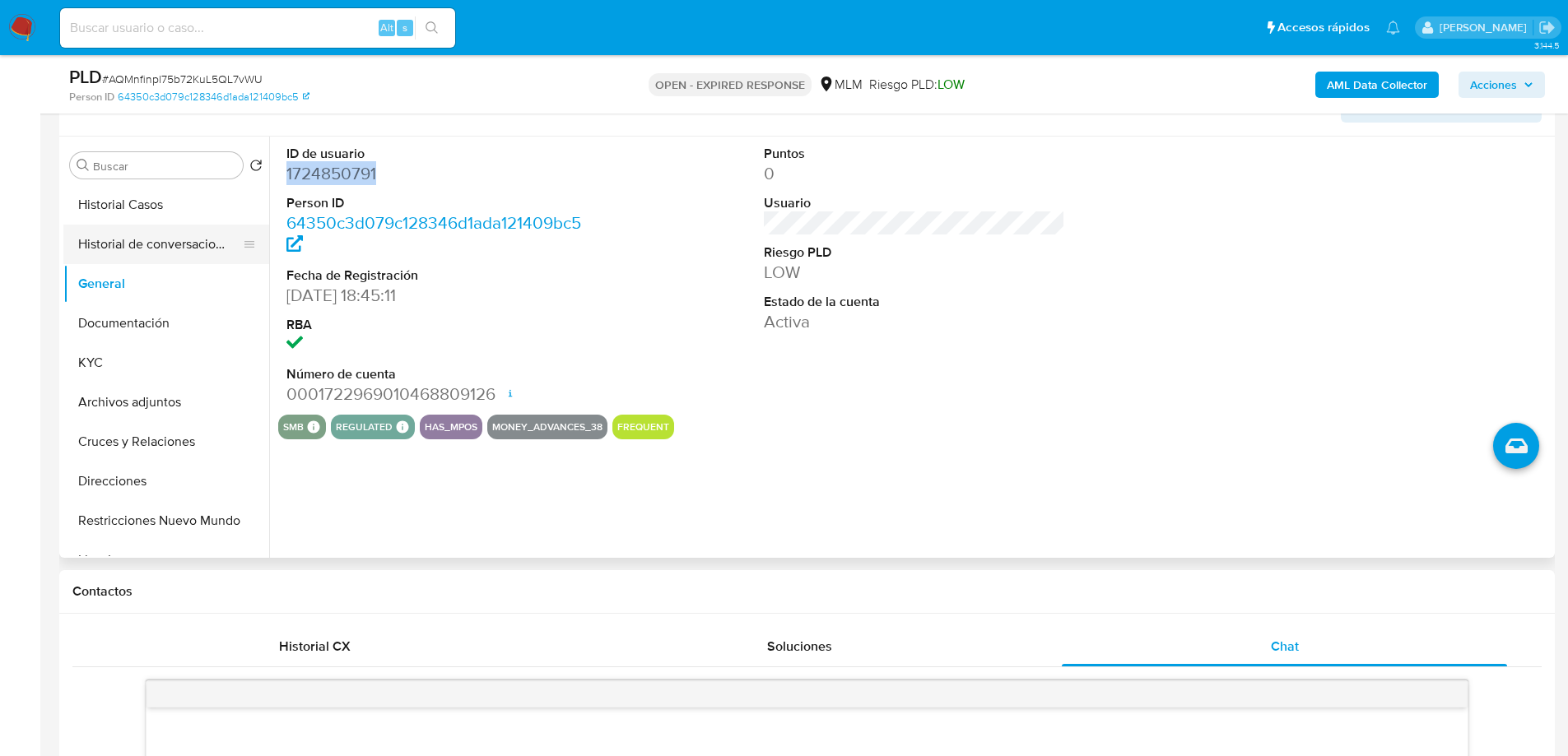 click on "Historial de conversaciones" at bounding box center [160, 244] 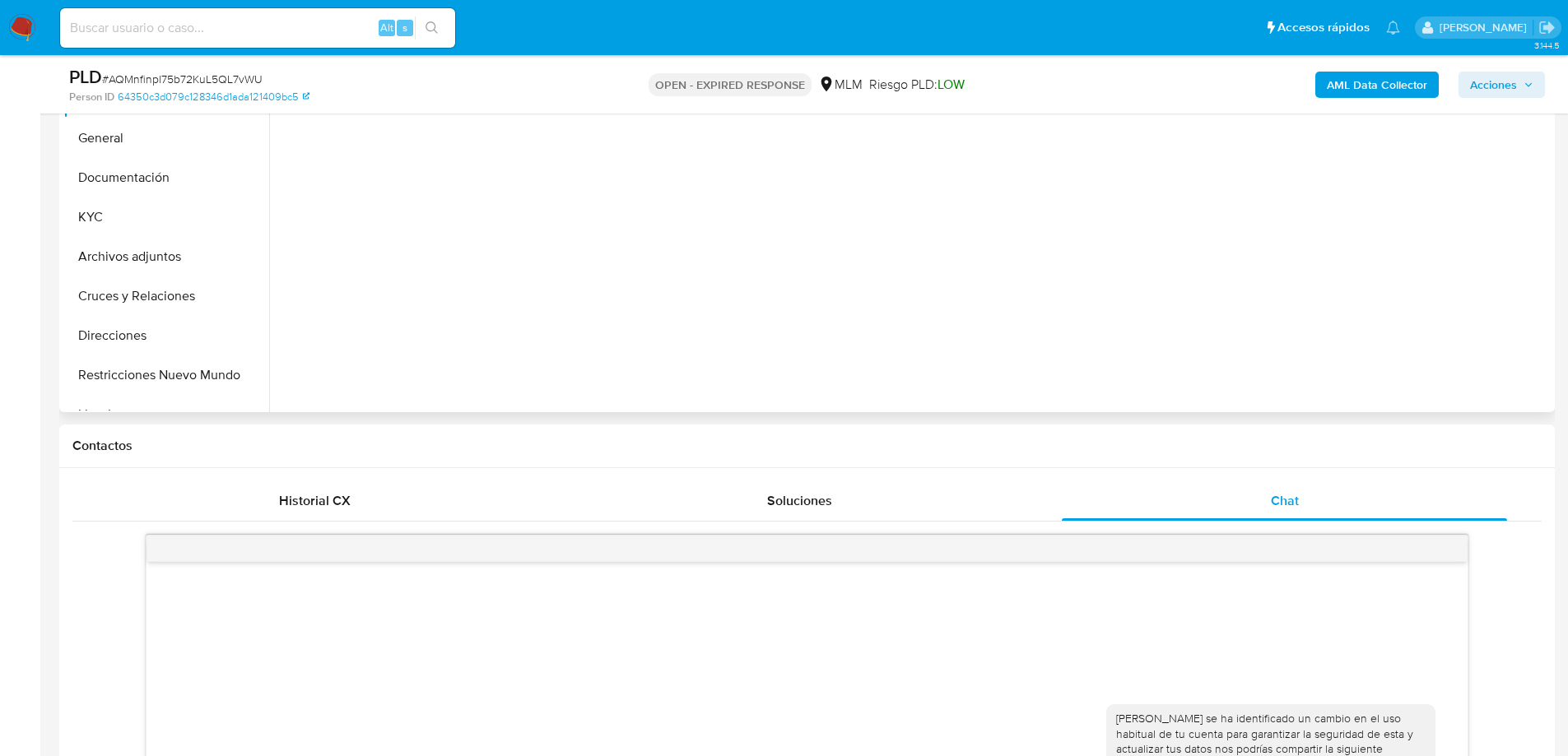 scroll, scrollTop: 411, scrollLeft: 0, axis: vertical 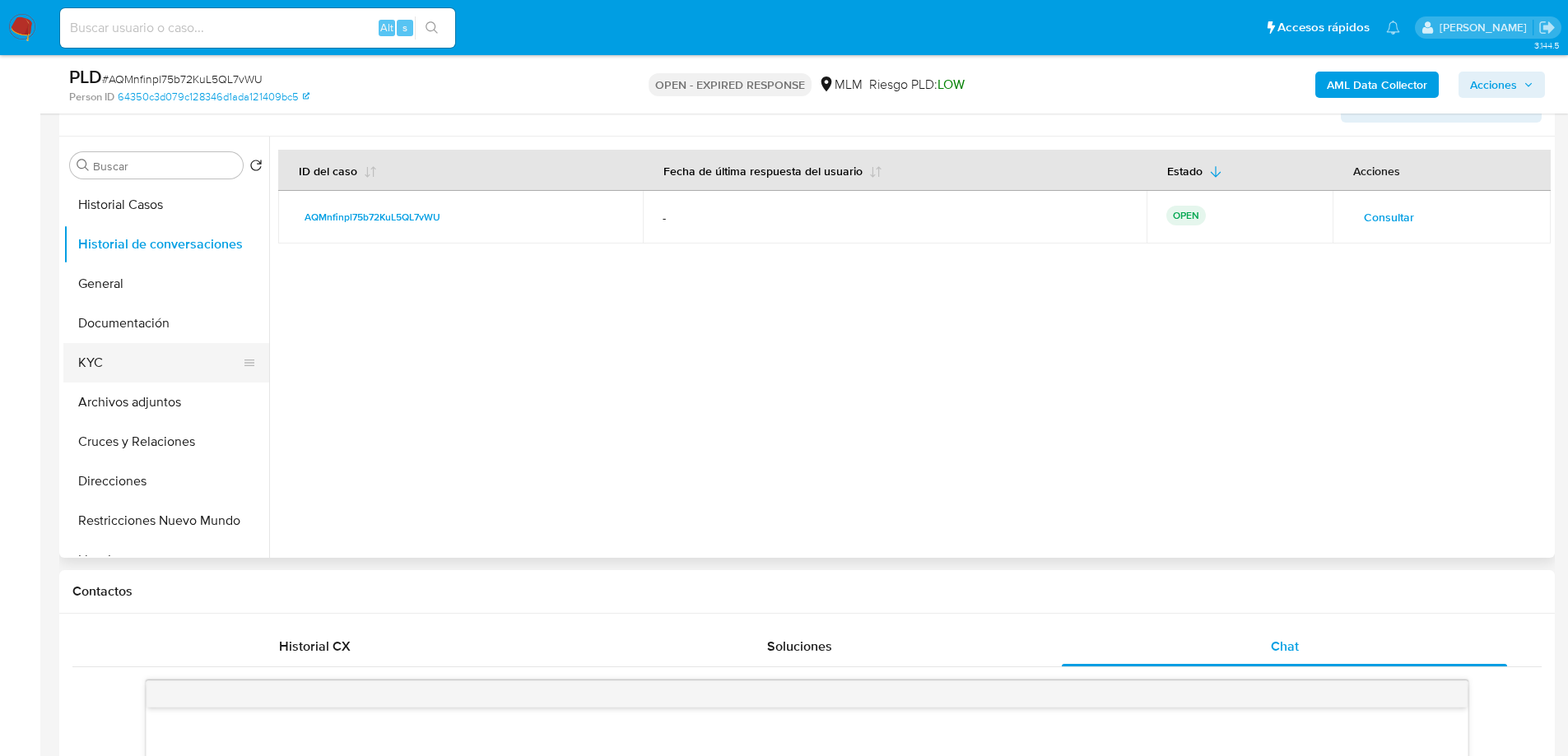 click on "KYC" at bounding box center [160, 363] 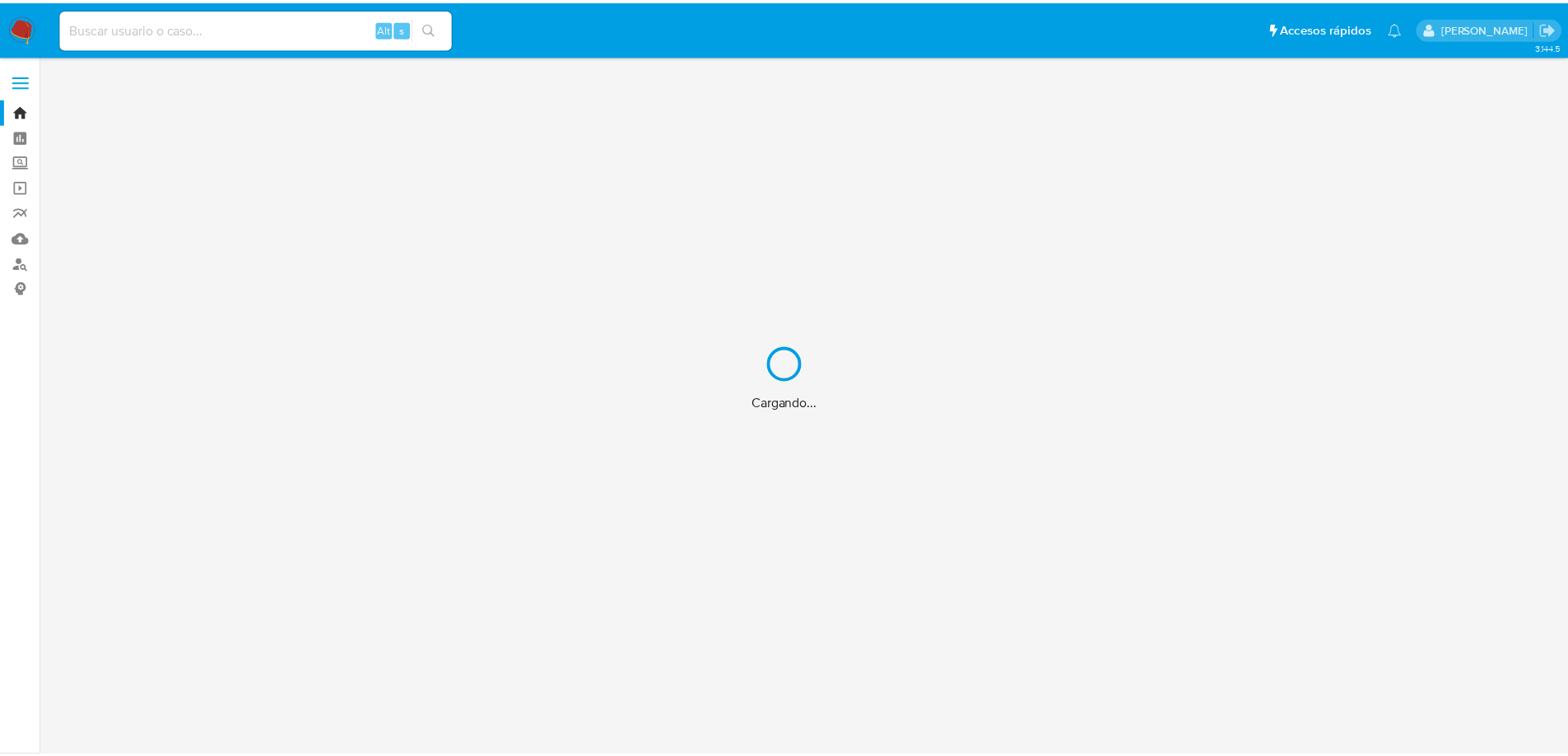 scroll, scrollTop: 0, scrollLeft: 0, axis: both 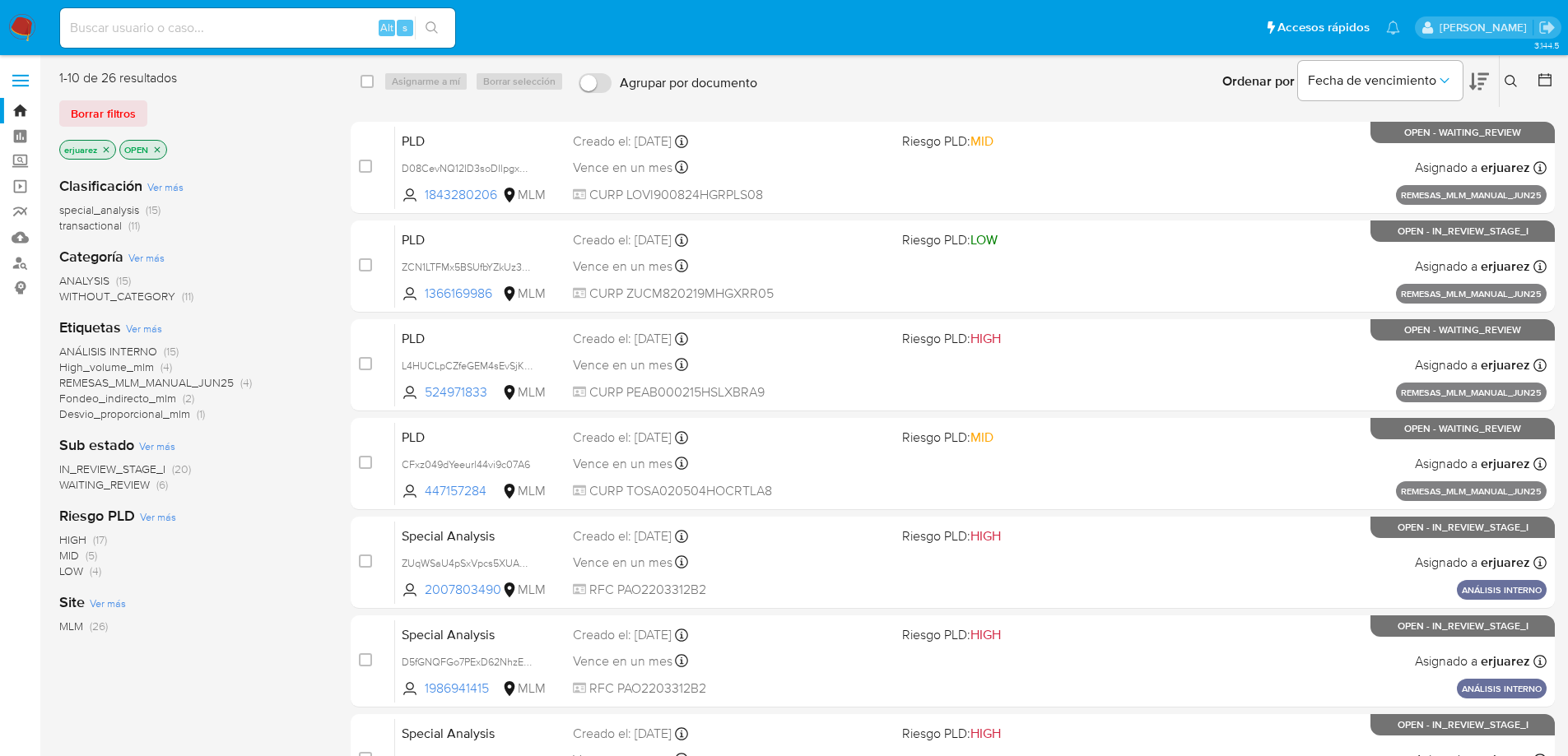 click 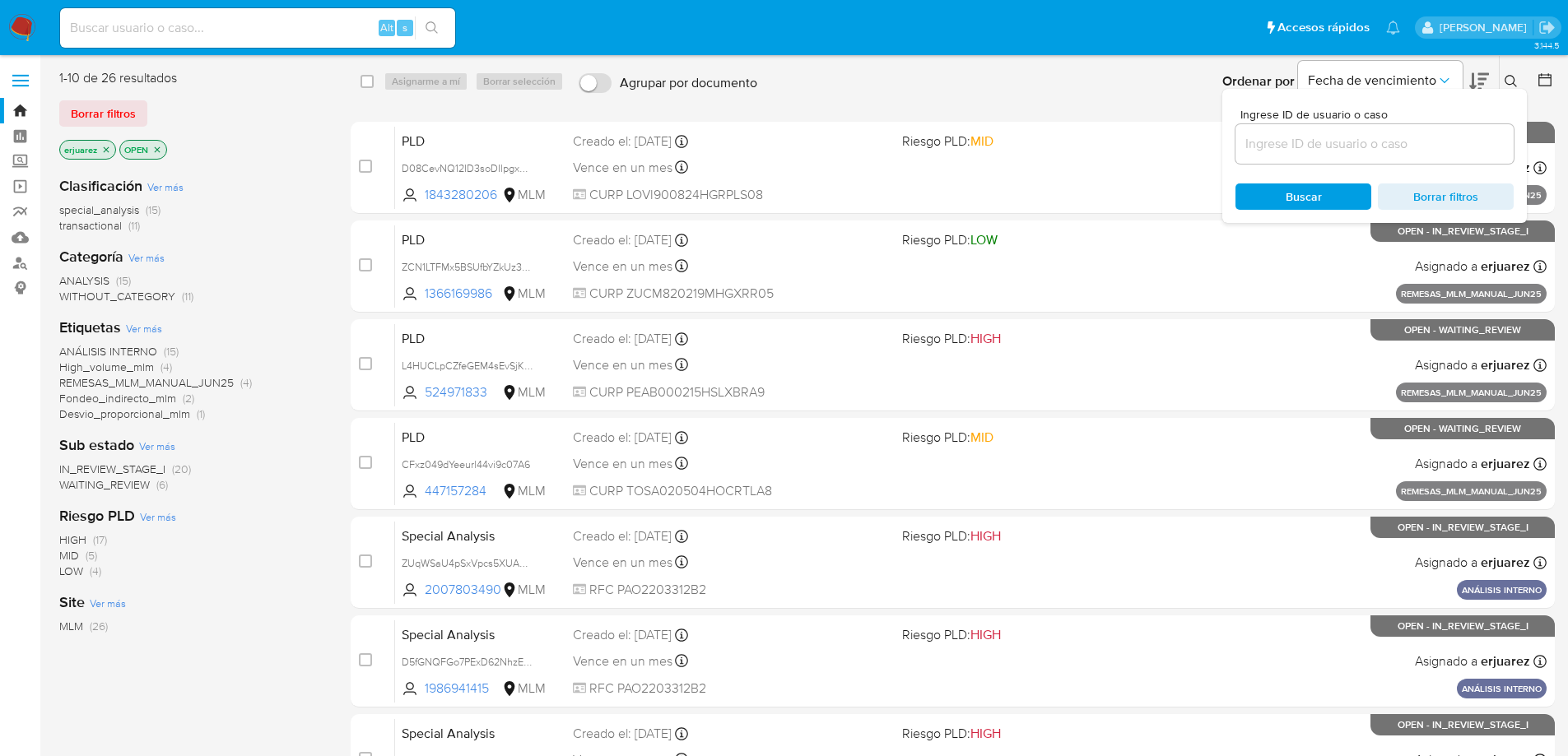 click at bounding box center [1375, 144] 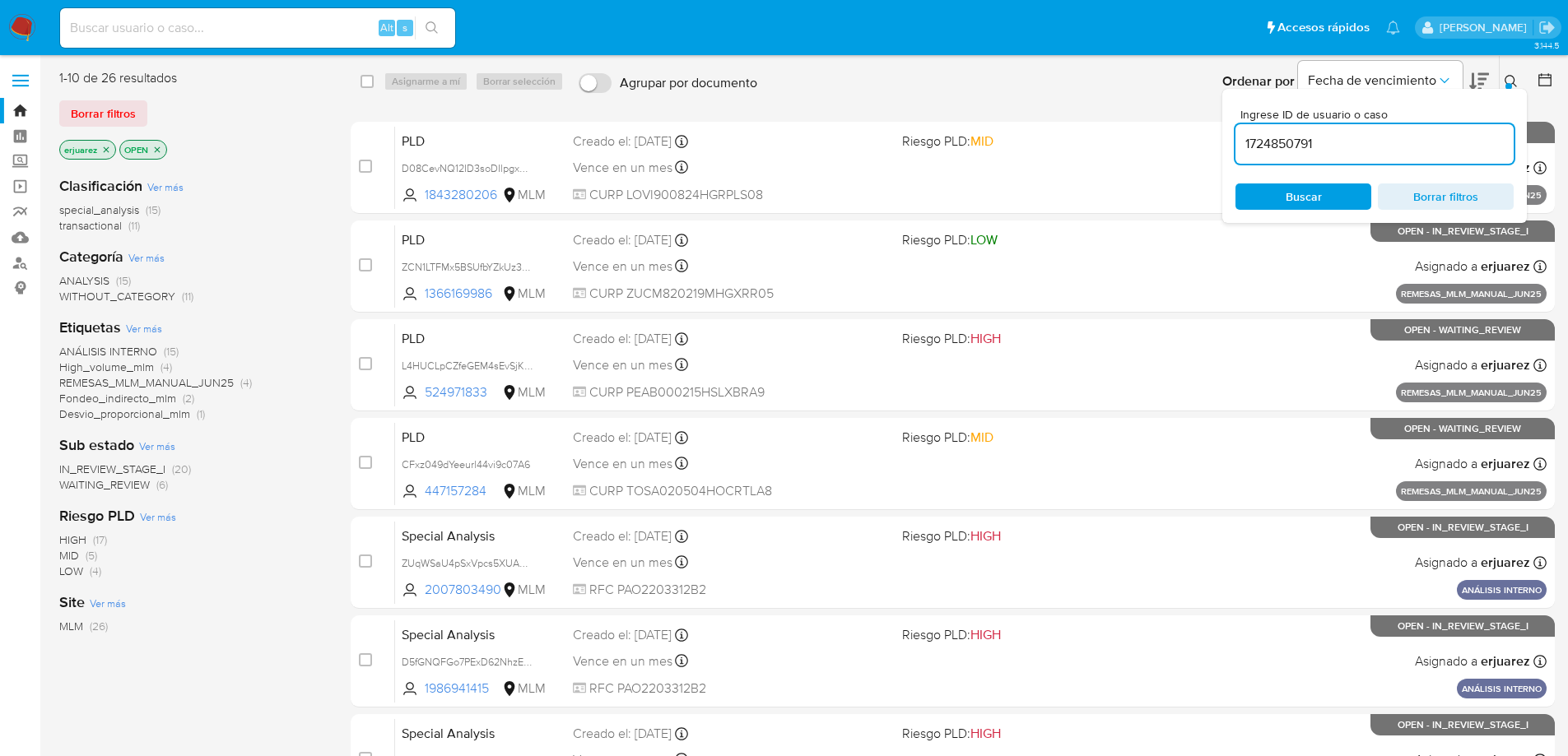 type on "1724850791" 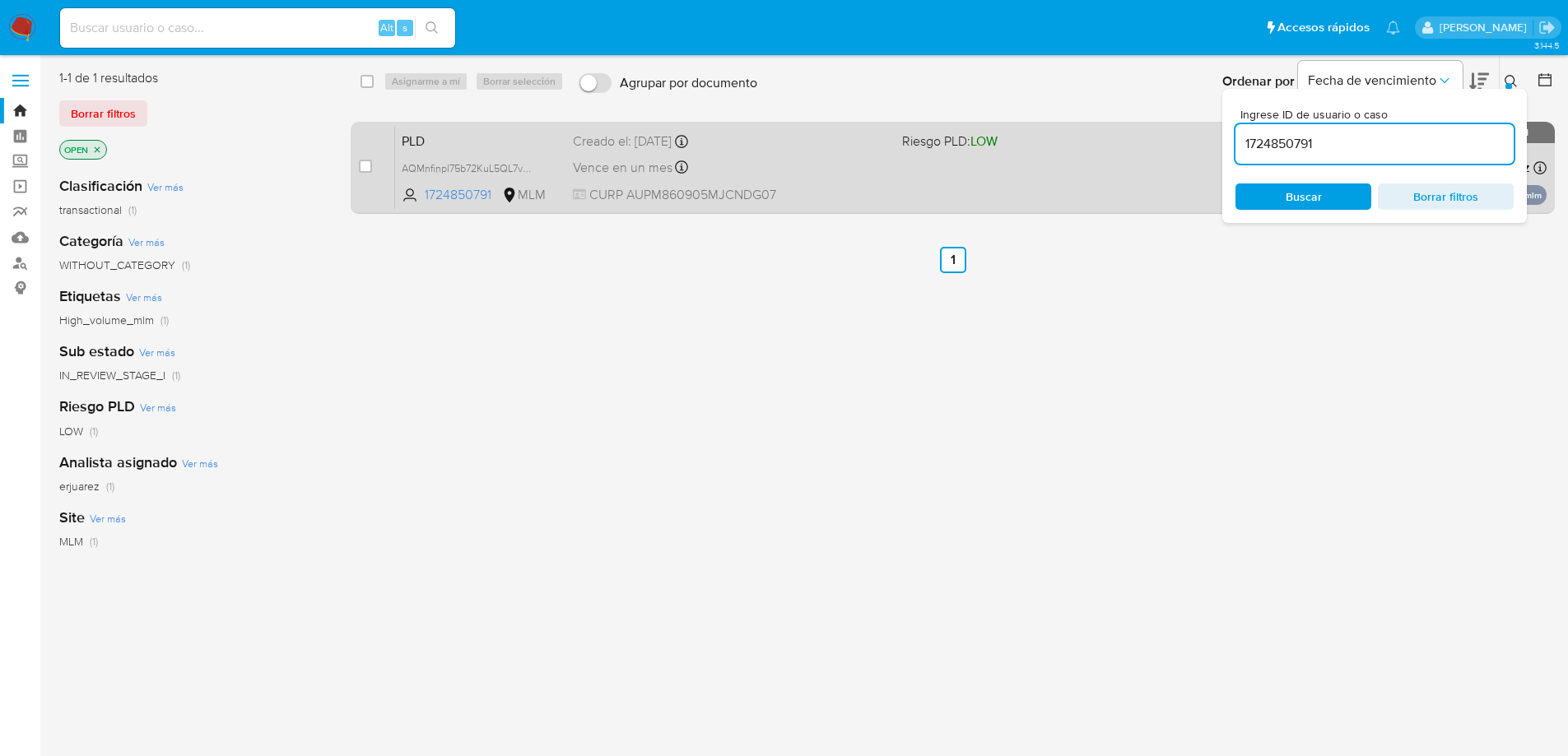 click on "PLD AQMnfinpl75b72KuL5QL7vWU 1724850791 MLM Riesgo PLD:  LOW Creado el: 12/06/2025   Creado el: 12/06/2025 02:06:06 Vence en un mes   Vence el 11/08/2025 02:06:06 CURP   AUPM860905MJCNDG07 Asignado a   erjuarez   Asignado el: 04/07/2025 16:12:18 High_volume_mlm OPEN - IN_REVIEW_STAGE_I" at bounding box center (970, 167) 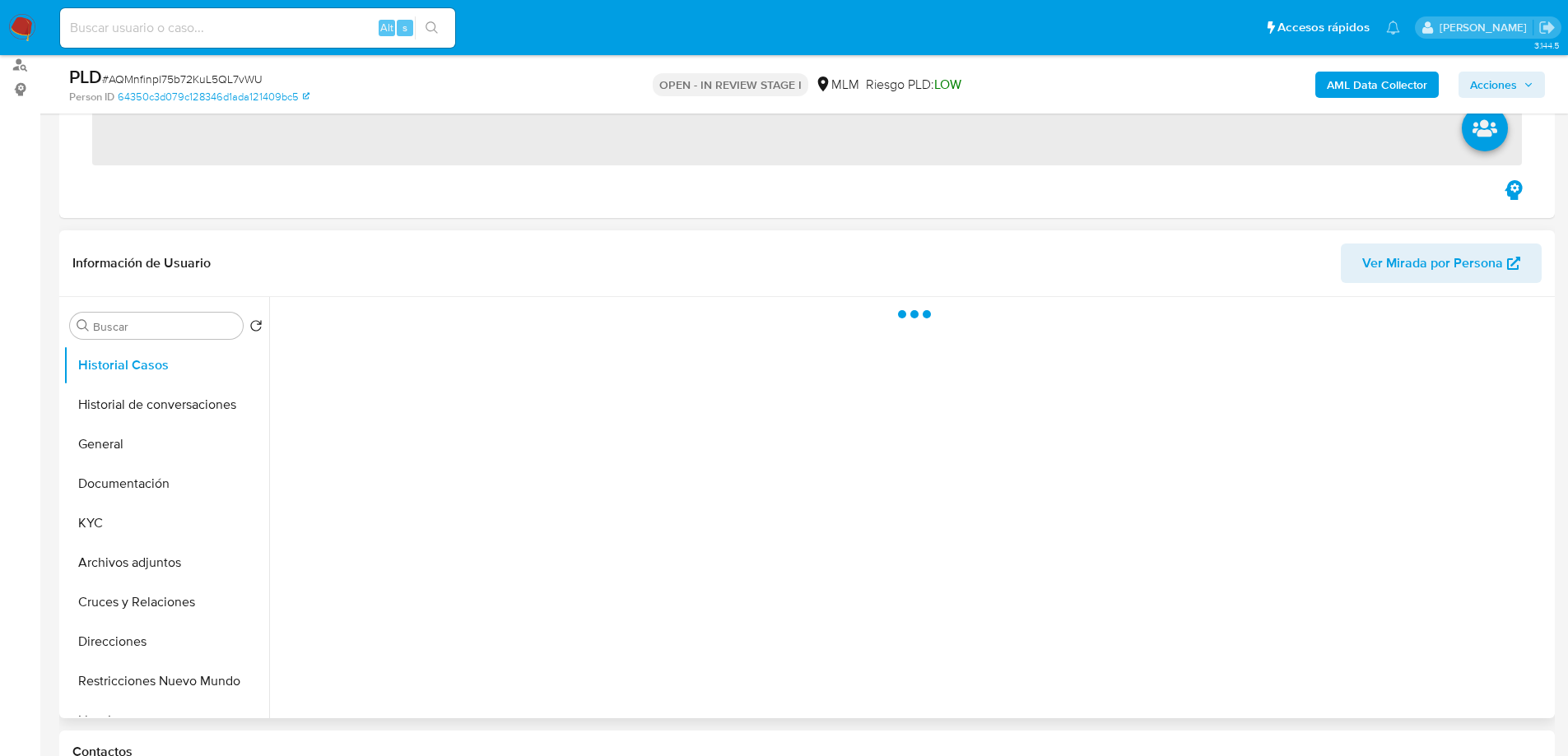 scroll, scrollTop: 411, scrollLeft: 0, axis: vertical 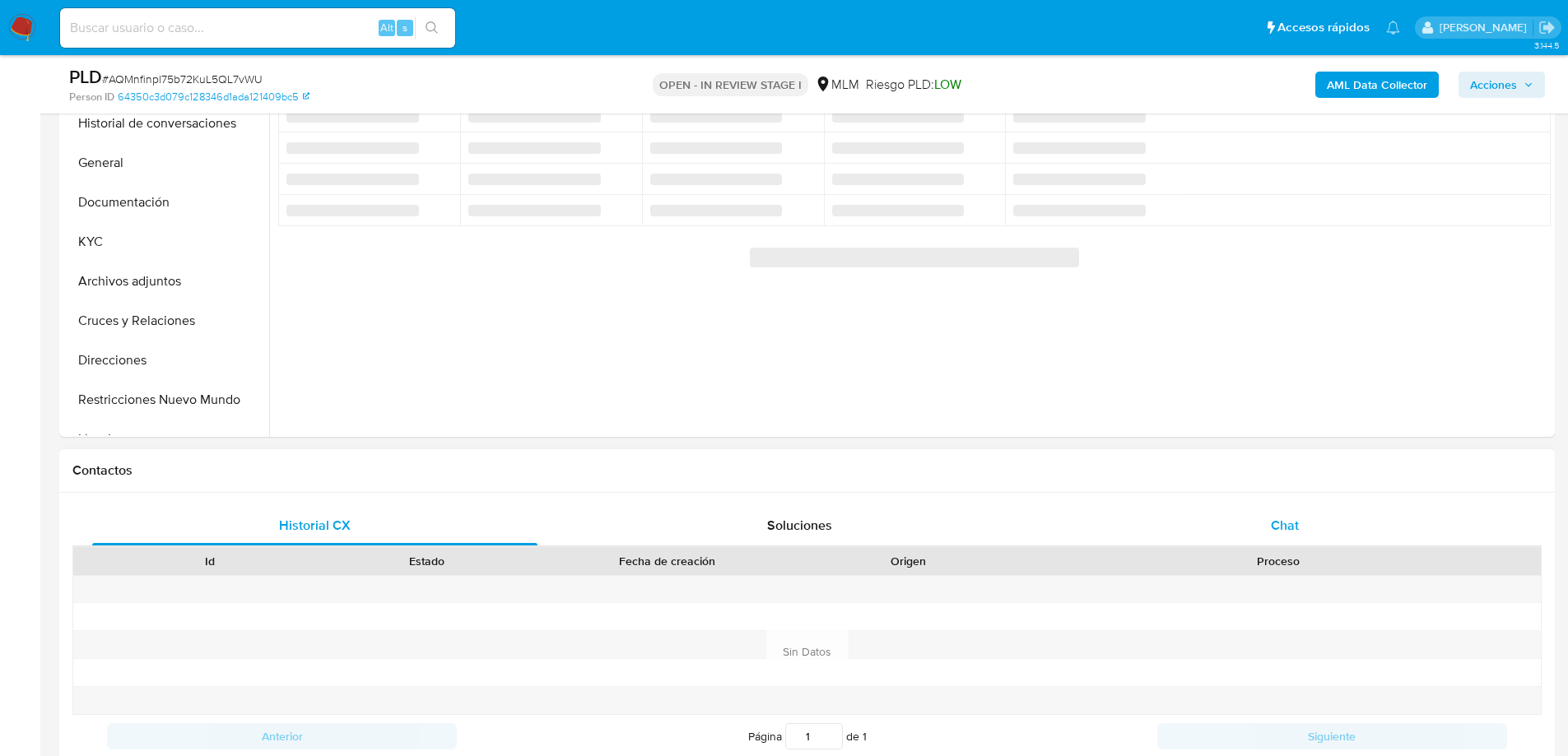click on "Chat" at bounding box center (1285, 525) 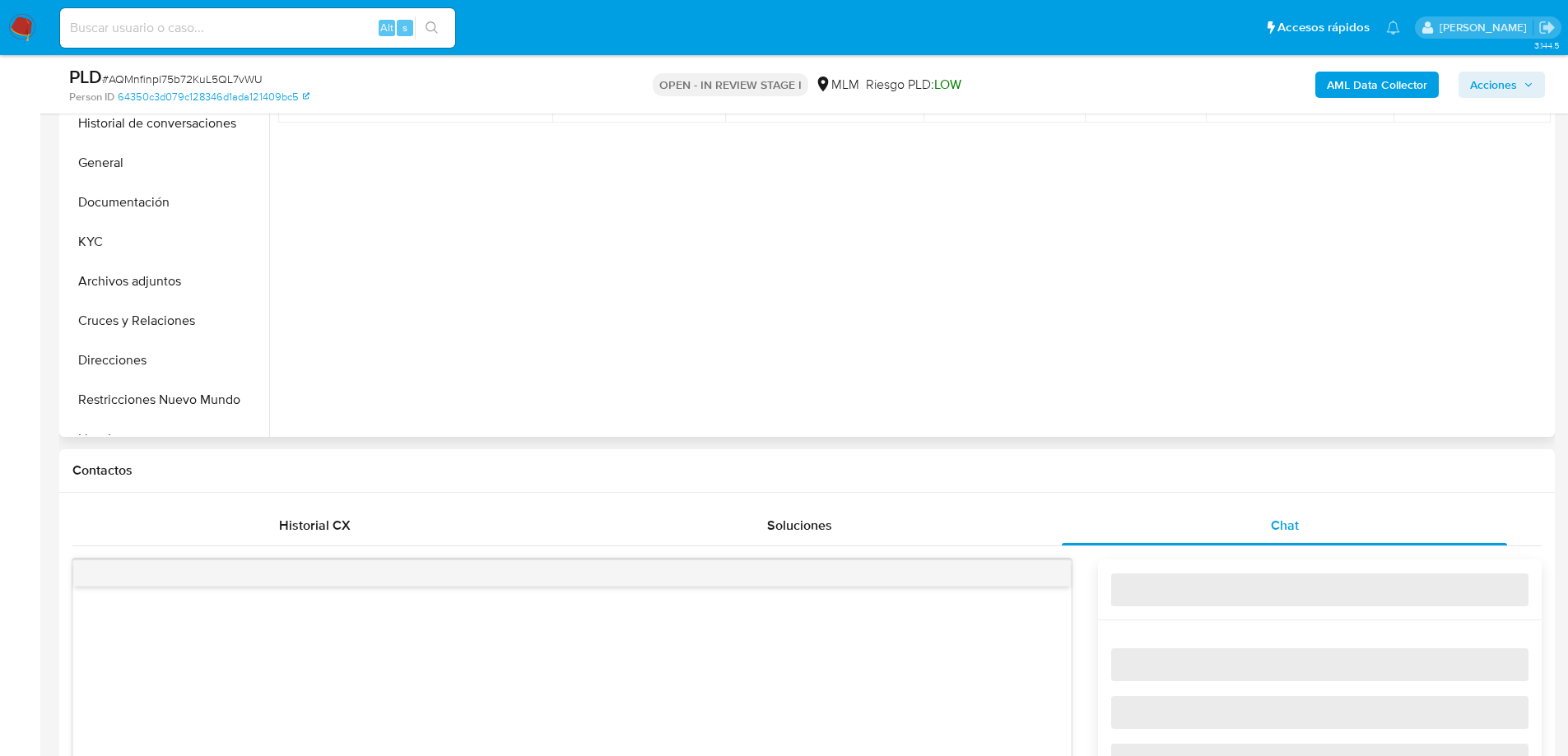 select on "10" 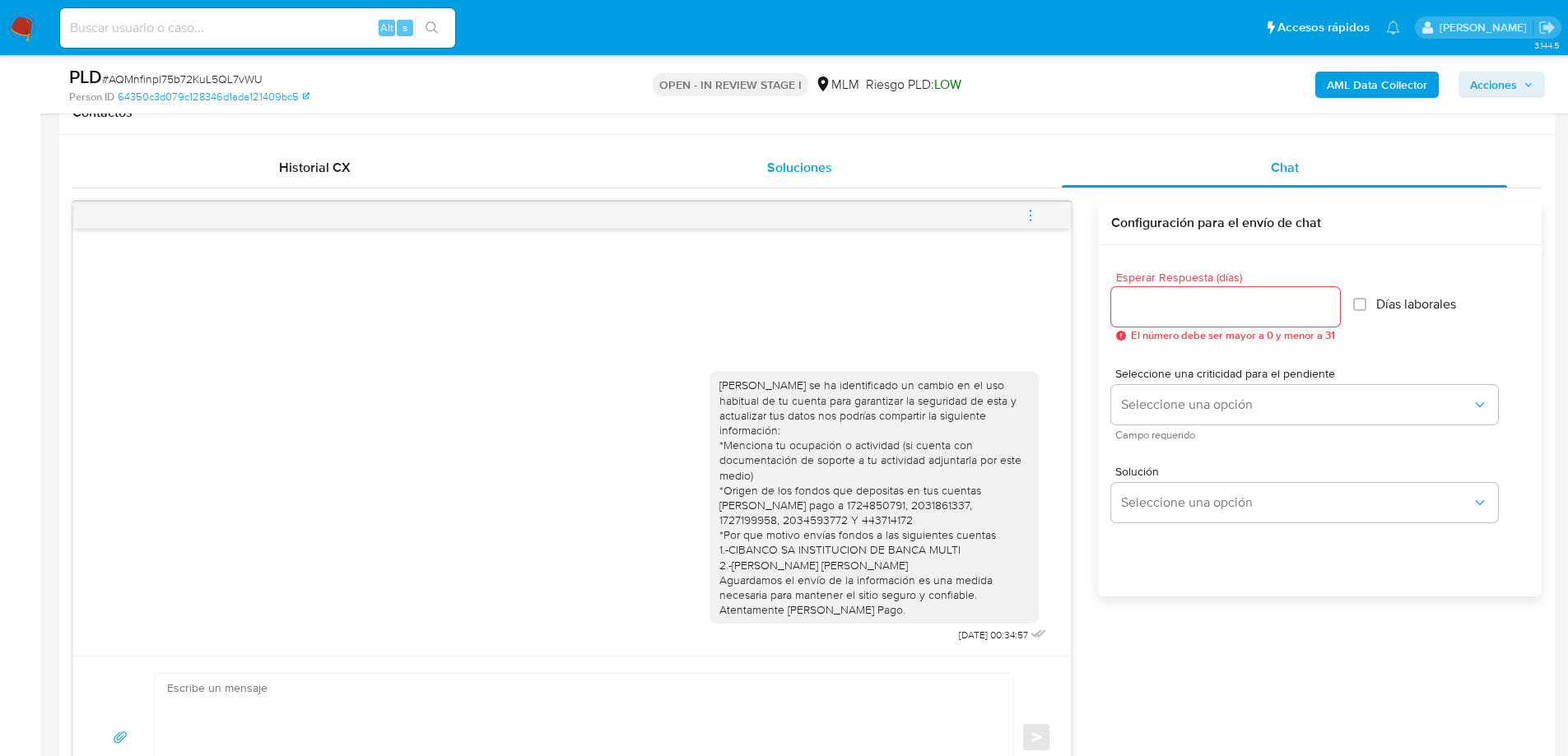 scroll, scrollTop: 740, scrollLeft: 0, axis: vertical 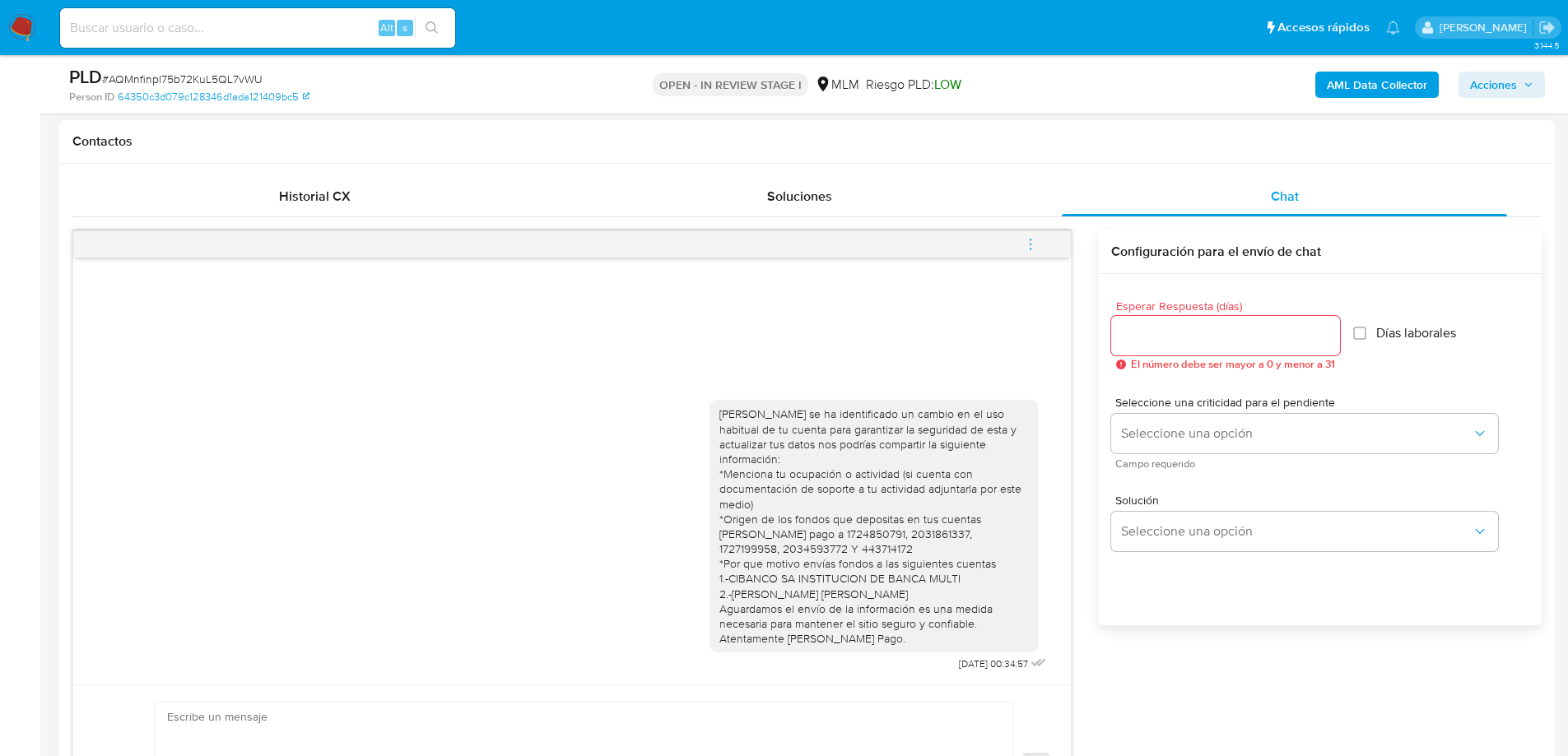 click 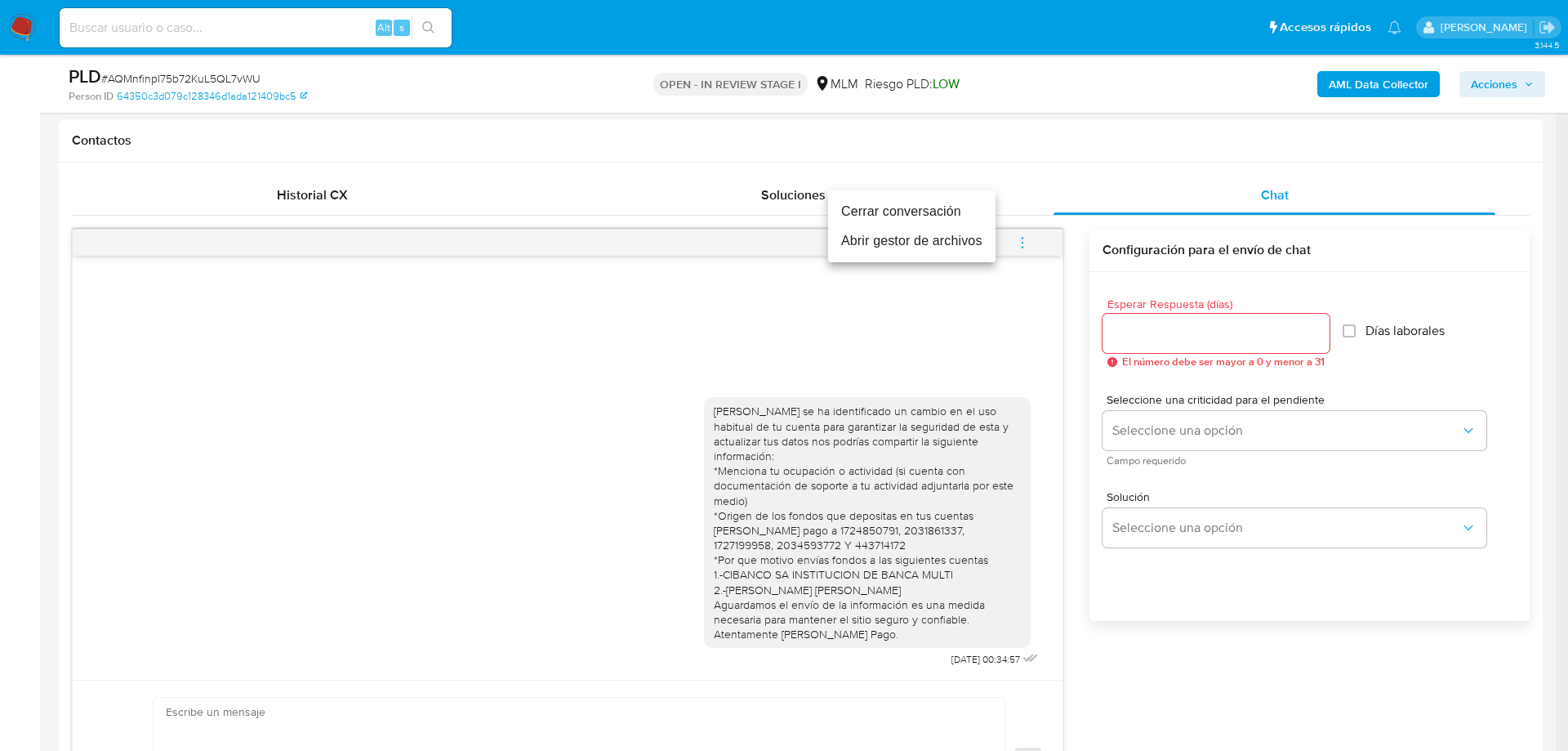 click on "Cerrar conversación" at bounding box center (911, 212) 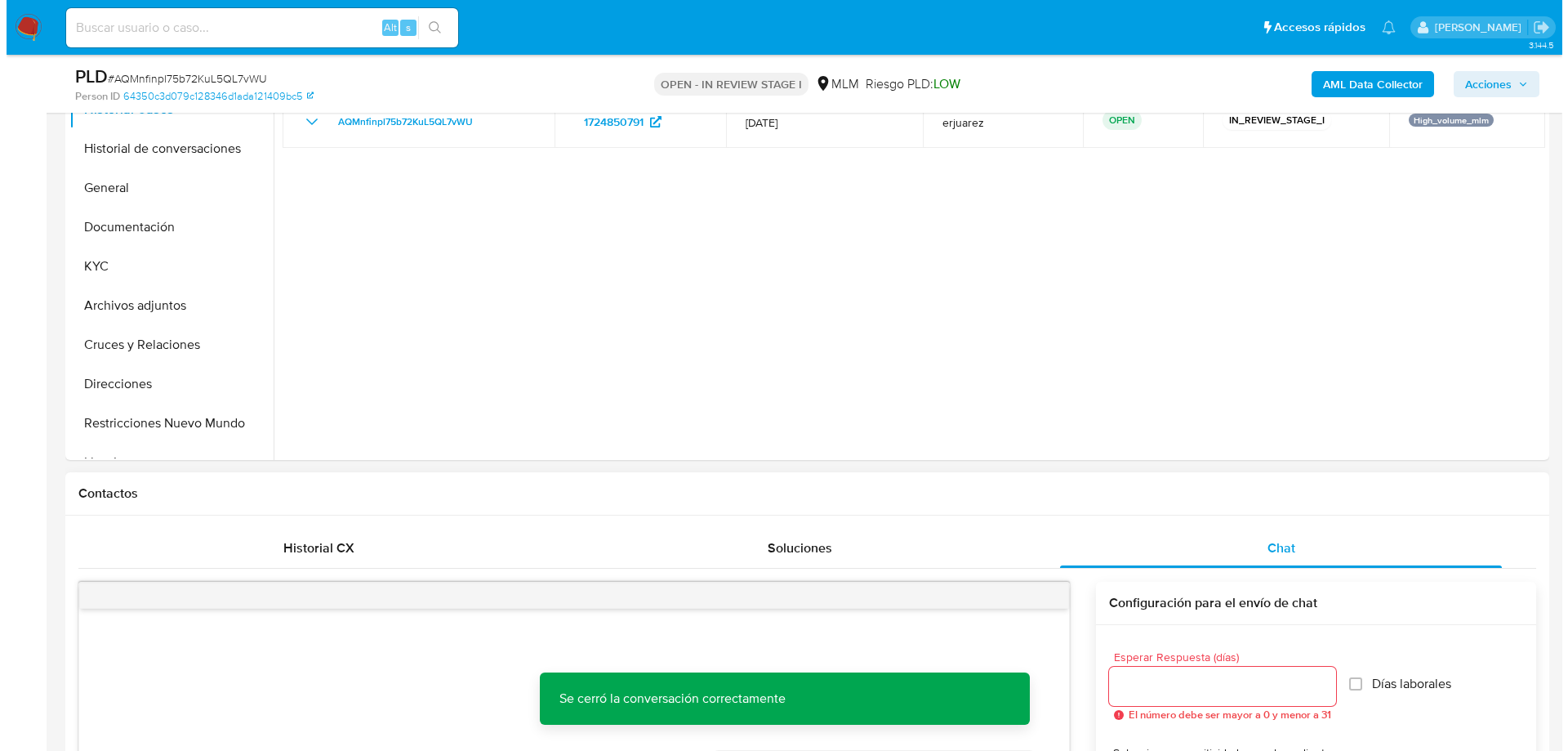scroll, scrollTop: 245, scrollLeft: 0, axis: vertical 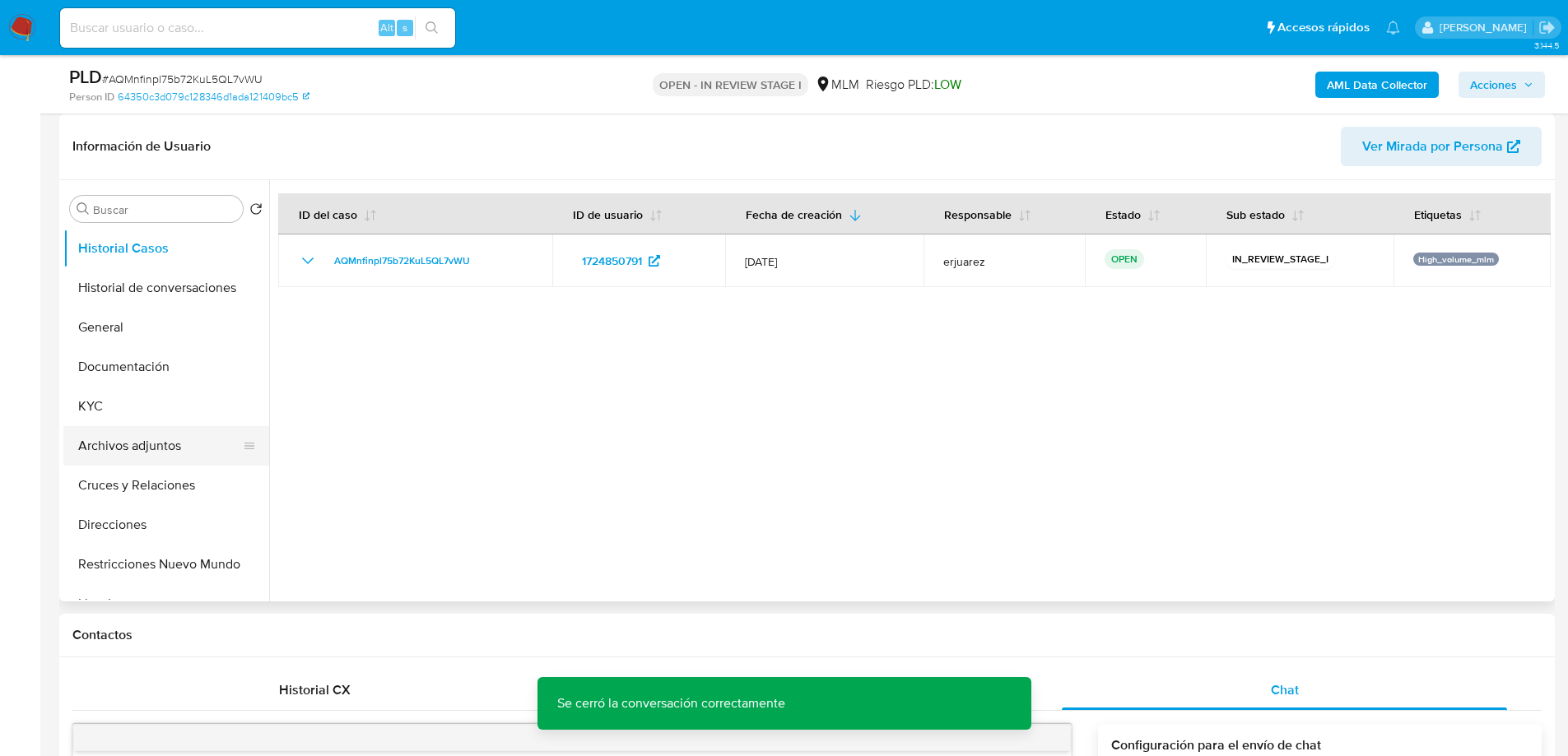 click on "Archivos adjuntos" at bounding box center (160, 446) 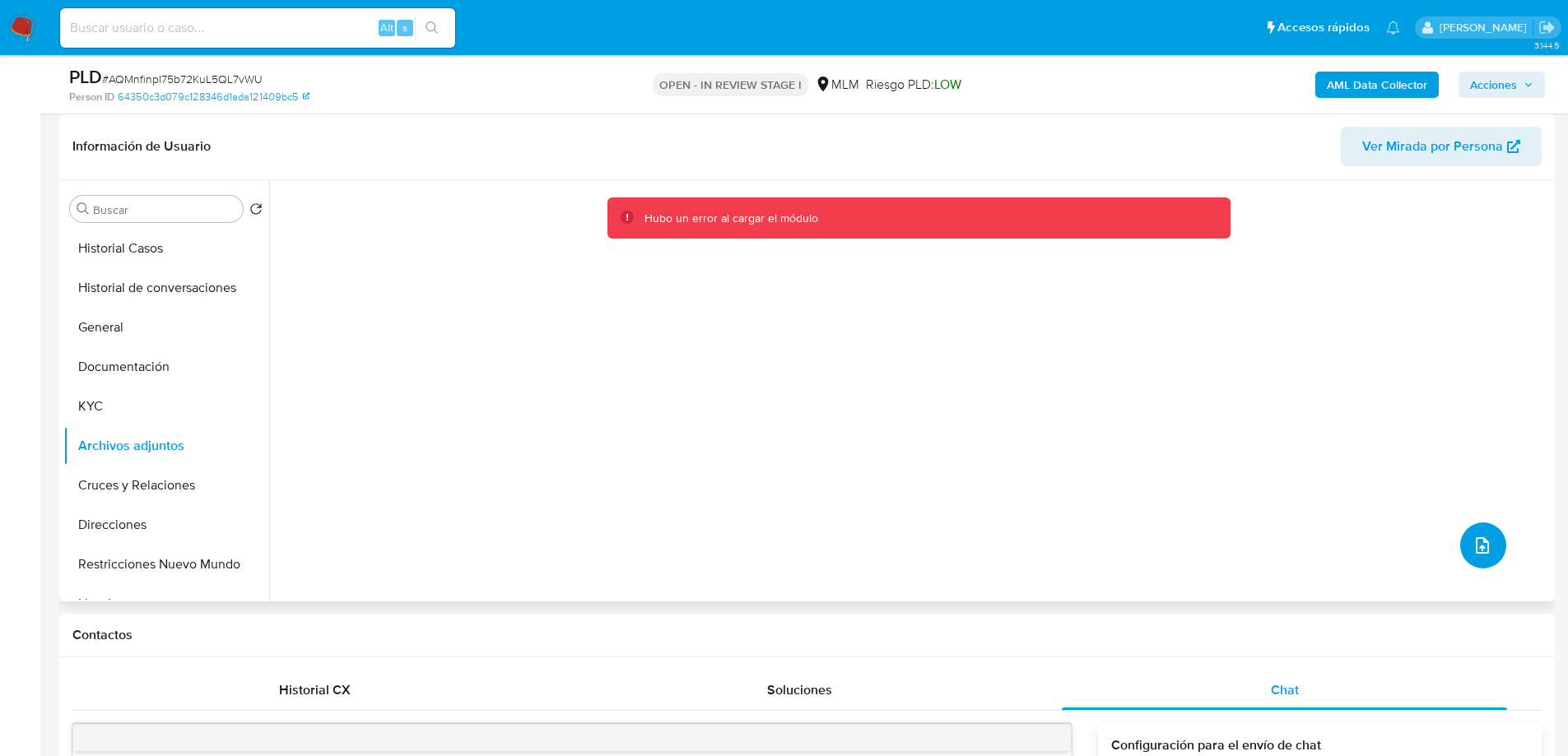 click at bounding box center [1483, 545] 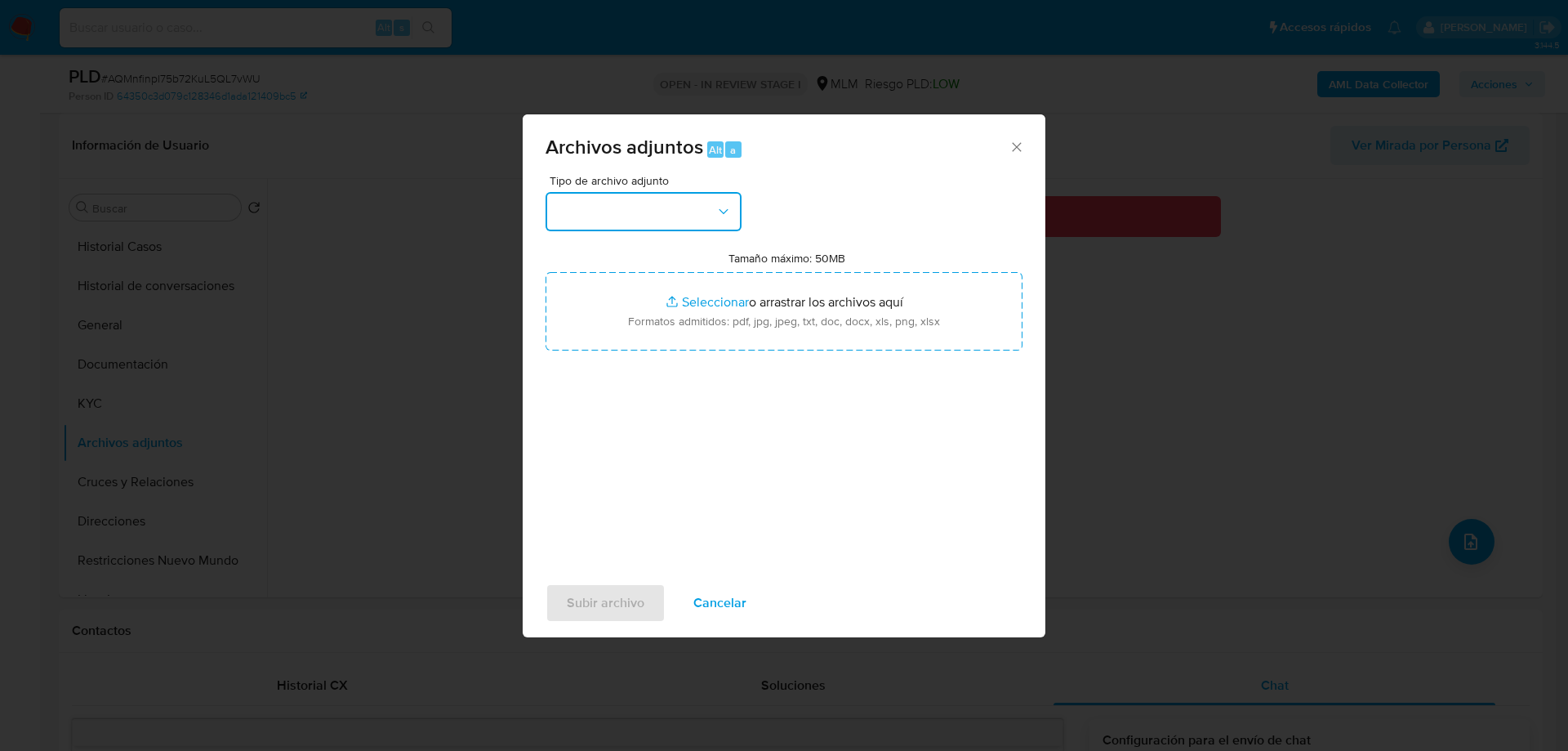 click at bounding box center [644, 212] 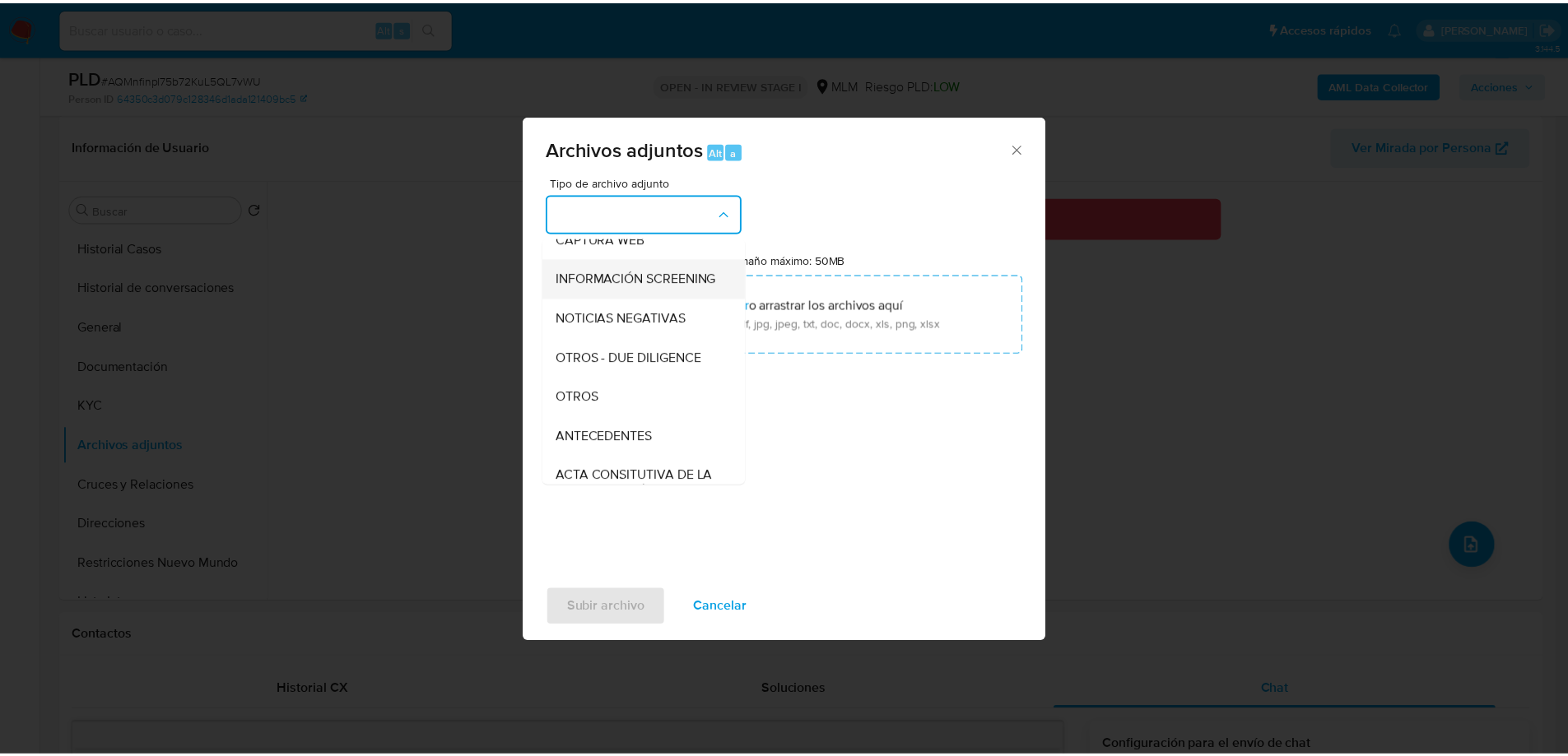 scroll, scrollTop: 165, scrollLeft: 0, axis: vertical 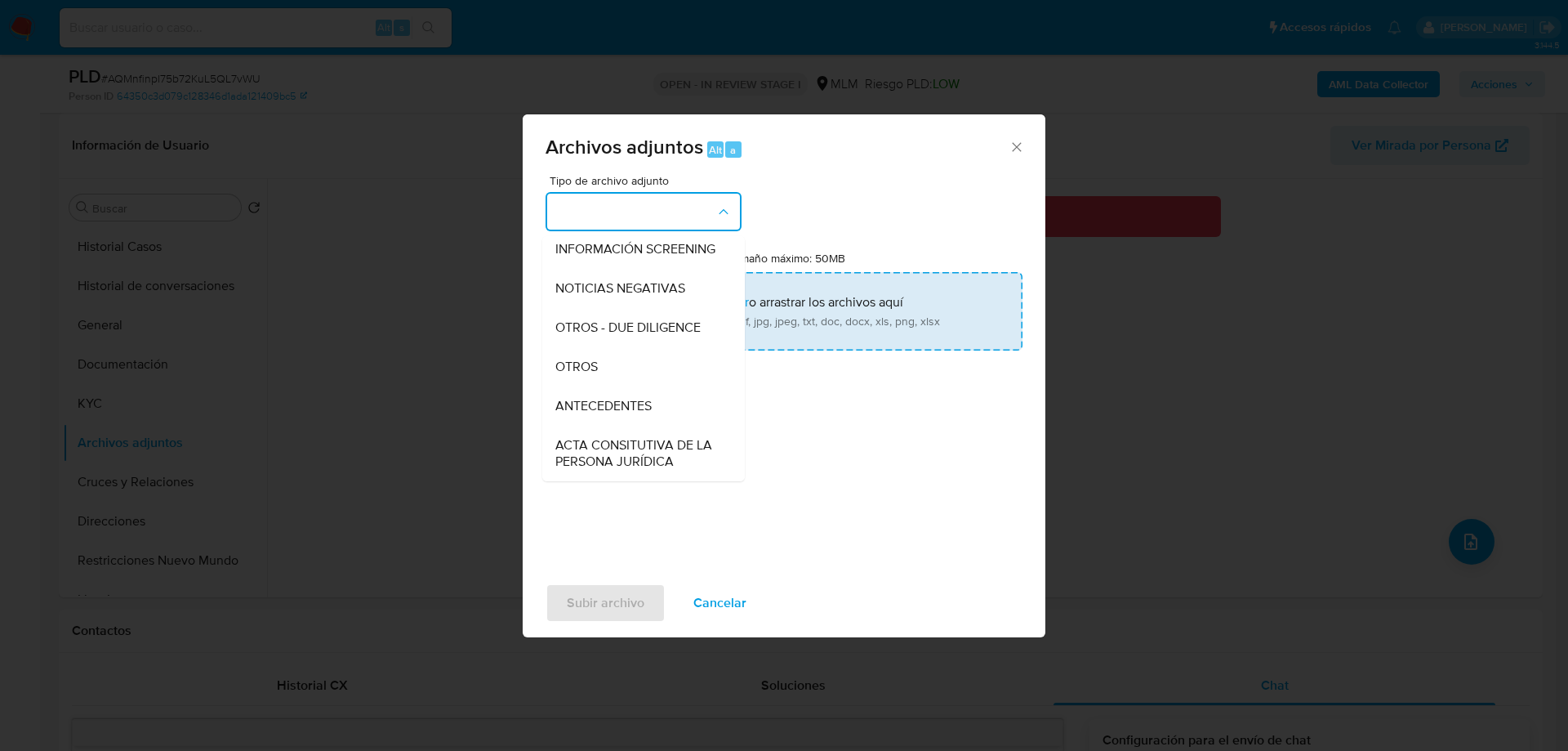 drag, startPoint x: 610, startPoint y: 374, endPoint x: 683, endPoint y: 340, distance: 80.5295 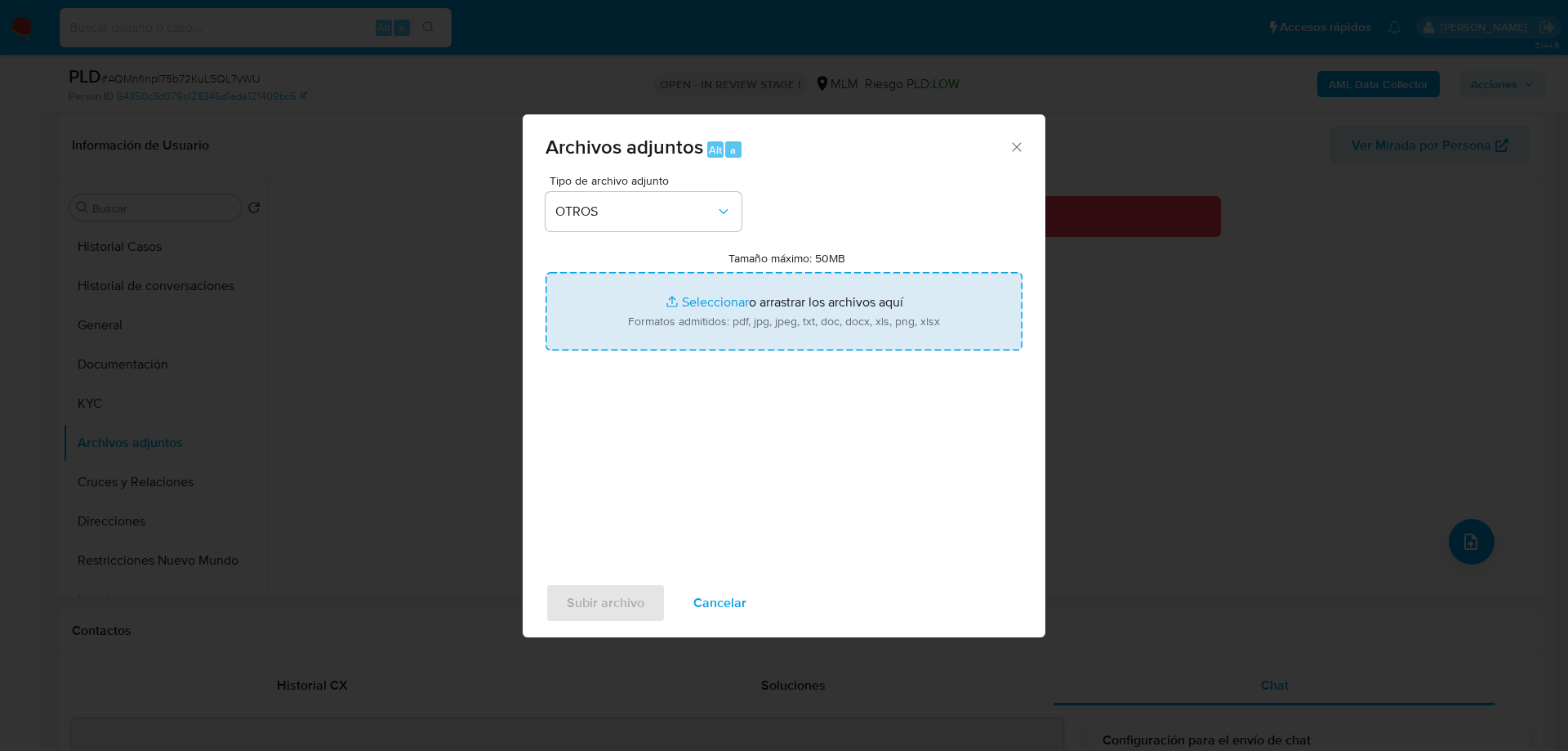 click on "Tamaño máximo: 50MB Seleccionar archivos" at bounding box center [784, 311] 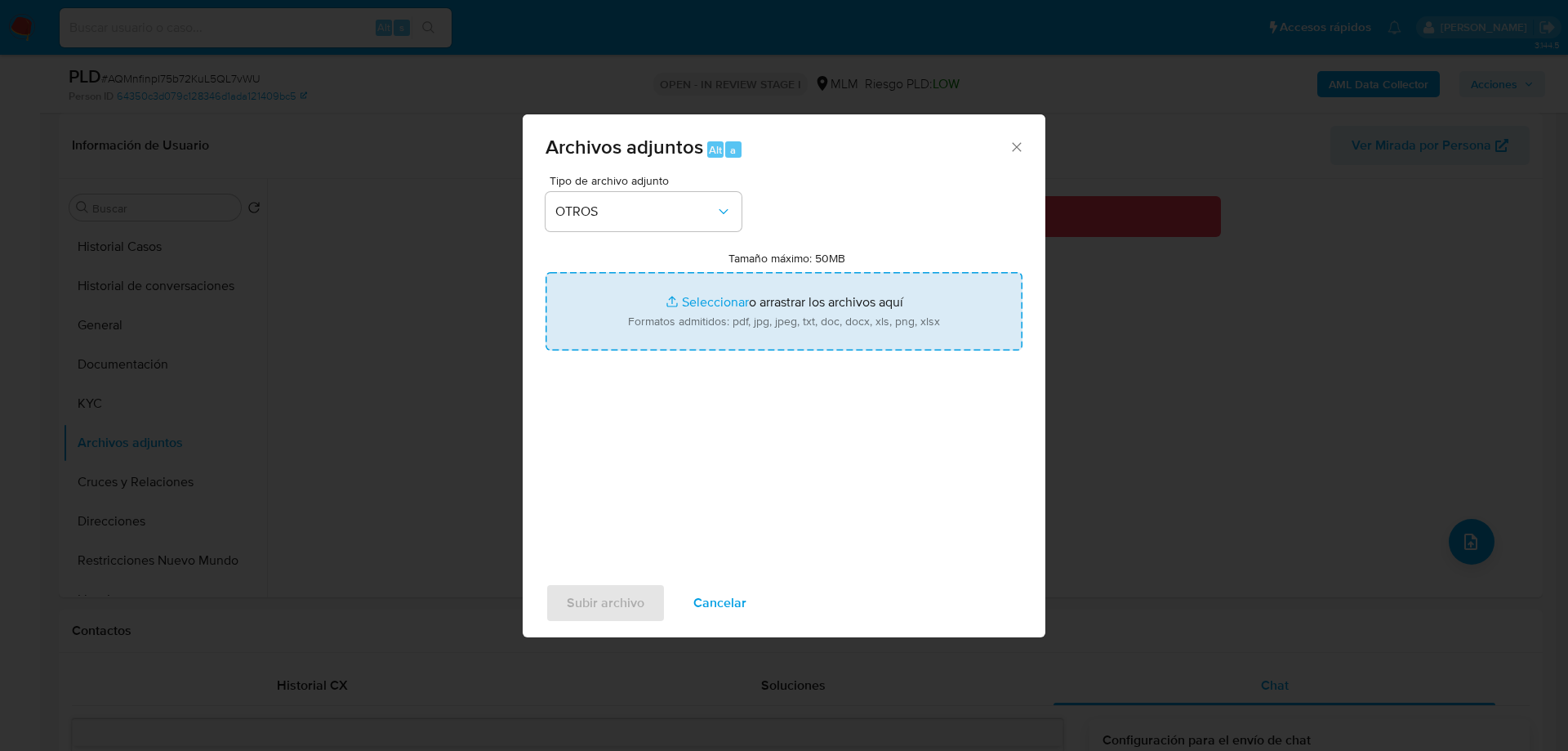 drag, startPoint x: 686, startPoint y: 288, endPoint x: 687, endPoint y: 301, distance: 13.0384 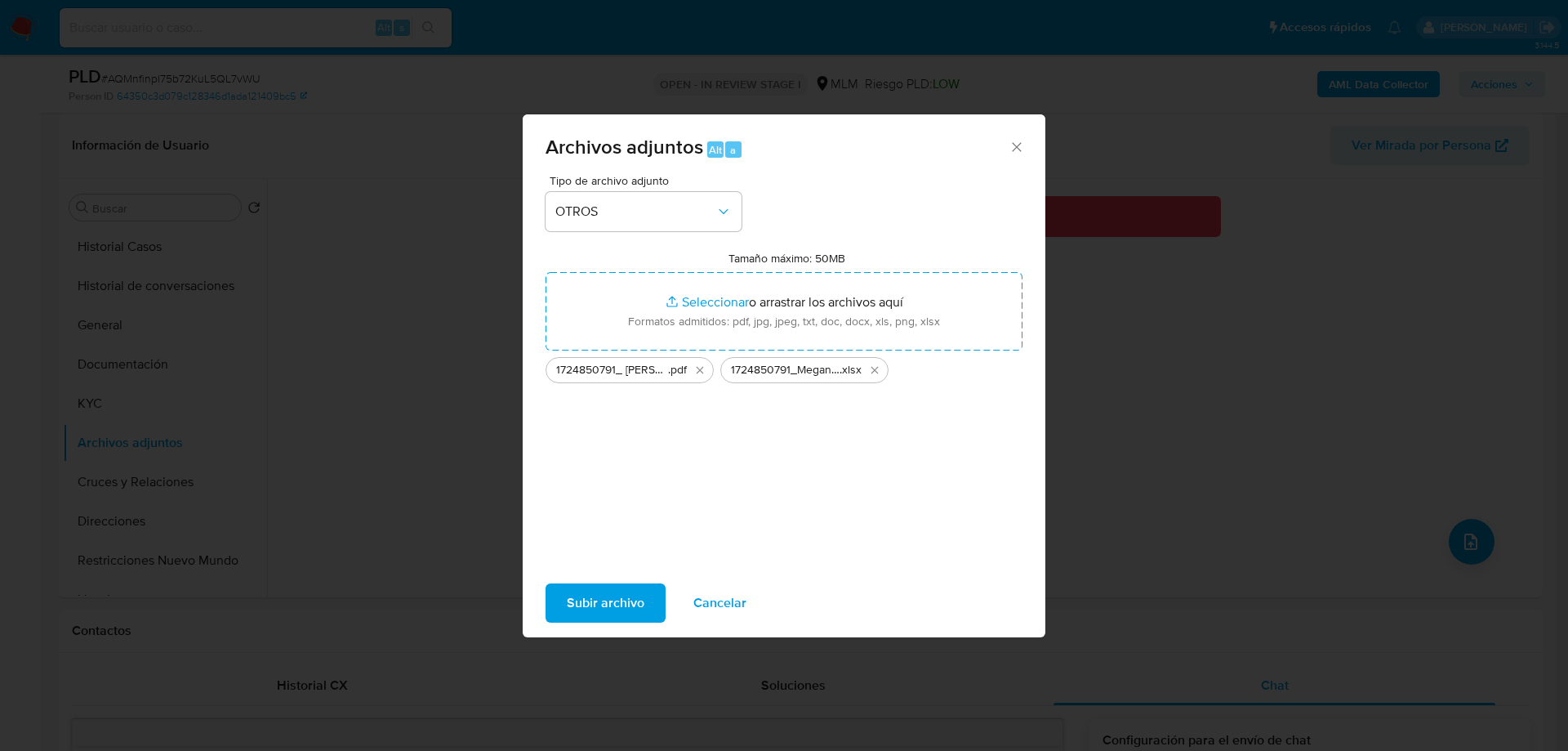 click on "Subir archivo" at bounding box center (605, 603) 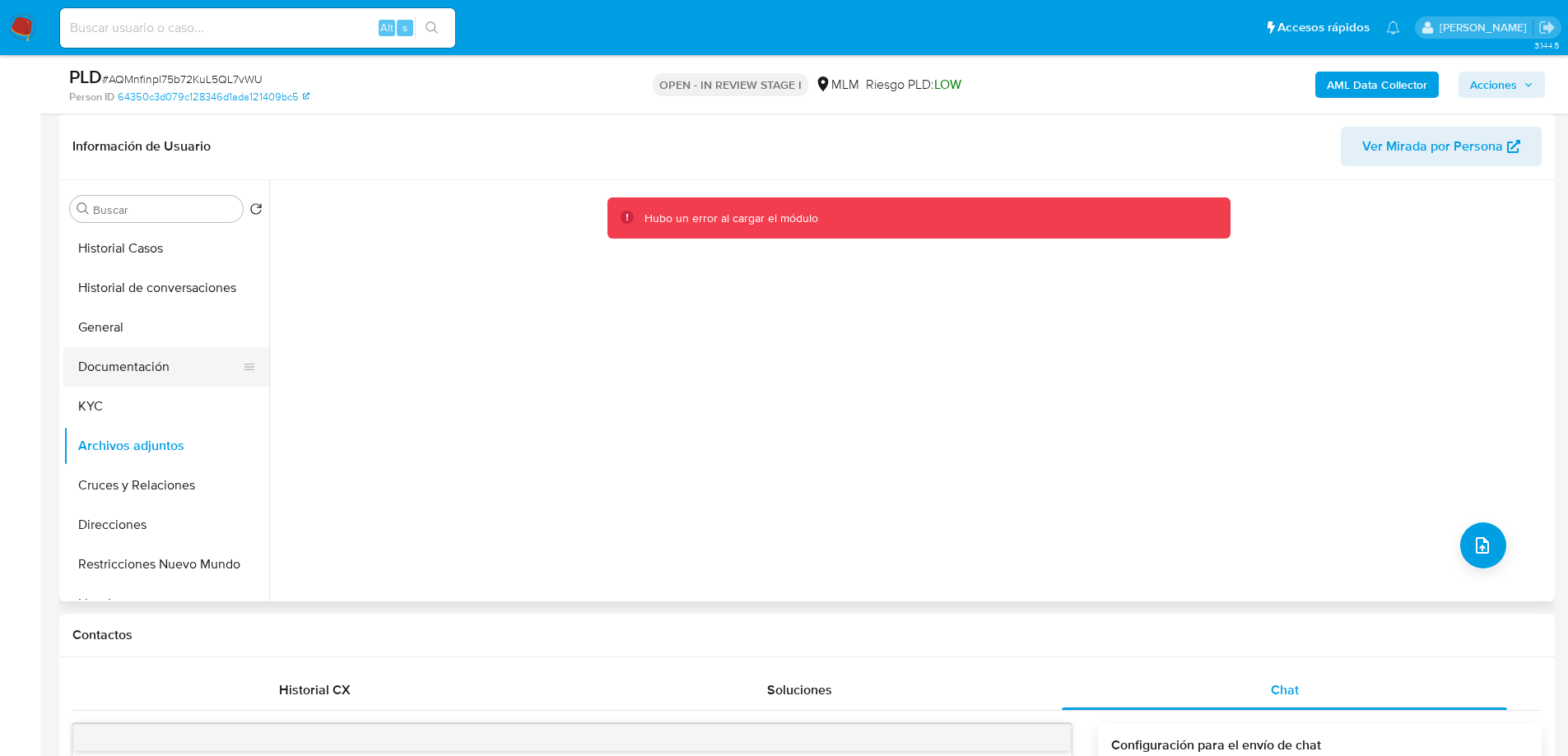 click on "Documentación" at bounding box center (160, 367) 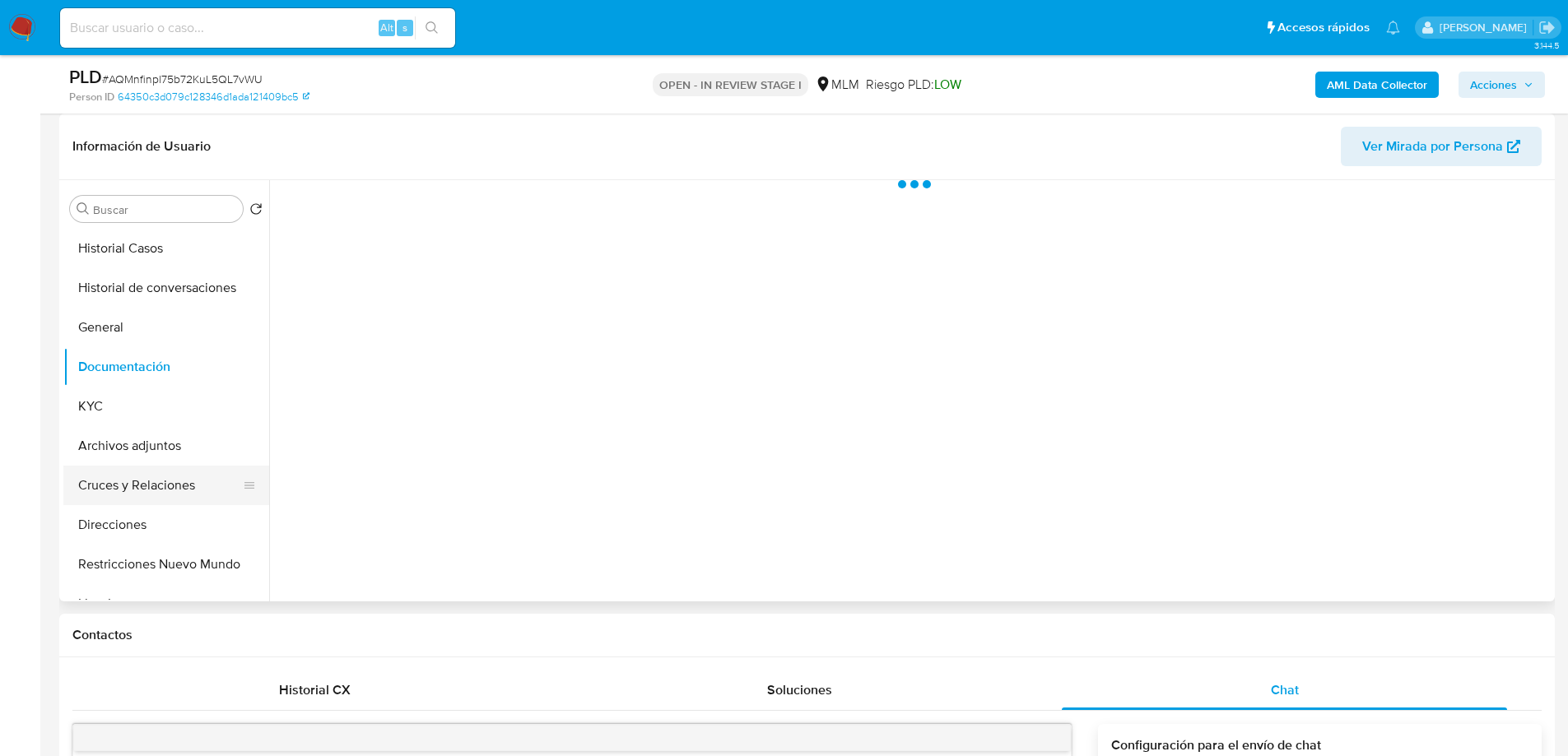 click on "Cruces y Relaciones" at bounding box center (160, 485) 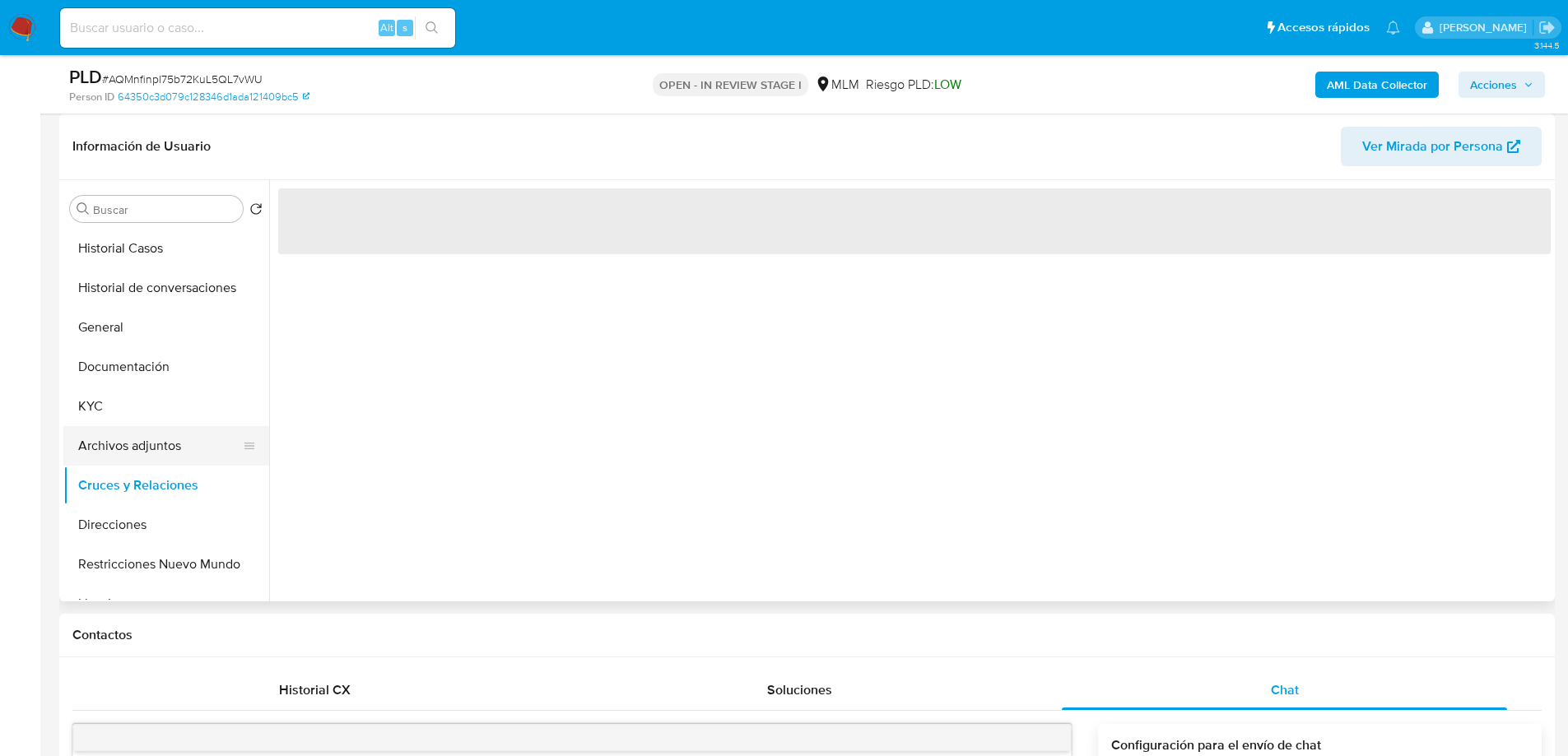 click on "Archivos adjuntos" at bounding box center (160, 446) 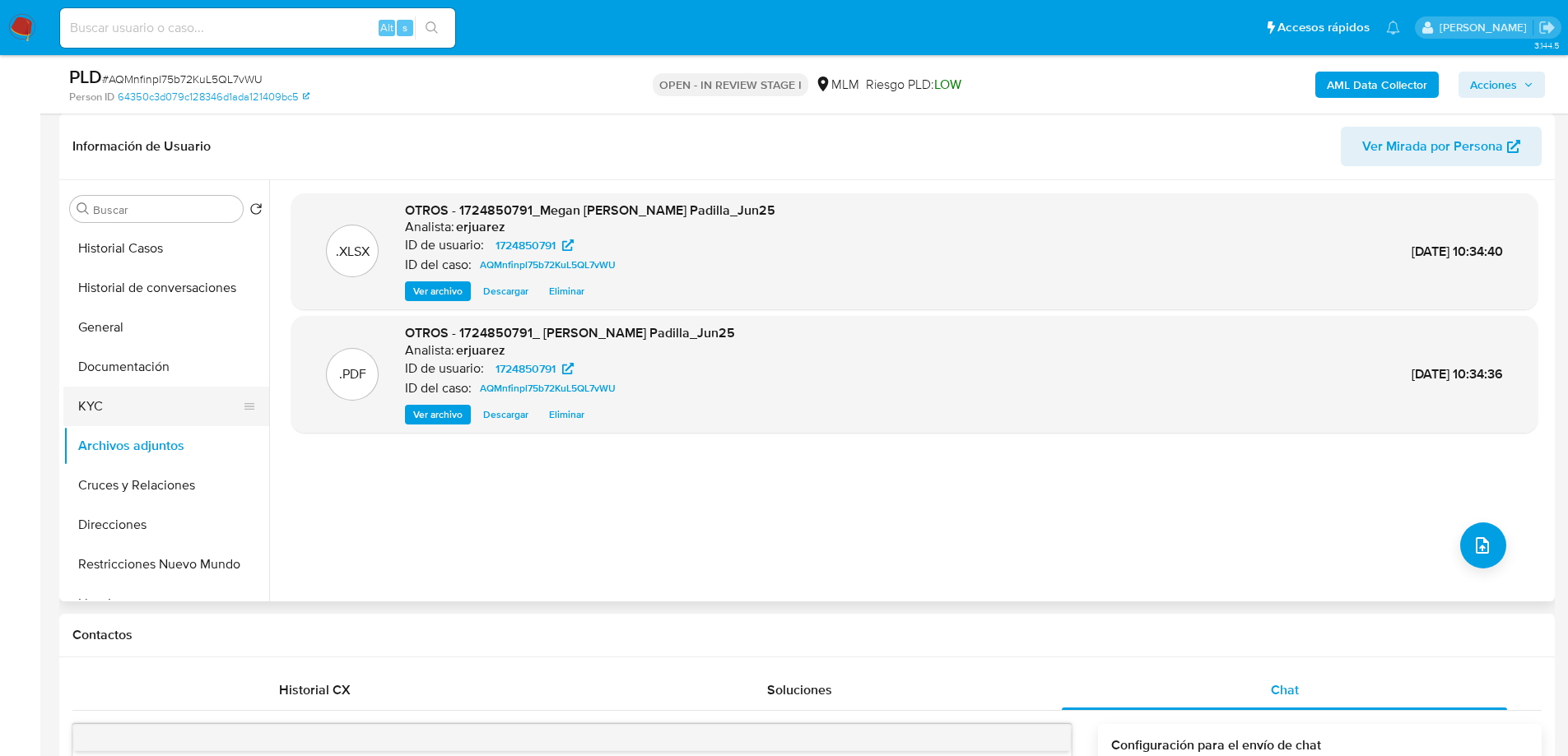 drag, startPoint x: 54, startPoint y: 401, endPoint x: 147, endPoint y: 395, distance: 93.19335 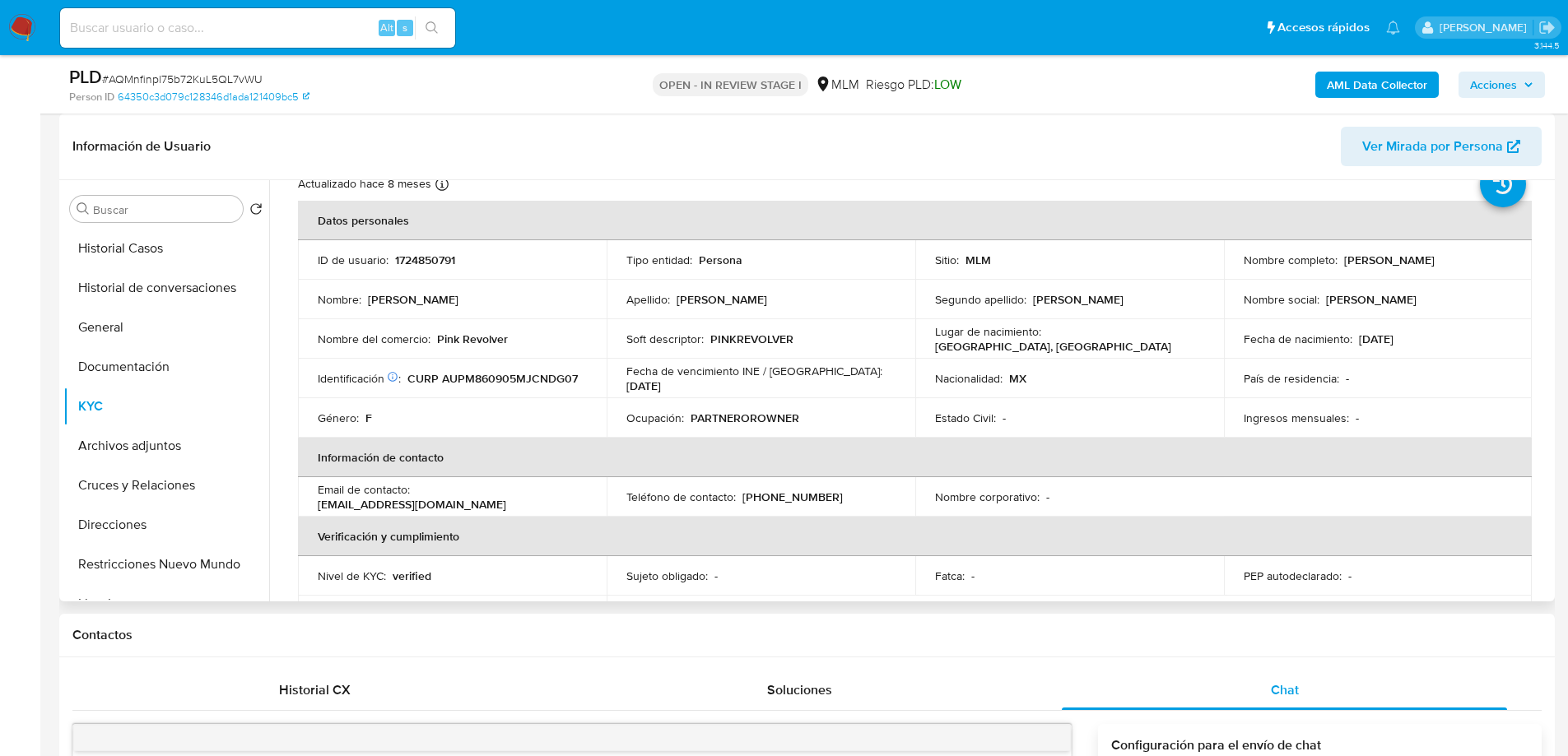 scroll, scrollTop: 82, scrollLeft: 0, axis: vertical 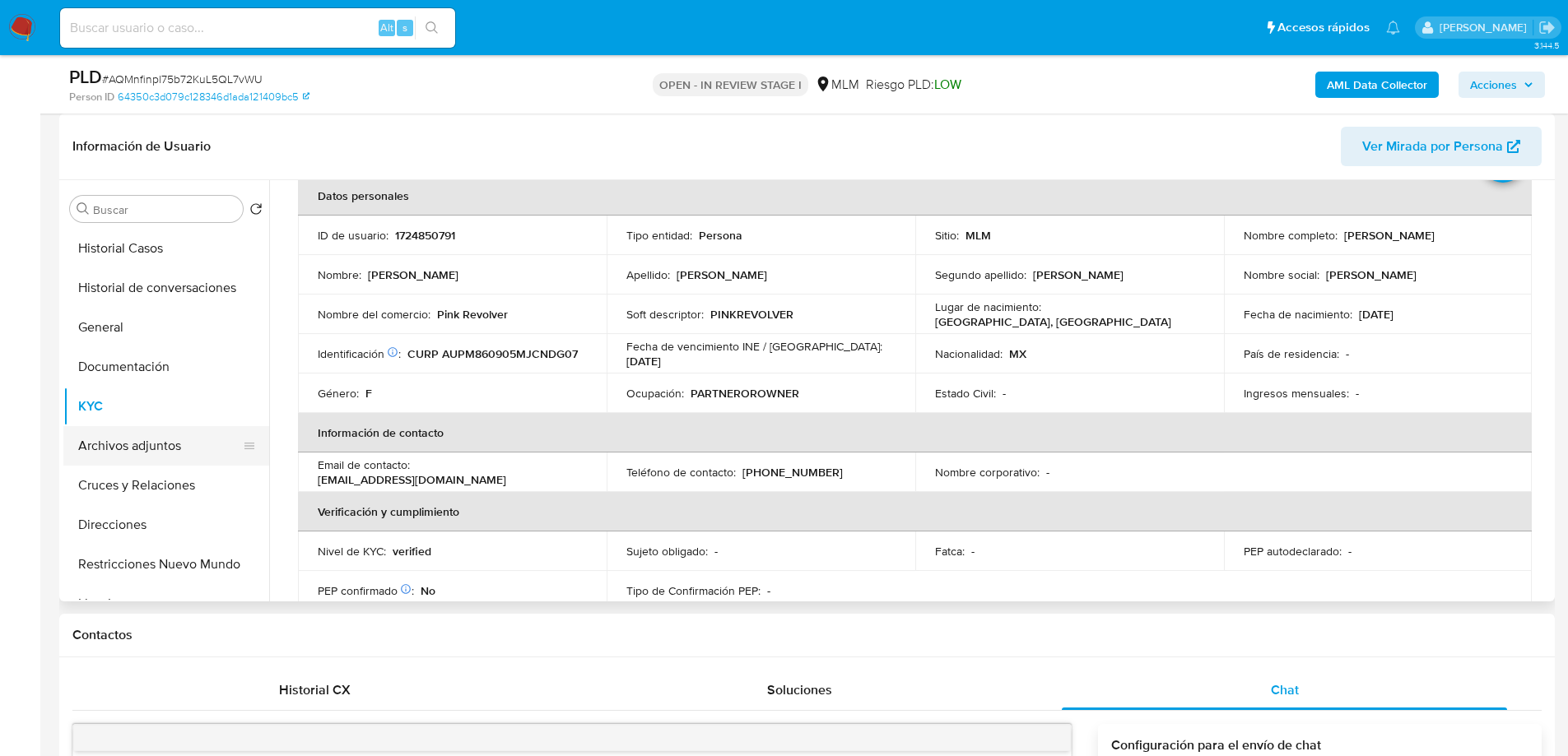 click on "Archivos adjuntos" at bounding box center [160, 446] 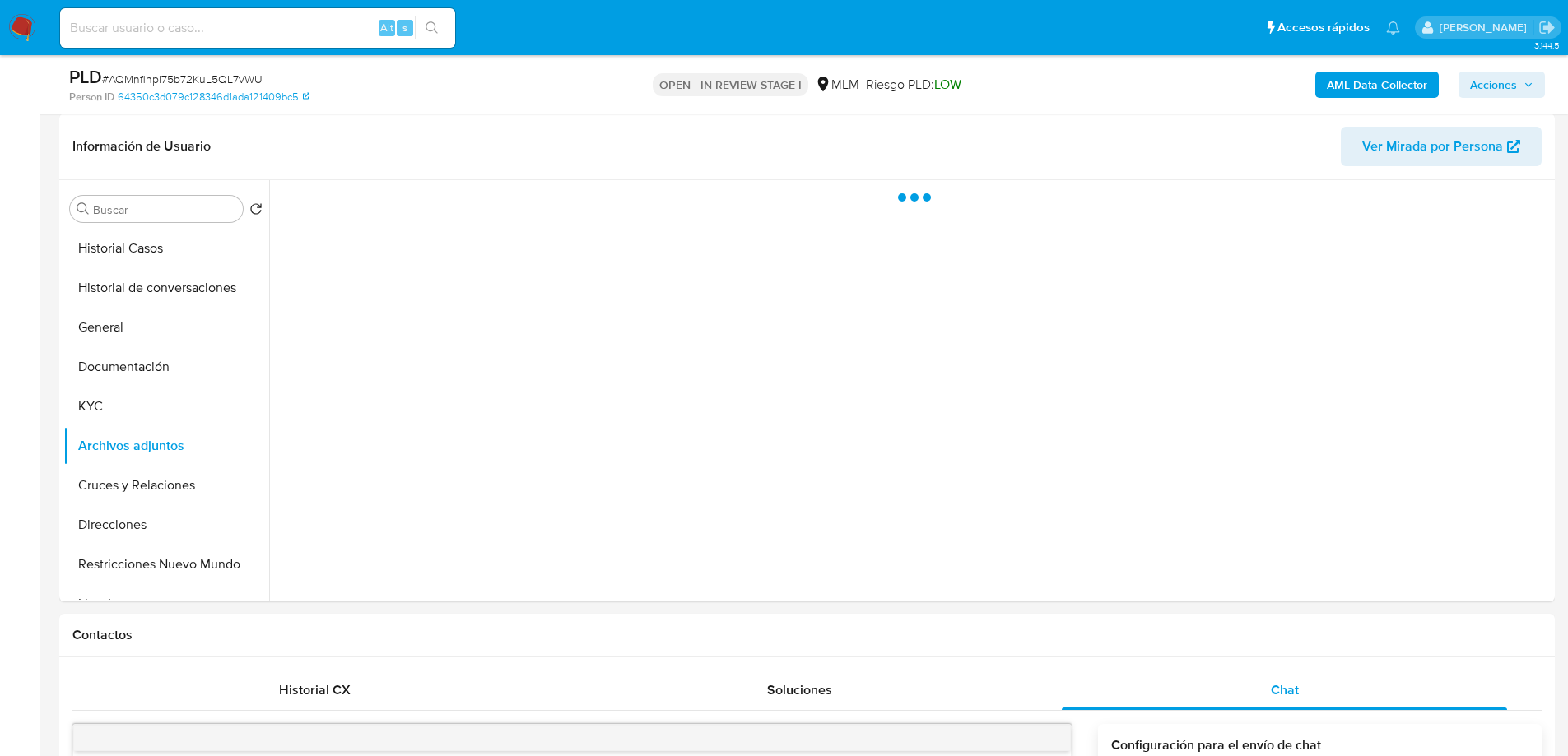 scroll, scrollTop: 0, scrollLeft: 0, axis: both 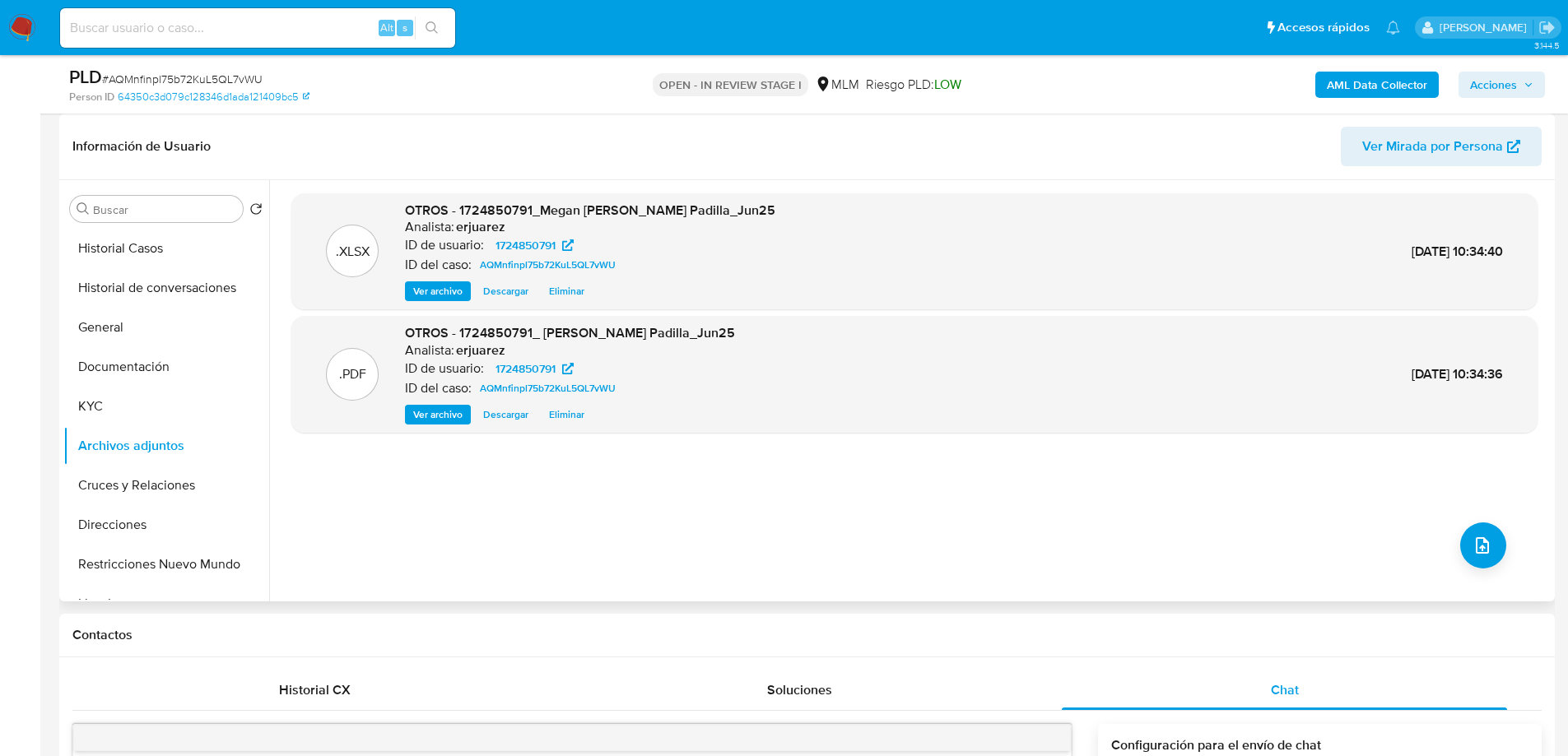 click on "Ver archivo" at bounding box center [438, 415] 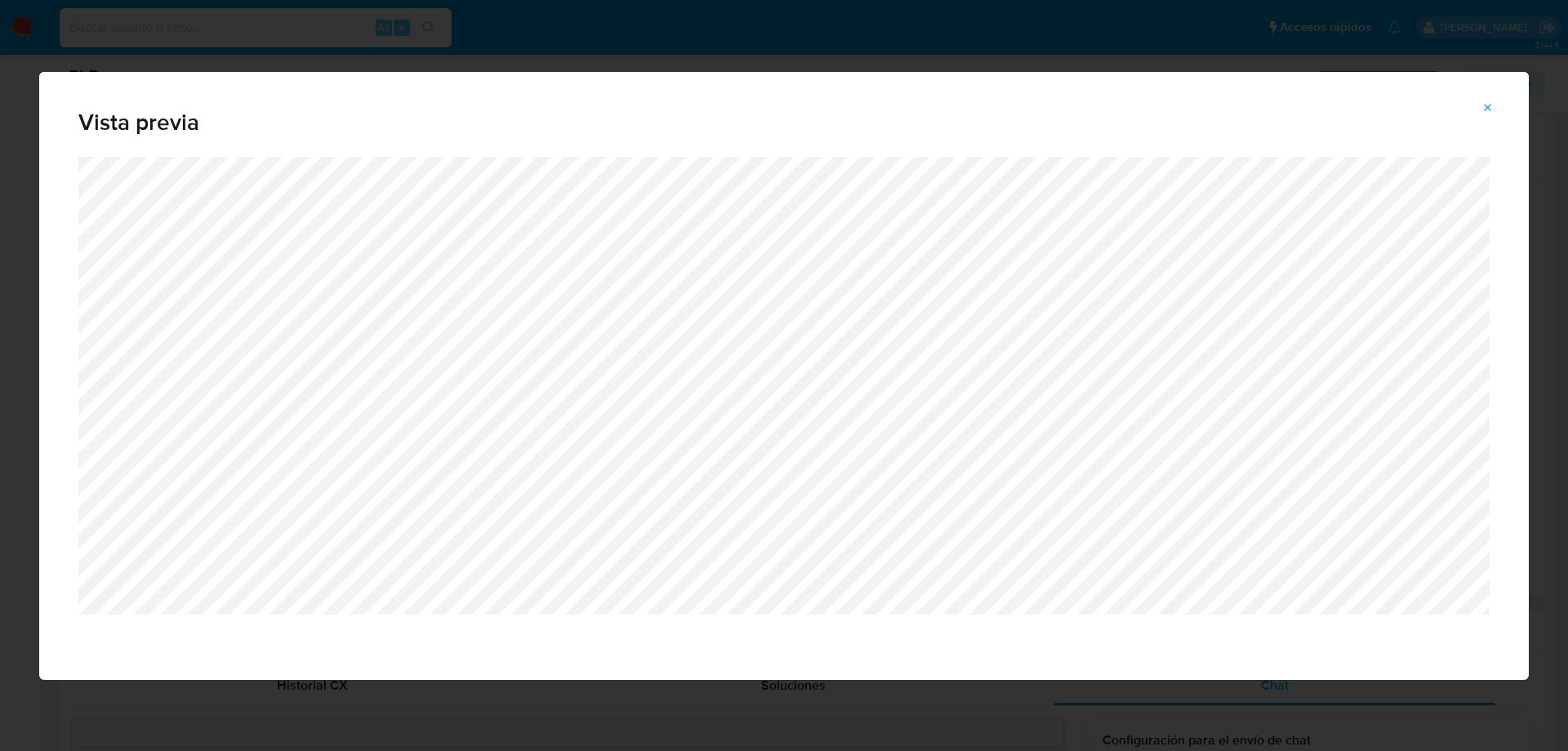 click 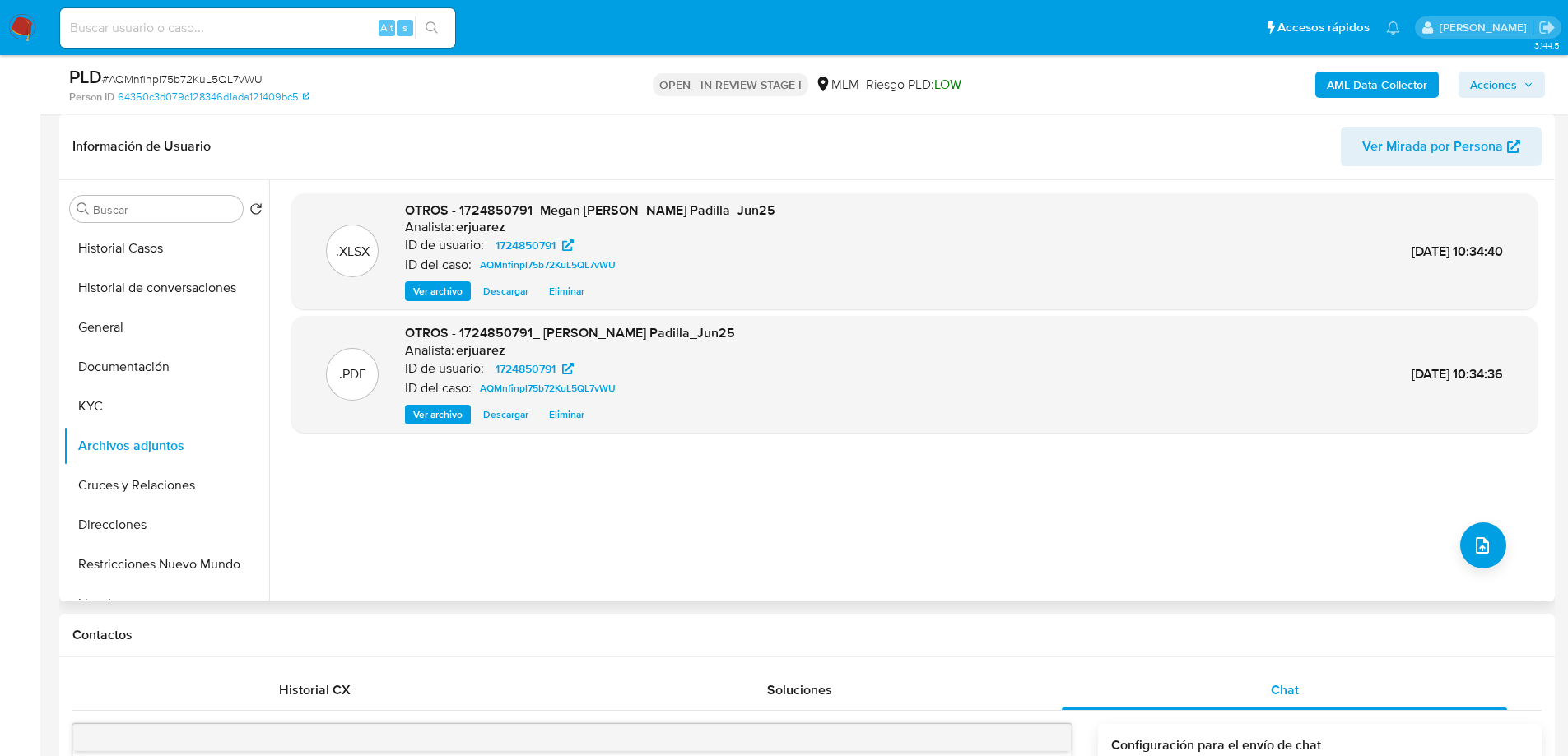 click on "Acciones" at bounding box center [1493, 85] 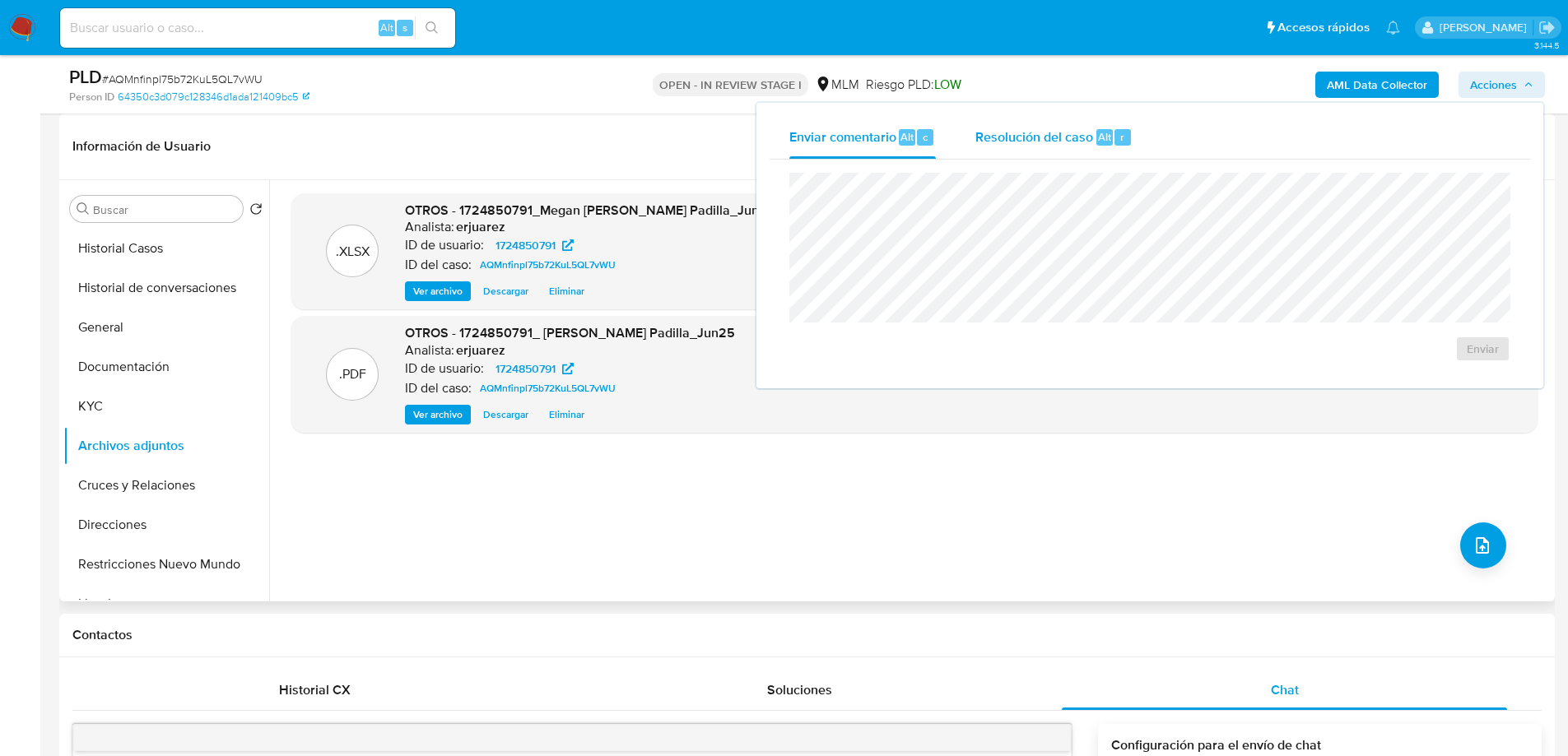 drag, startPoint x: 1021, startPoint y: 127, endPoint x: 1012, endPoint y: 155, distance: 29.410882 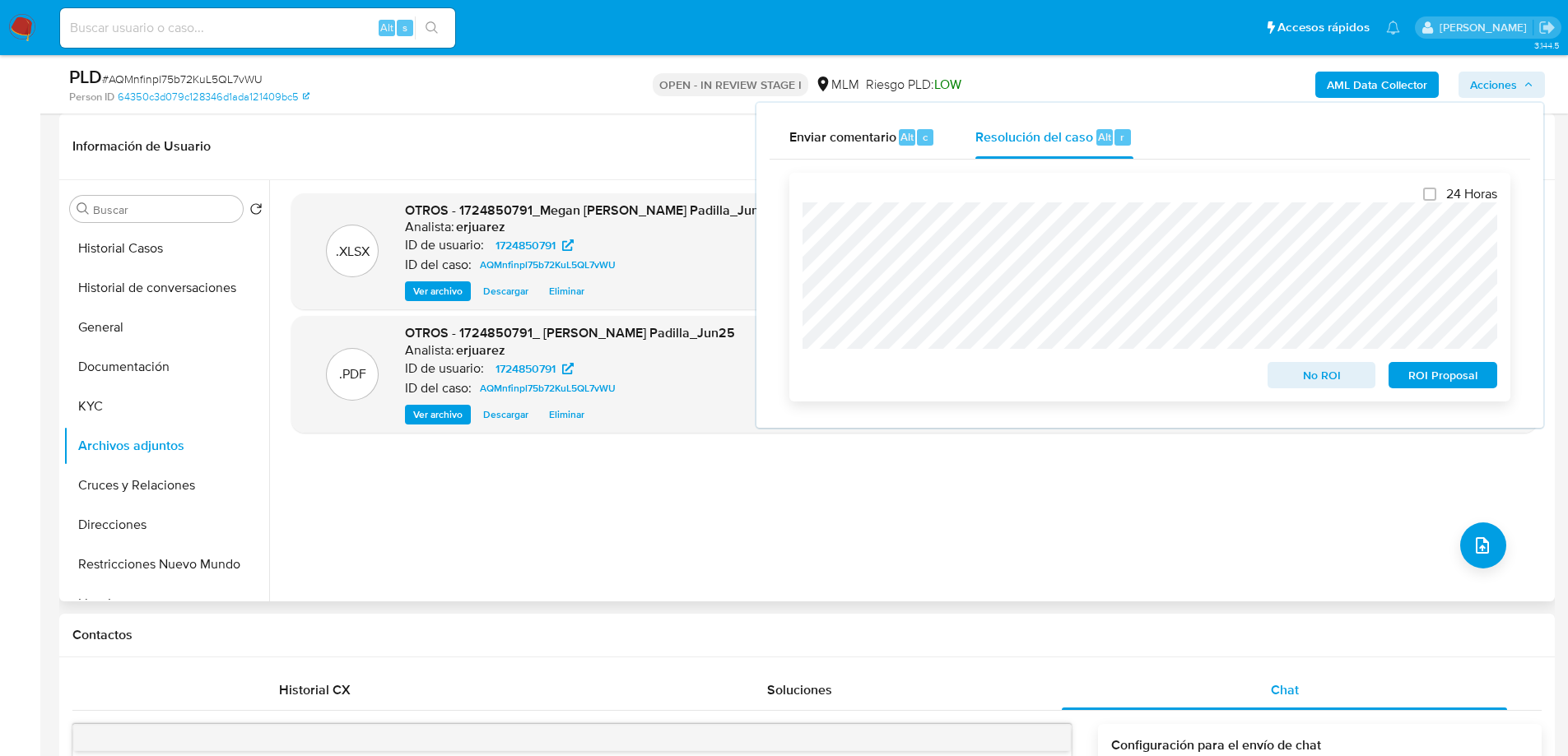 click on "No ROI" at bounding box center (1322, 375) 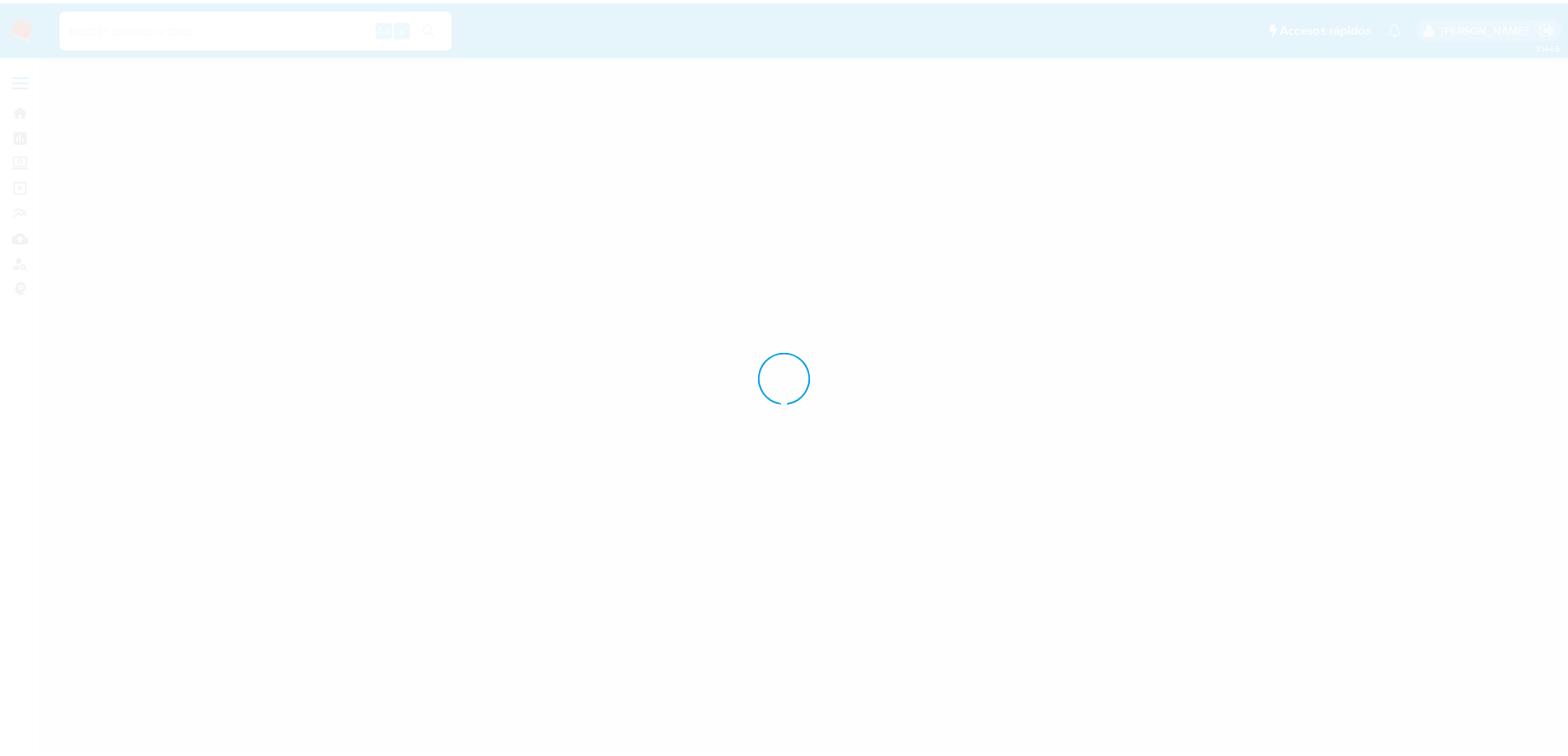 scroll, scrollTop: 0, scrollLeft: 0, axis: both 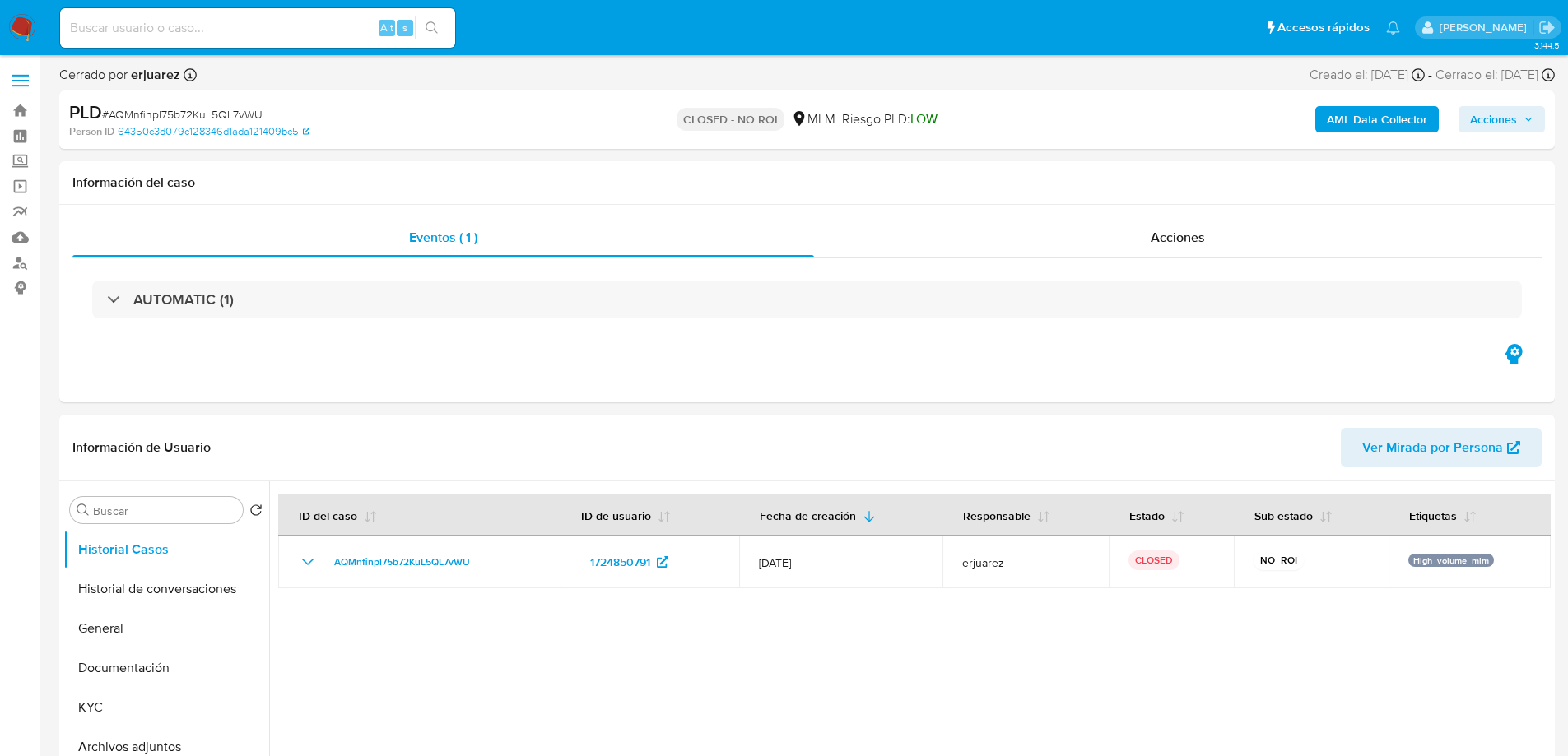 select on "10" 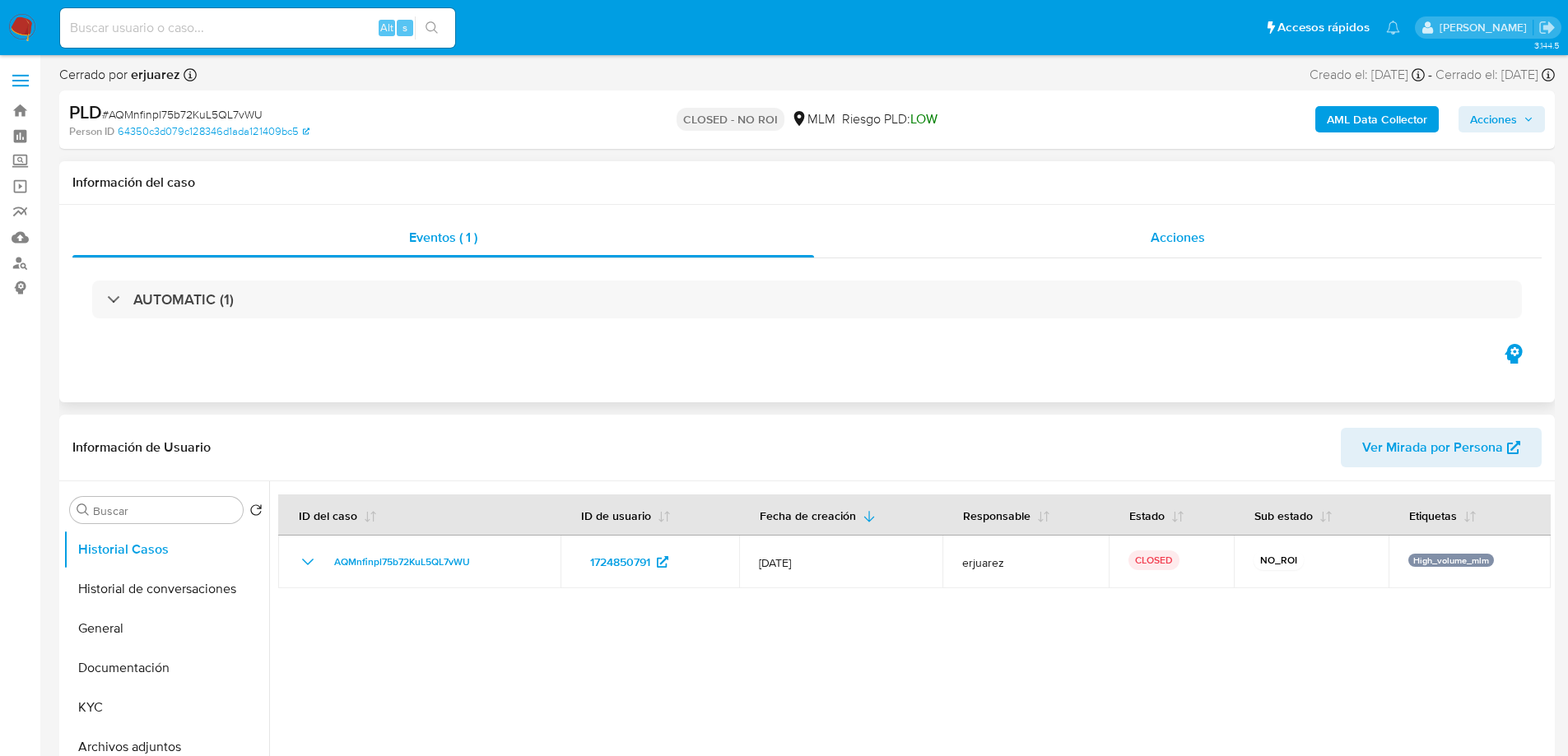click on "Acciones" at bounding box center (1178, 237) 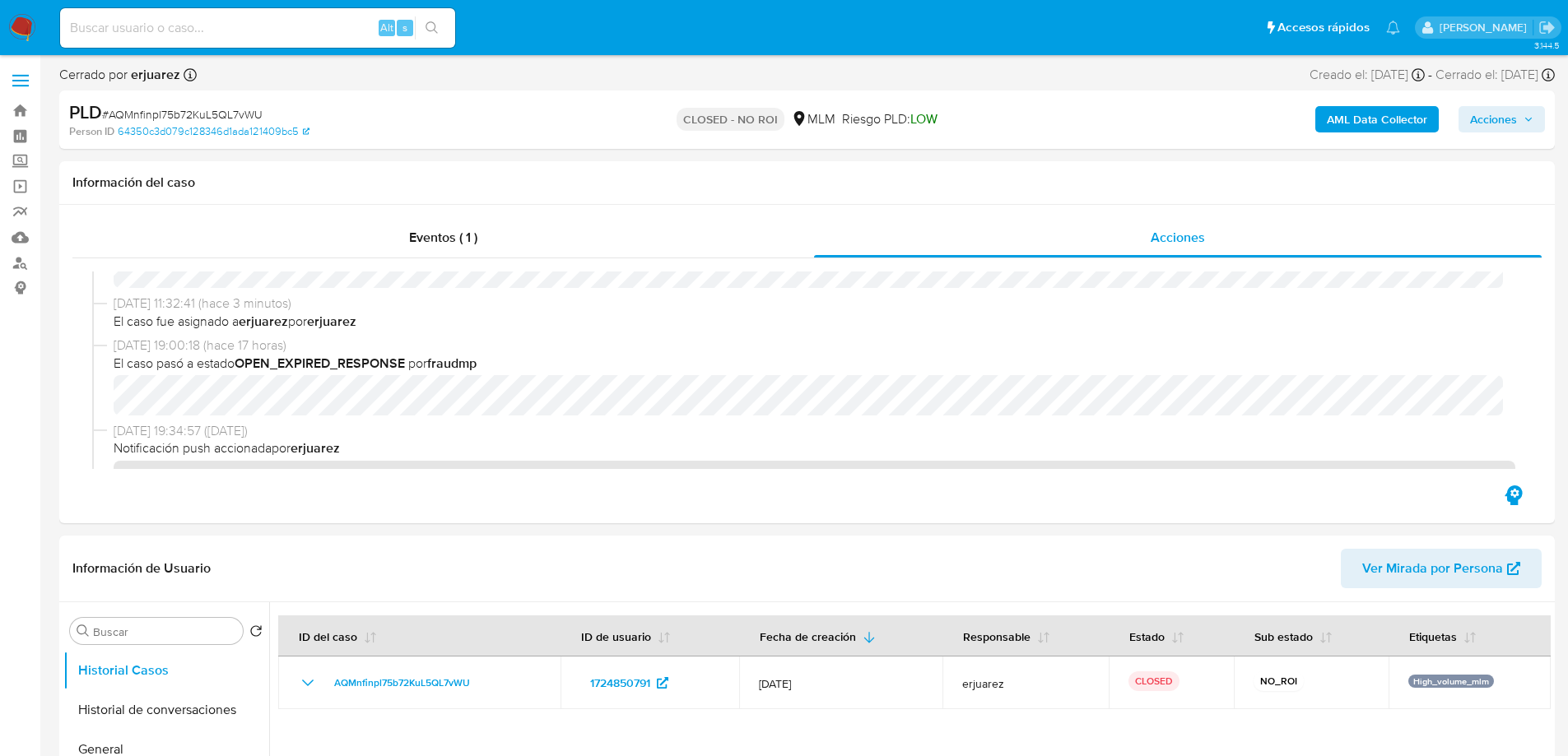 scroll, scrollTop: 494, scrollLeft: 0, axis: vertical 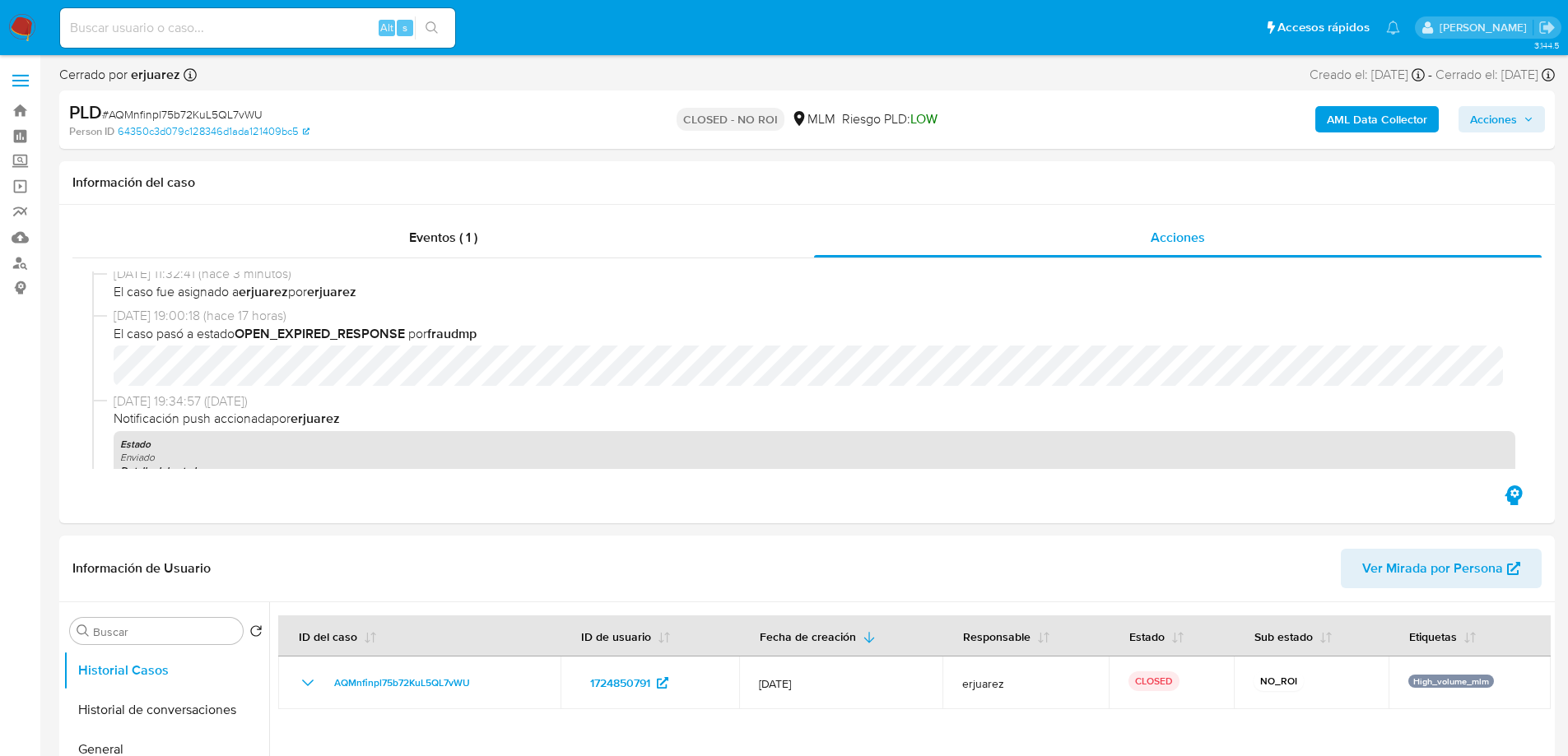 click at bounding box center (22, 28) 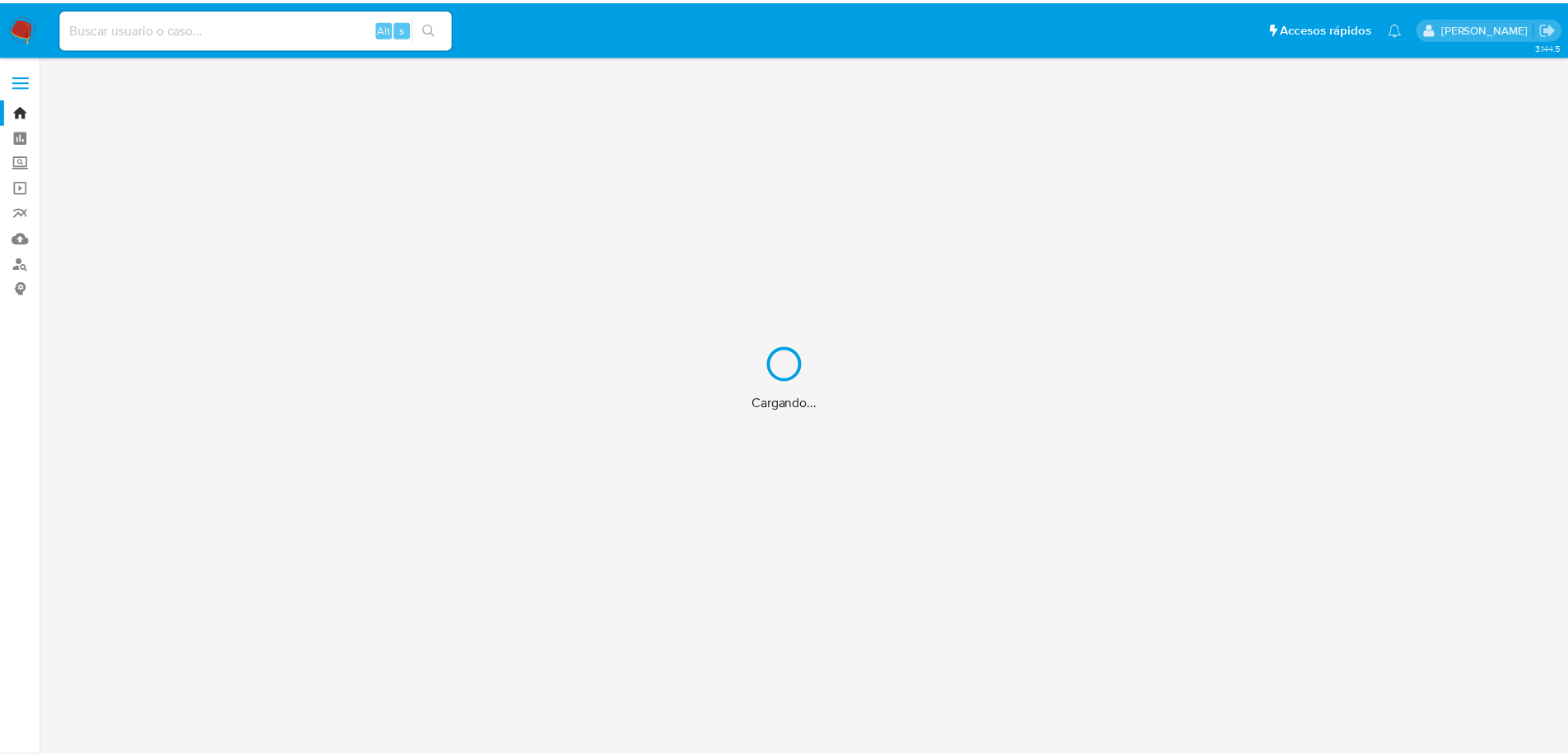 scroll, scrollTop: 0, scrollLeft: 0, axis: both 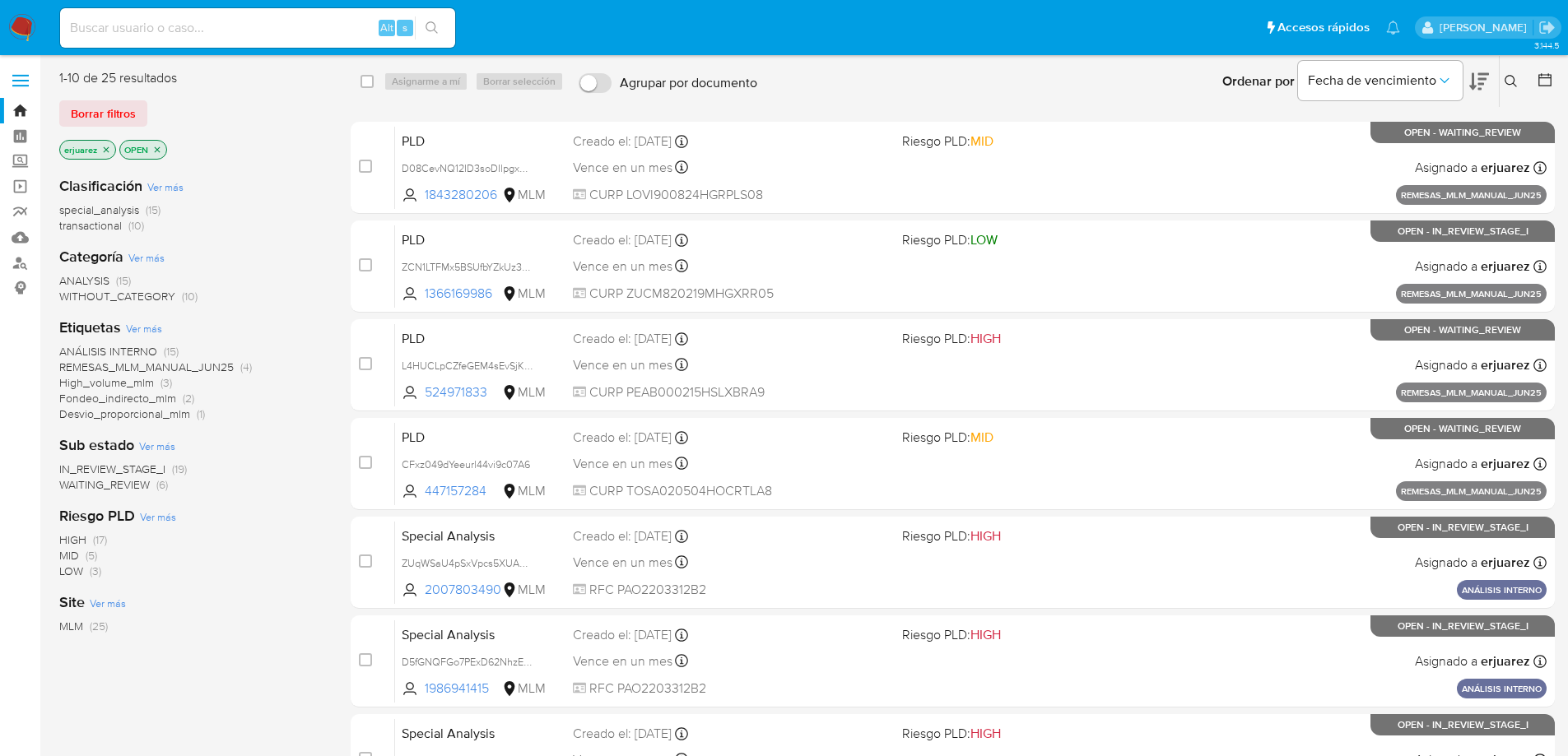 click on "IN_REVIEW_STAGE_I" at bounding box center [112, 469] 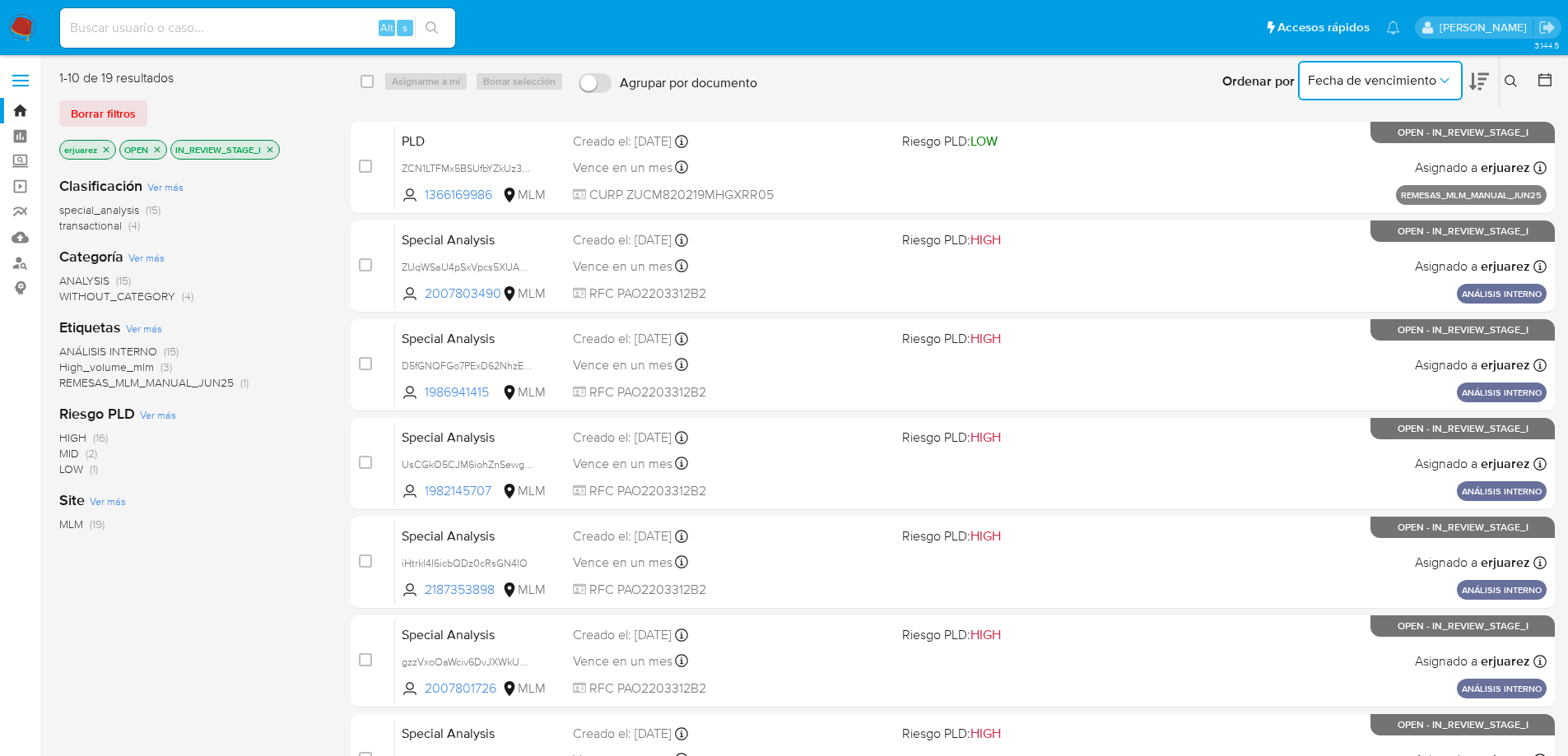 click on "Fecha de vencimiento" at bounding box center (1372, 81) 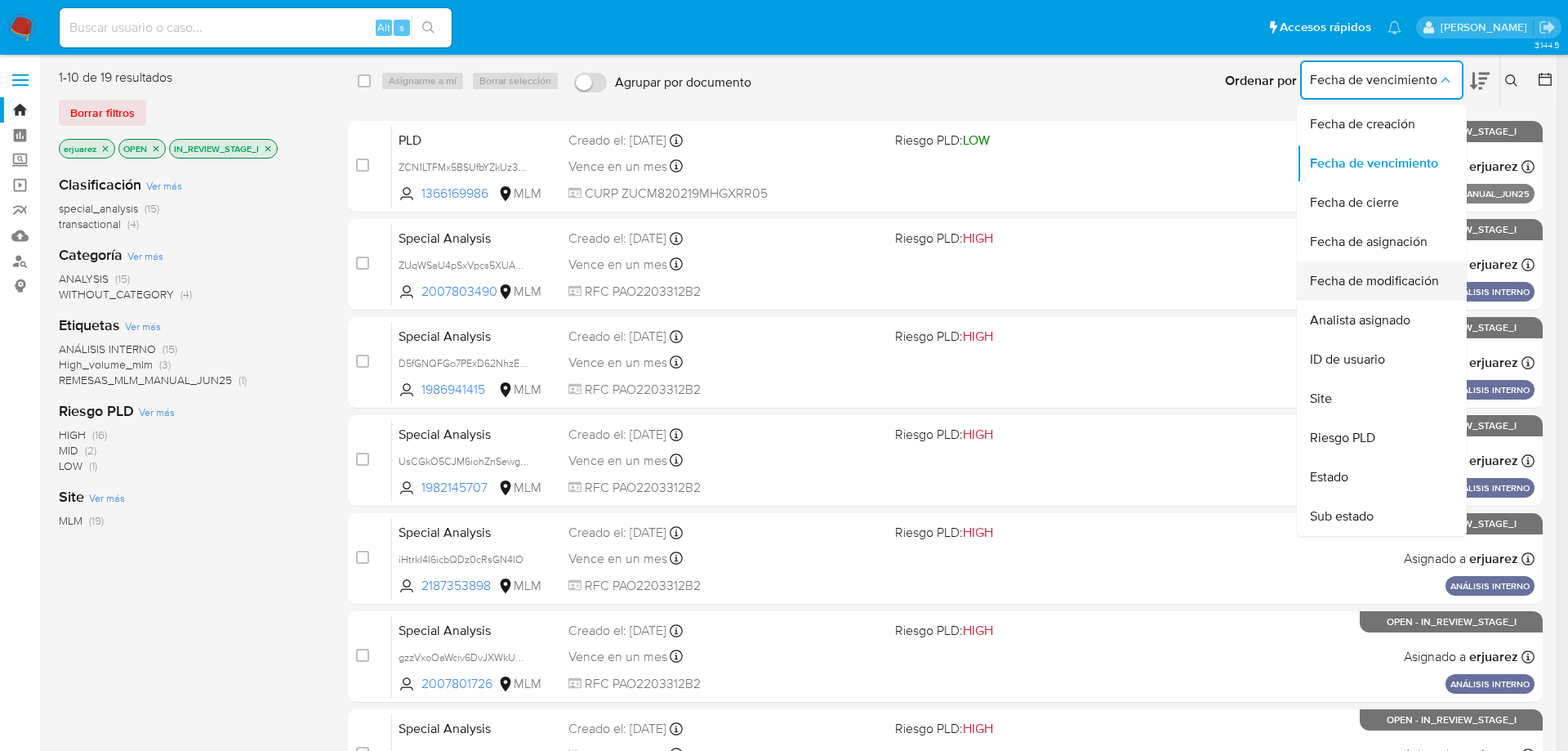 click on "Fecha de modificación" at bounding box center [1374, 281] 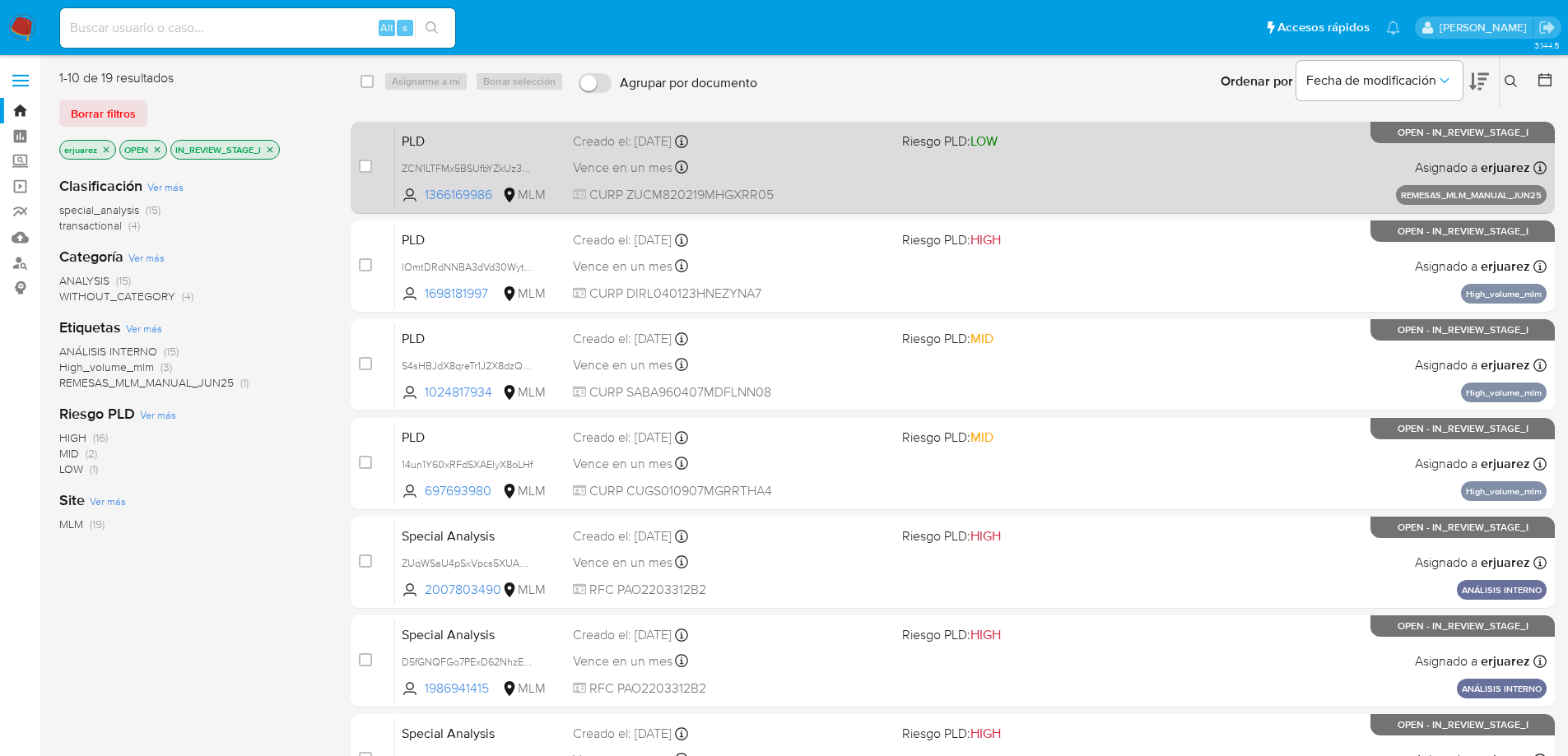 click on "Creado el: 25/06/2025   Creado el: 25/06/2025 13:16:25" at bounding box center (731, 141) 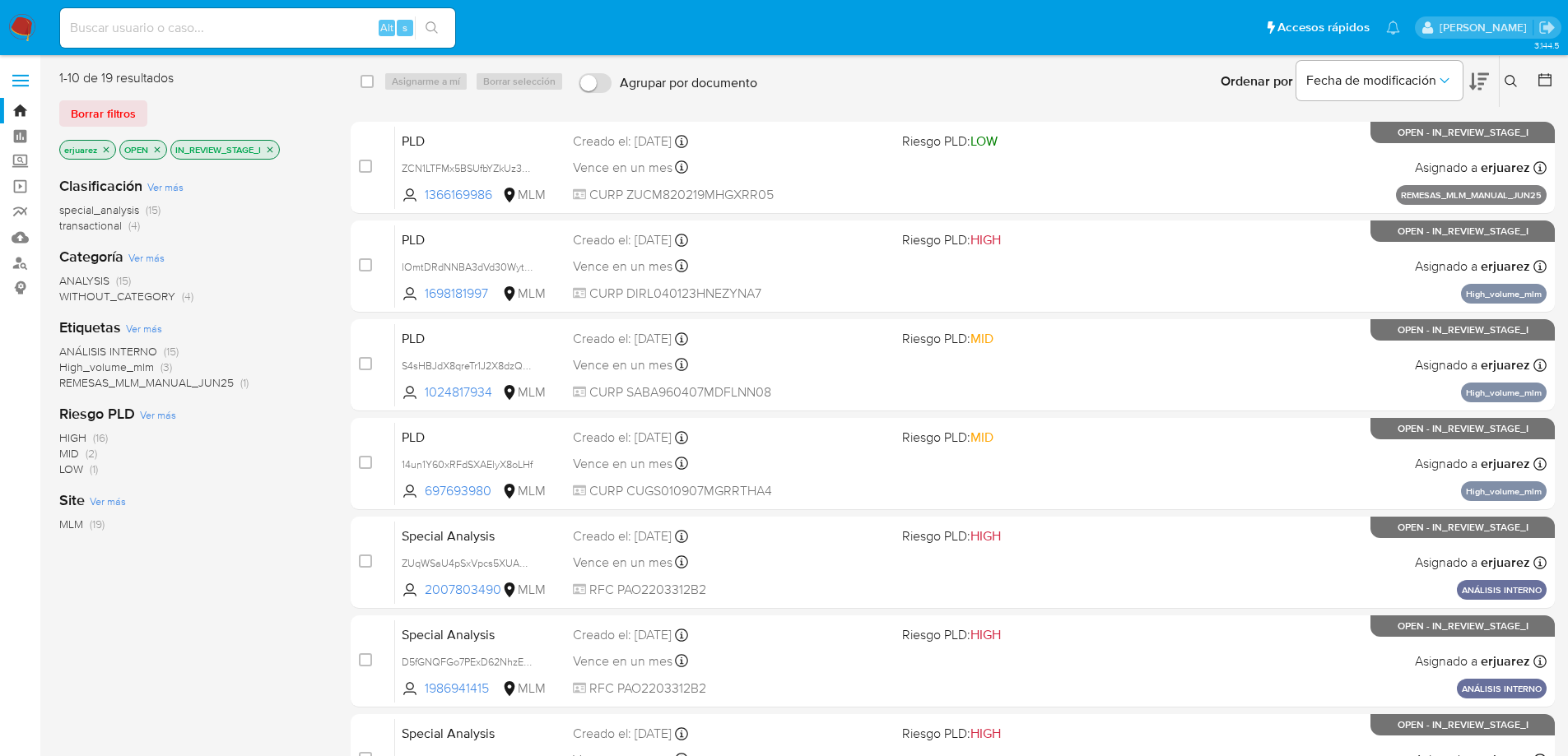 click at bounding box center (22, 28) 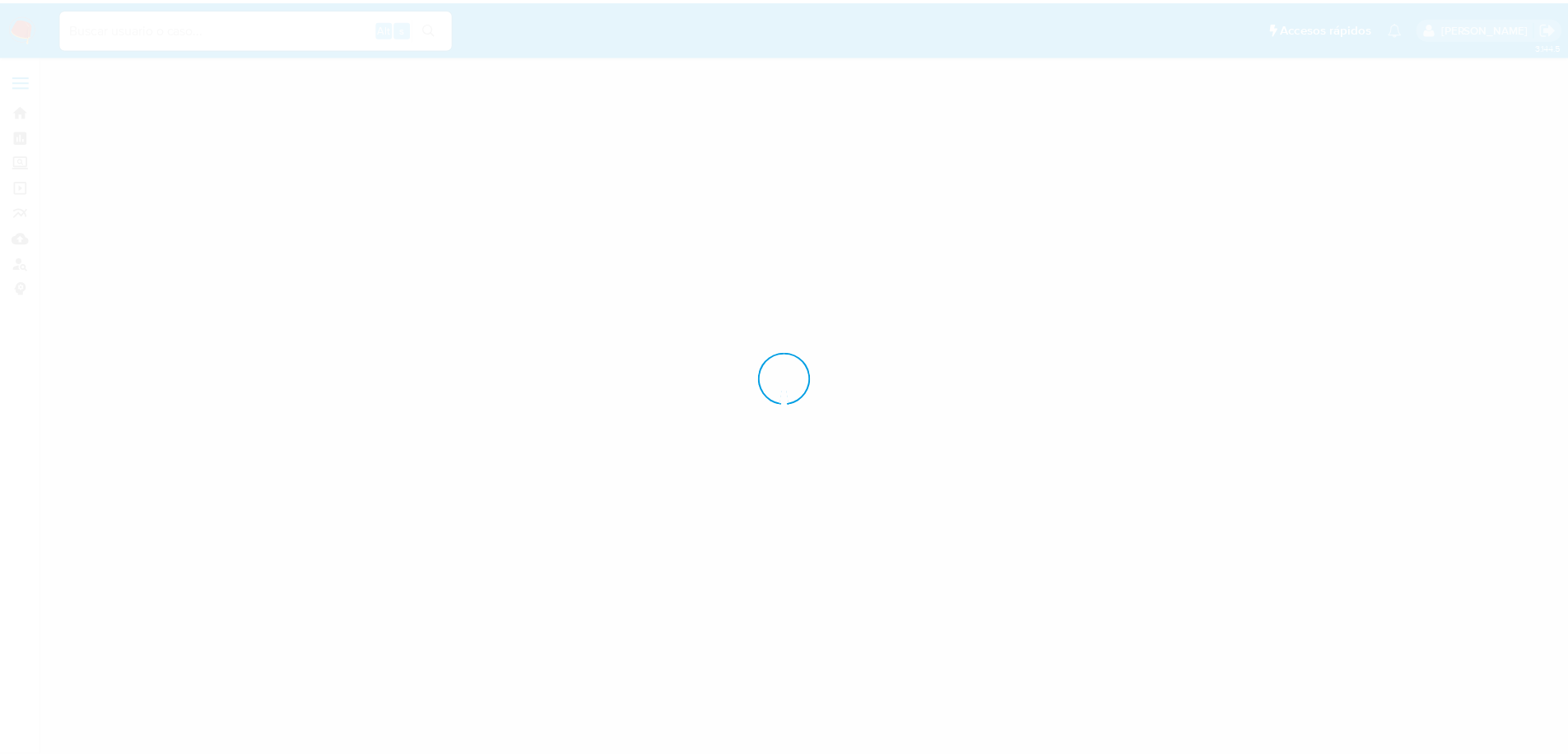 scroll, scrollTop: 0, scrollLeft: 0, axis: both 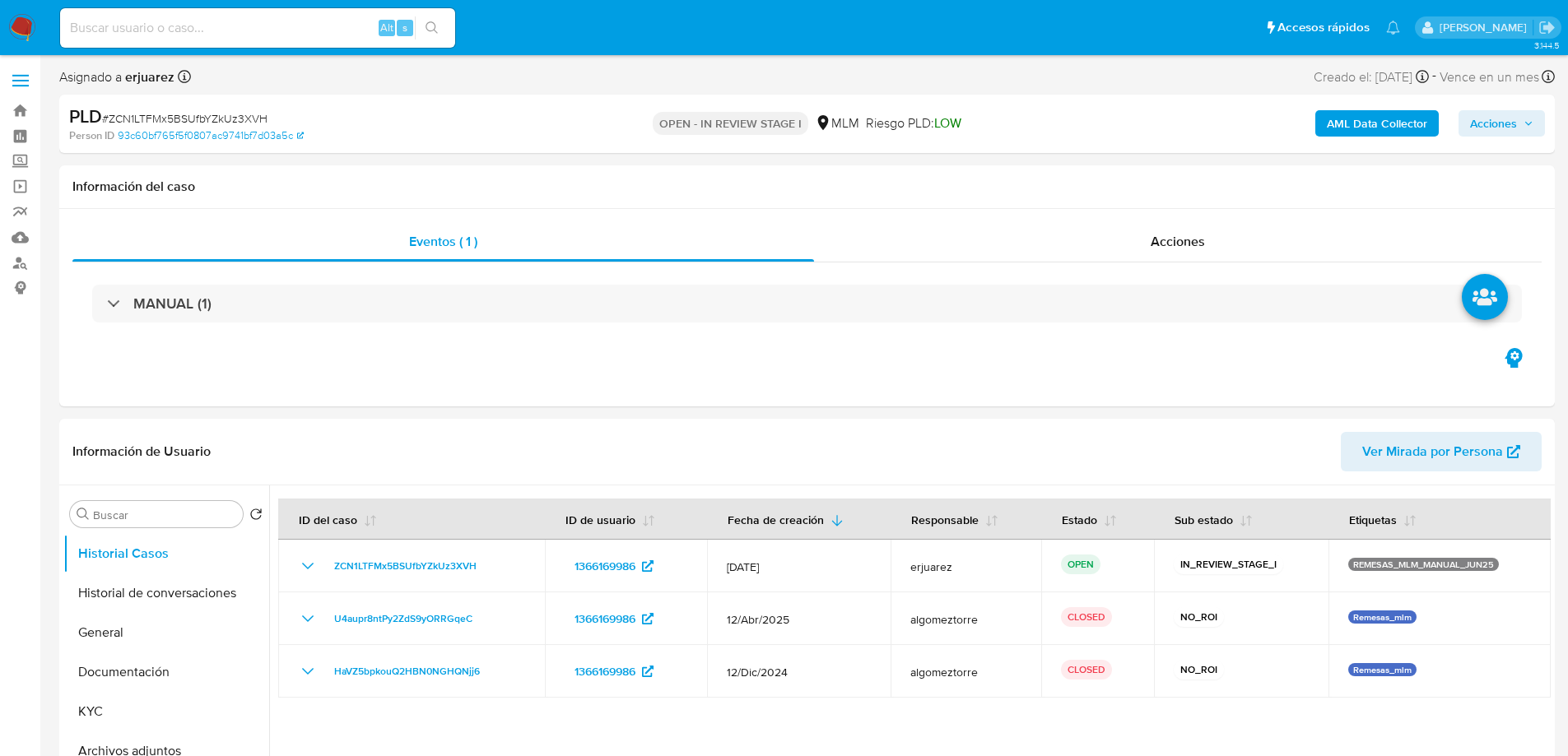 select on "10" 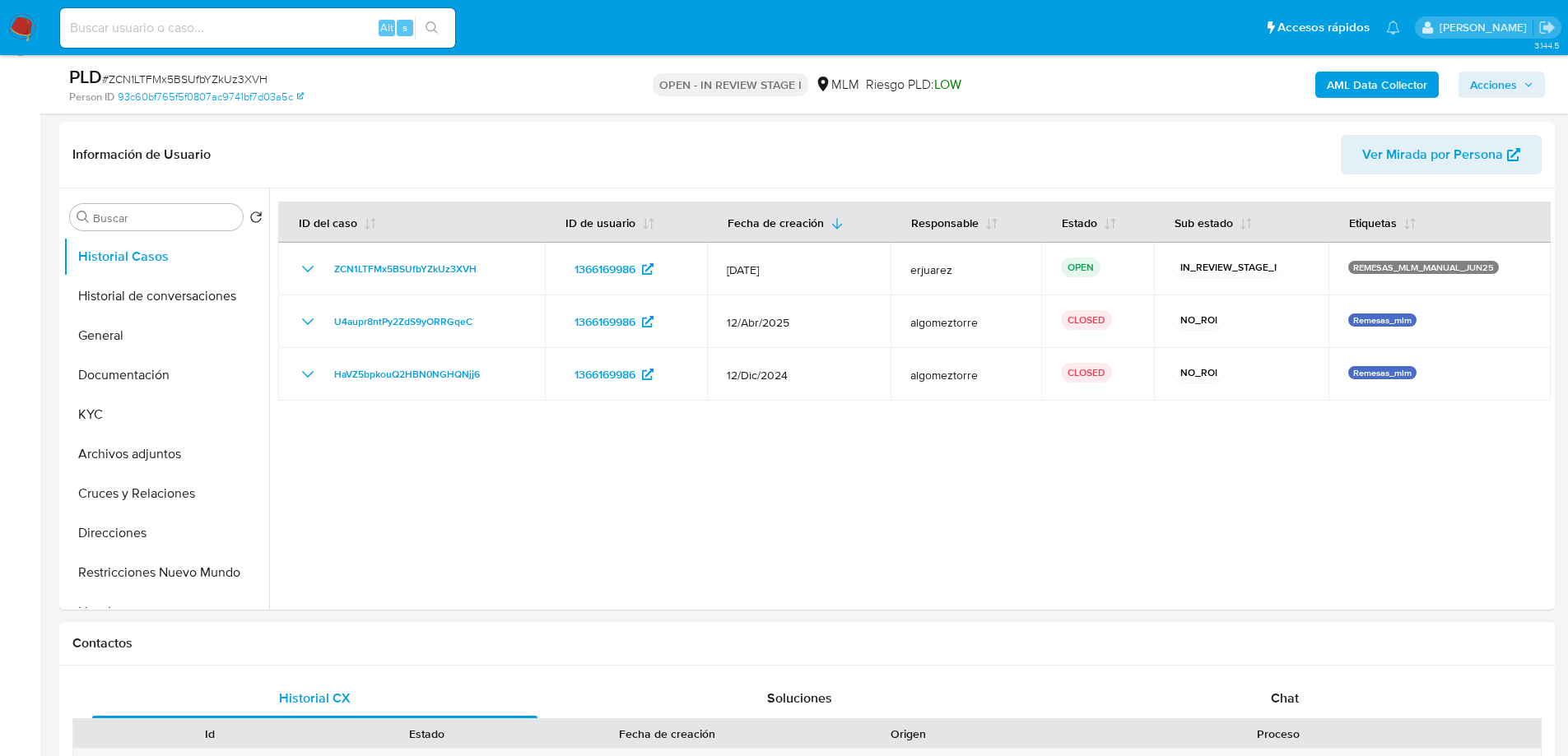 scroll, scrollTop: 576, scrollLeft: 0, axis: vertical 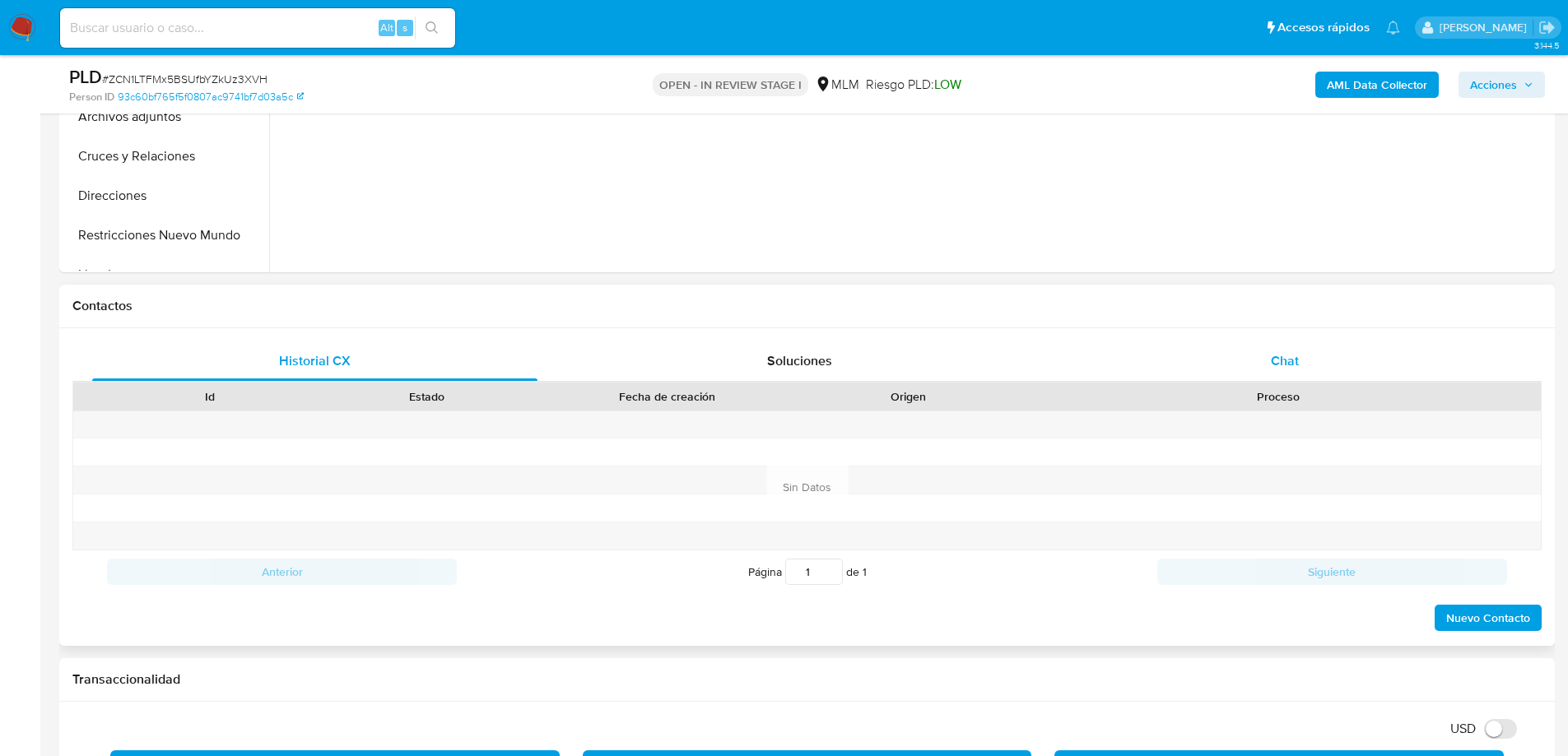 click on "Chat" at bounding box center [1284, 361] 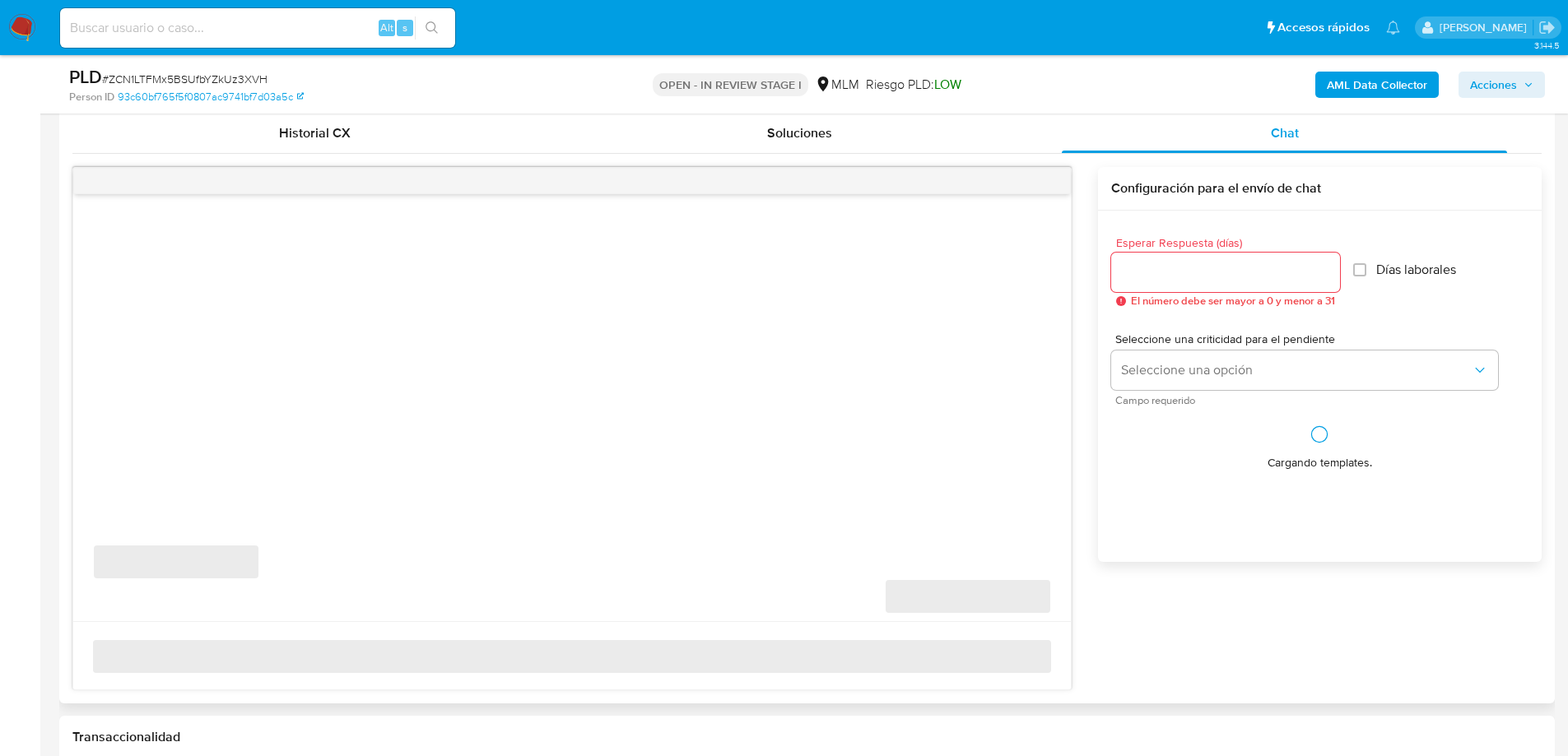 scroll, scrollTop: 823, scrollLeft: 0, axis: vertical 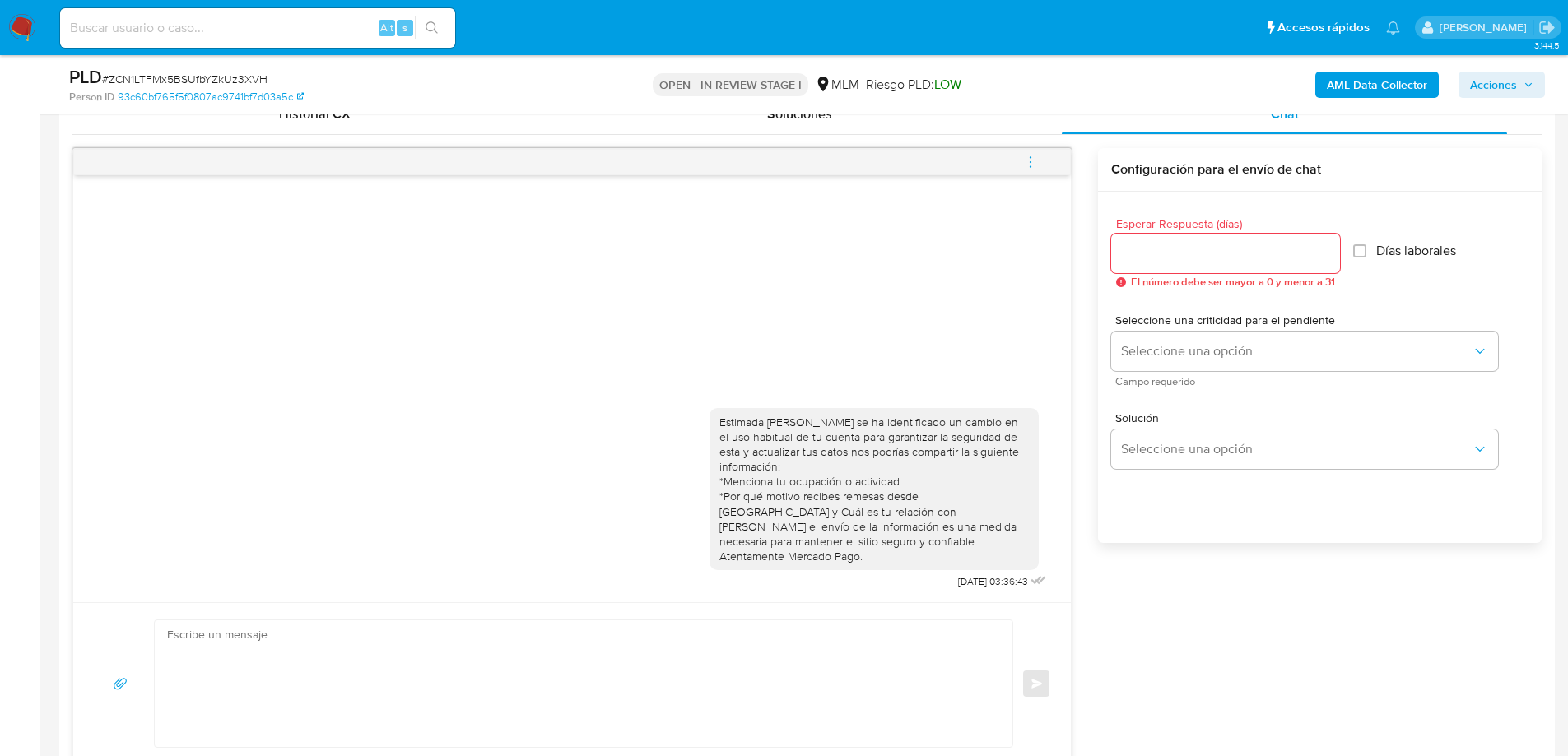 click 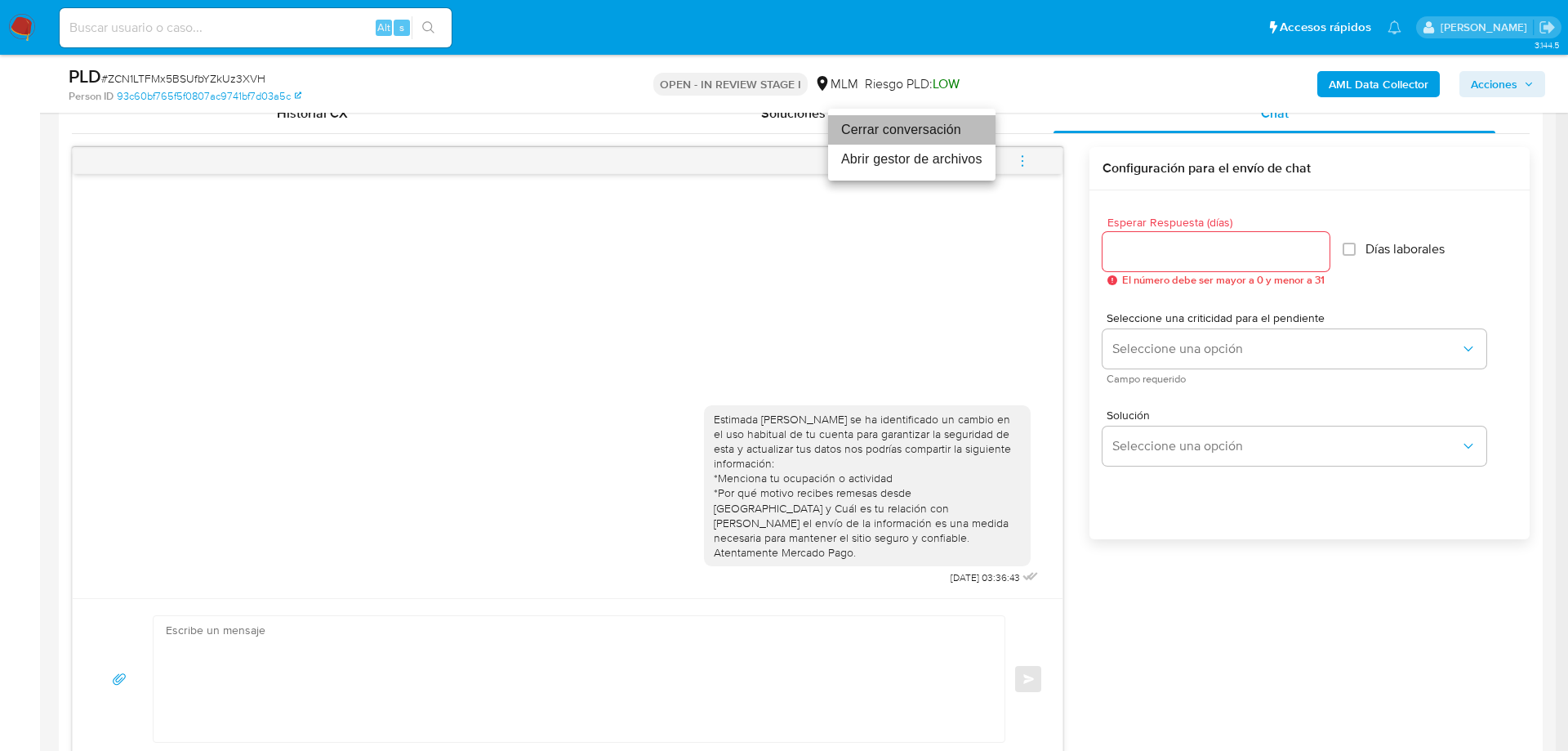 click on "Cerrar conversación" at bounding box center [911, 130] 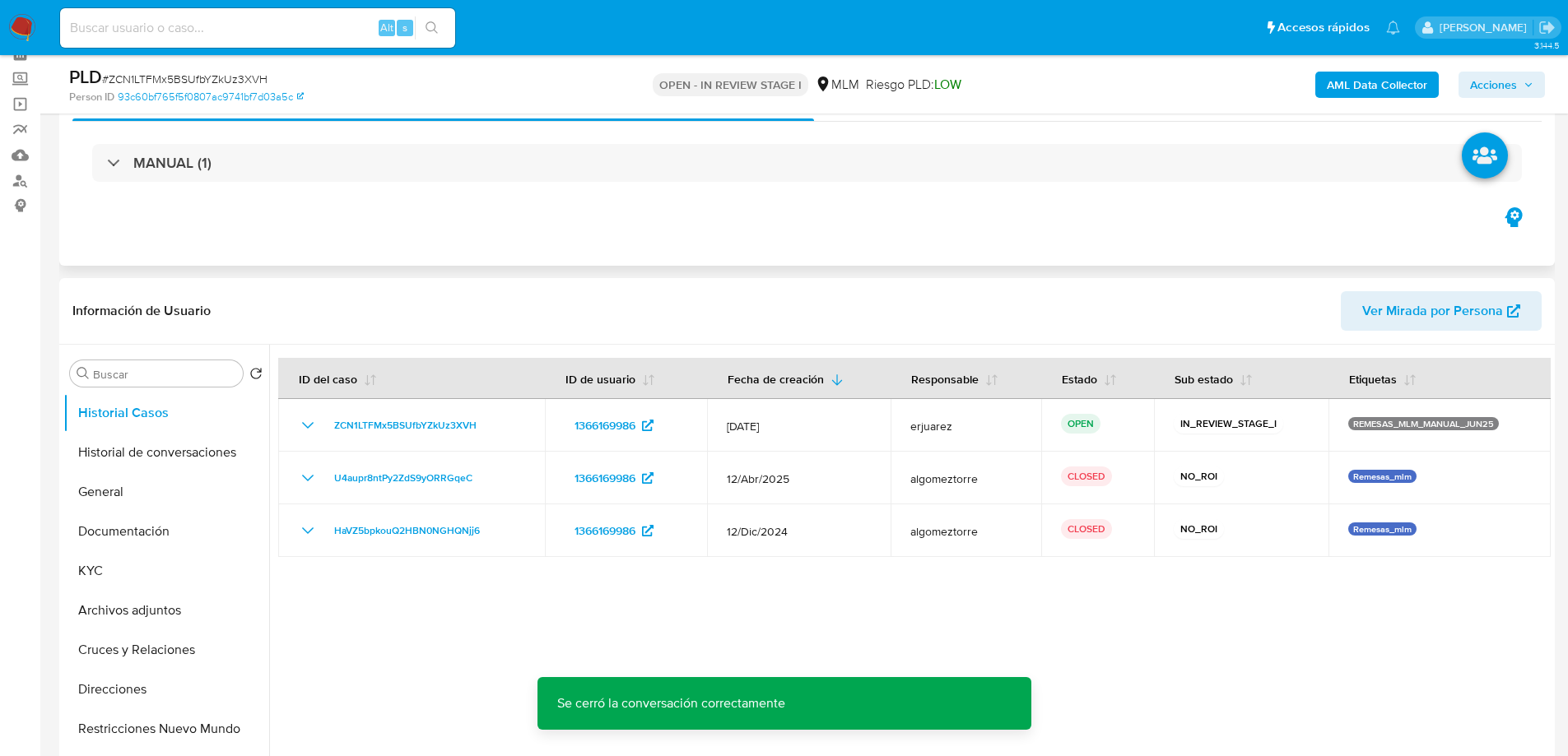 scroll, scrollTop: 0, scrollLeft: 0, axis: both 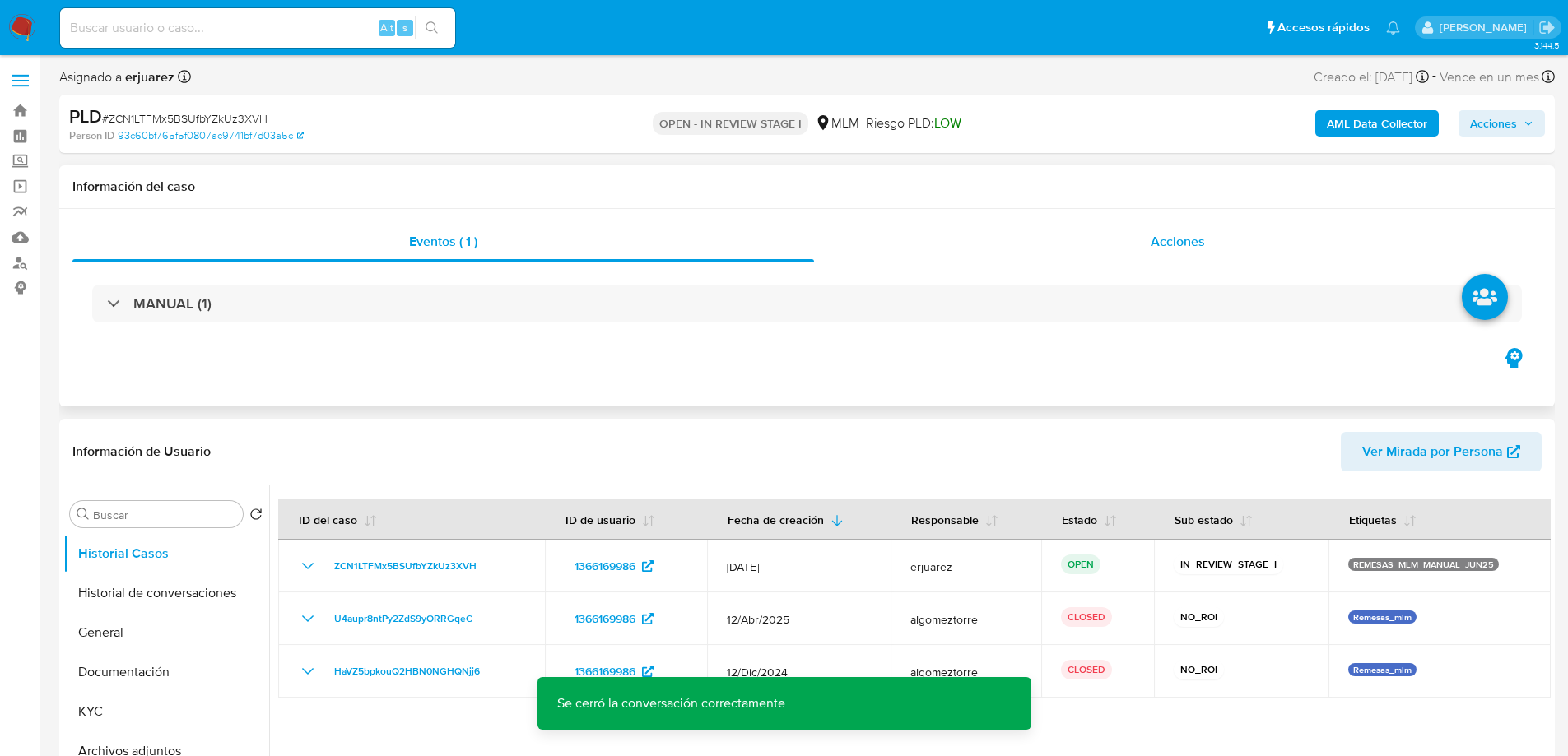 drag, startPoint x: 1189, startPoint y: 230, endPoint x: 1175, endPoint y: 234, distance: 14.56022 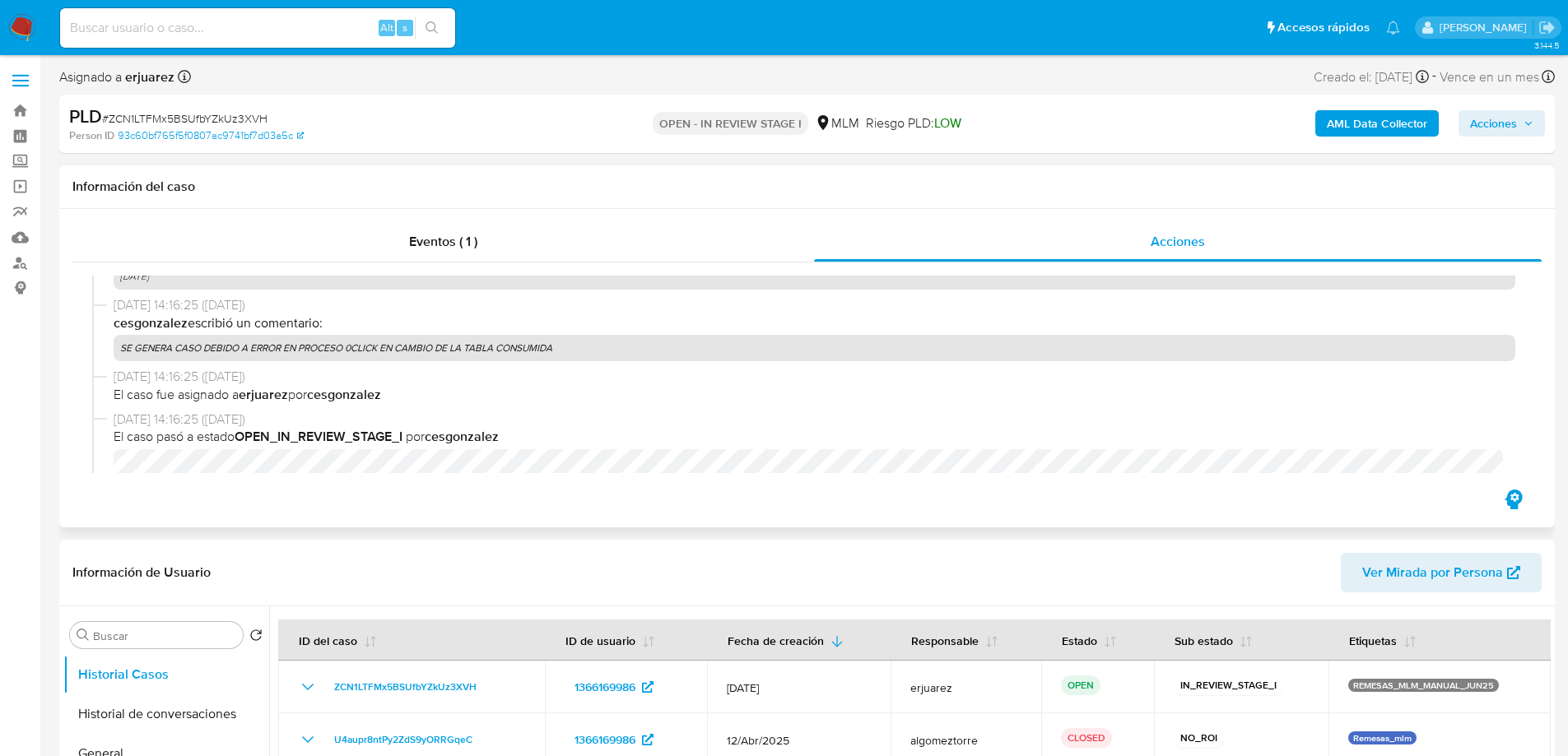 scroll, scrollTop: 658, scrollLeft: 0, axis: vertical 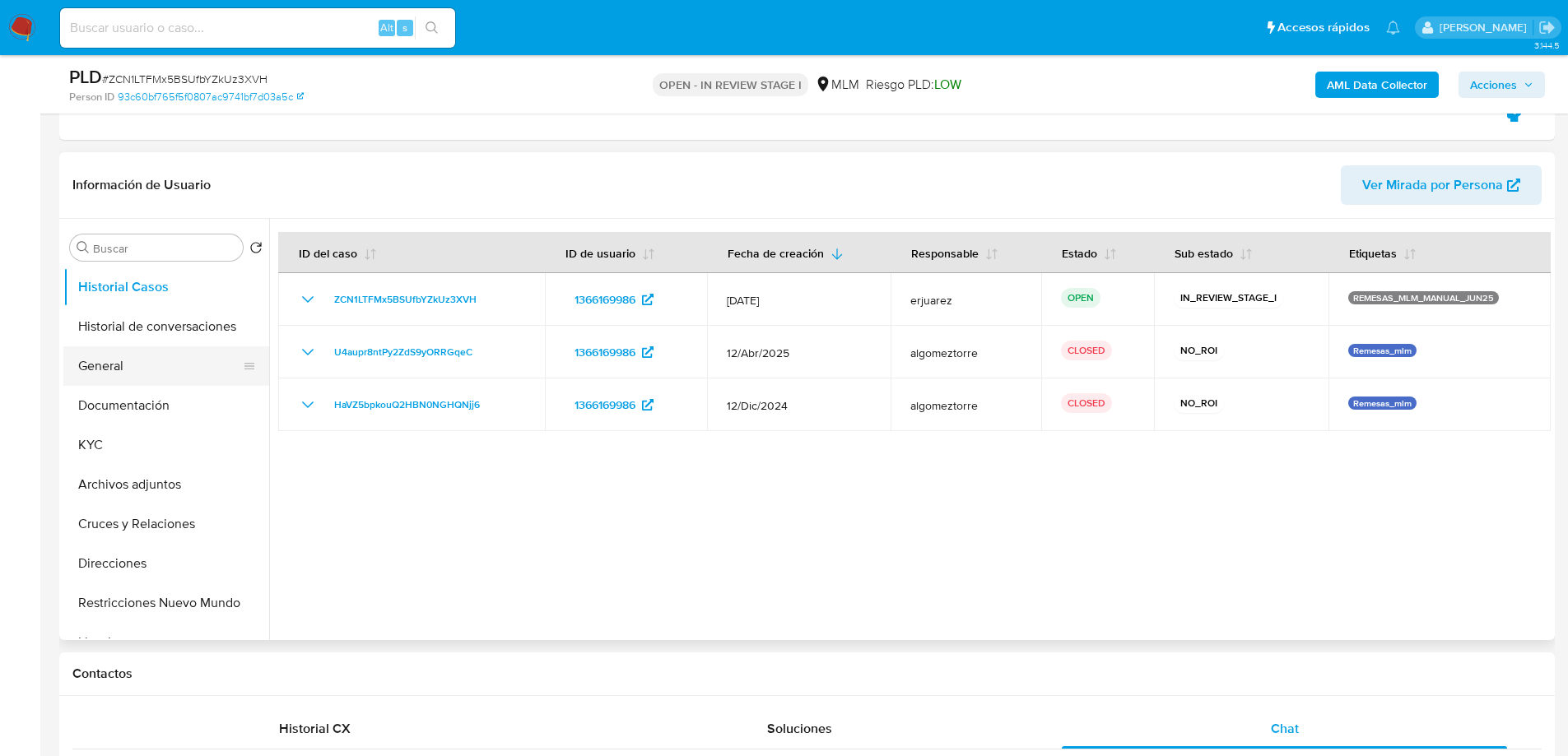 drag, startPoint x: 121, startPoint y: 378, endPoint x: 183, endPoint y: 368, distance: 62.80127 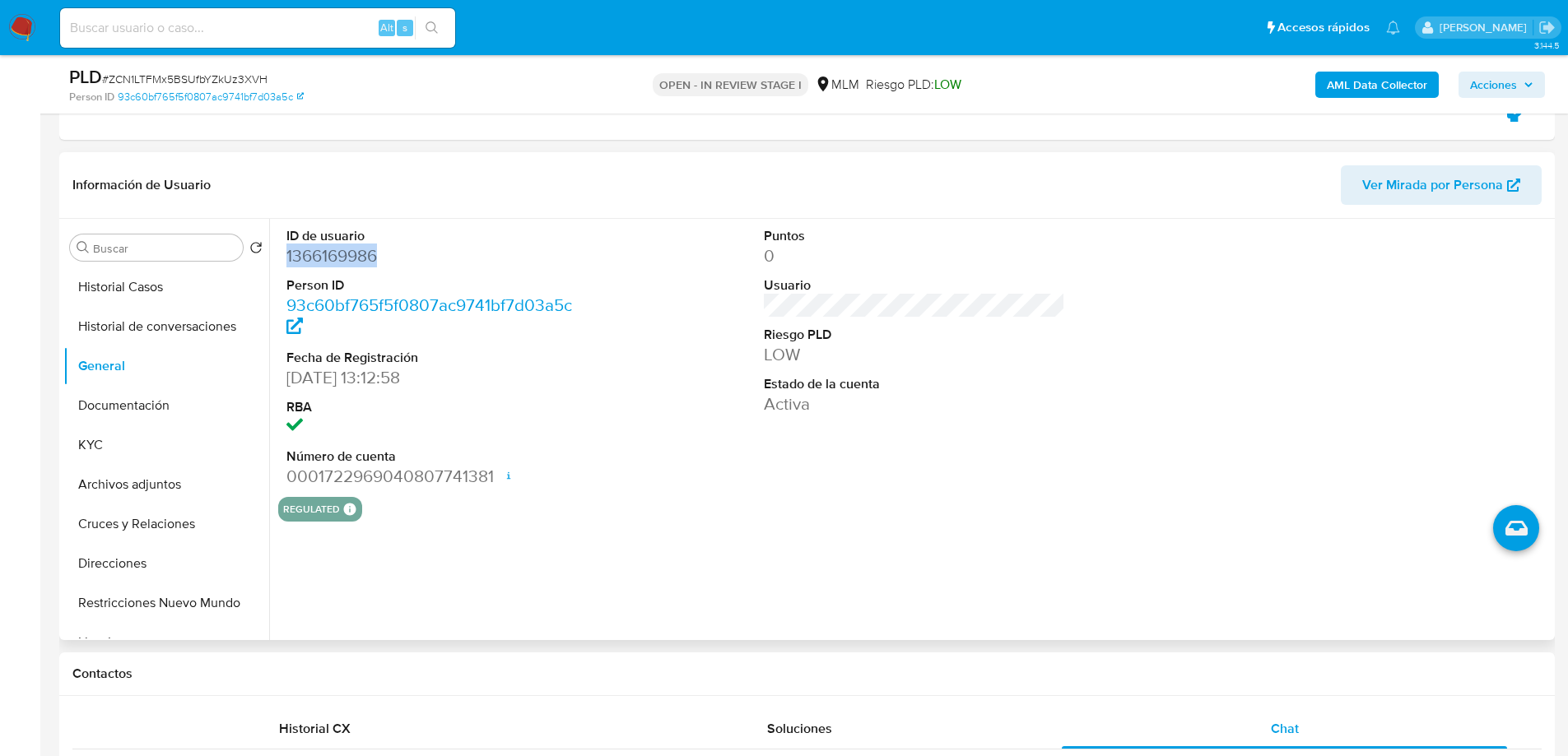 drag, startPoint x: 409, startPoint y: 254, endPoint x: 283, endPoint y: 249, distance: 126.0992 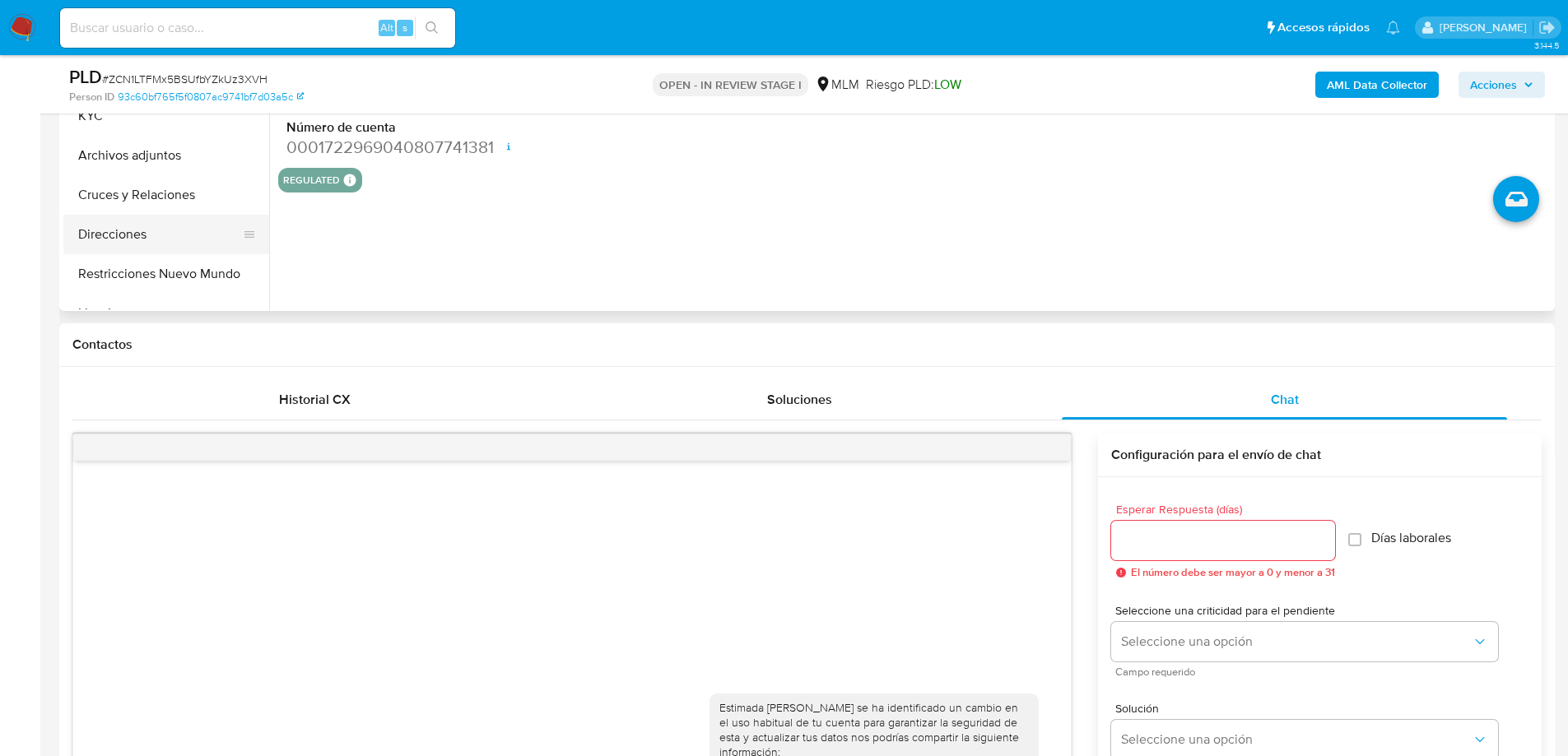 scroll, scrollTop: 411, scrollLeft: 0, axis: vertical 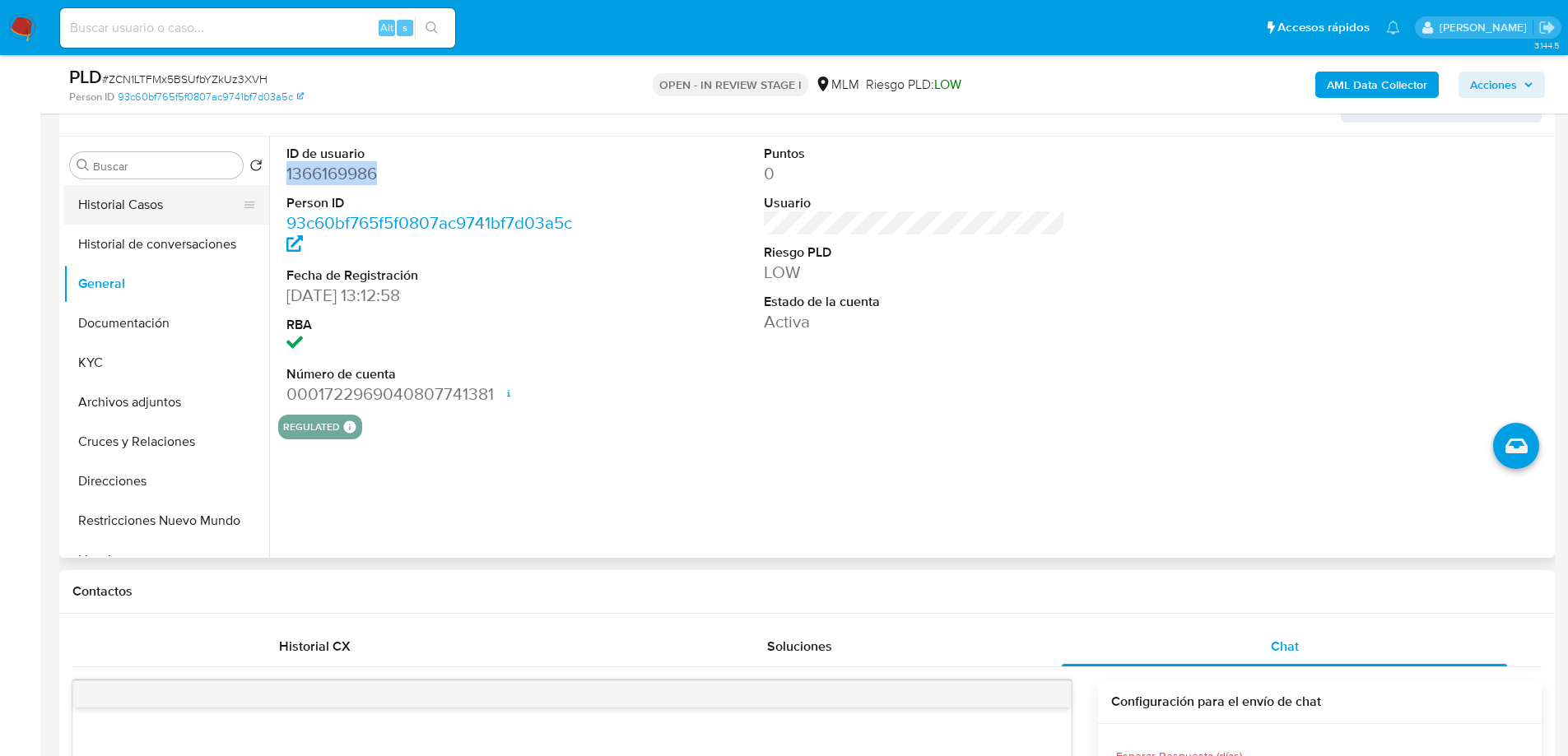 click on "Historial Casos" at bounding box center [160, 205] 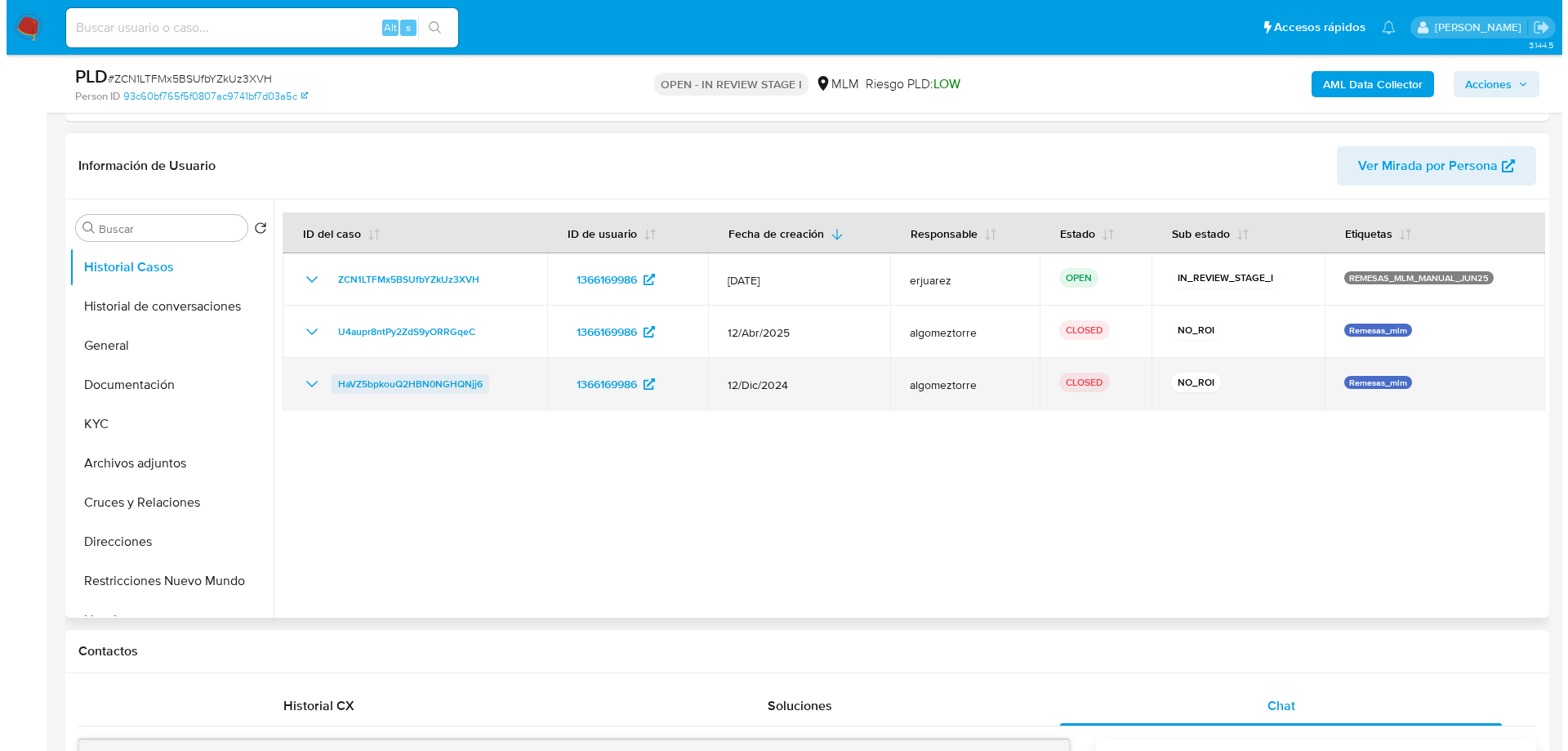 scroll, scrollTop: 327, scrollLeft: 0, axis: vertical 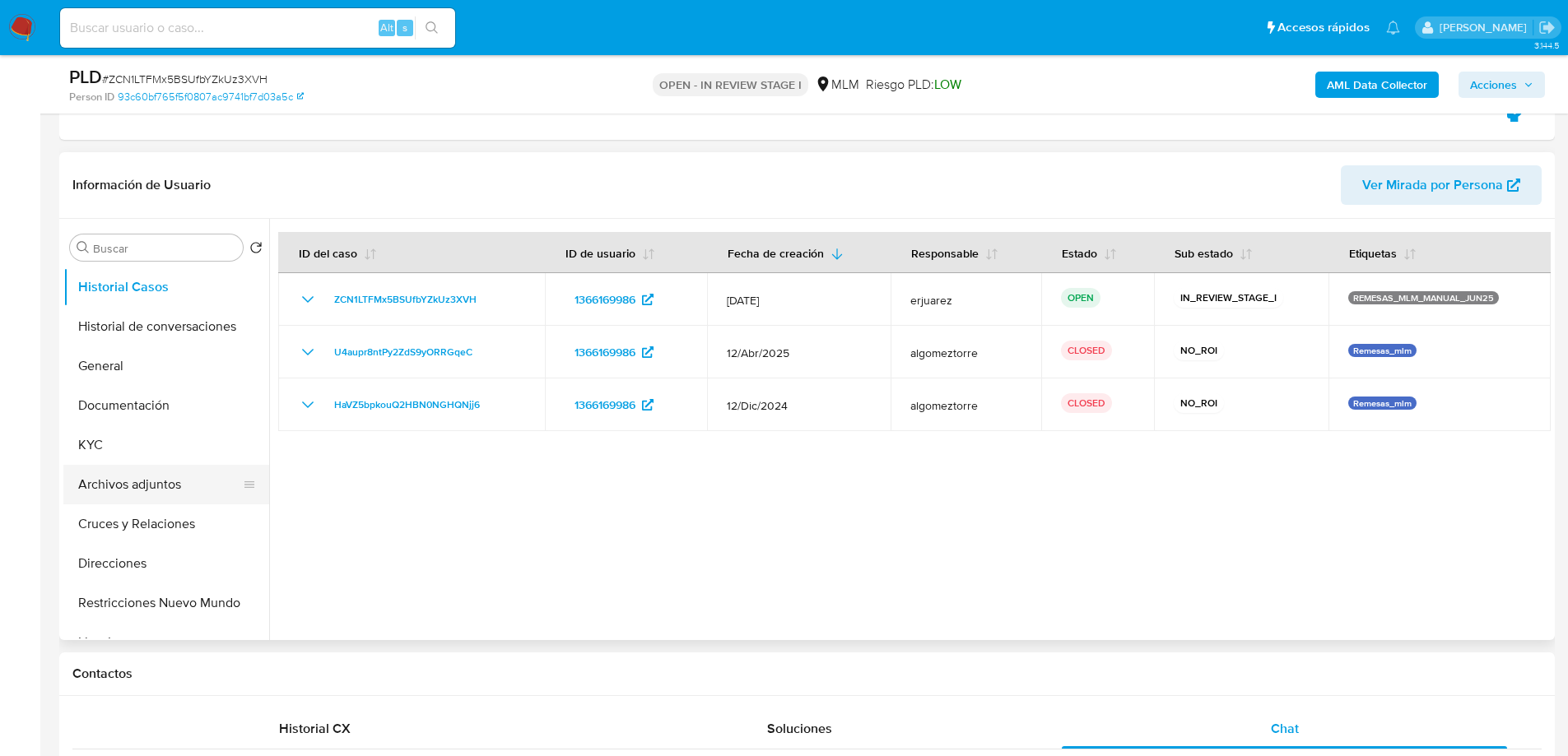 click on "Archivos adjuntos" at bounding box center [160, 485] 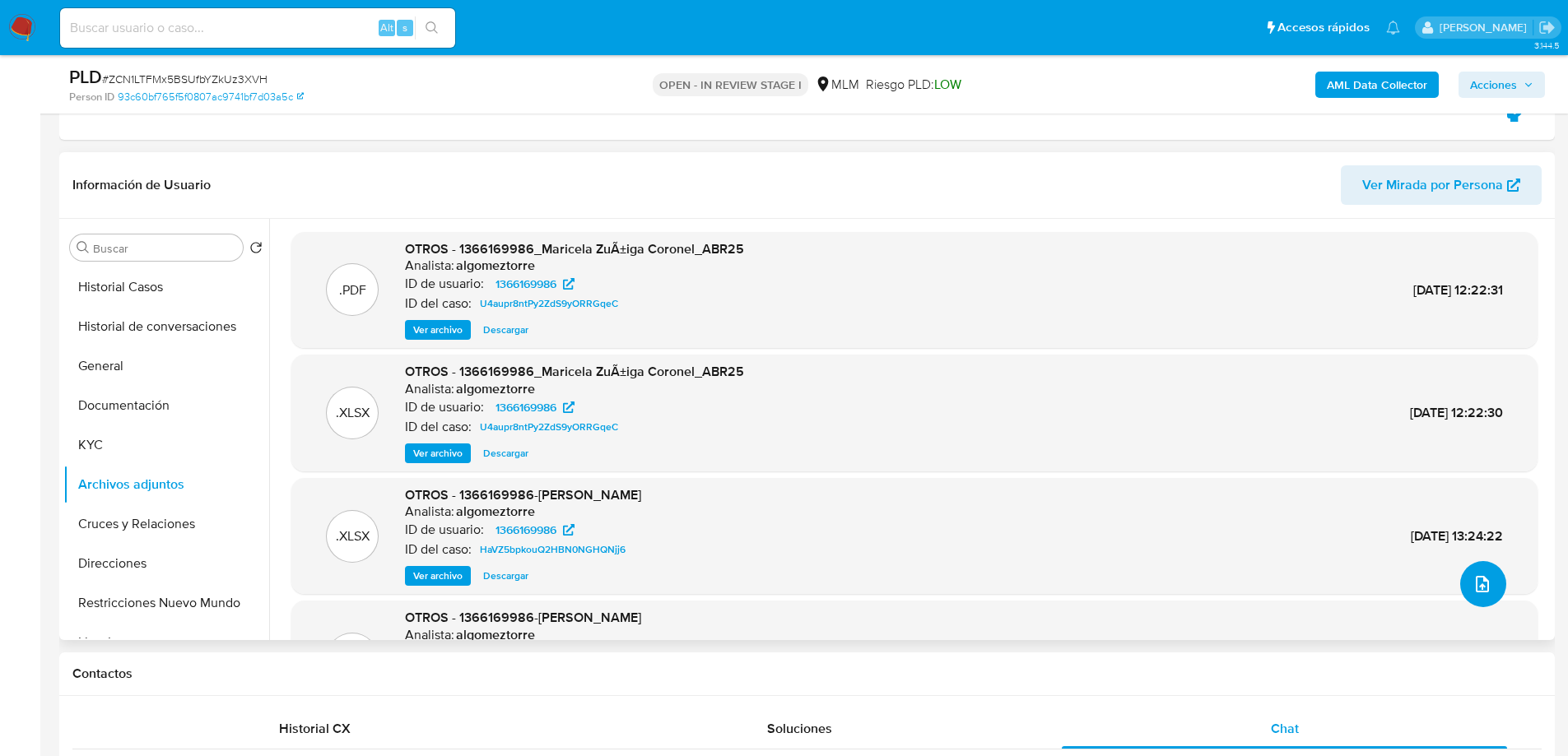 click 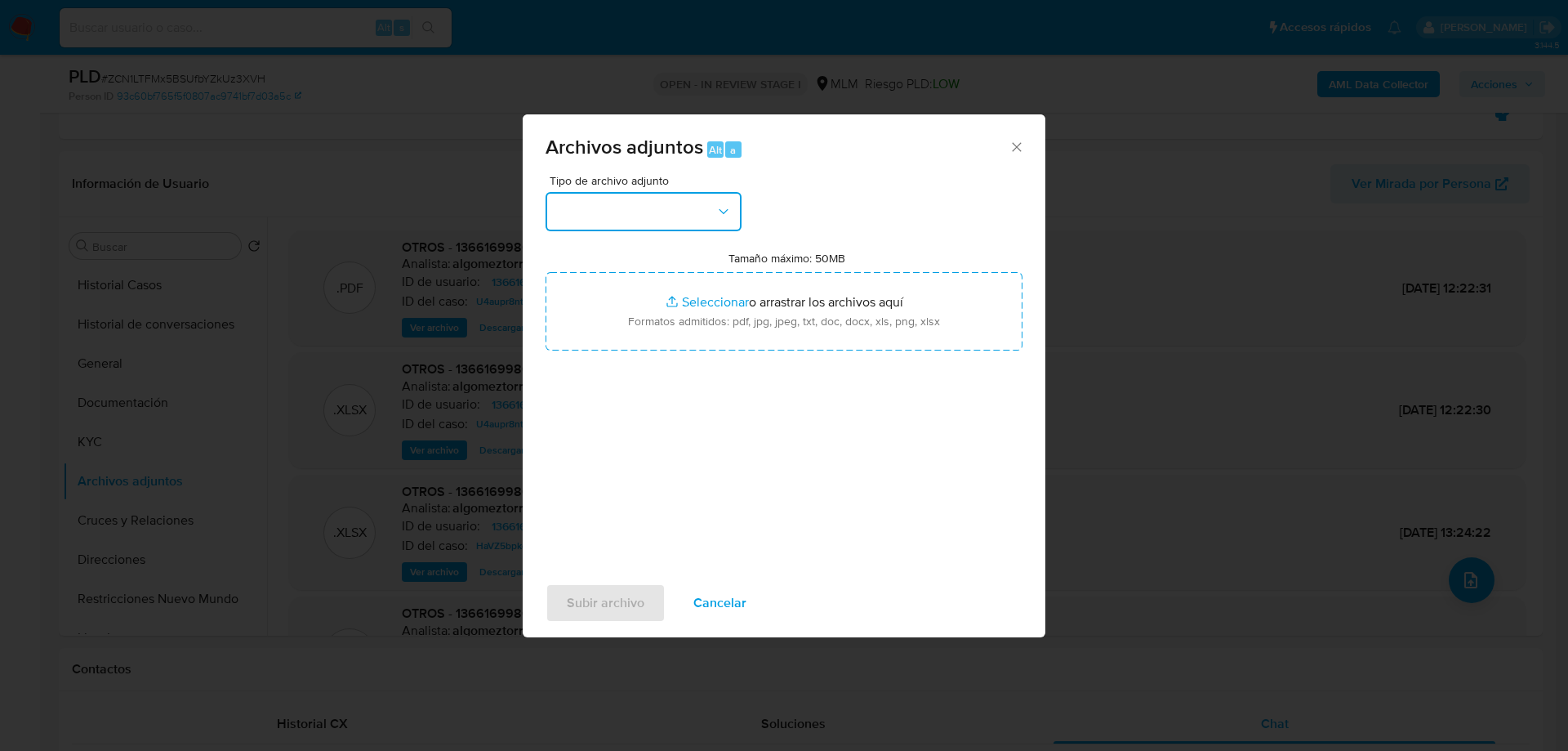 click 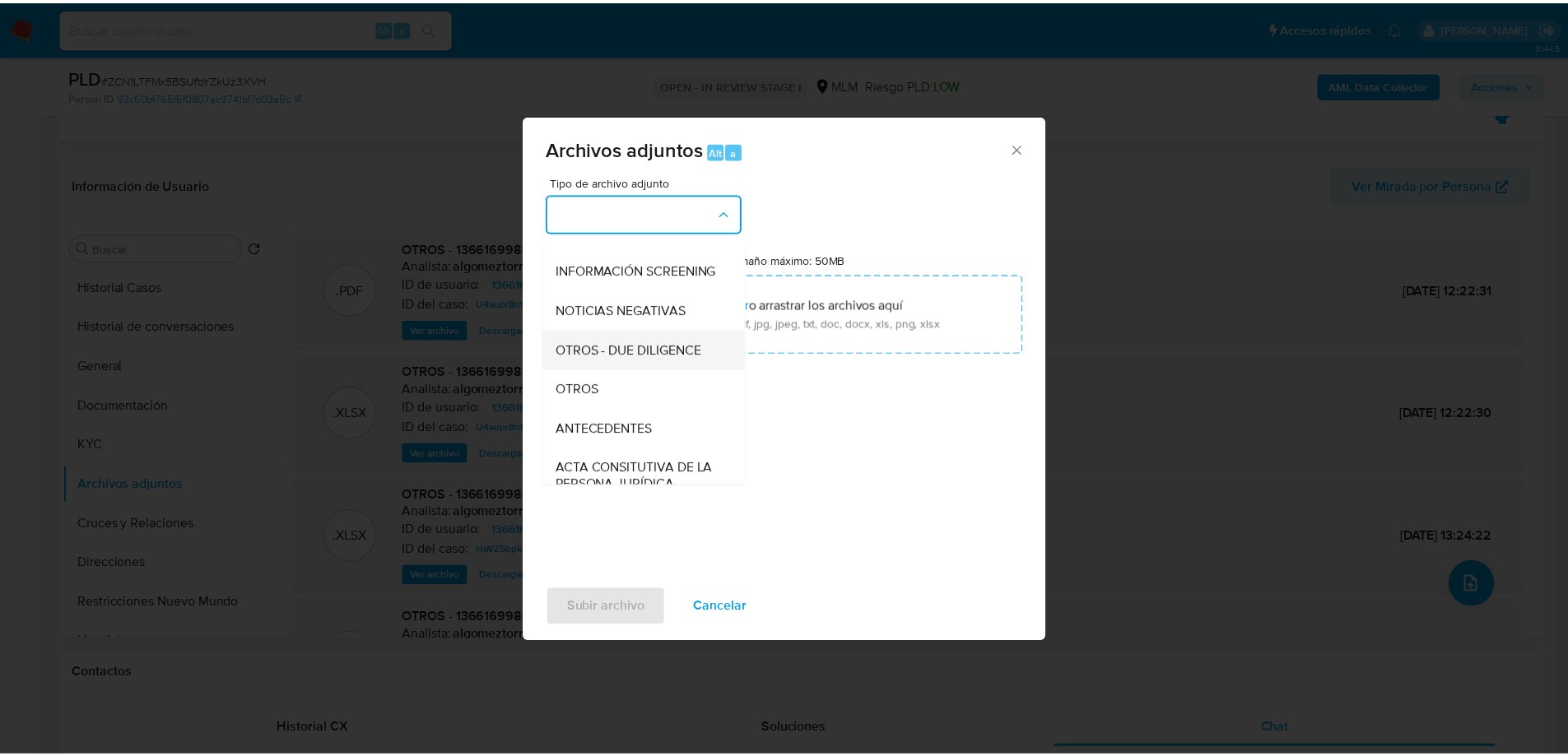 scroll, scrollTop: 141, scrollLeft: 0, axis: vertical 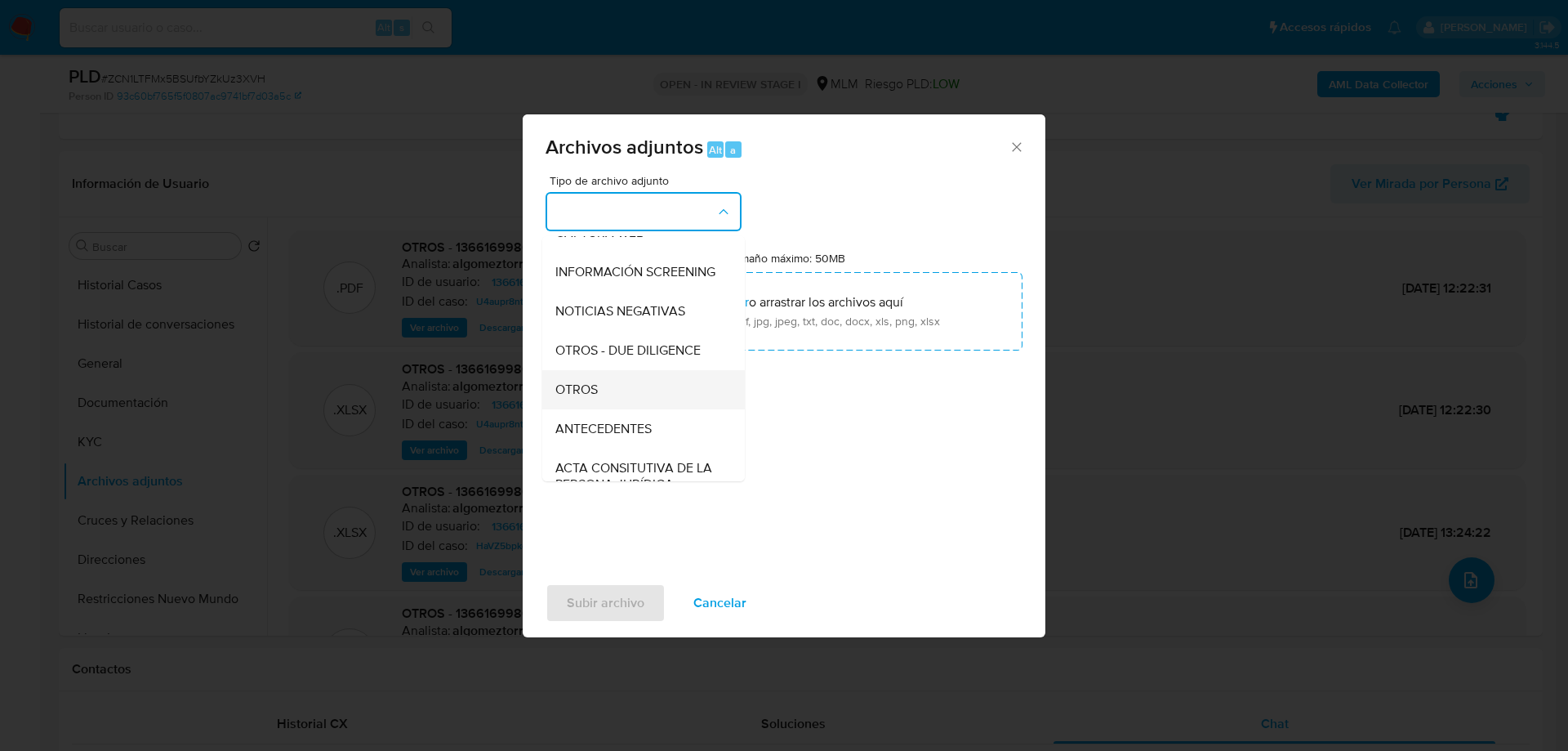 click on "OTROS" 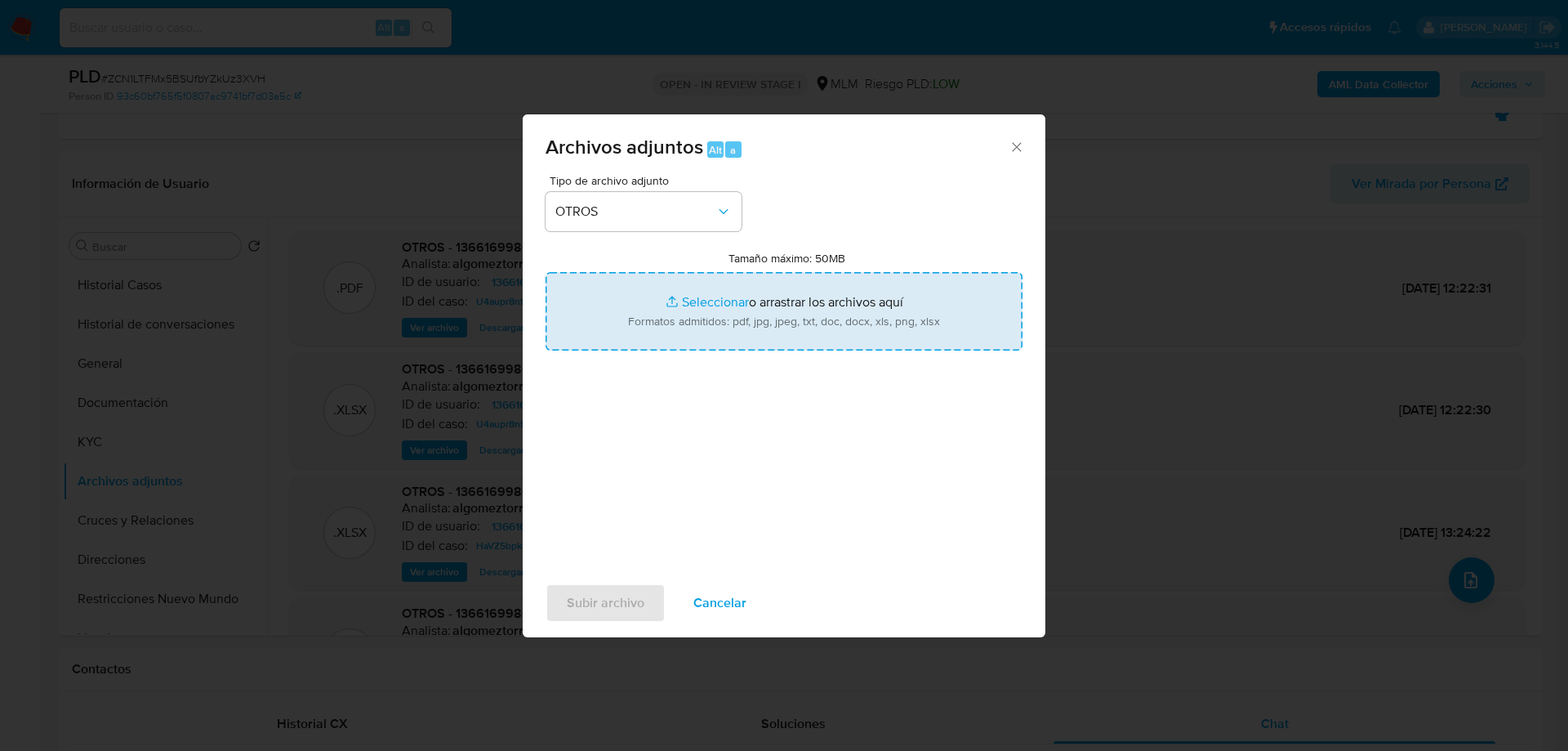 click on "Tamaño máximo: 50MB Seleccionar archivos" 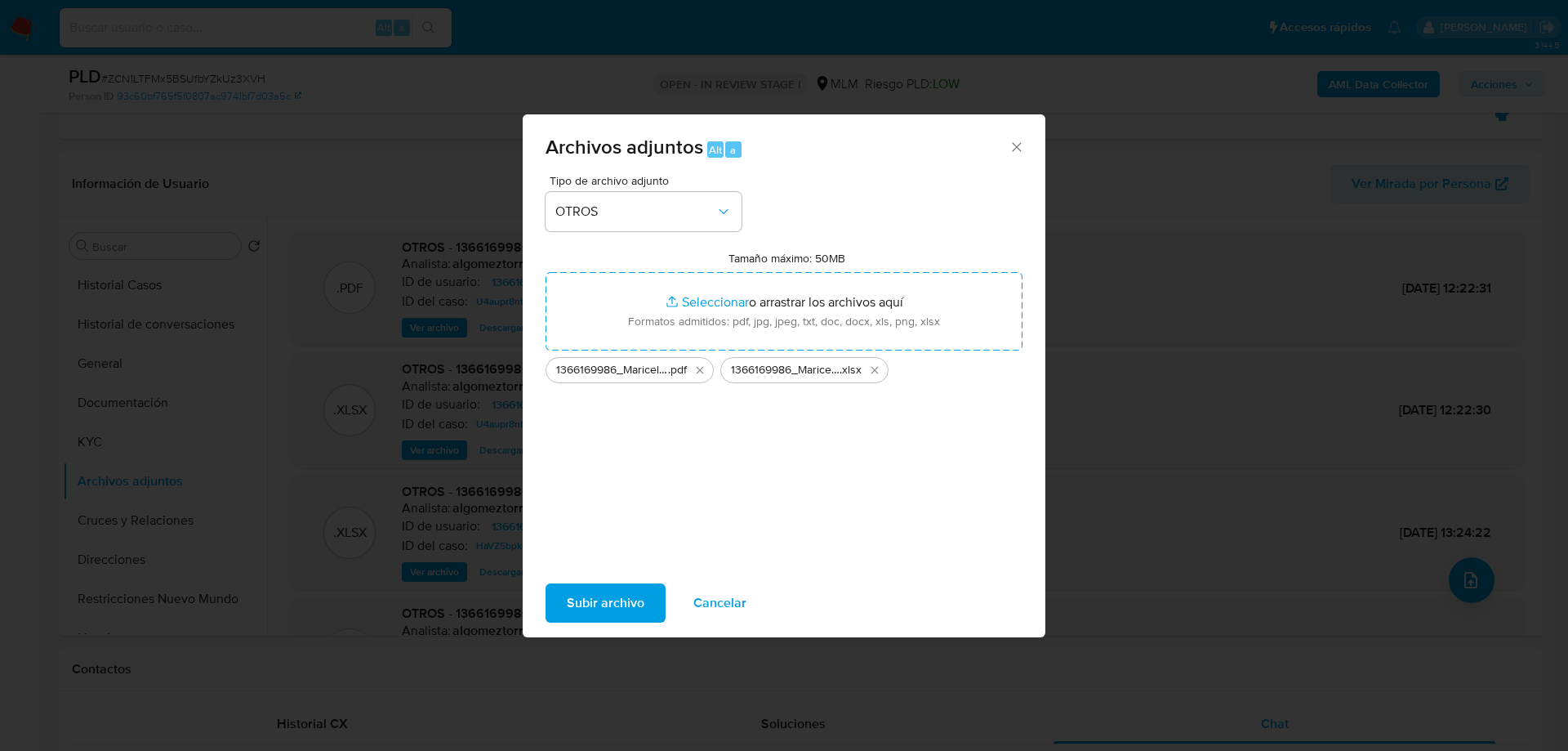 click on "Subir archivo" 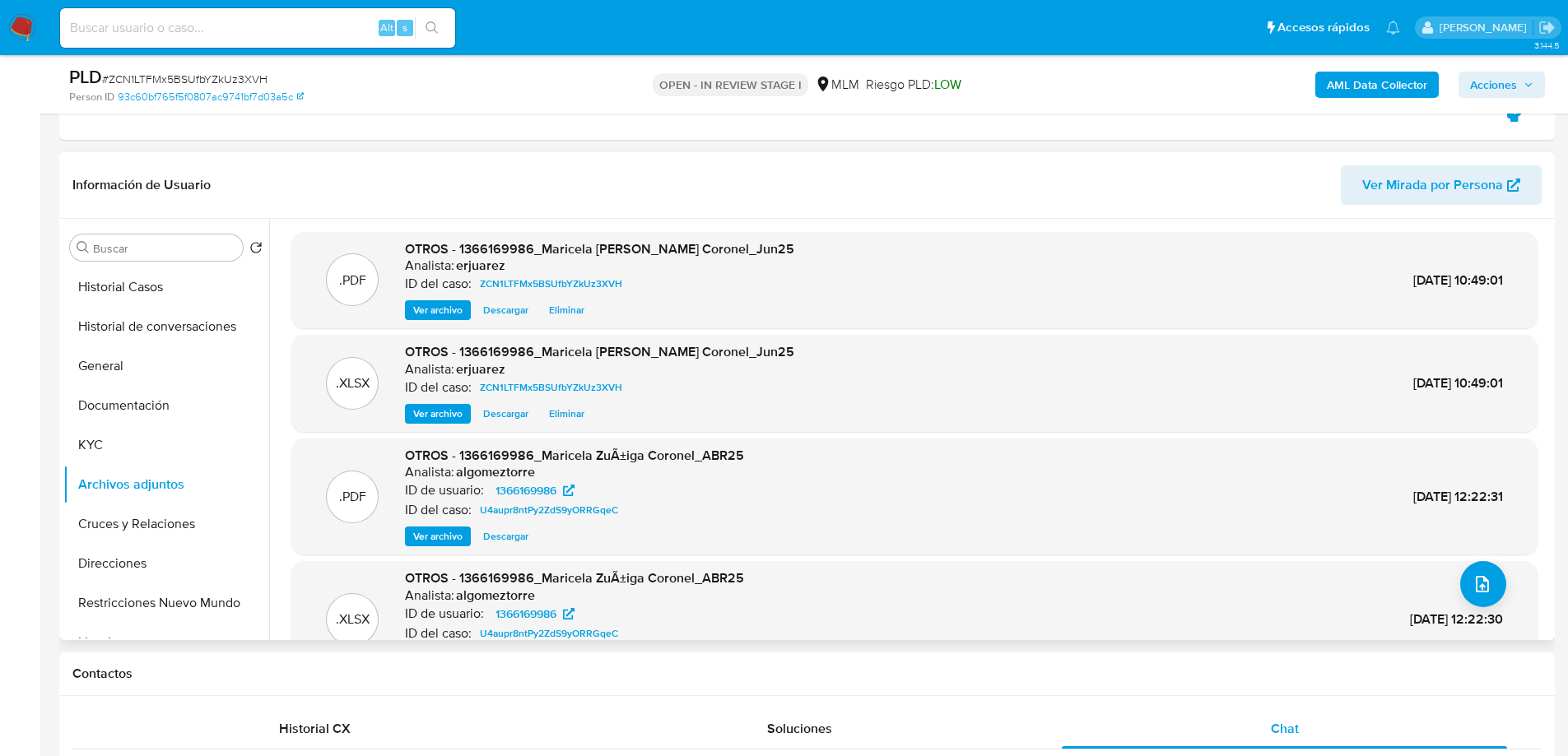 click on "Ver archivo" 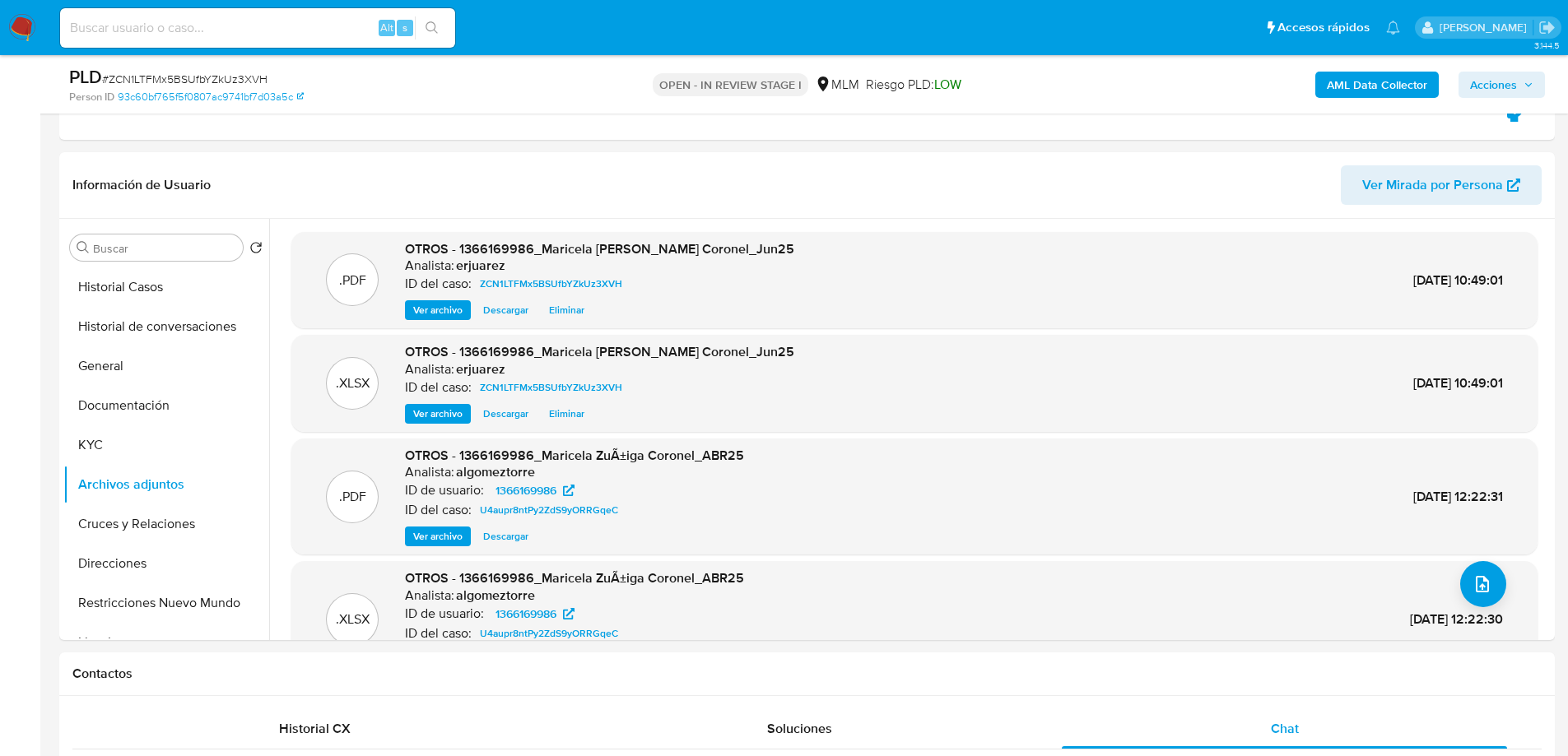 drag, startPoint x: 1493, startPoint y: 83, endPoint x: 1479, endPoint y: 91, distance: 16.124515 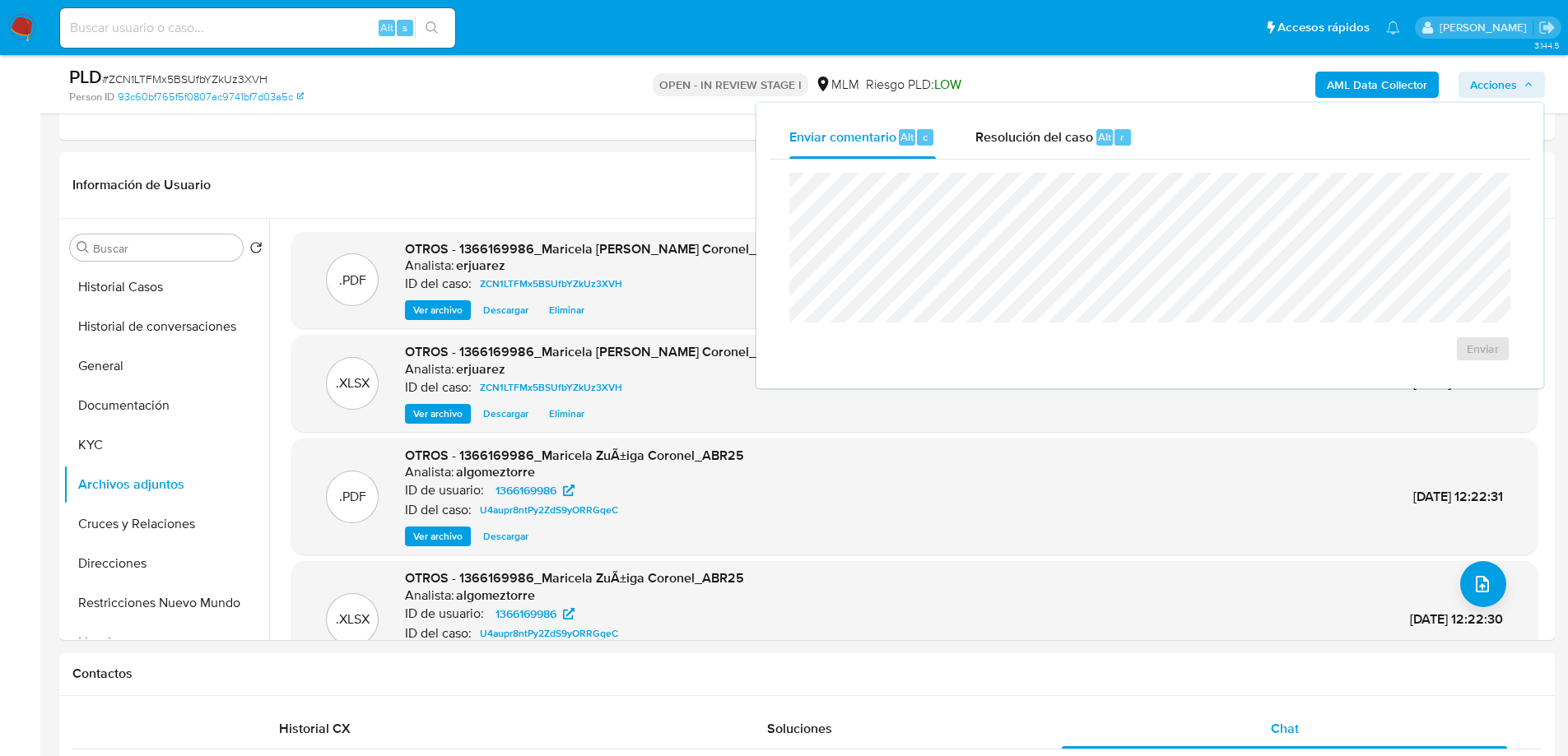 drag, startPoint x: 1073, startPoint y: 148, endPoint x: 1033, endPoint y: 168, distance: 44.72136 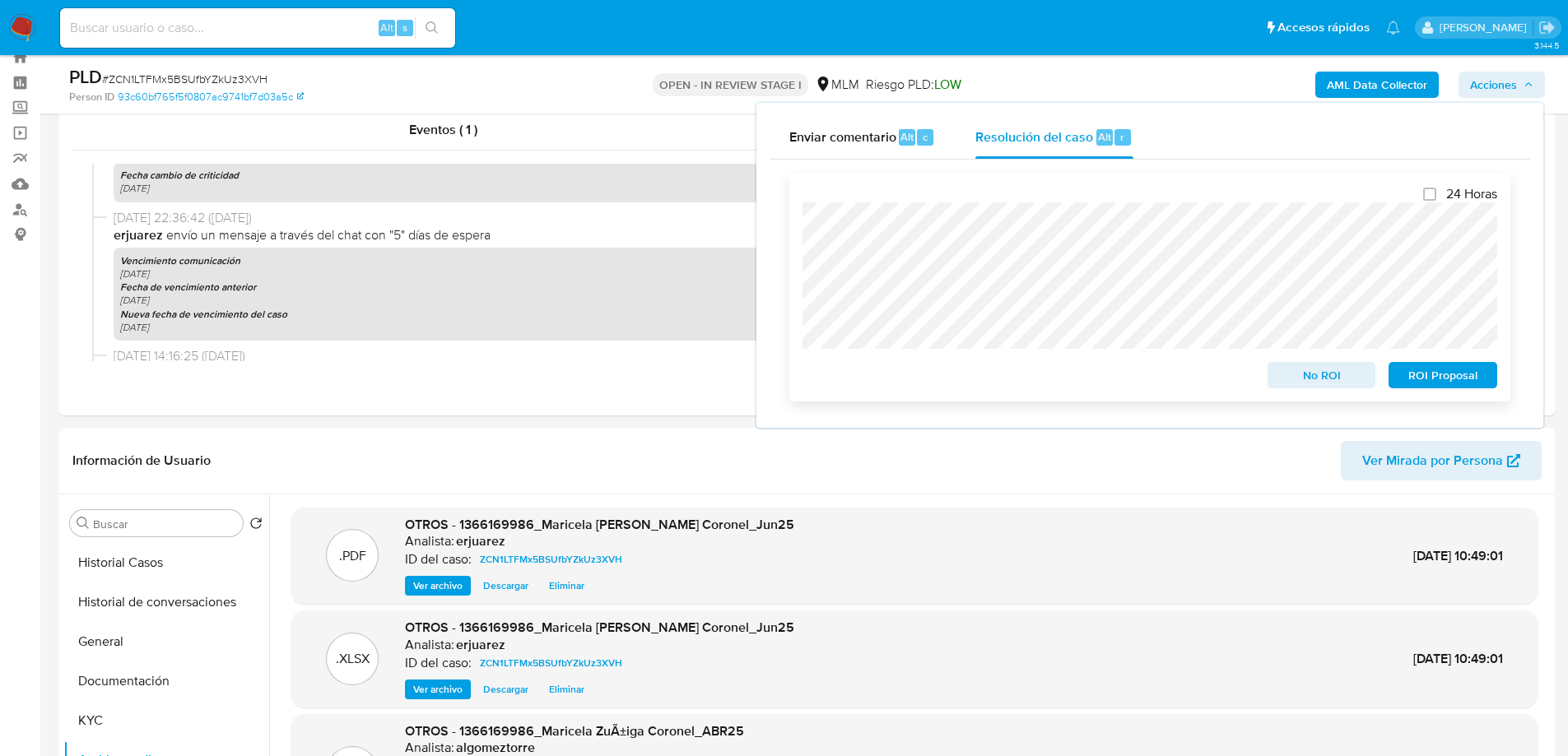 scroll, scrollTop: 82, scrollLeft: 0, axis: vertical 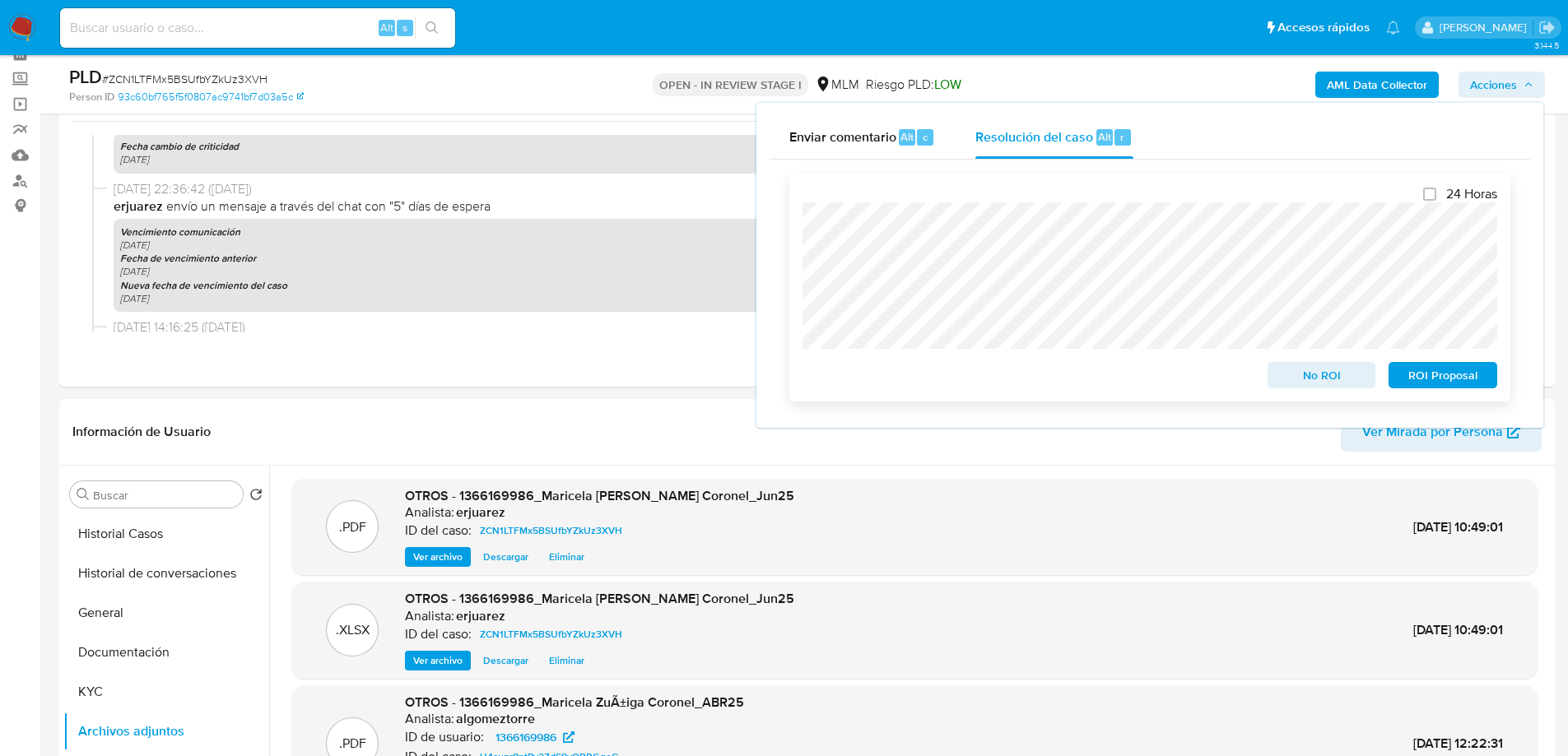 drag, startPoint x: 1323, startPoint y: 380, endPoint x: 1287, endPoint y: 378, distance: 36.055513 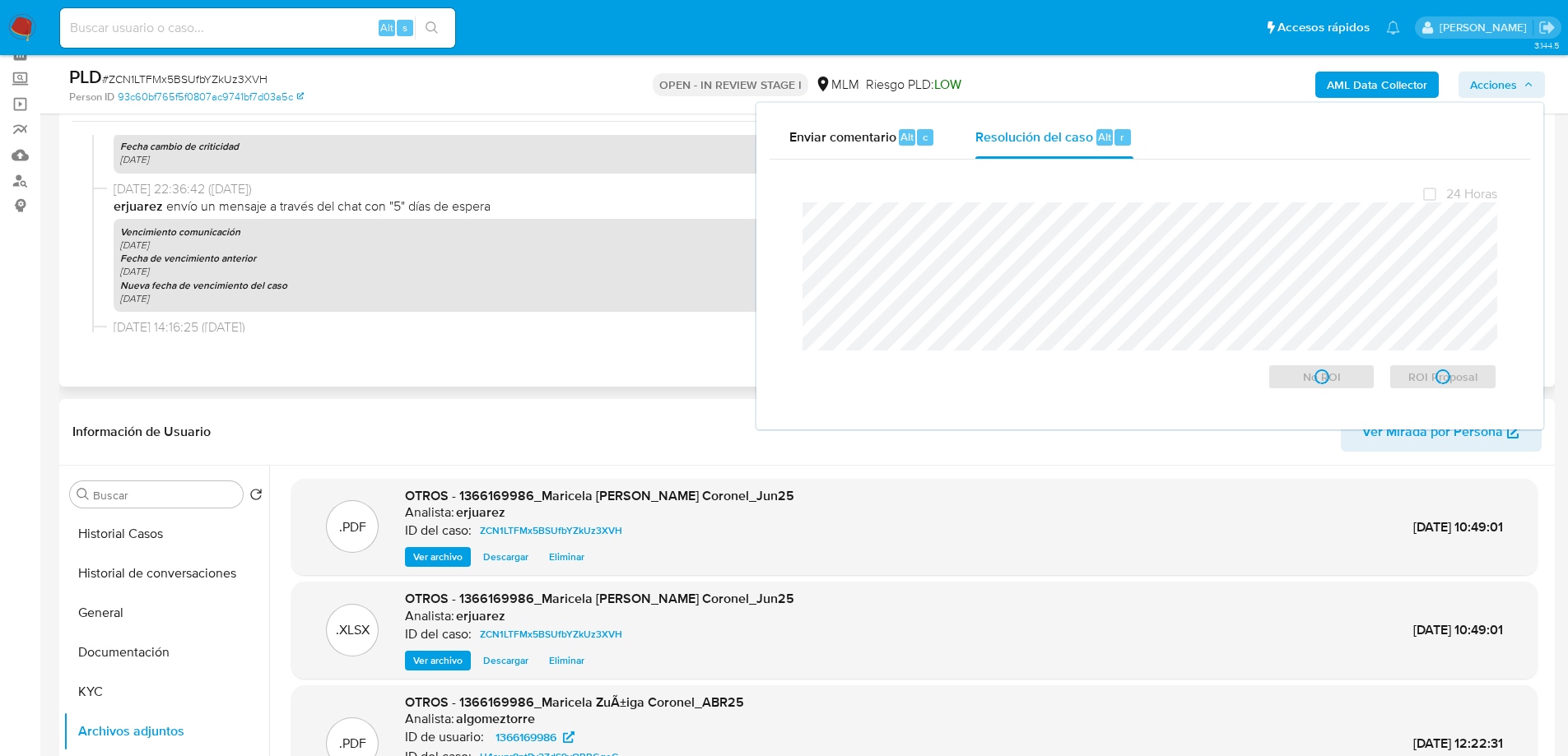 click on "Eventos ( 1 ) Acciones 11/07/2025 11:36:35 (hace unos segundos) erjuarez   cerró la conversación 11/07/2025 11:32:41 (hace 4 minutos) El caso pasó a estado  OPEN_IN_REVIEW_STAGE_I      por  erjuarez 11/07/2025 11:32:41 (hace 4 minutos) El caso fue asignado a  erjuarez  por  erjuarez 10/07/2025 19:00:23 (hace 17 horas) El caso pasó a estado  OPEN_EXPIRED_RESPONSE      por  fraudmp 04/07/2025 22:36:43 (hace 7 días) Notificación push accionada   por  erjuarez Estado Enviado Detalle del estado 201-Notification successfully created 04/07/2025 22:36:42 (hace 7 días) El caso pasó a estado  STANDBY_WAITING_RESPONSE      por  erjuarez 04/07/2025 22:36:42 (hace 7 días) erjuarez   Creó un pendiente con prioridad HIGH Fecha cambio de criticidad 09-07-2025 04/07/2025 22:36:42 (hace 7 días) erjuarez   envío un mensaje a través del chat con "5" días de espera Vencimiento comunicación 10-07-2025 Fecha de vencimiento anterior 24-08-2025 Nueva fecha de vencimiento del caso 24-08-2025 cesgonzalez erjuarez" 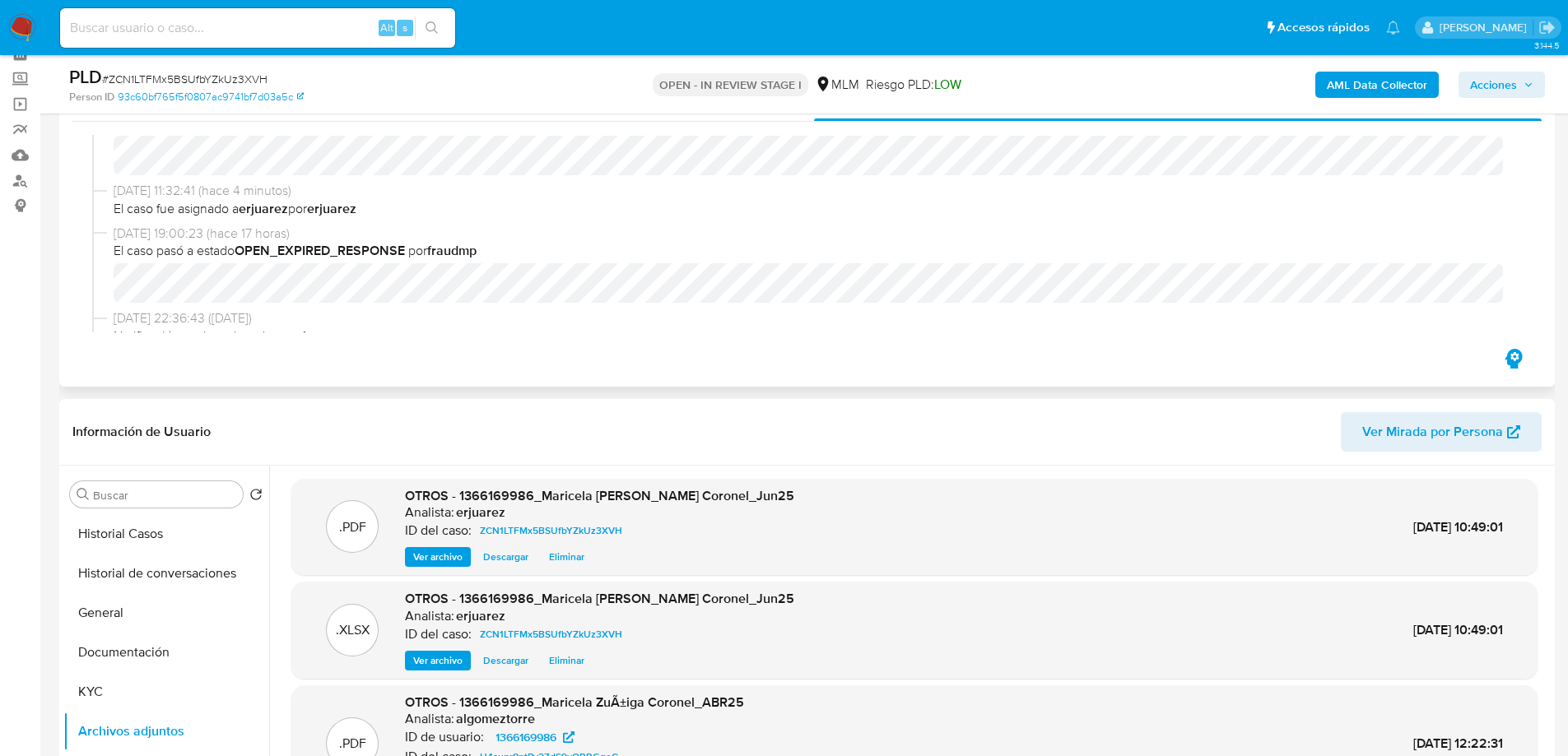 scroll, scrollTop: 0, scrollLeft: 0, axis: both 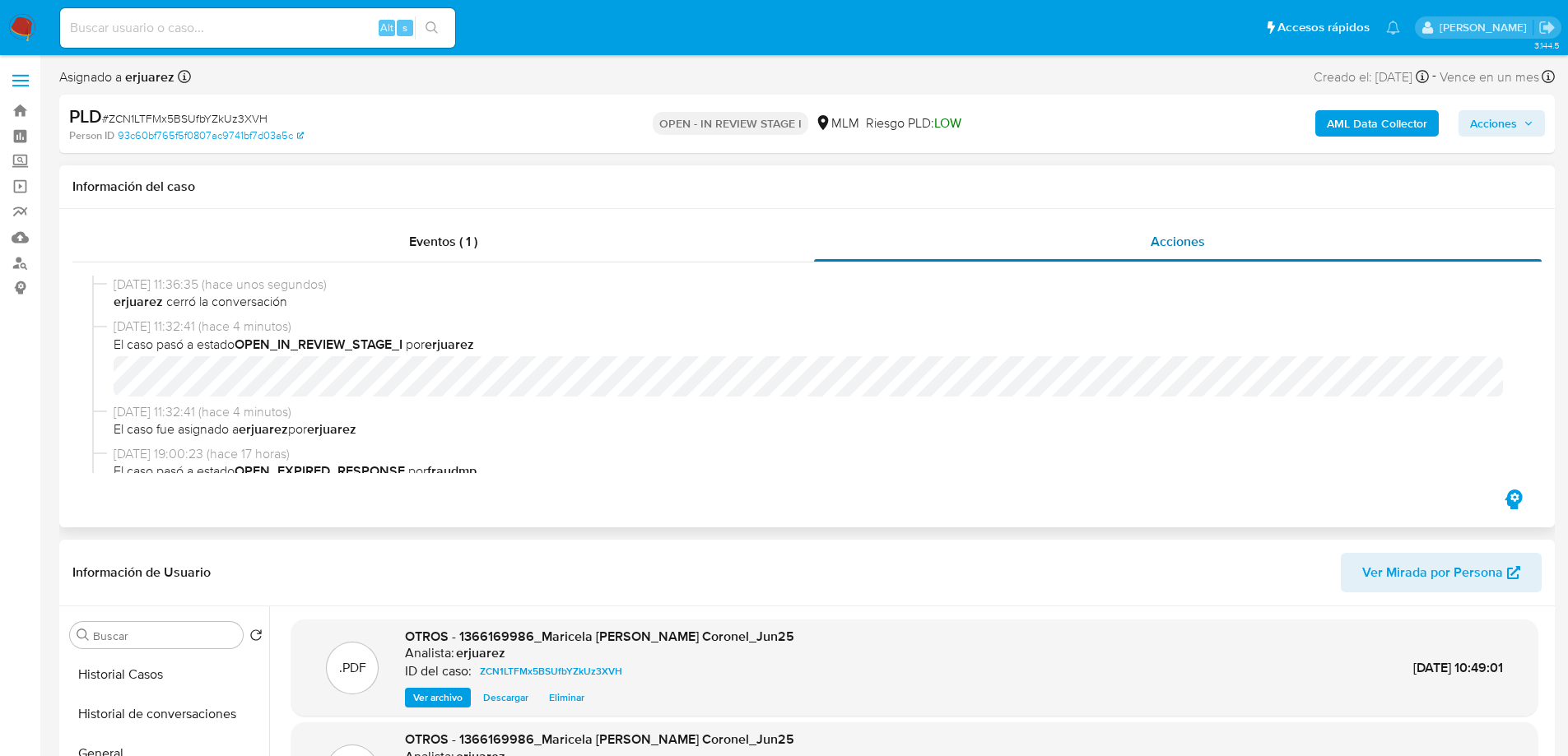 drag, startPoint x: 374, startPoint y: 235, endPoint x: 898, endPoint y: 244, distance: 524.077 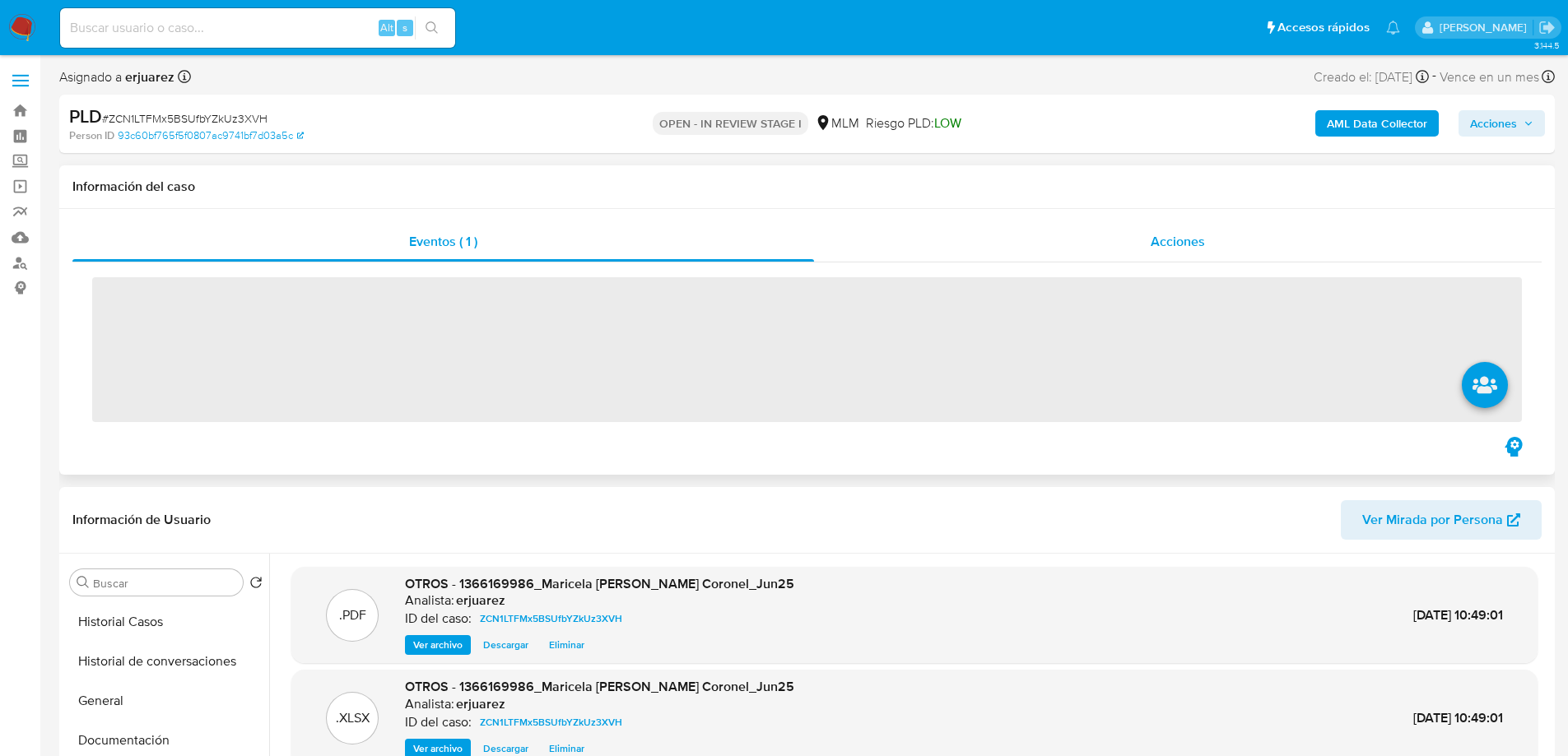 click on "Acciones" 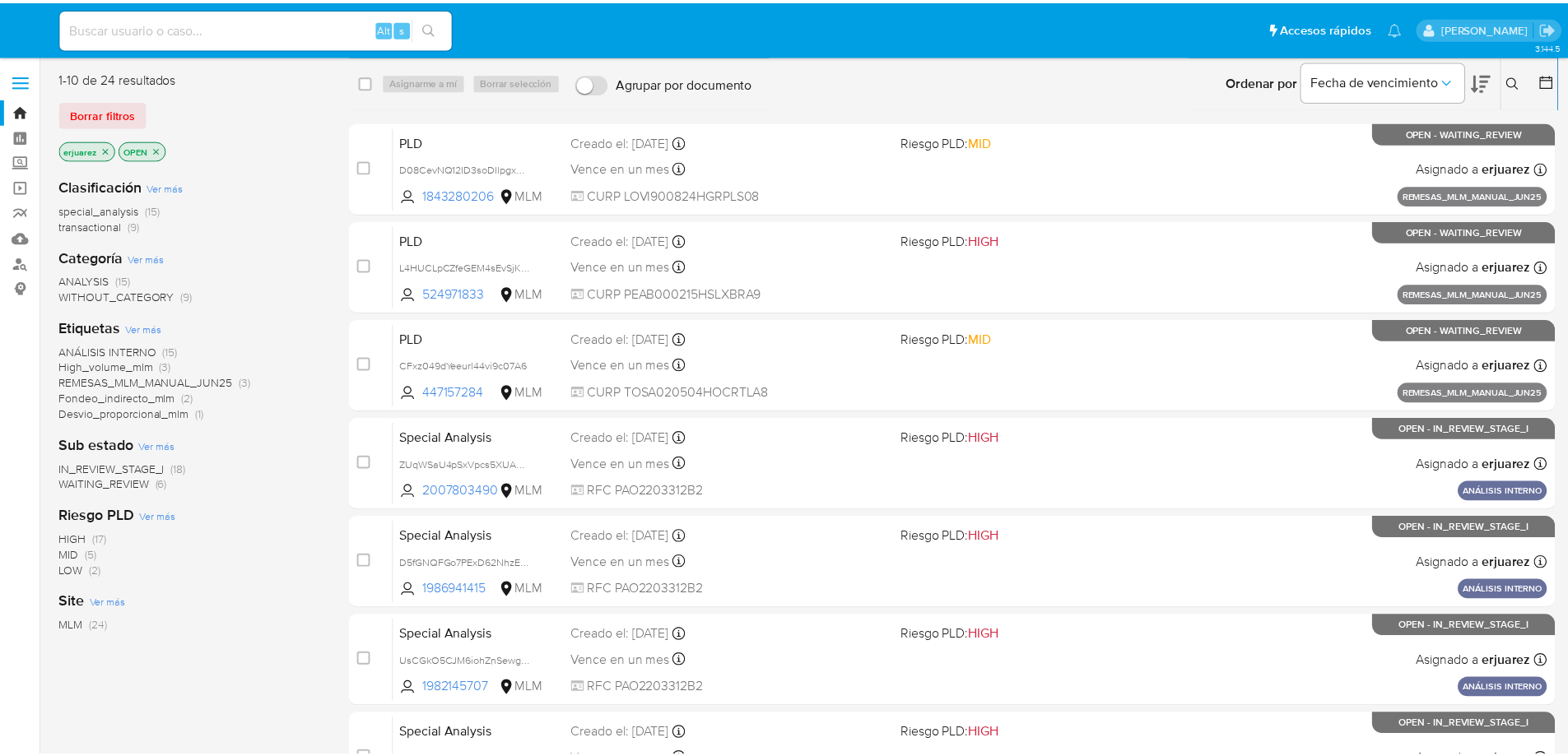 scroll, scrollTop: 0, scrollLeft: 0, axis: both 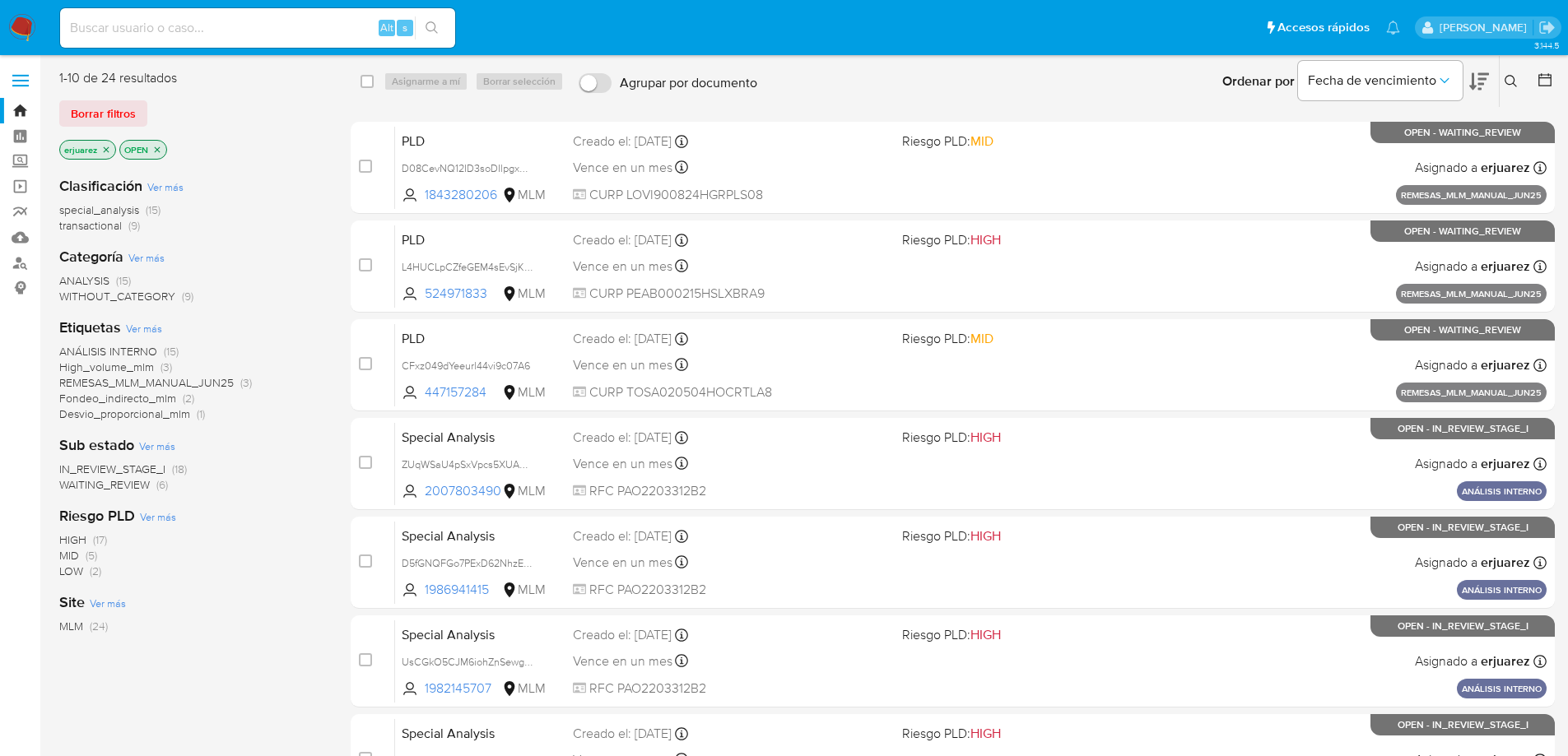 click at bounding box center (22, 28) 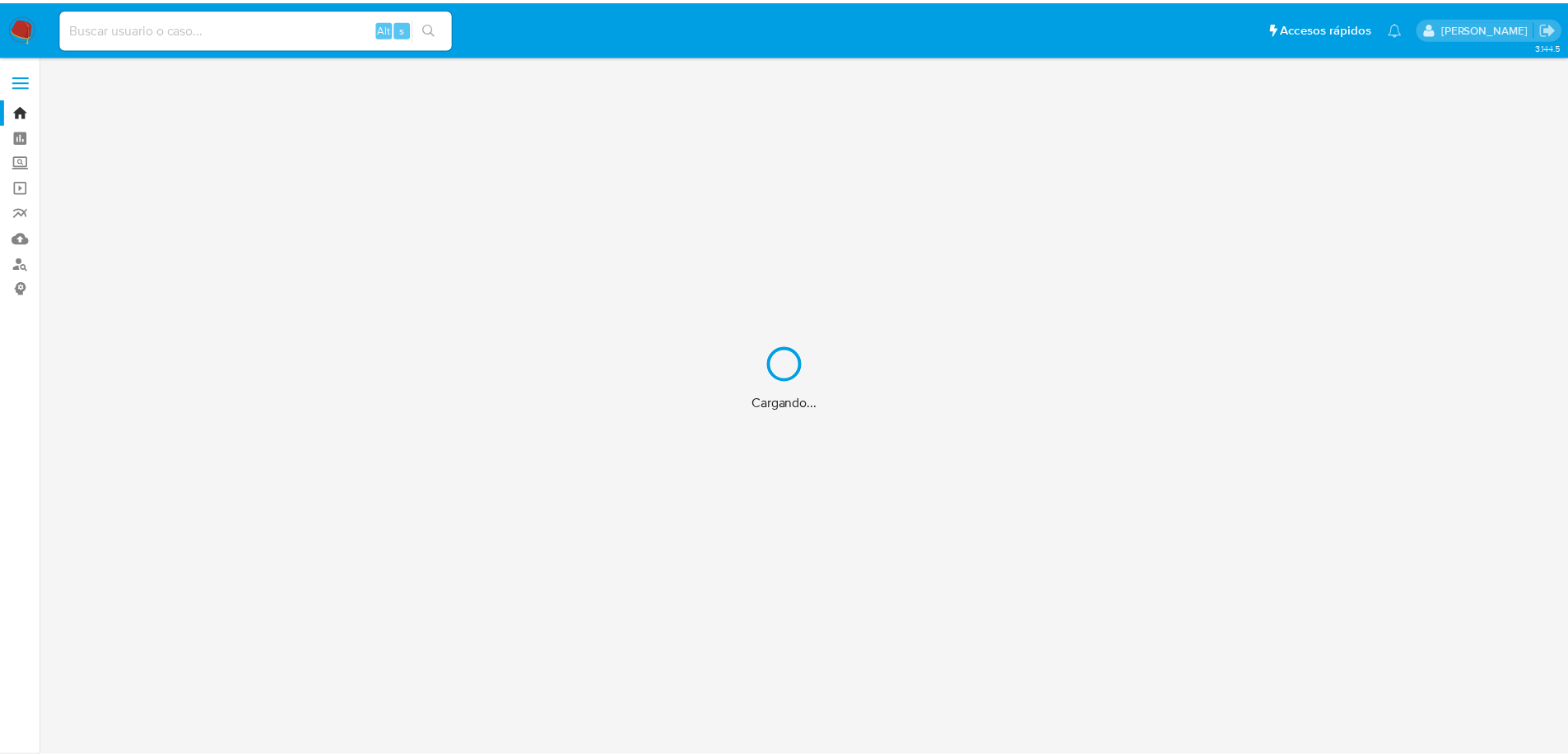 scroll, scrollTop: 0, scrollLeft: 0, axis: both 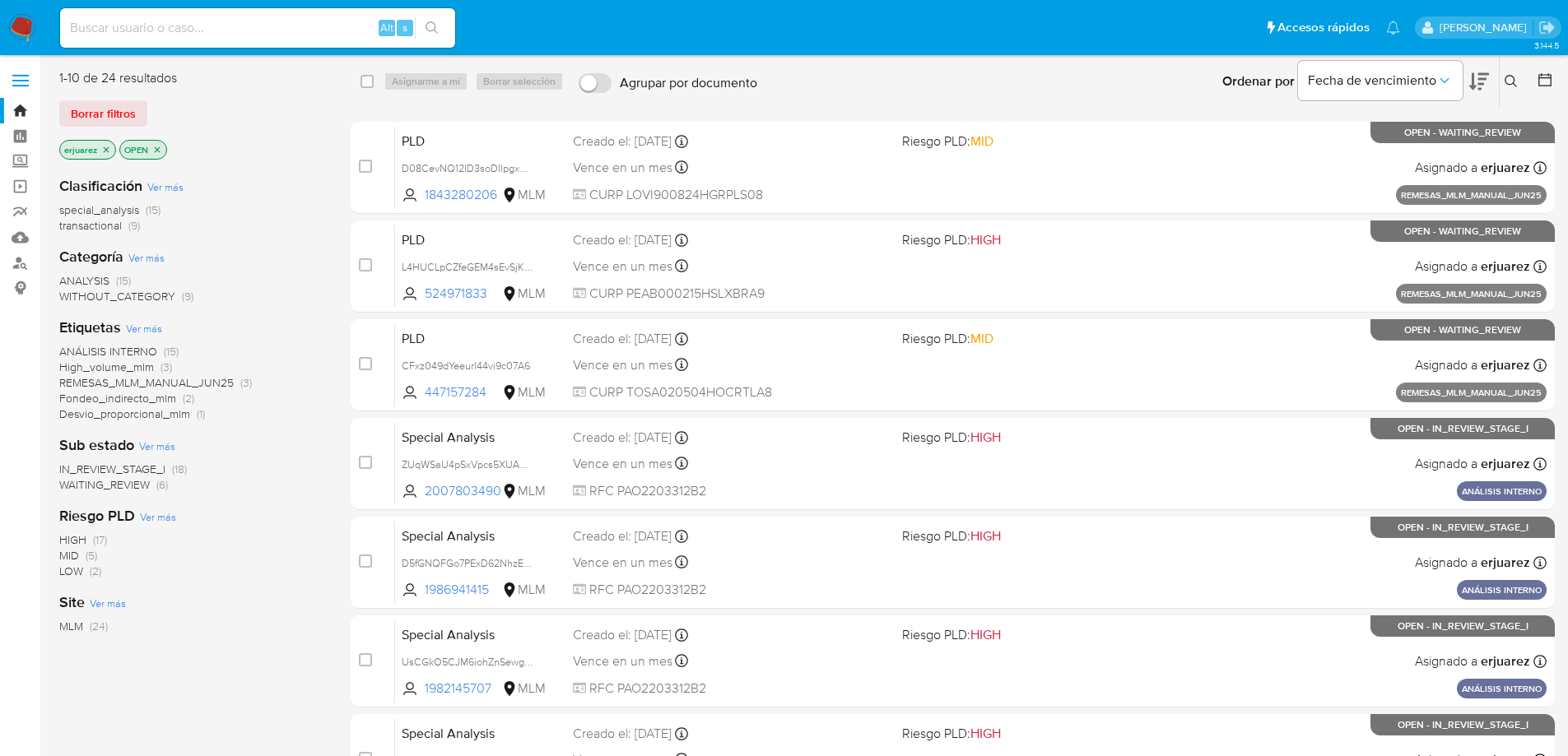 drag, startPoint x: 130, startPoint y: 482, endPoint x: 32, endPoint y: 472, distance: 98.50888 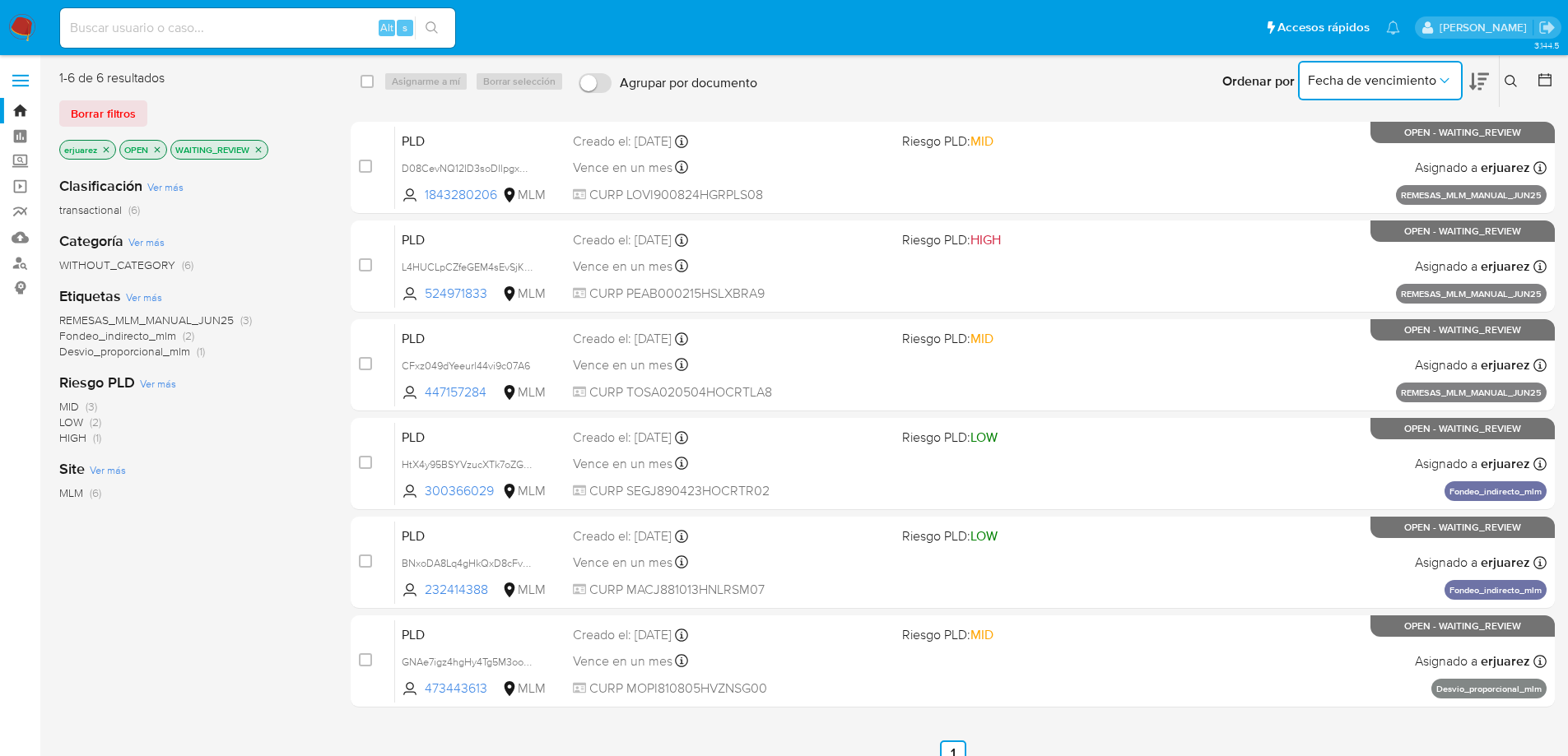 click on "Fecha de vencimiento" at bounding box center (1380, 81) 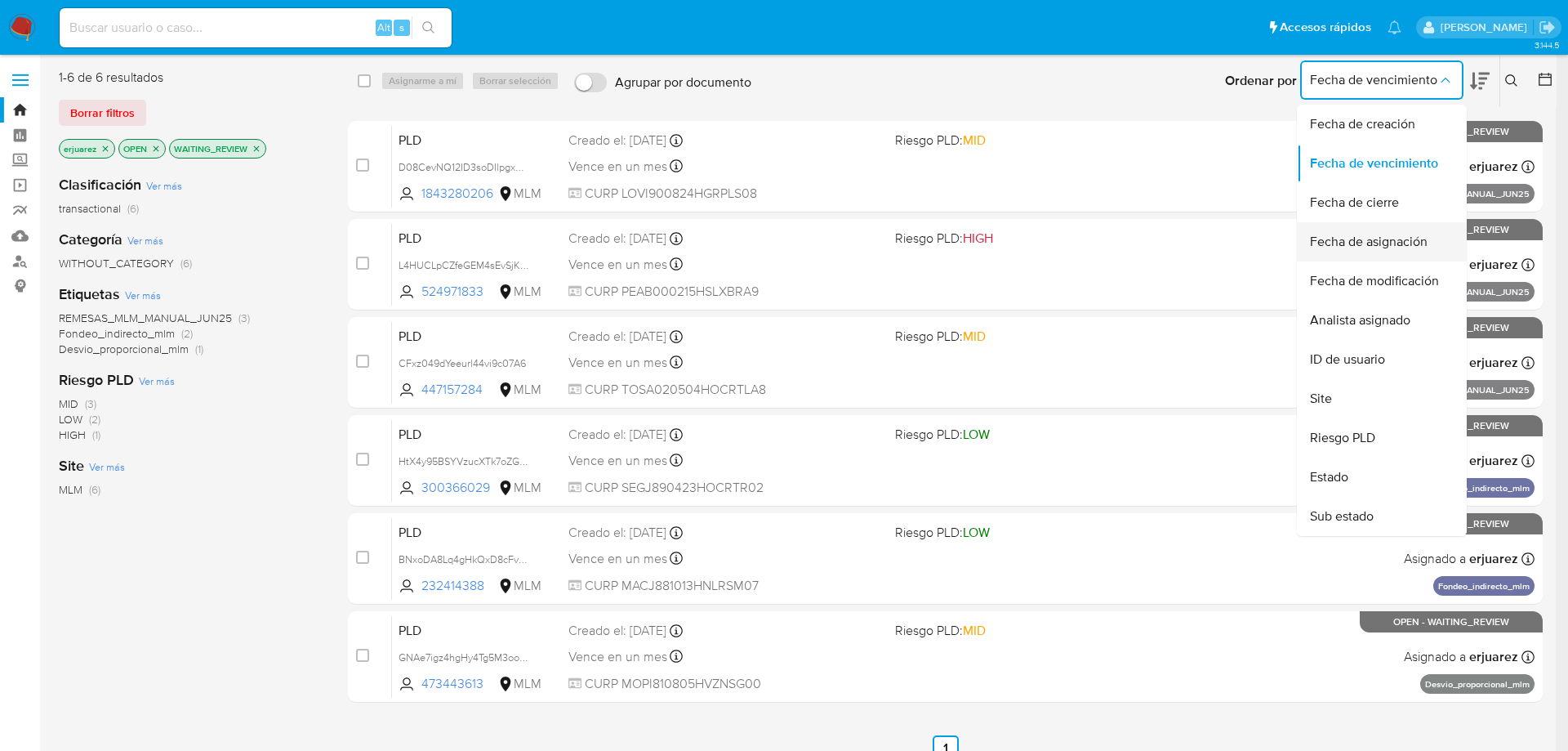 click on "Fecha de asignación" at bounding box center (1369, 242) 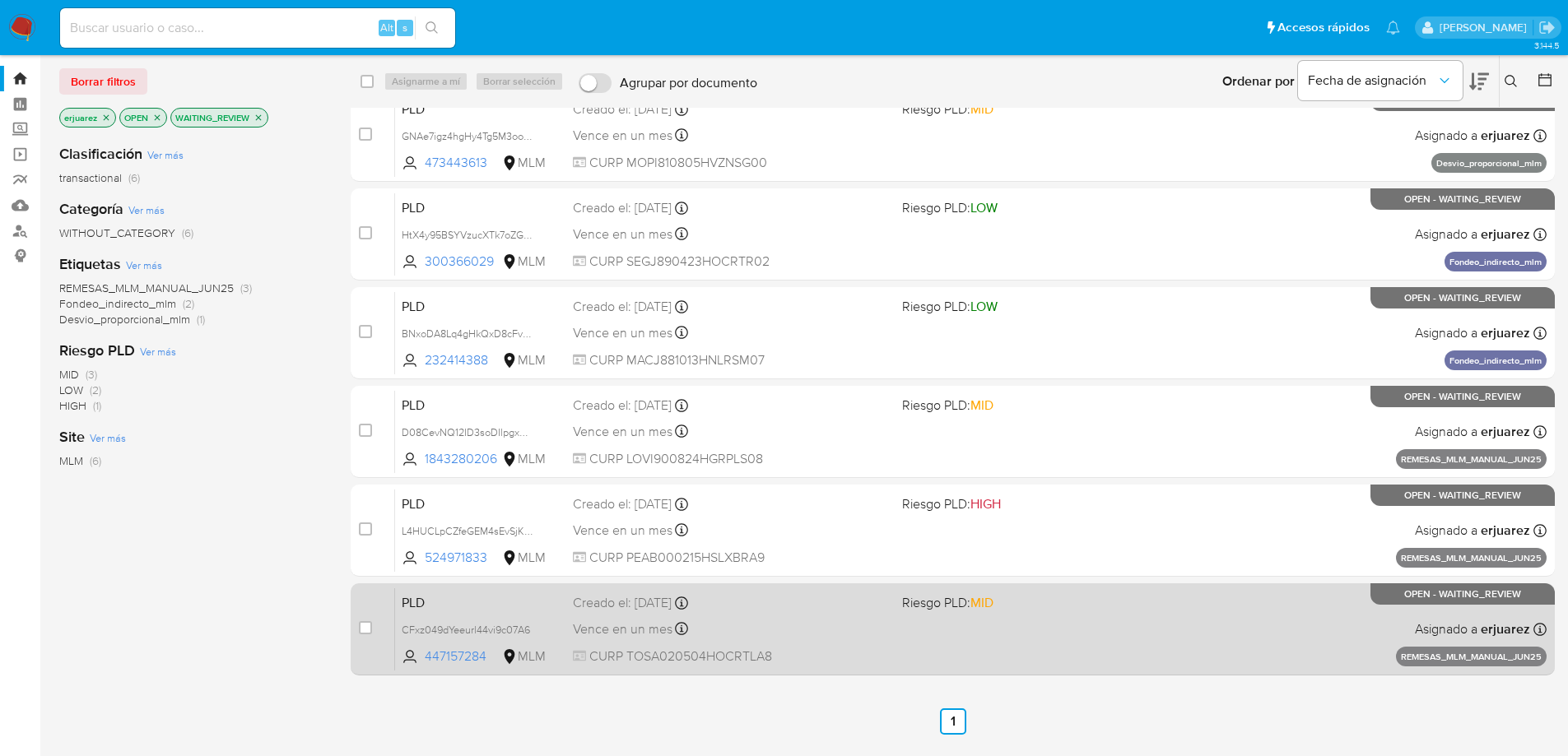 scroll, scrollTop: 55, scrollLeft: 0, axis: vertical 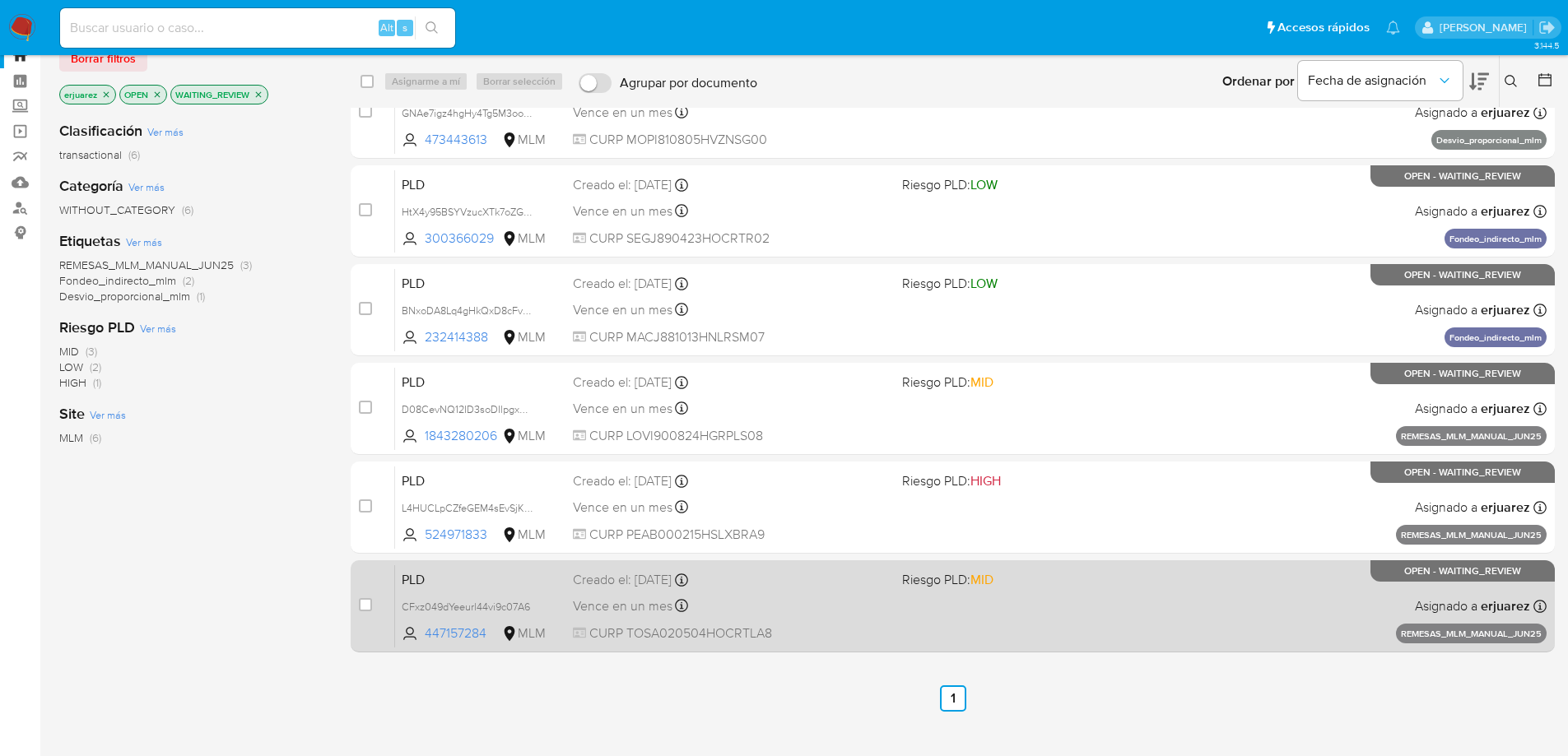 click on "PLD CFxz049dYeeurl44vi9c07A6 447157284 MLM Riesgo PLD:  MID Creado el: 25/06/2025   Creado el: 25/06/2025 13:15:43 Vence en un mes   Vence el 24/08/2025 13:15:43 CURP   TOSA020504HOCRTLA8 Asignado a   erjuarez   Asignado el: 25/06/2025 13:15:43 REMESAS_MLM_MANUAL_JUN25 OPEN - WAITING_REVIEW" at bounding box center [970, 605] 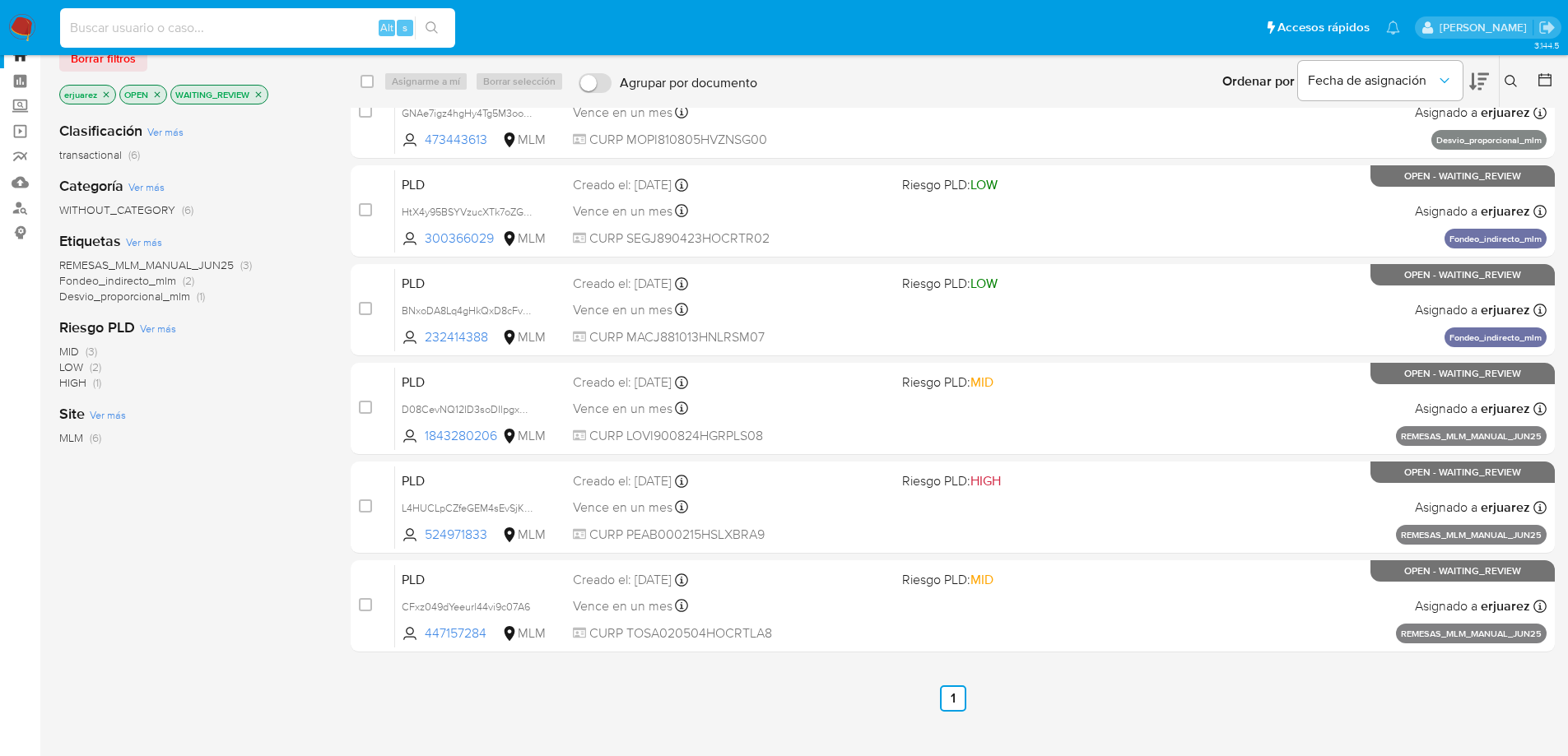 click at bounding box center (258, 28) 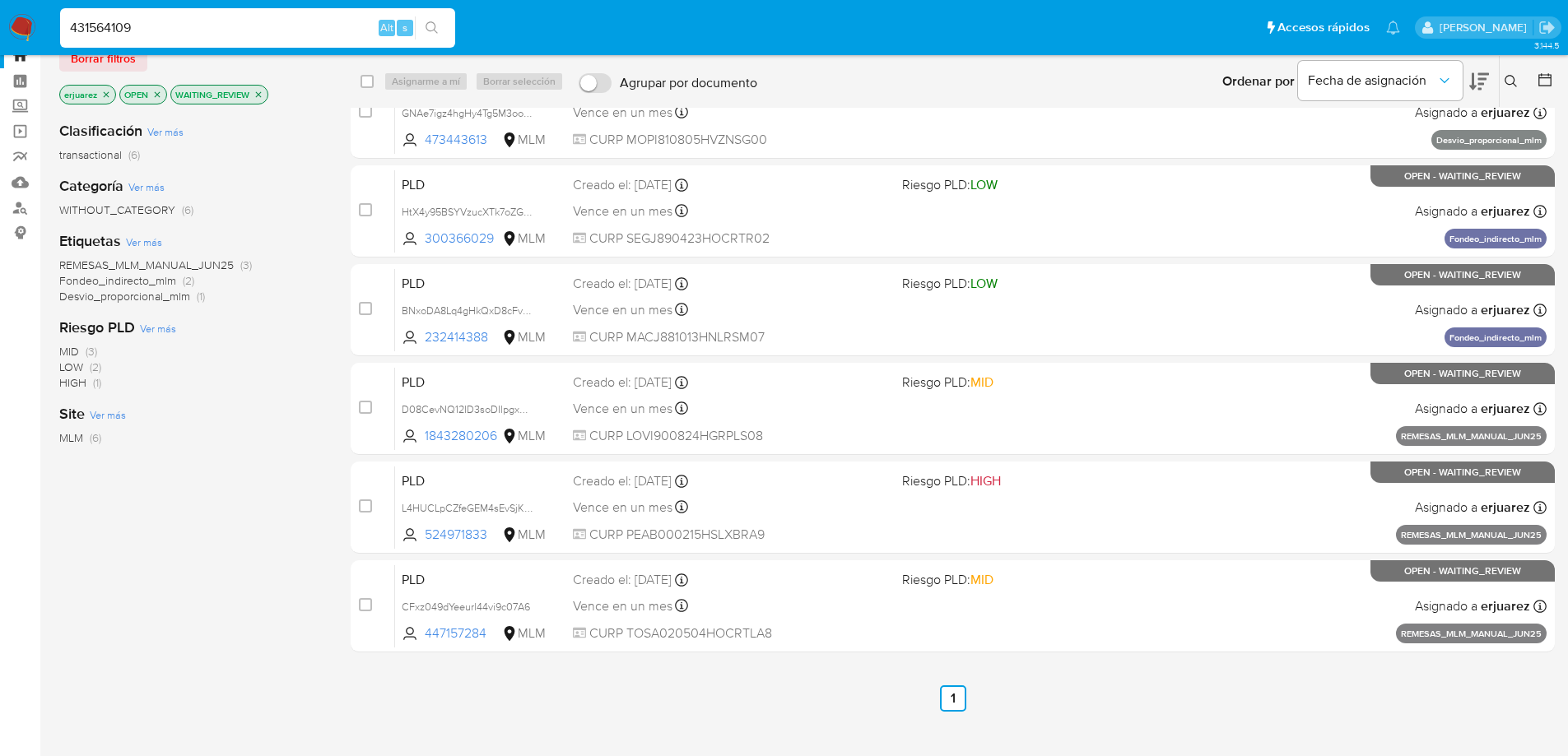 type on "431564109" 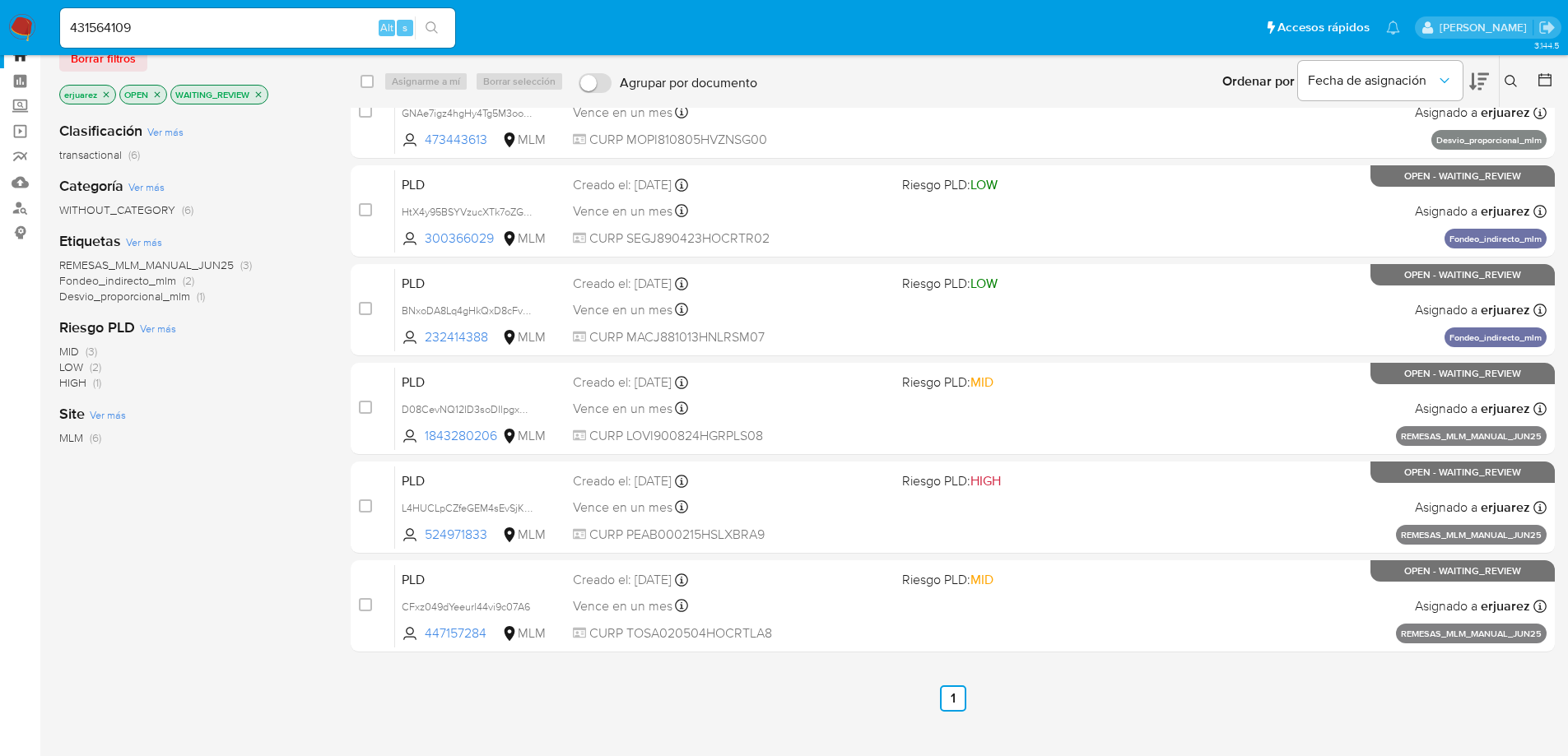 click 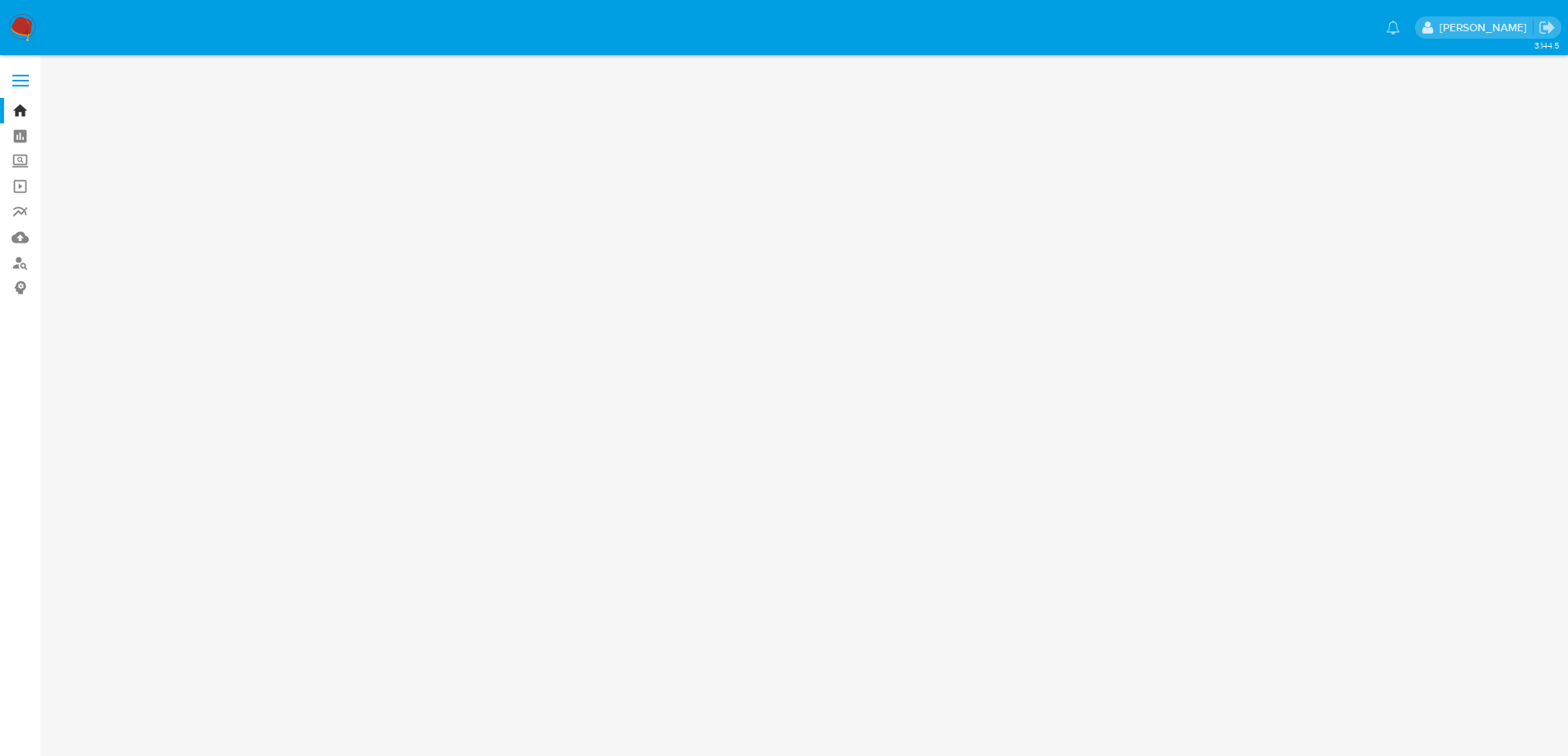 scroll, scrollTop: 0, scrollLeft: 0, axis: both 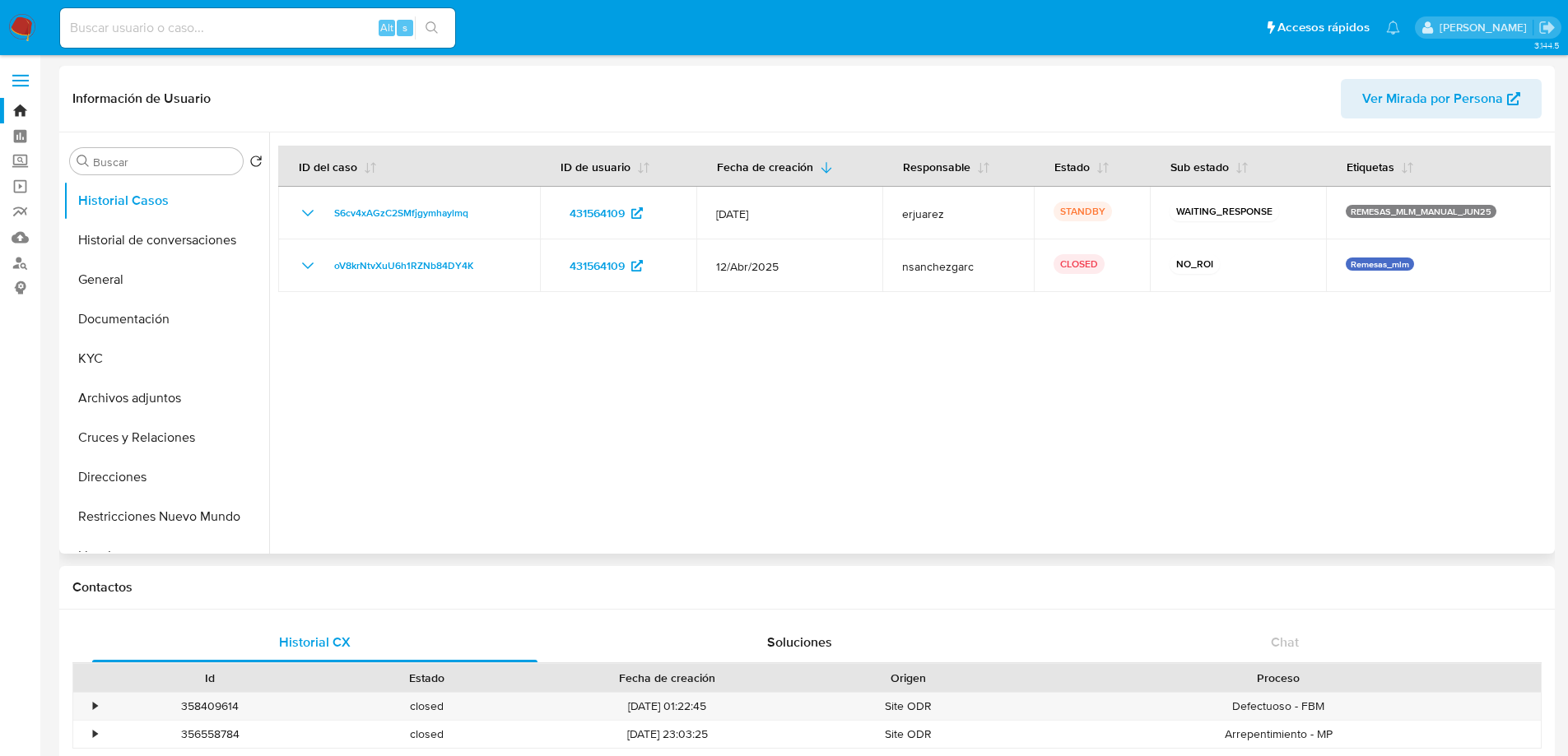 select on "10" 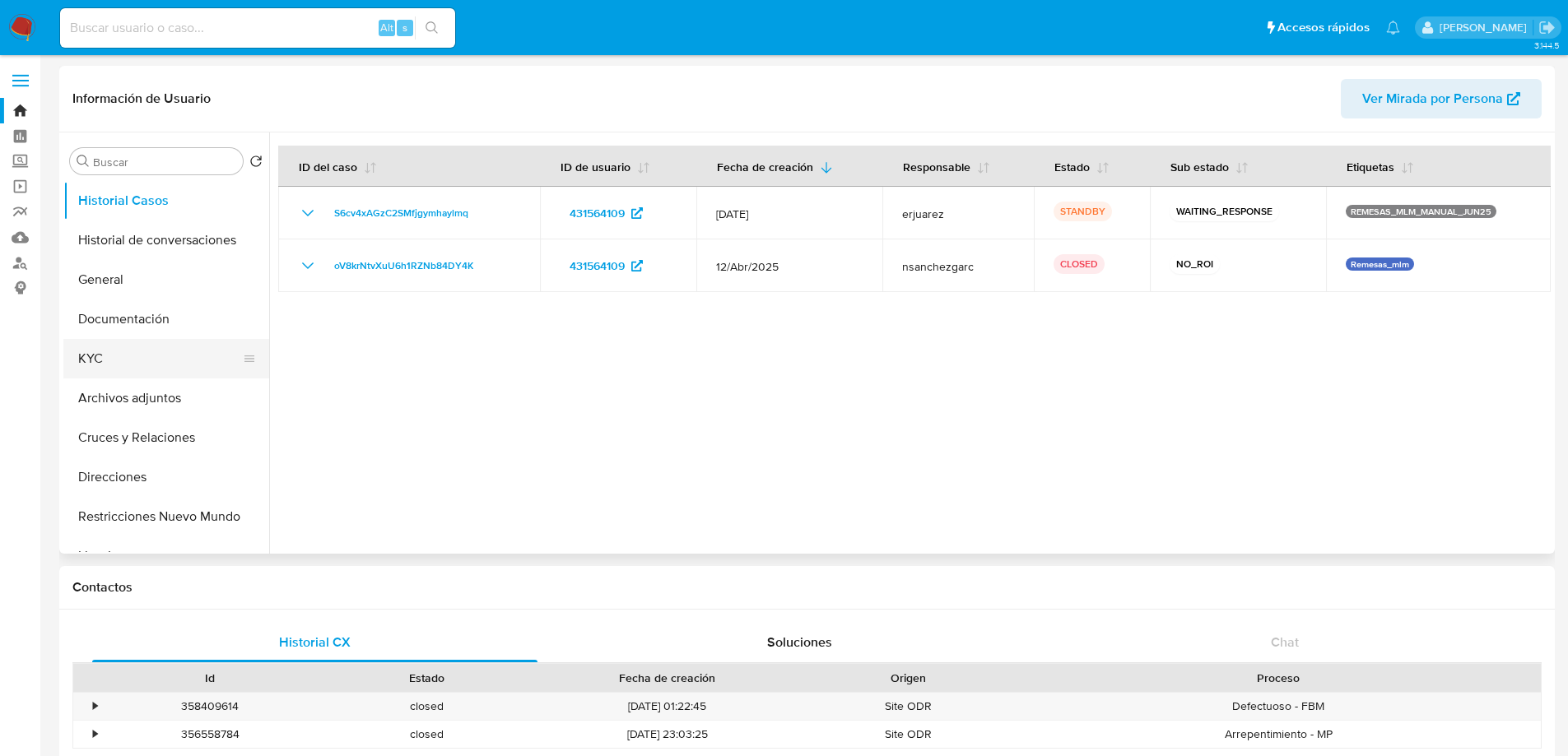 click on "KYC" at bounding box center (160, 359) 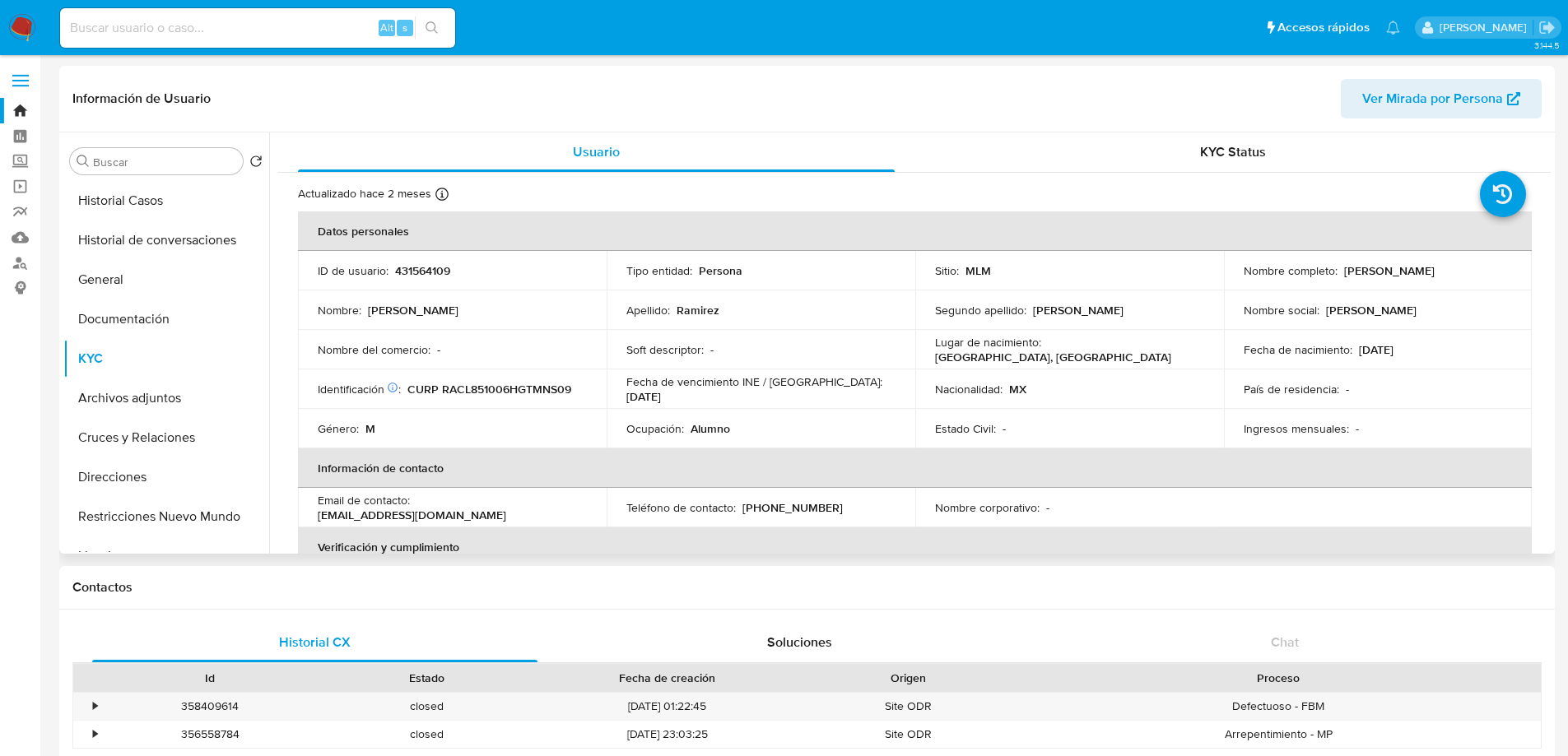 click on "Buscar   Volver al orden por defecto Historial Casos Historial de conversaciones General Documentación KYC Archivos adjuntos Cruces y Relaciones Direcciones Restricciones Nuevo Mundo Lista Interna Listas Externas Devices Geolocation Información de accesos Créditos Items Cuentas Bancarias Datos Modificados Dispositivos Point IV Challenges Fecha Compliant Historial Riesgo PLD Insurtech Marcas AML Perfiles Tarjetas Anticipos de dinero" at bounding box center [166, 344] 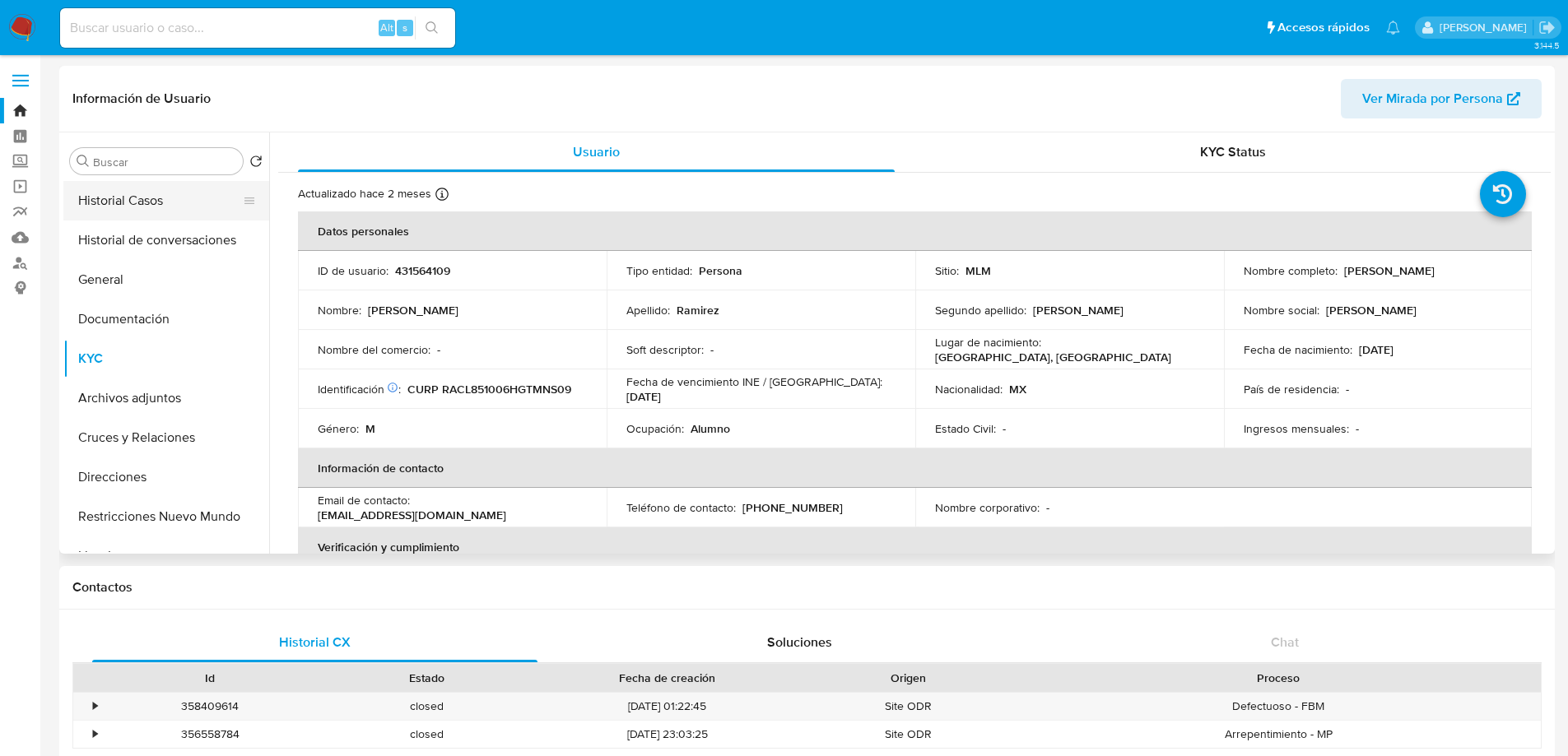 click on "Historial Casos" at bounding box center [160, 201] 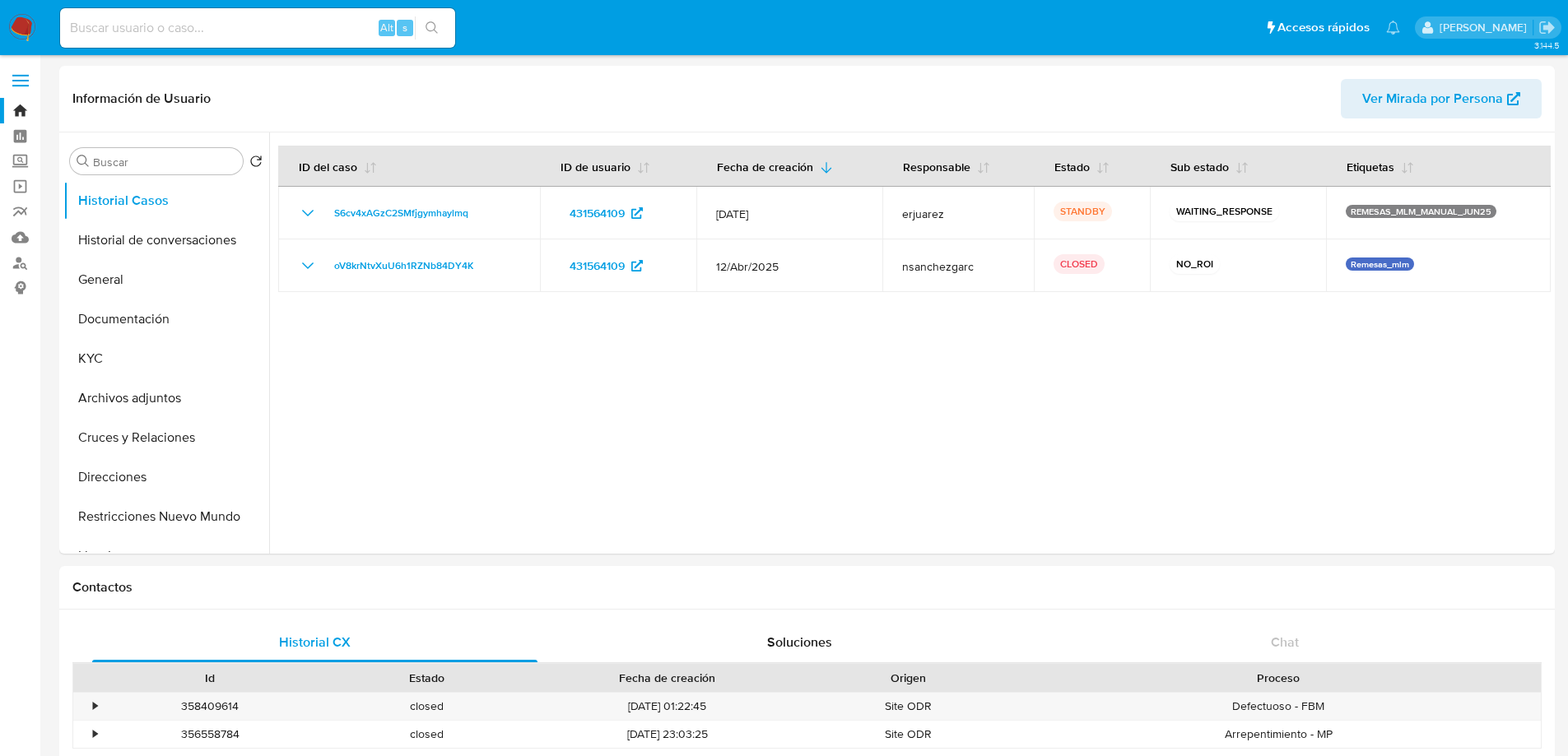 click at bounding box center [22, 28] 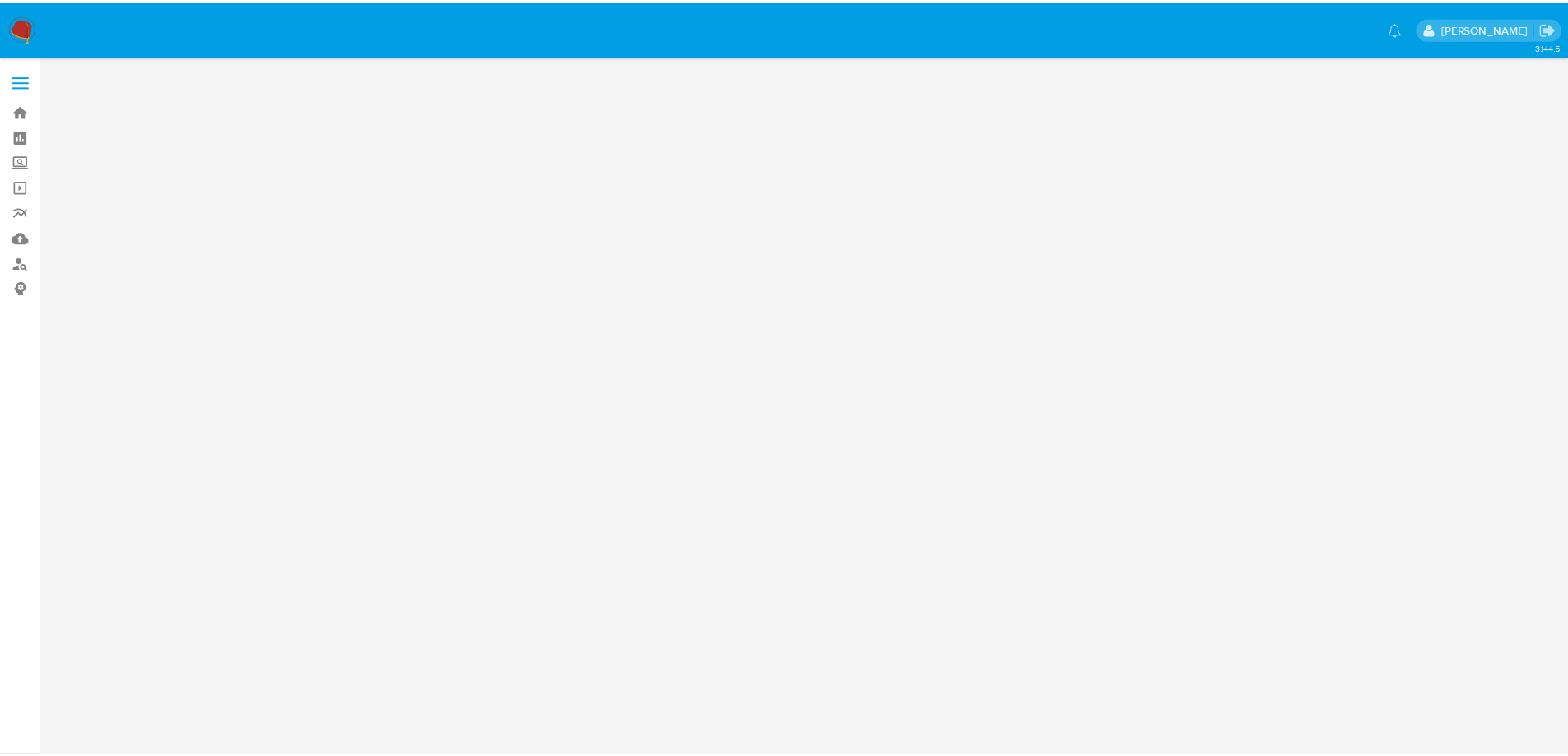 scroll, scrollTop: 0, scrollLeft: 0, axis: both 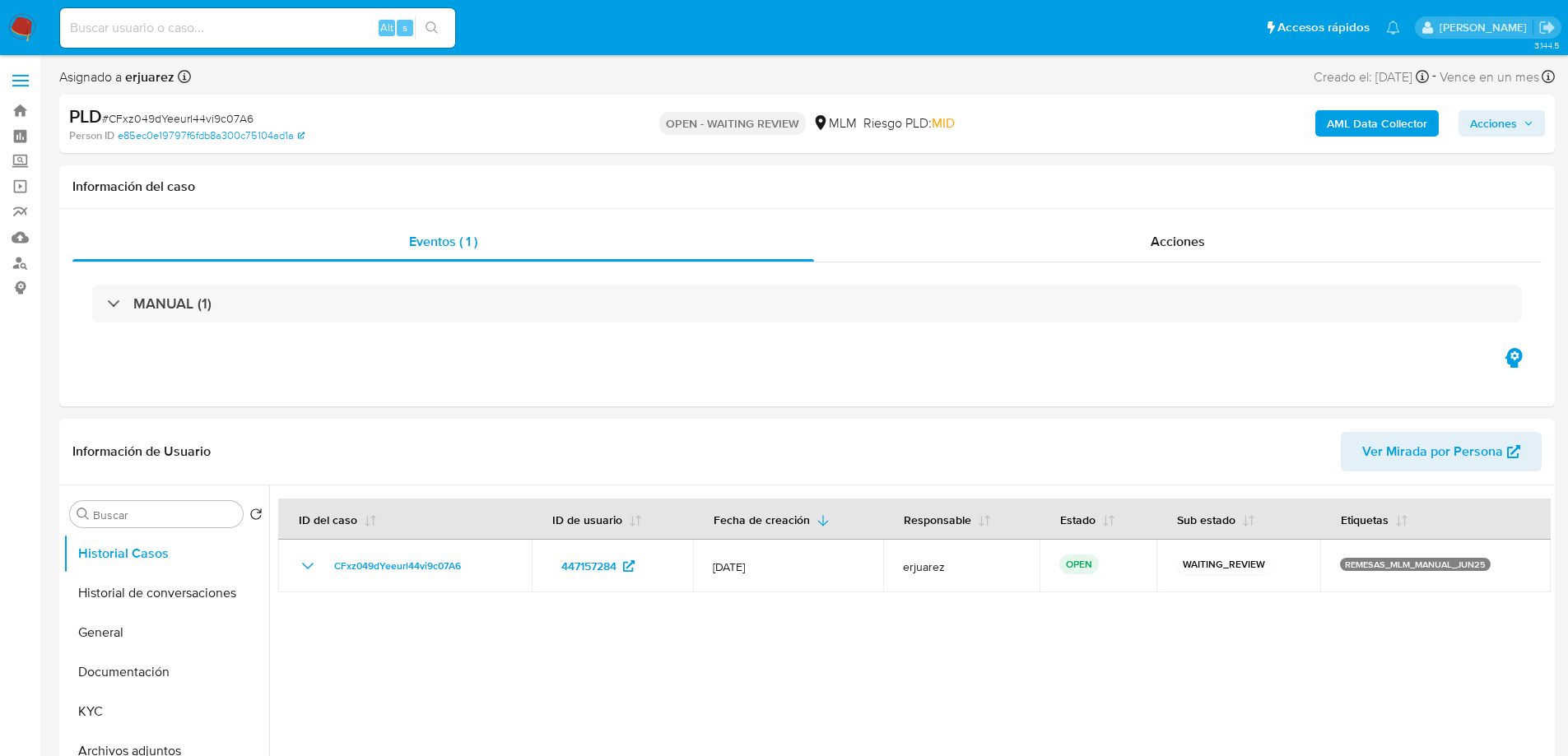 select on "10" 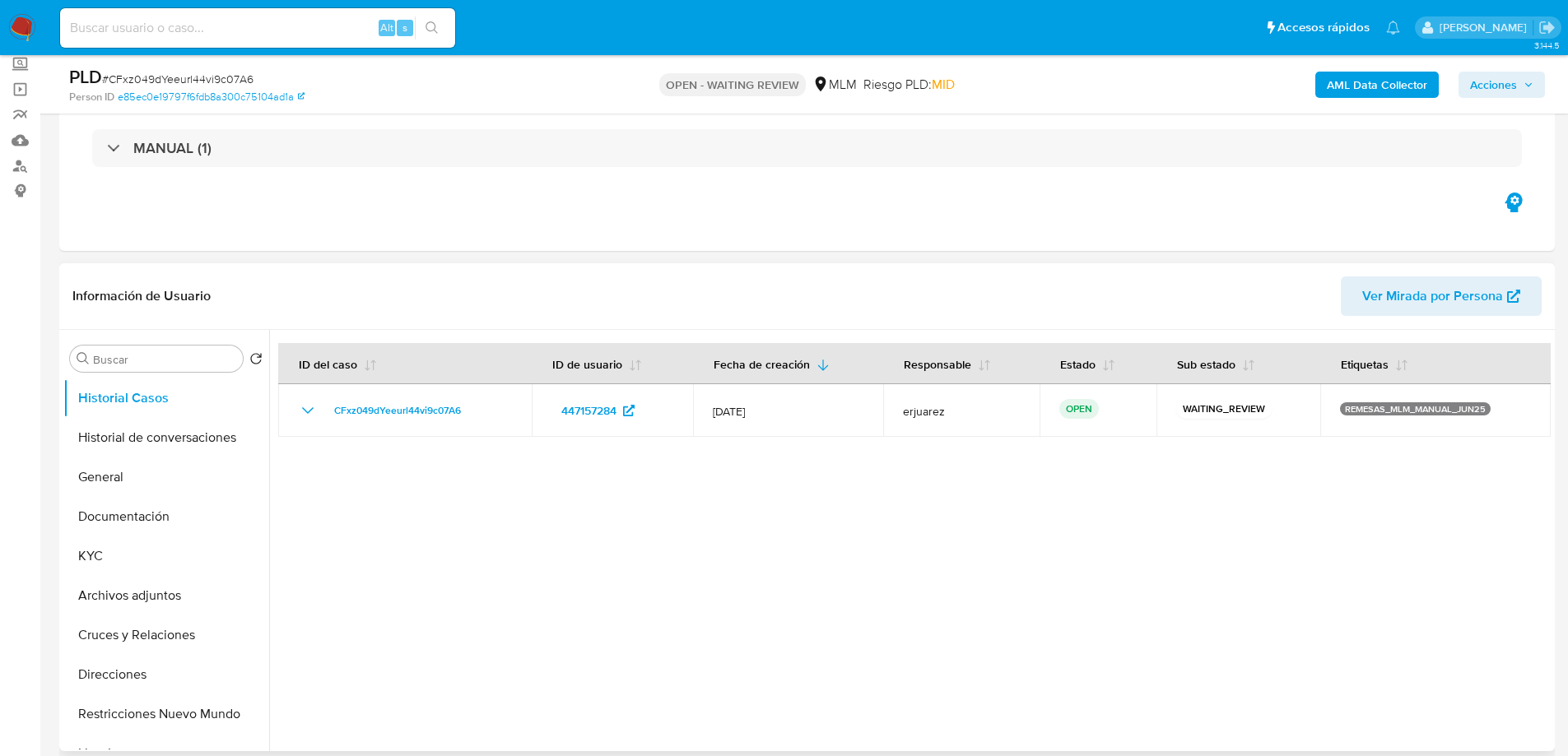scroll, scrollTop: 247, scrollLeft: 0, axis: vertical 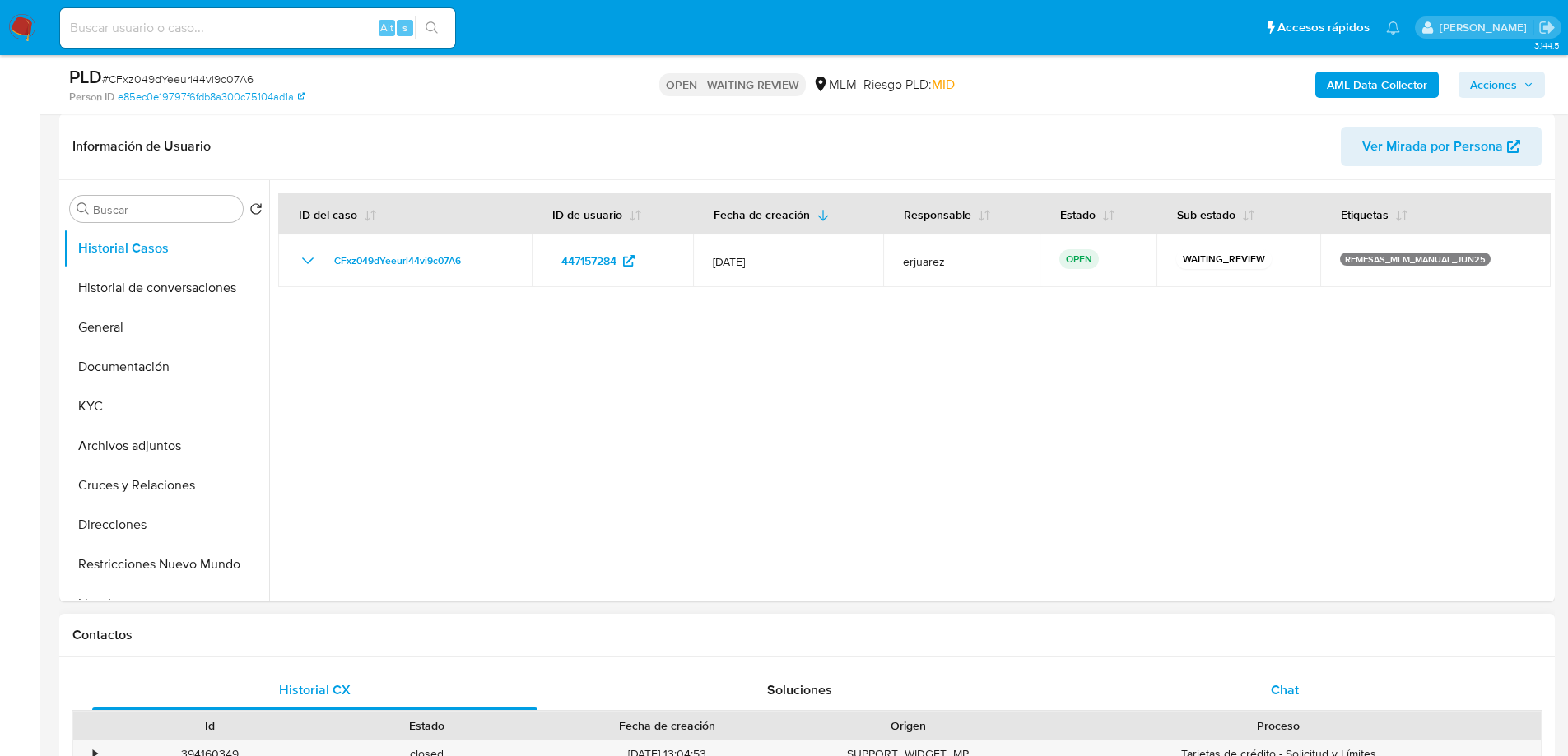 click on "Chat" at bounding box center [1285, 689] 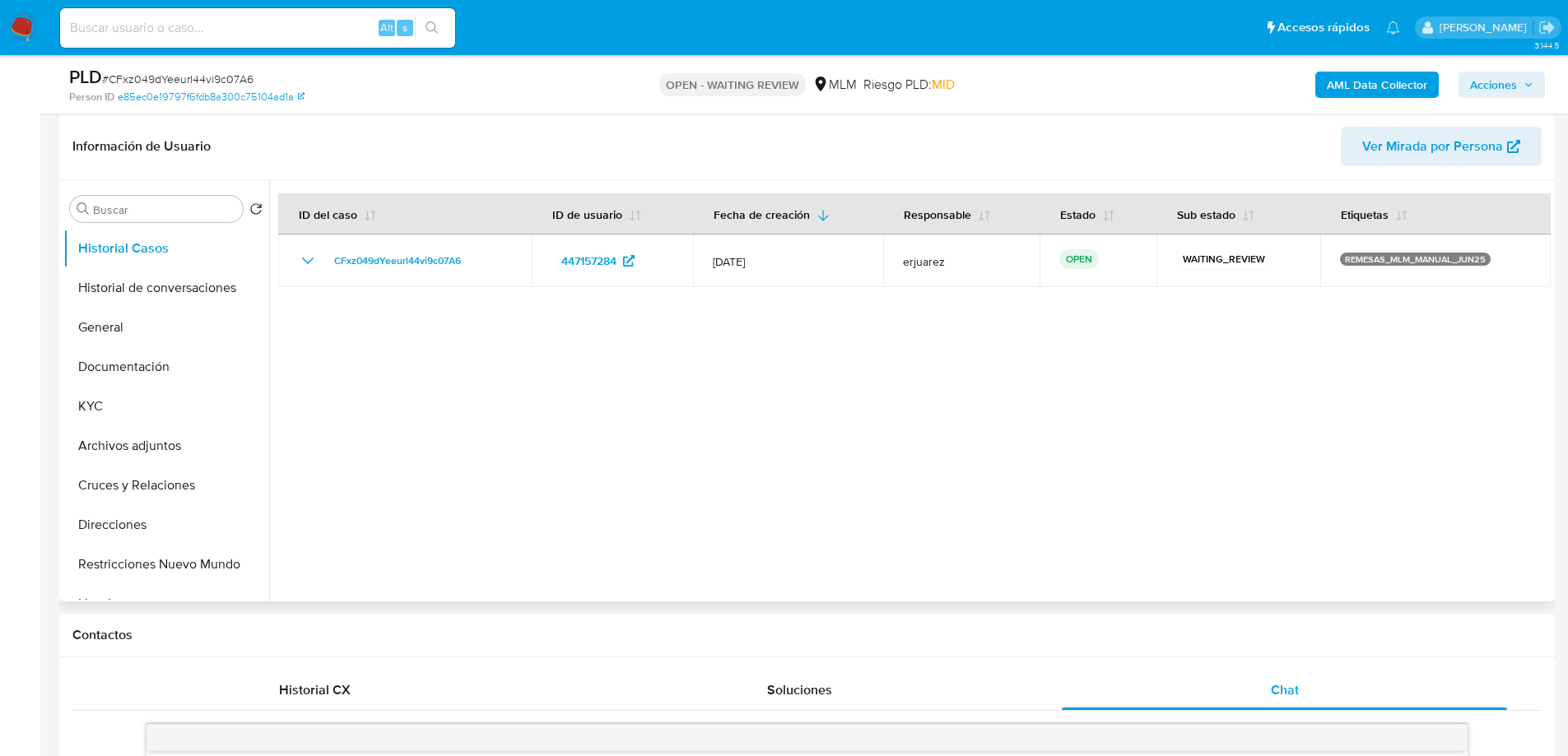 scroll, scrollTop: 346, scrollLeft: 0, axis: vertical 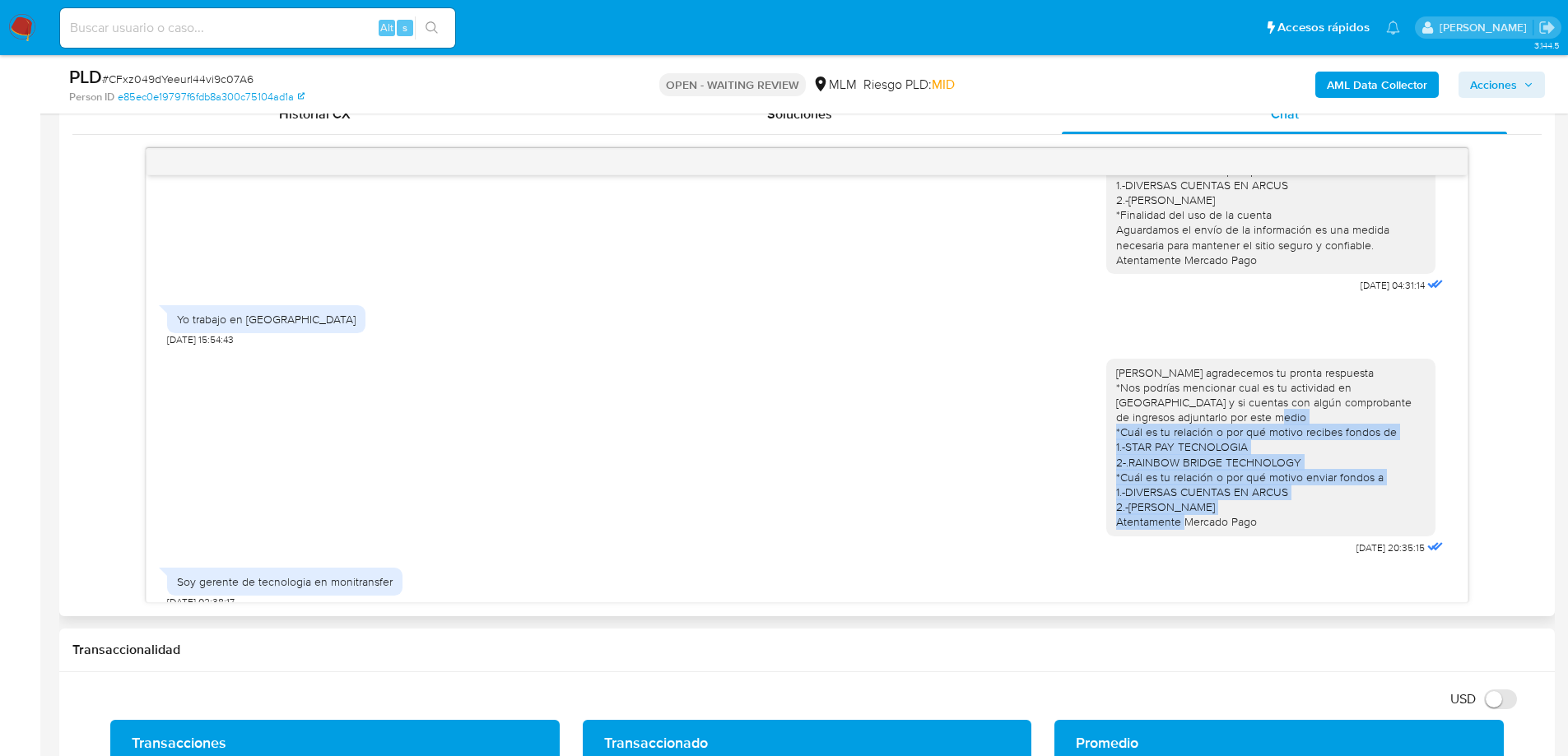 drag, startPoint x: 1106, startPoint y: 418, endPoint x: 1329, endPoint y: 493, distance: 235.2743 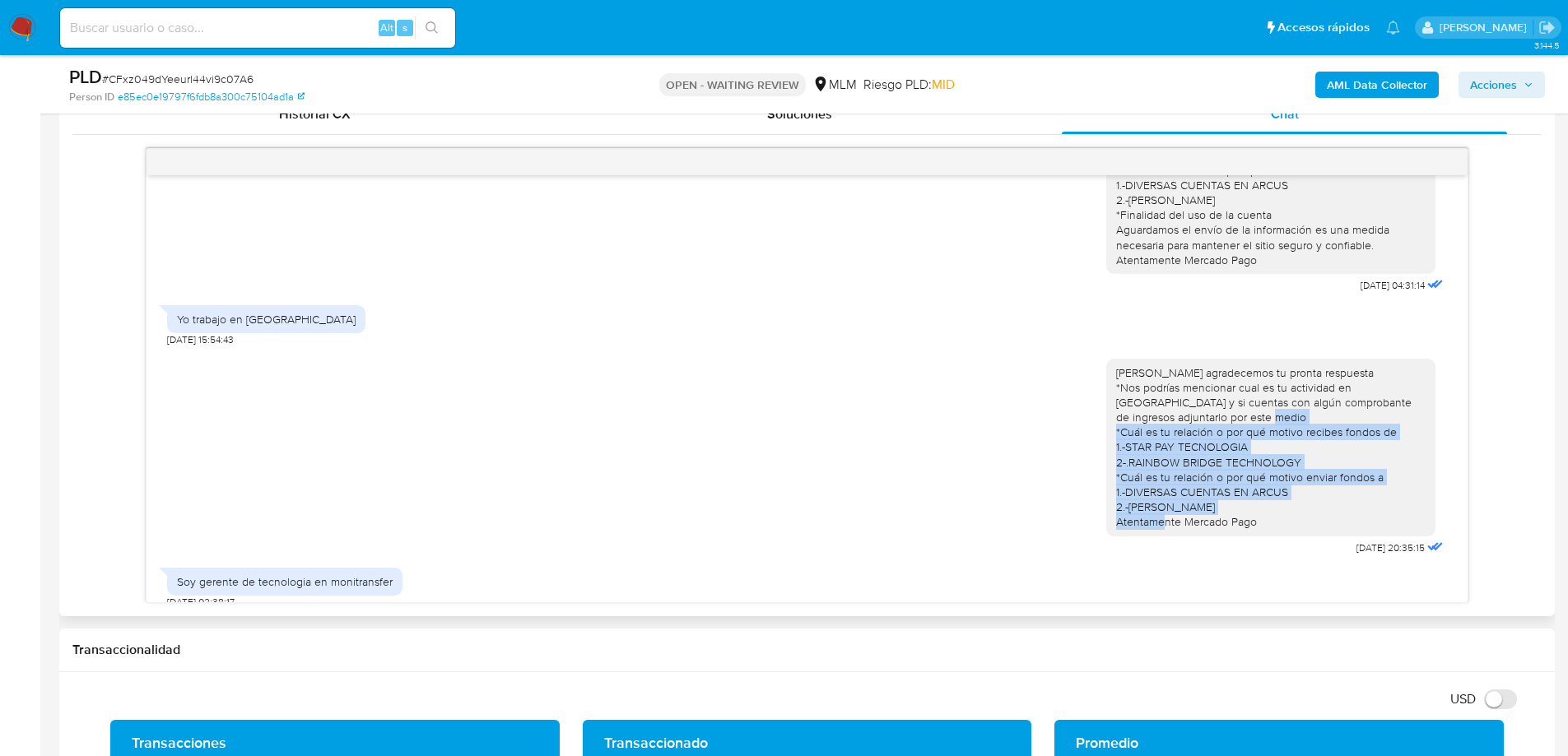 drag, startPoint x: 1105, startPoint y: 420, endPoint x: 1311, endPoint y: 494, distance: 218.888 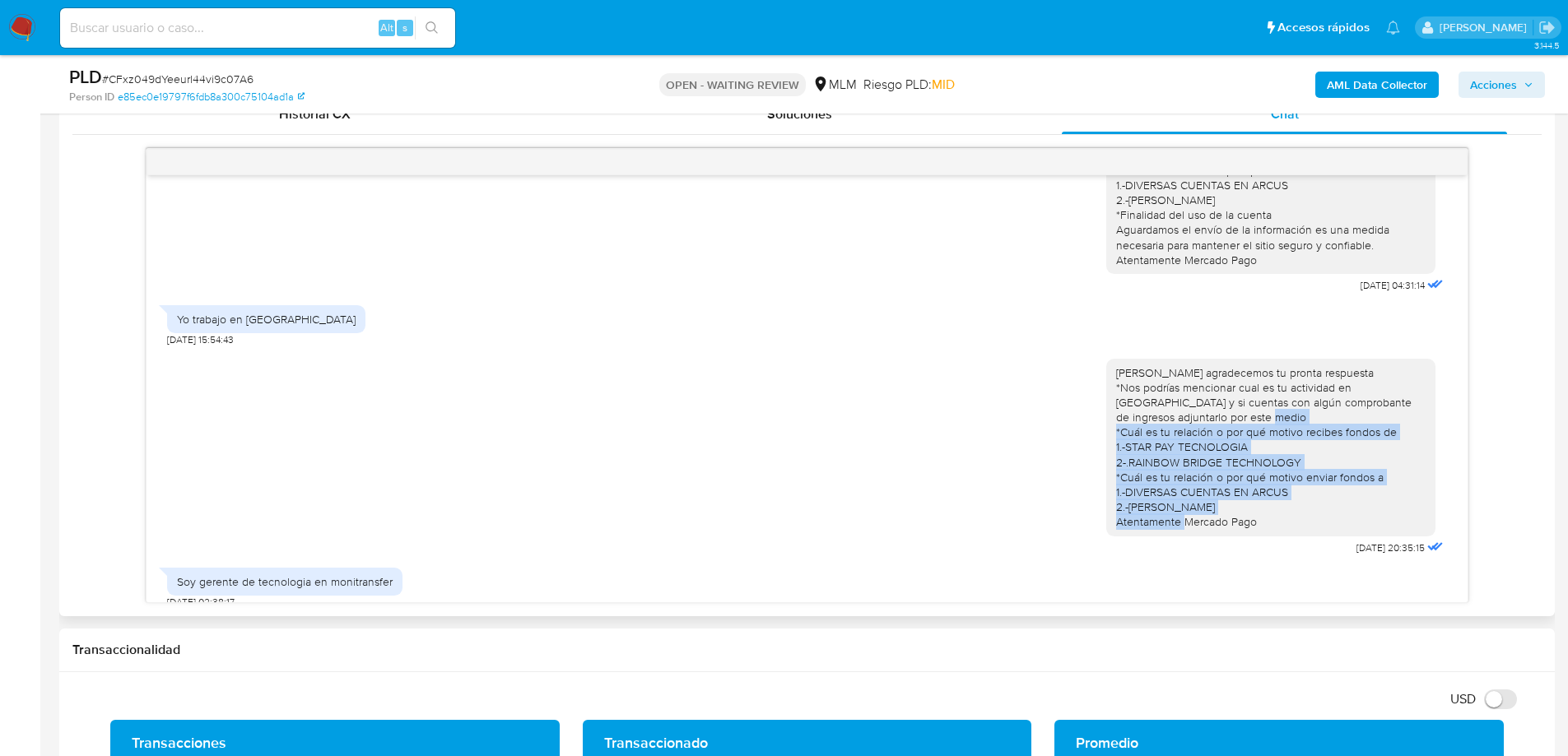 drag, startPoint x: 1335, startPoint y: 496, endPoint x: 1097, endPoint y: 424, distance: 248.6524 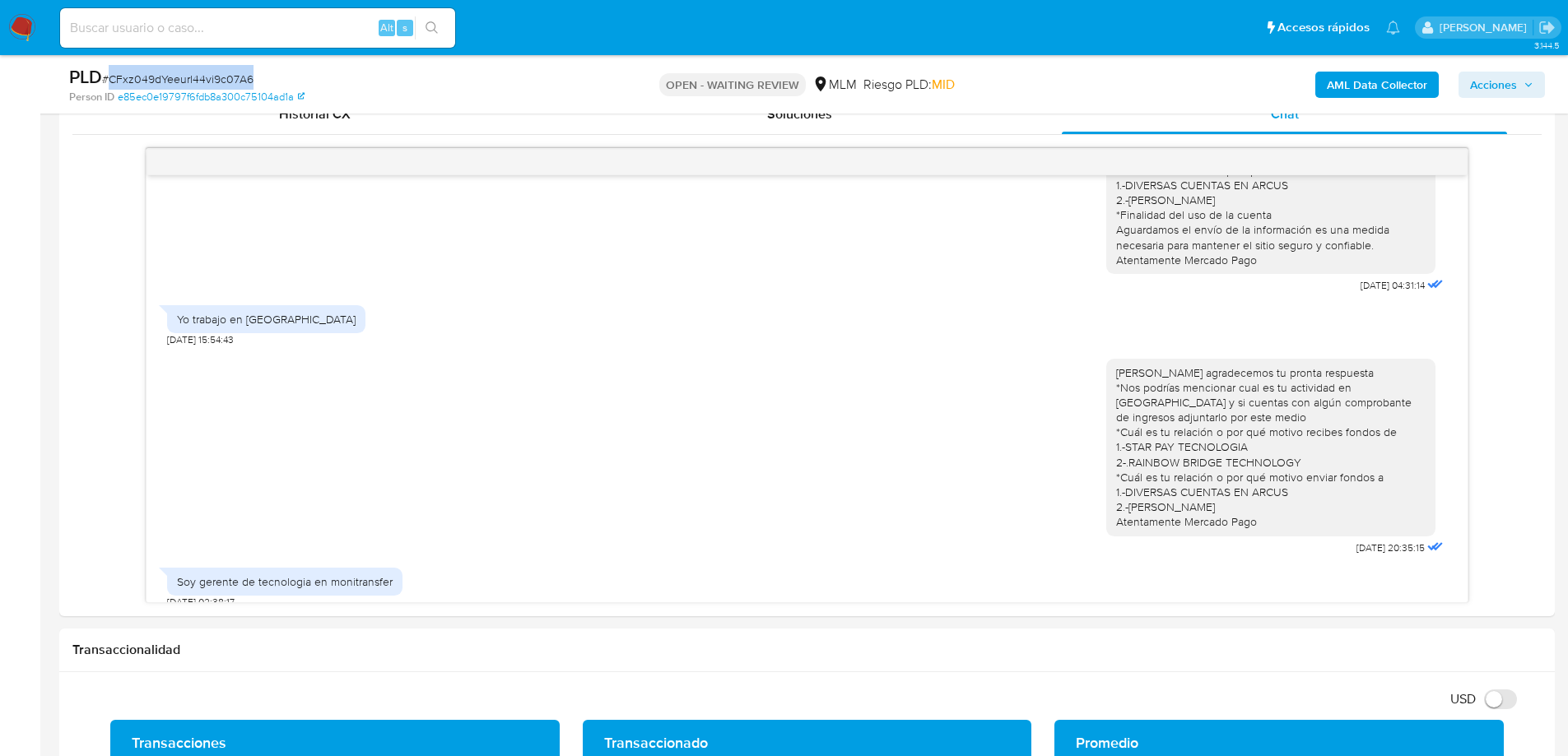 drag, startPoint x: 287, startPoint y: 81, endPoint x: 109, endPoint y: 81, distance: 178 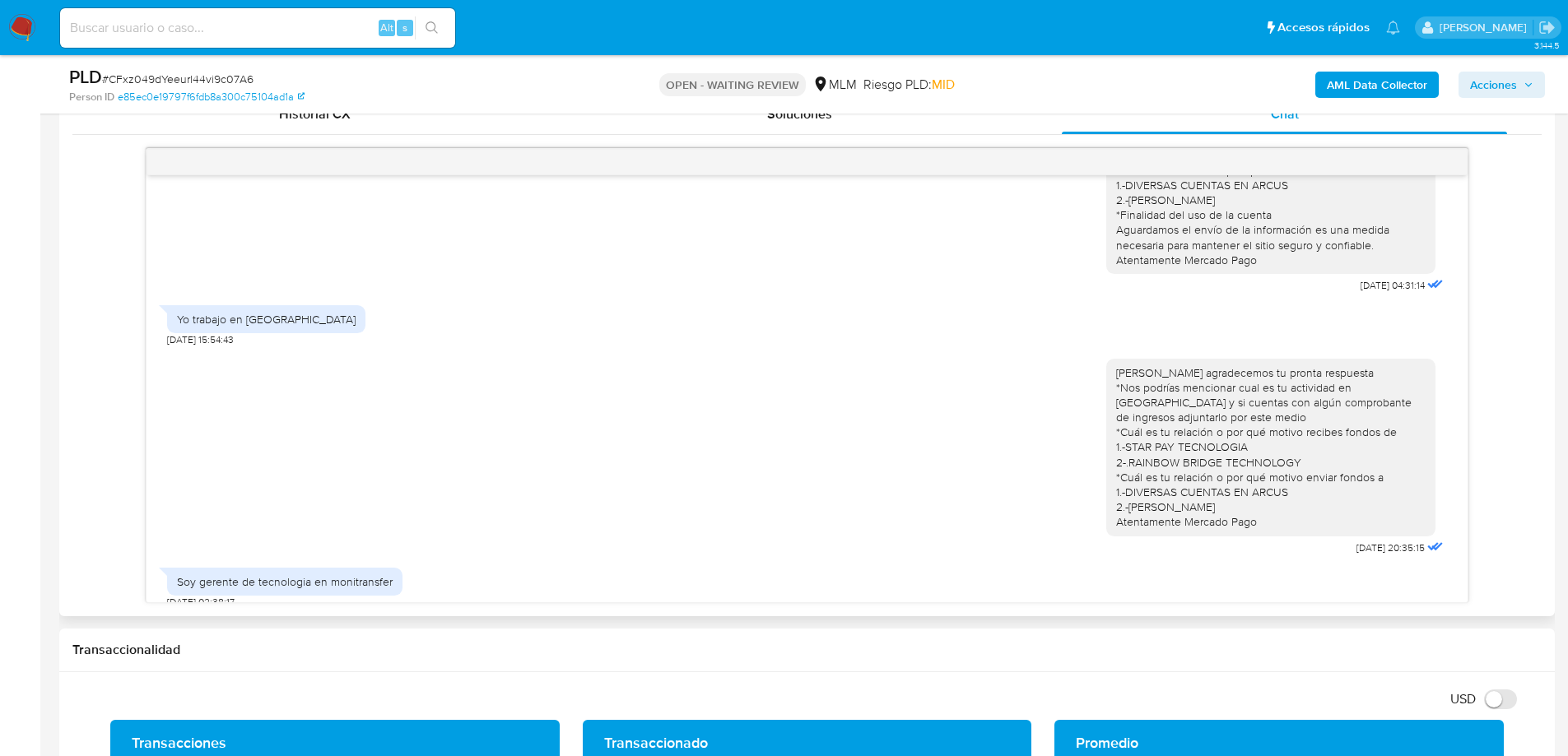 drag, startPoint x: 790, startPoint y: 507, endPoint x: 801, endPoint y: 503, distance: 11.7047 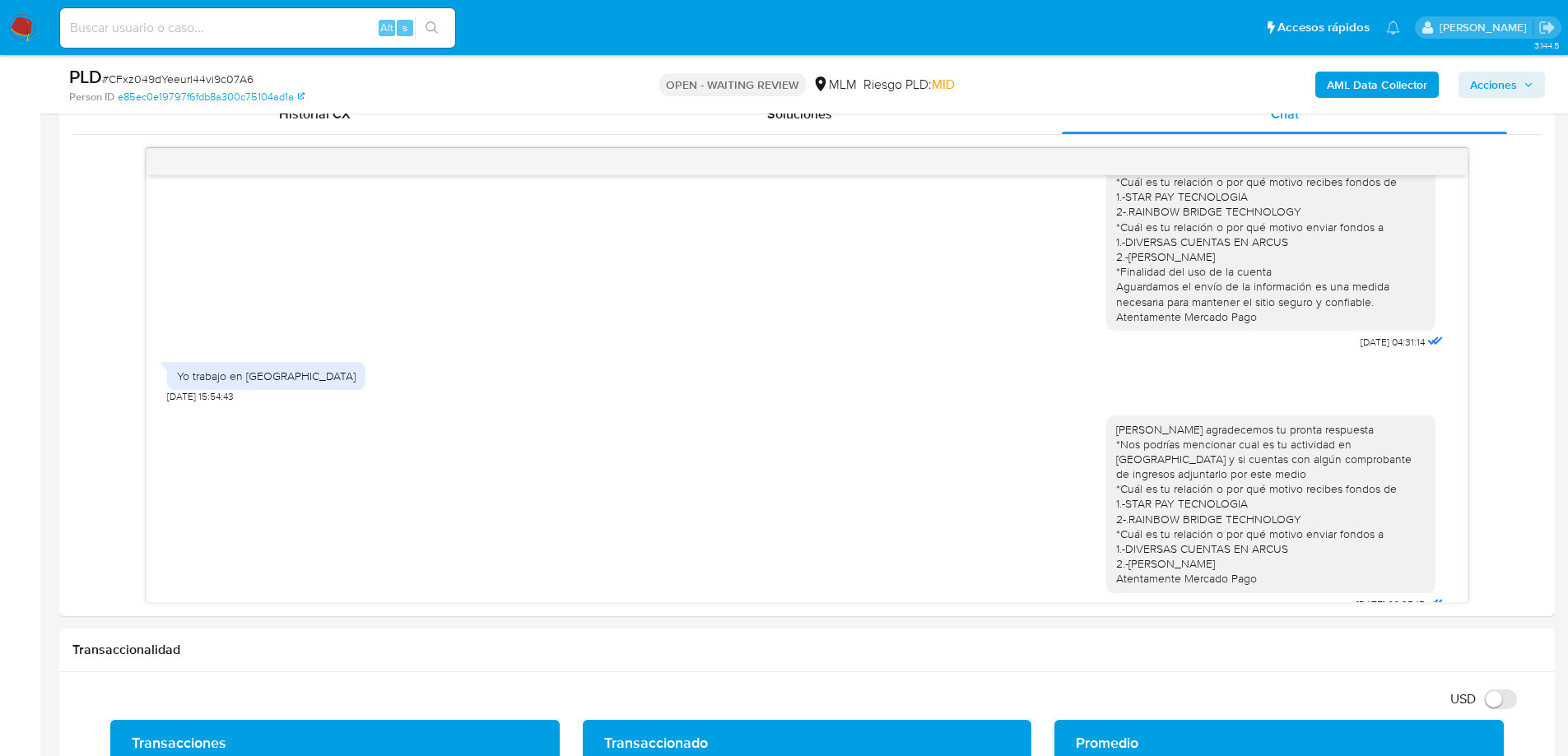 scroll, scrollTop: 39, scrollLeft: 0, axis: vertical 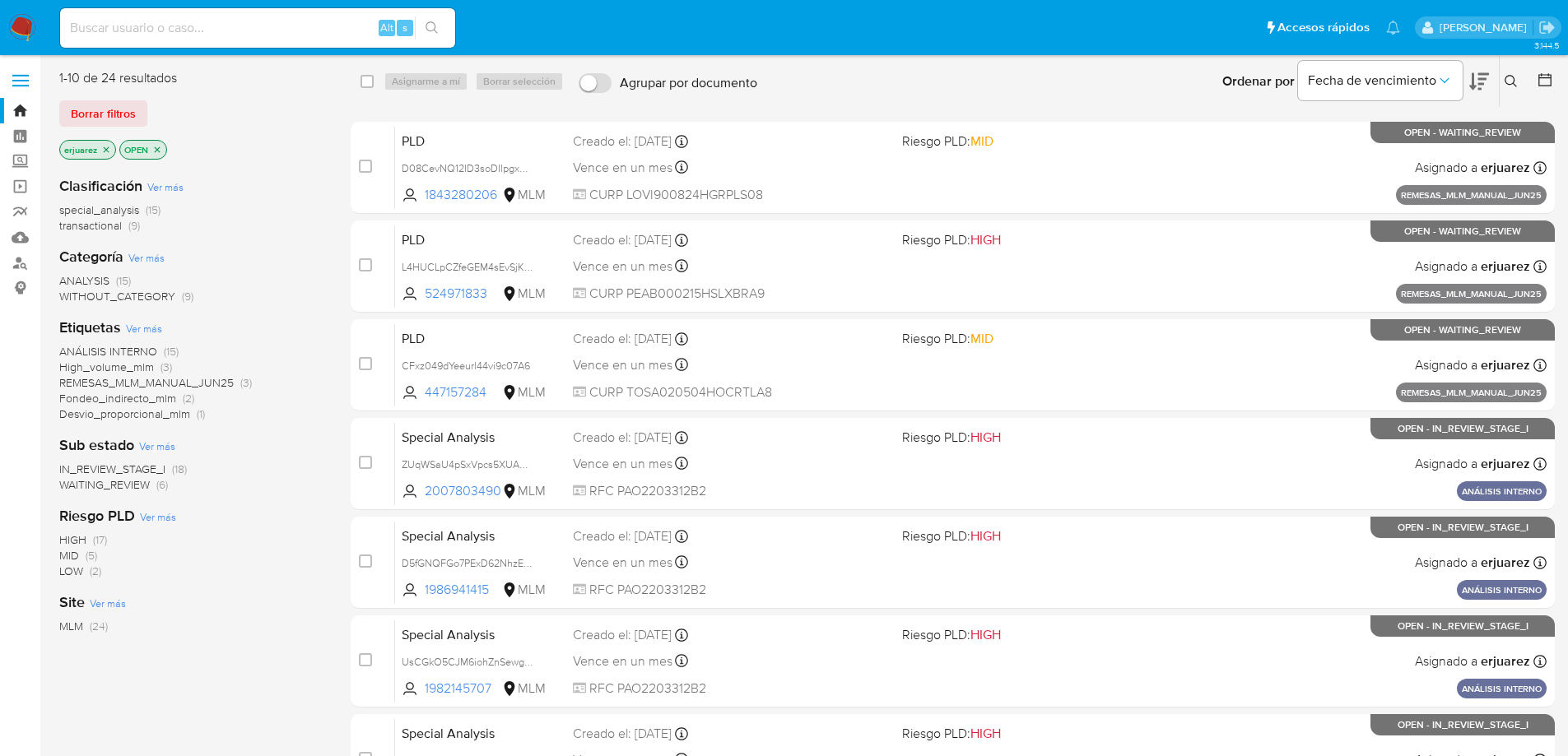 click on "WAITING_REVIEW" at bounding box center (105, 485) 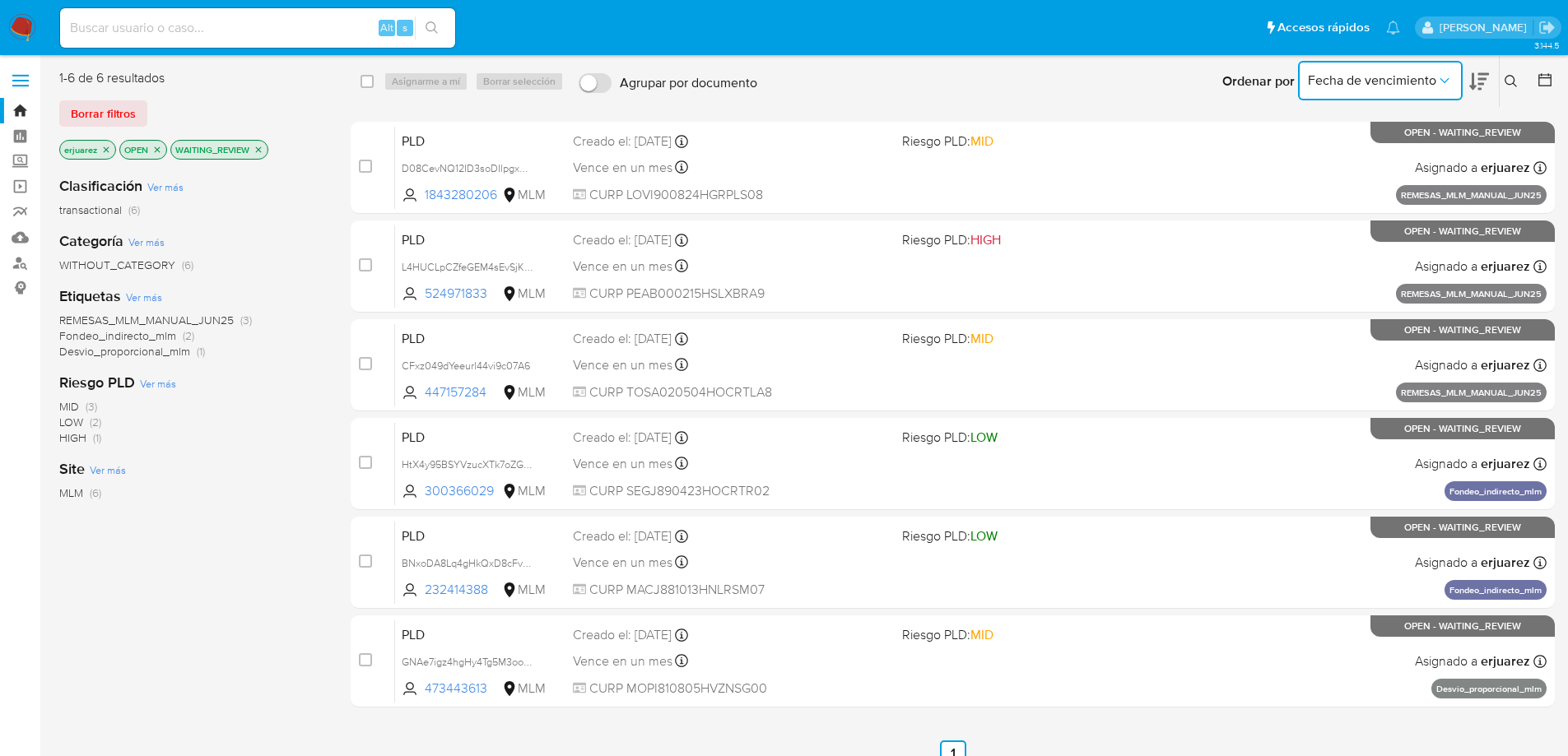 click on "Fecha de vencimiento" at bounding box center (1372, 81) 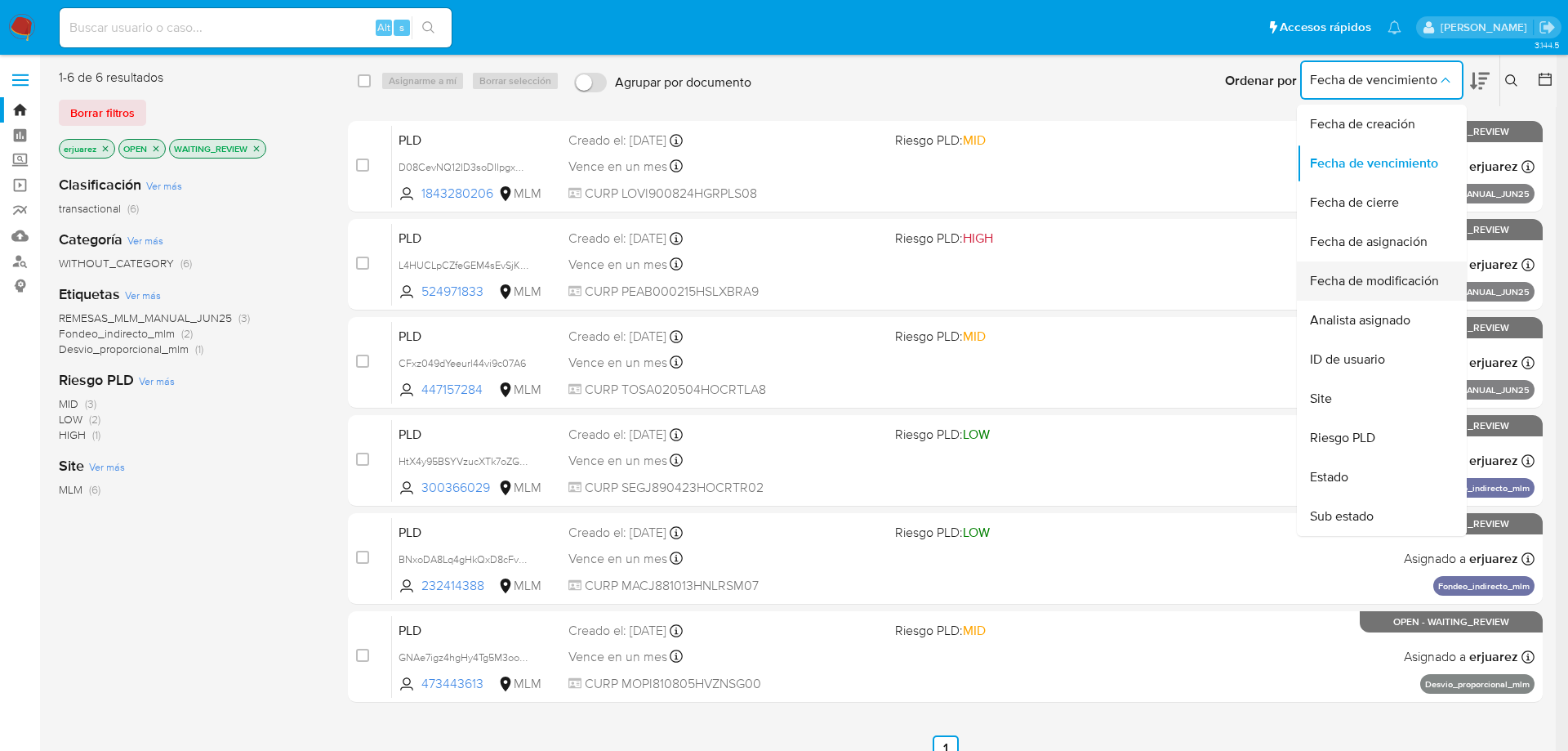click on "Fecha de modificación" at bounding box center (1377, 281) 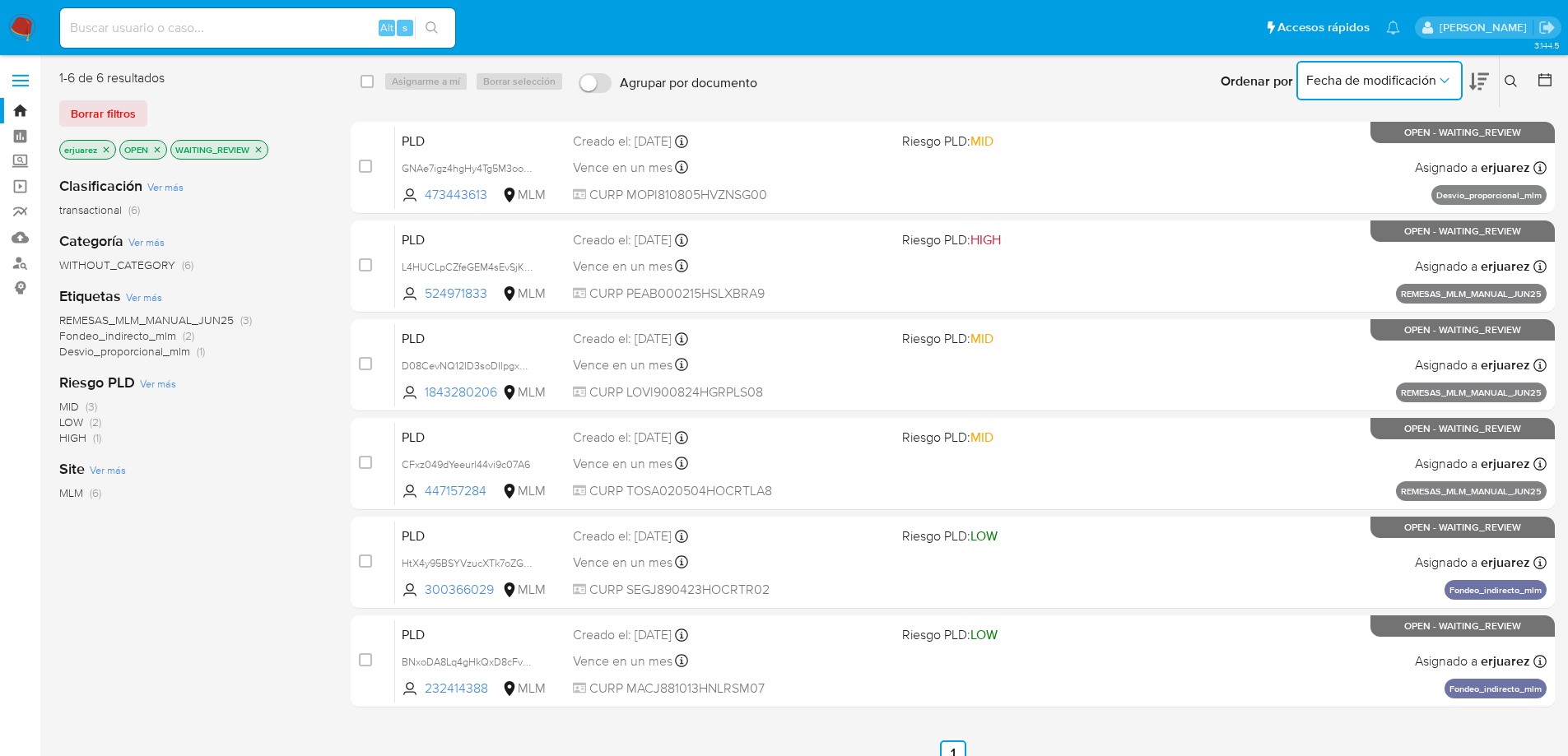 drag, startPoint x: 1405, startPoint y: 77, endPoint x: 1399, endPoint y: 97, distance: 20.88061 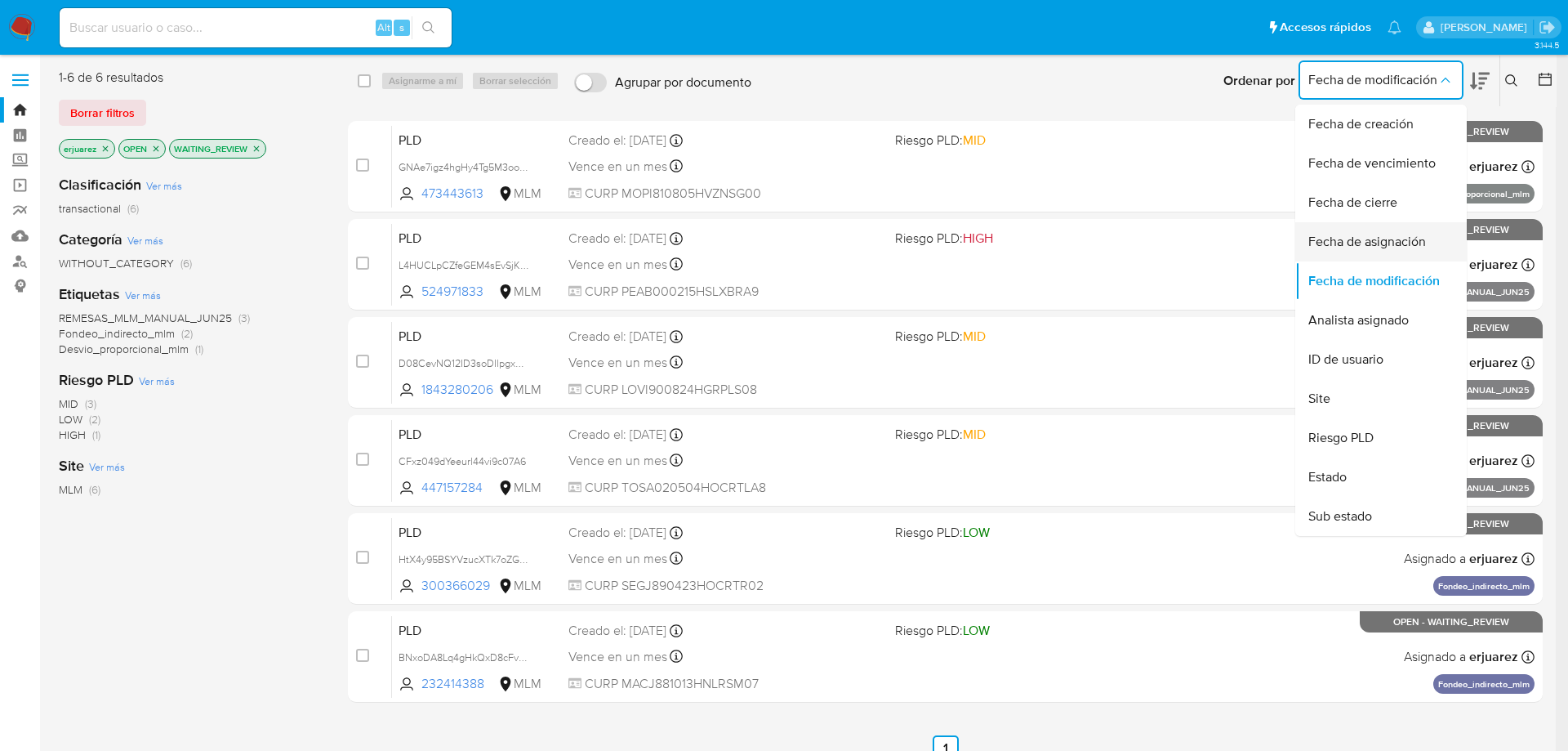 click on "Fecha de asignación" at bounding box center [1367, 242] 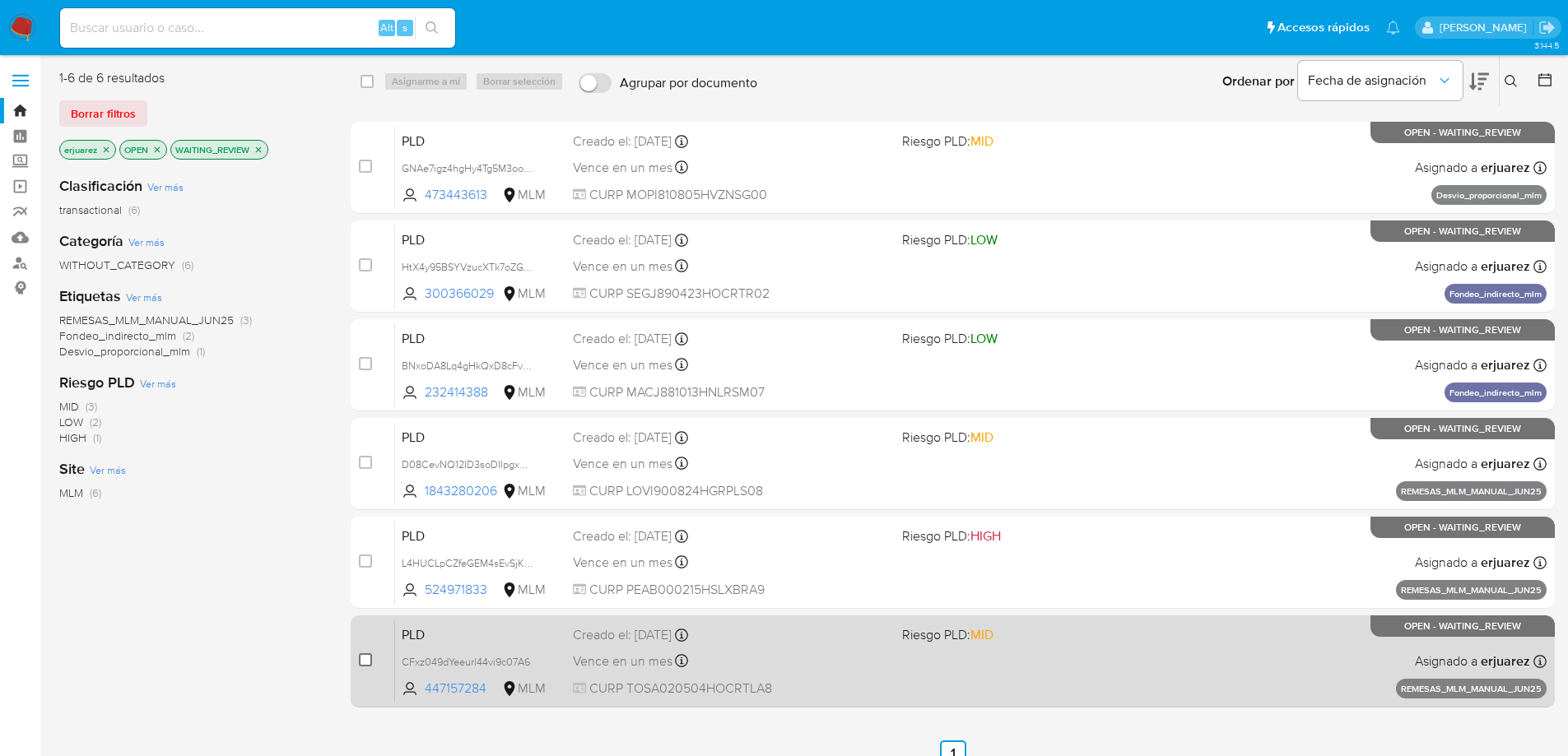 click at bounding box center (365, 660) 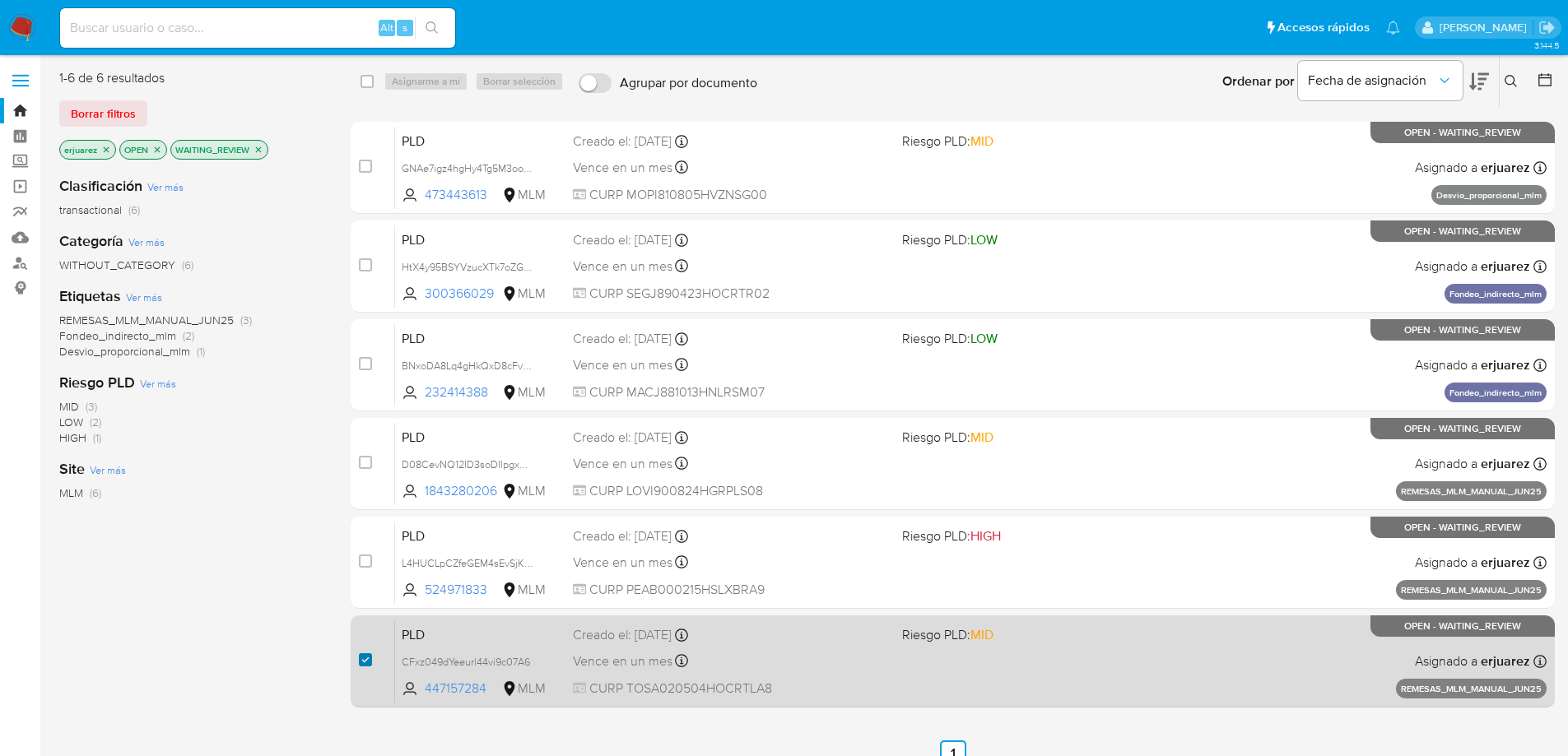 checkbox on "true" 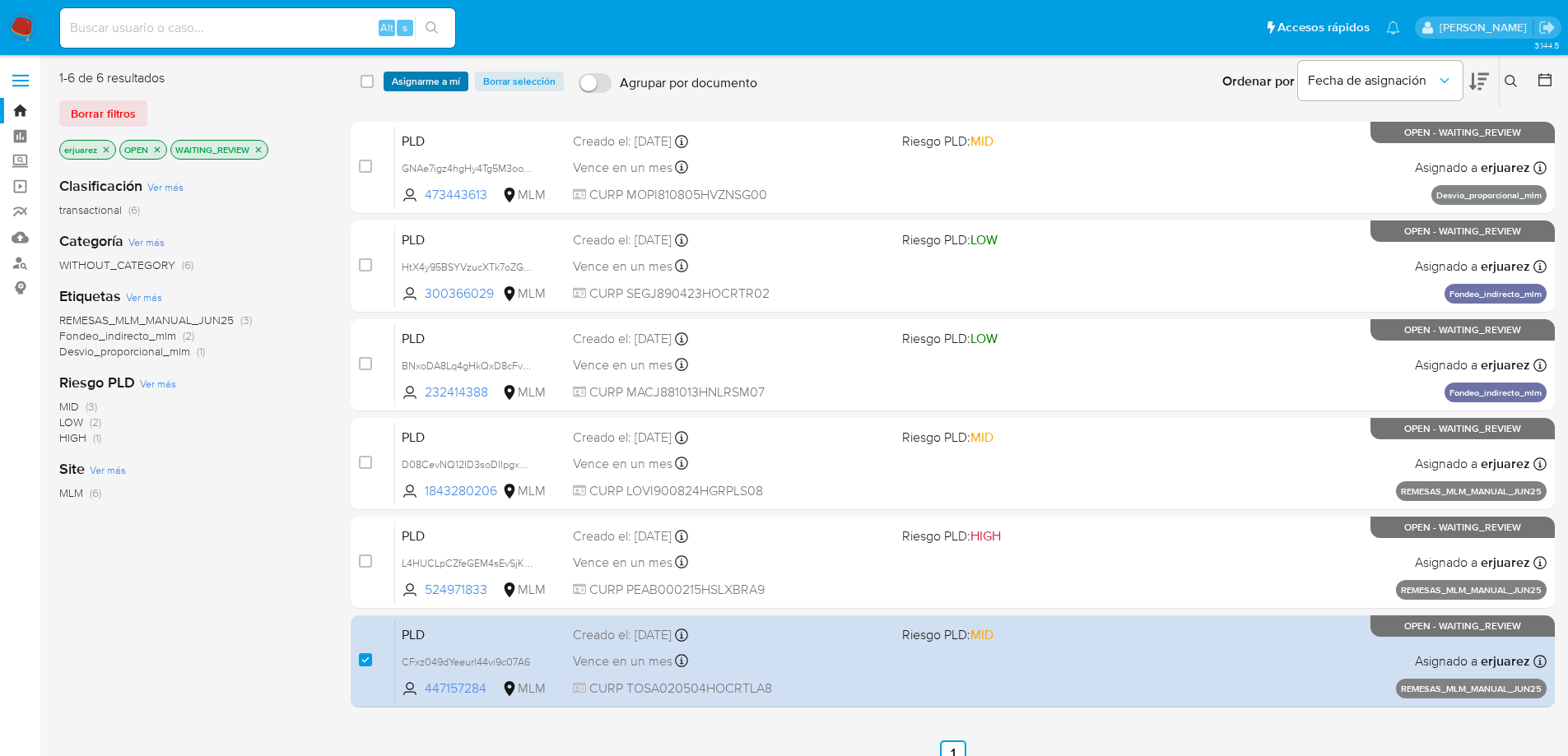 click on "Asignarme a mí" at bounding box center (426, 81) 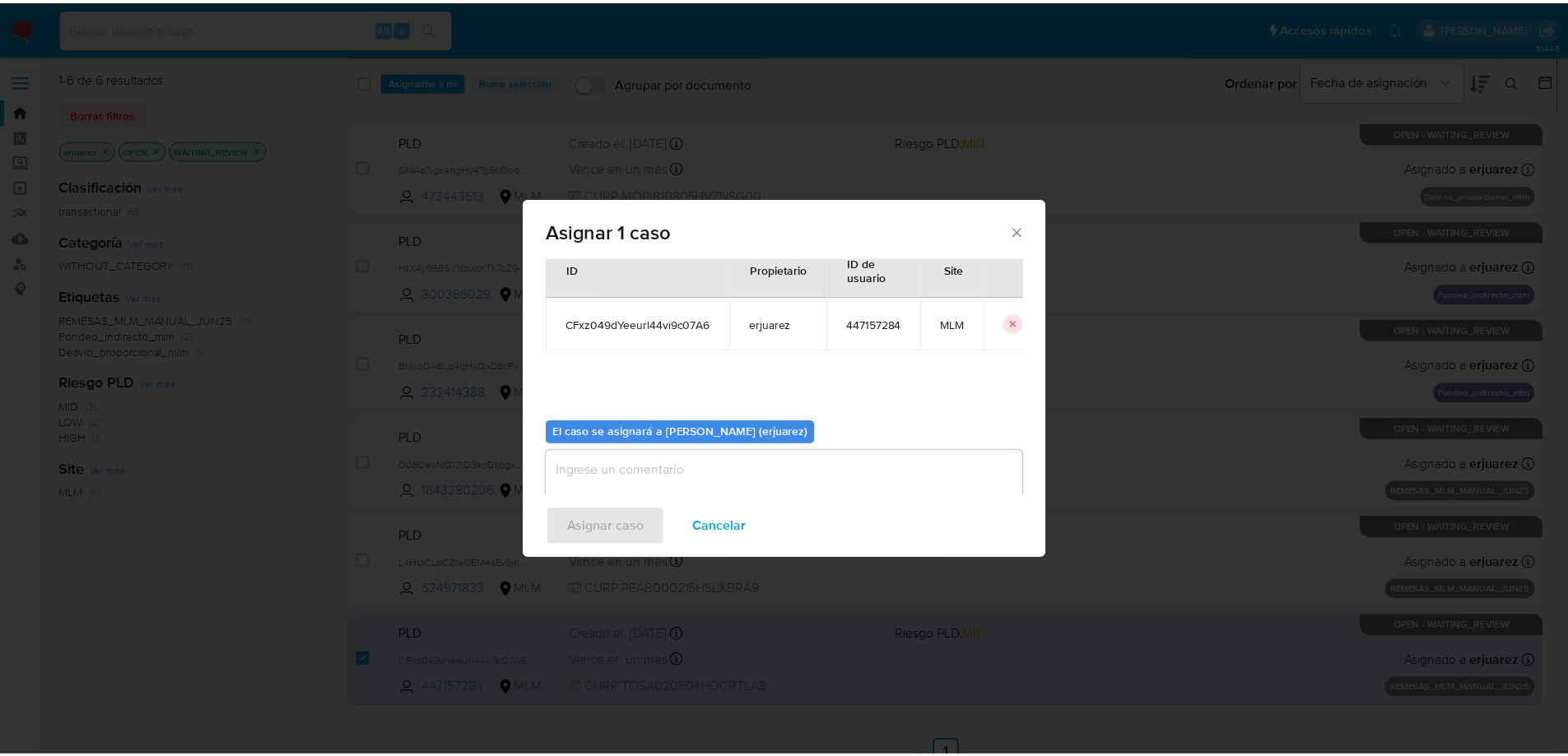scroll, scrollTop: 86, scrollLeft: 0, axis: vertical 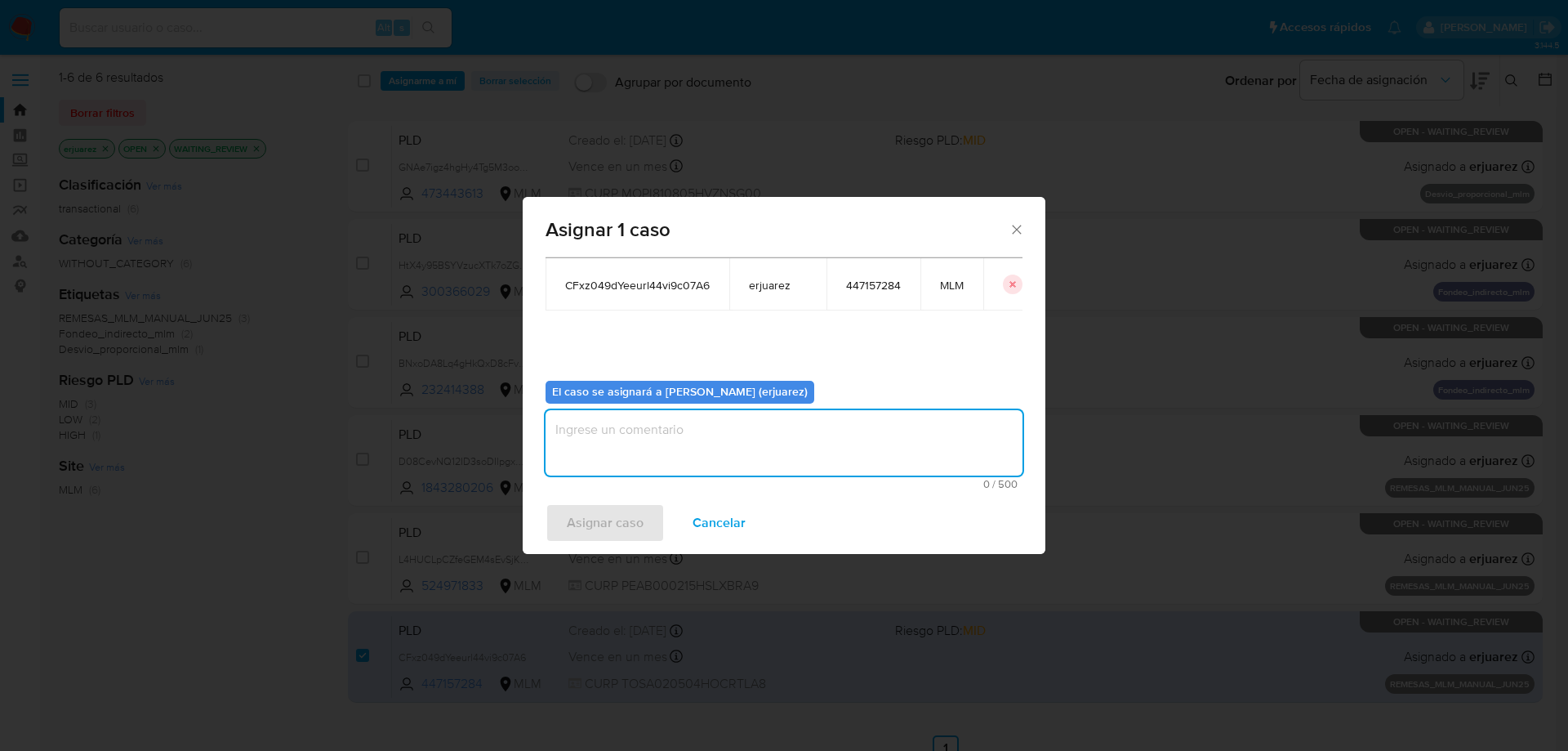 click at bounding box center (784, 443) 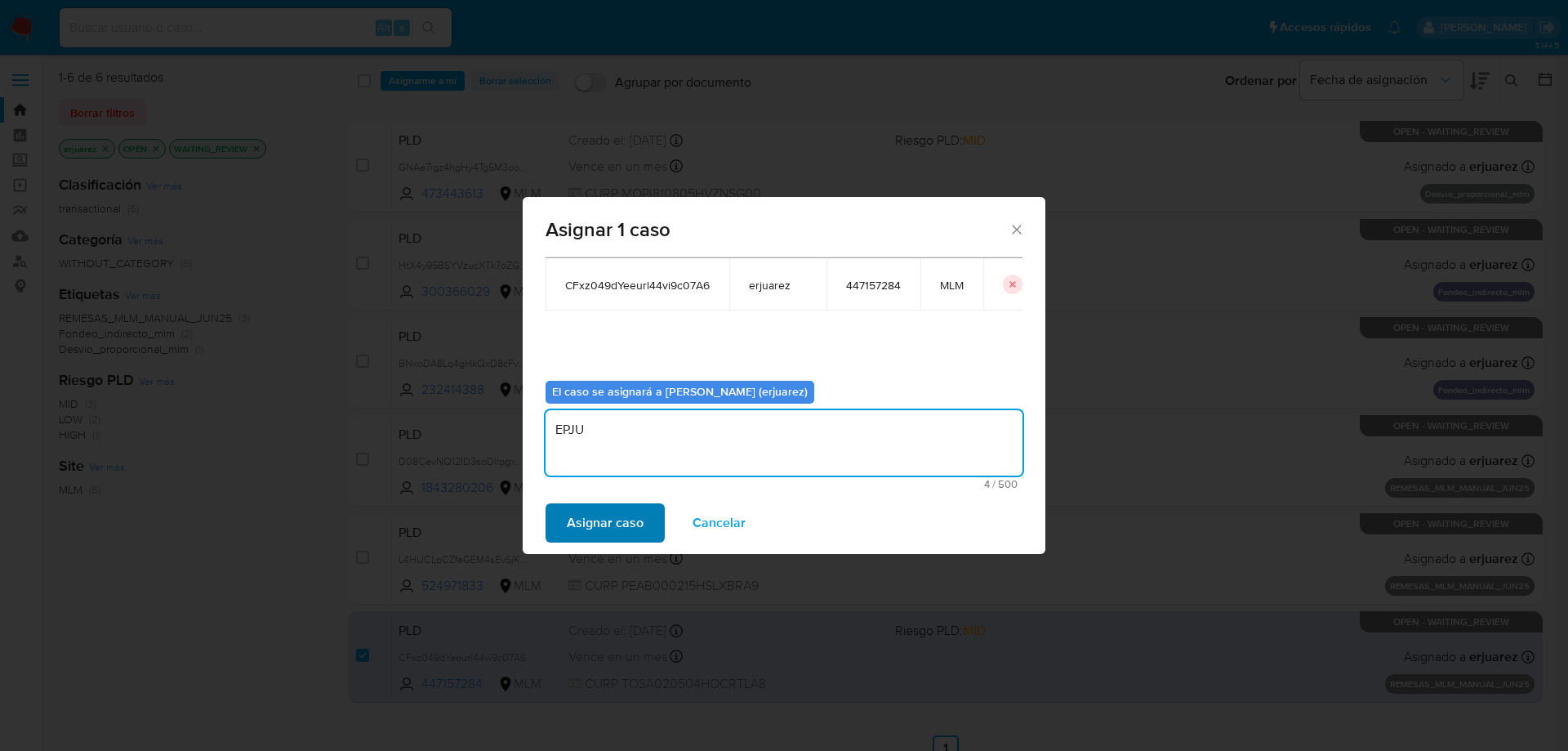 type on "EPJU" 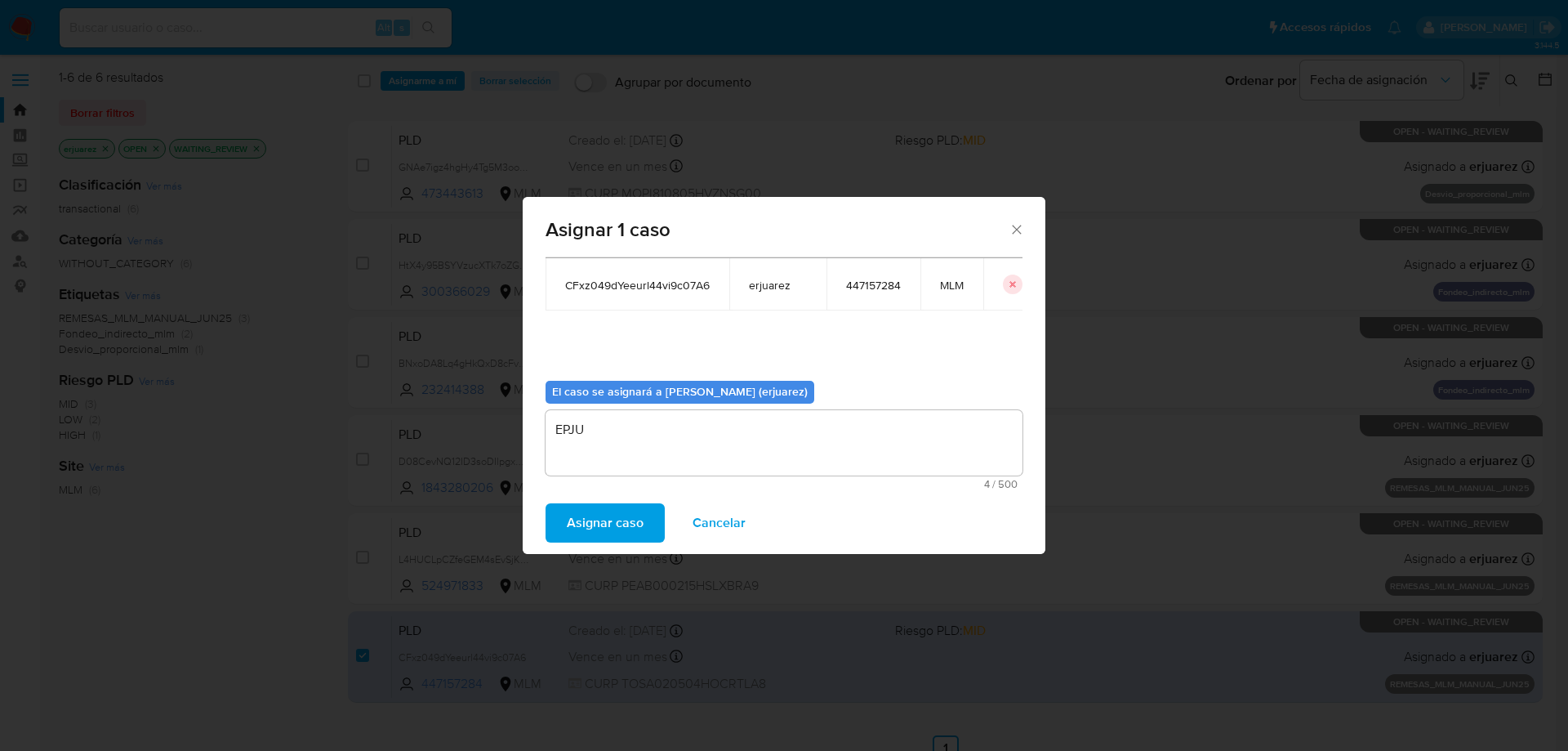 drag, startPoint x: 604, startPoint y: 515, endPoint x: 818, endPoint y: 583, distance: 224.54398 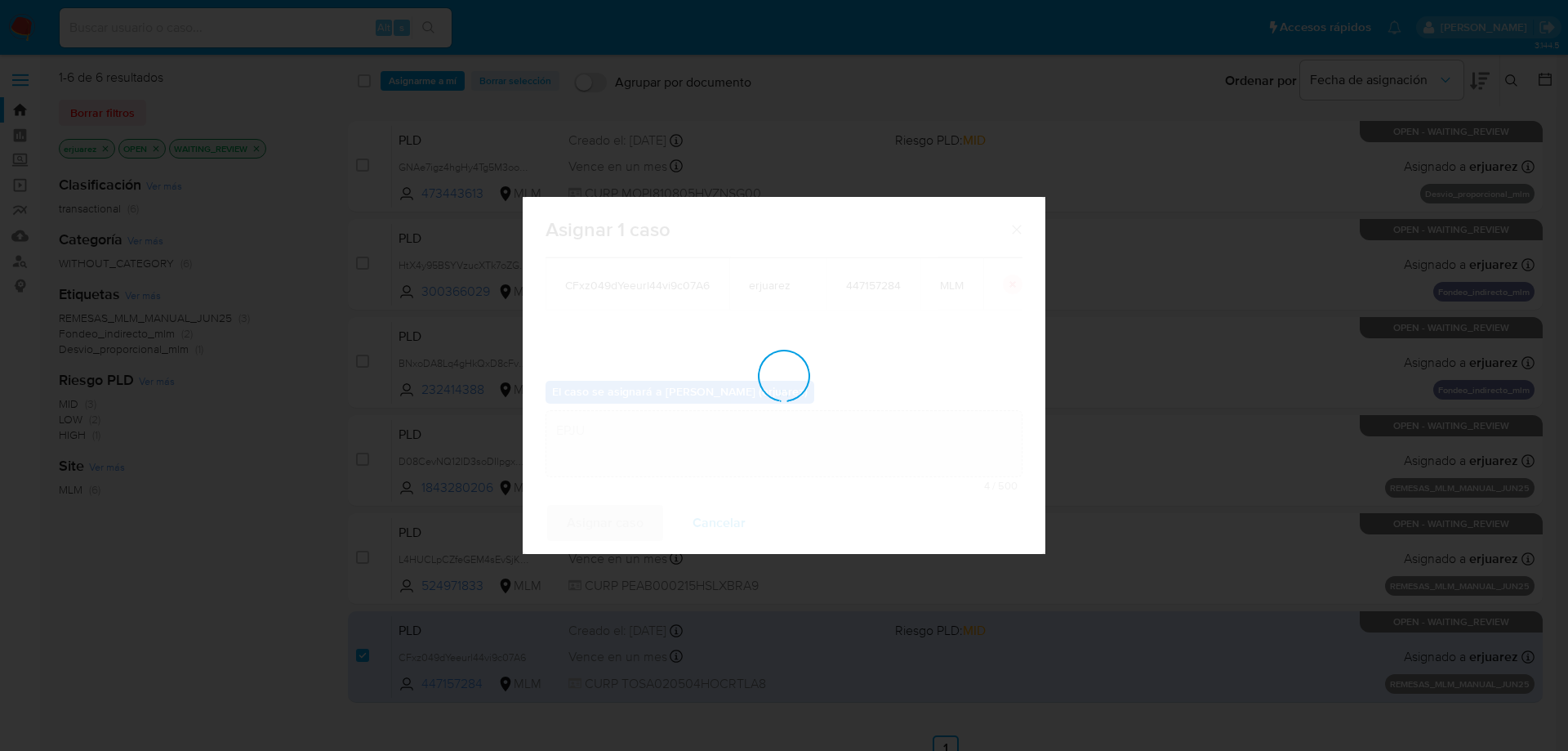 type 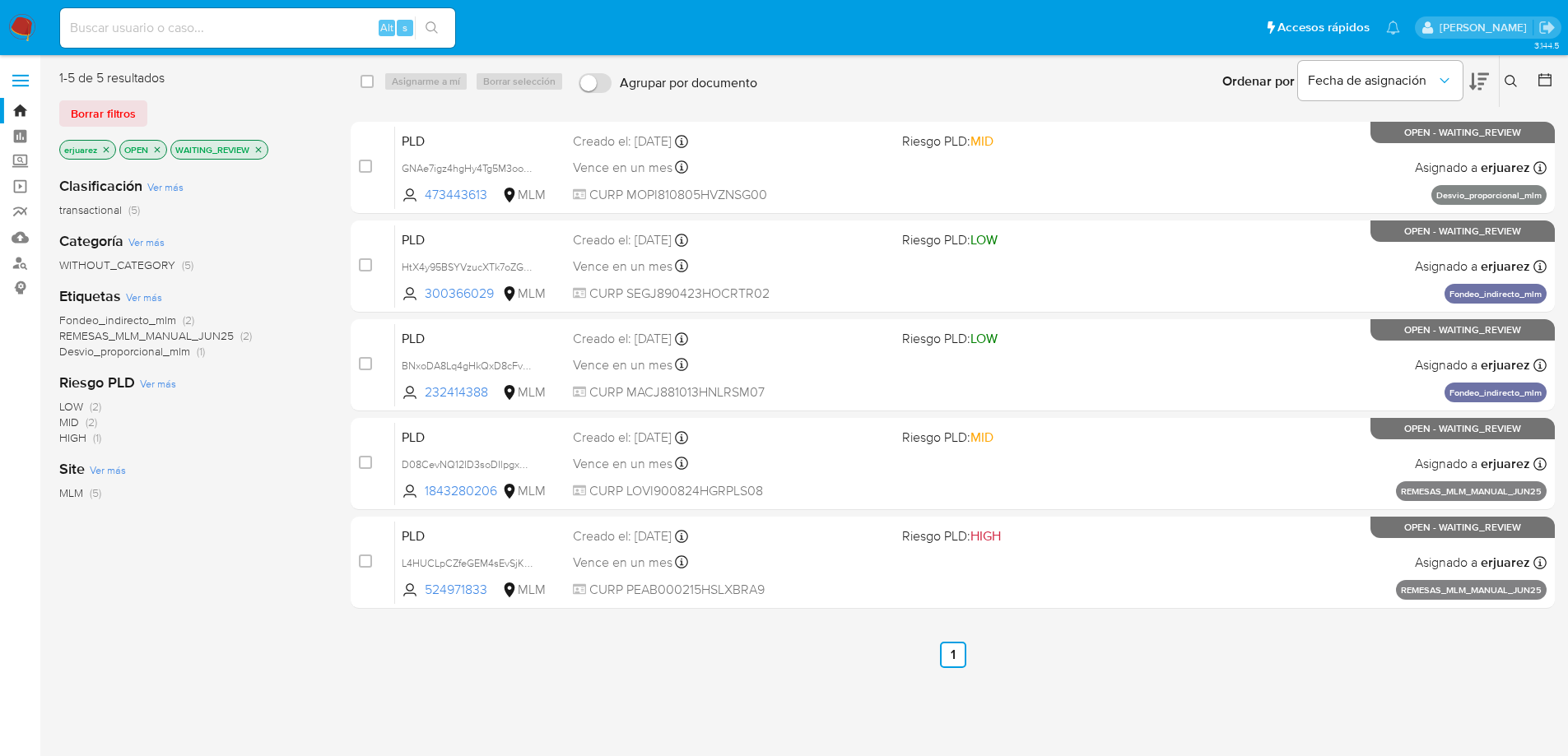 drag, startPoint x: 258, startPoint y: 150, endPoint x: 126, endPoint y: 150, distance: 132 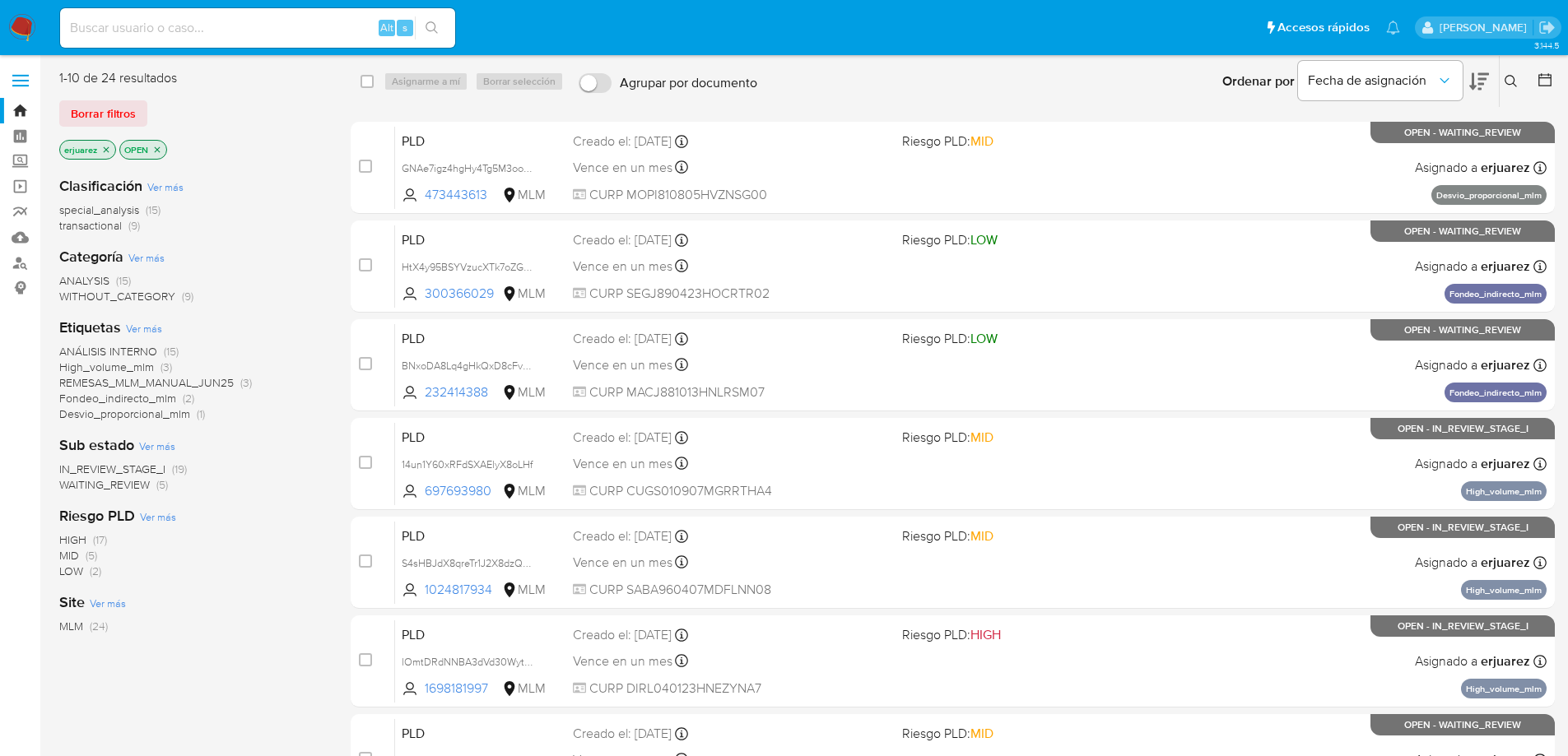 click 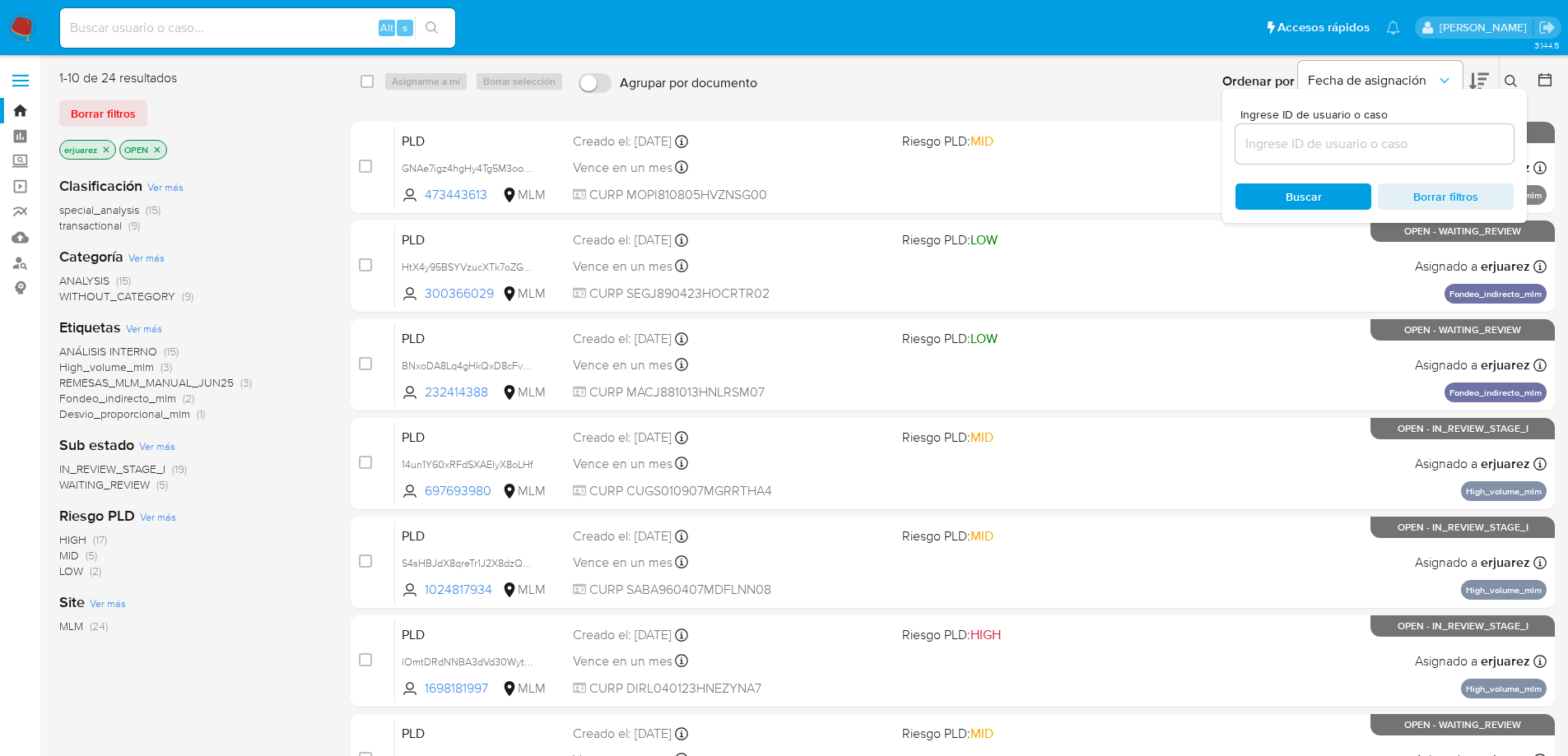 click on "Ingrese ID de usuario o caso Buscar Borrar filtros" at bounding box center [1375, 155] 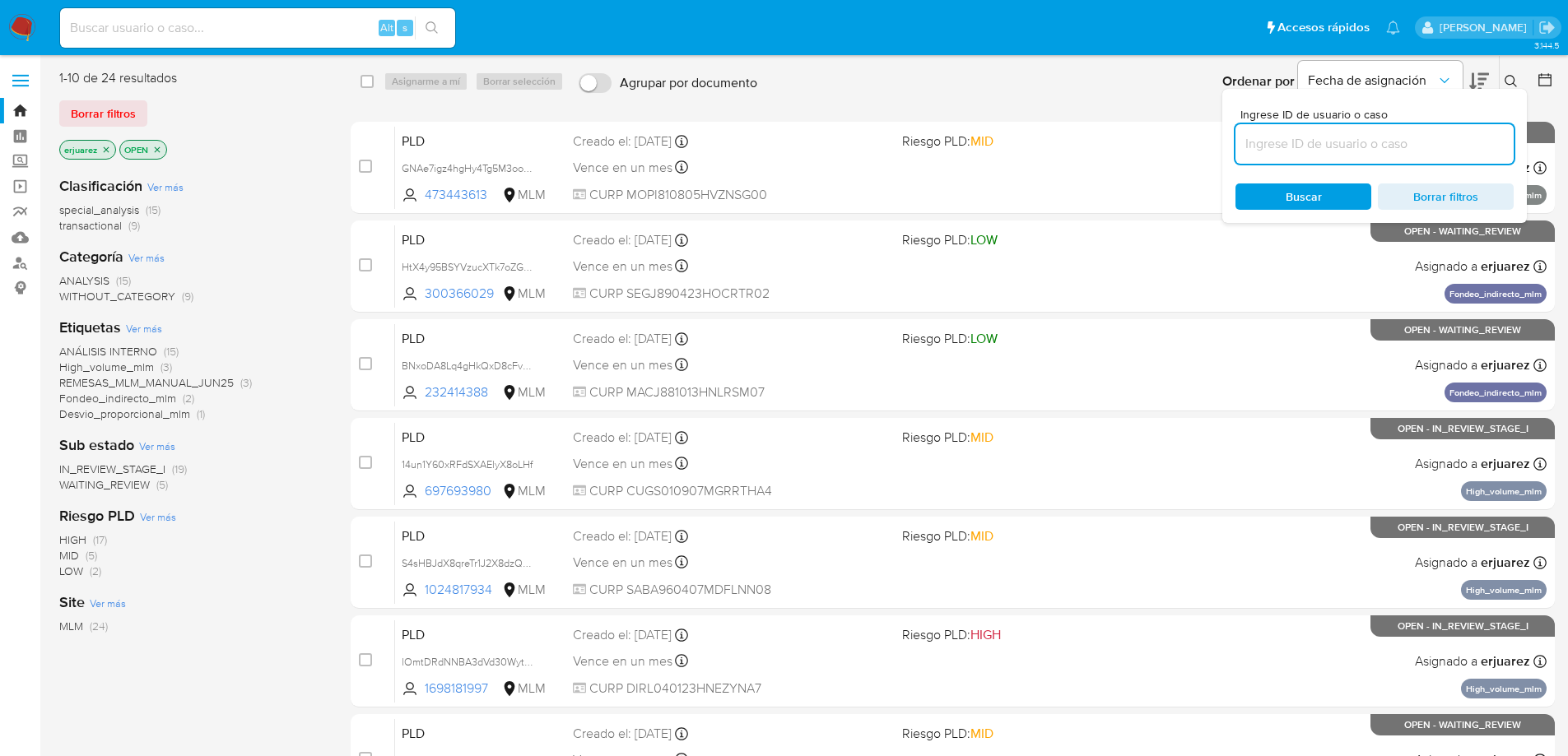 click at bounding box center [1375, 144] 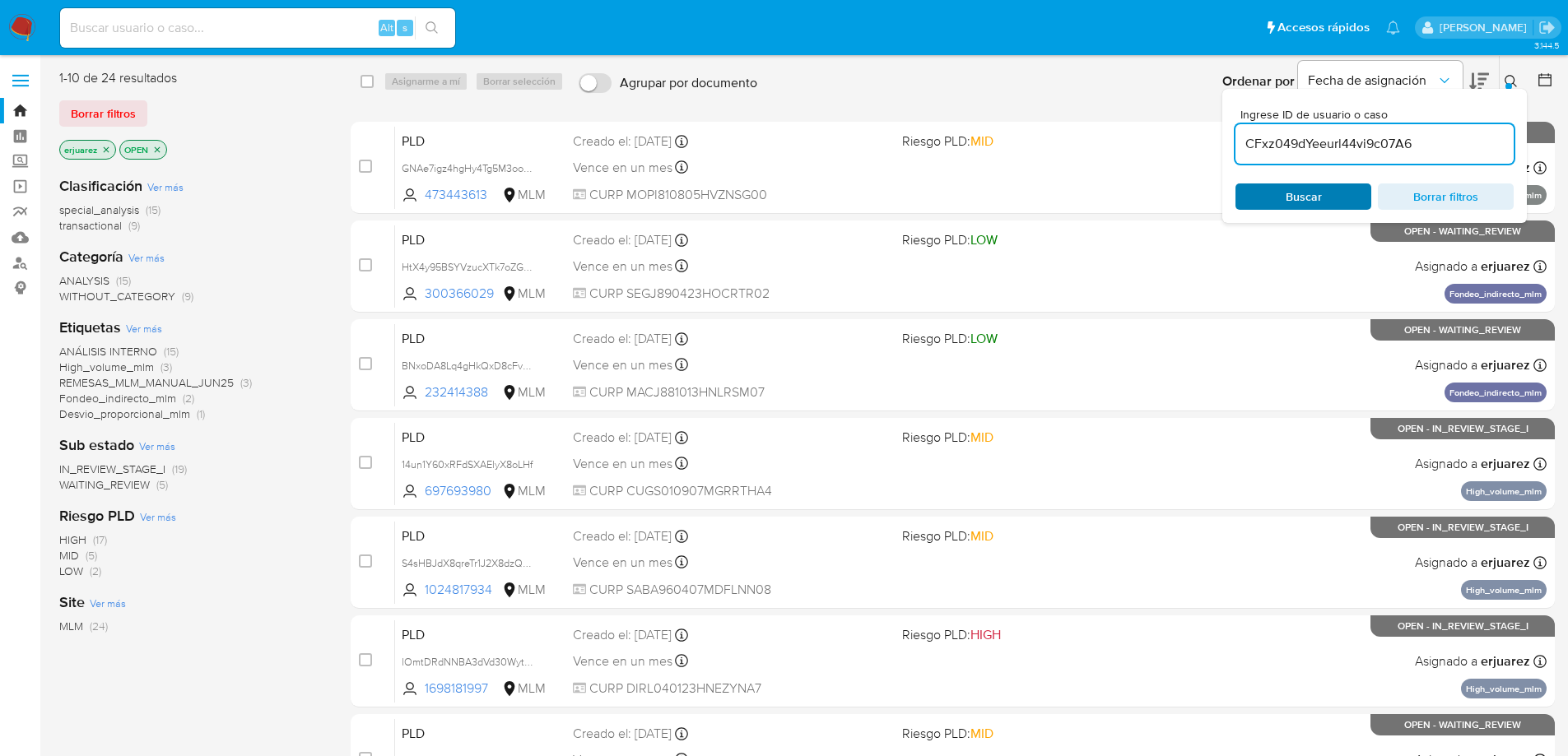 type on "CFxz049dYeeurl44vi9c07A6" 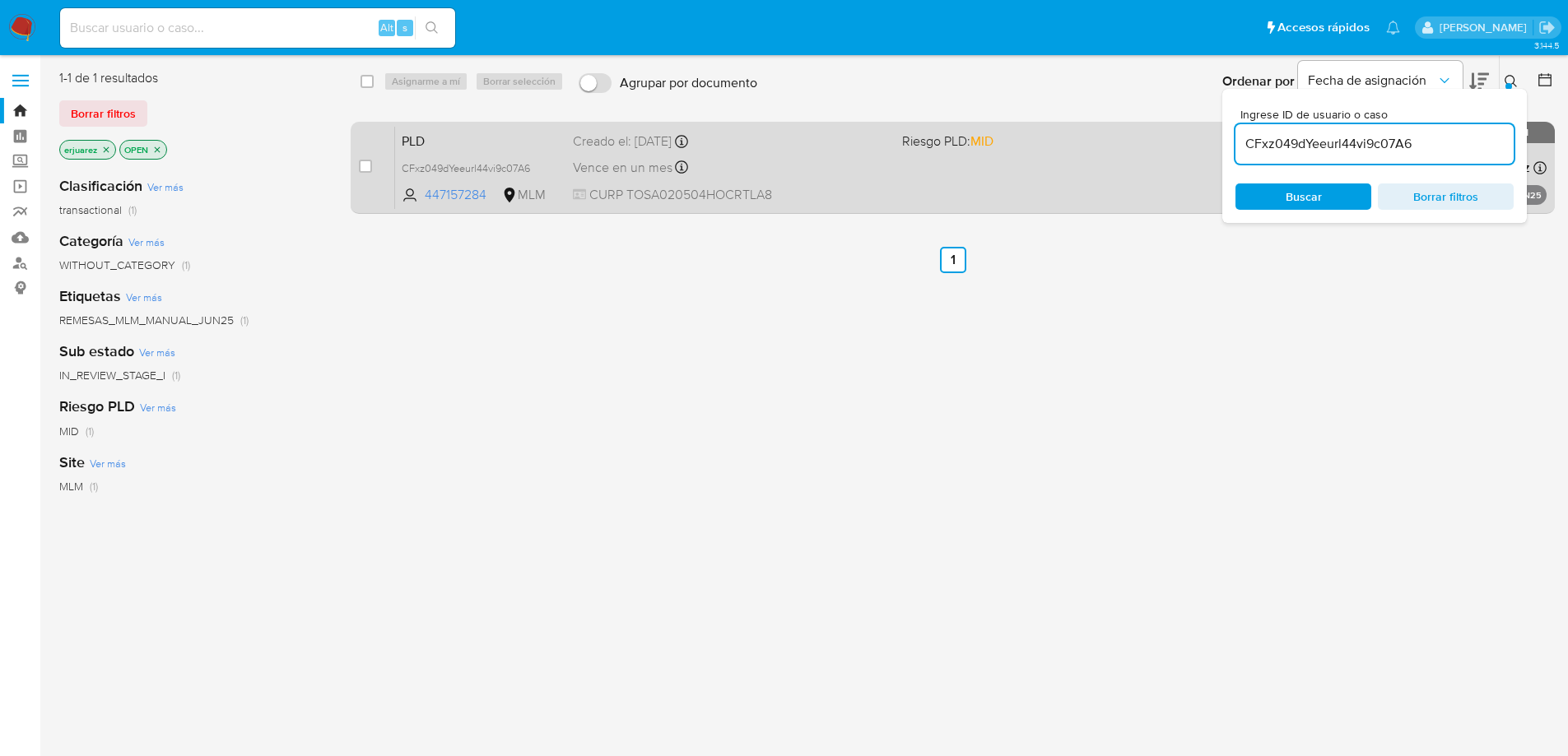 click on "PLD CFxz049dYeeurl44vi9c07A6 447157284 MLM Riesgo PLD:  MID Creado el: 25/06/2025   Creado el: 25/06/2025 13:15:43 Vence en un mes   Vence el 24/08/2025 13:15:43 CURP   TOSA020504HOCRTLA8 Asignado a   erjuarez   Asignado el: 25/06/2025 13:15:43 REMESAS_MLM_MANUAL_JUN25 OPEN - IN_REVIEW_STAGE_I" at bounding box center [970, 167] 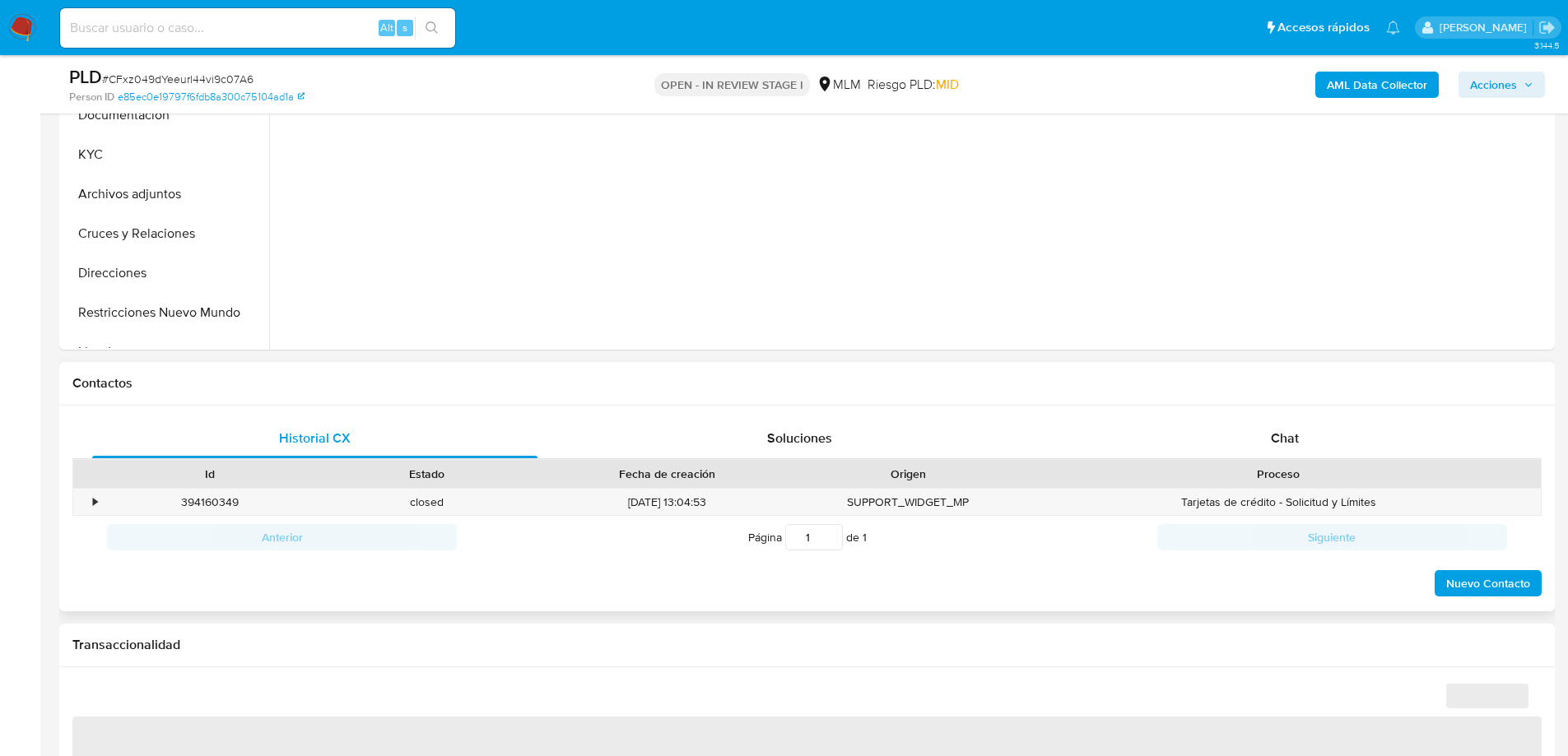 scroll, scrollTop: 658, scrollLeft: 0, axis: vertical 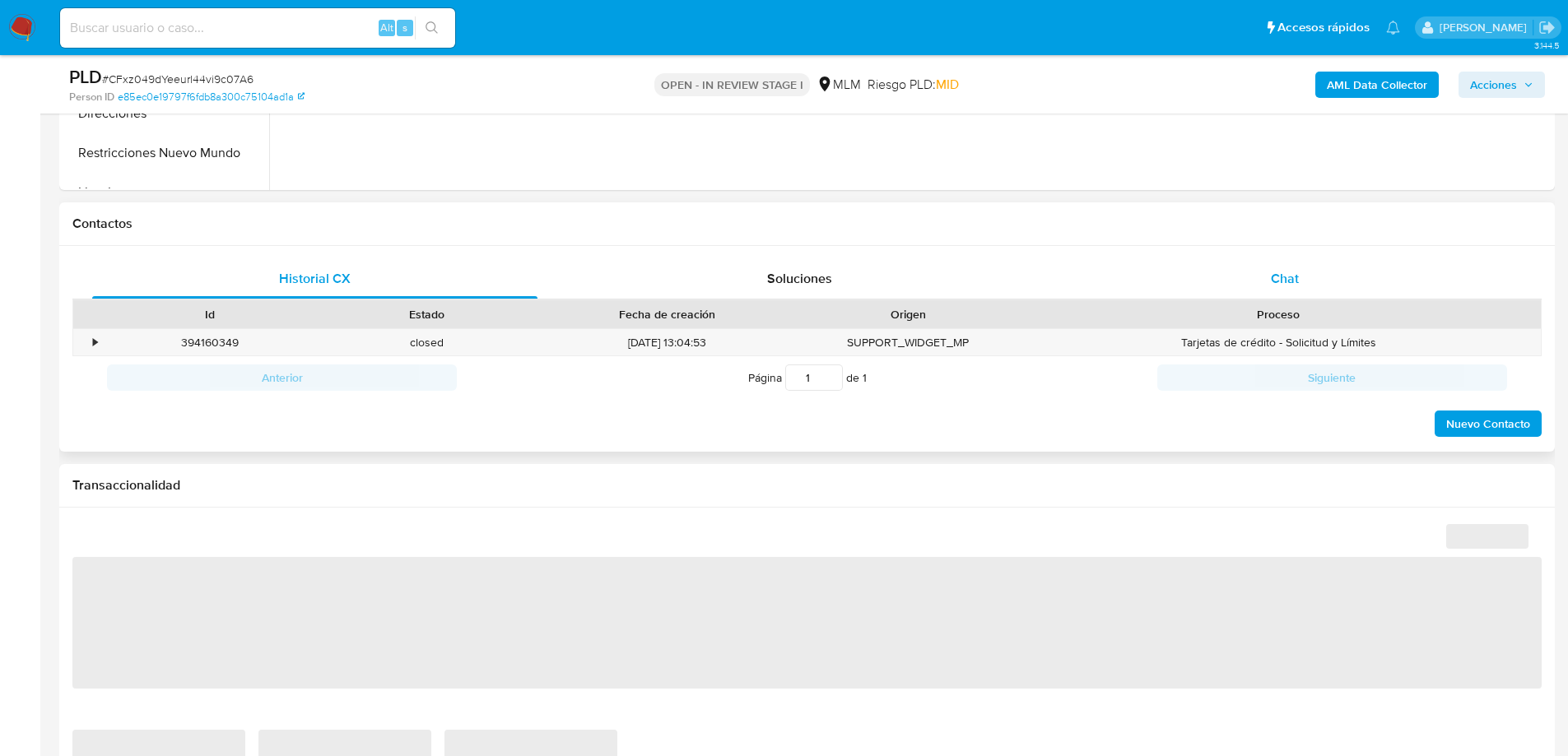 click on "Chat" at bounding box center (1284, 279) 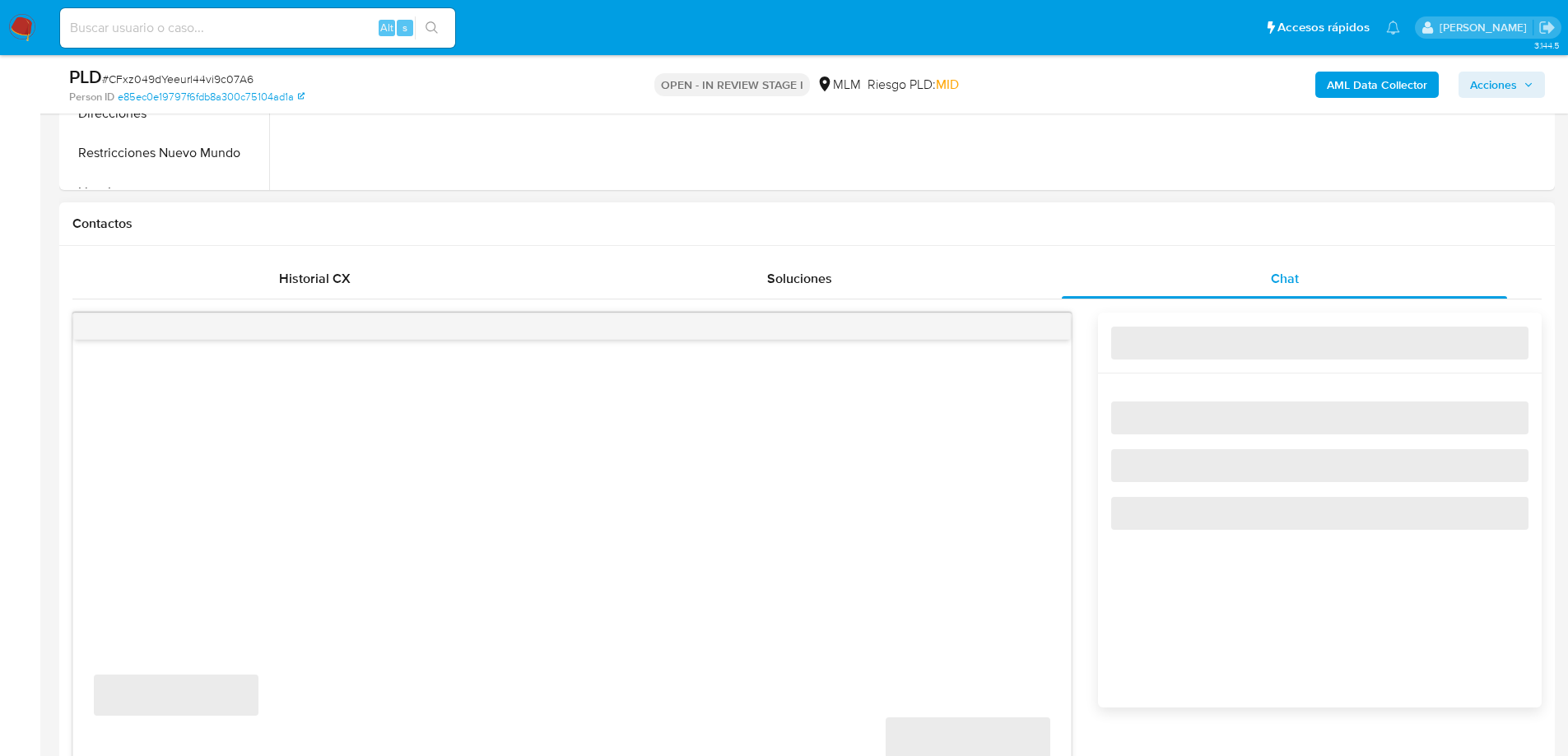 select on "10" 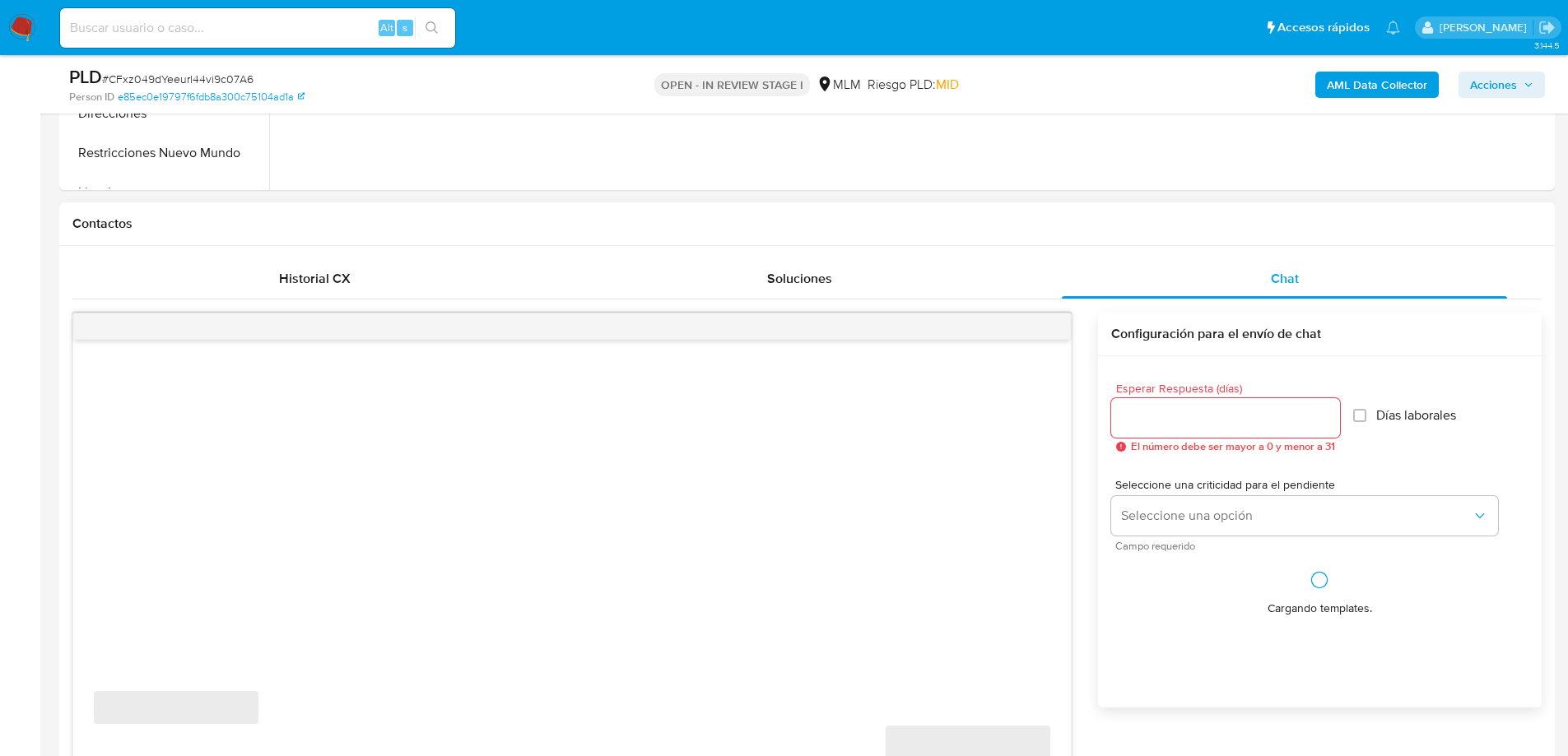 scroll, scrollTop: 740, scrollLeft: 0, axis: vertical 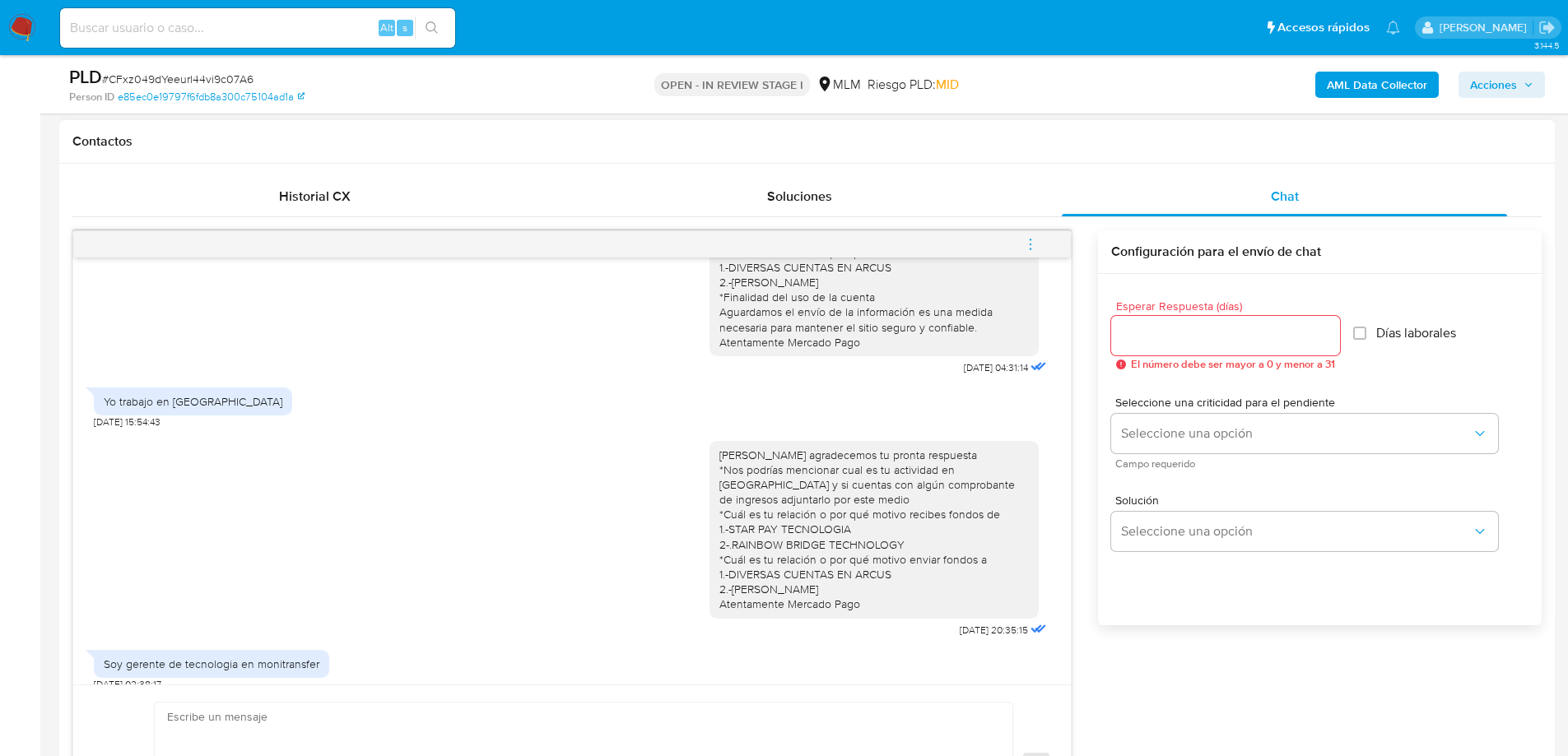 drag, startPoint x: 707, startPoint y: 499, endPoint x: 905, endPoint y: 589, distance: 217.4948 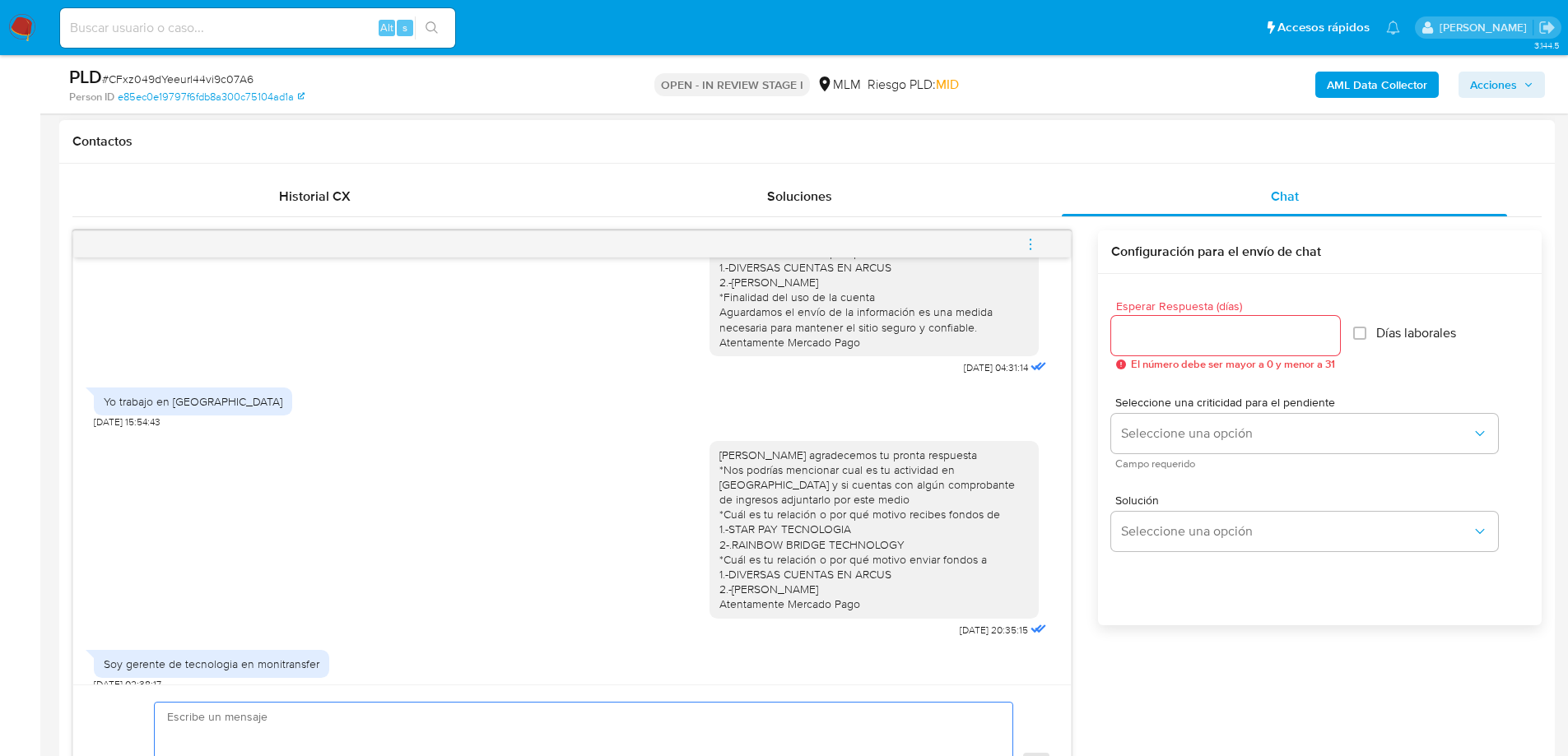 click at bounding box center [579, 766] 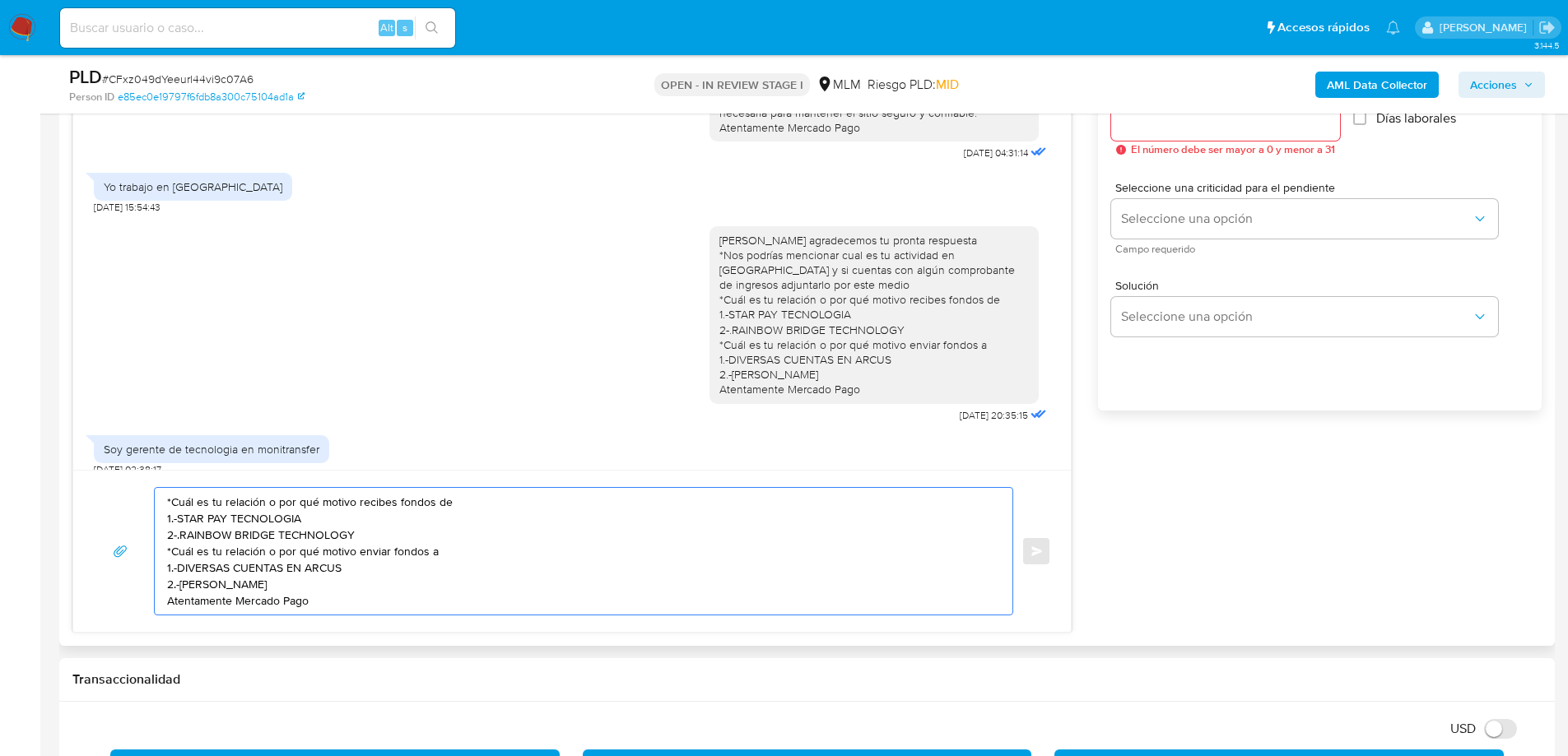 scroll, scrollTop: 808, scrollLeft: 0, axis: vertical 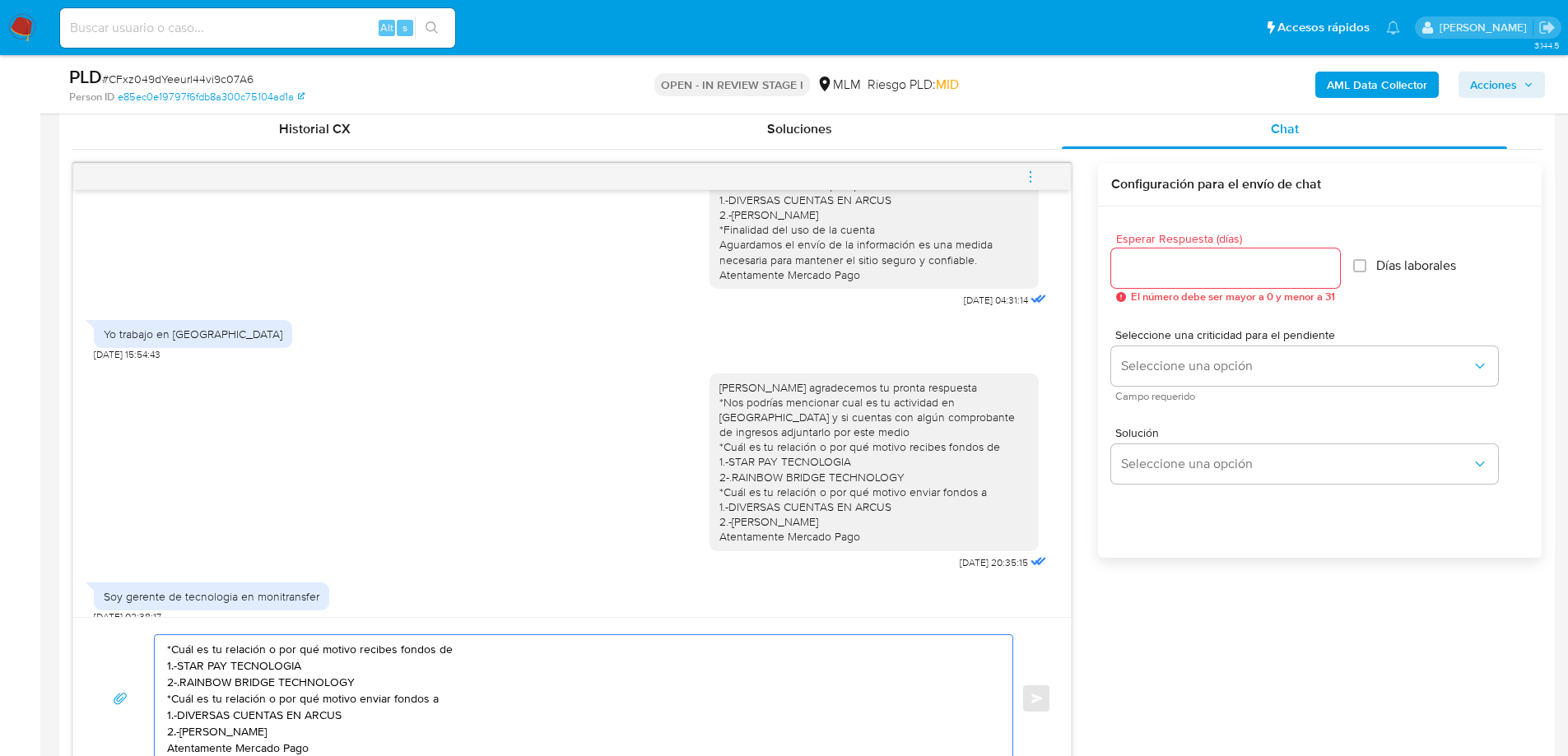 type on "*Cuál es tu relación o por qué motivo recibes fondos de
1.-STAR PAY TECNOLOGIA
2-.RAINBOW BRIDGE TECHNOLOGY
*Cuál es tu relación o por qué motivo enviar fondos a
1.-DIVERSAS CUENTAS EN ARCUS
2.-[PERSON_NAME]
Atentamente Mercado Pago" 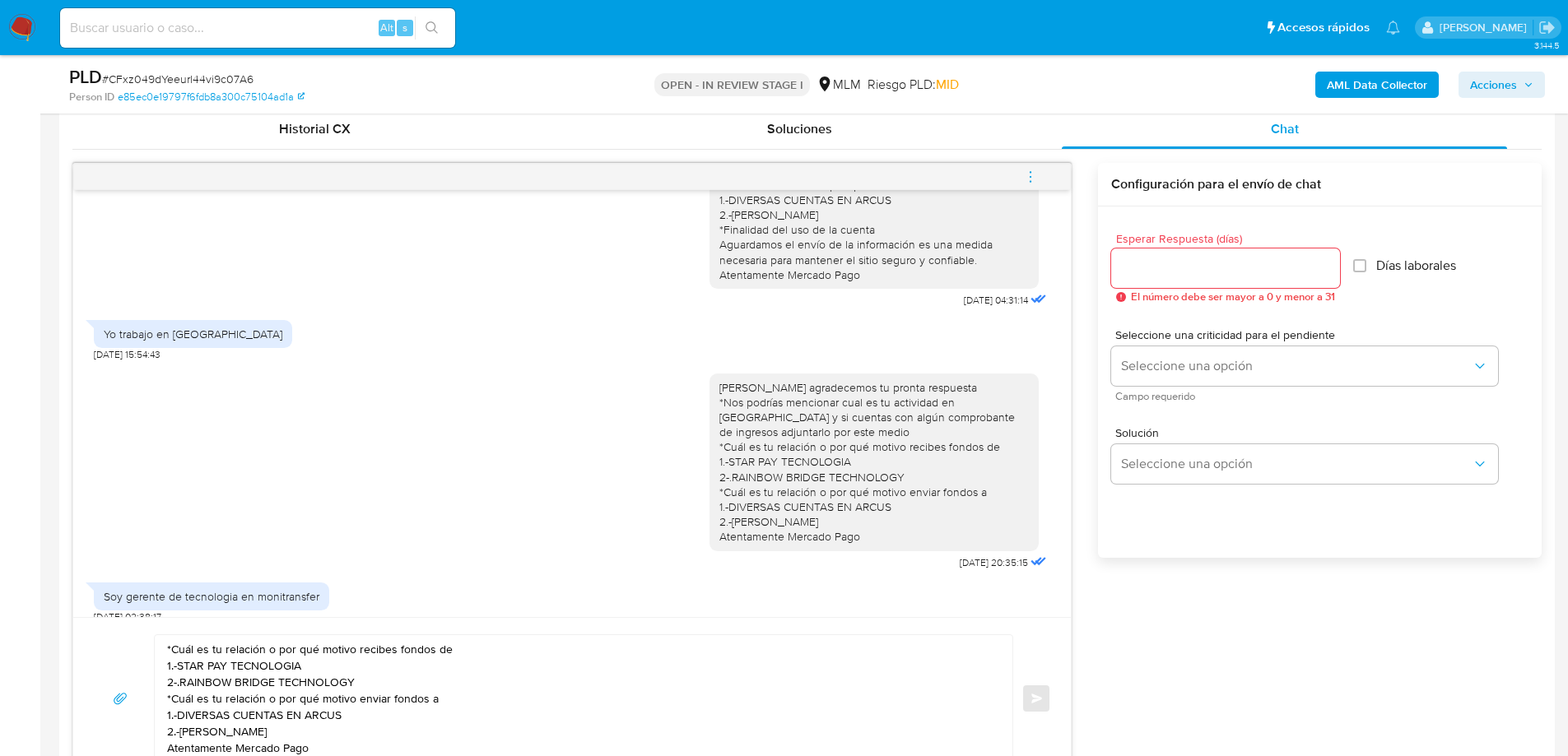 drag, startPoint x: 1207, startPoint y: 281, endPoint x: 1199, endPoint y: 280, distance: 8.062258 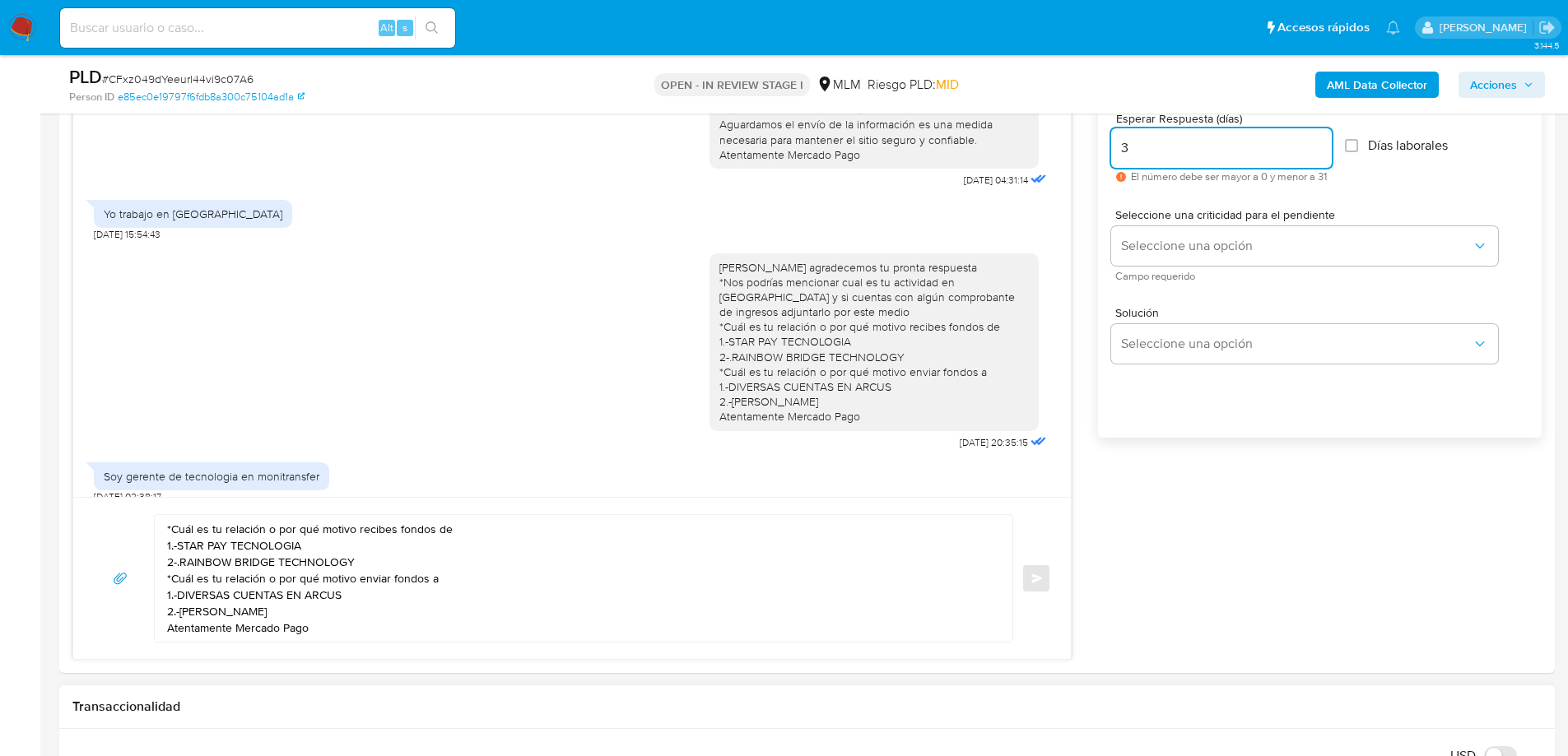 scroll, scrollTop: 1055, scrollLeft: 0, axis: vertical 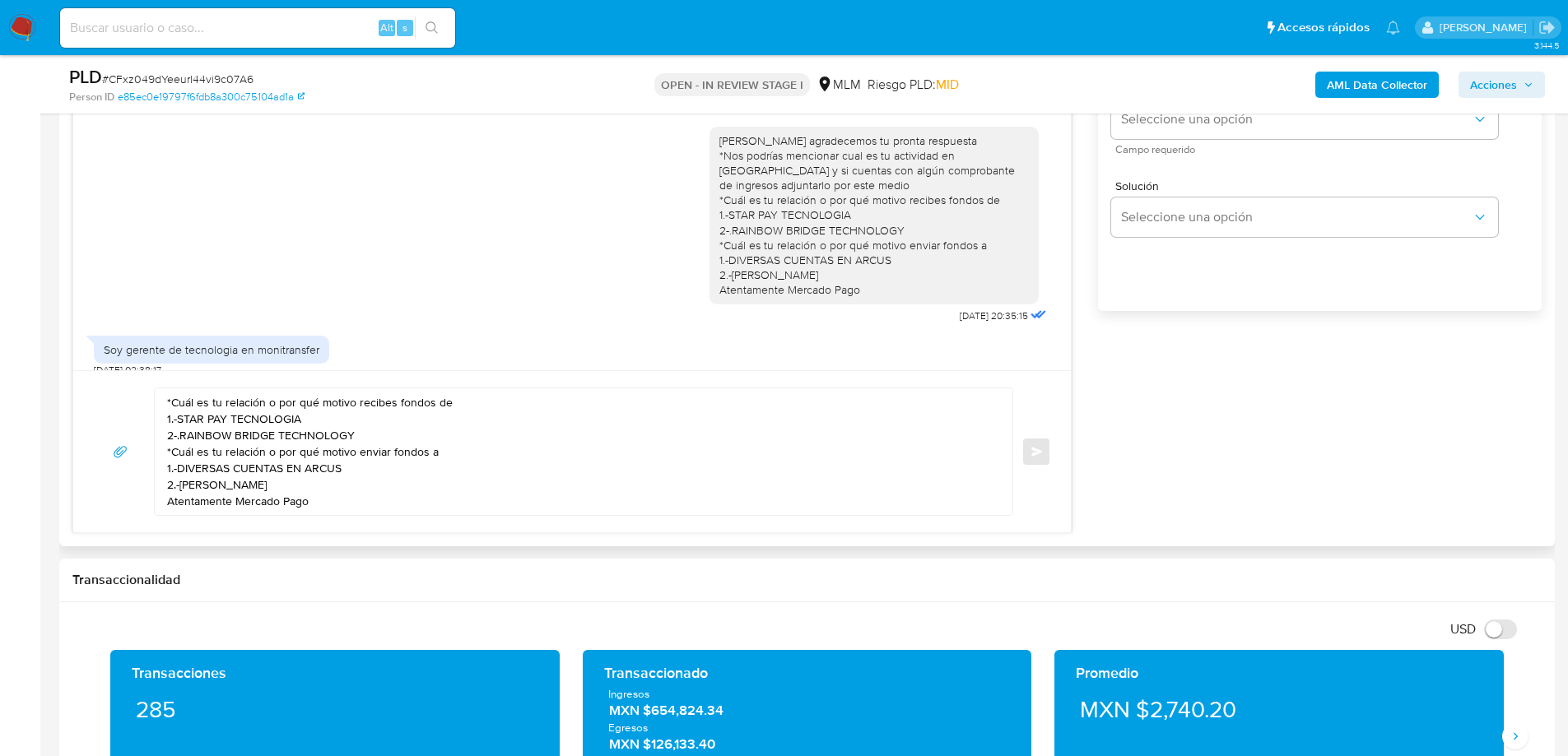 type on "3" 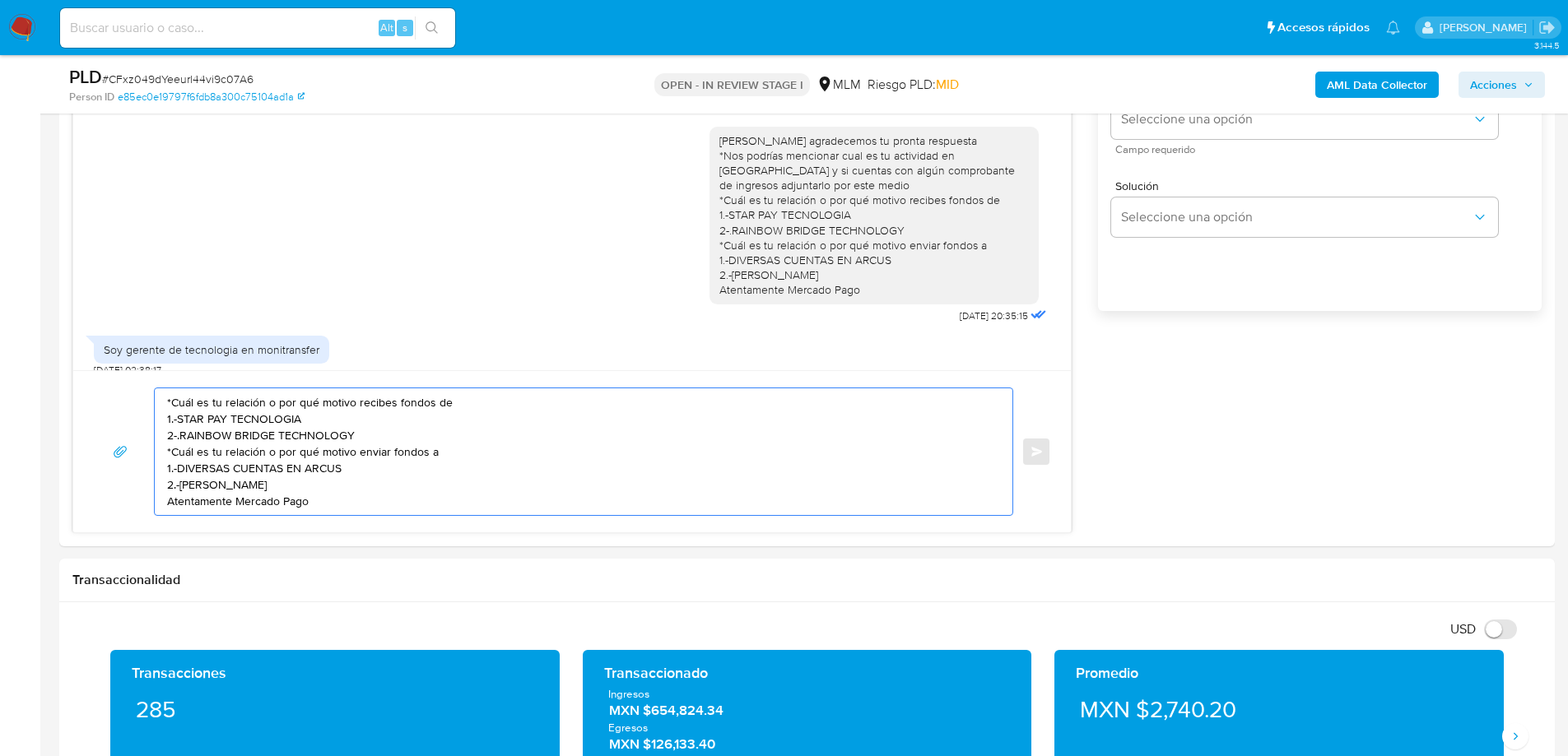 drag, startPoint x: 207, startPoint y: 452, endPoint x: 58, endPoint y: 373, distance: 168.64756 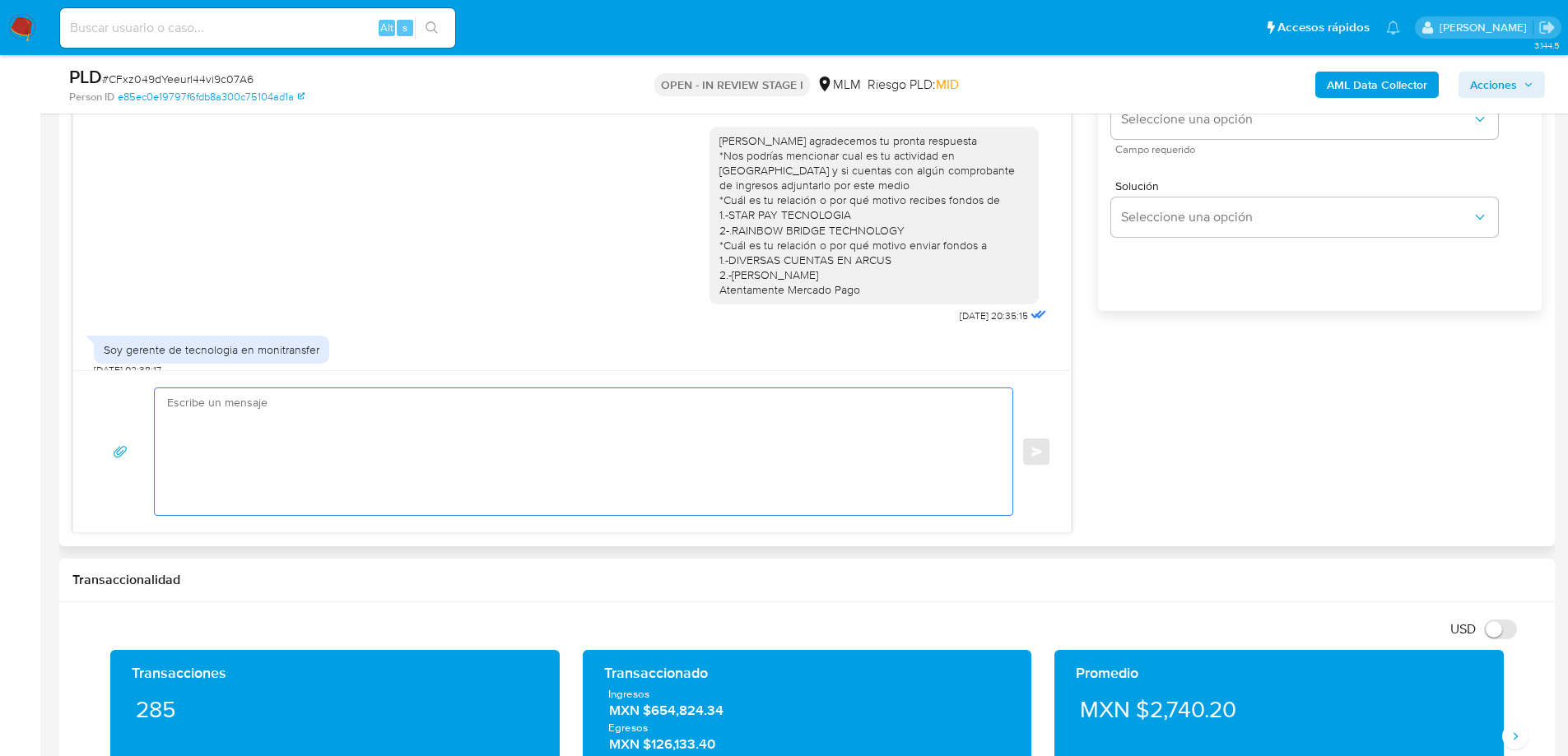scroll, scrollTop: 890, scrollLeft: 0, axis: vertical 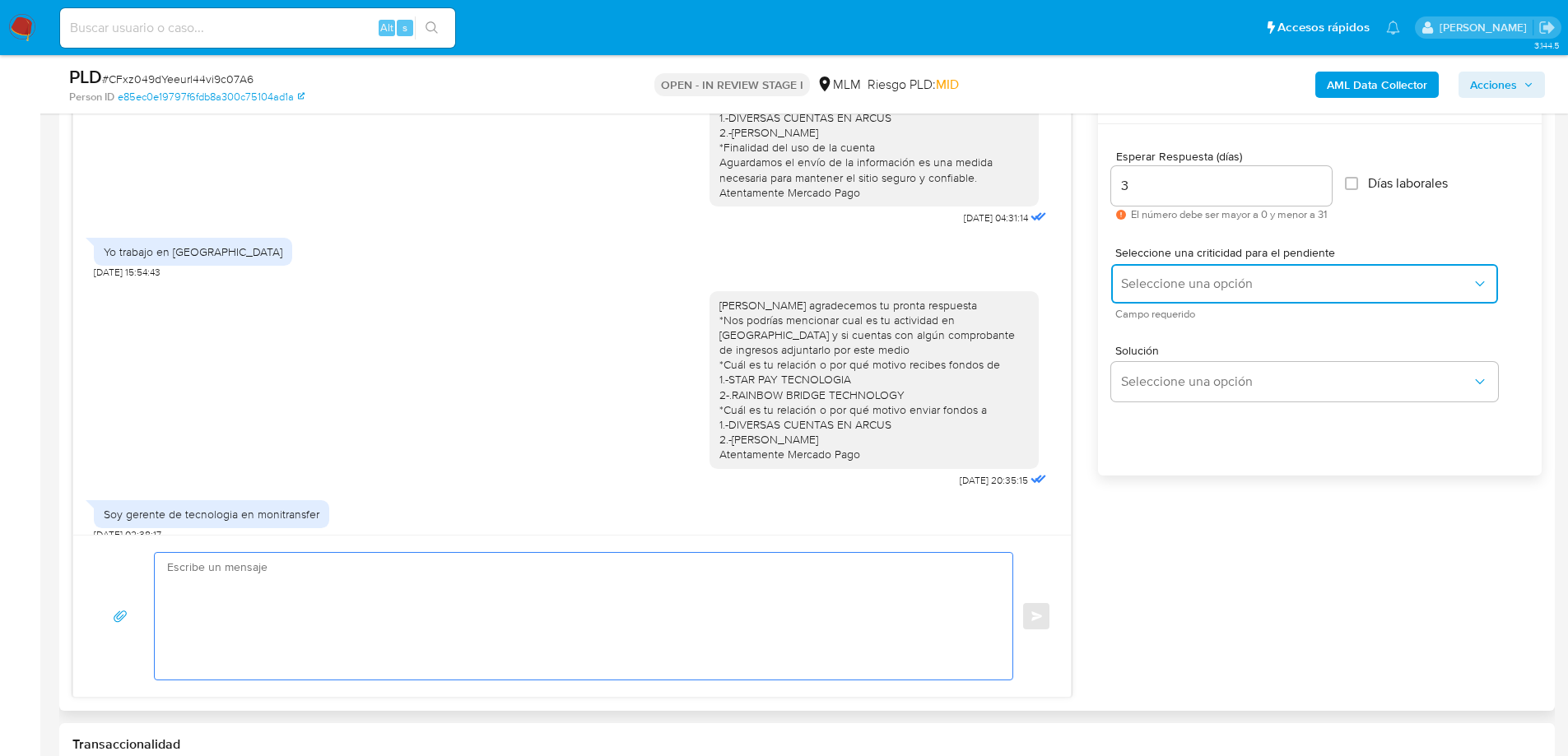 click on "Seleccione una opción" at bounding box center (1305, 284) 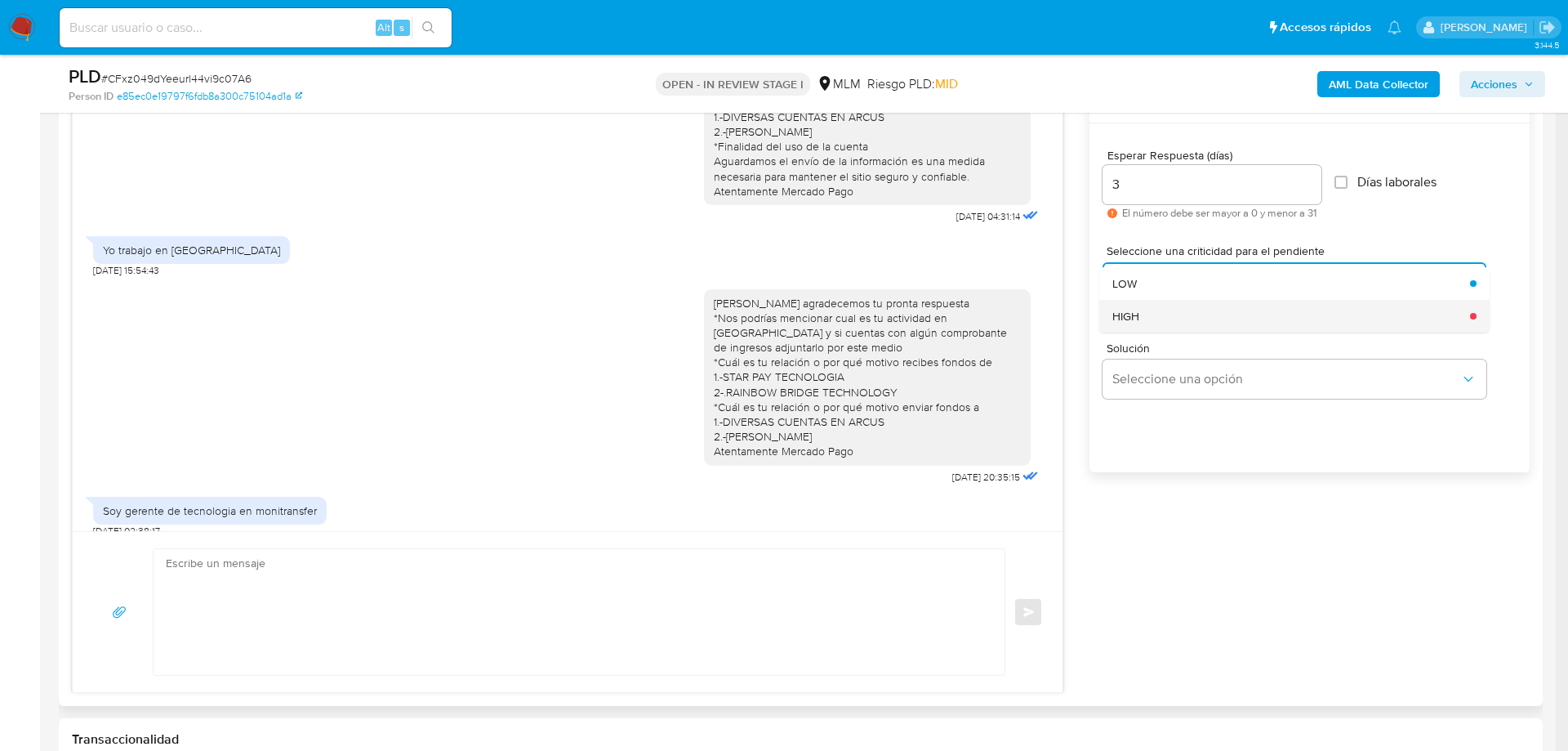click on "HIGH" at bounding box center (1286, 316) 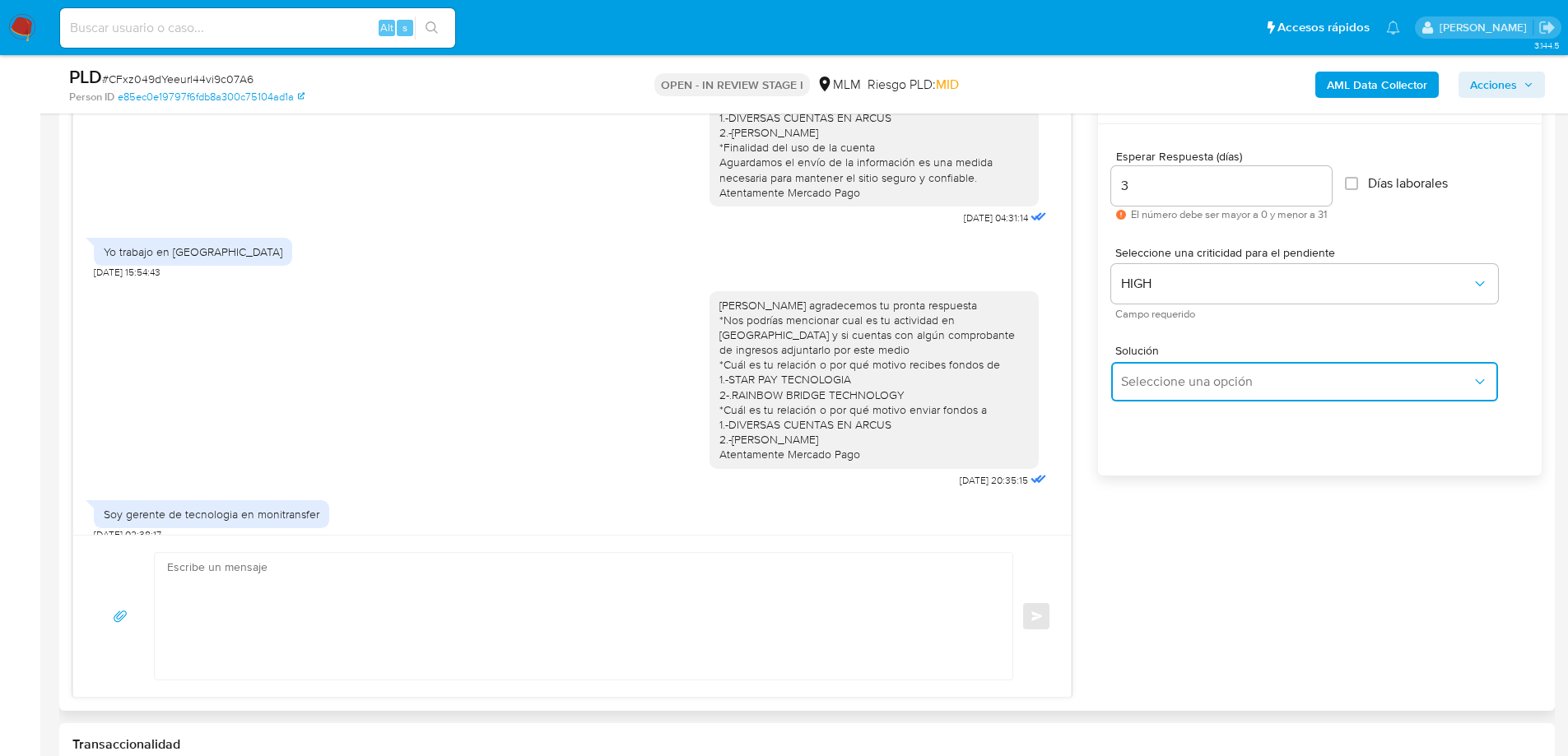 click on "Seleccione una opción" at bounding box center (1305, 382) 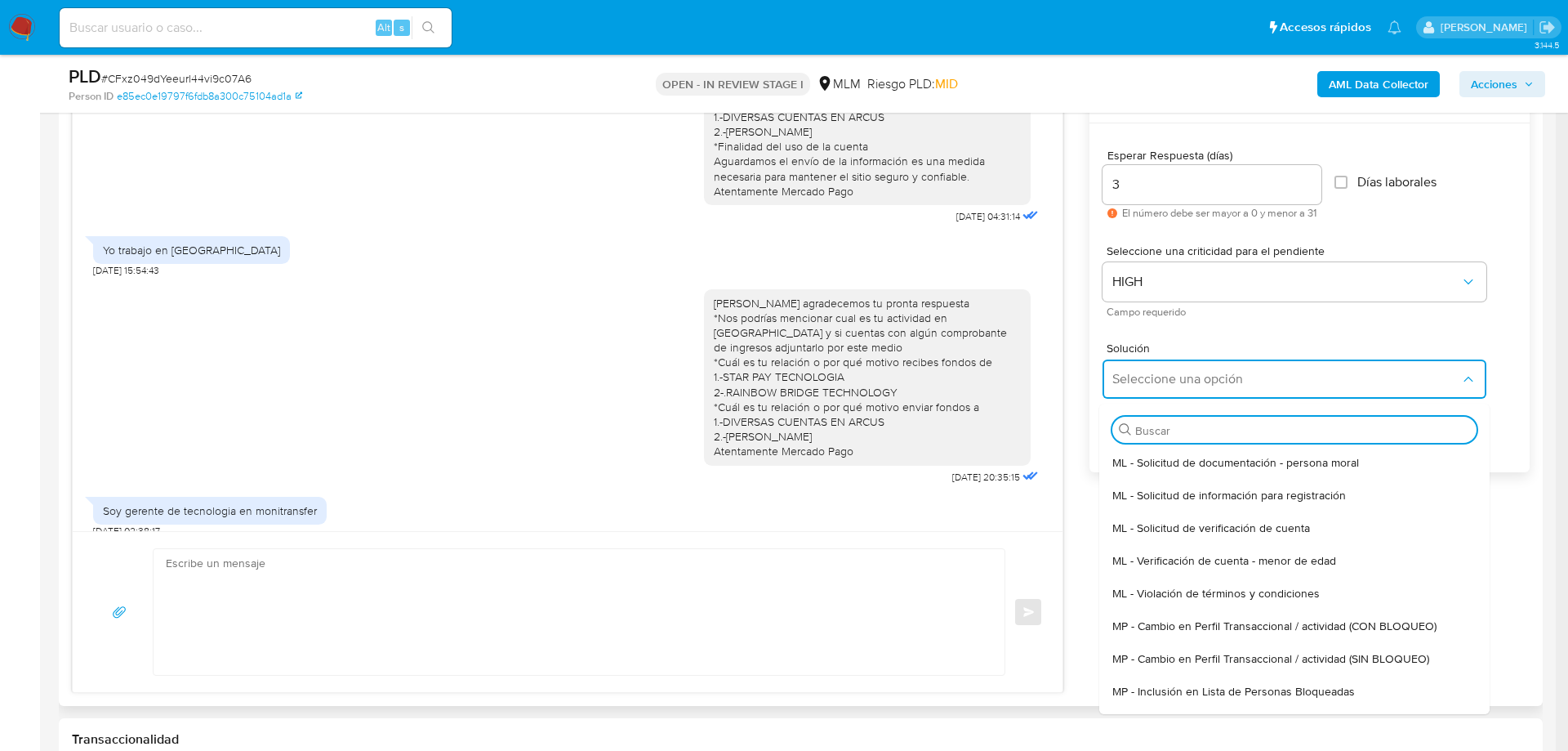 drag, startPoint x: 1320, startPoint y: 646, endPoint x: 621, endPoint y: 465, distance: 722.054 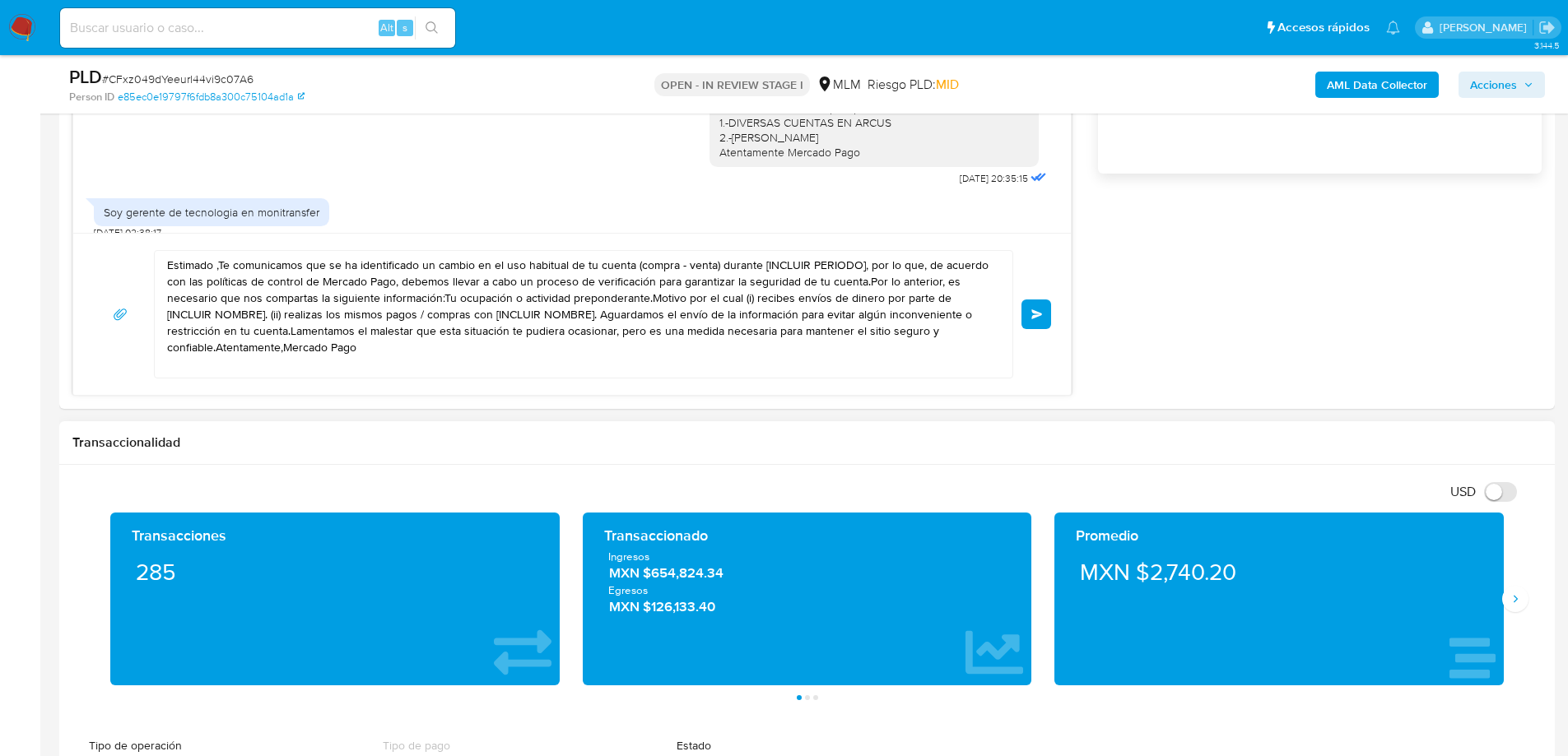 scroll, scrollTop: 1055, scrollLeft: 0, axis: vertical 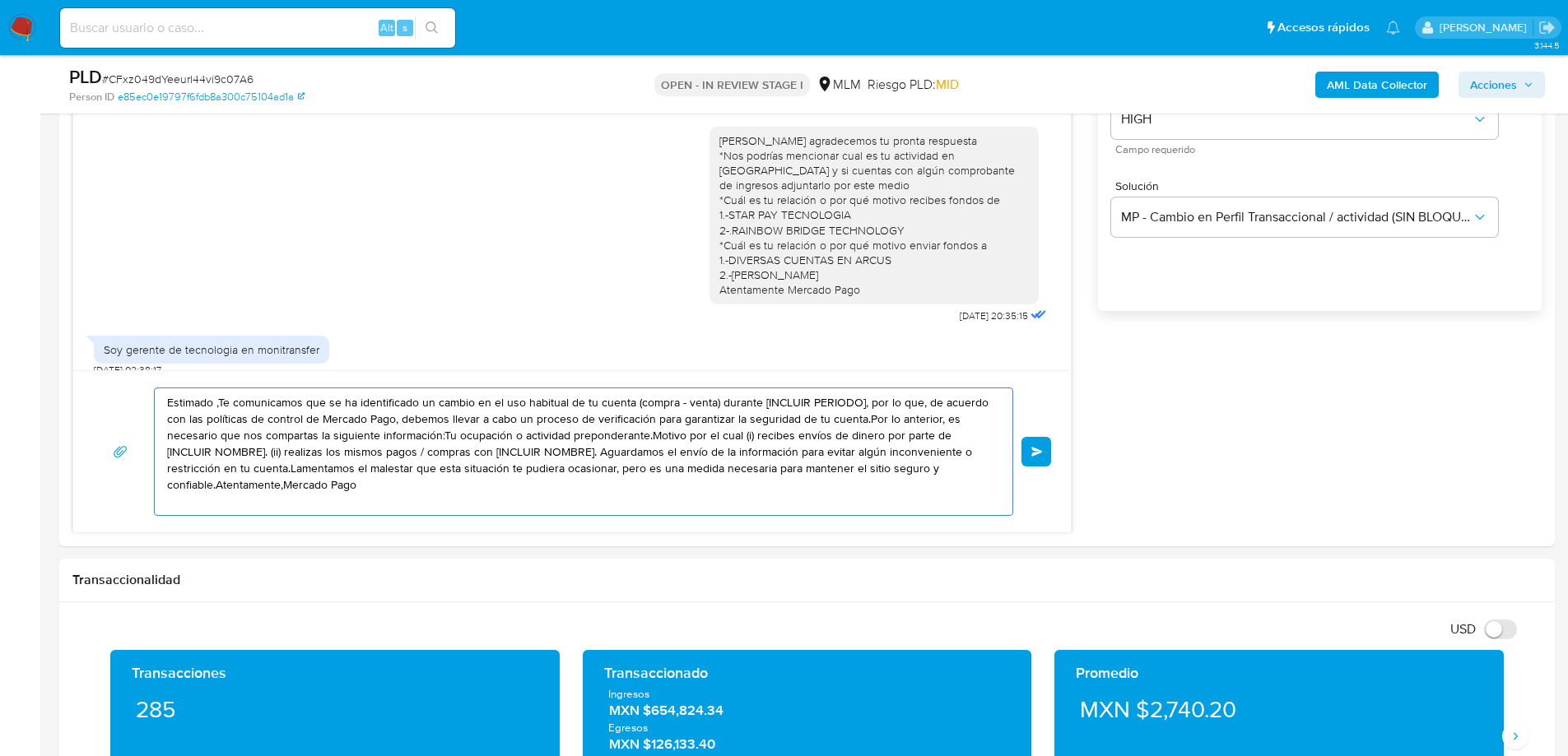 drag, startPoint x: 379, startPoint y: 494, endPoint x: -95, endPoint y: 362, distance: 492.0366 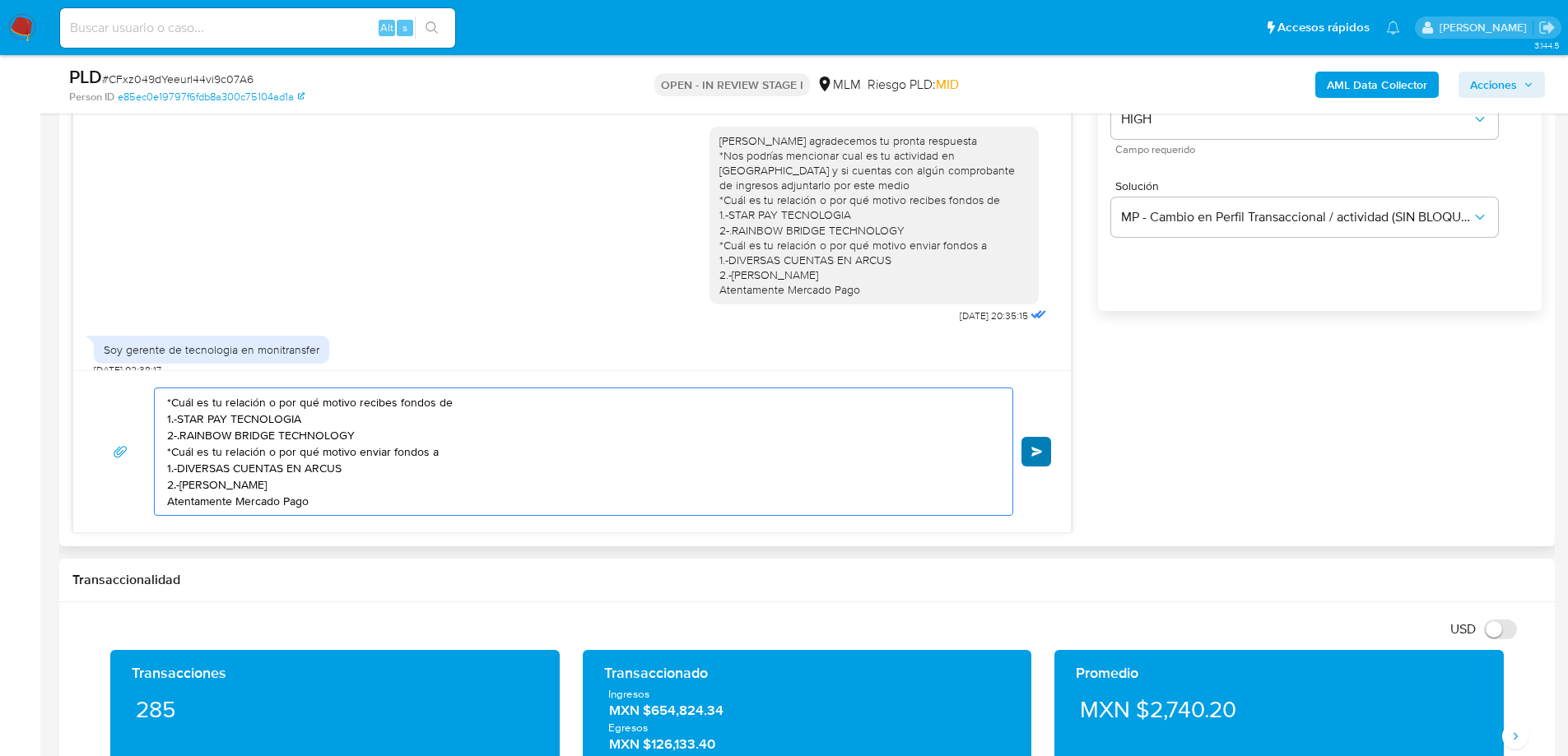 type on "*Cuál es tu relación o por qué motivo recibes fondos de
1.-STAR PAY TECNOLOGIA
2-.RAINBOW BRIDGE TECHNOLOGY
*Cuál es tu relación o por qué motivo enviar fondos a
1.-DIVERSAS CUENTAS EN ARCUS
2.-ERENDIRA GRISELDA BORNIOS SALINAS
Atentamente Mercado Pago" 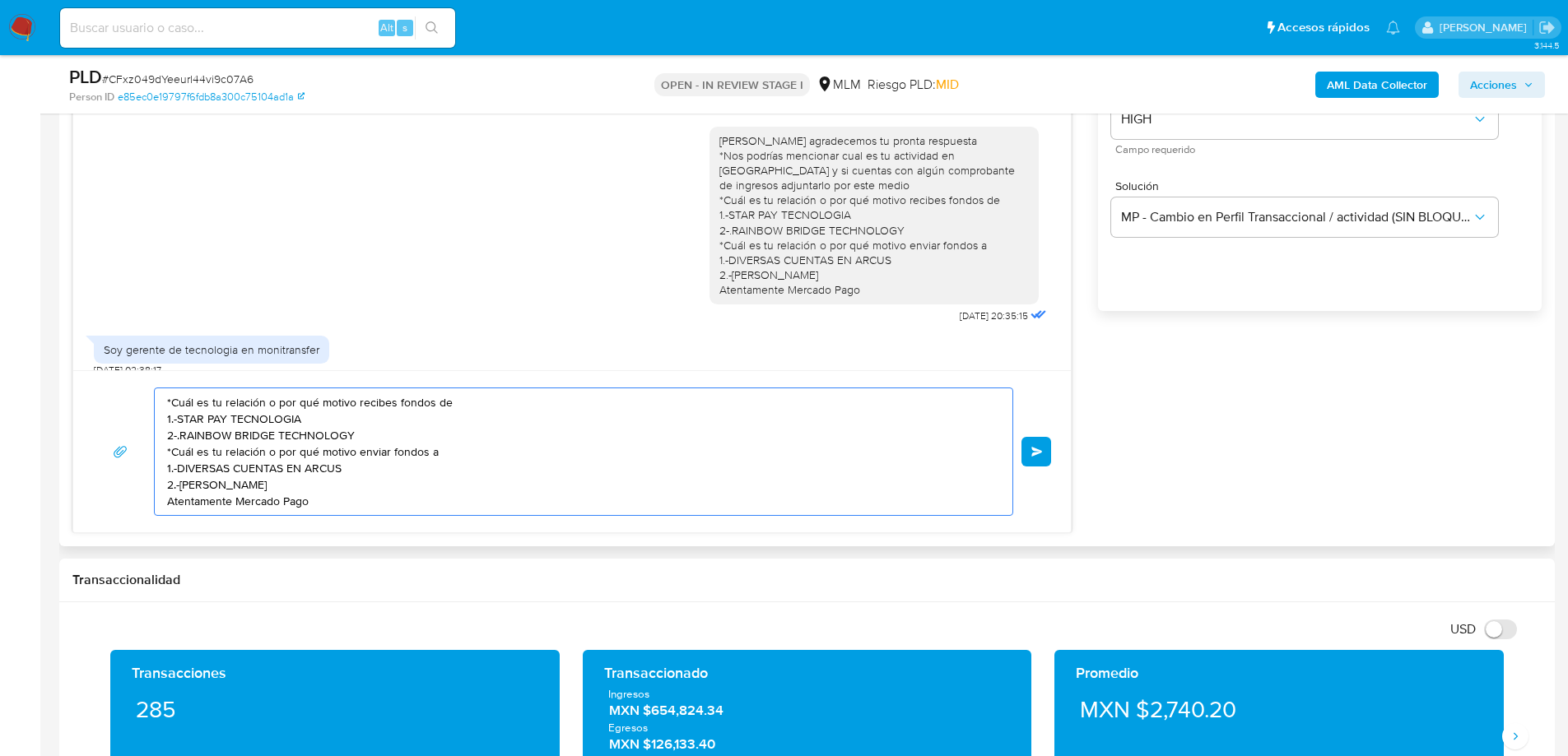 click on "Enviar" at bounding box center [1037, 452] 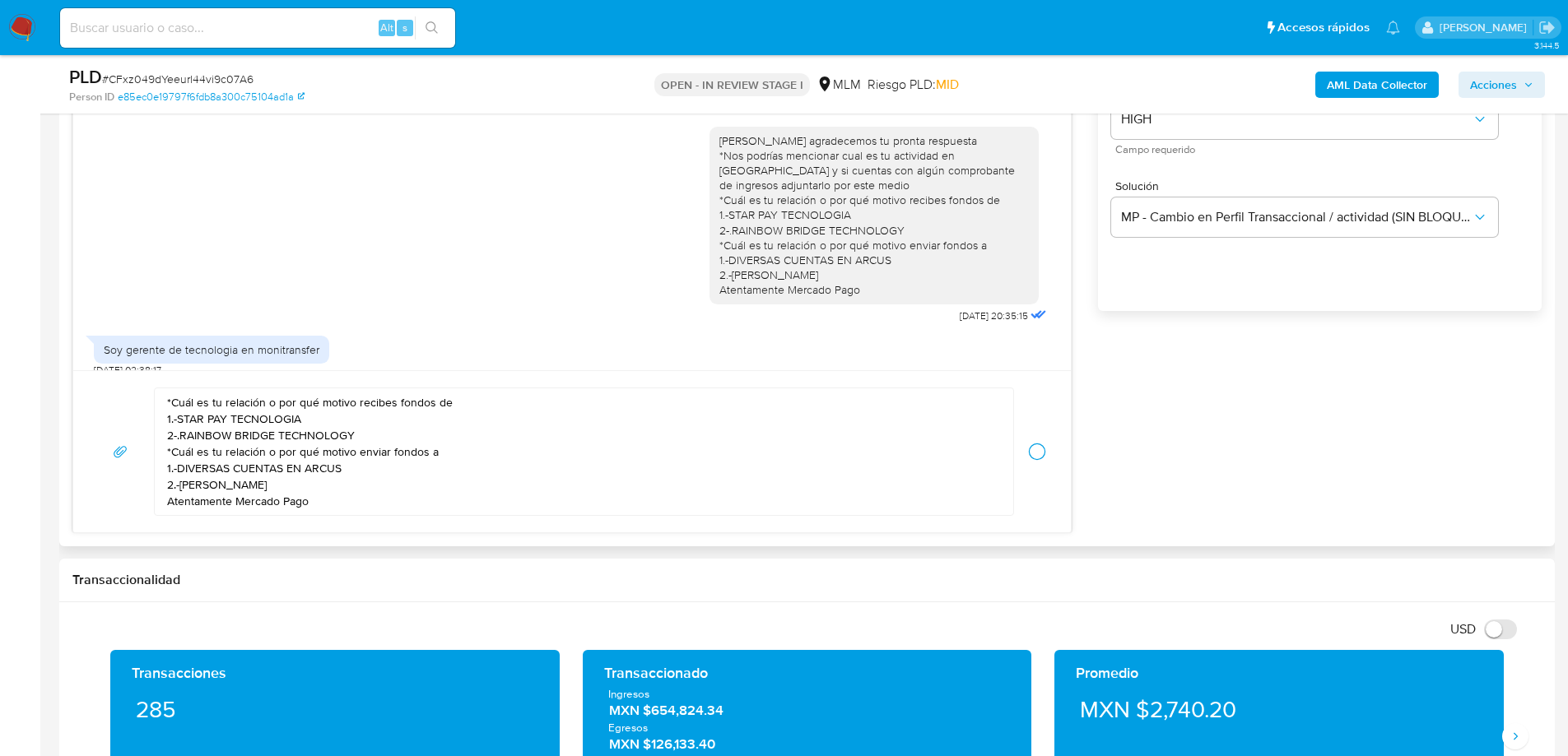 type 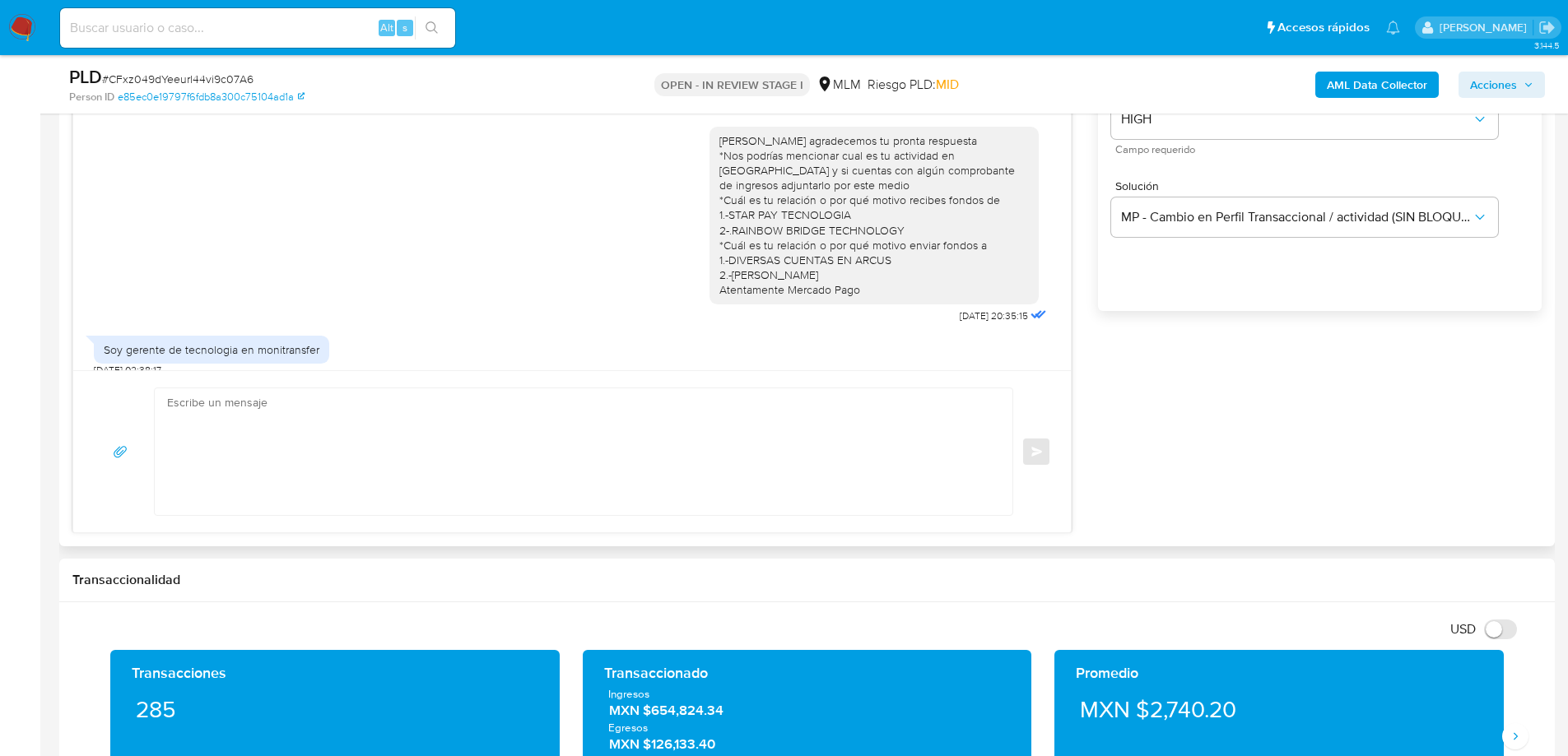 scroll, scrollTop: 356, scrollLeft: 0, axis: vertical 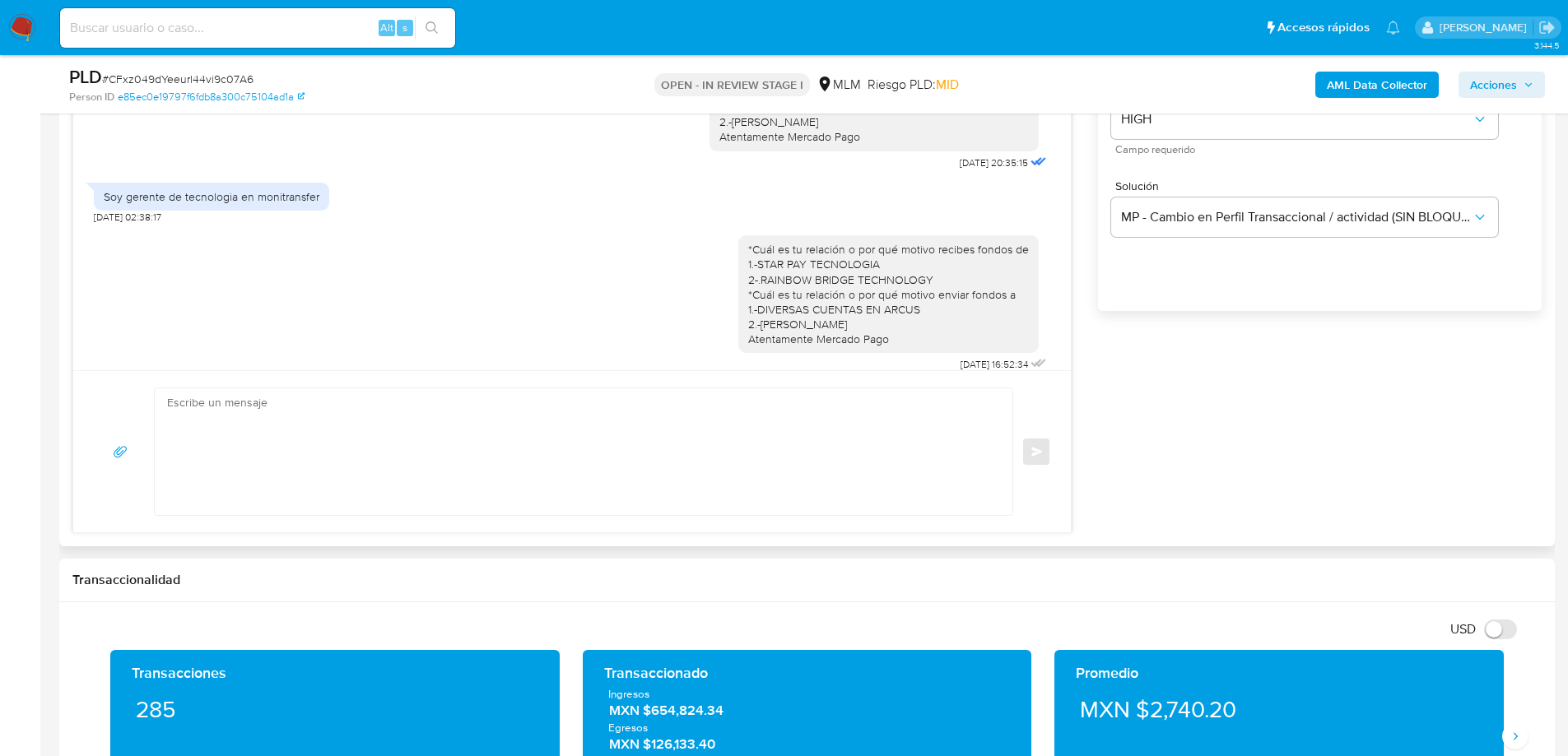 click at bounding box center (22, 28) 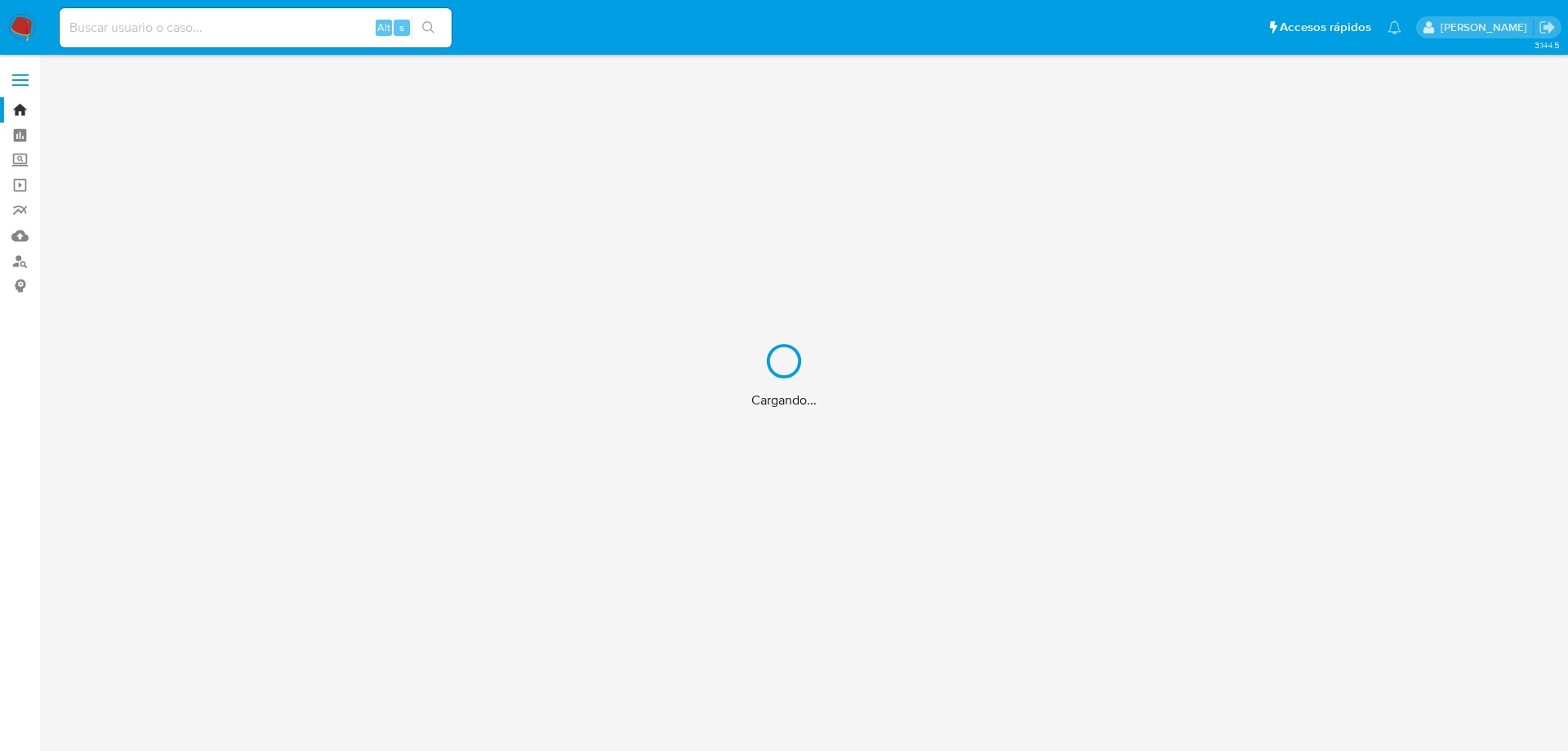 scroll, scrollTop: 0, scrollLeft: 0, axis: both 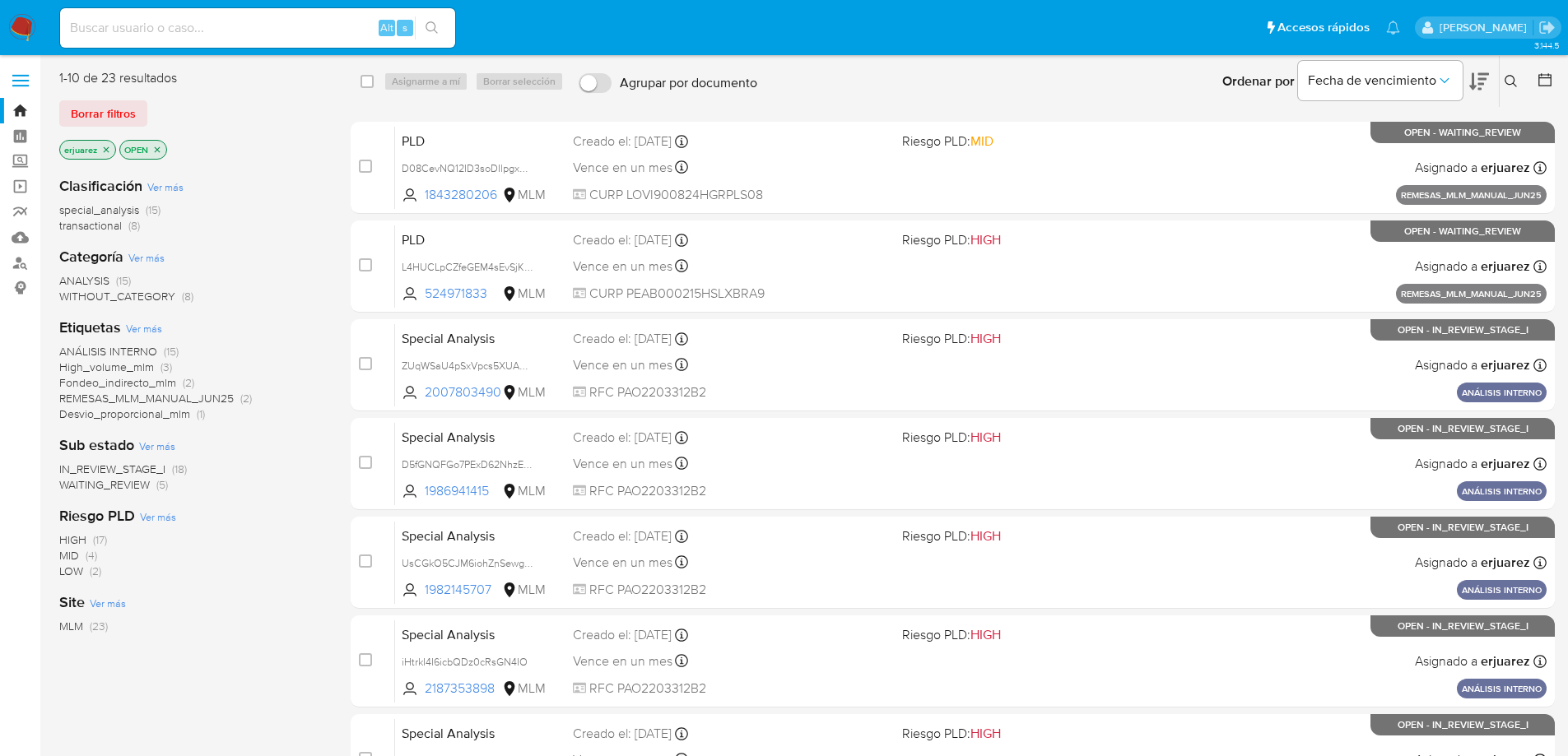 click on "WAITING_REVIEW" at bounding box center [105, 485] 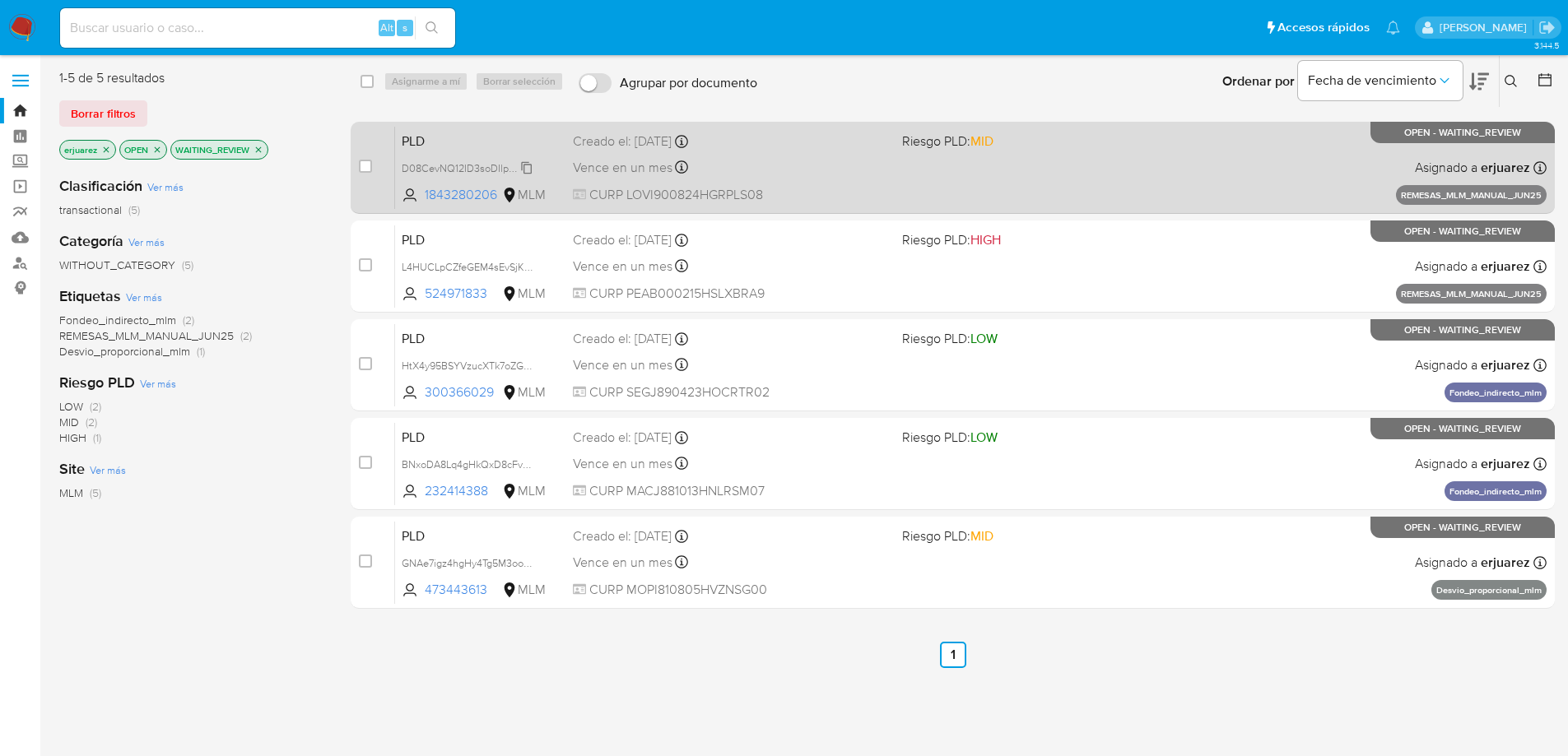 click on "D08CevNQ12ID3soDIlpgxUZK" at bounding box center [468, 168] 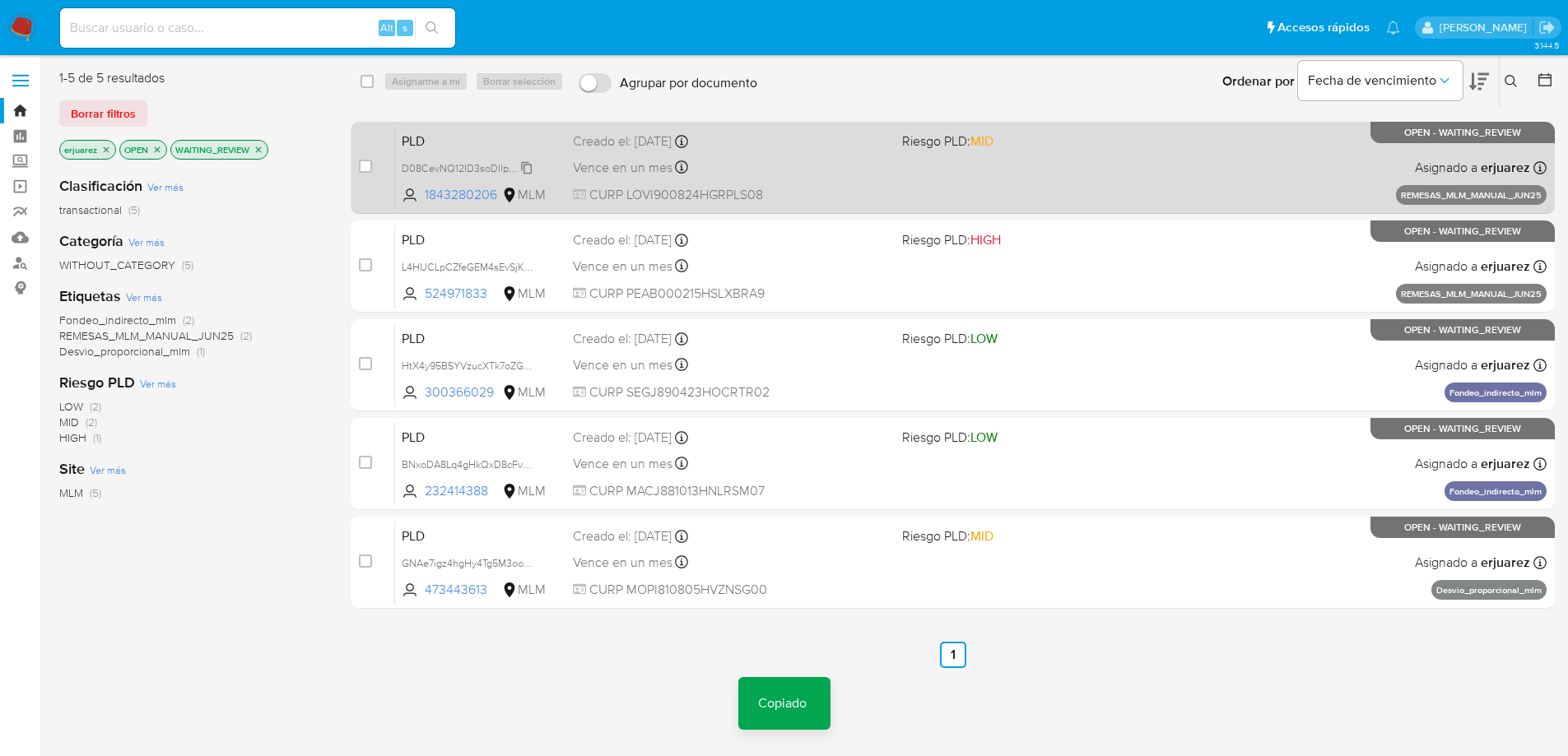 click on "D08CevNQ12ID3soDIlpgxUZK" at bounding box center (470, 167) 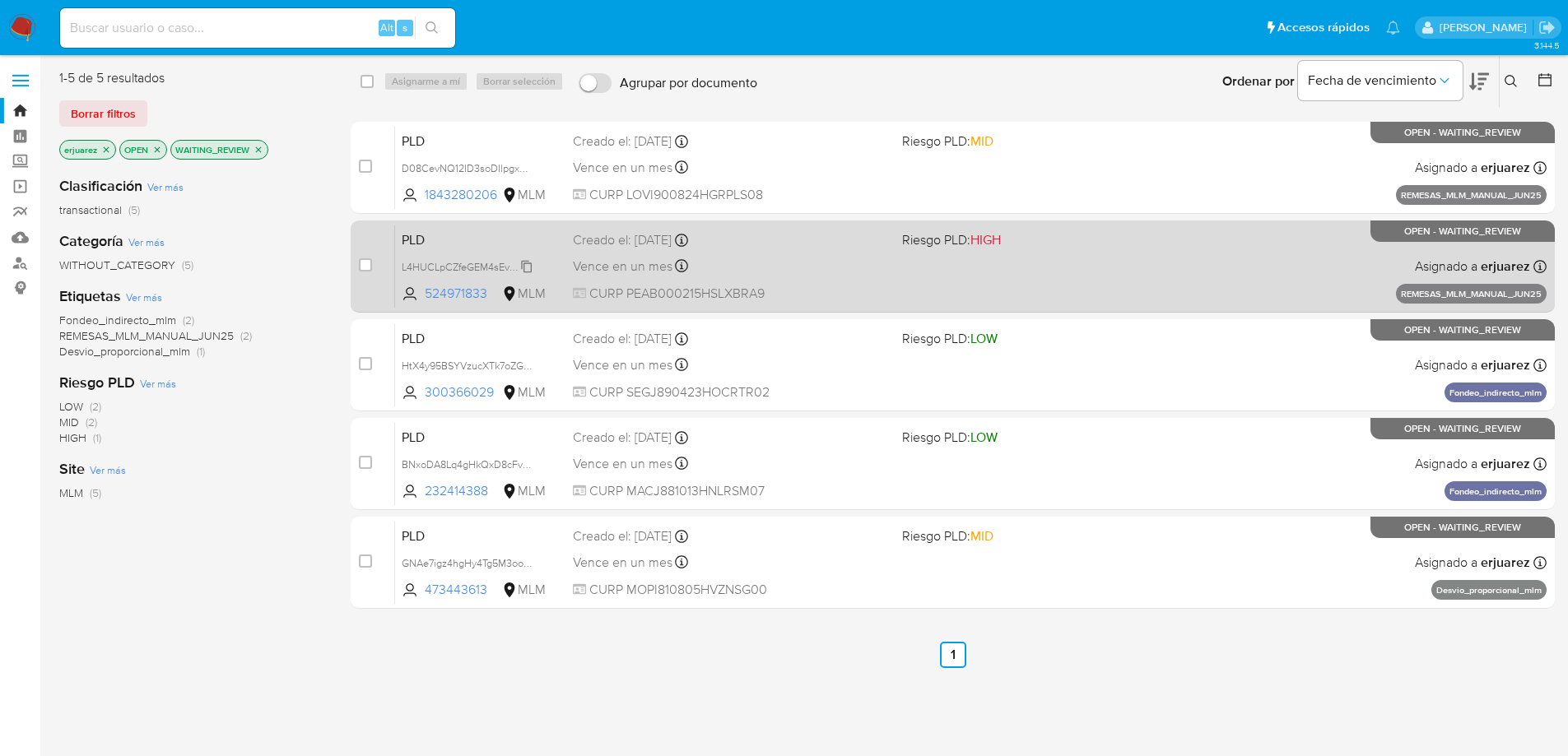 click on "L4HUCLpCZfeGEM4sEvSjKfUP" at bounding box center [471, 266] 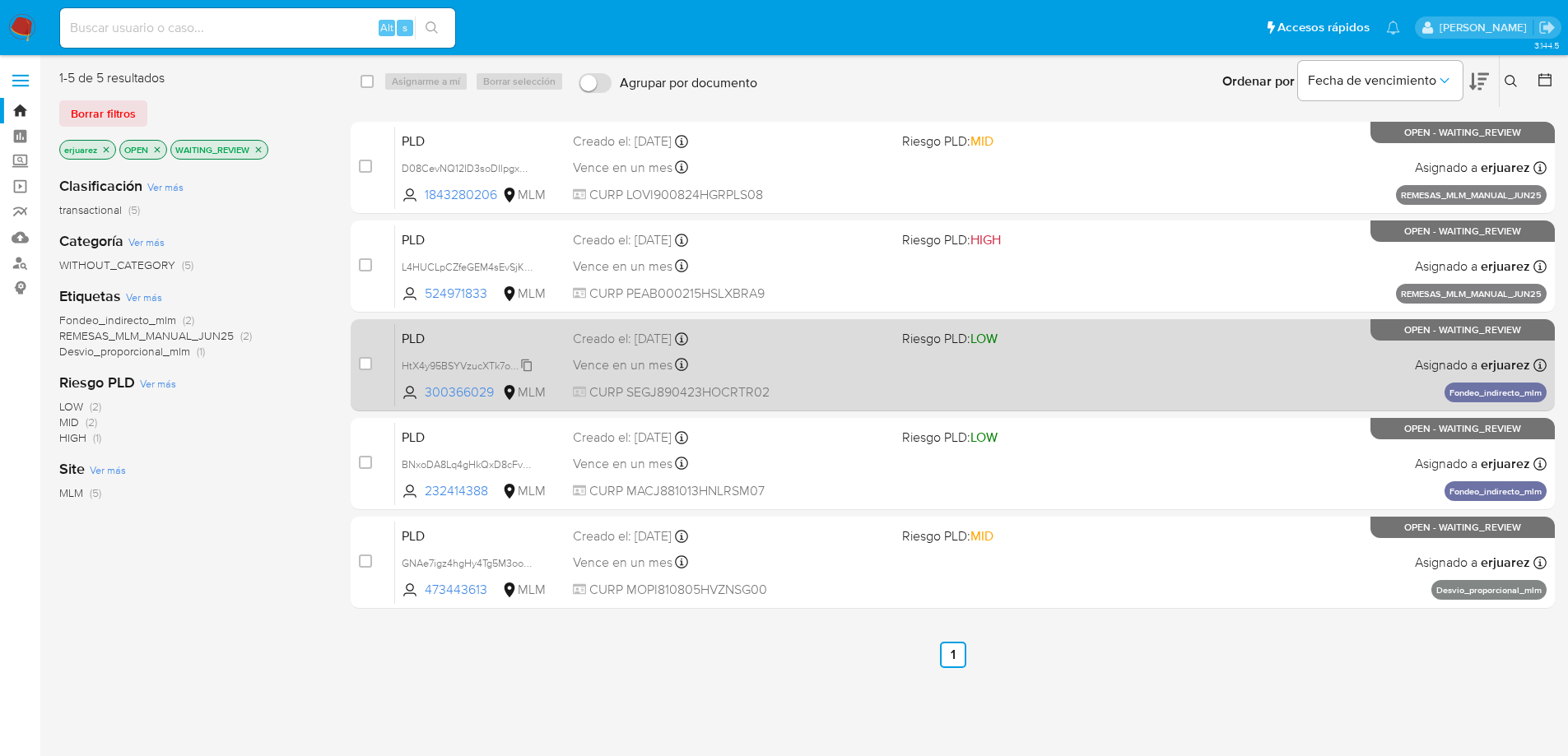 click on "HtX4y95BSYVzucXTk7oZGzO3" at bounding box center (472, 364) 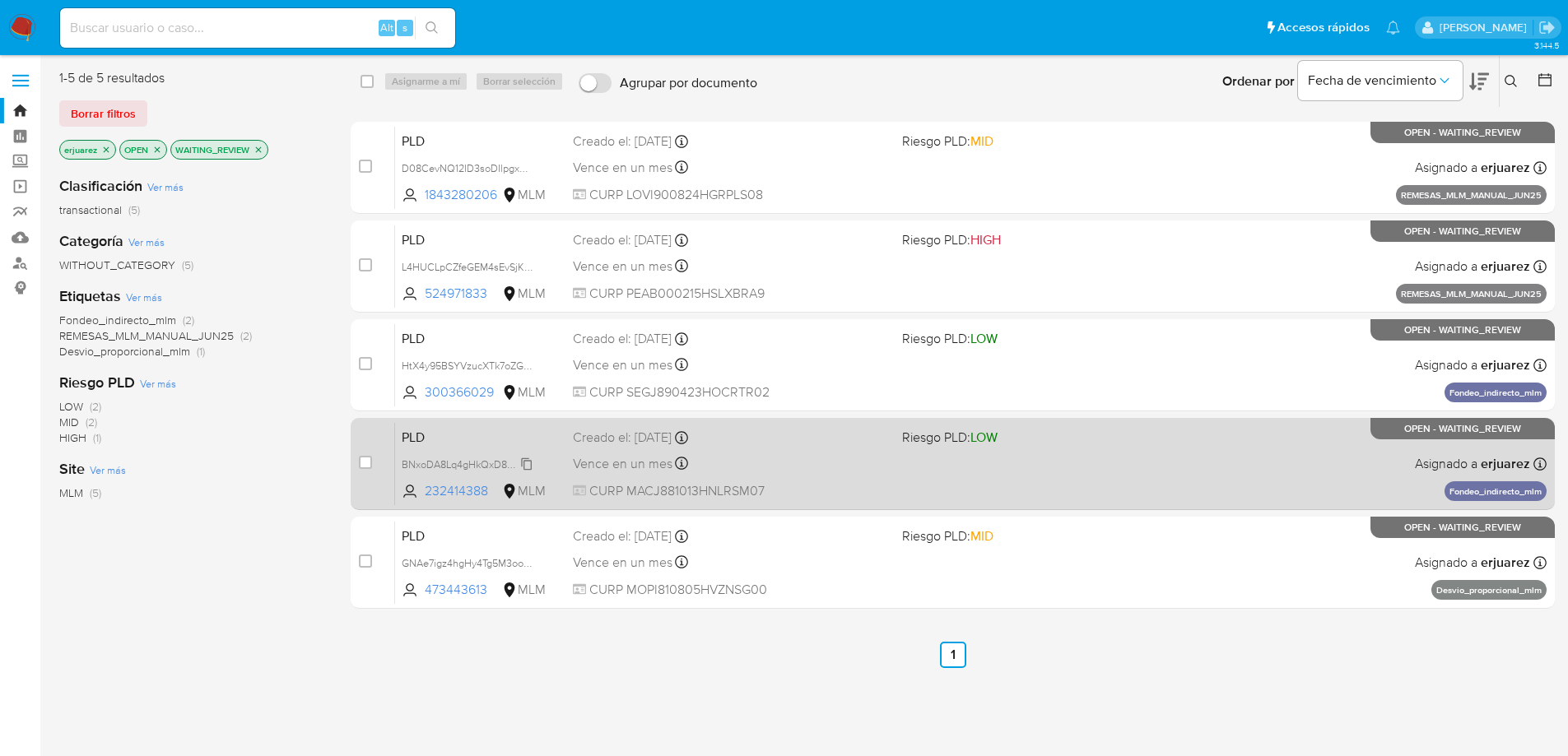 drag, startPoint x: 421, startPoint y: 468, endPoint x: 412, endPoint y: 468, distance: 9 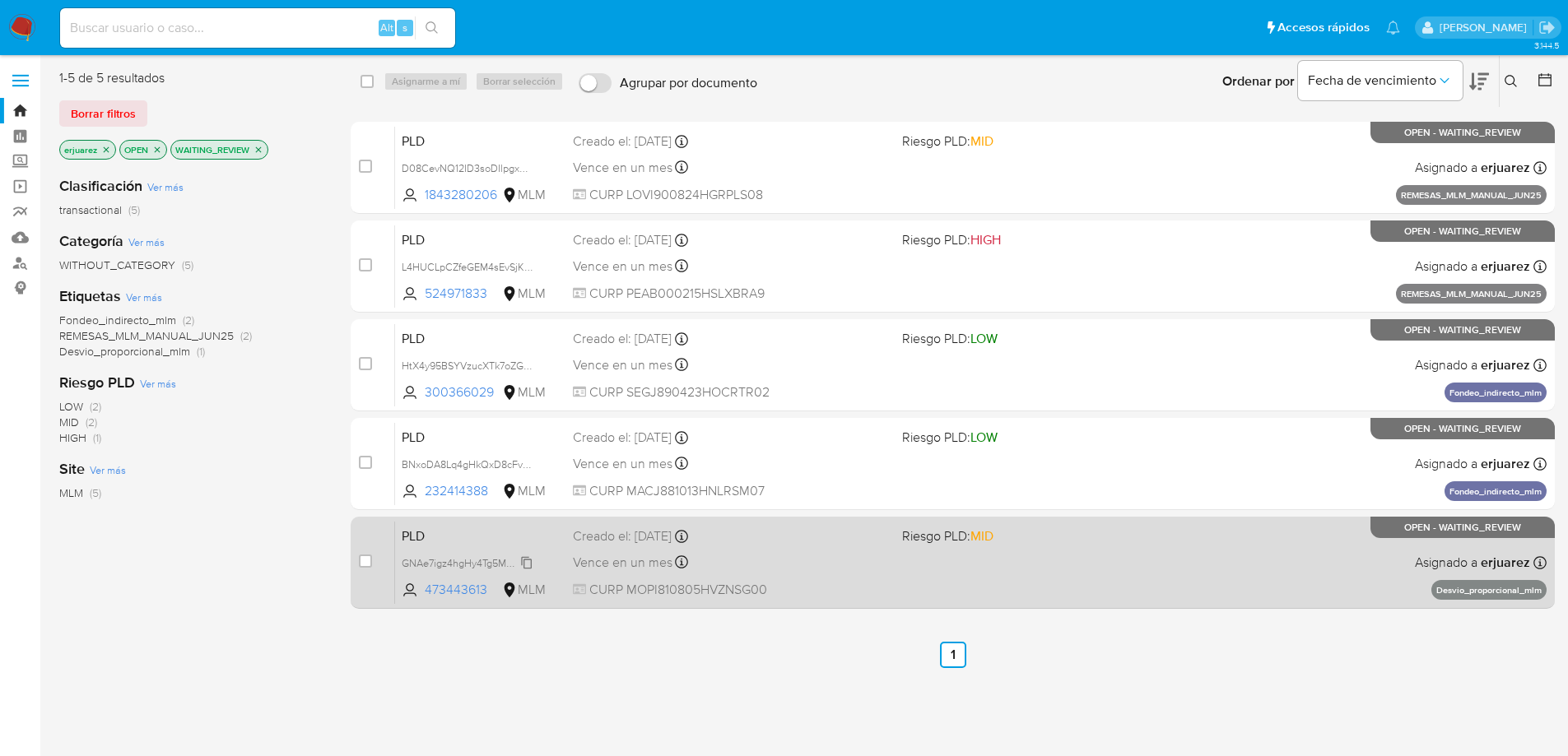 click on "GNAe7igz4hgHy4Tg5M3ooMUX" at bounding box center (473, 562) 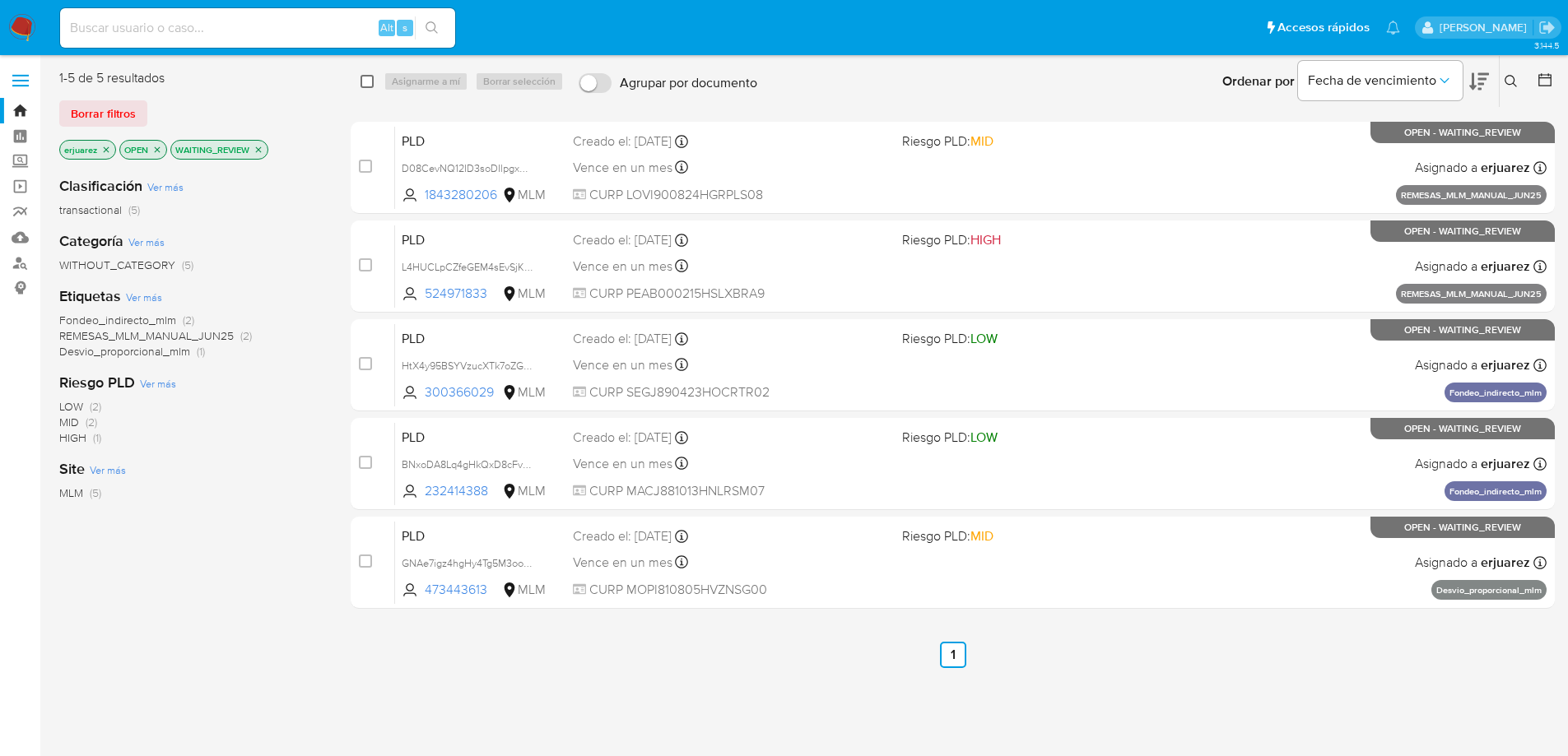 click at bounding box center (367, 81) 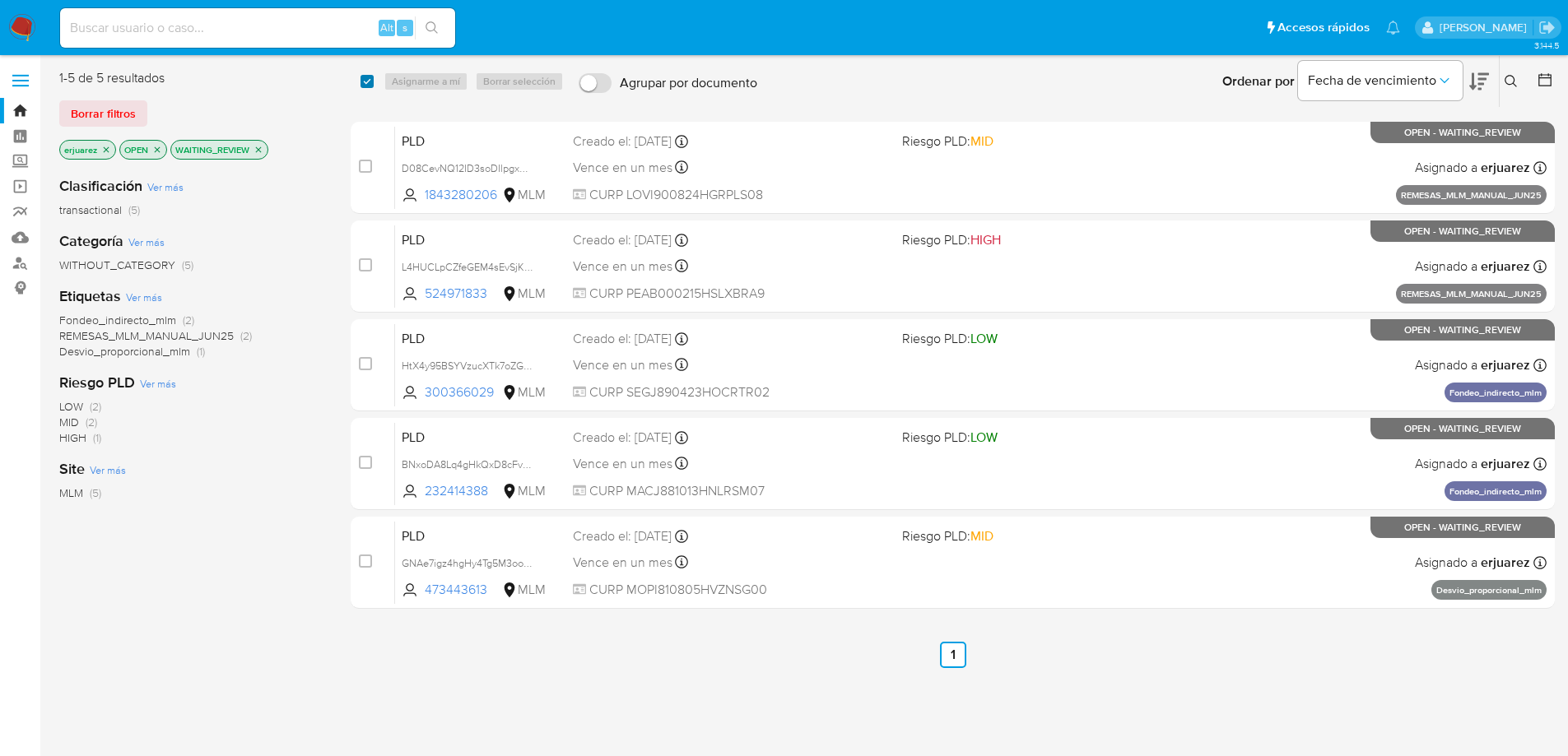 checkbox on "true" 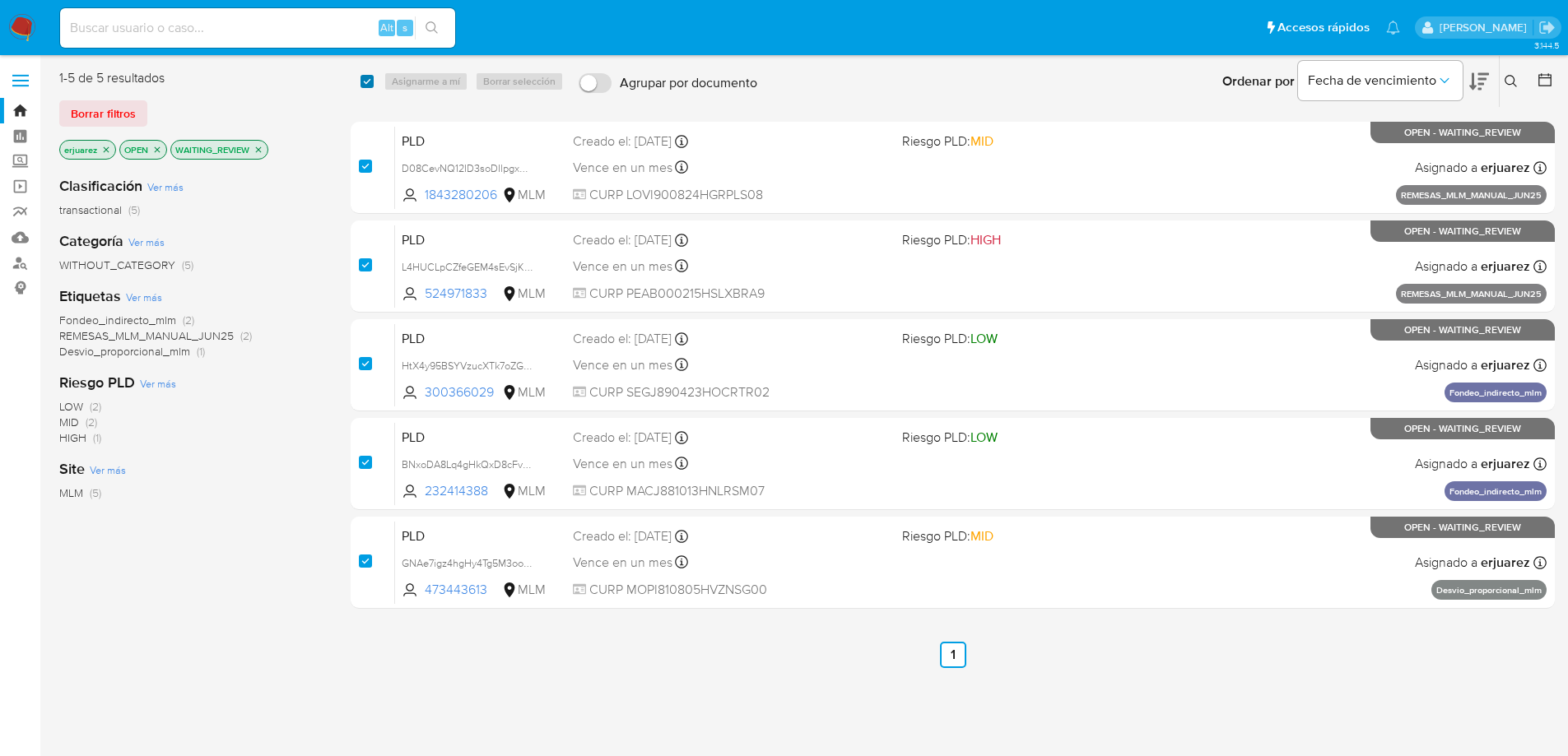 checkbox on "true" 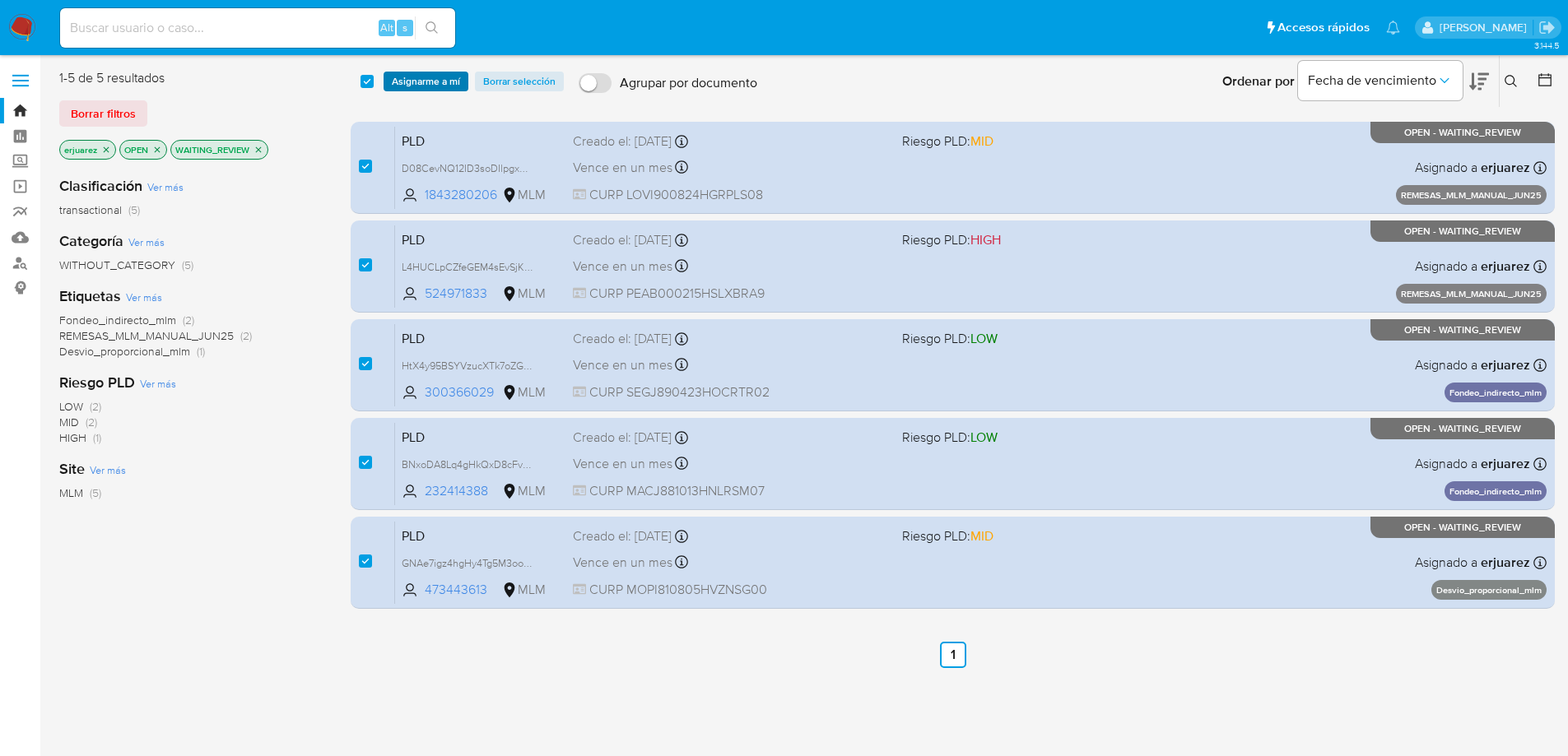 click on "Asignarme a mí" at bounding box center [426, 81] 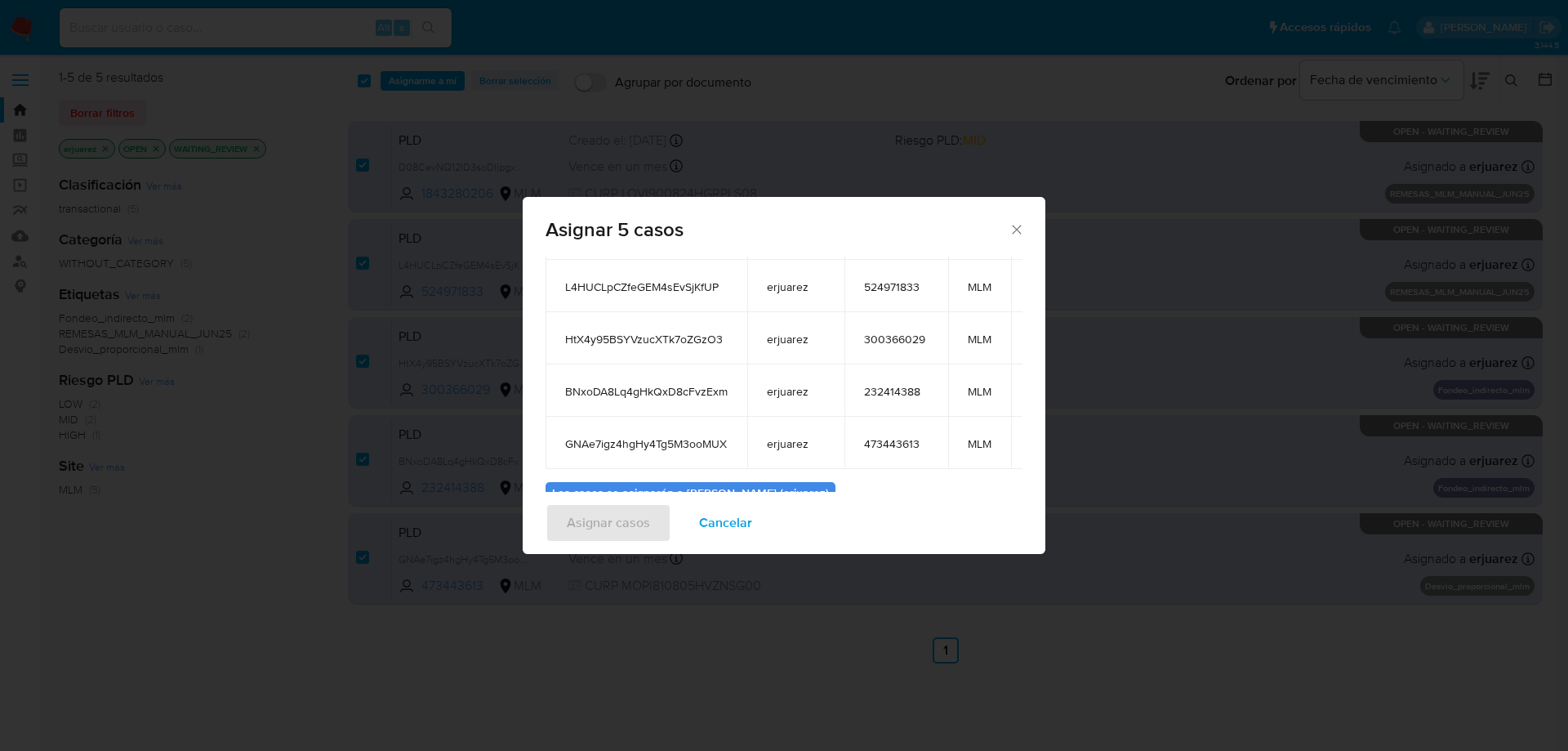 scroll, scrollTop: 249, scrollLeft: 0, axis: vertical 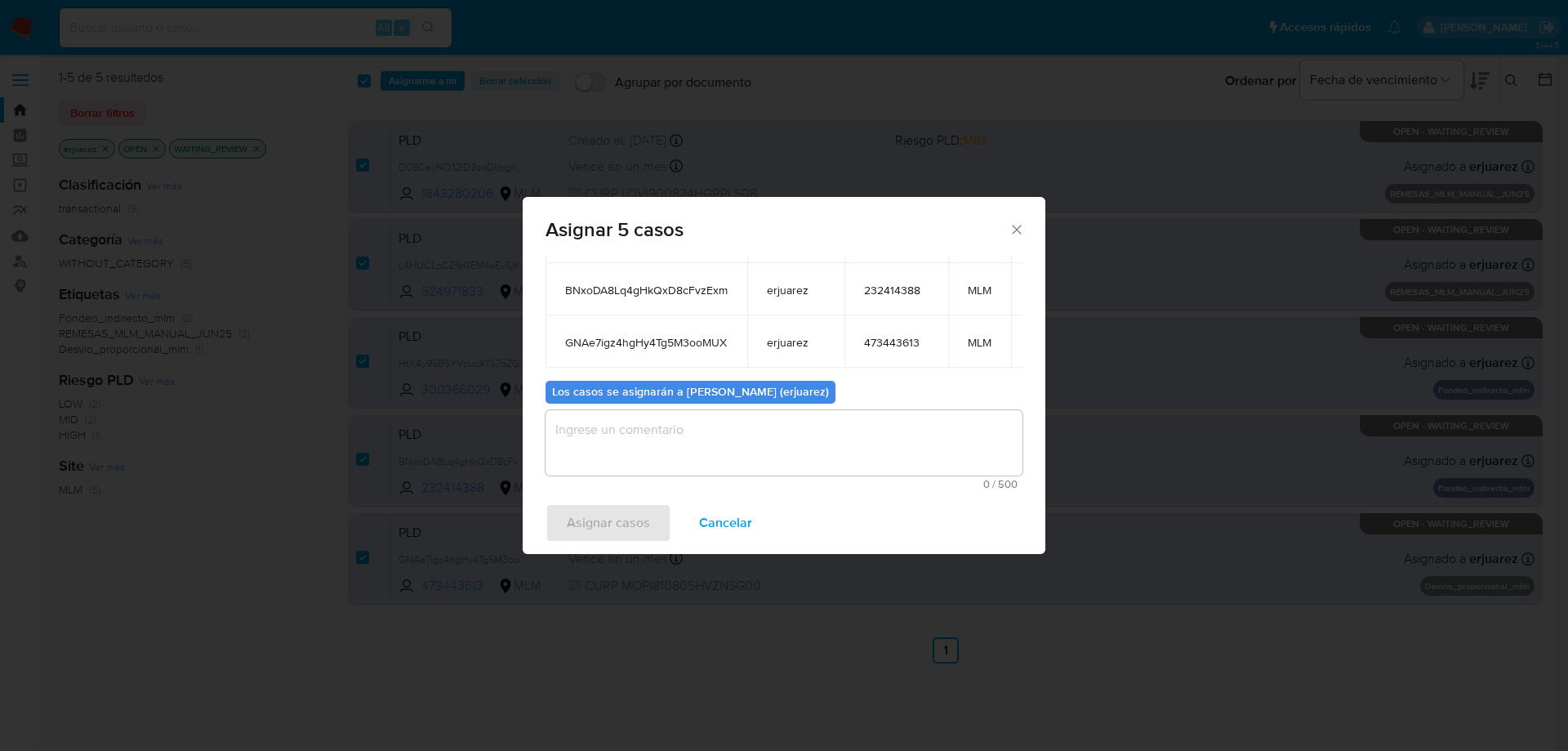 click at bounding box center (784, 443) 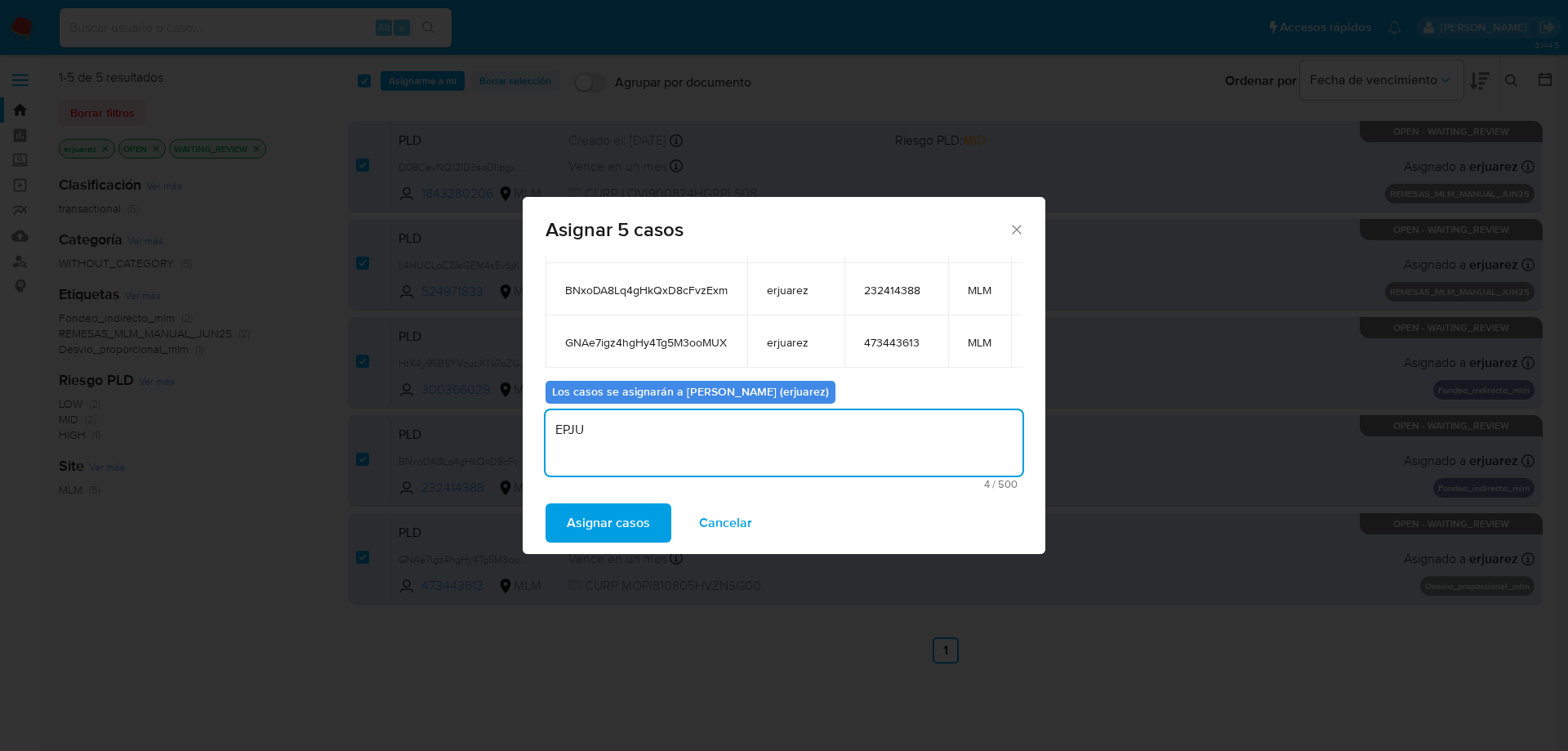 type on "EPJU" 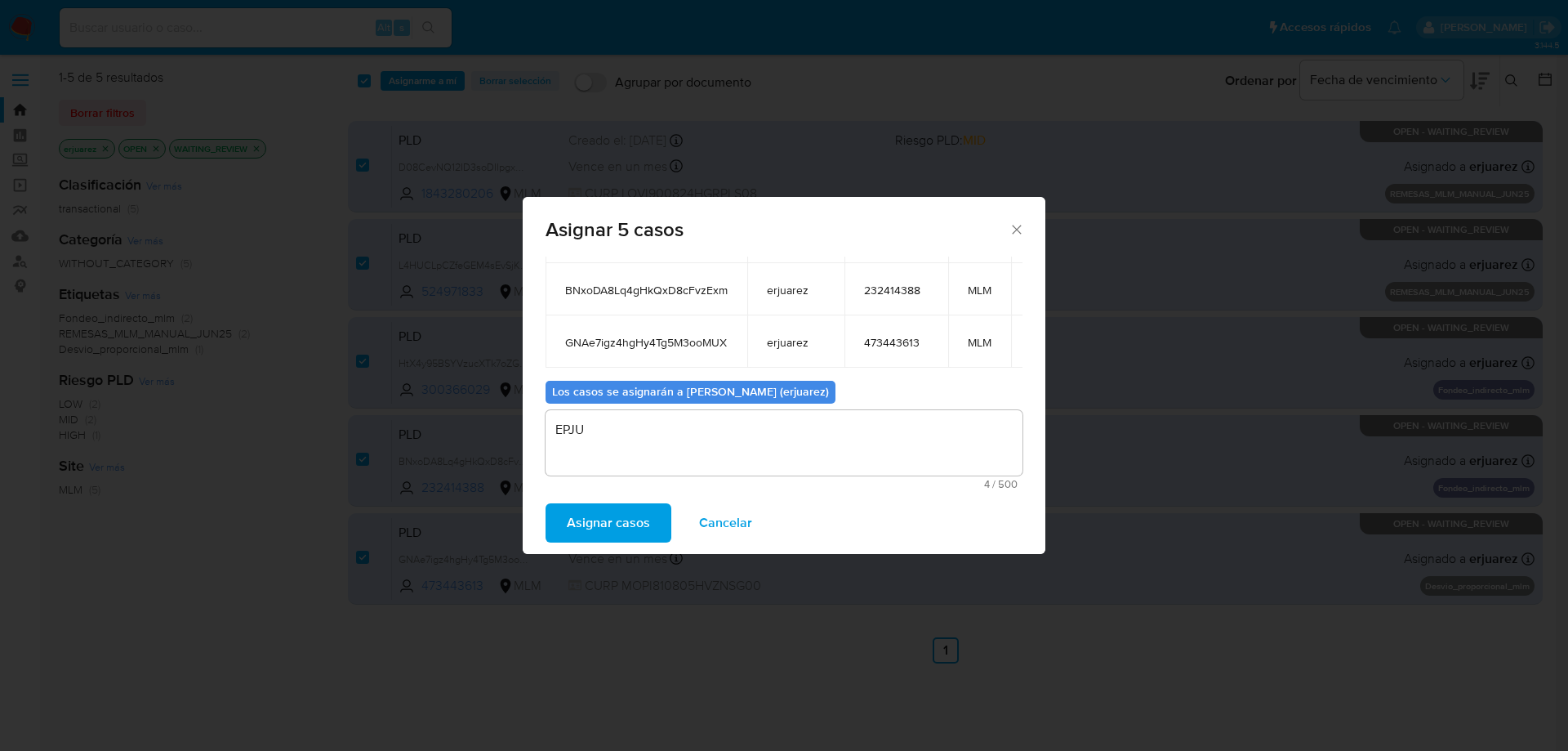 click on "Asignar casos" at bounding box center (608, 523) 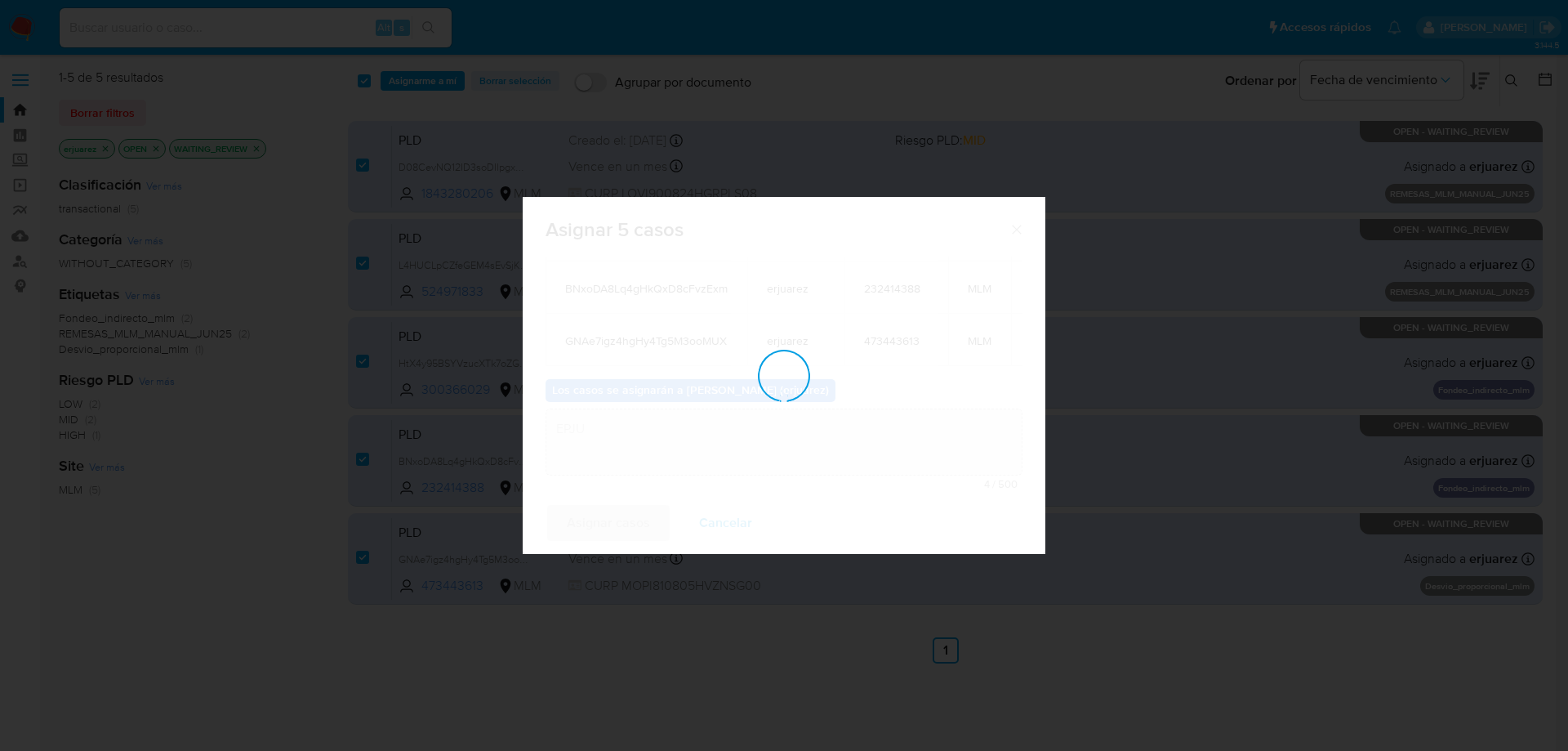 type 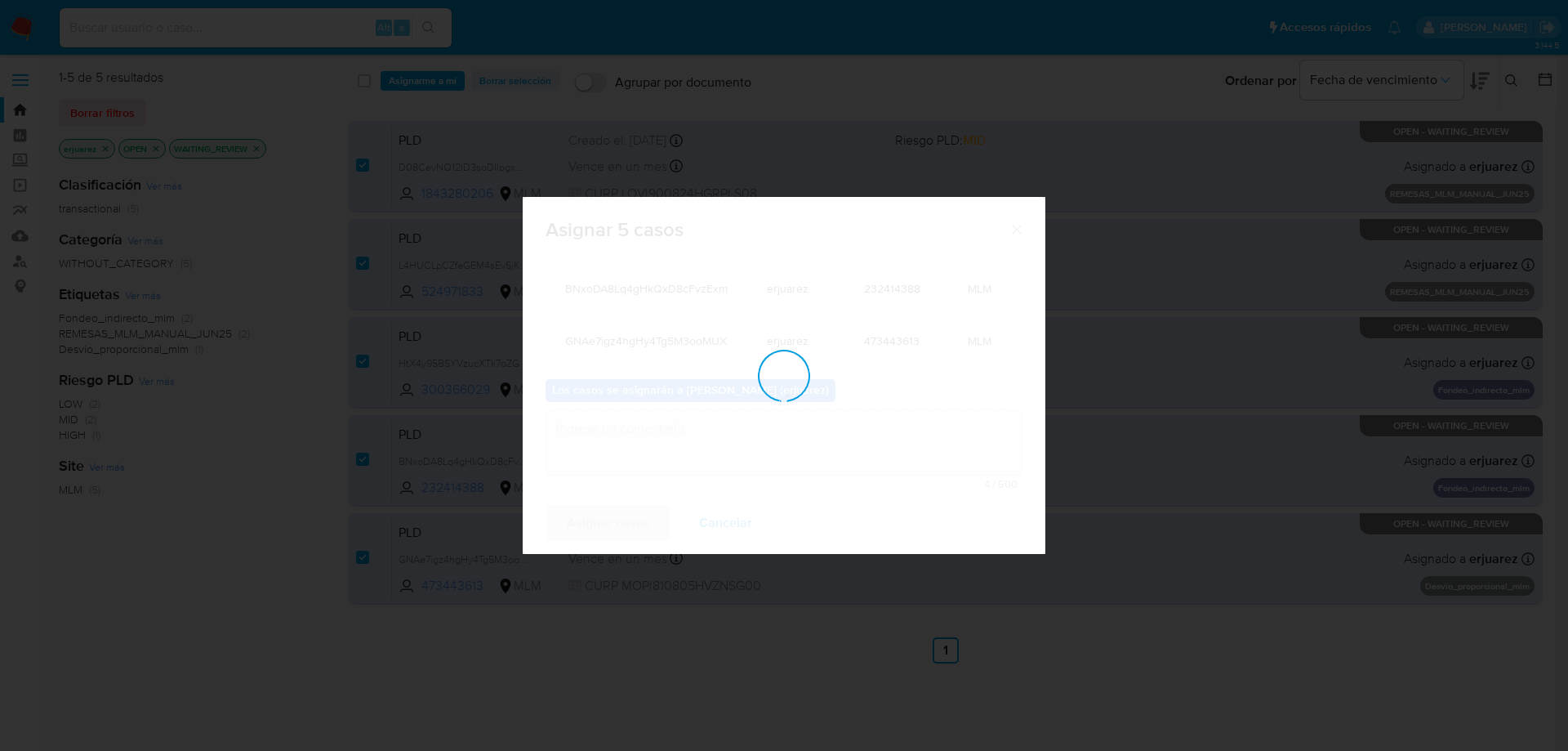 checkbox on "false" 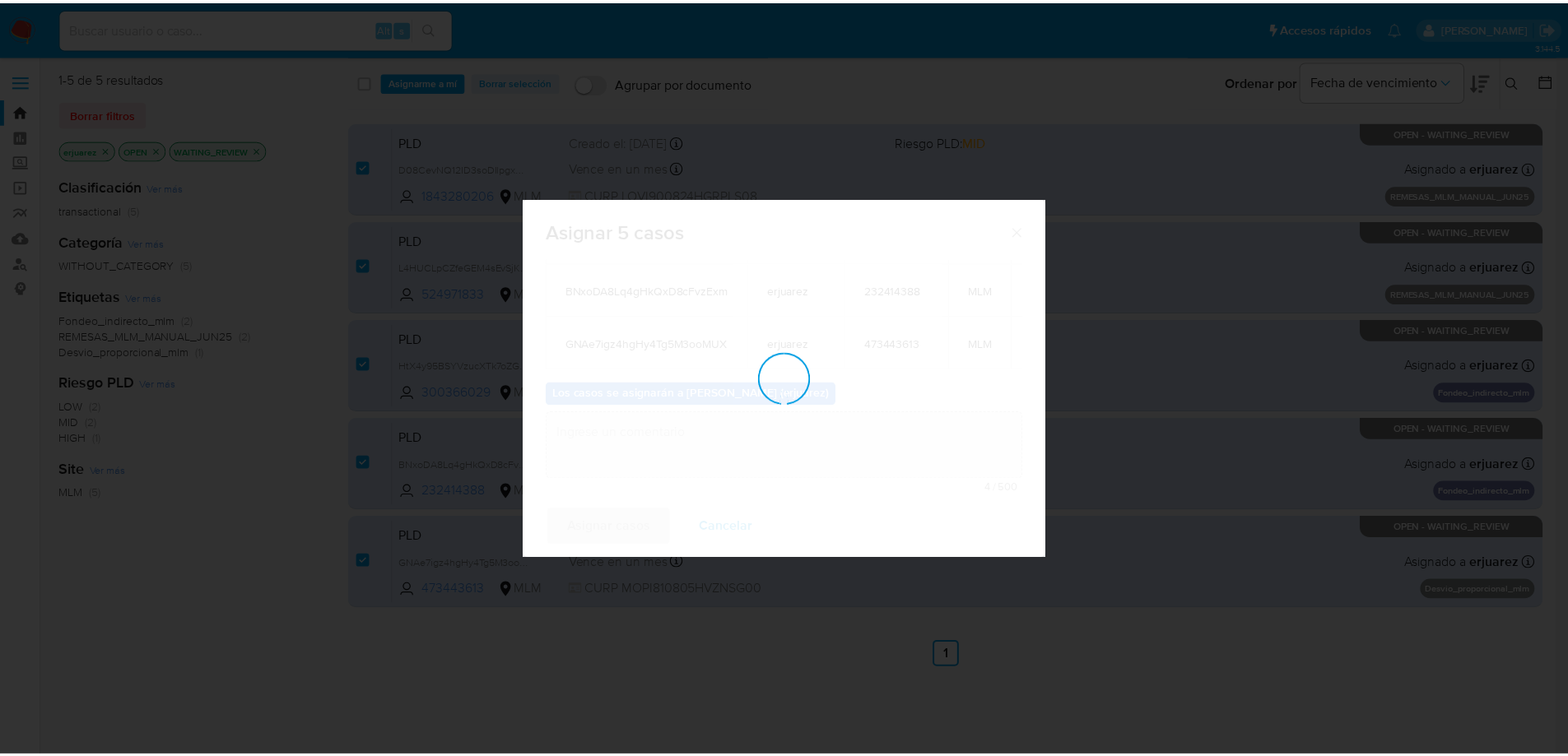 scroll, scrollTop: 100, scrollLeft: 0, axis: vertical 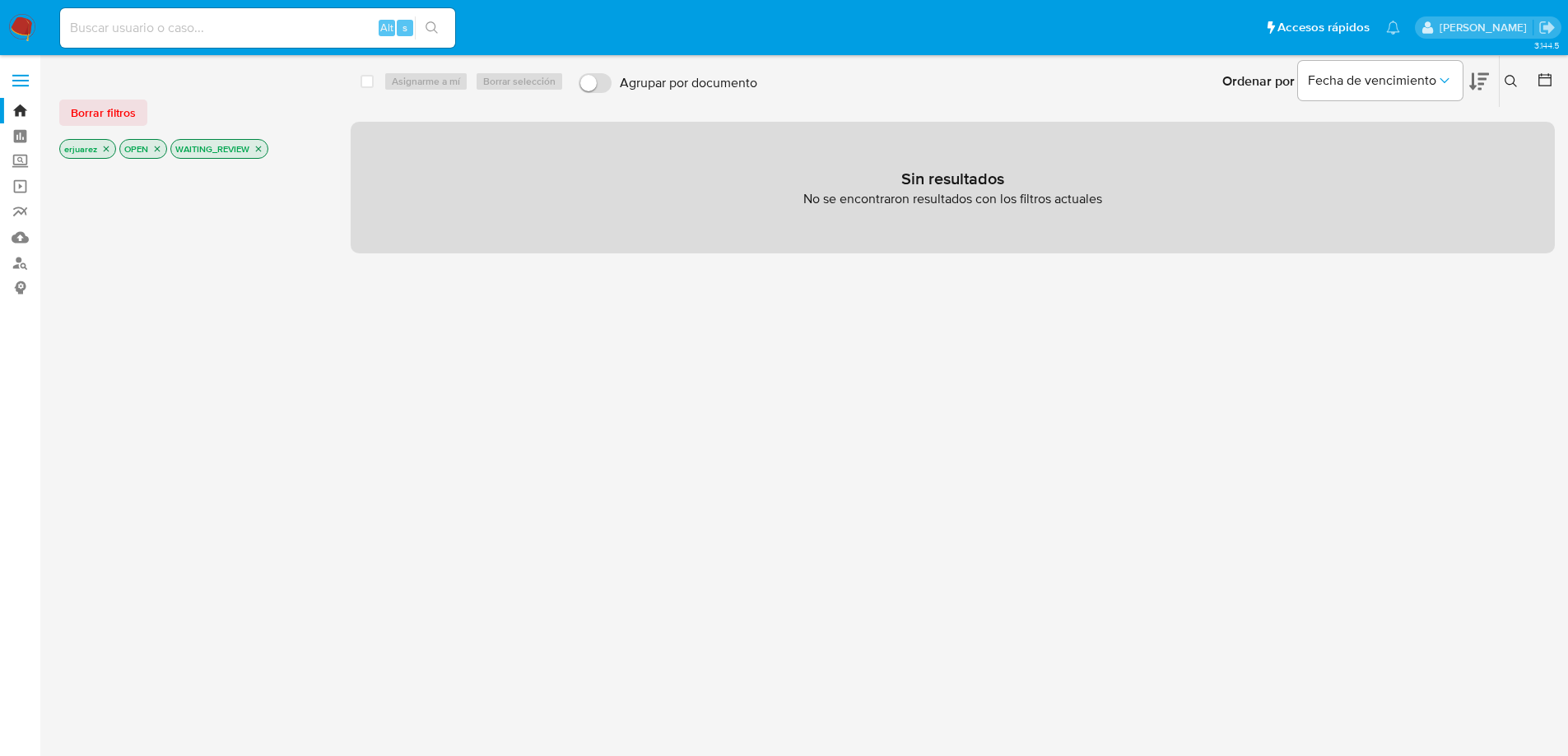 click 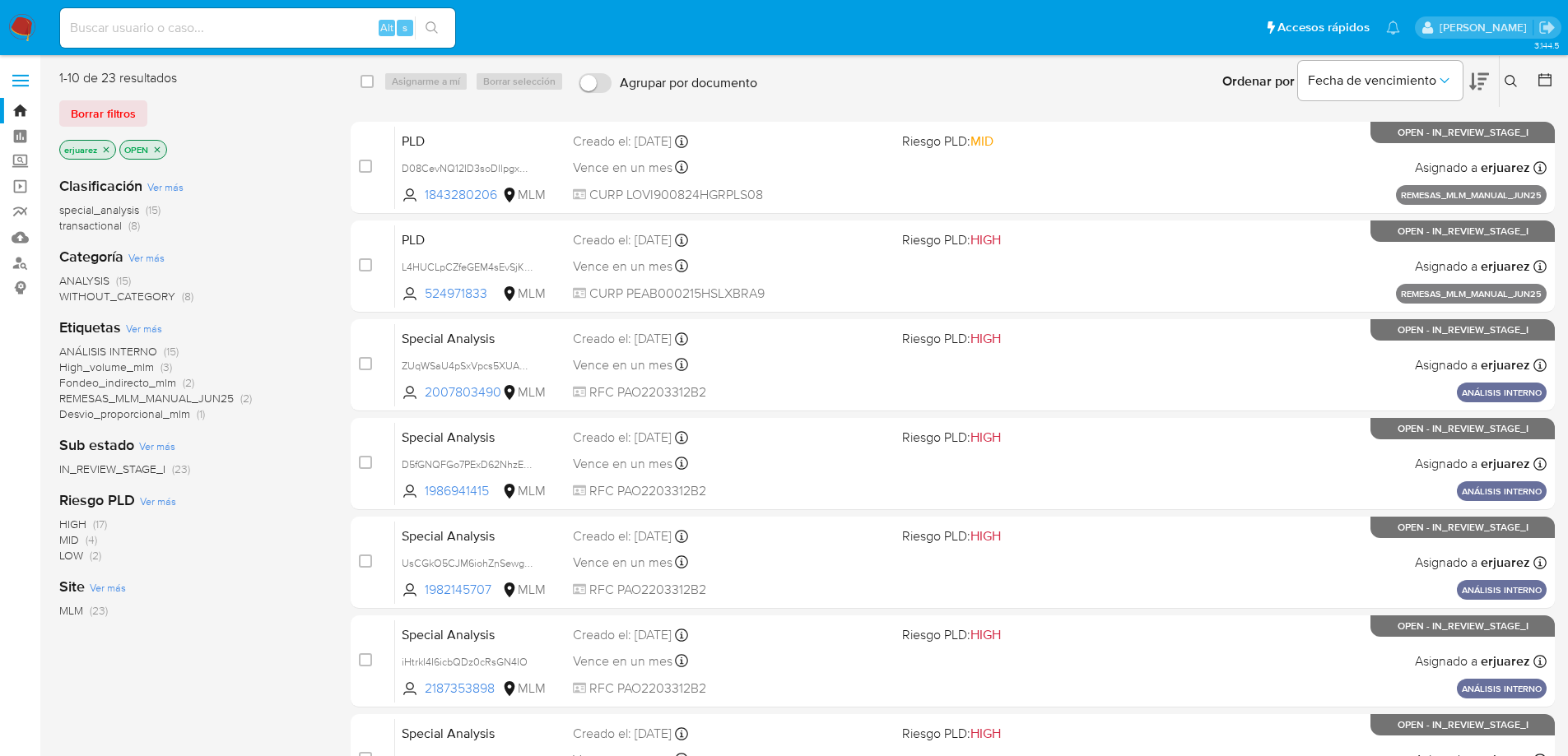drag, startPoint x: 1512, startPoint y: 77, endPoint x: 1390, endPoint y: 129, distance: 132.61976 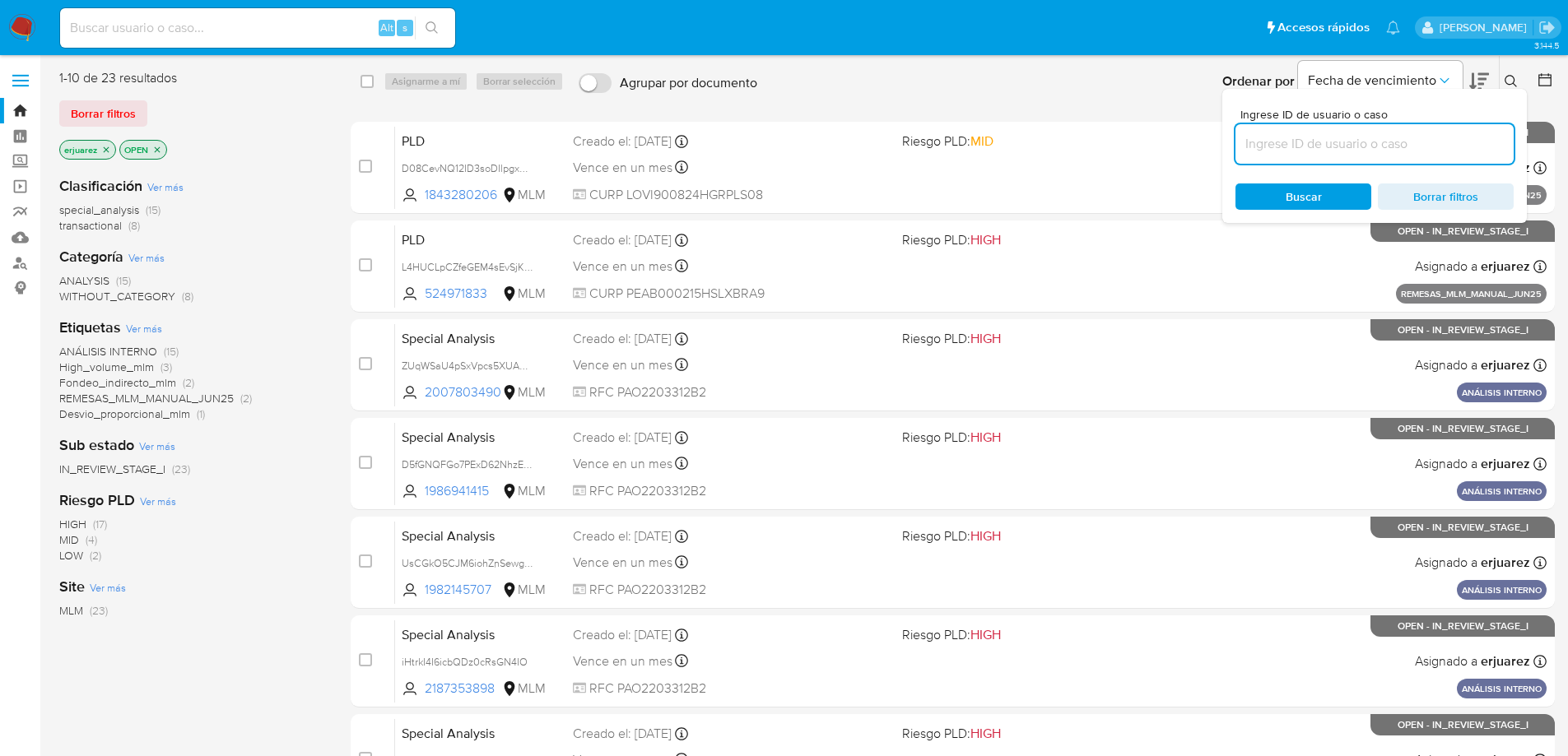 click at bounding box center [1375, 144] 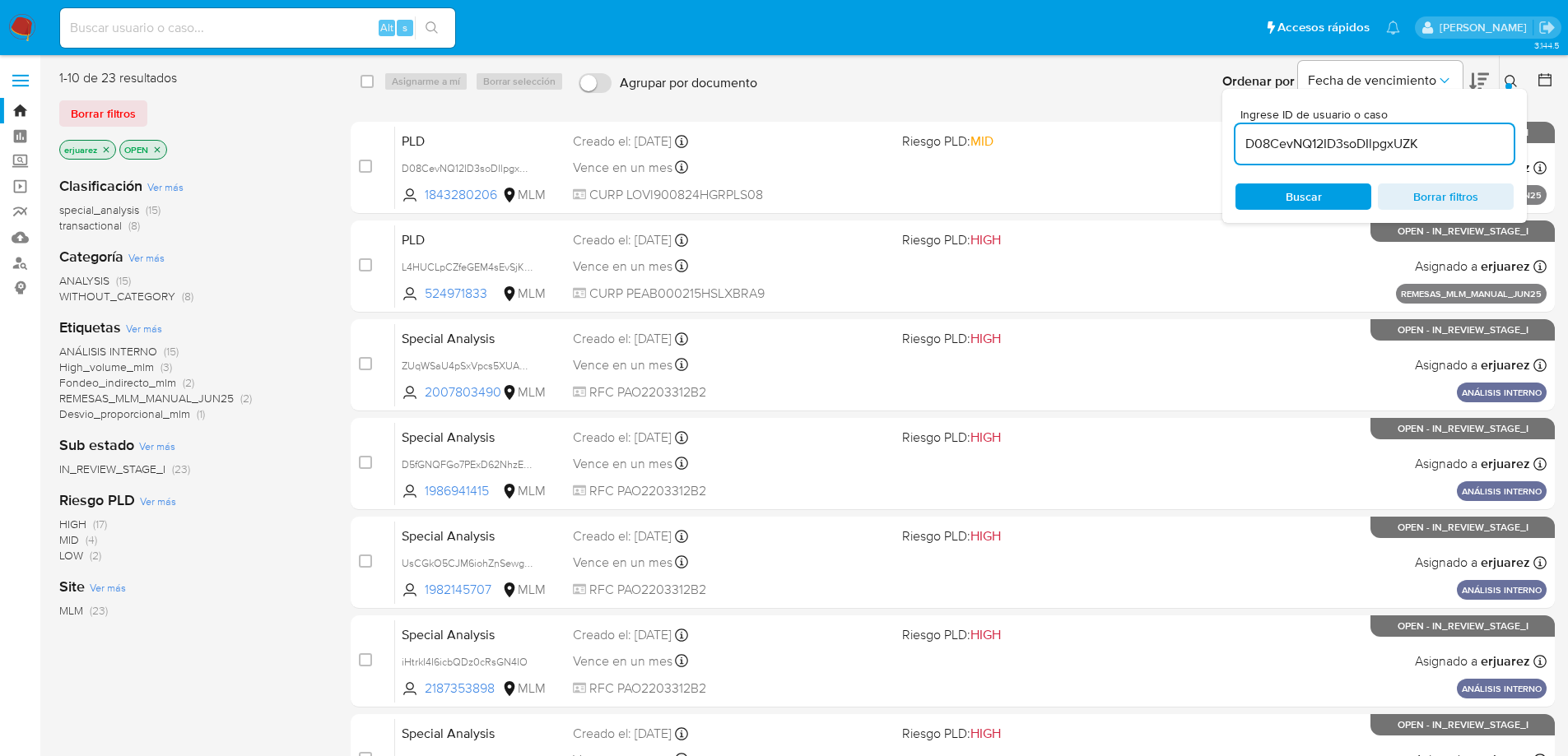 type on "D08CevNQ12ID3soDIlpgxUZK" 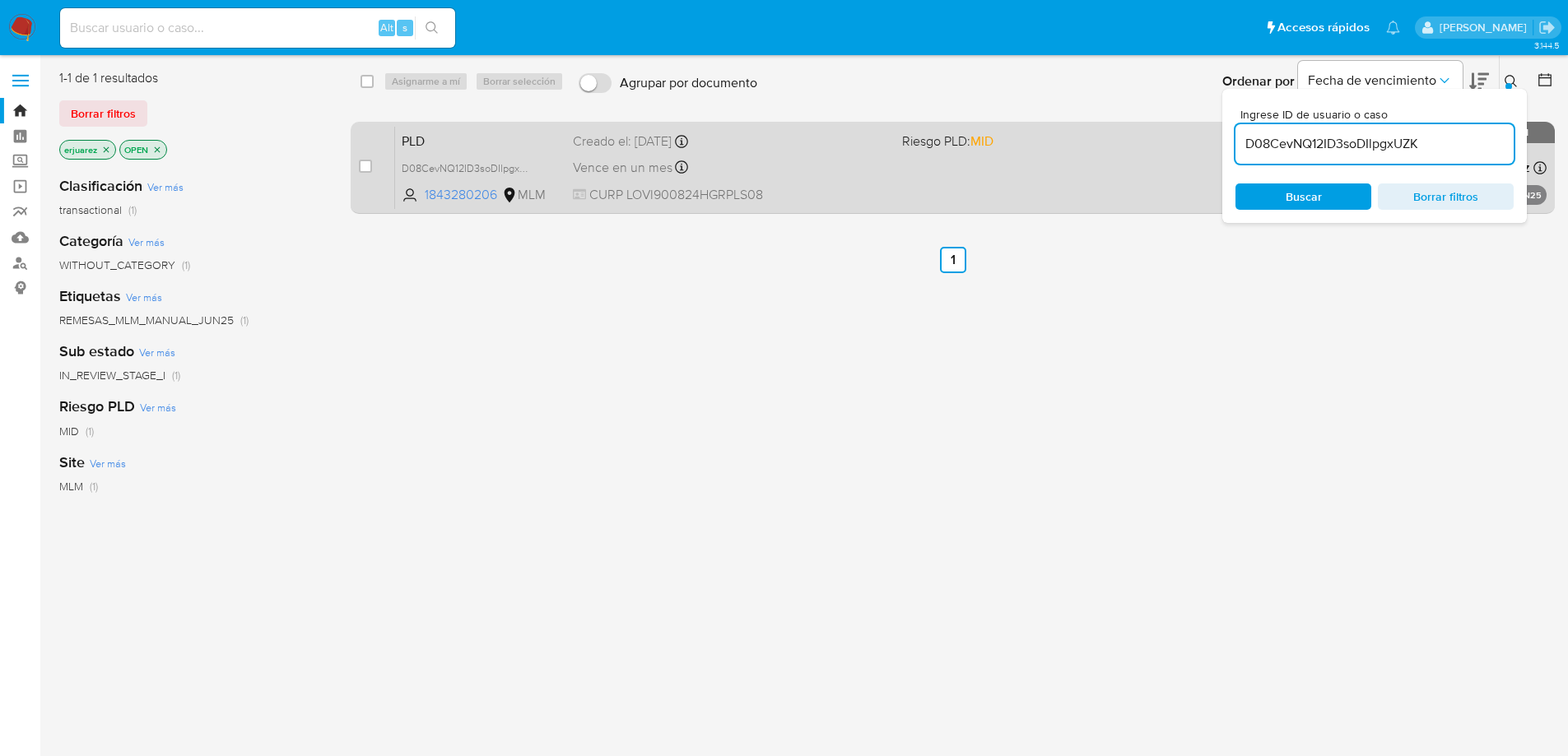 click on "Vence en un mes   Vence el 24/08/2025 13:18:35" at bounding box center [731, 167] 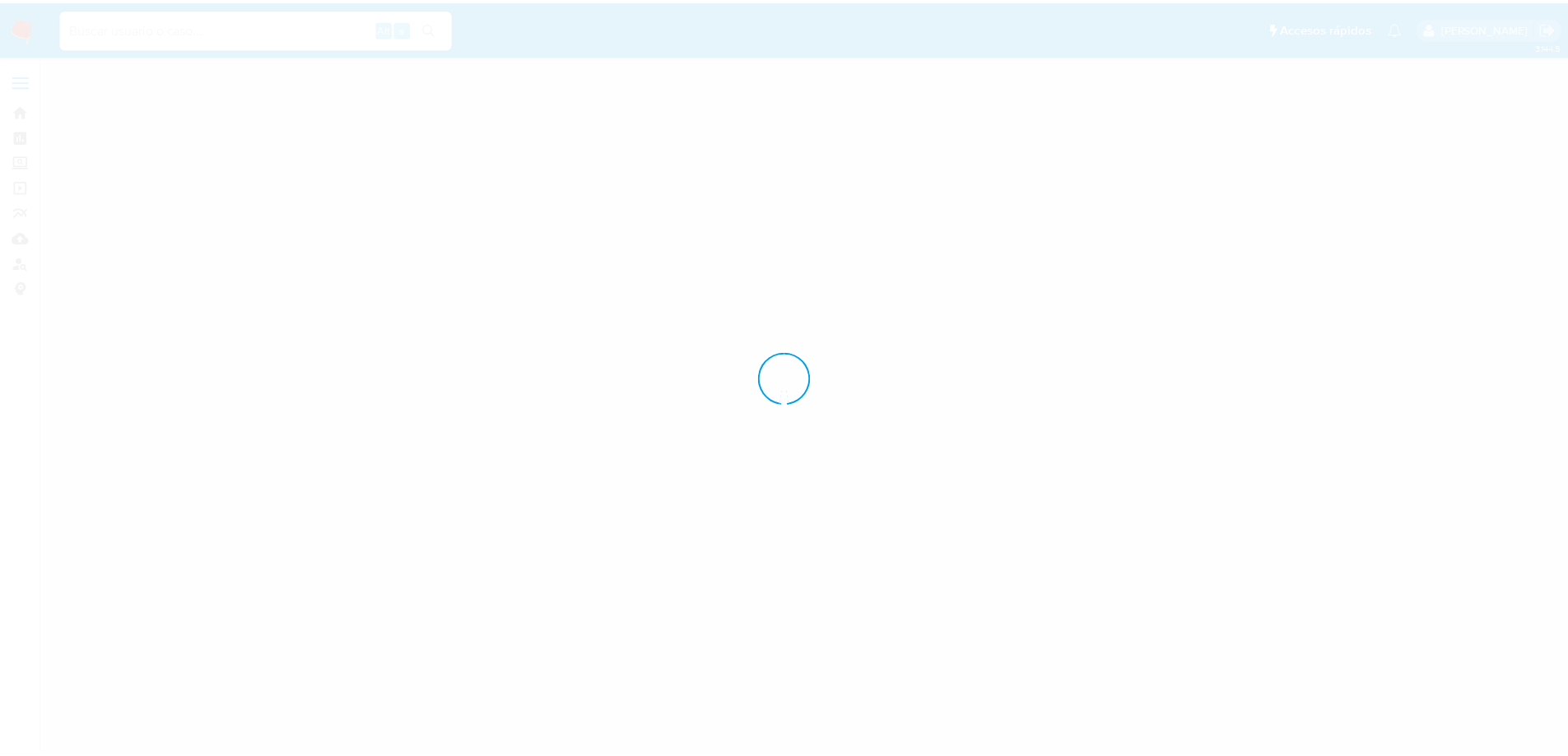 scroll, scrollTop: 0, scrollLeft: 0, axis: both 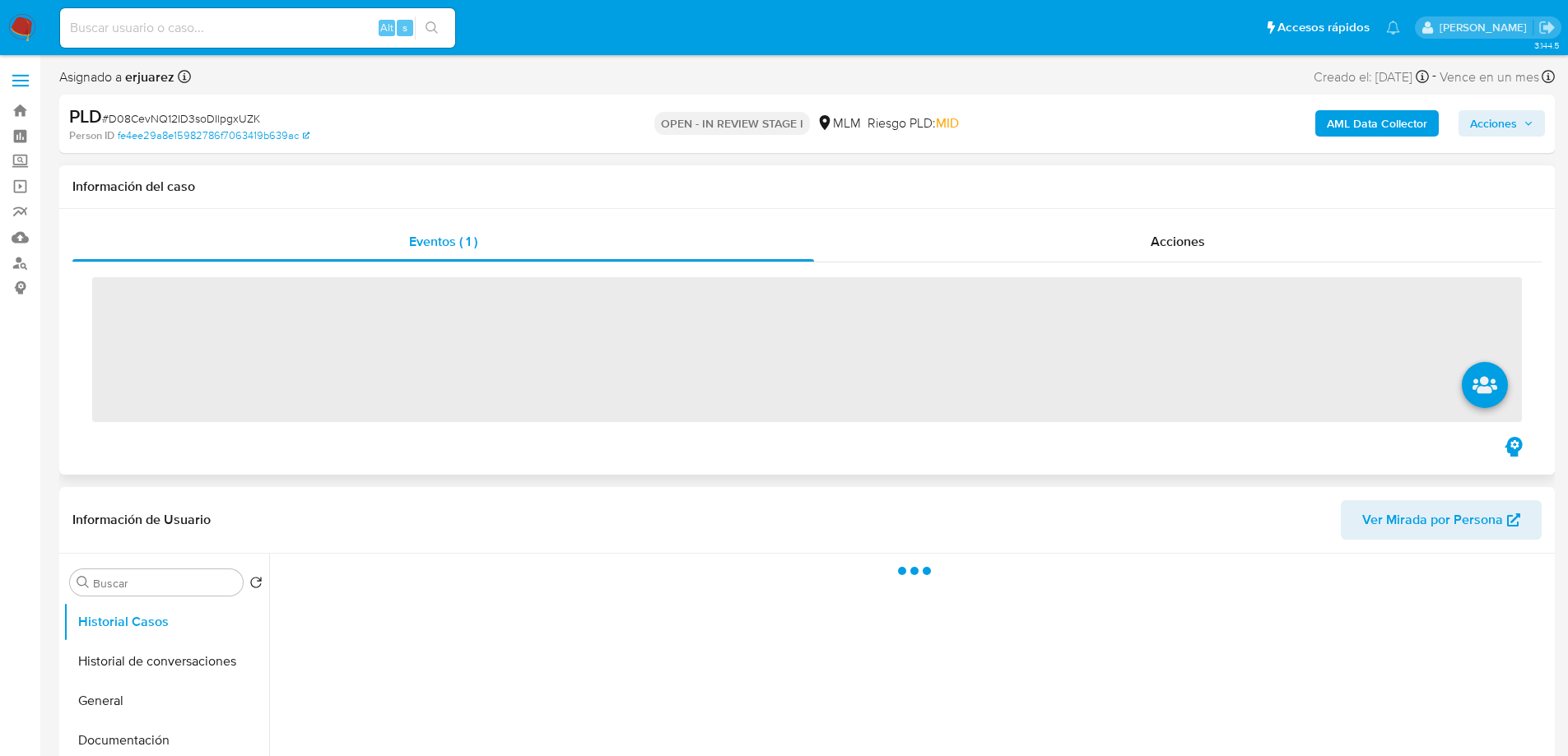 click on "Asignado a   erjuarez   Asignado el: [DATE] 14:18:35 Creado el: [DATE]   Creado el: [DATE] 14:18:35 - Vence en un mes   Vence el [DATE] 14:18:35 PLD # D08CevNQ12ID3soDIlpgxUZK Person ID fe4ee29a8e15982786f7063419b639ac OPEN - IN REVIEW STAGE I  MLM Riesgo PLD:  MID AML Data Collector Acciones Información del caso Eventos ( 1 ) Acciones ‌ Información de Usuario Ver Mirada por Persona Buscar   Volver al orden por defecto Historial Casos Historial de conversaciones General Documentación KYC Archivos adjuntos Cruces y Relaciones Direcciones Restricciones Nuevo Mundo Lista Interna Listas Externas Devices Geolocation Información de accesos Créditos Items Cuentas Bancarias Datos Modificados Dispositivos Point IV Challenges Fecha Compliant Historial Riesgo PLD Insurtech Marcas AML Perfiles Tarjetas Anticipos de dinero Contactos Historial CX Soluciones Chat Id Estado Fecha de creación Origen Proceso                                                               1" at bounding box center [807, 1416] 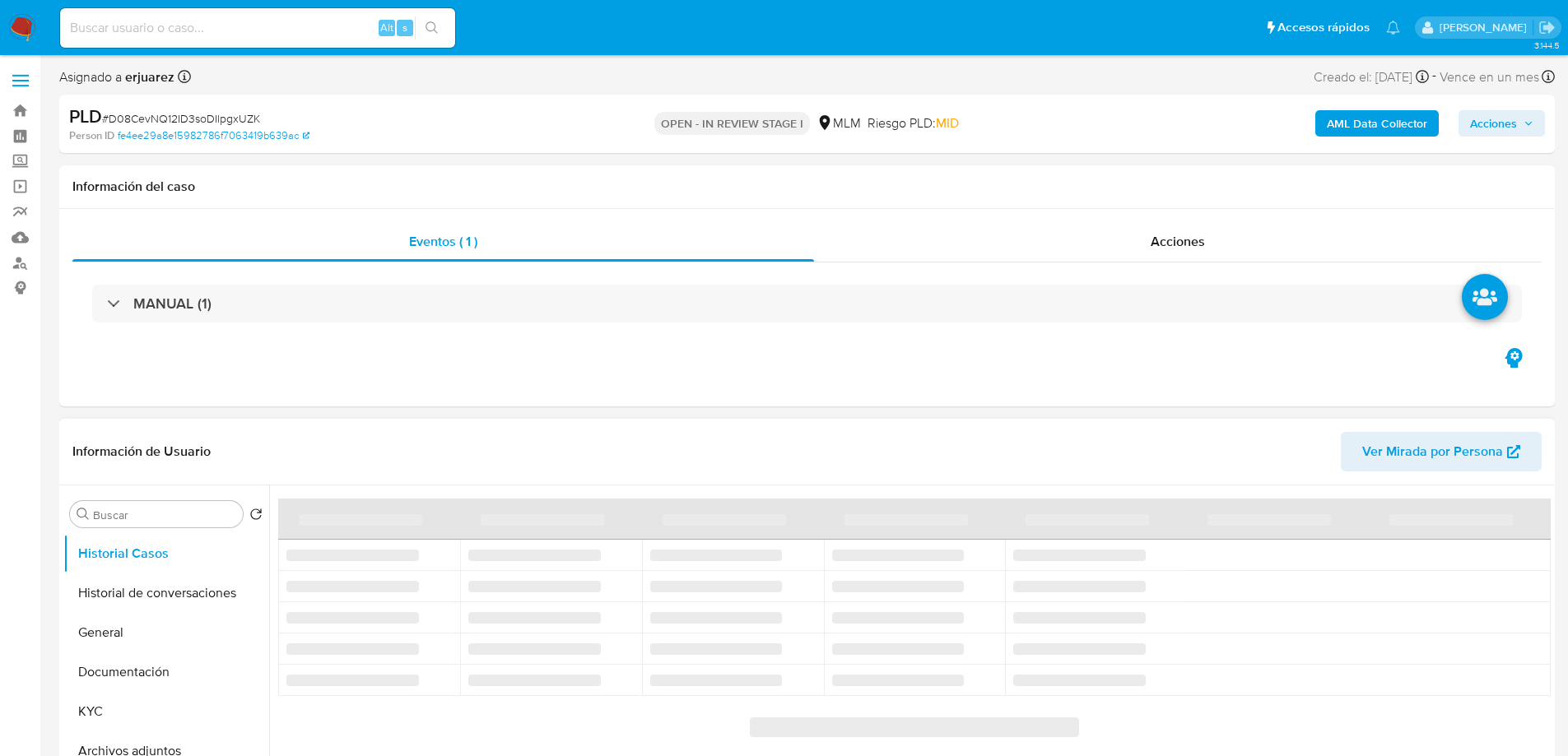 select on "10" 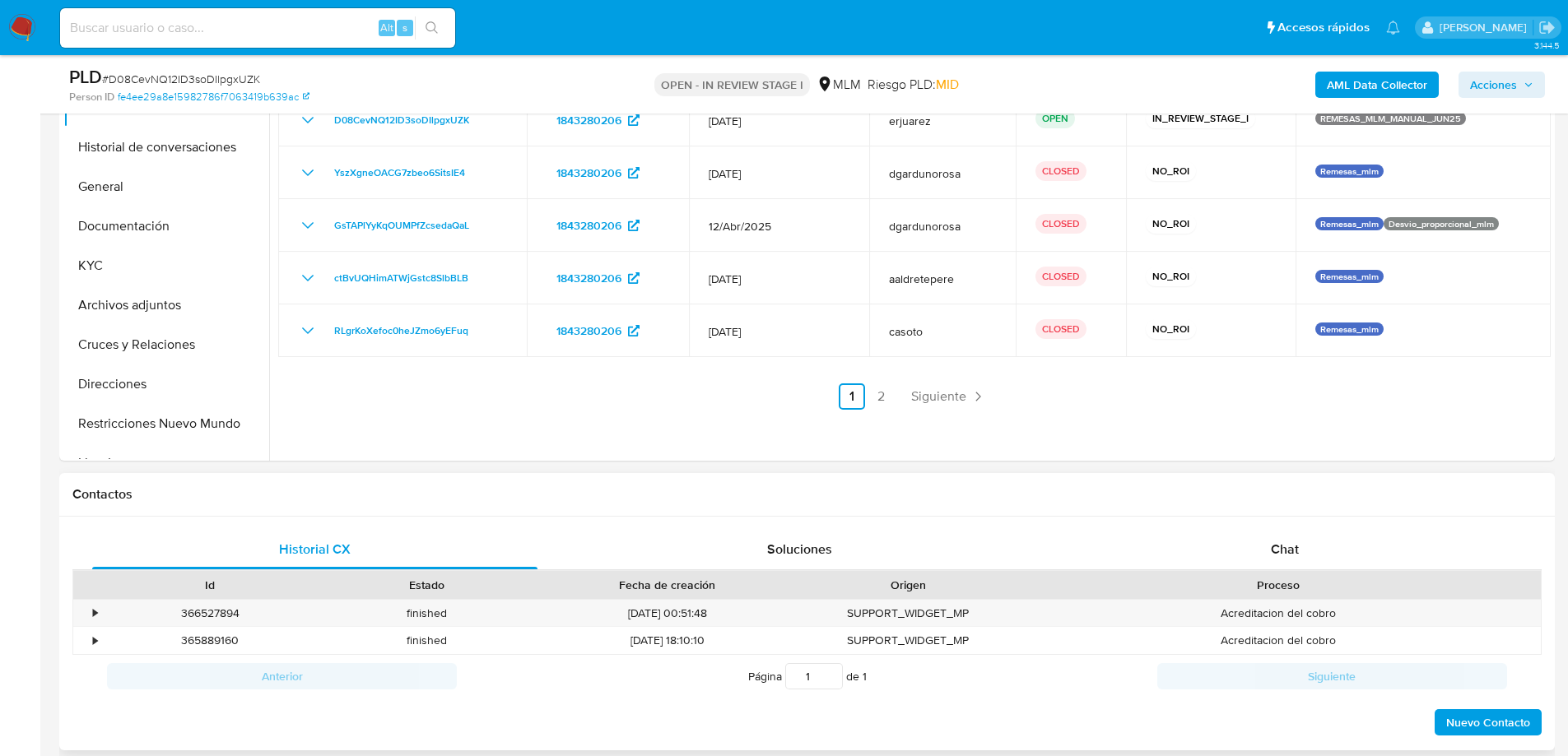 scroll, scrollTop: 411, scrollLeft: 0, axis: vertical 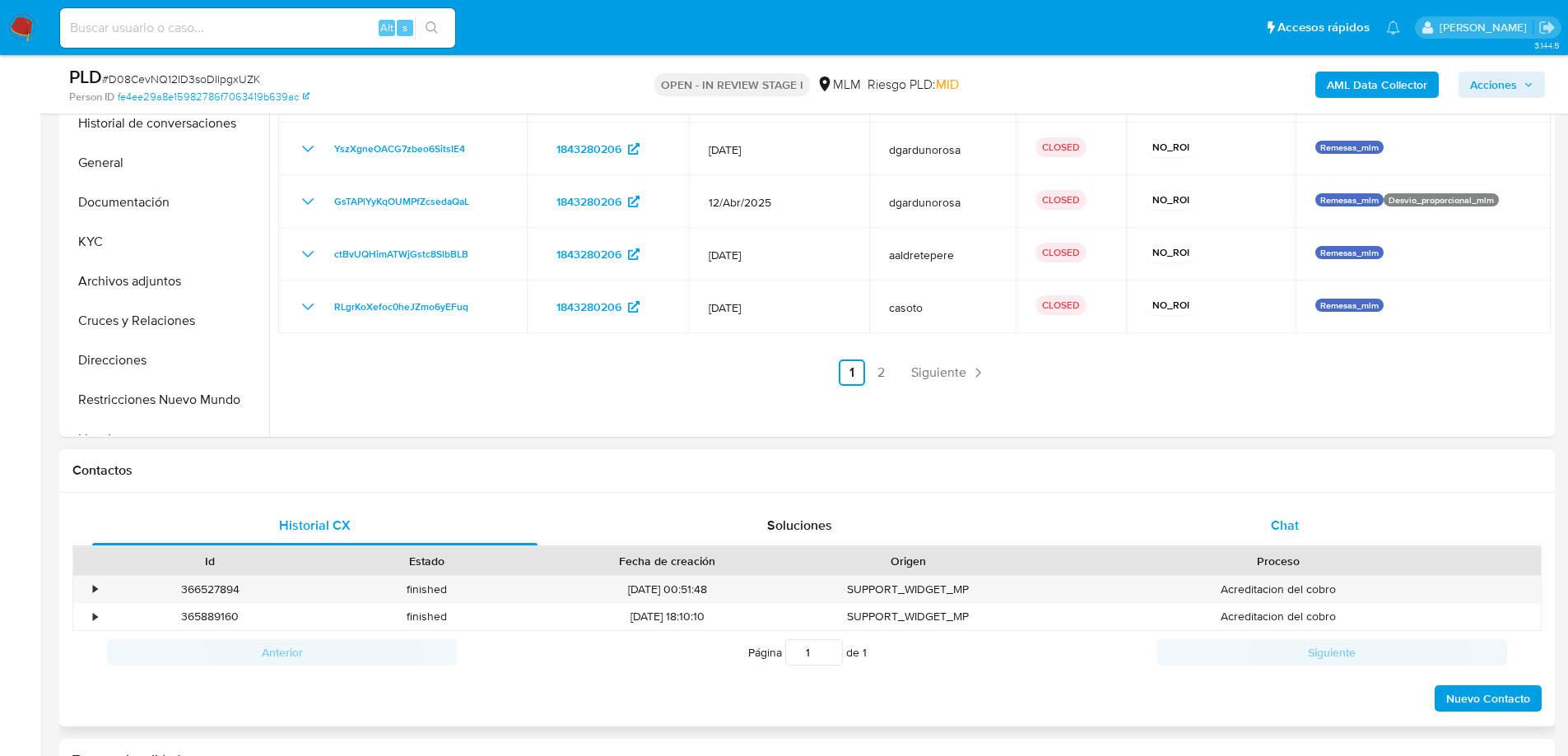 click on "Chat" at bounding box center (1285, 525) 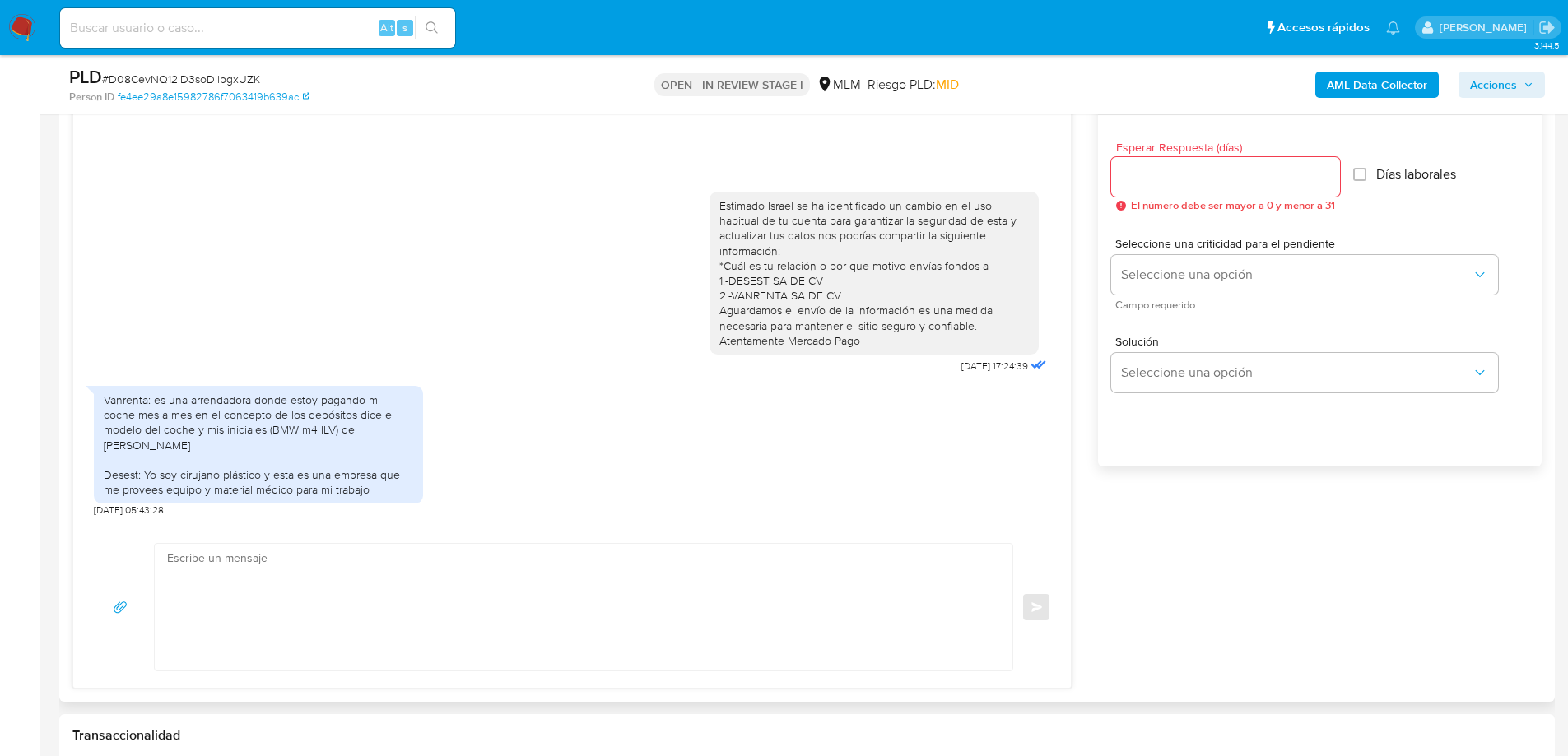 scroll, scrollTop: 905, scrollLeft: 0, axis: vertical 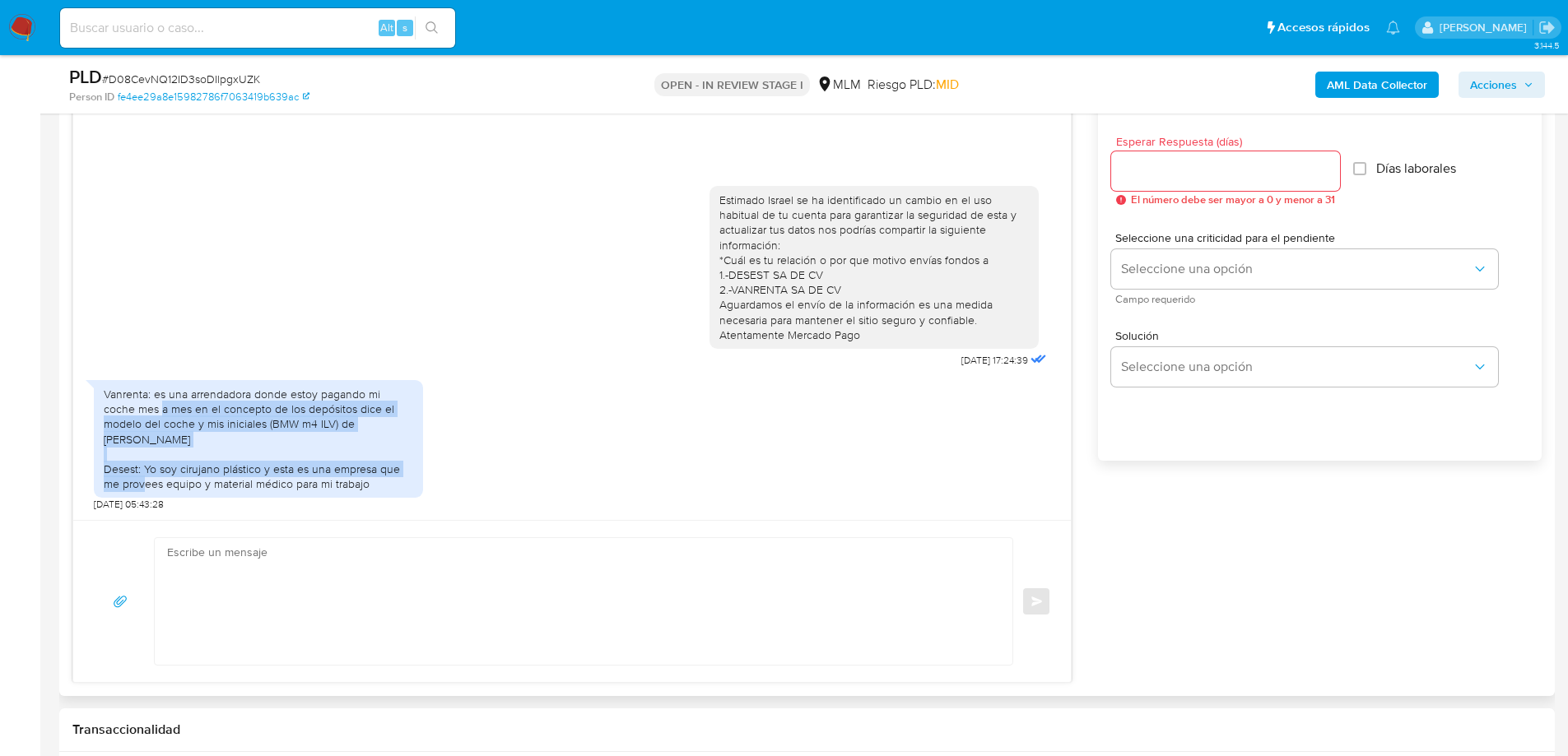drag, startPoint x: 129, startPoint y: 426, endPoint x: 423, endPoint y: 471, distance: 297.42394 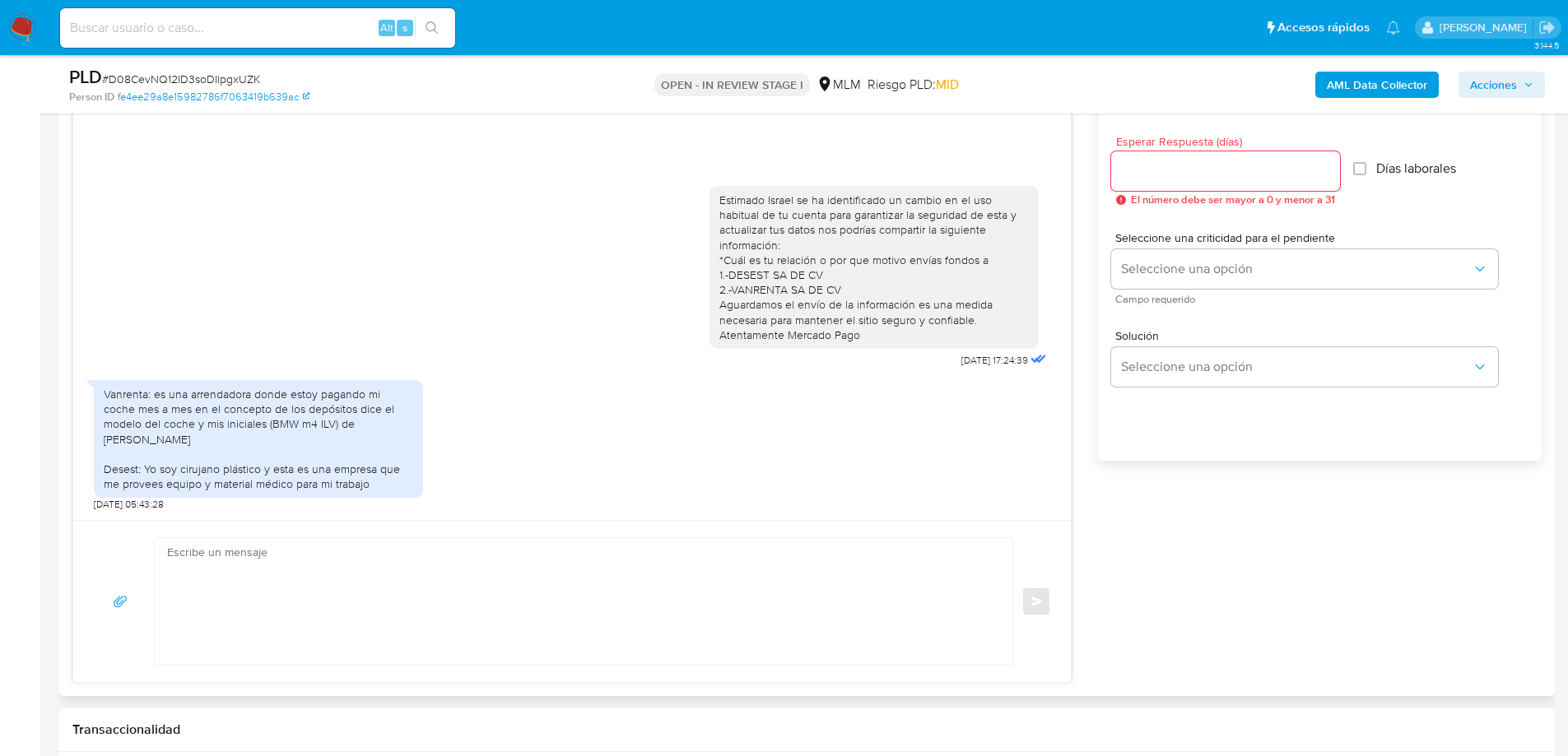 click at bounding box center [579, 601] 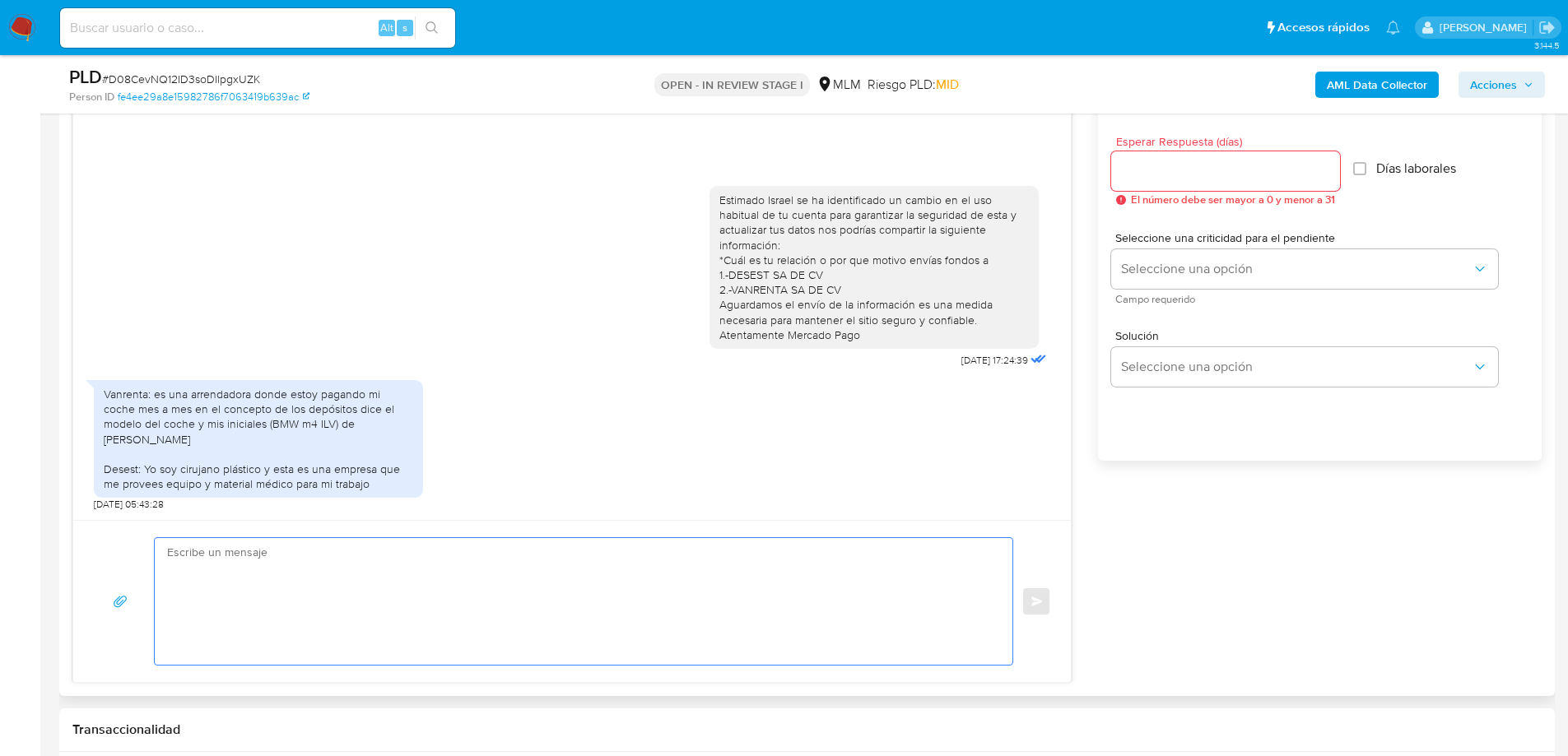 paste on "Agradecemos tu pronta respuesta y la información proporcionada la cual ya fue validada por nuestro equipo. Sin más por el momento esperamos que tengas un excelente día, te recordamos que esto fue únicamente una validación para mantener tu cuenta segura la cual puedes utilizar con normalidad.
Atentamente Mercado Pago." 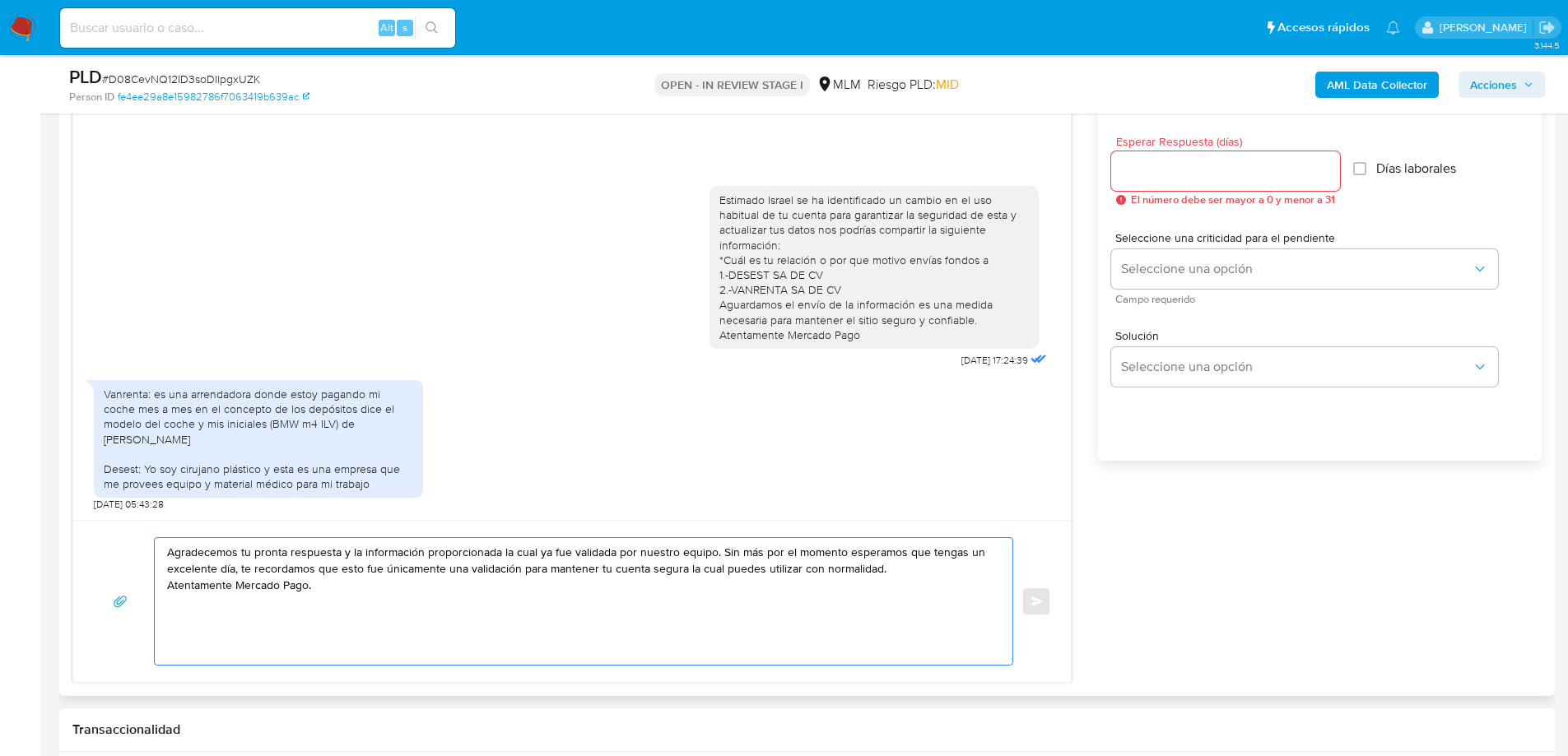 type on "Agradecemos tu pronta respuesta y la información proporcionada la cual ya fue validada por nuestro equipo. Sin más por el momento esperamos que tengas un excelente día, te recordamos que esto fue únicamente una validación para mantener tu cuenta segura la cual puedes utilizar con normalidad.
Atentamente Mercado Pago." 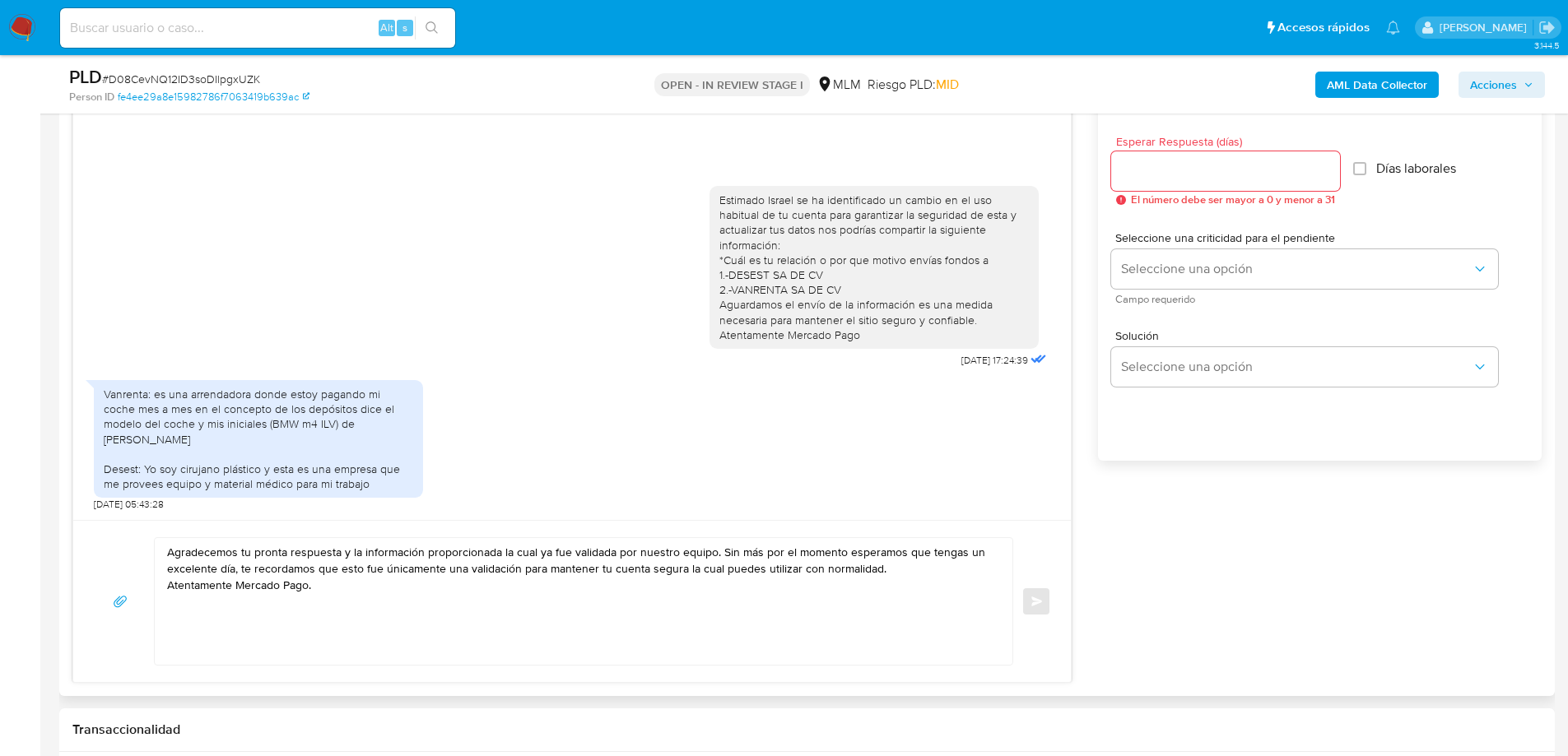 click on "El número debe ser mayor a 0 y menor a 31" at bounding box center (1233, 200) 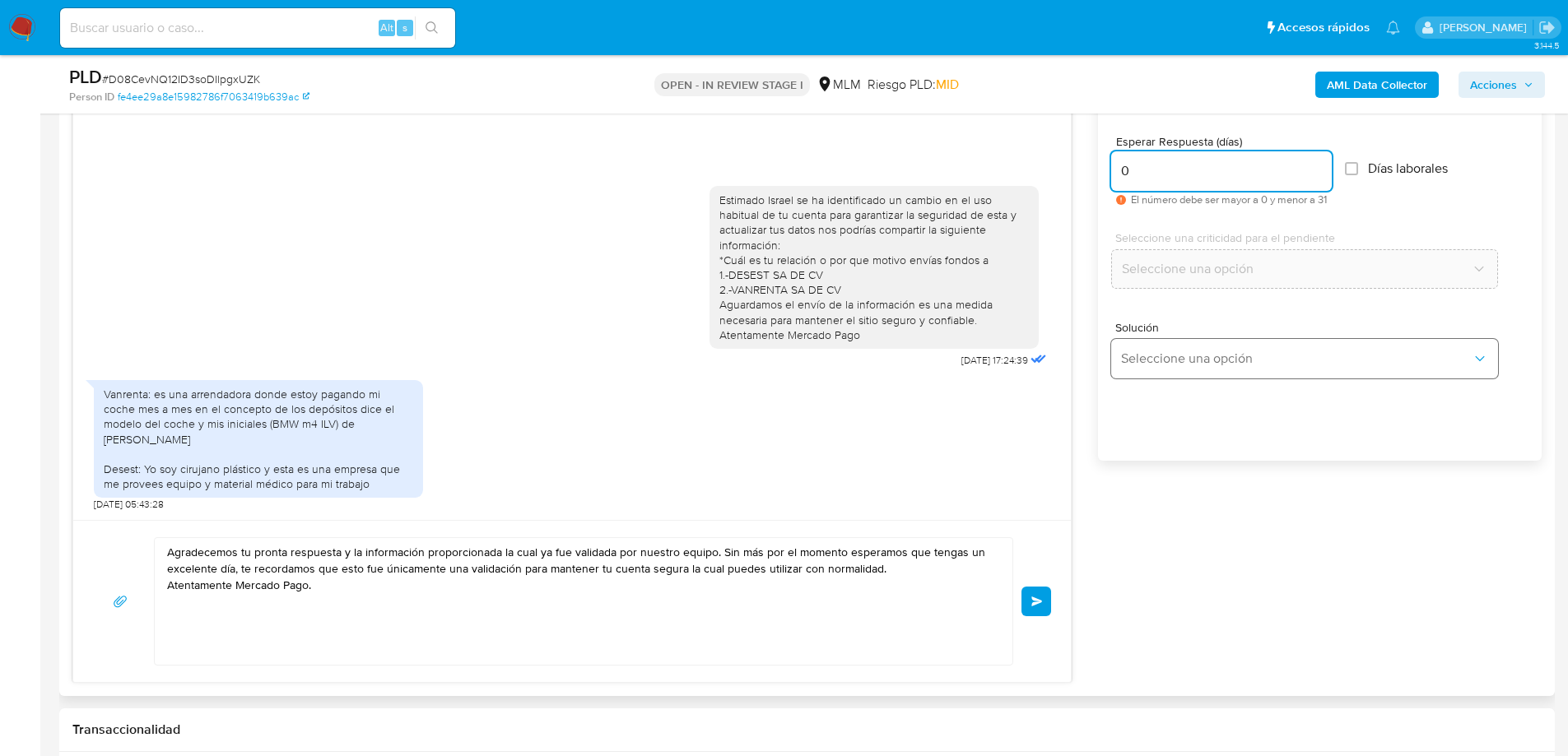 type on "0" 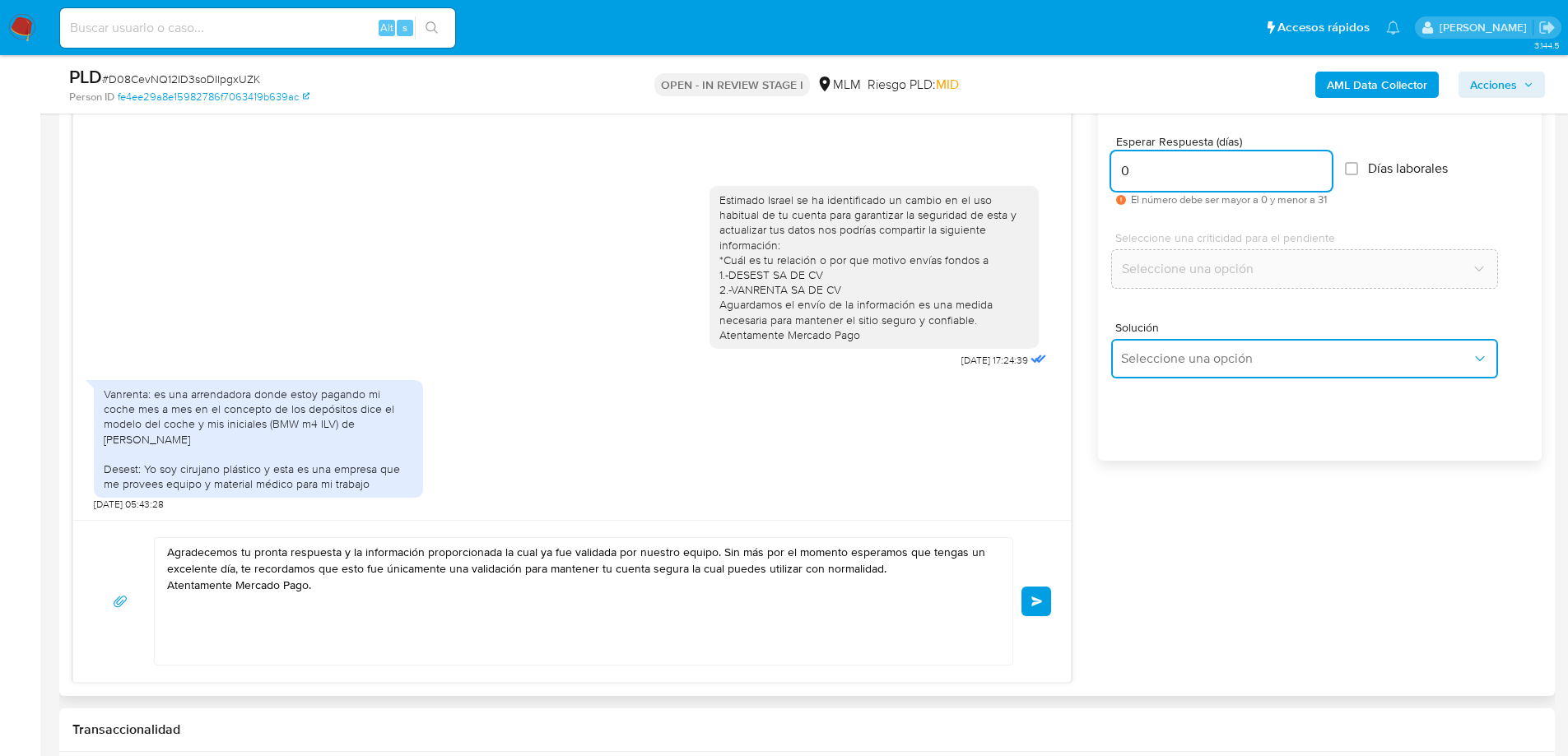click on "Seleccione una opción" at bounding box center [1296, 359] 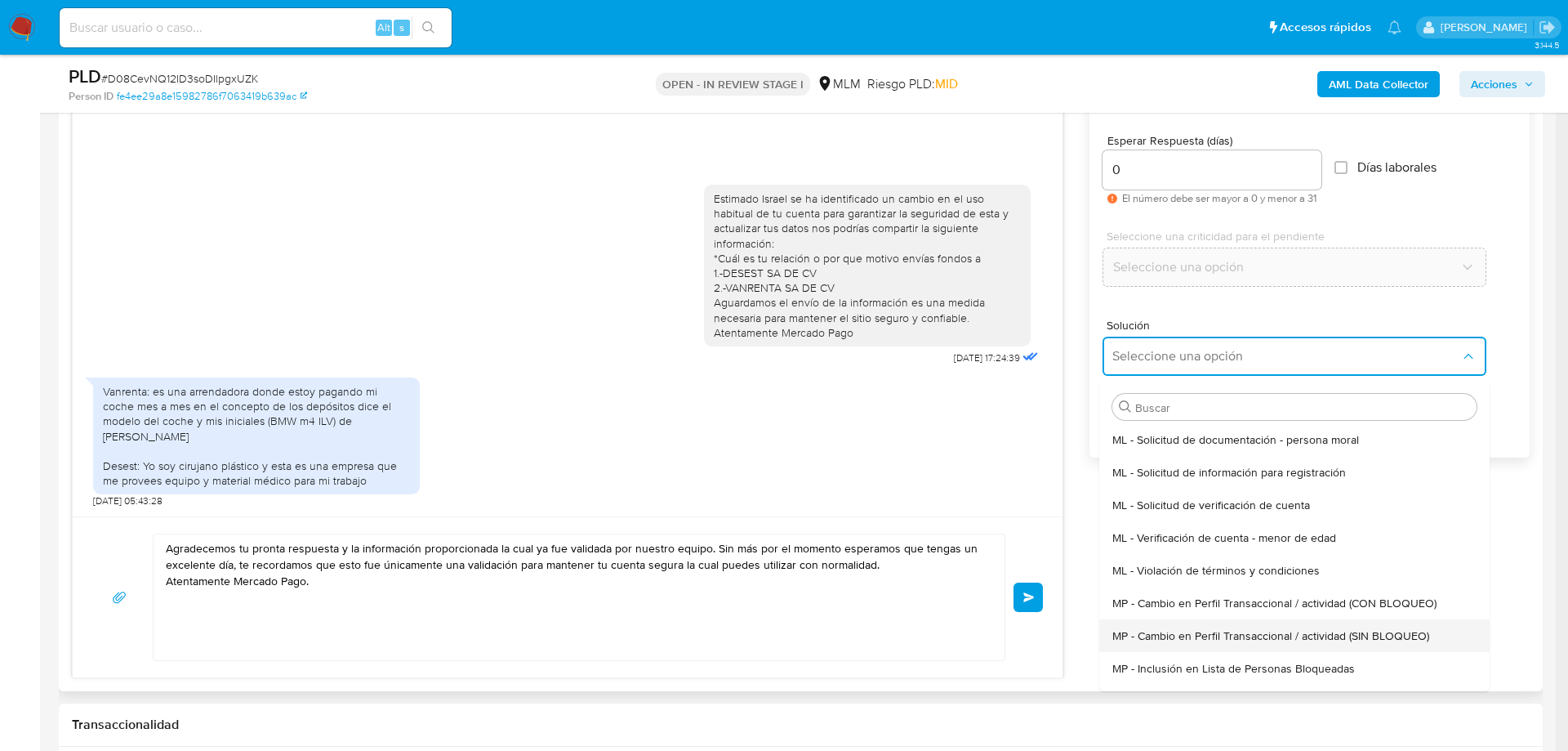 click on "MP - Cambio en Perfil Transaccional / actividad (SIN BLOQUEO)" at bounding box center [1290, 636] 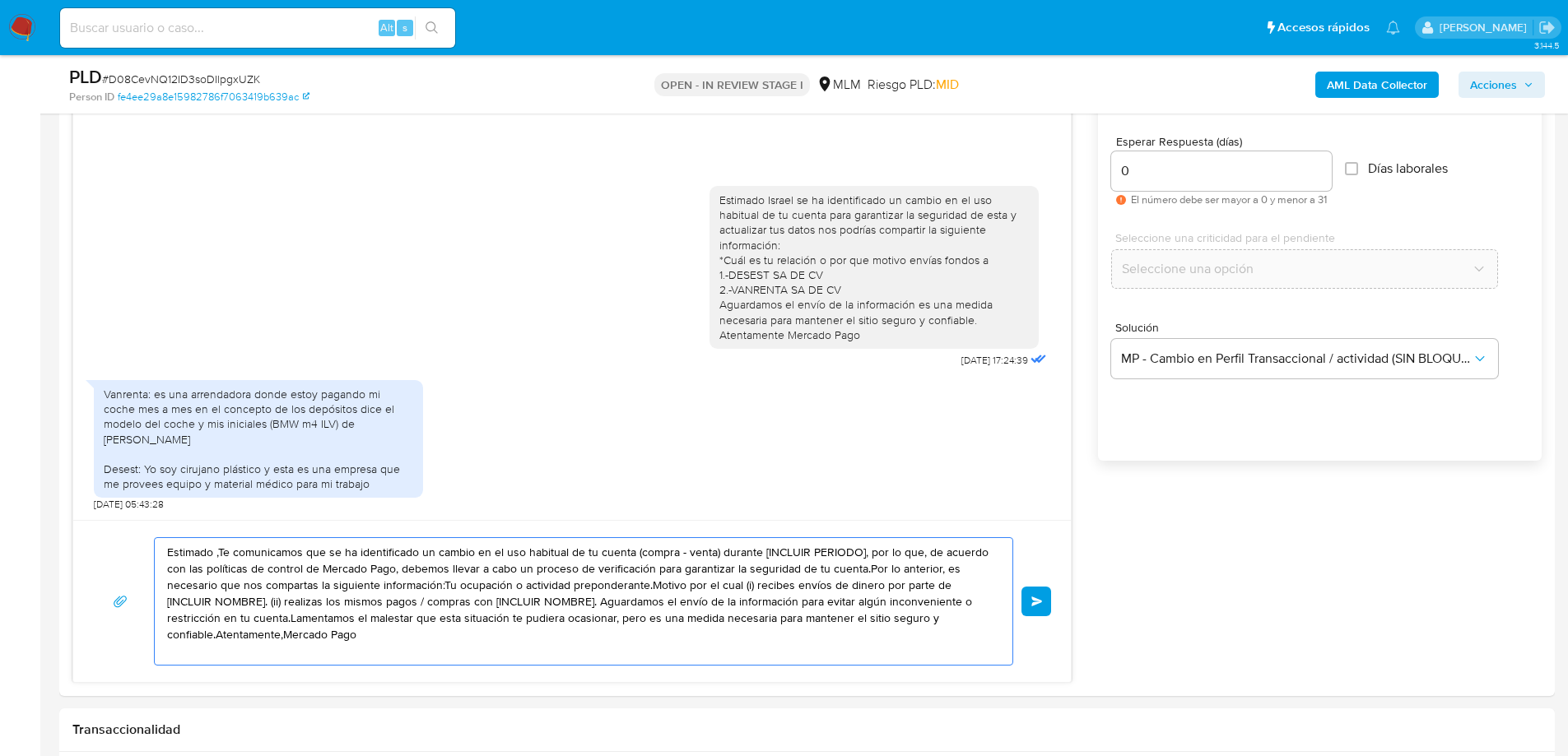 drag, startPoint x: 423, startPoint y: 632, endPoint x: -155, endPoint y: 394, distance: 625.0824 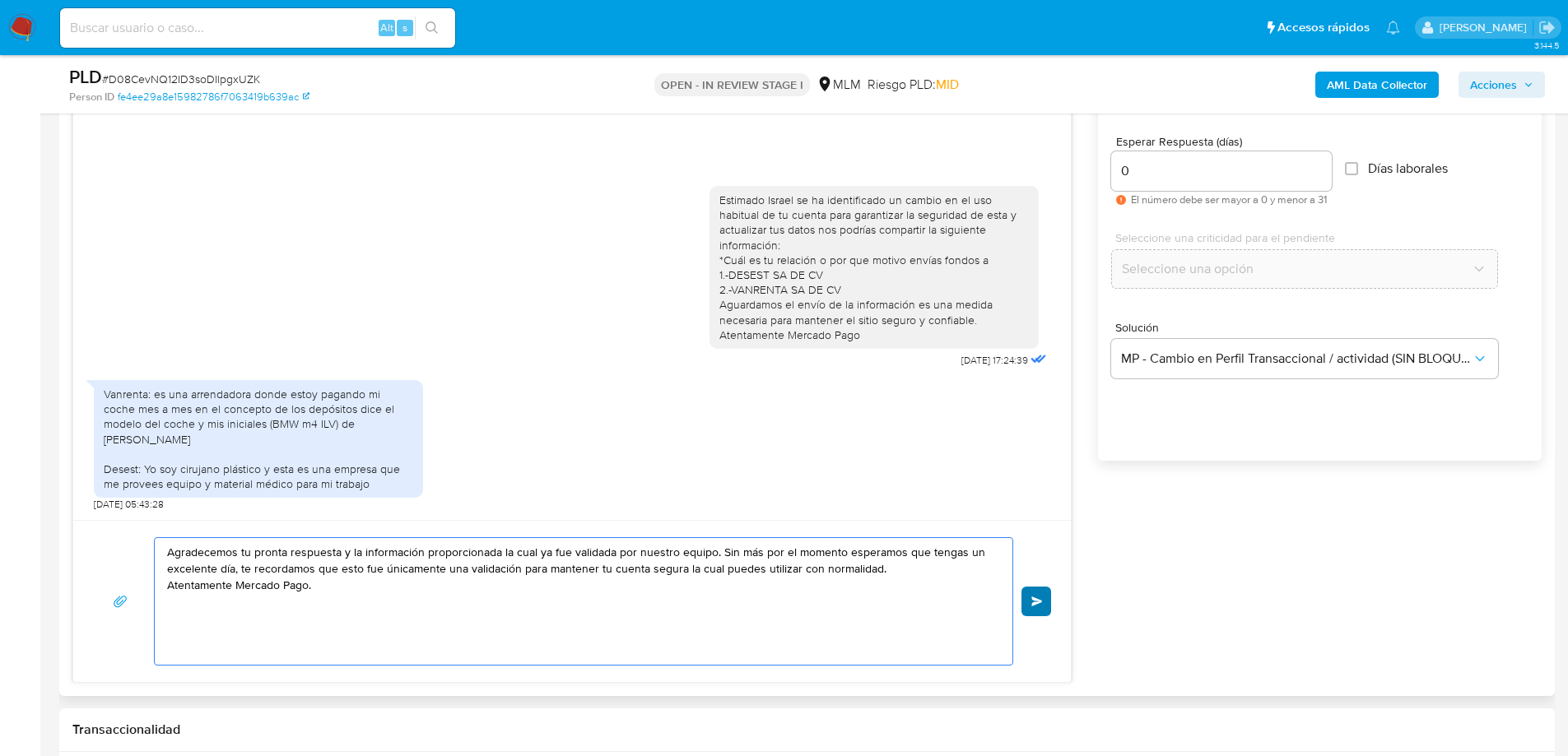type on "Agradecemos tu pronta respuesta y la información proporcionada la cual ya fue validada por nuestro equipo. Sin más por el momento esperamos que tengas un excelente día, te recordamos que esto fue únicamente una validación para mantener tu cuenta segura la cual puedes utilizar con normalidad.
Atentamente Mercado Pago." 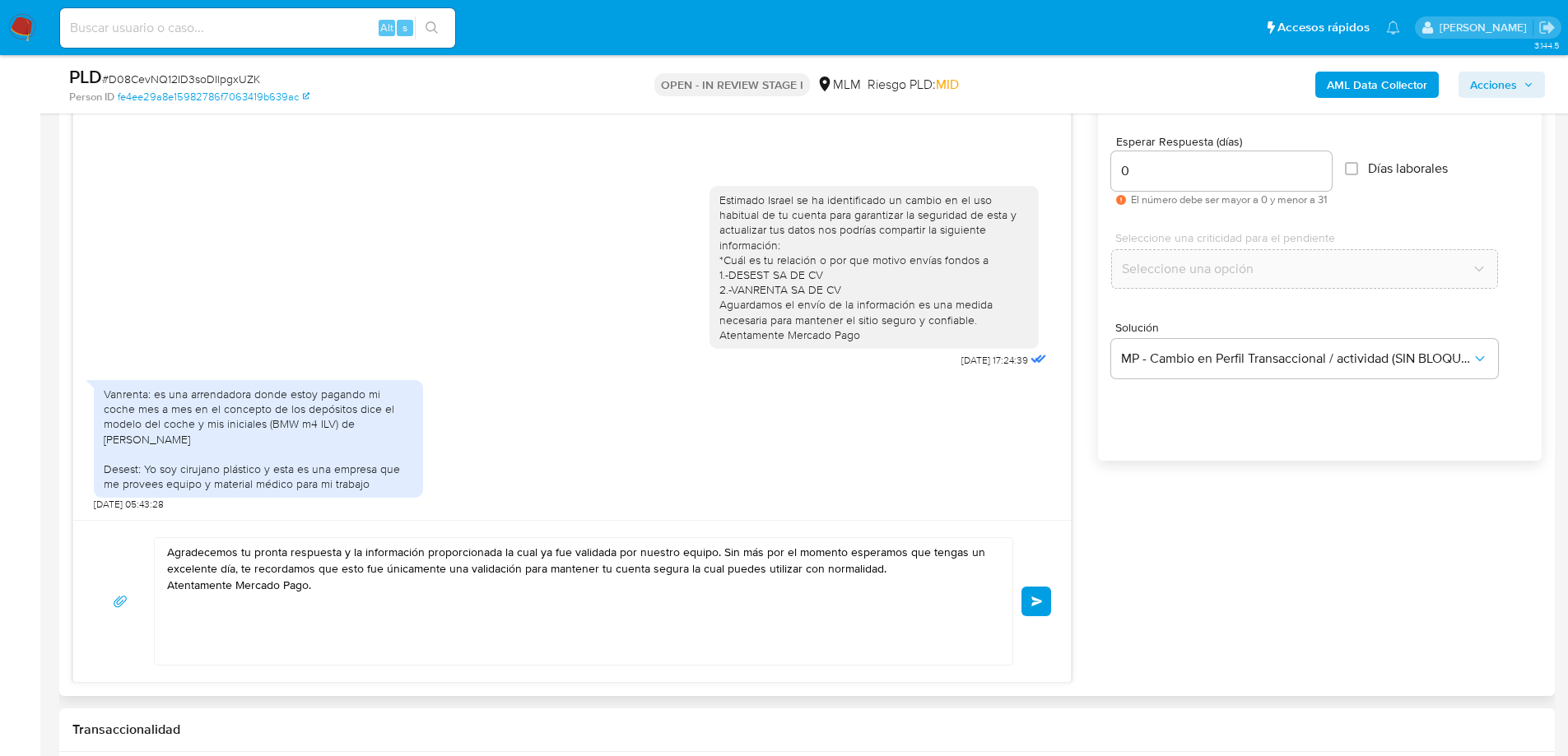 click on "Enviar" at bounding box center [1037, 601] 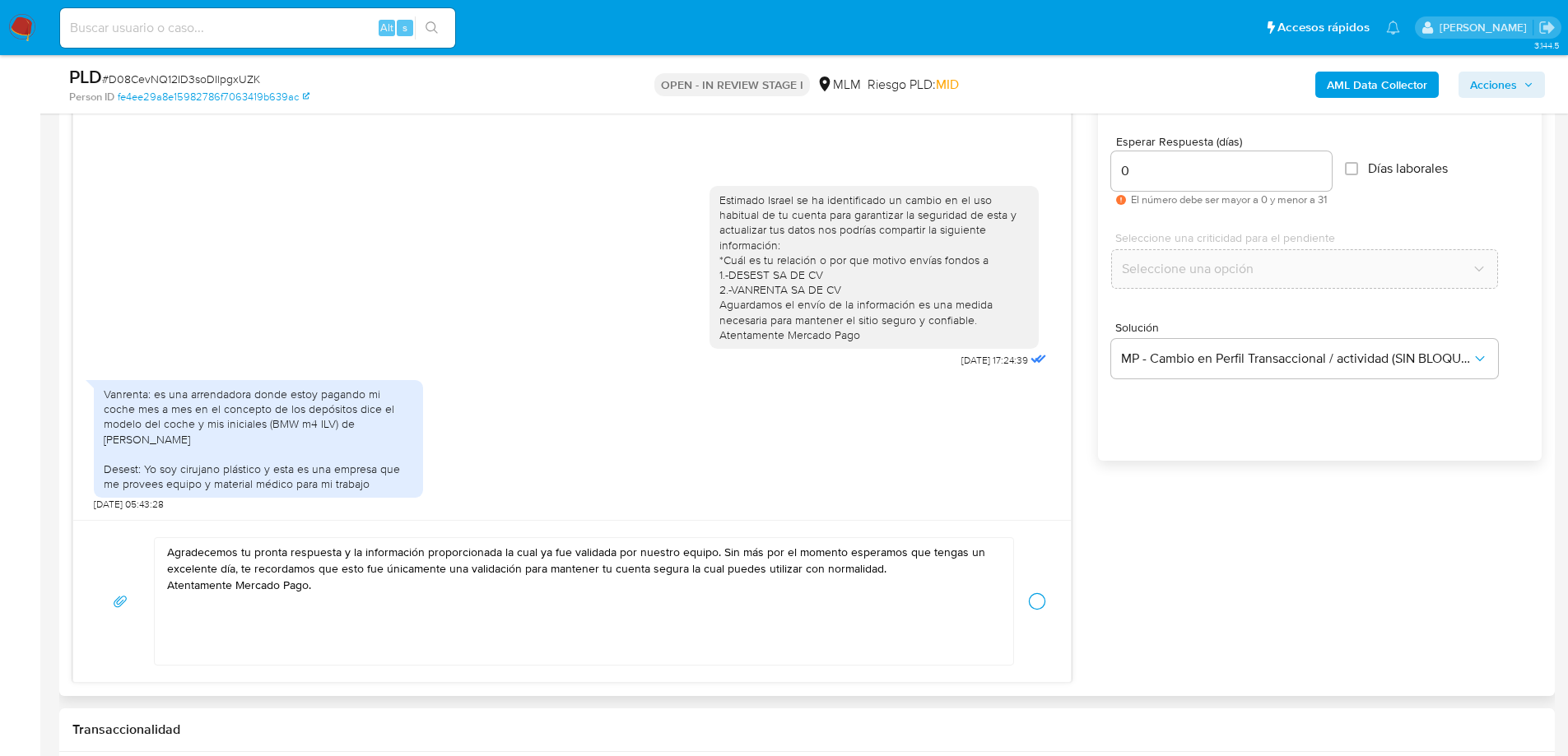 type 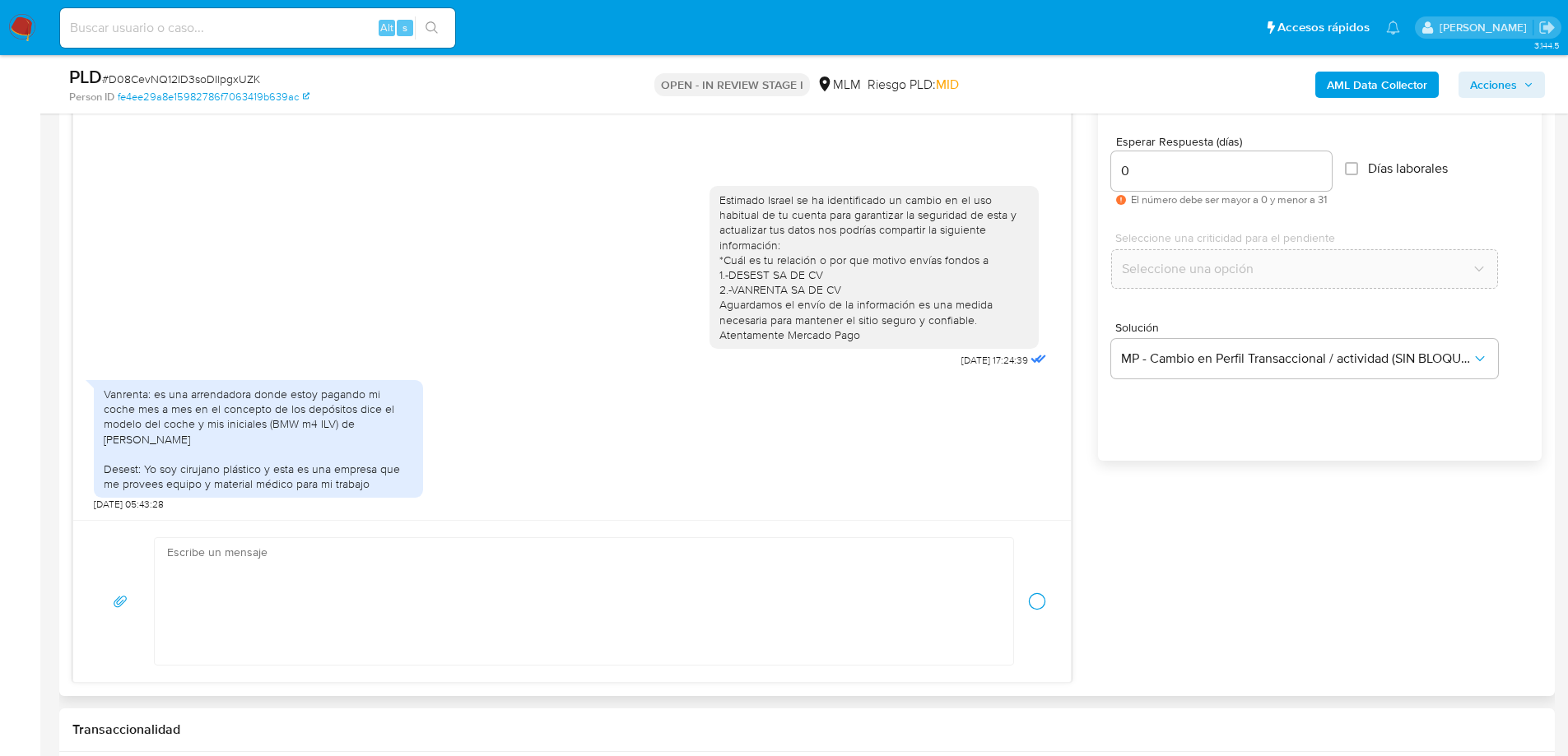 scroll, scrollTop: 64, scrollLeft: 0, axis: vertical 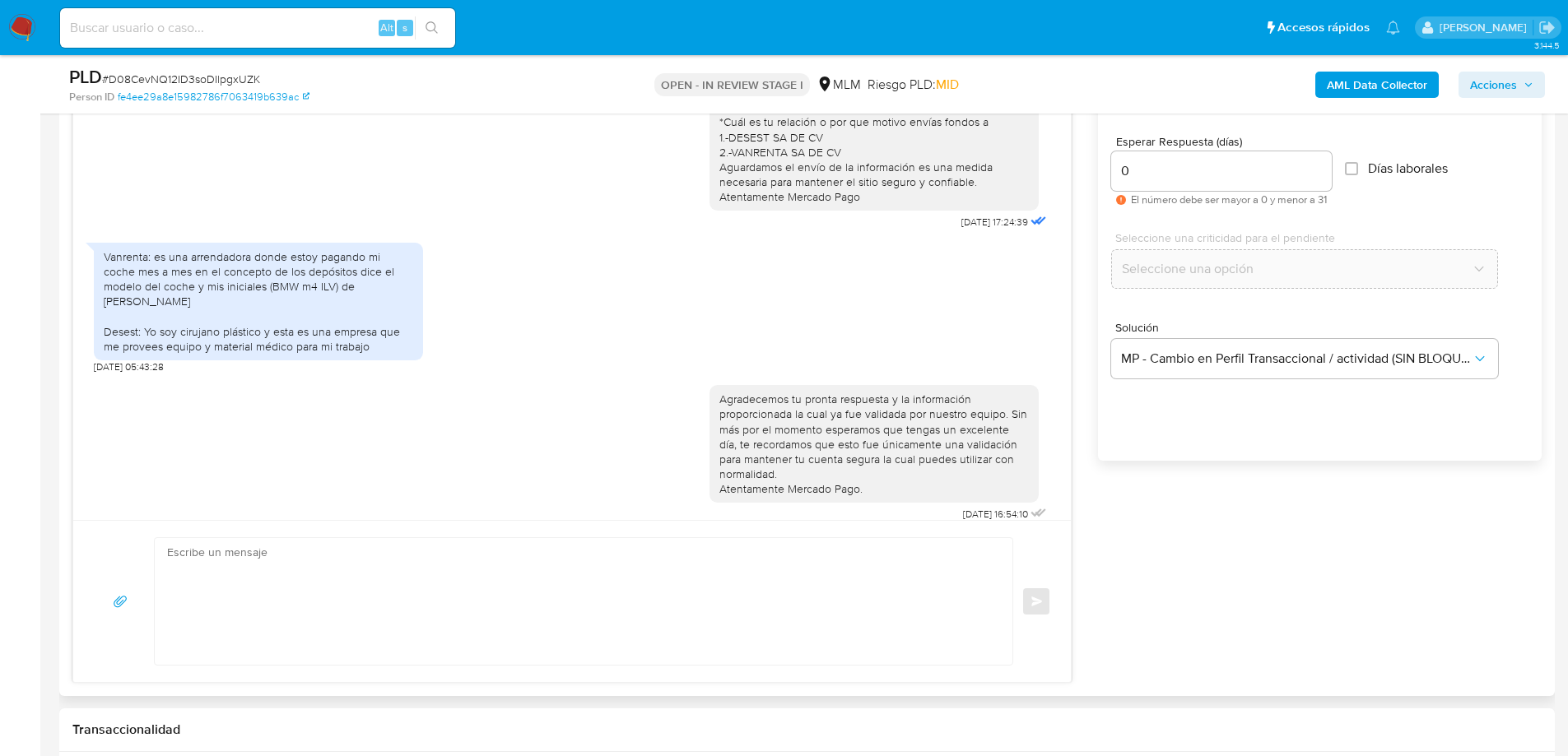 click at bounding box center (22, 28) 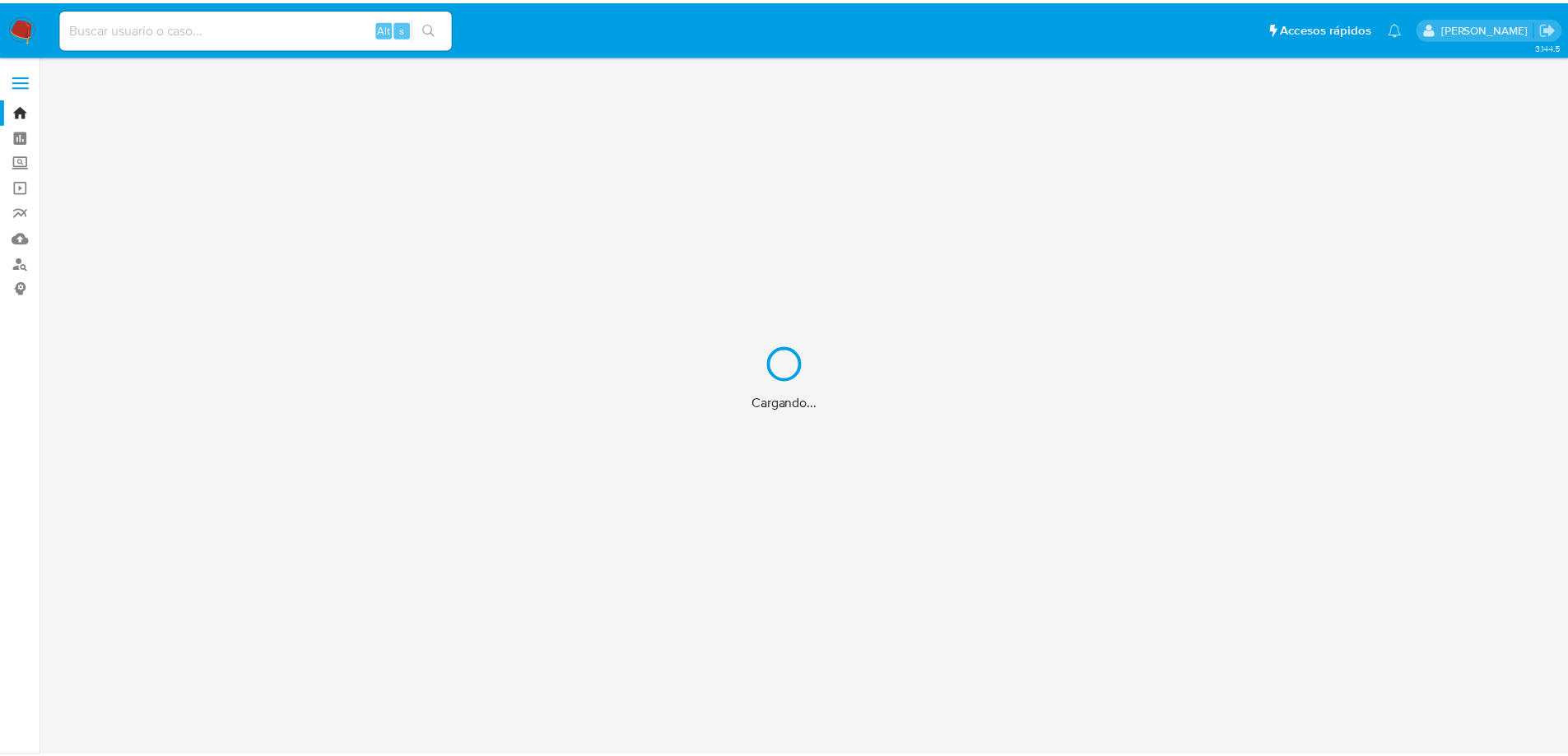 scroll, scrollTop: 0, scrollLeft: 0, axis: both 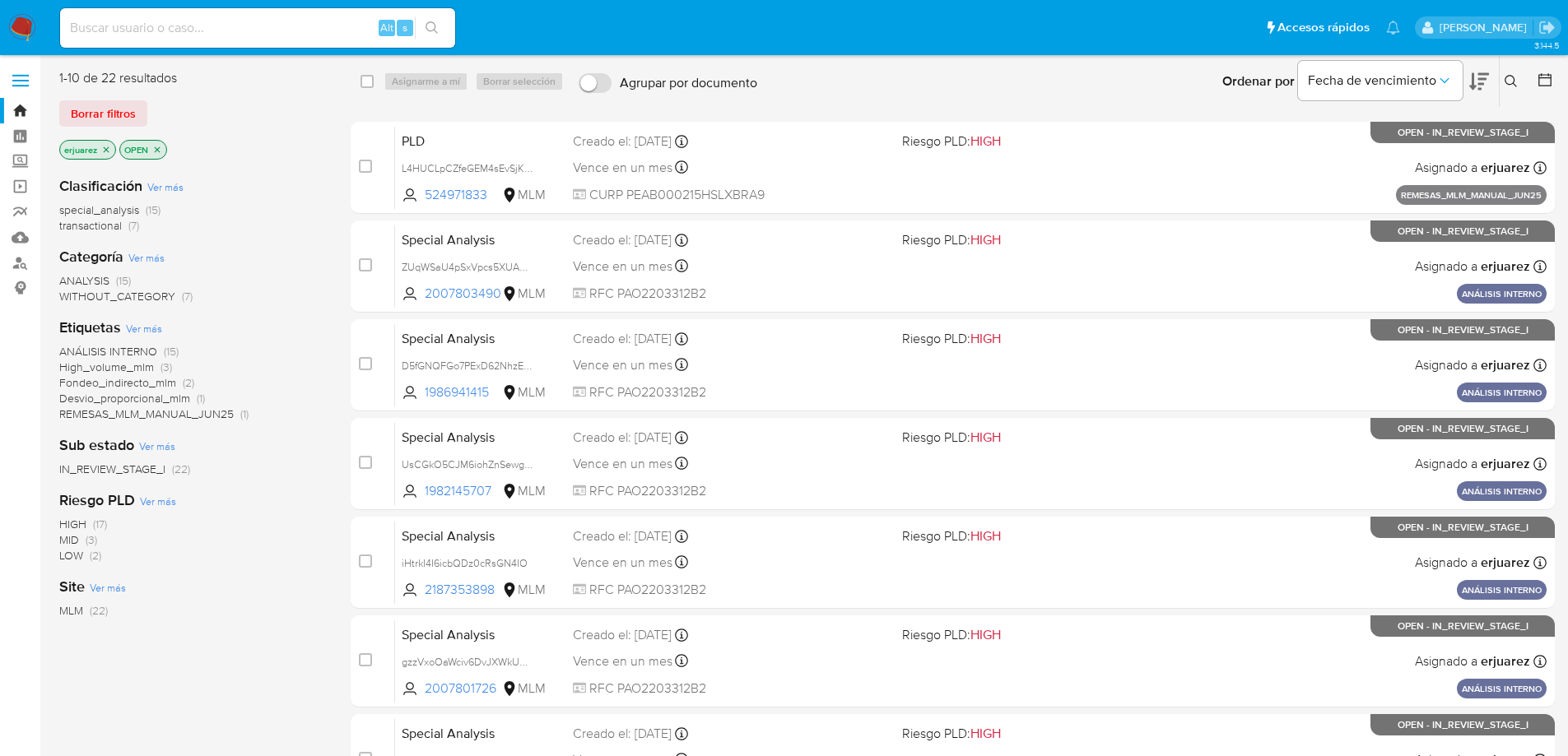 drag, startPoint x: 1515, startPoint y: 78, endPoint x: 1474, endPoint y: 89, distance: 42.449971 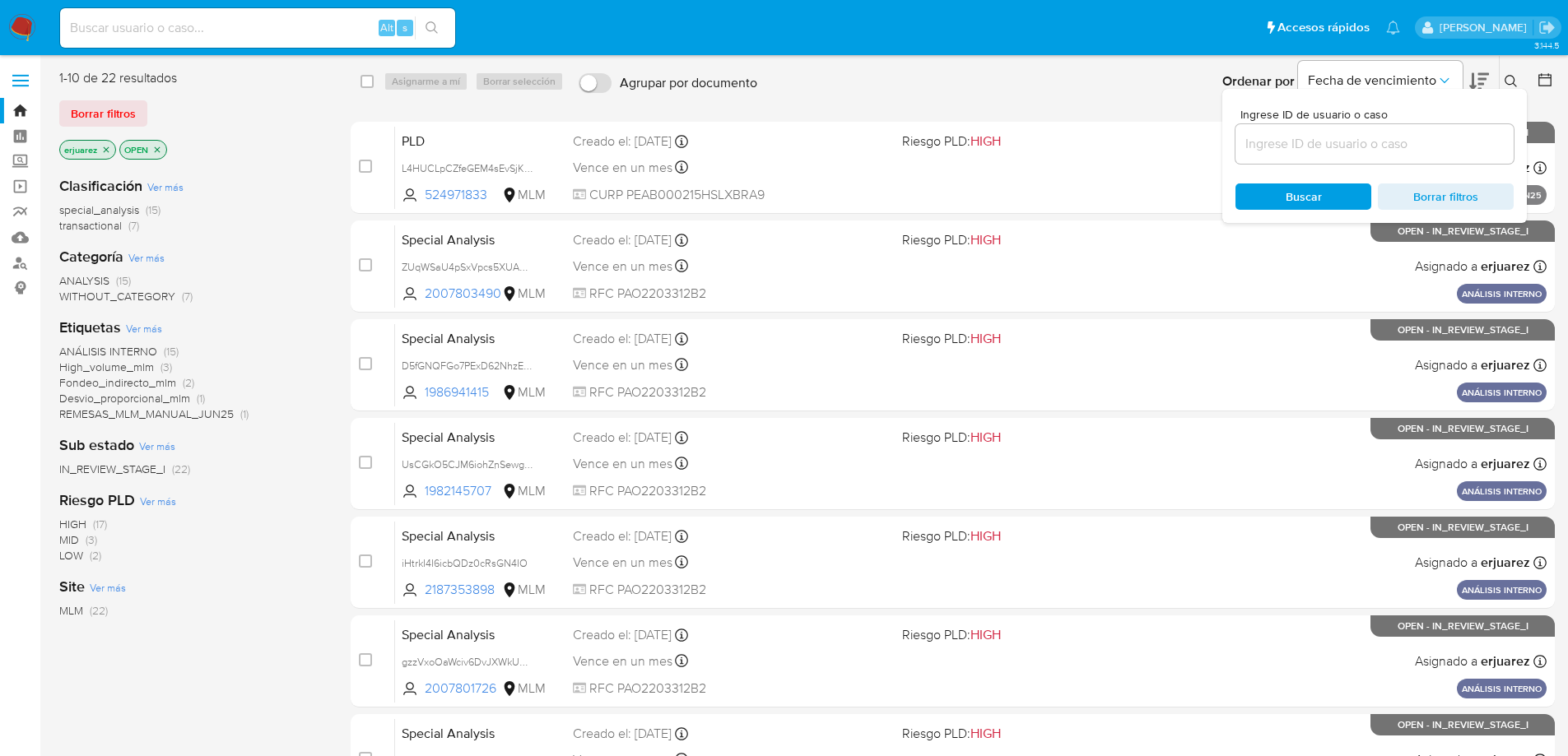 click at bounding box center [1375, 144] 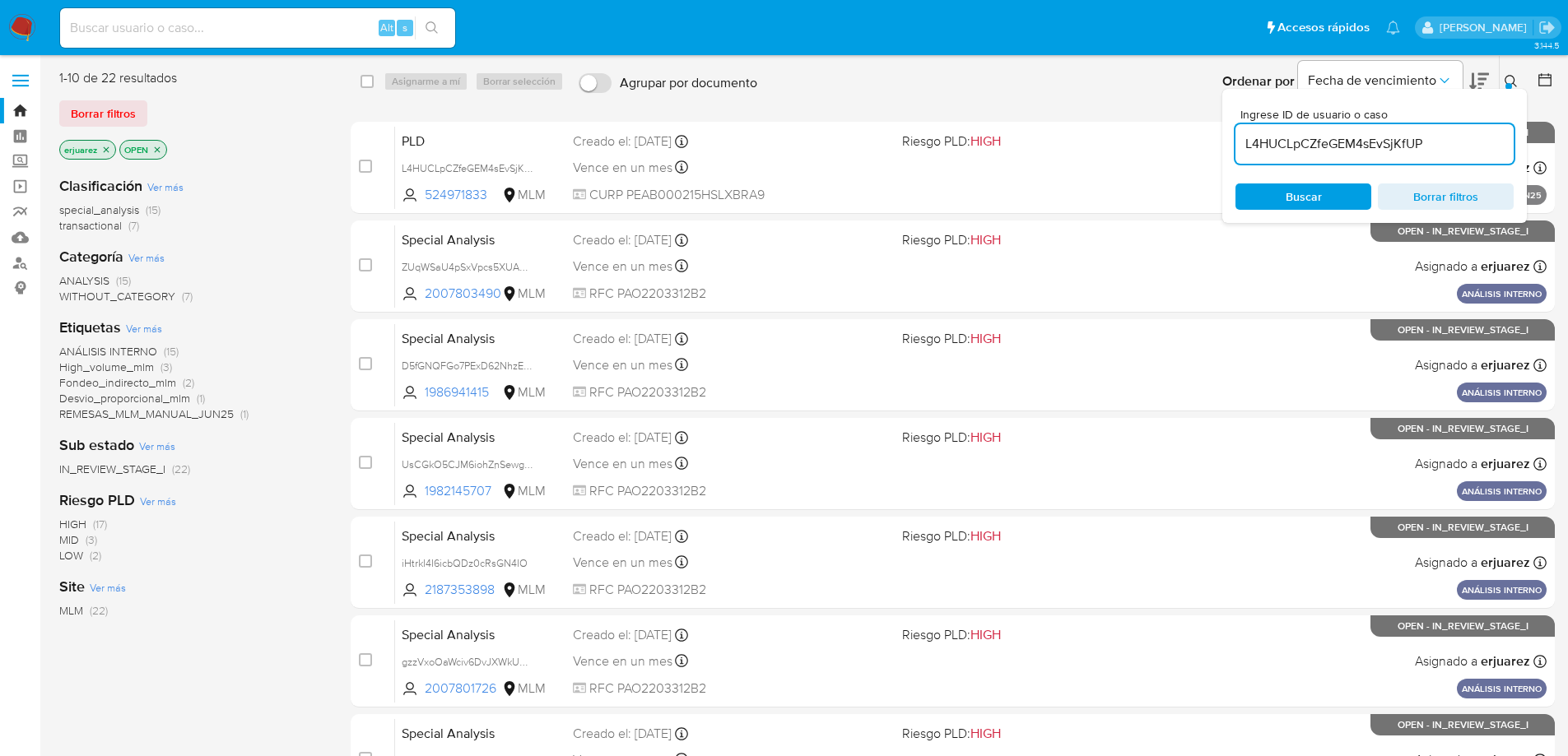 type on "L4HUCLpCZfeGEM4sEvSjKfUP" 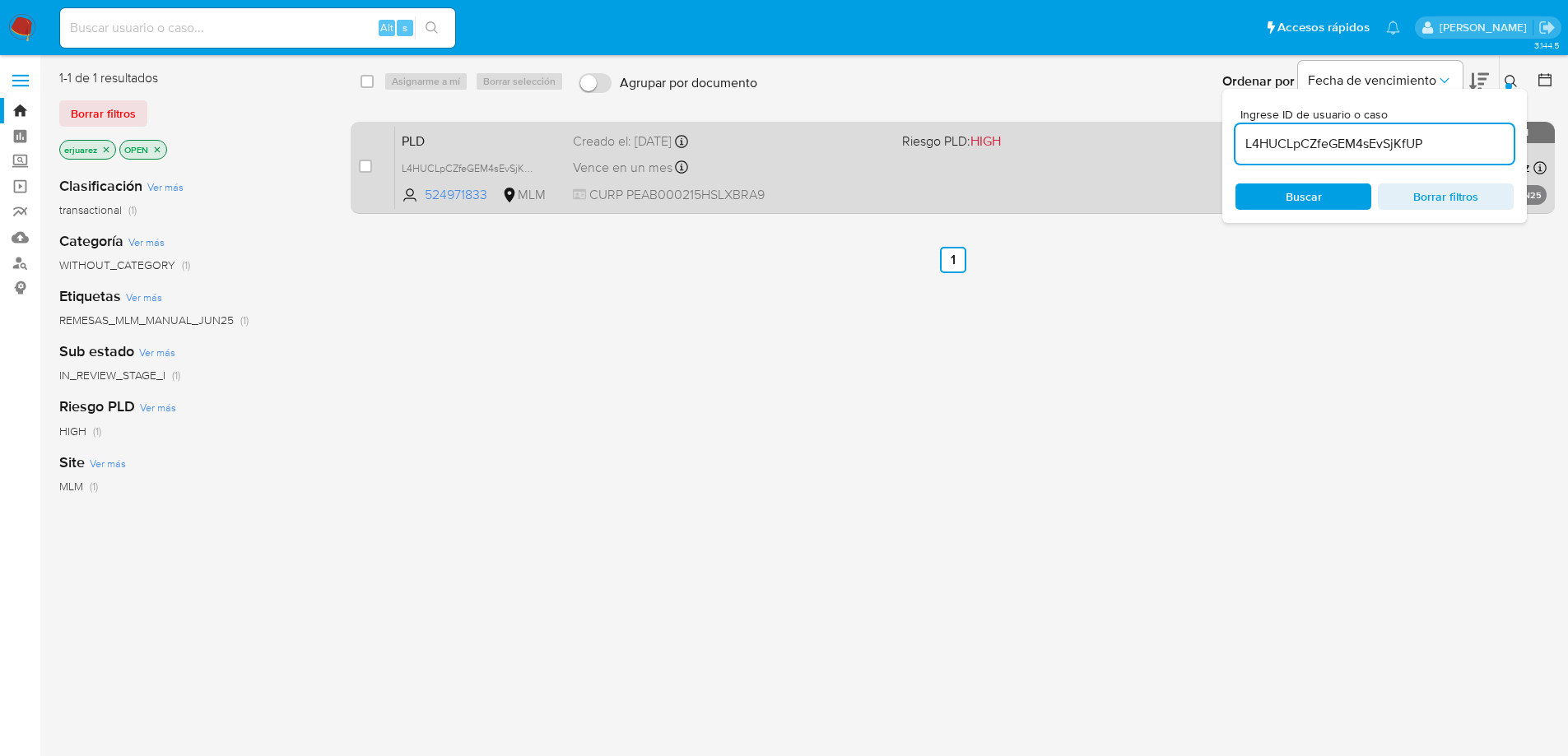 click on "PLD L4HUCLpCZfeGEM4sEvSjKfUP 524971833 MLM Riesgo PLD:  HIGH Creado el: [DATE]   Creado el: [DATE] 13:15:48 Vence en un mes   Vence el [DATE] 13:15:48 CURP   PEAB000215HSLXBRA9 Asignado a   erjuarez   Asignado el: [DATE] 13:15:48 REMESAS_MLM_MANUAL_JUN25 OPEN - IN_REVIEW_STAGE_I" at bounding box center [970, 167] 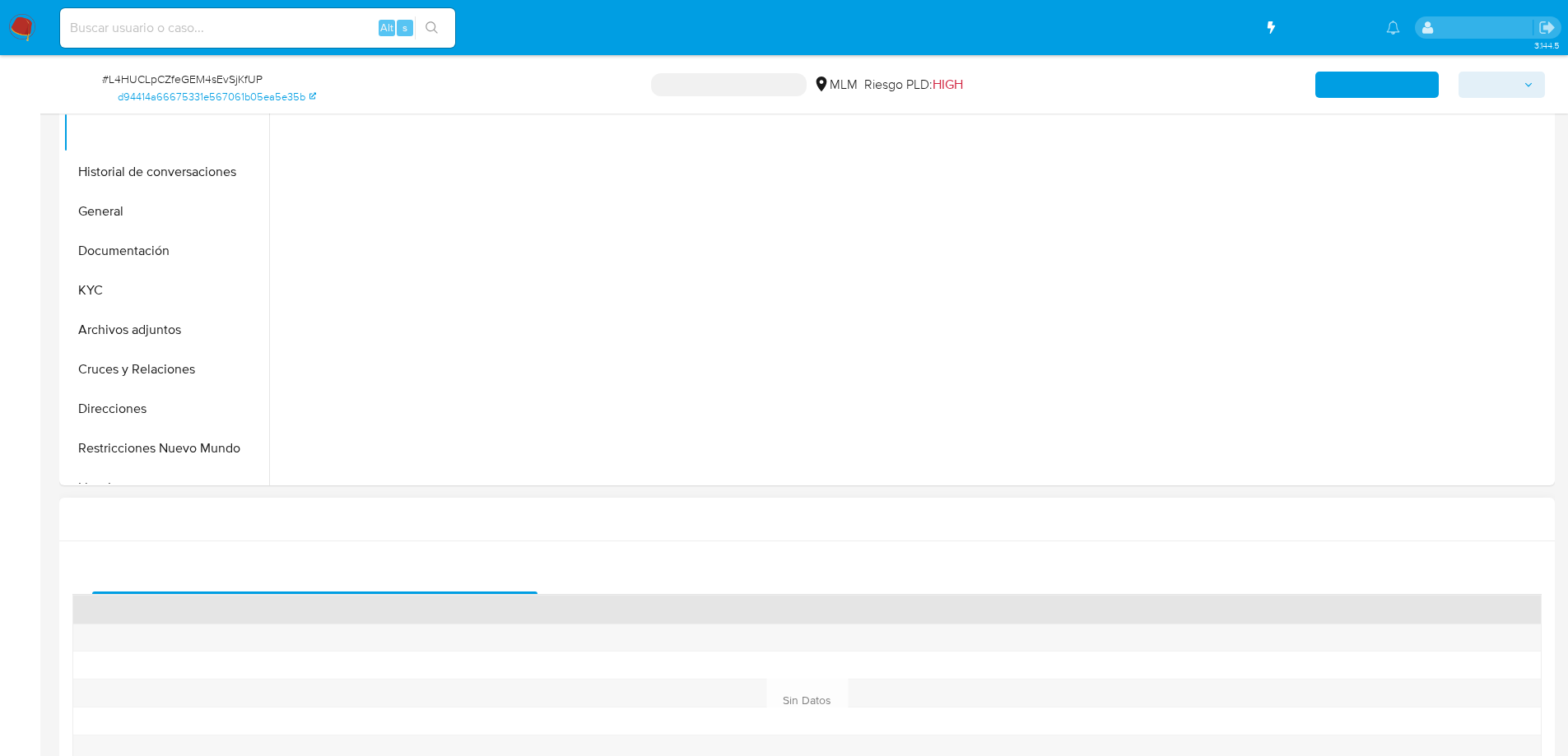 scroll, scrollTop: 494, scrollLeft: 0, axis: vertical 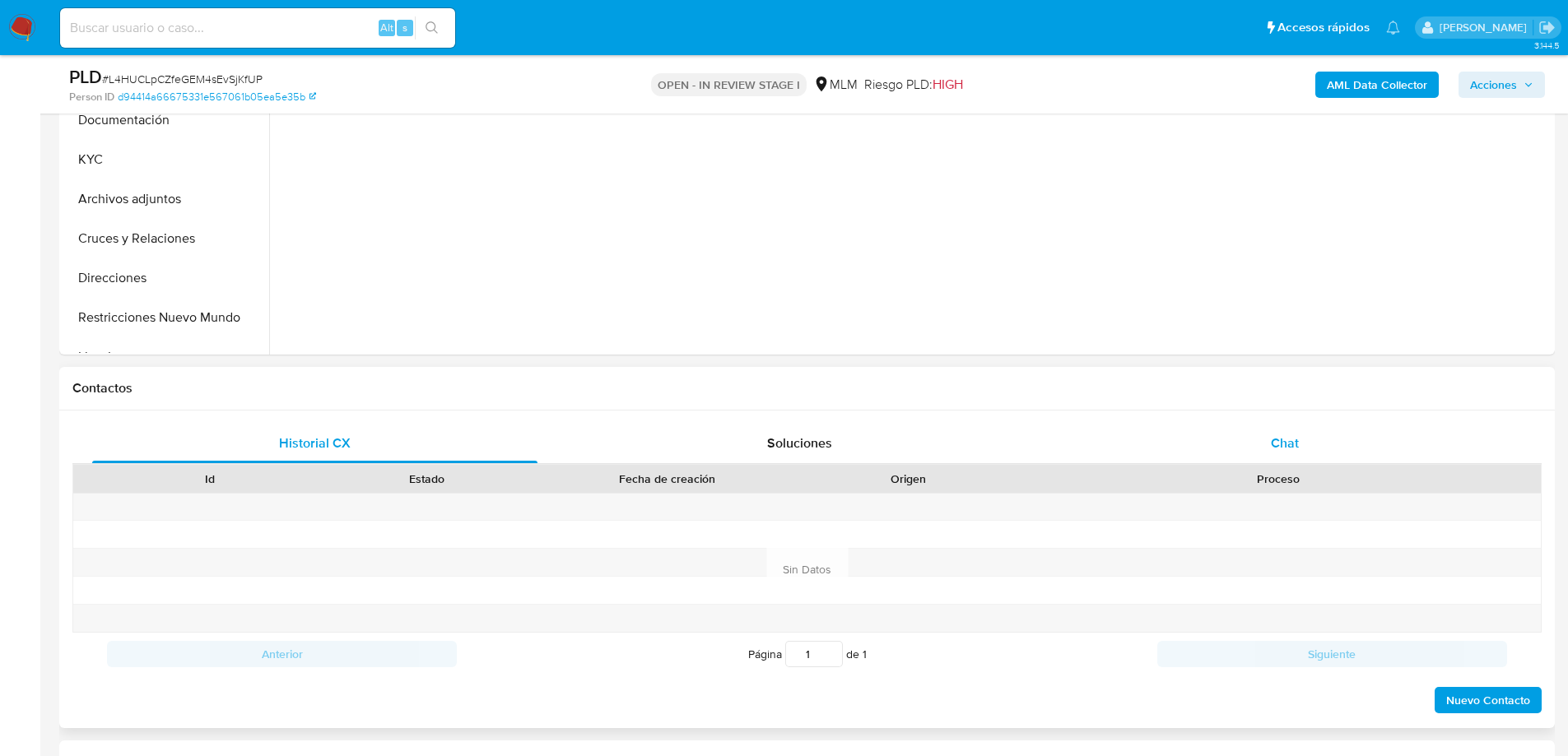click on "Chat" at bounding box center (1284, 443) 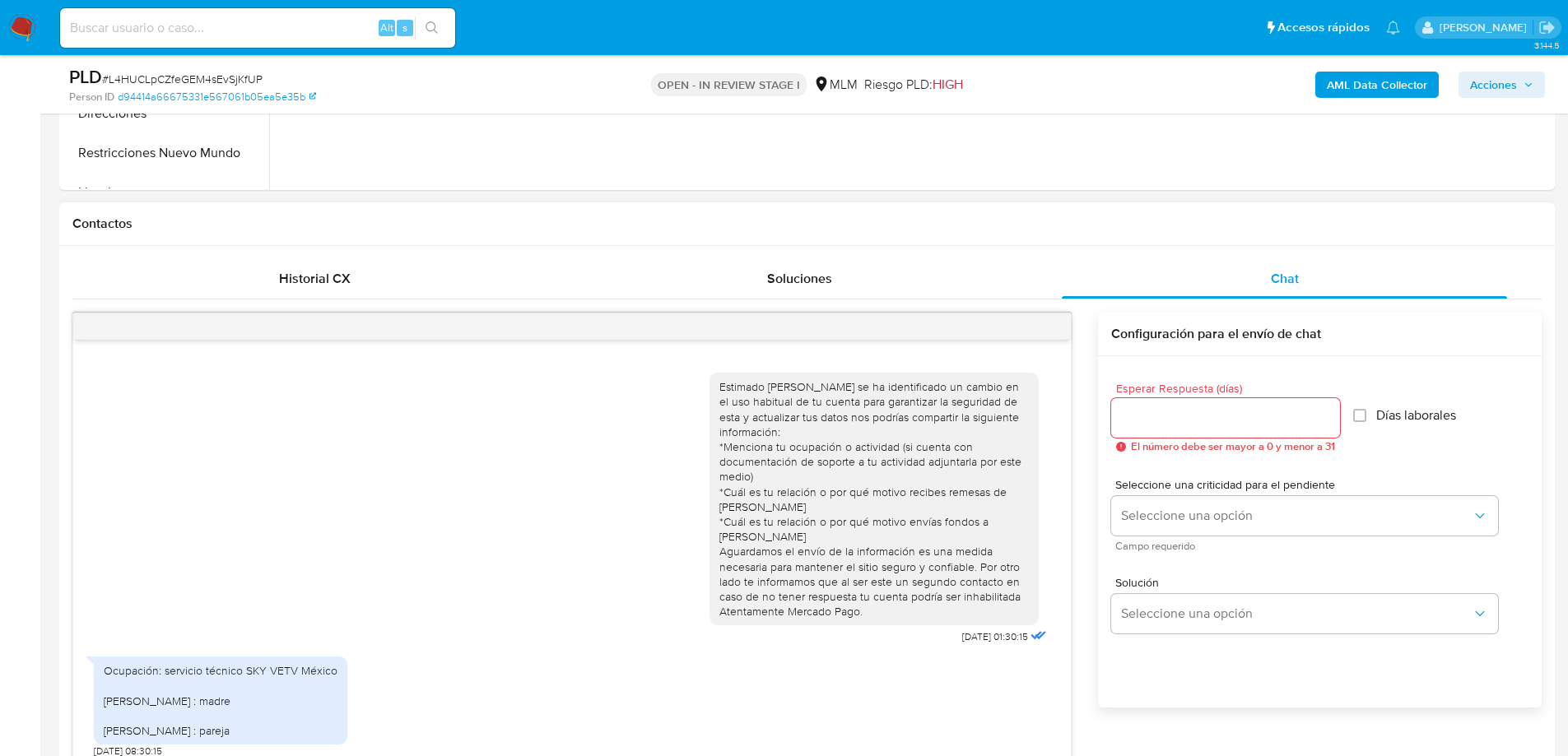 select on "10" 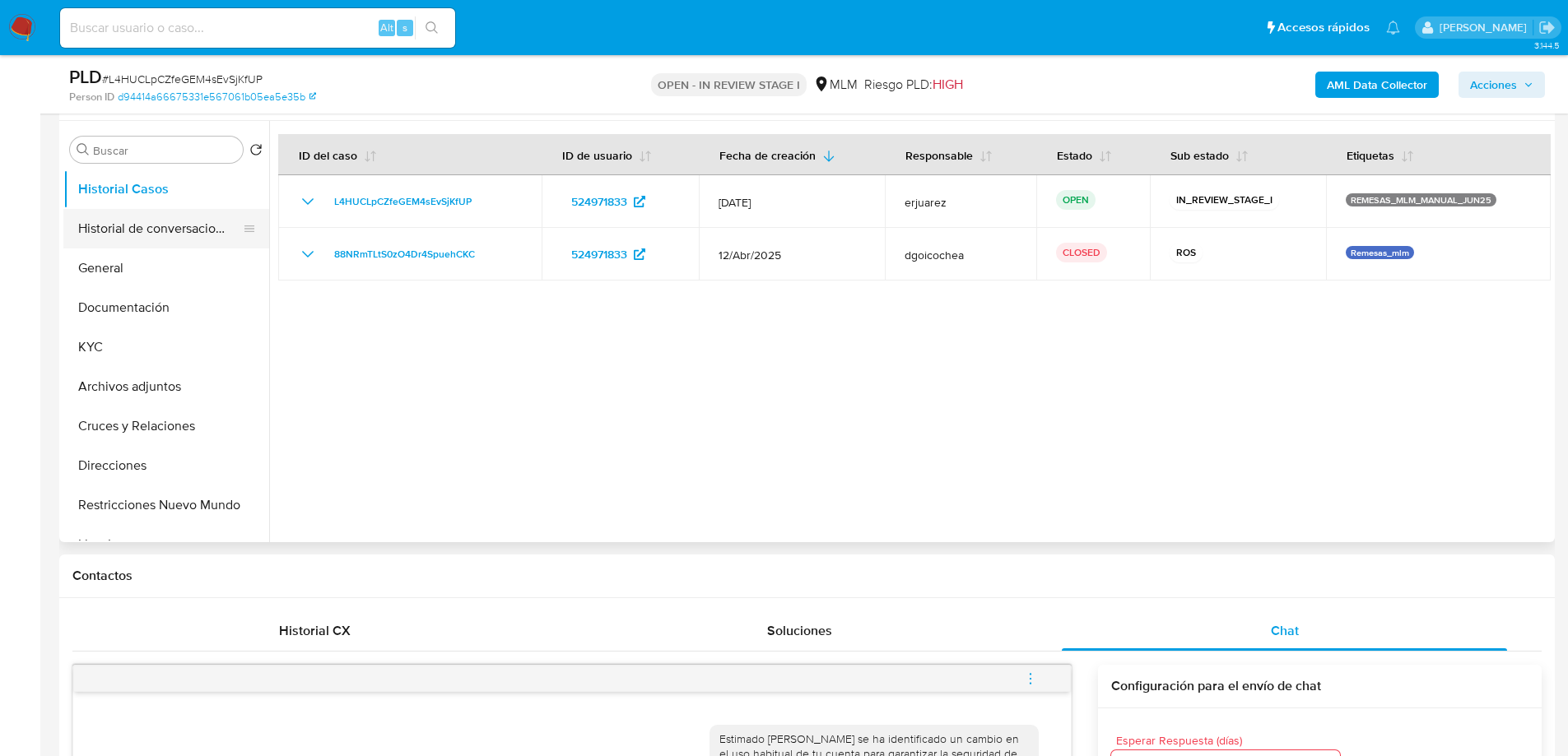 scroll, scrollTop: 247, scrollLeft: 0, axis: vertical 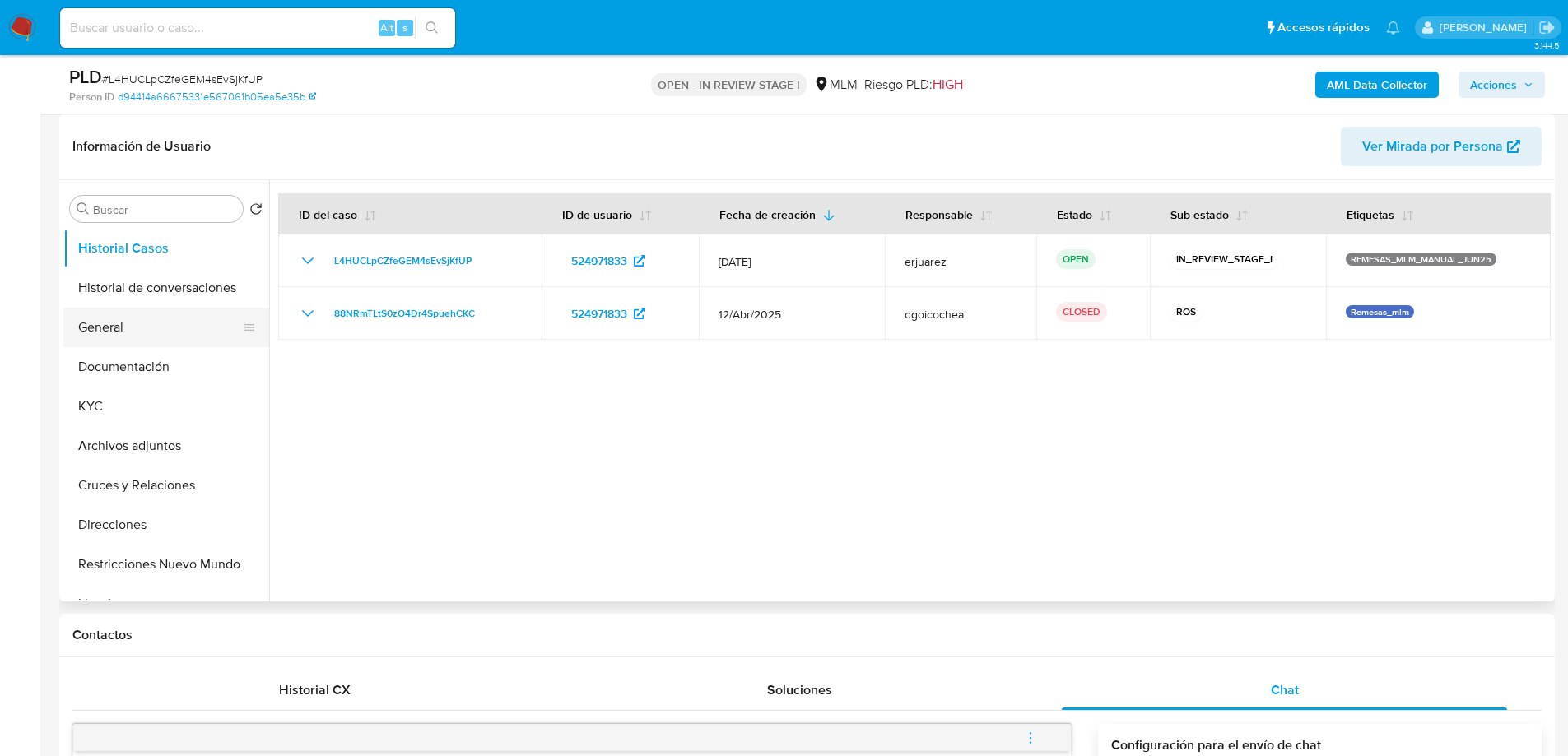 click on "General" at bounding box center (160, 327) 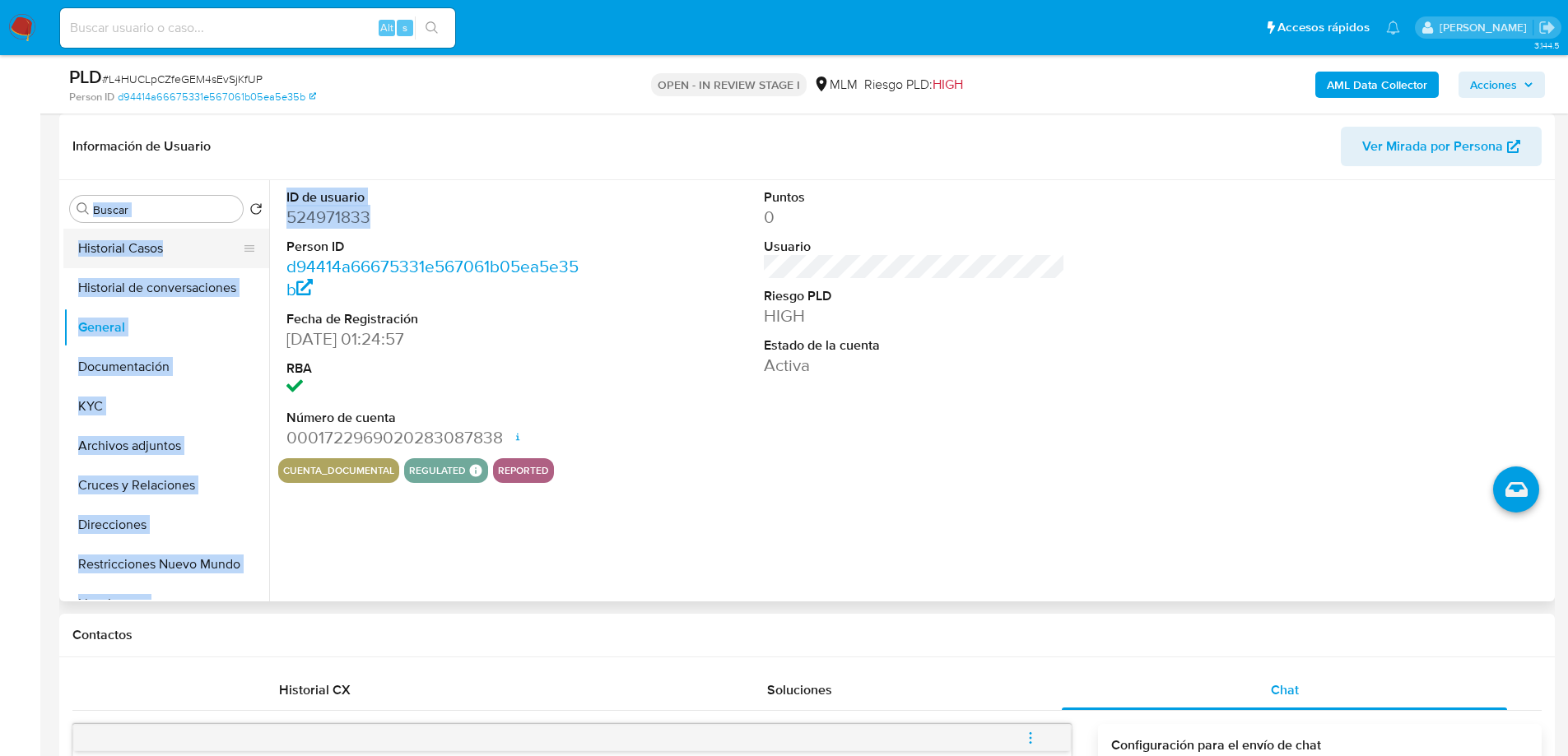 drag, startPoint x: 385, startPoint y: 214, endPoint x: 246, endPoint y: 235, distance: 140.5774 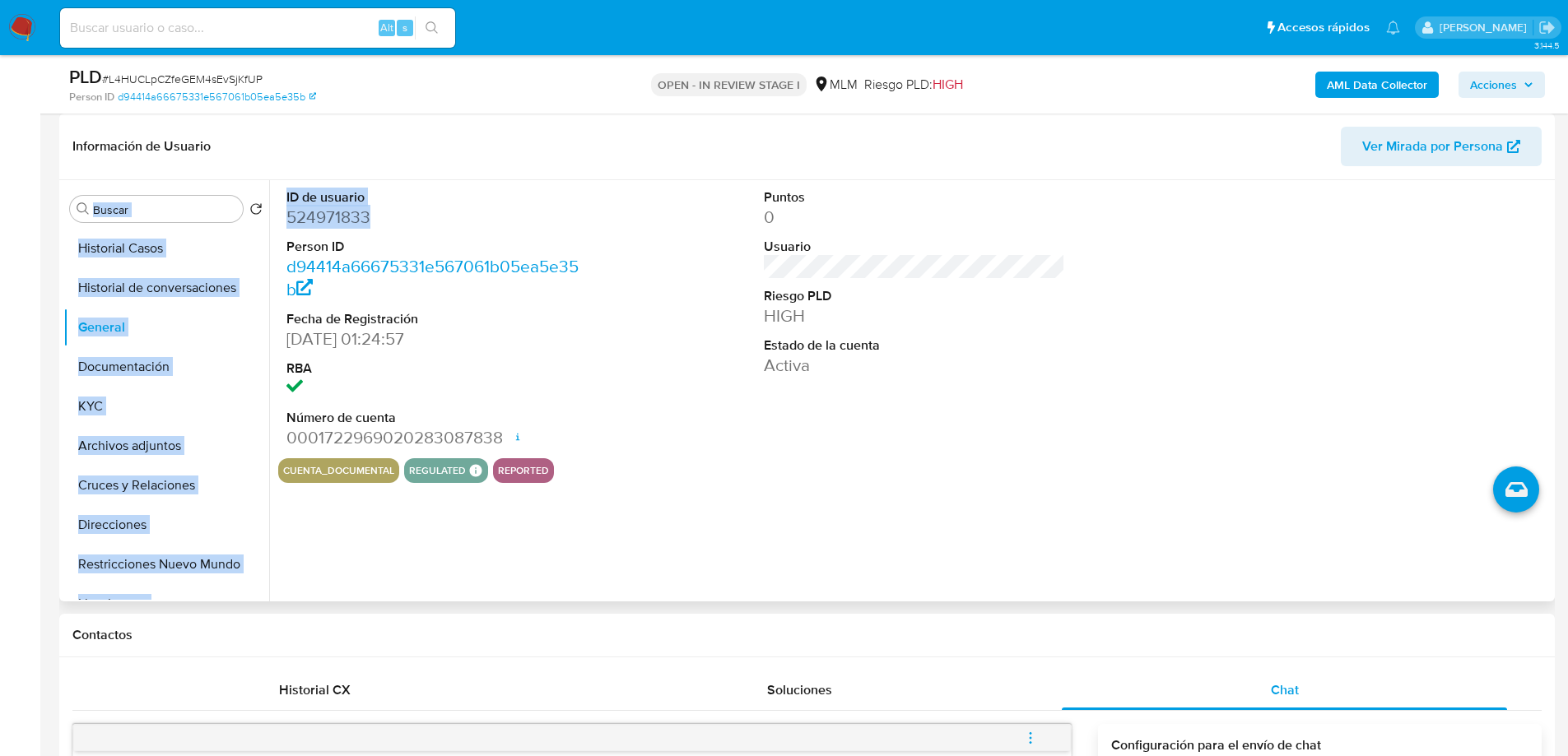 click on "524971833" at bounding box center [437, 217] 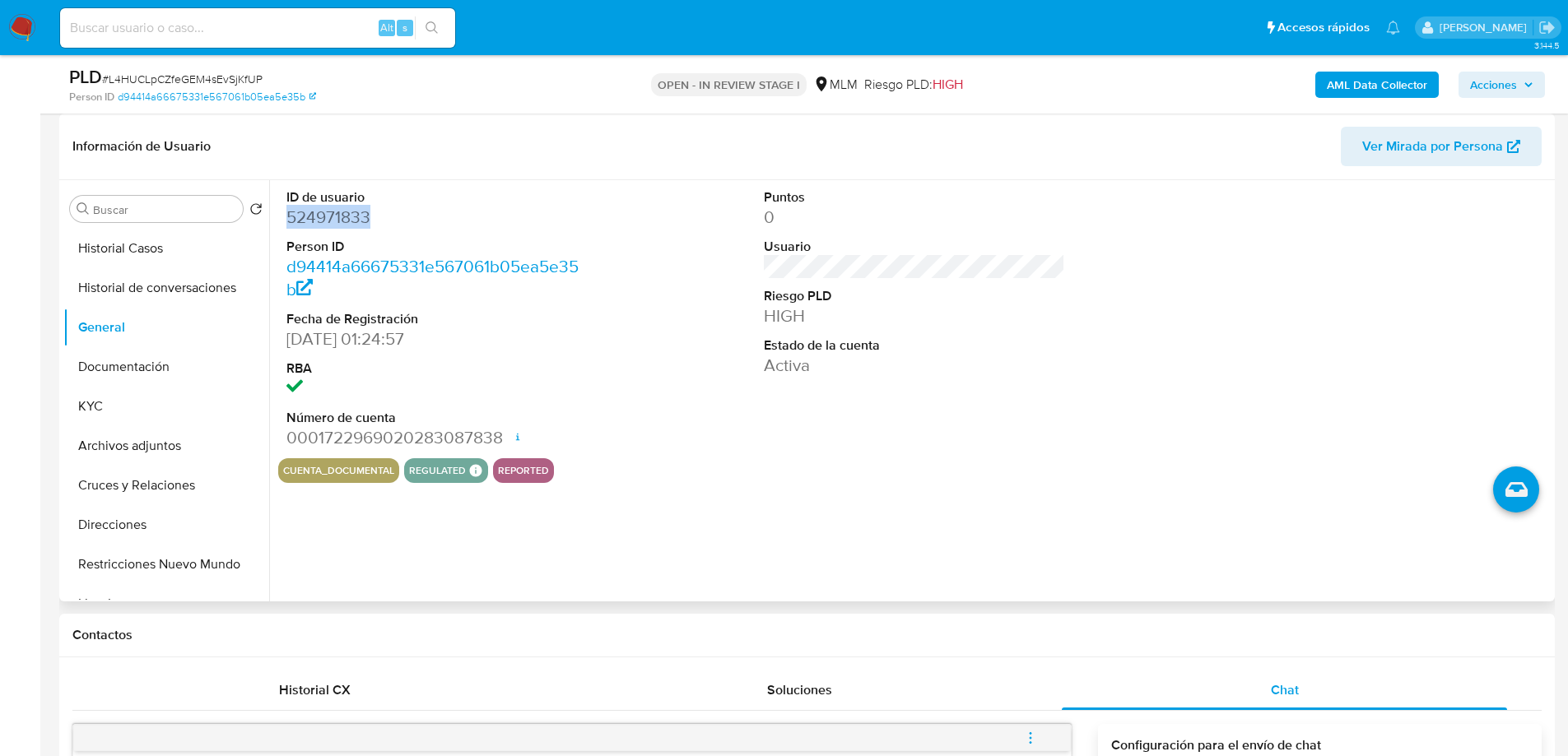 drag, startPoint x: 375, startPoint y: 220, endPoint x: 288, endPoint y: 218, distance: 87.02299 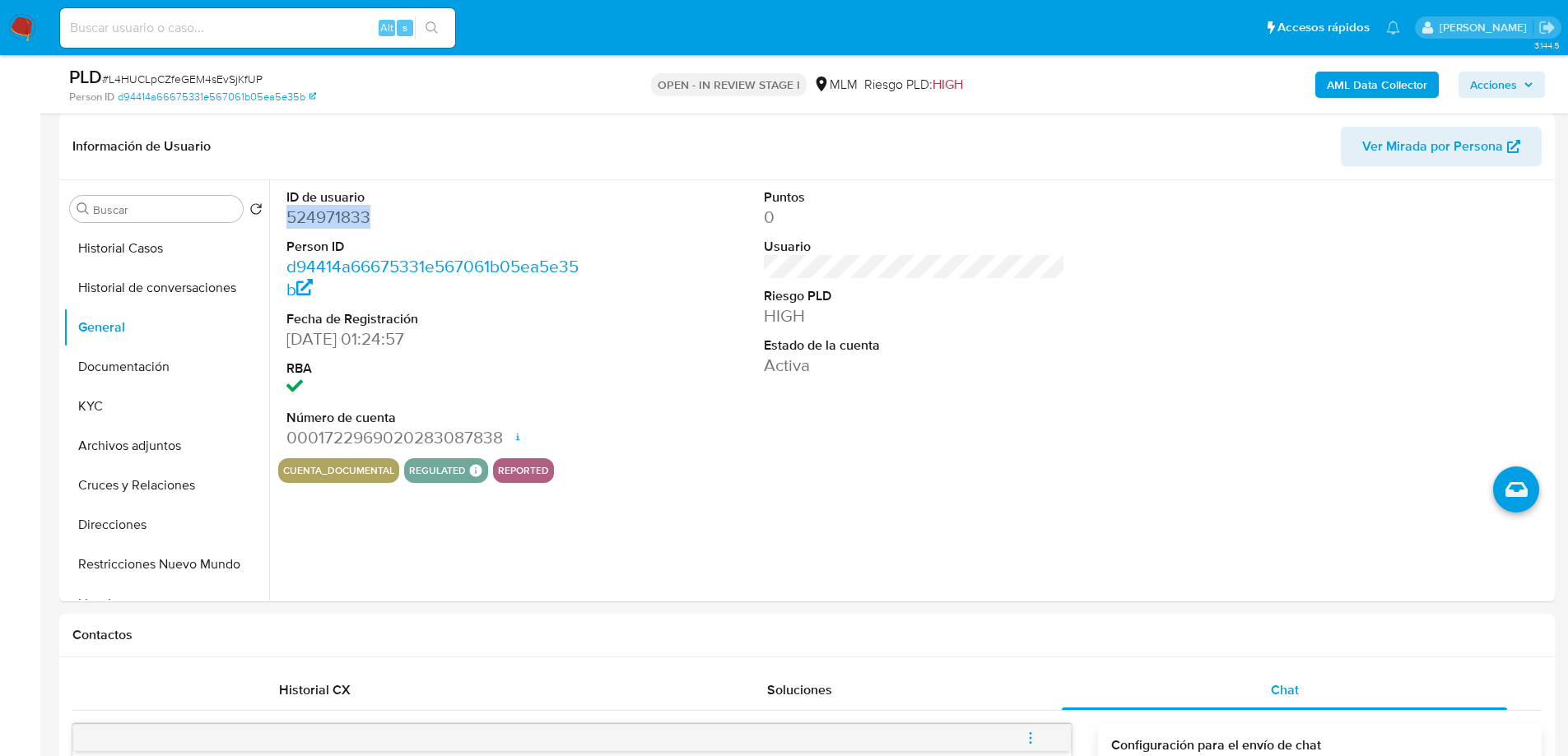 copy on "524971833" 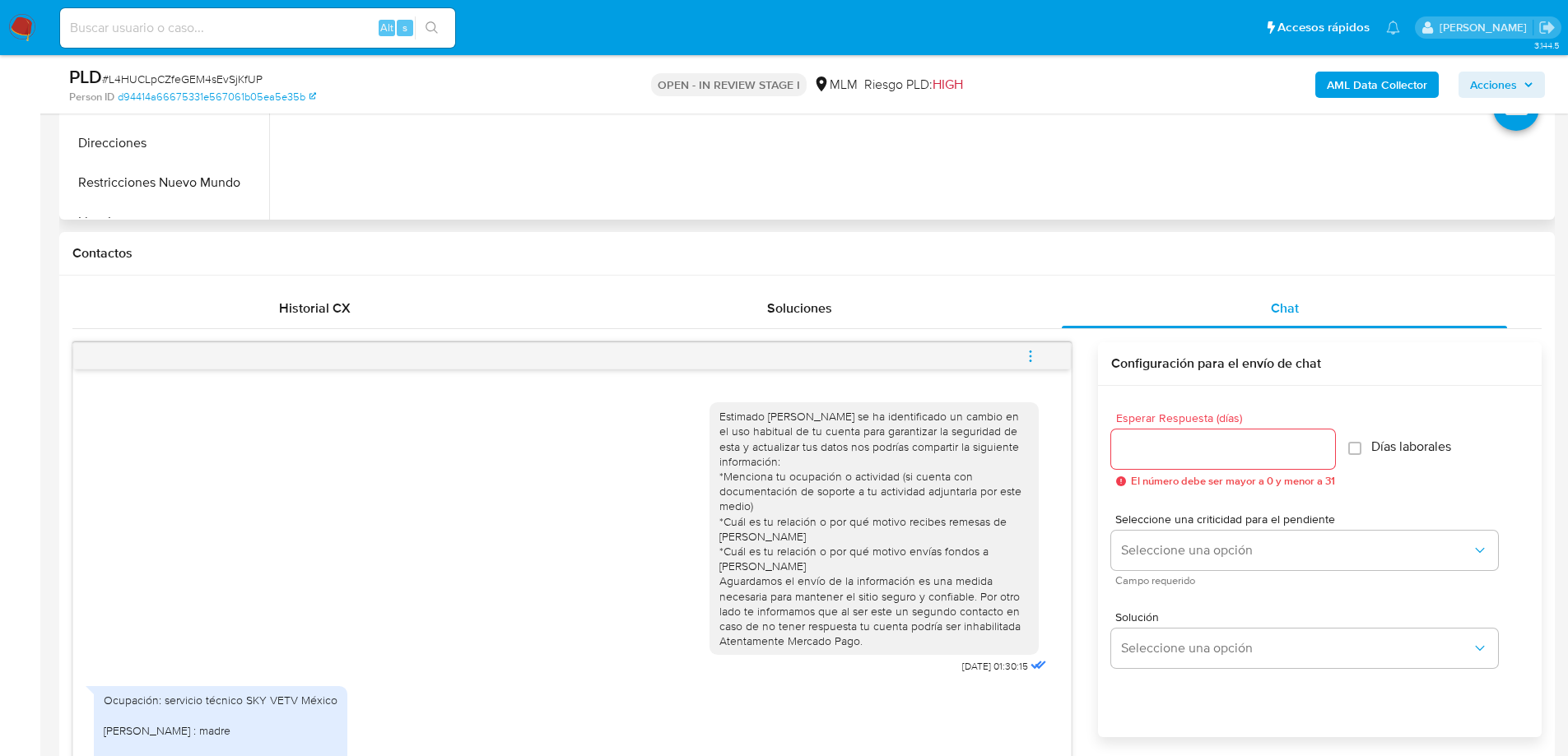 scroll, scrollTop: 740, scrollLeft: 0, axis: vertical 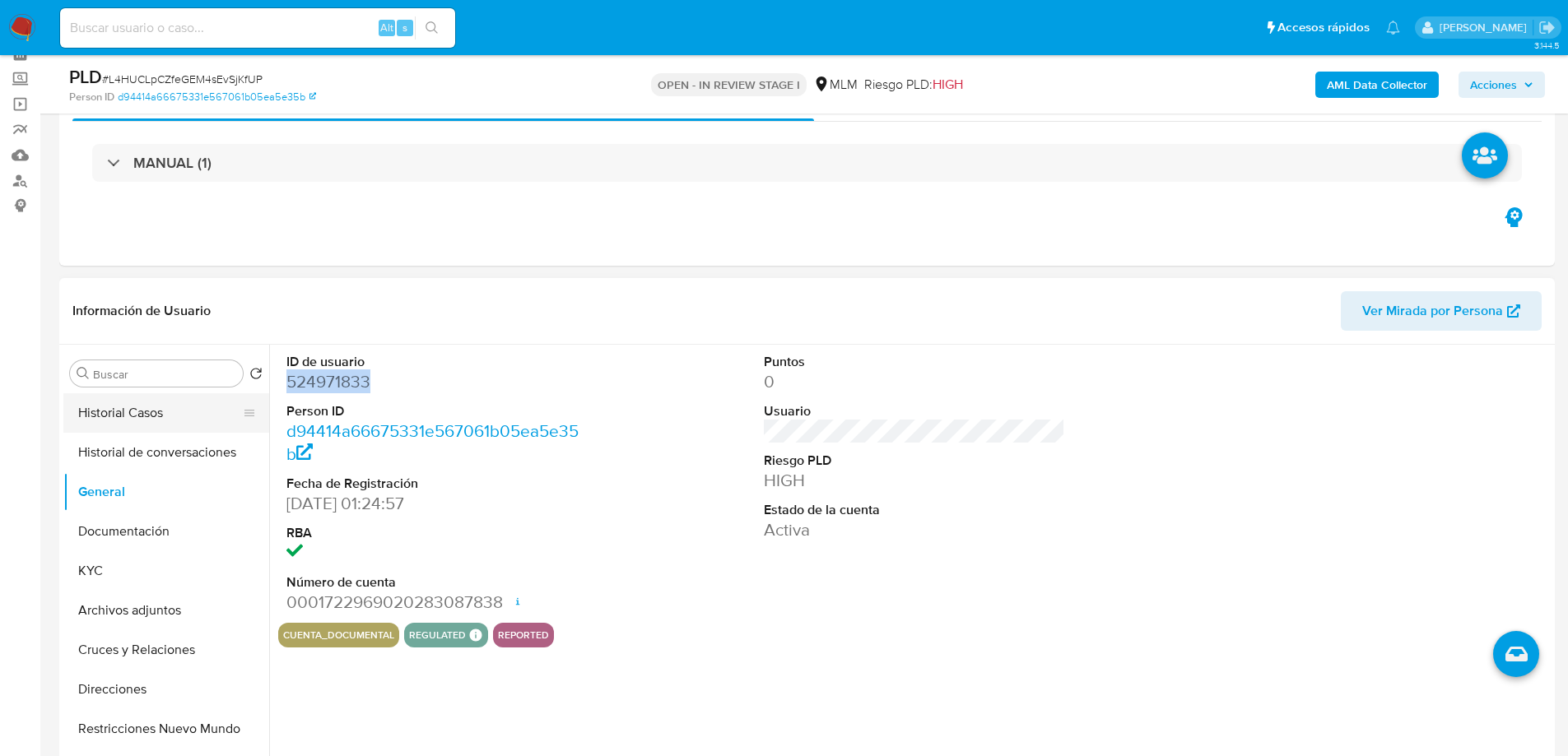 drag, startPoint x: 159, startPoint y: 415, endPoint x: 198, endPoint y: 410, distance: 39.319207 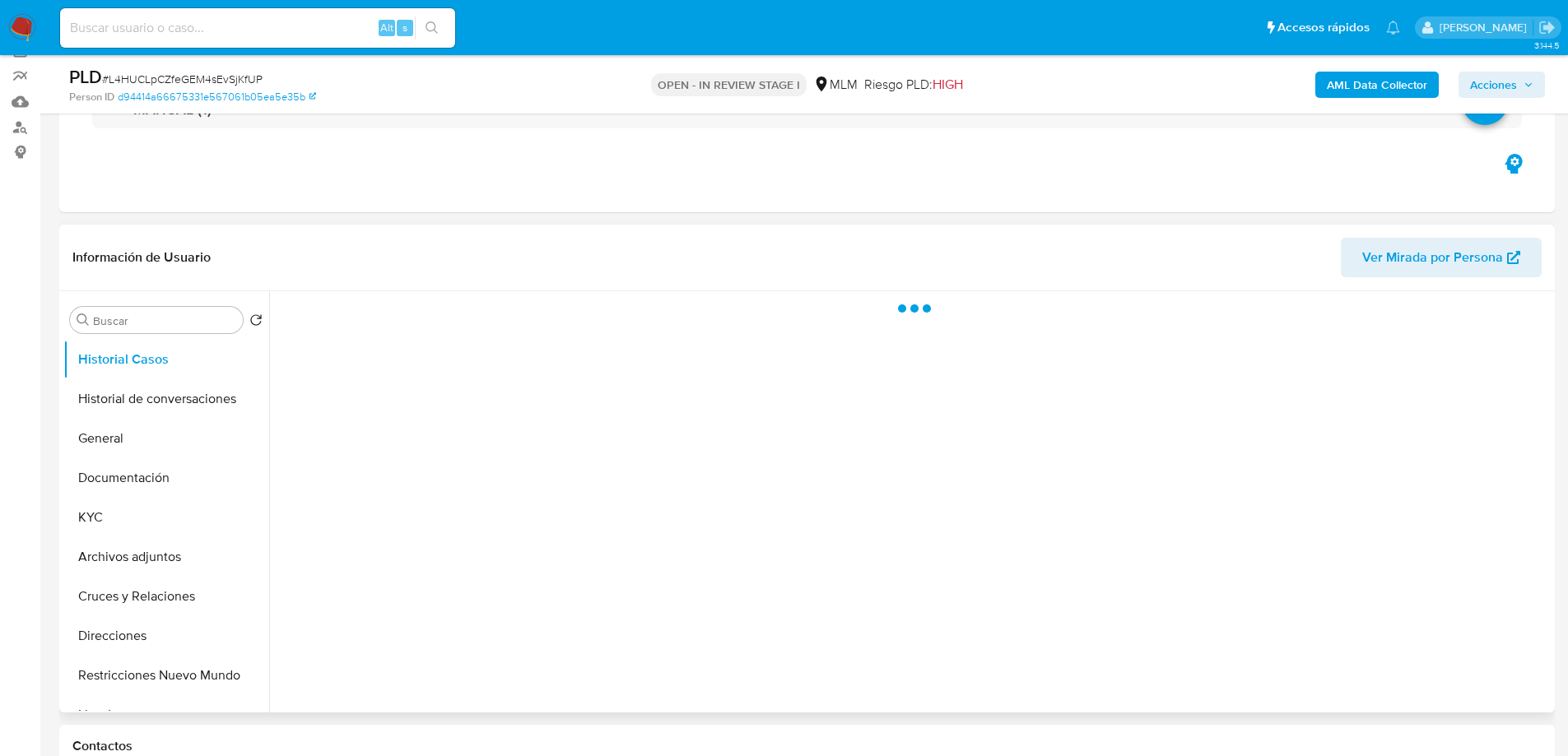 scroll, scrollTop: 165, scrollLeft: 0, axis: vertical 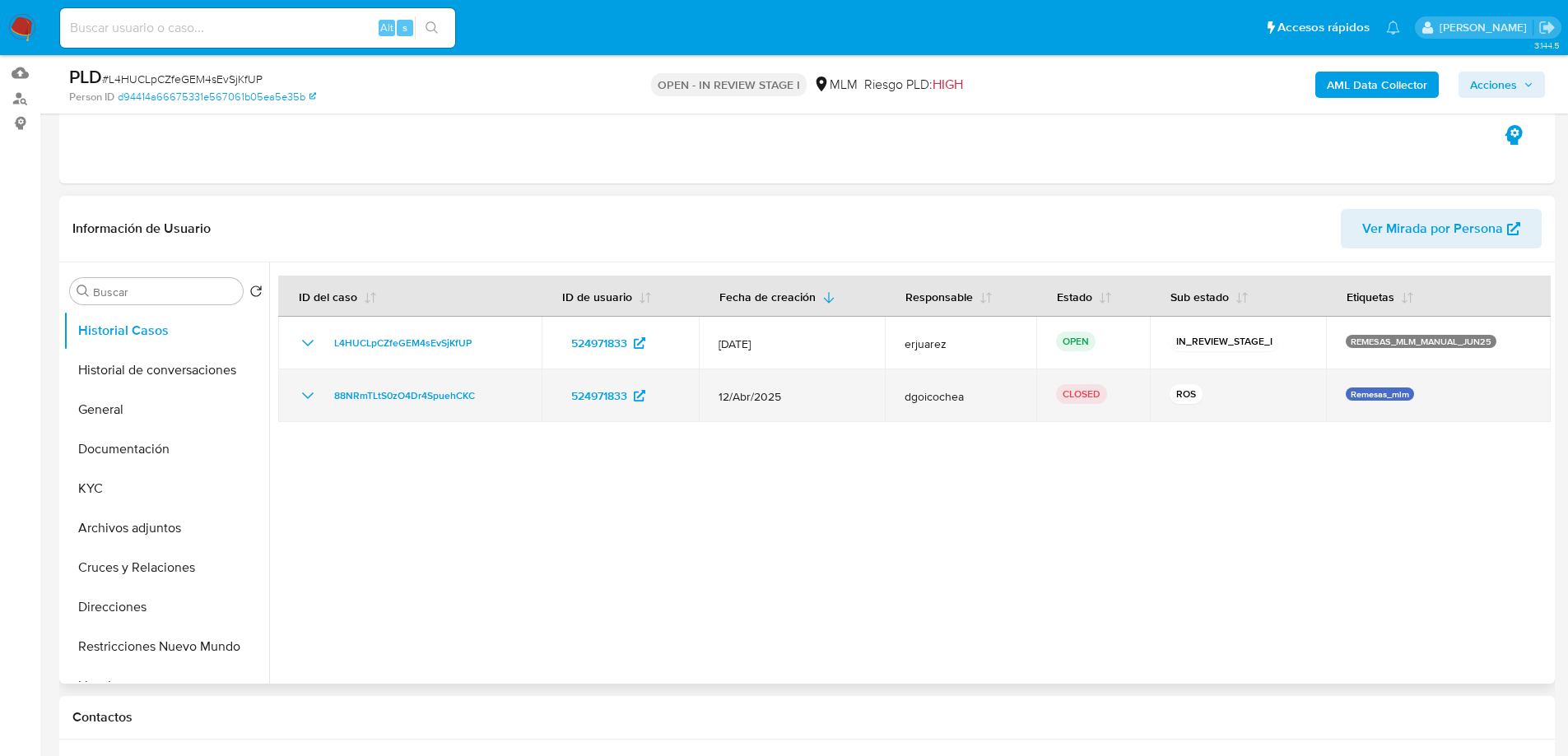 click 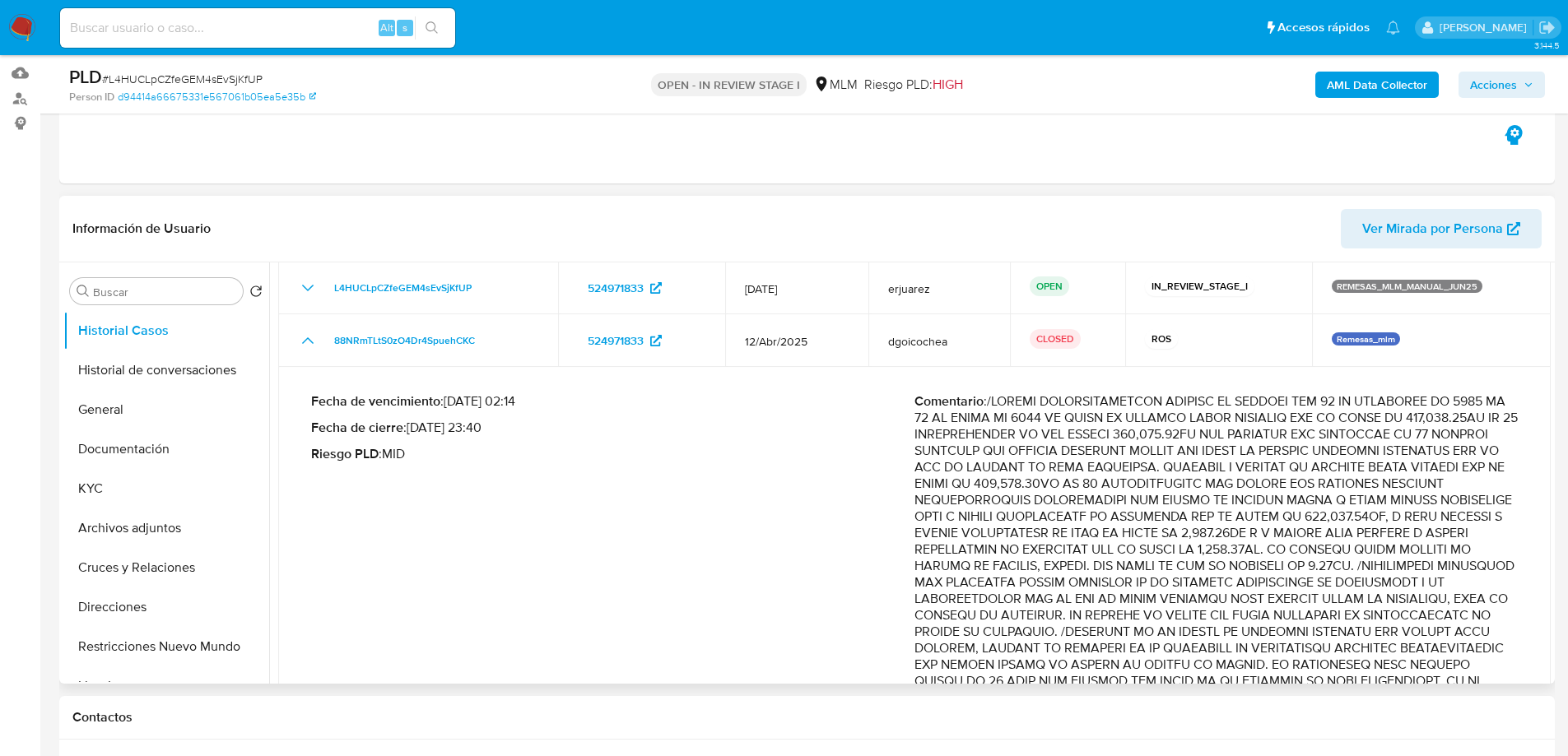 scroll, scrollTop: 165, scrollLeft: 0, axis: vertical 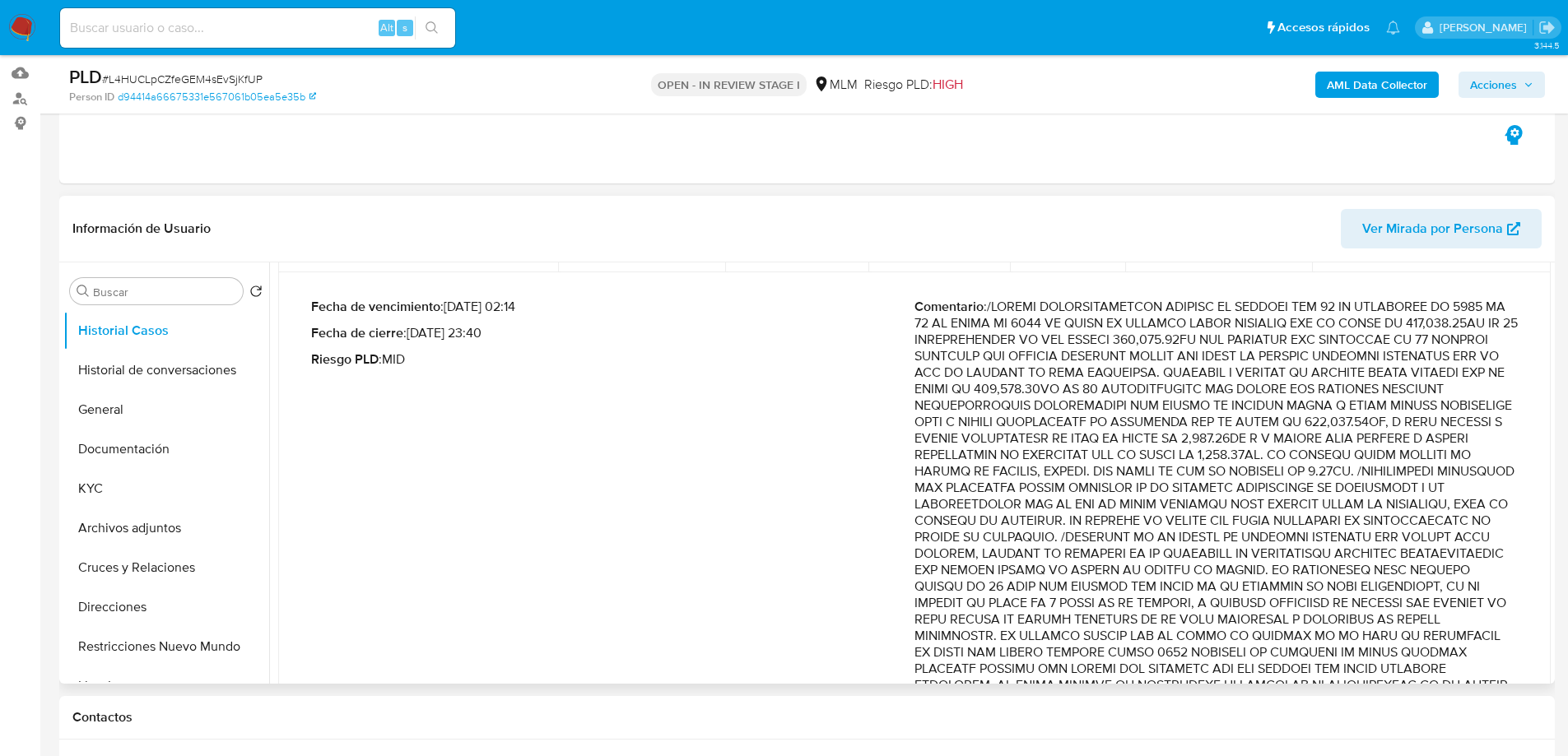 drag, startPoint x: 1273, startPoint y: 491, endPoint x: 1354, endPoint y: 555, distance: 103.23275 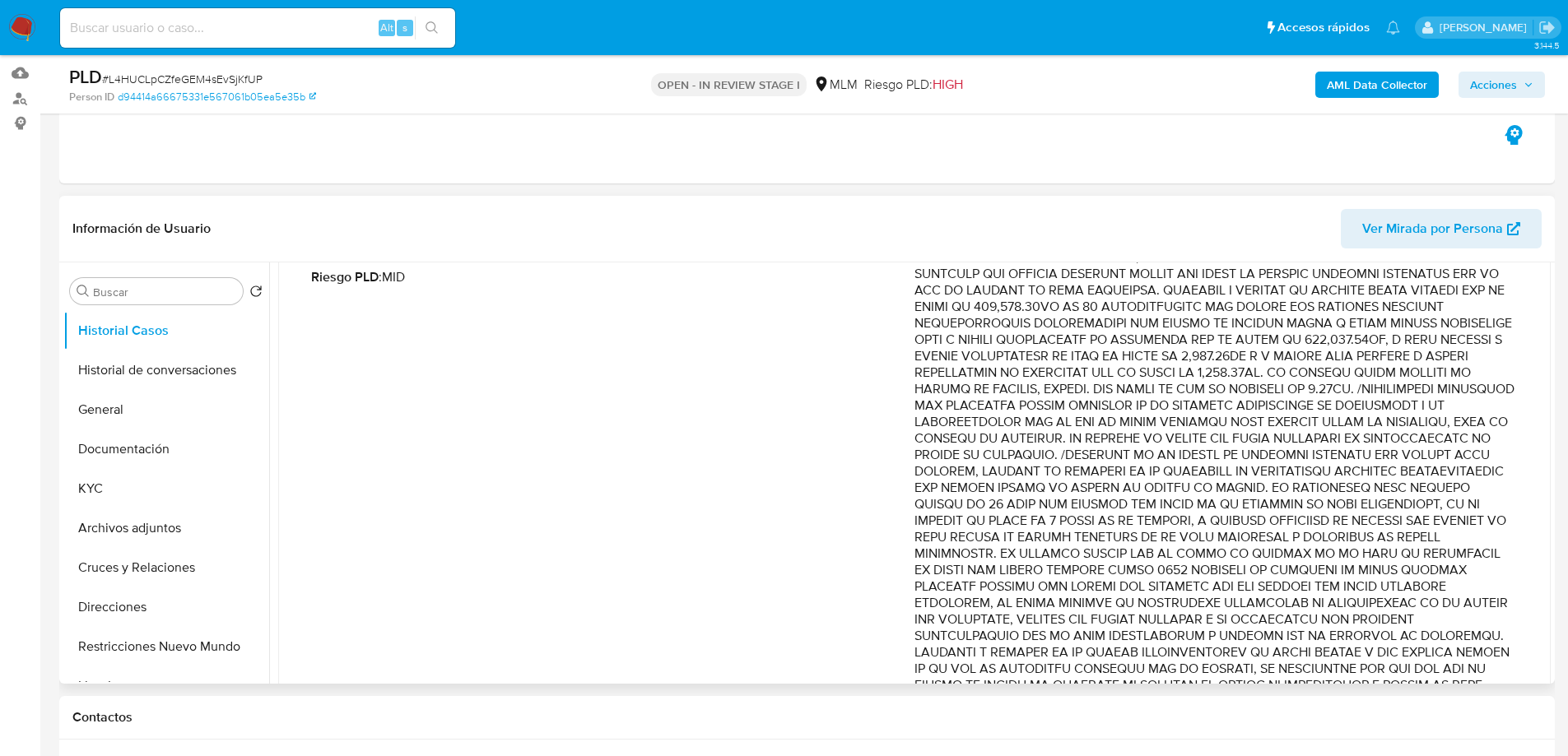 scroll, scrollTop: 329, scrollLeft: 0, axis: vertical 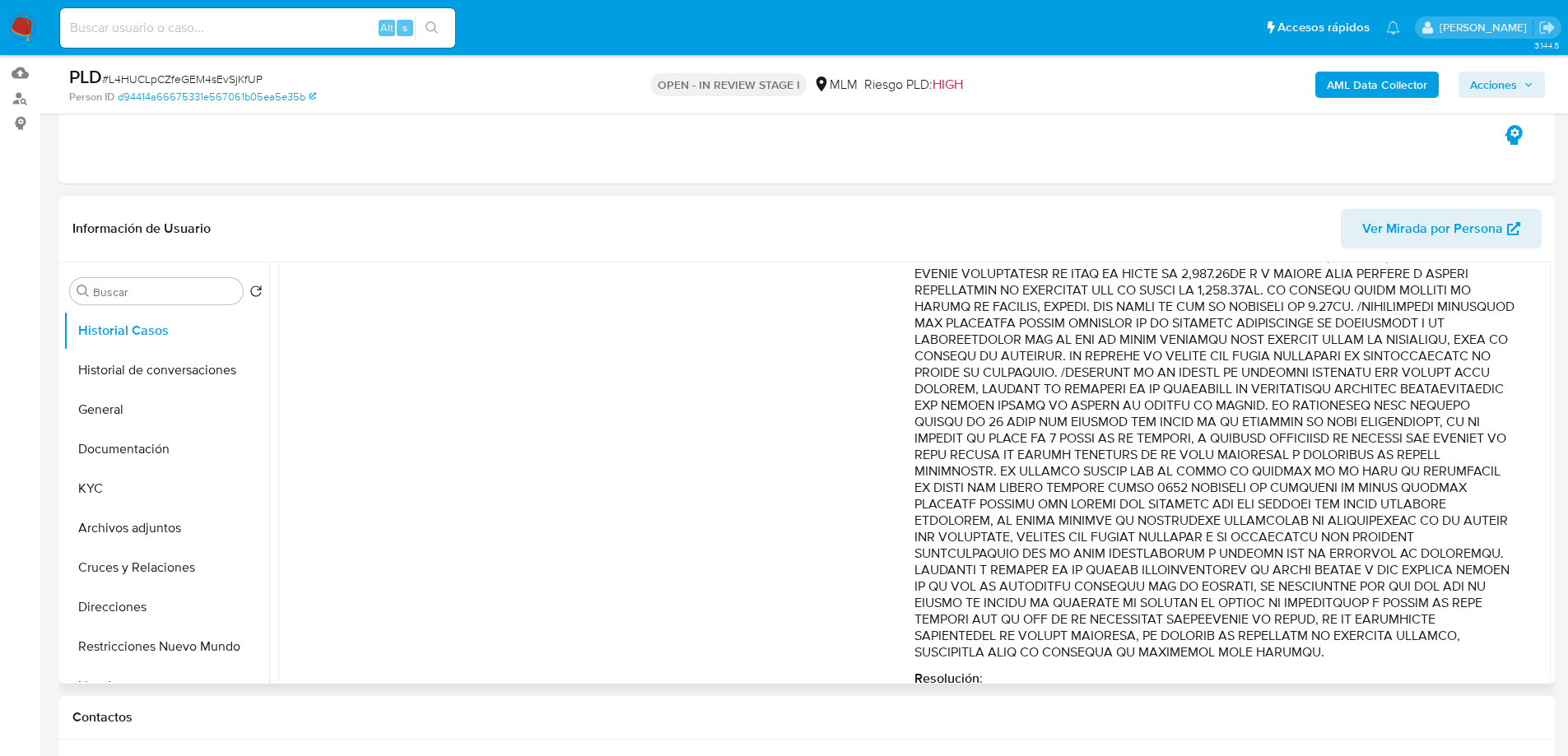click on "Comentario  :" at bounding box center (1216, 397) 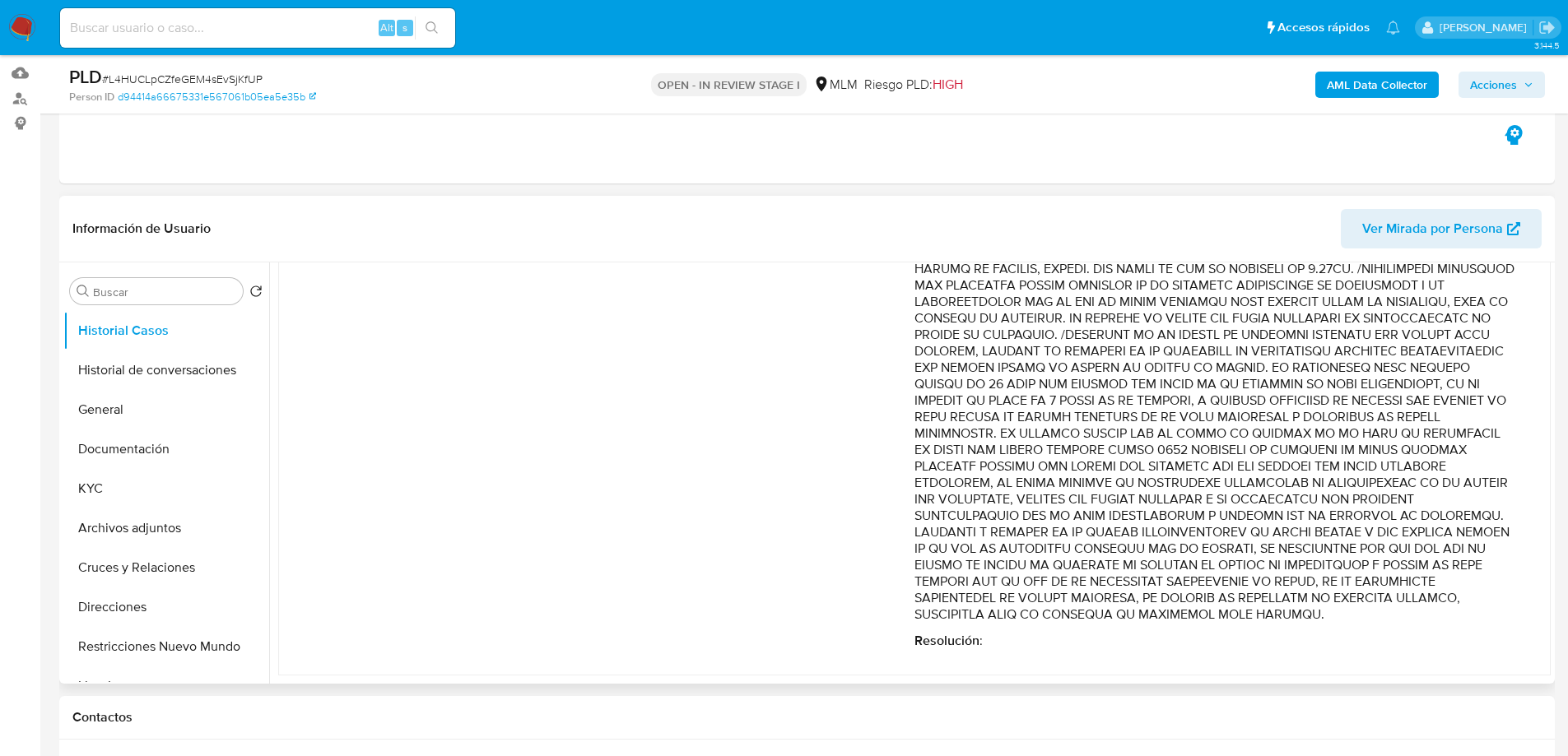drag, startPoint x: 1261, startPoint y: 430, endPoint x: 1345, endPoint y: 475, distance: 95.29428 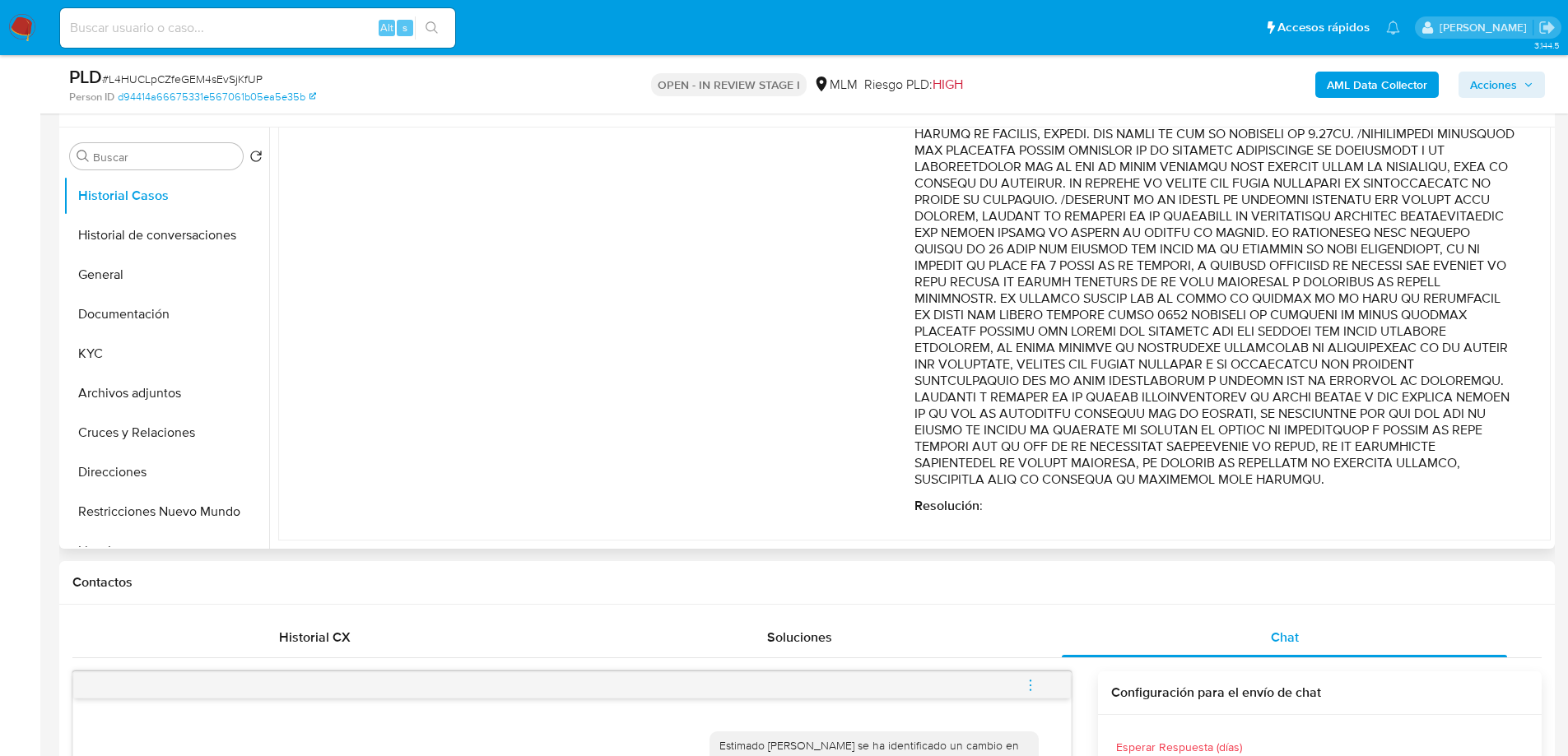 scroll, scrollTop: 329, scrollLeft: 0, axis: vertical 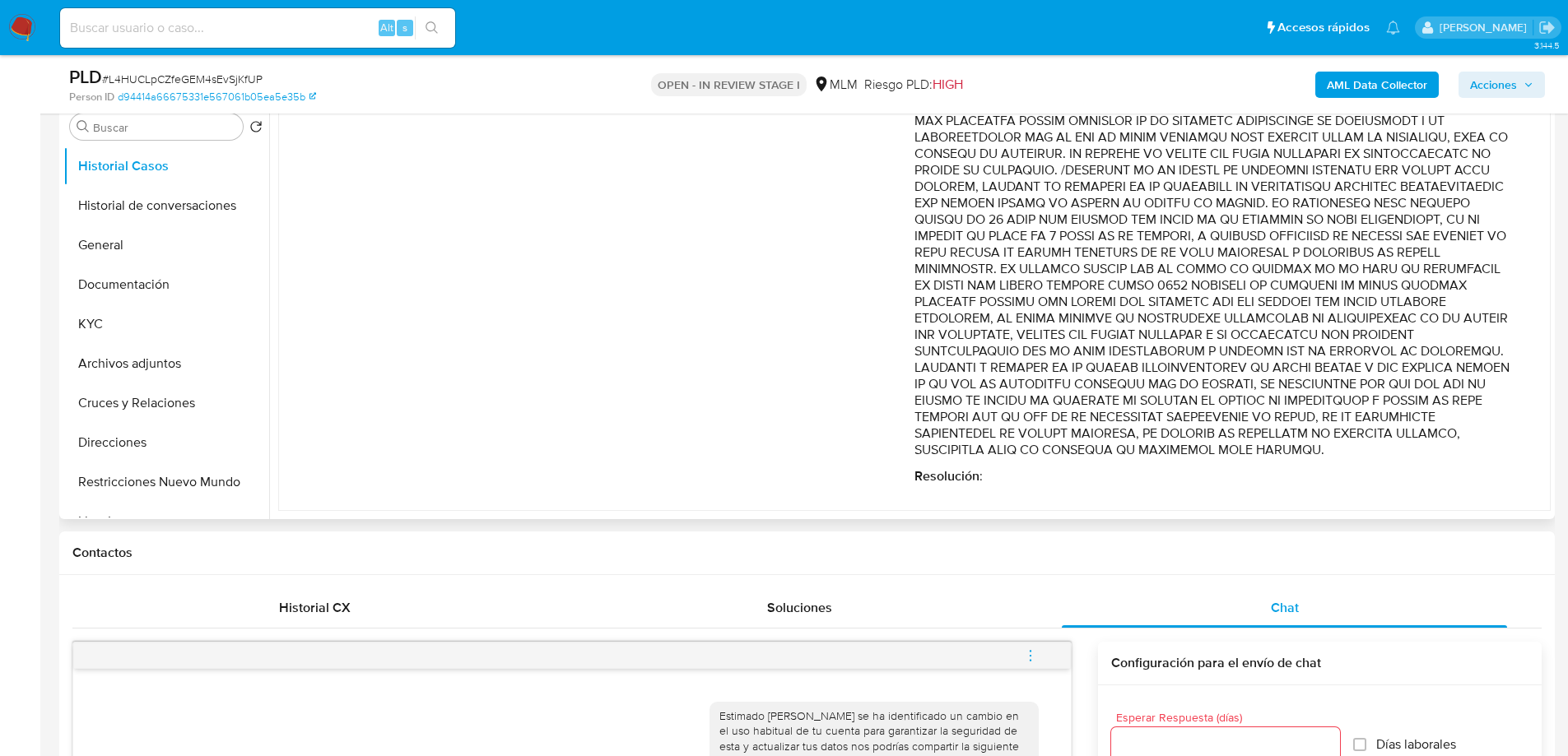 drag, startPoint x: 1111, startPoint y: 358, endPoint x: 1411, endPoint y: 429, distance: 308.2872 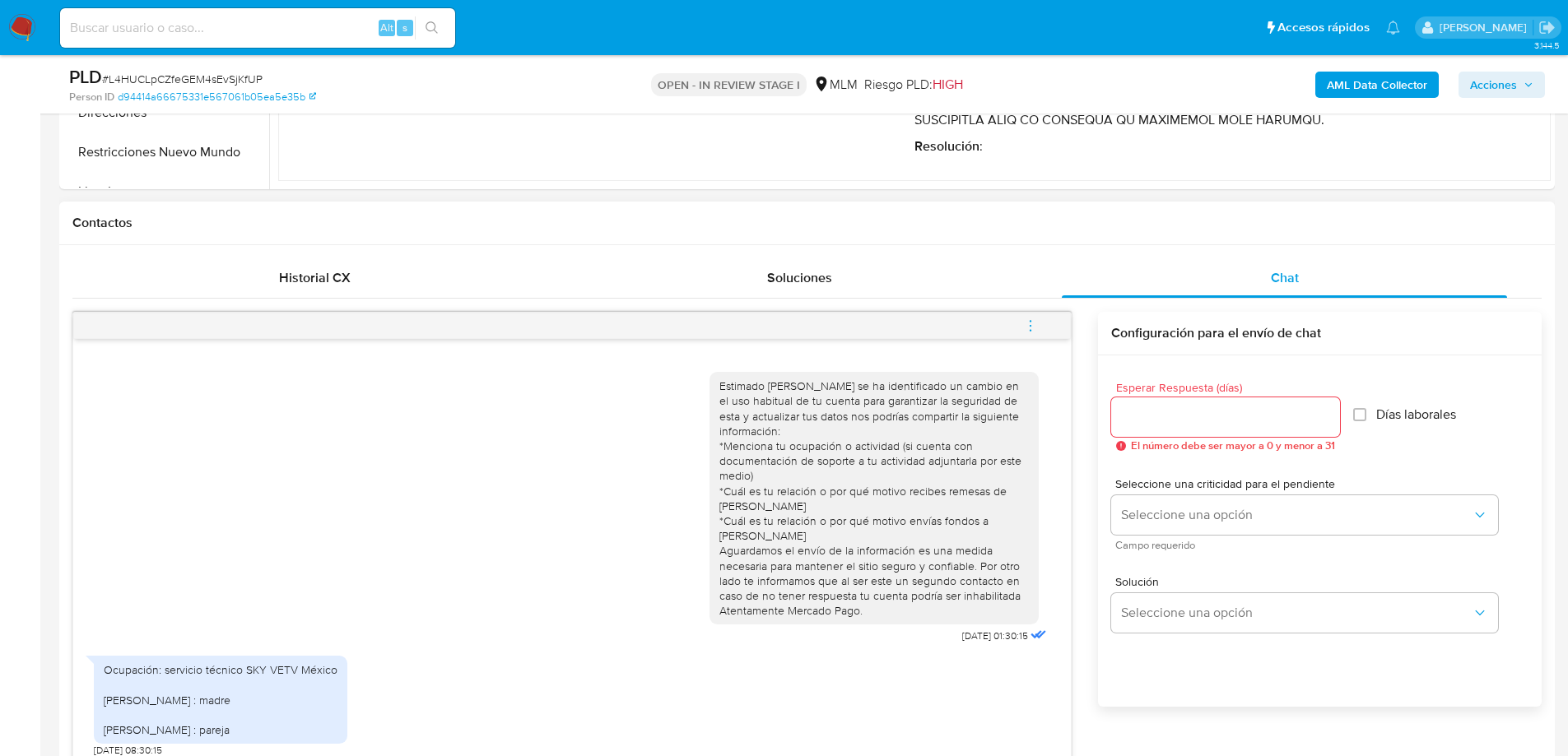 scroll, scrollTop: 823, scrollLeft: 0, axis: vertical 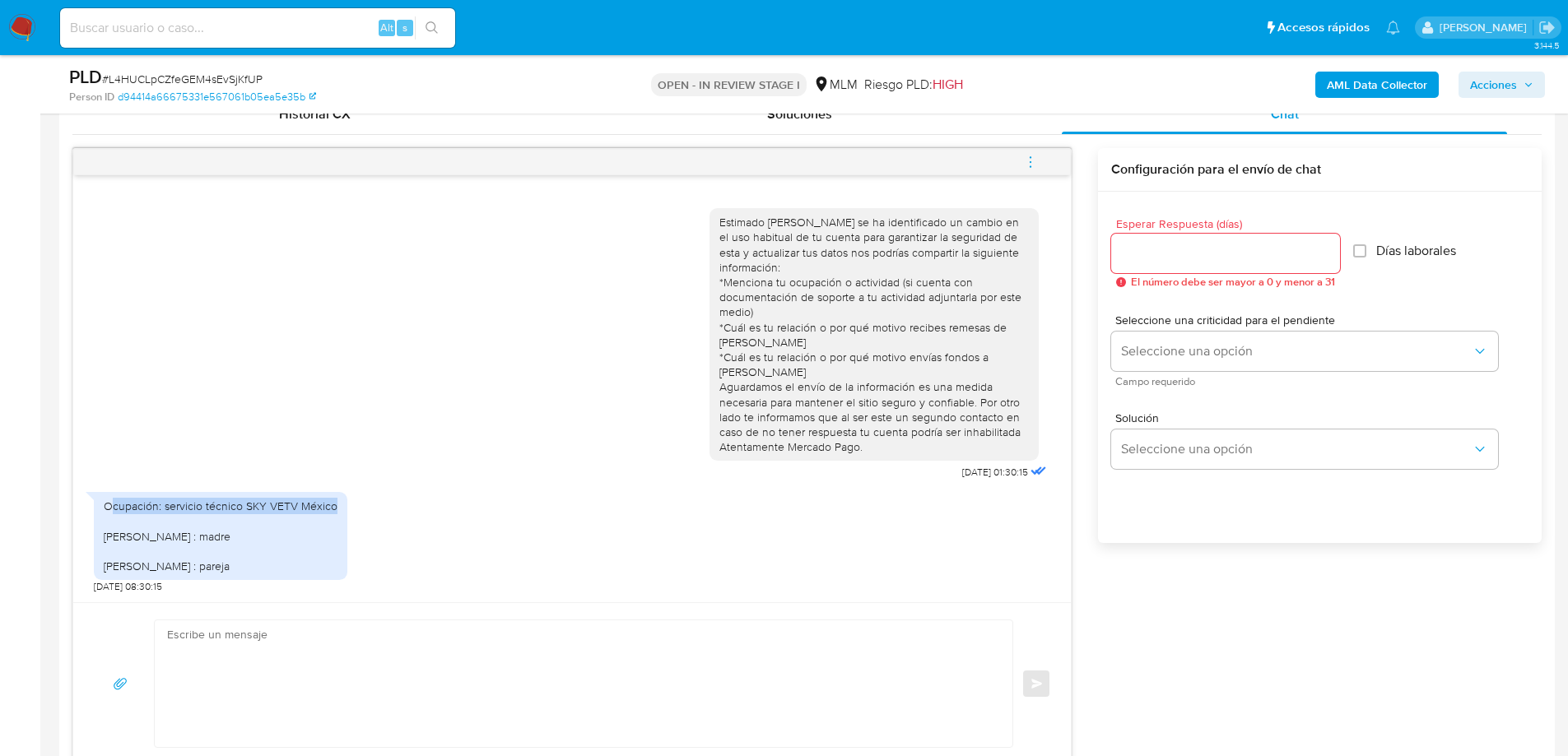 drag, startPoint x: 333, startPoint y: 508, endPoint x: 109, endPoint y: 508, distance: 224 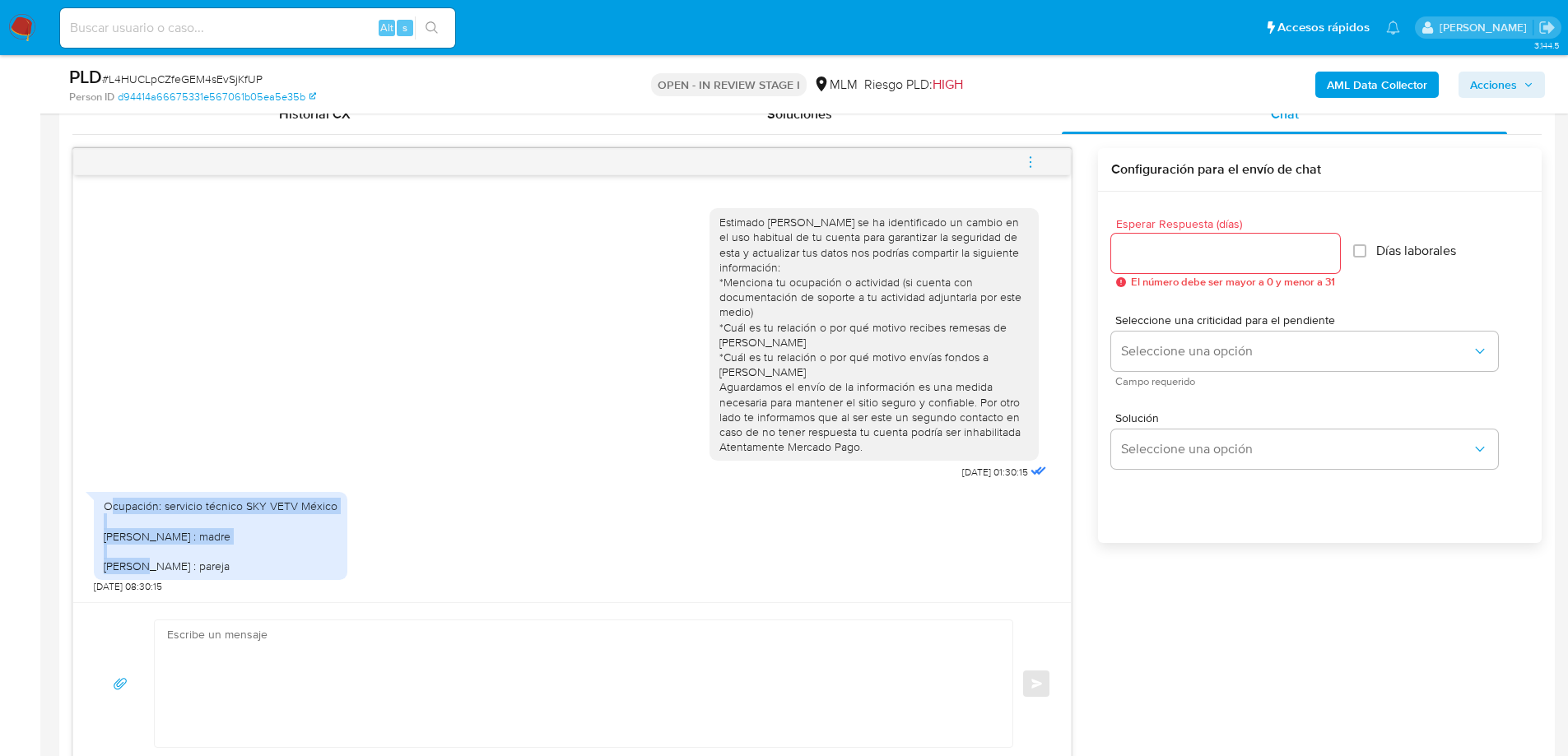 drag, startPoint x: 273, startPoint y: 540, endPoint x: 111, endPoint y: 495, distance: 168.13388 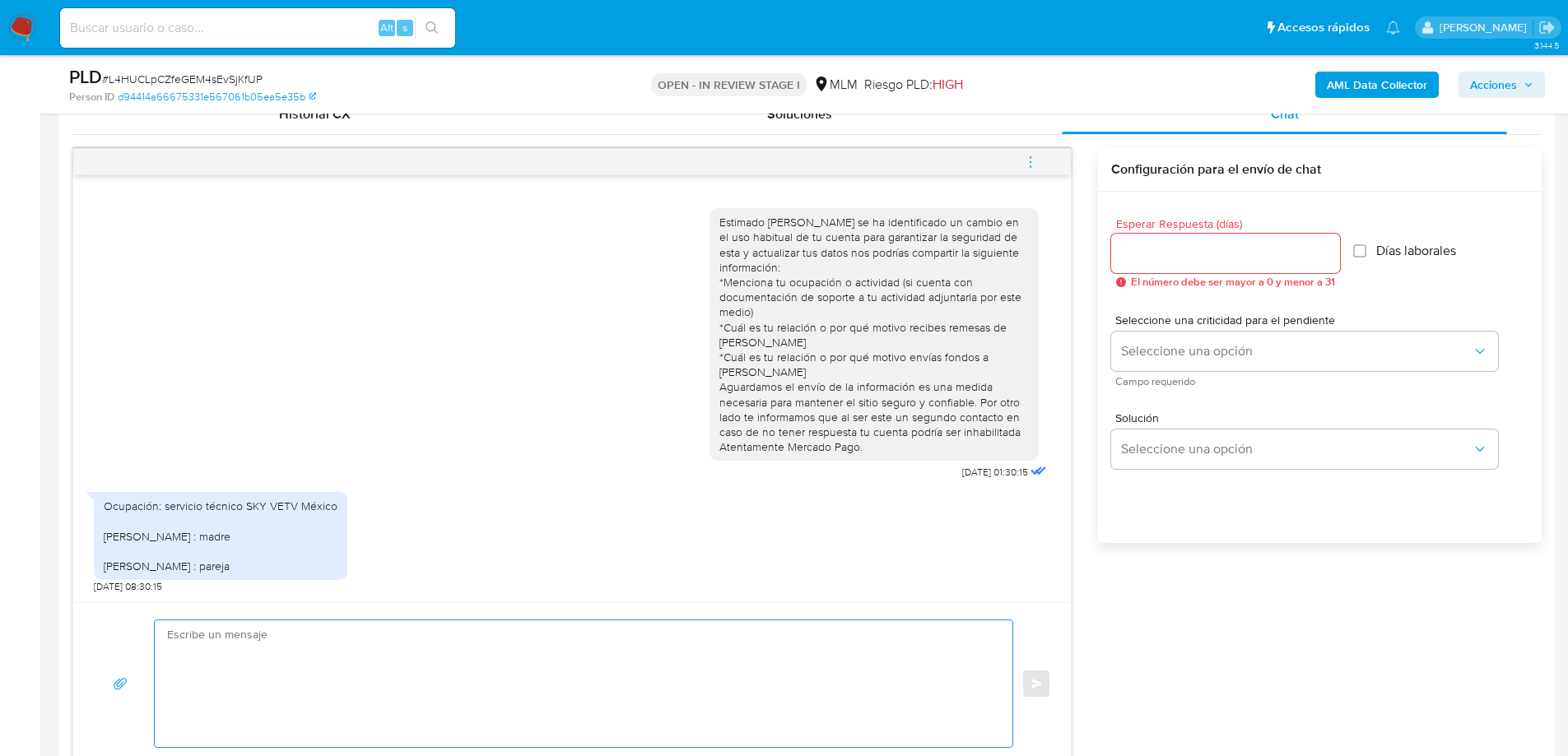 click at bounding box center [579, 684] 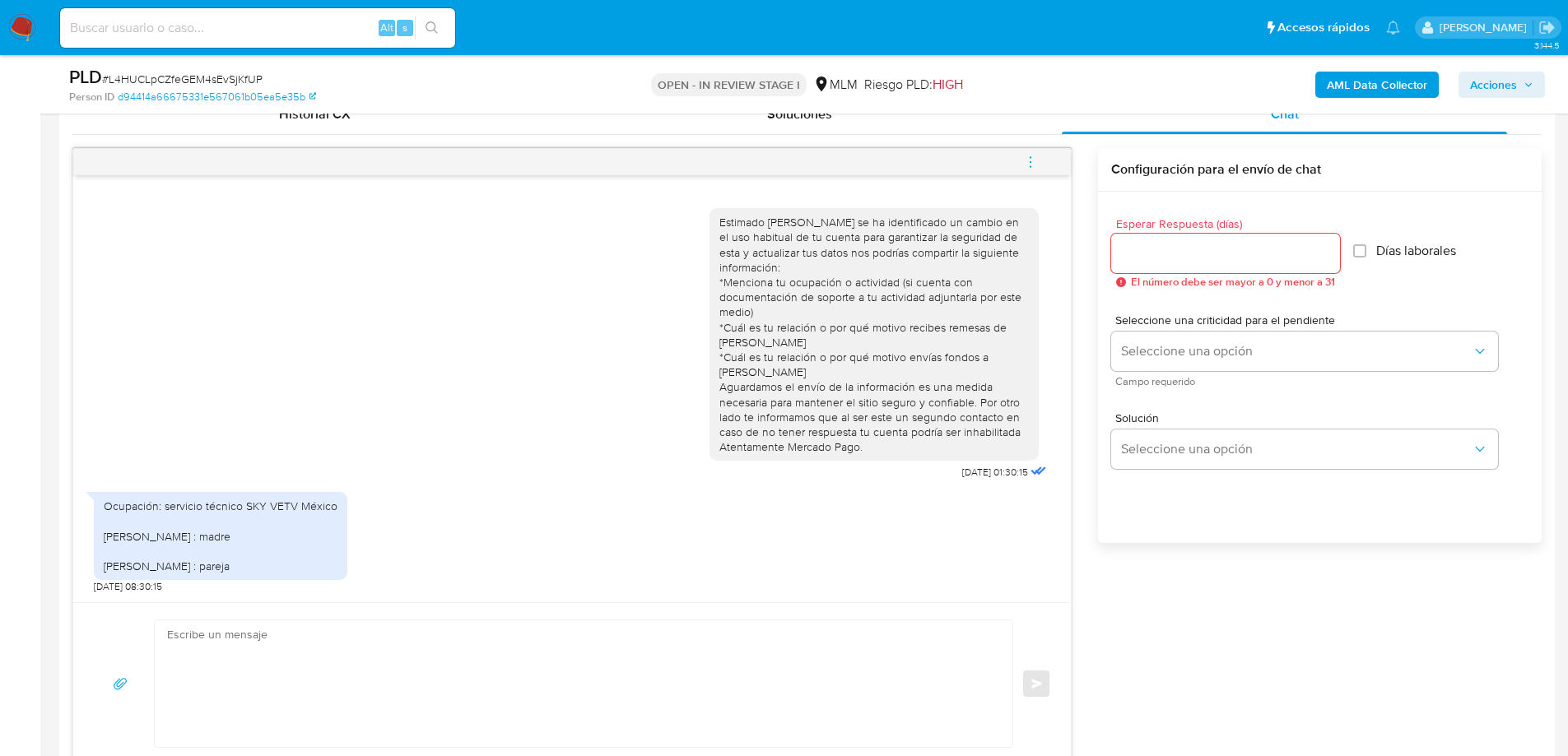 drag, startPoint x: 236, startPoint y: 611, endPoint x: 235, endPoint y: 634, distance: 23.021729 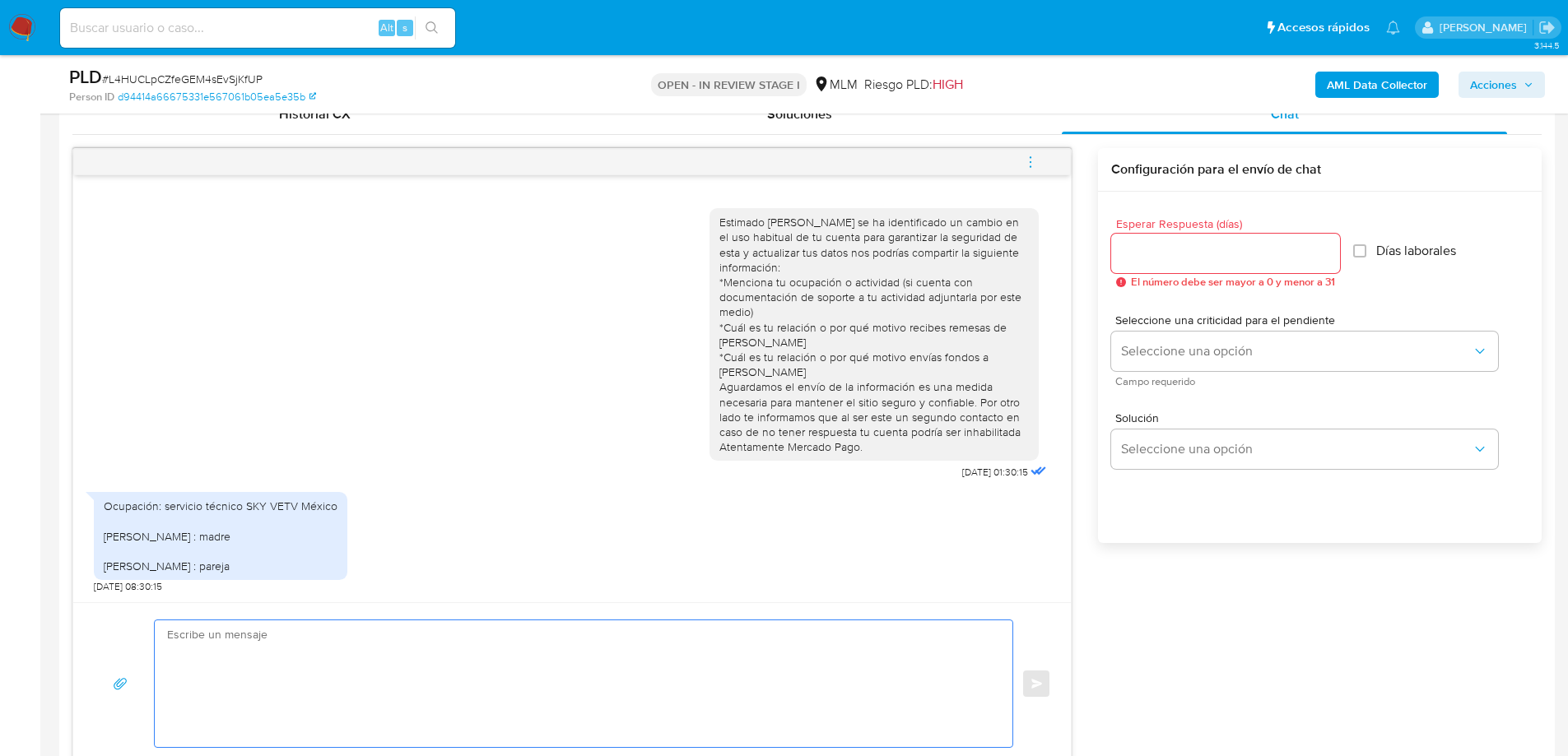 click at bounding box center (579, 684) 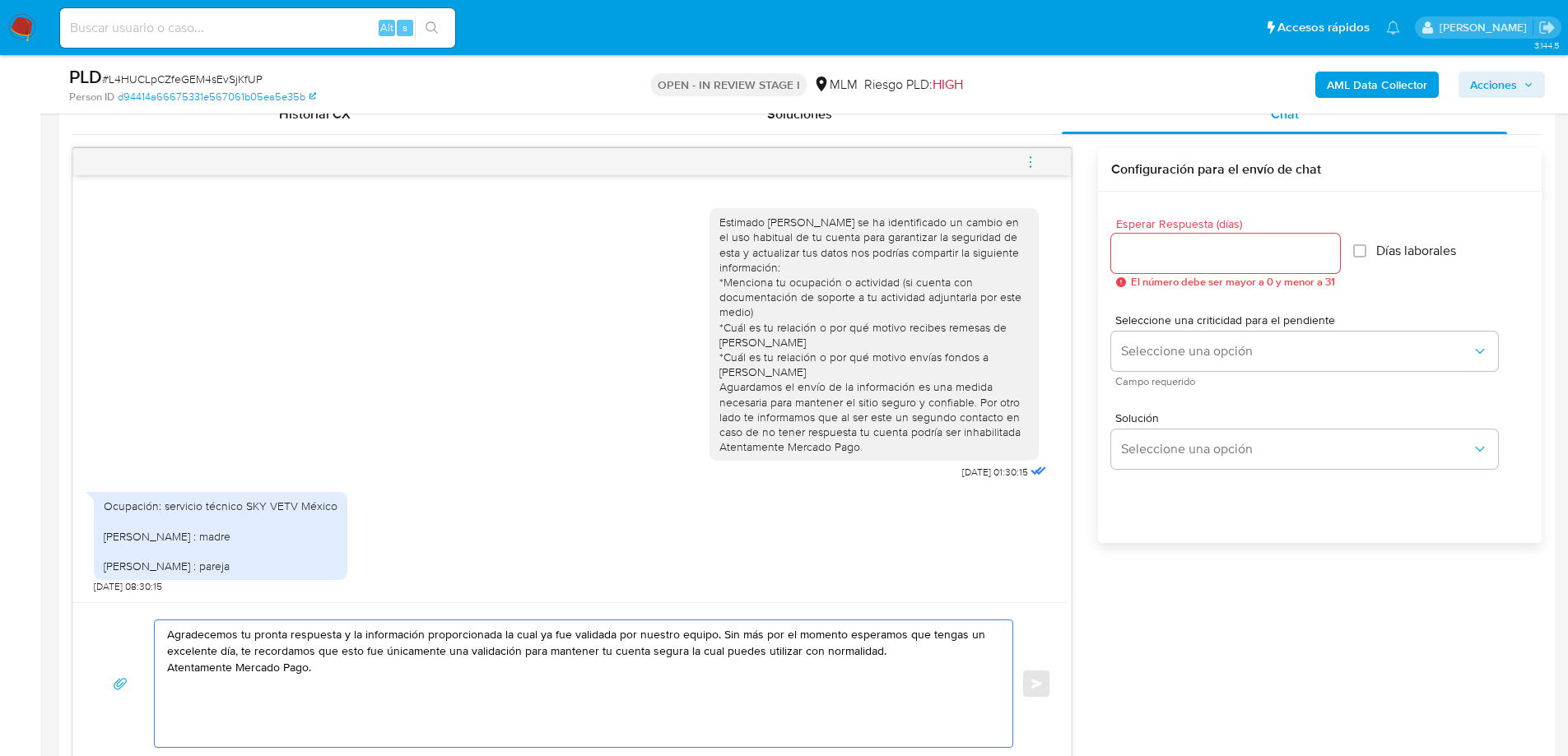 drag, startPoint x: 243, startPoint y: 647, endPoint x: 9, endPoint y: 574, distance: 245.1224 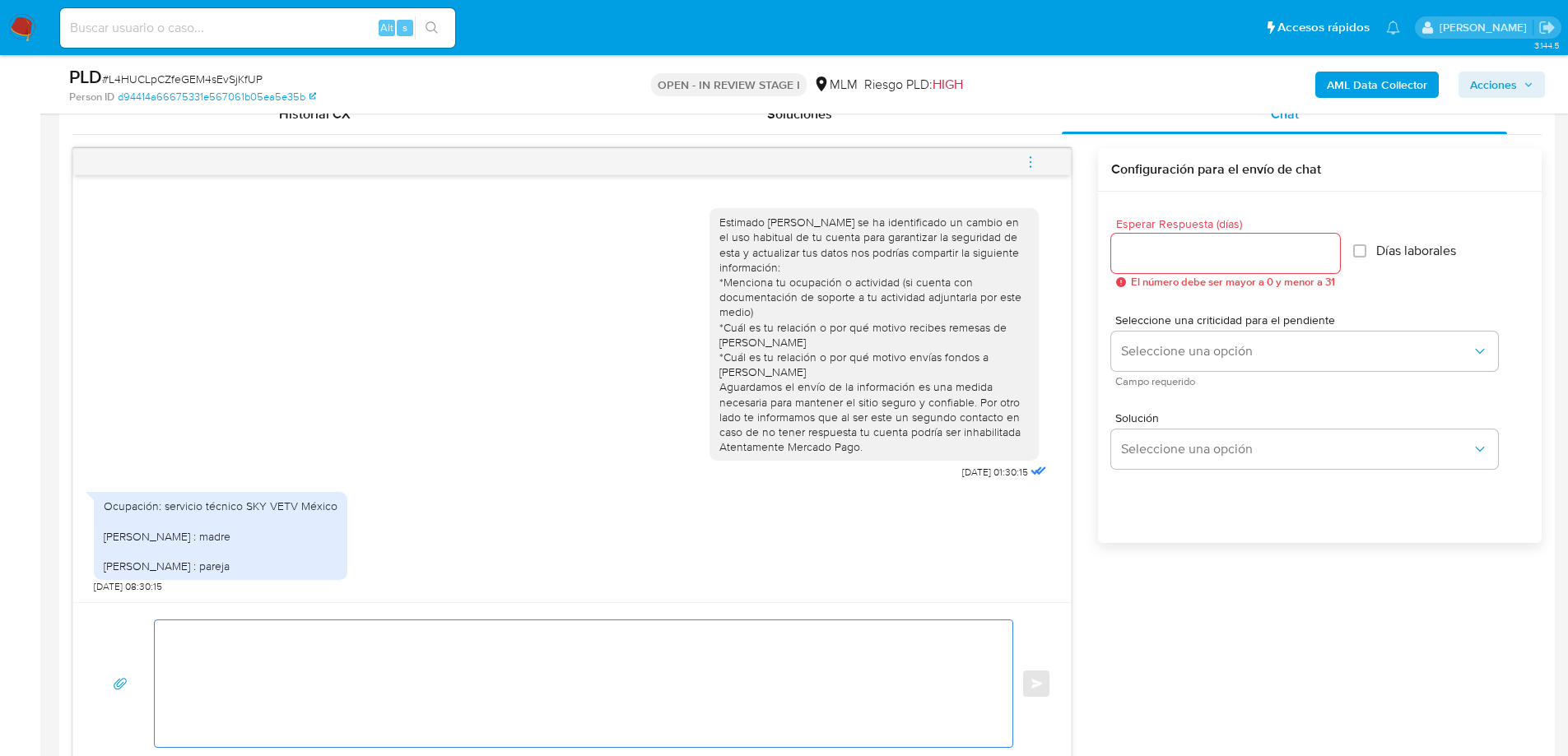 type 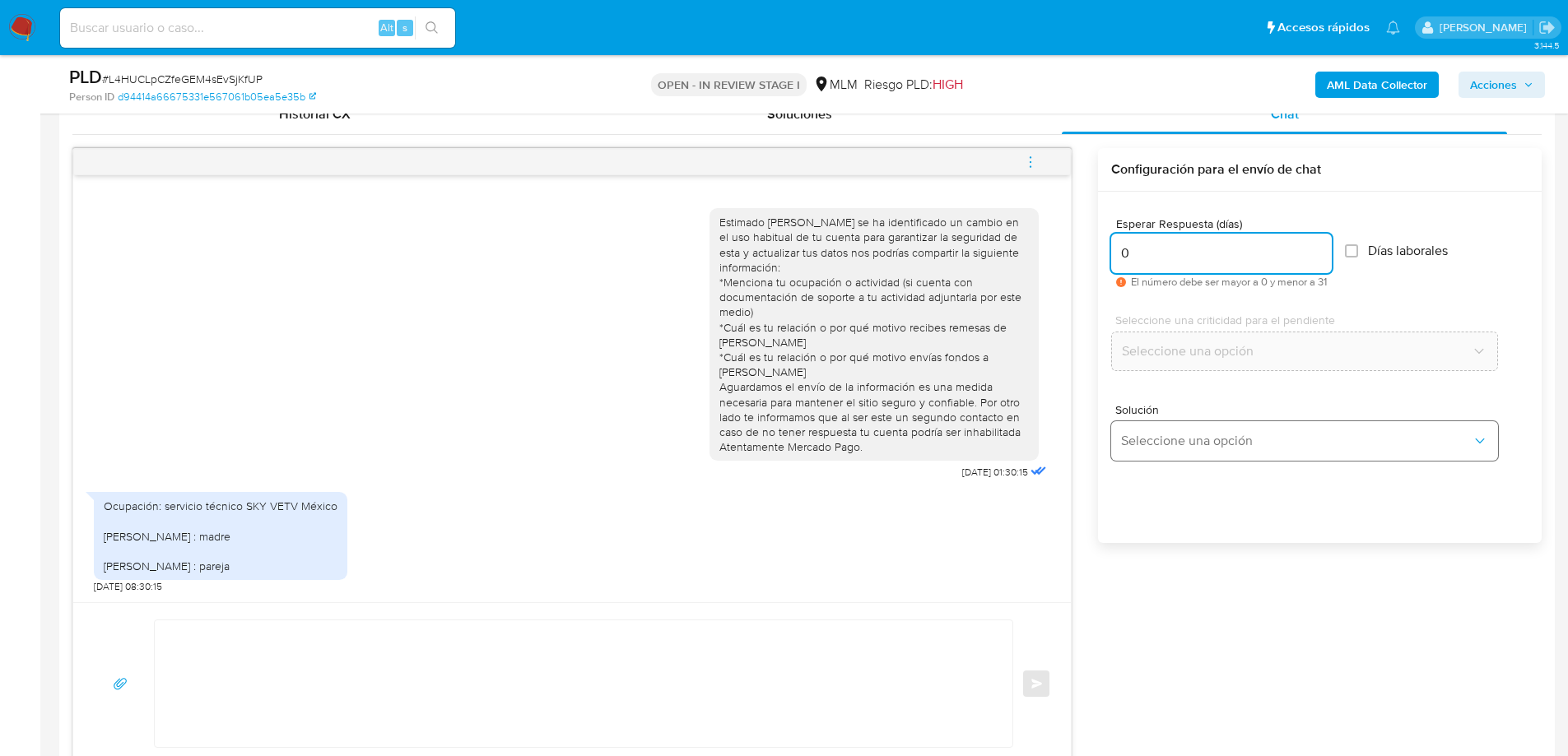 type on "0" 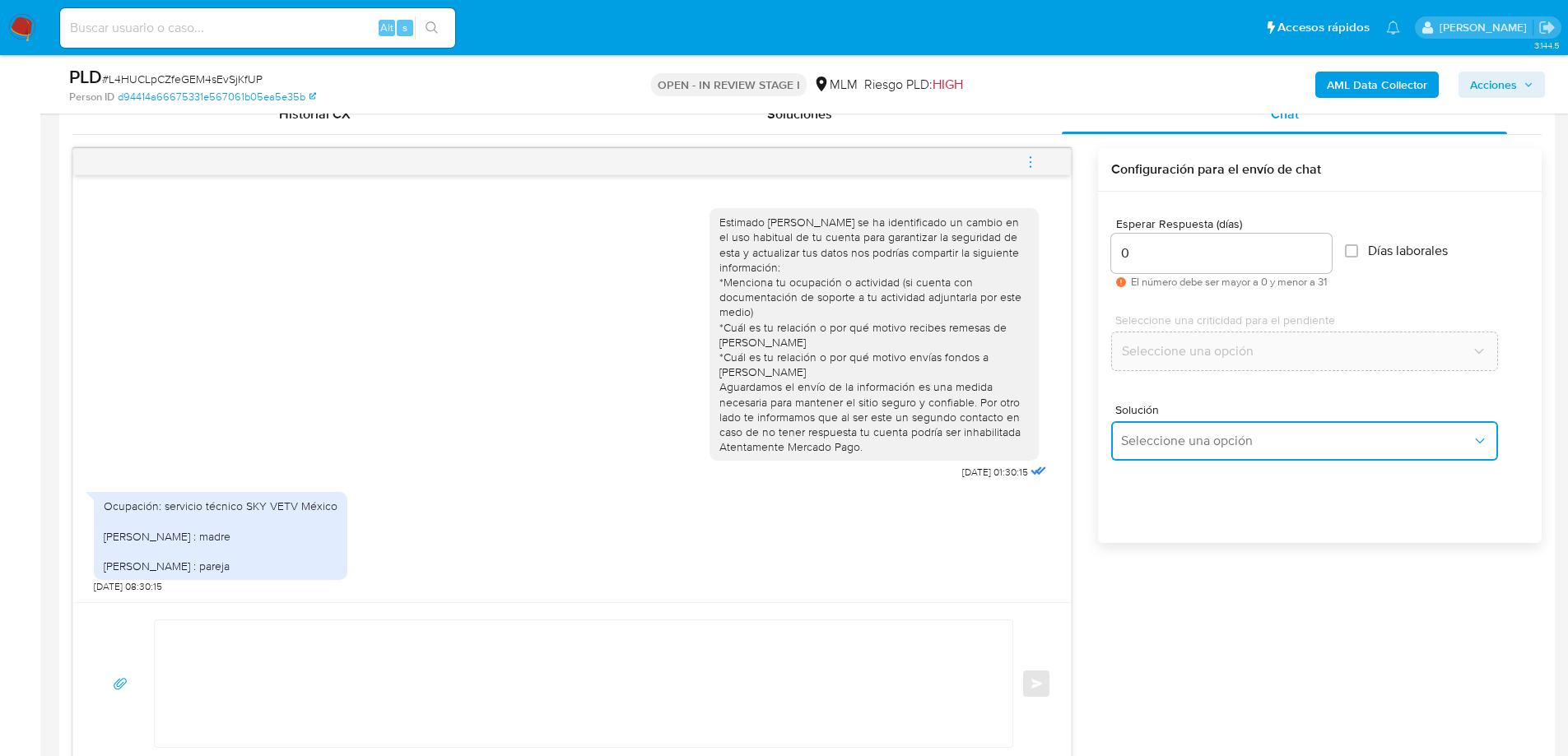 click on "Seleccione una opción" at bounding box center [1296, 441] 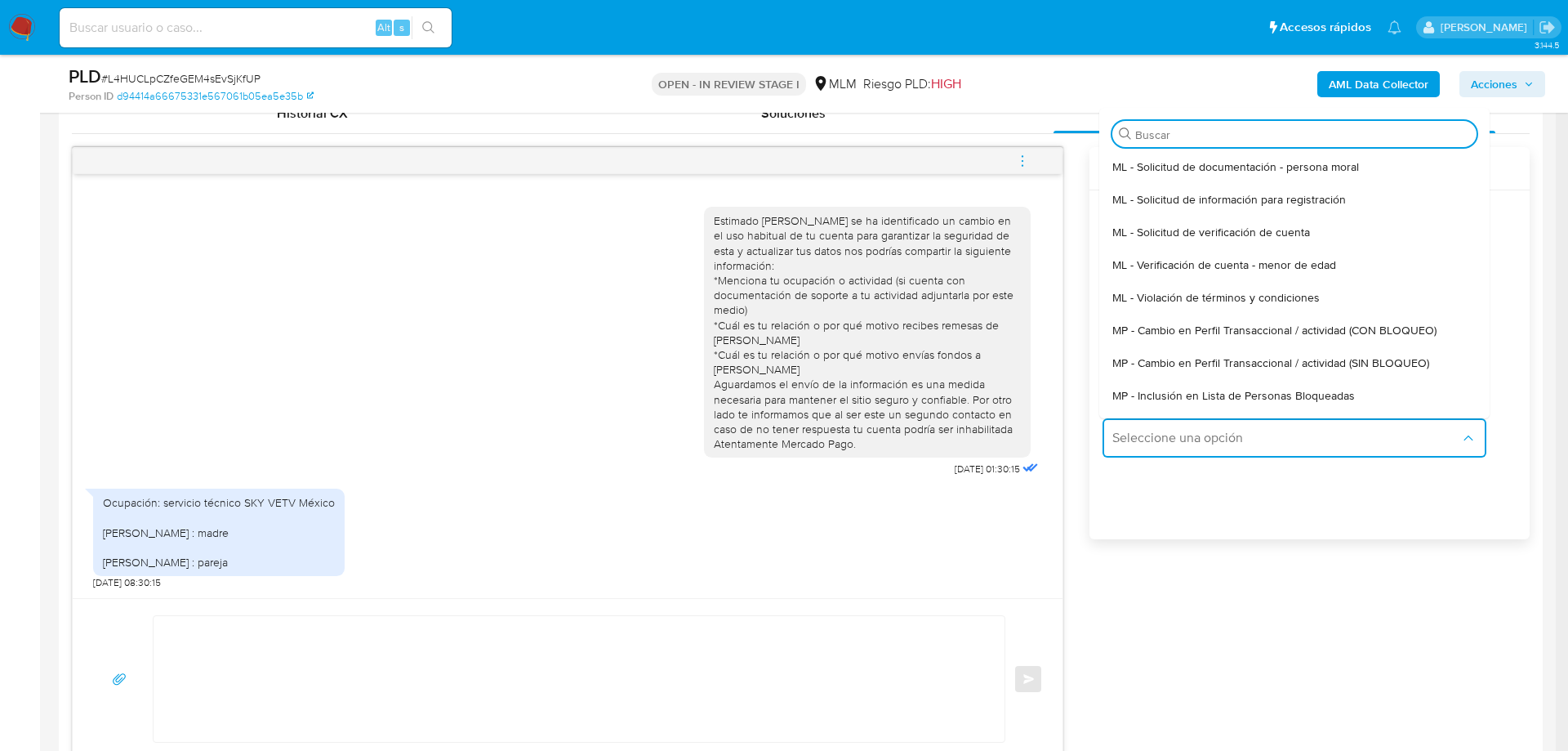 drag, startPoint x: 1272, startPoint y: 364, endPoint x: 849, endPoint y: 408, distance: 425.28226 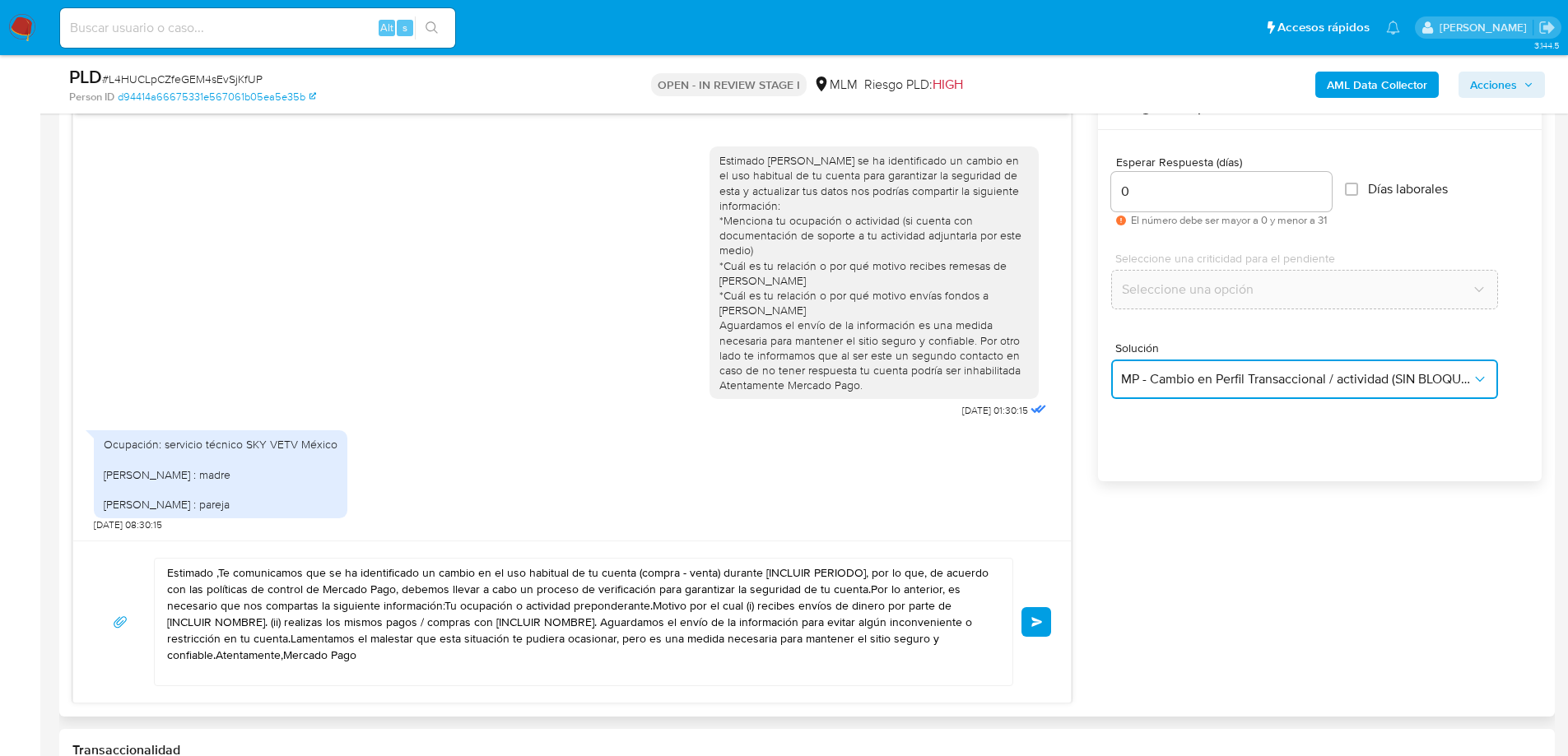 scroll, scrollTop: 987, scrollLeft: 0, axis: vertical 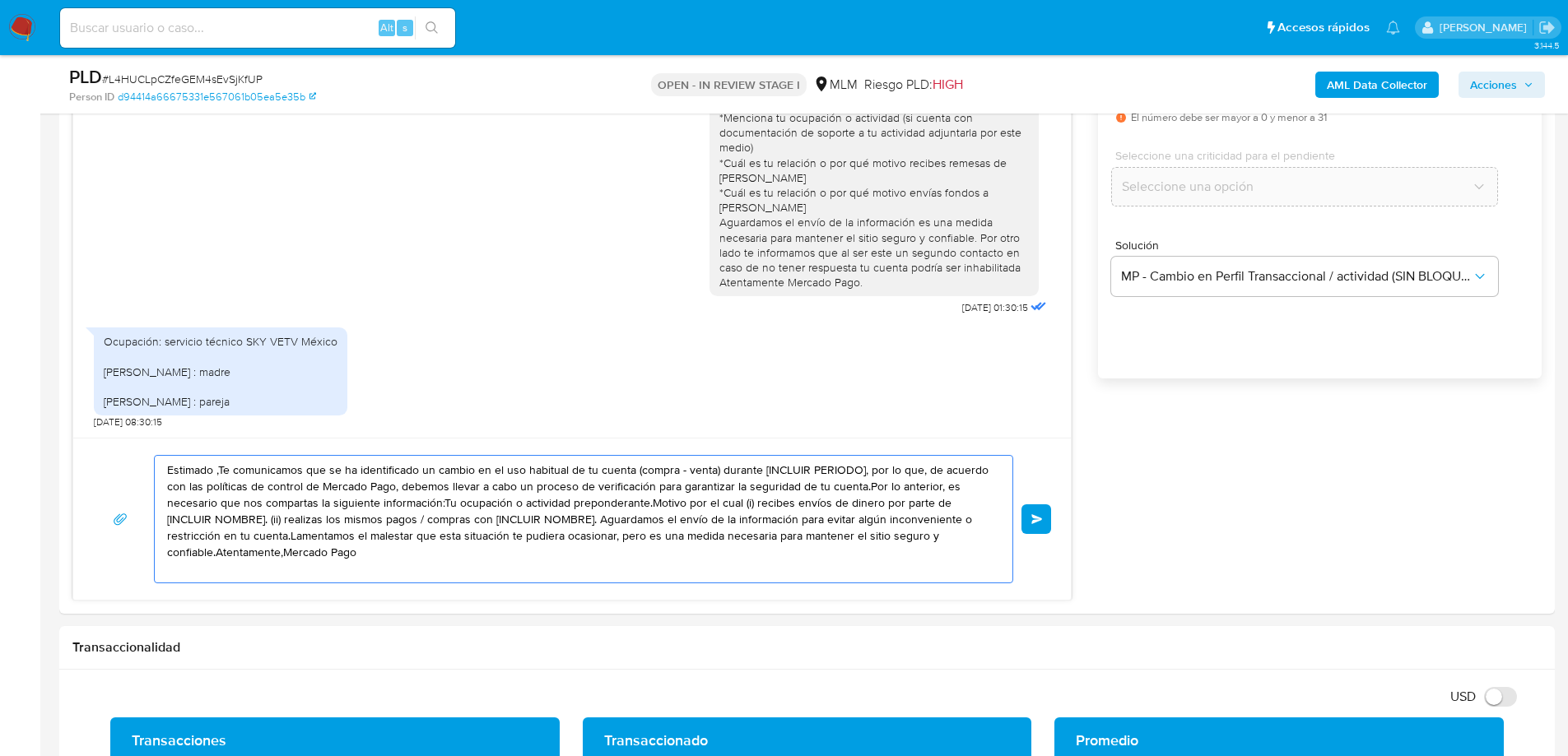 drag, startPoint x: 326, startPoint y: 539, endPoint x: -171, endPoint y: 361, distance: 527.9138 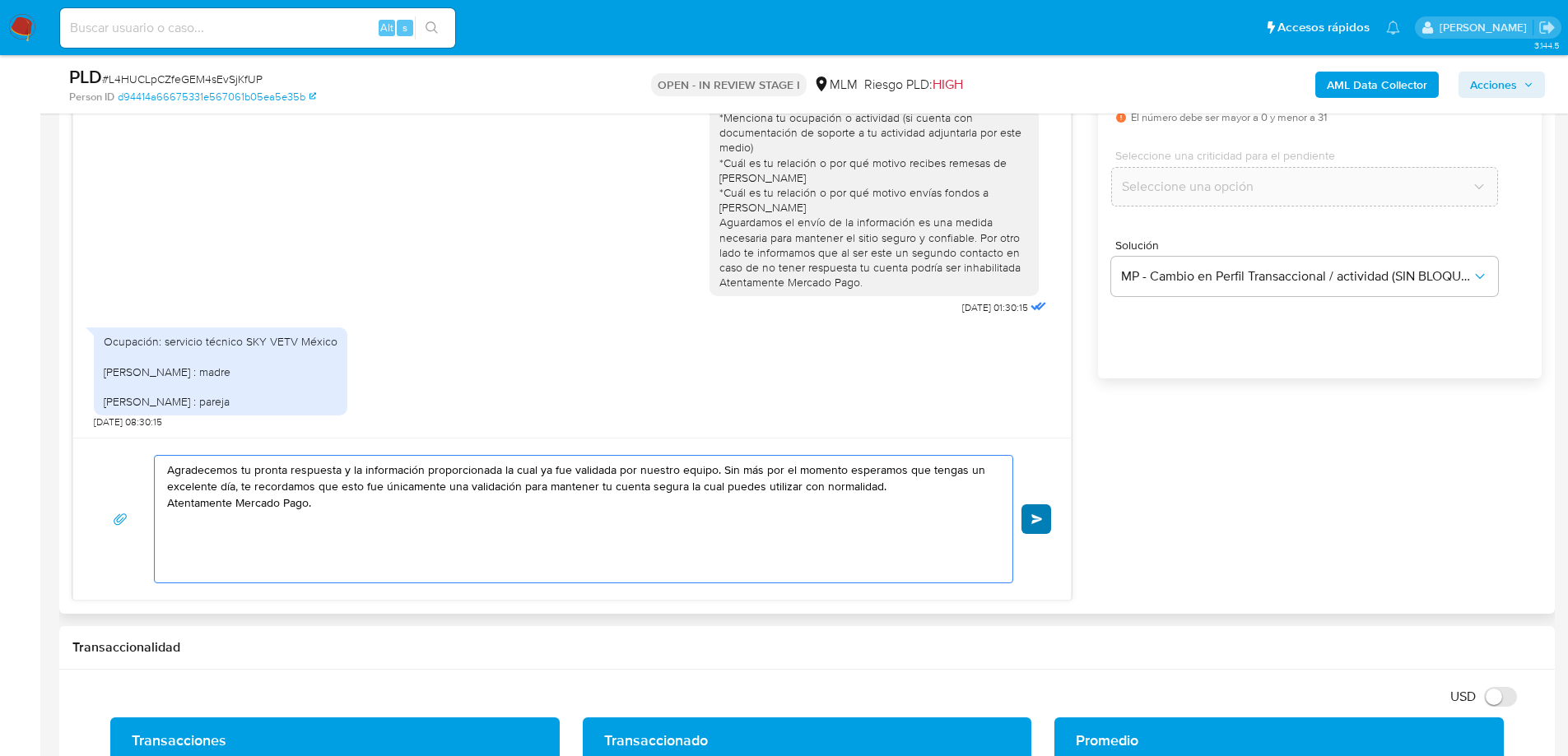 type on "Agradecemos tu pronta respuesta y la información proporcionada la cual ya fue validada por nuestro equipo. Sin más por el momento esperamos que tengas un excelente día, te recordamos que esto fue únicamente una validación para mantener tu cuenta segura la cual puedes utilizar con normalidad.
Atentamente Mercado Pago." 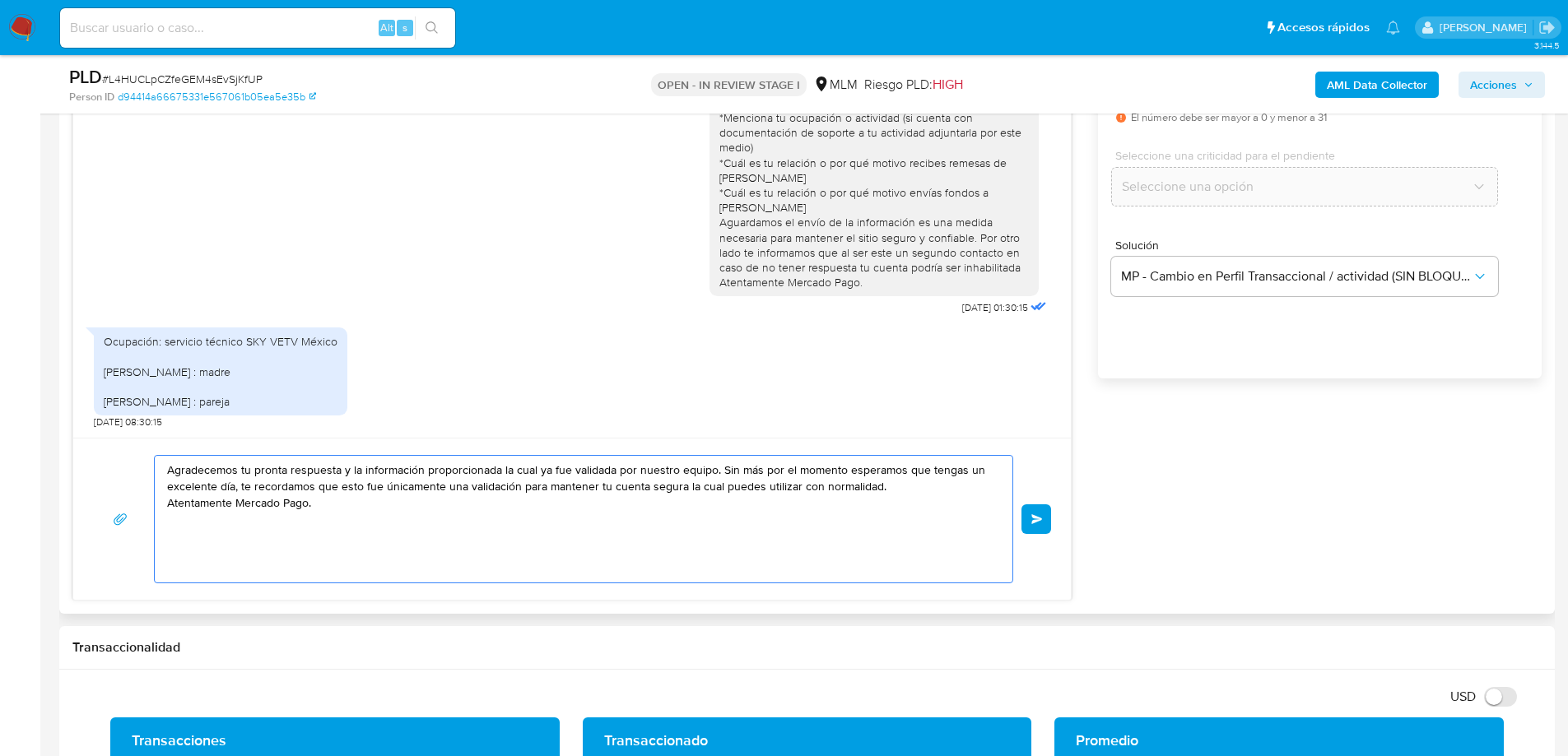 click on "Enviar" at bounding box center [1037, 519] 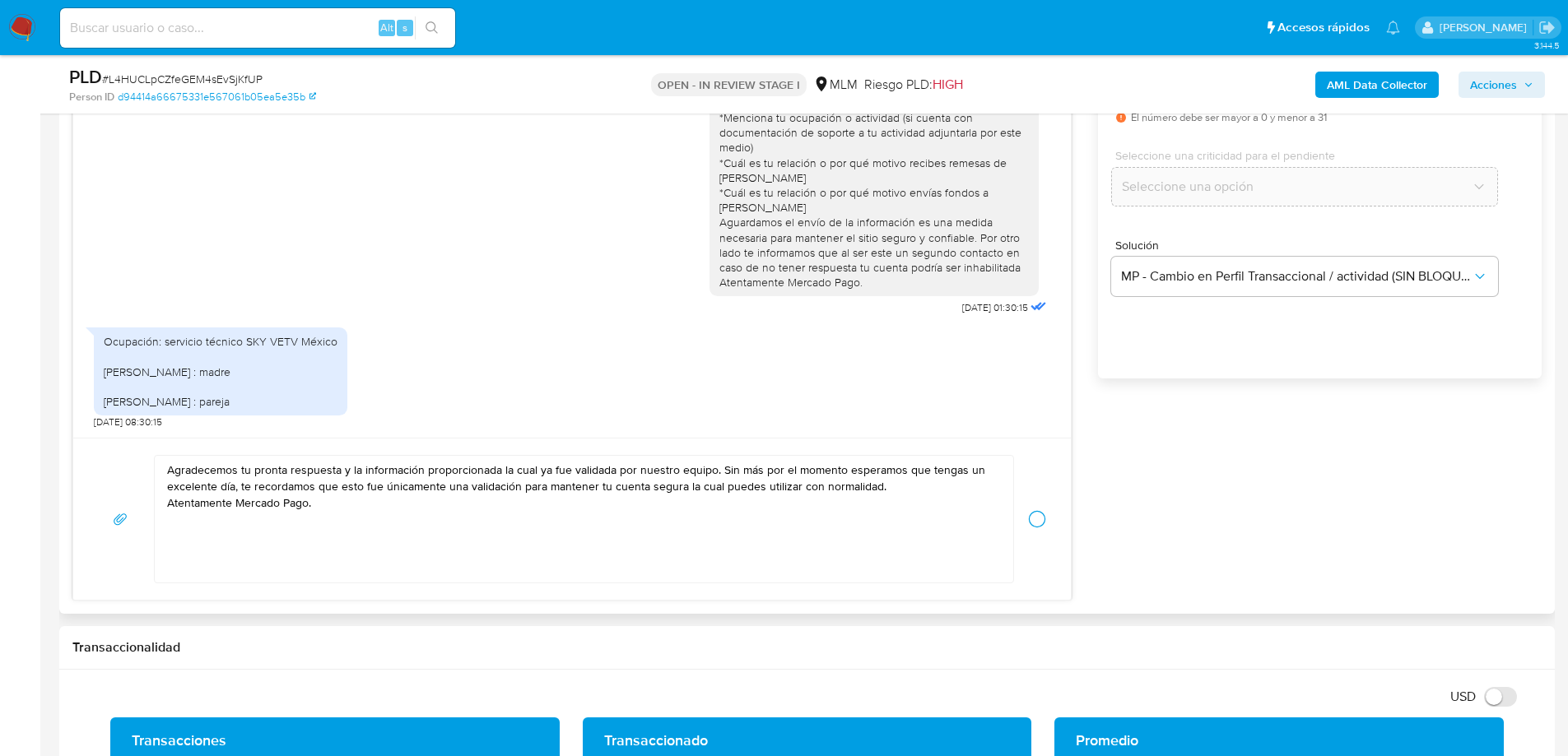 type 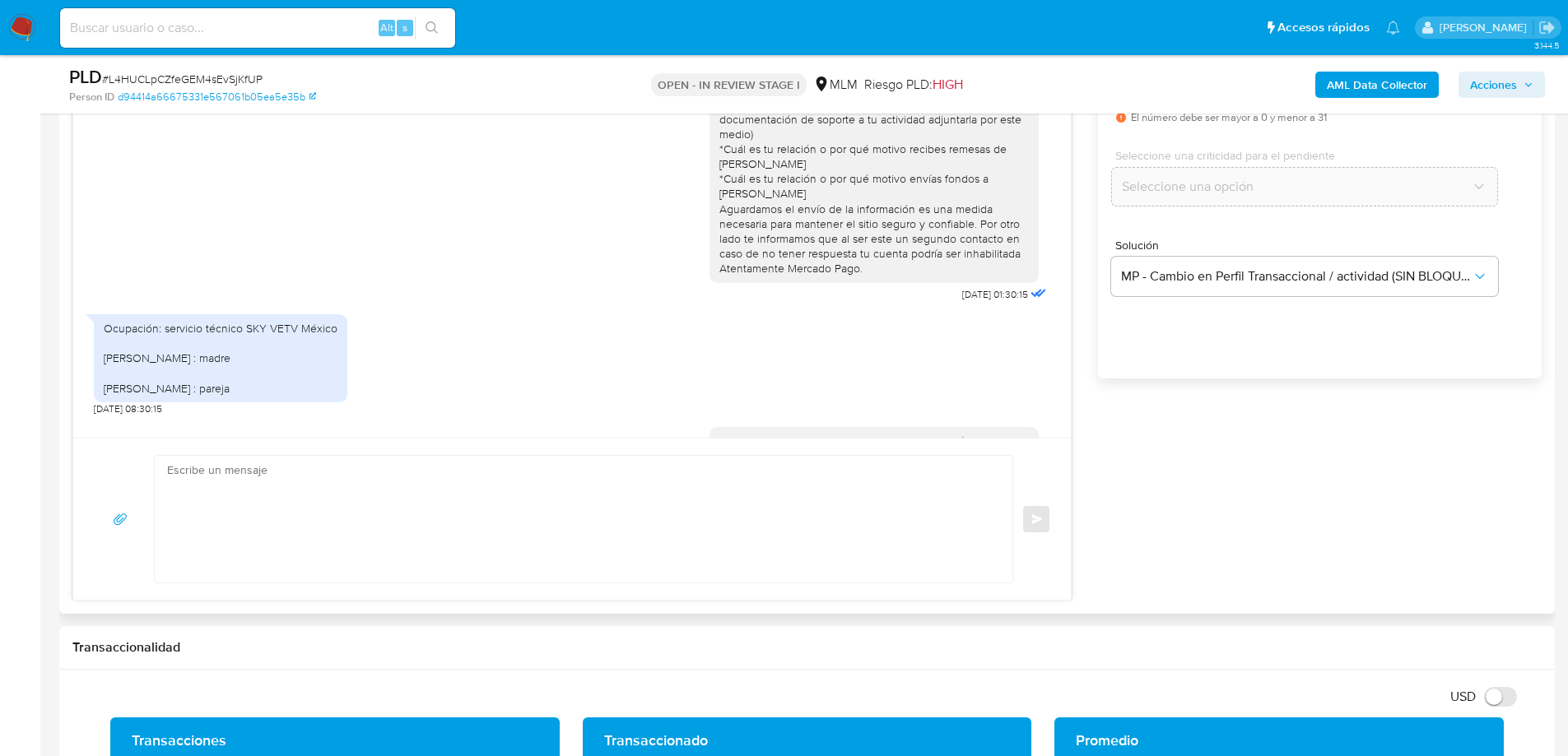 scroll, scrollTop: 139, scrollLeft: 0, axis: vertical 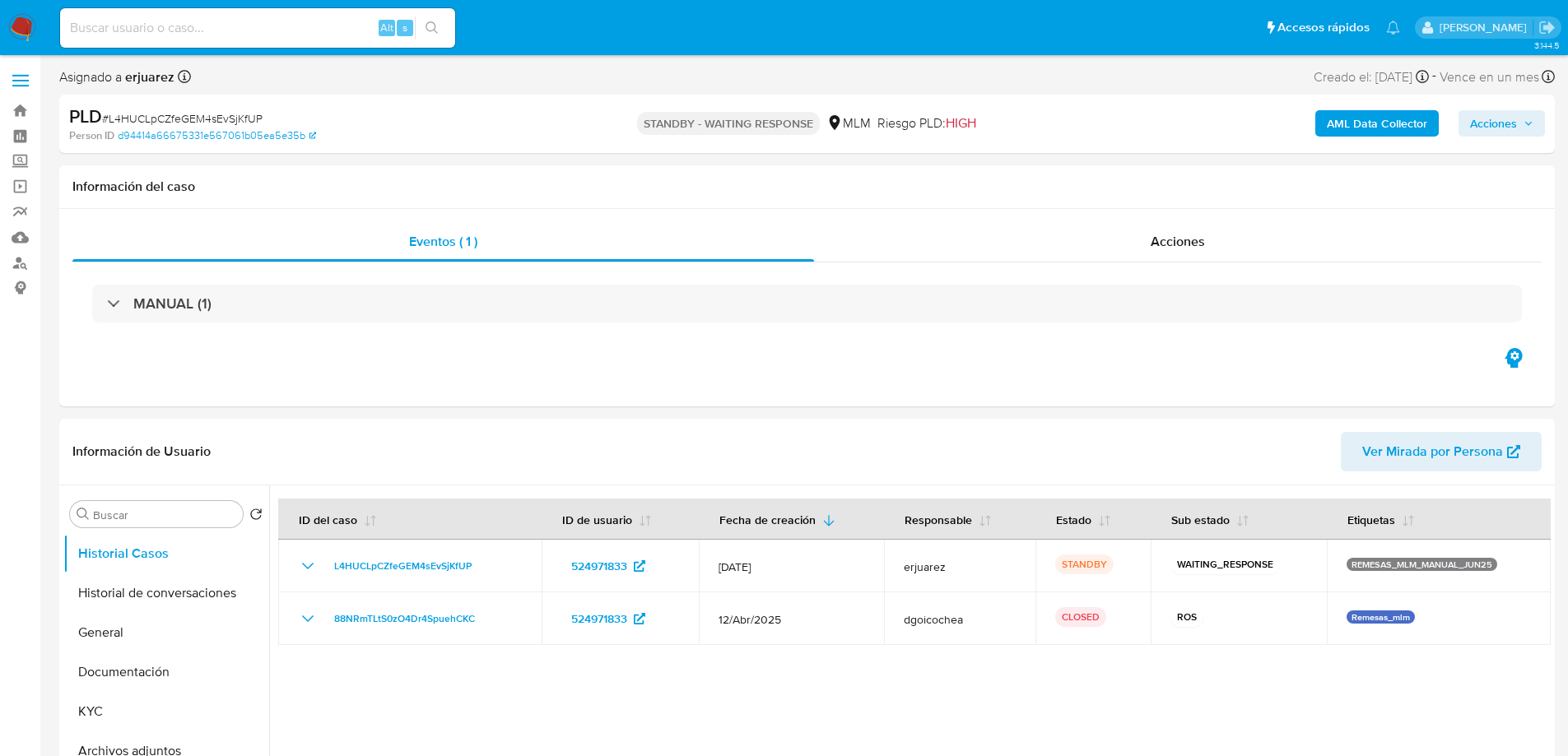 select on "10" 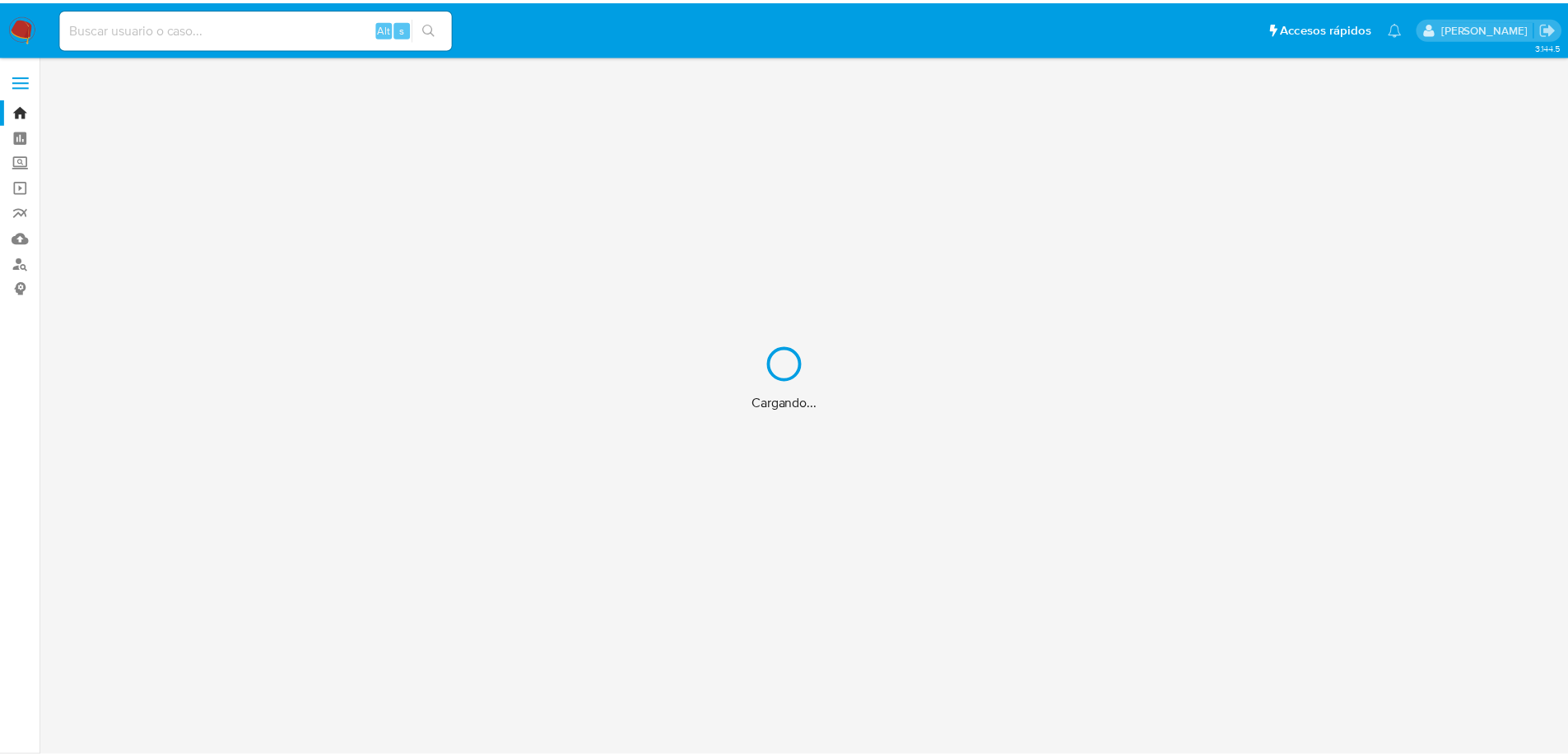 scroll, scrollTop: 0, scrollLeft: 0, axis: both 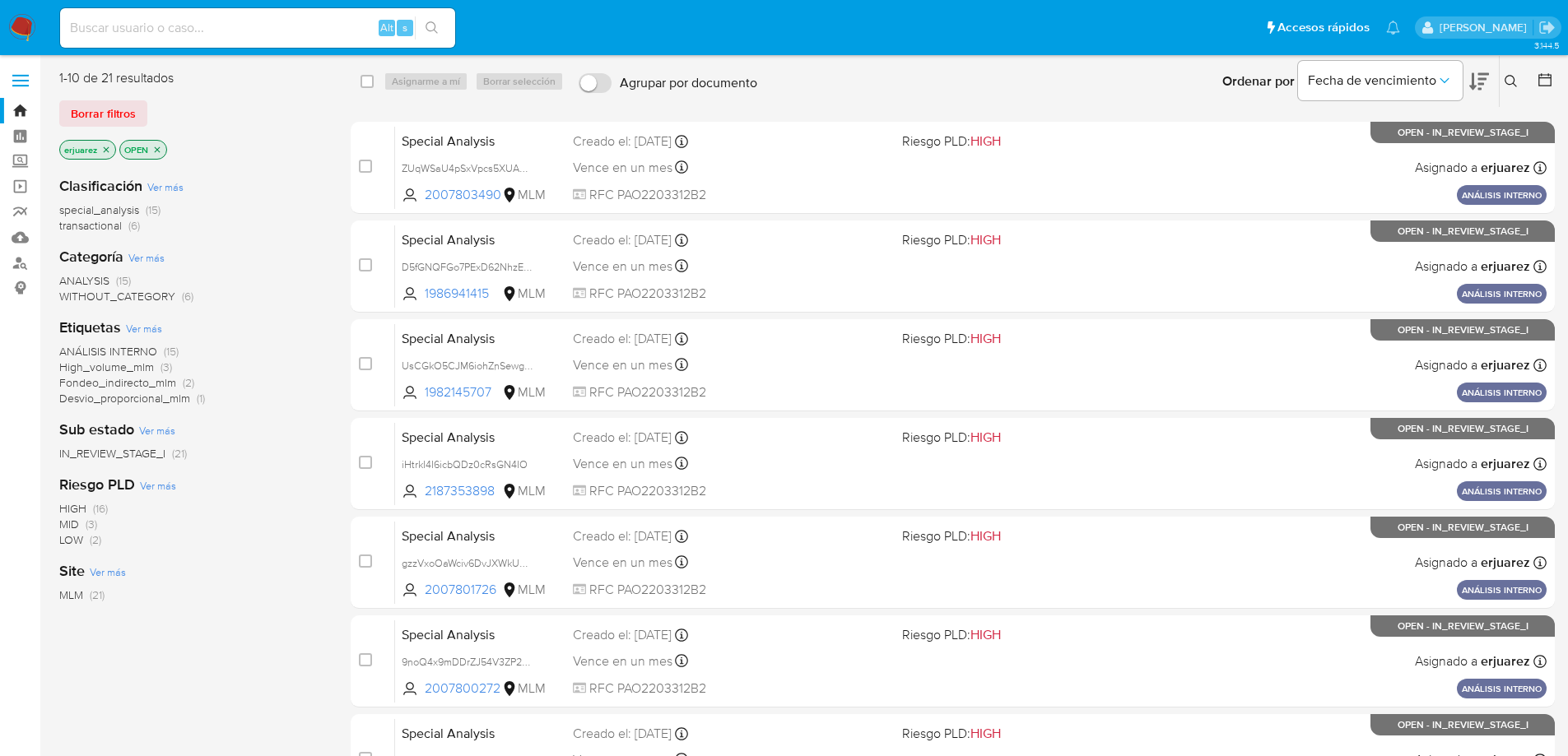 drag, startPoint x: 1508, startPoint y: 77, endPoint x: 1467, endPoint y: 94, distance: 44.384682 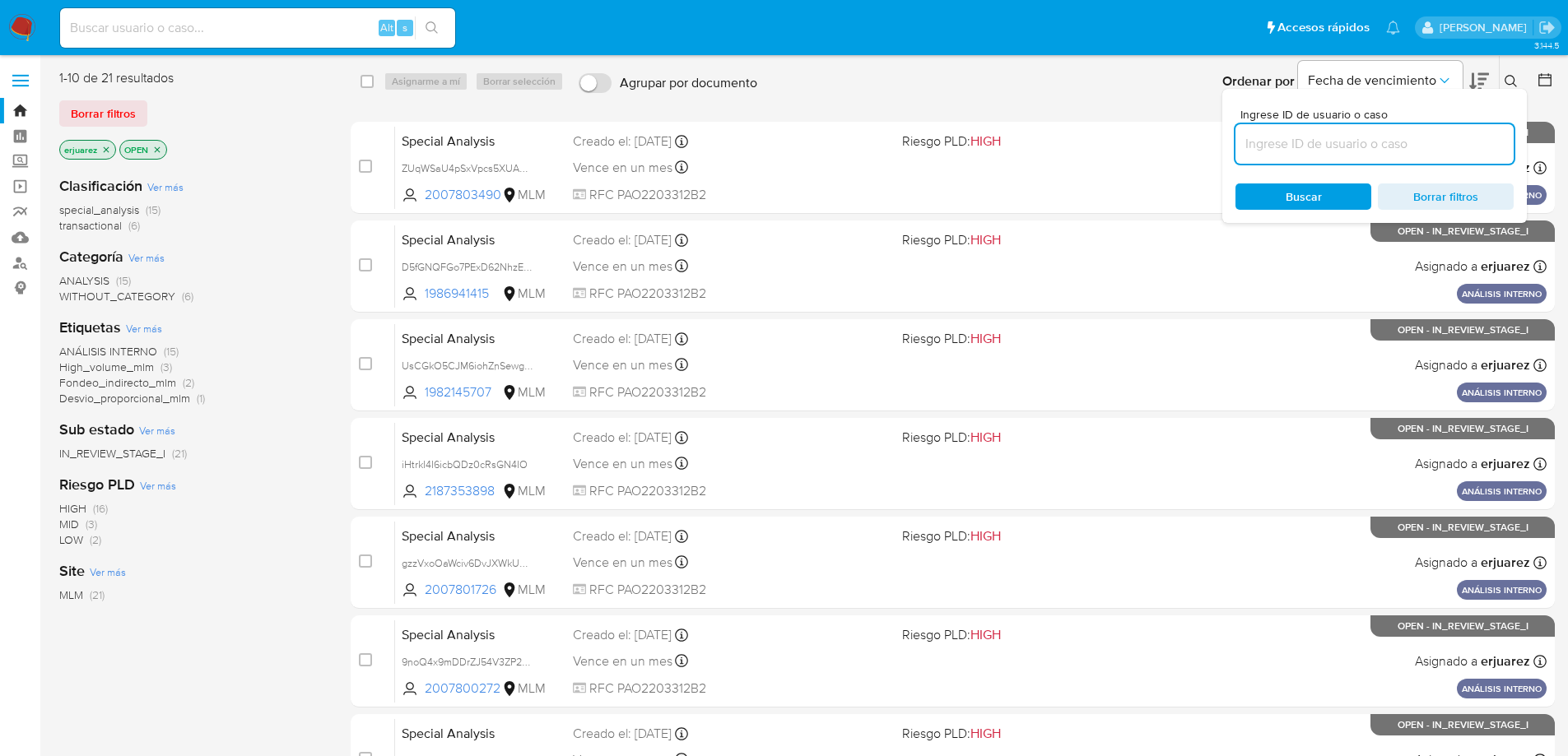 click at bounding box center (1375, 144) 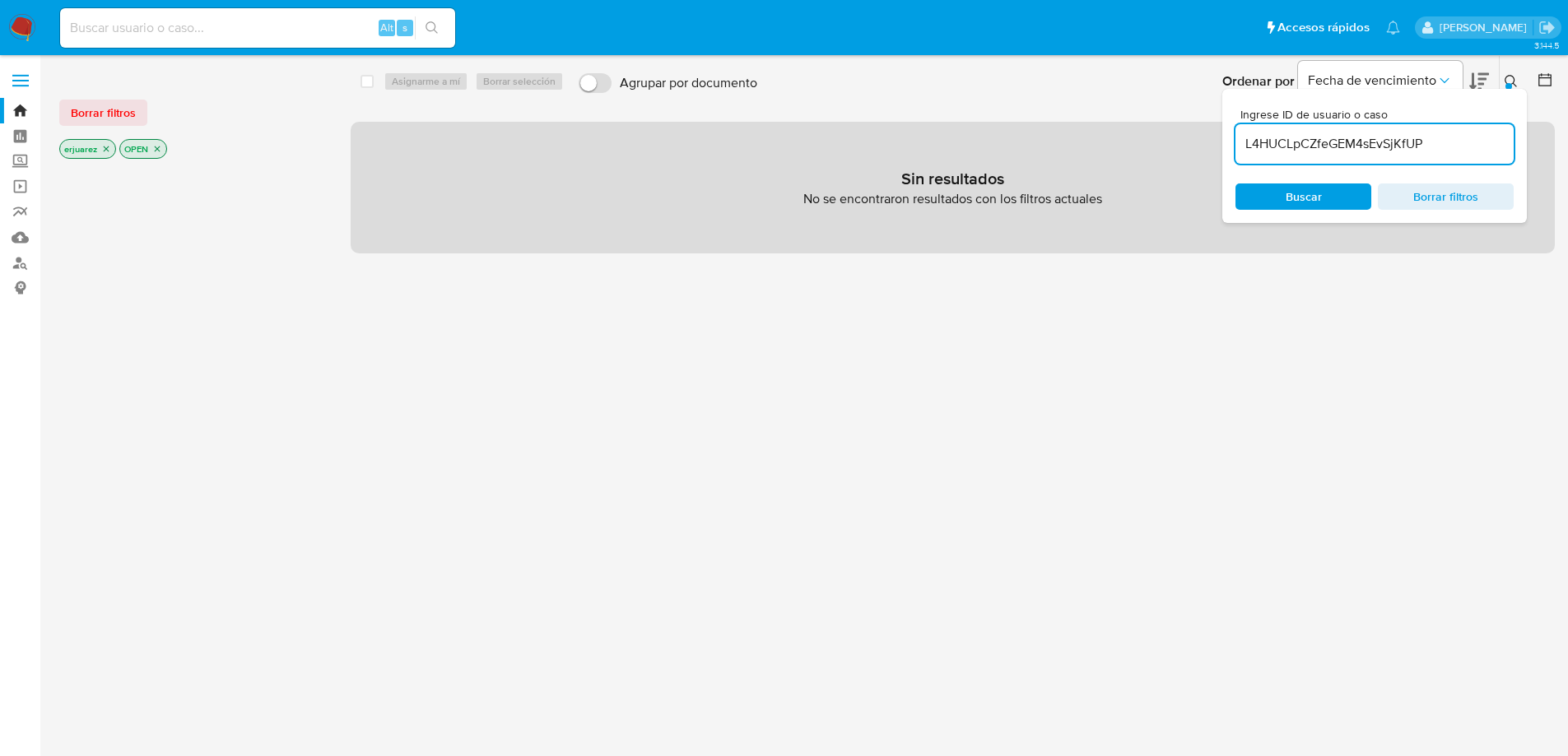 click 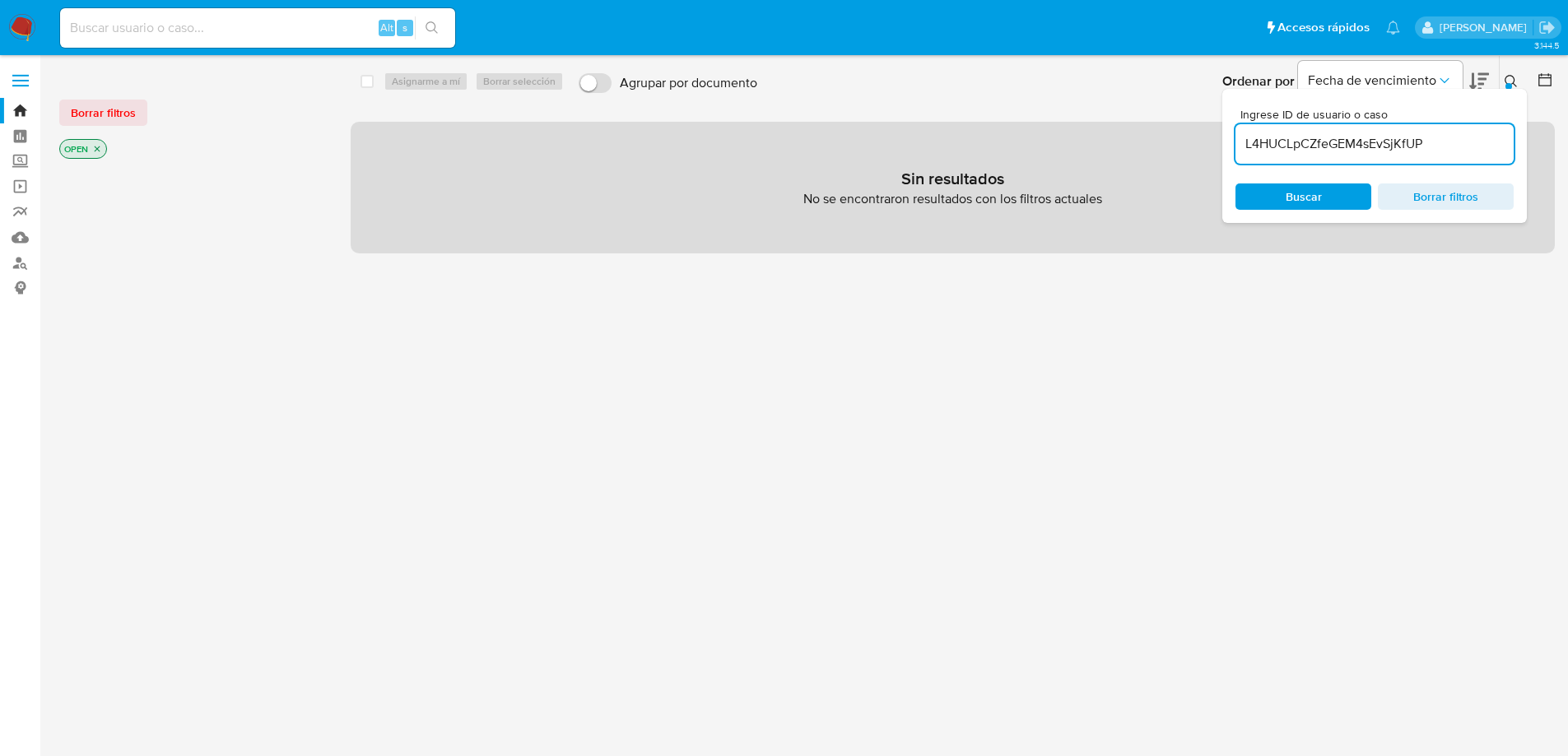 click on "L4HUCLpCZfeGEM4sEvSjKfUP" at bounding box center (1375, 144) 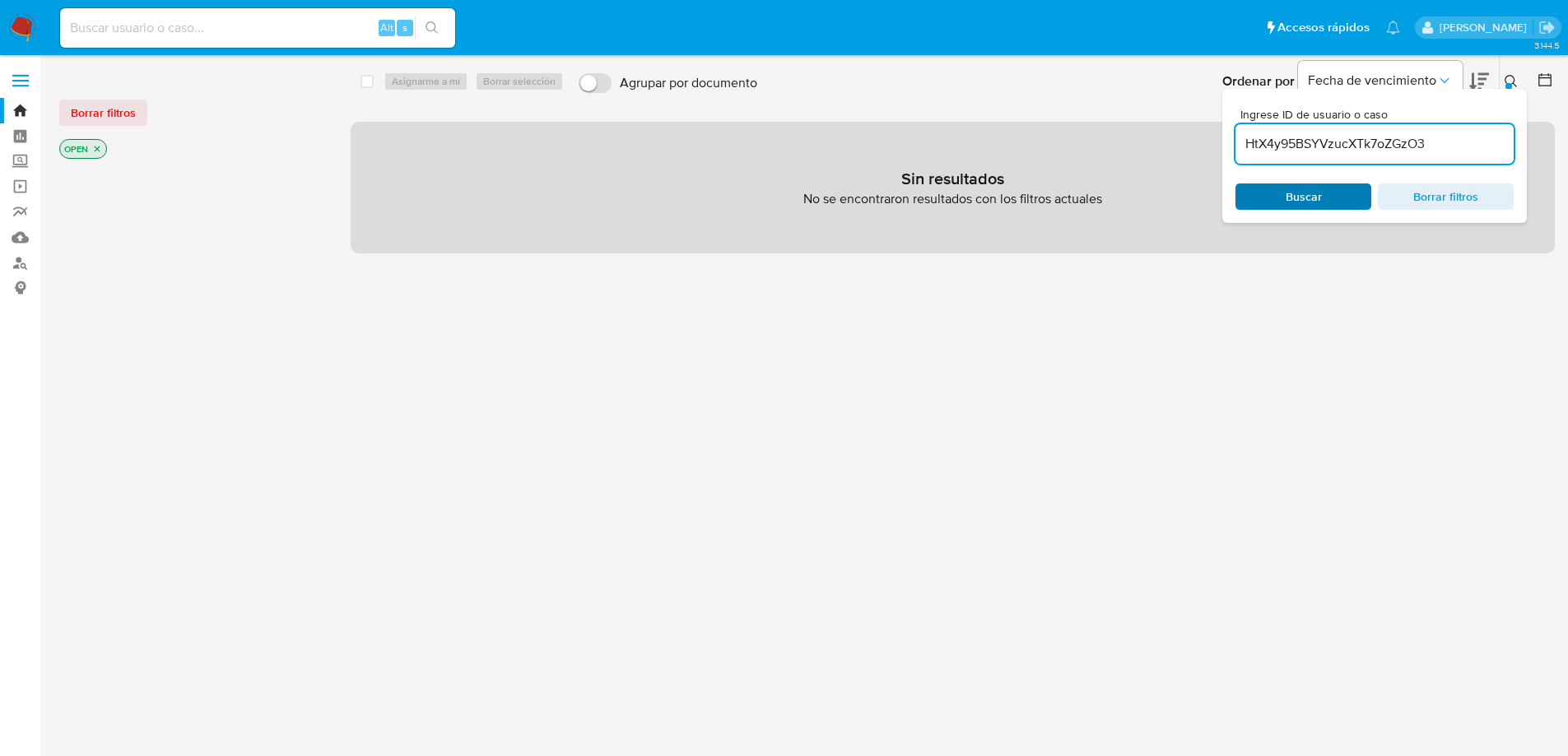 type on "HtX4y95BSYVzucXTk7oZGzO3" 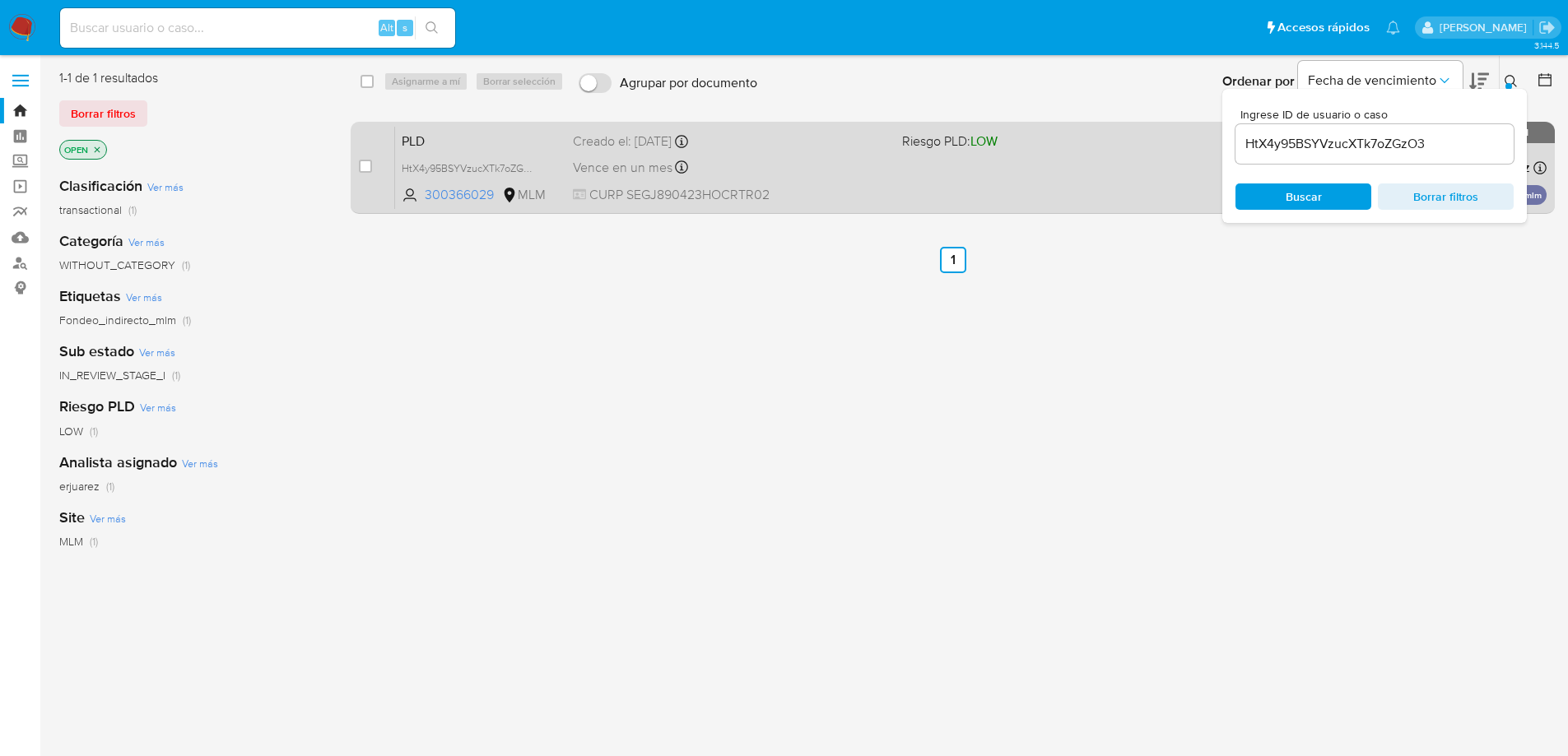 click on "PLD HtX4y95BSYVzucXTk7oZGzO3 300366029 MLM Riesgo PLD:  LOW Creado el: 12/06/2025   Creado el: 12/06/2025 02:09:23 Vence en un mes   Vence el 11/08/2025 02:09:23 CURP   SEGJ890423HOCRTR02 Asignado a   erjuarez   Asignado el: 09/07/2025 14:12:15 Fondeo_indirecto_mlm OPEN - IN_REVIEW_STAGE_I" at bounding box center [970, 167] 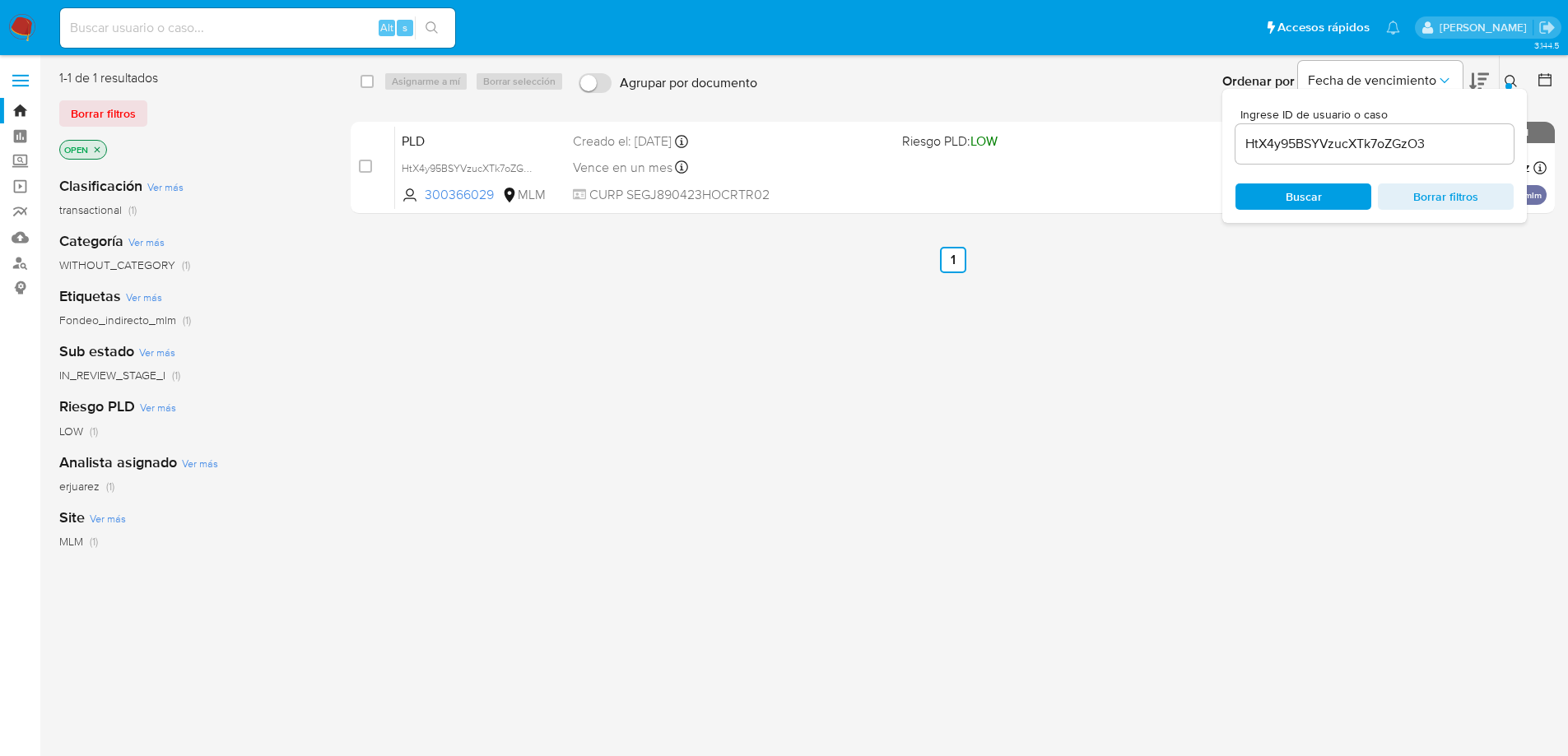 click at bounding box center (22, 28) 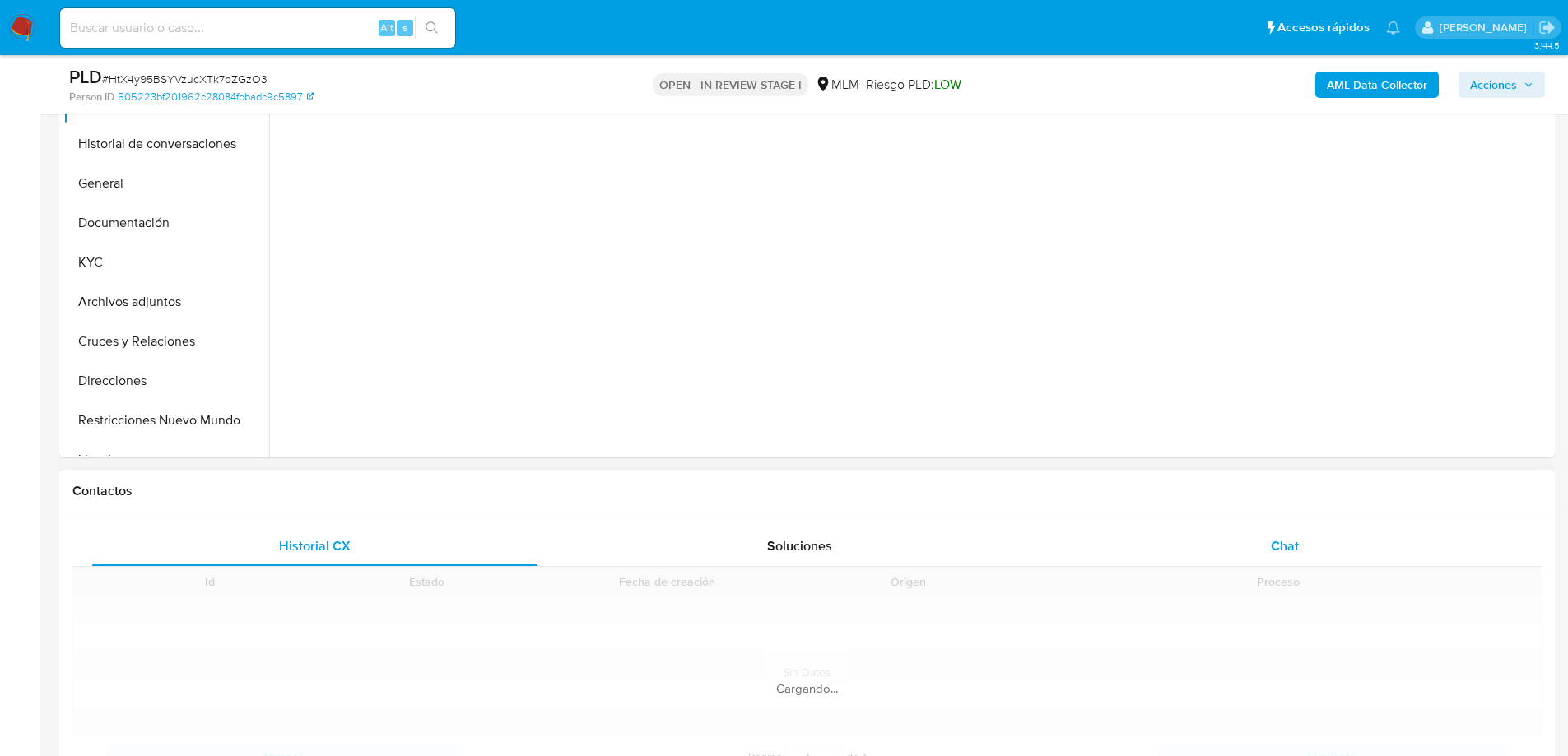 scroll, scrollTop: 494, scrollLeft: 0, axis: vertical 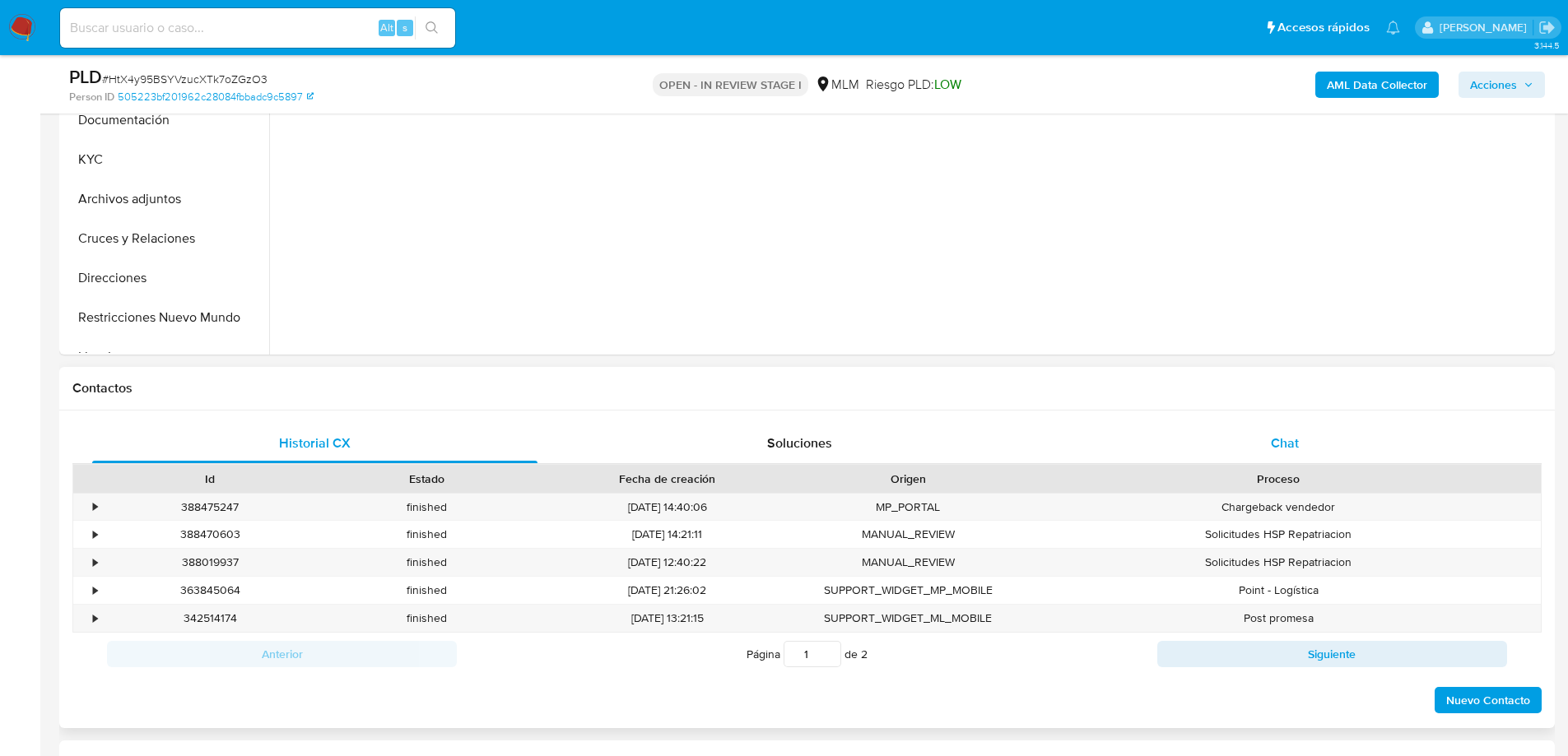 click on "Chat" at bounding box center [1284, 443] 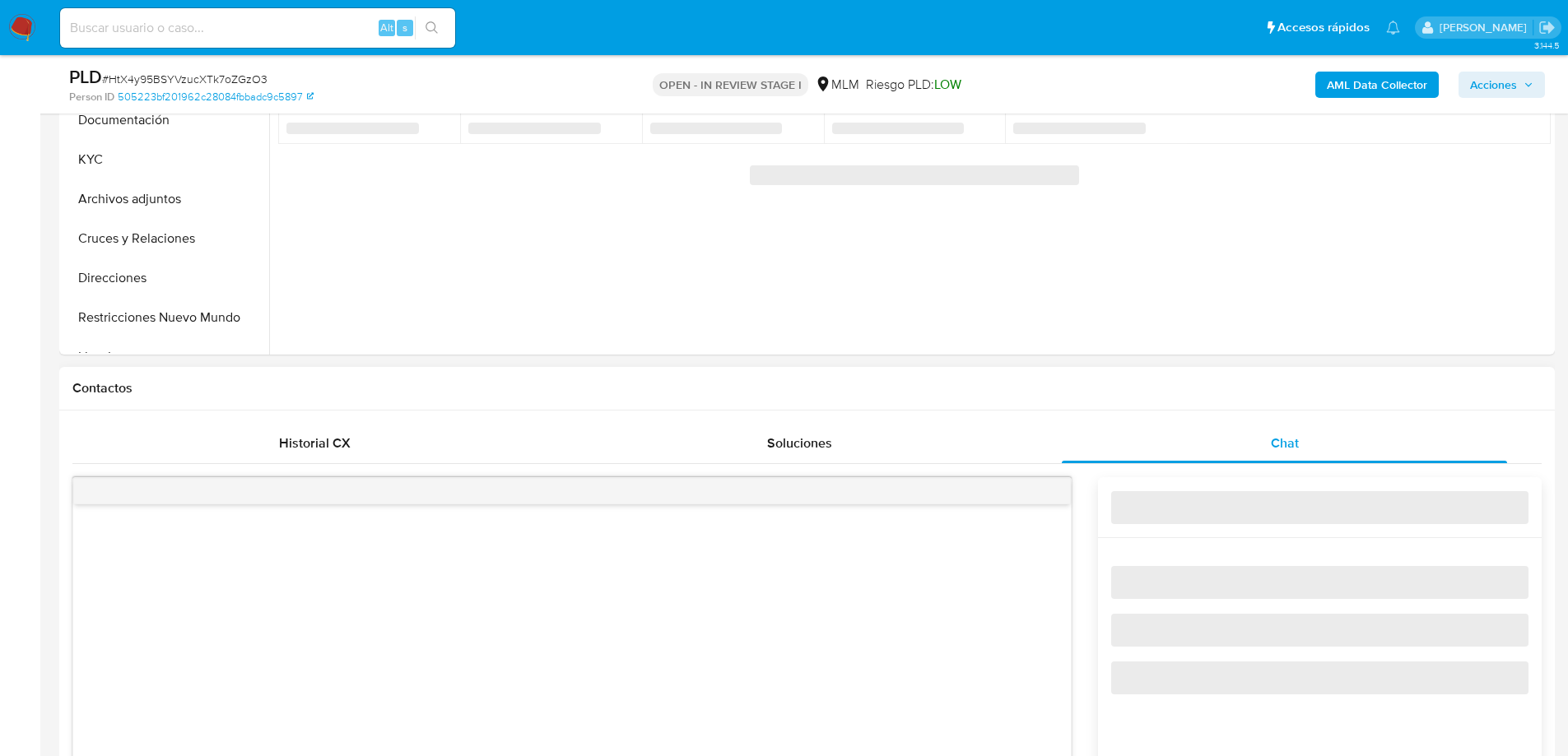 scroll, scrollTop: 740, scrollLeft: 0, axis: vertical 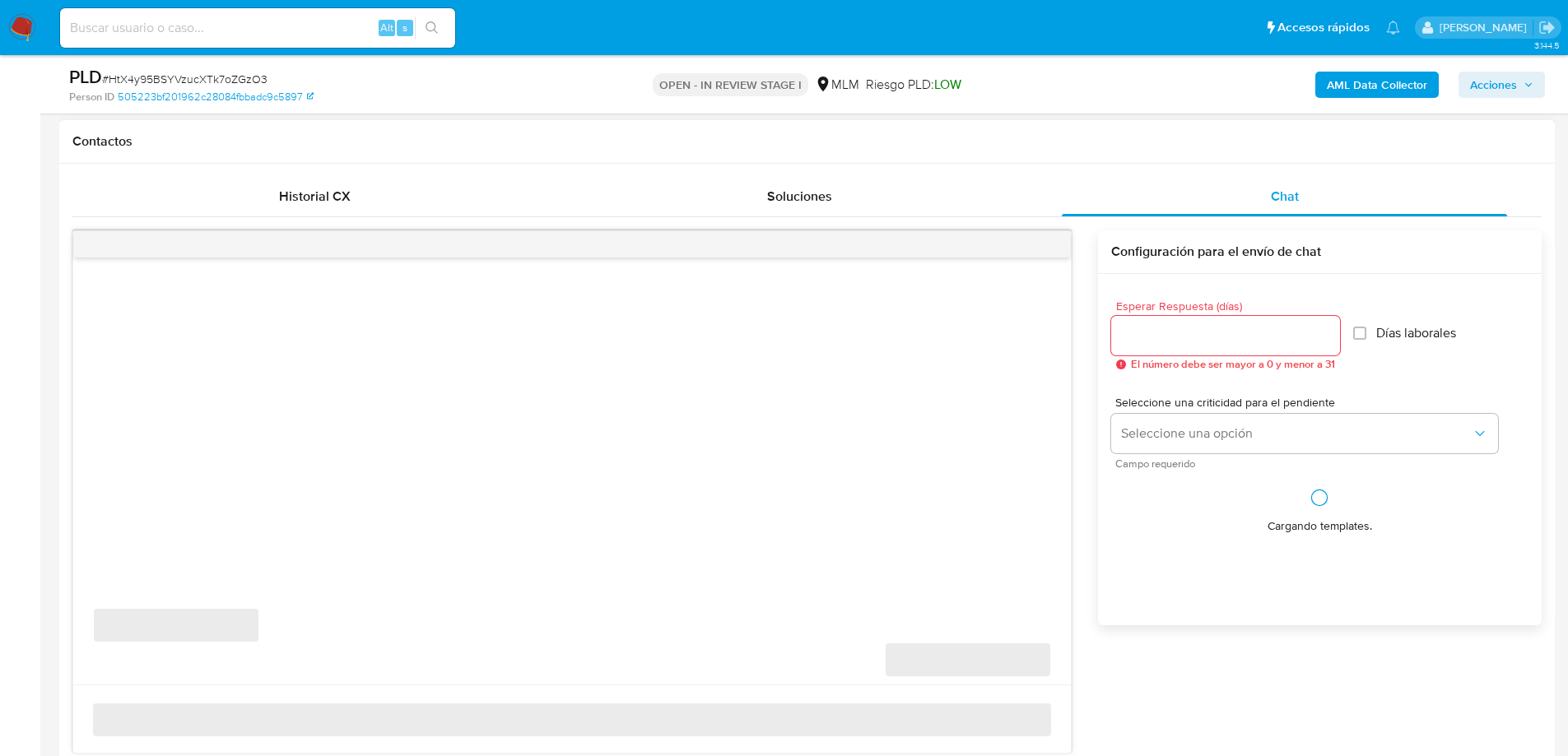 select on "10" 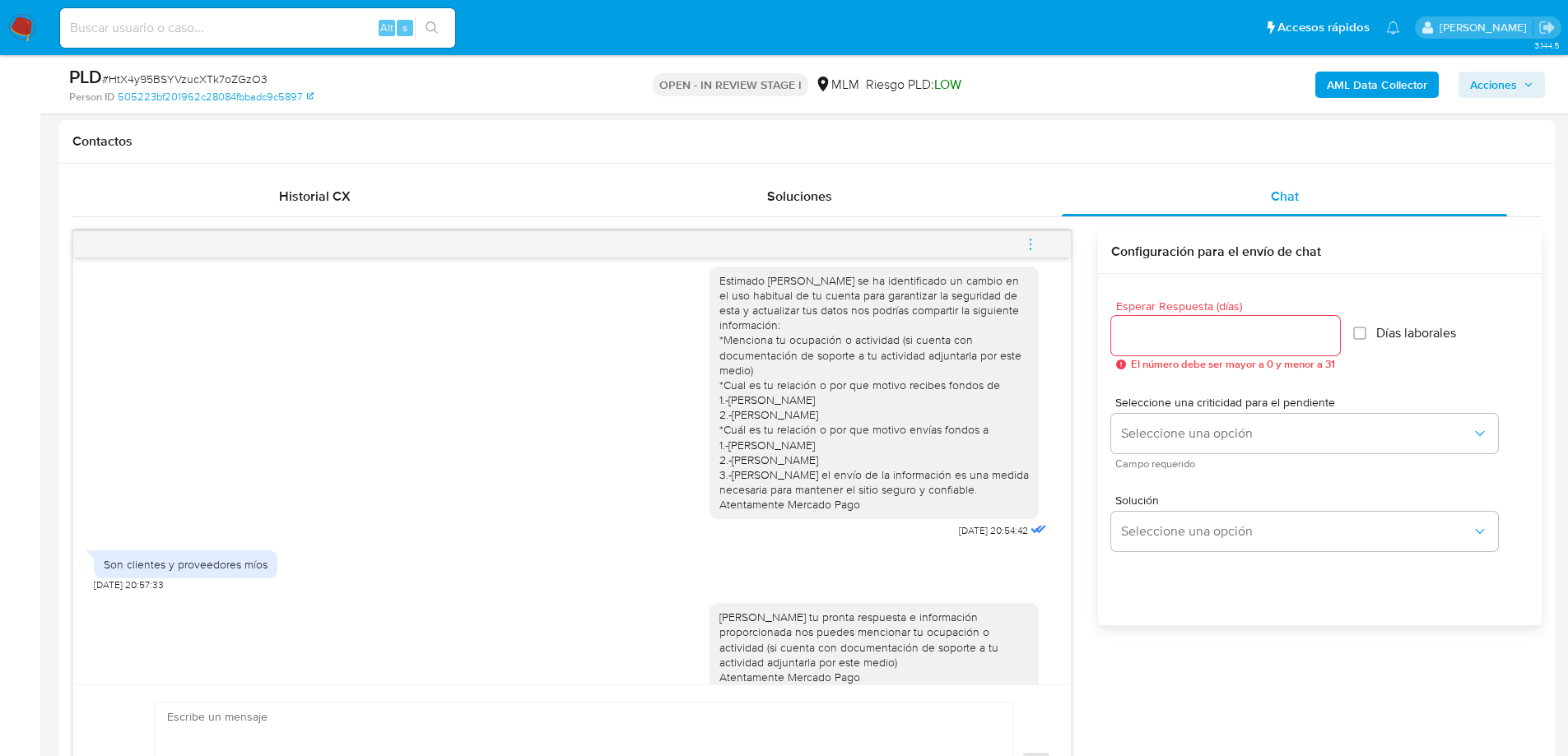 scroll, scrollTop: 0, scrollLeft: 0, axis: both 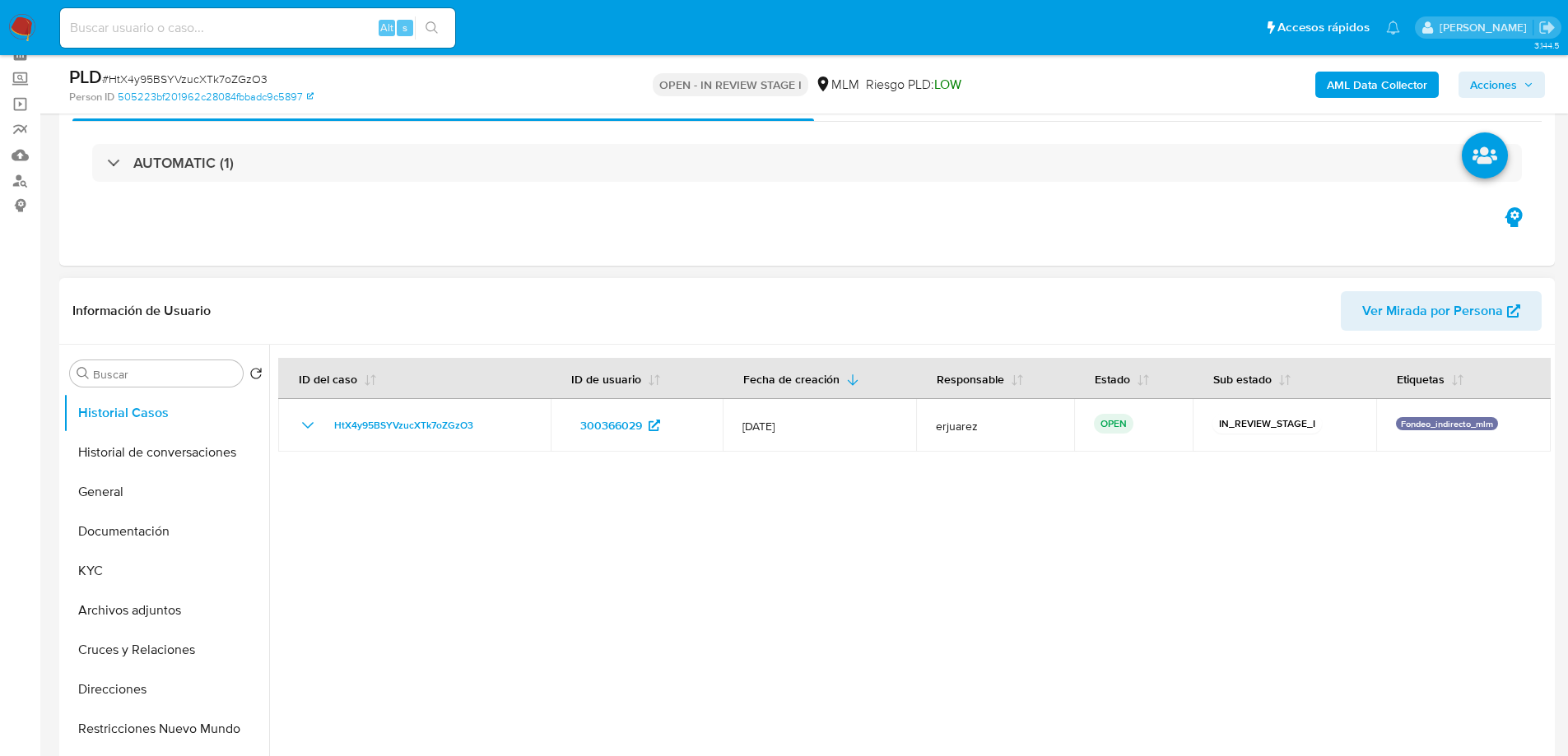 drag, startPoint x: 110, startPoint y: 489, endPoint x: 268, endPoint y: 436, distance: 166.65233 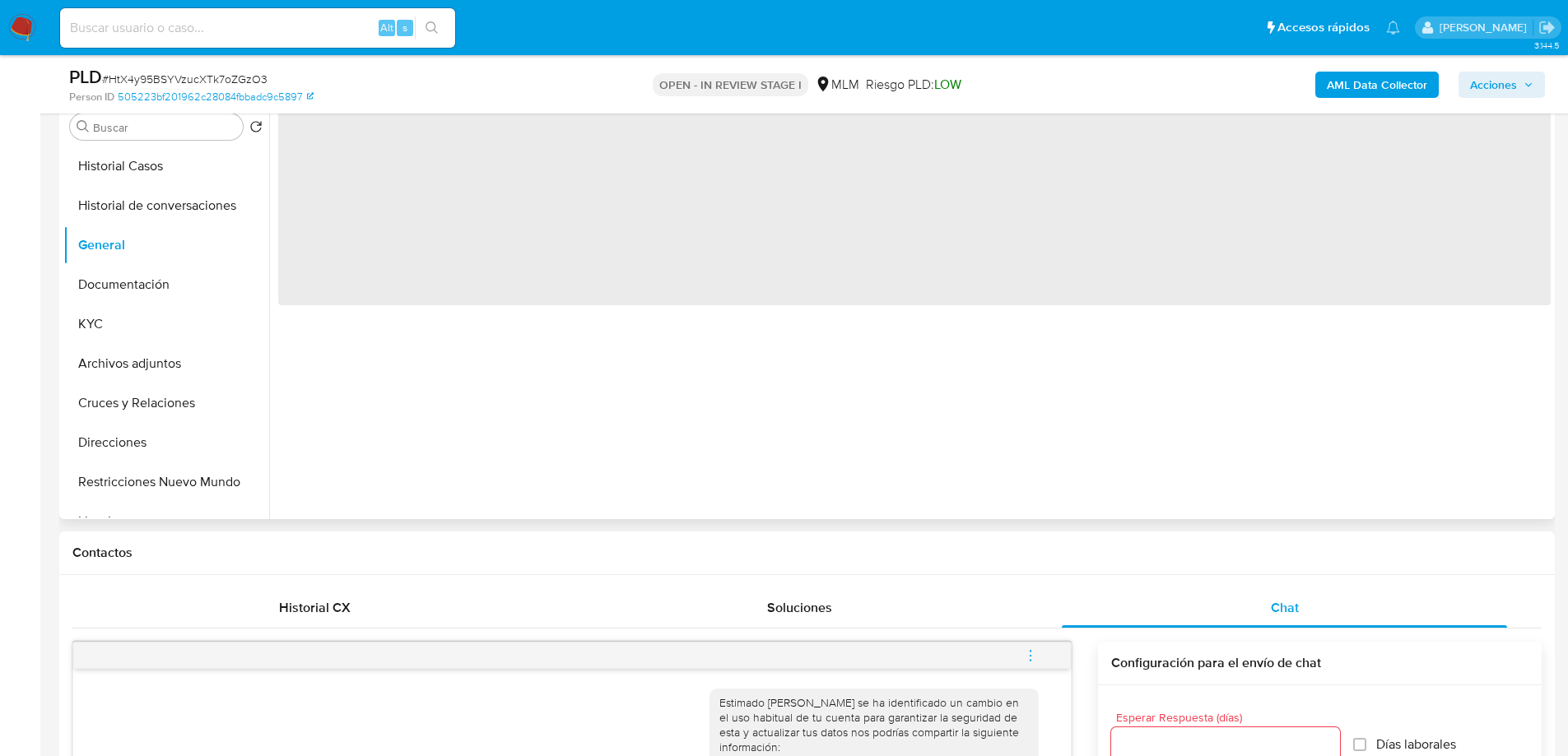scroll, scrollTop: 247, scrollLeft: 0, axis: vertical 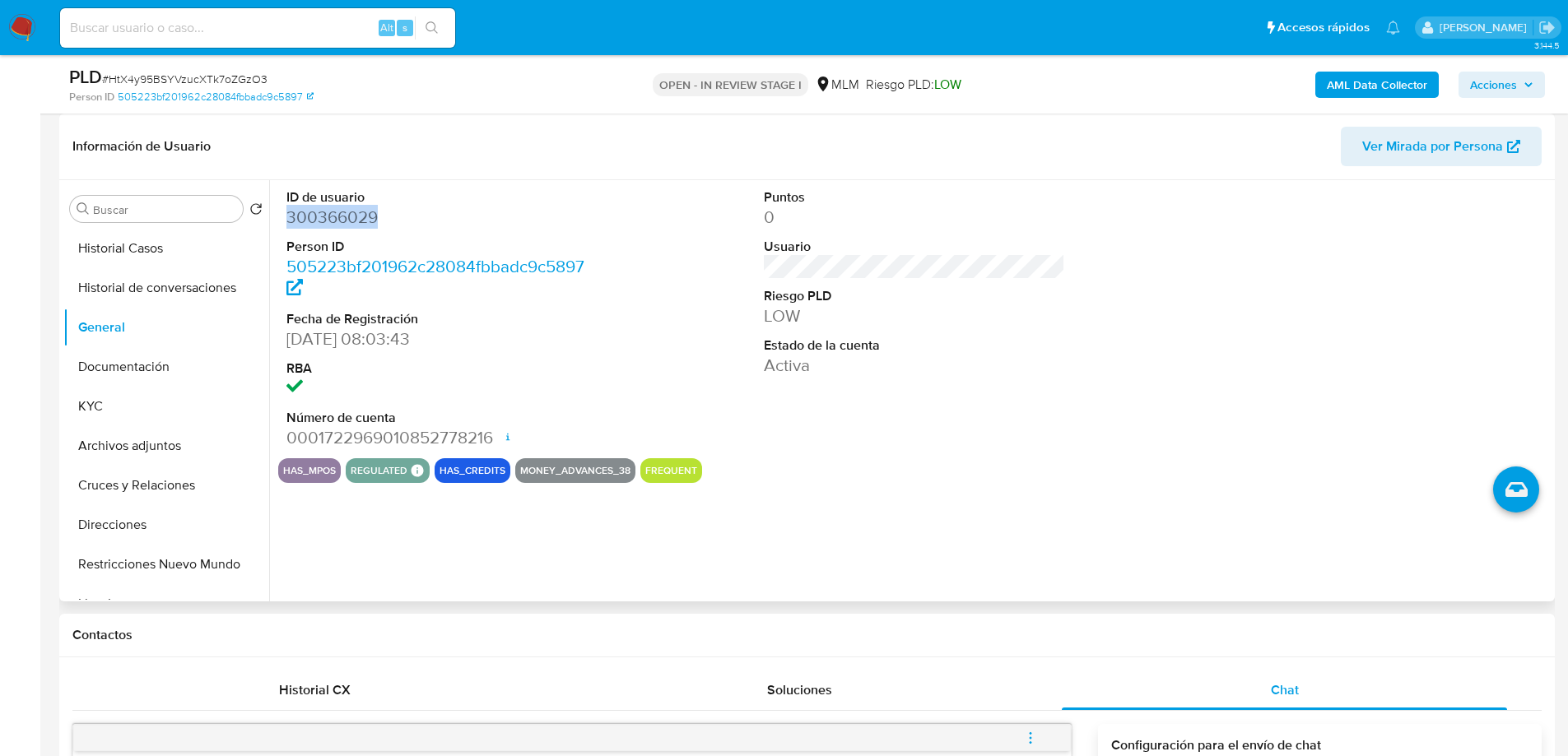 drag, startPoint x: 295, startPoint y: 206, endPoint x: 270, endPoint y: 206, distance: 25 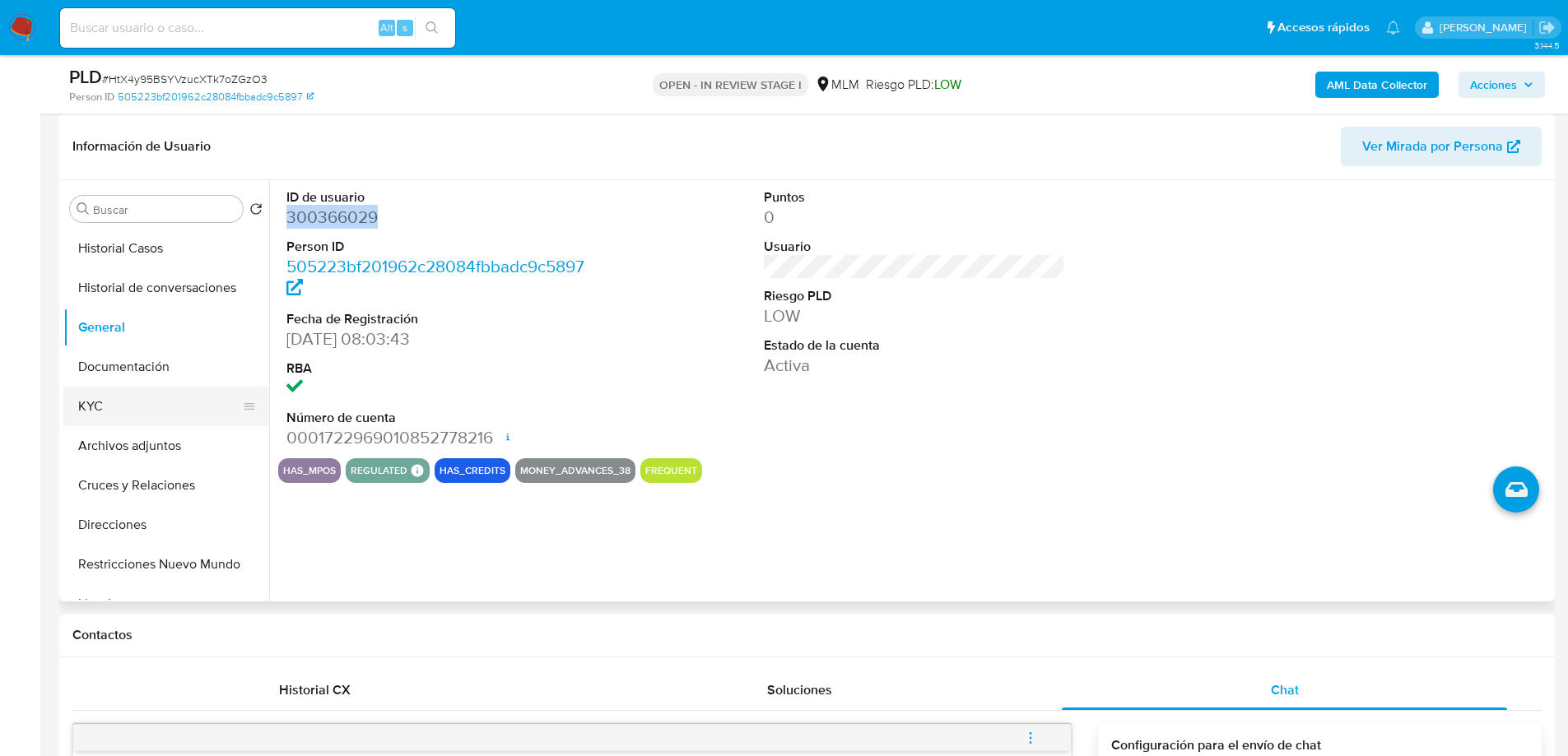 drag, startPoint x: 106, startPoint y: 412, endPoint x: 114, endPoint y: 411, distance: 8.062258 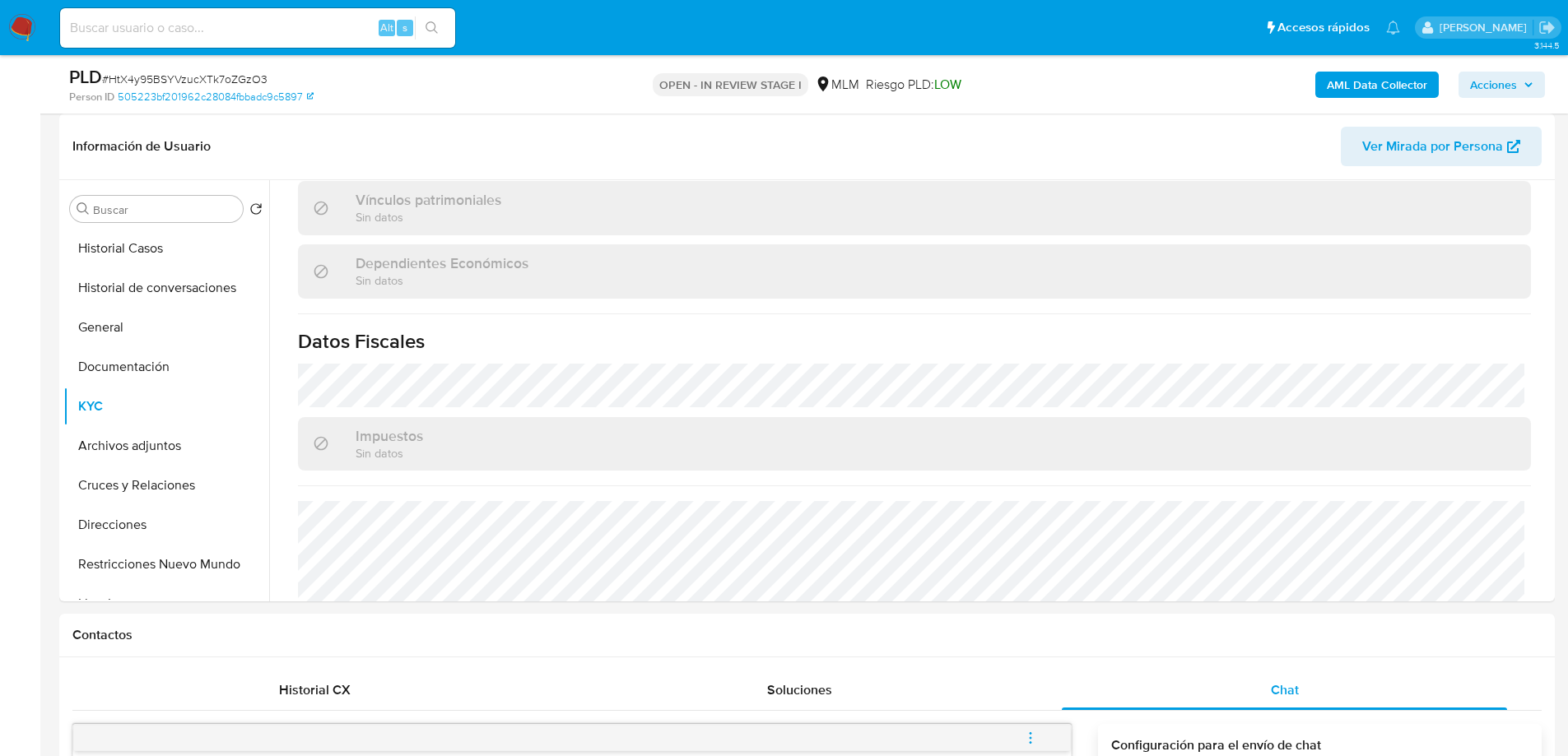 scroll, scrollTop: 1018, scrollLeft: 0, axis: vertical 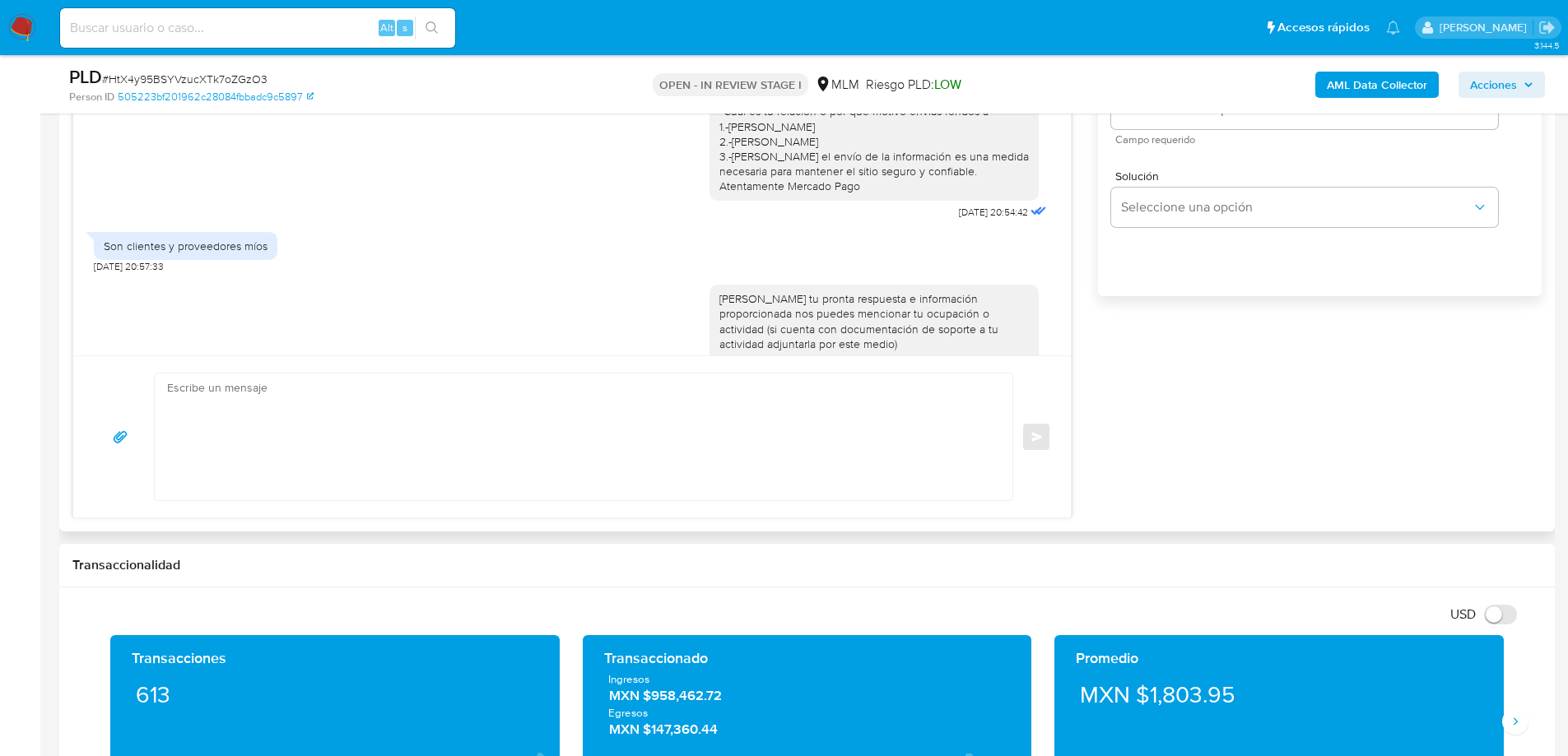 click at bounding box center [579, 437] 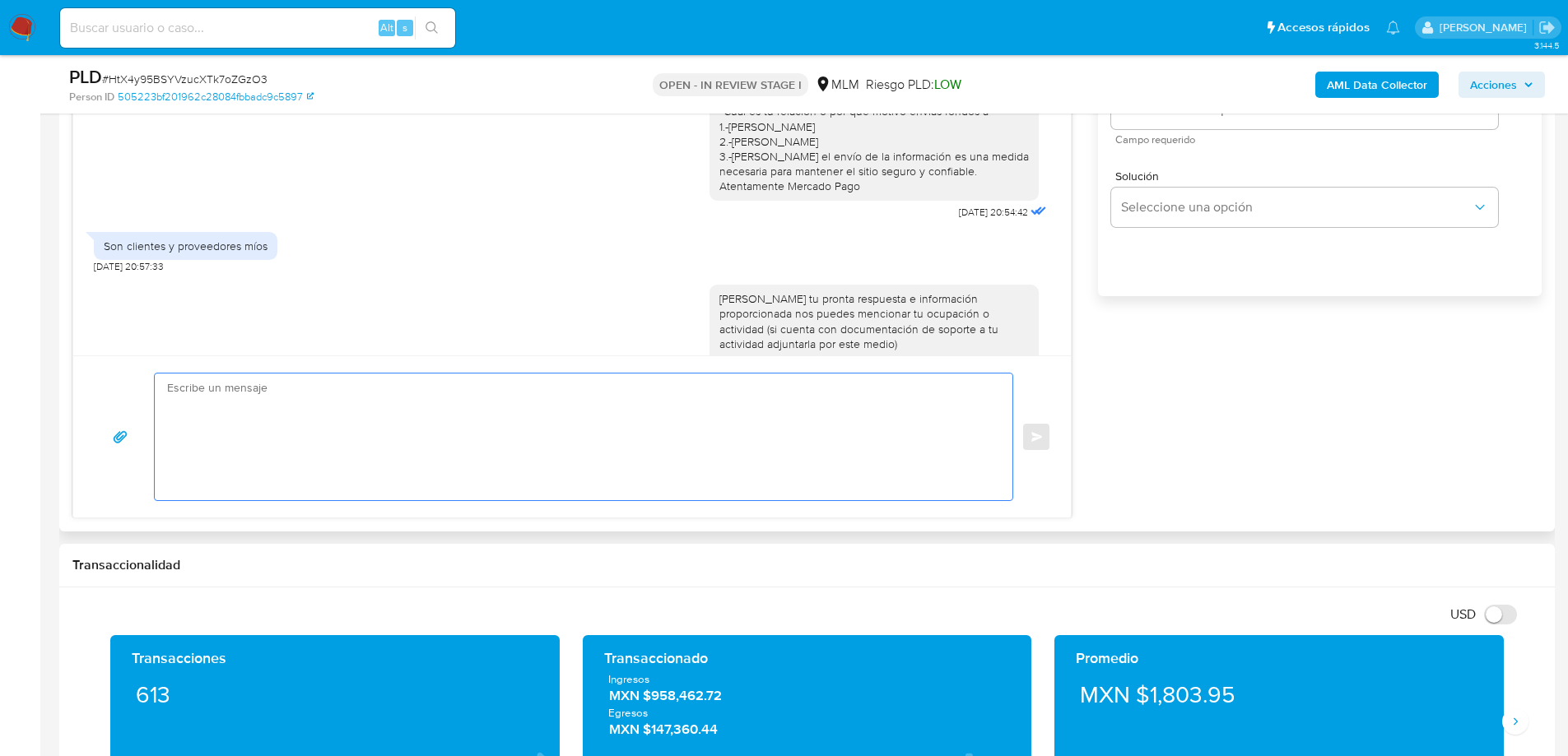 paste on "300366029" 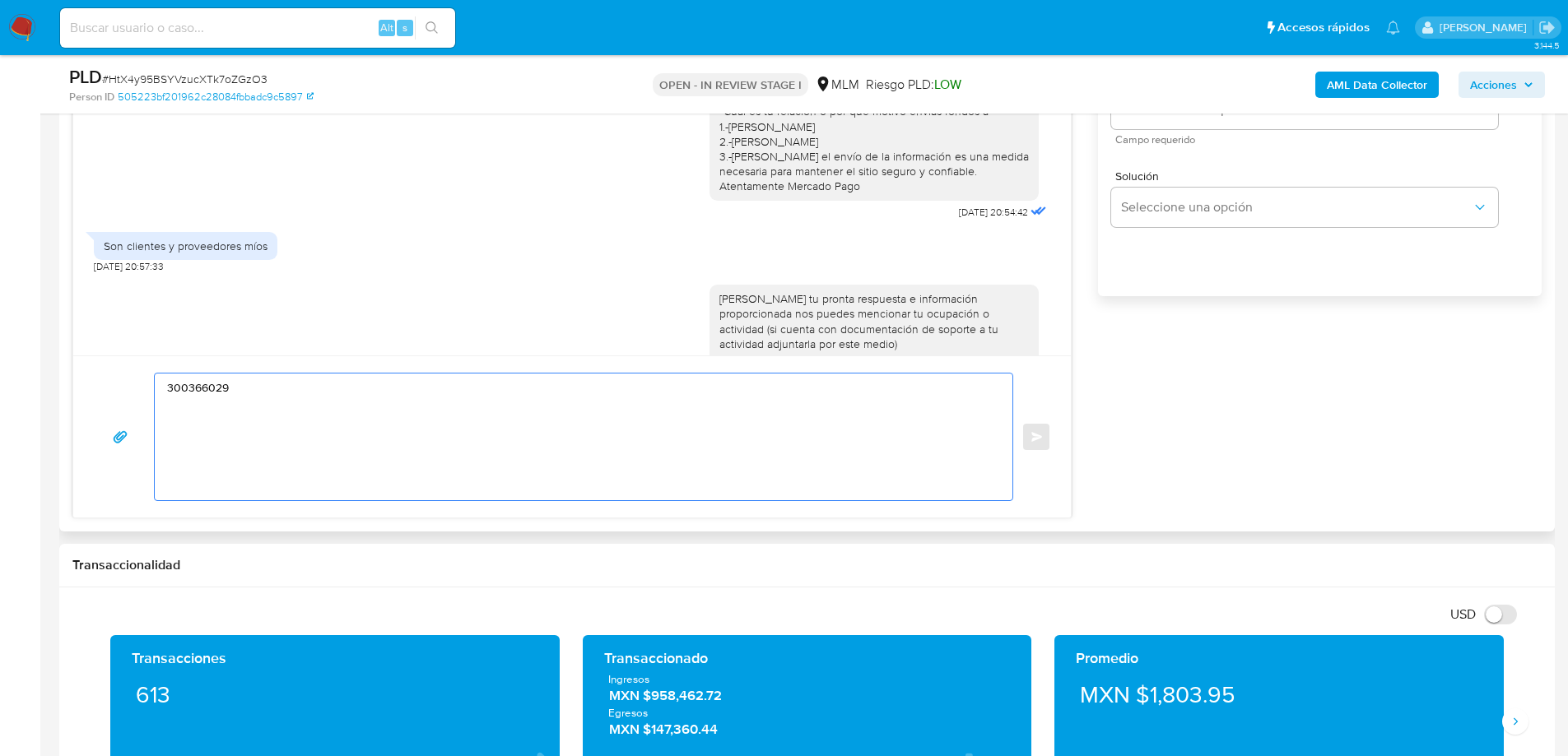 drag, startPoint x: 337, startPoint y: 397, endPoint x: 215, endPoint y: 412, distance: 122.91867 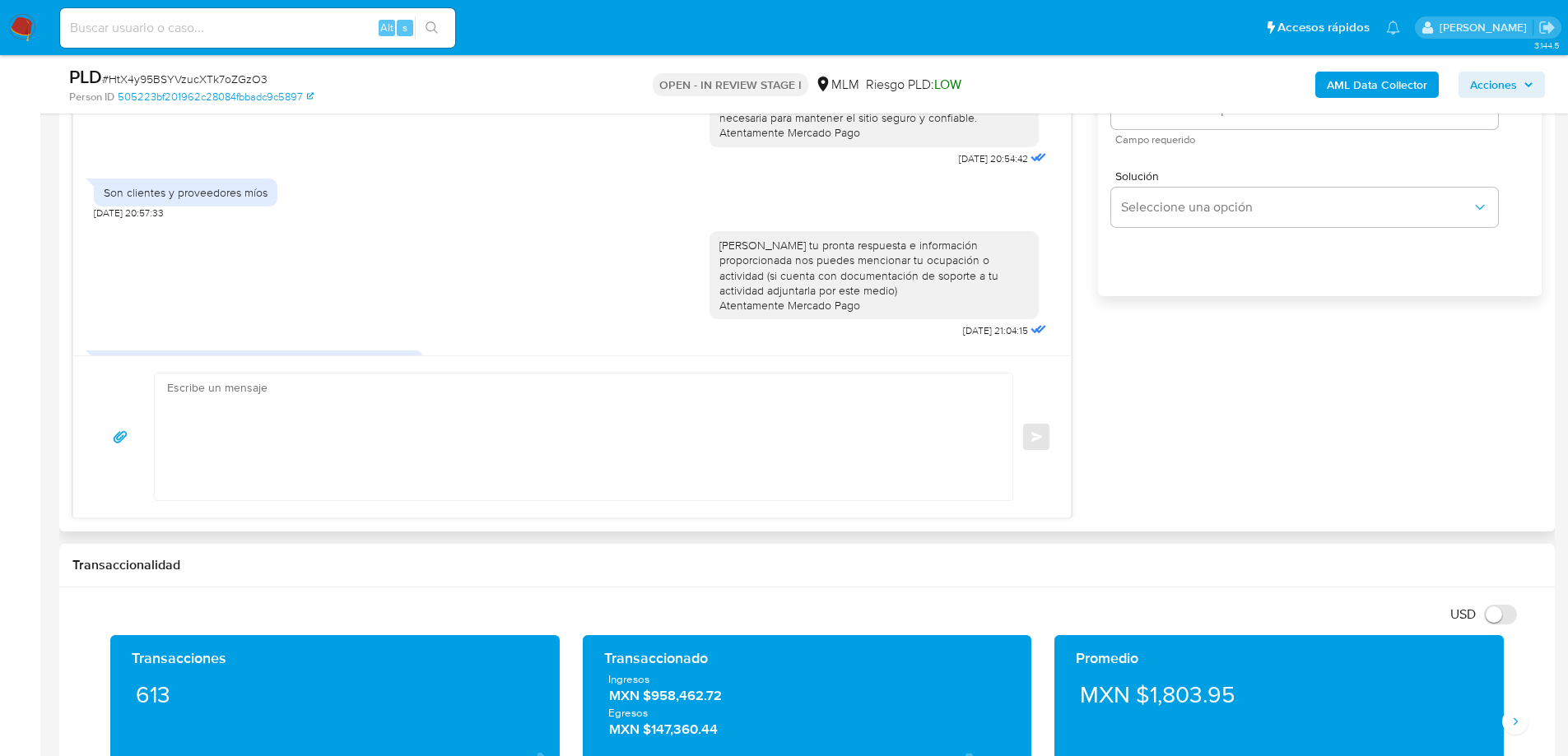 scroll, scrollTop: 82, scrollLeft: 0, axis: vertical 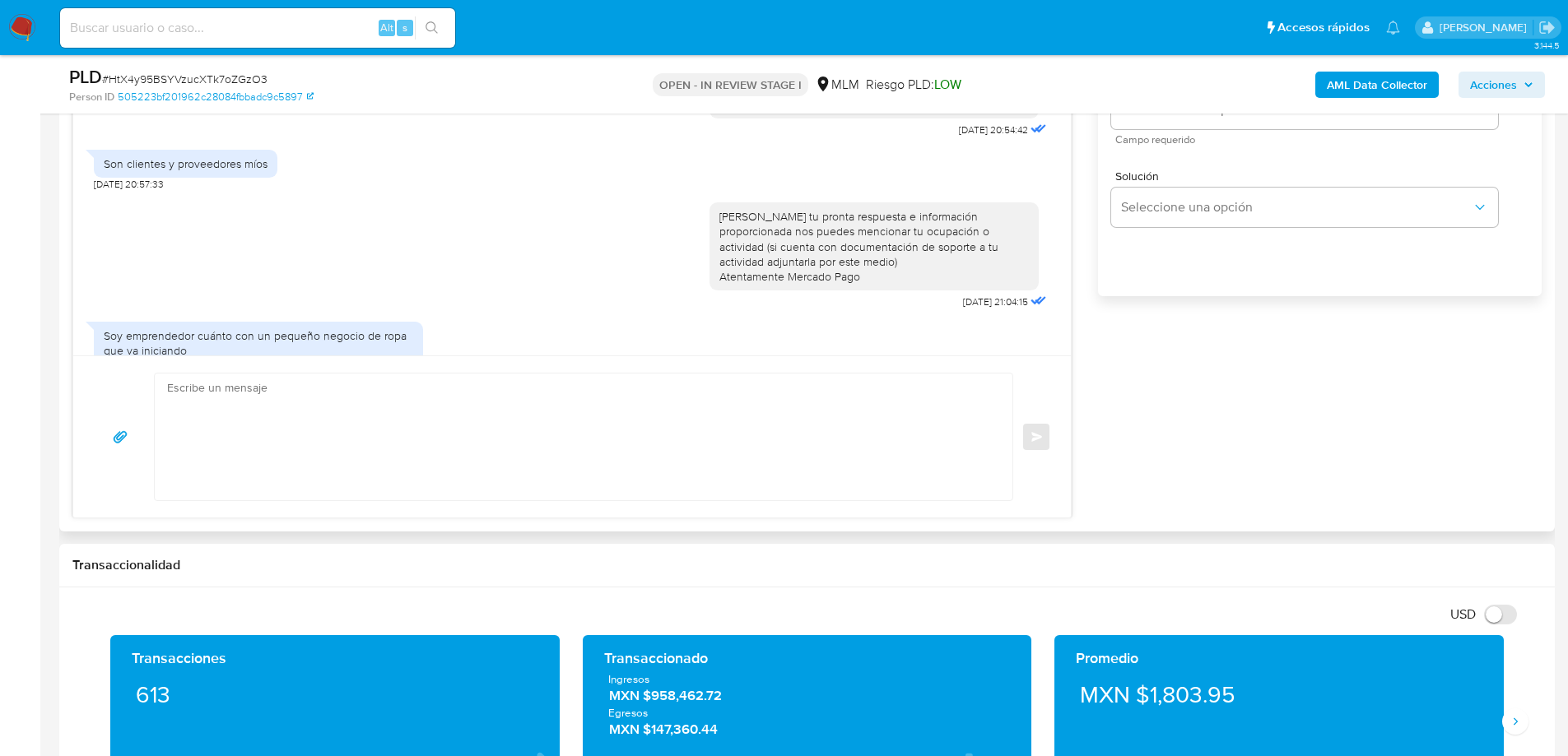 drag, startPoint x: 238, startPoint y: 376, endPoint x: 233, endPoint y: 383, distance: 8.602325 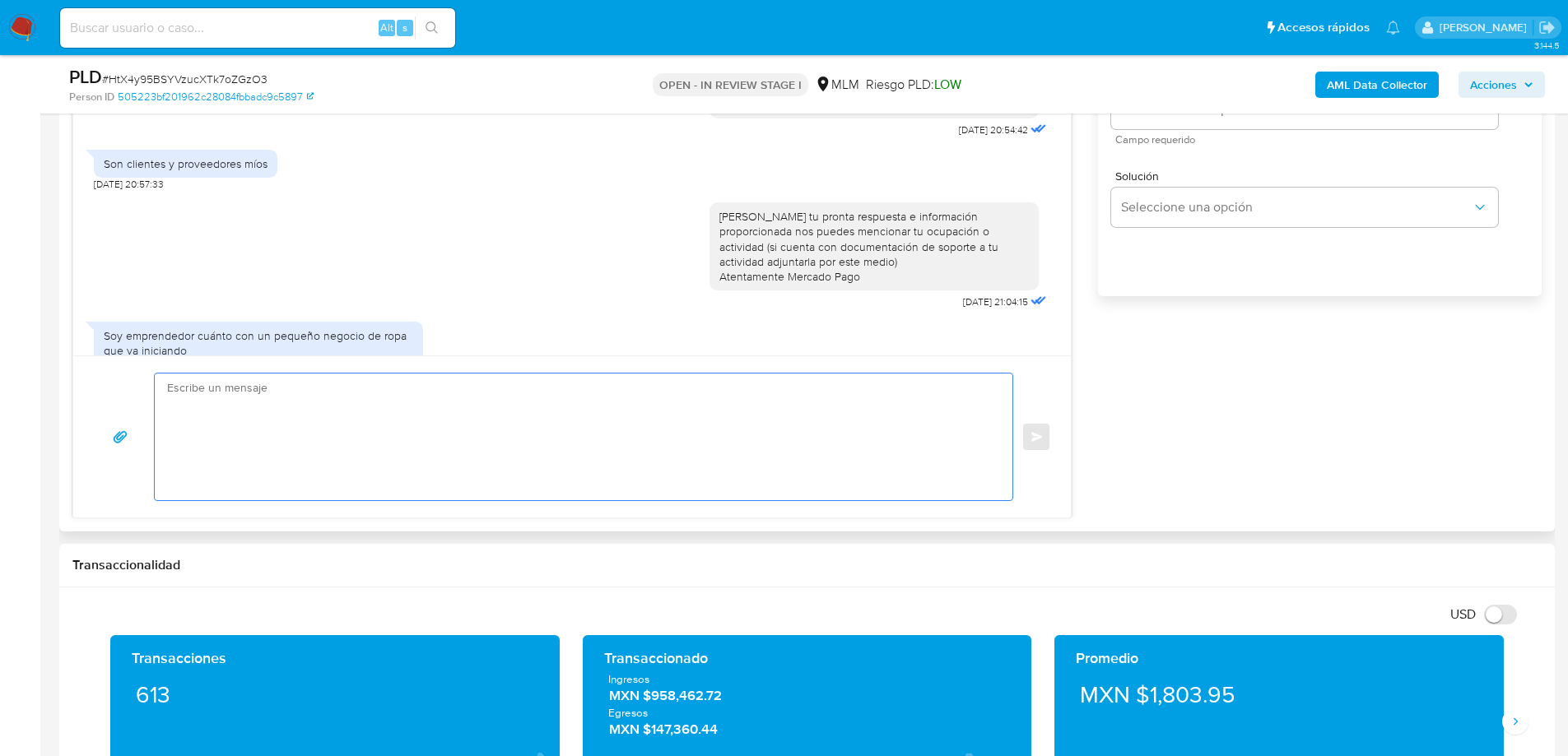 paste on "Agradecemos tu pronta respuesta y la información proporcionada la cual ya fue validada por nuestro equipo. Sin más por el momento esperamos que tengas un excelente día, te recordamos que esto fue únicamente una validación para mantener tu cuenta segura la cual puedes utilizar con normalidad.
Atentamente Mercado Pago." 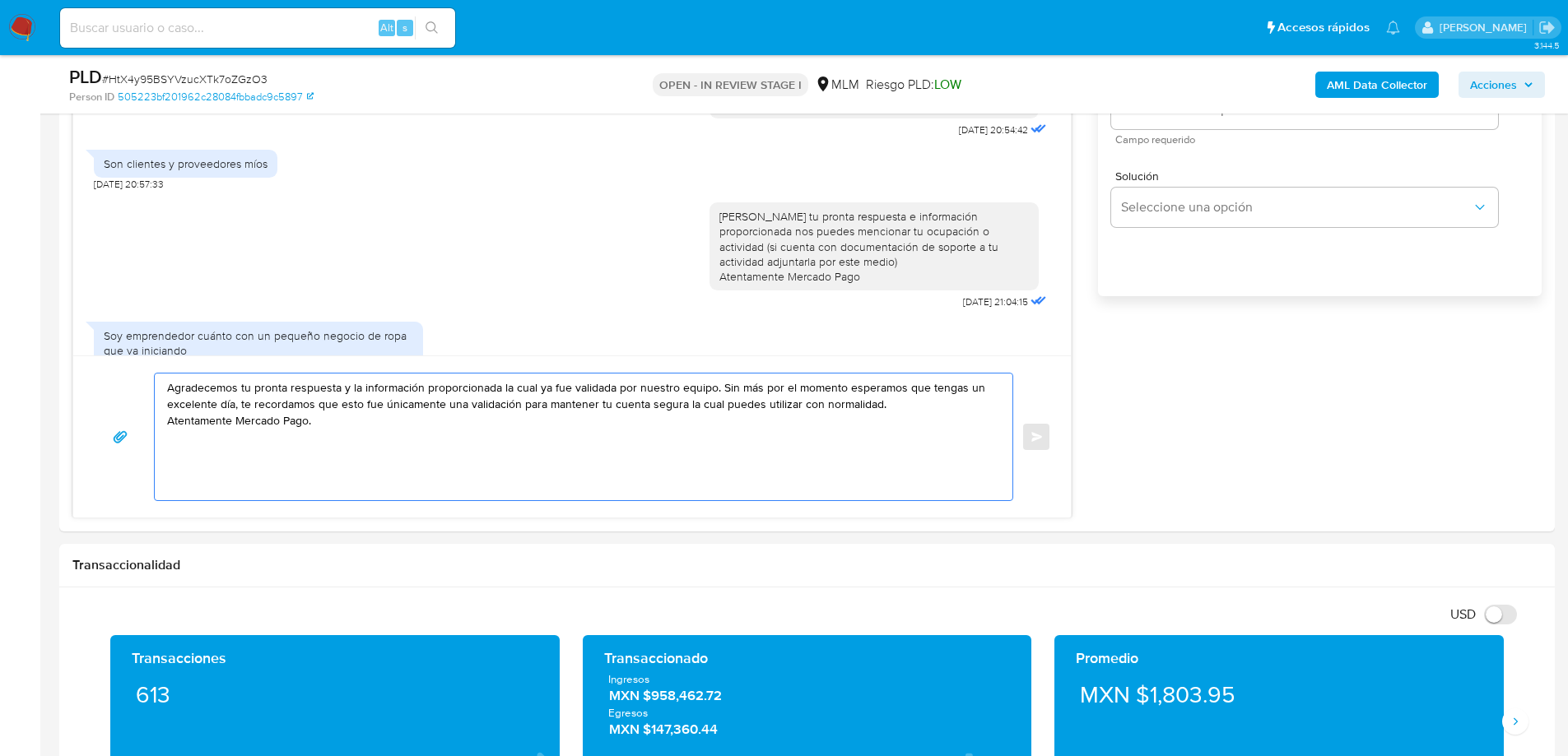 drag, startPoint x: 444, startPoint y: 434, endPoint x: 49, endPoint y: 330, distance: 408.46175 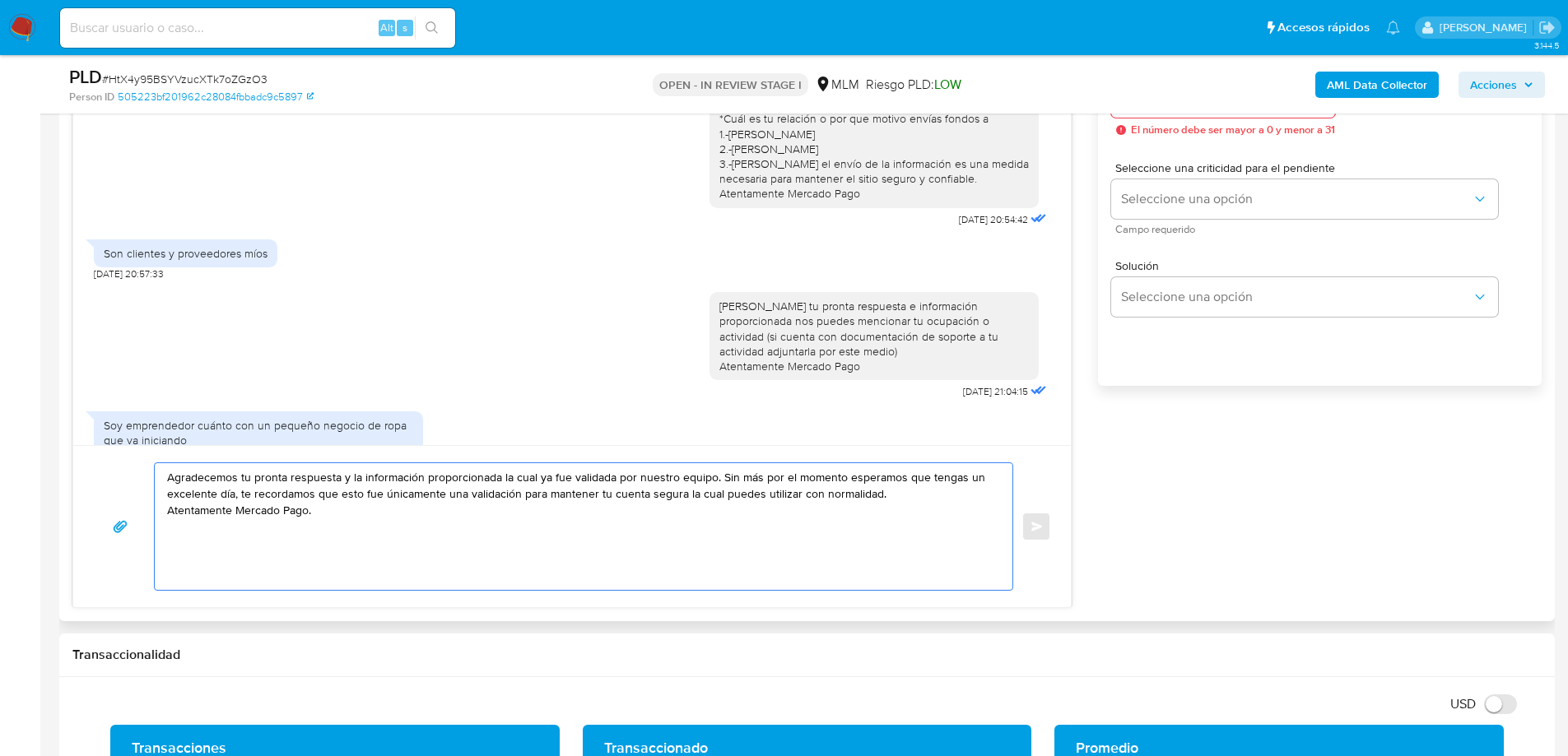 scroll, scrollTop: 823, scrollLeft: 0, axis: vertical 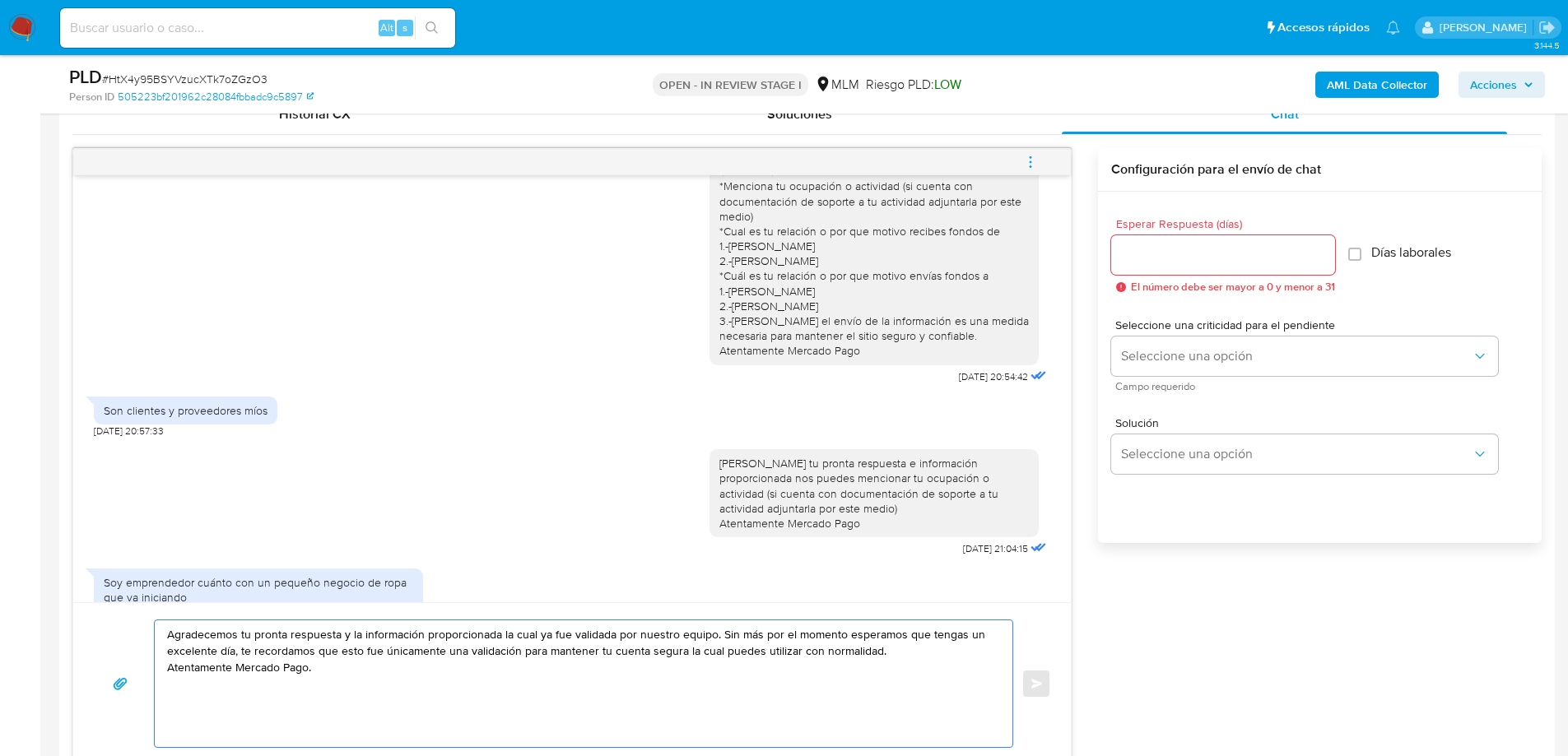 type 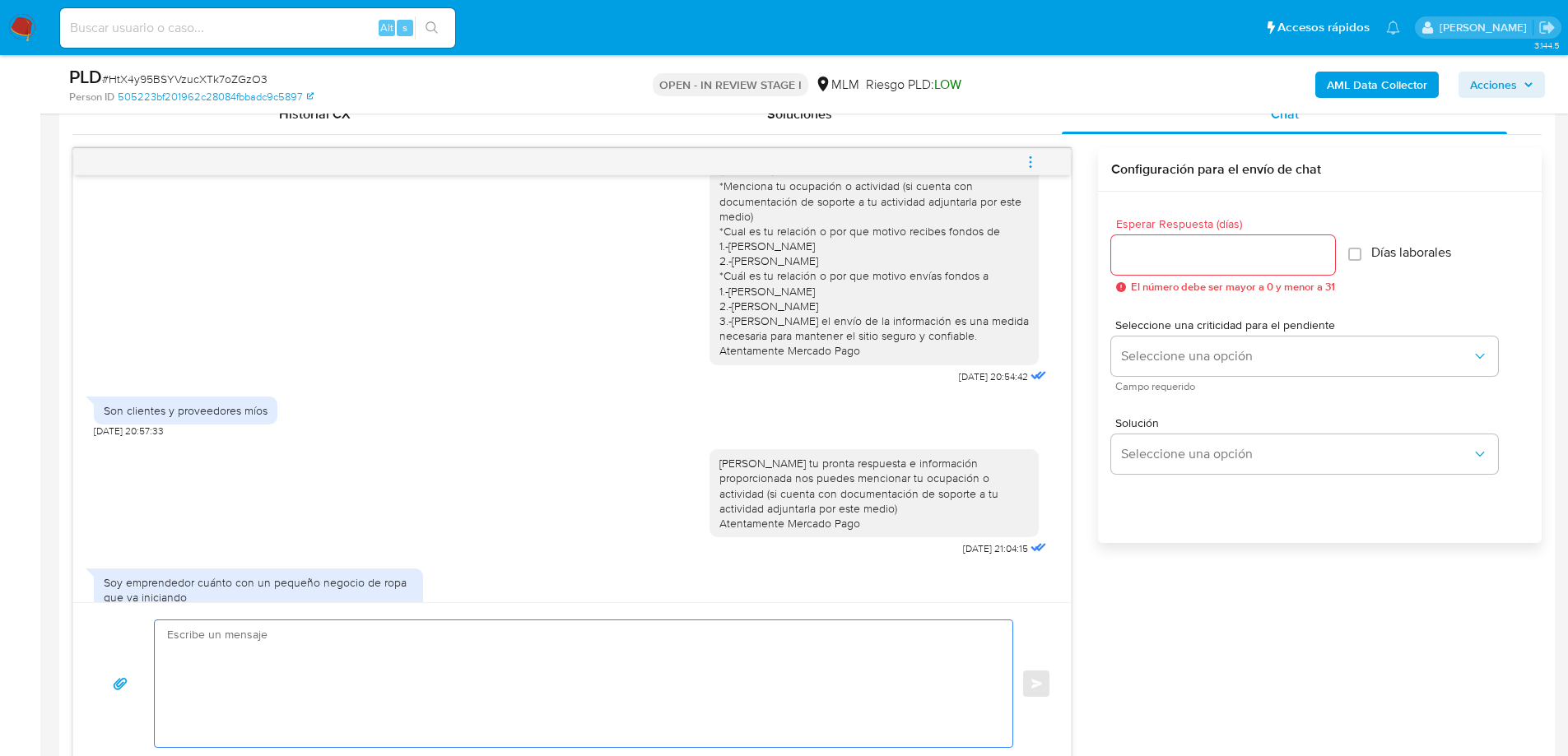 click on "Esperar Respuesta (días)" at bounding box center [1223, 255] 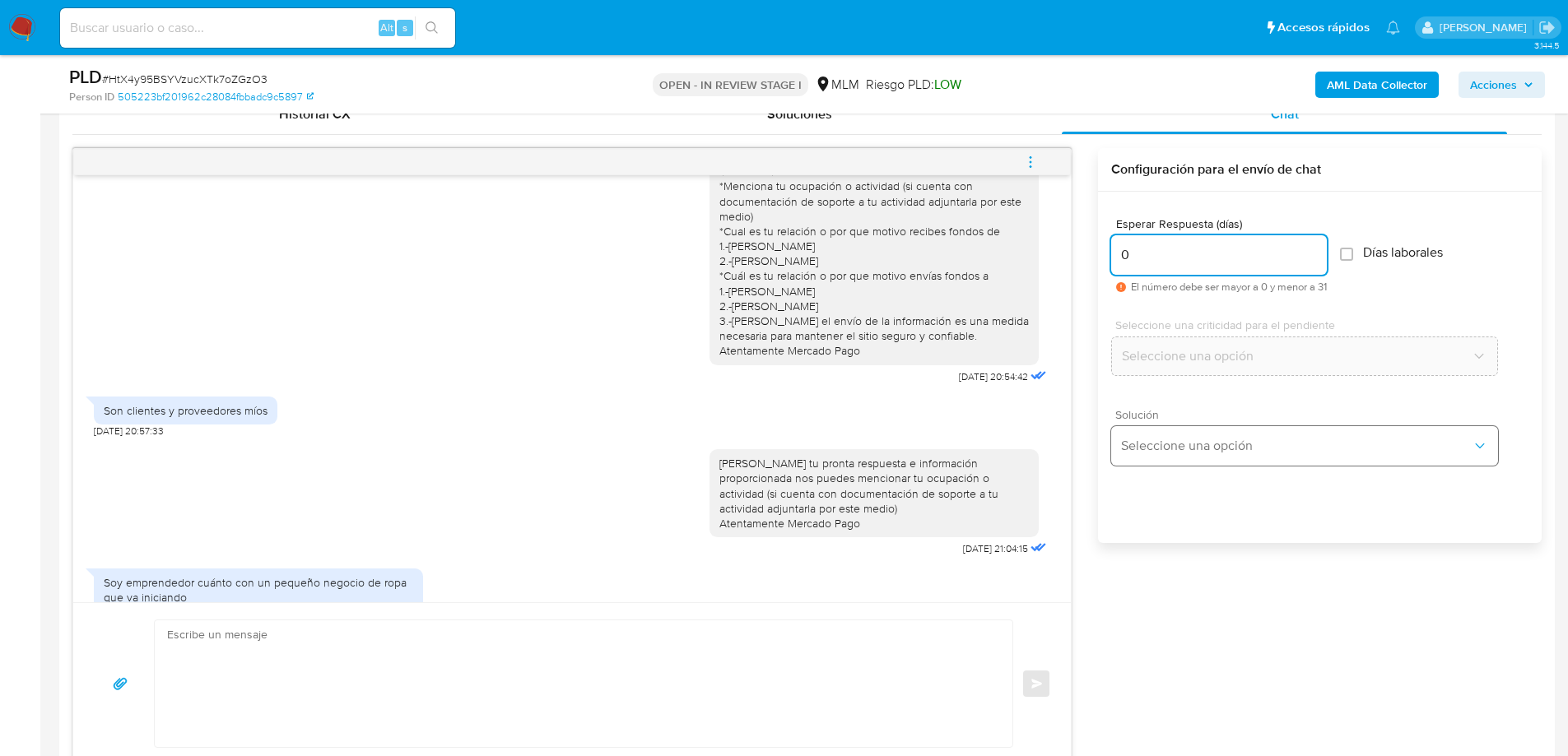 type on "0" 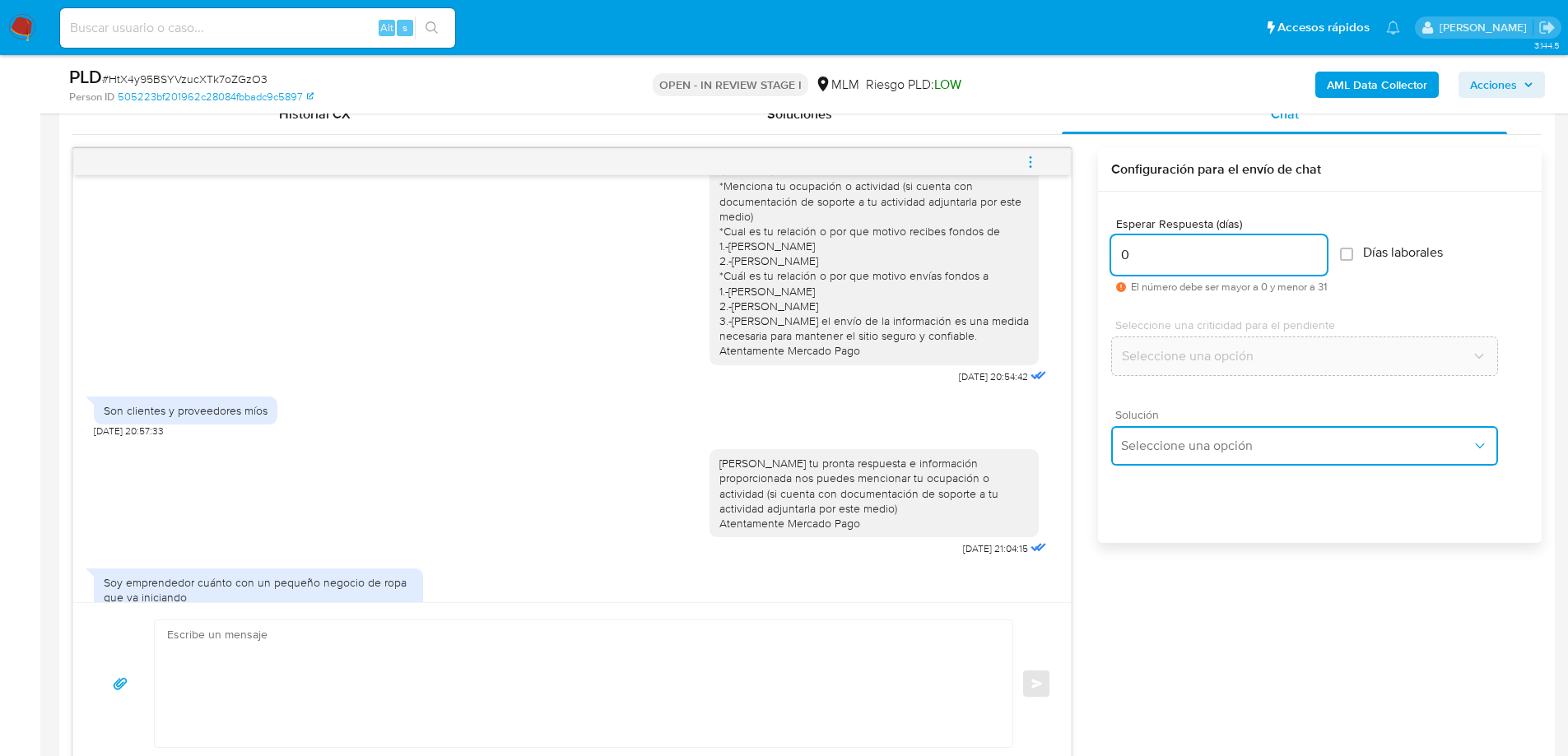 drag, startPoint x: 1156, startPoint y: 434, endPoint x: 1245, endPoint y: 447, distance: 89.94443 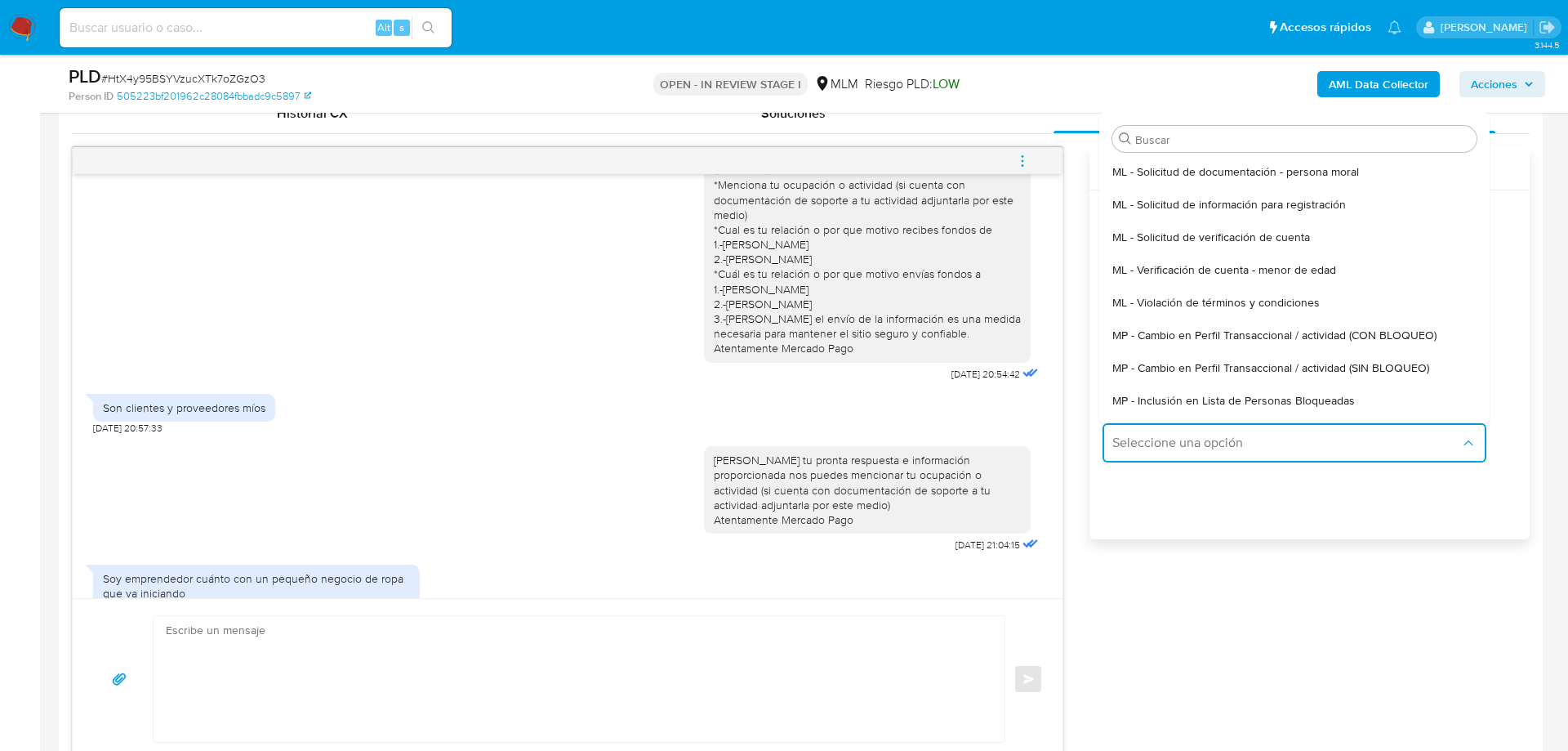 drag, startPoint x: 1298, startPoint y: 373, endPoint x: 657, endPoint y: 442, distance: 644.703 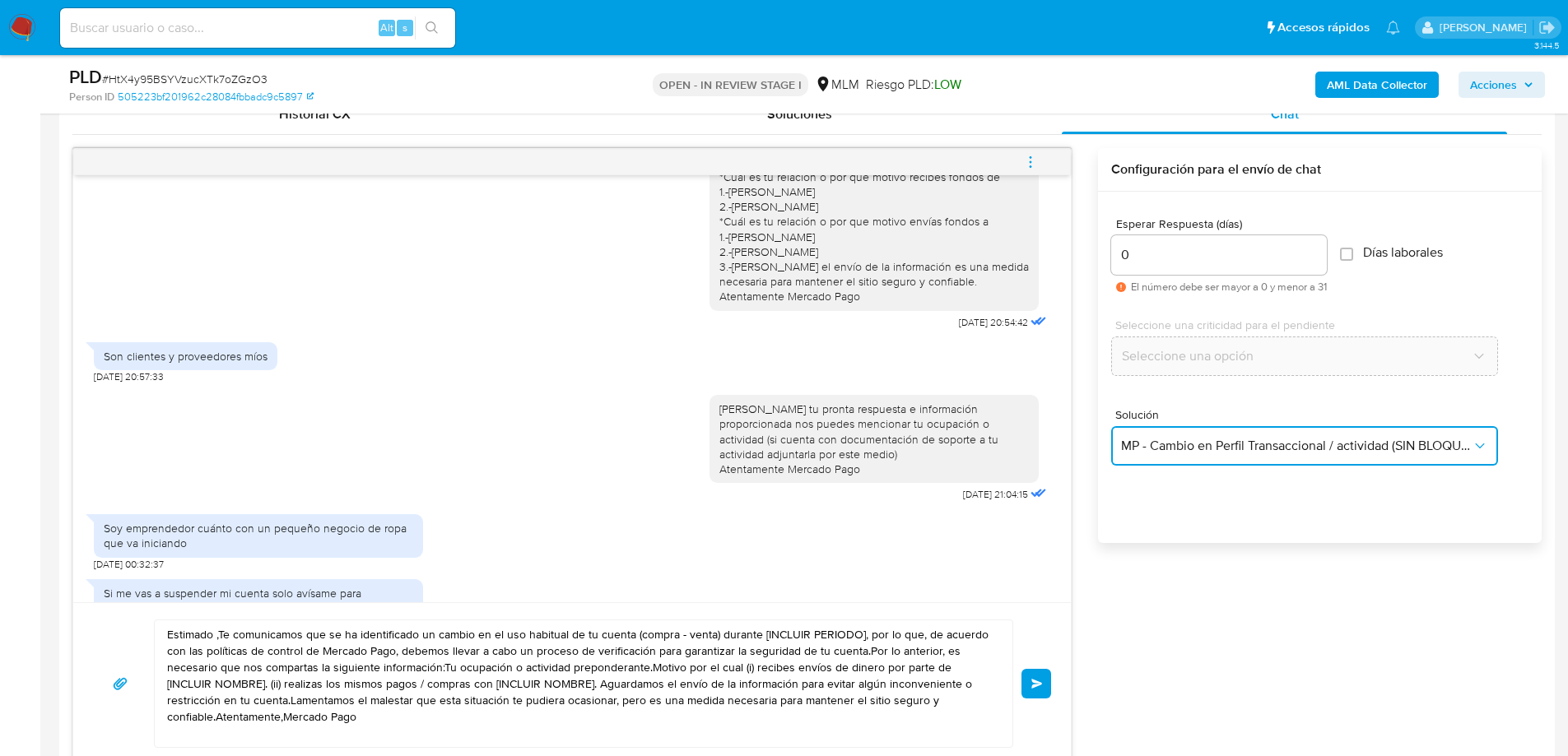 scroll, scrollTop: 165, scrollLeft: 0, axis: vertical 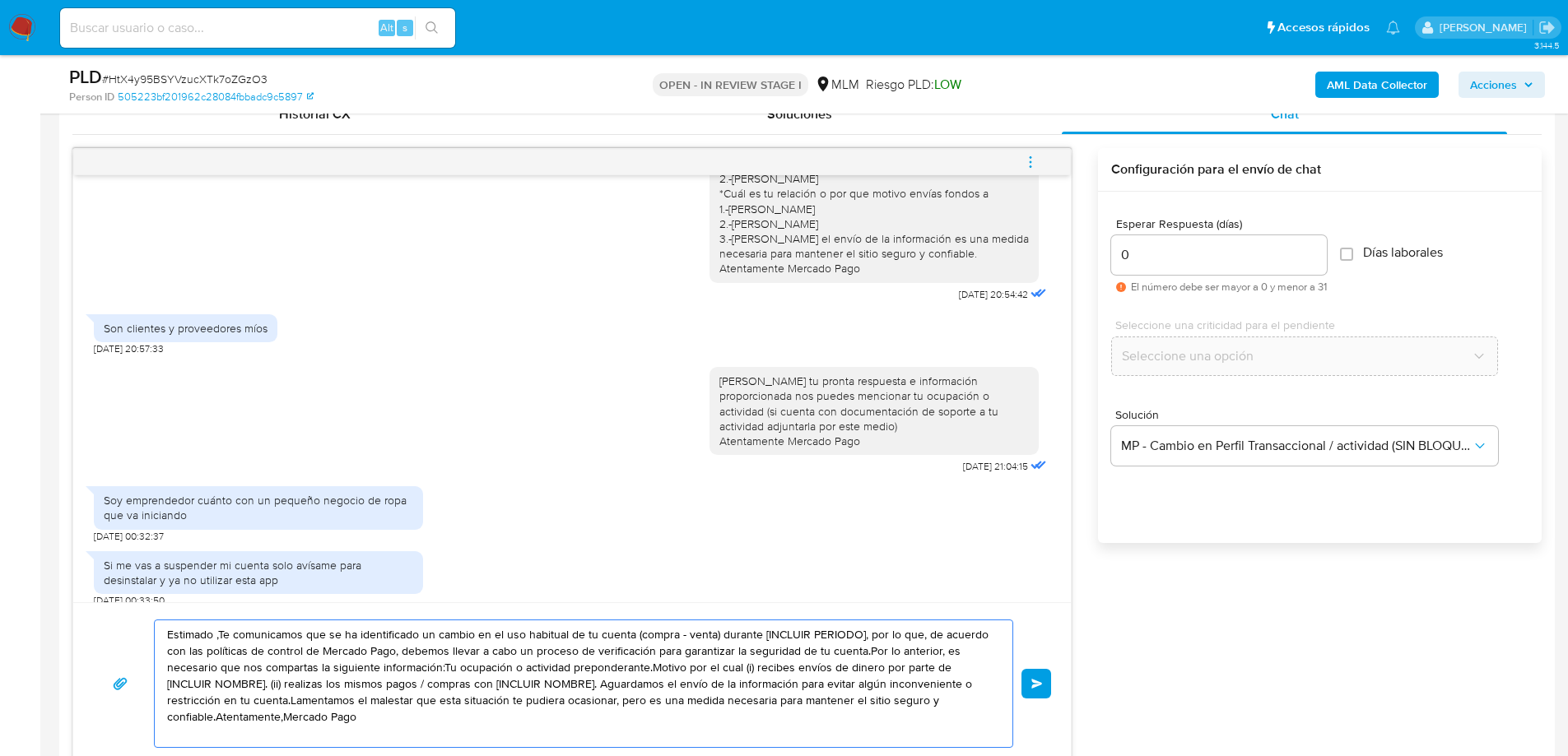 drag, startPoint x: 253, startPoint y: 673, endPoint x: 132, endPoint y: 624, distance: 130.54501 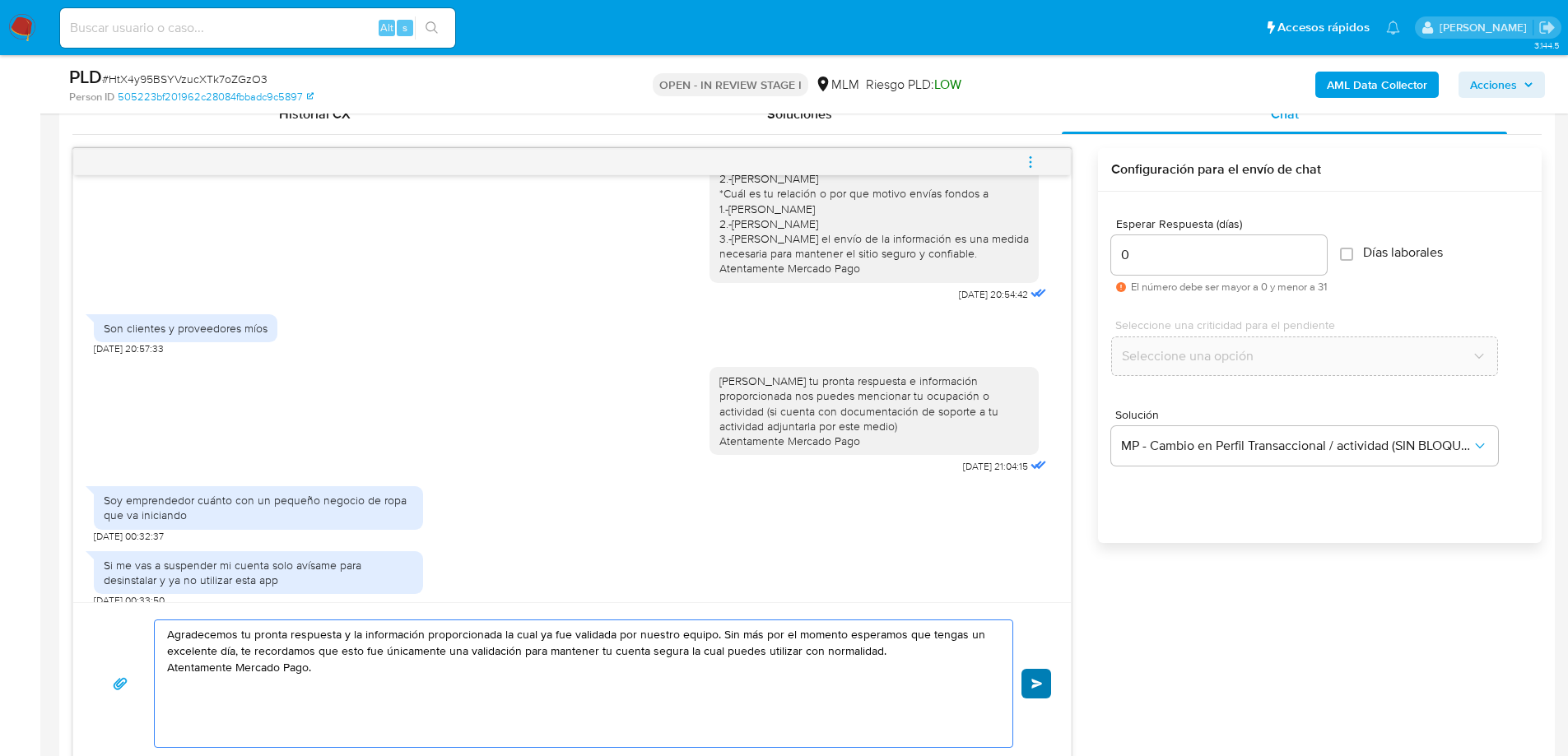 type on "Agradecemos tu pronta respuesta y la información proporcionada la cual ya fue validada por nuestro equipo. Sin más por el momento esperamos que tengas un excelente día, te recordamos que esto fue únicamente una validación para mantener tu cuenta segura la cual puedes utilizar con normalidad.
Atentamente Mercado Pago." 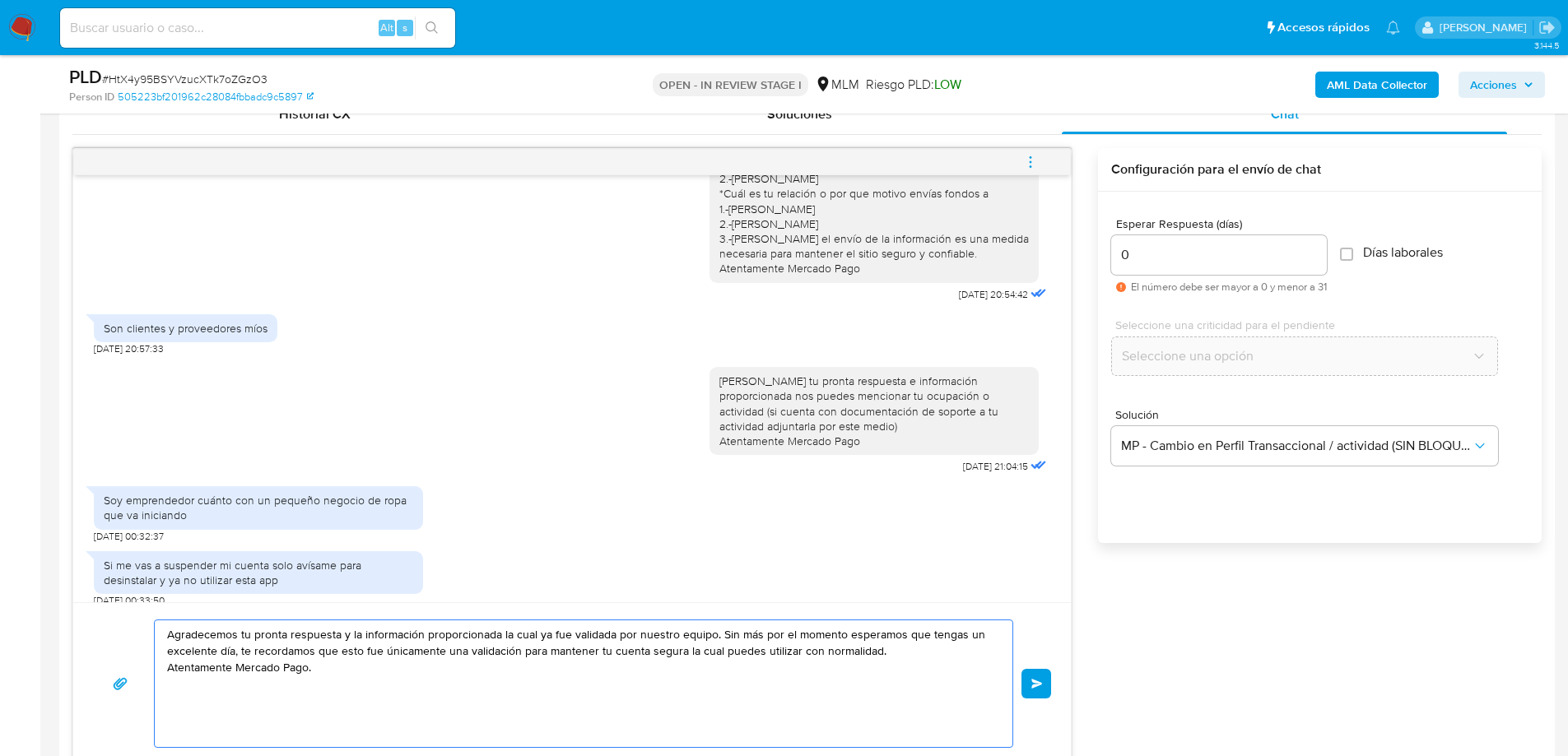 click on "Enviar" at bounding box center [1037, 684] 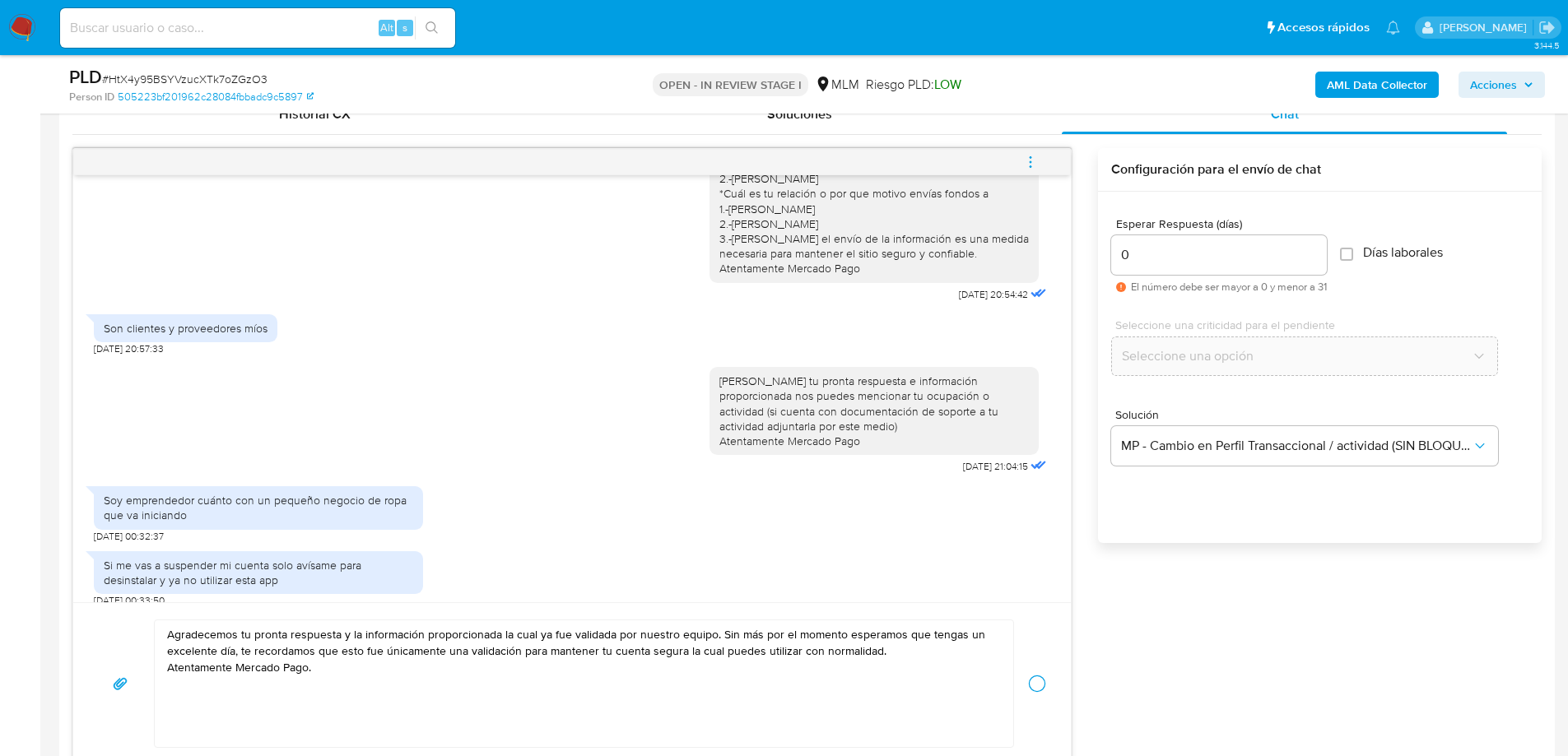 type 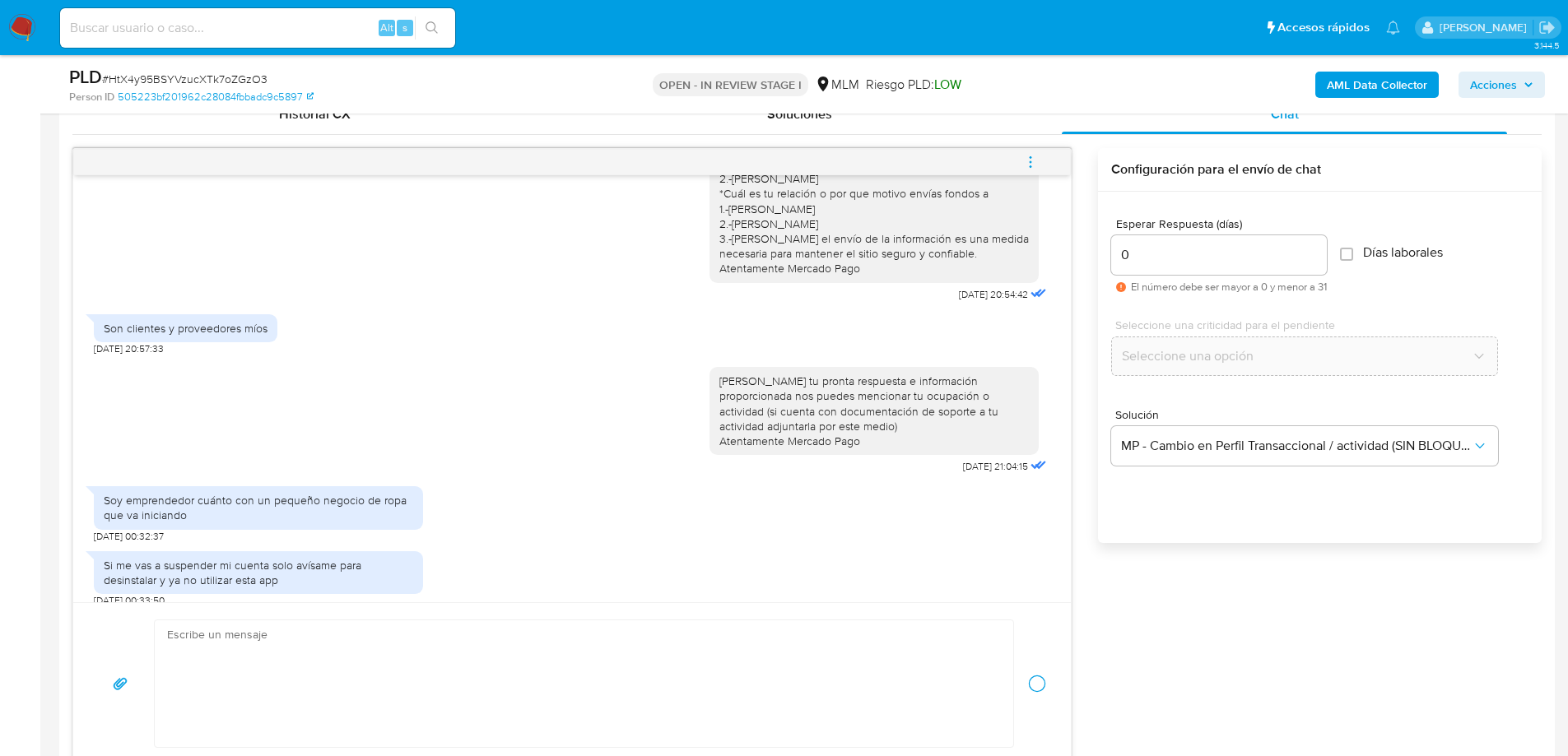 scroll, scrollTop: 346, scrollLeft: 0, axis: vertical 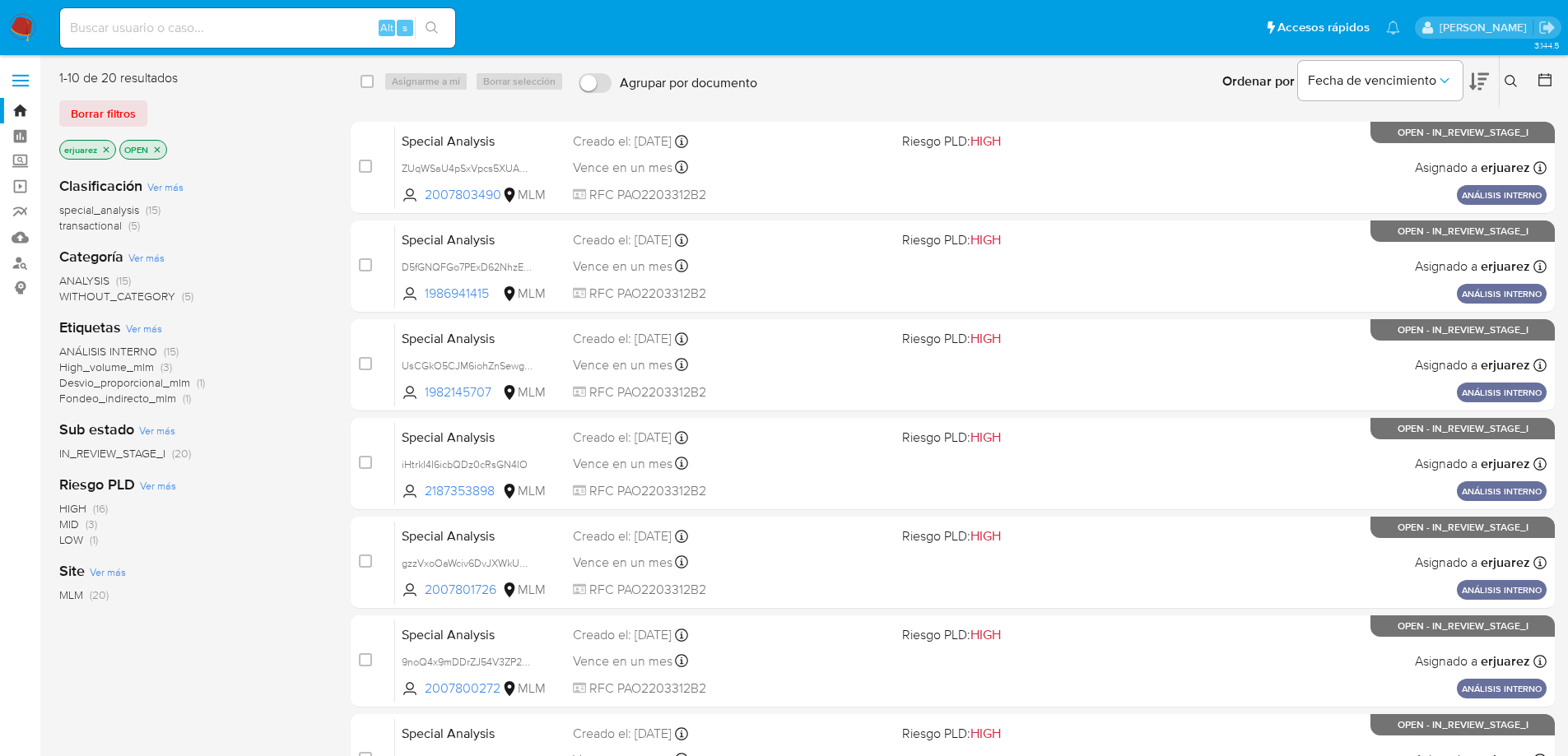 click at bounding box center (1513, 81) 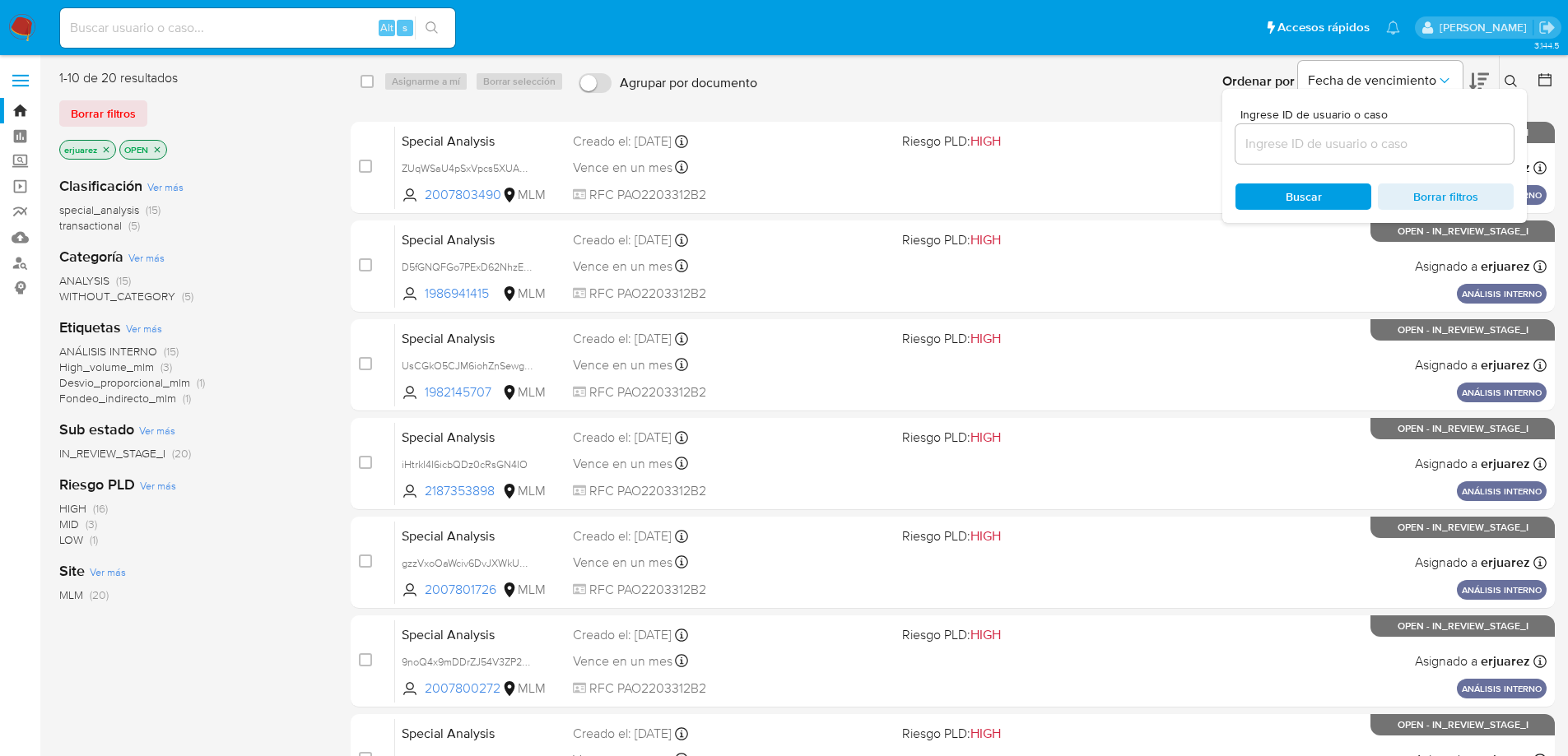 click at bounding box center [1375, 144] 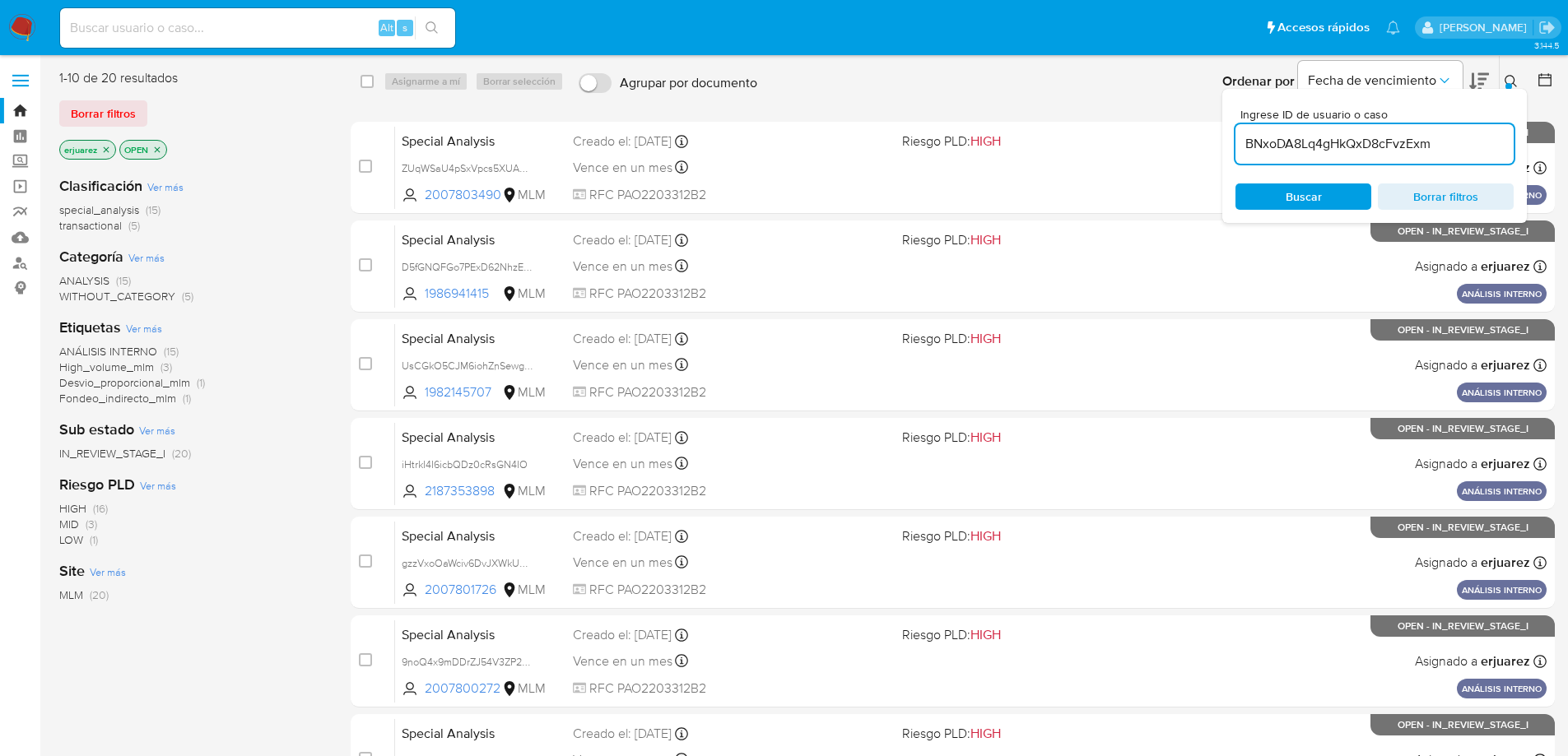 type on "BNxoDA8Lq4gHkQxD8cFvzExm" 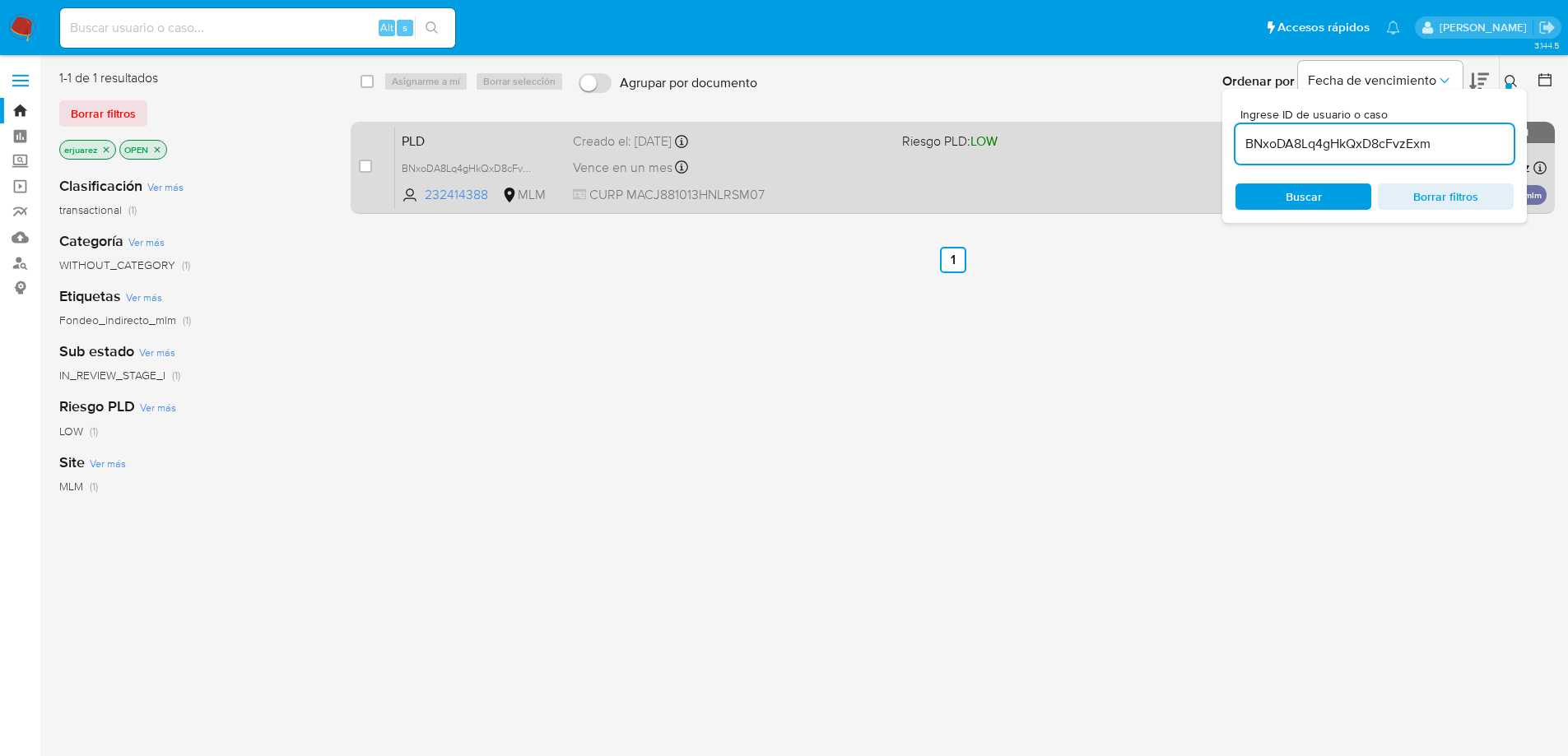 click on "PLD BNxoDA8Lq4gHkQxD8cFvzExm 232414388 MLM Riesgo PLD:  LOW Creado el: 12/06/2025   Creado el: 12/06/2025 02:06:44 Vence en un mes   Vence el 11/08/2025 02:06:45 CURP   MACJ881013HNLRSM07 Asignado a   erjuarez   Asignado el: 09/07/2025 12:08:45 Fondeo_indirecto_mlm OPEN - IN_REVIEW_STAGE_I" at bounding box center (970, 167) 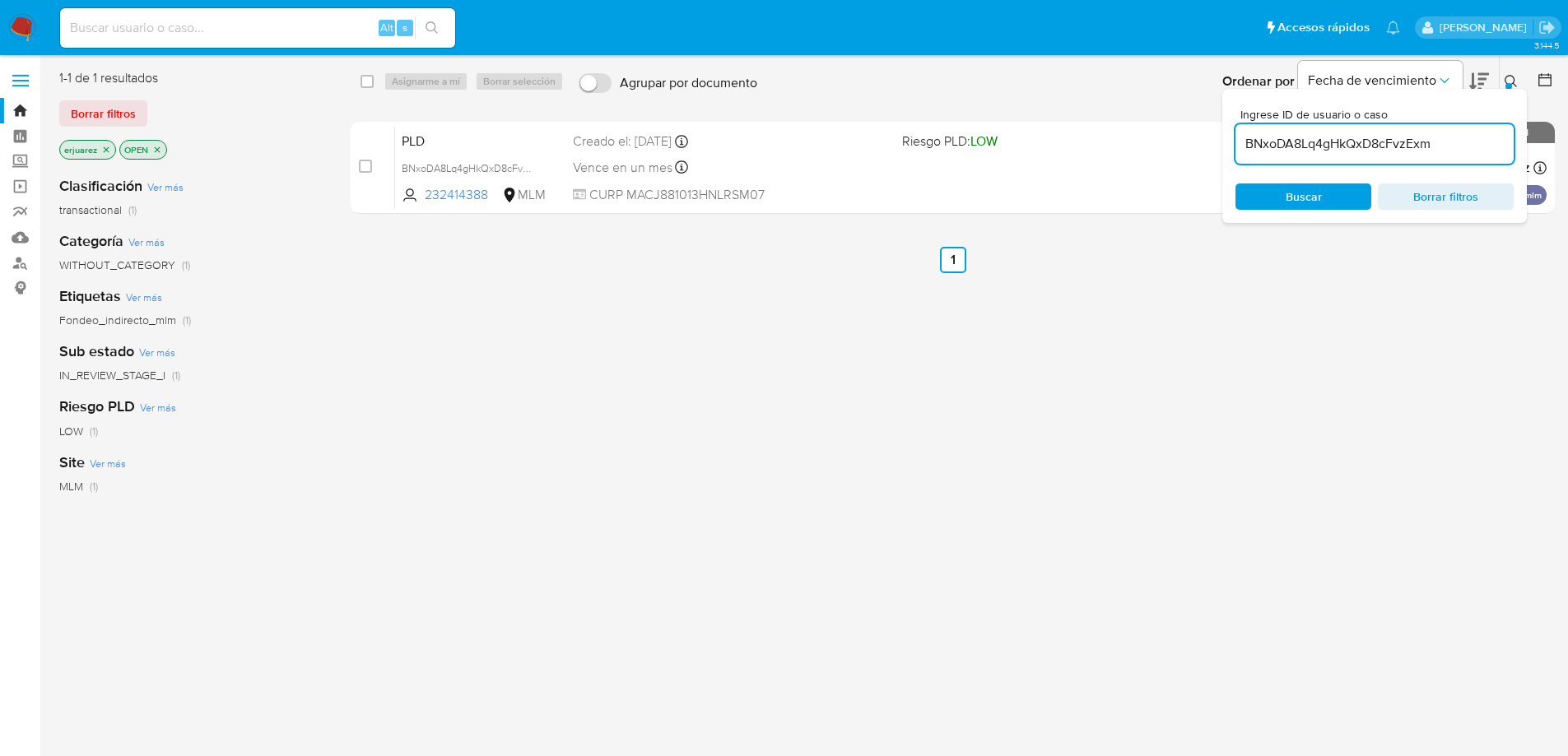 click at bounding box center [22, 28] 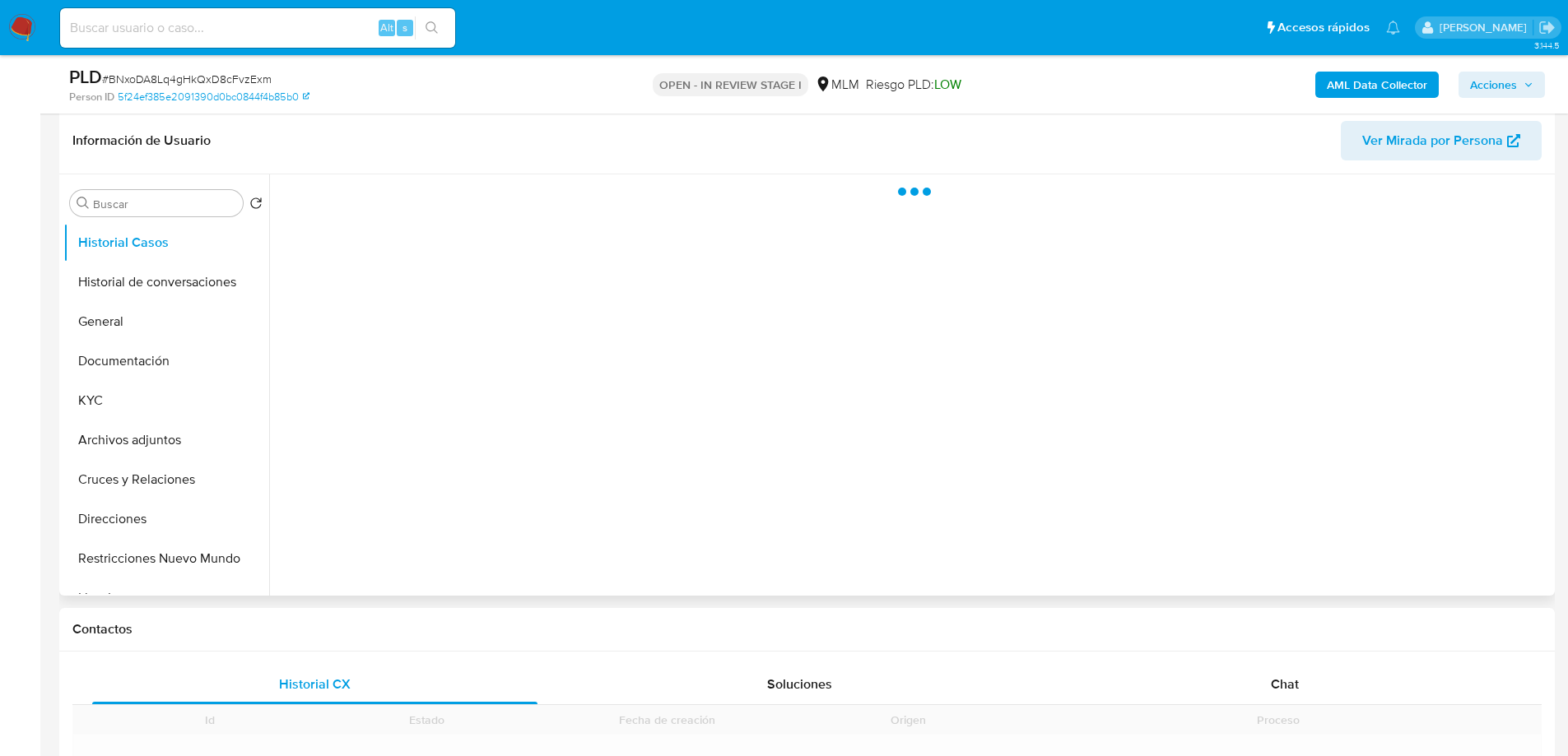 scroll, scrollTop: 329, scrollLeft: 0, axis: vertical 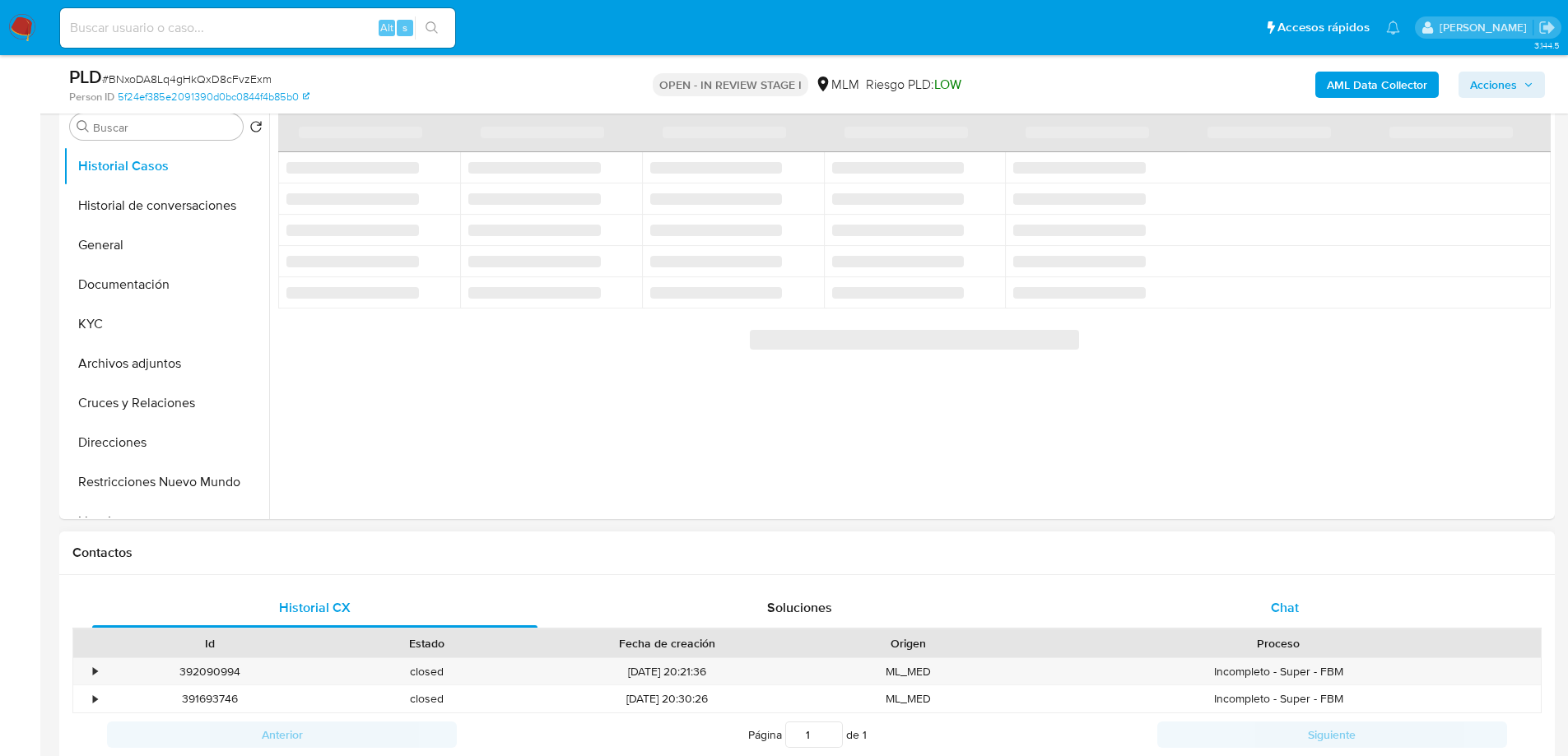 click on "Chat" at bounding box center [1284, 608] 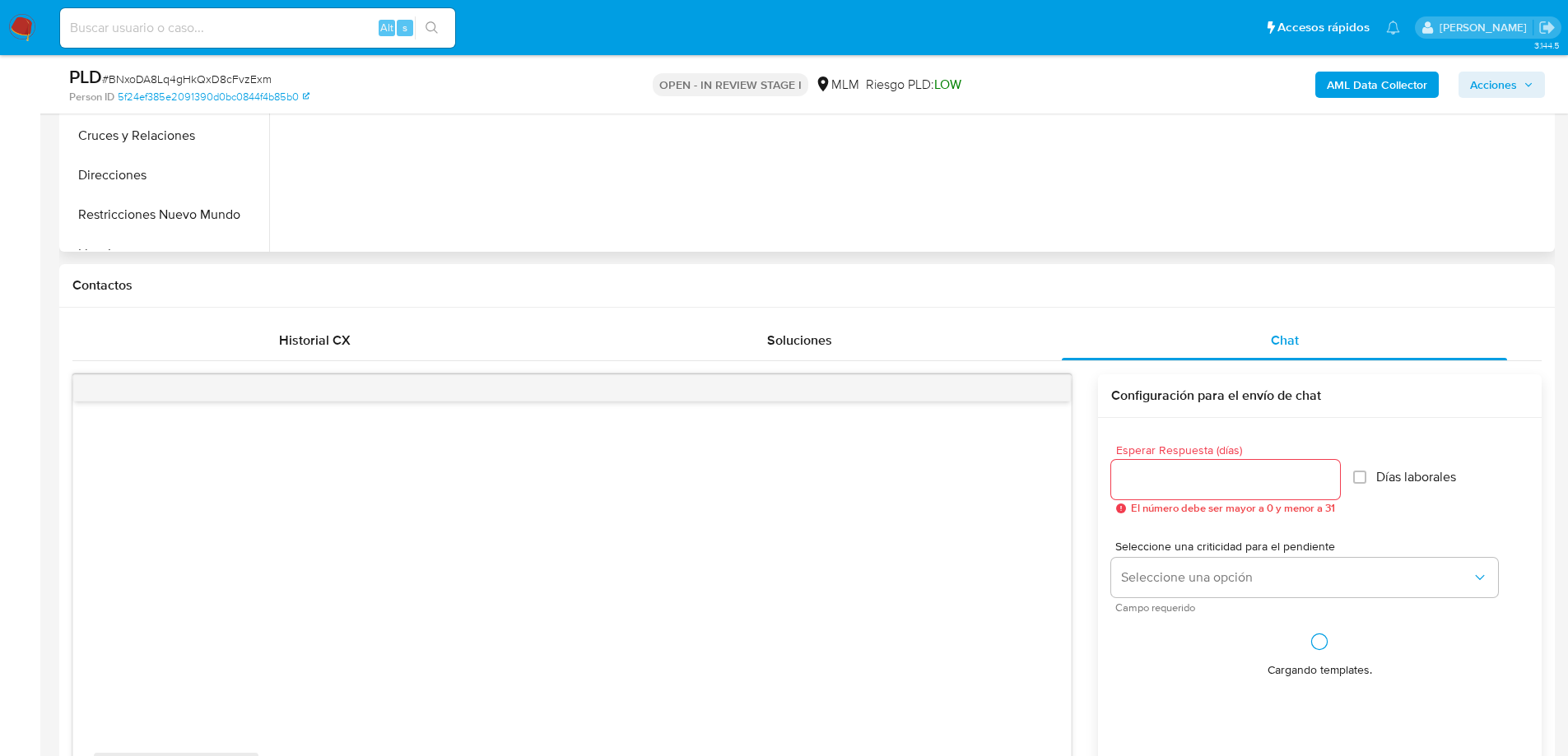 scroll, scrollTop: 658, scrollLeft: 0, axis: vertical 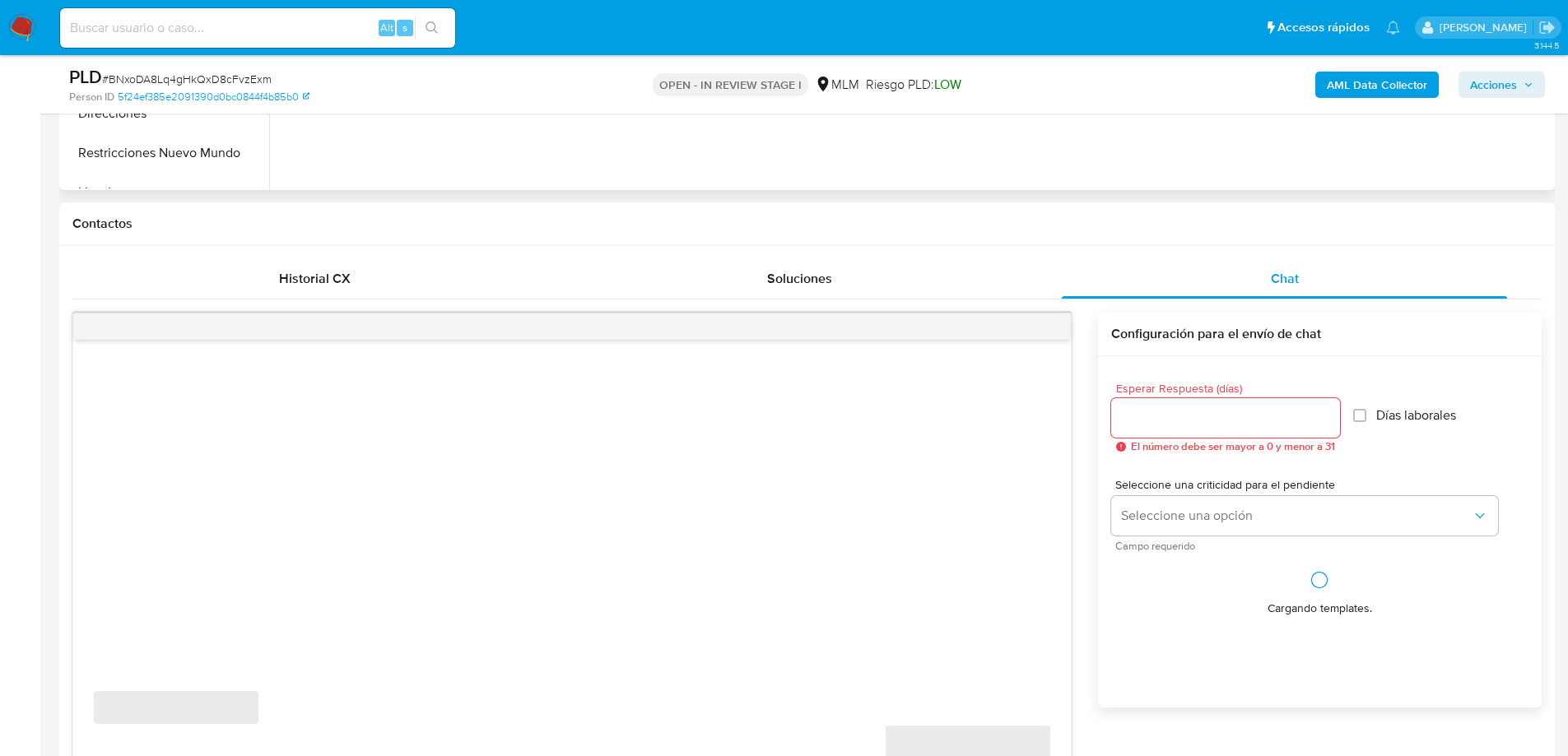 select on "10" 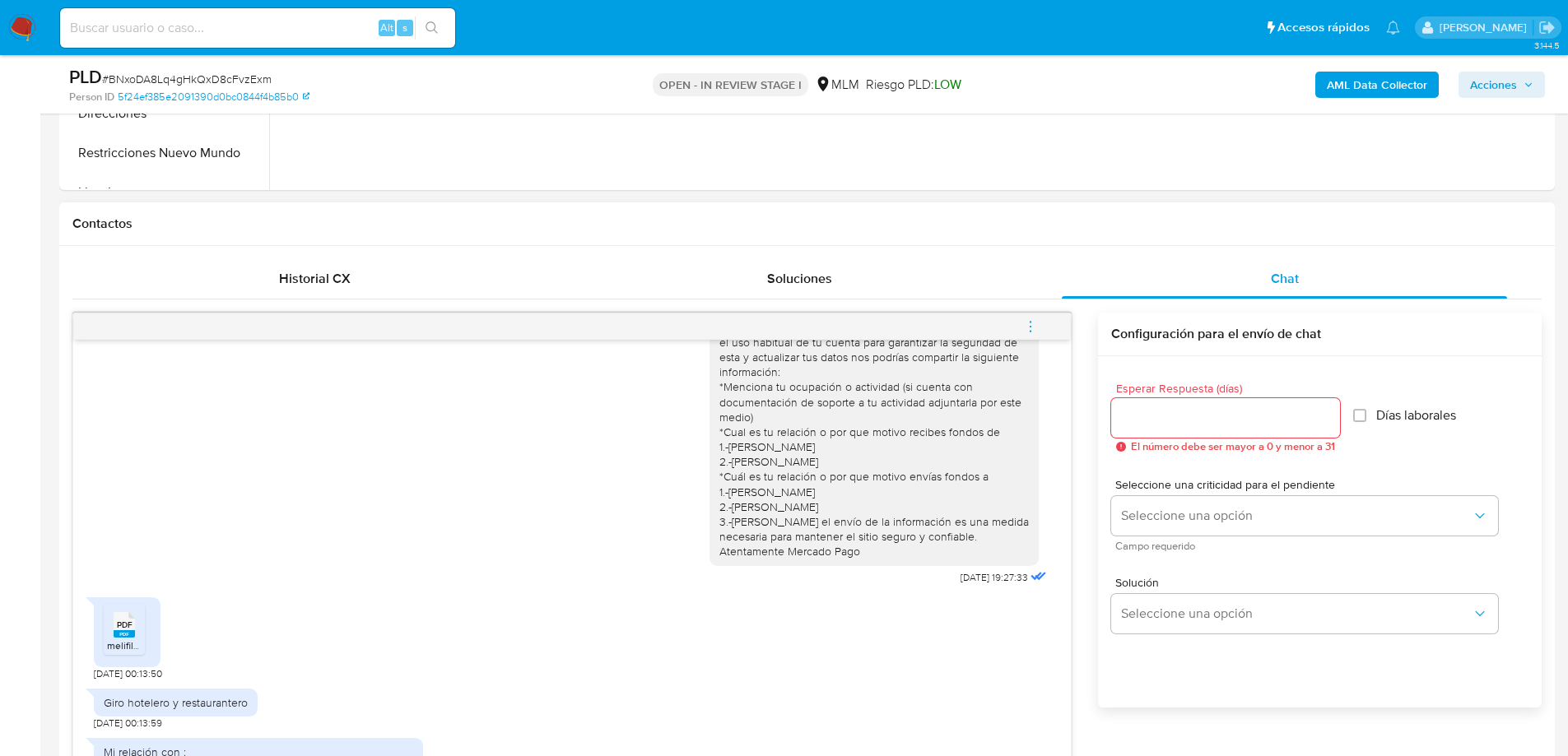 scroll, scrollTop: 45, scrollLeft: 0, axis: vertical 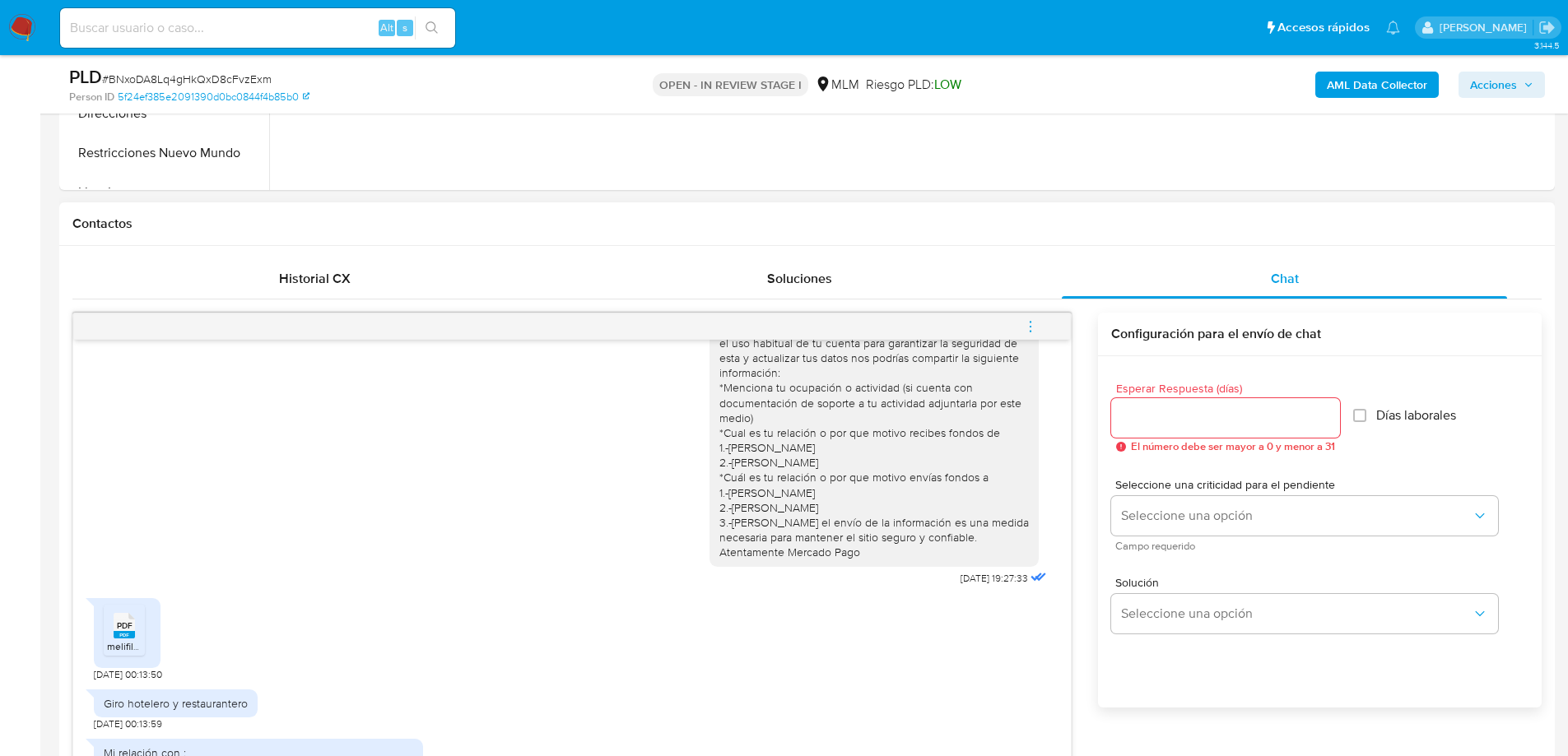 click on "Estimado Jaime se ha identificado un cambio en el uso habitual de tu cuenta para garantizar la seguridad de esta y actualizar tus datos nos podrías compartir la siguiente información:
*Menciona tu ocupación o actividad (si cuenta con documentación de soporte a tu actividad  adjuntarla por este medio)
*Cual es tu relación o por que motivo recibes fondos de
1.-SARA ISABEL RODRIGUEZ GUERRA
2.-ALBERTO SALGADO  MEDINA
*Cuál es tu relación o por que motivo envías fondos a
1.-MAYELA GUADALUPE CABELLO MARROQUIN
2.-JOSE GUADALUPE ESCAMILLA ESPORONCEDA
3.-LAURA CRISTINA SANCHEZ MARTINEZ
Aguardamos el envío de la información es una medida necesaria para mantener el sitio seguro y confiable.
Atentamente Mercado Pago
09/07/2025 19:27:33" at bounding box center [572, 446] 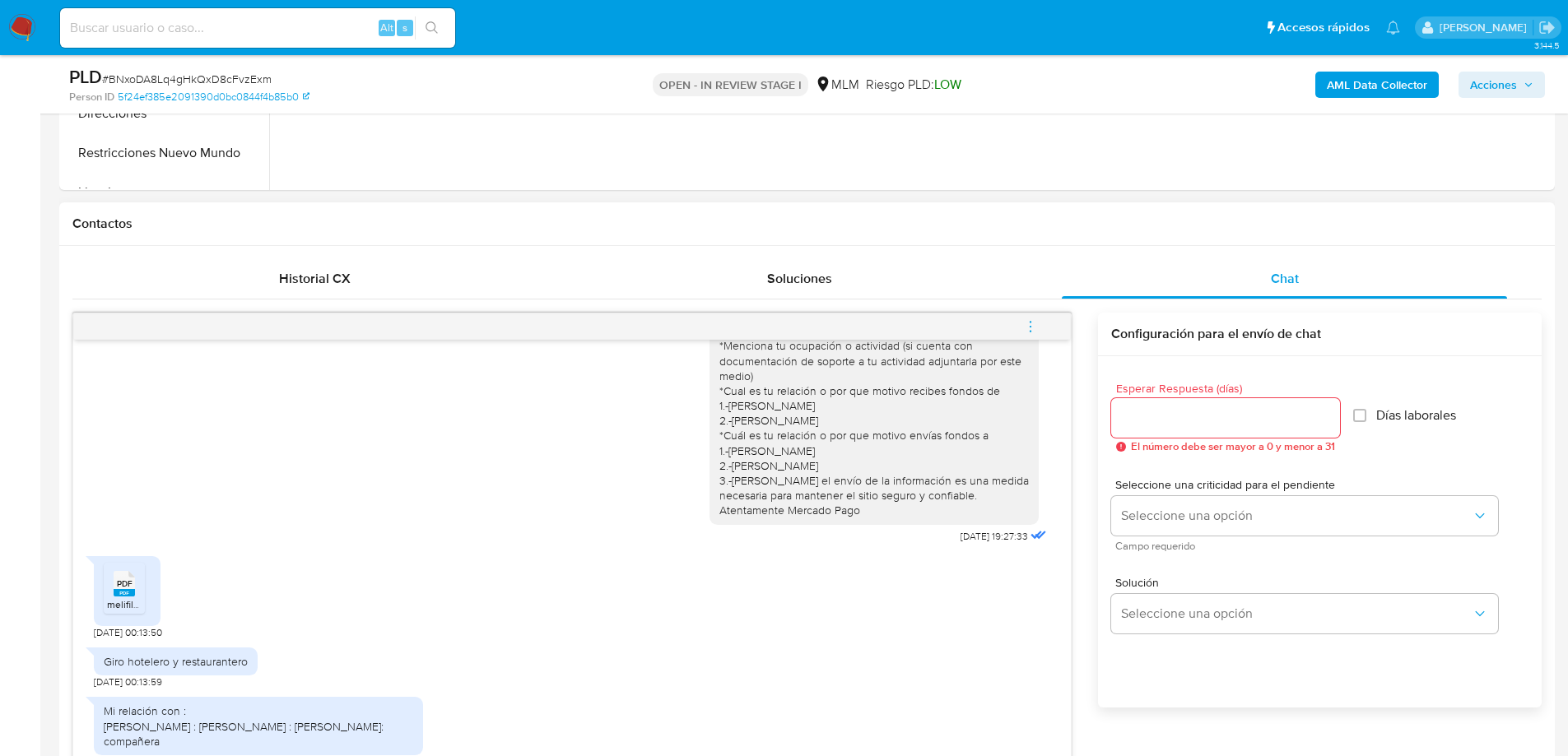 scroll, scrollTop: 127, scrollLeft: 0, axis: vertical 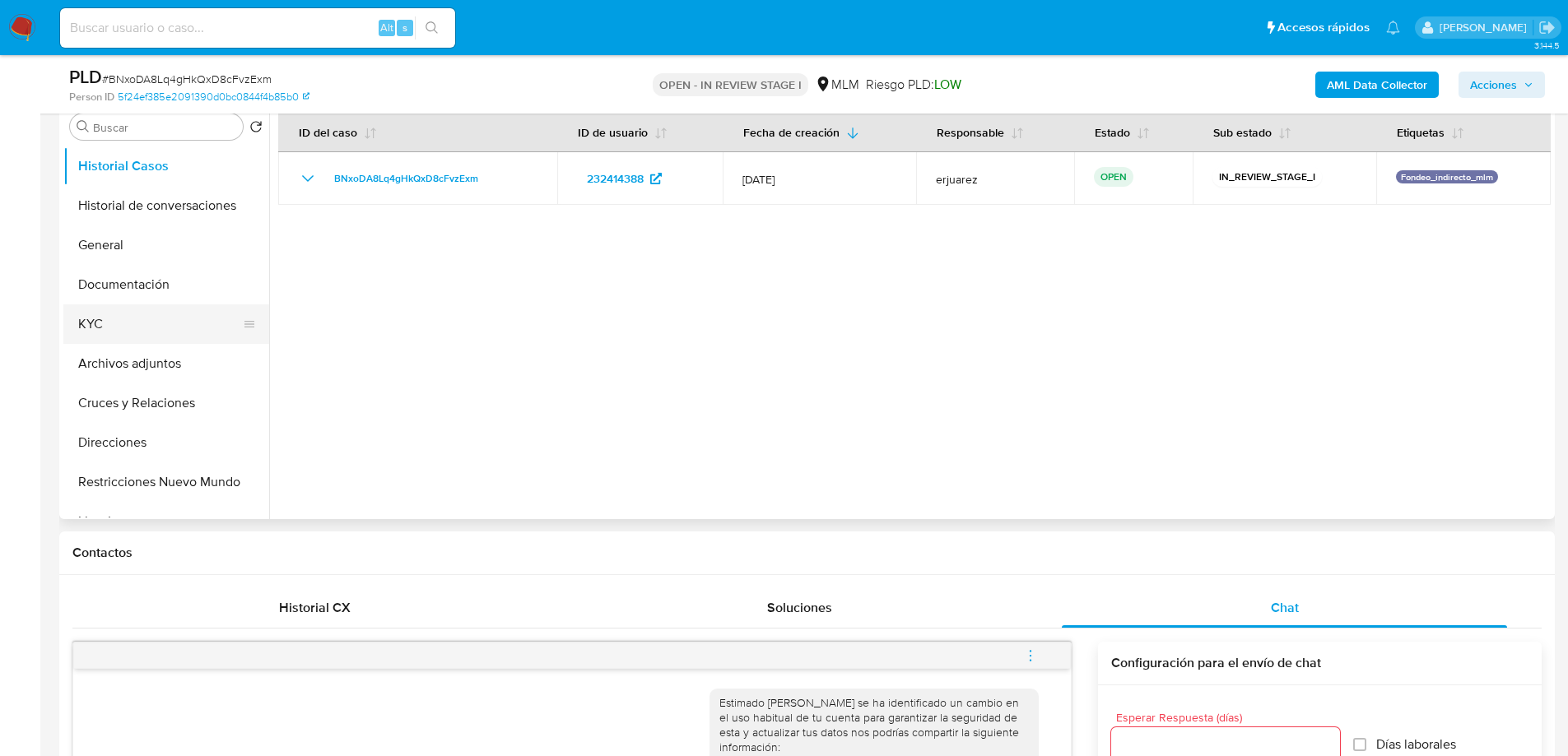 click on "KYC" at bounding box center (160, 324) 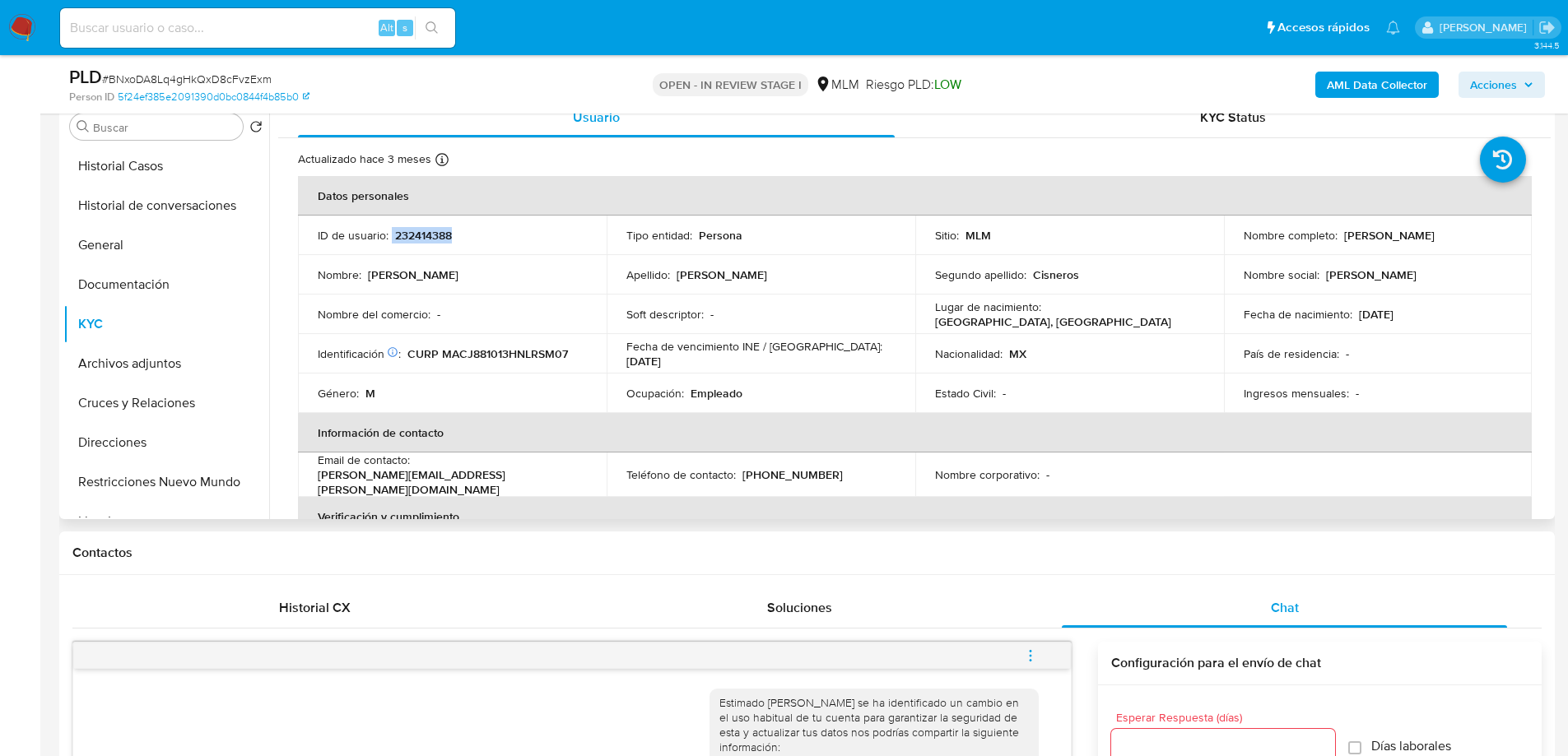 drag, startPoint x: 483, startPoint y: 238, endPoint x: 391, endPoint y: 237, distance: 92.00543 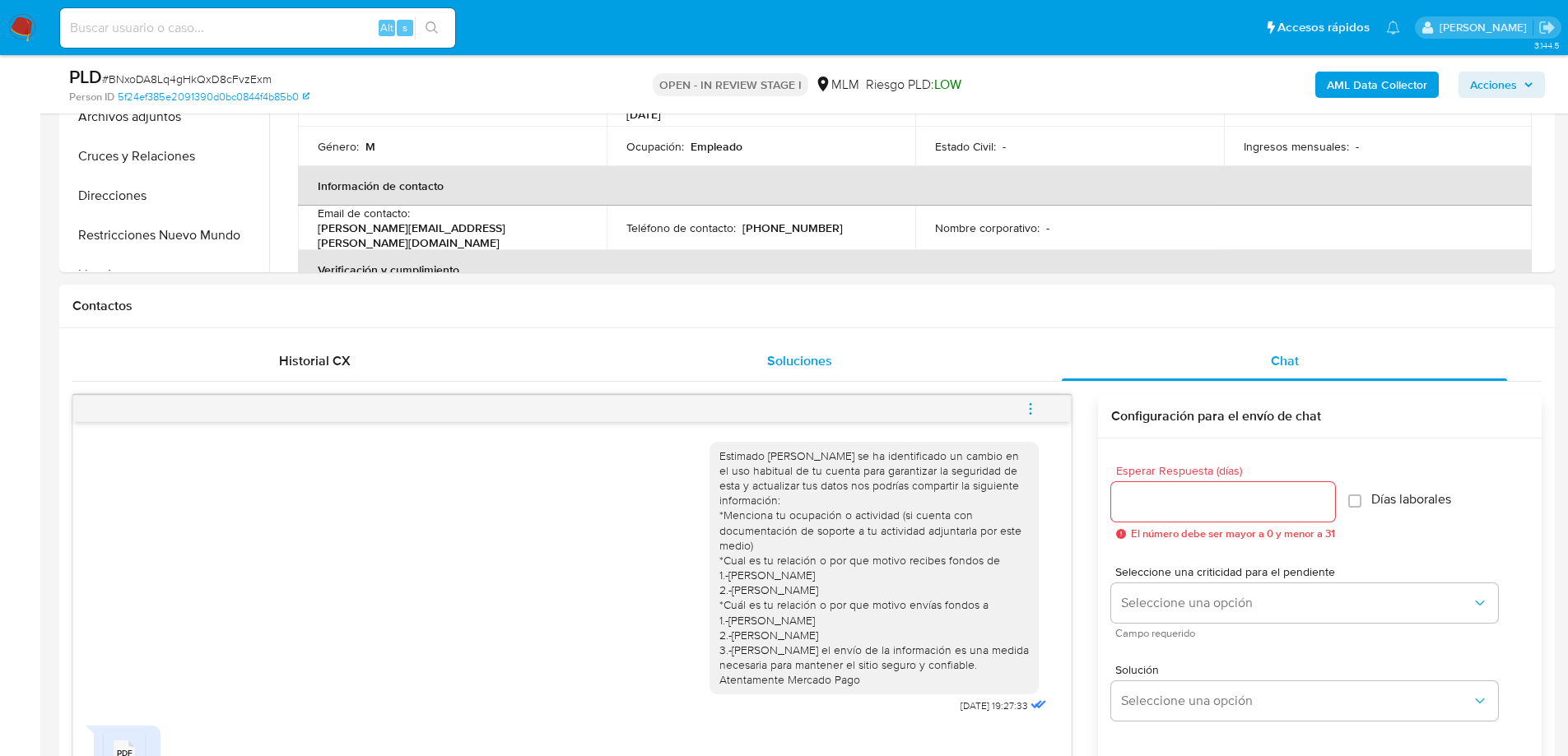 scroll, scrollTop: 658, scrollLeft: 0, axis: vertical 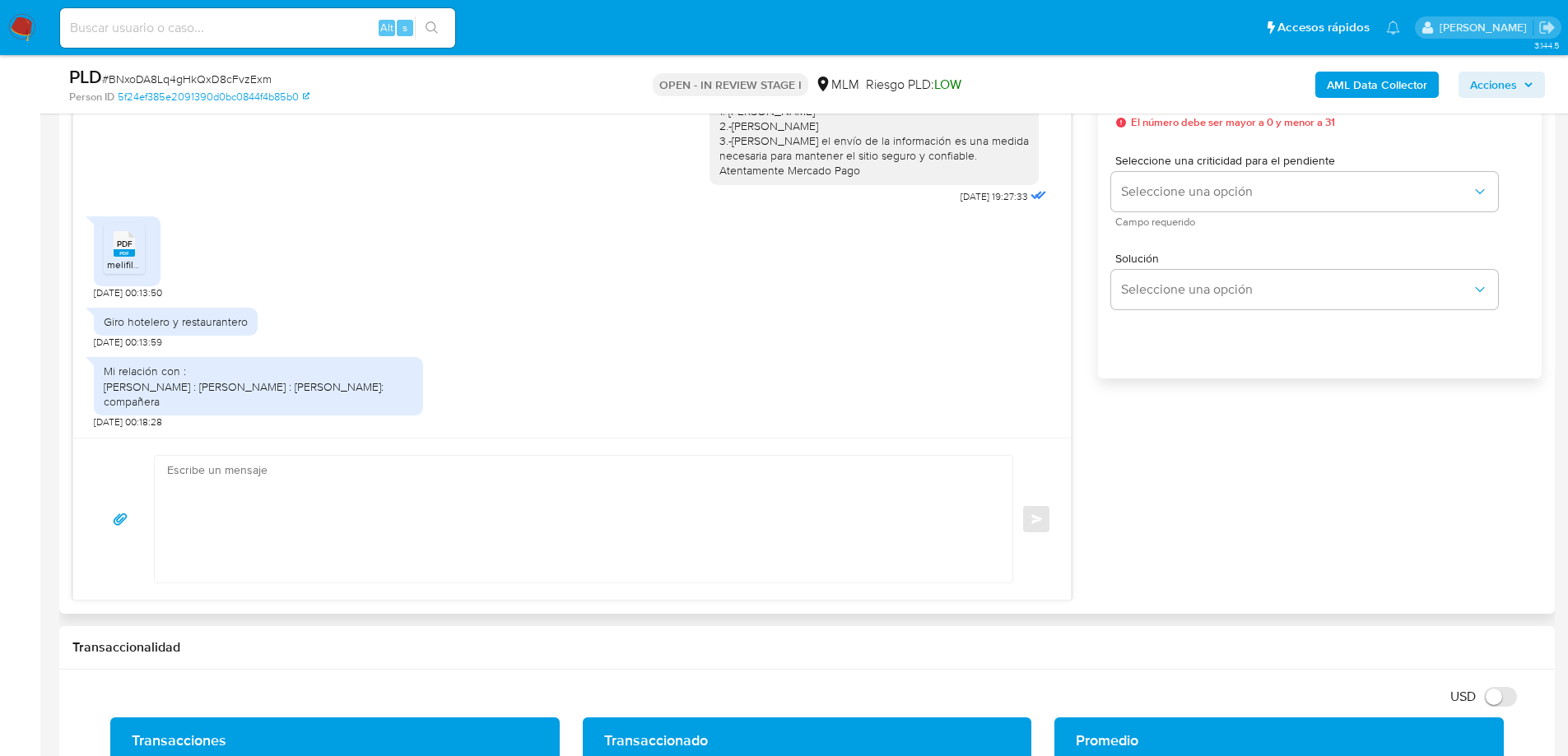 click at bounding box center (579, 519) 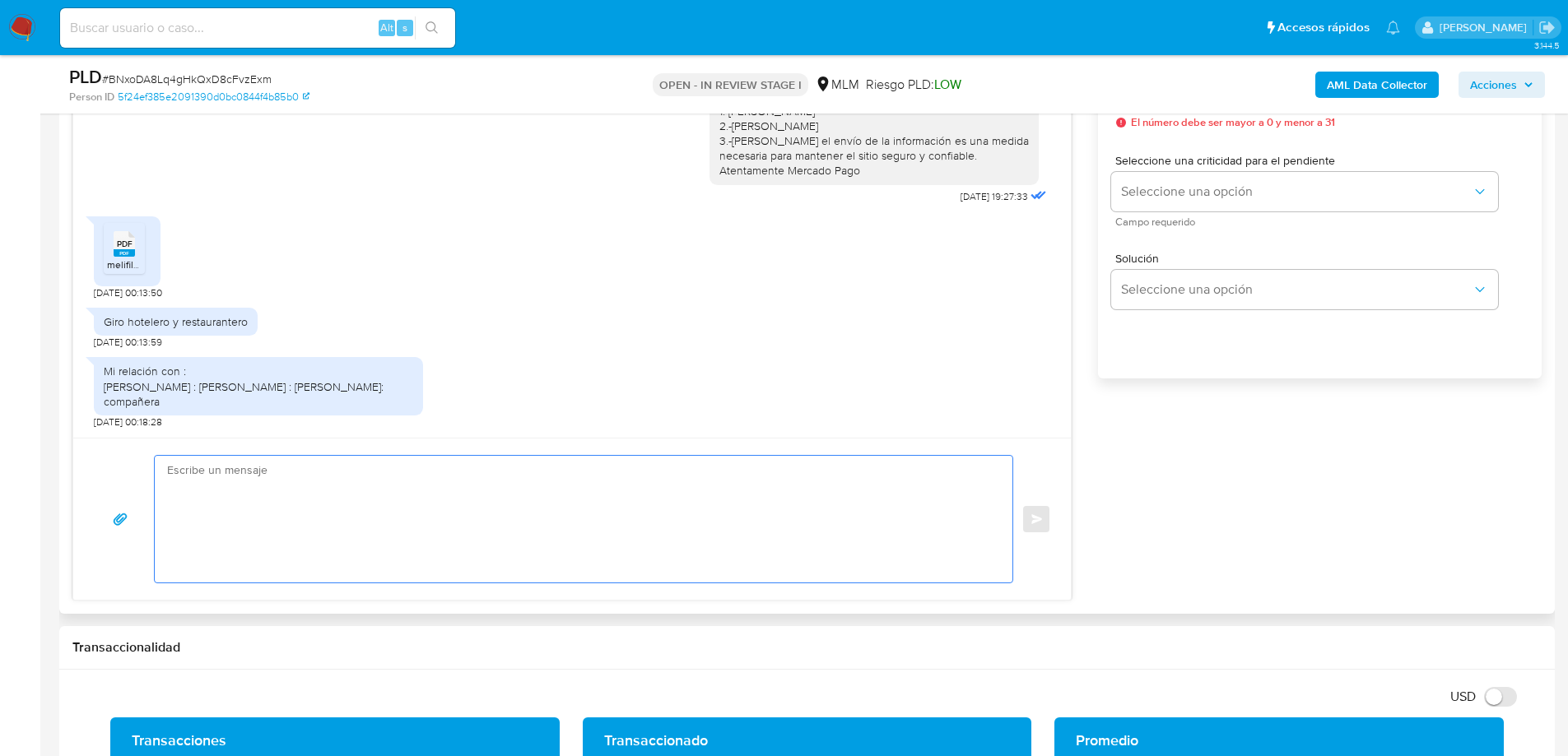 paste on "Estimado Francisco se ha identificado un cambio en el uso habitual de tu cuenta para garantizar la seguridad de esta y actualizar tus datos nos podrías compartir la siguiente información:
*Menciona tu ocupación o actividad (si cuenta con documentación de soporte a tu actividad  adjuntarla por este medio)
*Origen de los fondos que depositas en tu cuenta mercado pago
*Cuál es tu relación o por que motivo recibes fondos de
1.-KEVIN ALBERTO MACIAS SANCHEZ
2.-IVONNE SANCHEZ QUINTERO
*Cuál es tu relación o por qué motivo envías fondos a las siguientes personas
1.-HANDERY ALEJANDRA DURAN MARISCAL
2.-HILDA ELIZETH JIMENEZ FLORES
3.-IVONNE SANCHEZ QUINTERO
Aguardamos el envío de la información es una medida necesaria para mantener el sitio seguro y confiable.
Atentamente Mercado Pago" 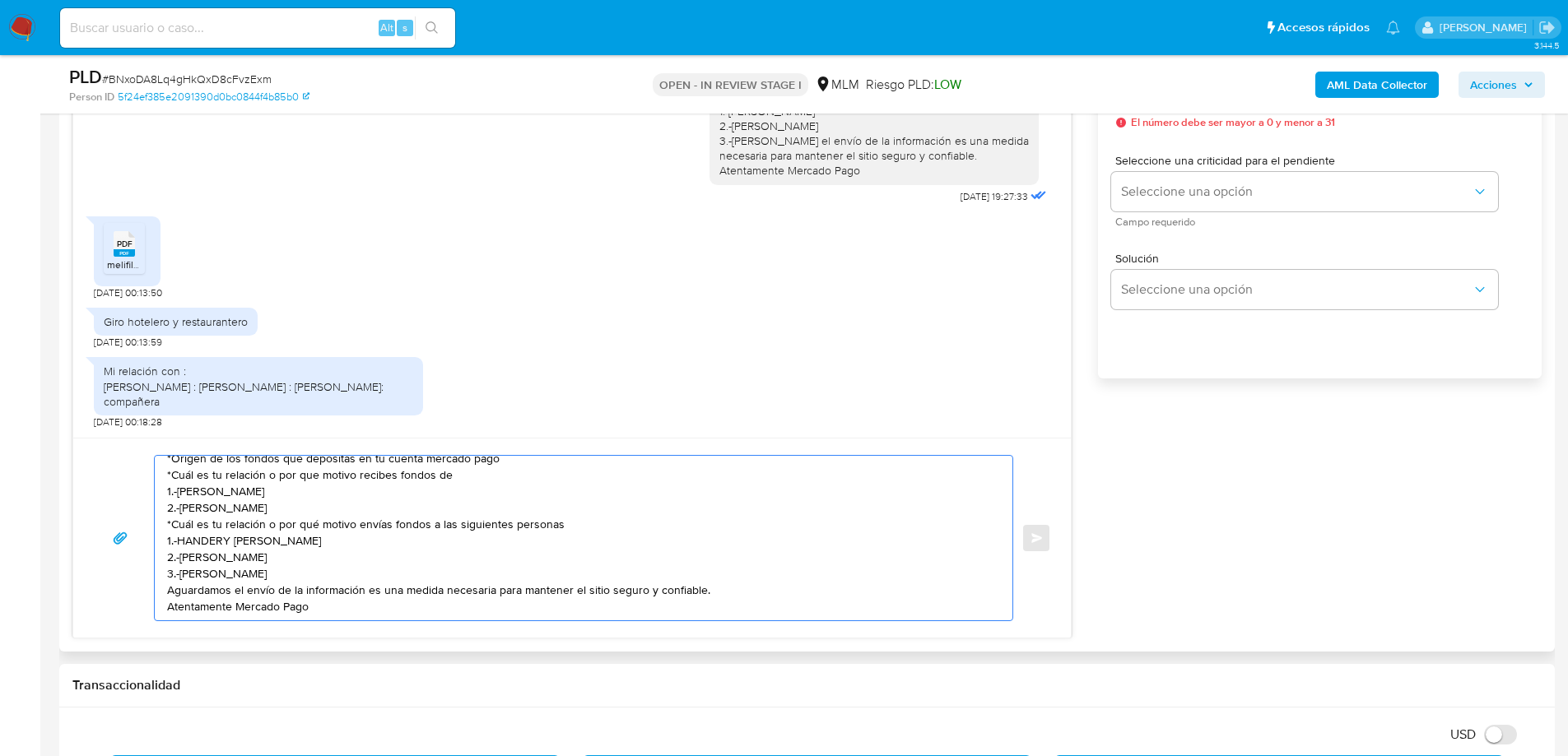 scroll, scrollTop: 0, scrollLeft: 0, axis: both 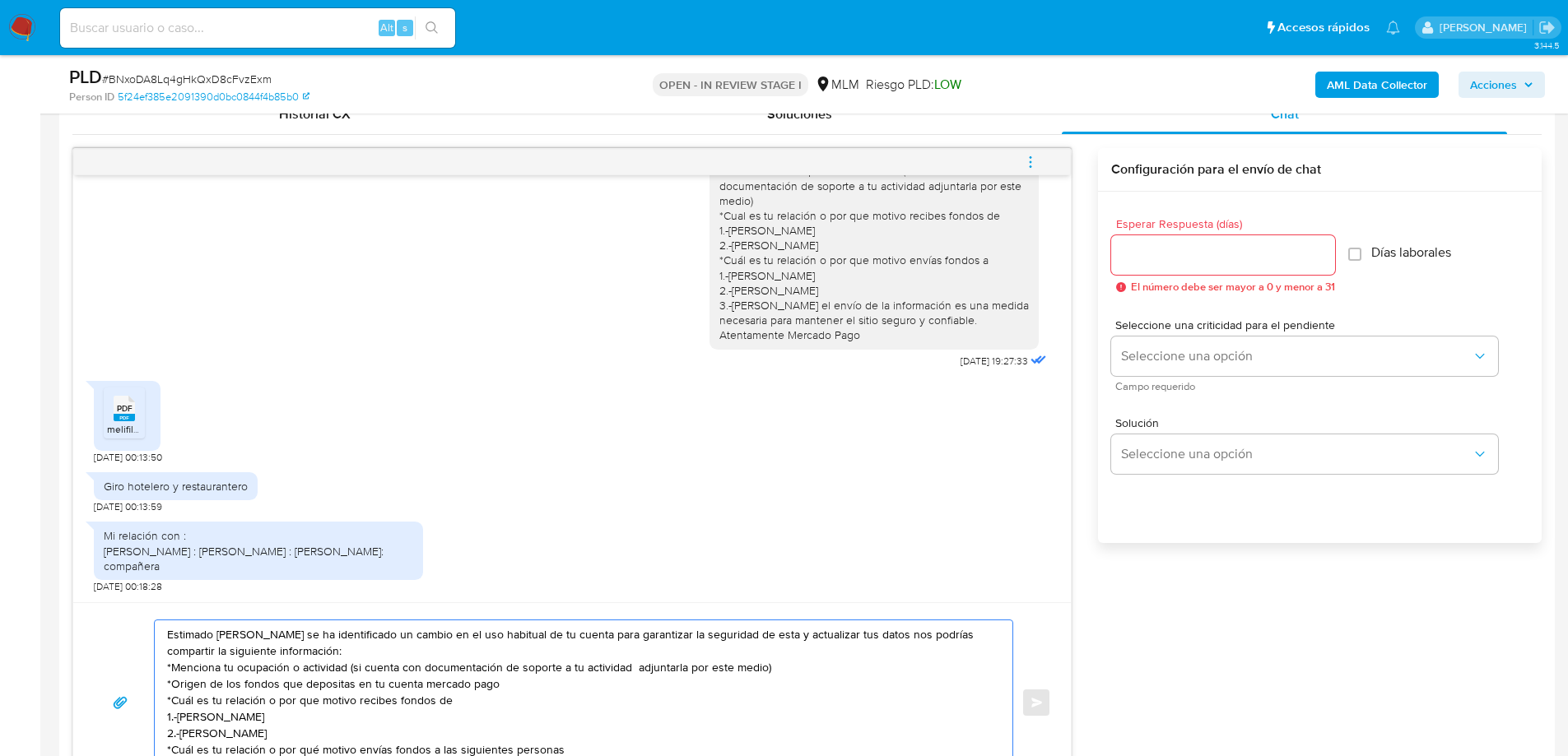 type on "Estimado Francisco se ha identificado un cambio en el uso habitual de tu cuenta para garantizar la seguridad de esta y actualizar tus datos nos podrías compartir la siguiente información:
*Menciona tu ocupación o actividad (si cuenta con documentación de soporte a tu actividad  adjuntarla por este medio)
*Origen de los fondos que depositas en tu cuenta mercado pago
*Cuál es tu relación o por que motivo recibes fondos de
1.-KEVIN ALBERTO MACIAS SANCHEZ
2.-IVONNE SANCHEZ QUINTERO
*Cuál es tu relación o por qué motivo envías fondos a las siguientes personas
1.-HANDERY ALEJANDRA DURAN MARISCAL
2.-HILDA ELIZETH JIMENEZ FLORES
3.-IVONNE SANCHEZ QUINTERO
Aguardamos el envío de la información es una medida necesaria para mantener el sitio seguro y confiable.
Atentamente Mercado Pago" 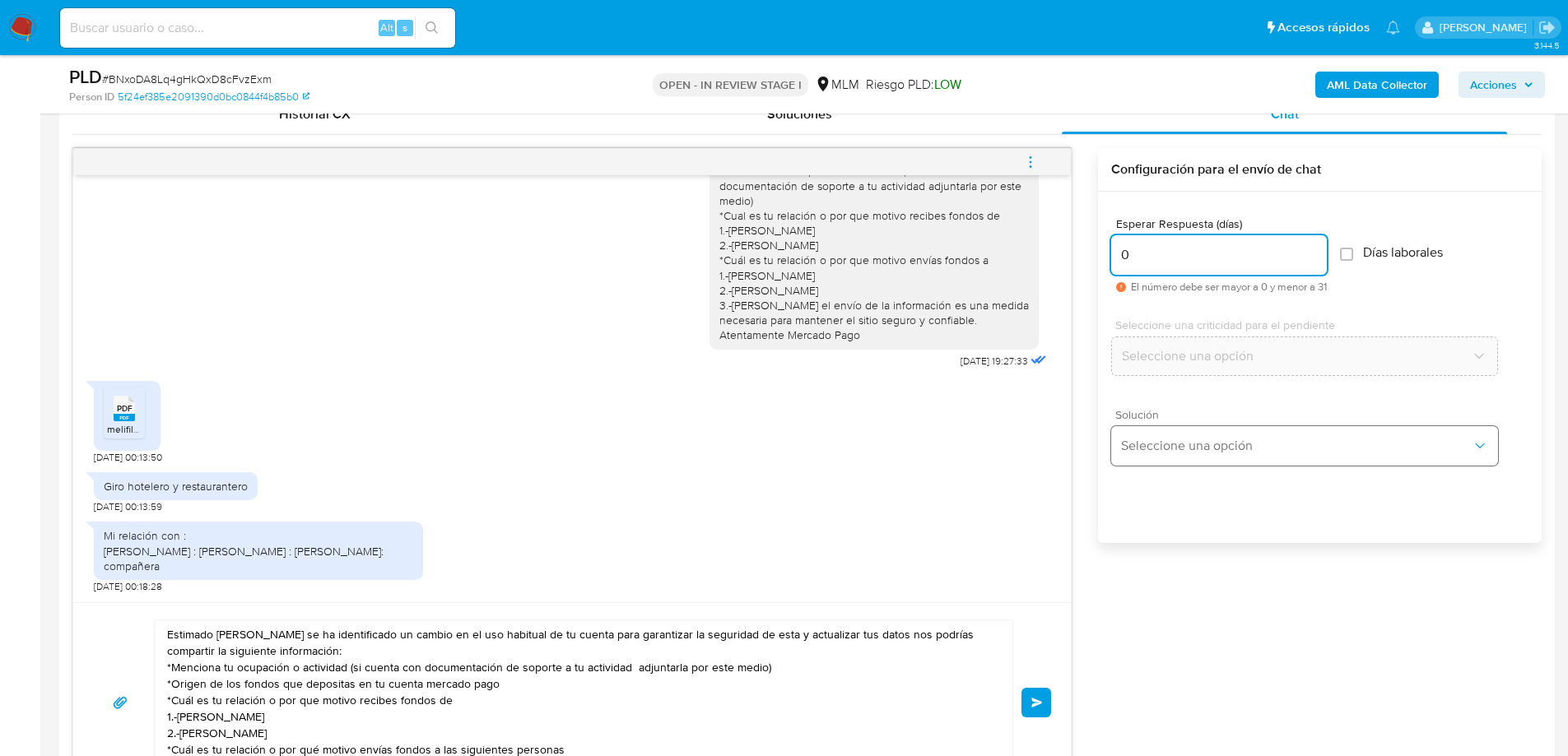type on "0" 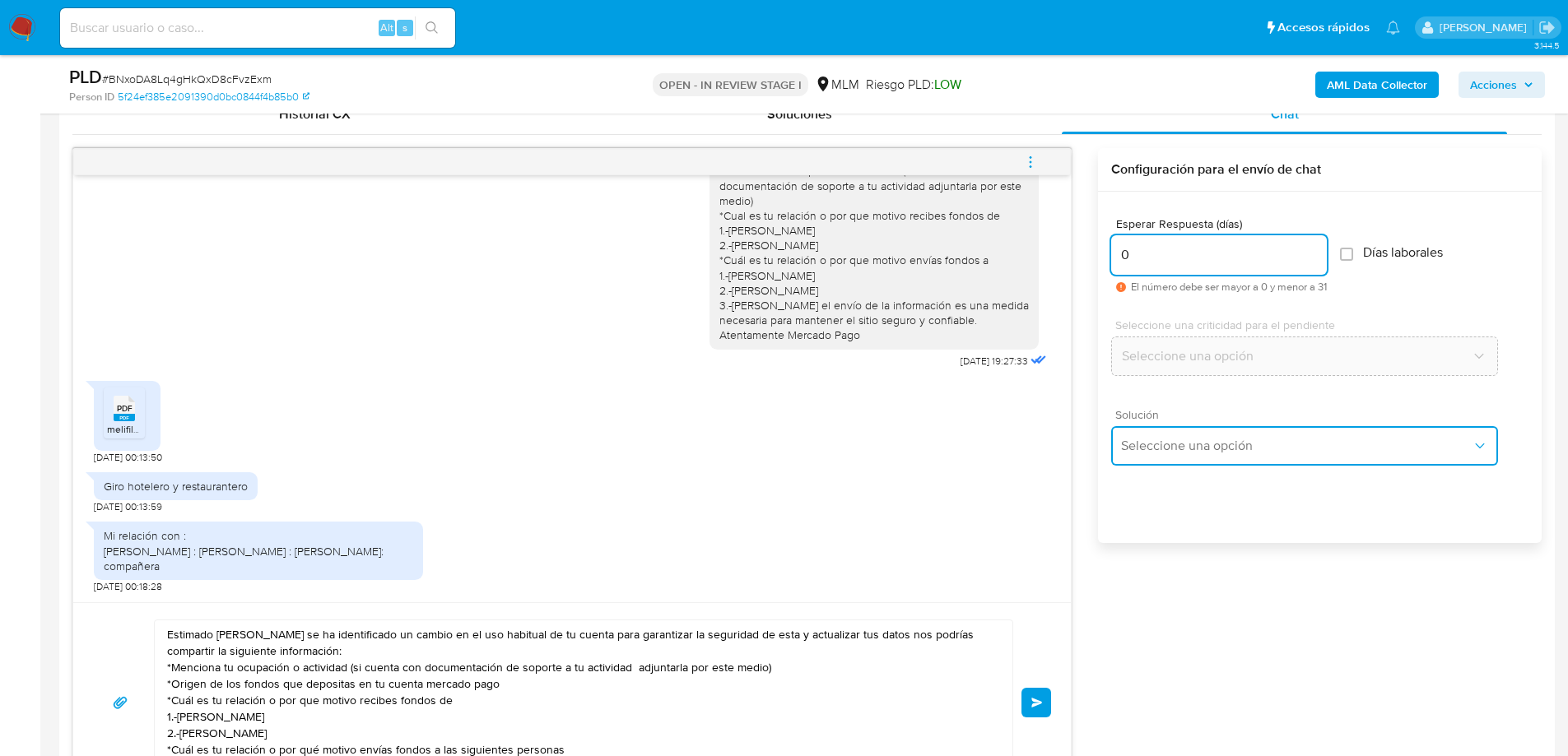 click on "Seleccione una opción" at bounding box center [1296, 446] 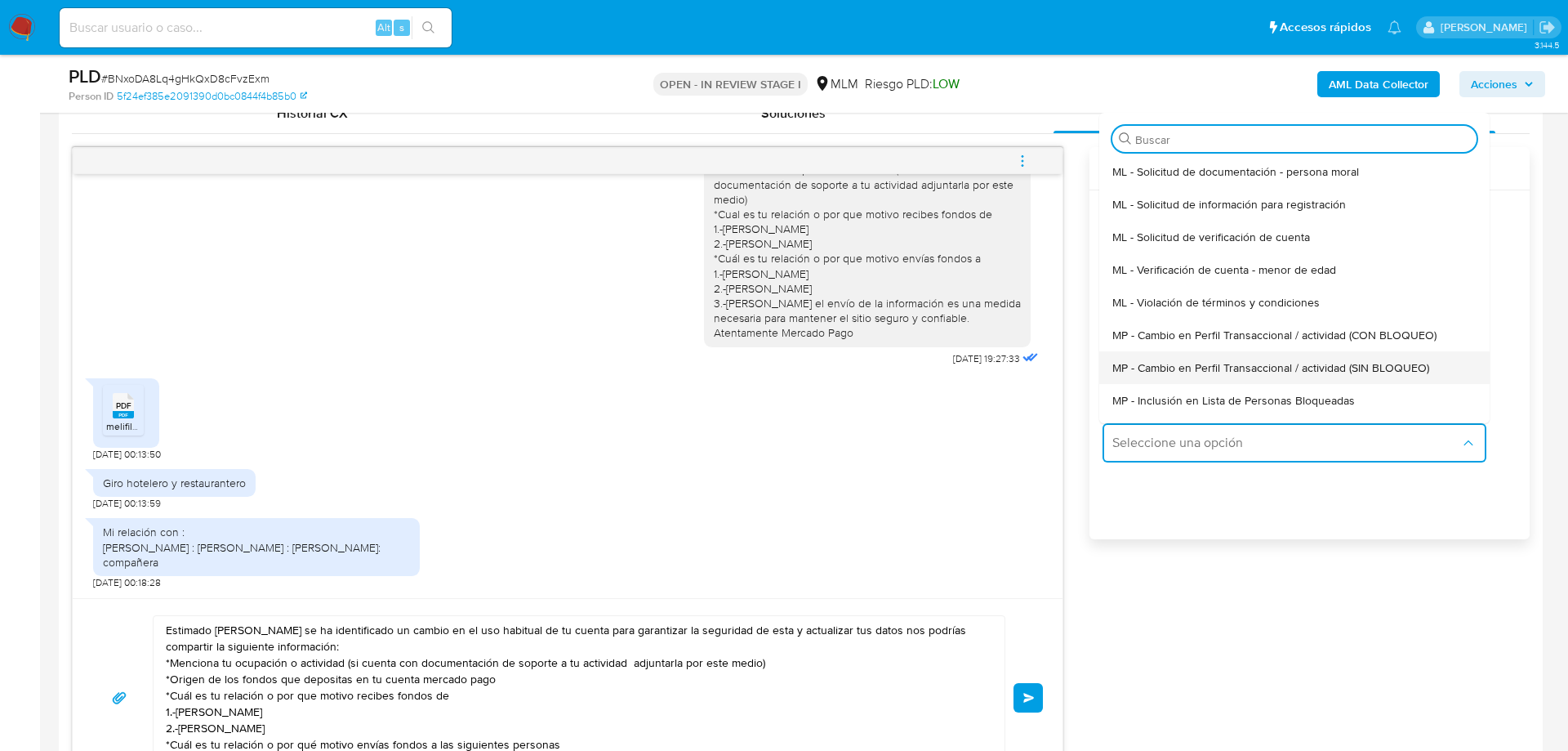 click on "MP - Cambio en Perfil Transaccional / actividad (SIN BLOQUEO)" at bounding box center (1271, 368) 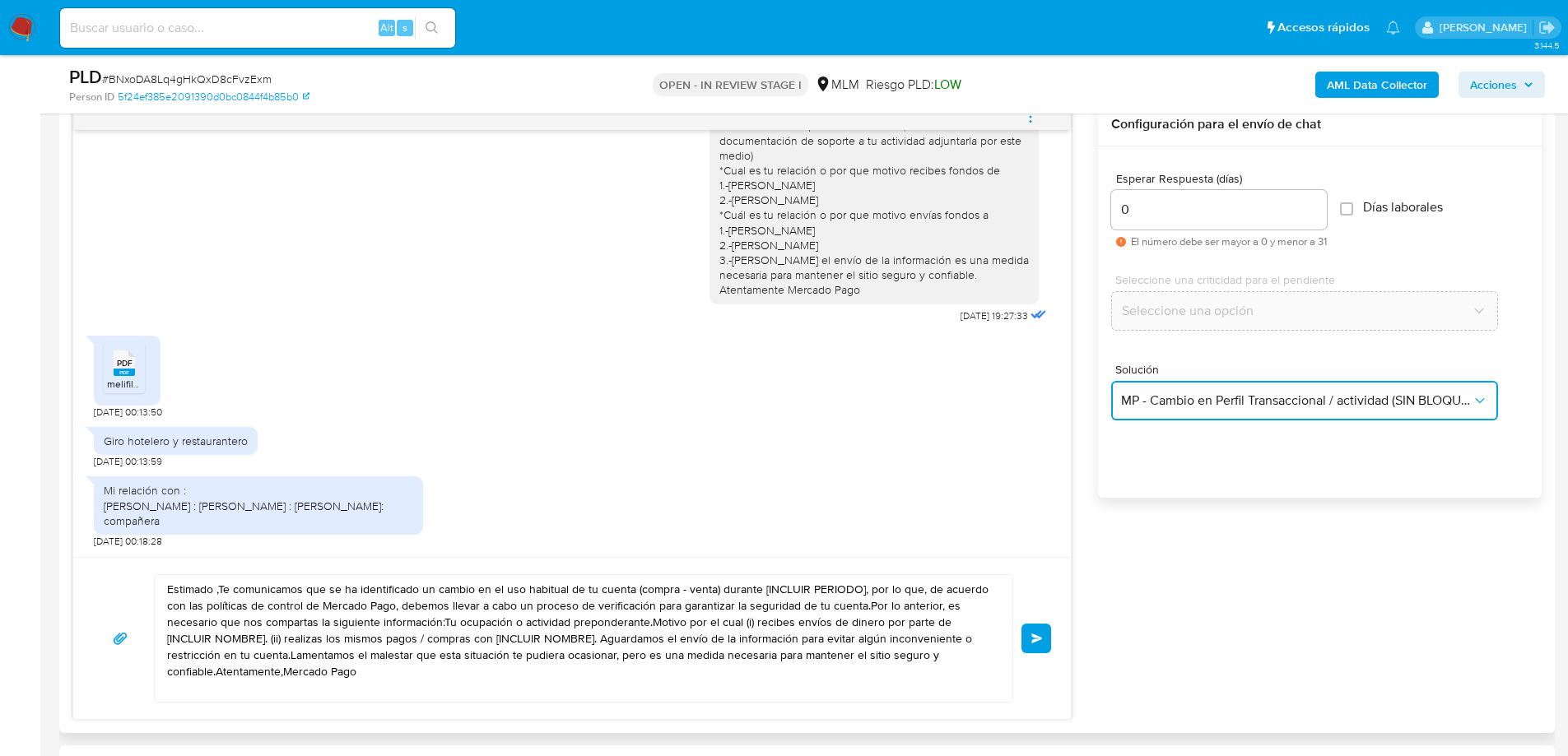 scroll, scrollTop: 987, scrollLeft: 0, axis: vertical 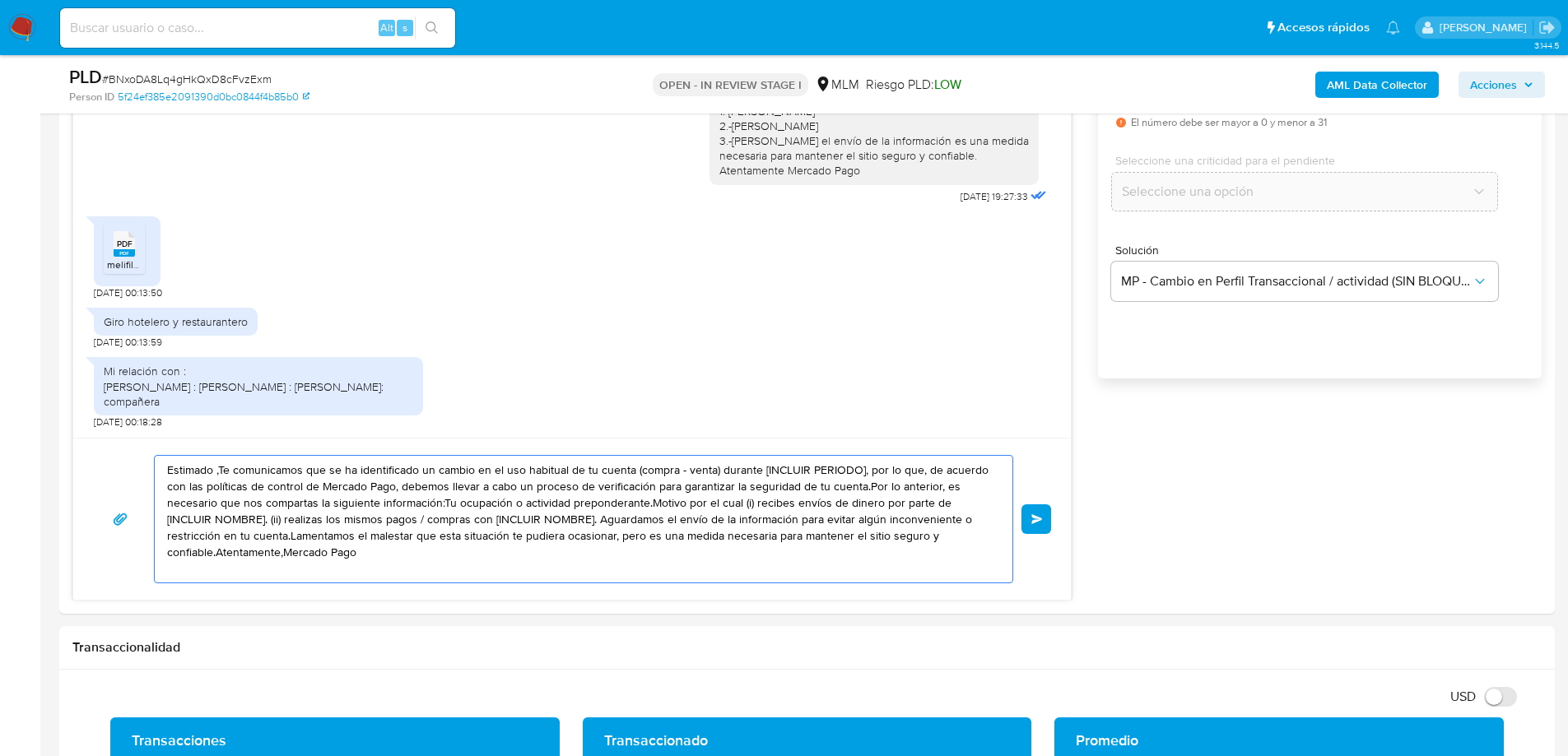 drag, startPoint x: 390, startPoint y: 554, endPoint x: 8, endPoint y: 373, distance: 422.71149 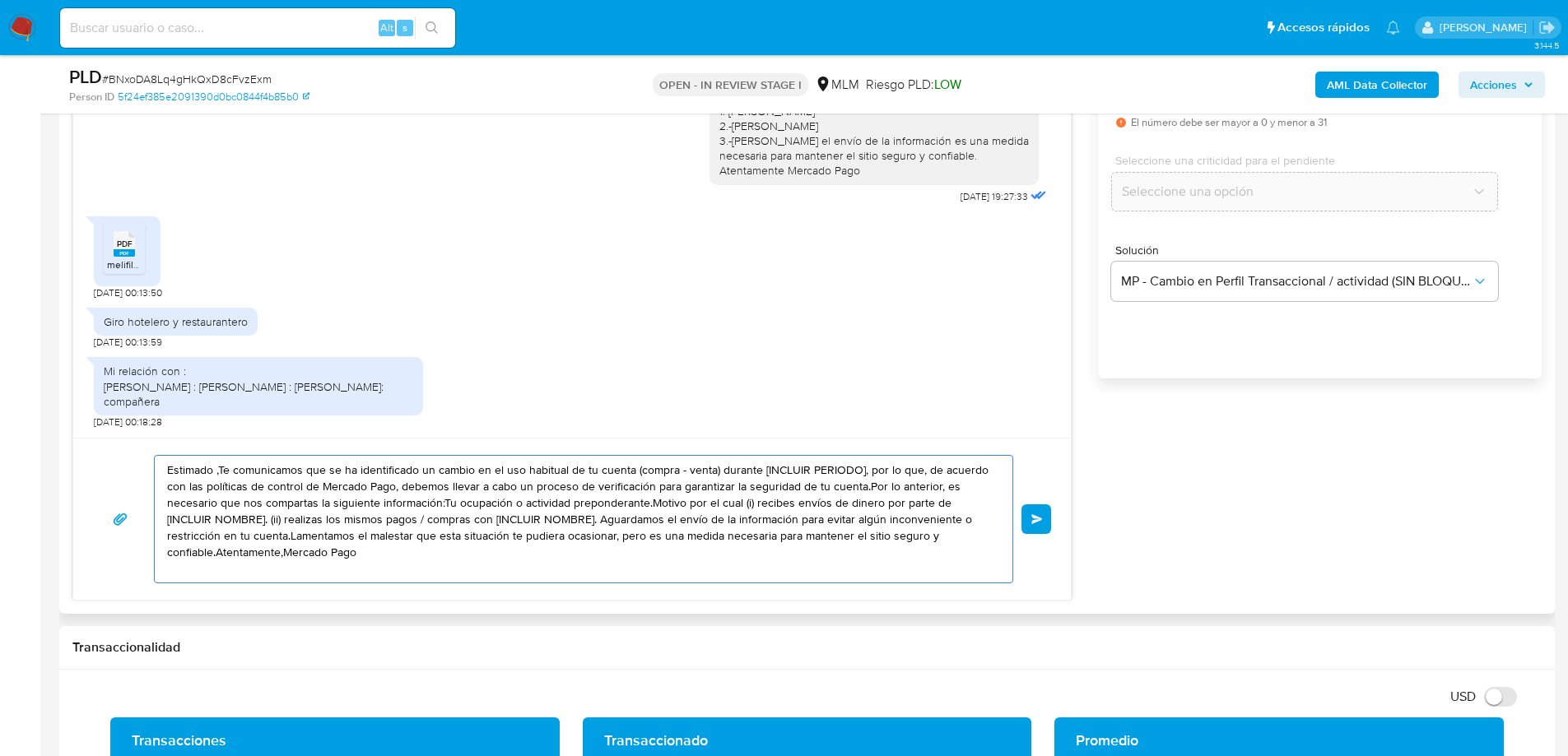 paste on "Francisco se ha identificado un cambio en el uso habitual de tu cuenta para garantizar la seguridad de esta y actualizar tus datos nos podrías compartir la siguiente información:
*Menciona tu ocupación o actividad (si cuenta con documentación de soporte a tu actividad  adjuntarla por este medio)
*Origen de los fondos que depositas en tu cuenta mercado pago
*Cuál es tu relación o por que motivo recibes fondos de
1.-KEVIN ALBERTO MACIAS SANCHEZ
2.-IVONNE SANCHEZ QUINTERO
*Cuál es tu relación o por qué motivo envías fondos a las siguientes personas
1.-HANDERY ALEJANDRA DURAN MARISCAL
2.-HILDA ELIZETH JIMENEZ FLORES
3.-IVONNE SANCHEZ QUINTERO
Aguardamos el envío de la información es una medida necesaria para mantener el sitio seguro y confiable.
Atentamente Mercado Pago" 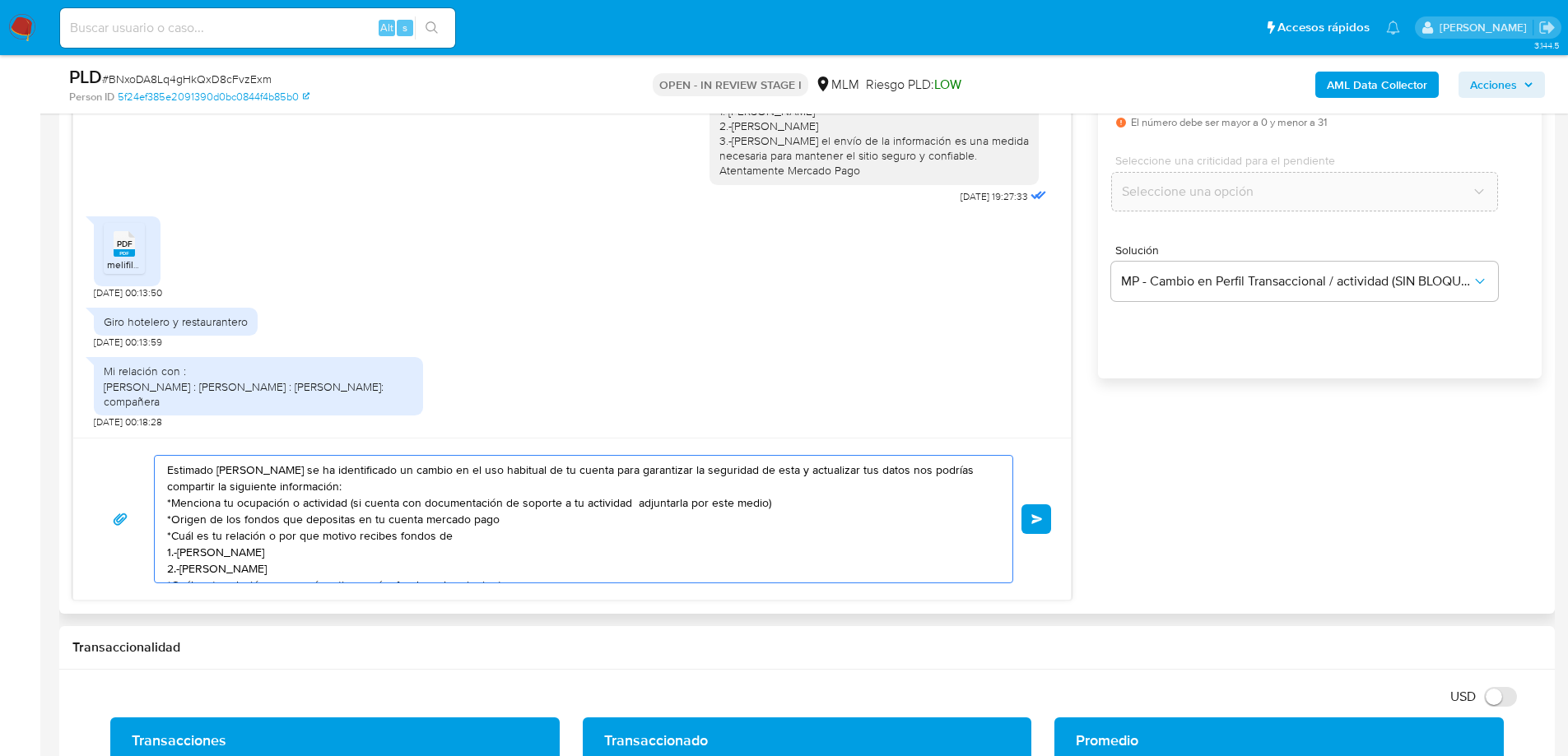scroll, scrollTop: 72, scrollLeft: 0, axis: vertical 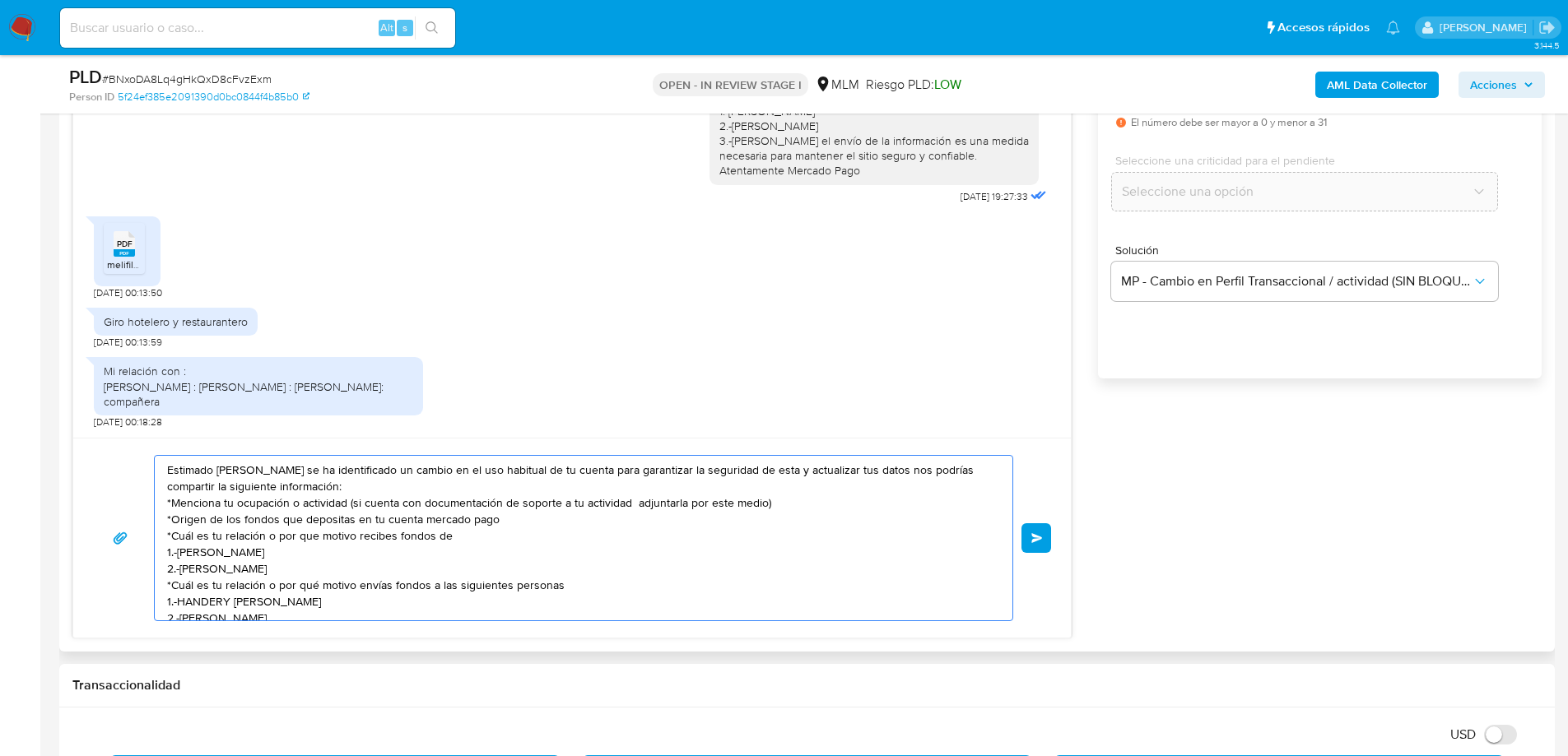 drag, startPoint x: 329, startPoint y: 601, endPoint x: 94, endPoint y: 429, distance: 291.21985 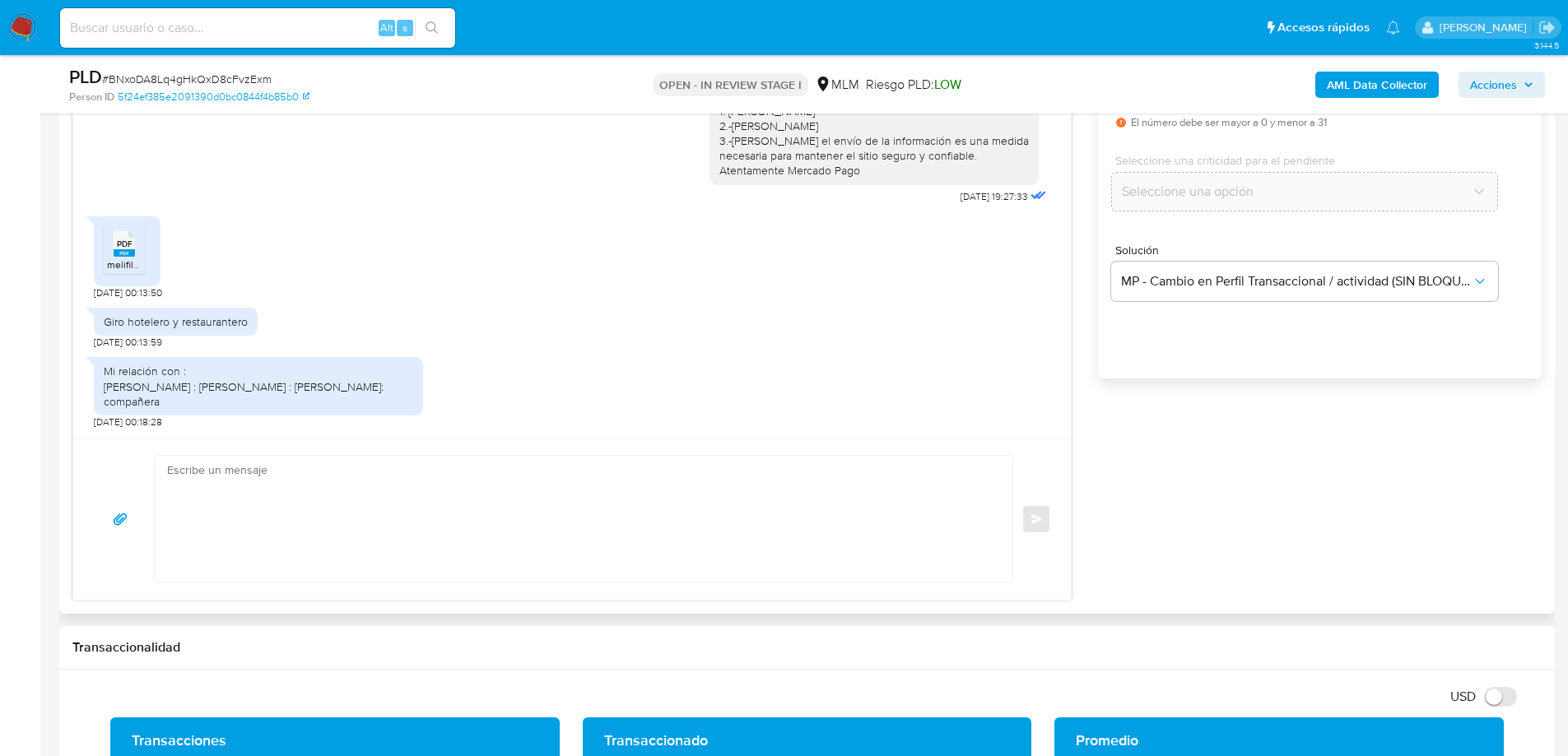 click at bounding box center [579, 519] 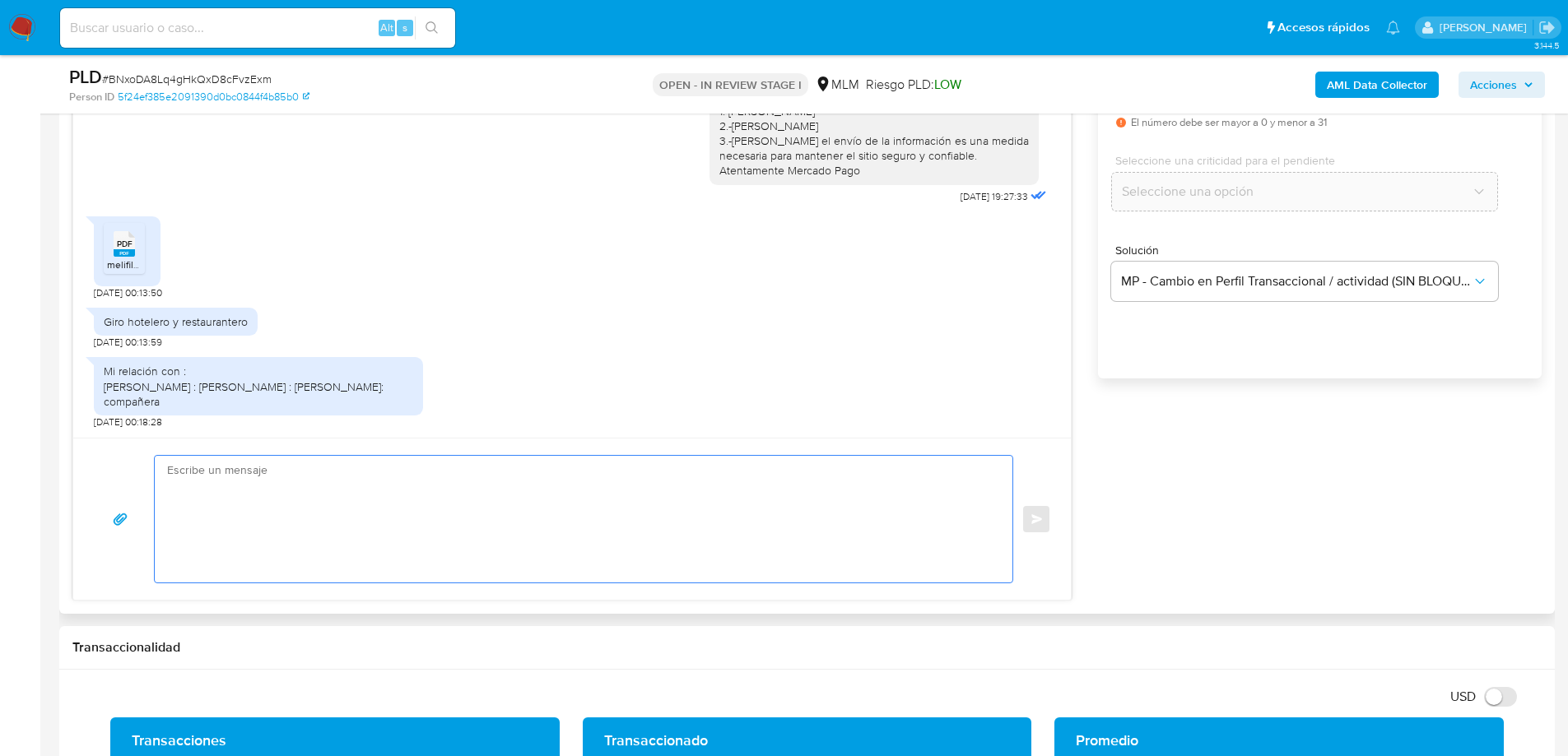 paste on "Agradecemos tu pronta respuesta y la información proporcionada la cual ya fue validada por nuestro equipo. Sin más por el momento esperamos que tengas un excelente día, te recordamos que esto fue únicamente una validación para mantener tu cuenta segura la cual puedes utilizar con normalidad.
Atentamente Mercado Pago." 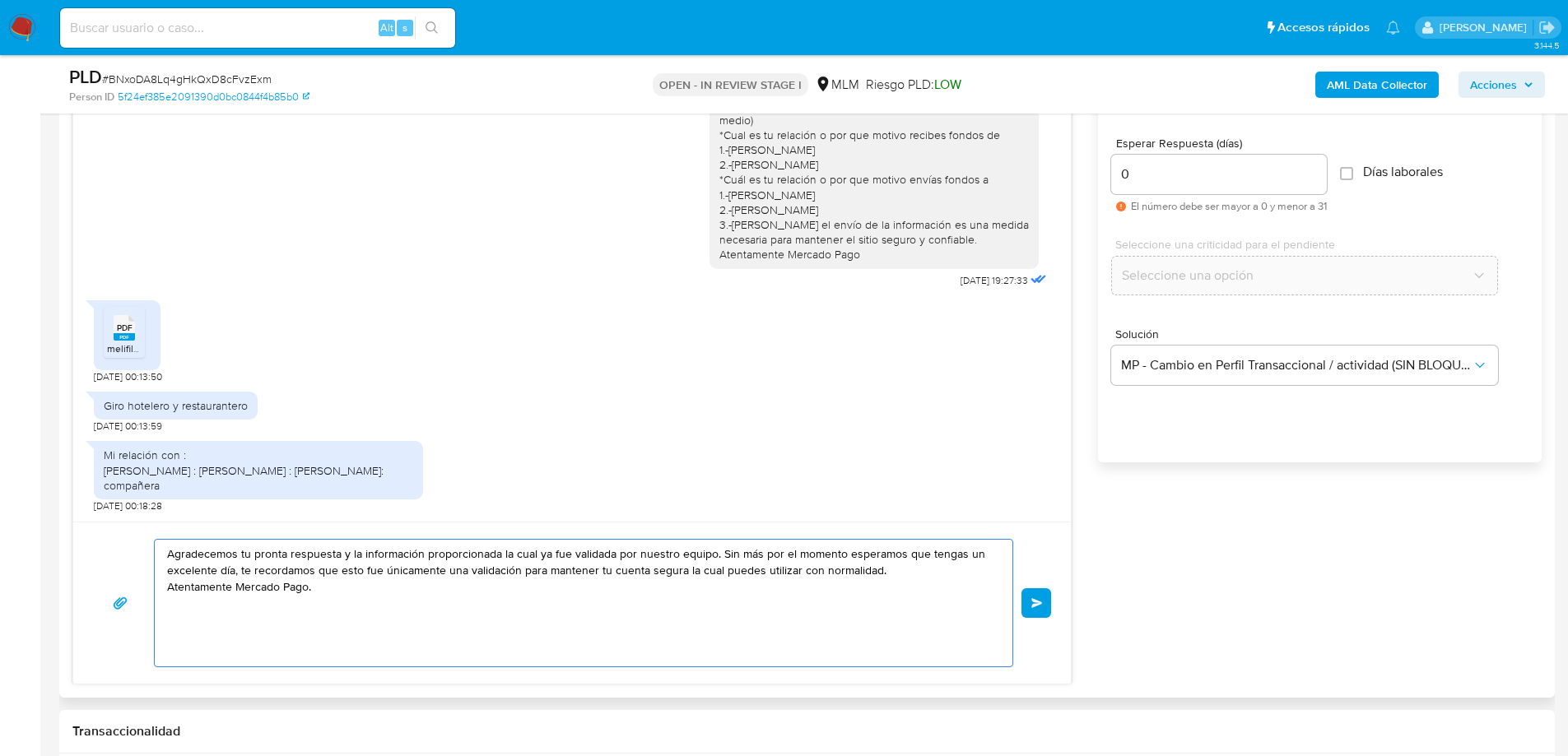 scroll, scrollTop: 1069, scrollLeft: 0, axis: vertical 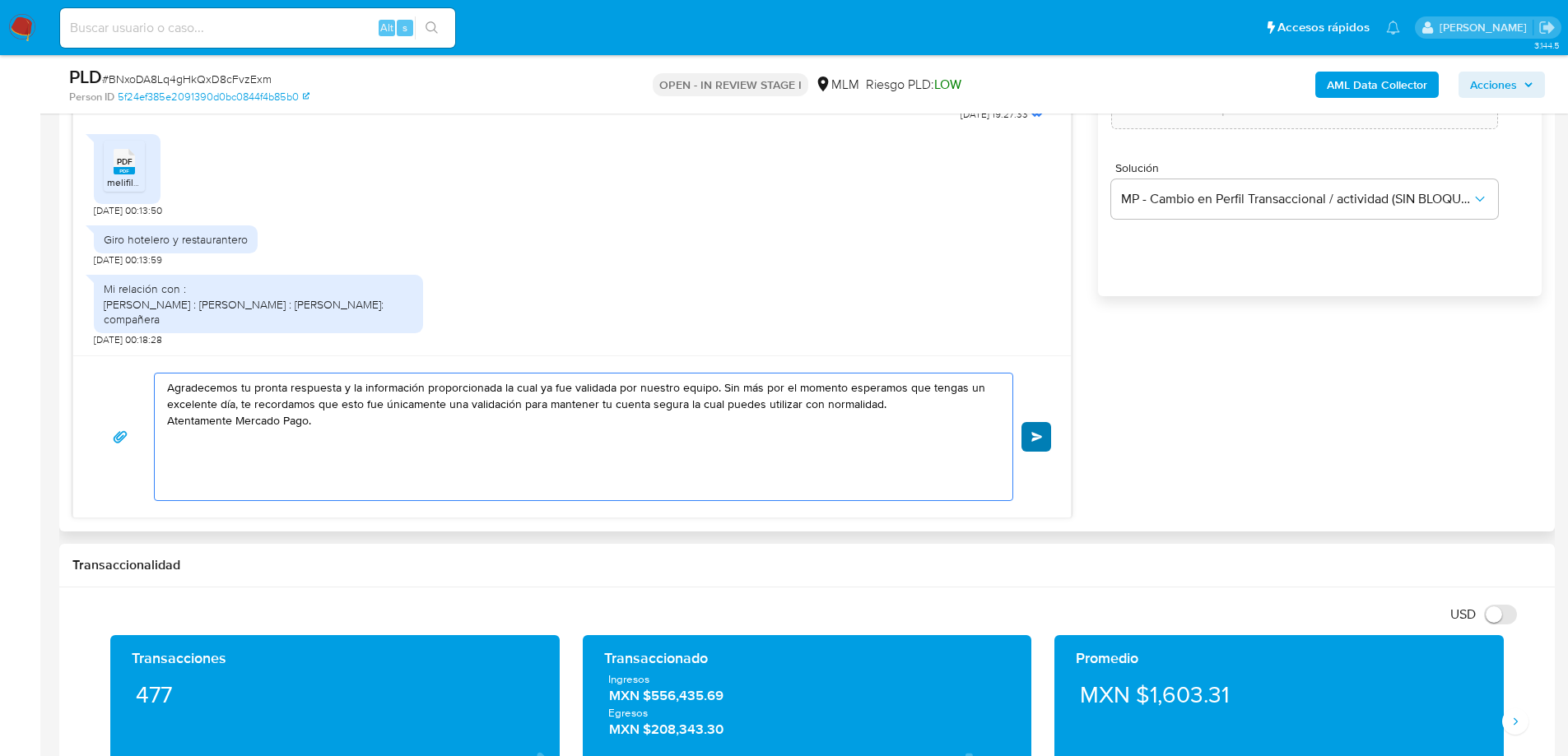 type on "Agradecemos tu pronta respuesta y la información proporcionada la cual ya fue validada por nuestro equipo. Sin más por el momento esperamos que tengas un excelente día, te recordamos que esto fue únicamente una validación para mantener tu cuenta segura la cual puedes utilizar con normalidad.
Atentamente Mercado Pago." 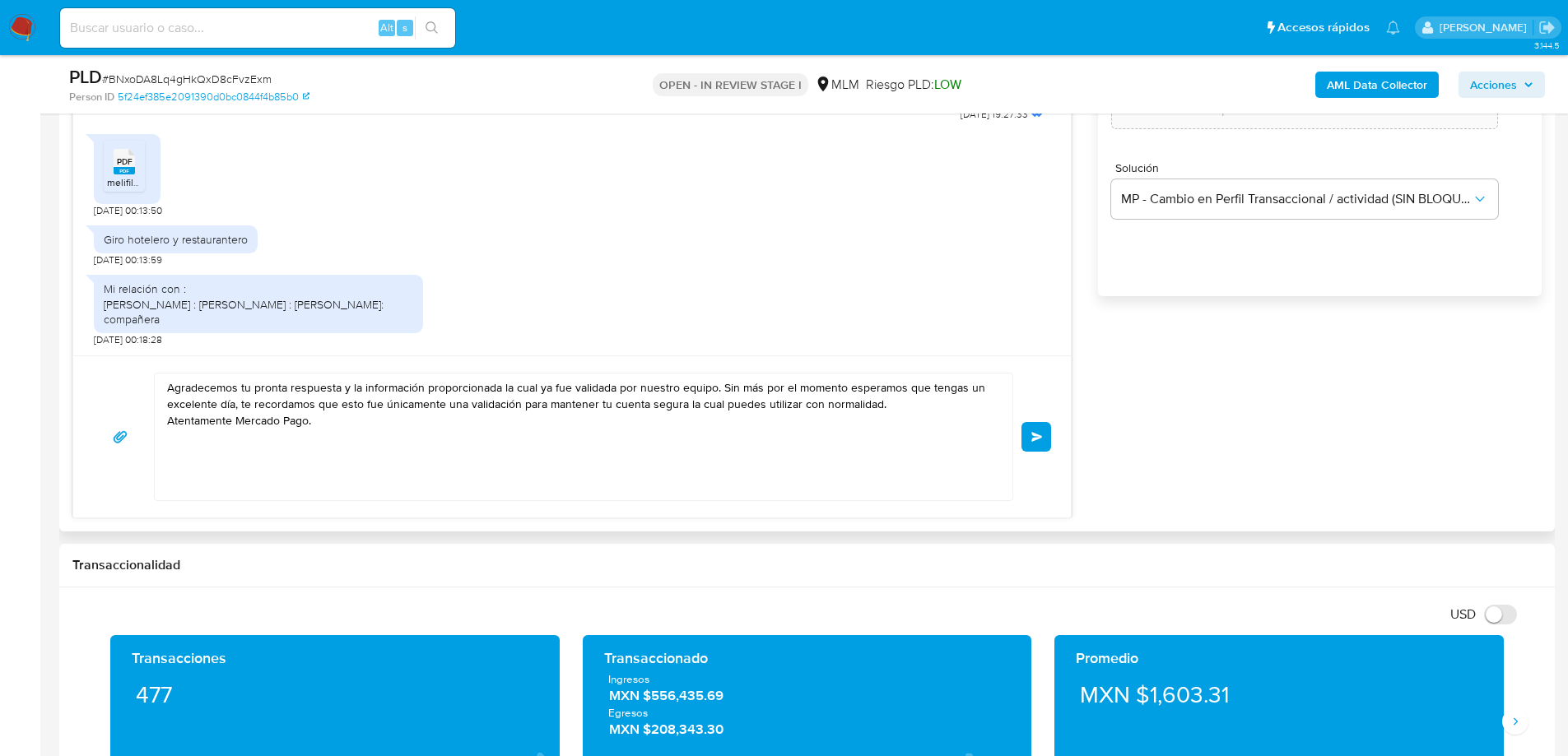 click on "Enviar" at bounding box center [1036, 437] 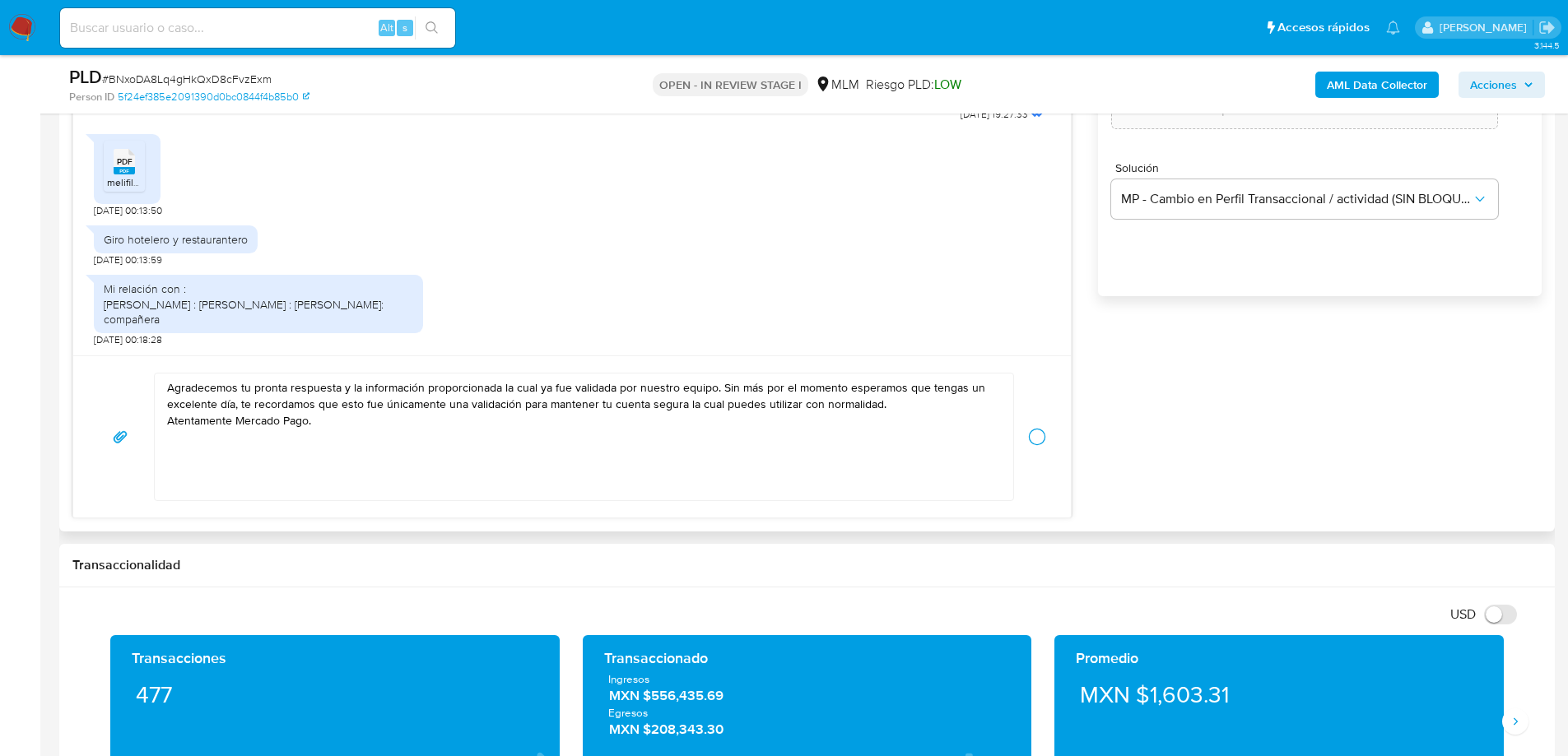 type 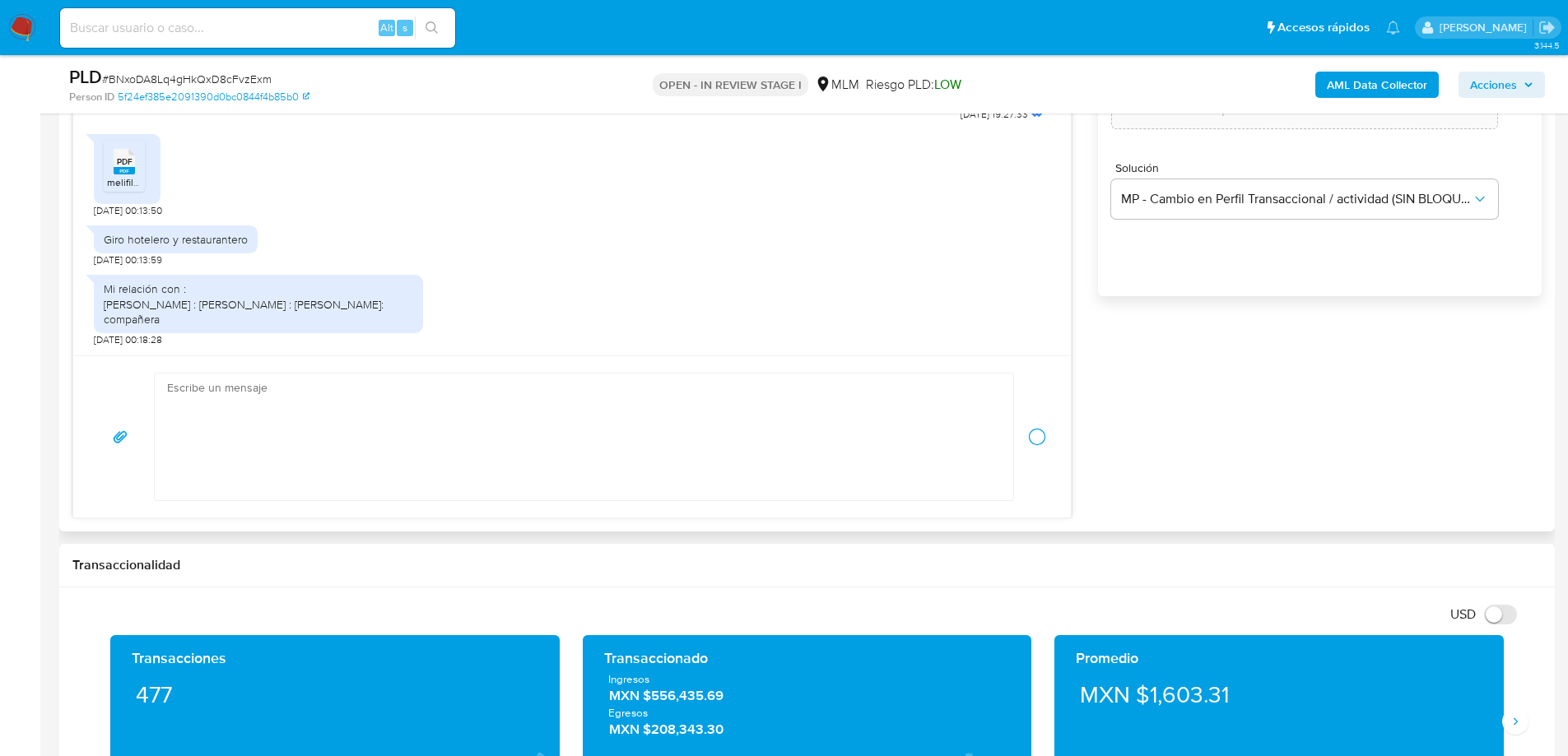 scroll, scrollTop: 280, scrollLeft: 0, axis: vertical 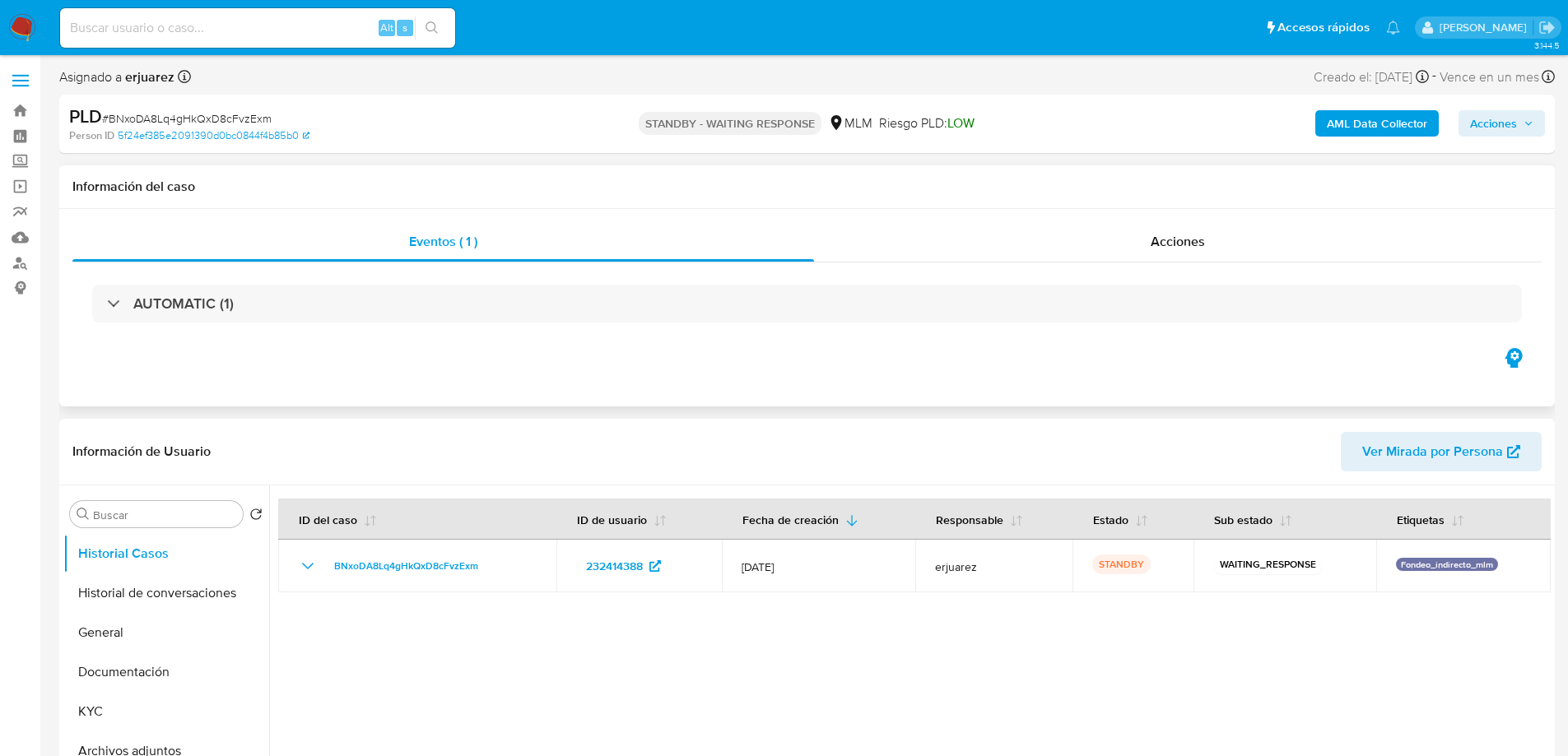select on "10" 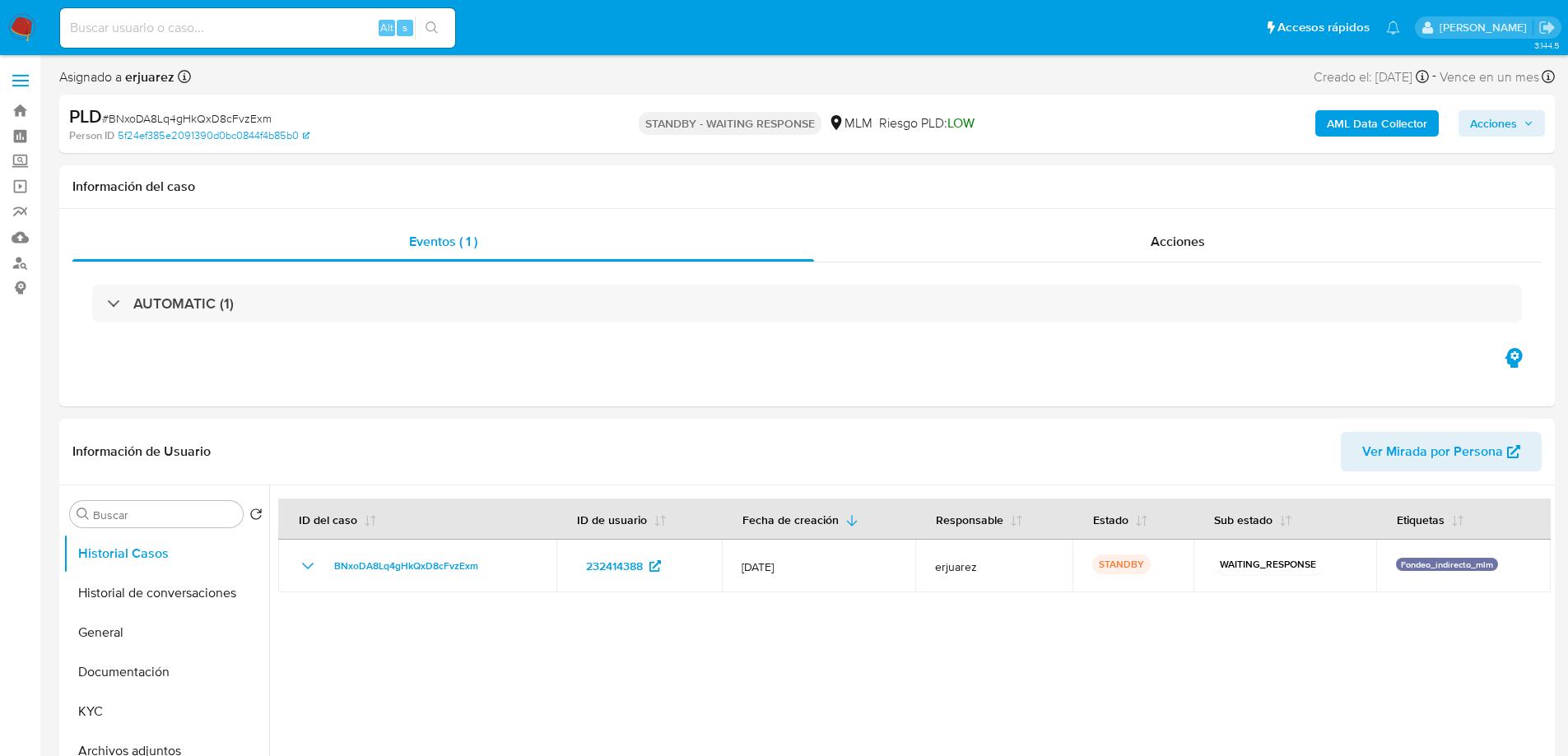 click at bounding box center (22, 28) 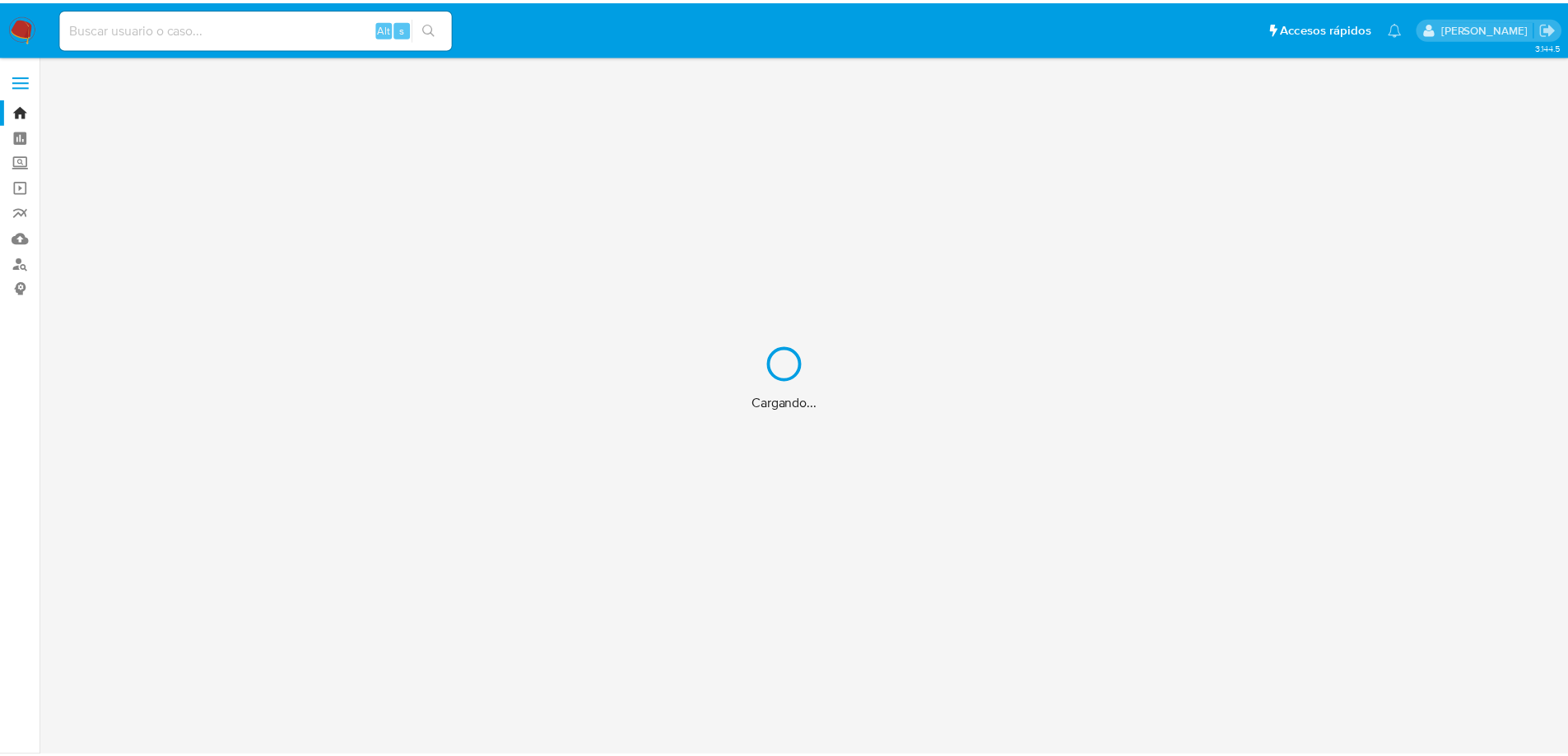 scroll, scrollTop: 0, scrollLeft: 0, axis: both 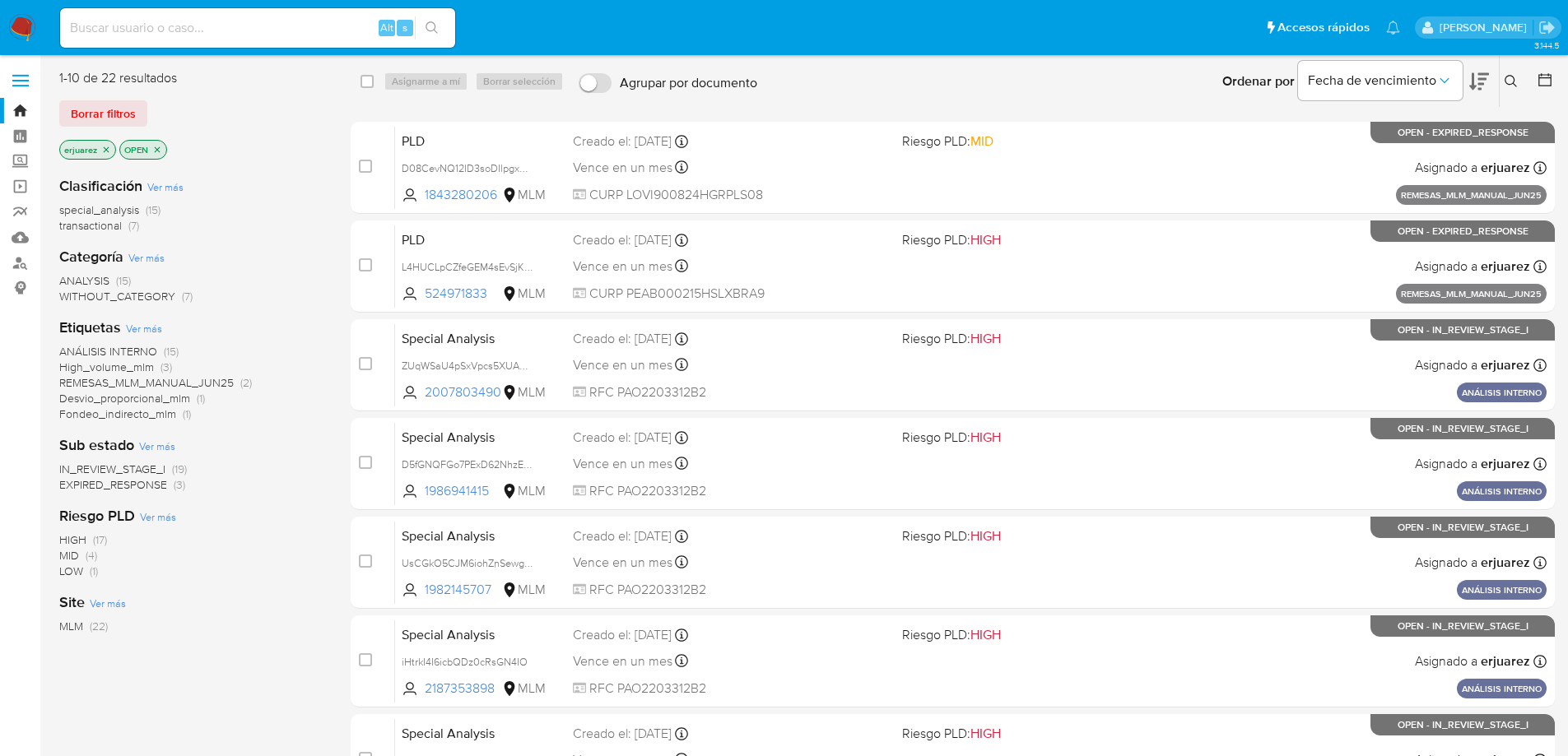 click 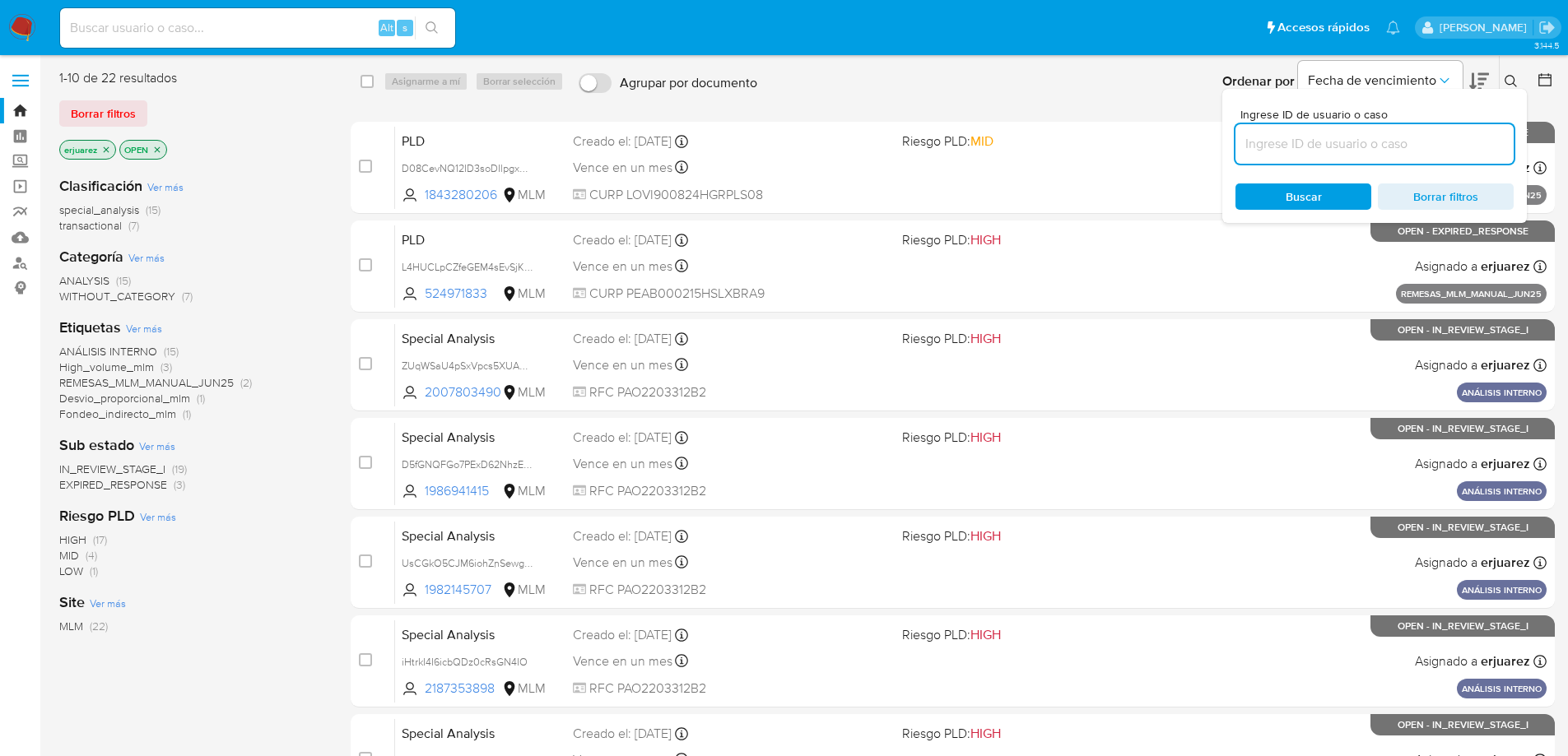 click at bounding box center (1375, 144) 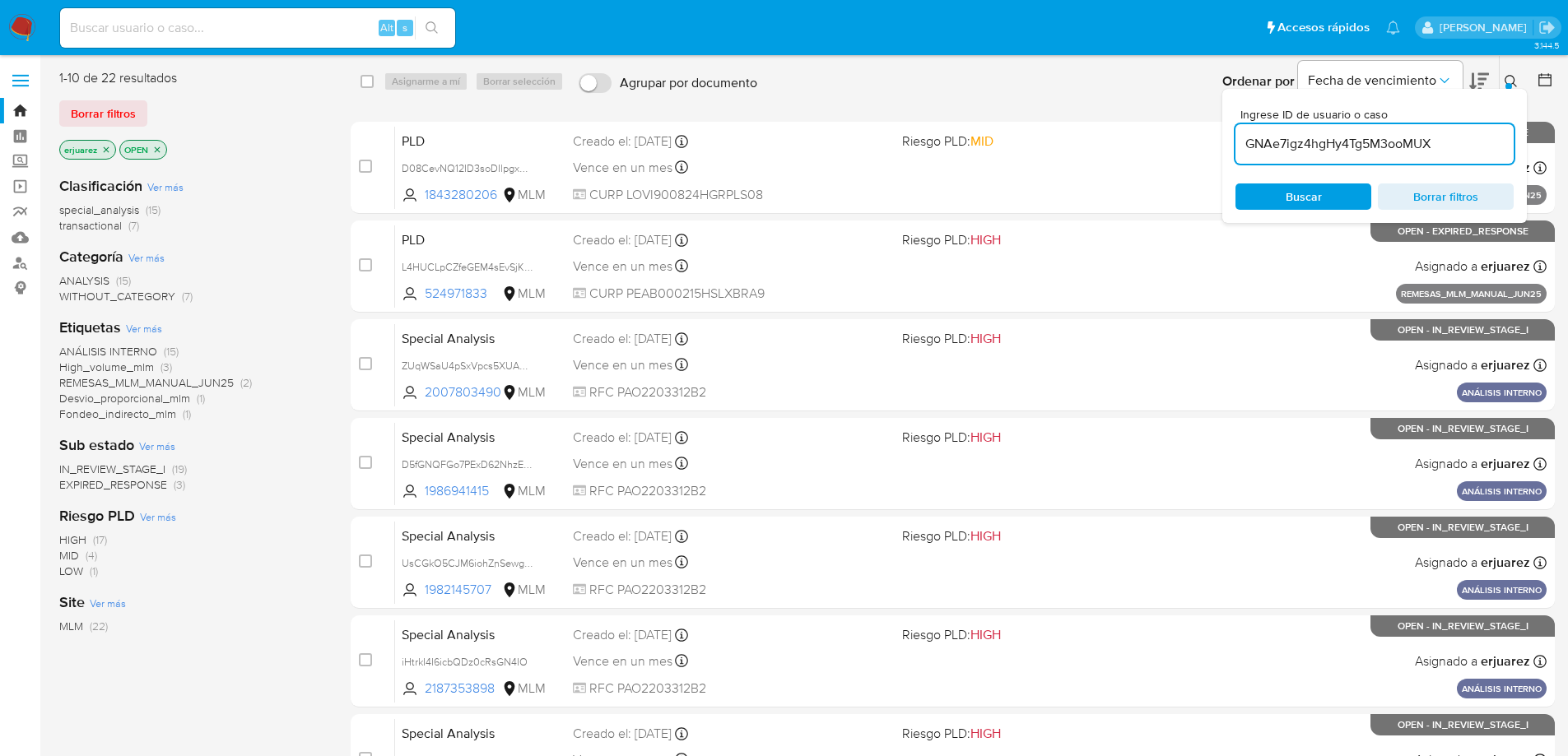 type on "GNAe7igz4hgHy4Tg5M3ooMUX" 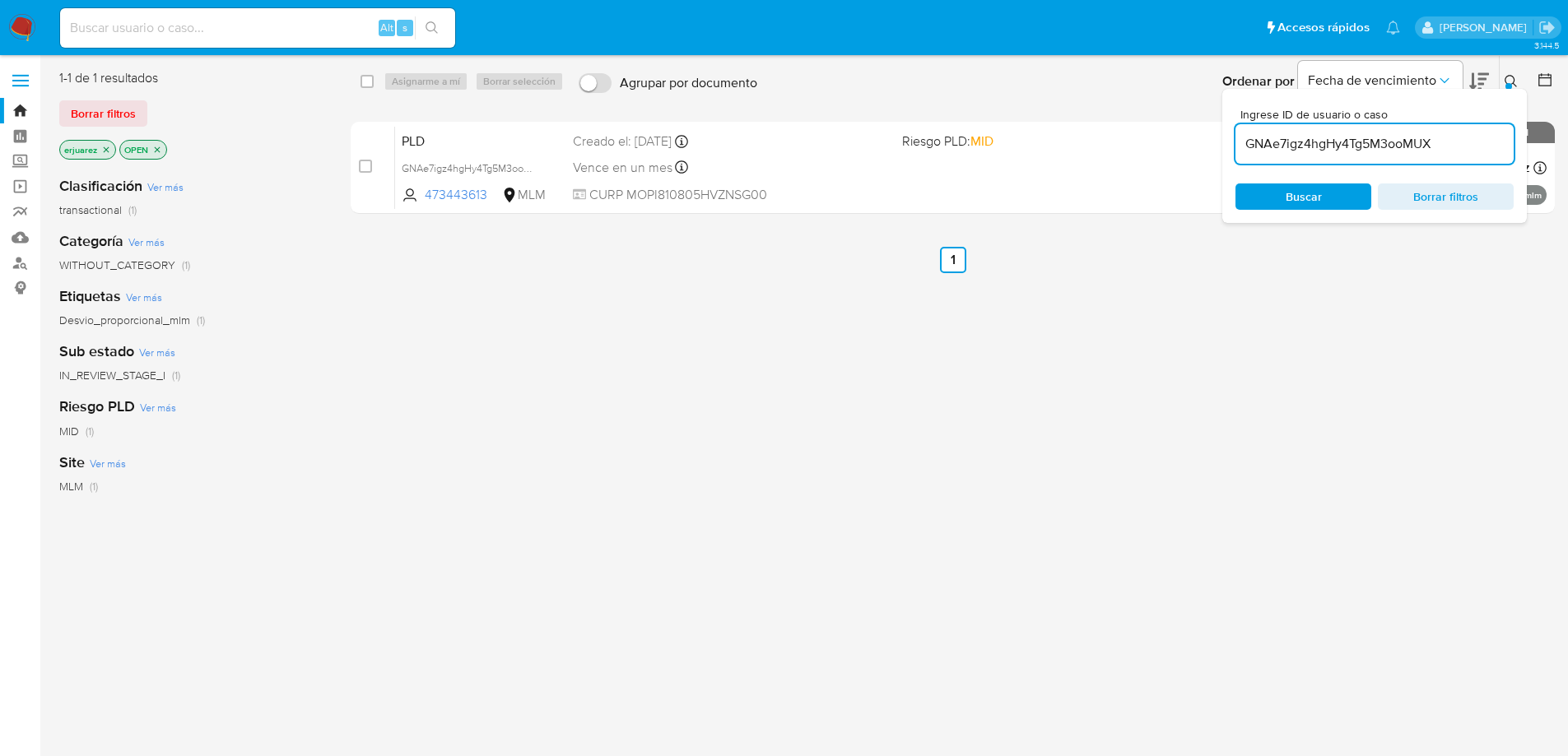 click on "select-all-cases-checkbox Asignarme a mí Borrar selección Agrupar por documento Ordenar por Fecha de vencimiento   No es posible ordenar los resultados mientras se encuentren agrupados. Ingrese ID de usuario o caso GNAe7igz4hgHy4Tg5M3ooMUX Buscar Borrar filtros case-item-checkbox   No es posible asignar el caso PLD GNAe7igz4hgHy4Tg5M3ooMUX 473443613 MLM Riesgo PLD:  MID Creado el: [DATE]   Creado el: [DATE] 02:05:40 Vence en un mes   Vence el [DATE] 02:05:40 CURP   MOPI810805HVZNSG00 Asignado a   erjuarez   Asignado el: [DATE] 21:05:38 Desvio_proporcional_mlm OPEN - IN_REVIEW_STAGE_I  Anterior 1 Siguiente" at bounding box center [952, 435] 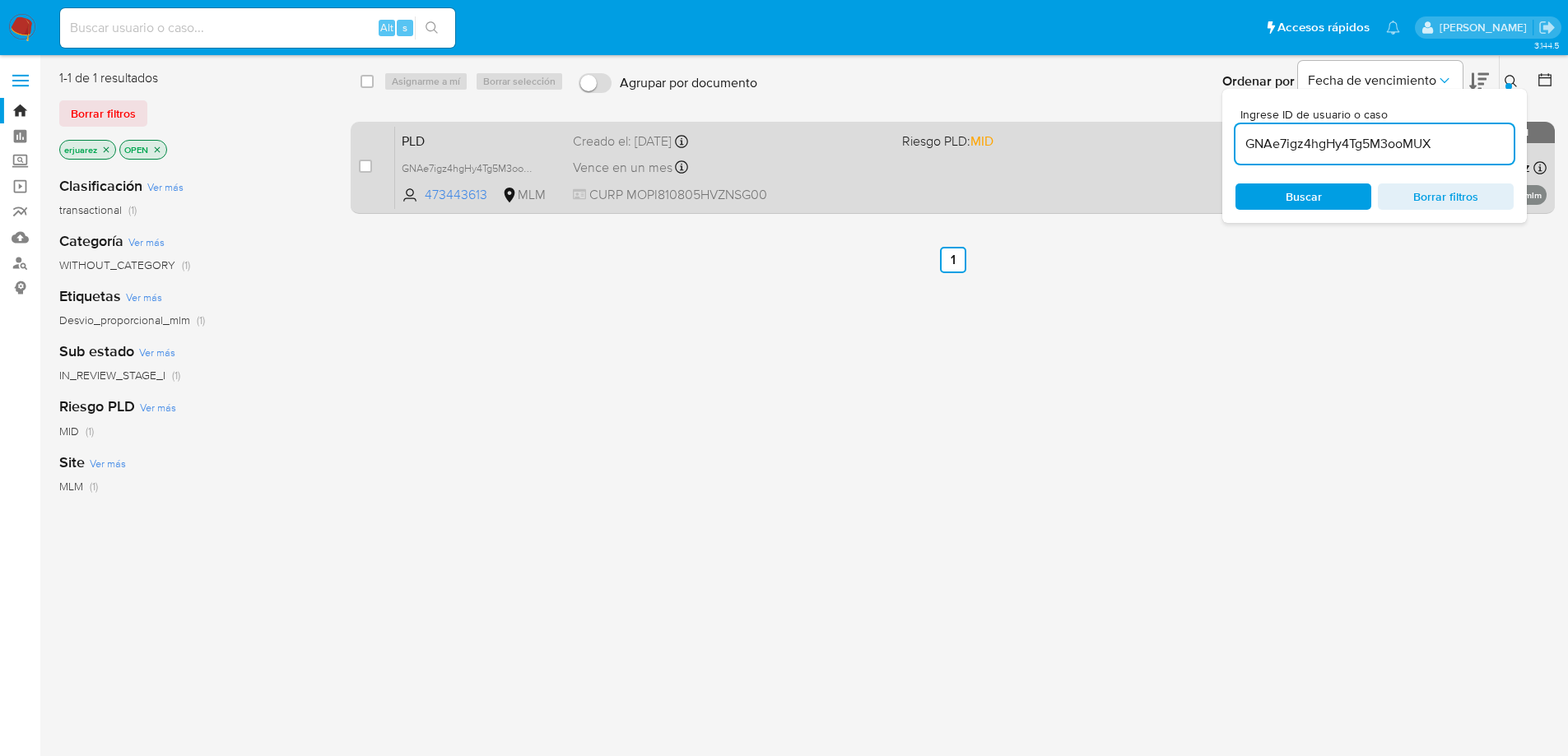 click on "PLD GNAe7igz4hgHy4Tg5M3ooMUX 473443613 MLM Riesgo PLD:  MID Creado el: [DATE]   Creado el: [DATE] 02:05:40 Vence en un mes   Vence el [DATE] 02:05:40 CURP   MOPI810805HVZNSG00 Asignado a   erjuarez   Asignado el: [DATE] 21:05:38 Desvio_proporcional_mlm OPEN - IN_REVIEW_STAGE_I" at bounding box center (970, 167) 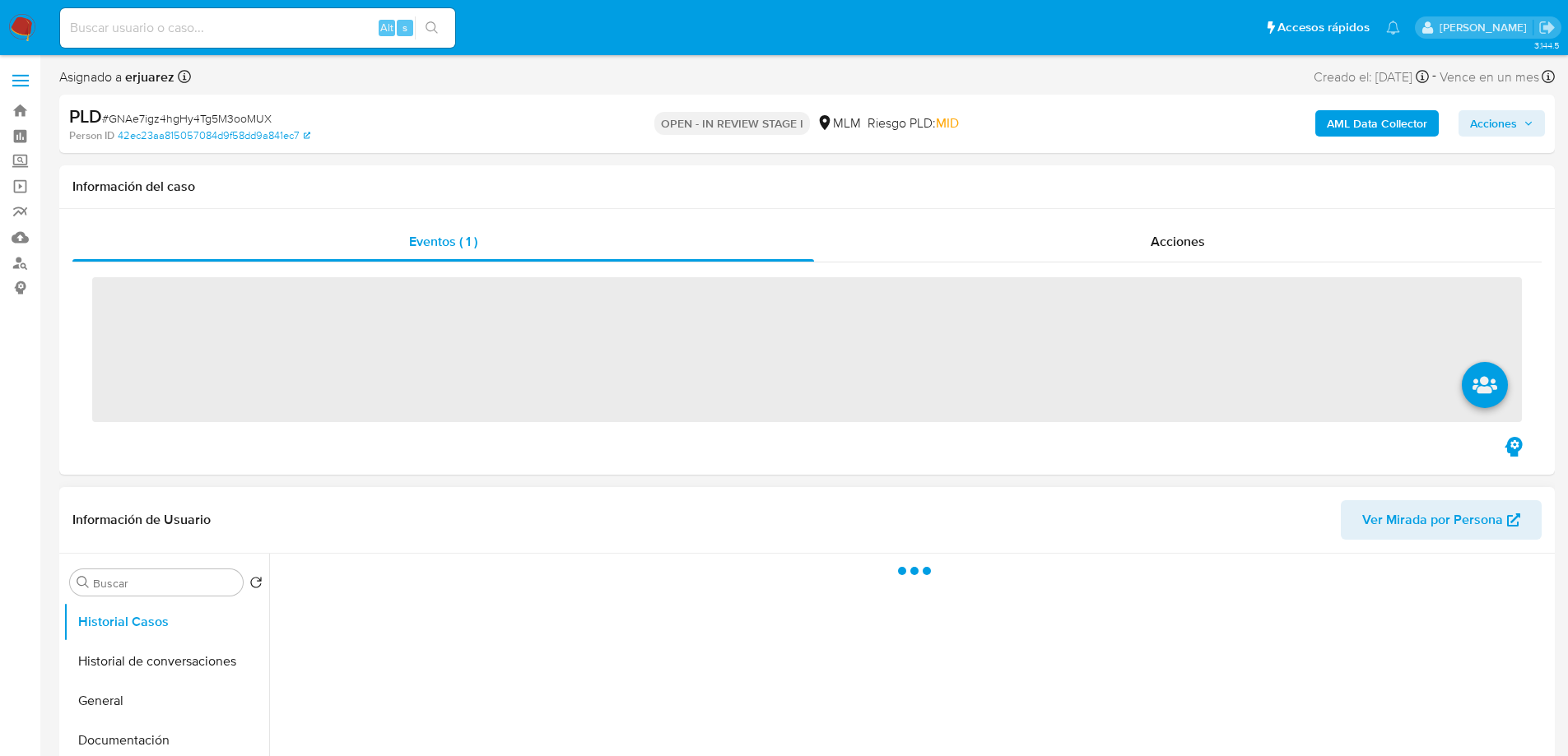 scroll, scrollTop: 329, scrollLeft: 0, axis: vertical 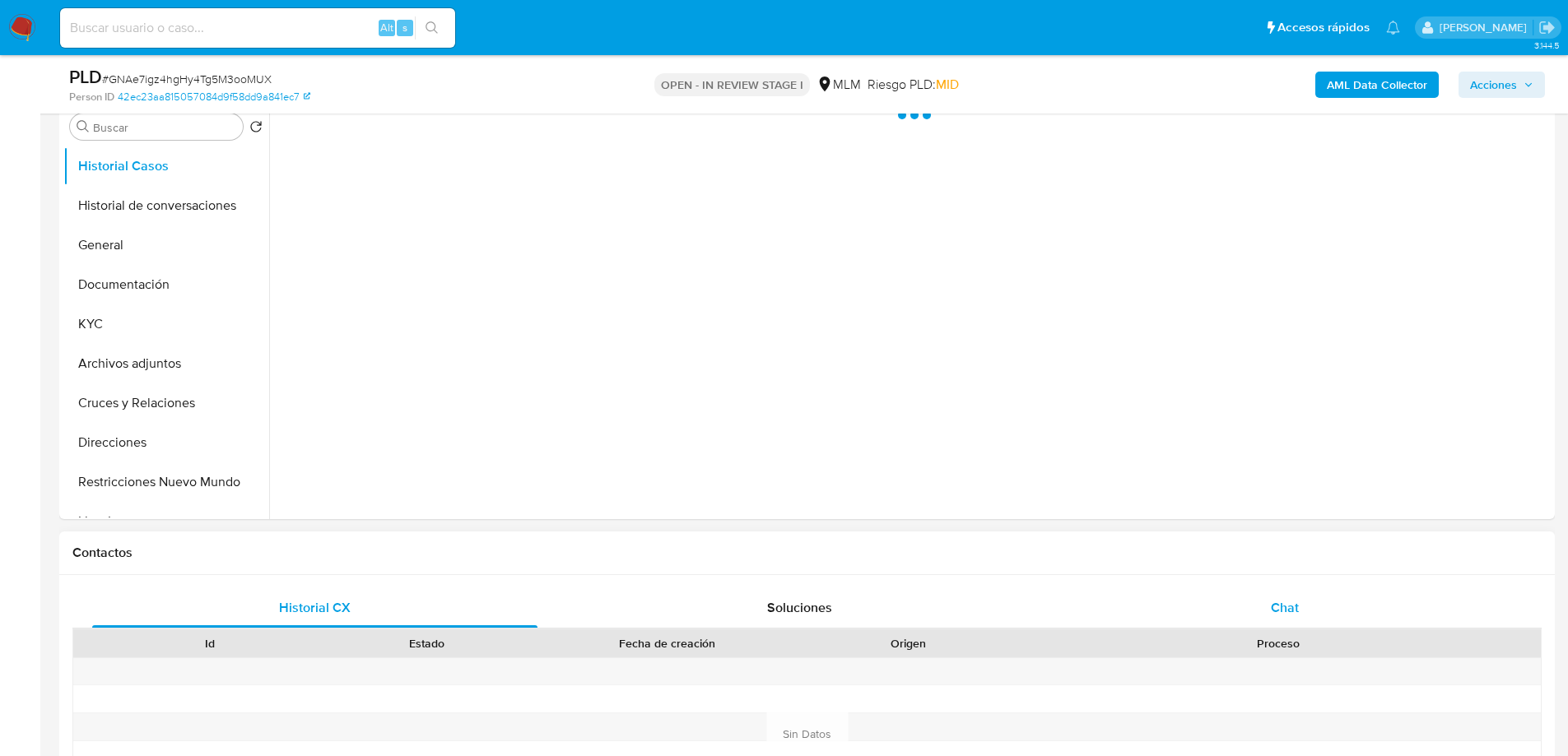 click on "Chat" at bounding box center [1285, 607] 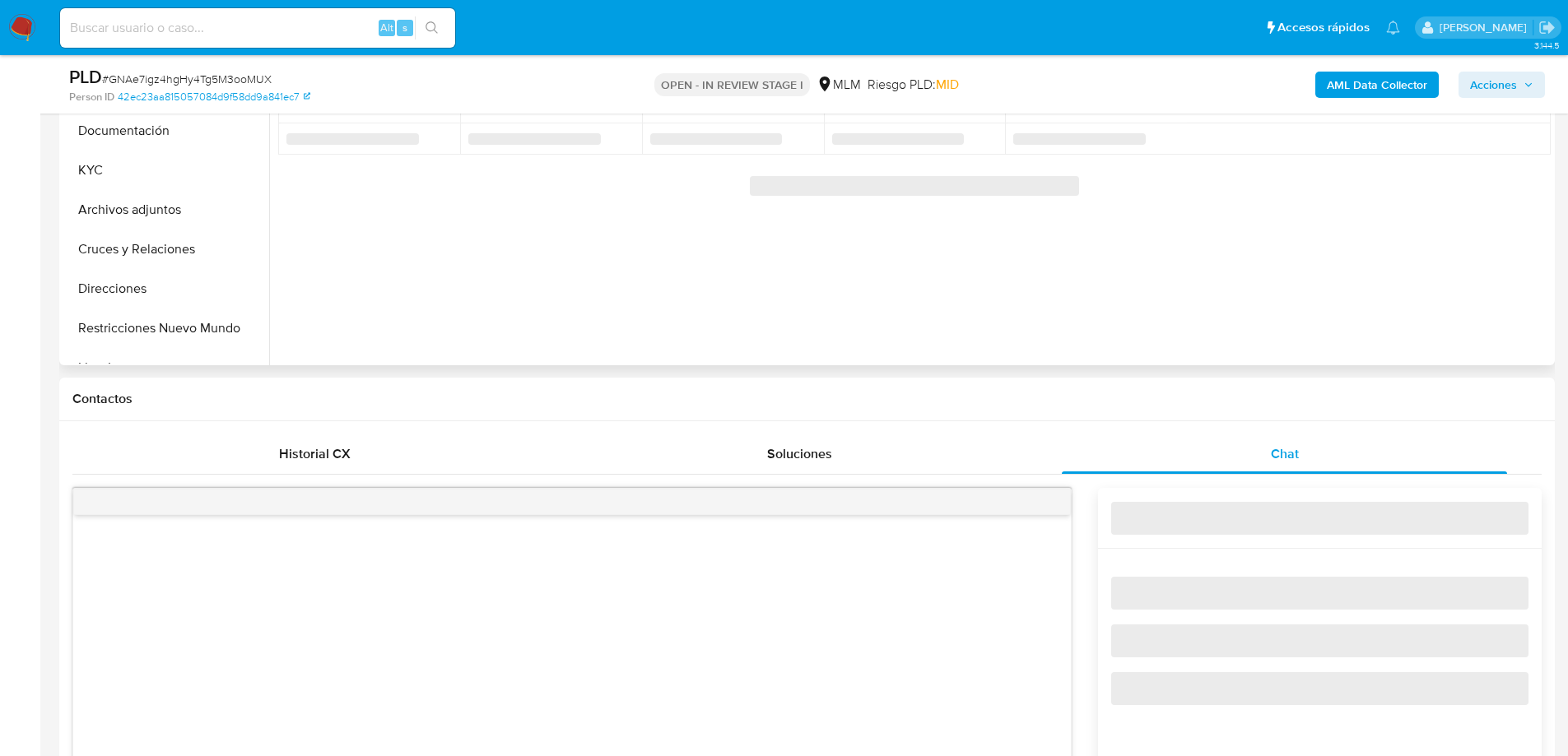 scroll, scrollTop: 740, scrollLeft: 0, axis: vertical 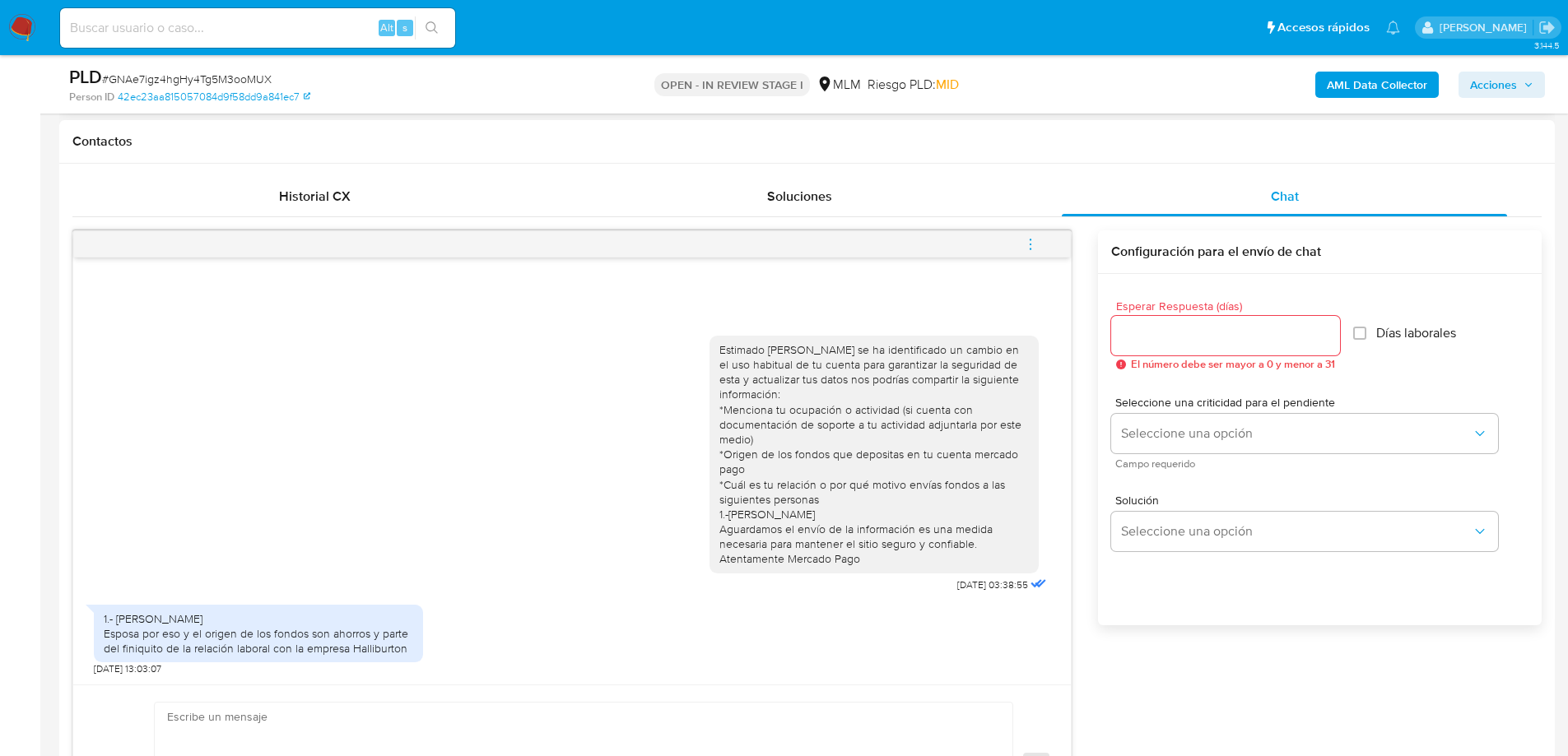 select on "10" 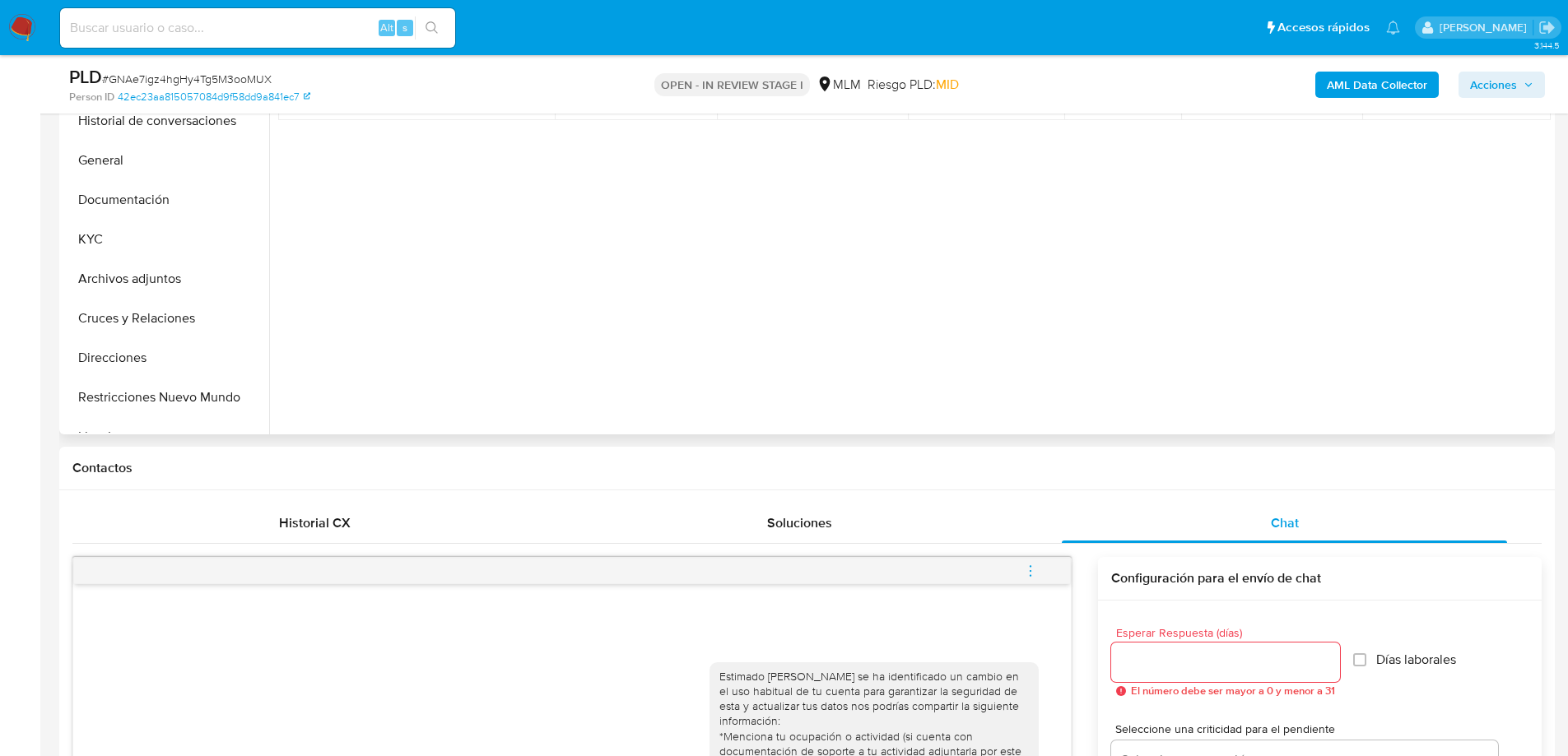 scroll, scrollTop: 411, scrollLeft: 0, axis: vertical 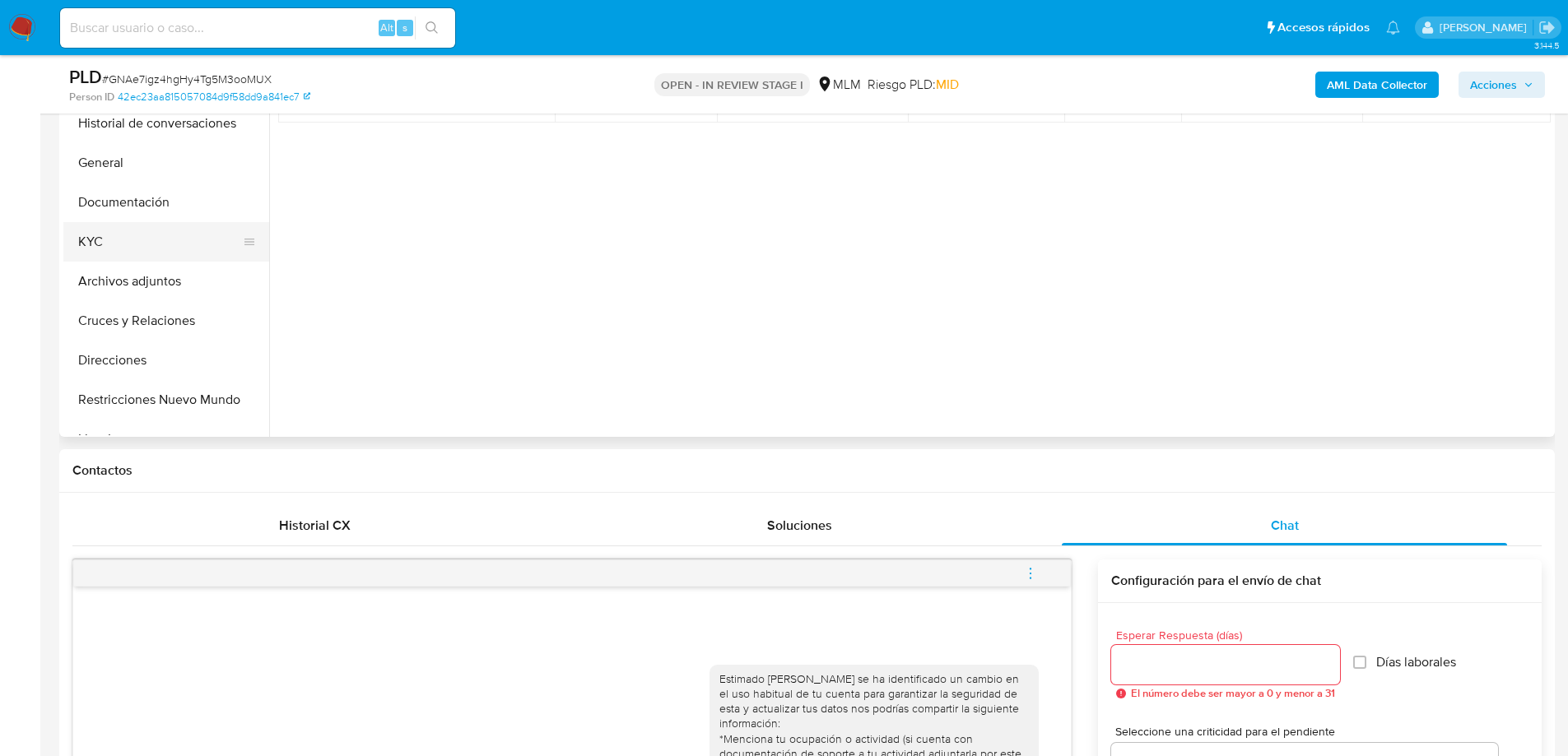 click on "KYC" at bounding box center [160, 242] 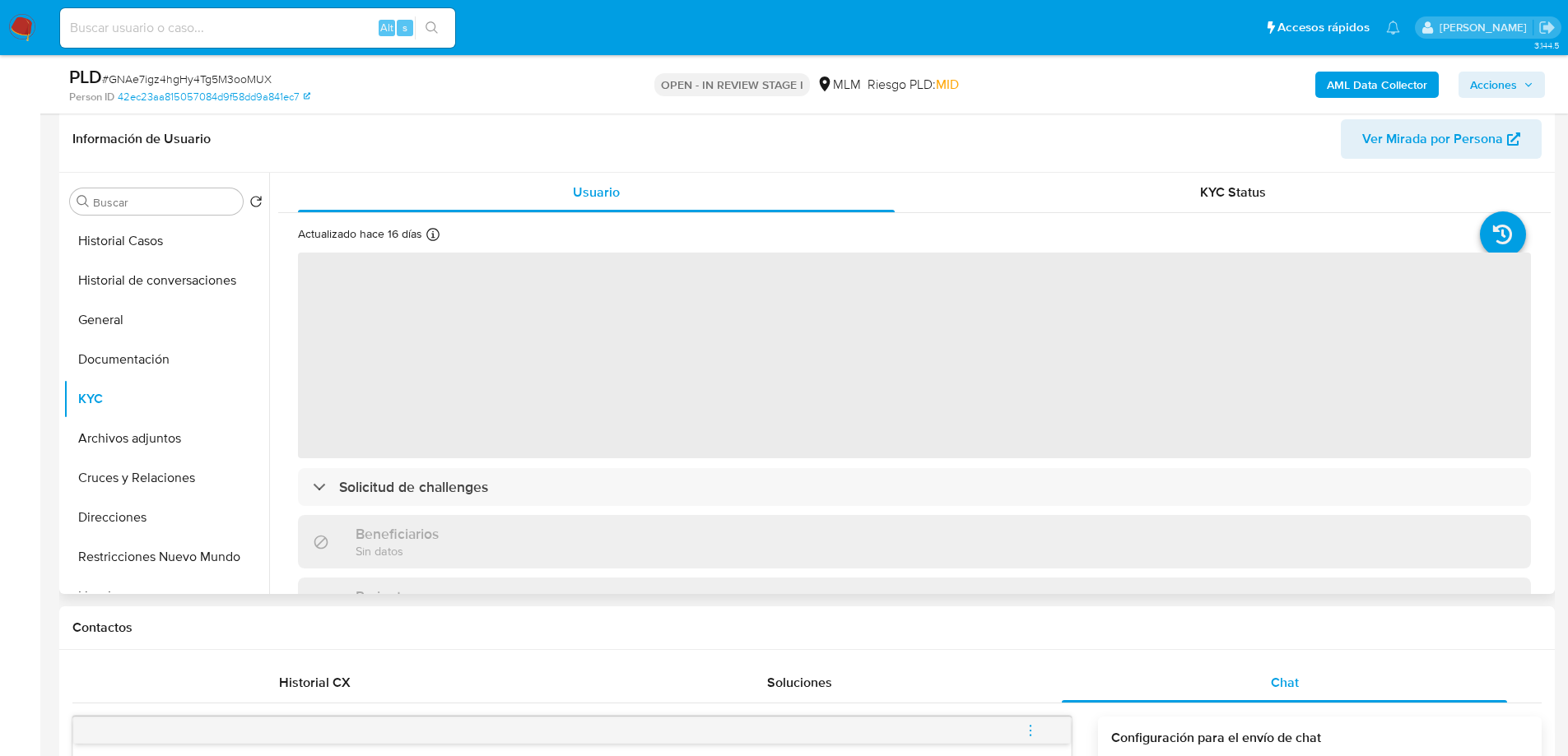 scroll, scrollTop: 247, scrollLeft: 0, axis: vertical 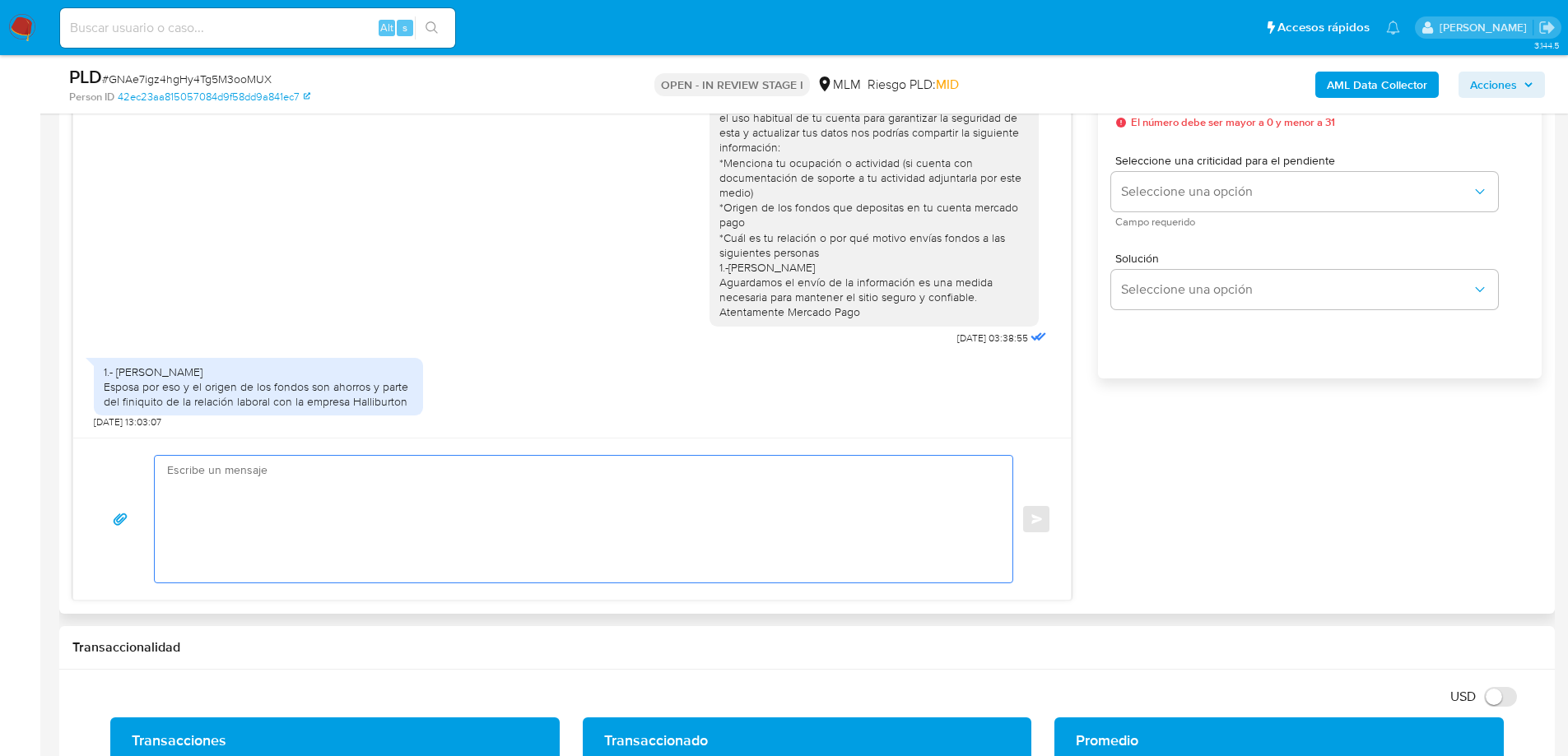 click at bounding box center [579, 519] 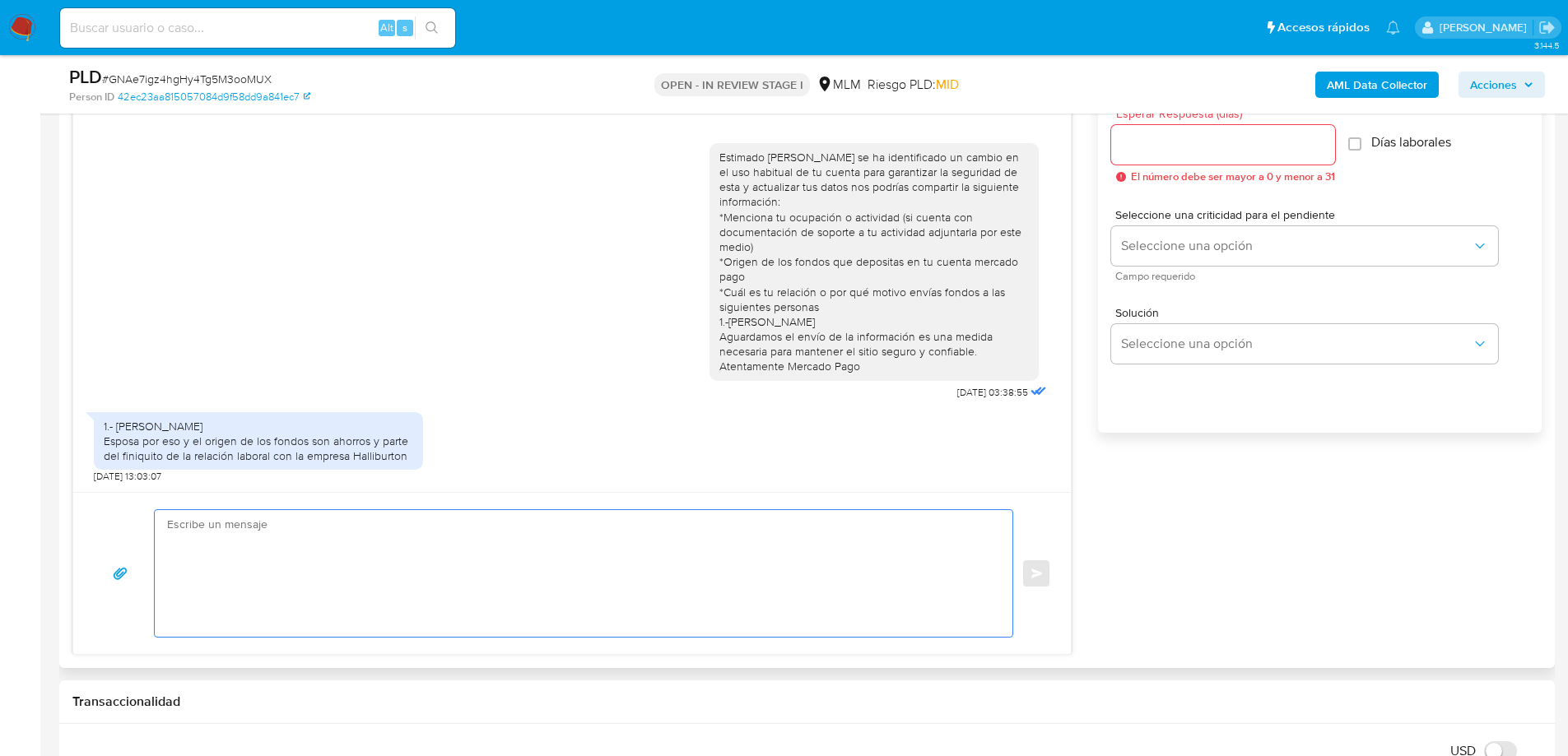 scroll, scrollTop: 905, scrollLeft: 0, axis: vertical 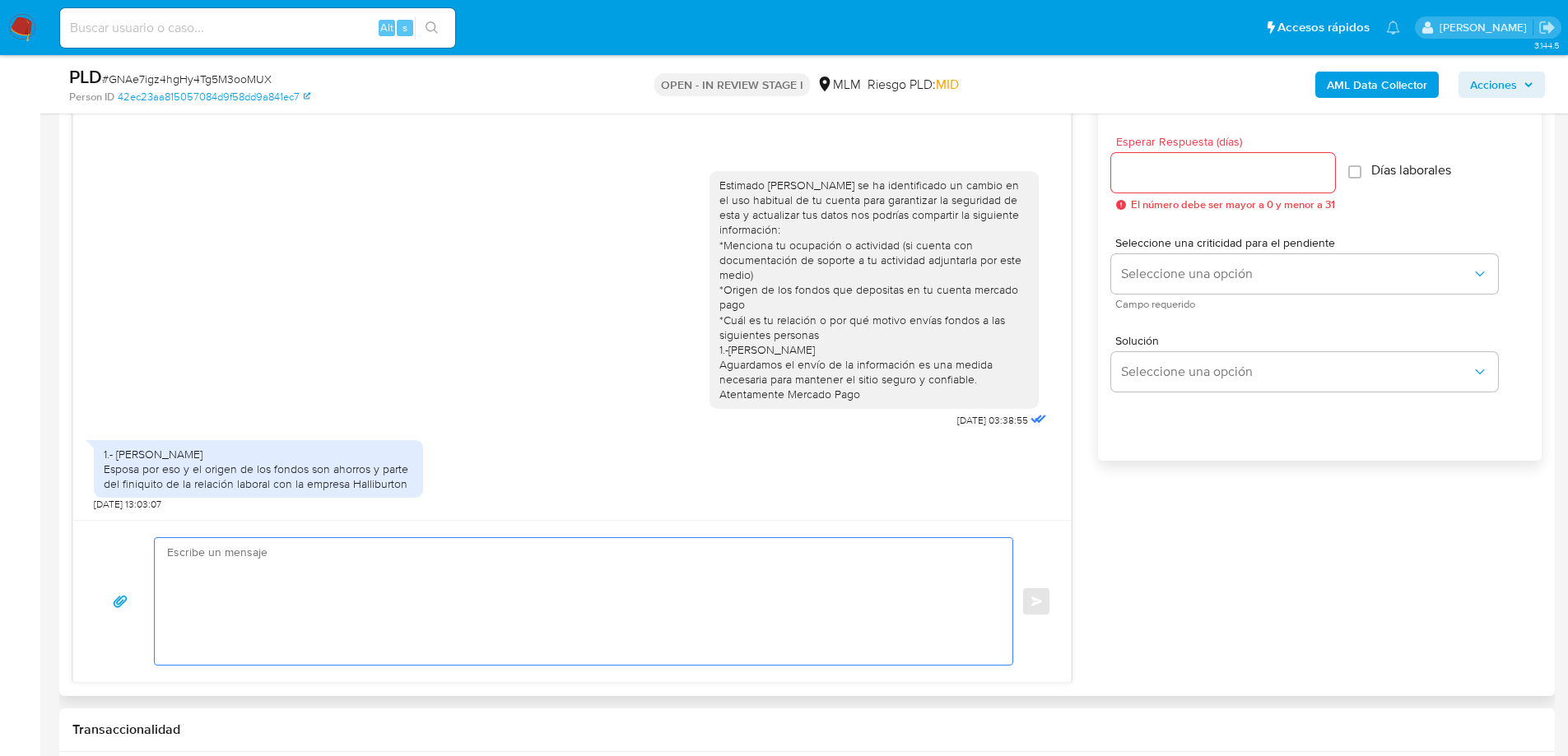 drag, startPoint x: 534, startPoint y: 557, endPoint x: 527, endPoint y: 561, distance: 8.06226 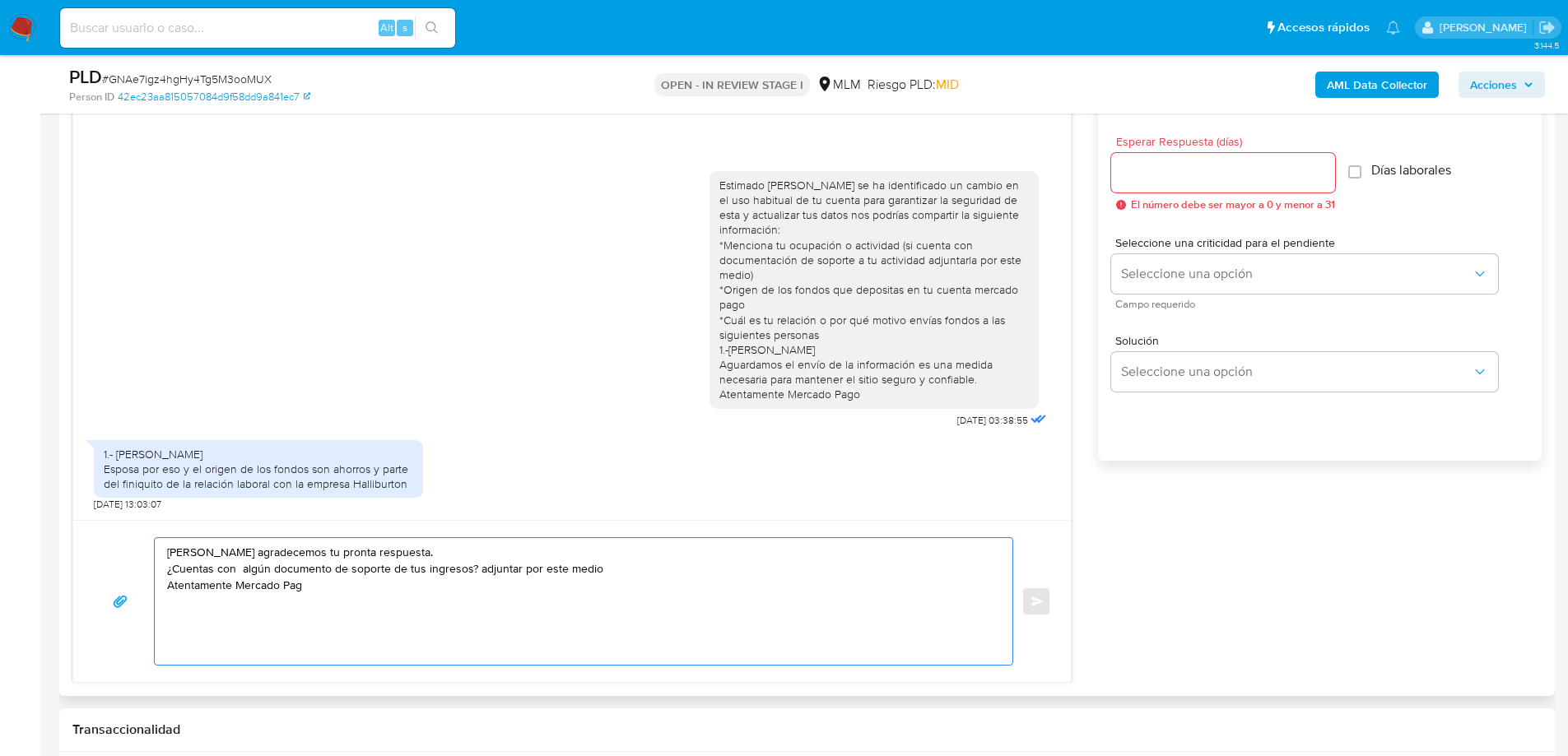 type on "[PERSON_NAME] agradecemos tu pronta respuesta.
¿Cuentas con  algún documento de soporte de tus ingresos? adjuntar por este medio
Atentamente Mercado Pago" 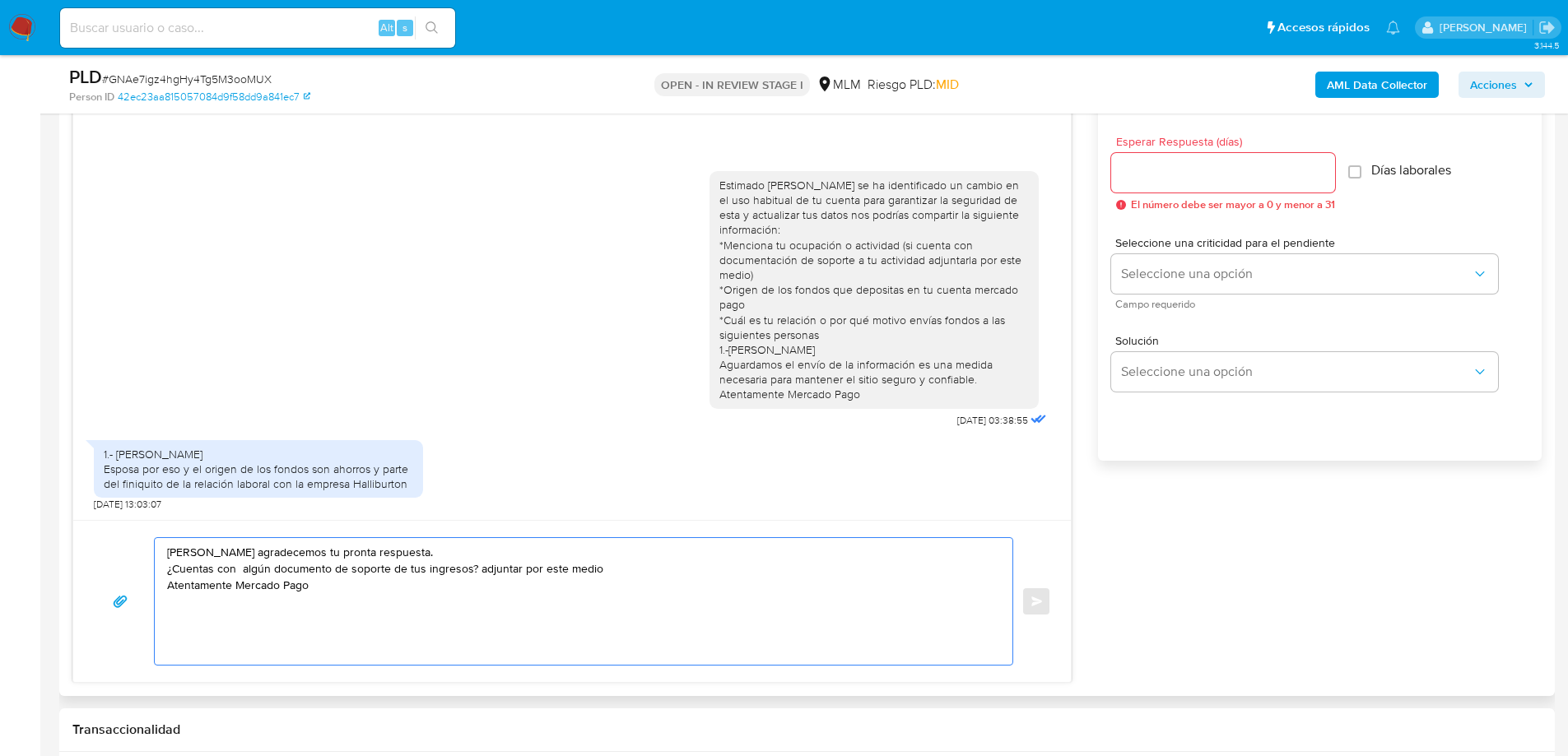 drag, startPoint x: 349, startPoint y: 587, endPoint x: 591, endPoint y: 463, distance: 271.91911 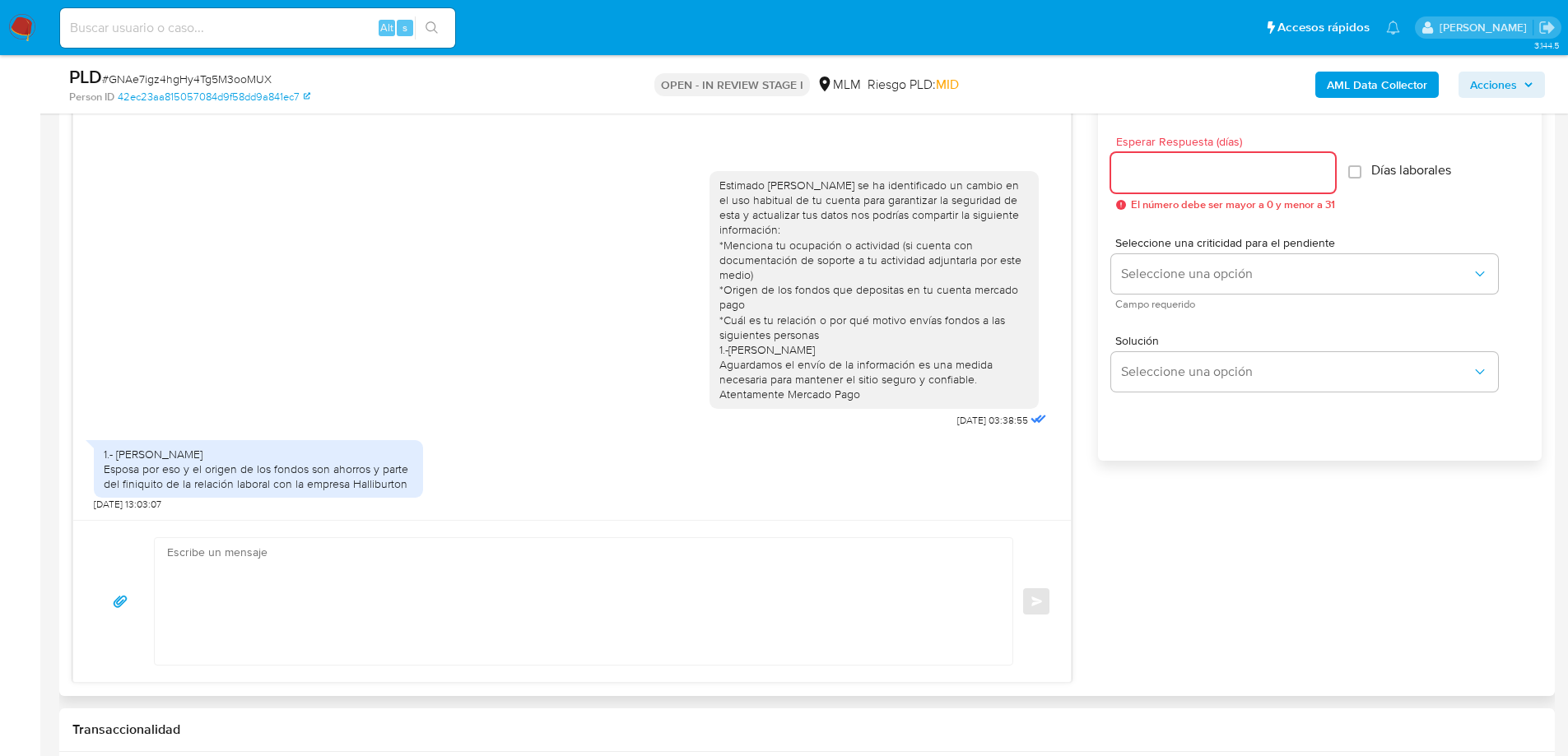 click on "Esperar Respuesta (días)" at bounding box center (1223, 173) 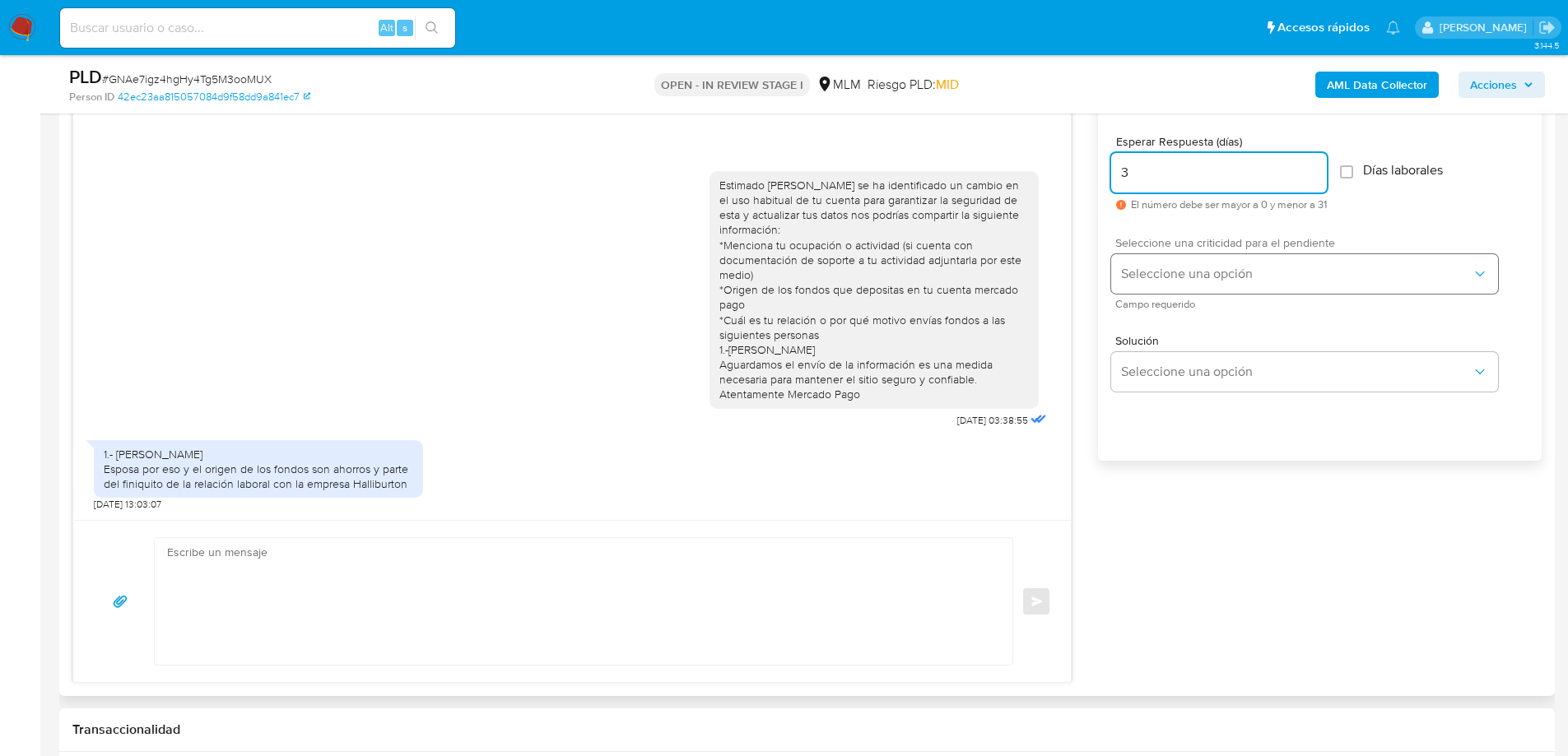 type on "3" 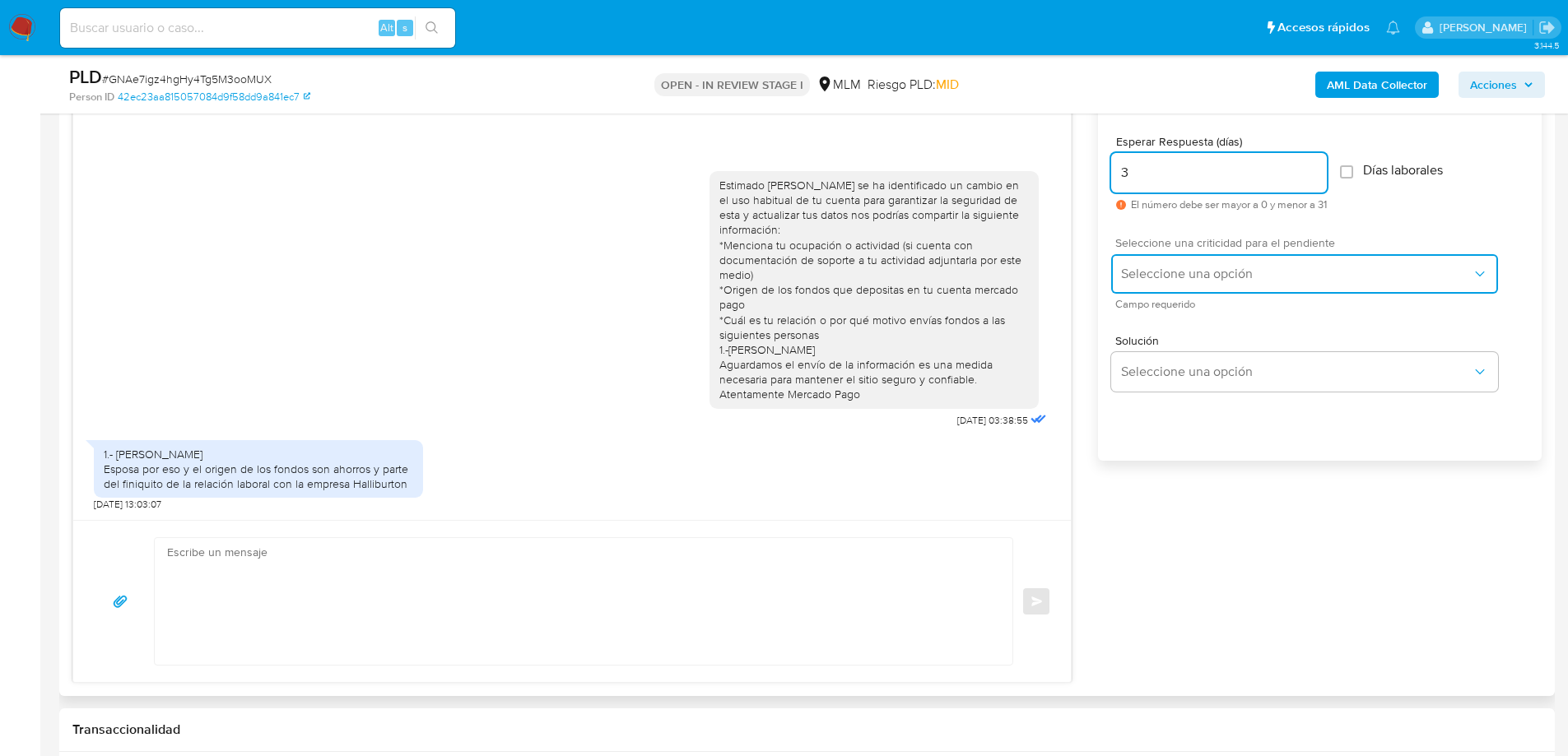 click on "Seleccione una opción" at bounding box center [1296, 274] 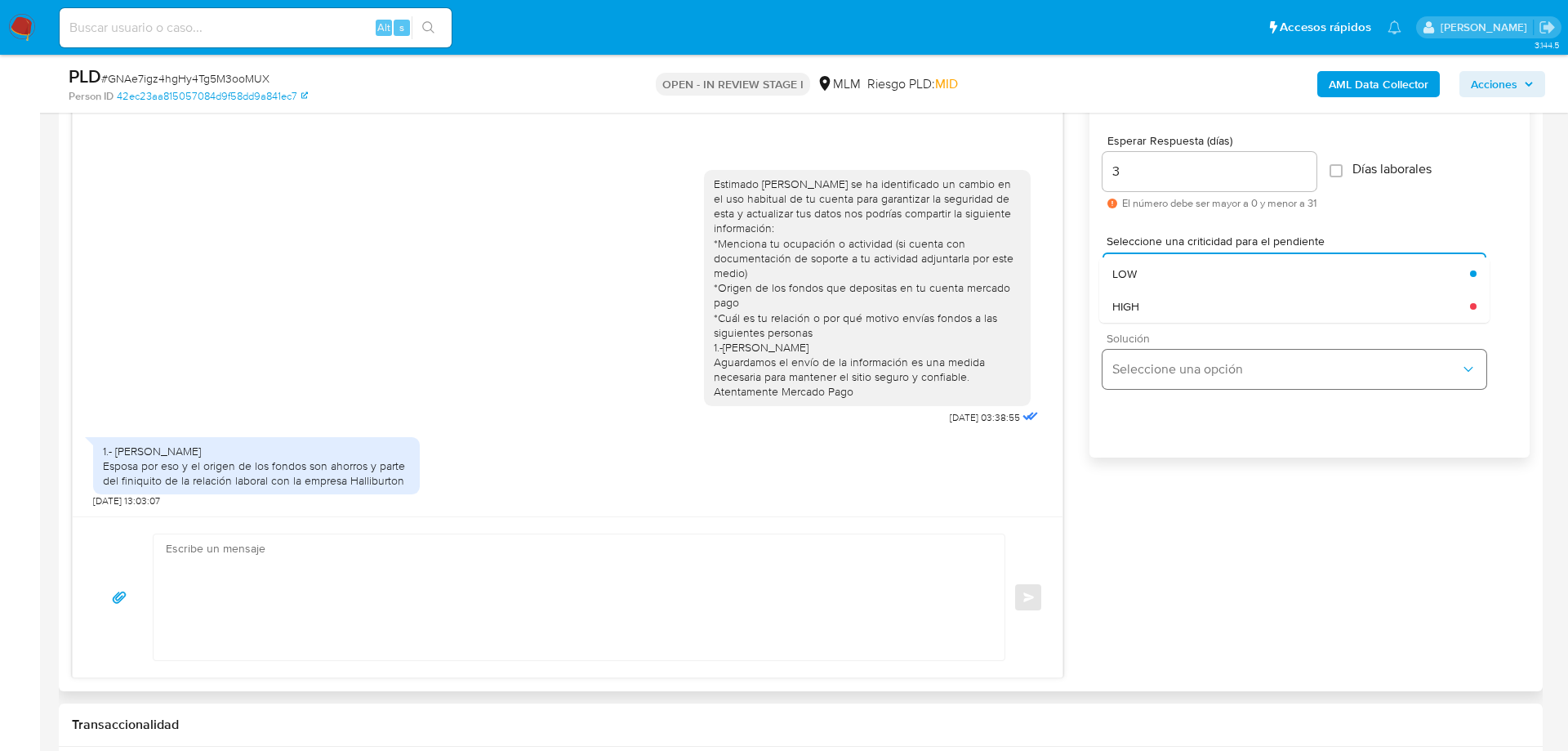 drag, startPoint x: 1143, startPoint y: 306, endPoint x: 1209, endPoint y: 373, distance: 94.04786 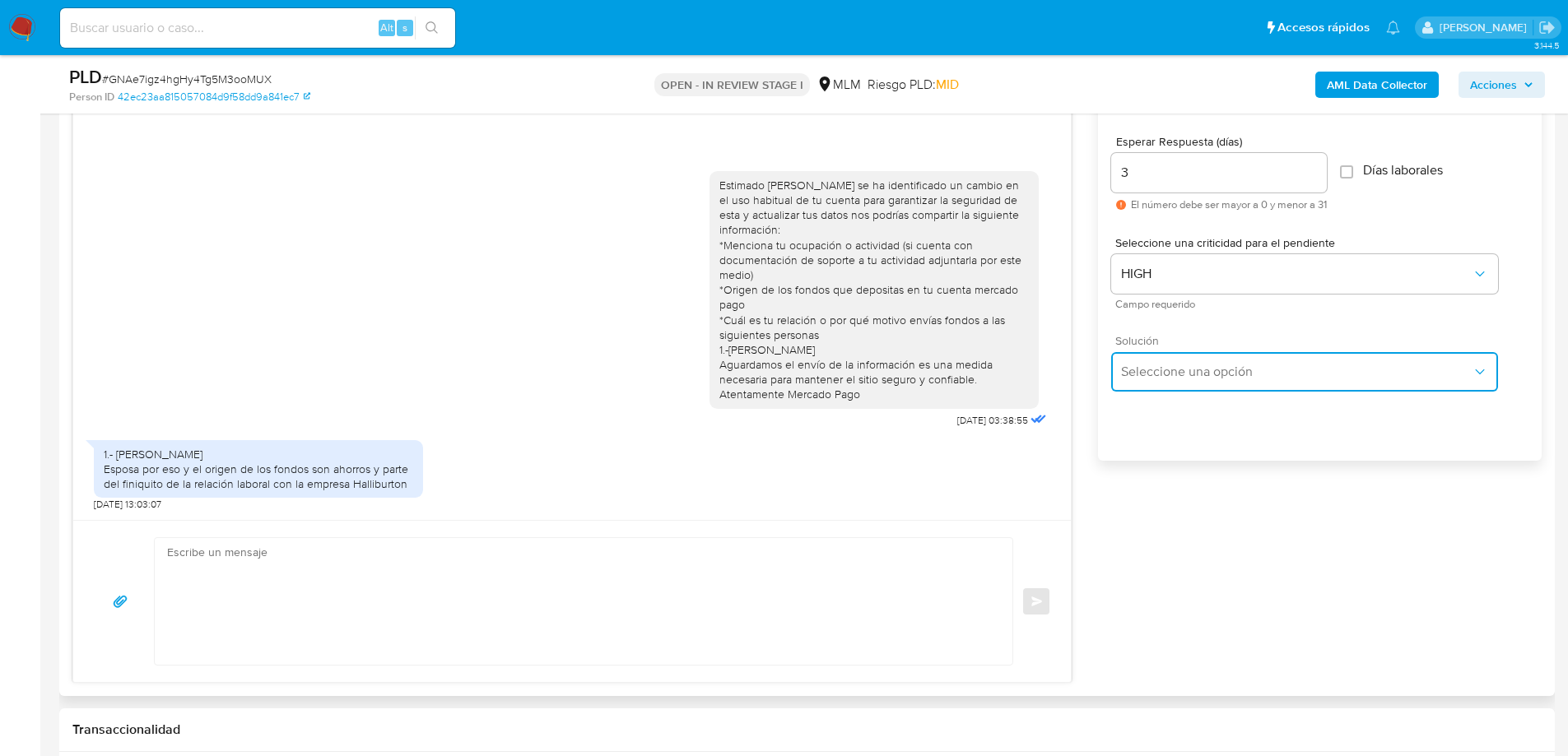 click on "Seleccione una opción" at bounding box center (1305, 372) 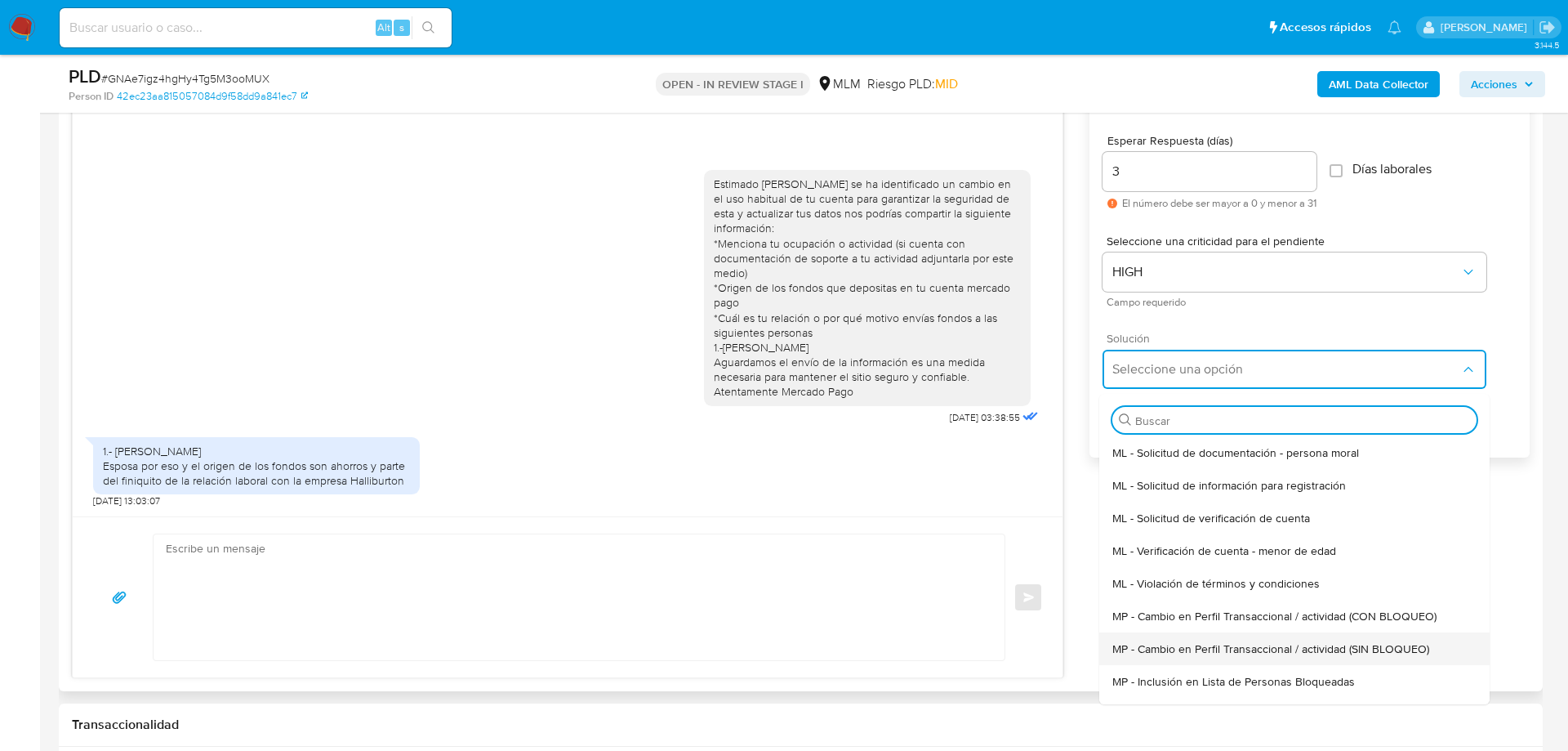 click on "MP - Cambio en Perfil Transaccional / actividad (SIN BLOQUEO)" at bounding box center [1271, 649] 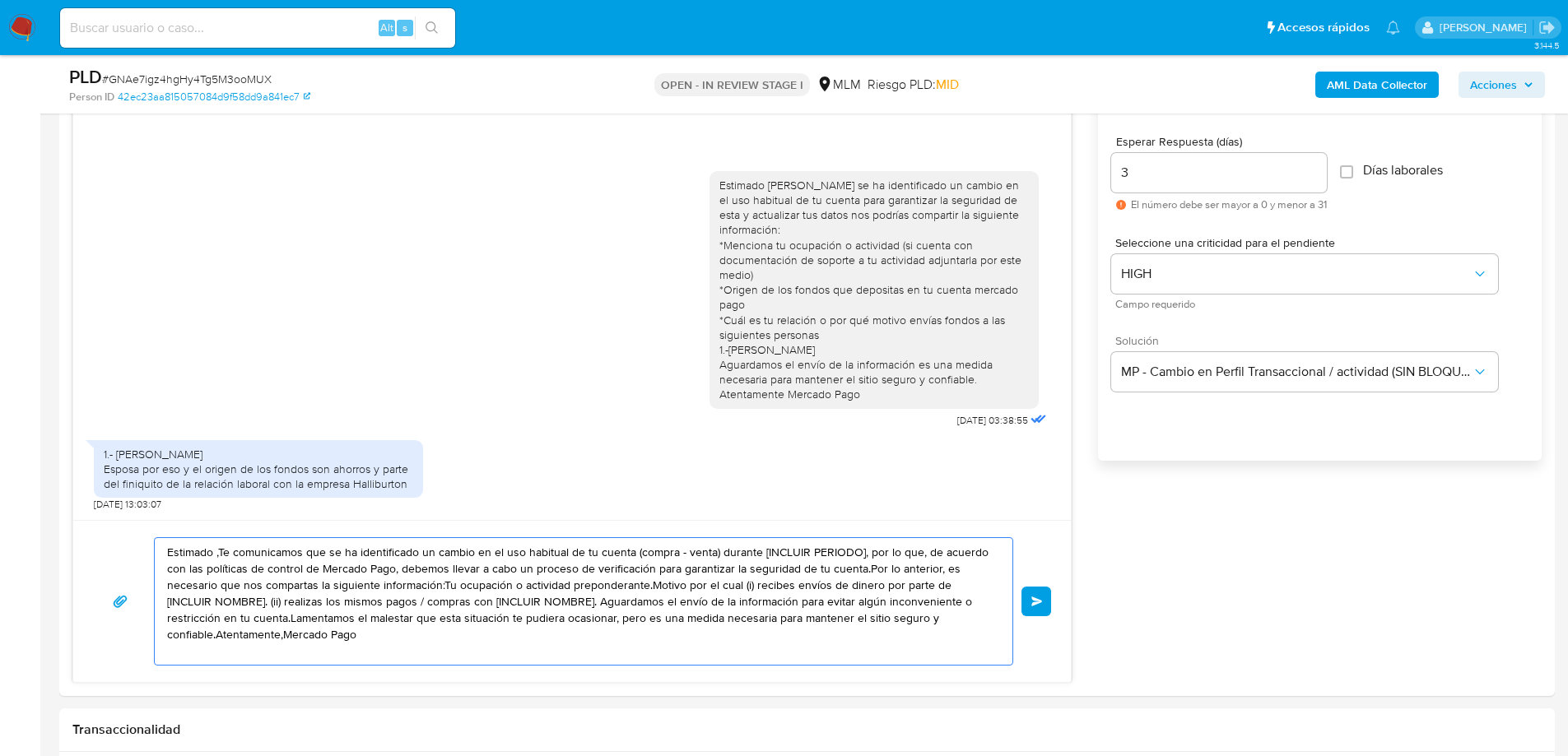 drag, startPoint x: 414, startPoint y: 641, endPoint x: -105, endPoint y: 462, distance: 549.00091 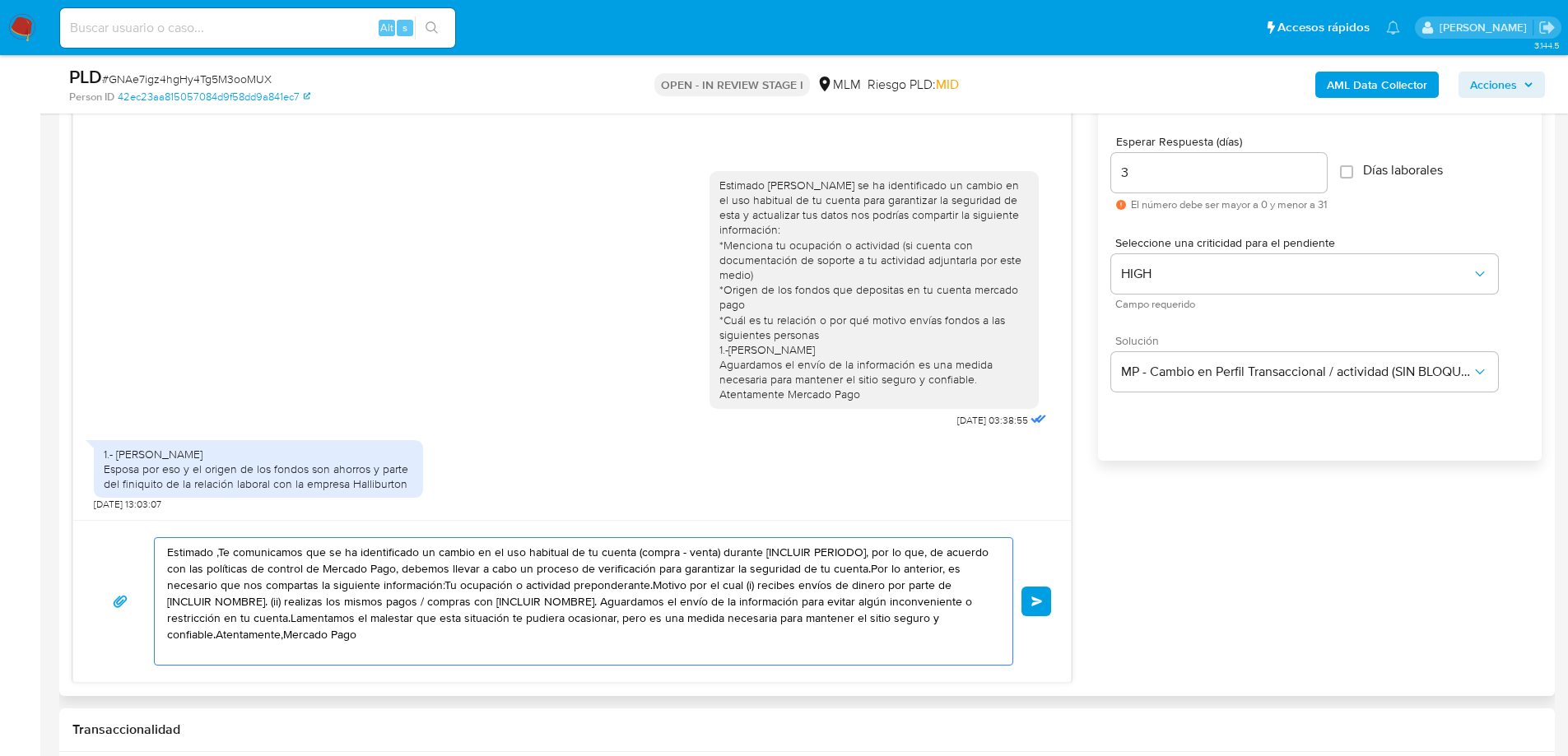 paste on "Hola Ignacio agradecemos tu pronta respuesta.
¿Cuentas con  algún documento de soporte de tus ingresos? adjuntar por este medio
Atentamente" 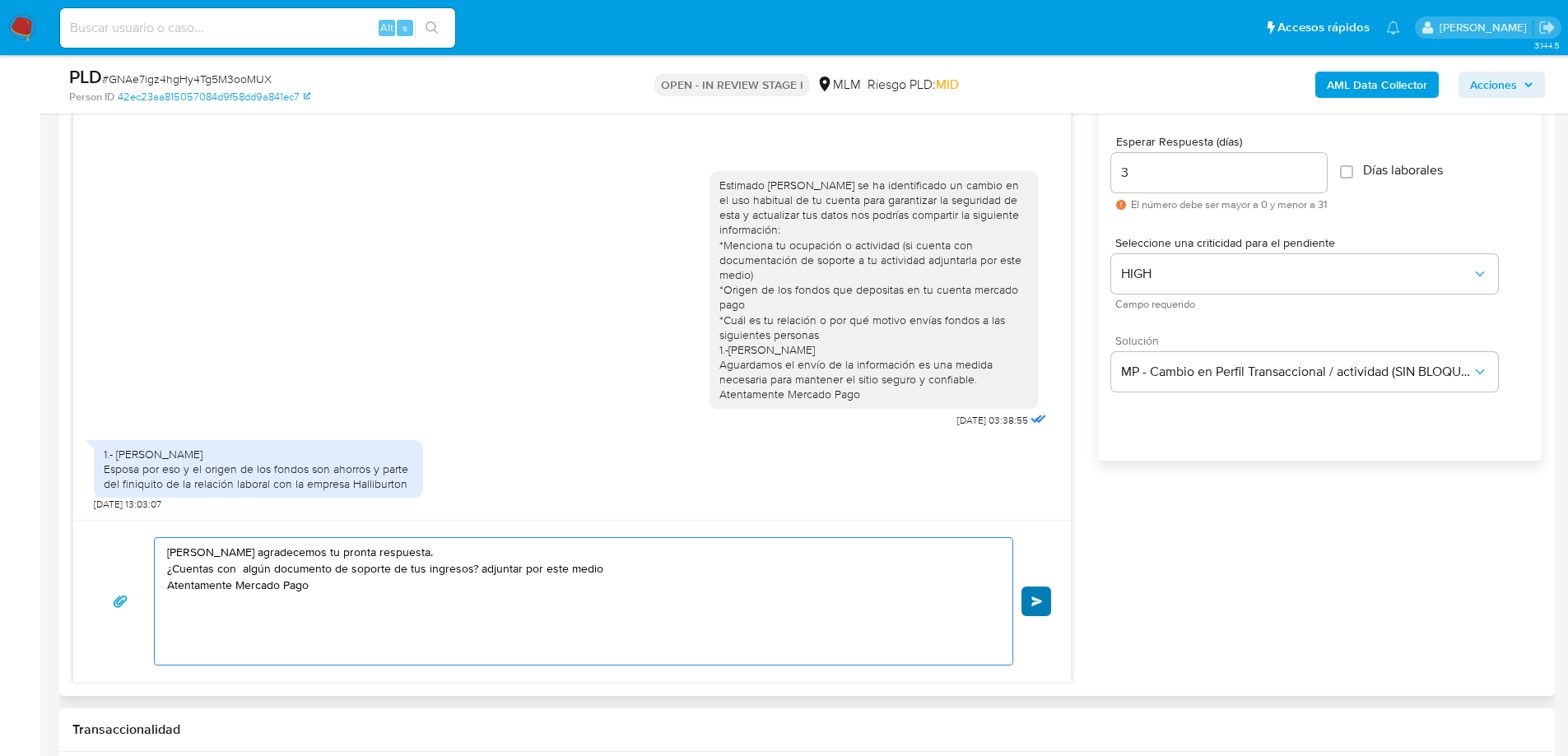 type on "Hola Ignacio agradecemos tu pronta respuesta.
¿Cuentas con  algún documento de soporte de tus ingresos? adjuntar por este medio
Atentamente Mercado Pago" 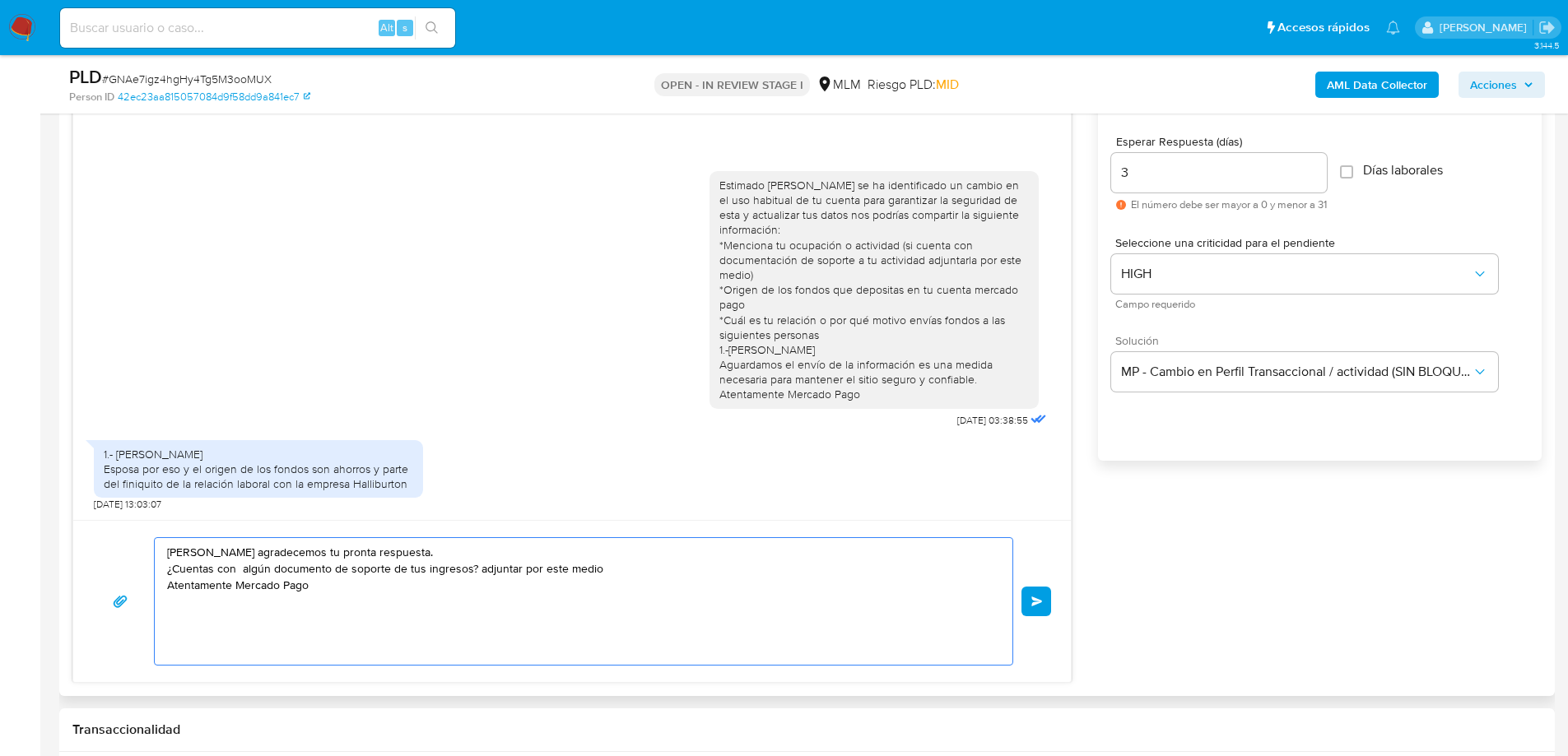 click on "Enviar" at bounding box center [1037, 601] 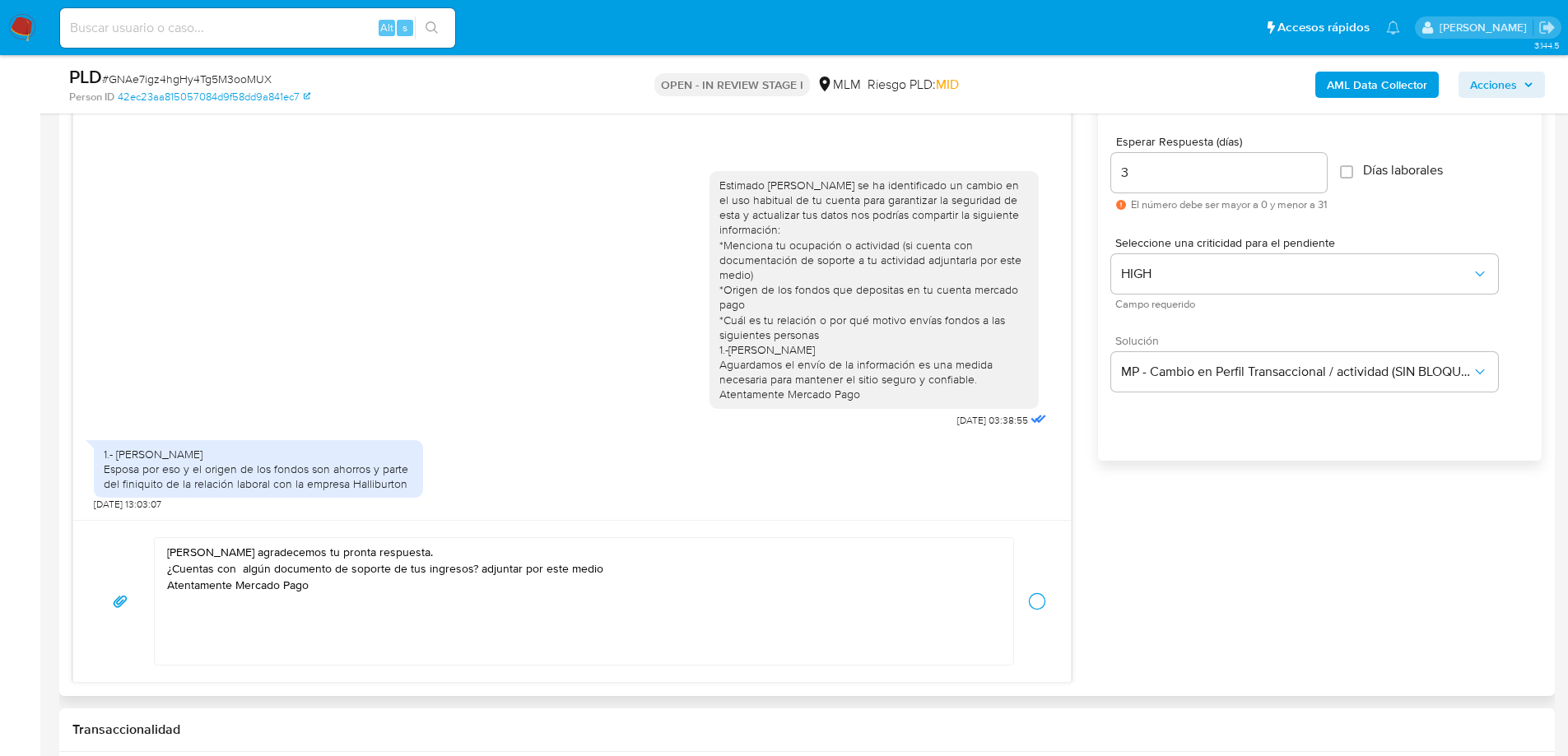 type 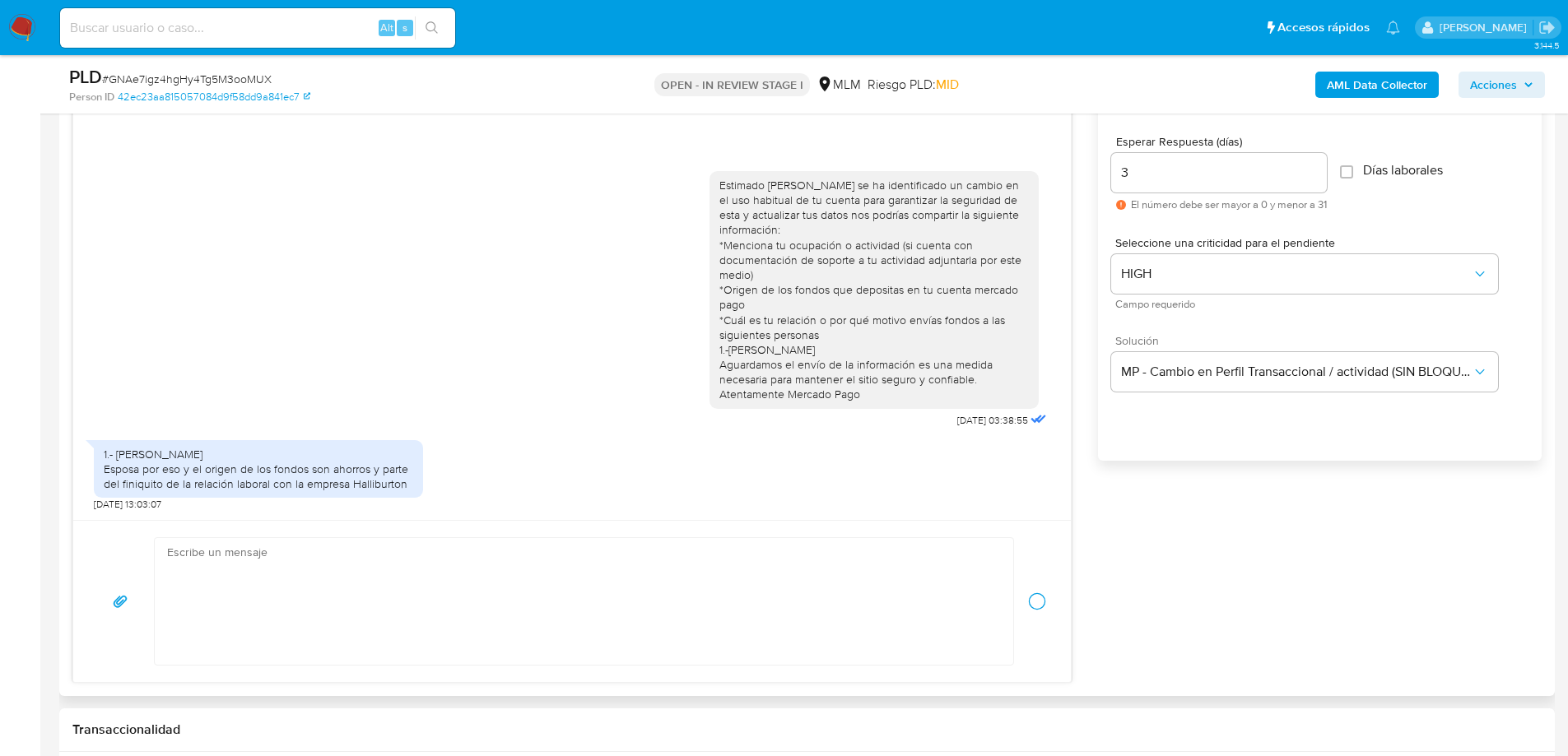 scroll, scrollTop: 49, scrollLeft: 0, axis: vertical 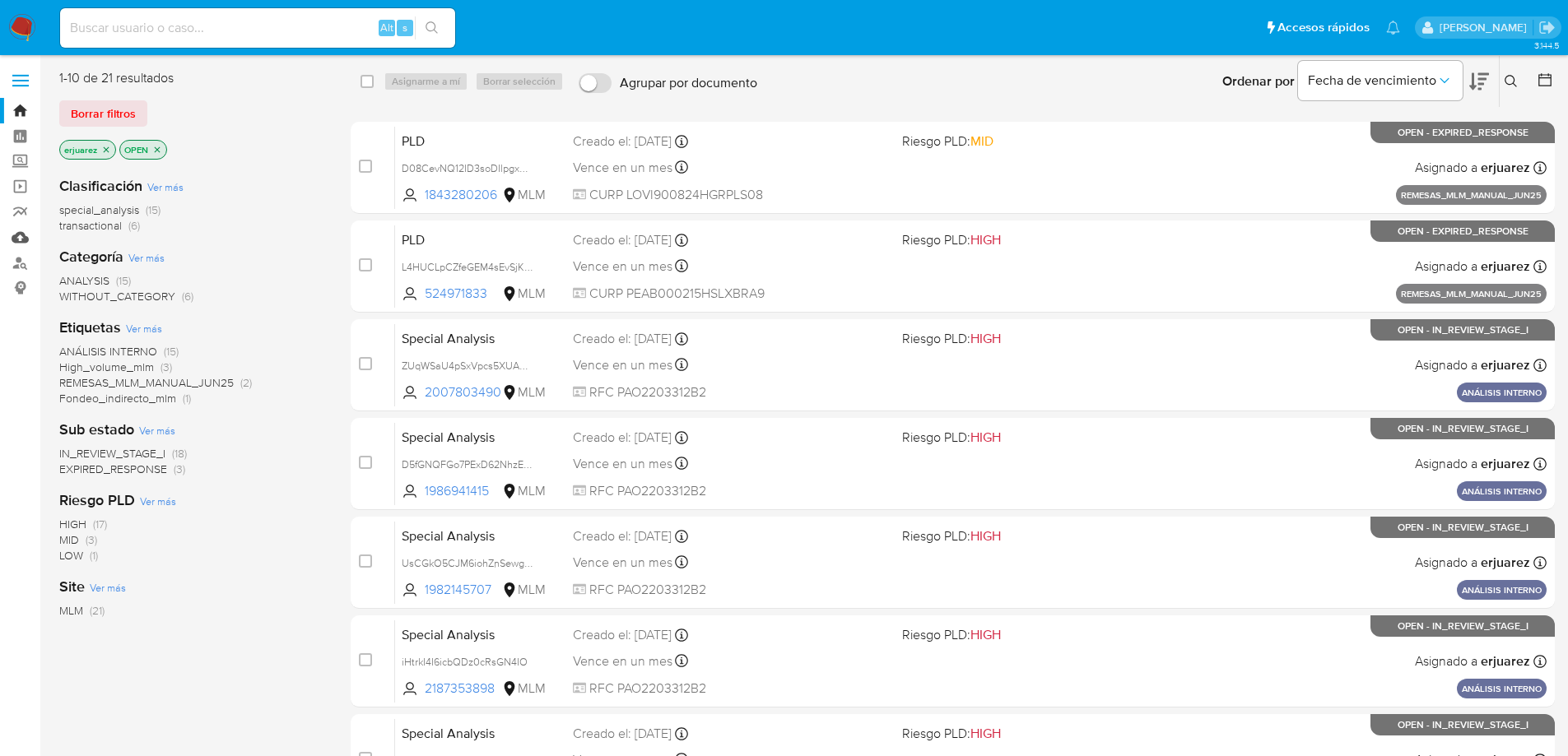 click on "Mulan" at bounding box center [98, 237] 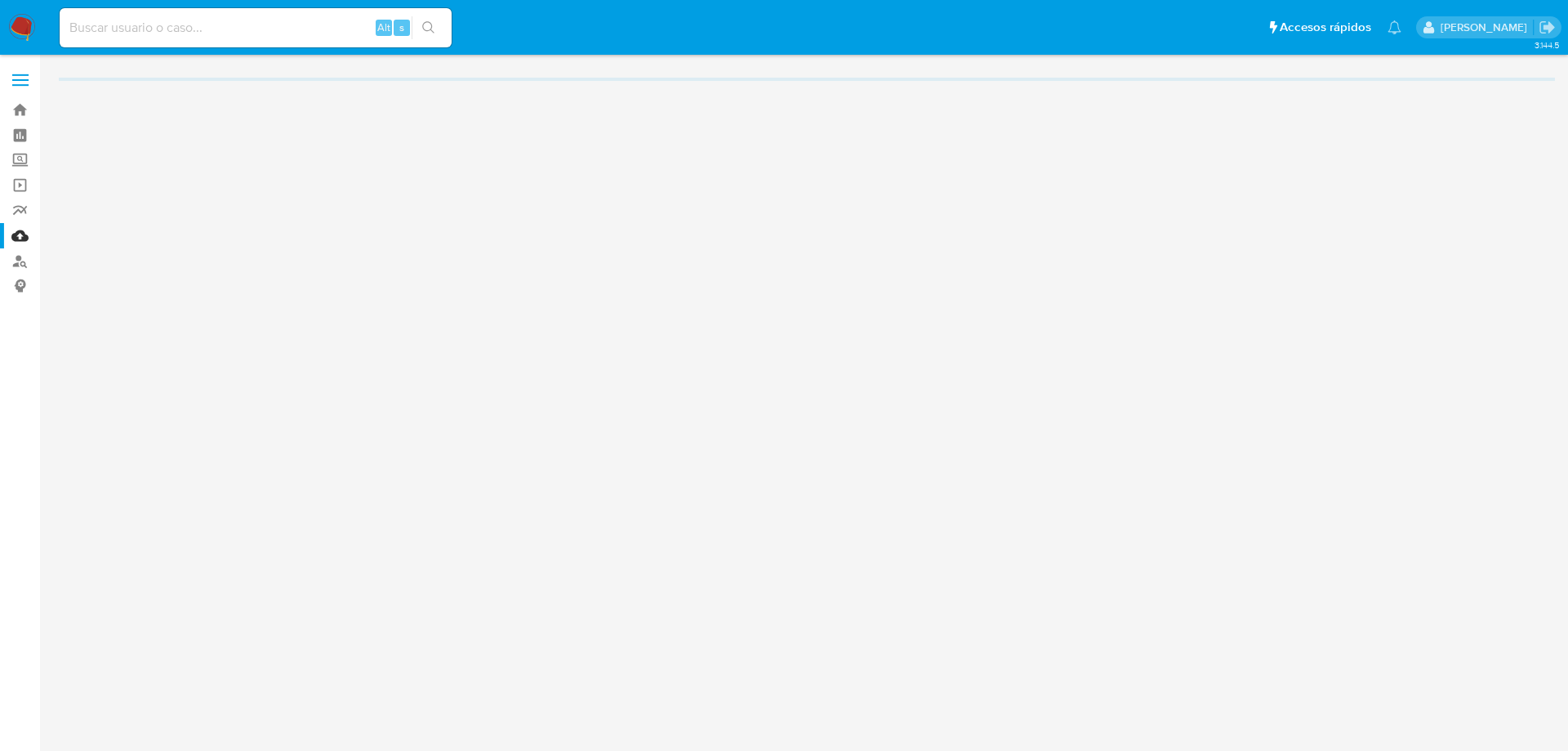 scroll, scrollTop: 0, scrollLeft: 0, axis: both 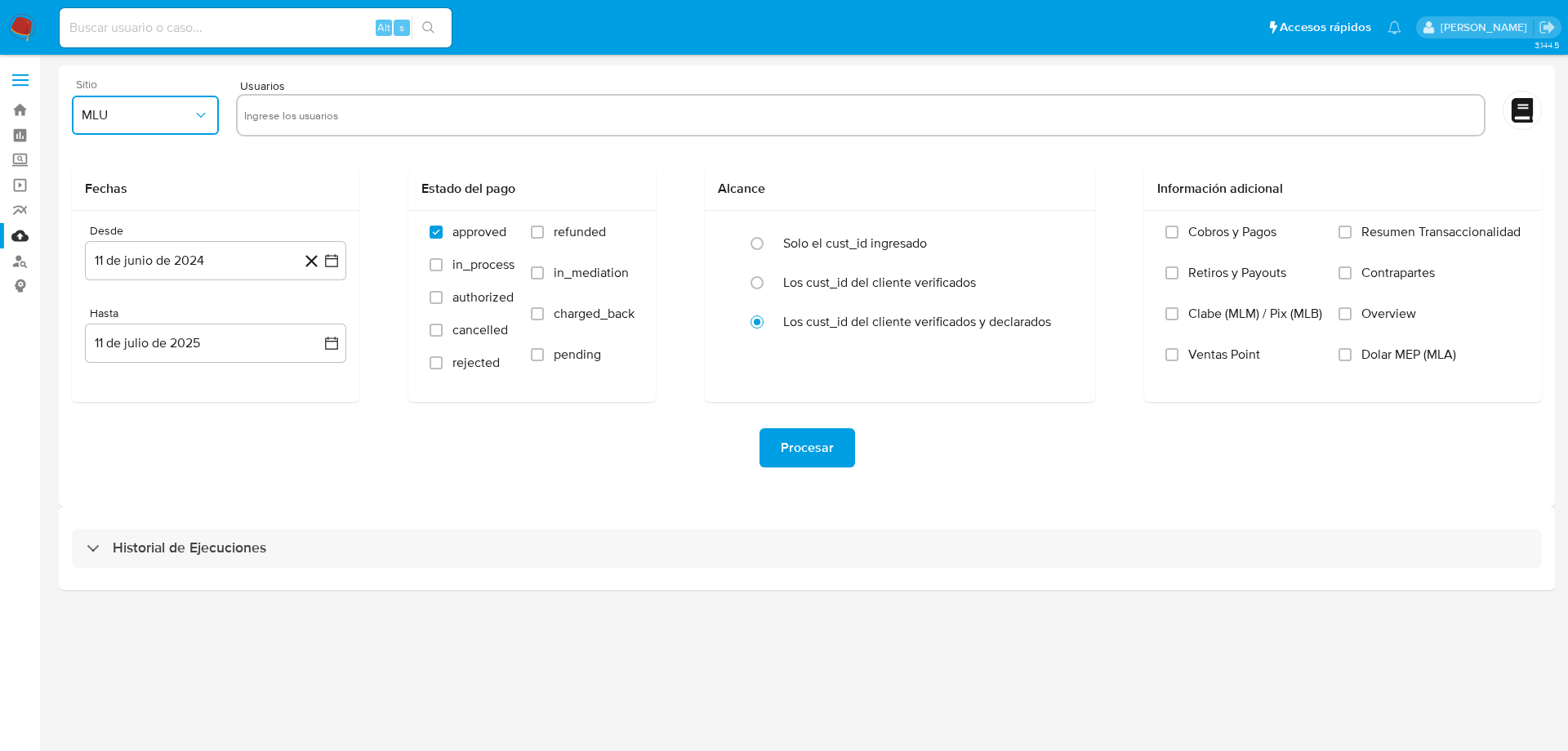click on "MLU" at bounding box center [137, 115] 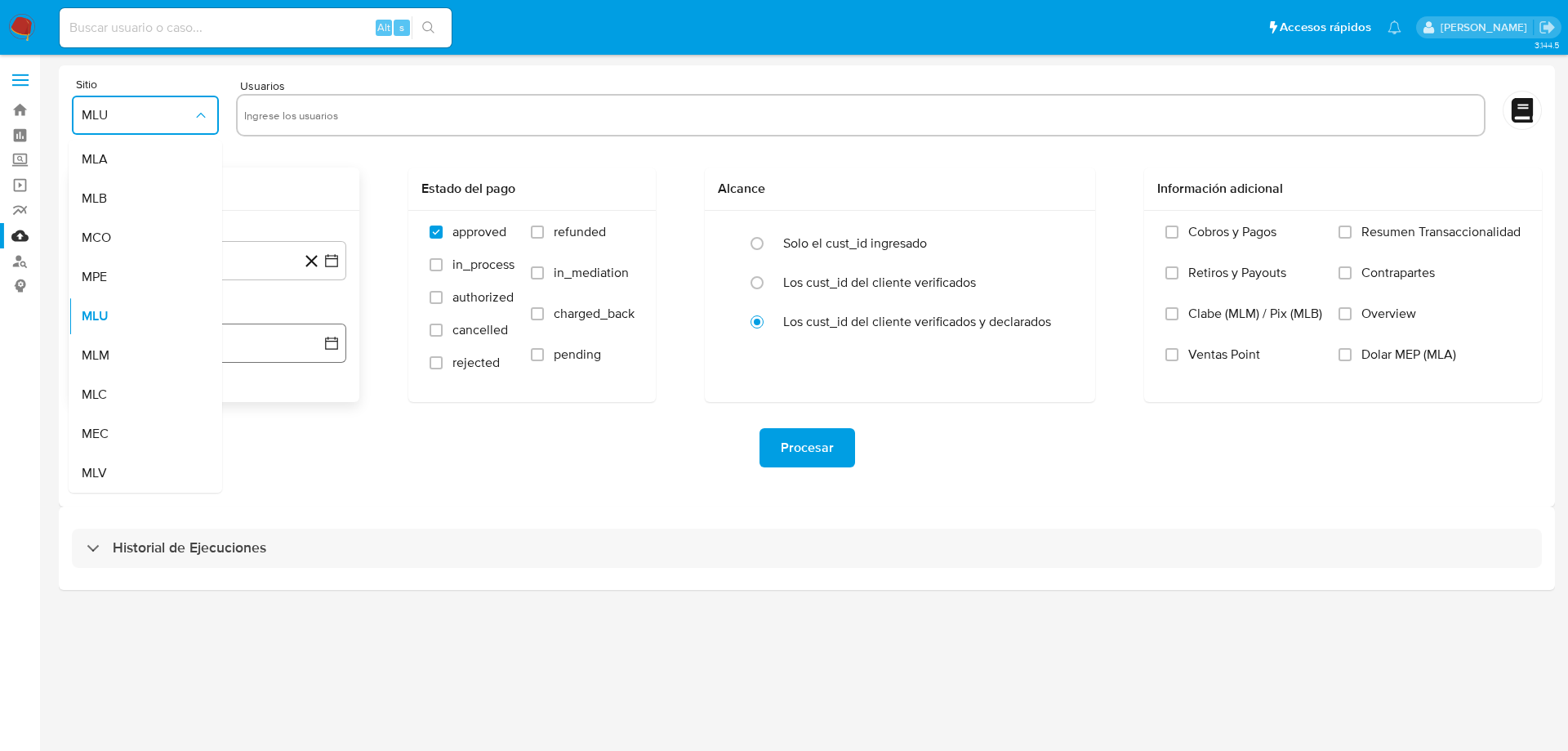 drag, startPoint x: 101, startPoint y: 362, endPoint x: 116, endPoint y: 354, distance: 17 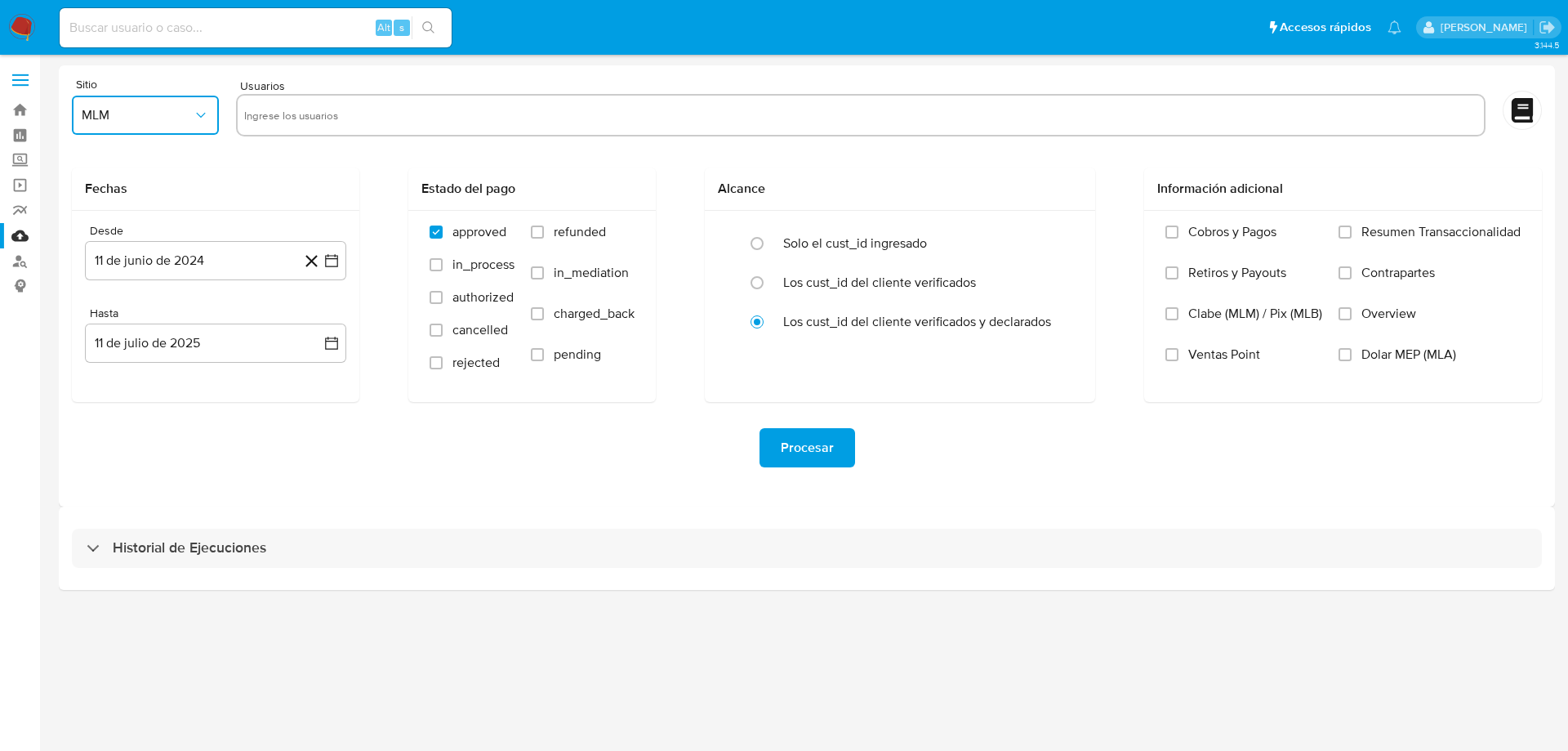 click at bounding box center [861, 115] 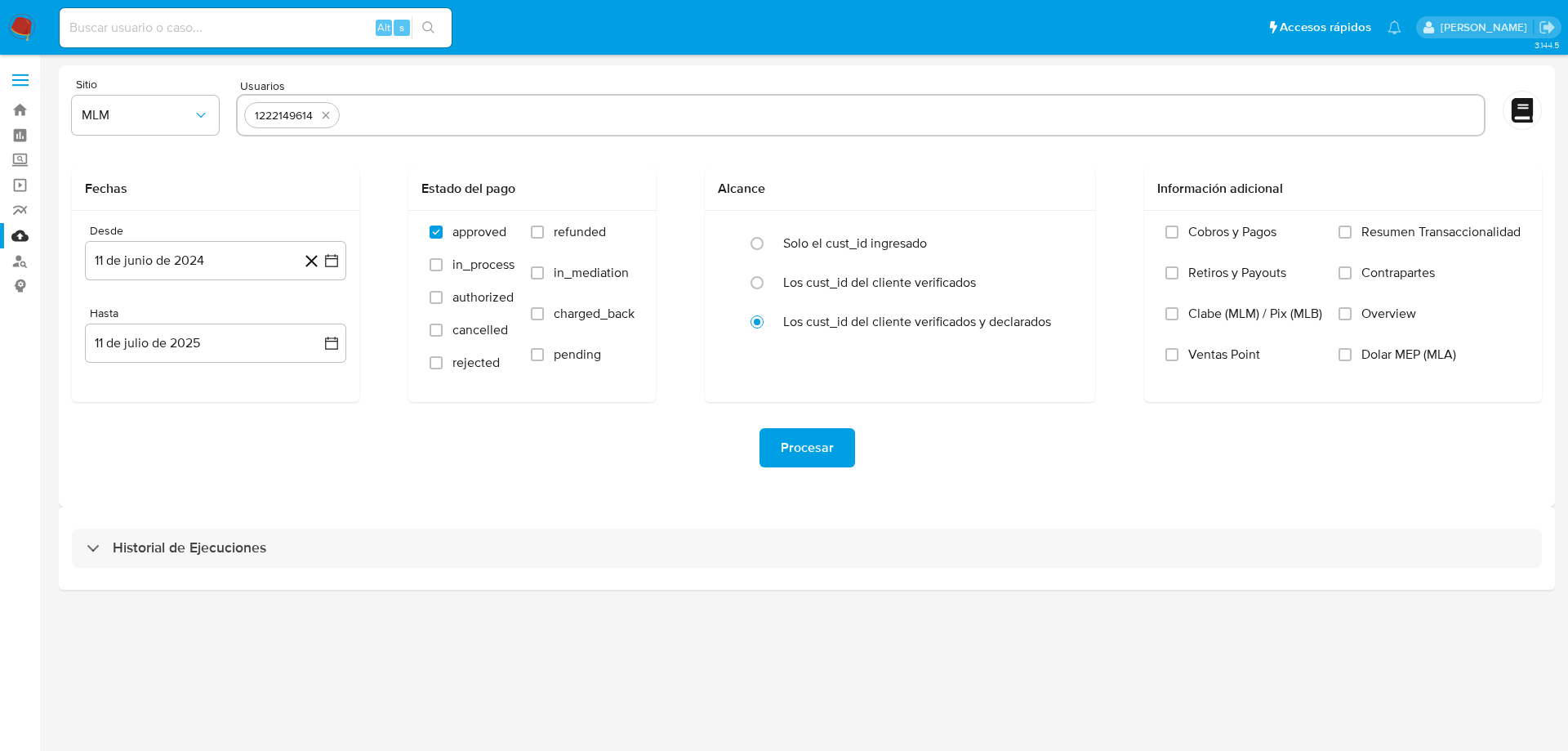 click at bounding box center (911, 115) 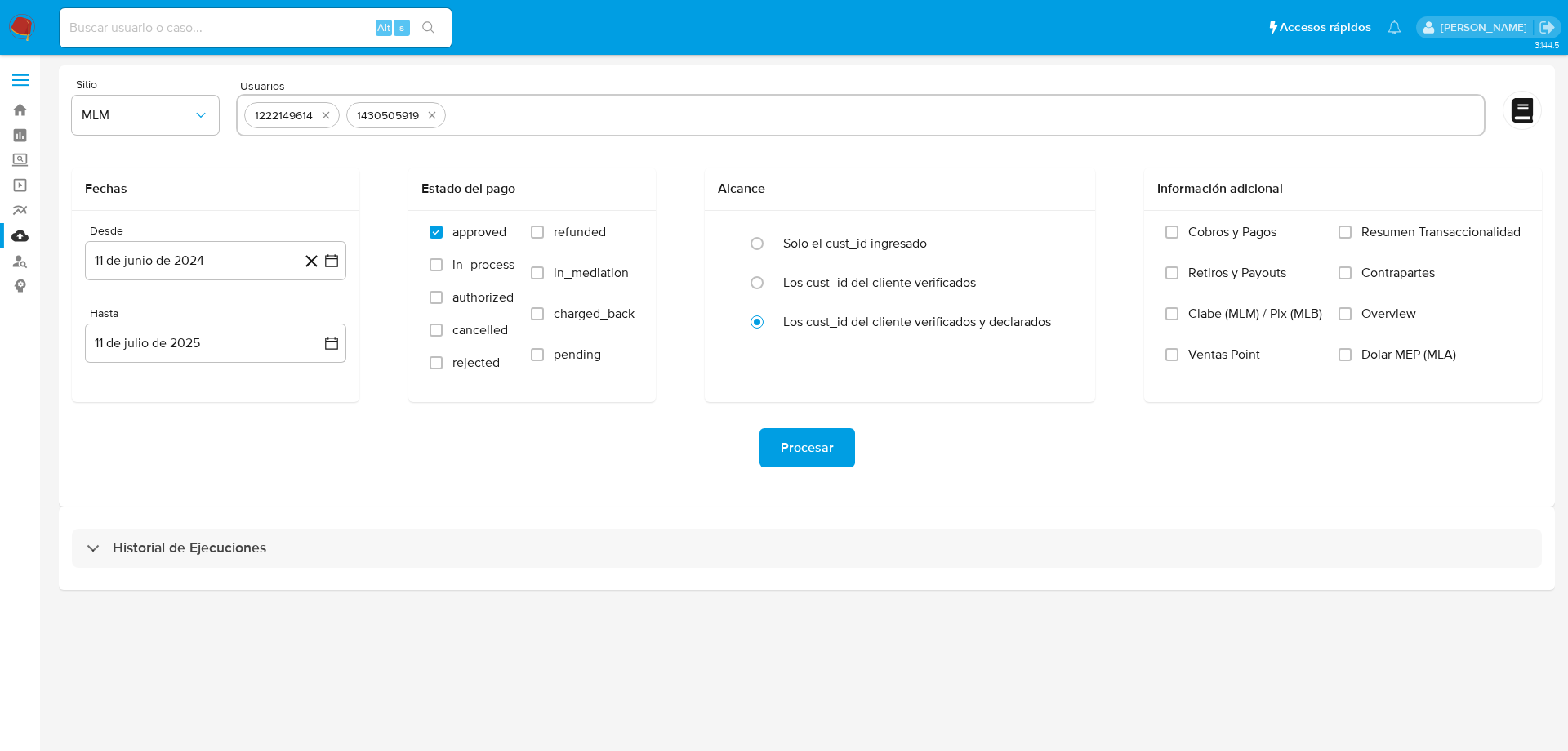 click on "1222149614 1430505919" at bounding box center (861, 115) 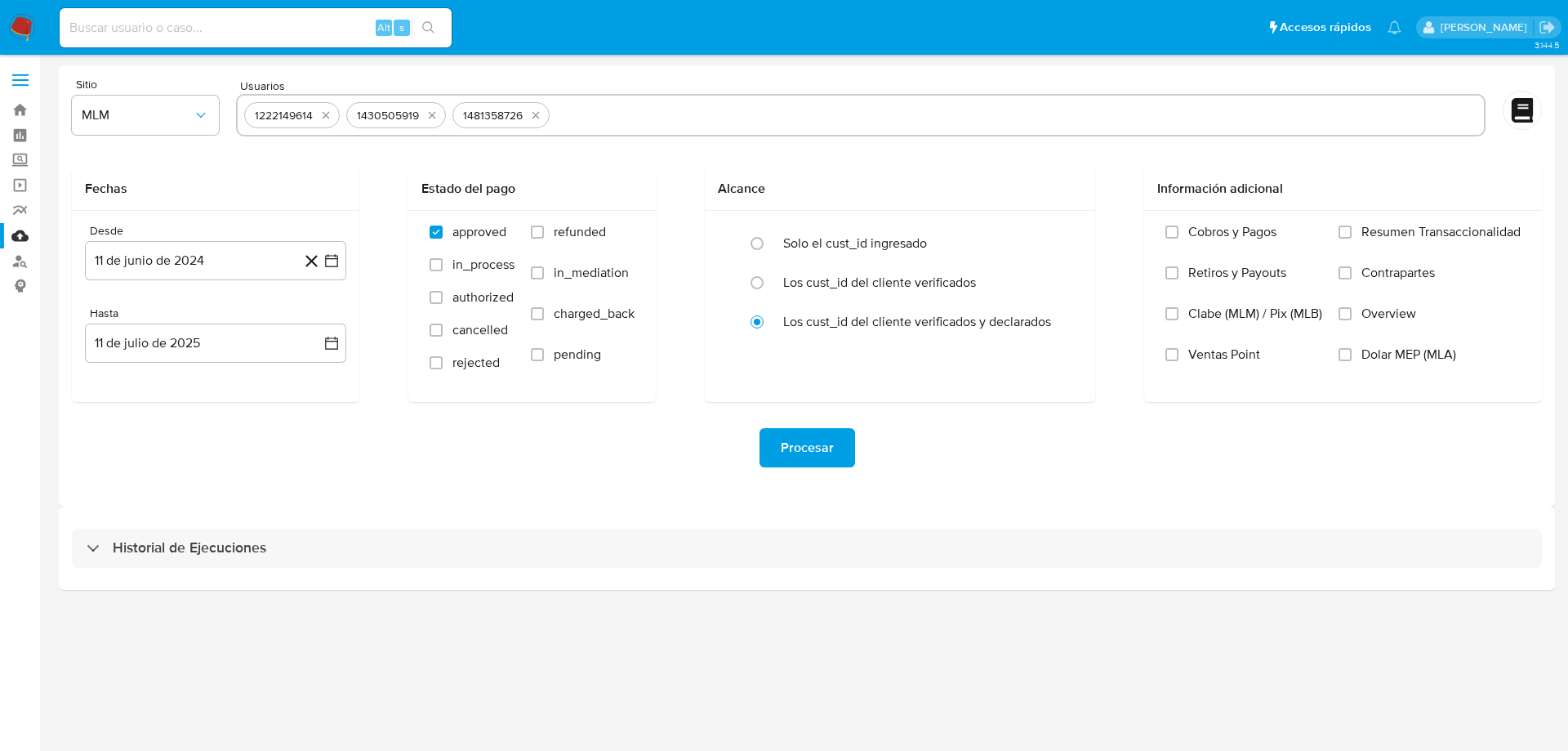click at bounding box center [1017, 115] 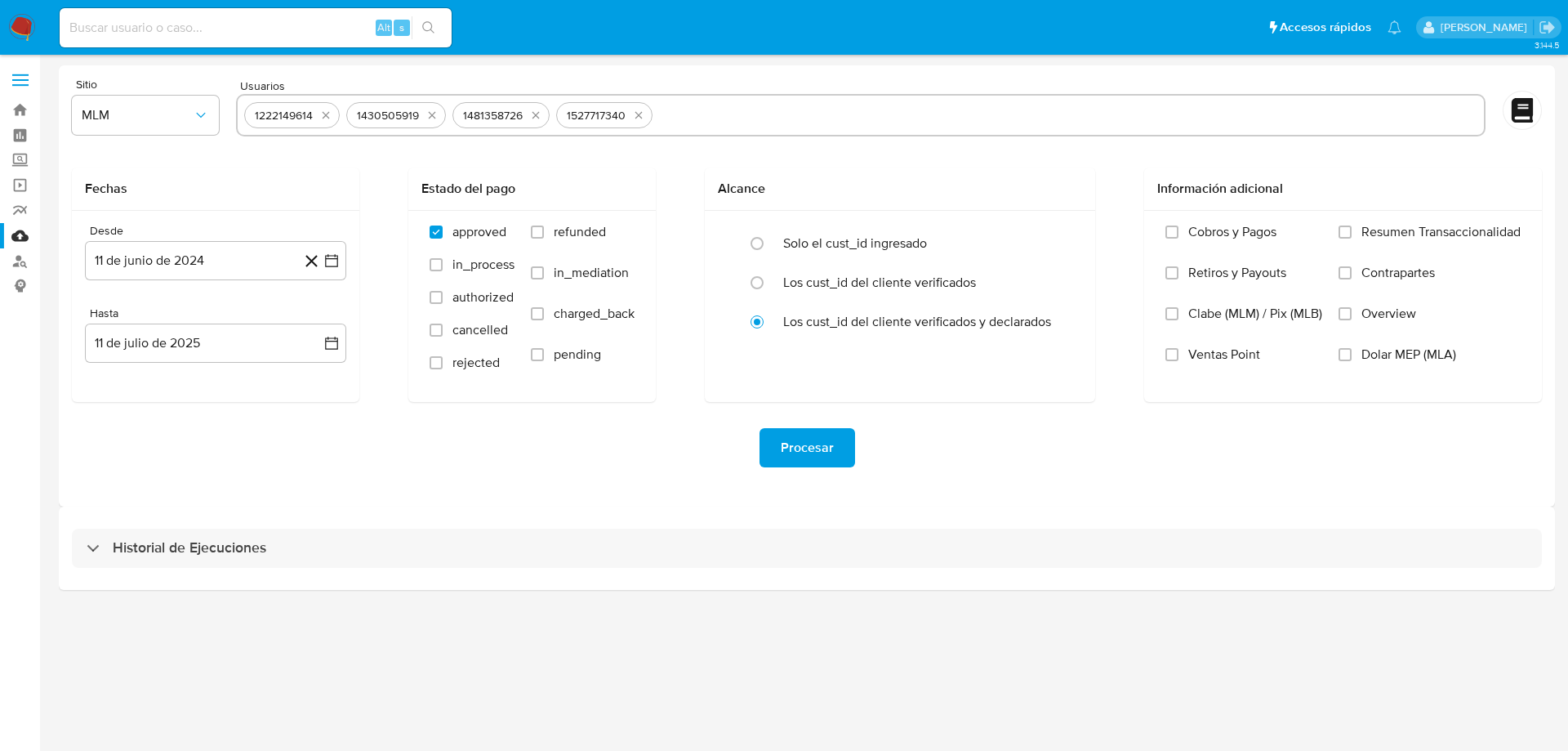 click at bounding box center [1068, 115] 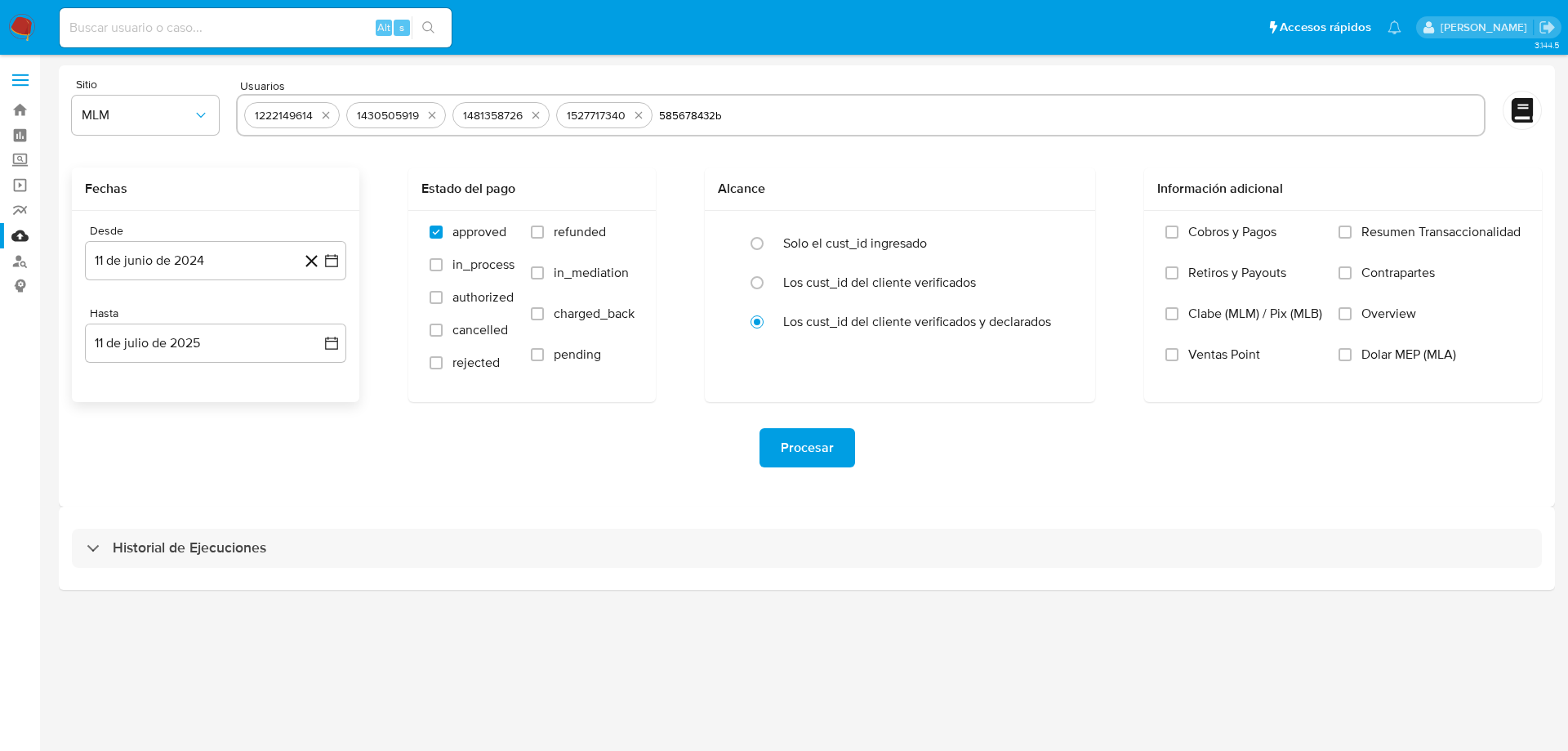 type on "585678432" 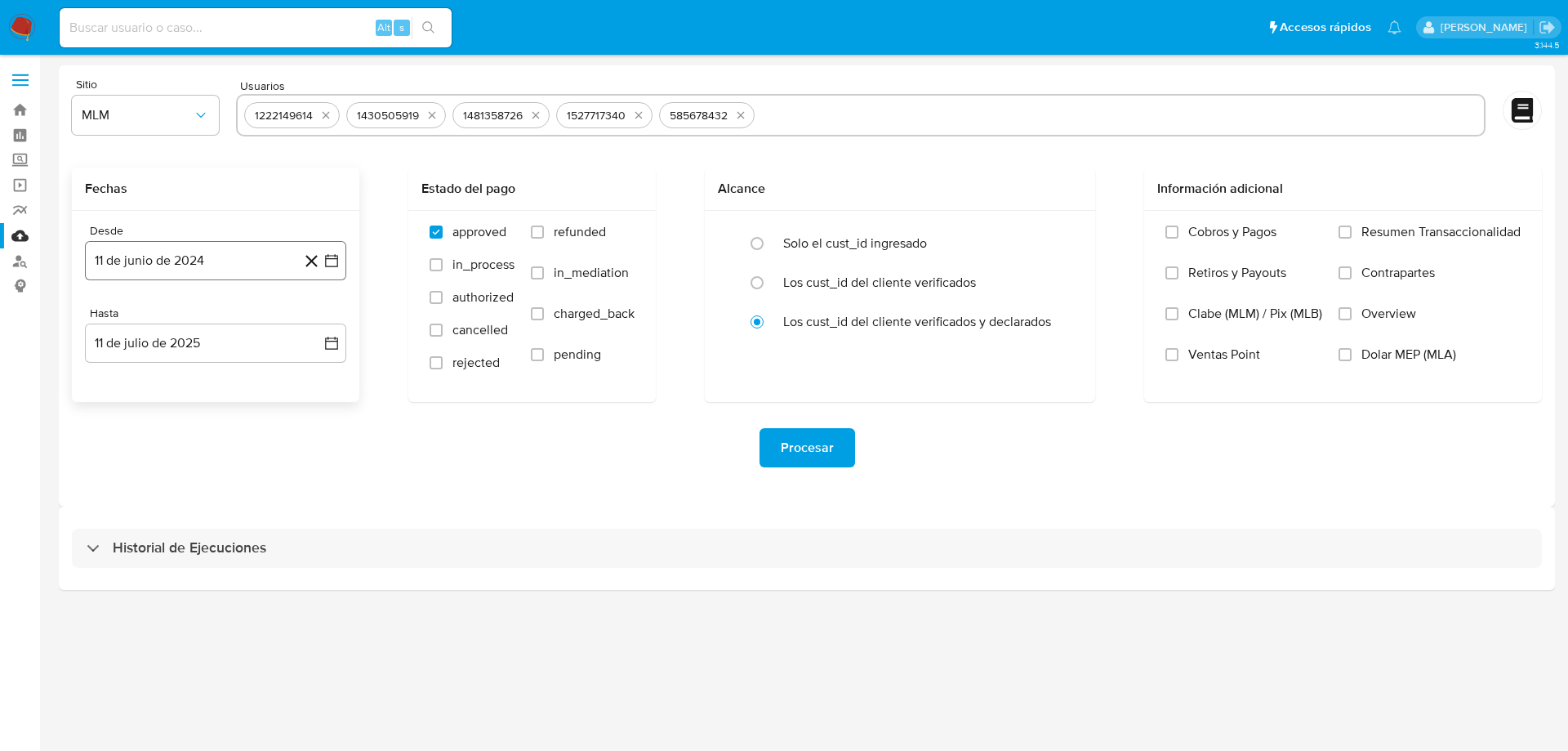 click 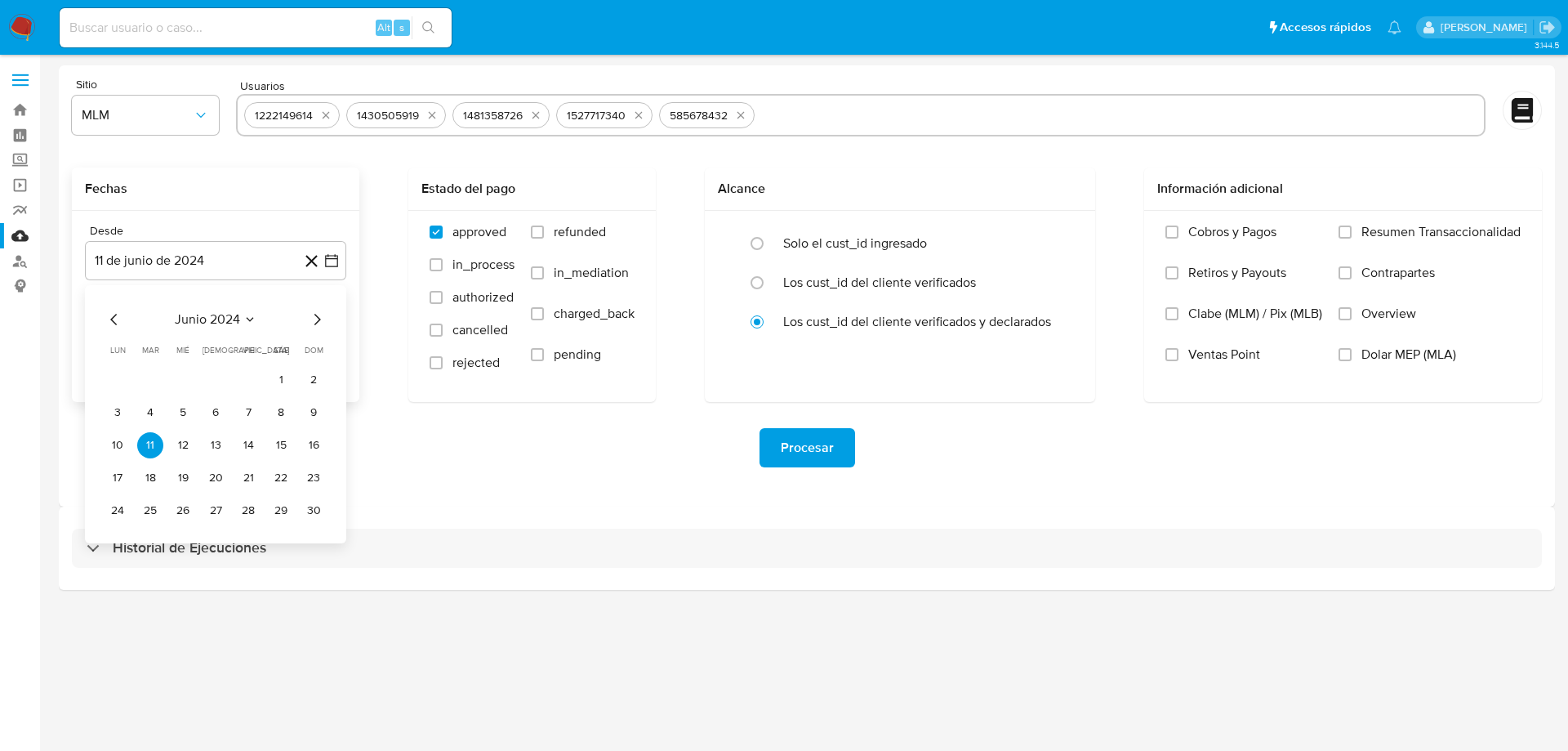 click 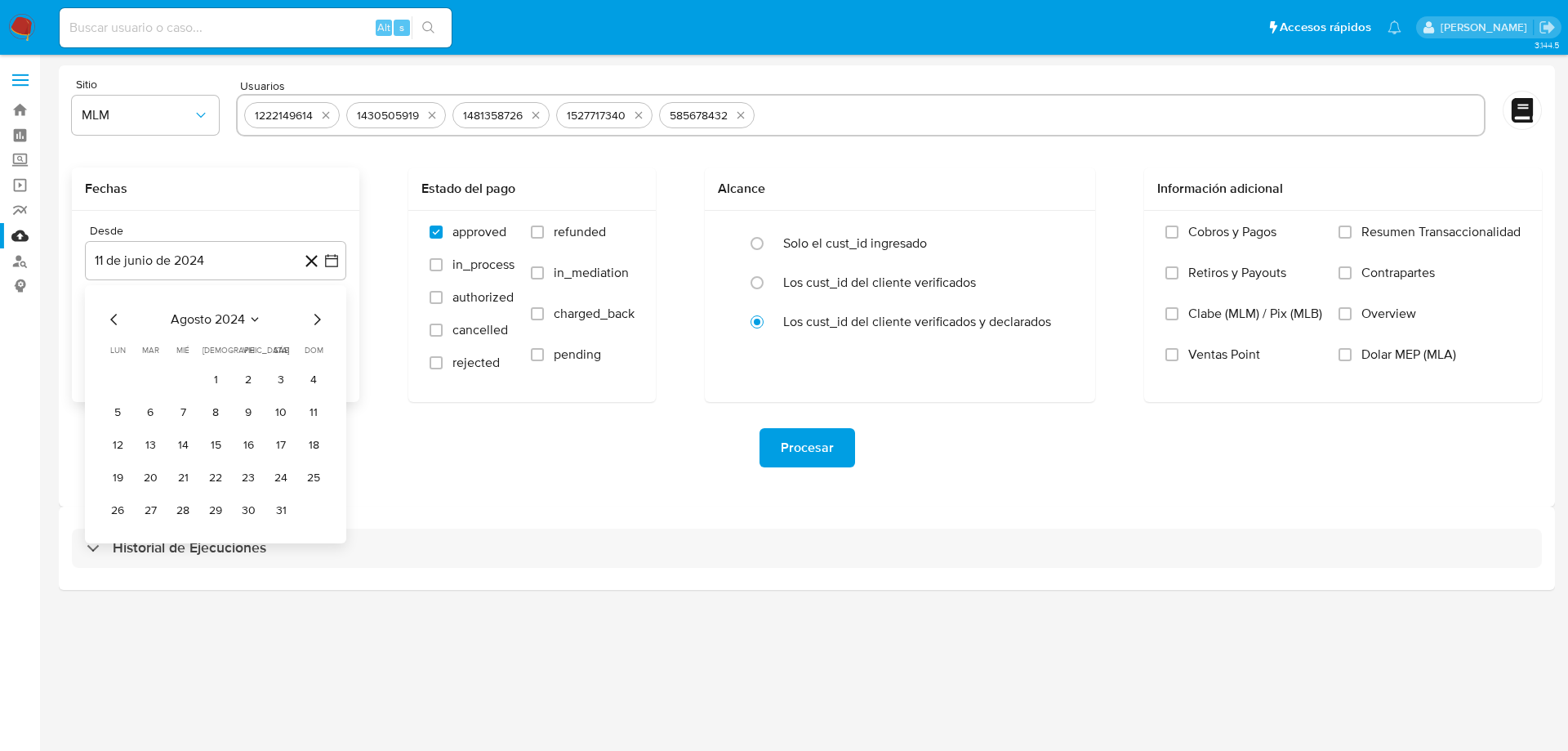 click 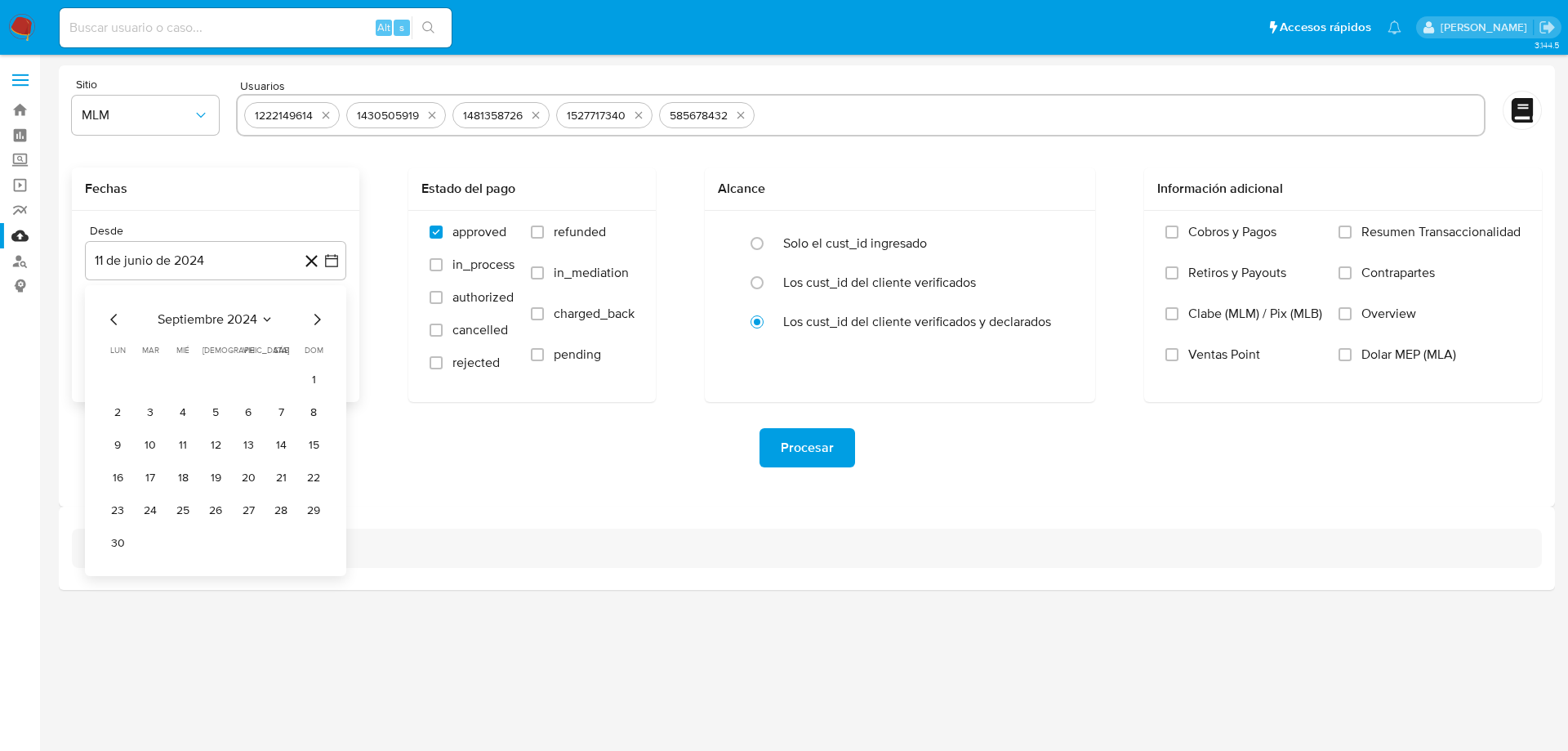 click 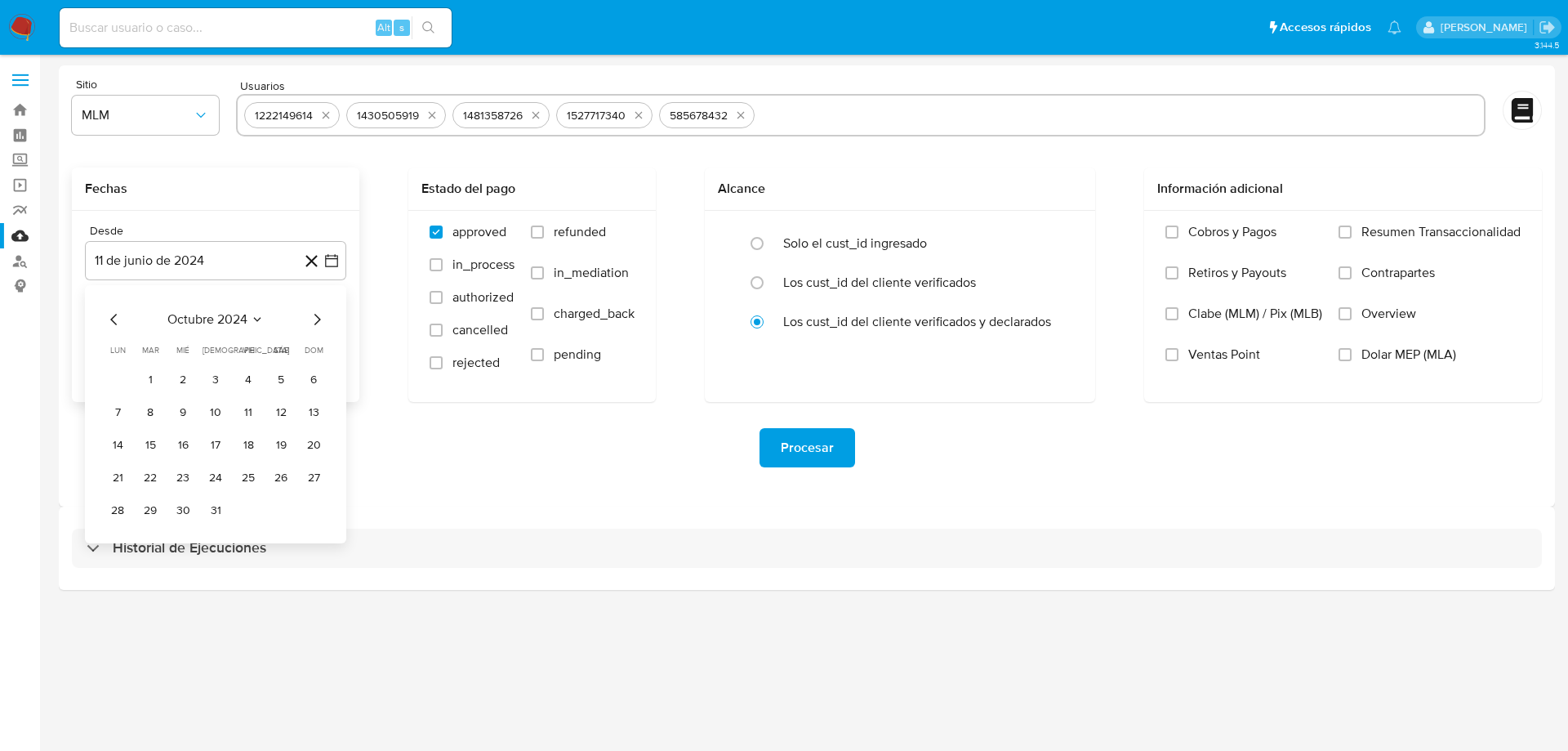 click 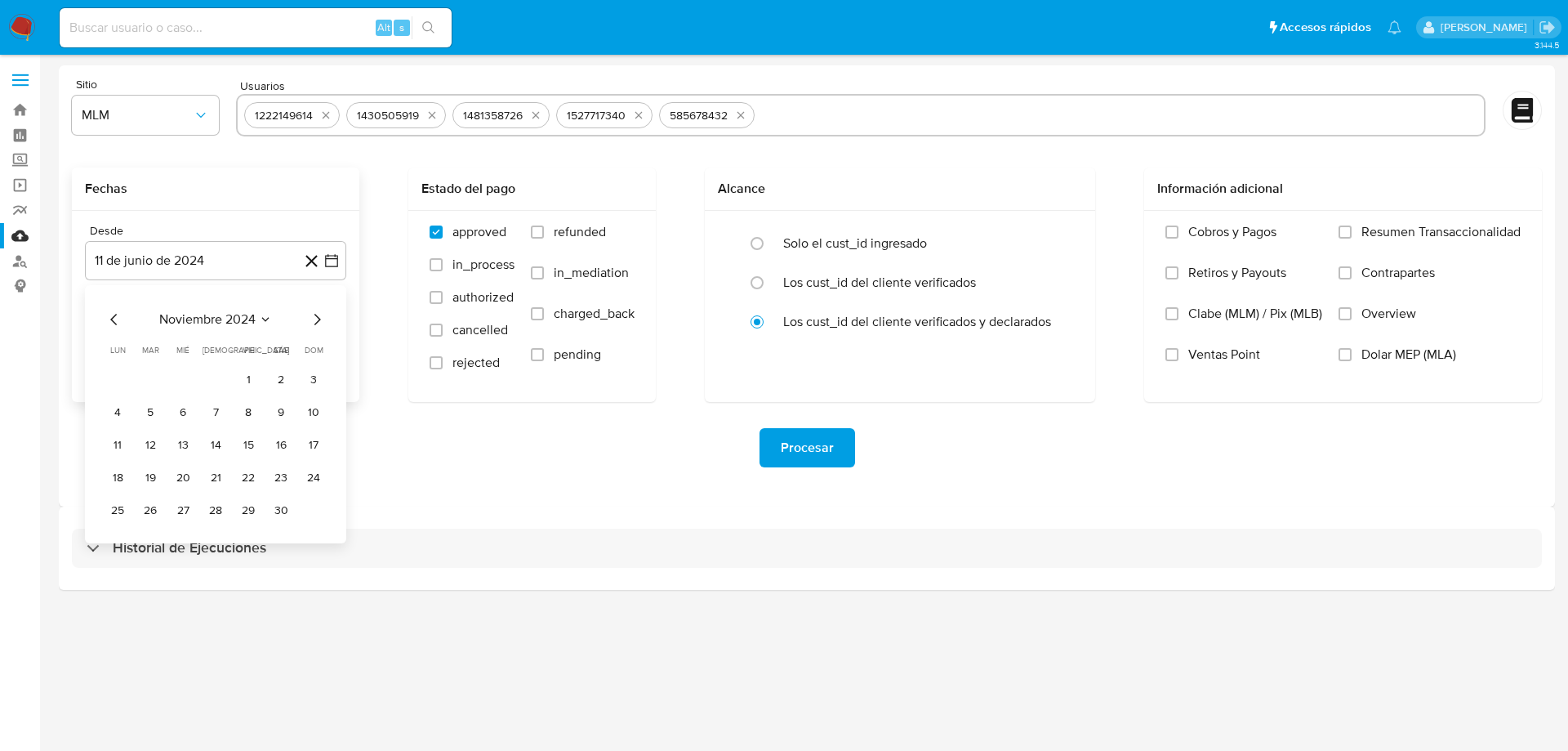 click 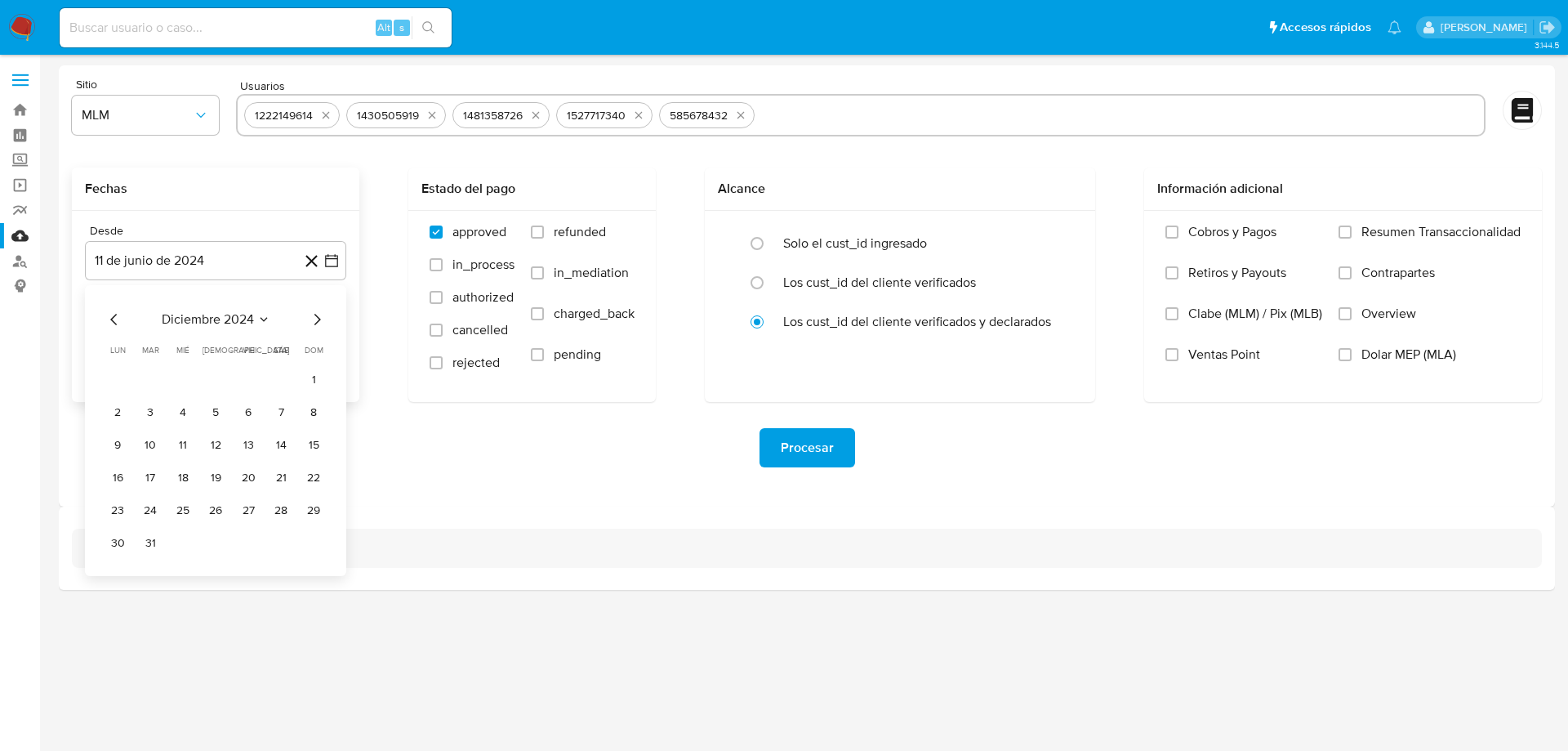 click 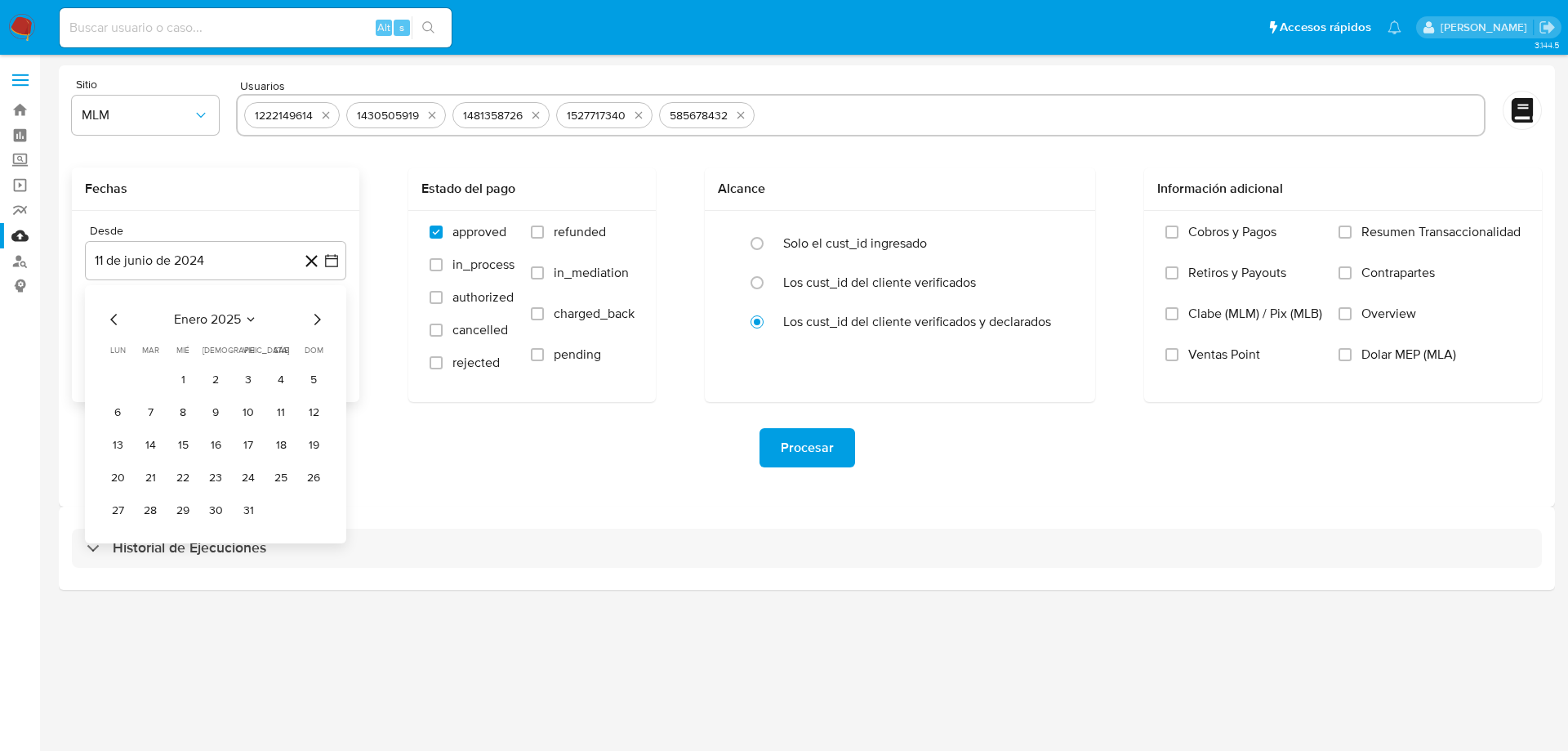 click 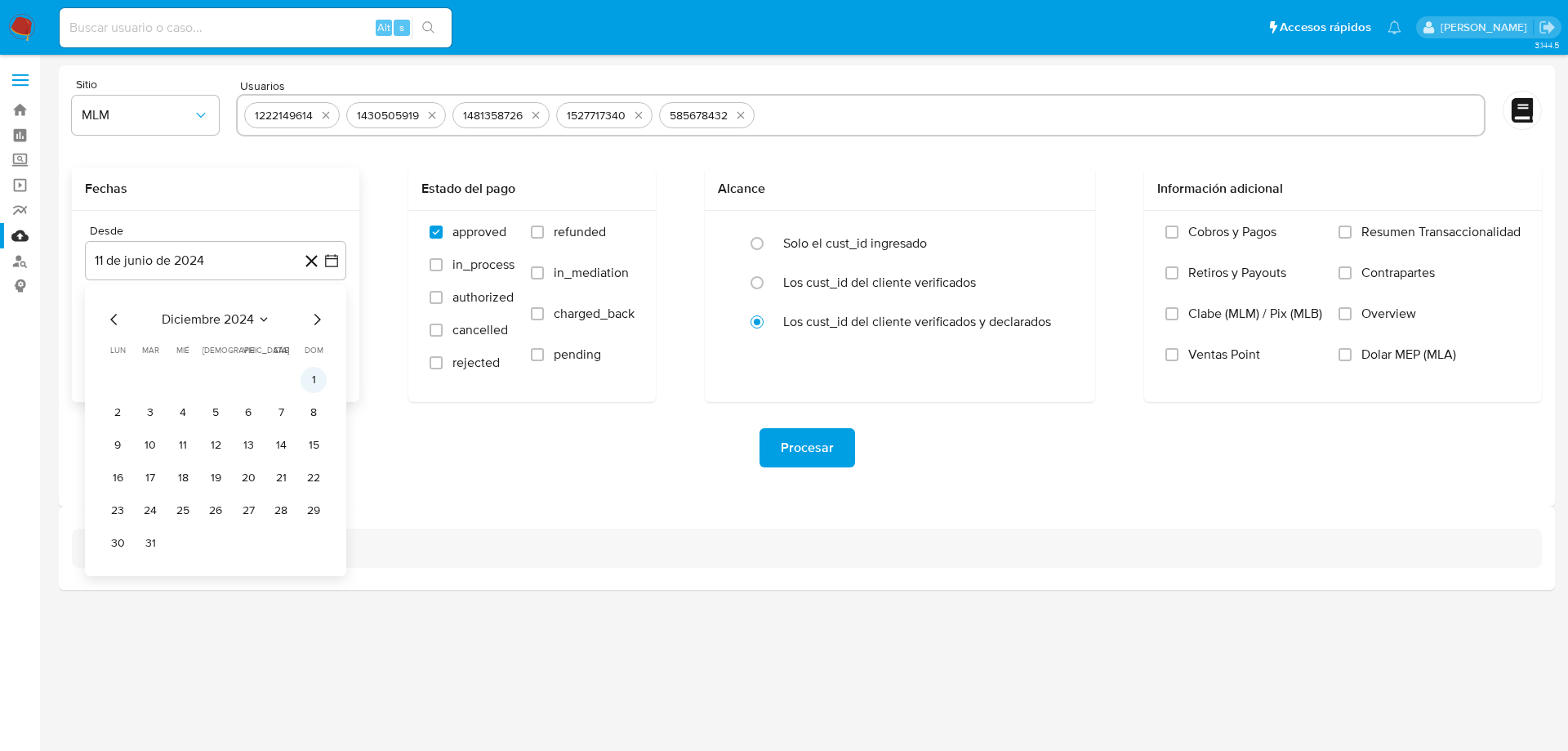 click on "1" at bounding box center (314, 380) 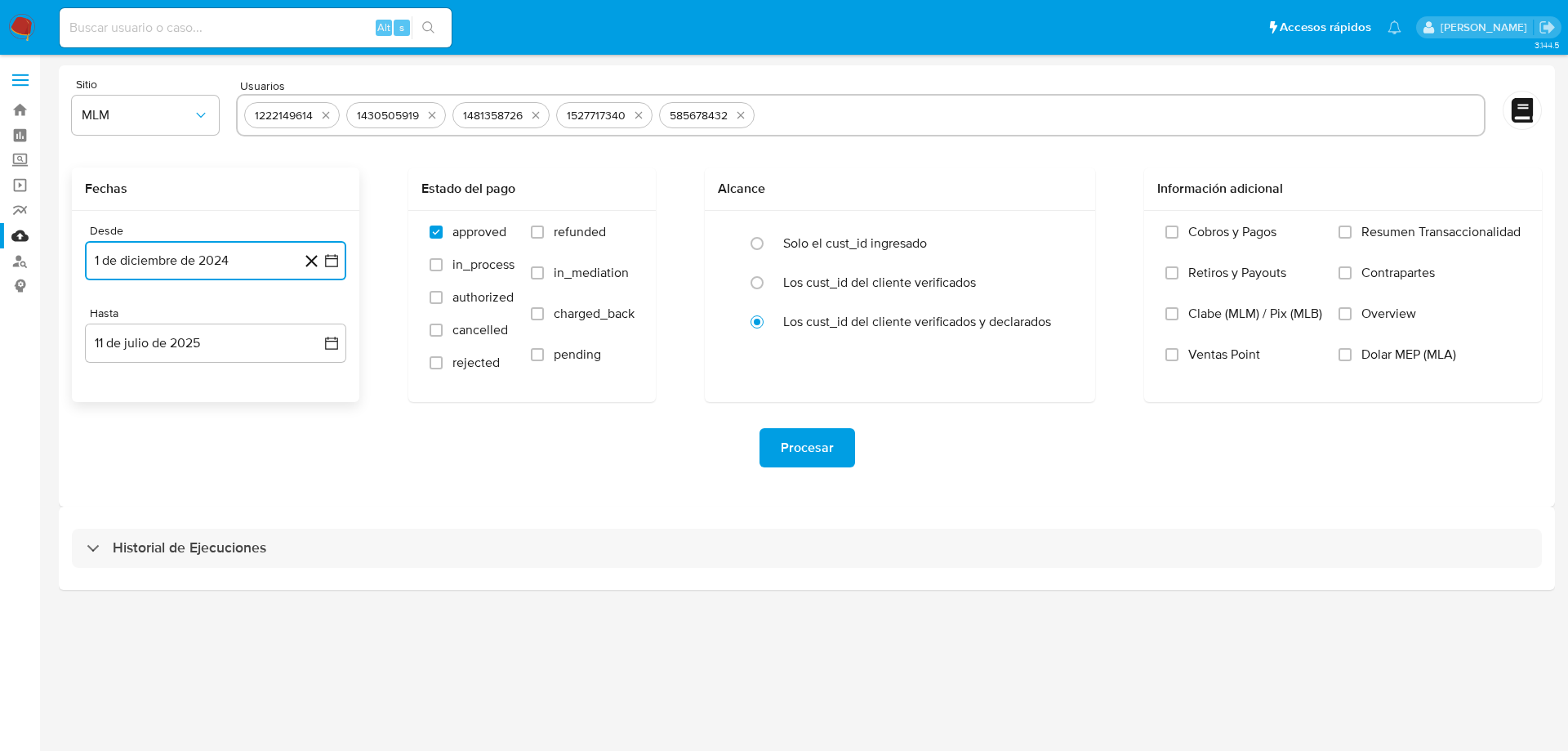 drag, startPoint x: 332, startPoint y: 342, endPoint x: 255, endPoint y: 363, distance: 79.81228 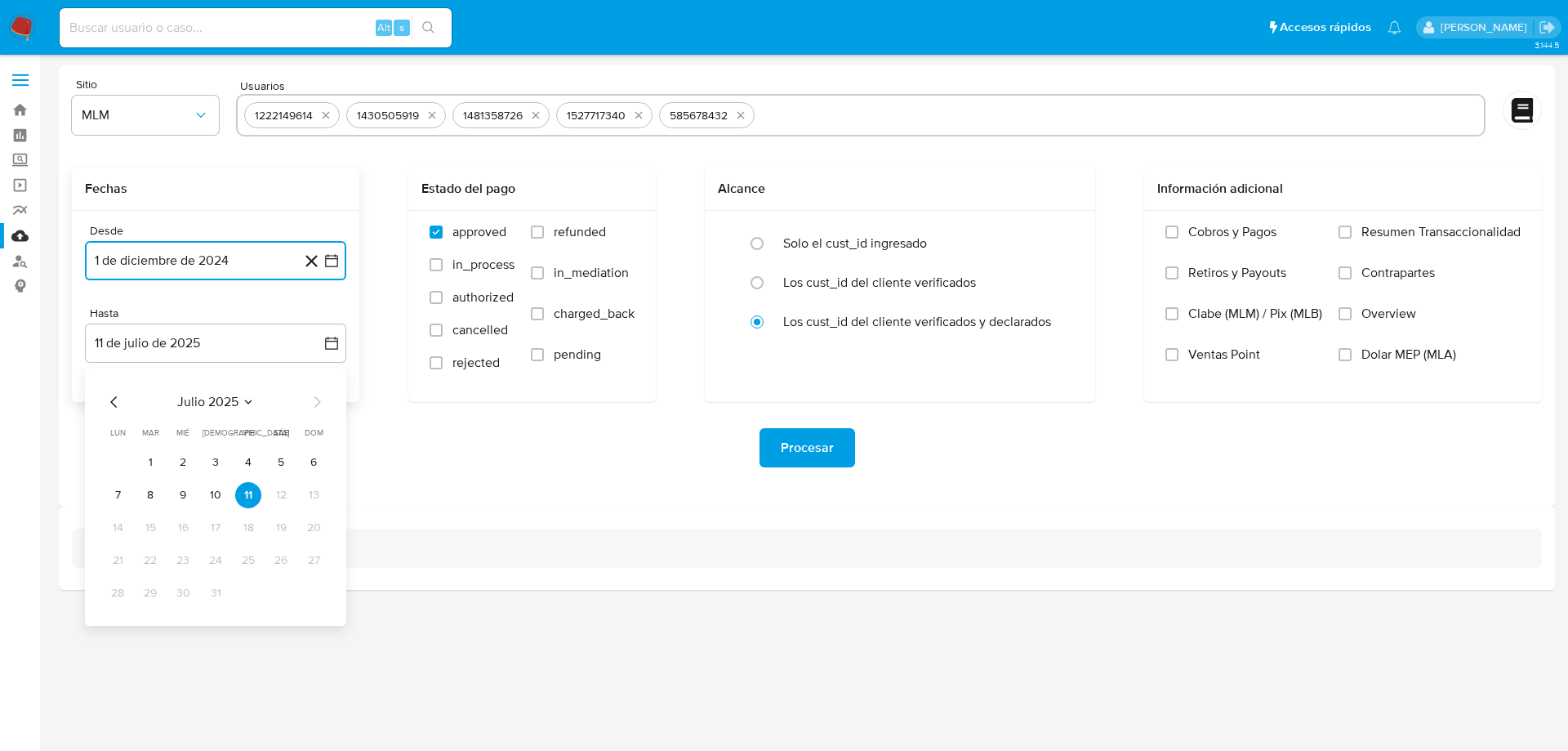 click 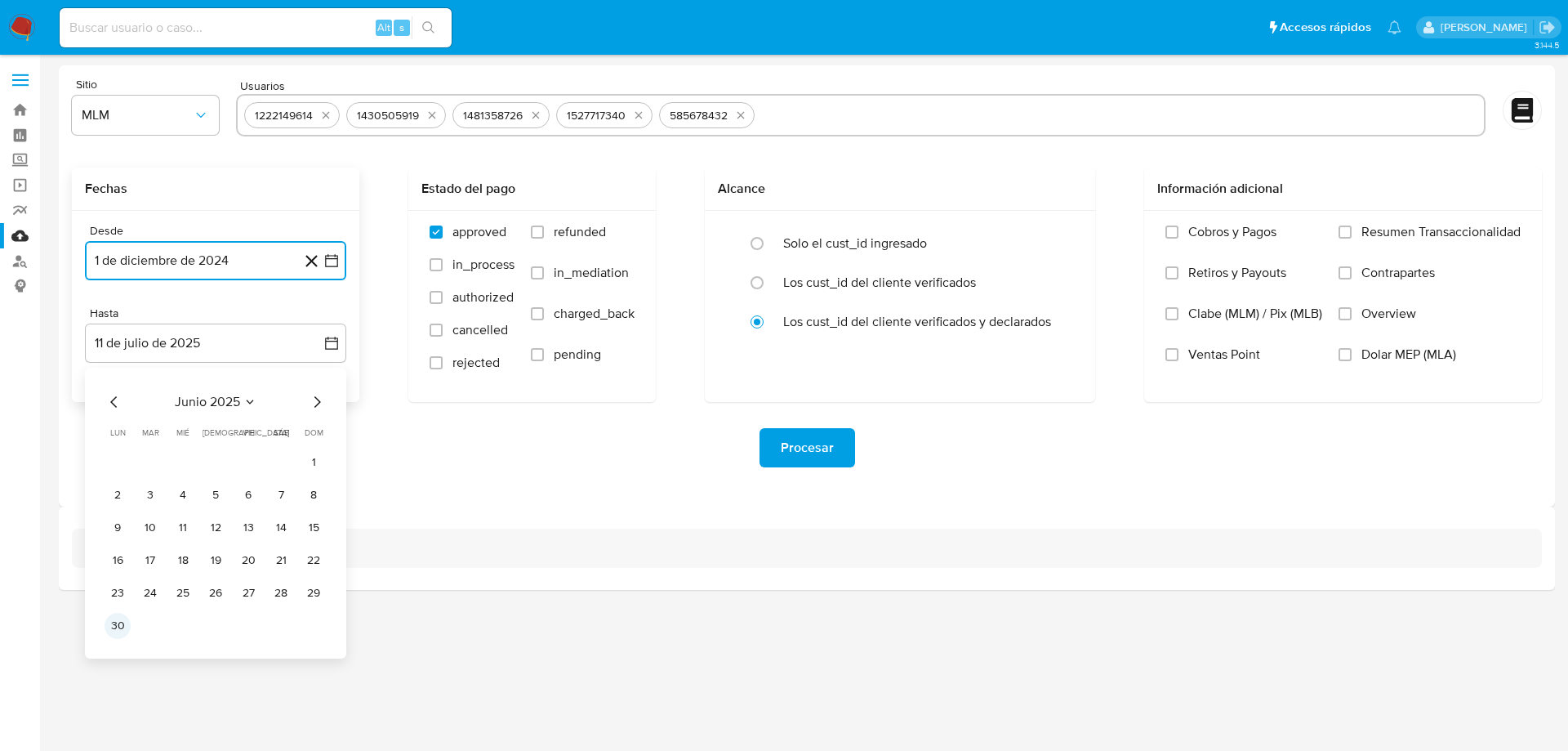click on "30" at bounding box center [118, 626] 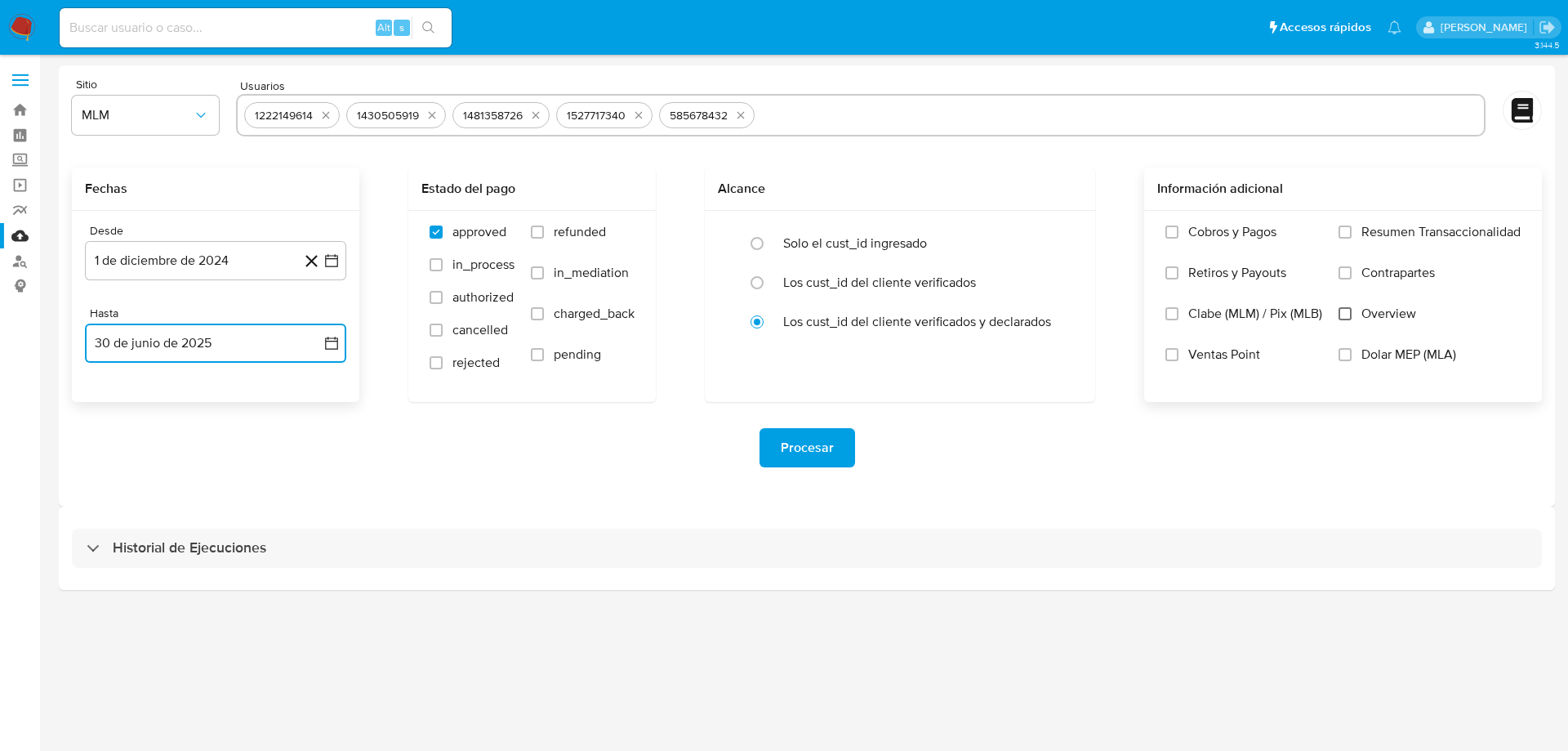 click on "Overview" at bounding box center (1345, 314) 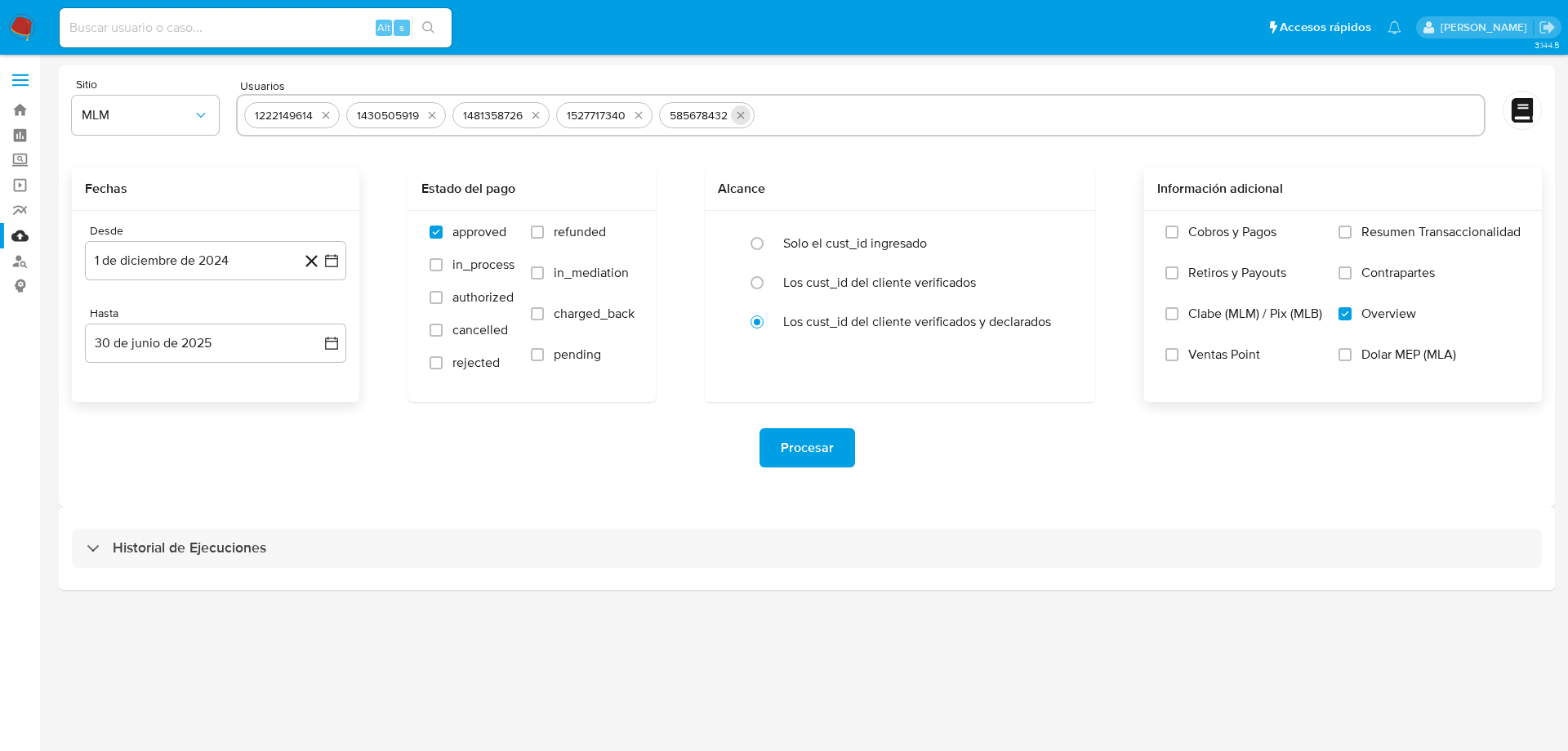 drag, startPoint x: 737, startPoint y: 113, endPoint x: 761, endPoint y: 111, distance: 24.083189 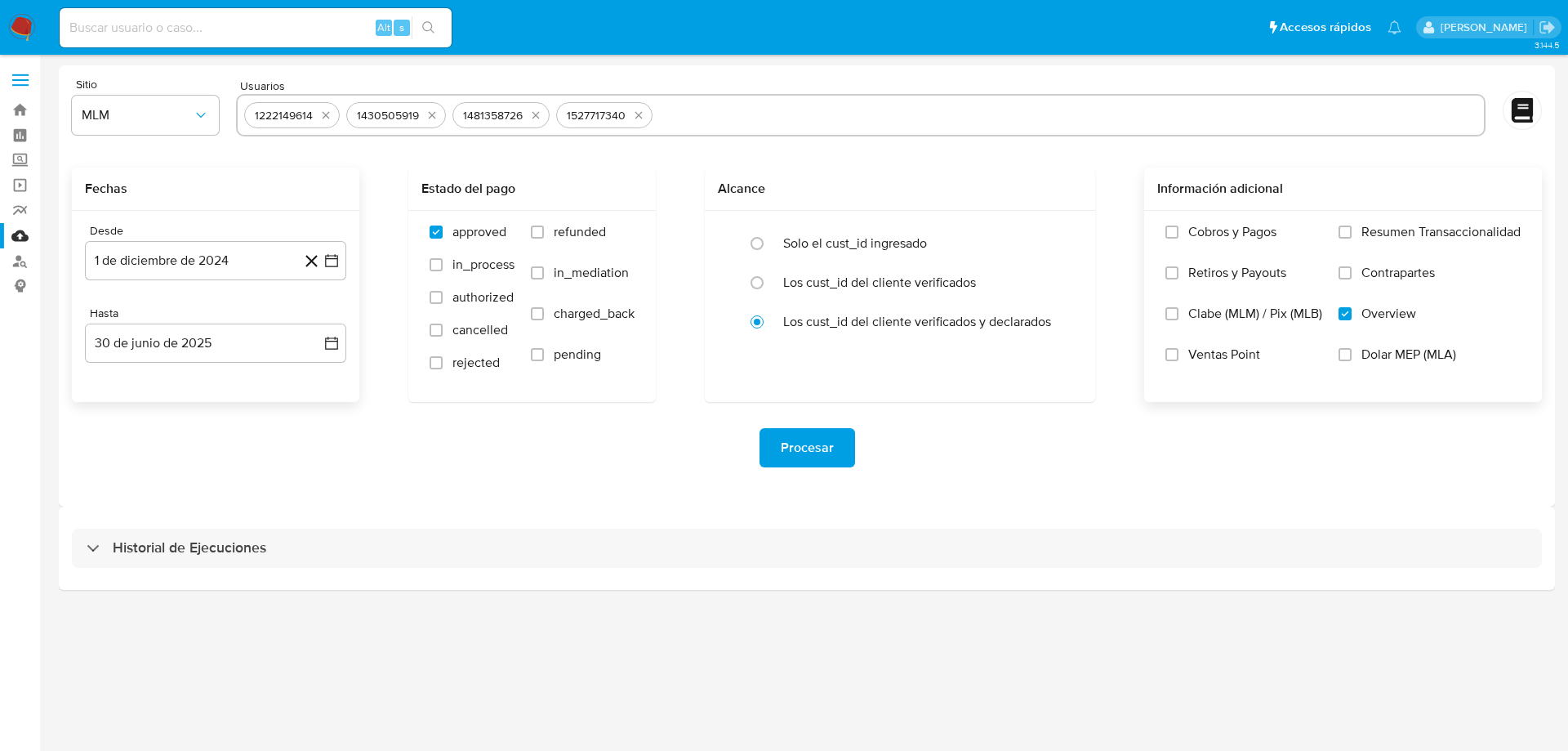 click at bounding box center [1068, 115] 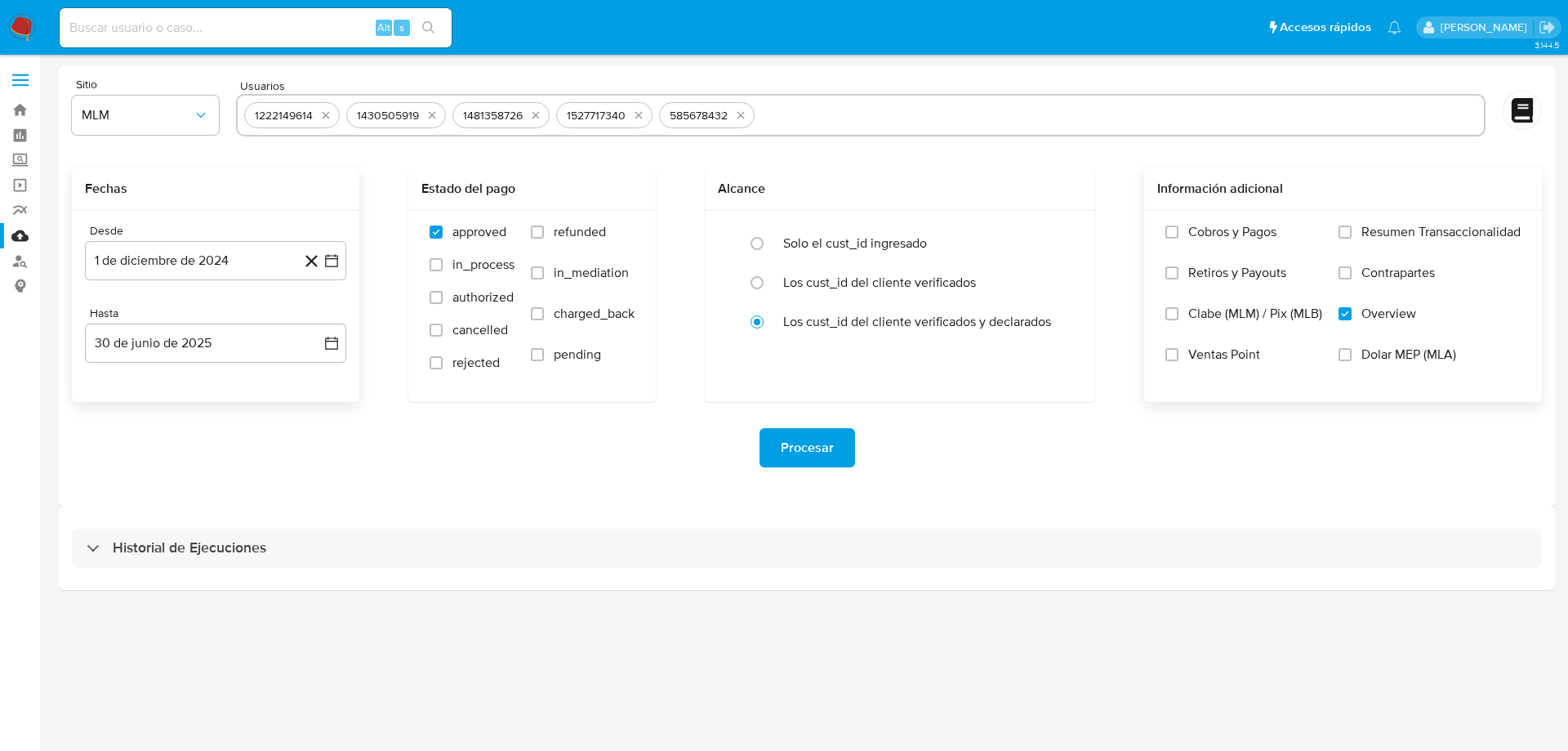 click at bounding box center (1119, 115) 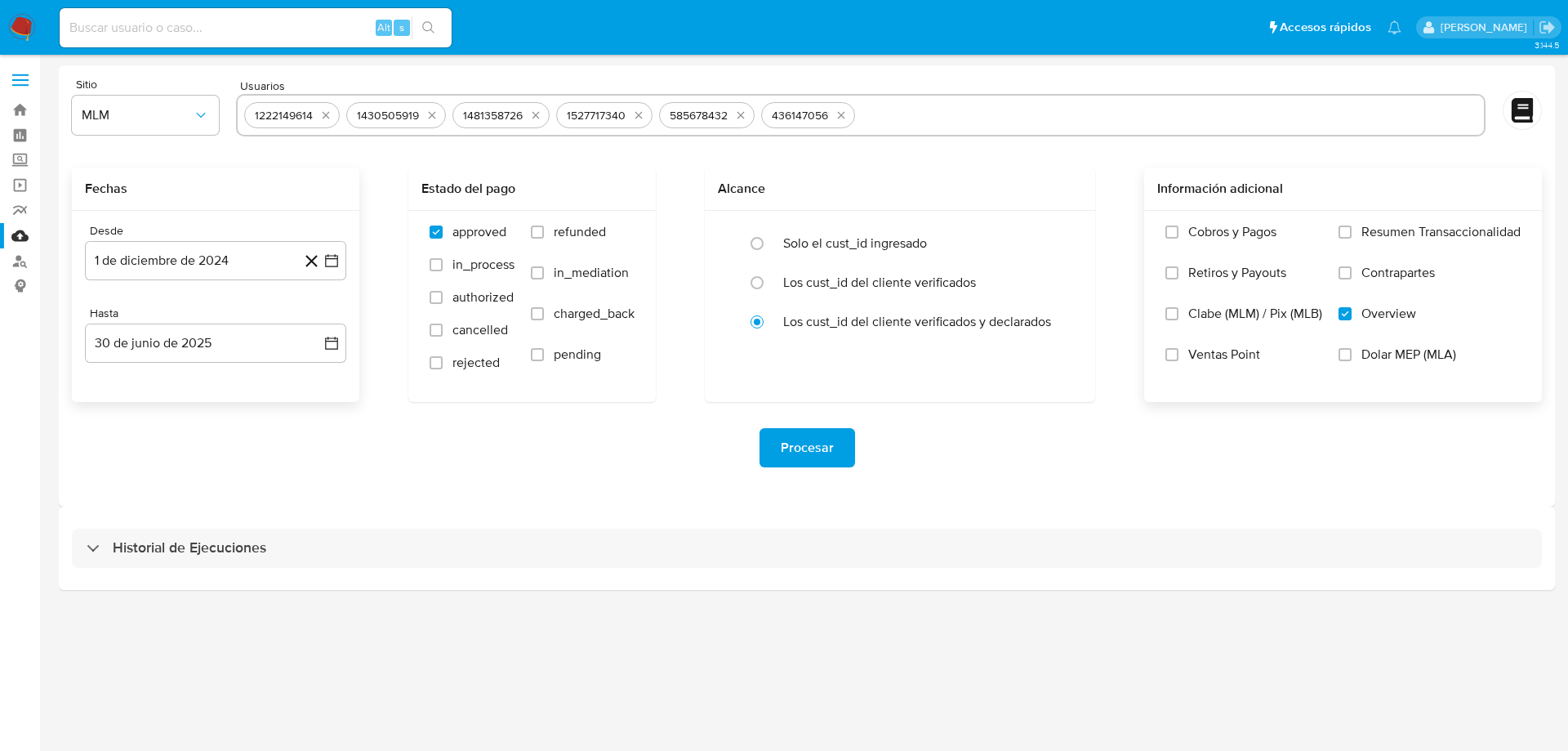 click at bounding box center (1169, 115) 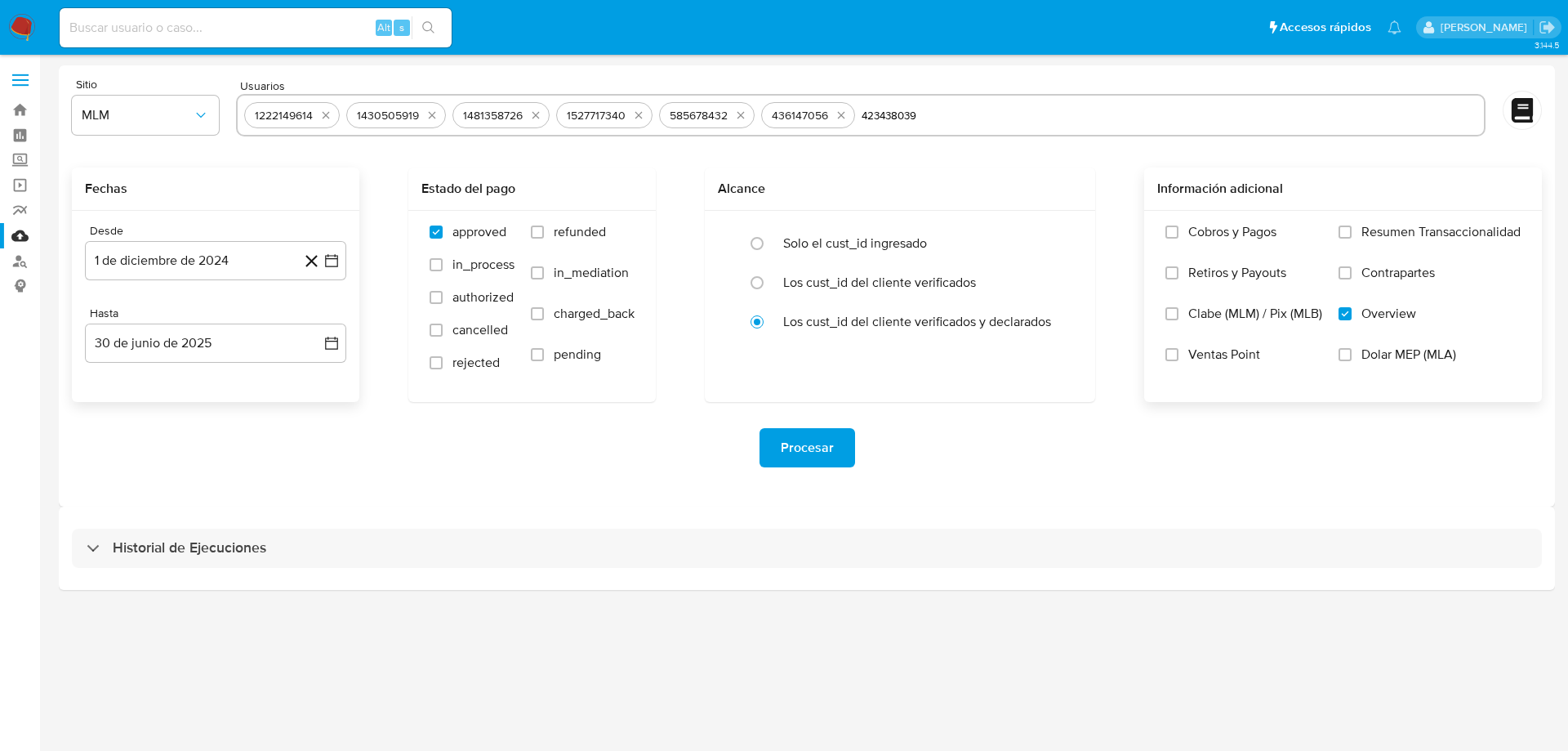 type 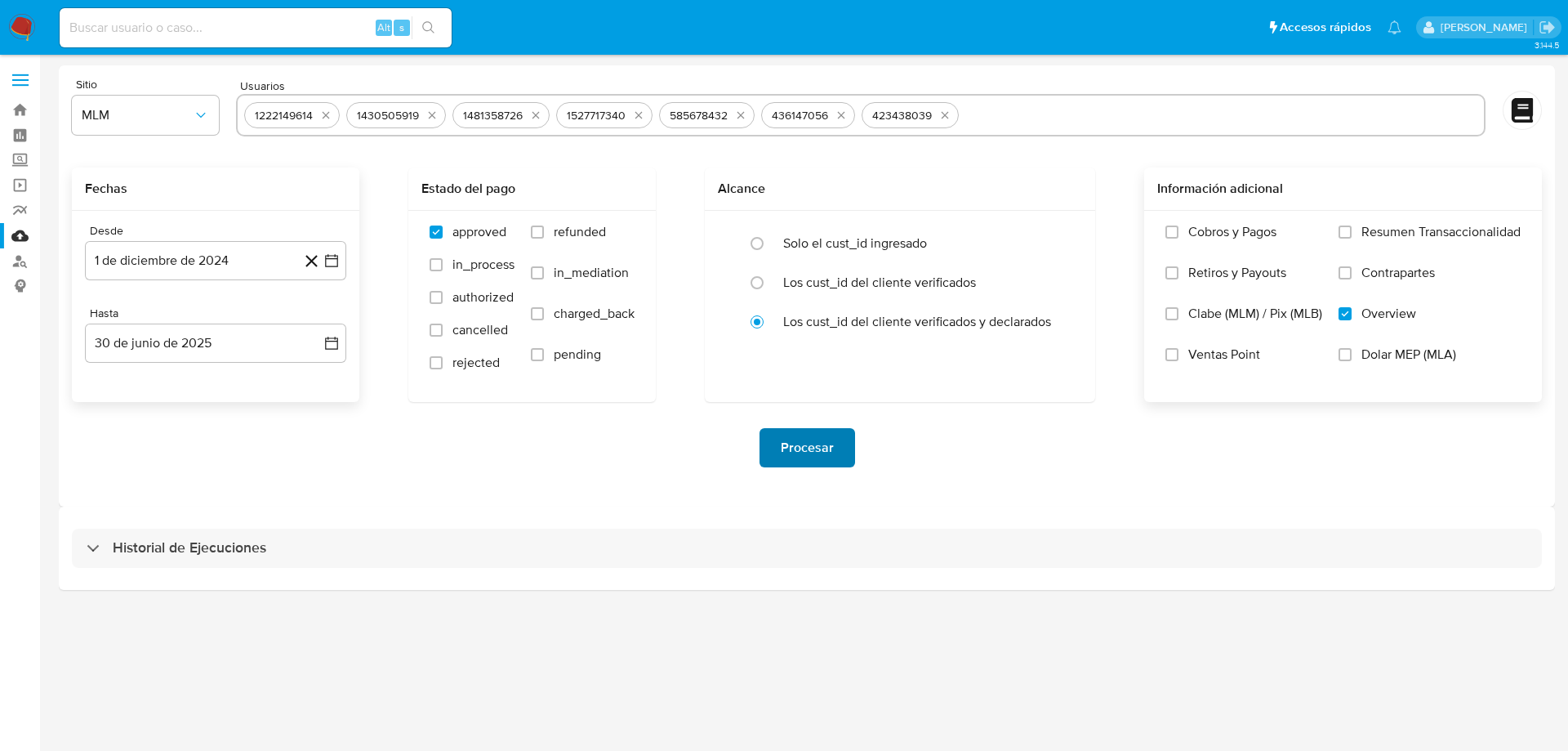 click on "Procesar" at bounding box center (807, 448) 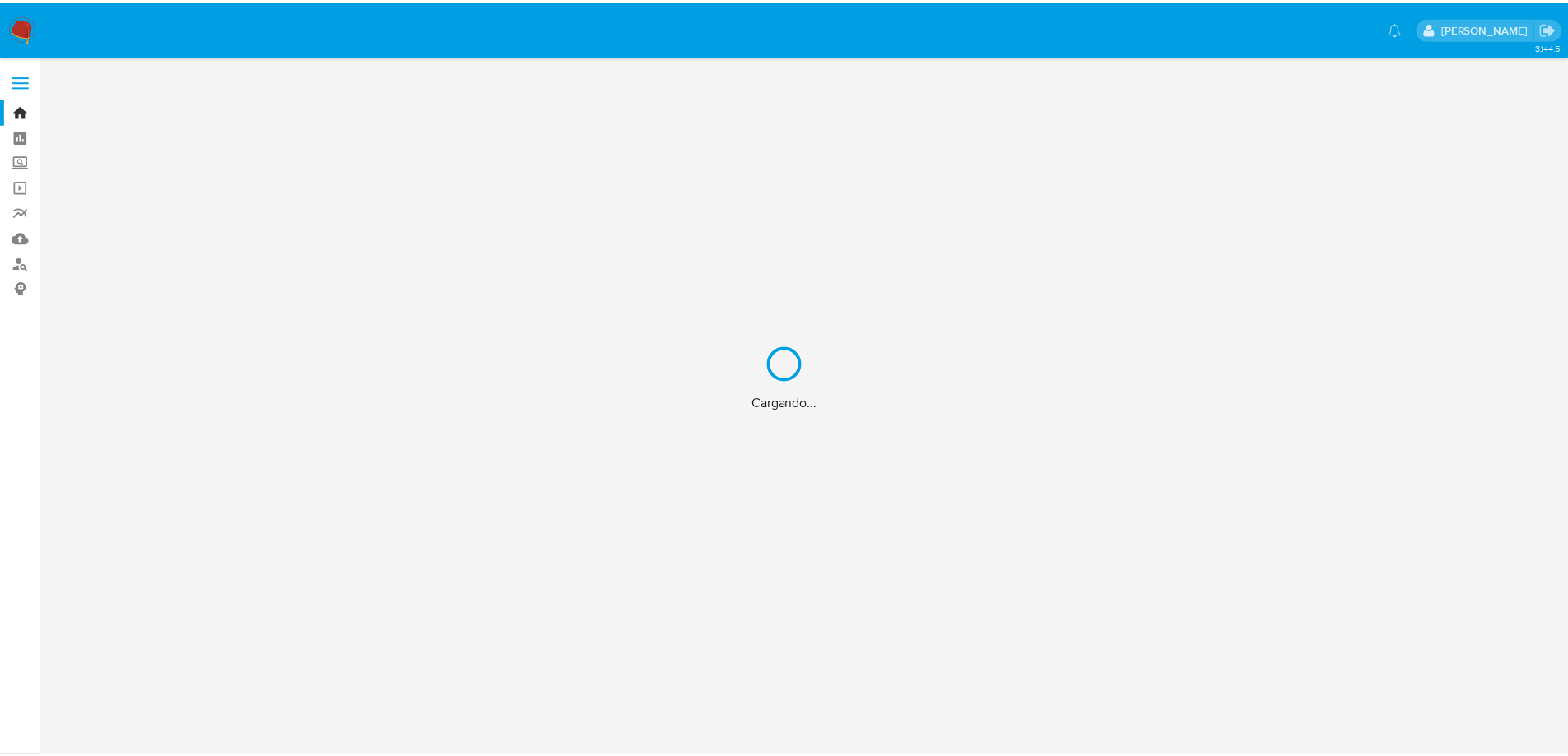 scroll, scrollTop: 0, scrollLeft: 0, axis: both 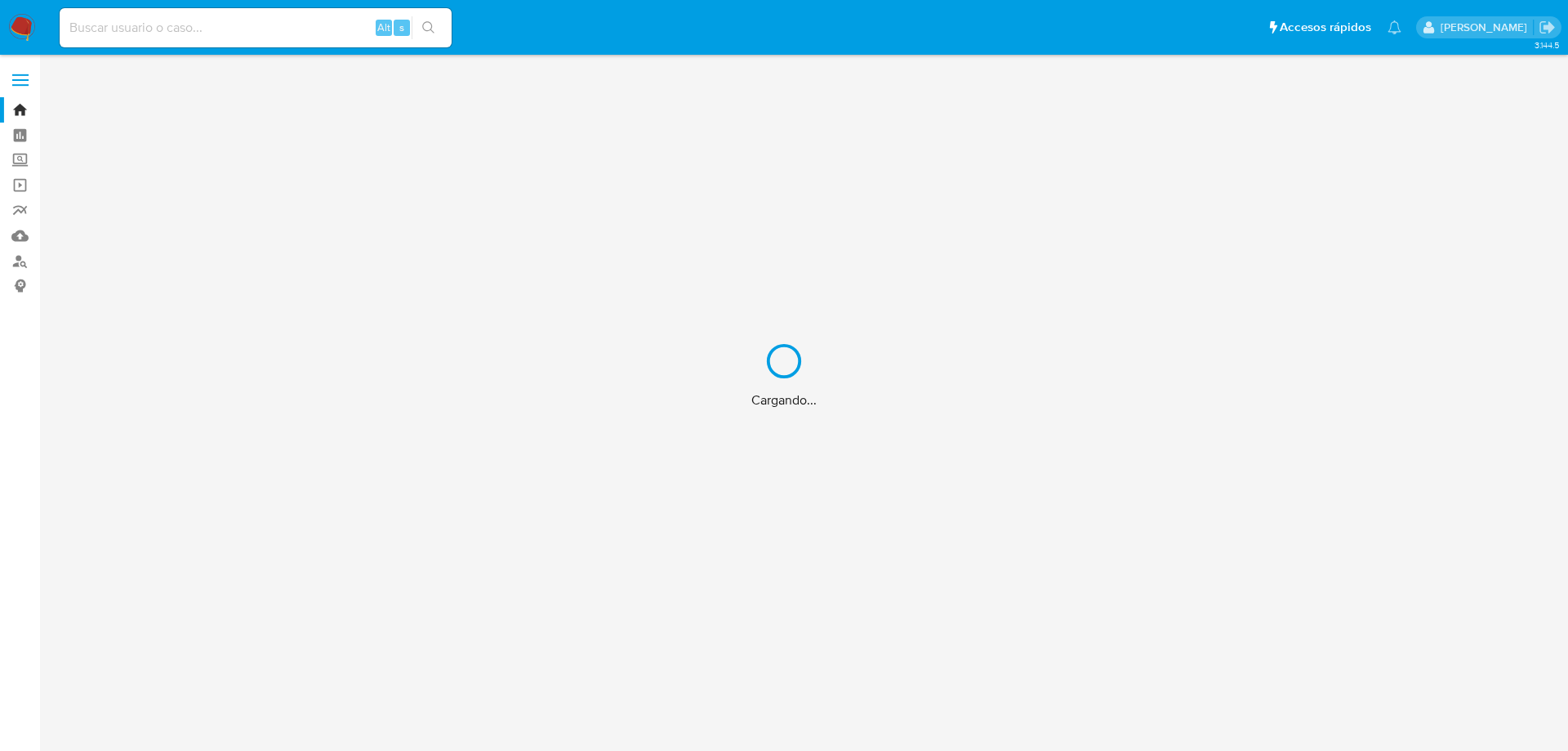 click on "Cargando..." at bounding box center (784, 375) 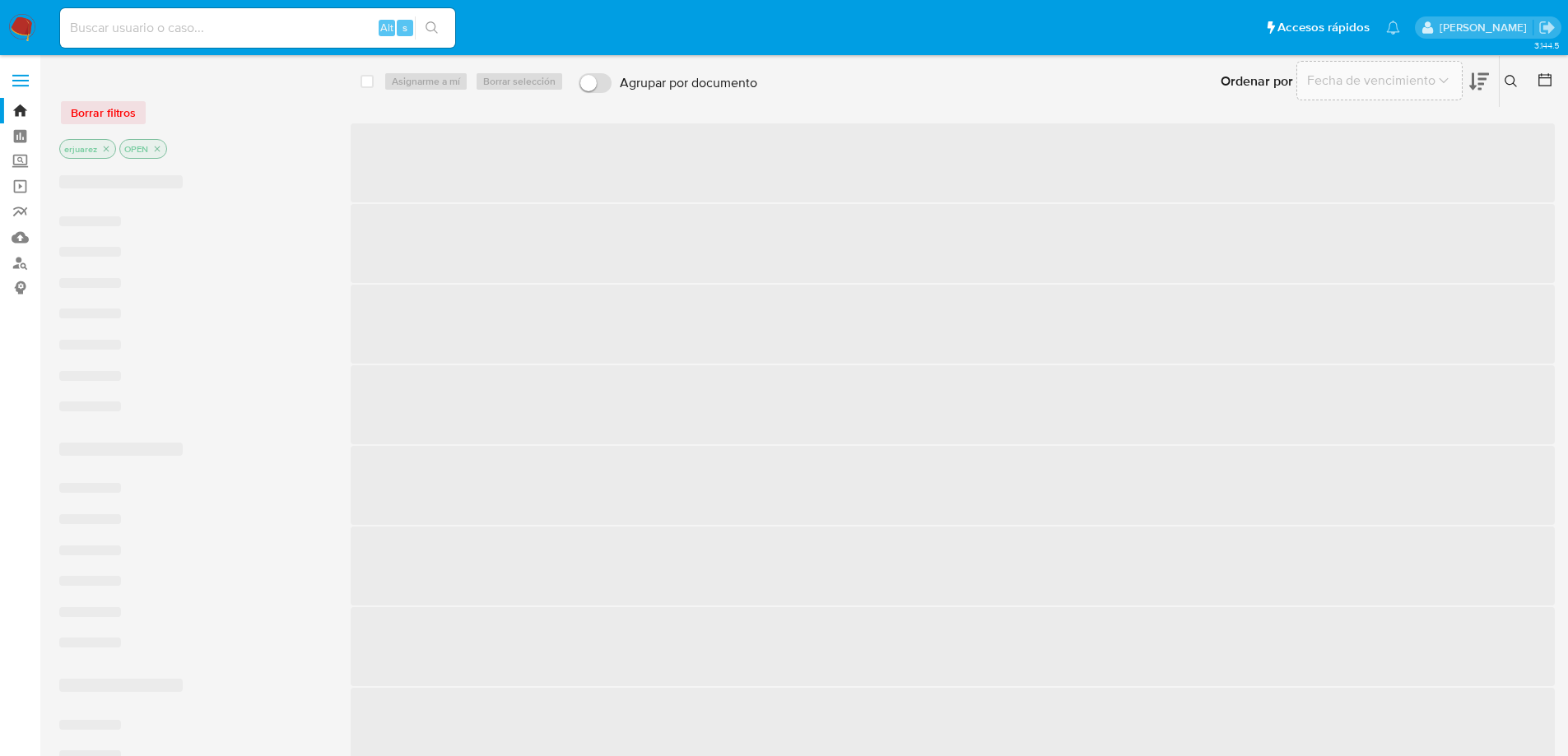 click at bounding box center (258, 28) 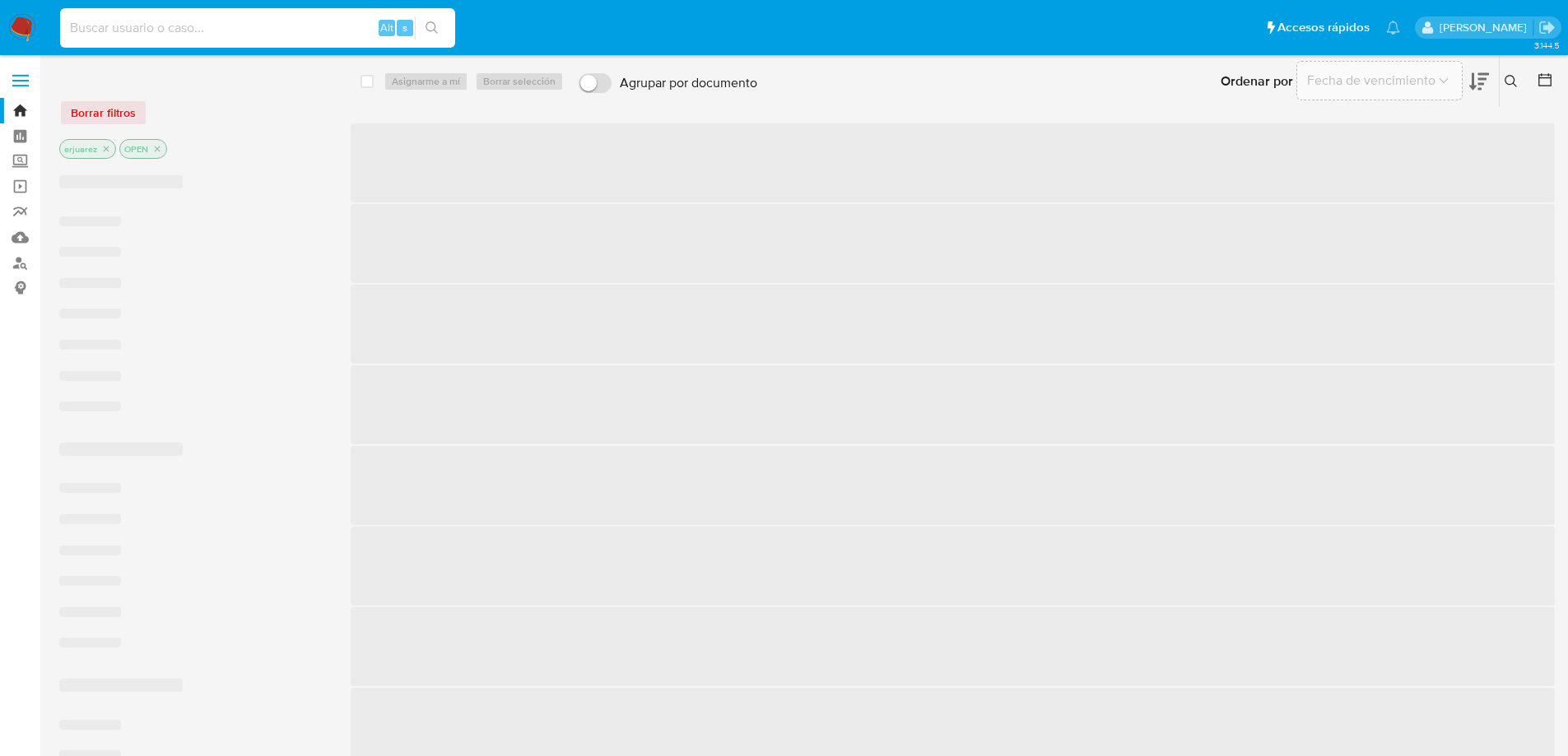 paste on "1958765679" 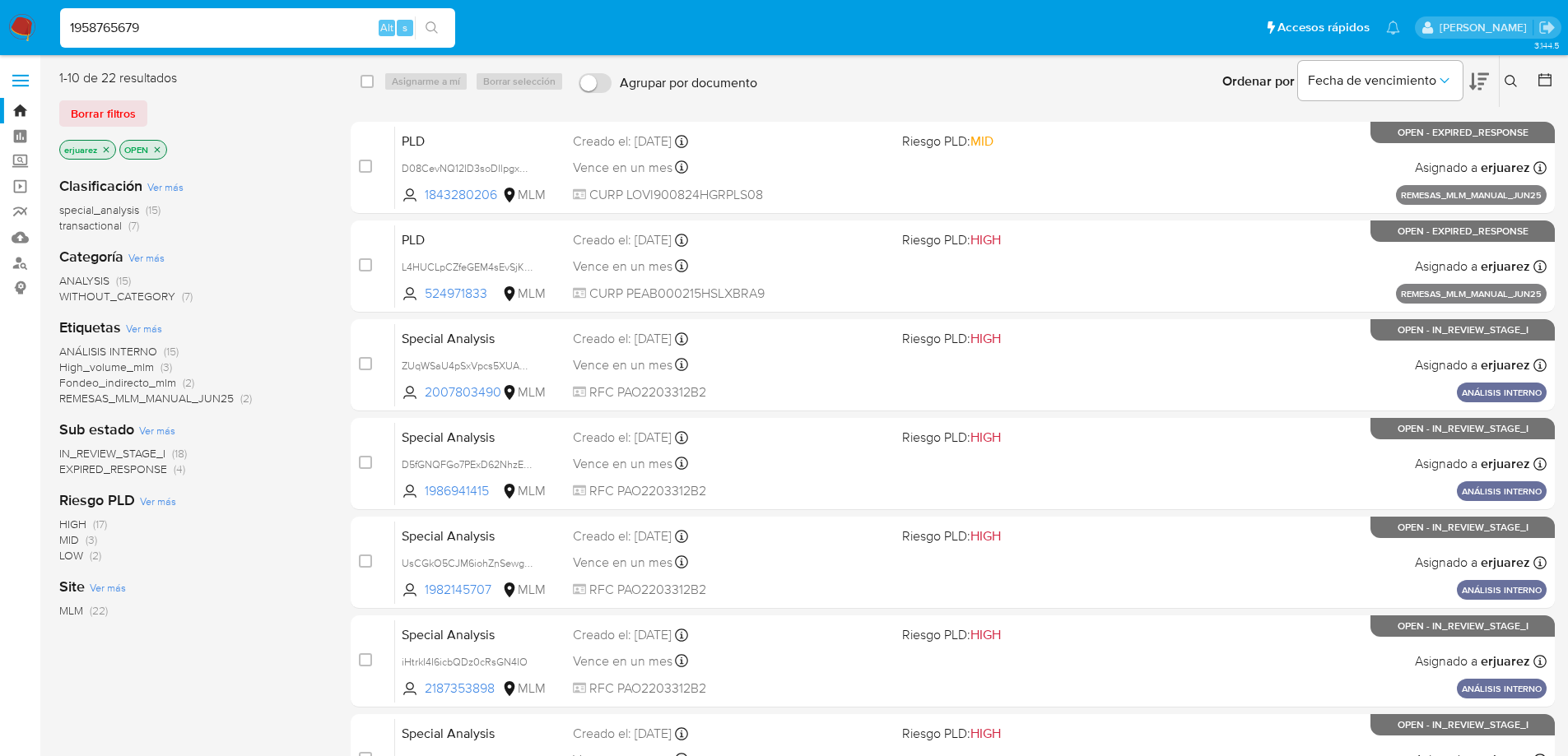 type on "1958765679" 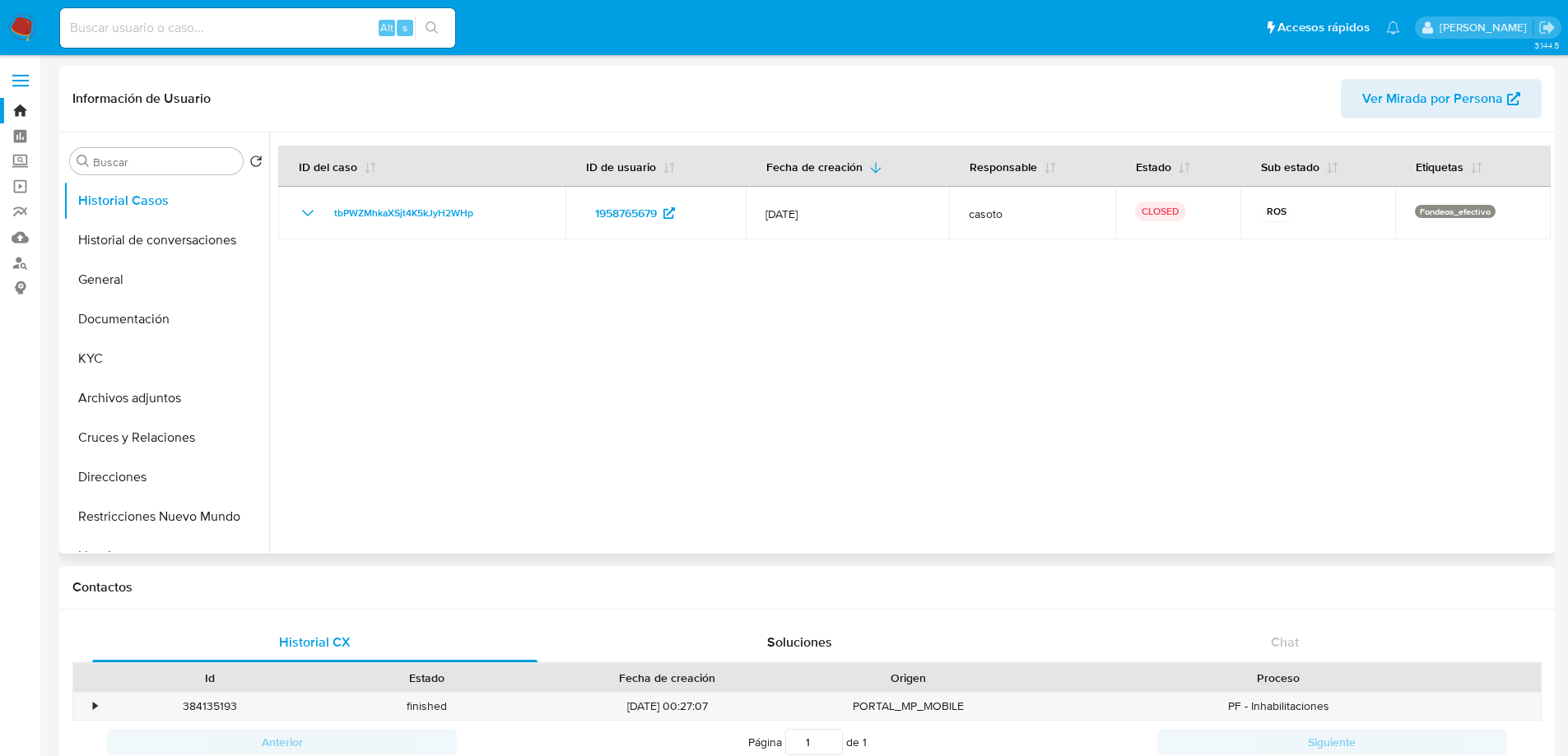 select on "10" 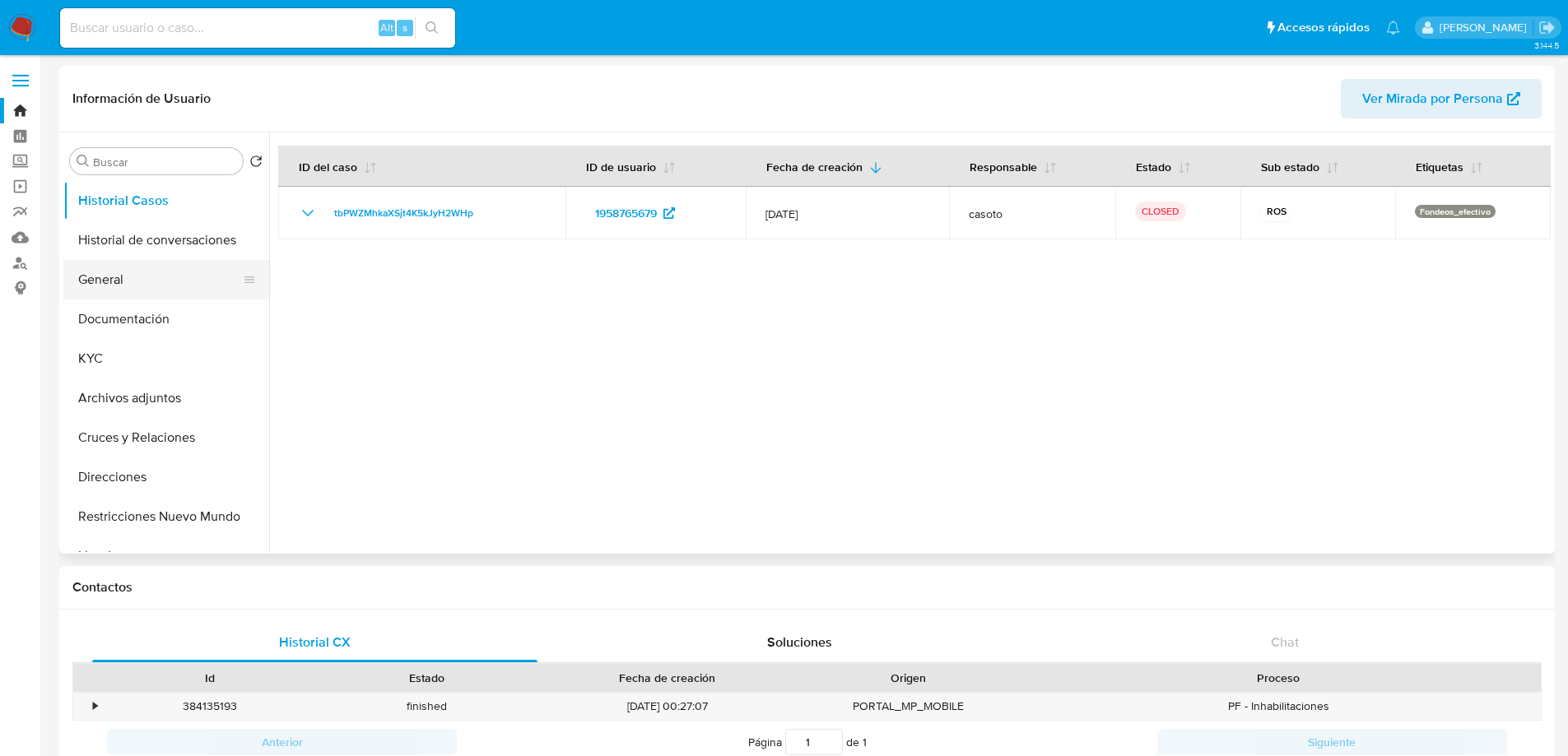 click on "General" at bounding box center (160, 280) 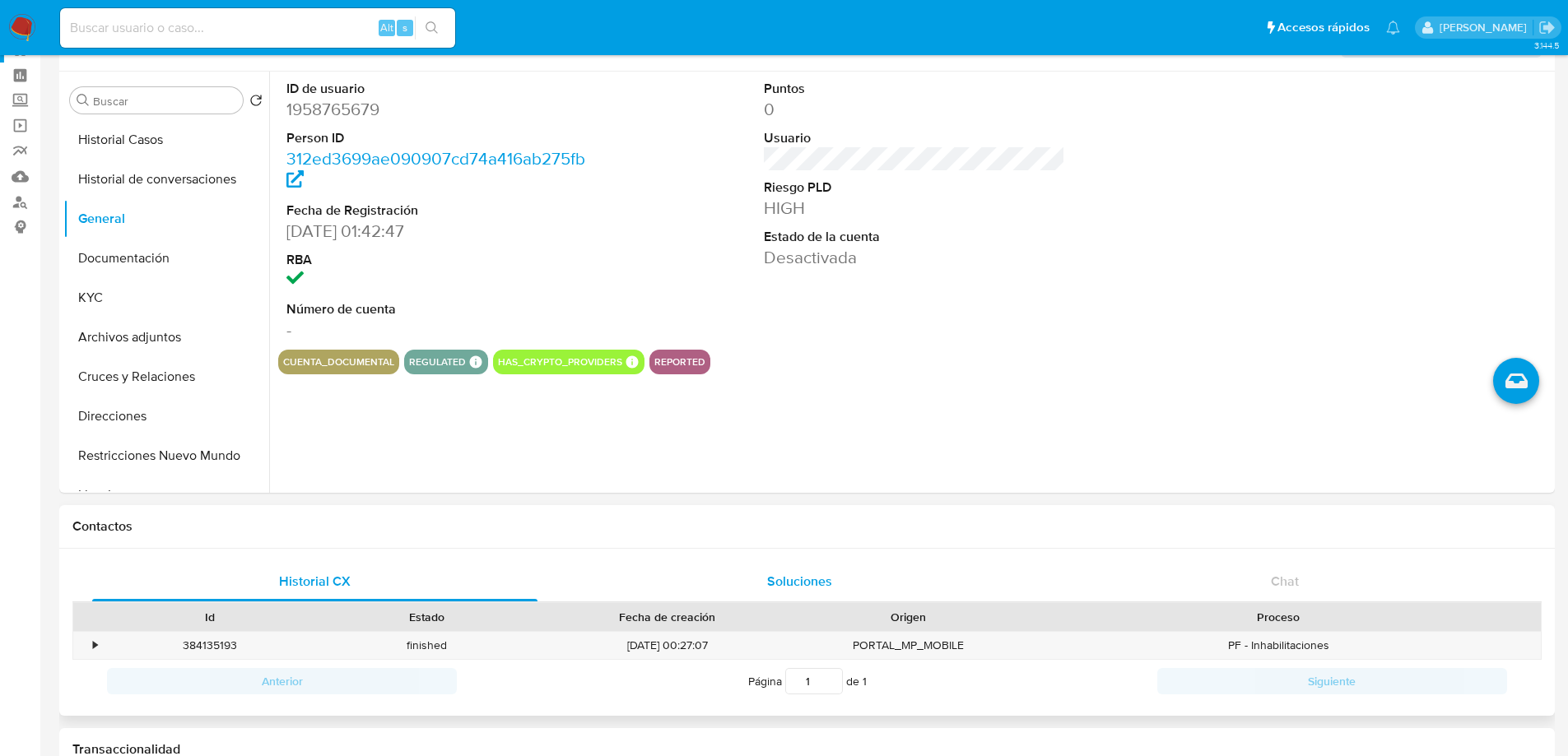 scroll, scrollTop: 82, scrollLeft: 0, axis: vertical 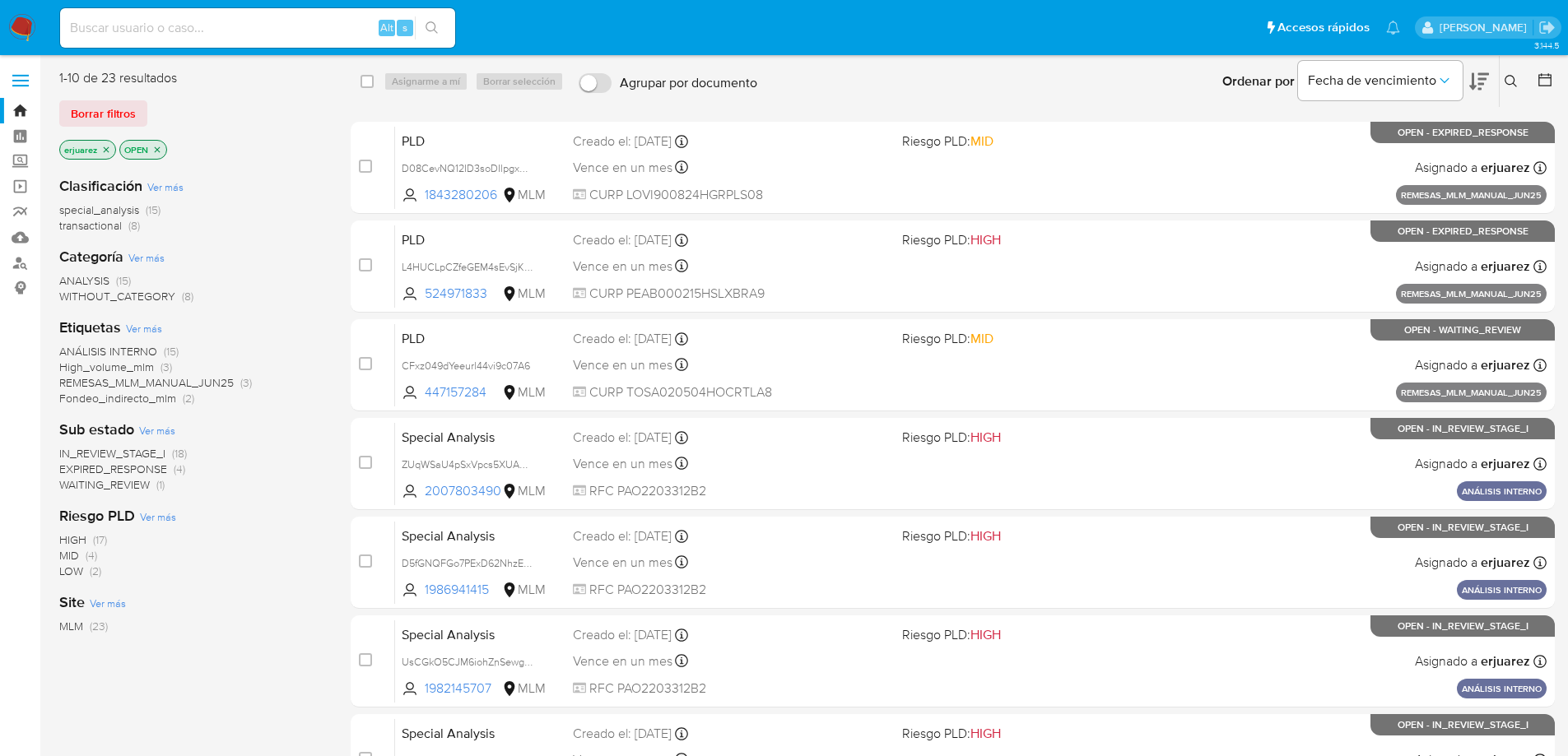 click at bounding box center [258, 28] 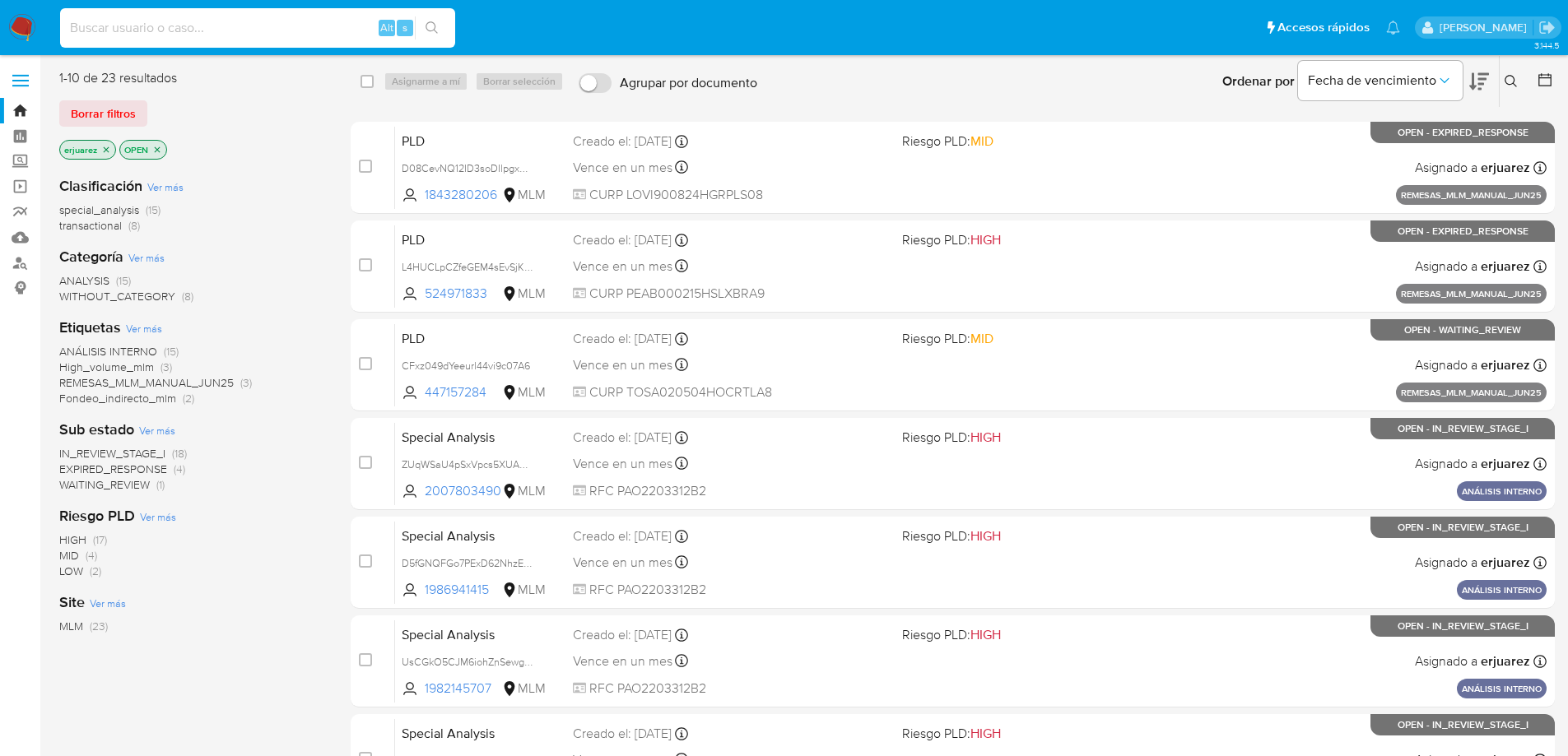 paste on "1340723242" 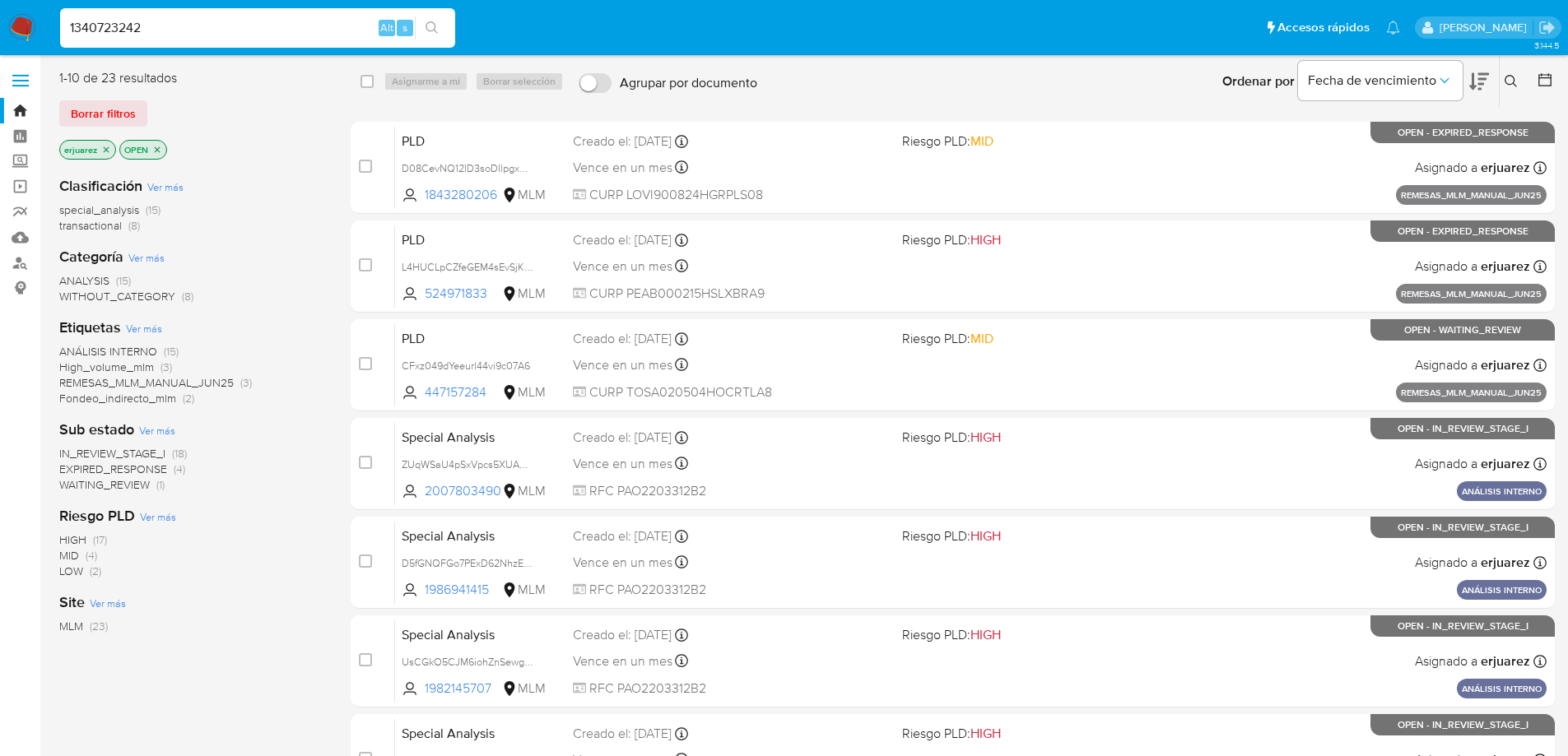 type on "1340723242" 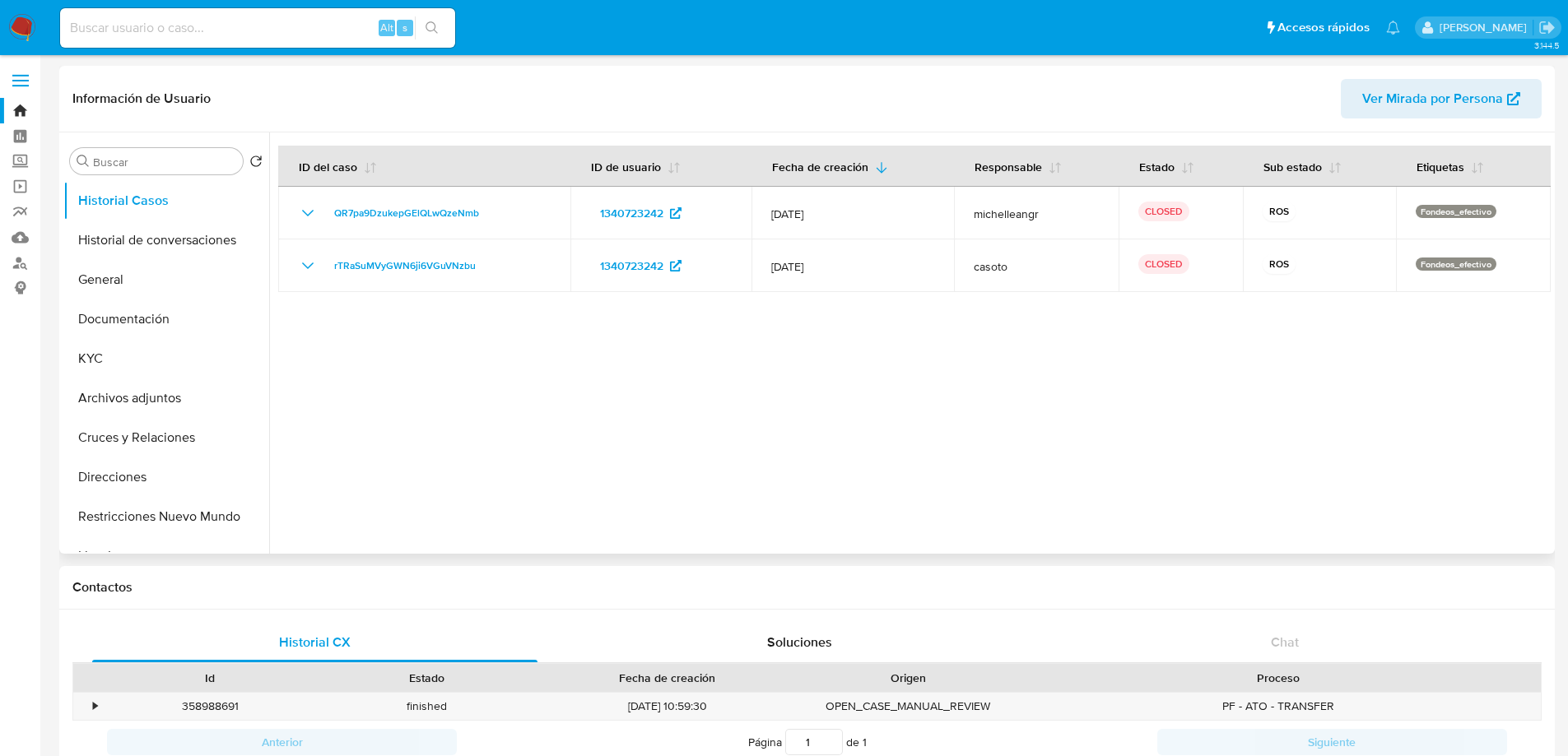 select on "10" 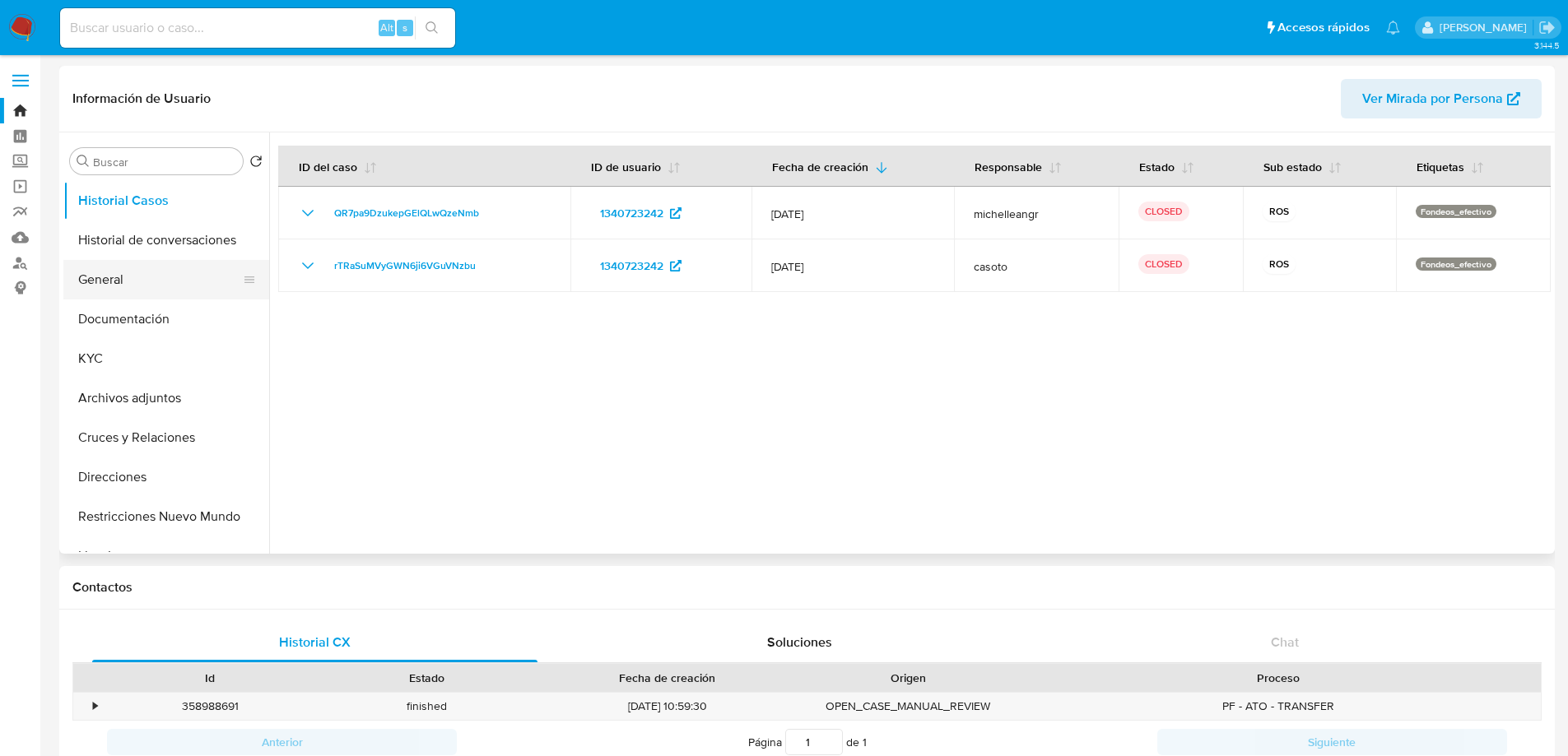drag, startPoint x: 141, startPoint y: 283, endPoint x: 230, endPoint y: 31, distance: 267.2546 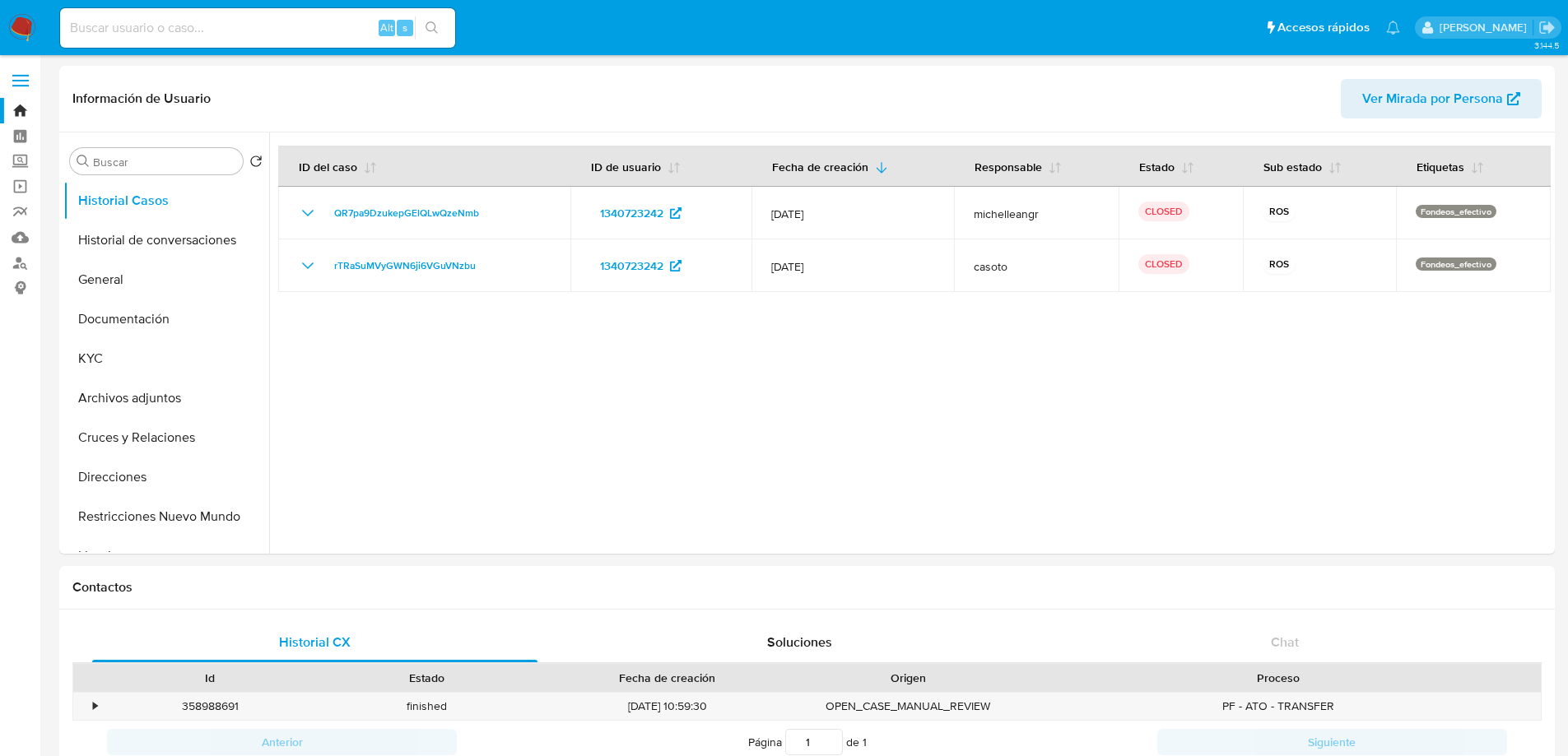 click on "General" at bounding box center (166, 280) 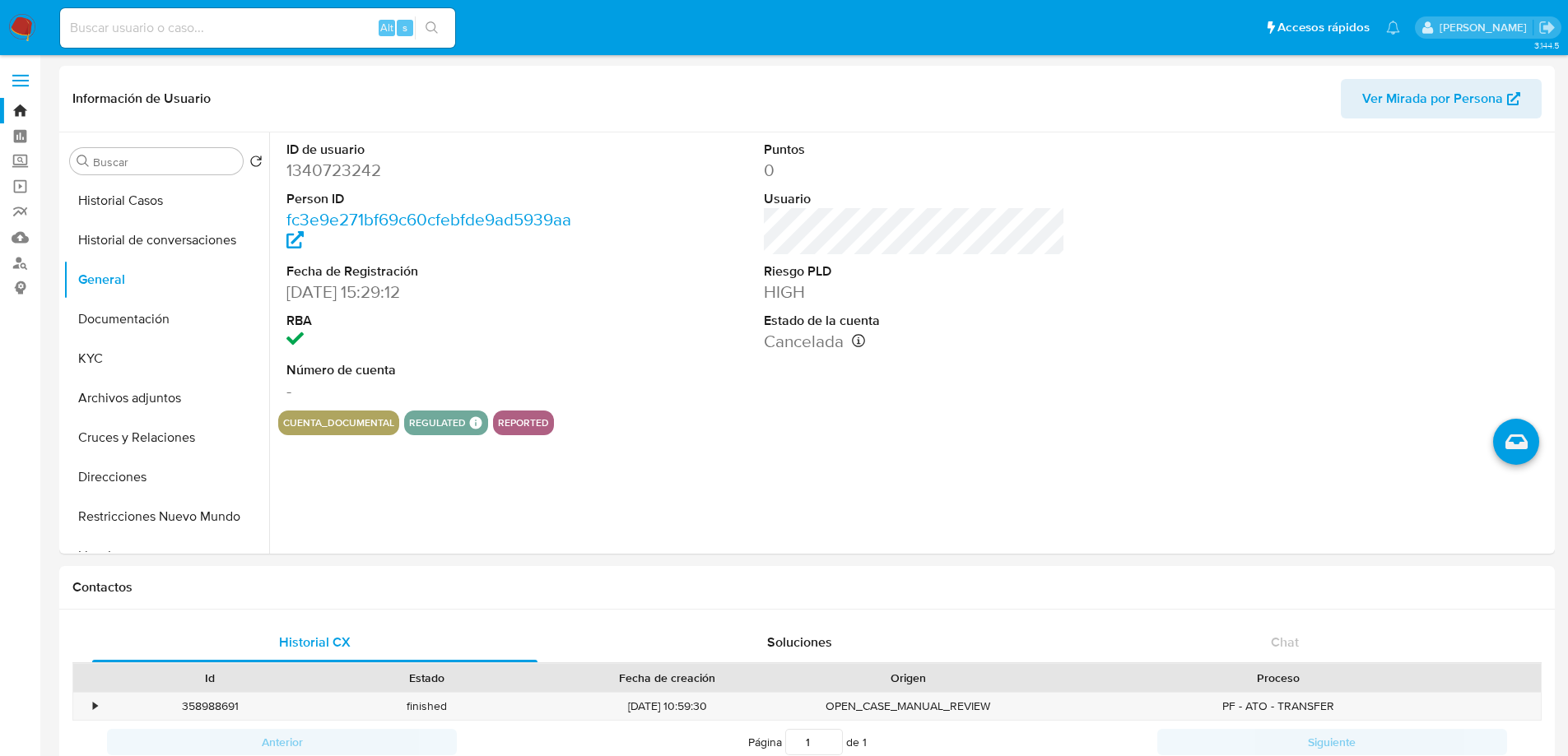 click at bounding box center [258, 28] 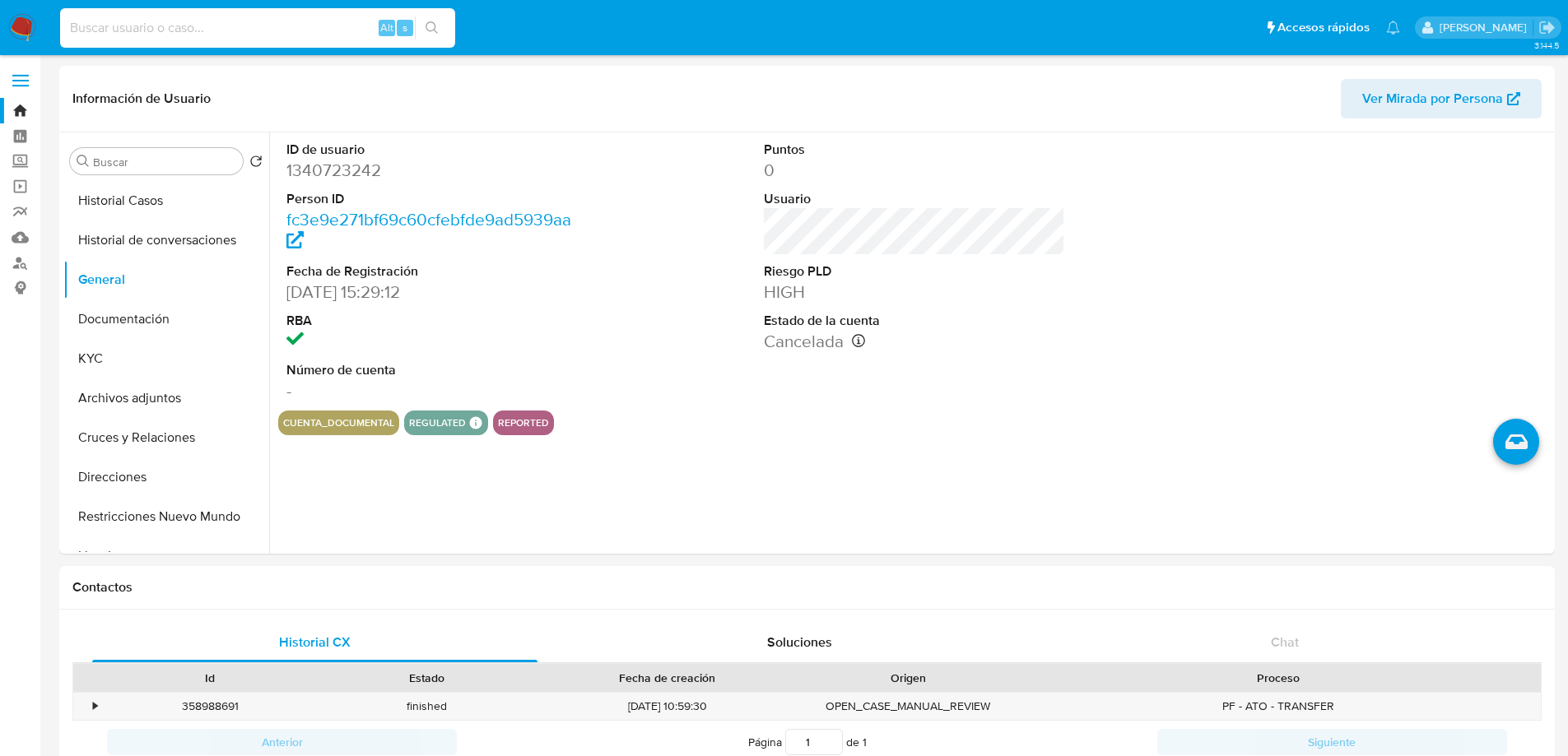 paste on "2122175946" 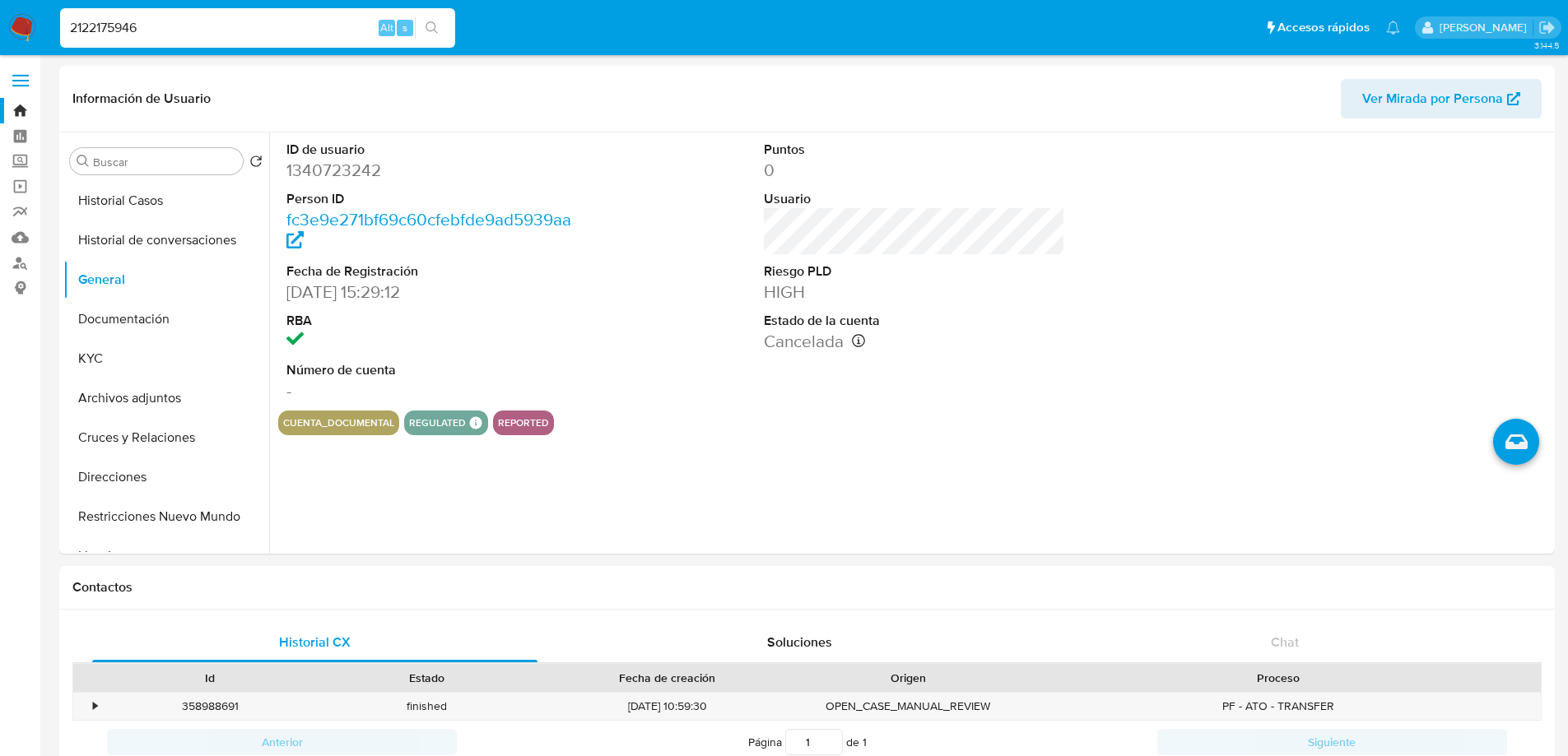 type on "2122175946" 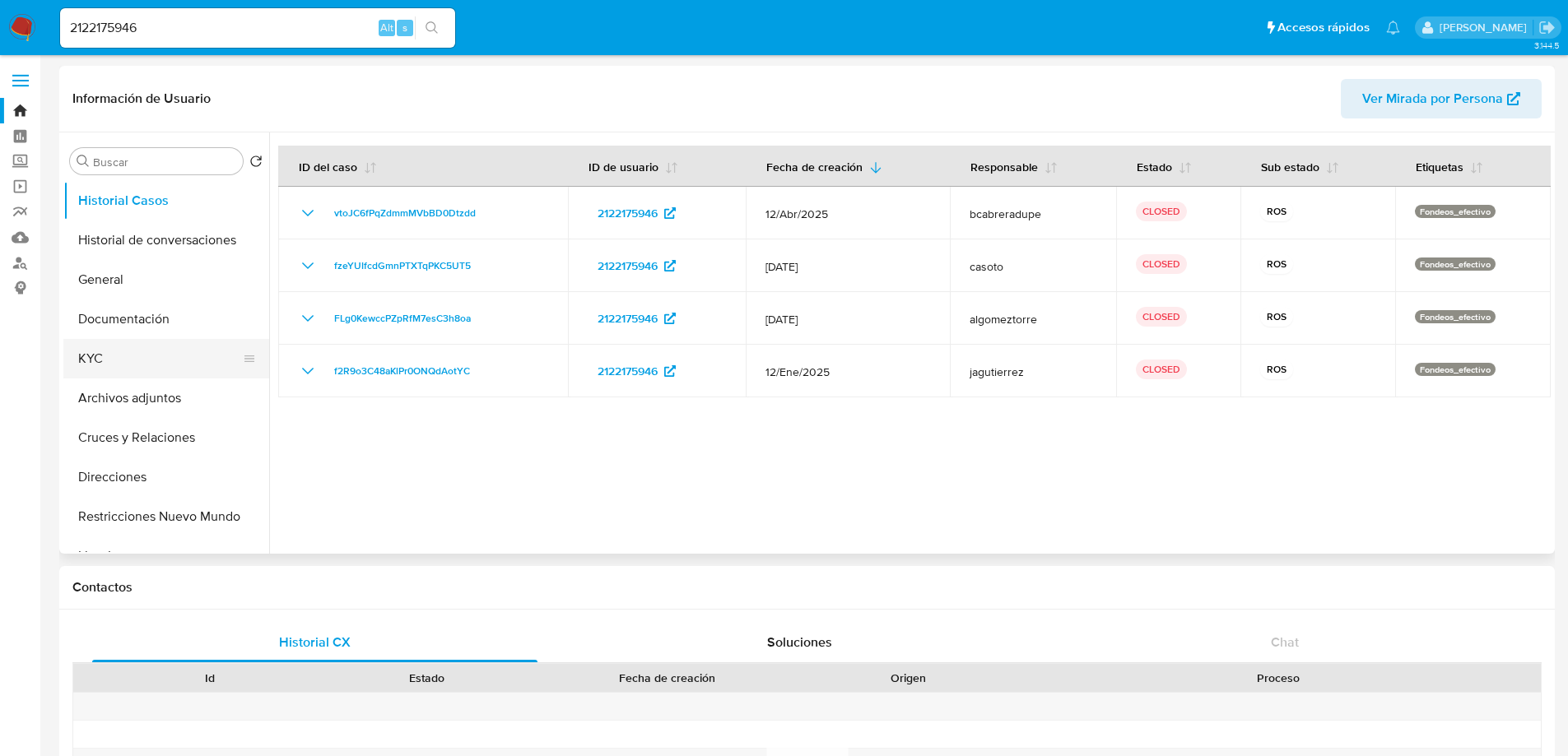 select on "10" 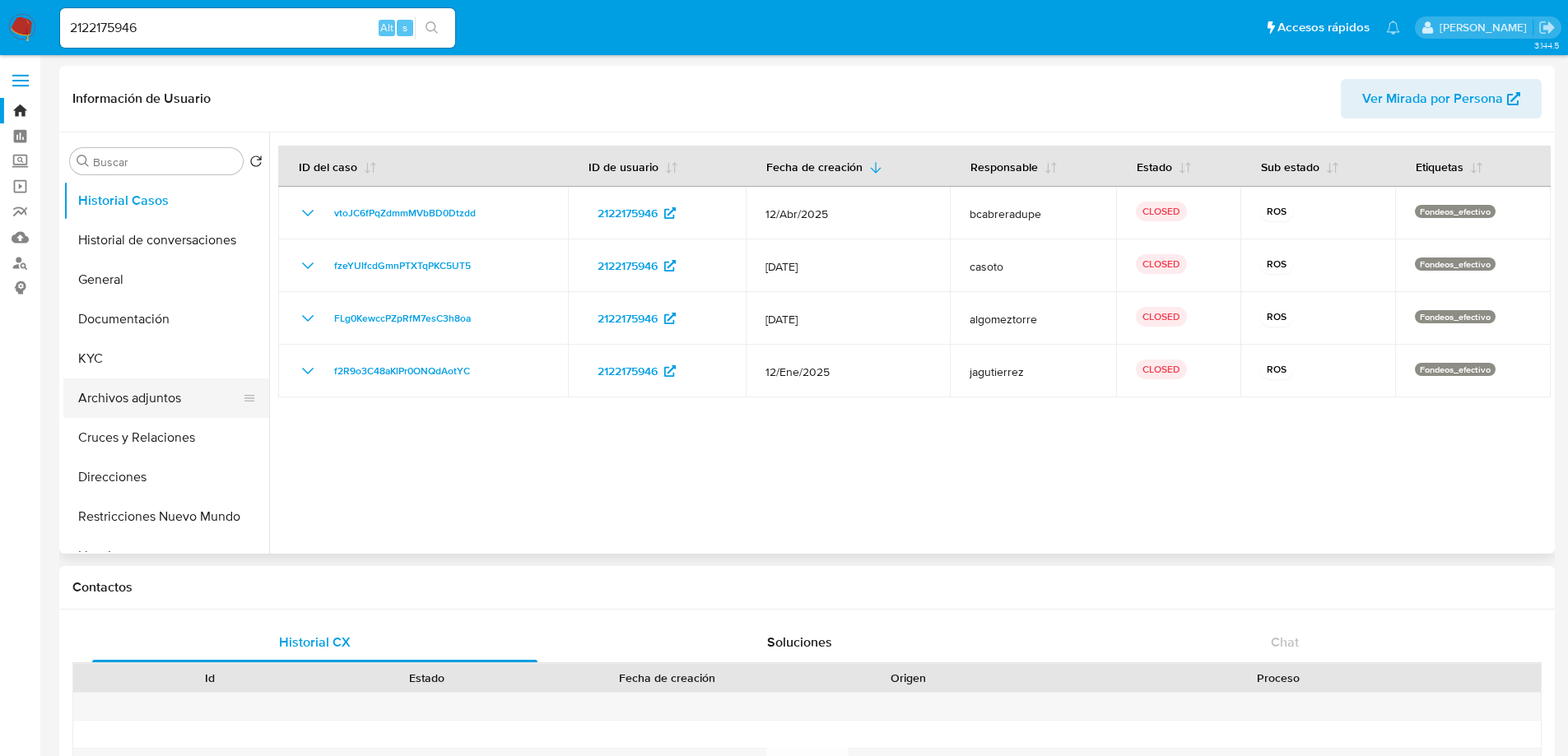 click on "KYC" at bounding box center (166, 359) 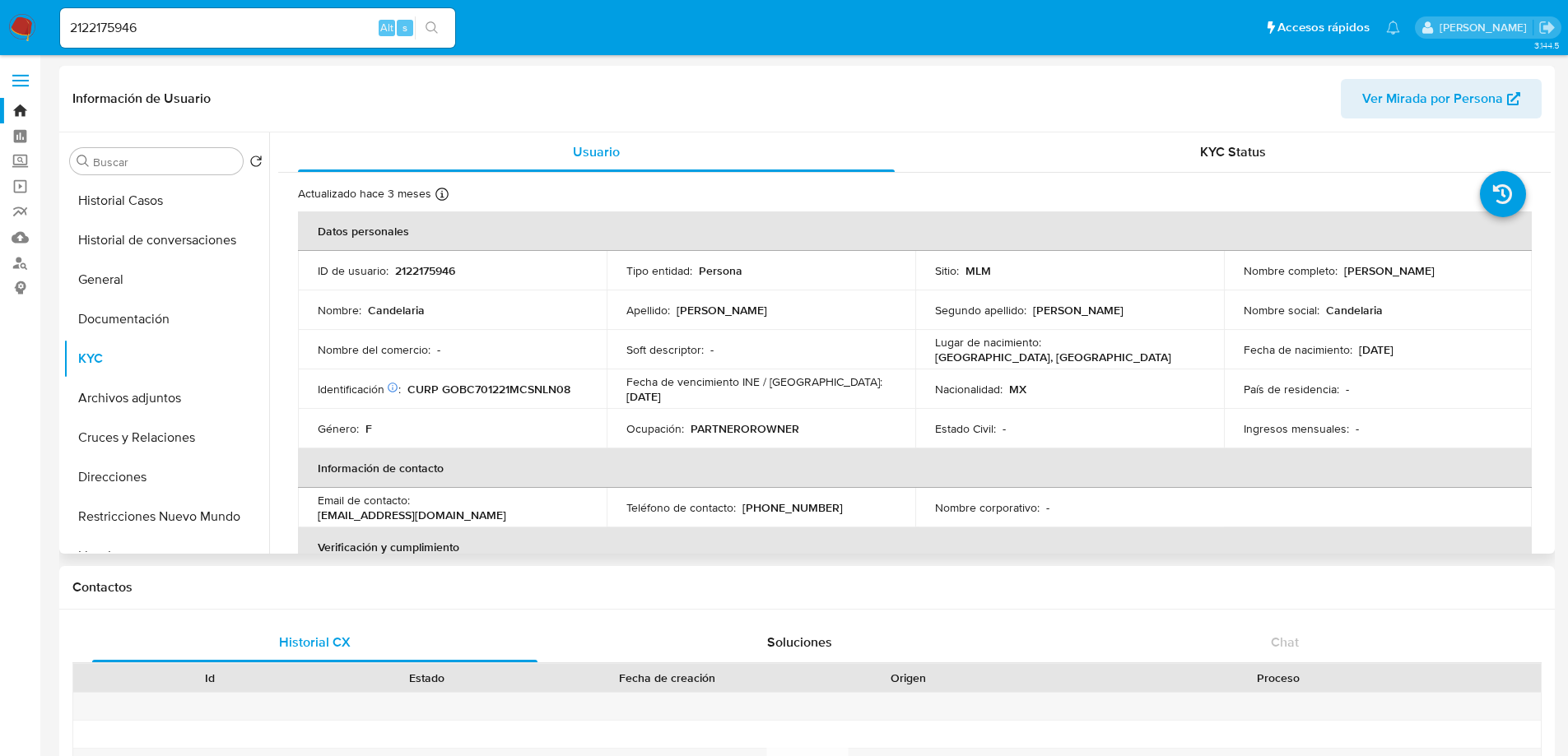 drag, startPoint x: 1339, startPoint y: 271, endPoint x: 1525, endPoint y: 270, distance: 186.00269 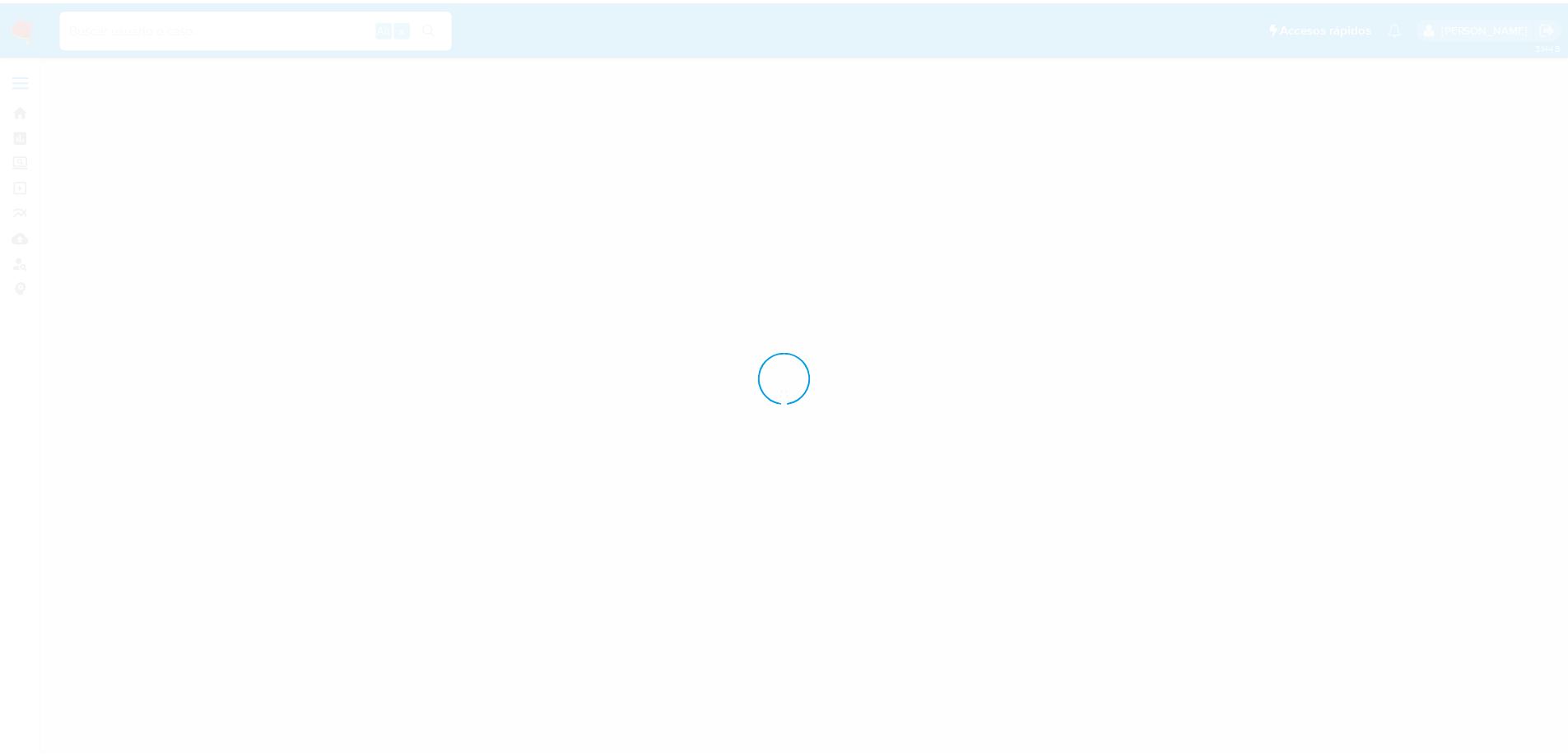 scroll, scrollTop: 0, scrollLeft: 0, axis: both 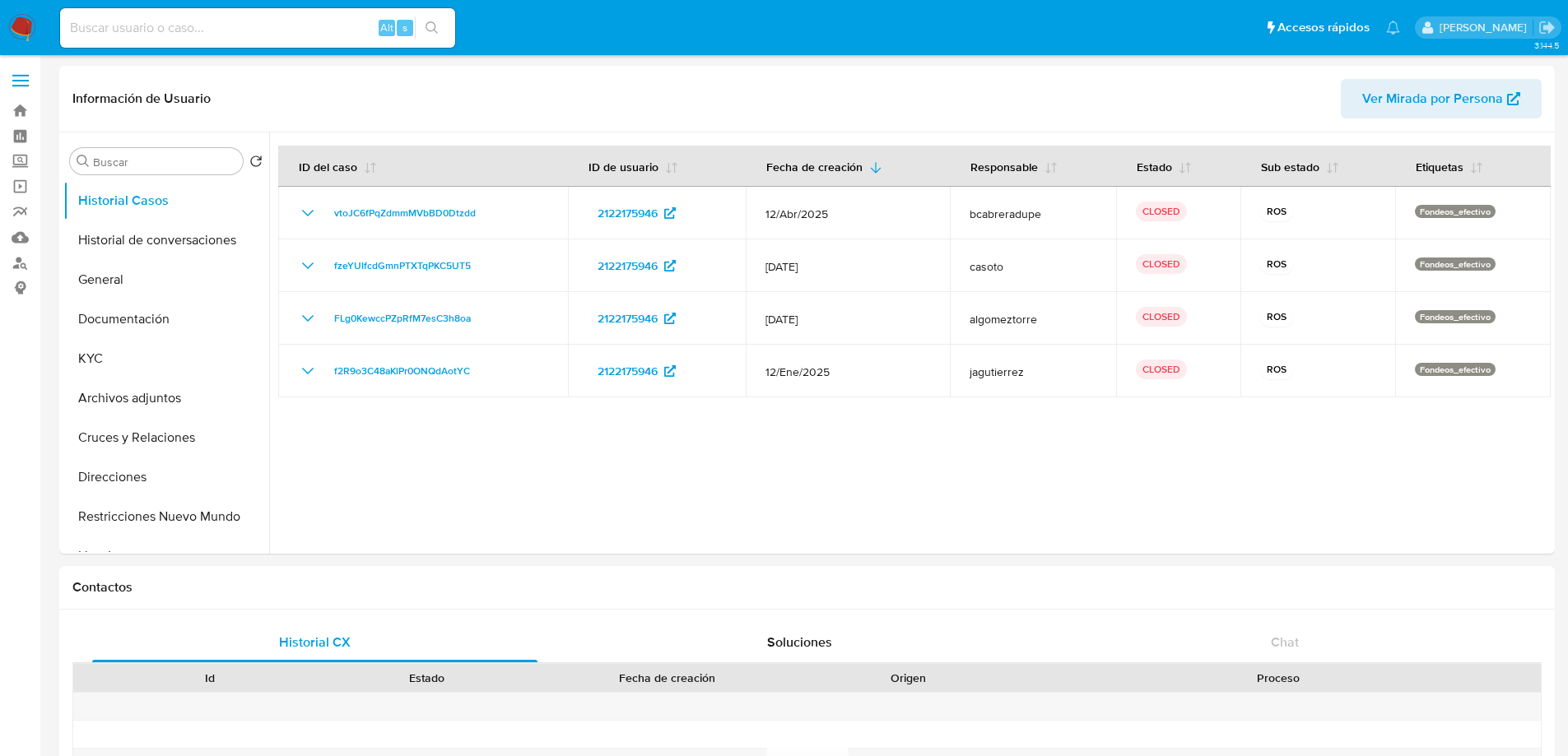 select on "10" 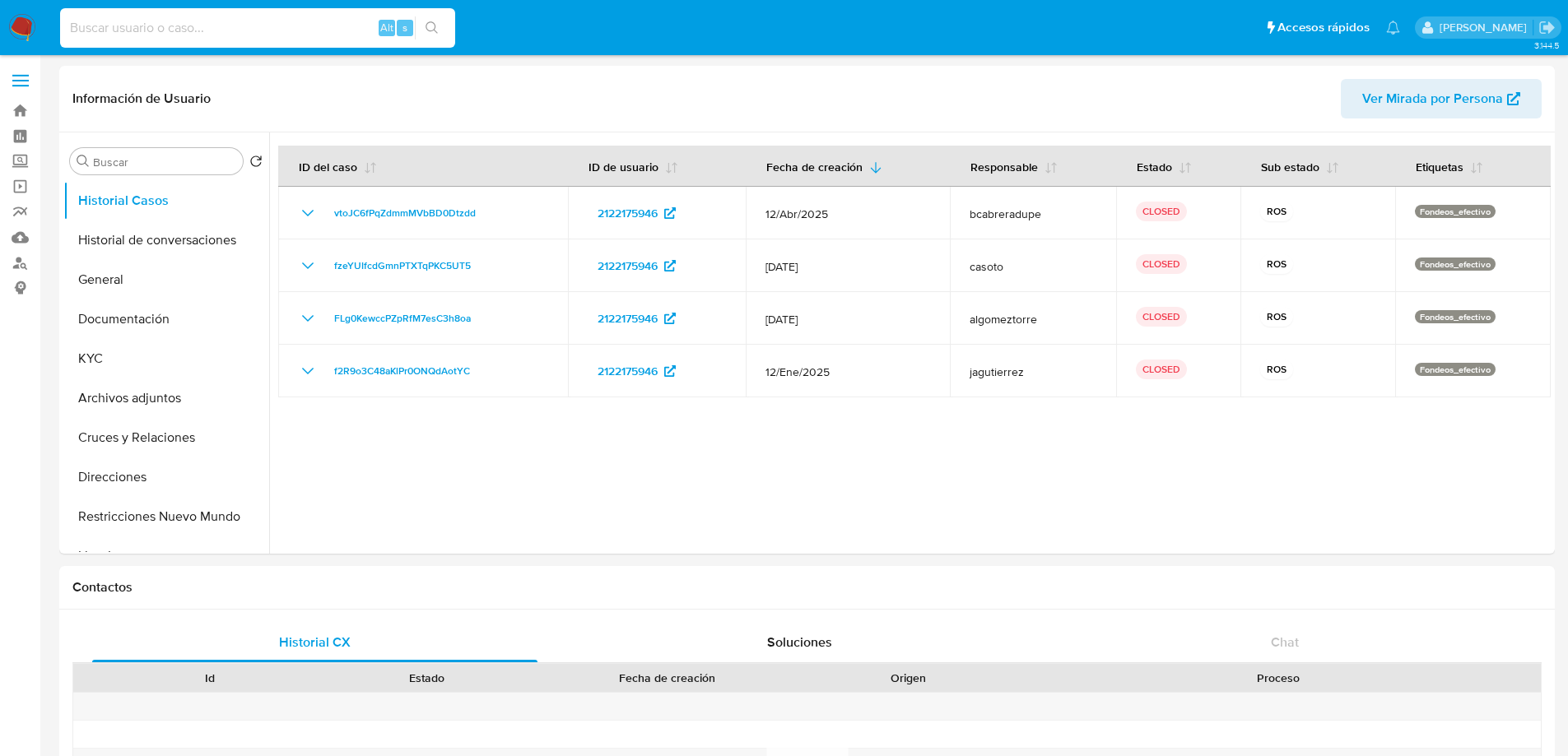 paste on "fGoKESxEK60rFCdiclERSwfe" 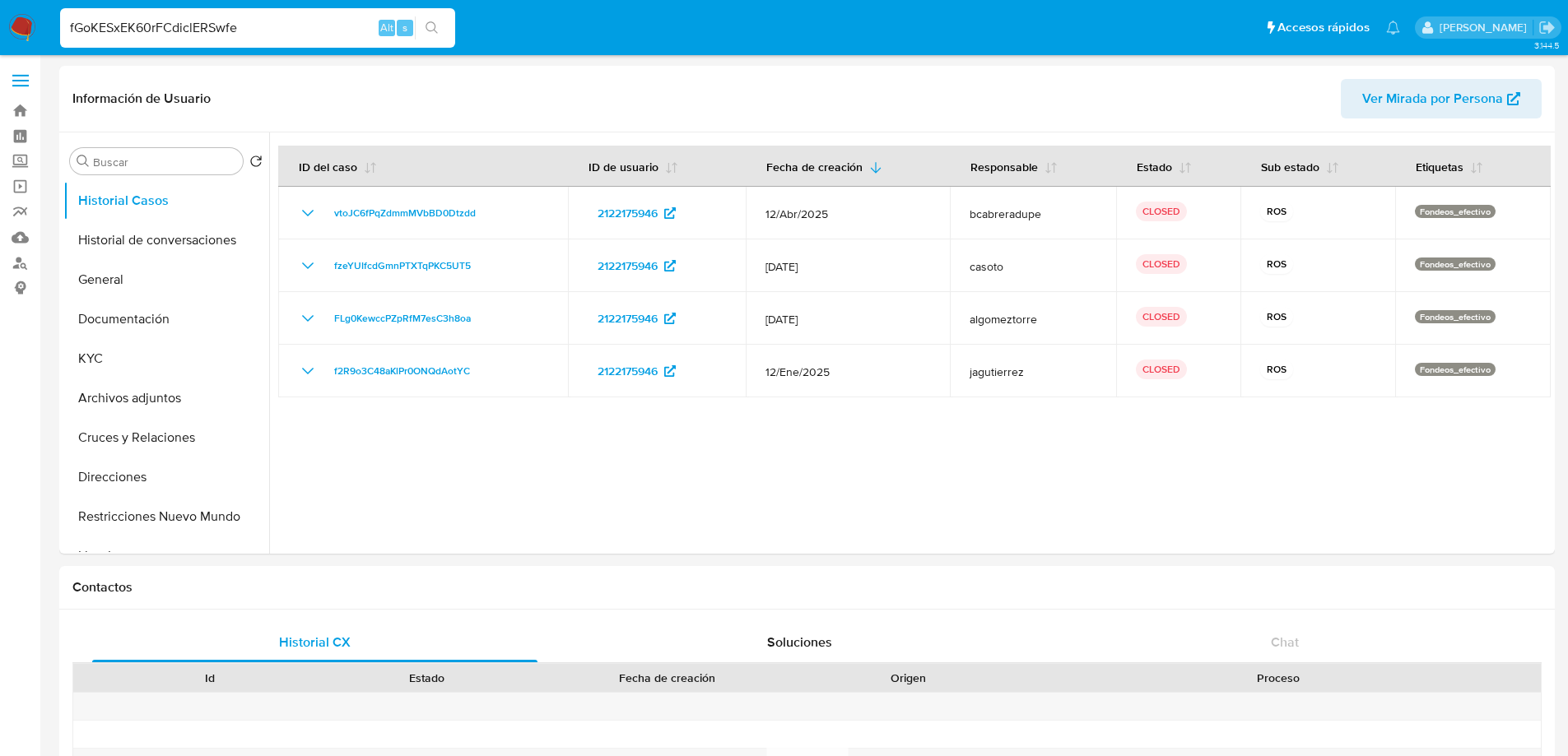 type on "fGoKESxEK60rFCdiclERSwfe" 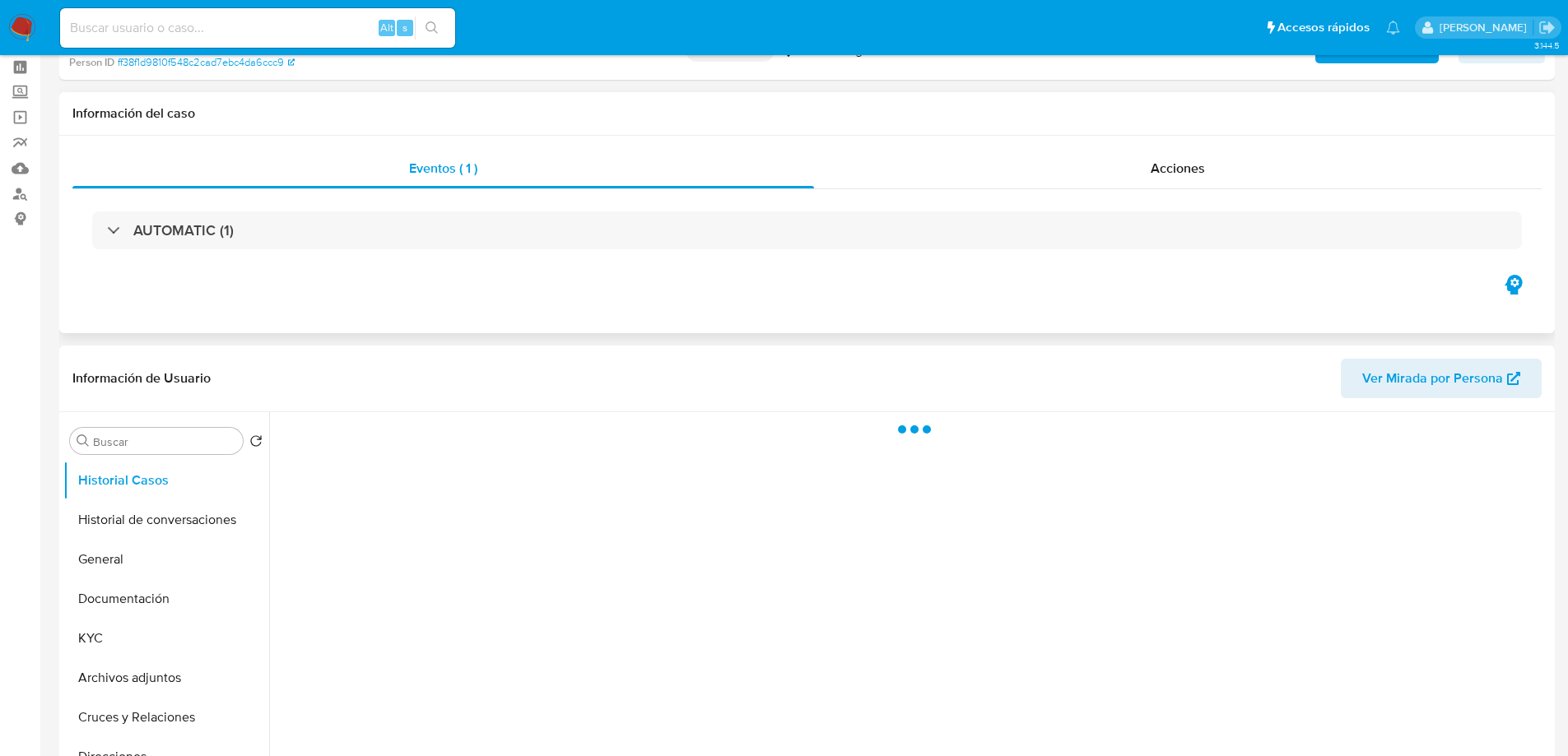 scroll, scrollTop: 165, scrollLeft: 0, axis: vertical 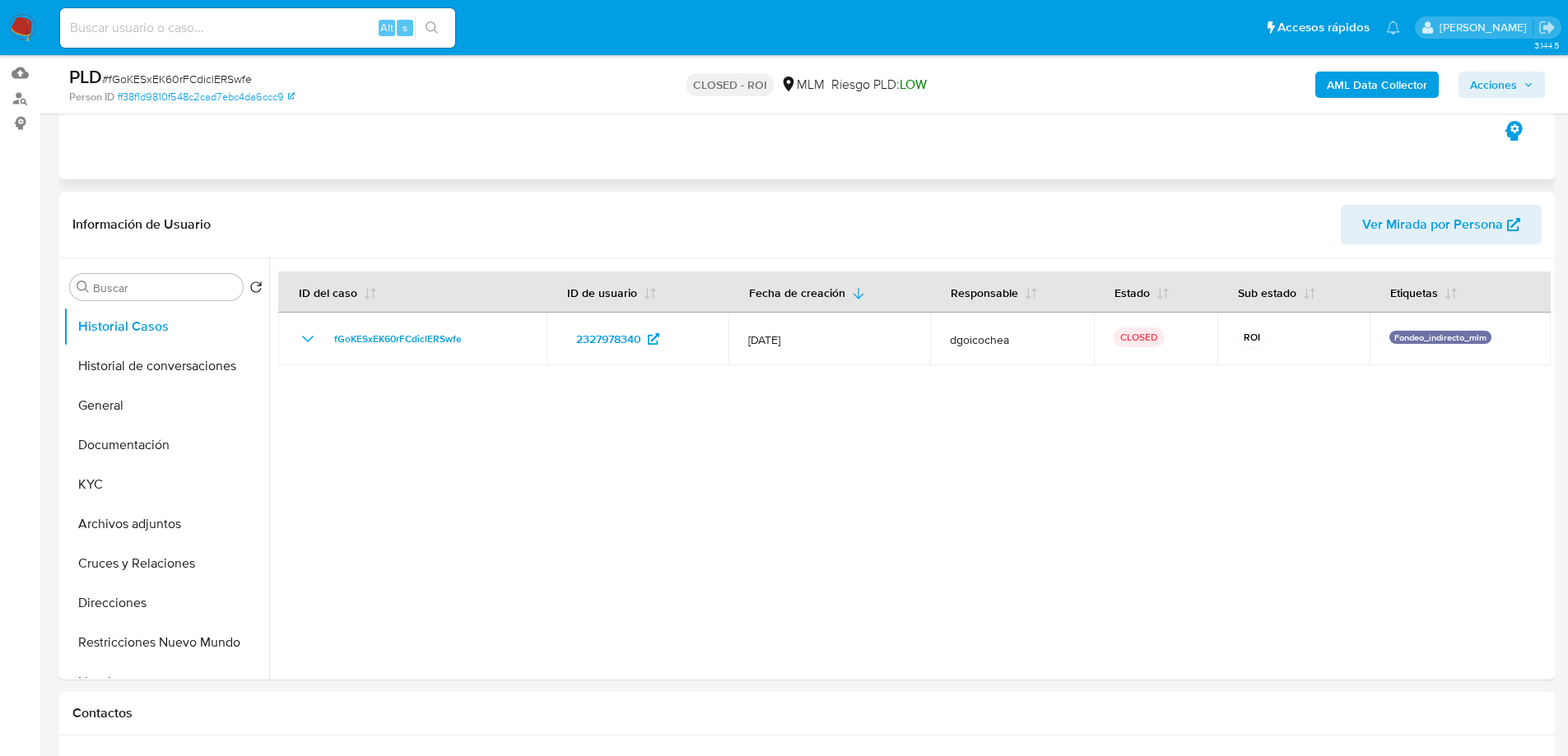 select on "10" 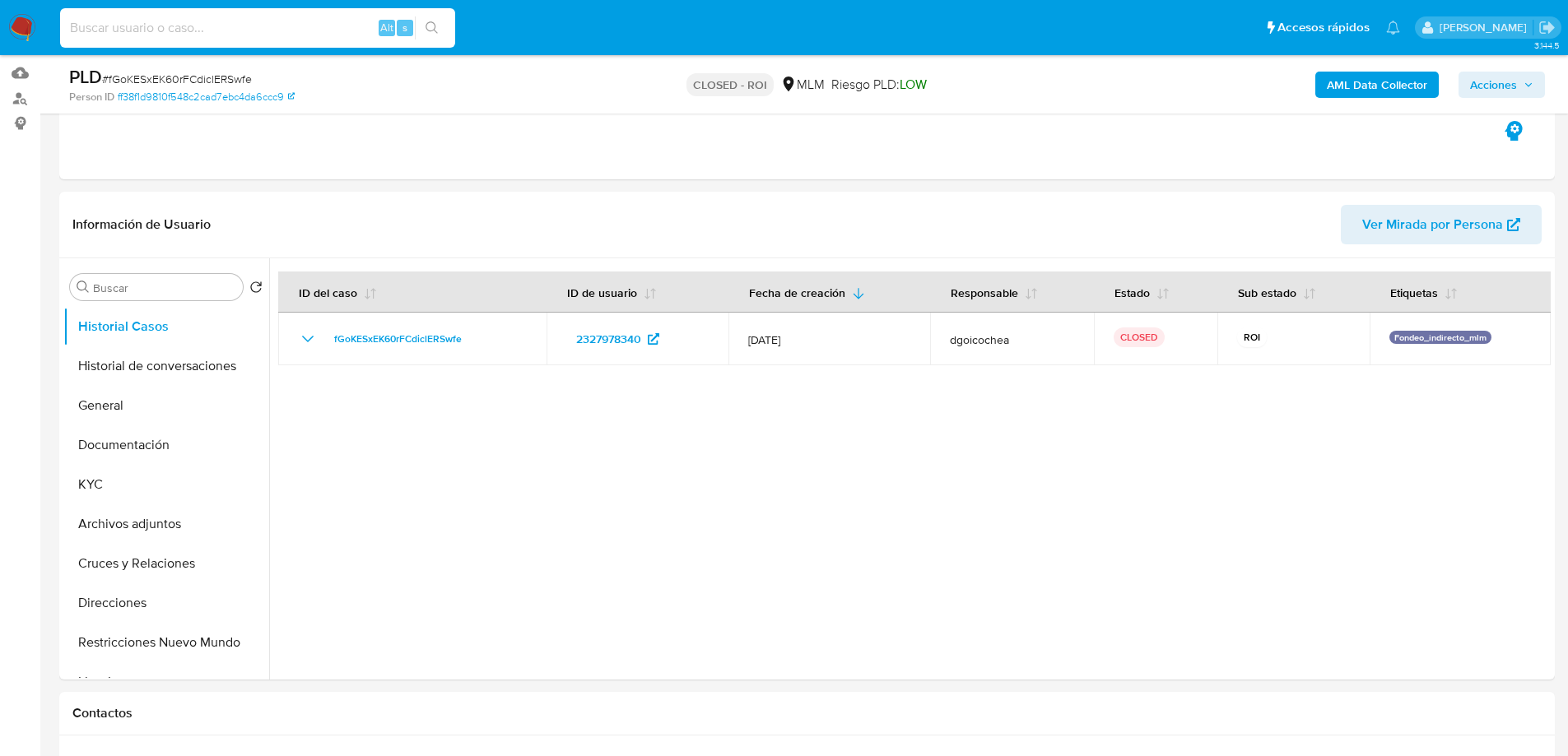 click at bounding box center (258, 28) 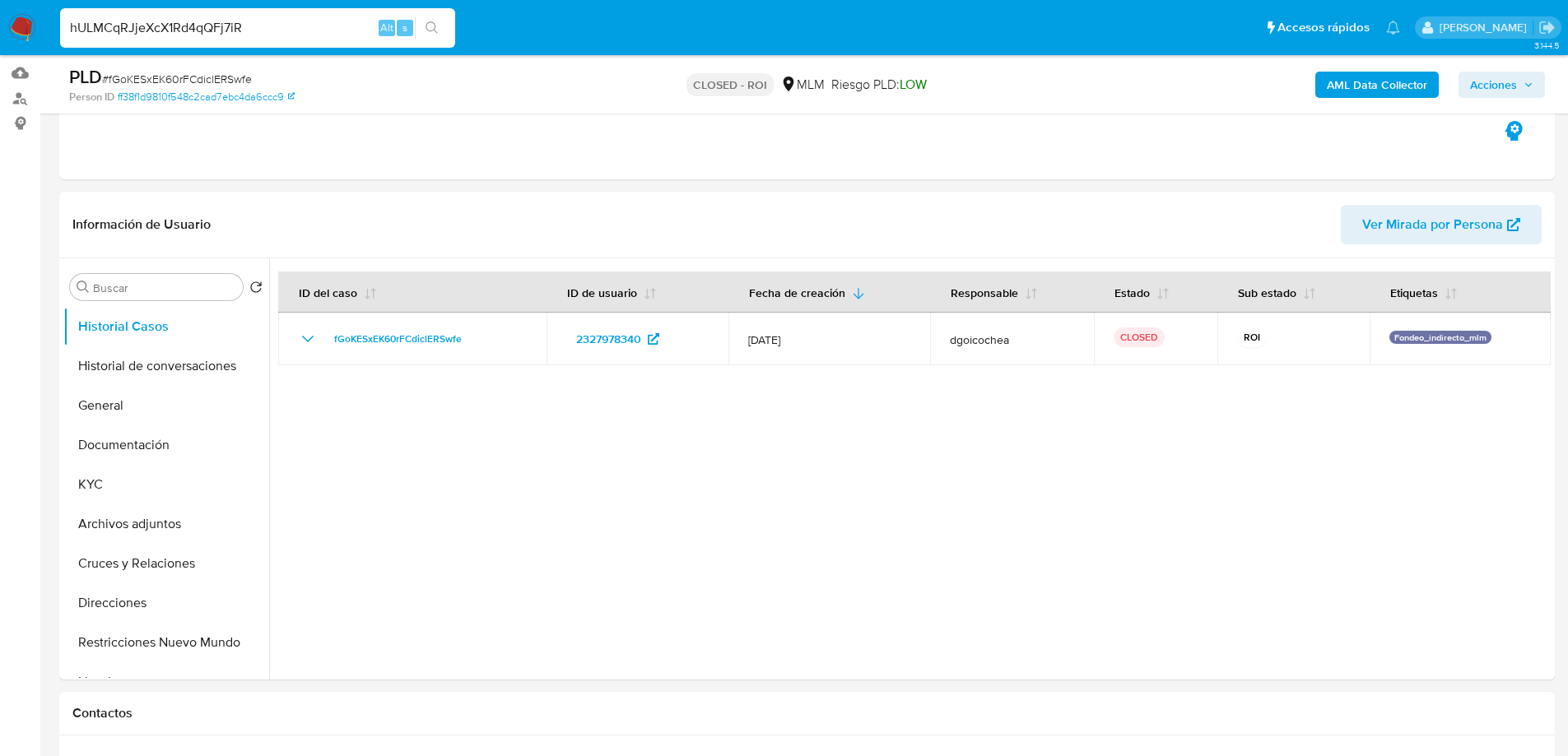 type on "hULMCqRJjeXcX1Rd4qQFj7iR" 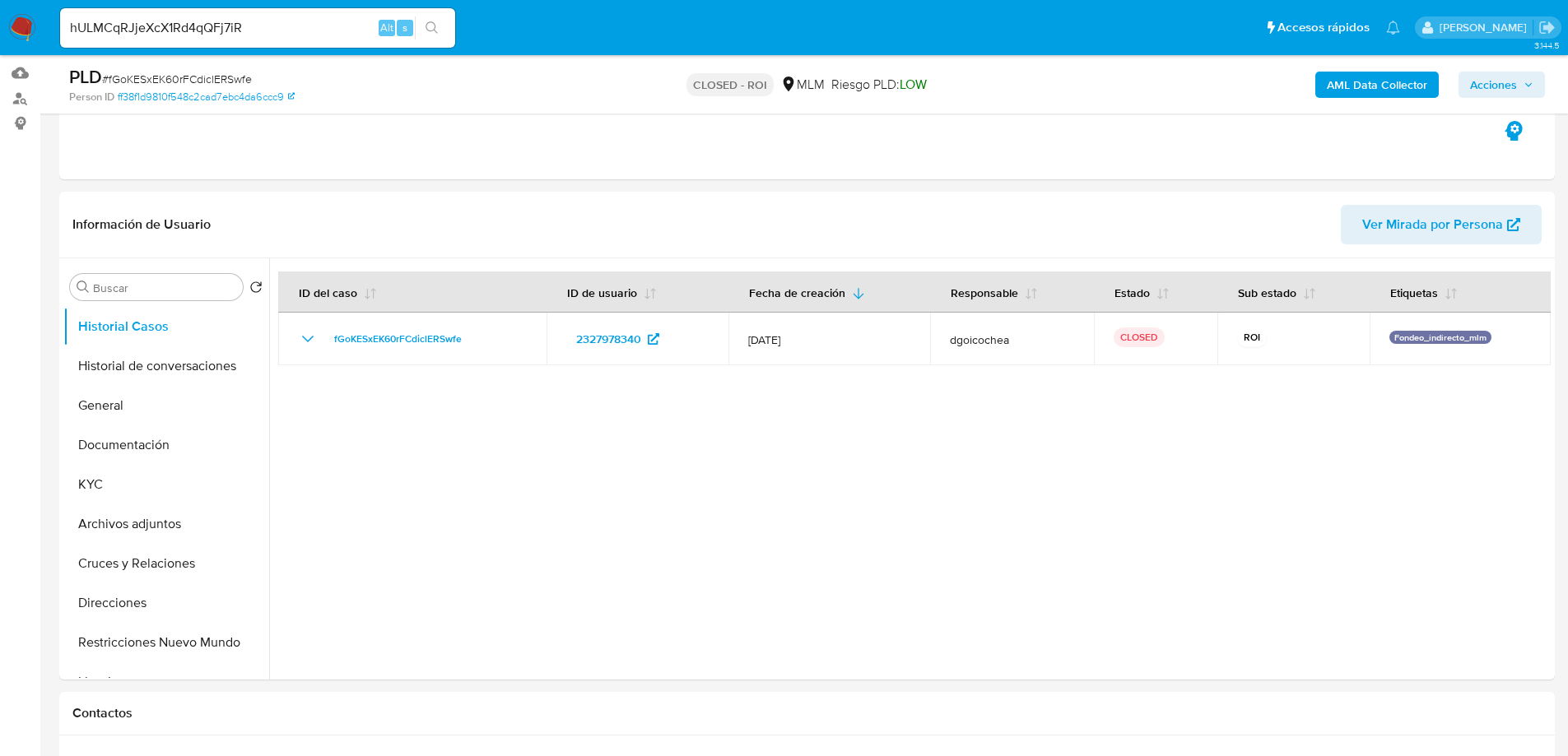 click 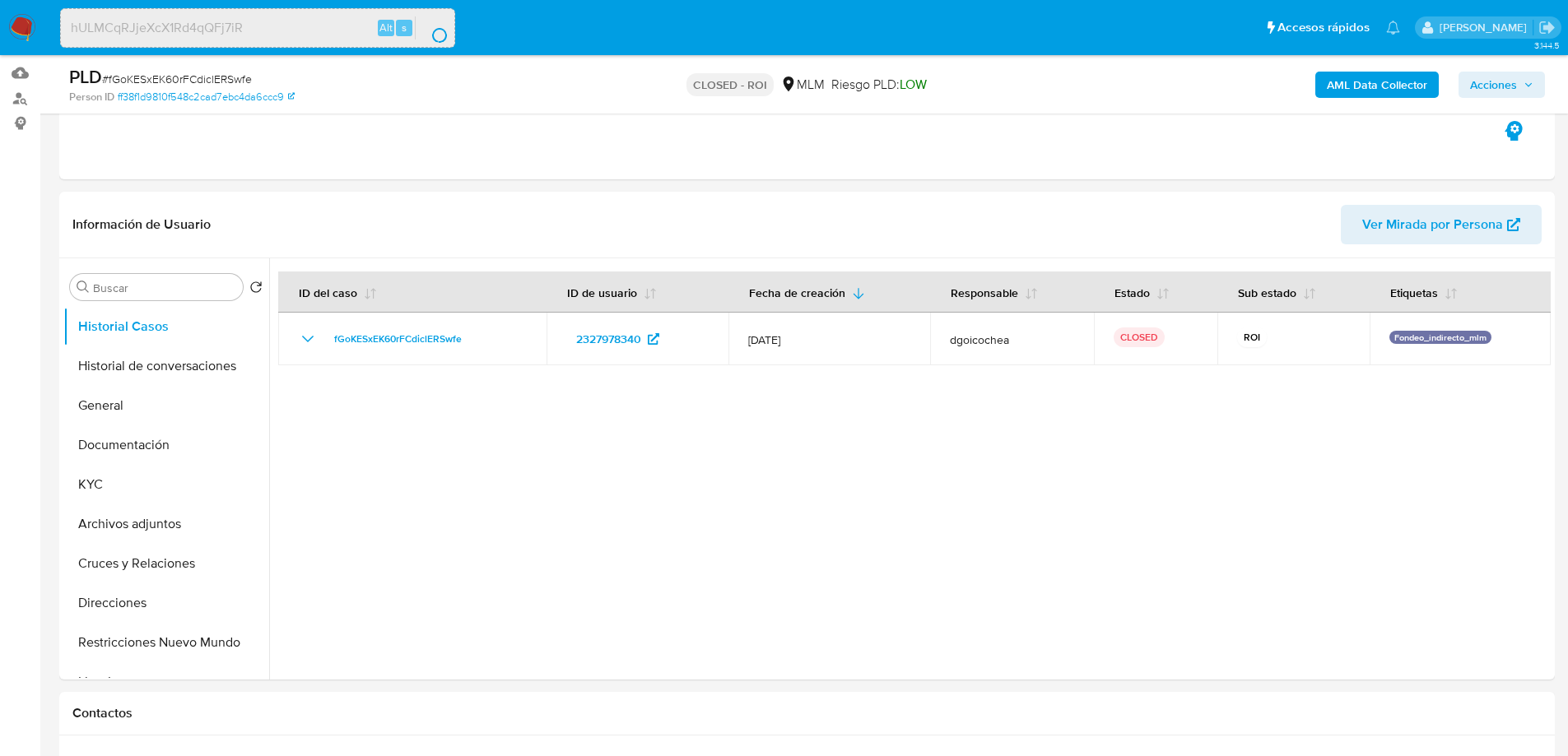 scroll, scrollTop: 0, scrollLeft: 0, axis: both 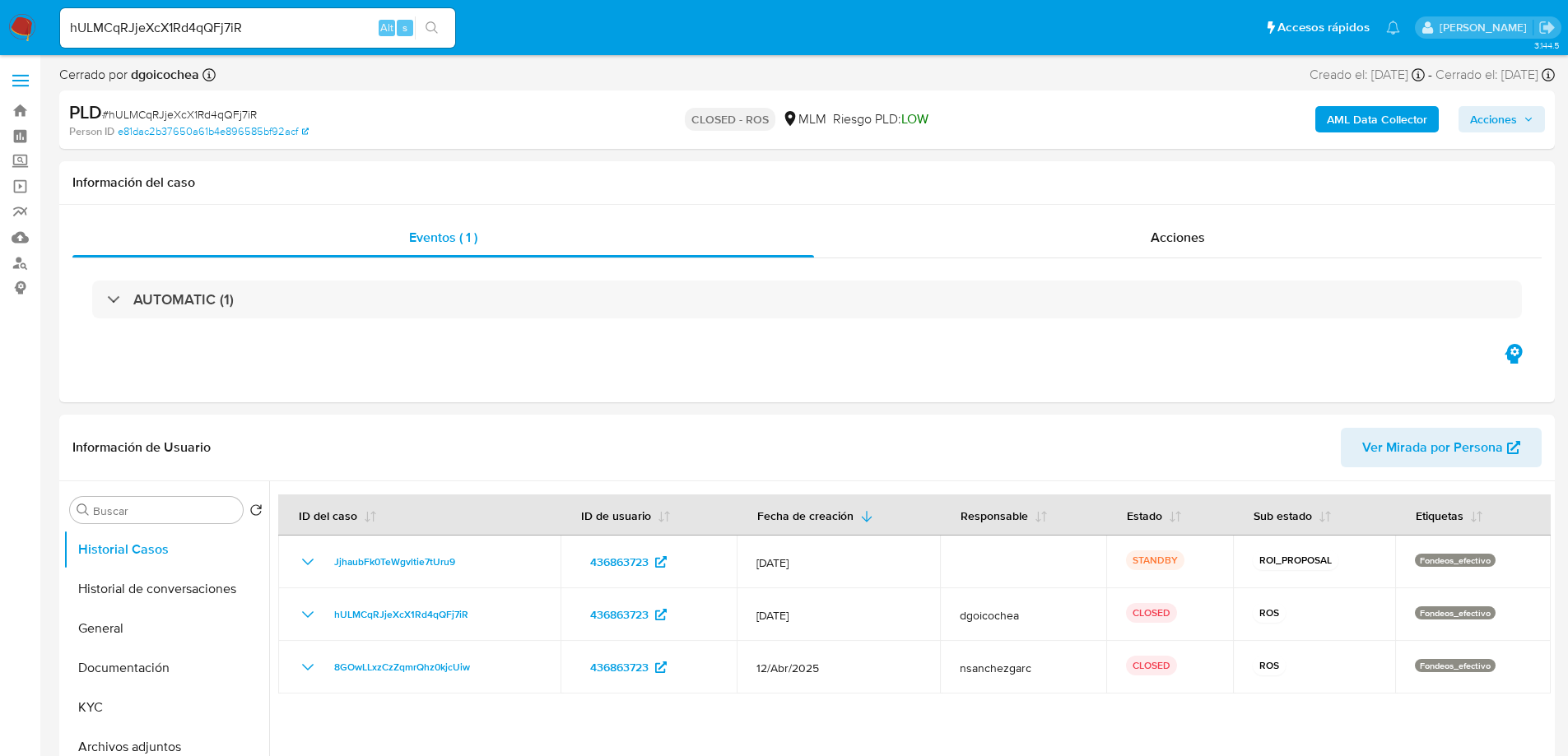select on "10" 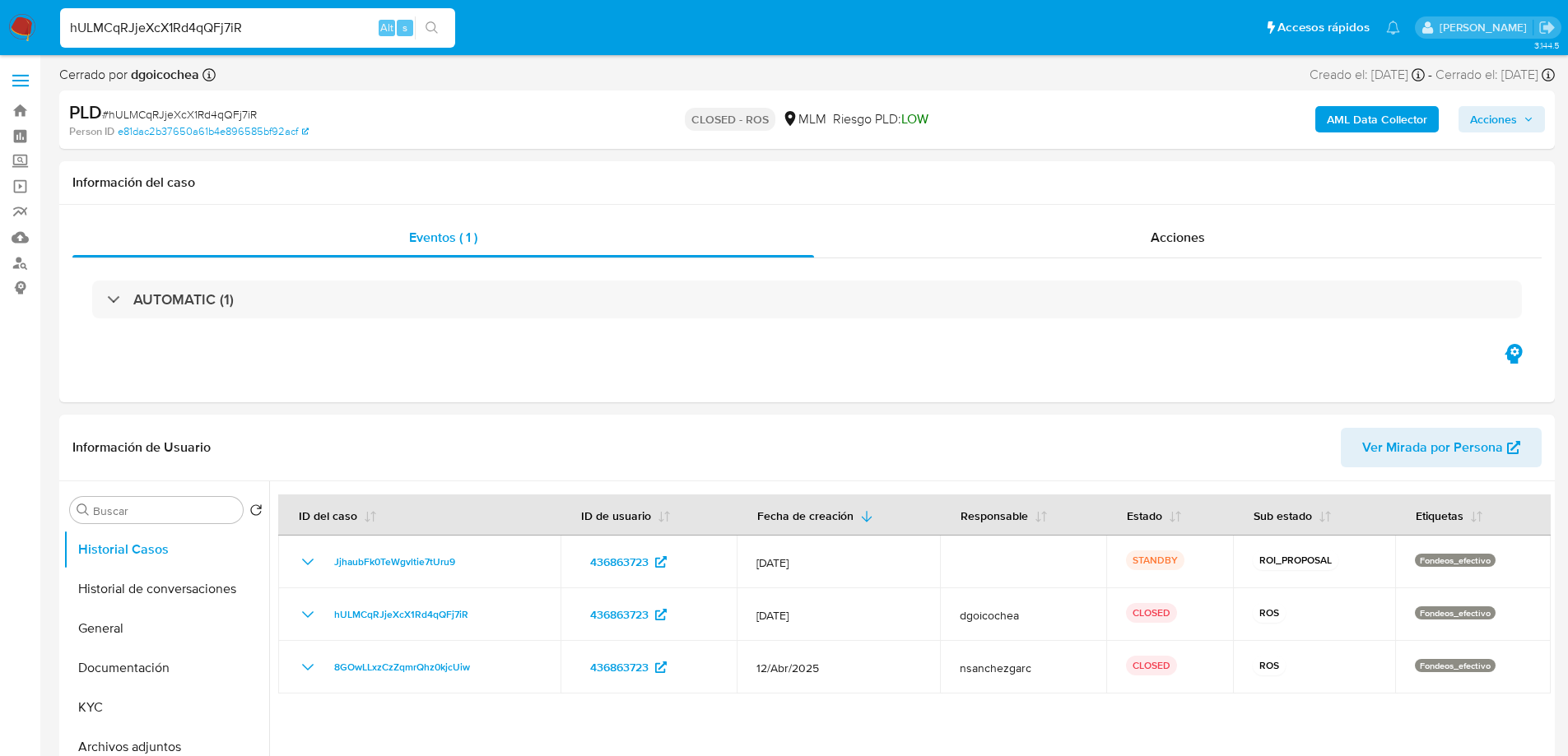 drag, startPoint x: 112, startPoint y: 22, endPoint x: -395, endPoint y: -9, distance: 507.94685 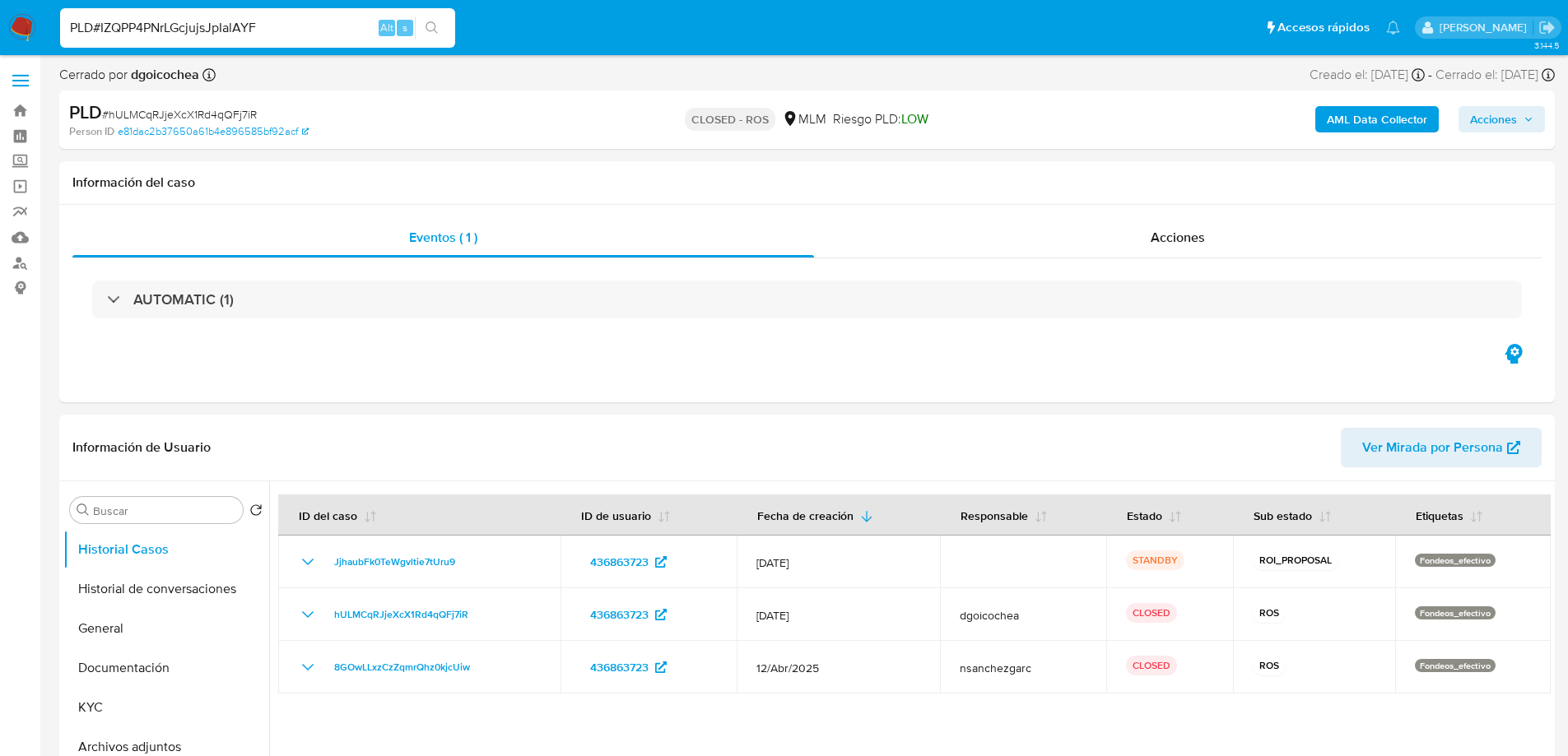 type on "PLD#IZQPP4PNrLGcjujsJpIalAYF" 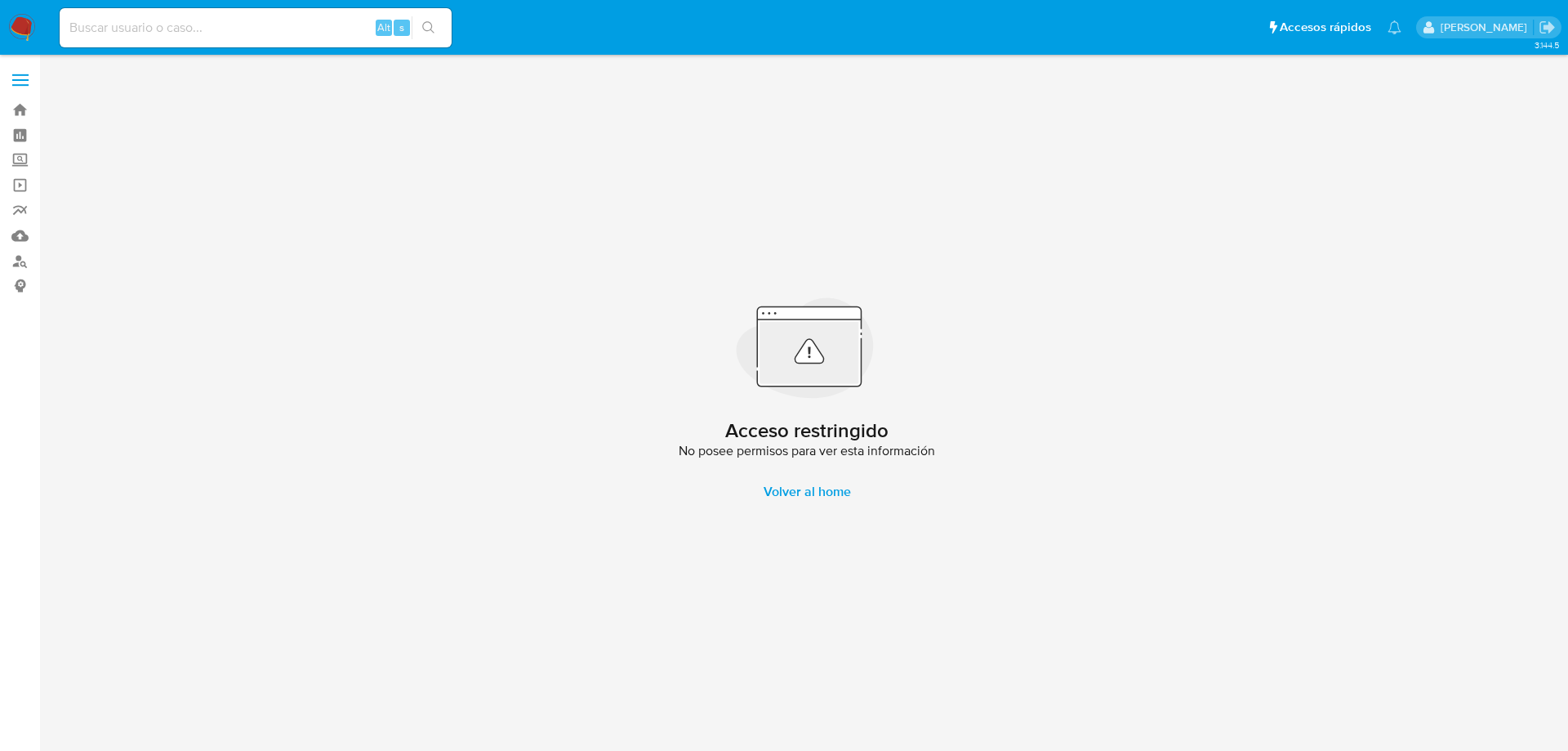 click at bounding box center [256, 28] 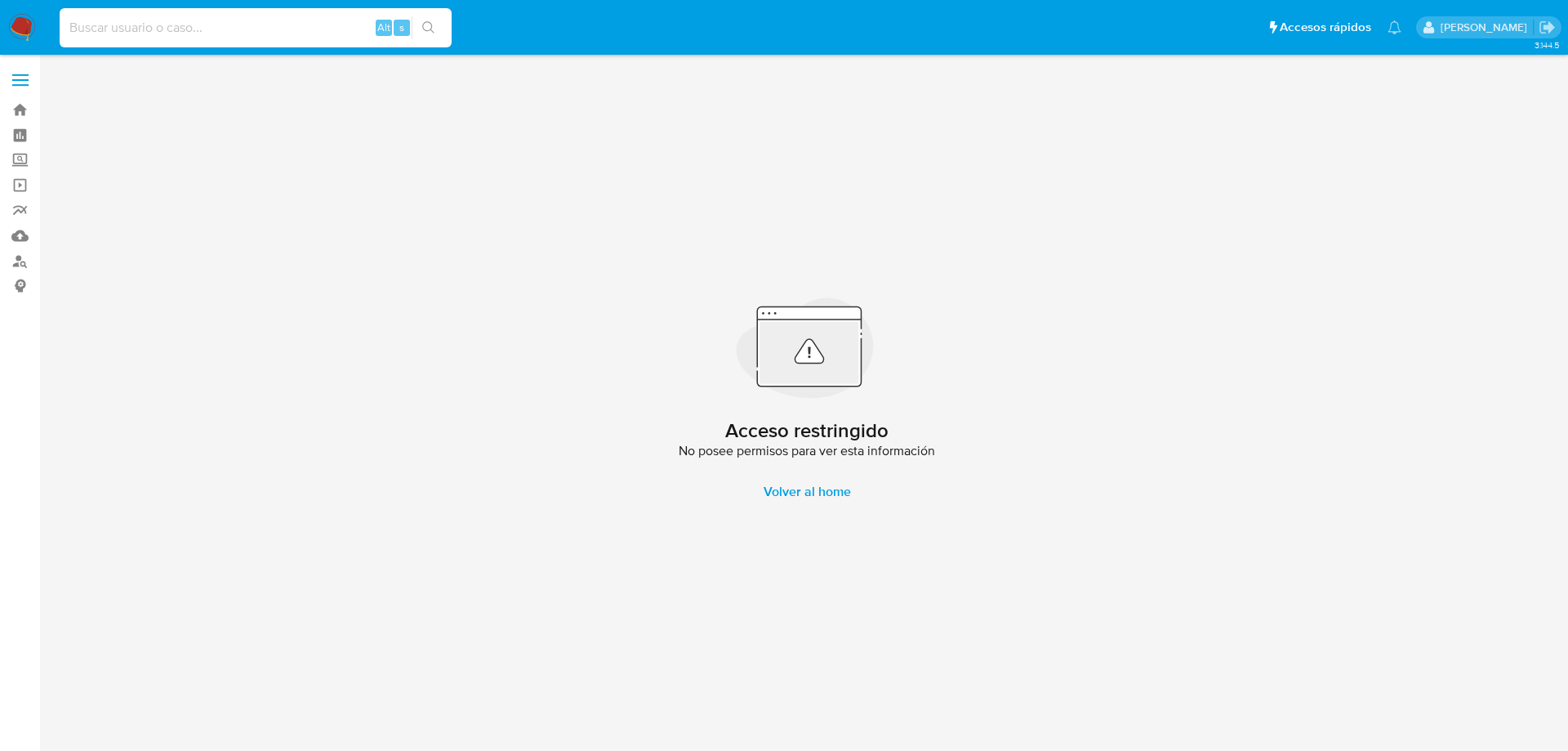 paste on "PLD#IZQPP4PNrLGcjujsJpIalAYF" 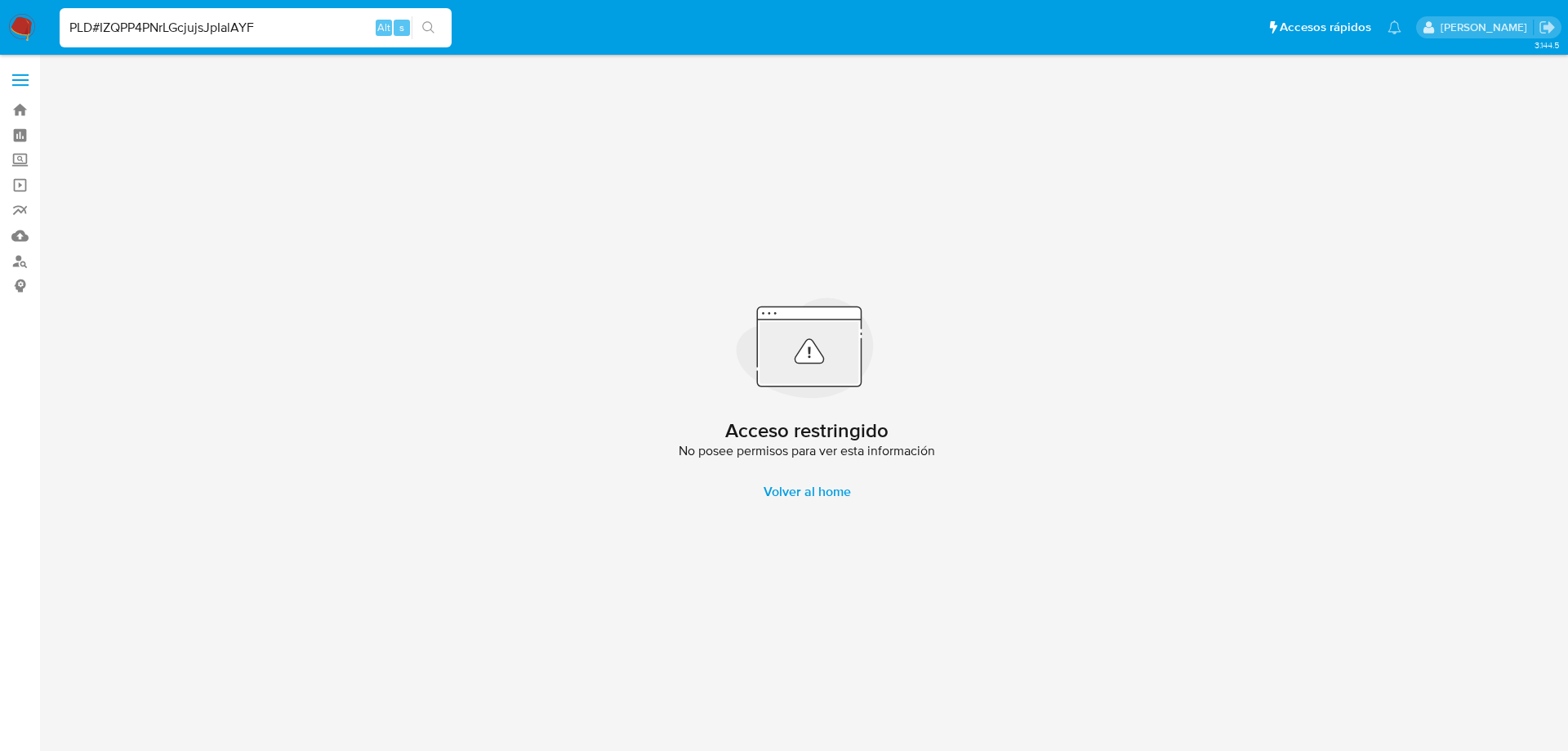drag, startPoint x: 100, startPoint y: 31, endPoint x: 58, endPoint y: 30, distance: 42.011903 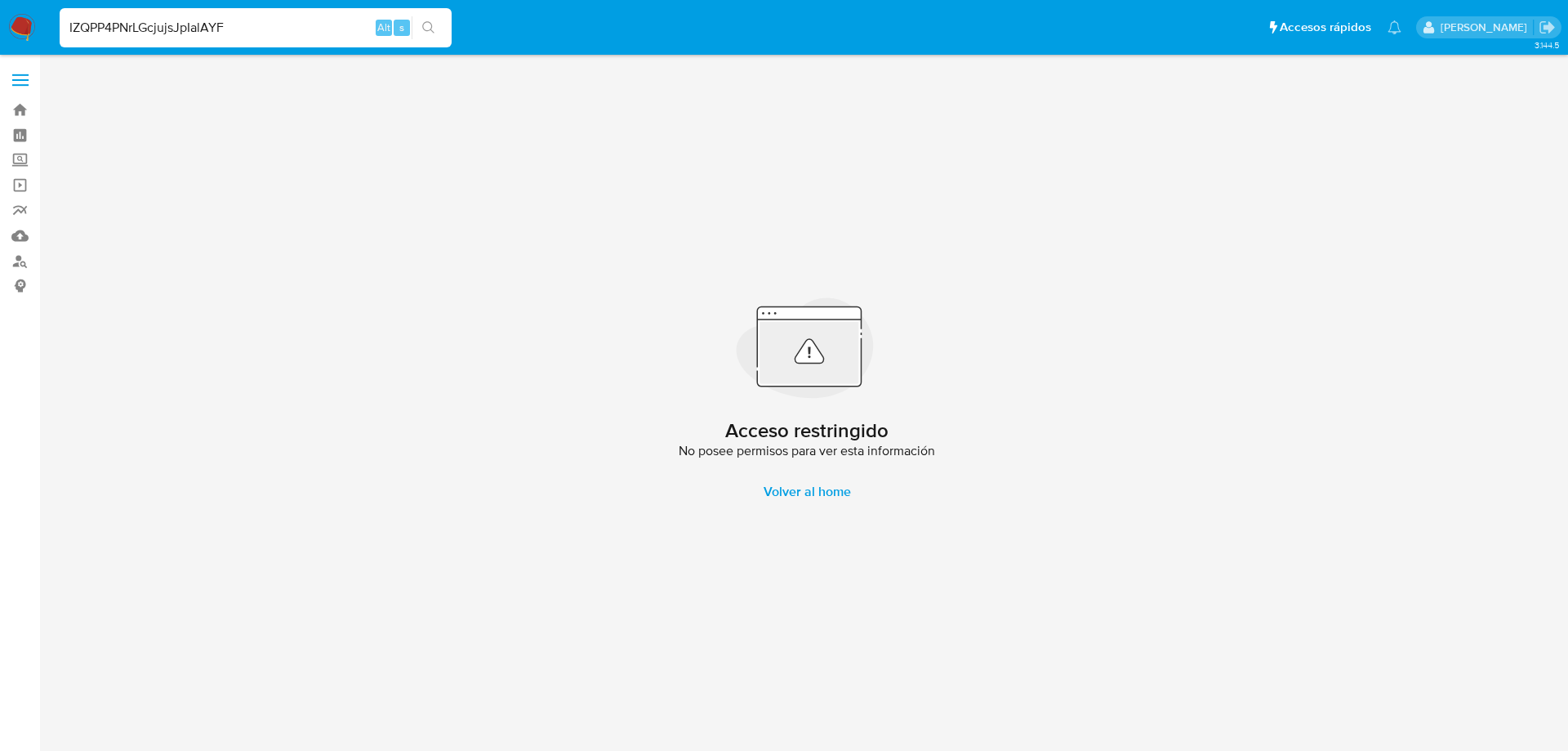 type on "IZQPP4PNrLGcjujsJpIalAYF" 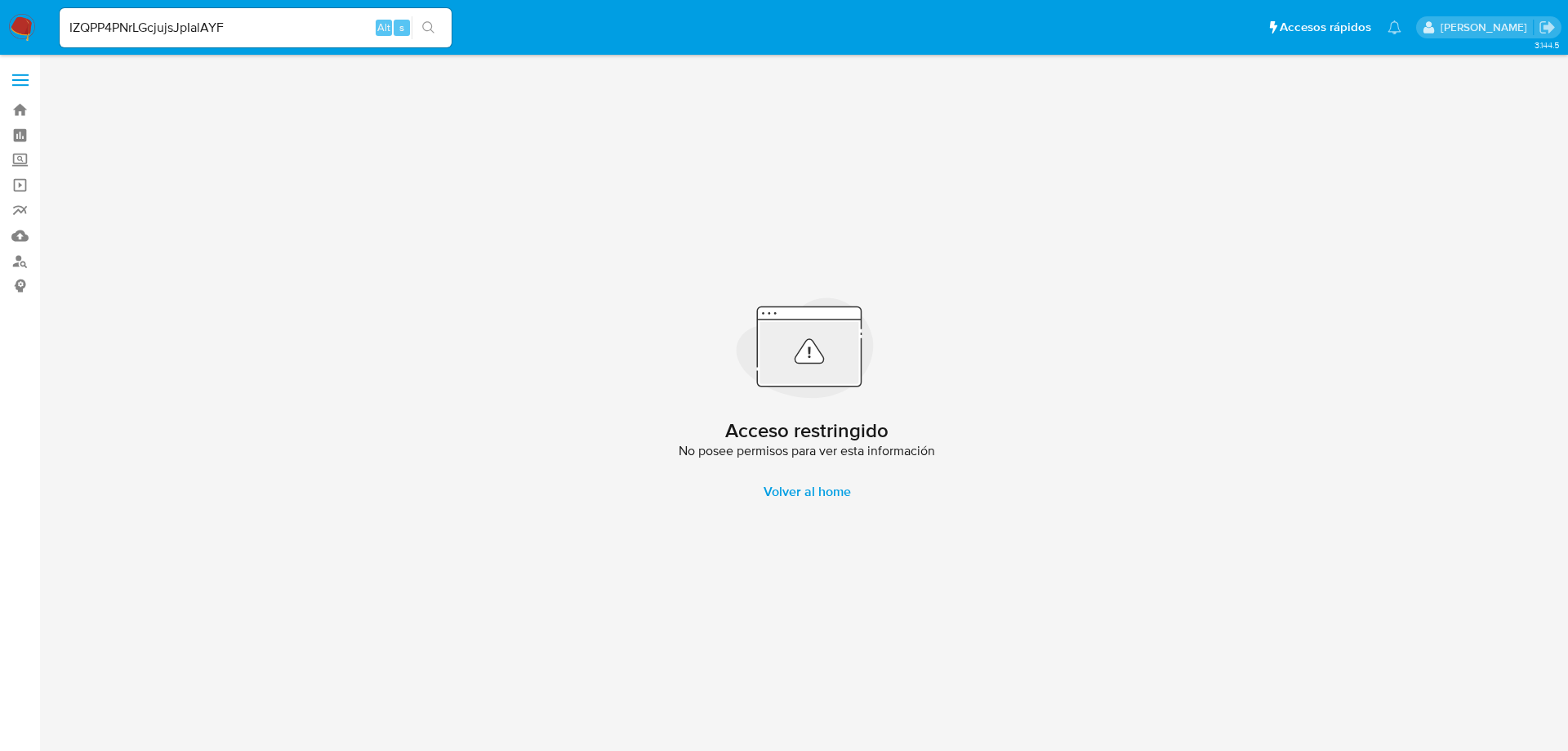 click 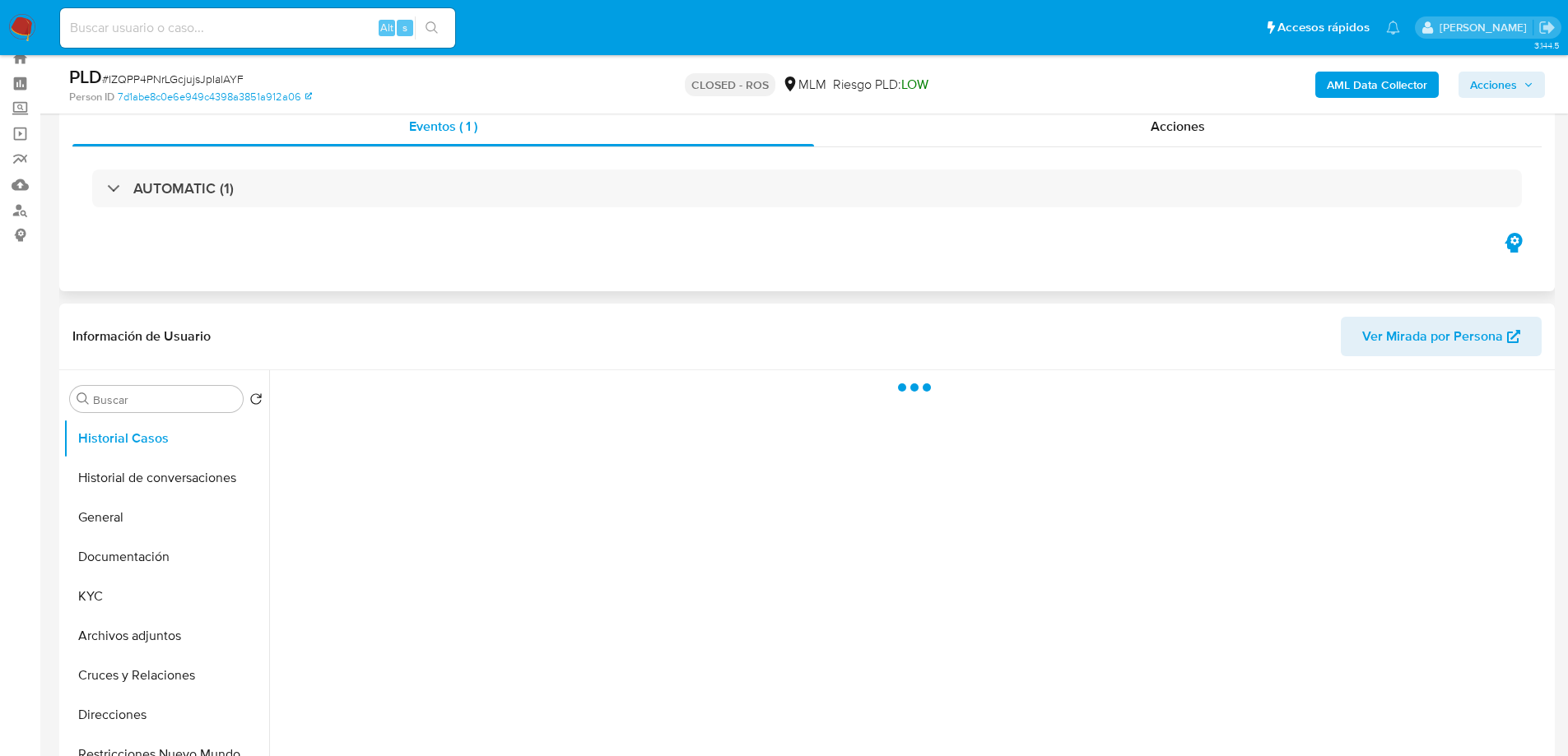 scroll, scrollTop: 82, scrollLeft: 0, axis: vertical 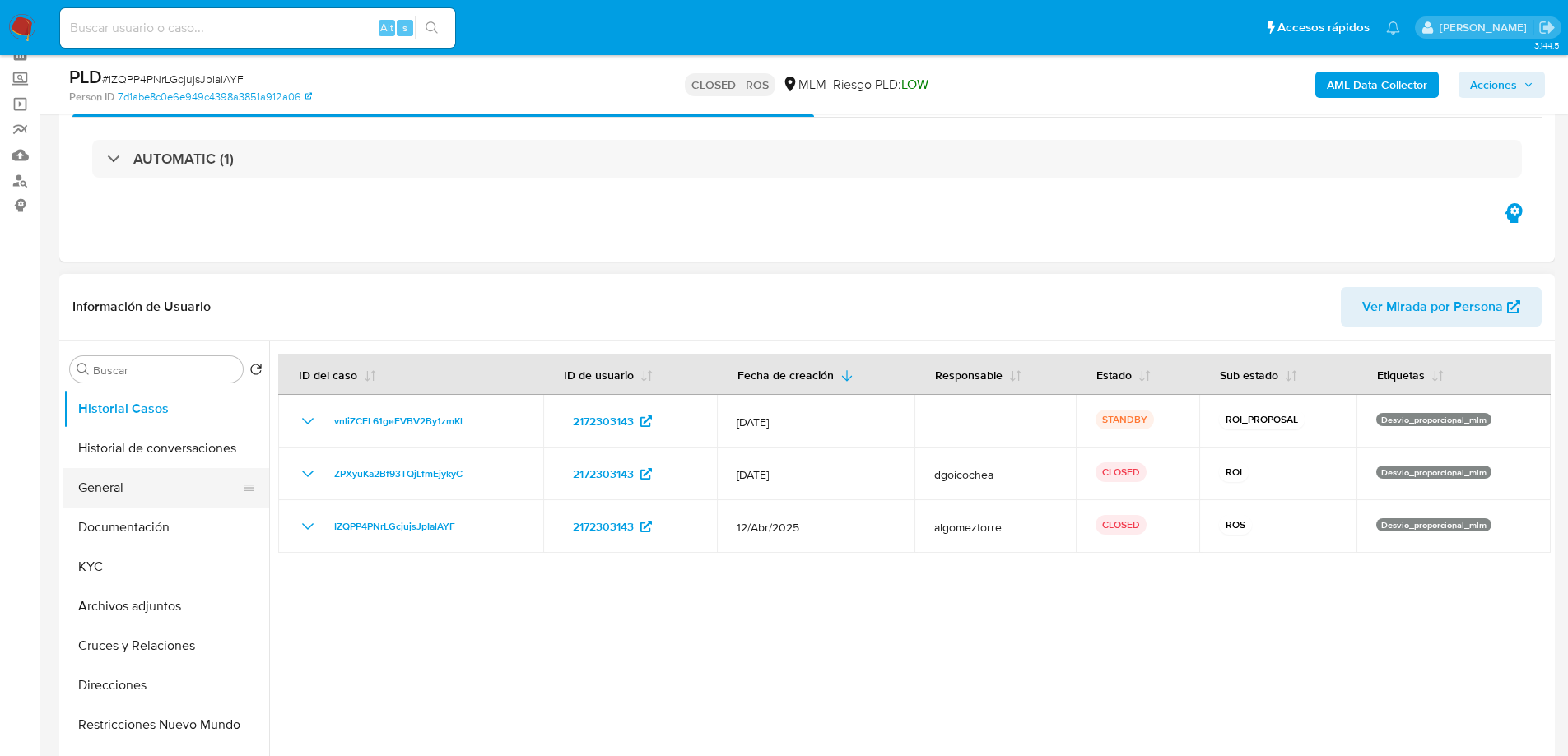 select on "10" 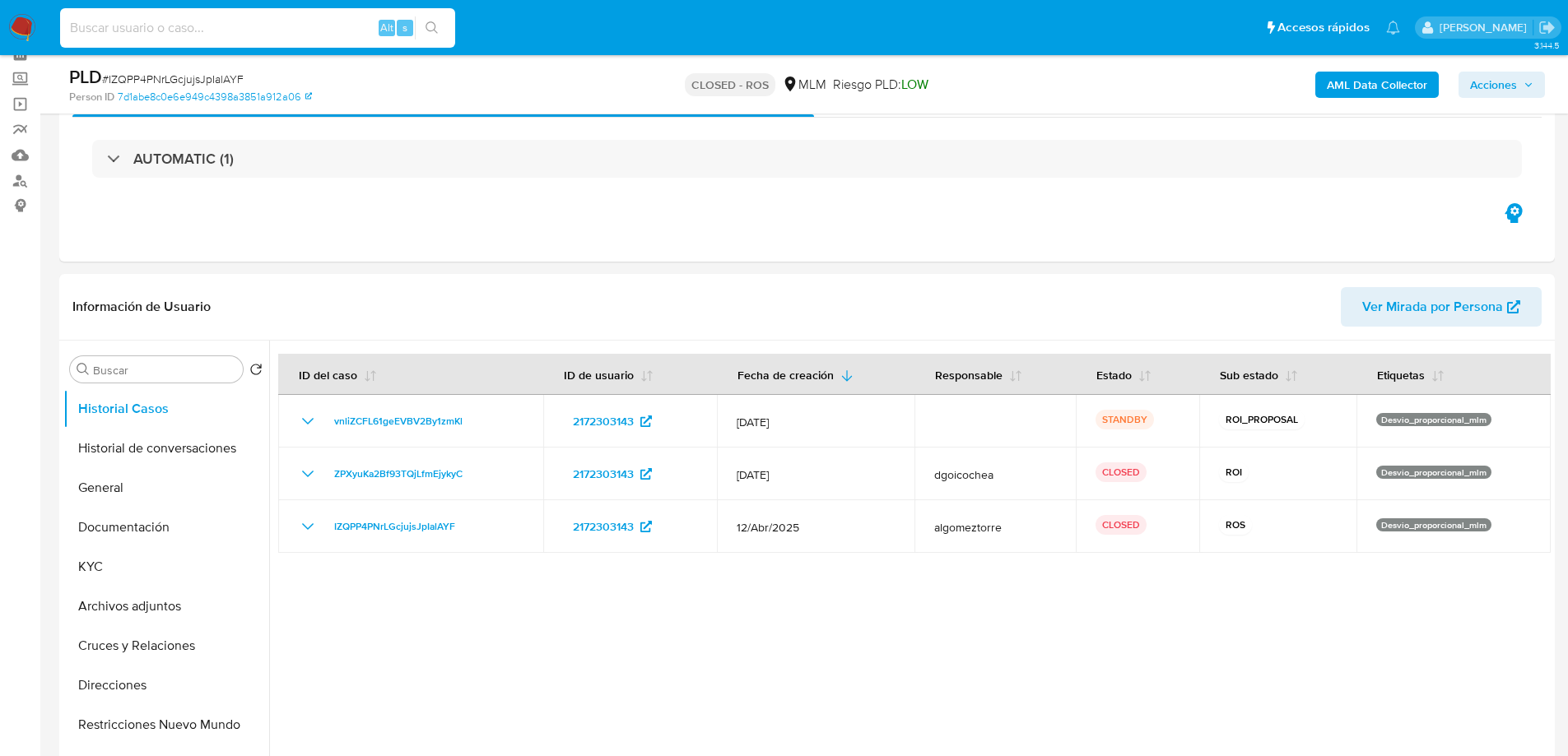 click at bounding box center (258, 28) 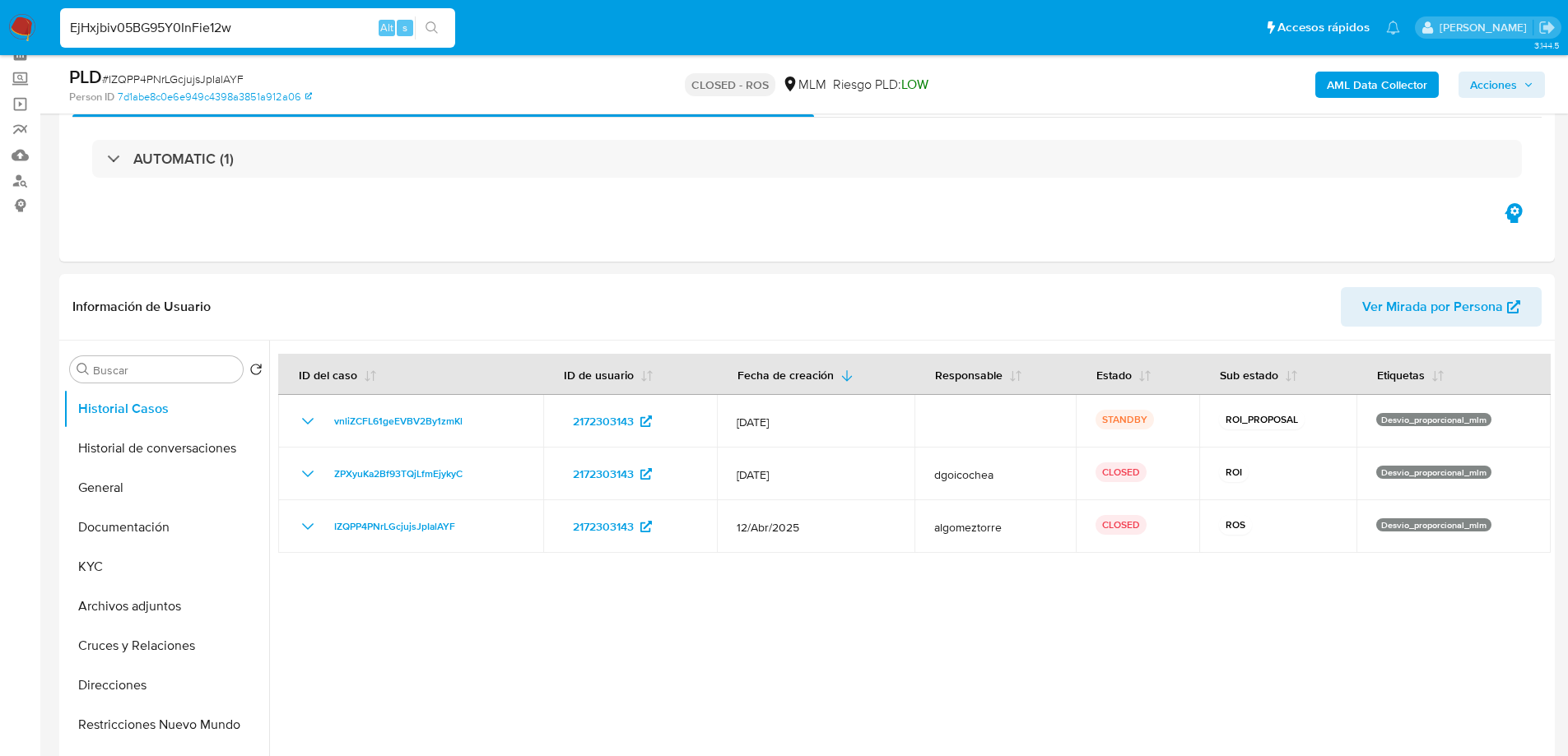 type on "EjHxjbiv05BG95Y0InFie12w" 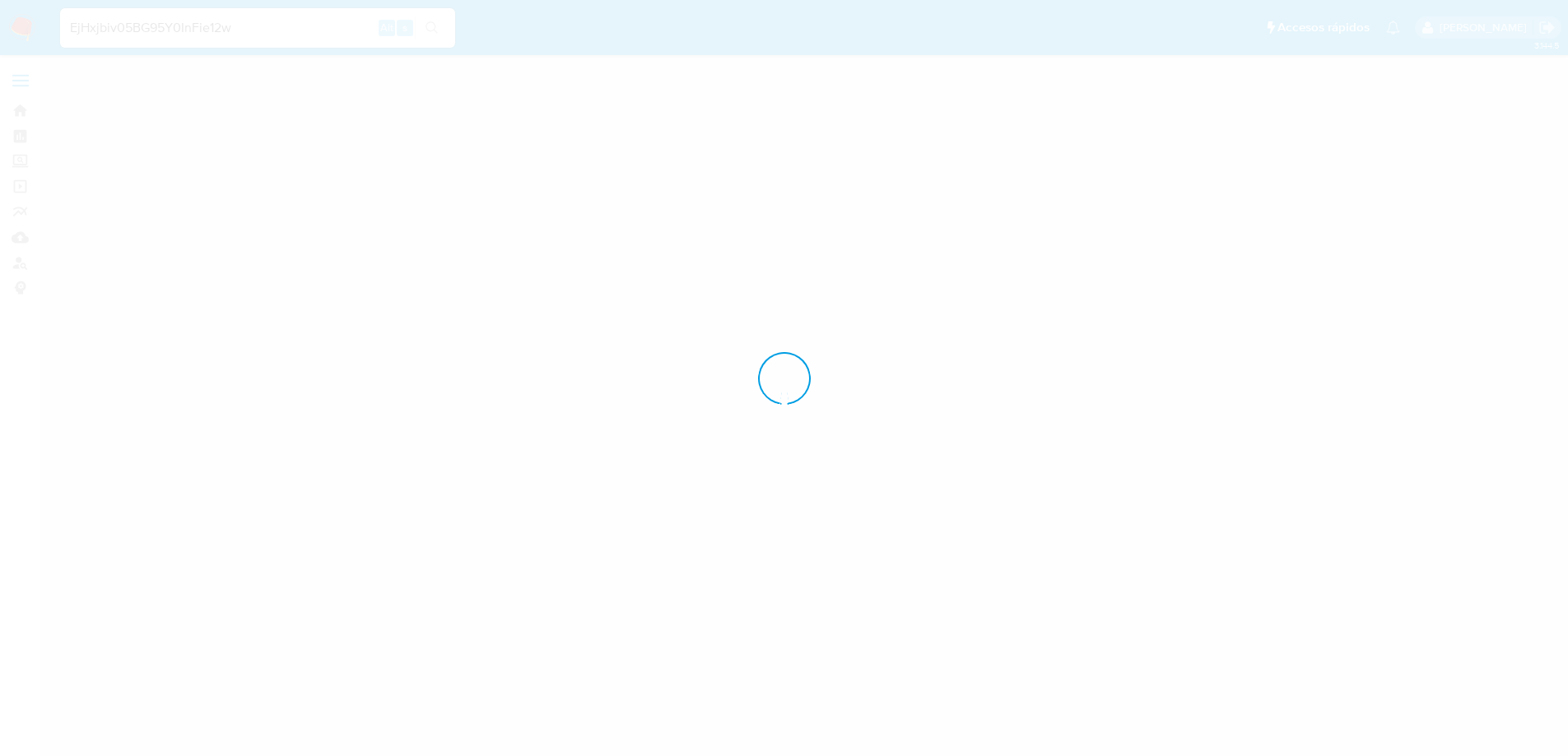 scroll, scrollTop: 0, scrollLeft: 0, axis: both 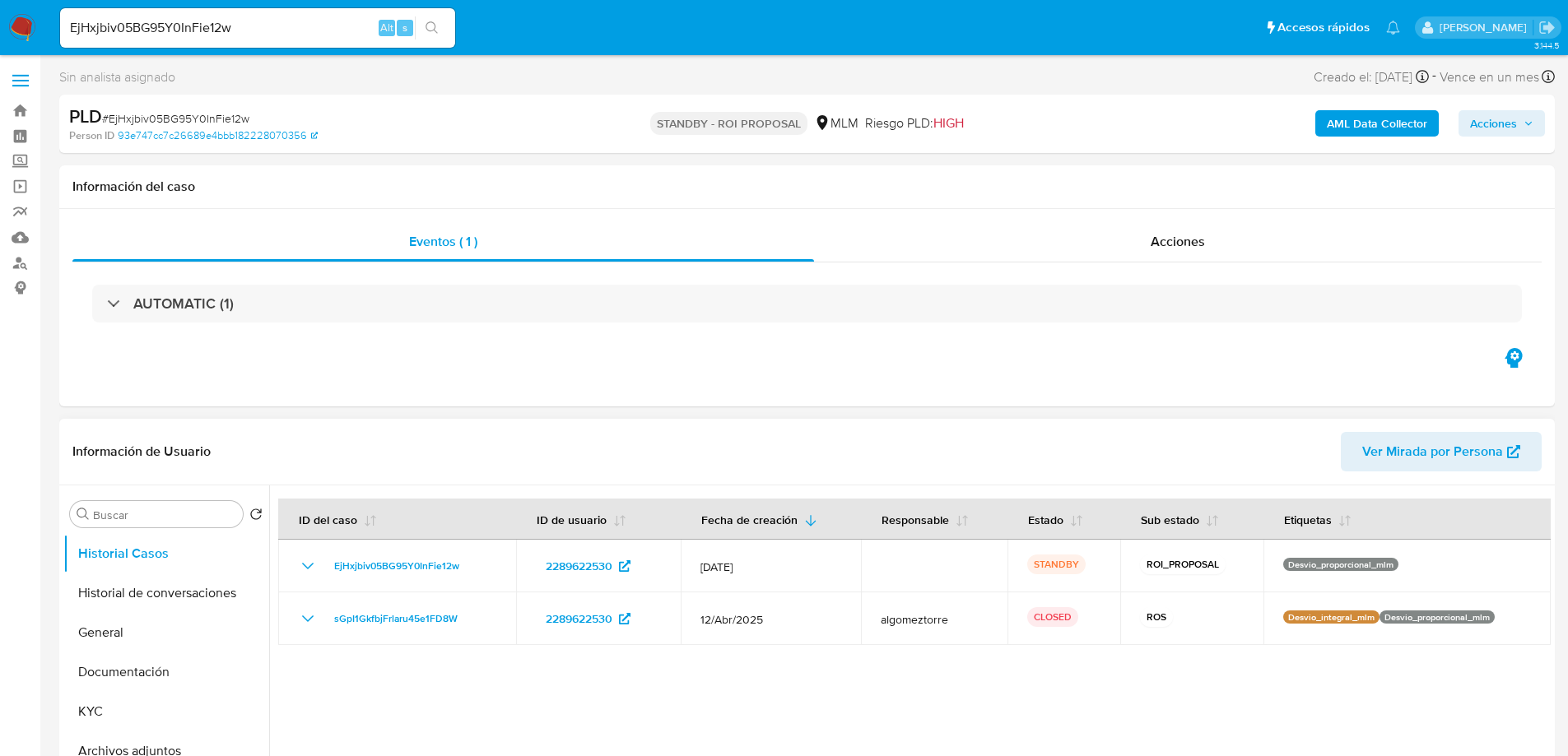 select on "10" 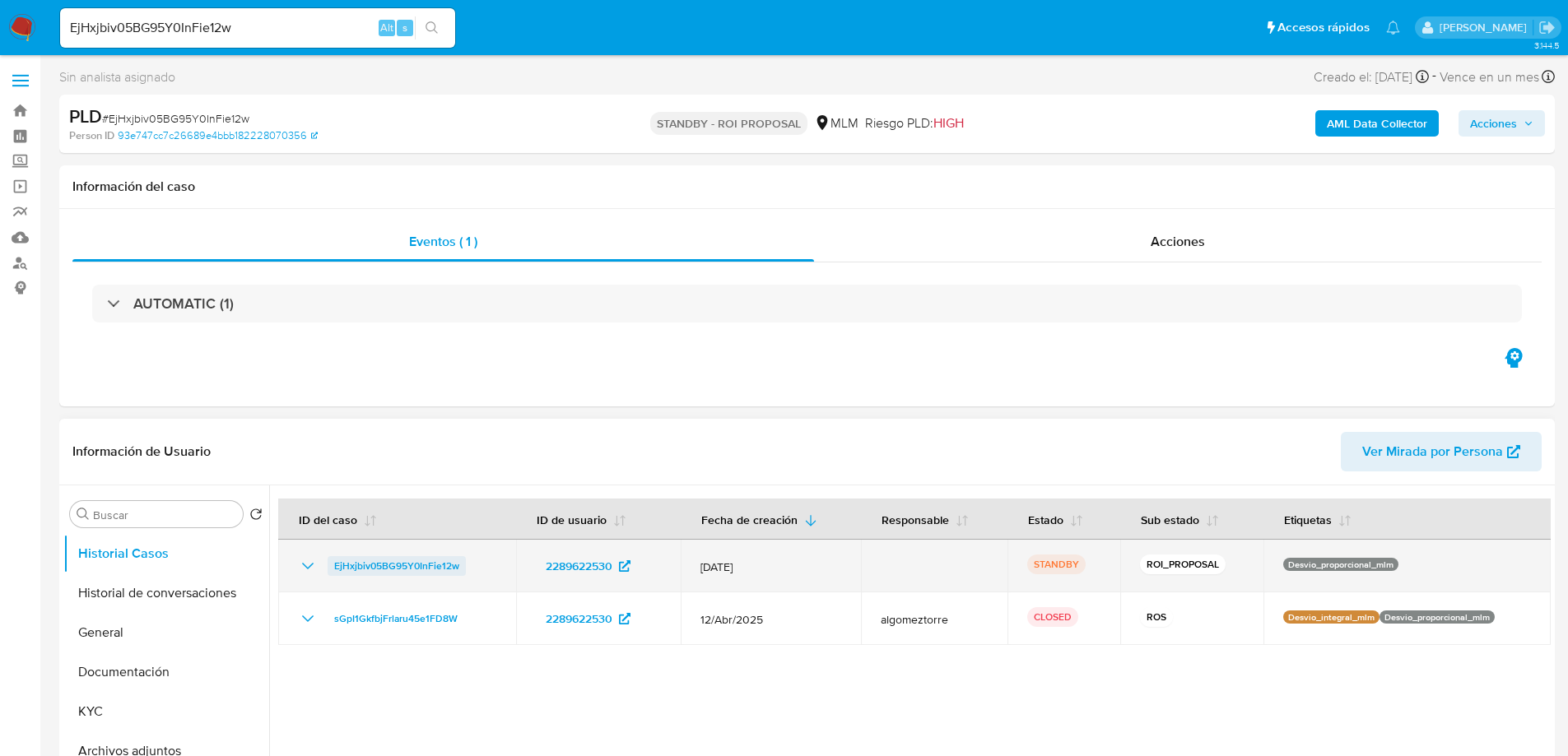 click on "EjHxjbiv05BG95Y0InFie12w" at bounding box center [397, 566] 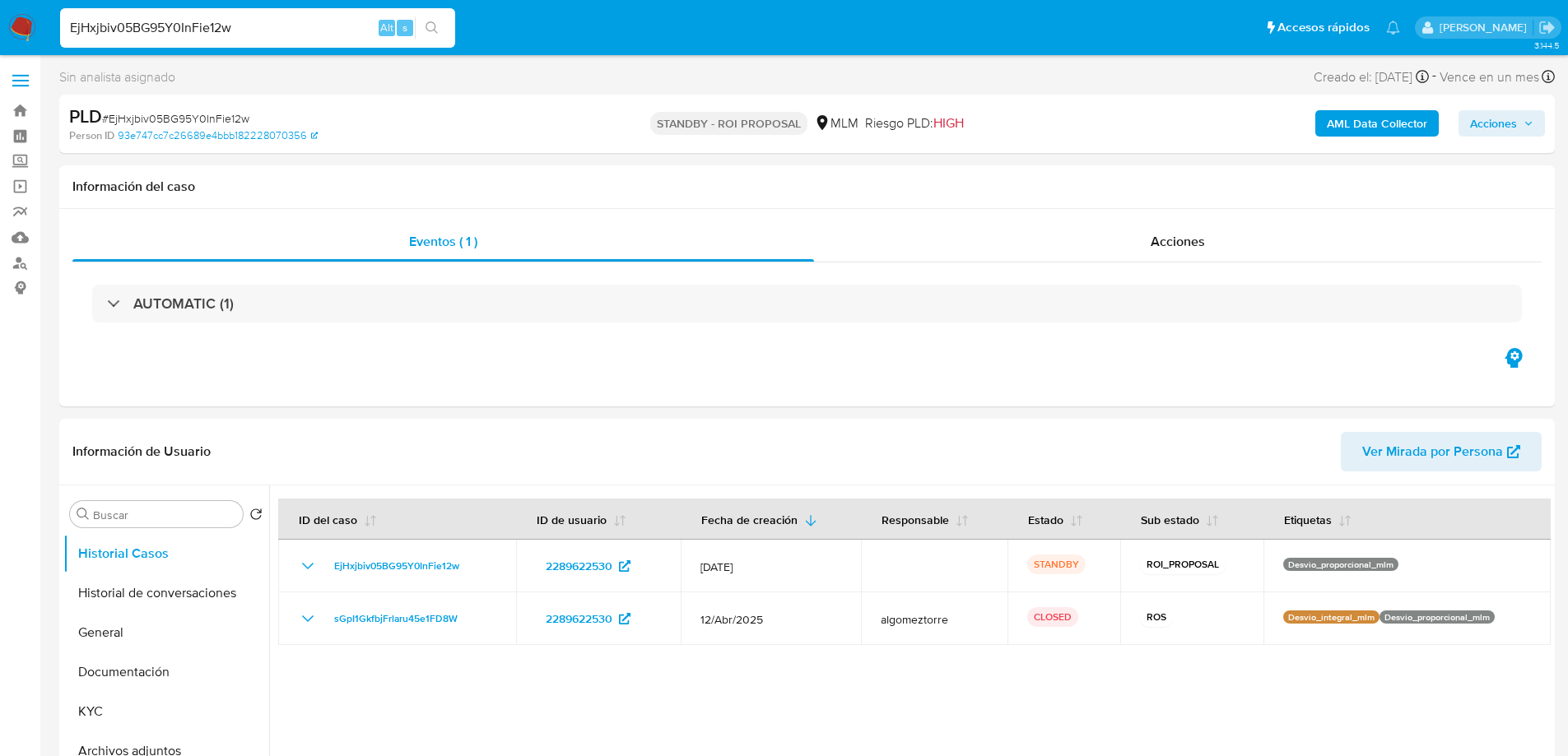 drag, startPoint x: 263, startPoint y: 28, endPoint x: -324, endPoint y: -31, distance: 589.9576 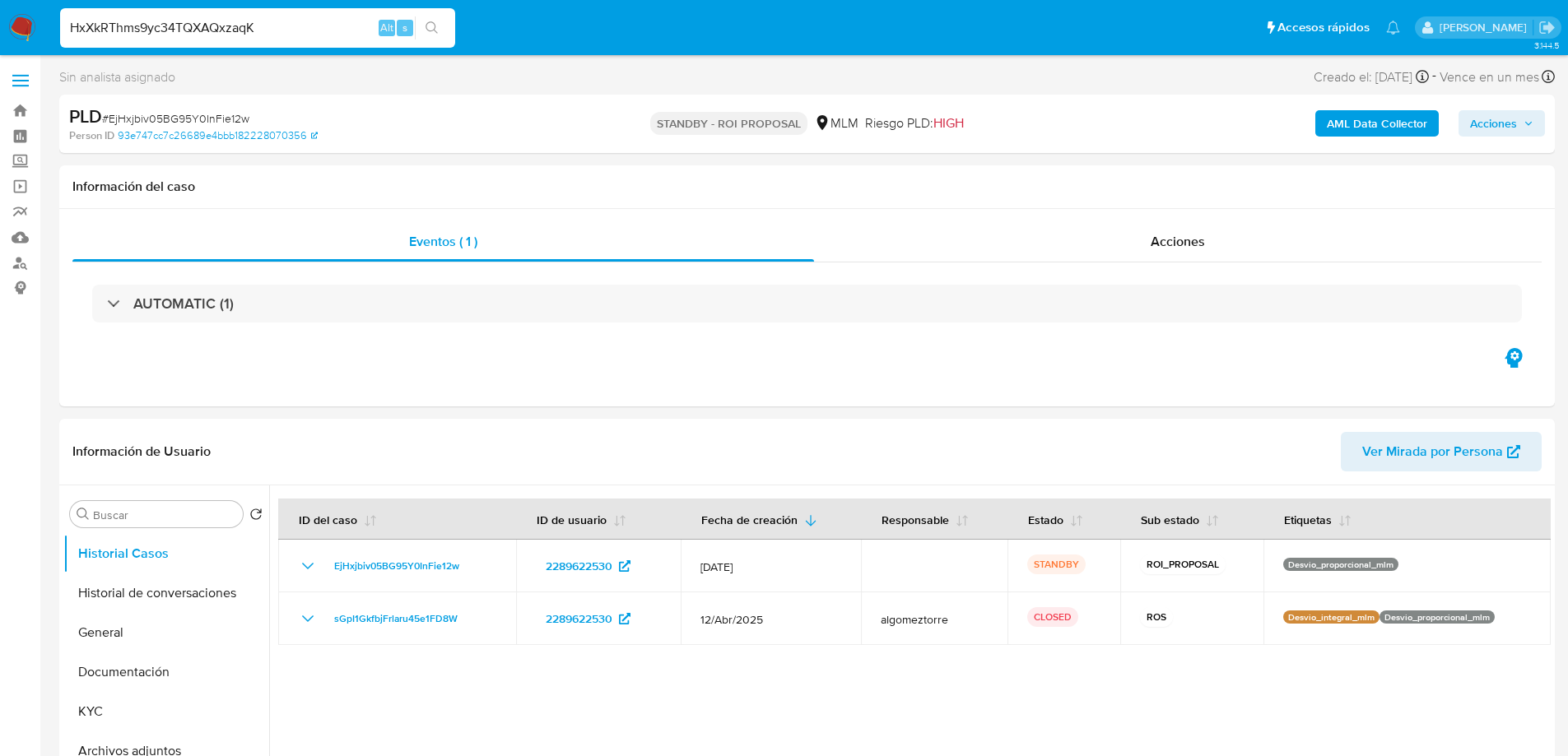 type on "HxXkRThms9yc34TQXAQxzaqK" 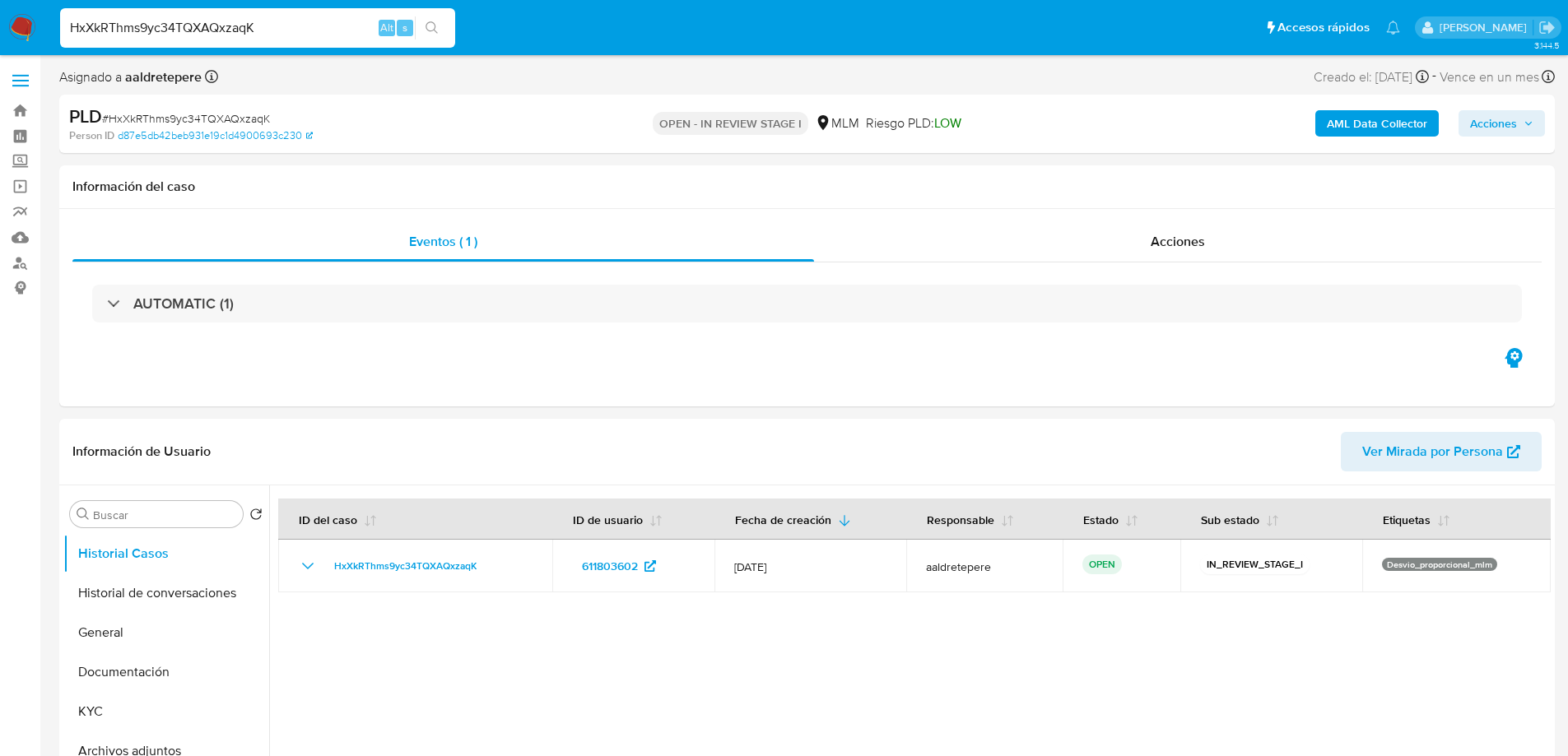 select on "10" 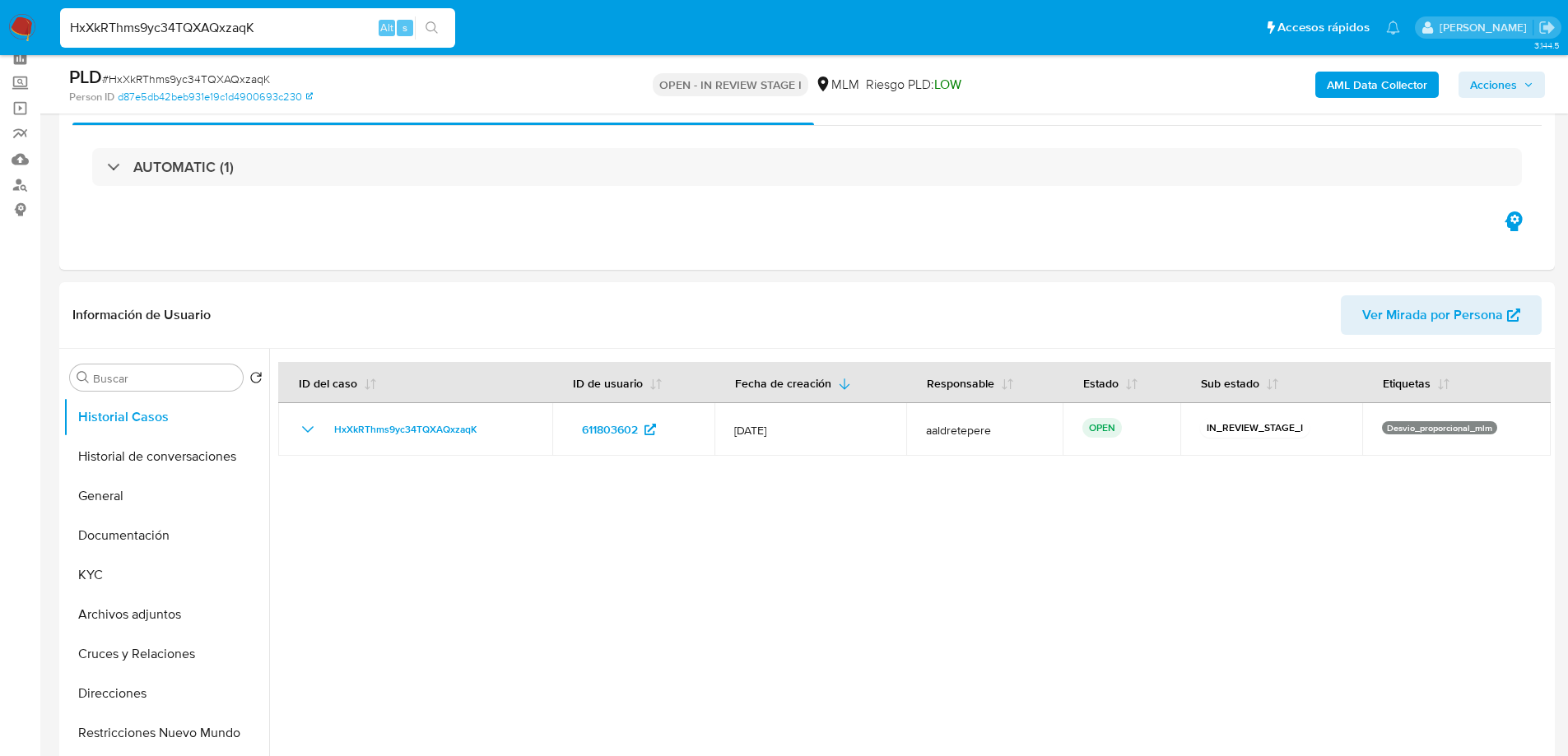 scroll, scrollTop: 82, scrollLeft: 0, axis: vertical 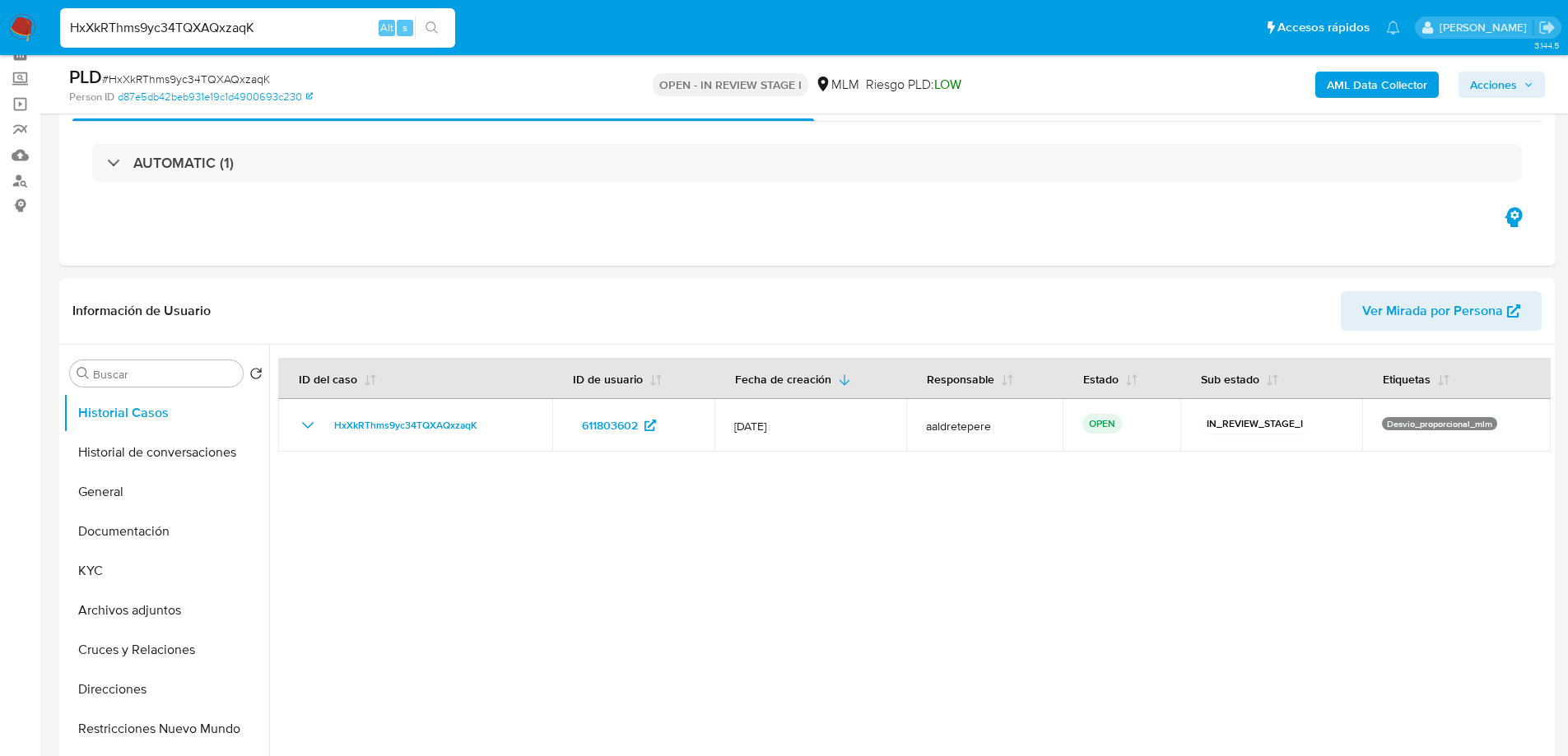 drag, startPoint x: 298, startPoint y: 35, endPoint x: -14, endPoint y: 32, distance: 312.01442 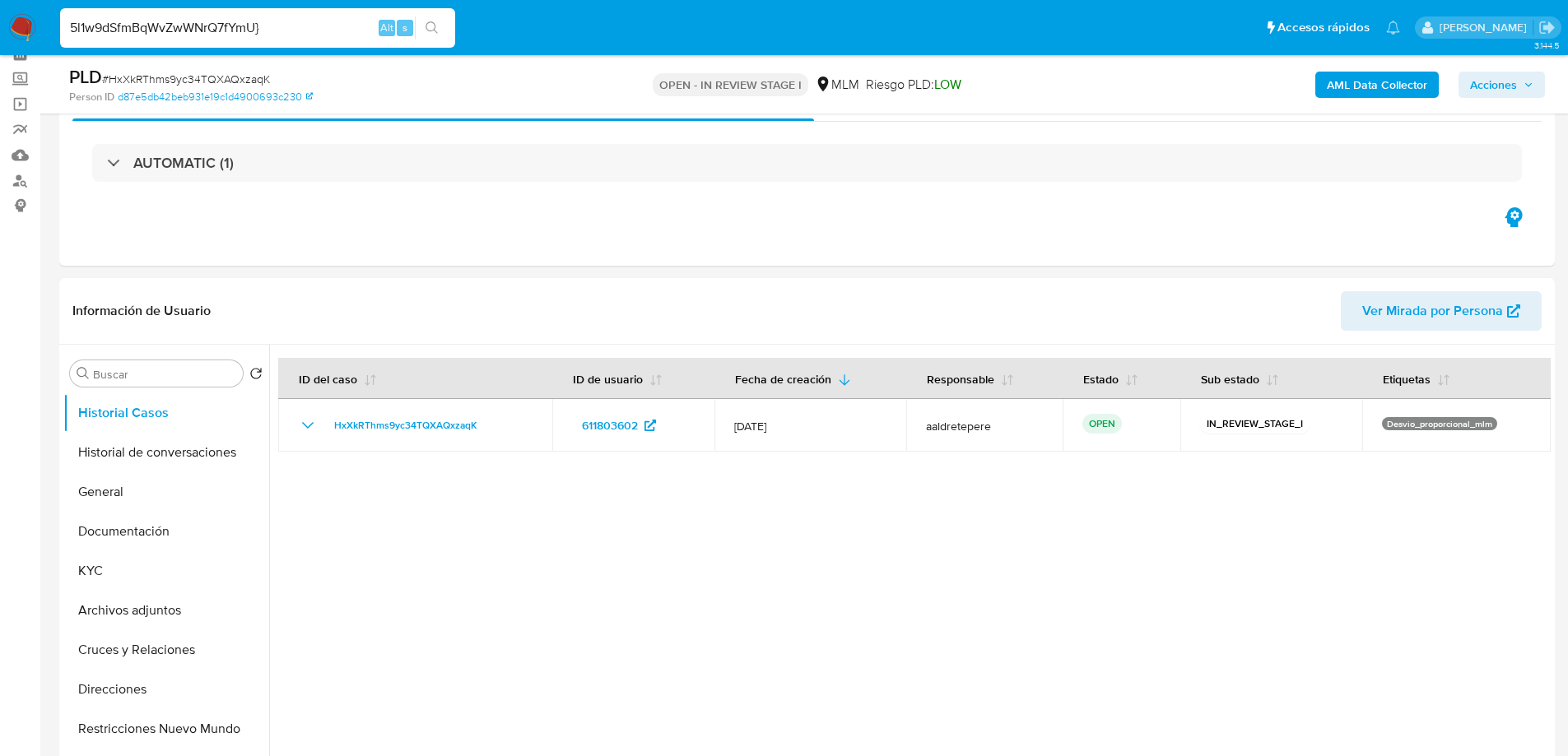 type on "5l1w9dSfmBqWvZwWNrQ7fYmU}" 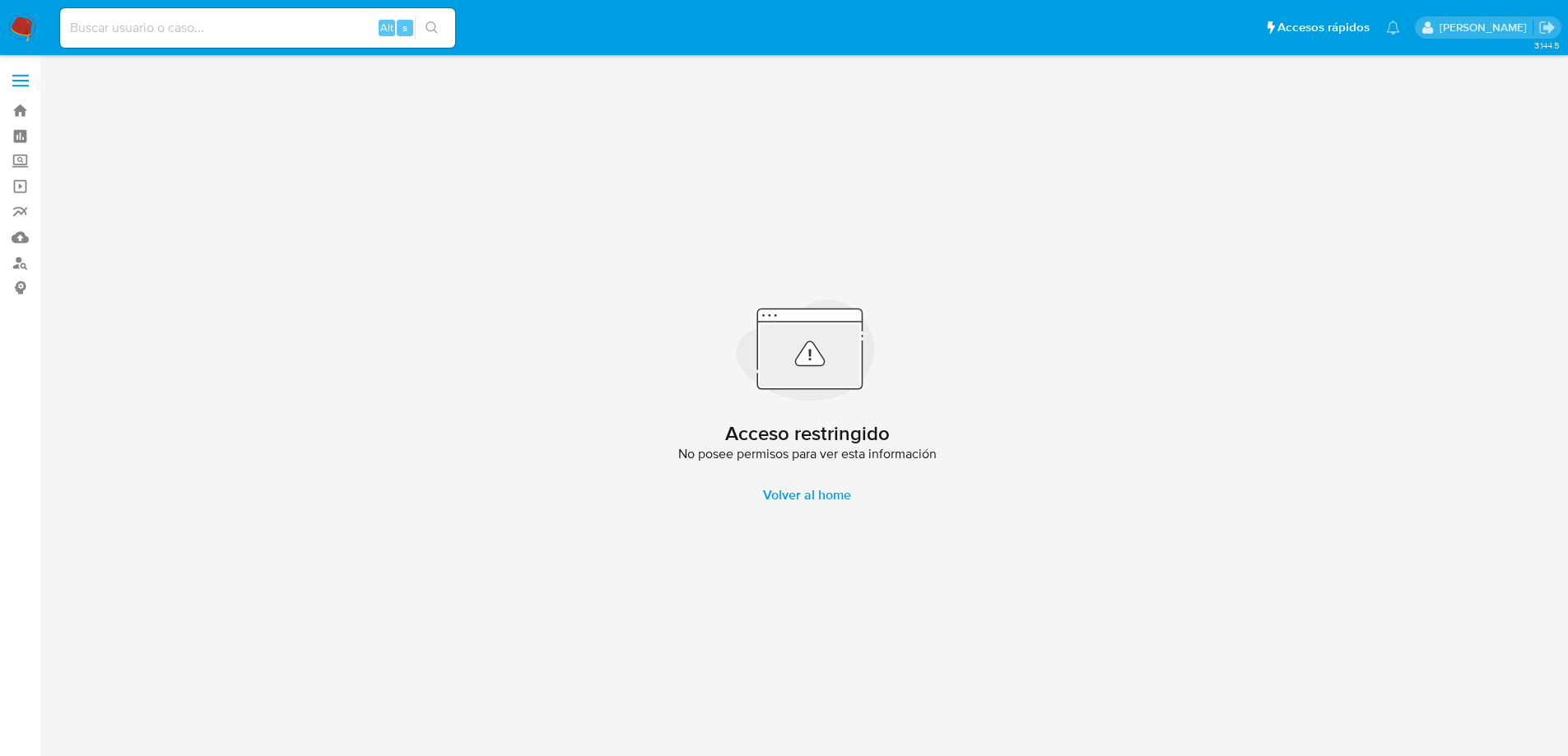 scroll, scrollTop: 0, scrollLeft: 0, axis: both 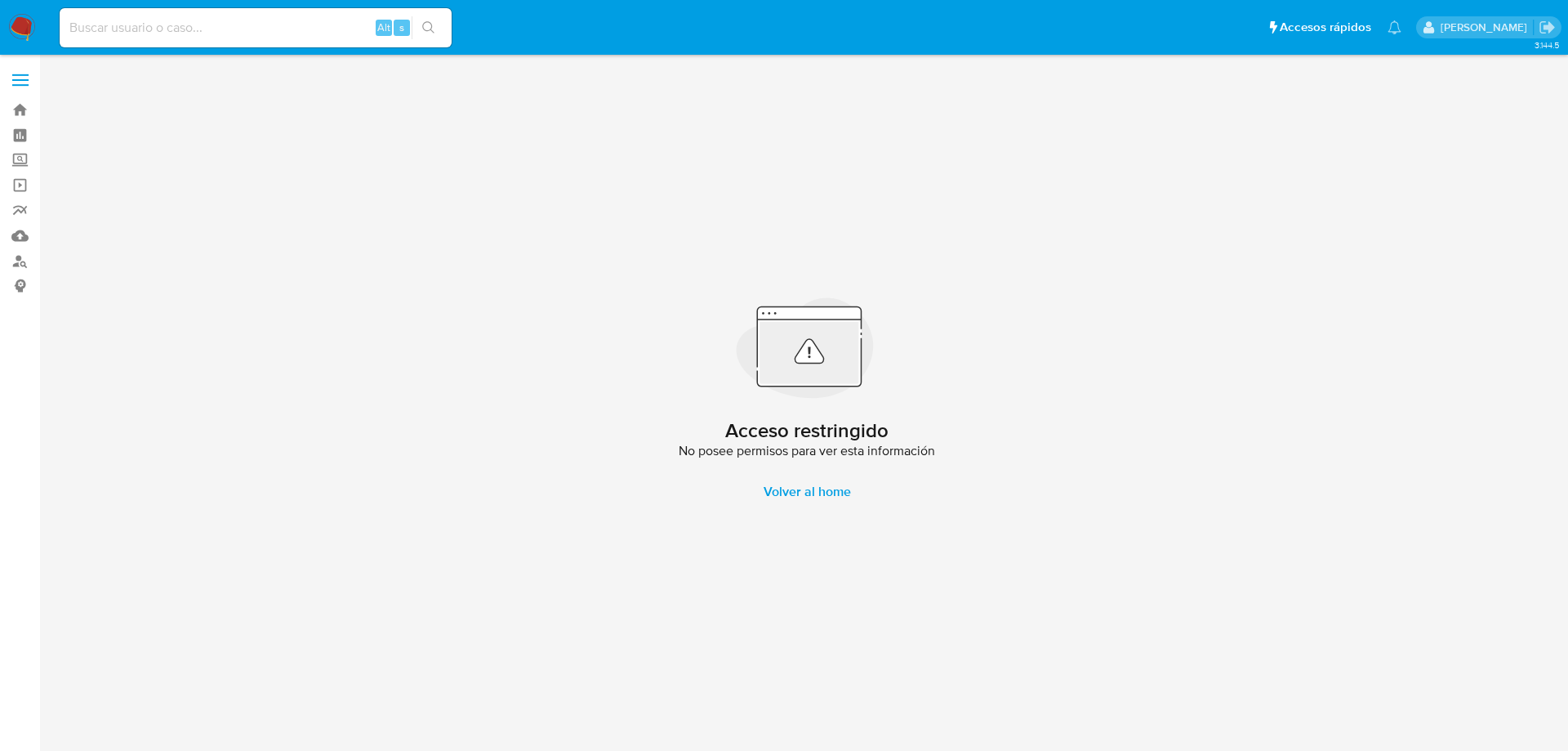 click at bounding box center [256, 28] 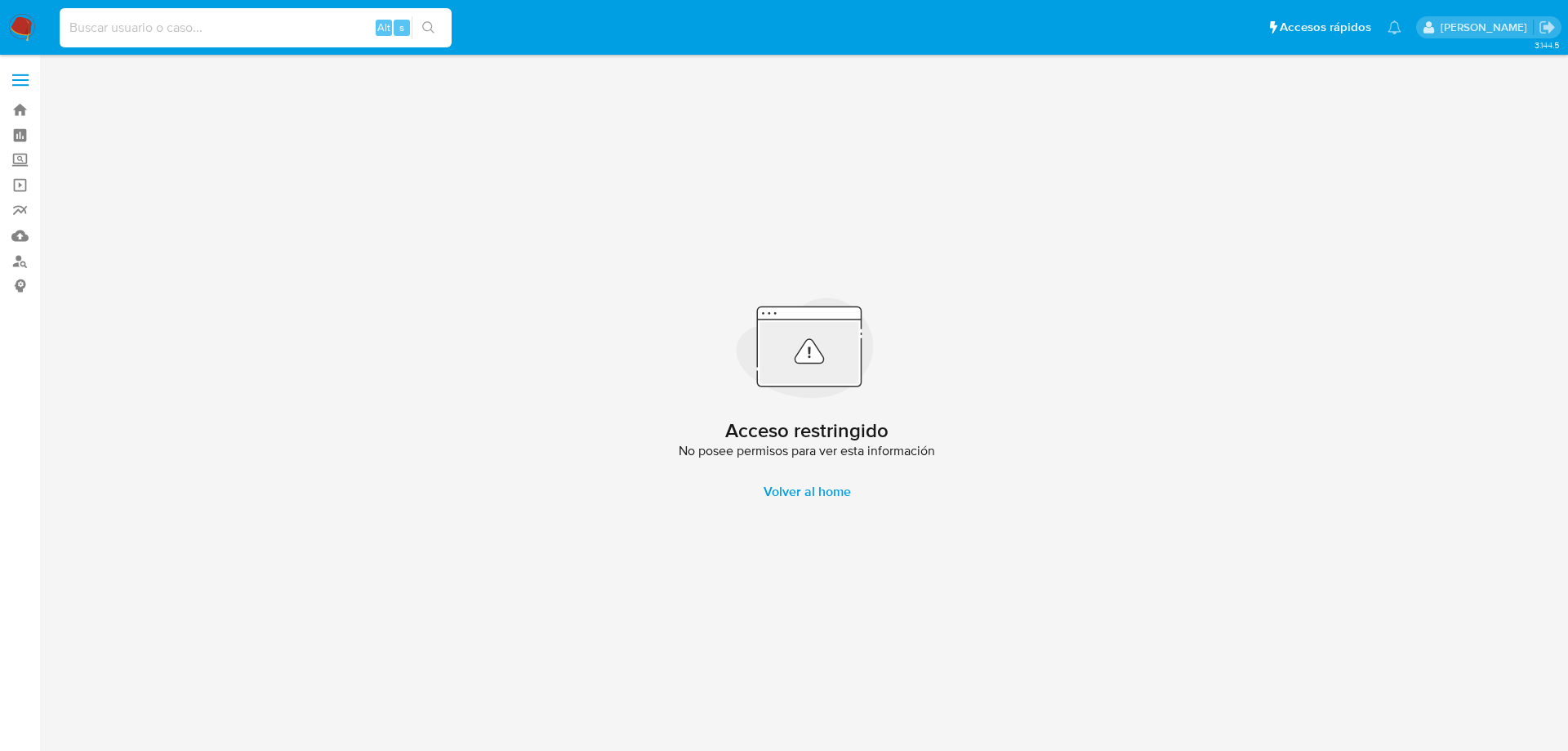 paste on "5l1w9dSfmBqWvZwWNrQ7fYmU" 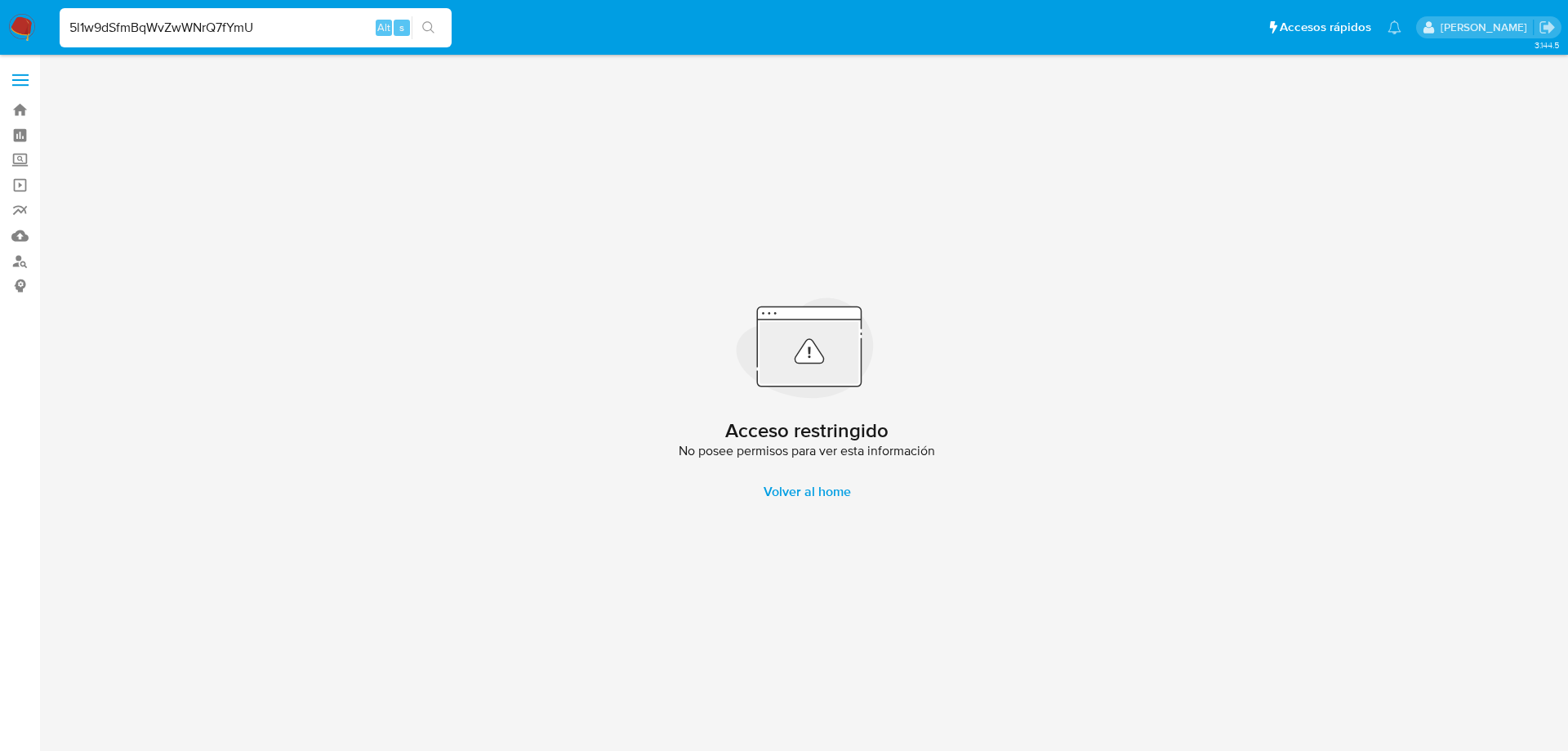 click on "5l1w9dSfmBqWvZwWNrQ7fYmU" at bounding box center [256, 28] 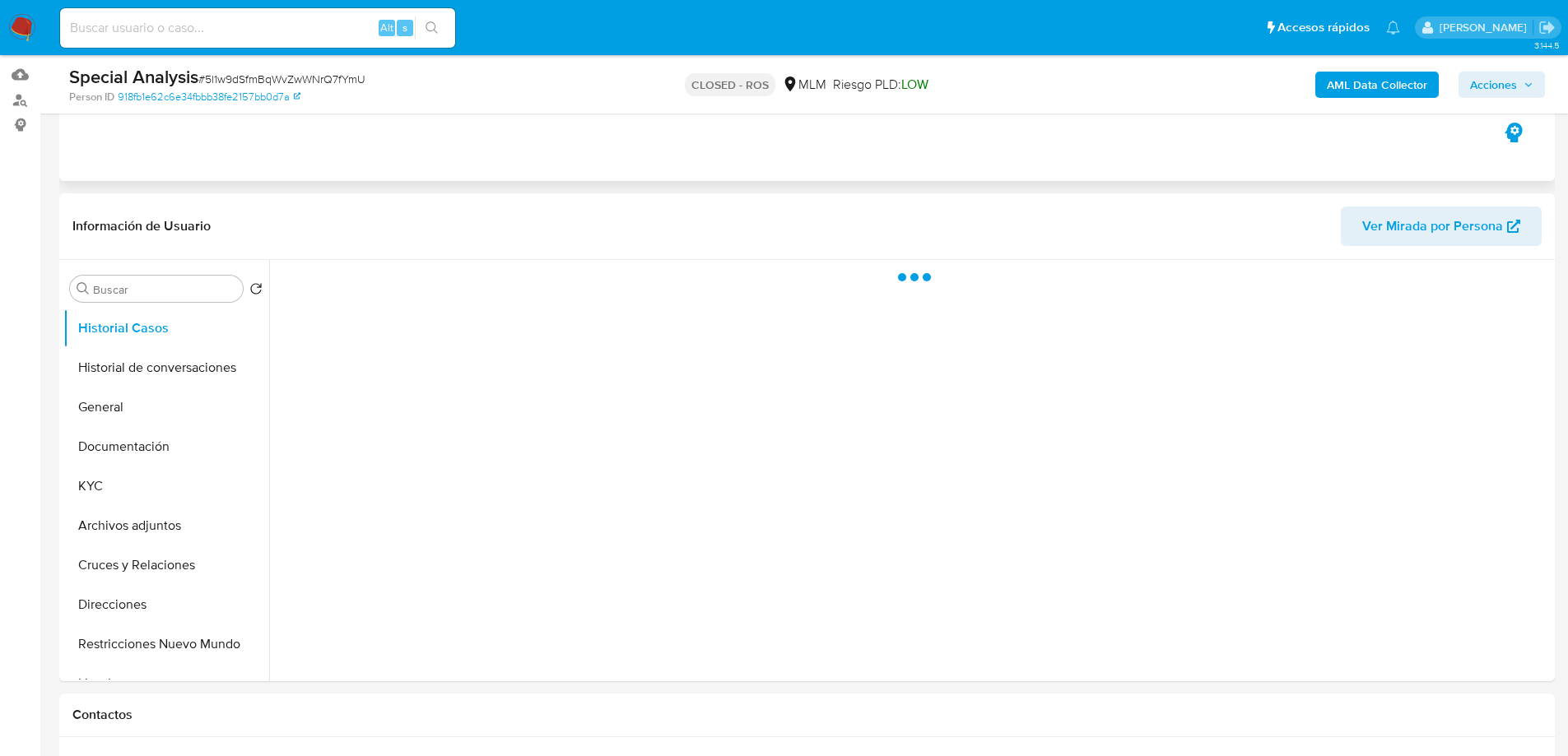 scroll, scrollTop: 165, scrollLeft: 0, axis: vertical 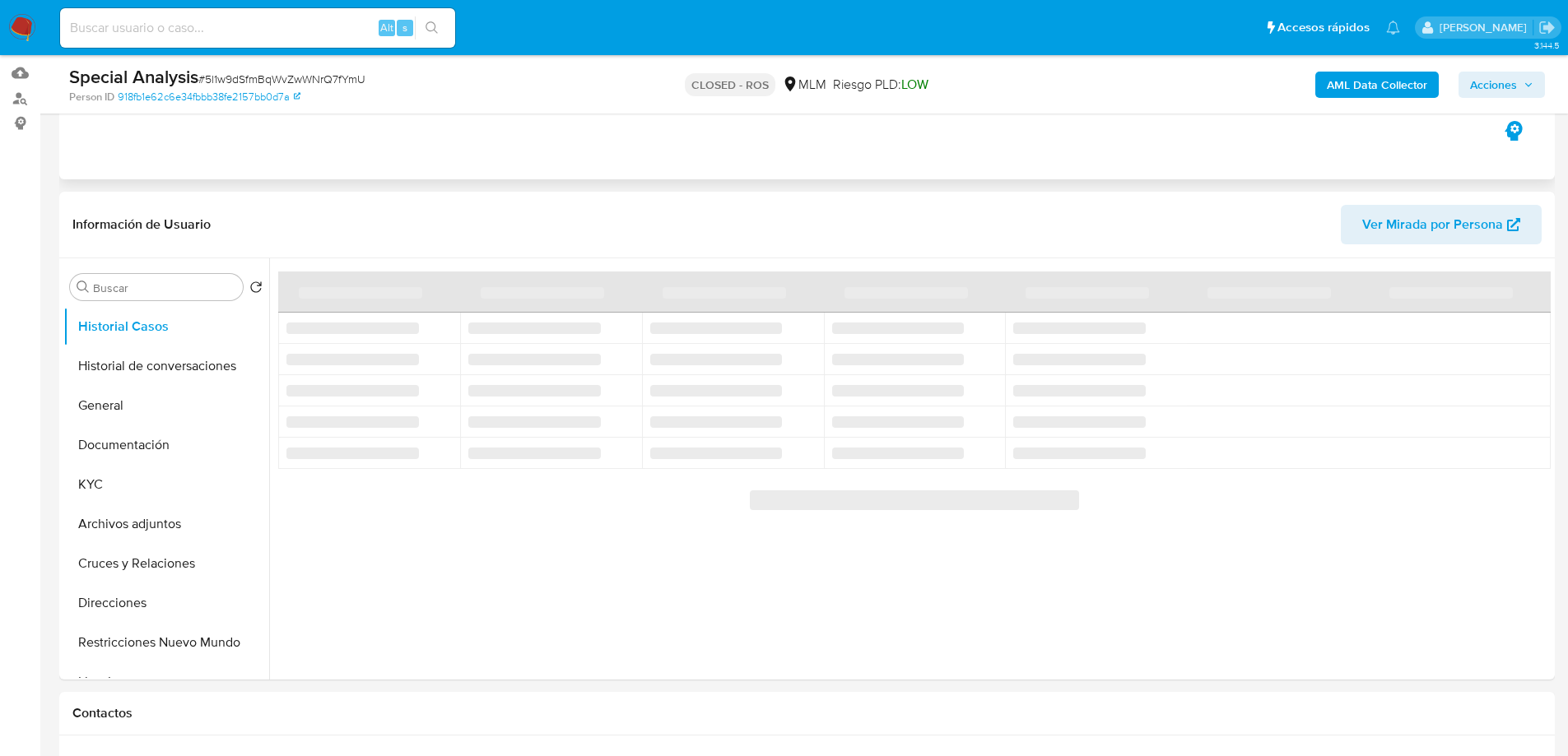 select on "10" 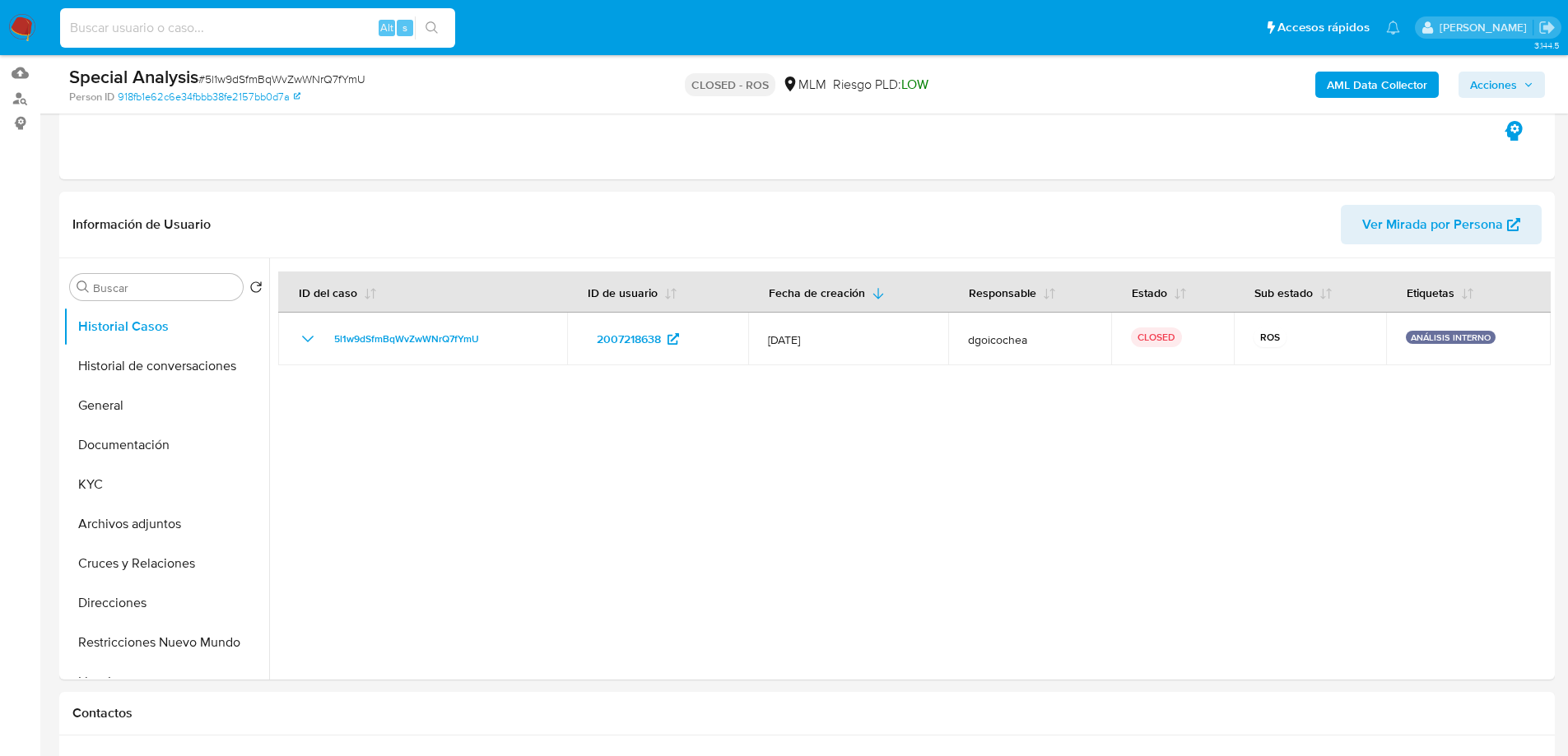 click at bounding box center (258, 28) 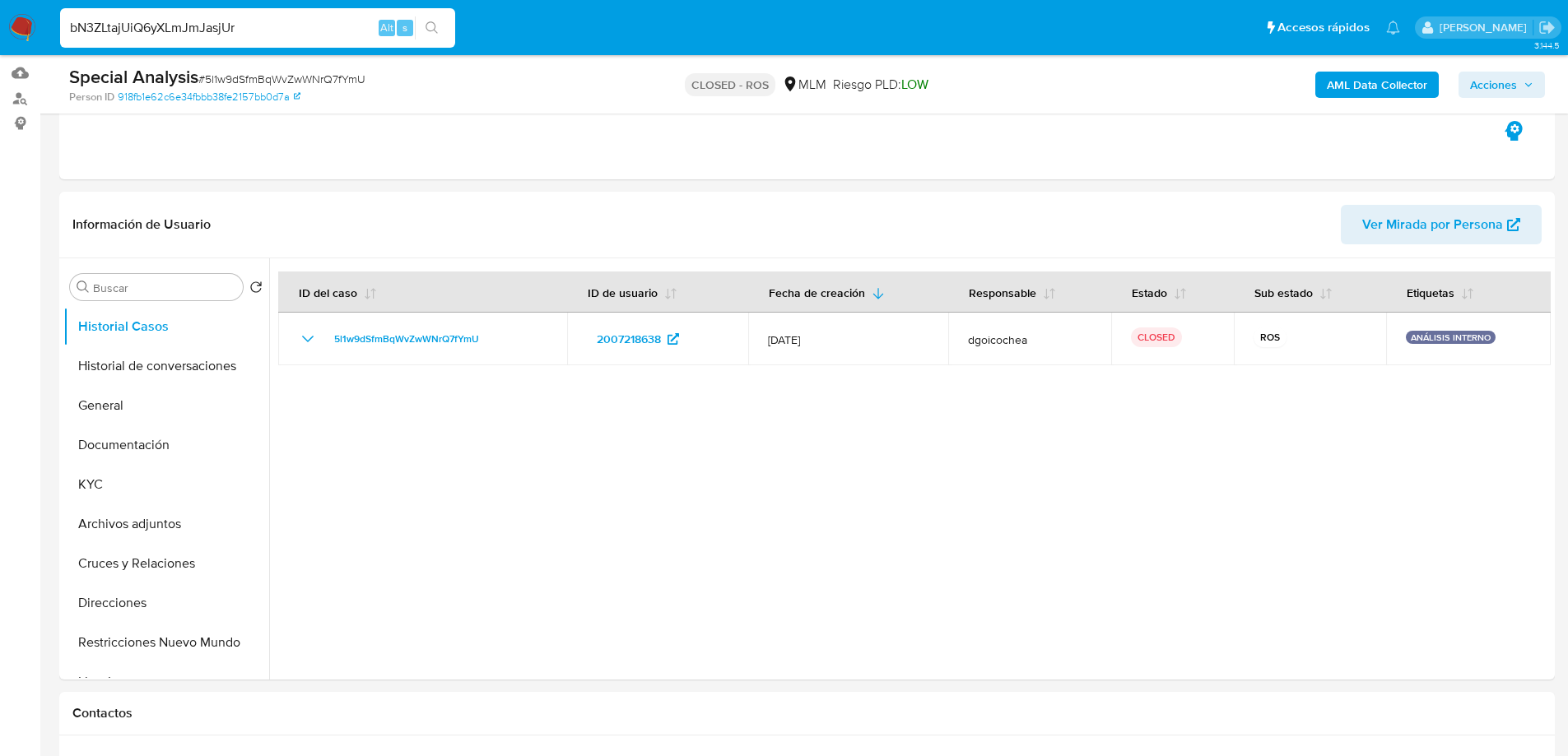type on "bN3ZLtajUiQ6yXLmJmJasjUr" 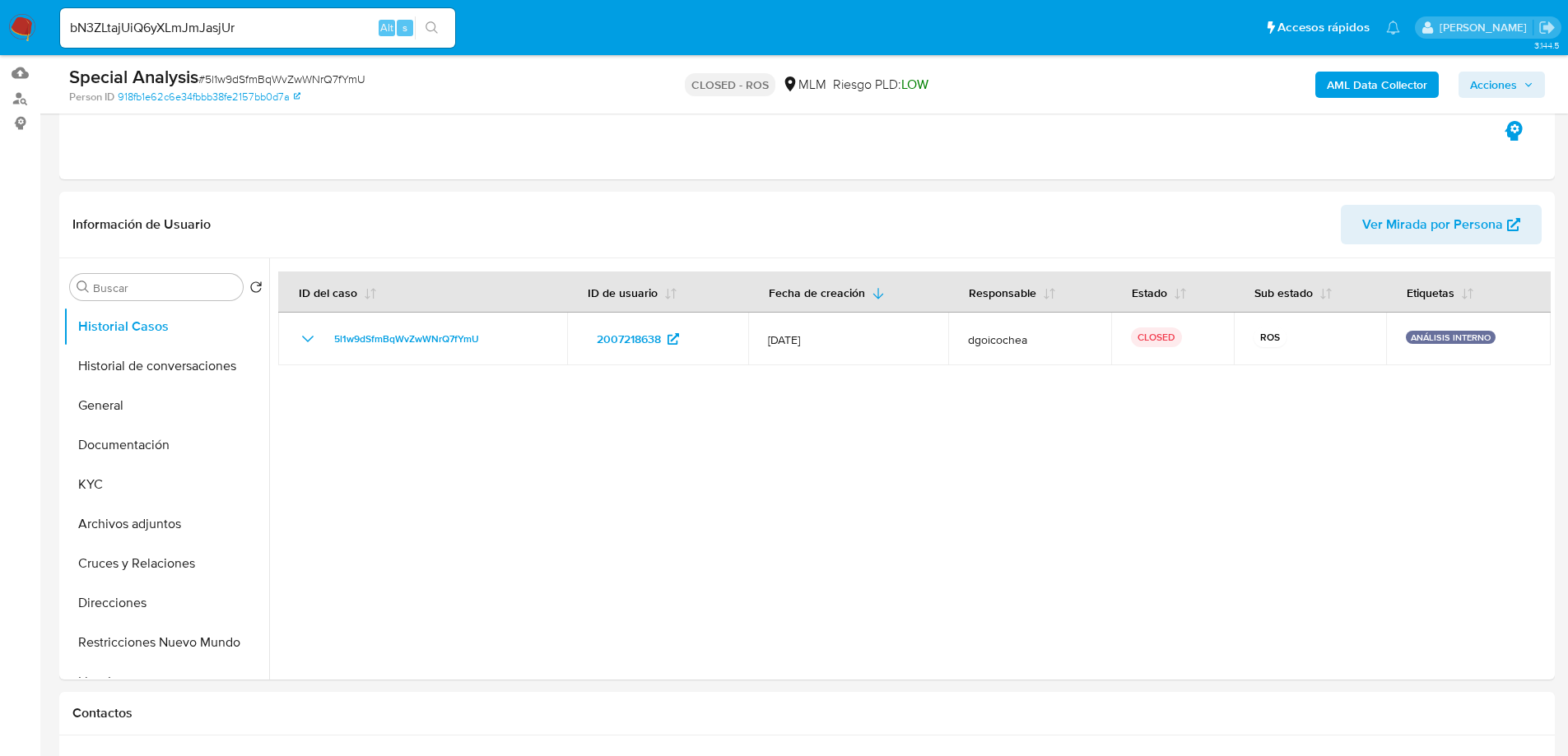 click at bounding box center [431, 28] 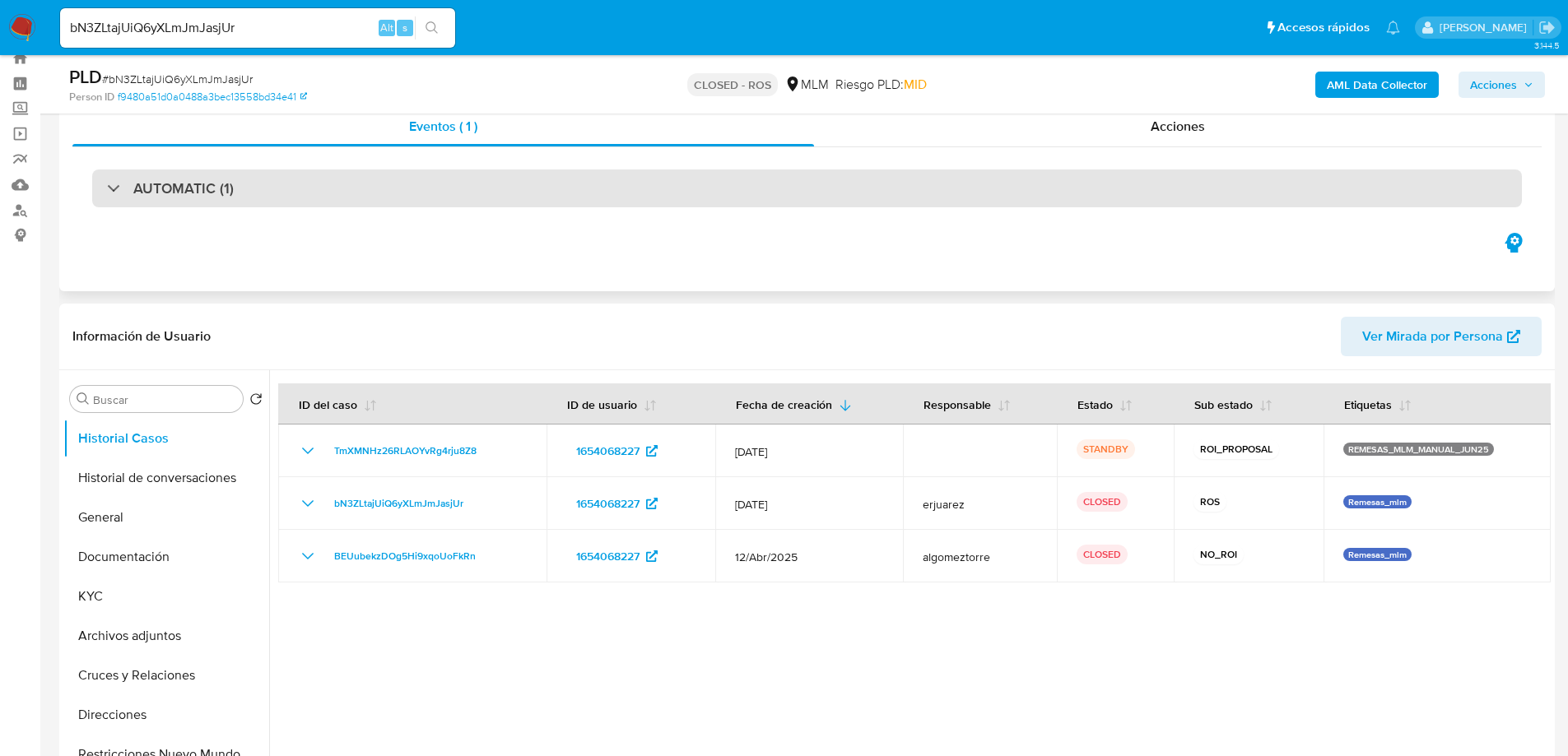scroll, scrollTop: 82, scrollLeft: 0, axis: vertical 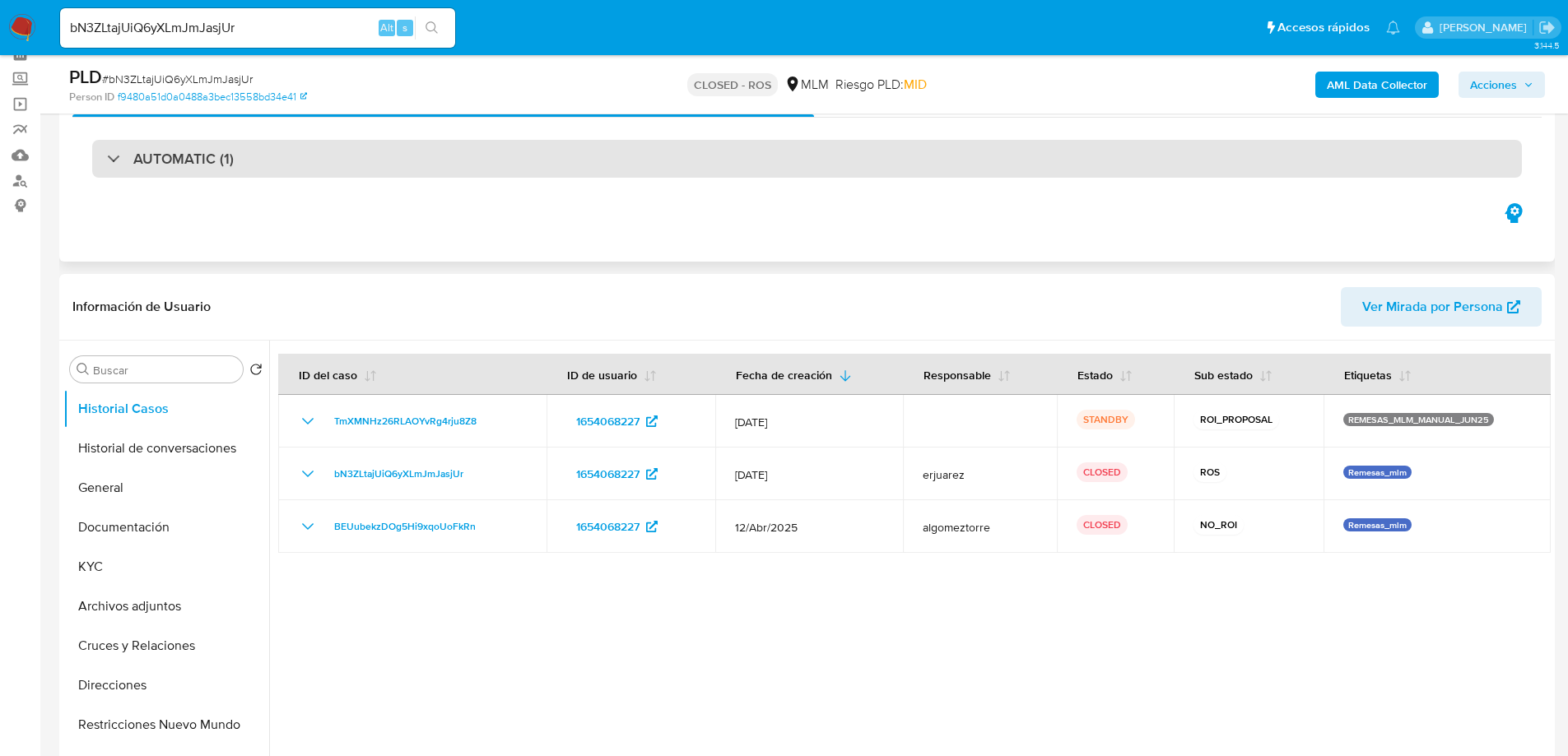 select on "10" 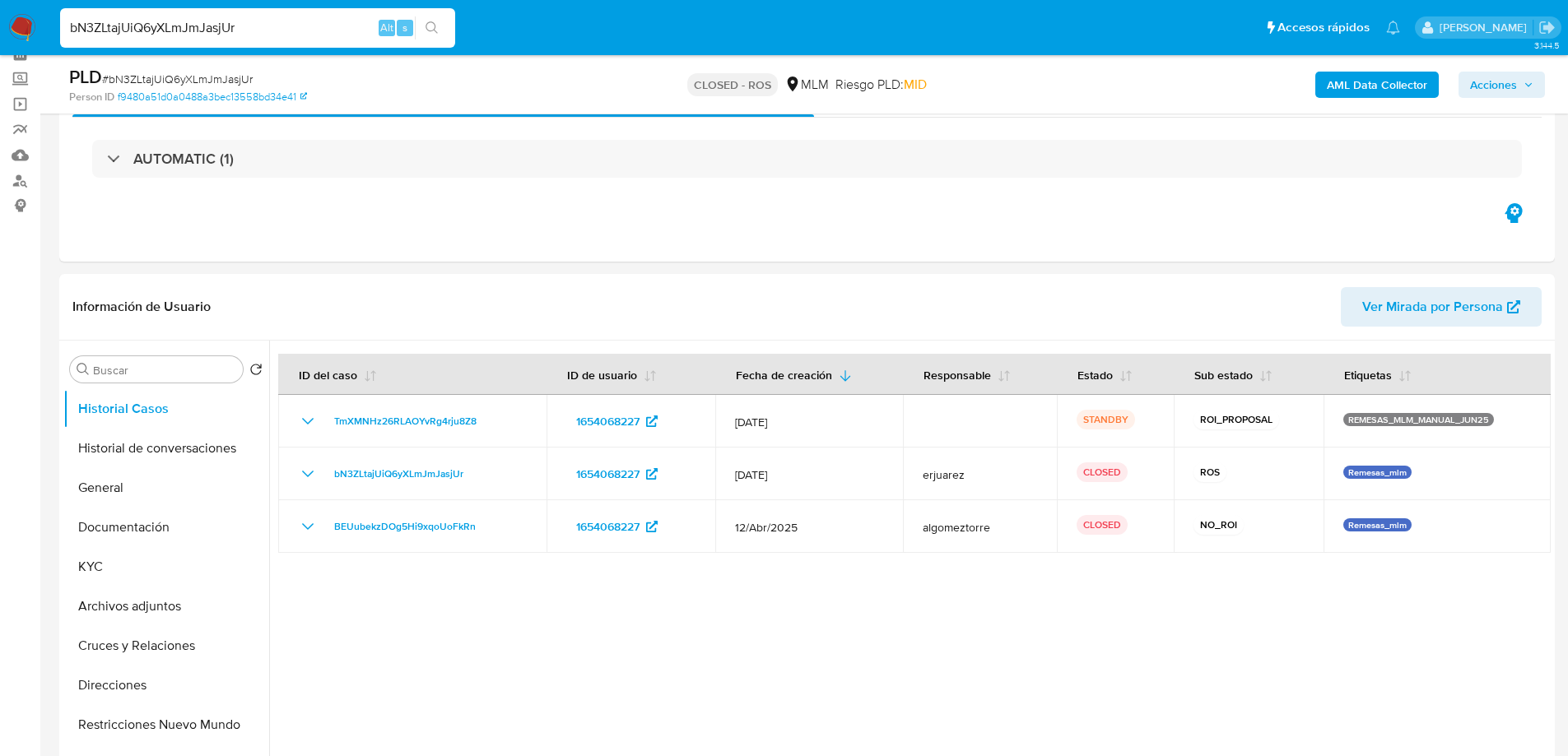 drag, startPoint x: -38, startPoint y: 35, endPoint x: -139, endPoint y: 35, distance: 101 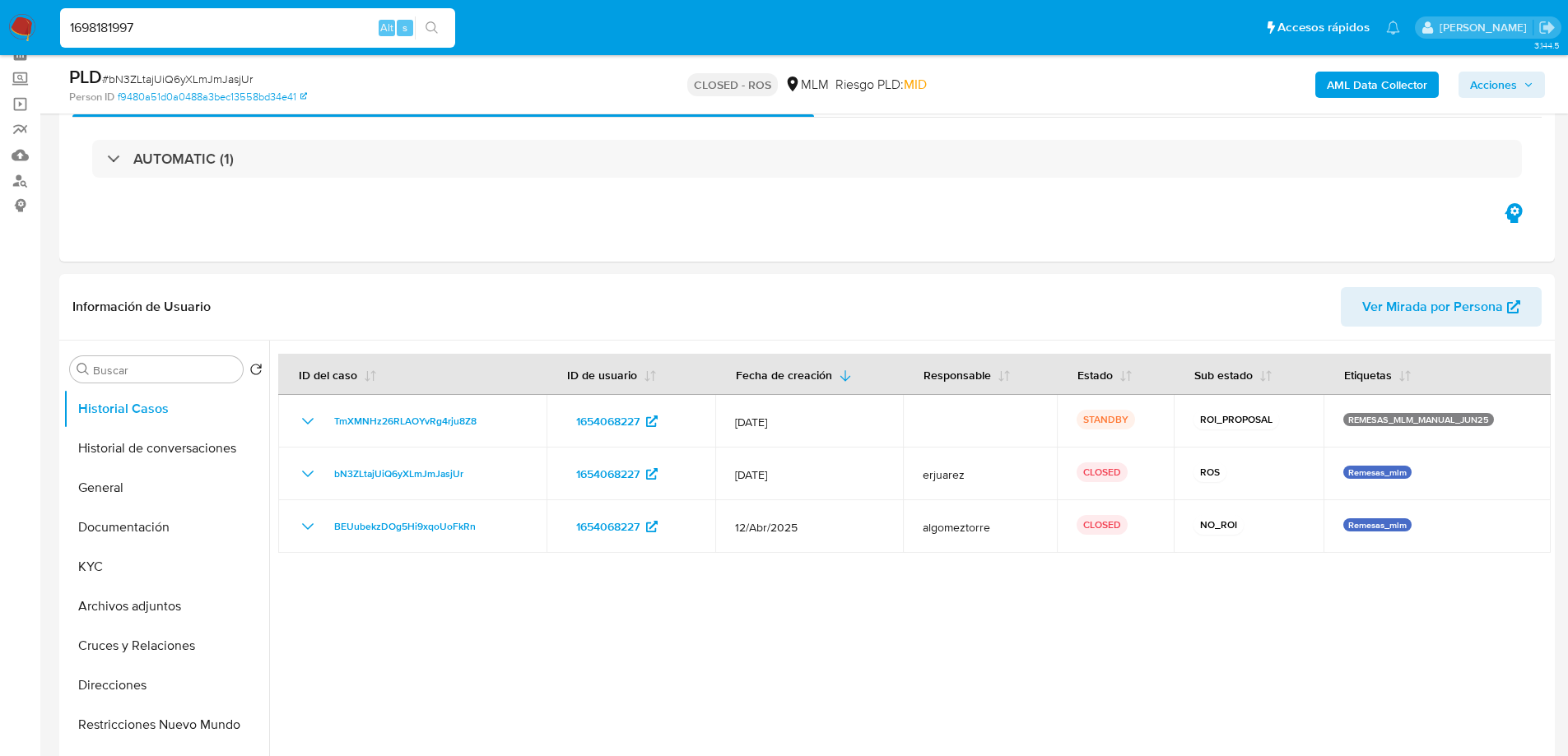 type on "1698181997" 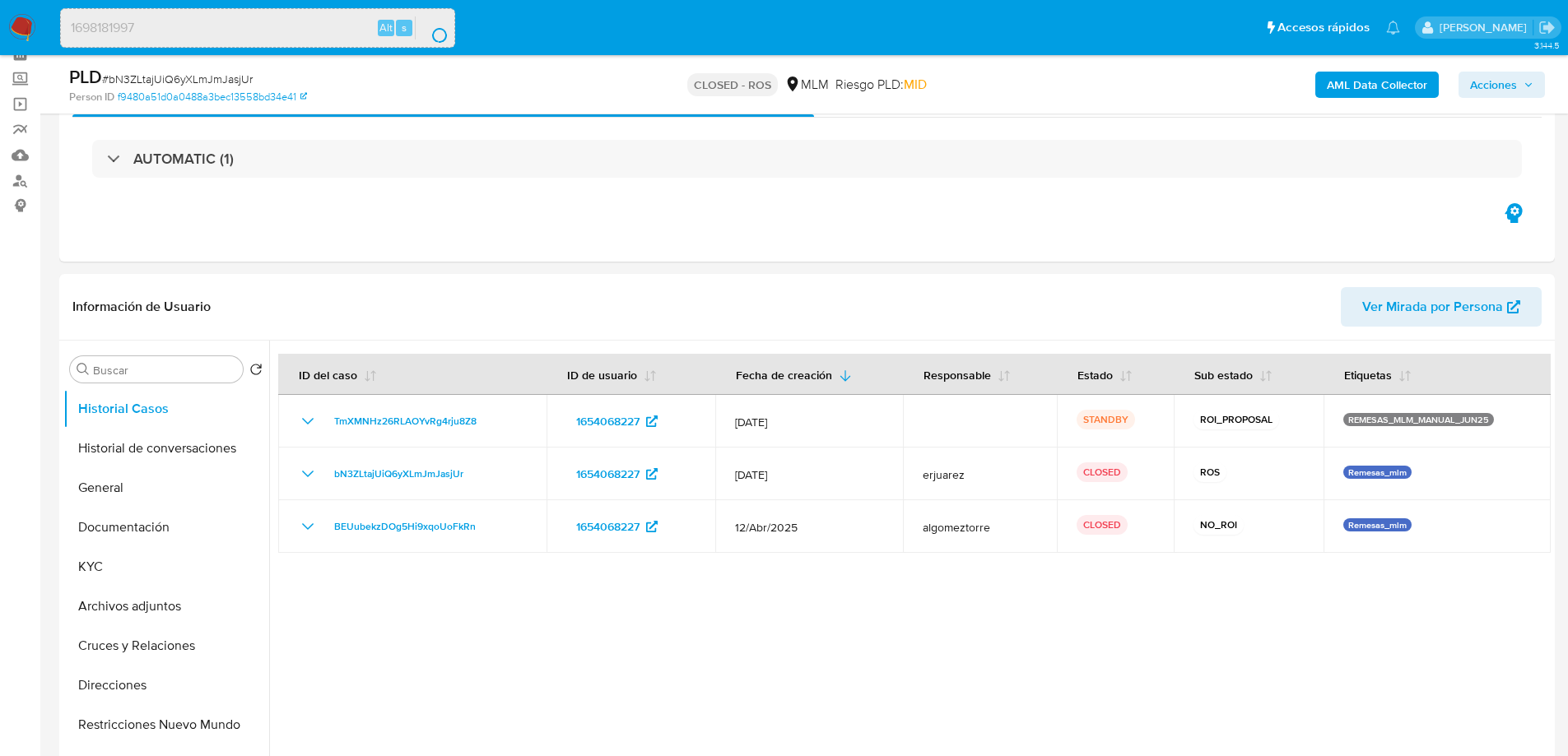 scroll, scrollTop: 0, scrollLeft: 0, axis: both 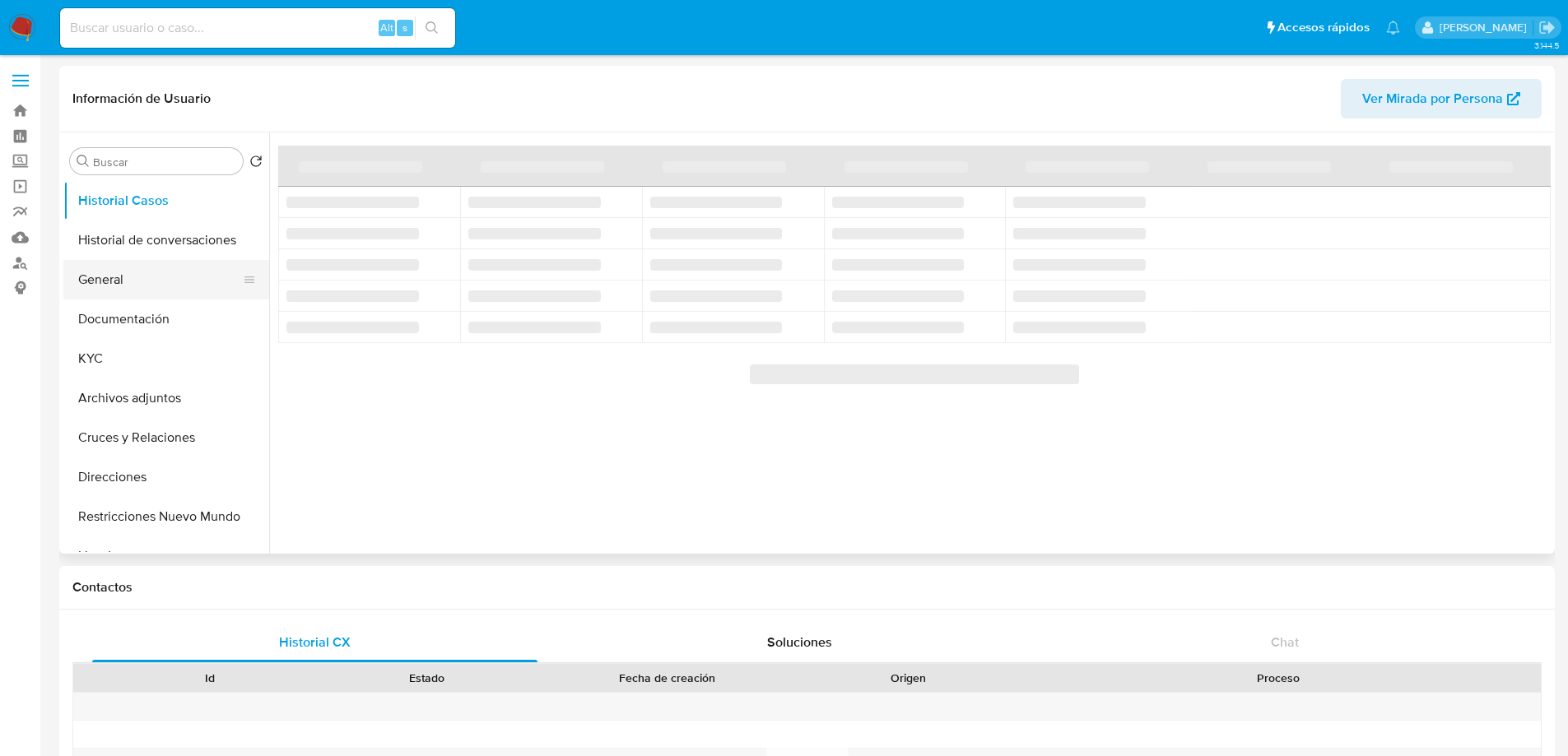 select on "10" 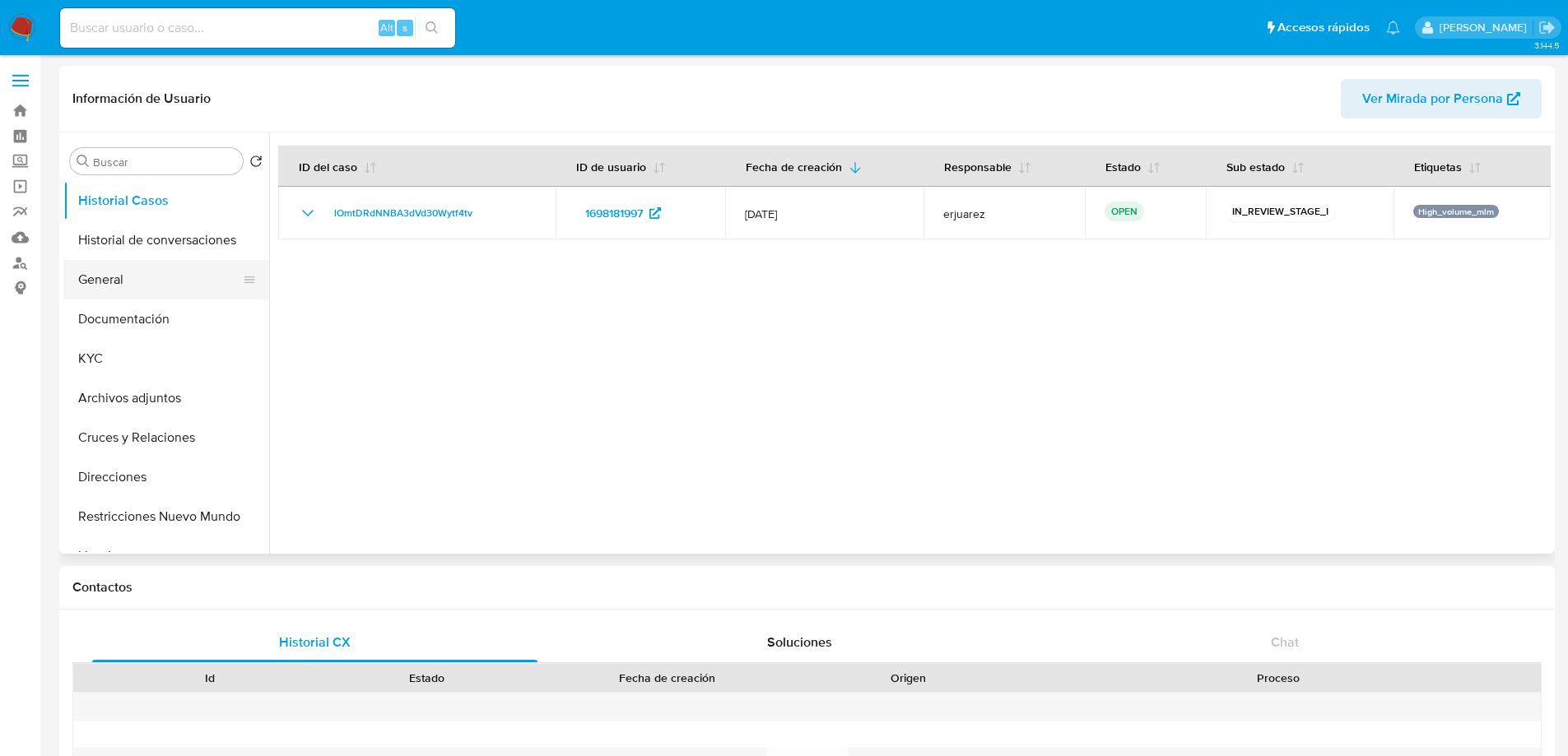 click on "General" at bounding box center (160, 280) 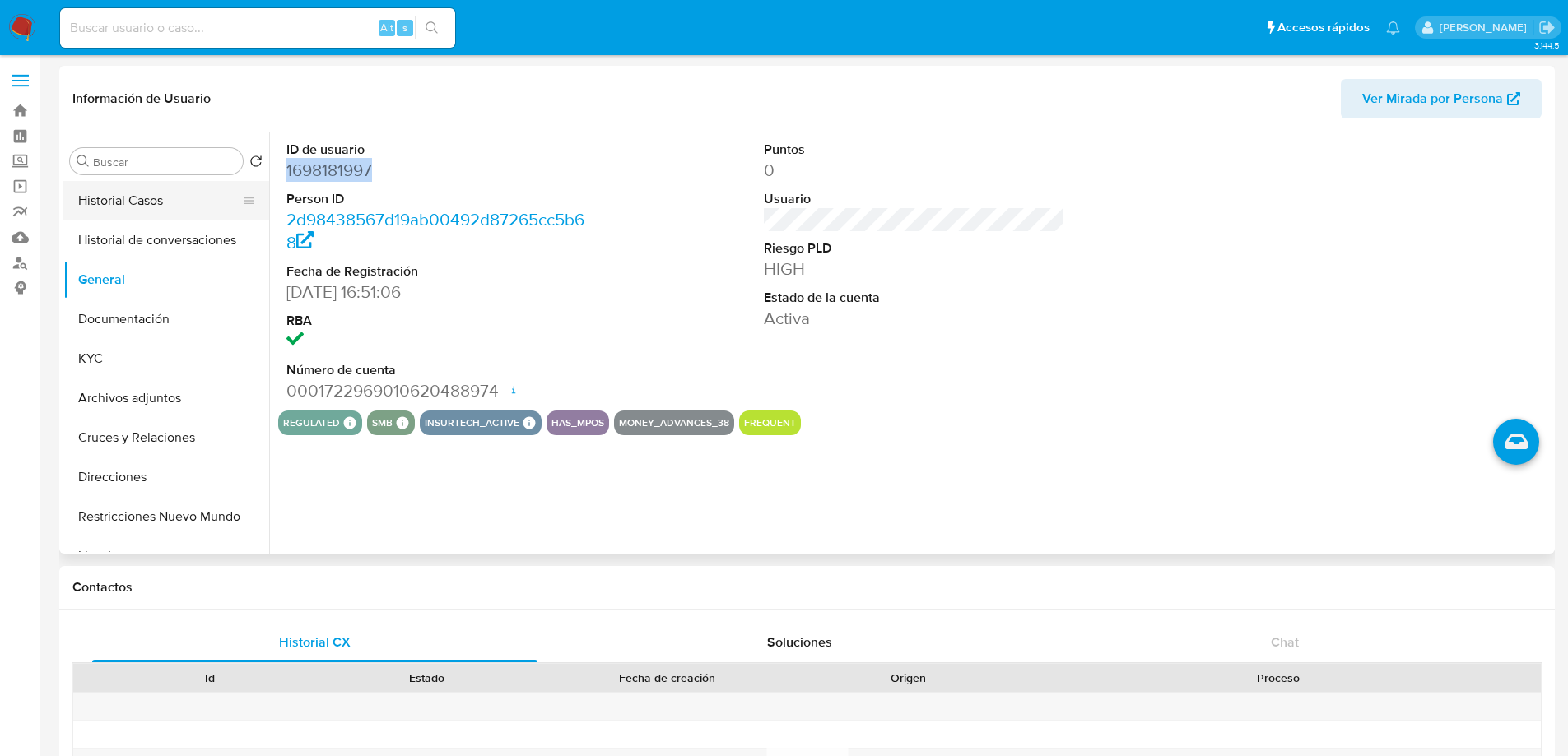 drag, startPoint x: 365, startPoint y: 174, endPoint x: 180, endPoint y: 196, distance: 186.30352 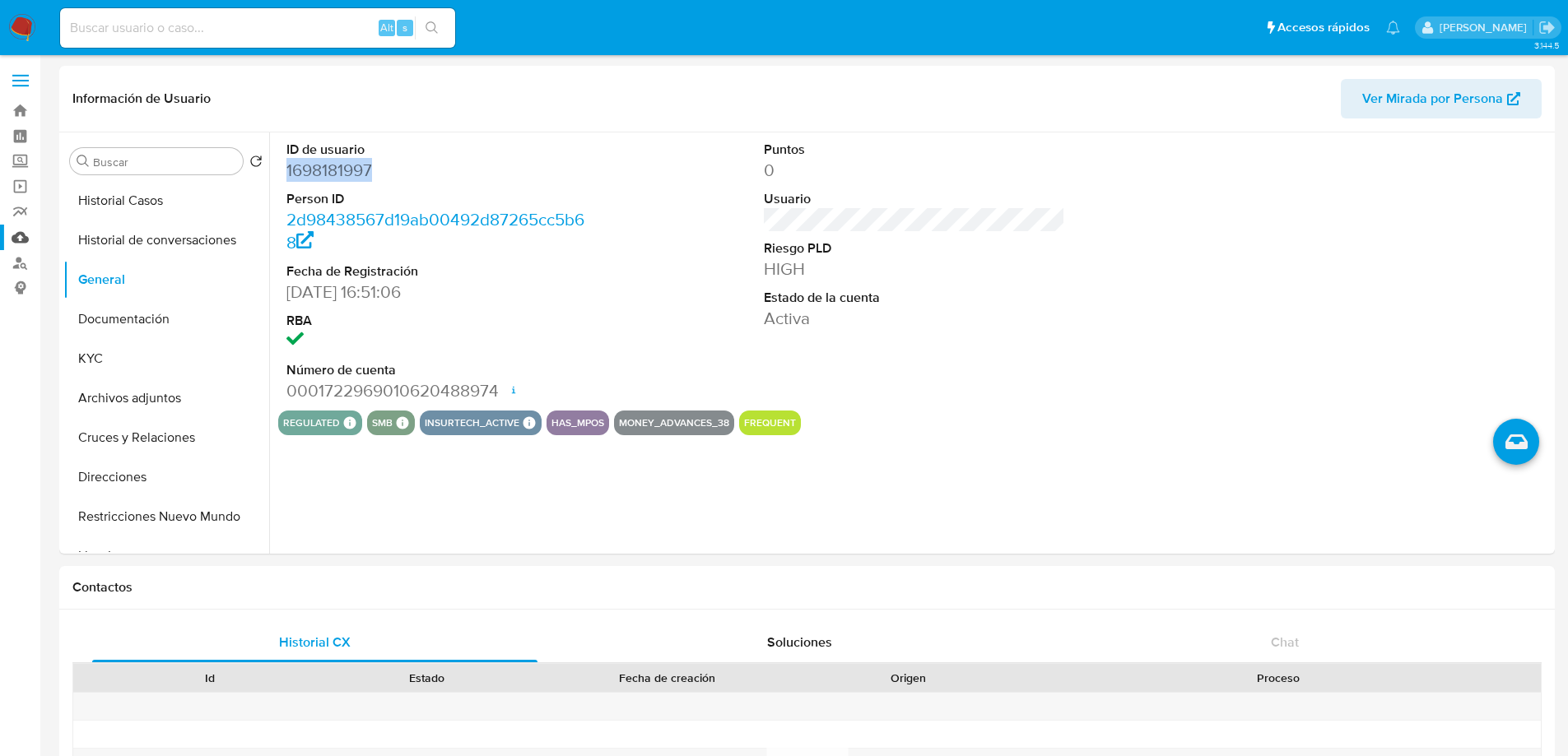 copy on "1698181997" 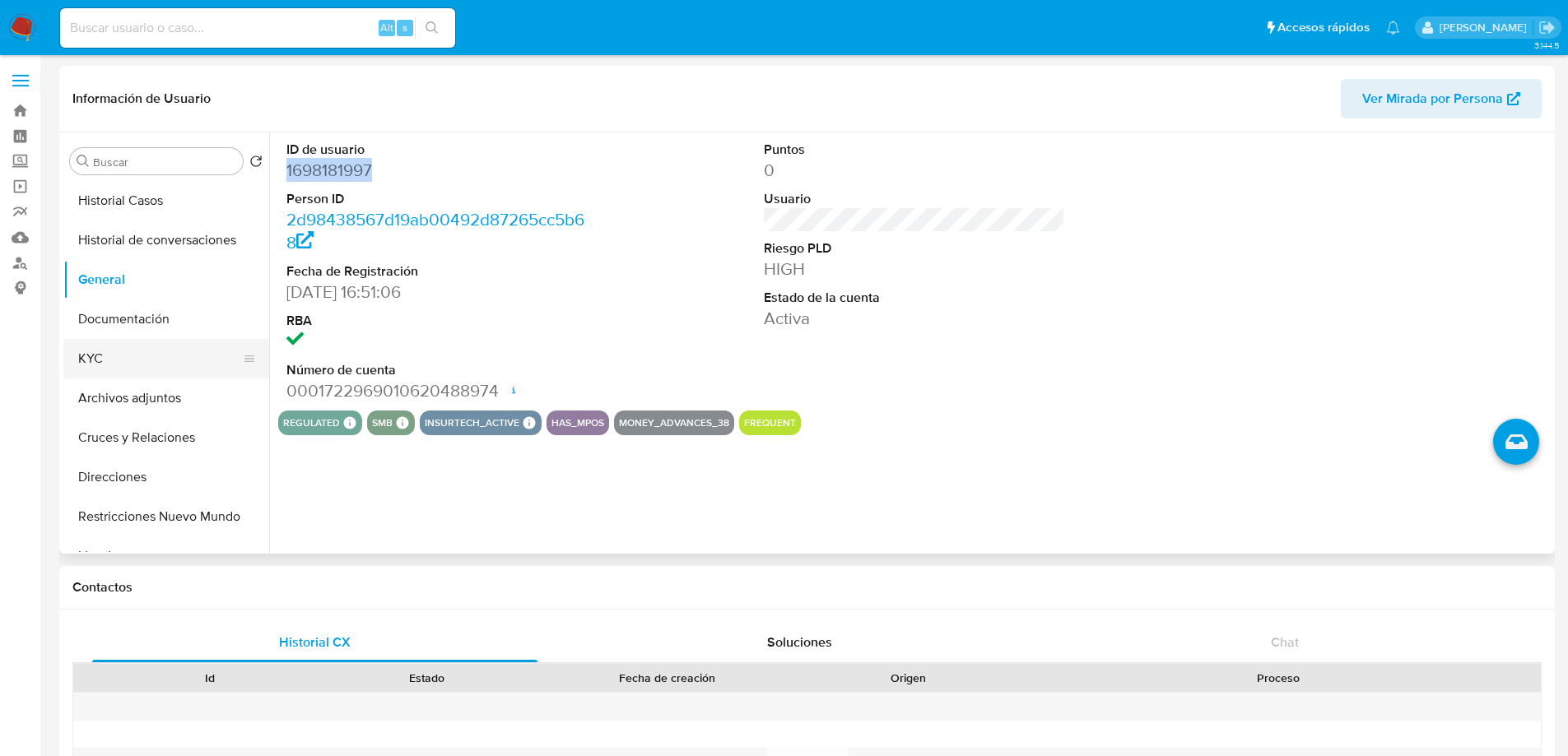 click on "KYC" at bounding box center (160, 359) 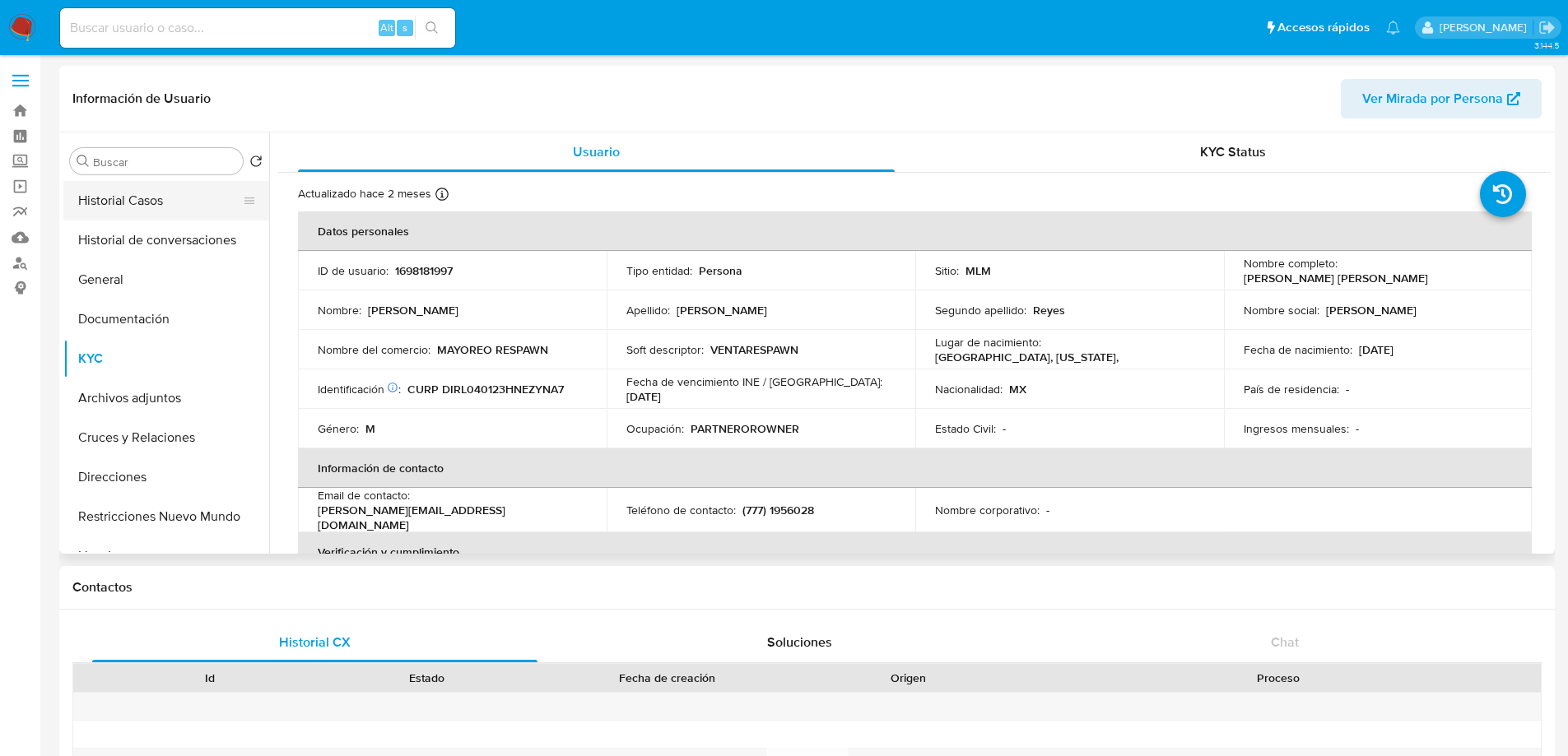 click on "Historial Casos" at bounding box center [160, 201] 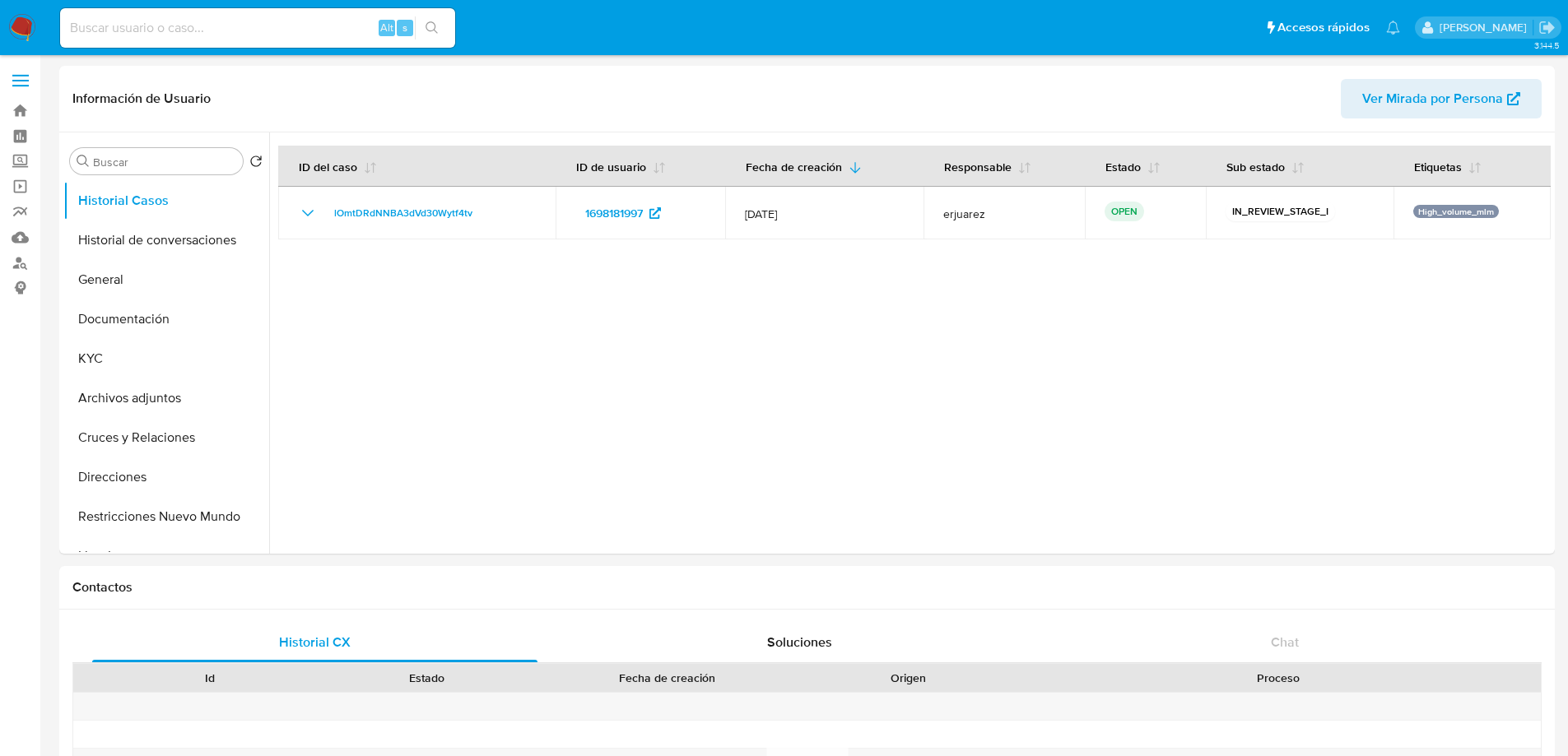 type 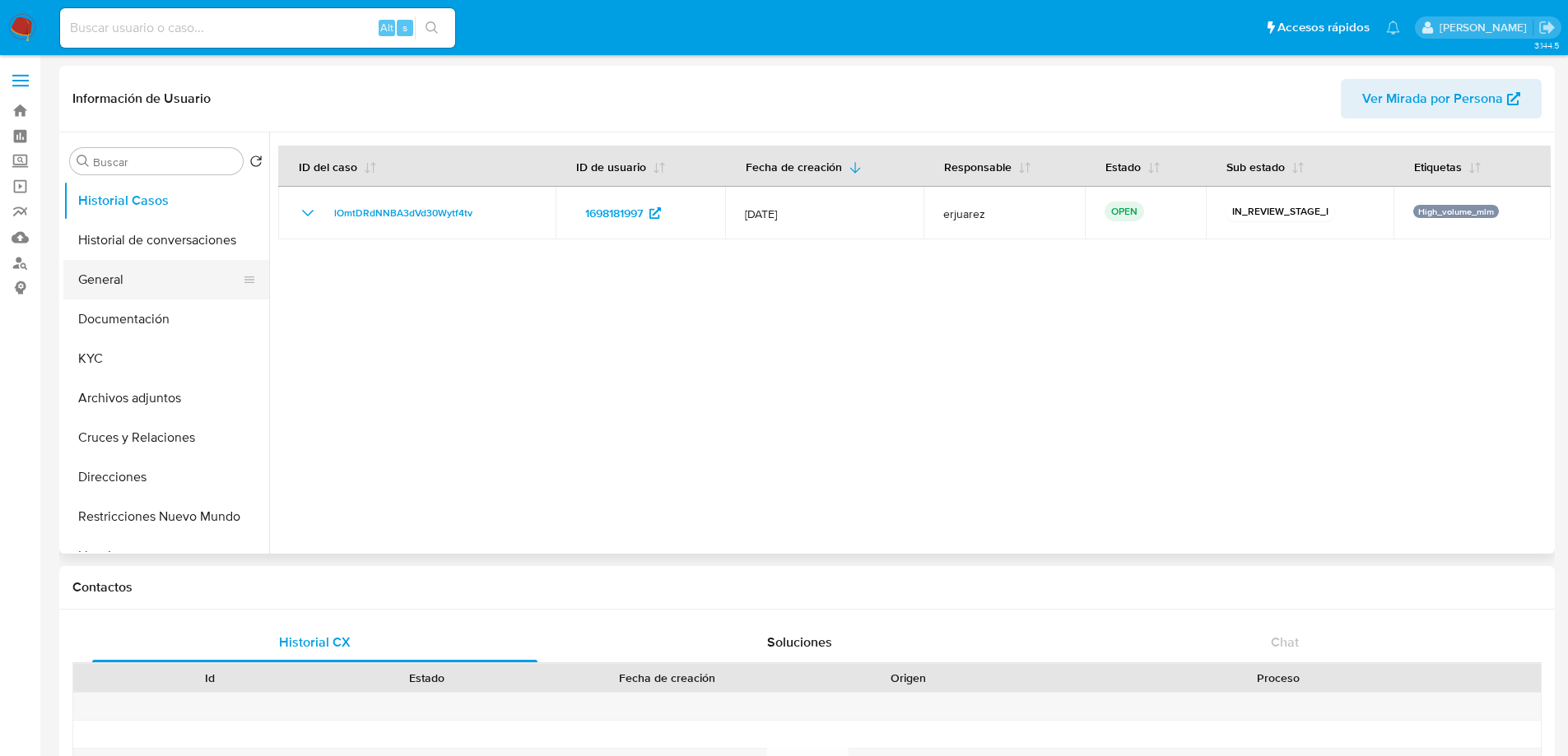 drag, startPoint x: 128, startPoint y: 290, endPoint x: 140, endPoint y: 285, distance: 13 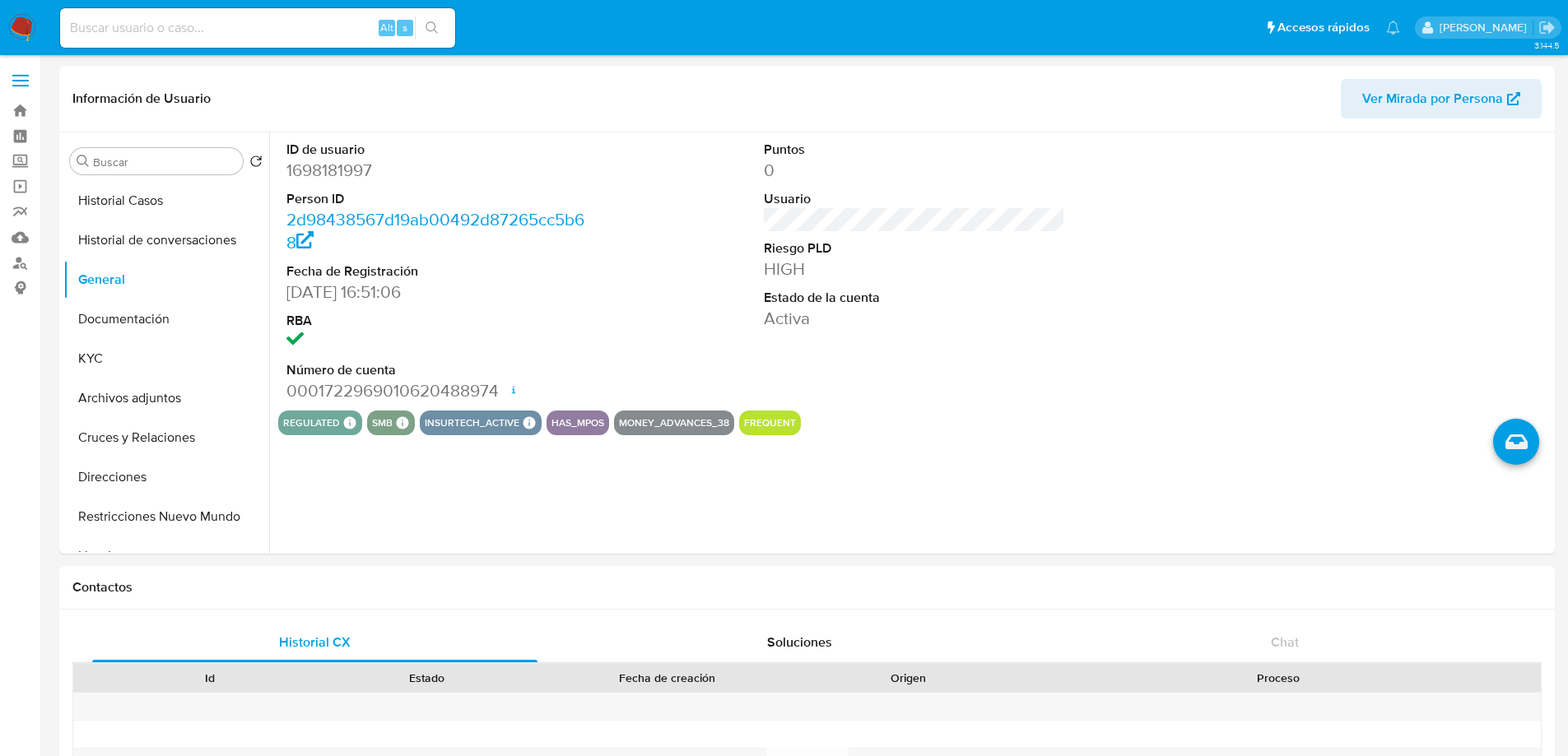 click at bounding box center [22, 28] 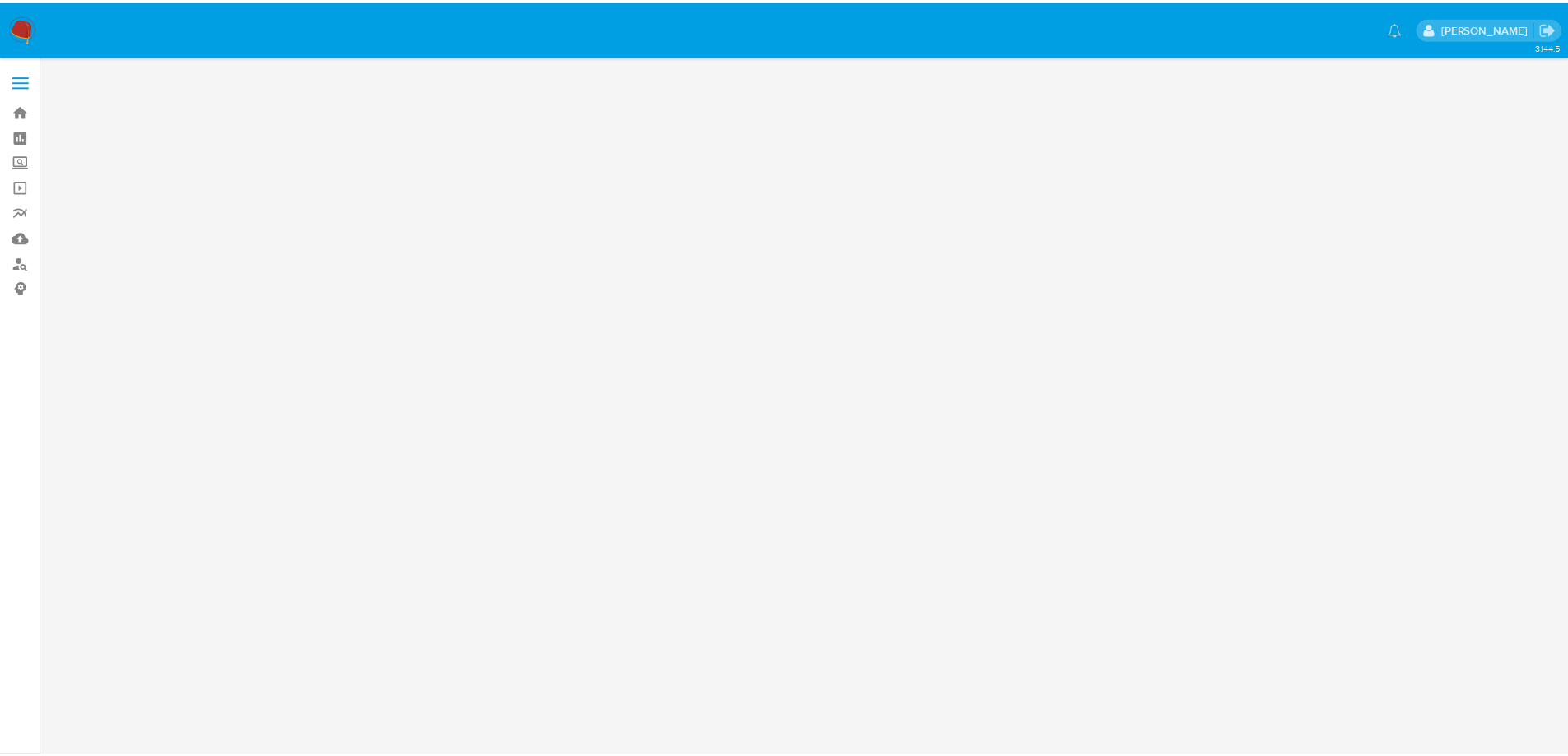 scroll, scrollTop: 0, scrollLeft: 0, axis: both 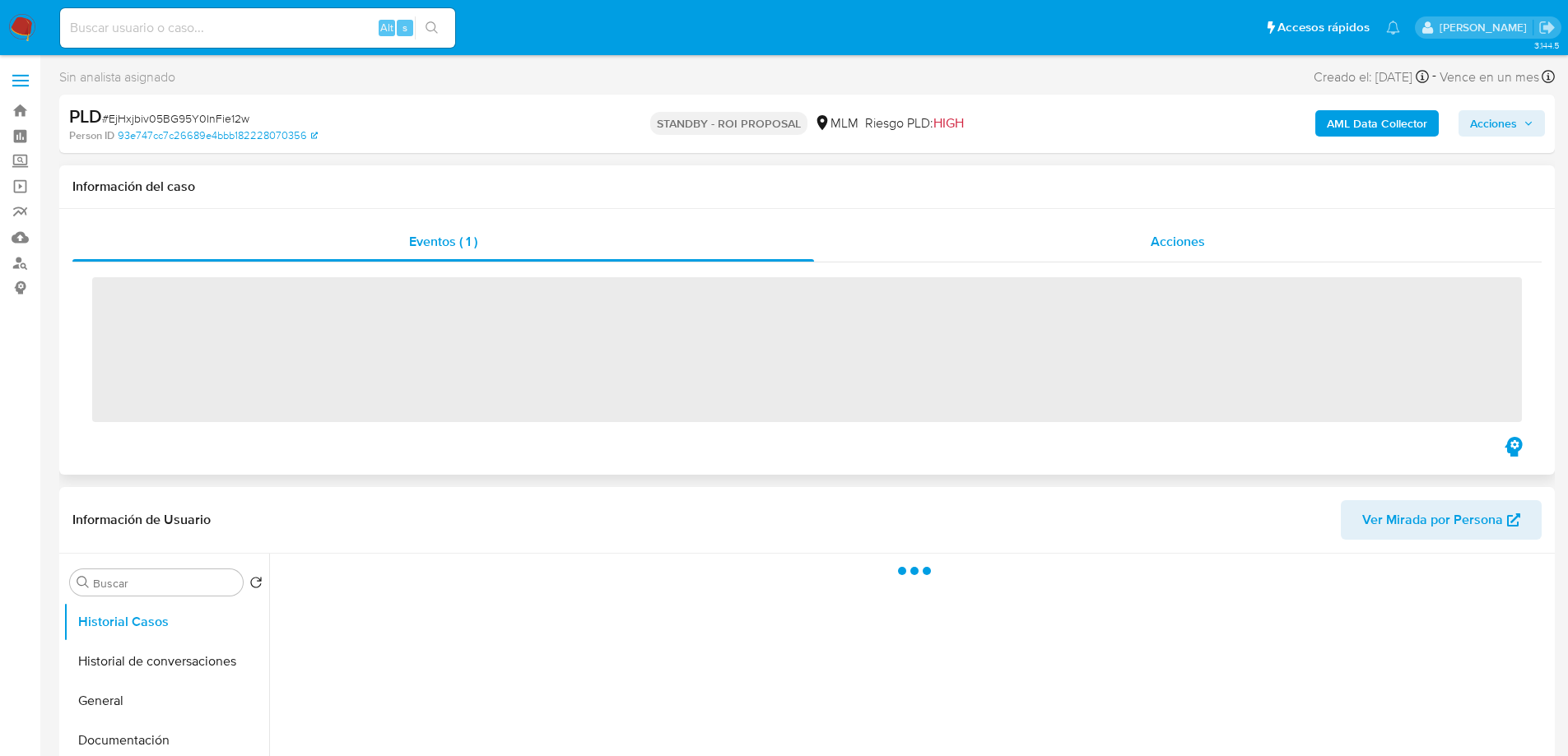 click on "Acciones" at bounding box center [1178, 242] 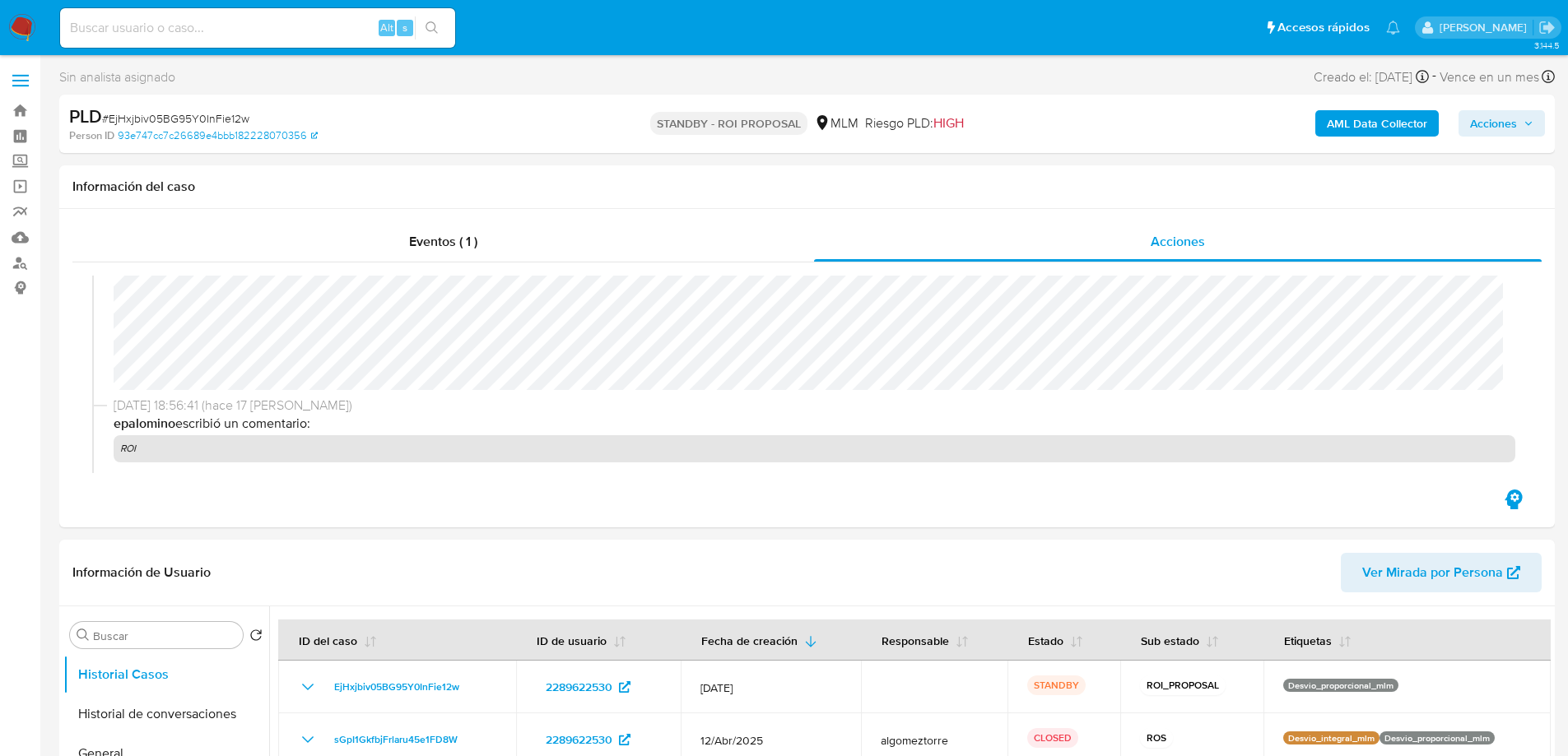 scroll, scrollTop: 165, scrollLeft: 0, axis: vertical 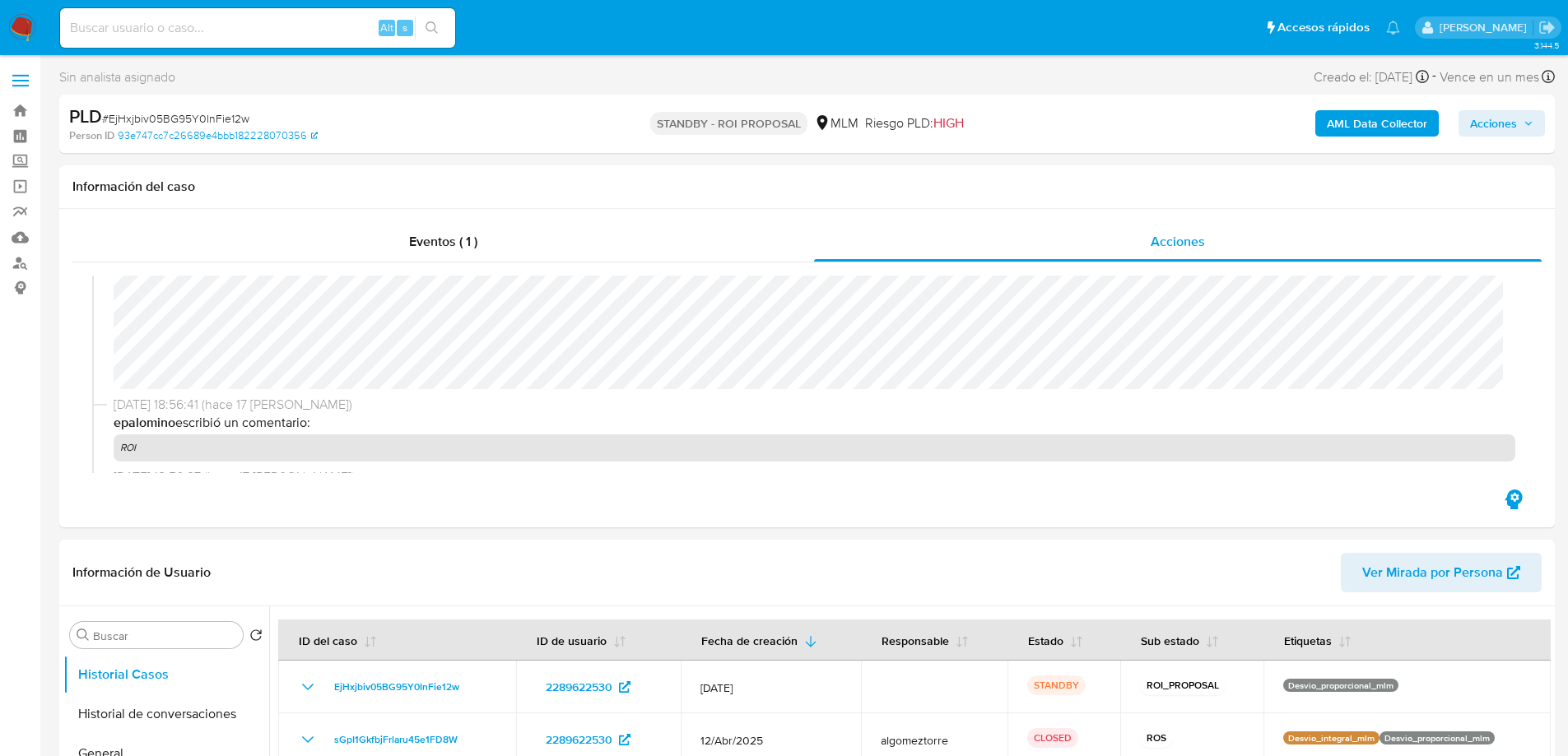 select on "10" 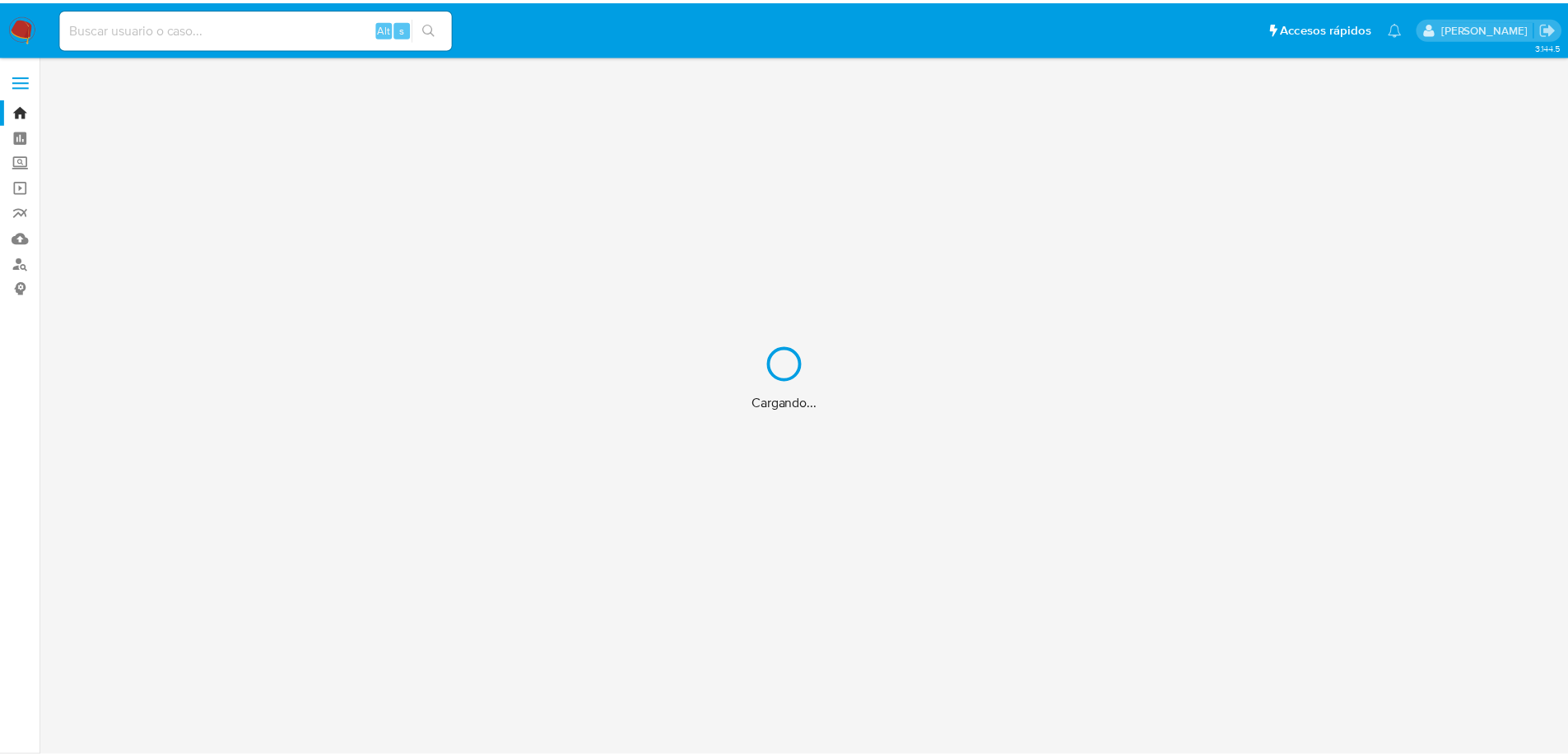scroll, scrollTop: 0, scrollLeft: 0, axis: both 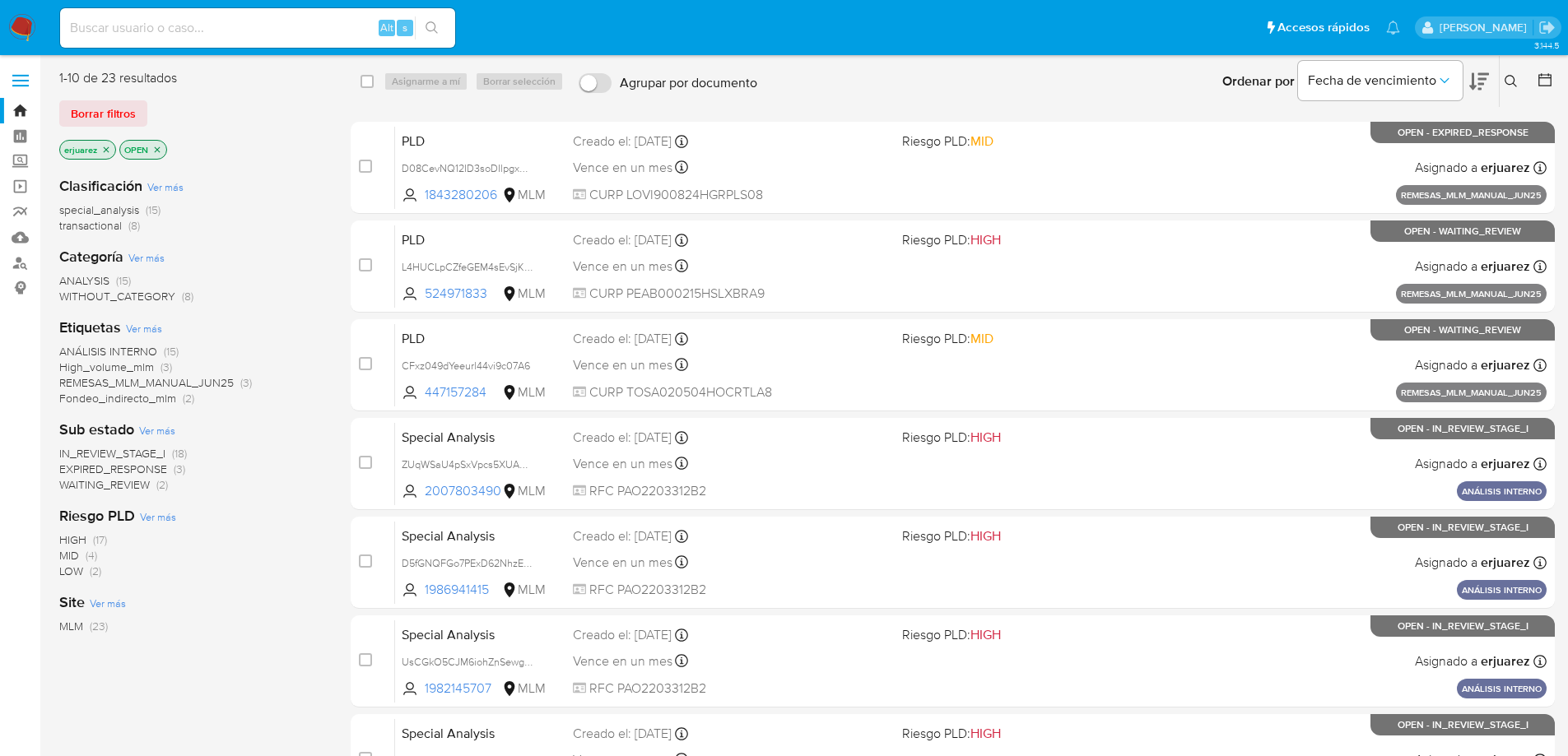 drag, startPoint x: 124, startPoint y: 486, endPoint x: 137, endPoint y: 490, distance: 13.601471 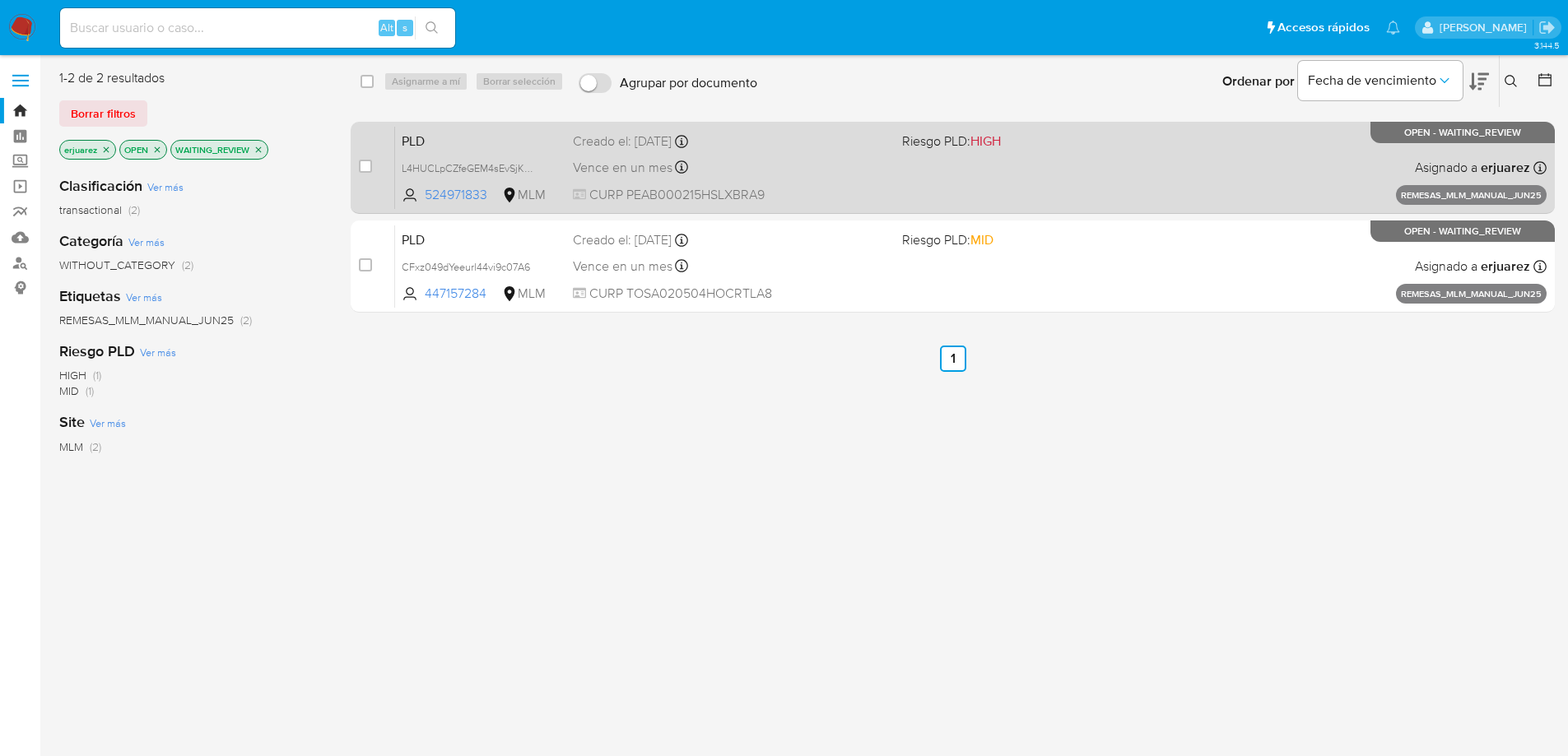 click on "PLD L4HUCLpCZfeGEM4sEvSjKfUP 524971833 MLM Riesgo PLD:  HIGH Creado el: [DATE]   Creado el: [DATE] 13:15:48 Vence en un mes   Vence el [DATE] 13:15:48 CURP   PEAB000215HSLXBRA9 Asignado a   erjuarez   Asignado el: [DATE] 13:15:48 REMESAS_MLM_MANUAL_JUN25 OPEN - WAITING_REVIEW" at bounding box center [970, 167] 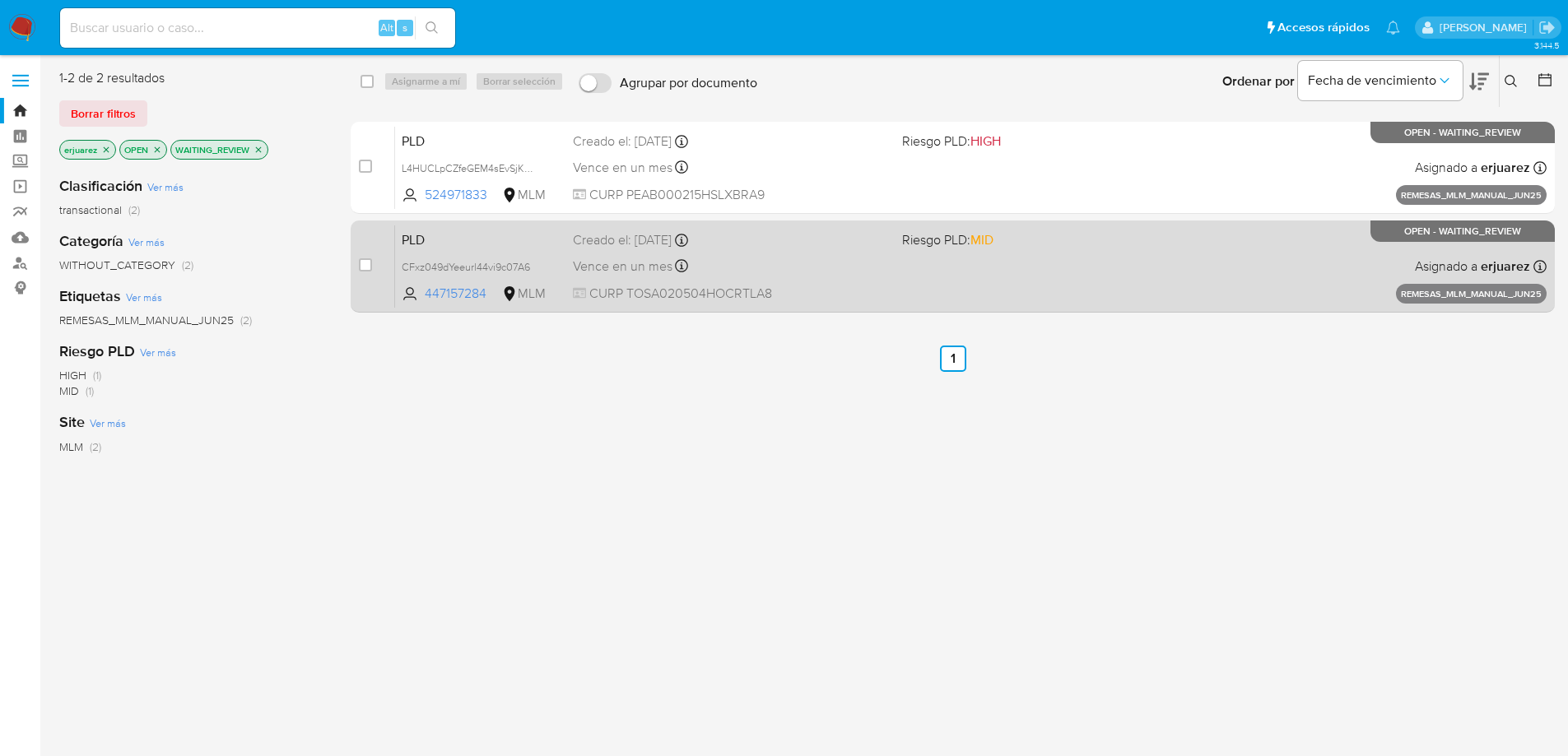 click on "PLD CFxz049dYeeurl44vi9c07A6 447157284 MLM Riesgo PLD:  MID Creado el: [DATE]   Creado el: [DATE] 13:15:43 Vence en un mes   Vence el [DATE] 13:15:43 CURP   TOSA020504HOCRTLA8 Asignado a   erjuarez   Asignado el: [DATE] 13:15:43 REMESAS_MLM_MANUAL_JUN25 OPEN - WAITING_REVIEW" at bounding box center (970, 266) 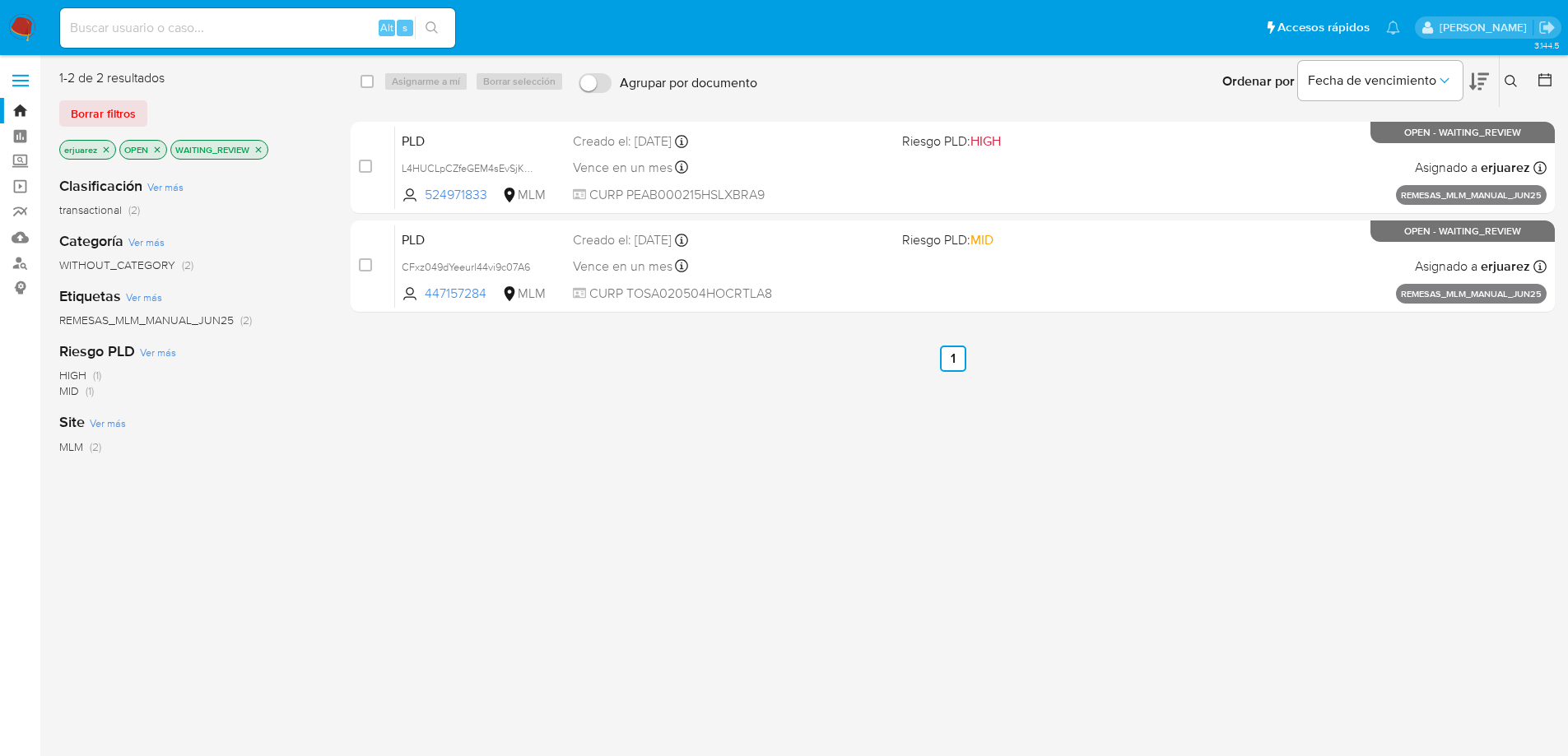 click at bounding box center (22, 28) 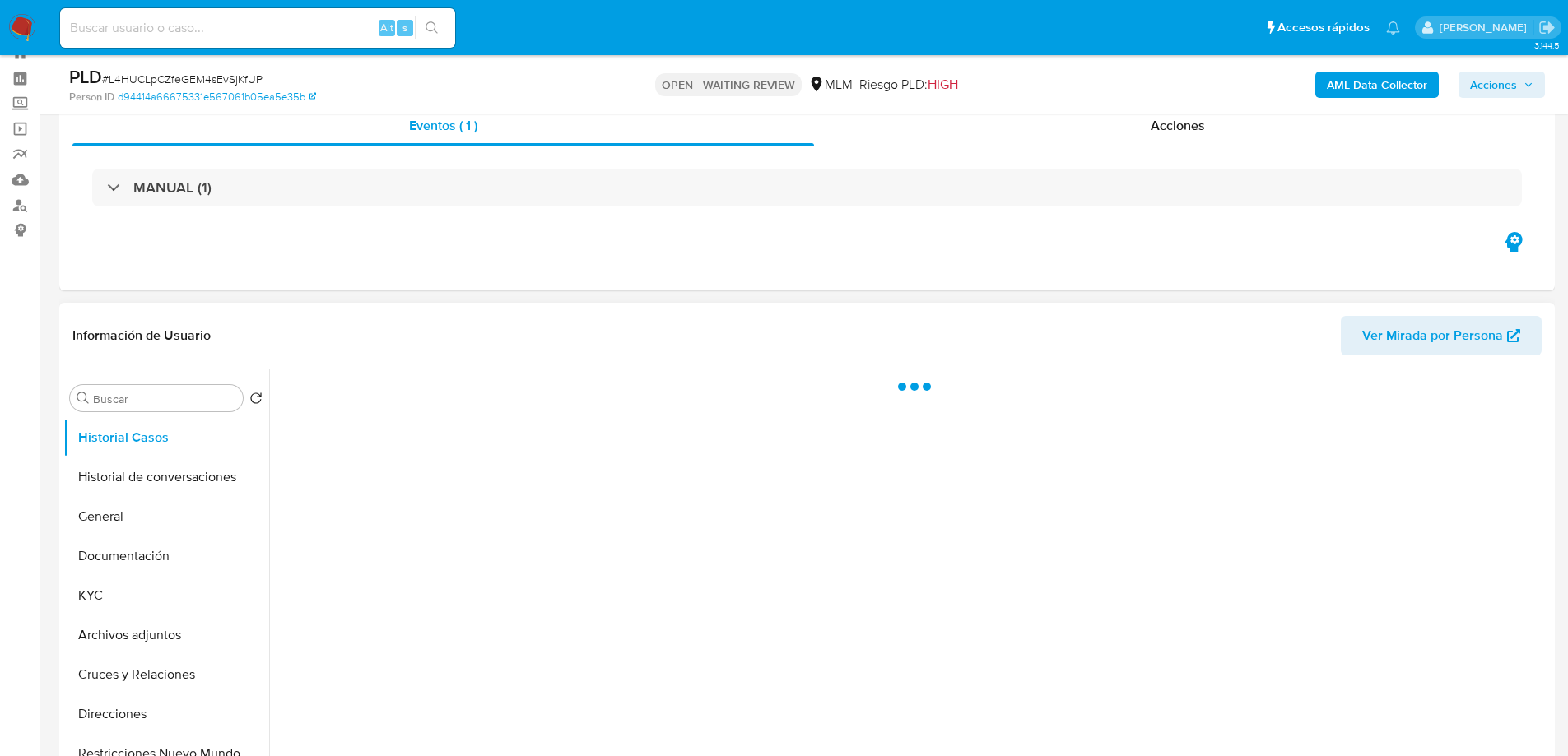 scroll, scrollTop: 329, scrollLeft: 0, axis: vertical 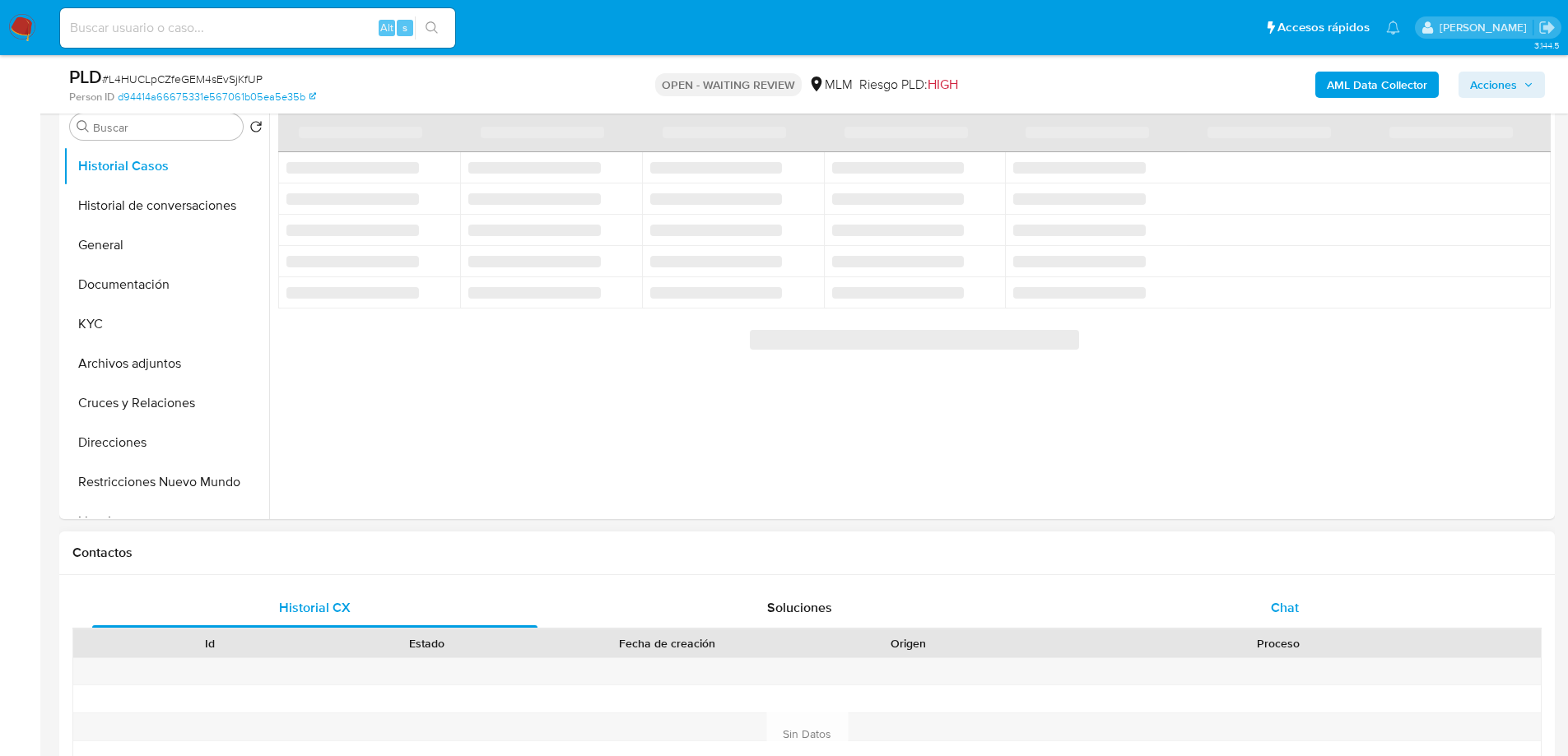 drag, startPoint x: 1296, startPoint y: 587, endPoint x: 1284, endPoint y: 596, distance: 15 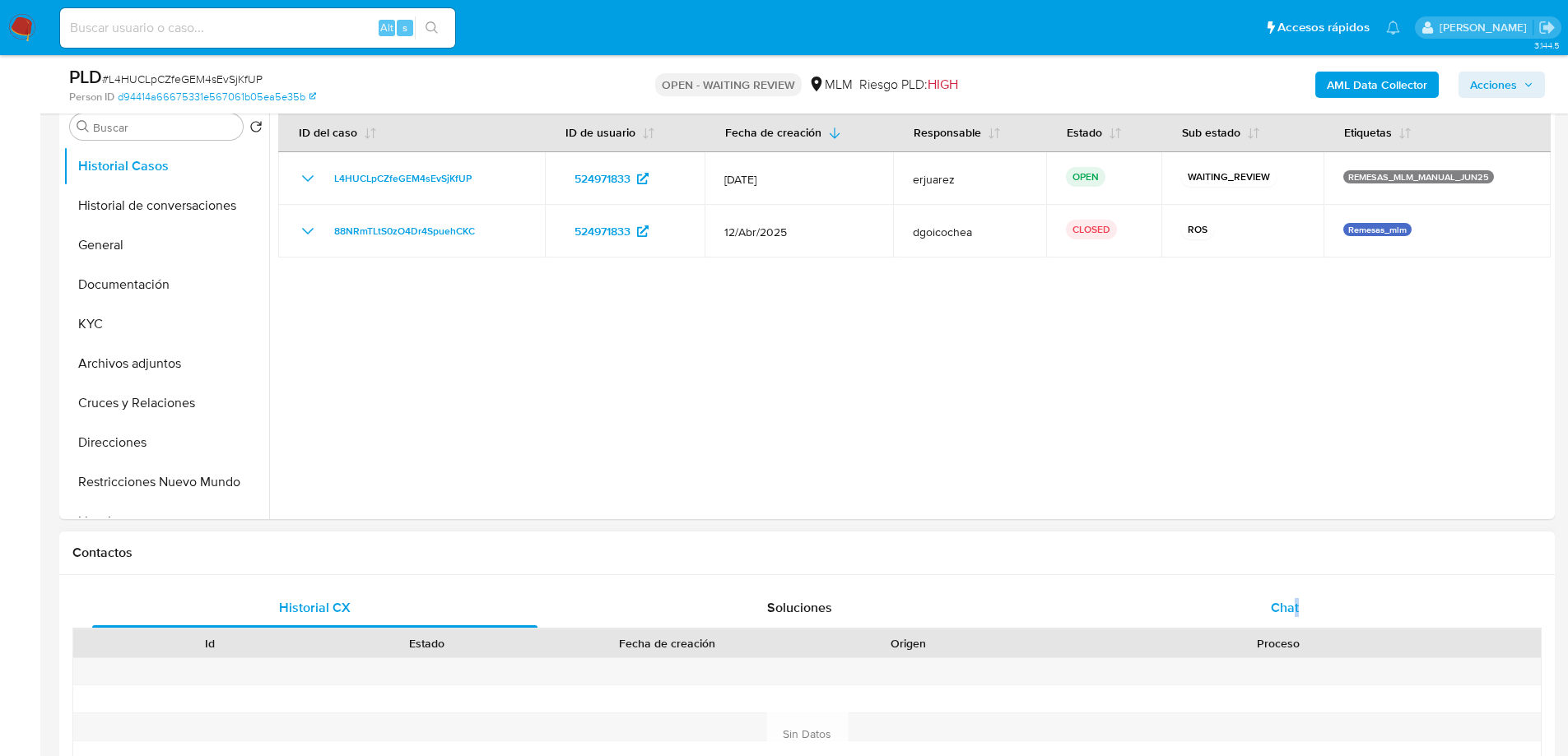 click on "Chat" at bounding box center [1284, 608] 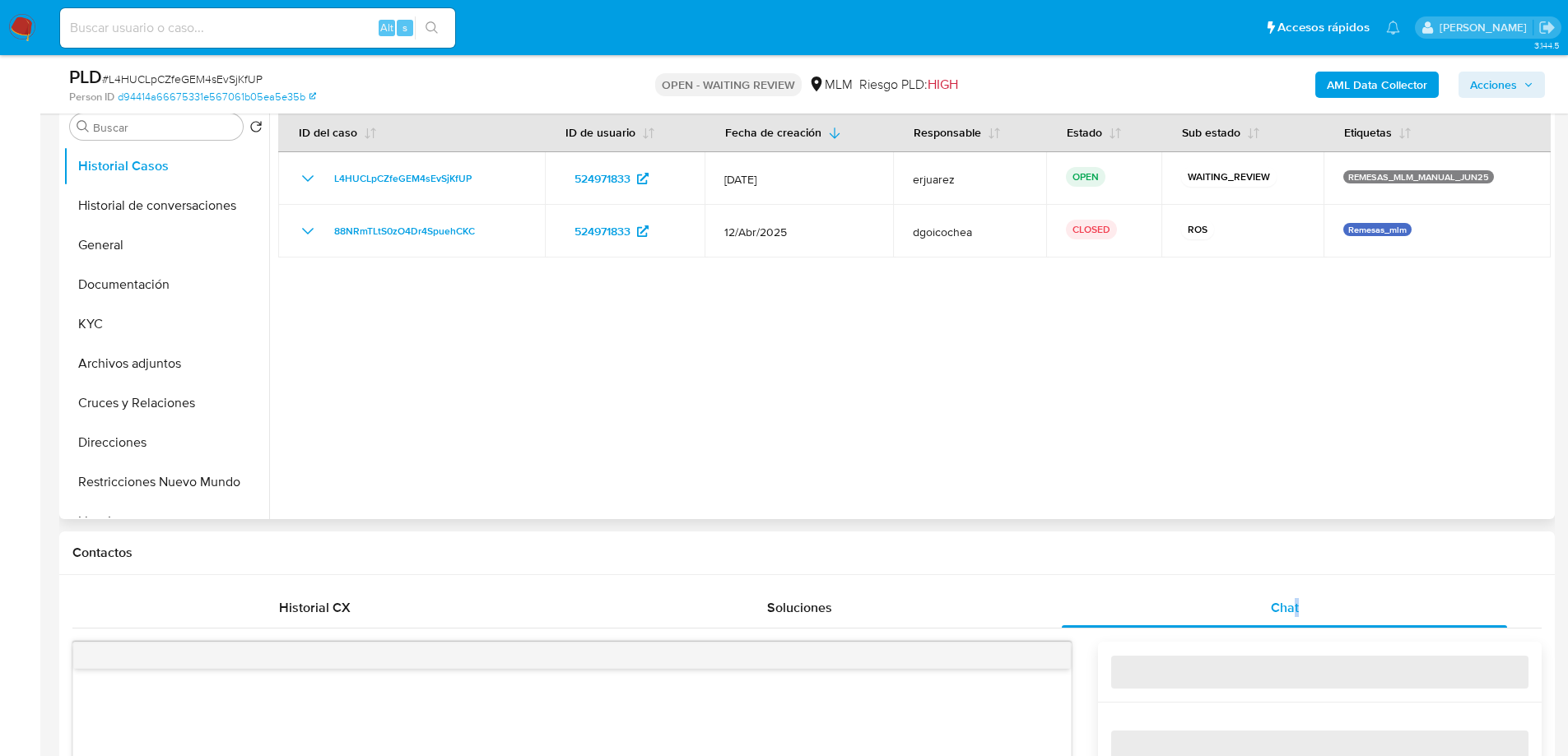 select on "10" 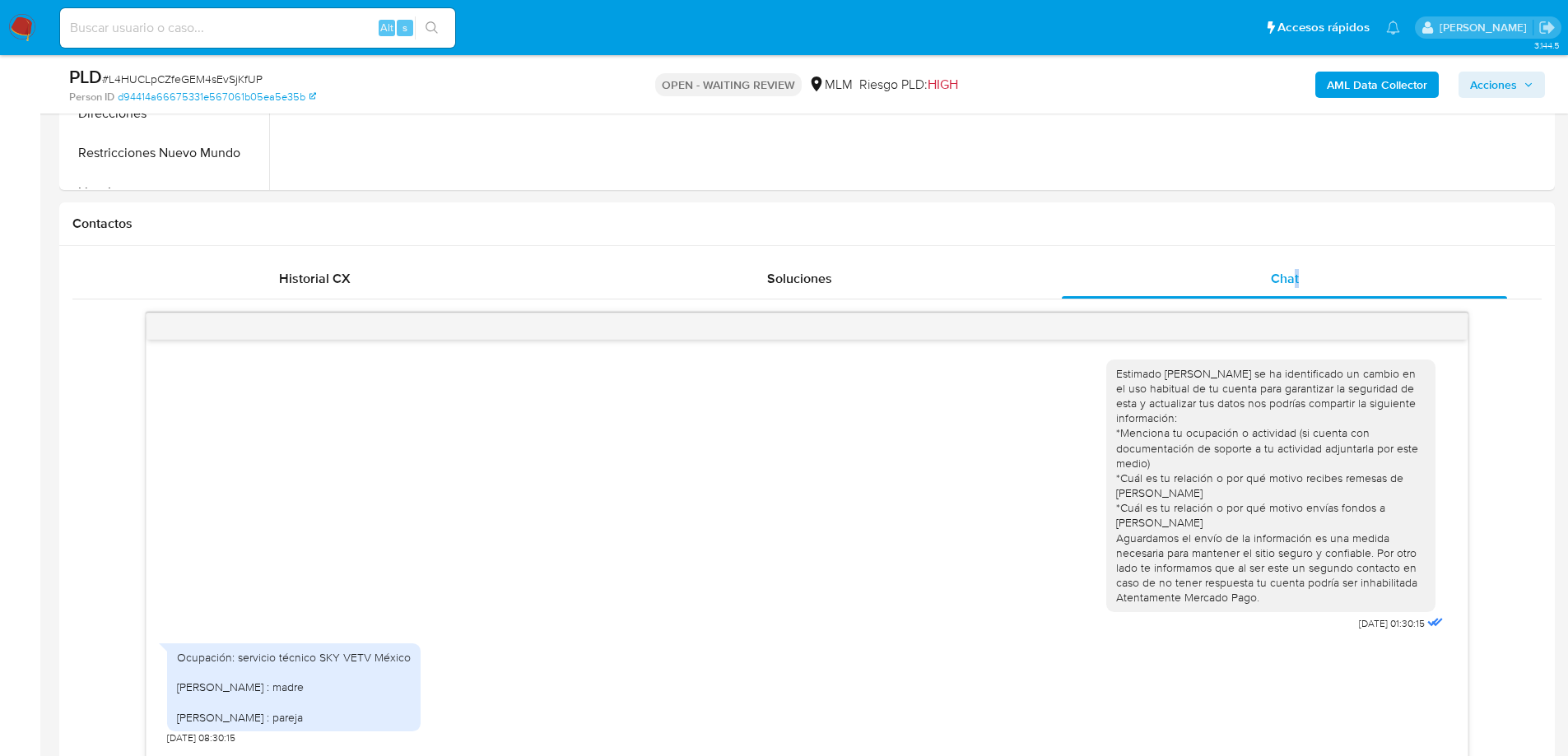 scroll, scrollTop: 740, scrollLeft: 0, axis: vertical 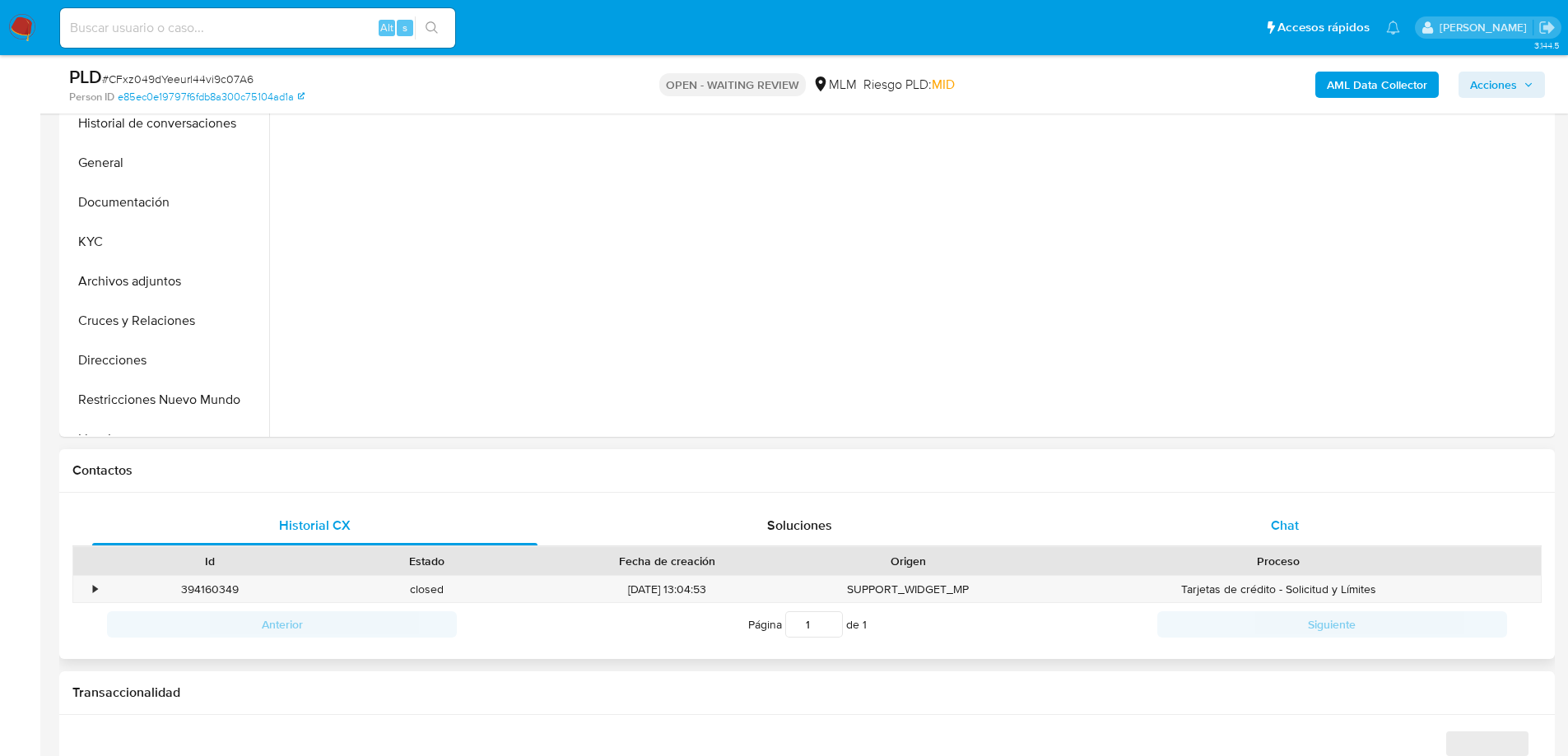 click on "Chat" at bounding box center (1285, 525) 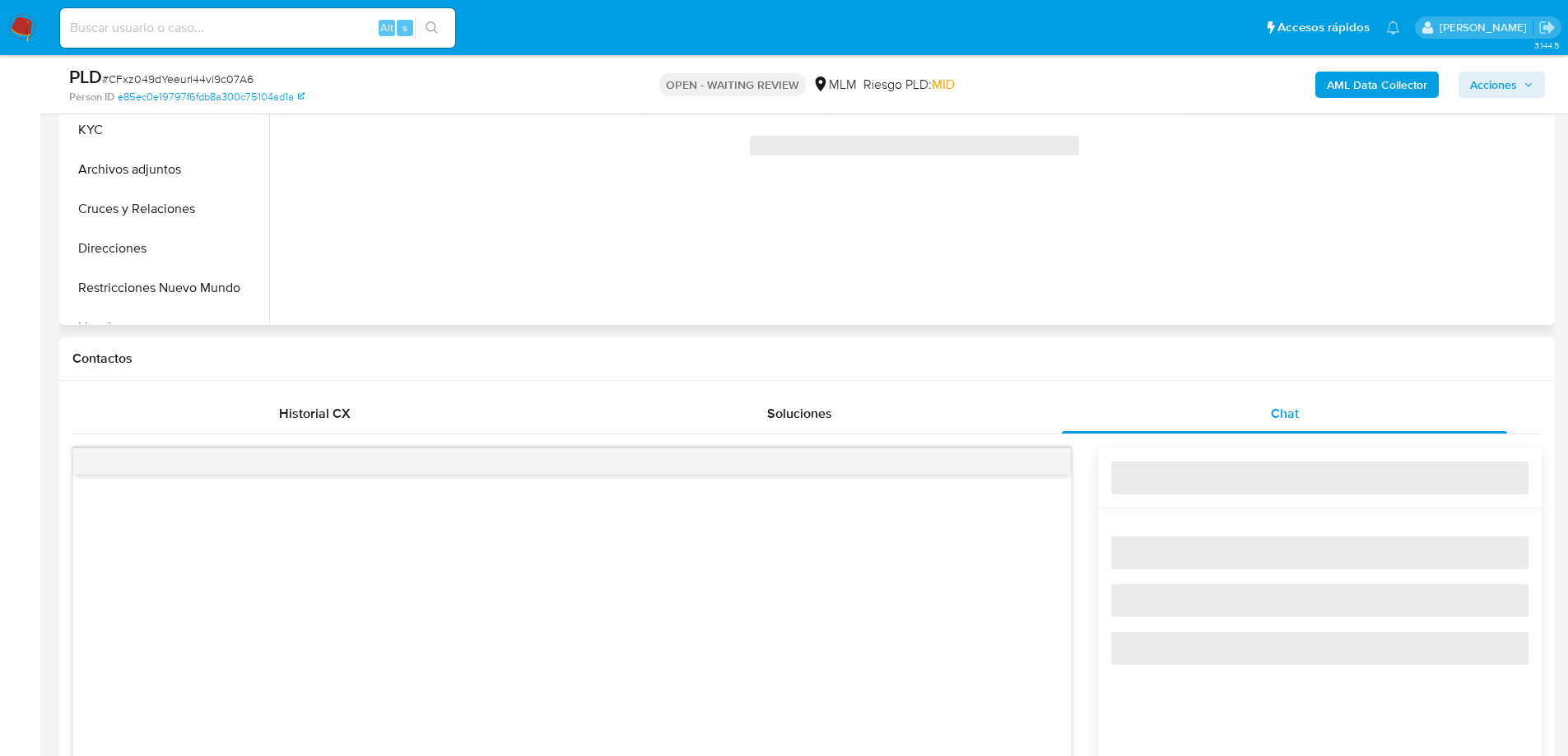 scroll, scrollTop: 740, scrollLeft: 0, axis: vertical 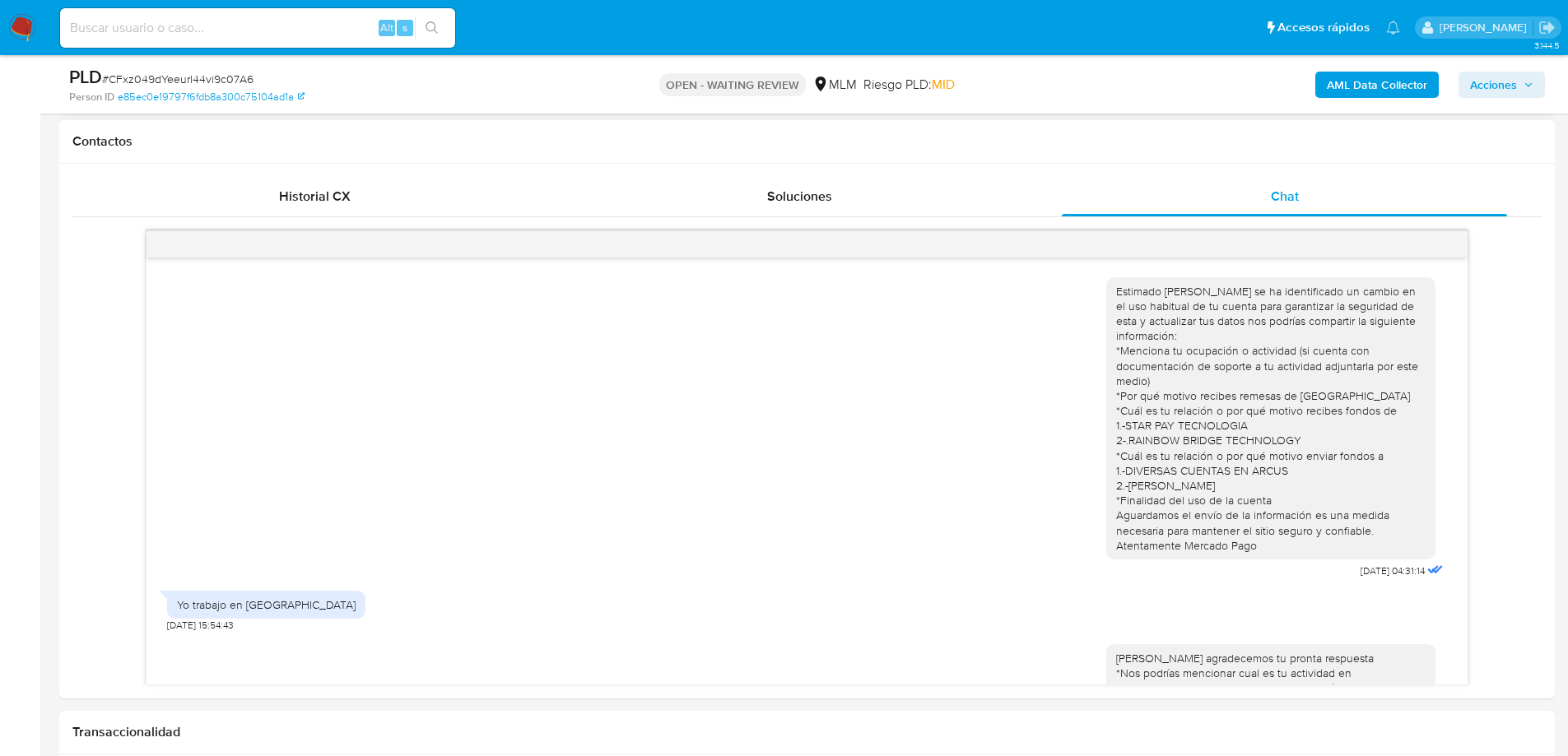 select on "10" 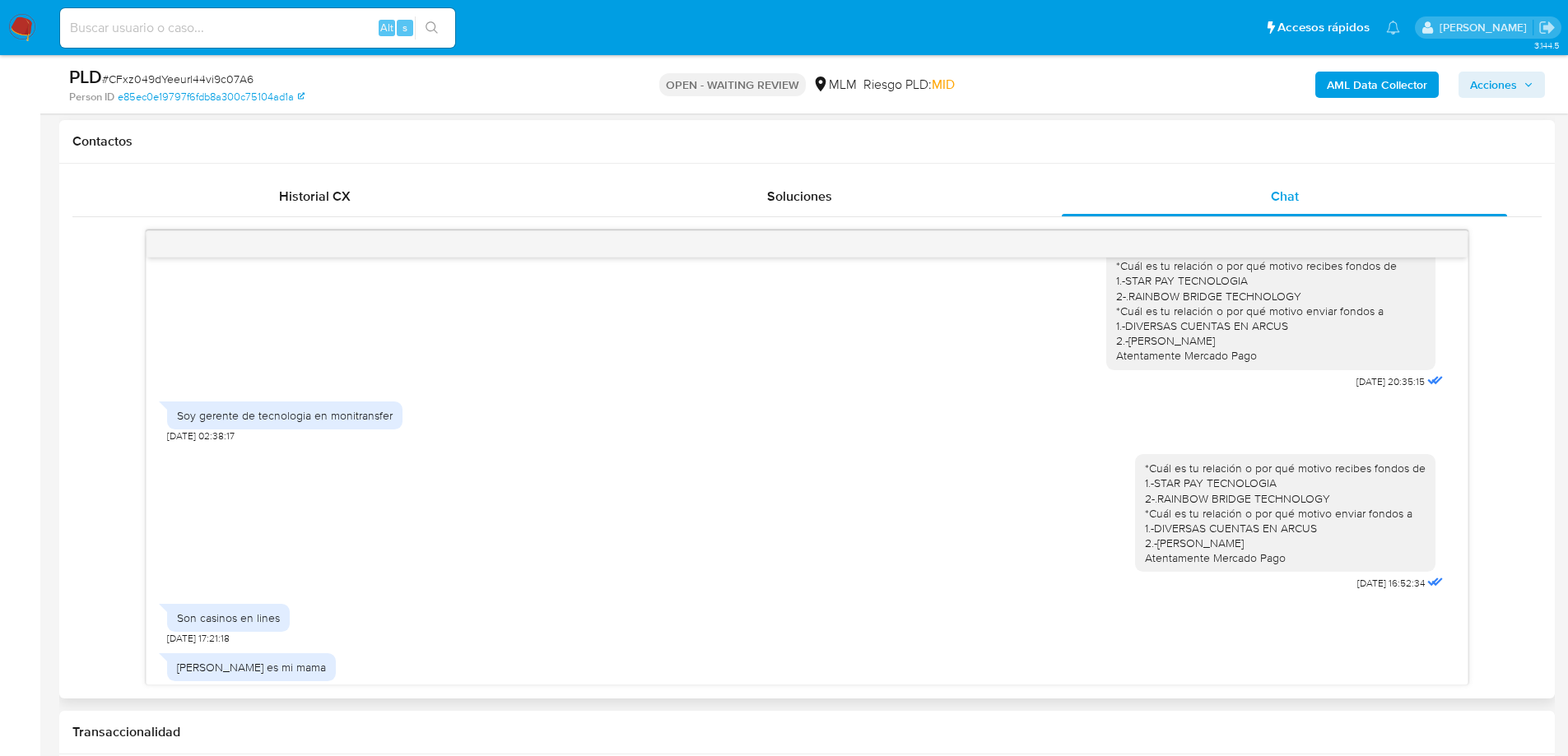 scroll, scrollTop: 423, scrollLeft: 0, axis: vertical 